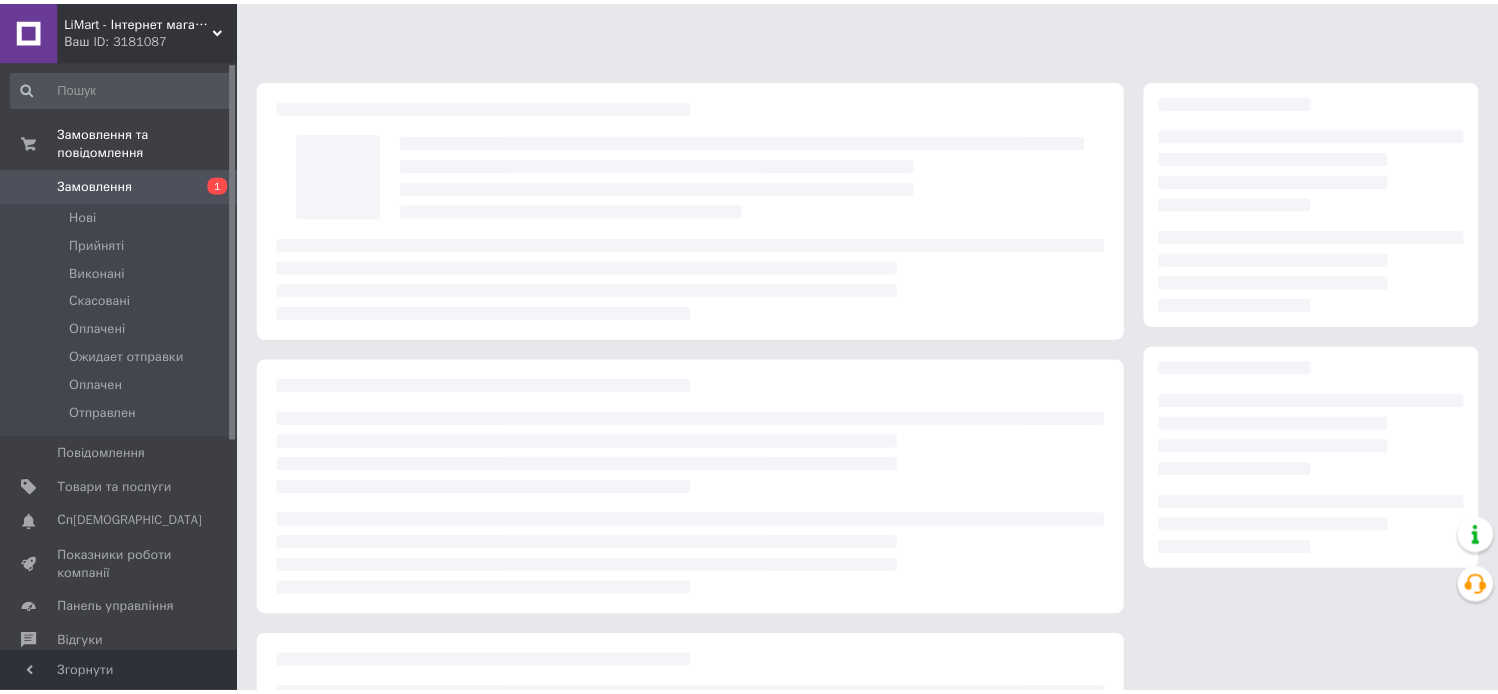 scroll, scrollTop: 0, scrollLeft: 0, axis: both 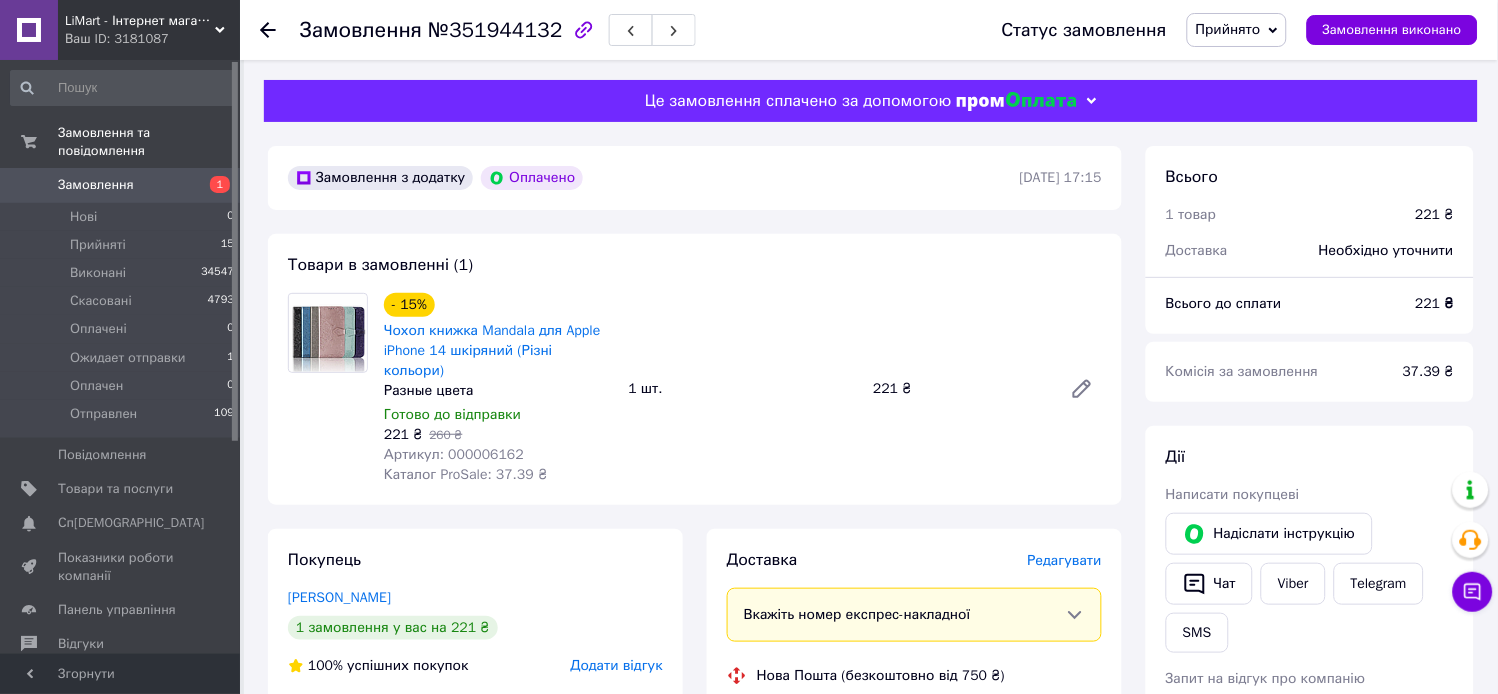click on "Артикул: 000006162" at bounding box center (454, 454) 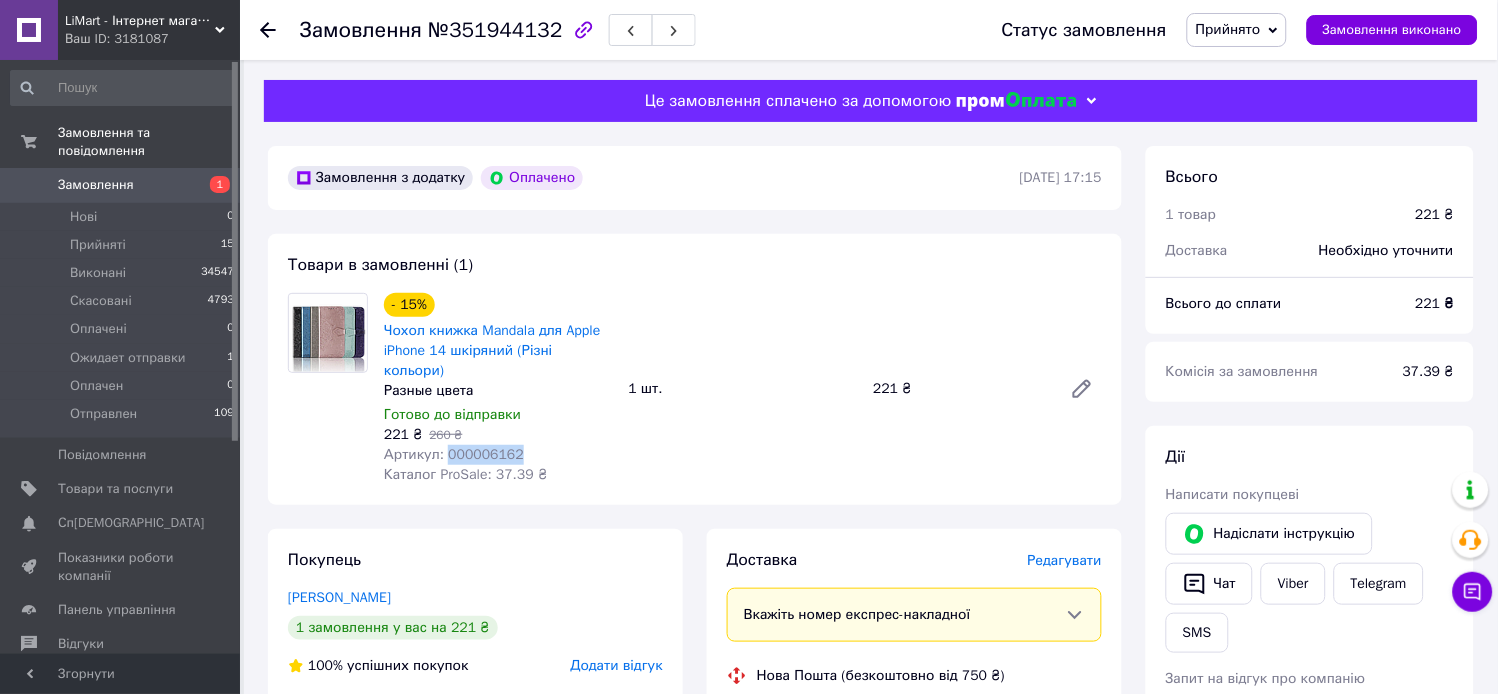 click on "Артикул: 000006162" at bounding box center [454, 454] 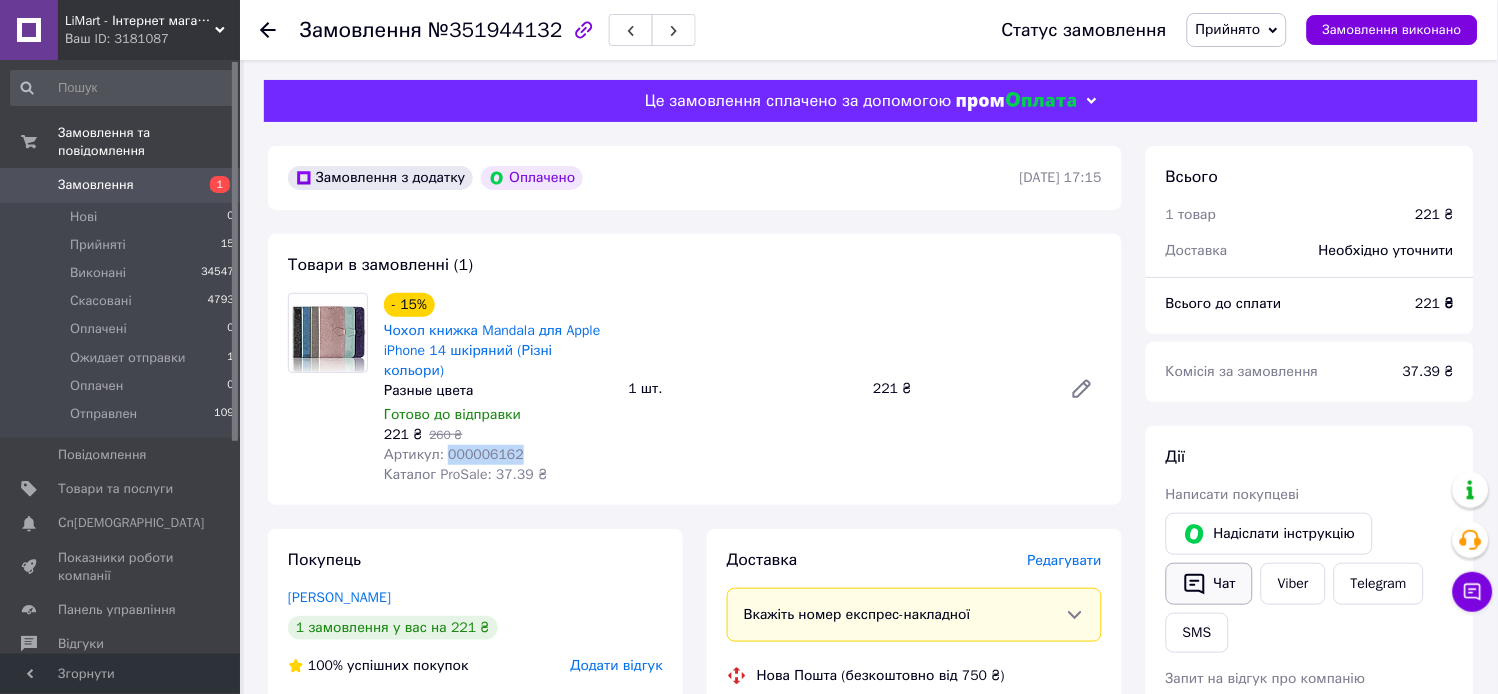 click on "Чат" at bounding box center [1209, 584] 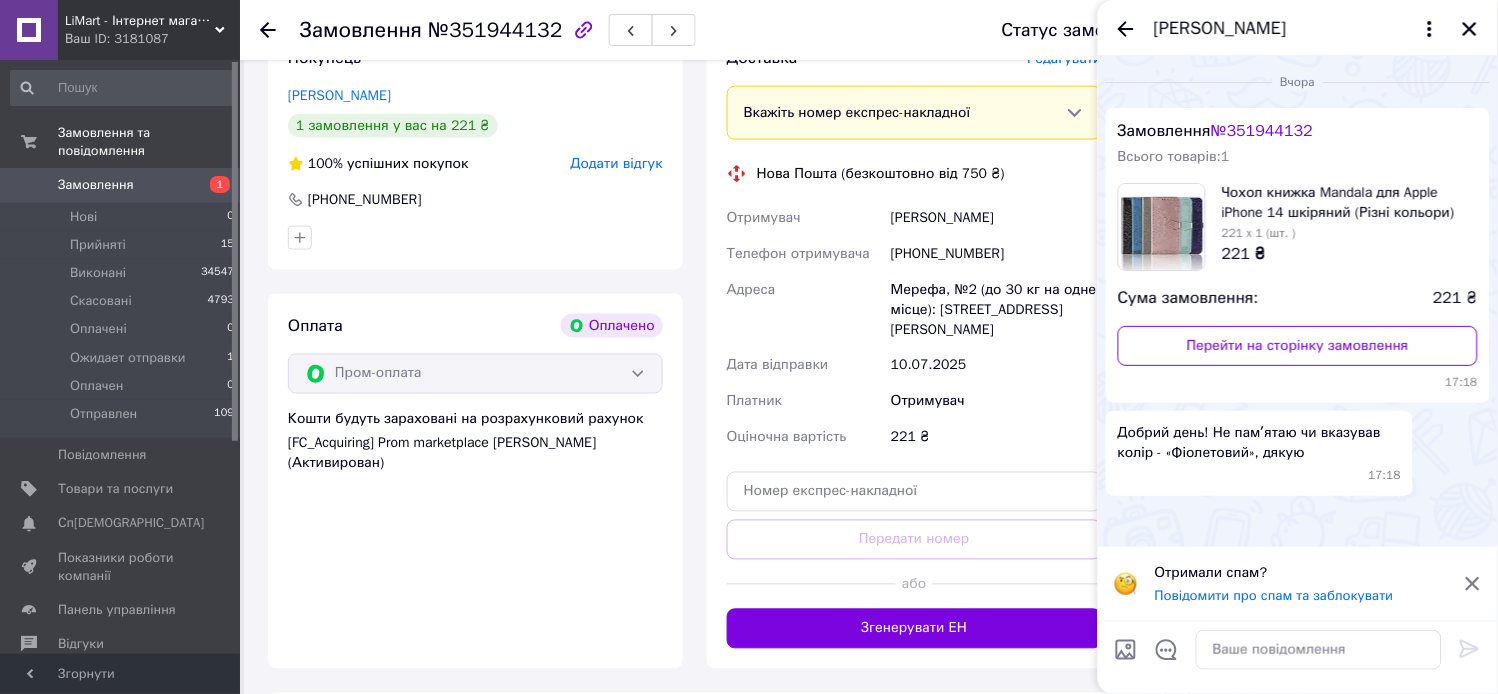 scroll, scrollTop: 555, scrollLeft: 0, axis: vertical 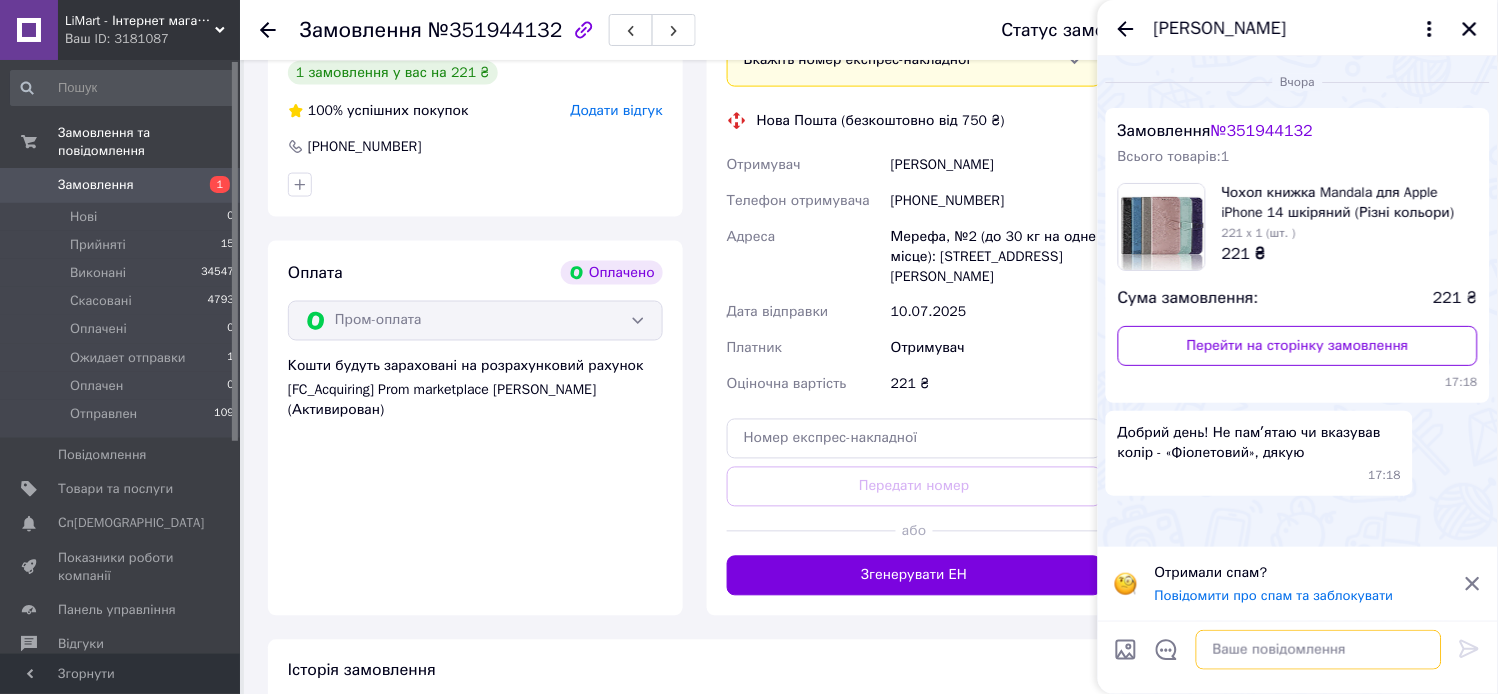 click at bounding box center [1319, 650] 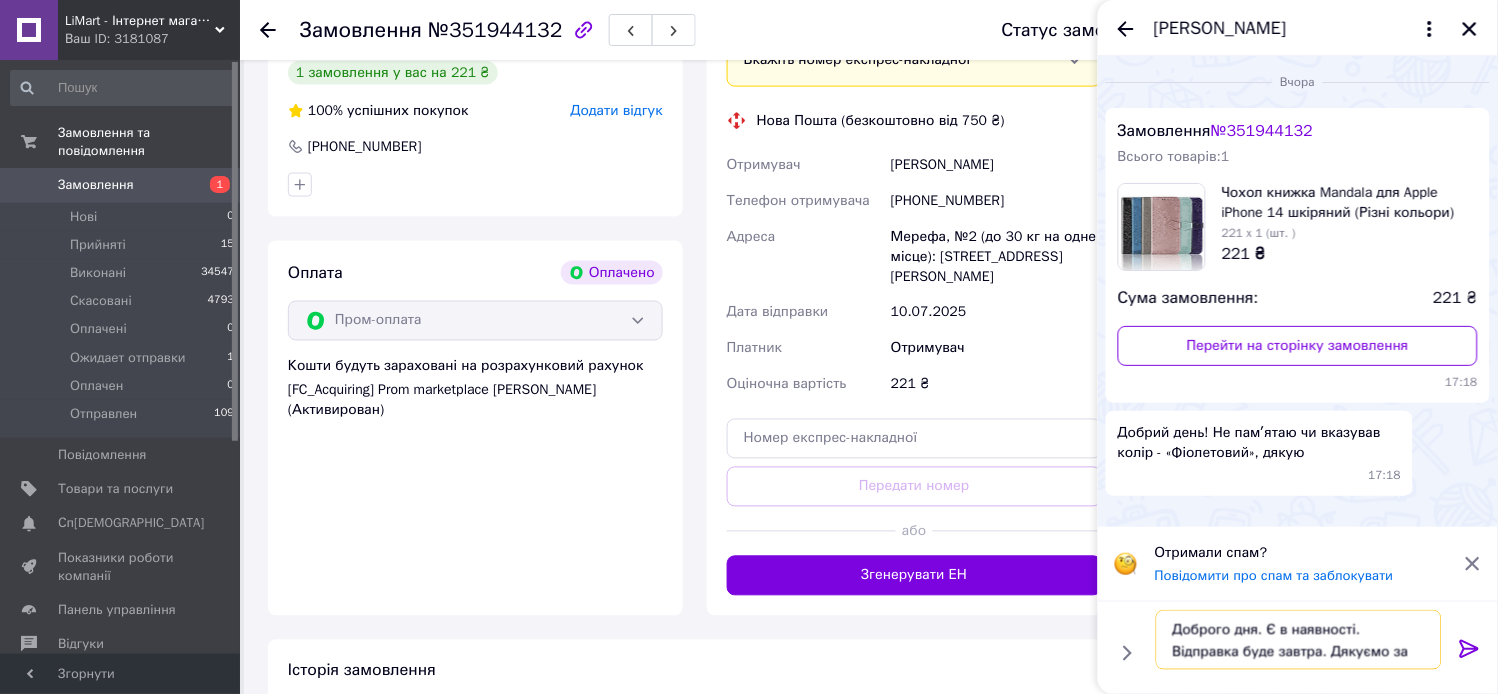 type on "Доброго дня. Є в наявності. Відправка буде завтра. Дякуємо за замовлення" 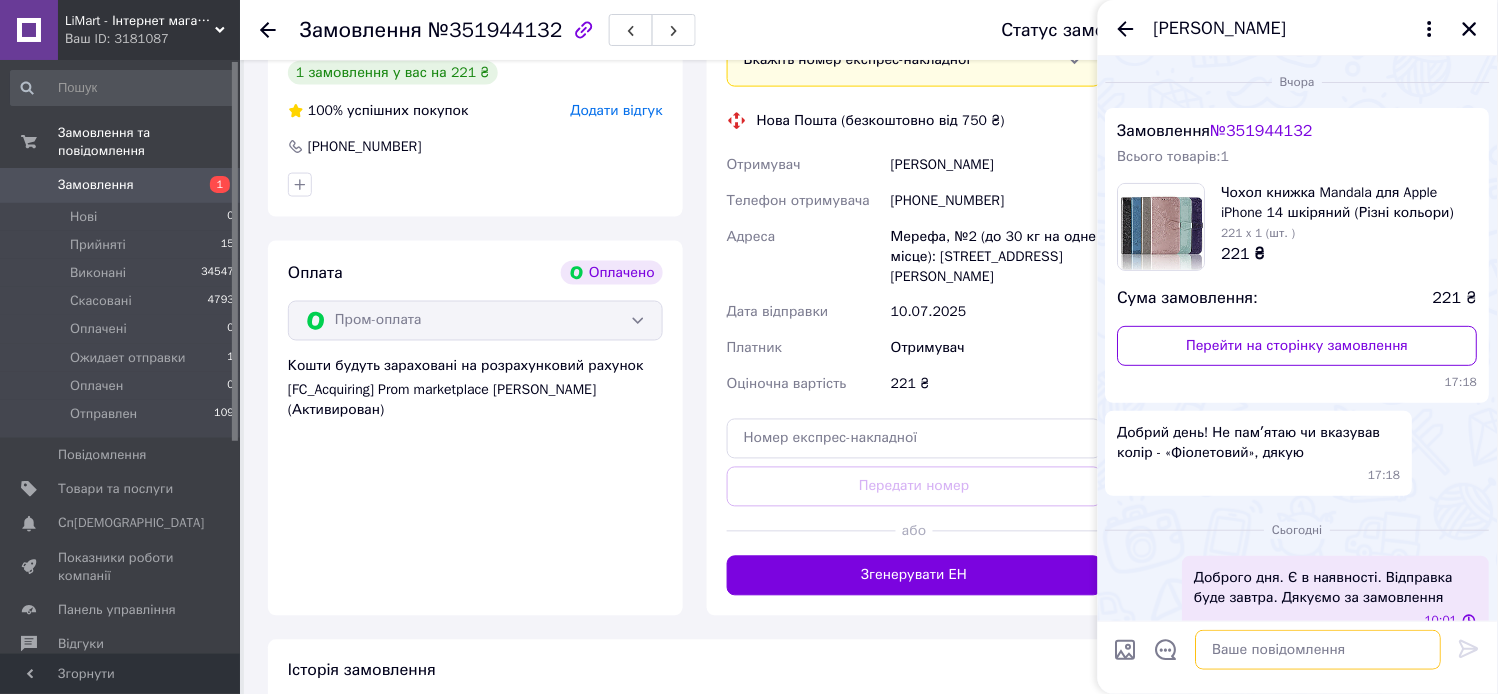 scroll, scrollTop: 27, scrollLeft: 0, axis: vertical 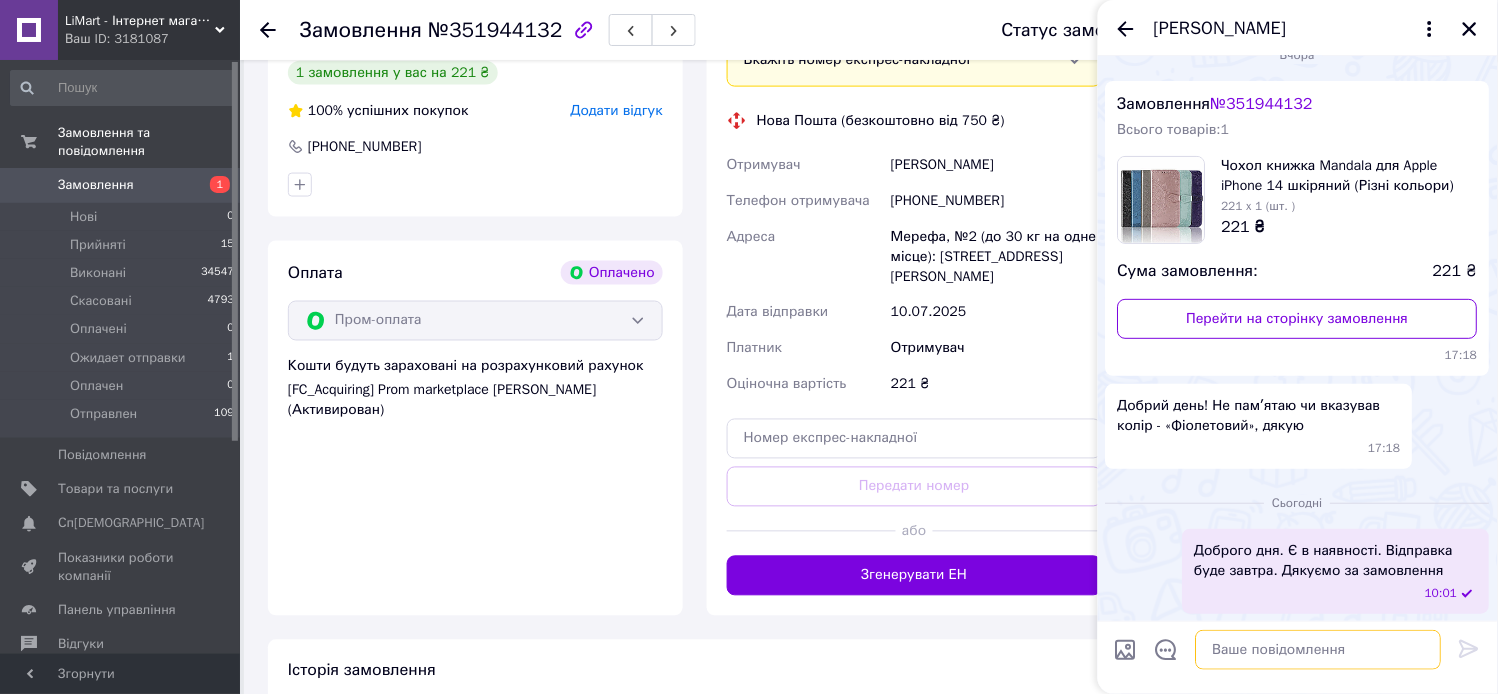 type 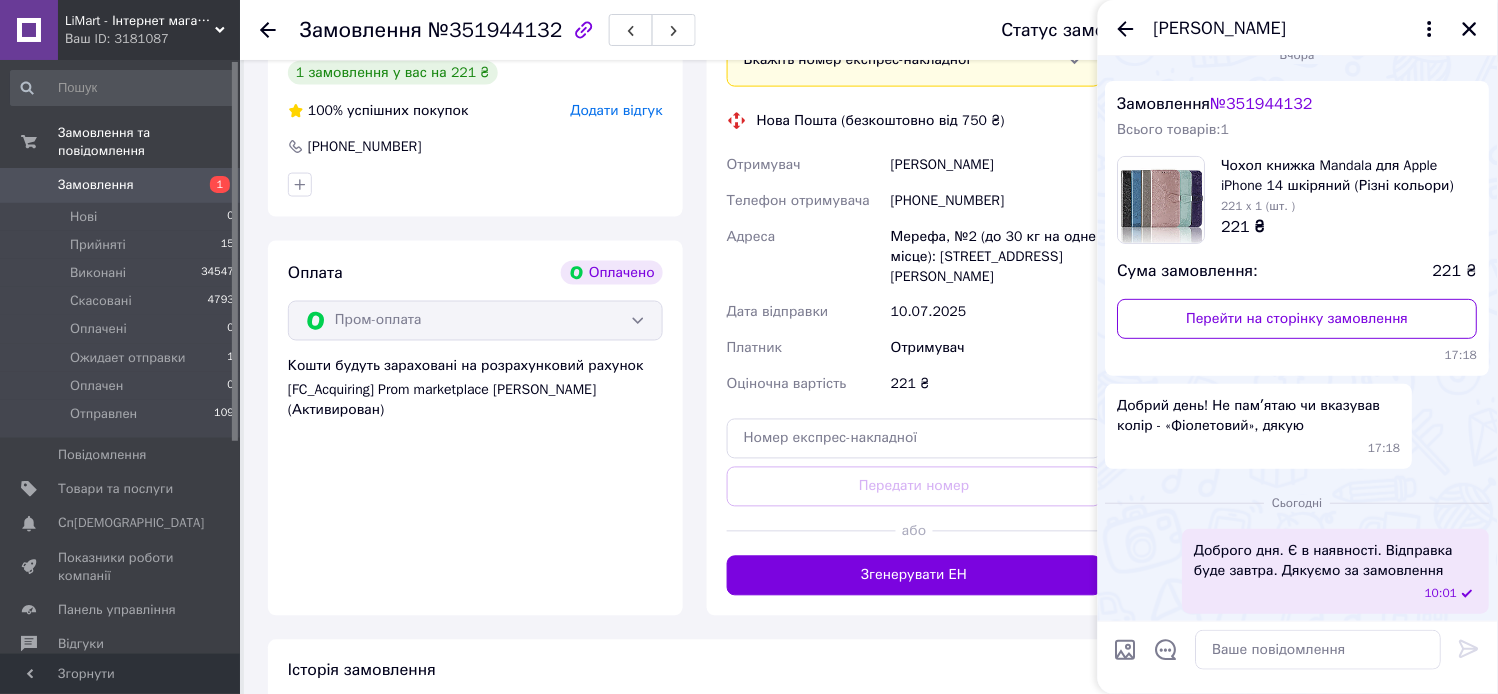 click on "[PERSON_NAME]" at bounding box center [1298, 28] 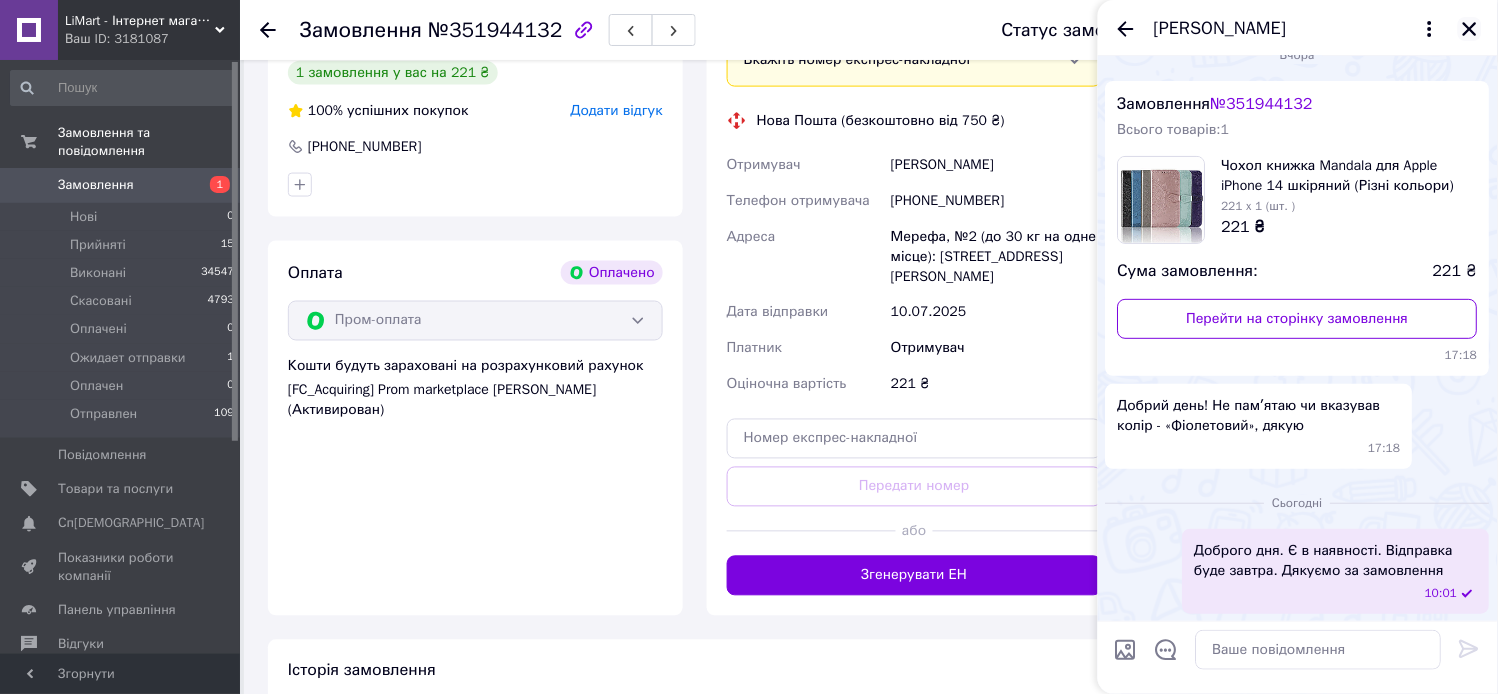 click 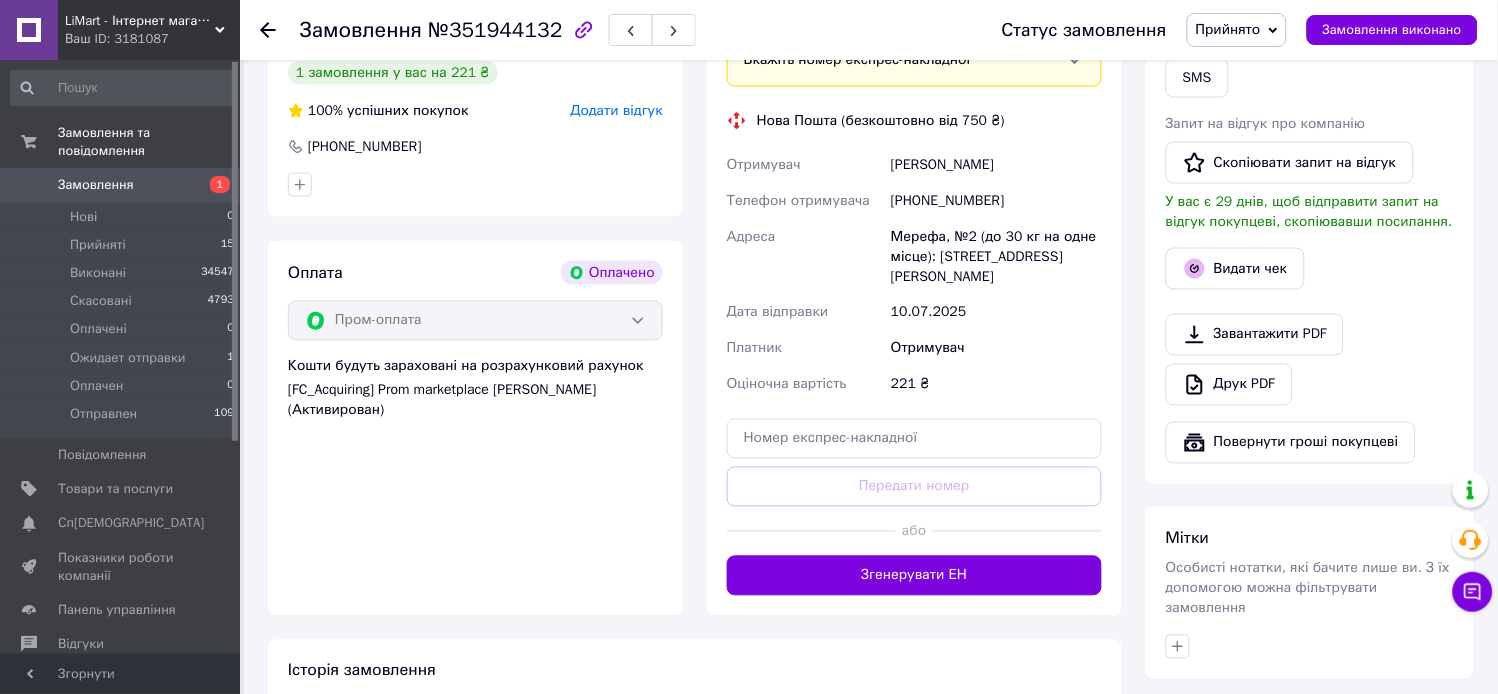 click on "Прийнято" at bounding box center (1228, 29) 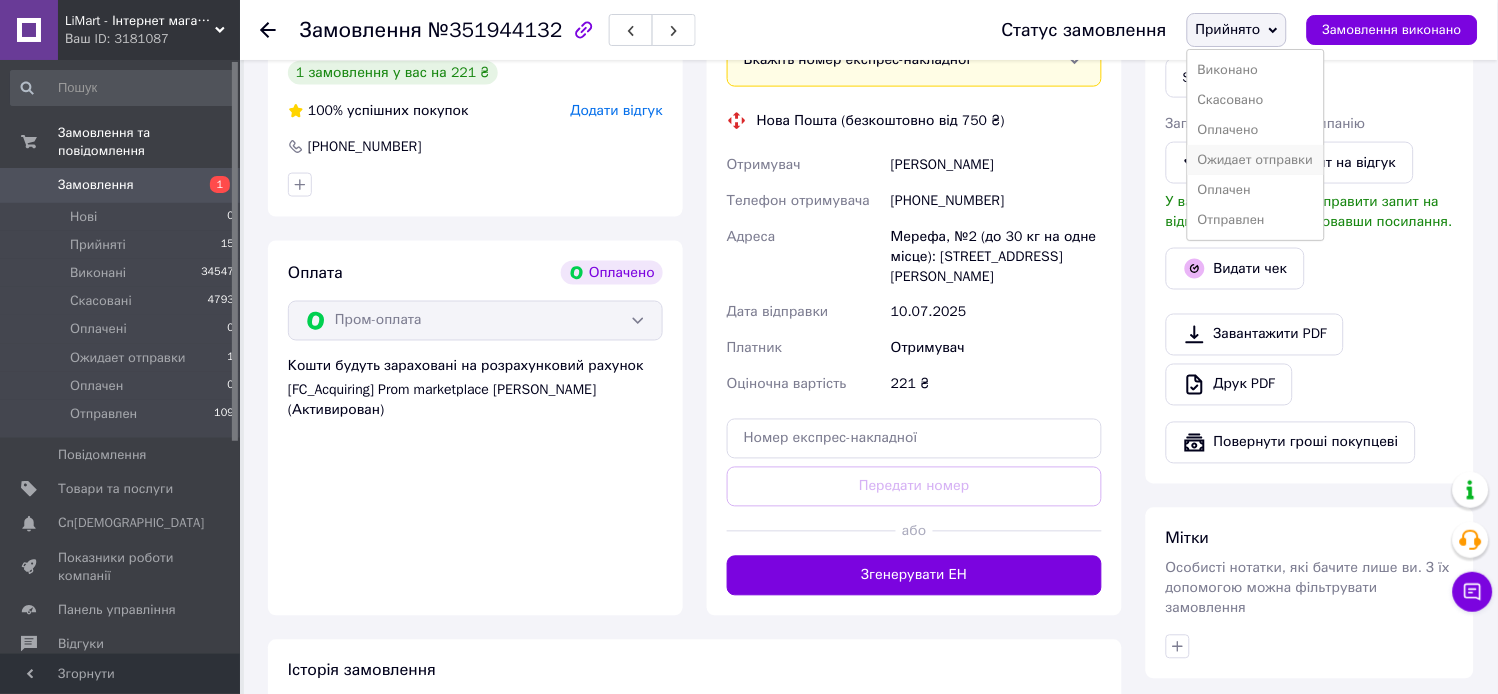 click on "Ожидает отправки" at bounding box center [1256, 160] 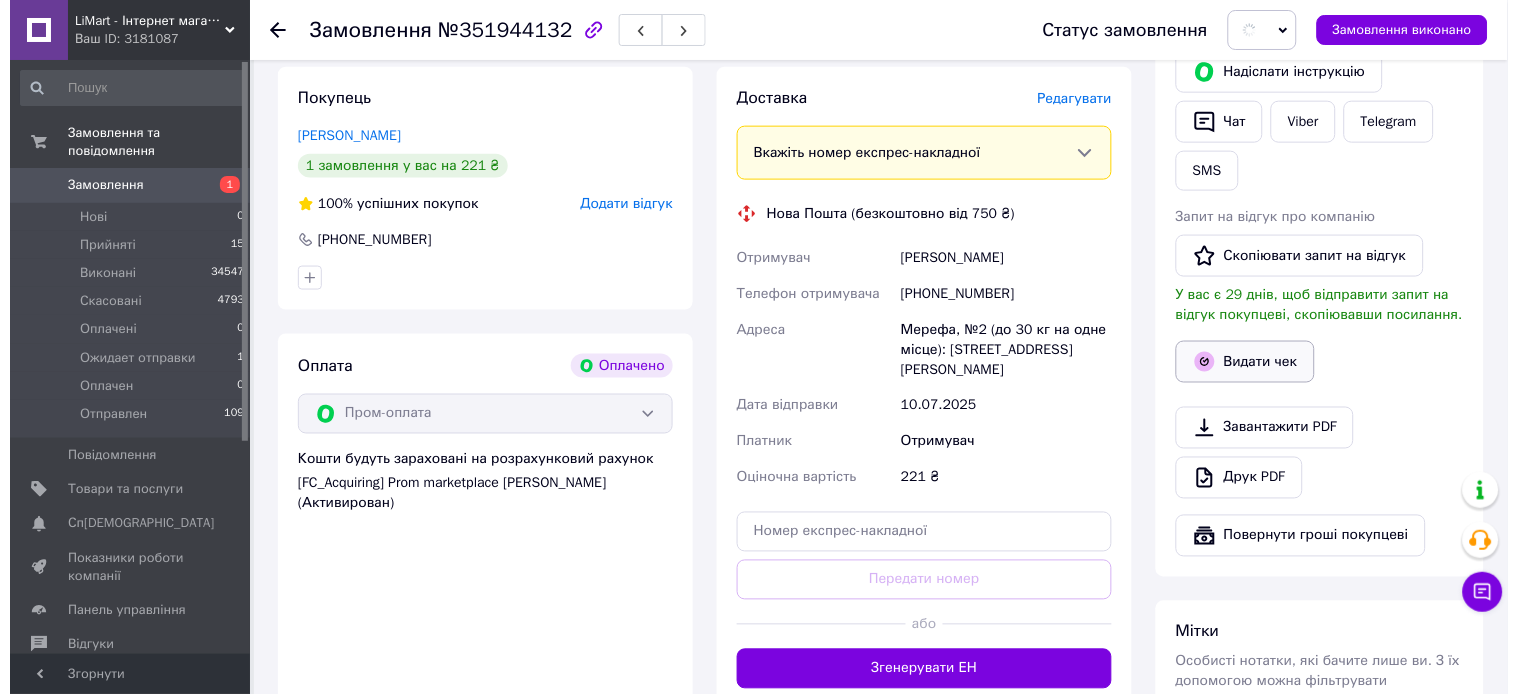 scroll, scrollTop: 333, scrollLeft: 0, axis: vertical 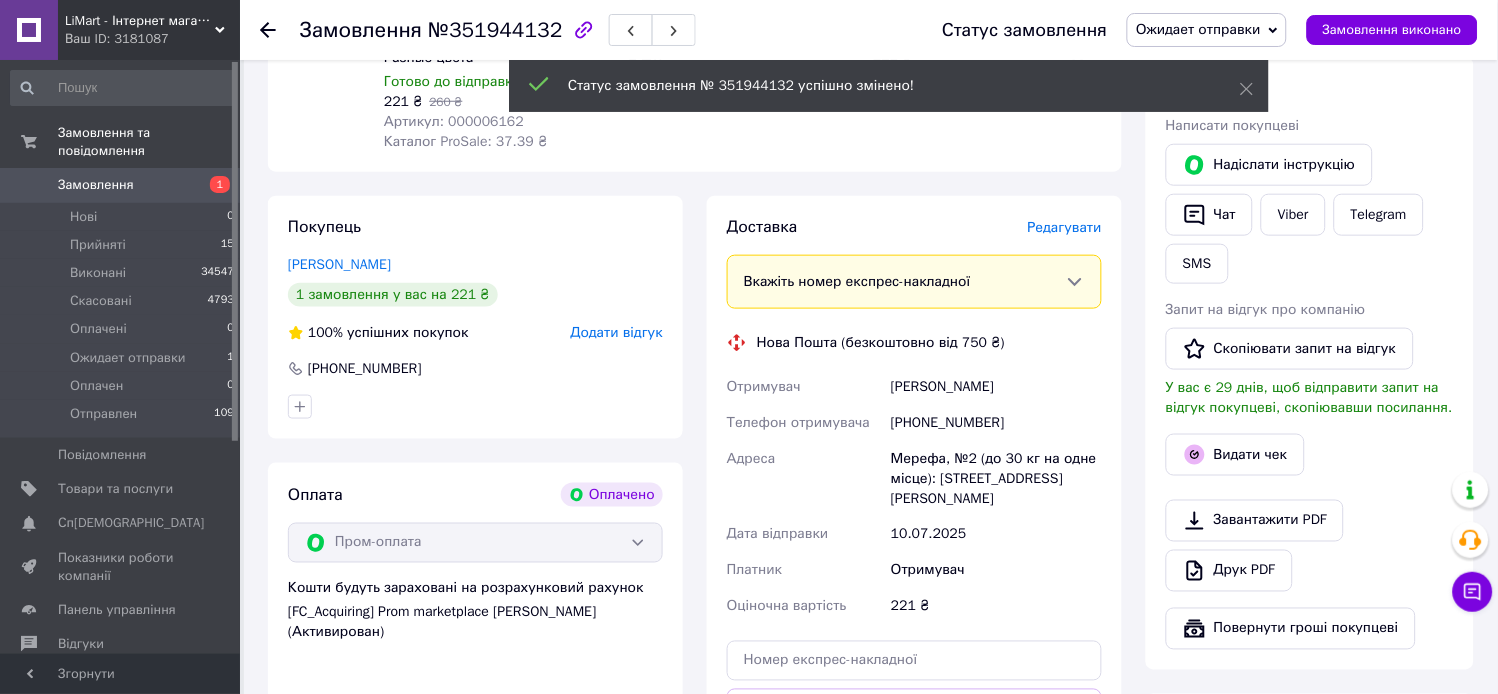 click on "Редагувати" at bounding box center [1065, 227] 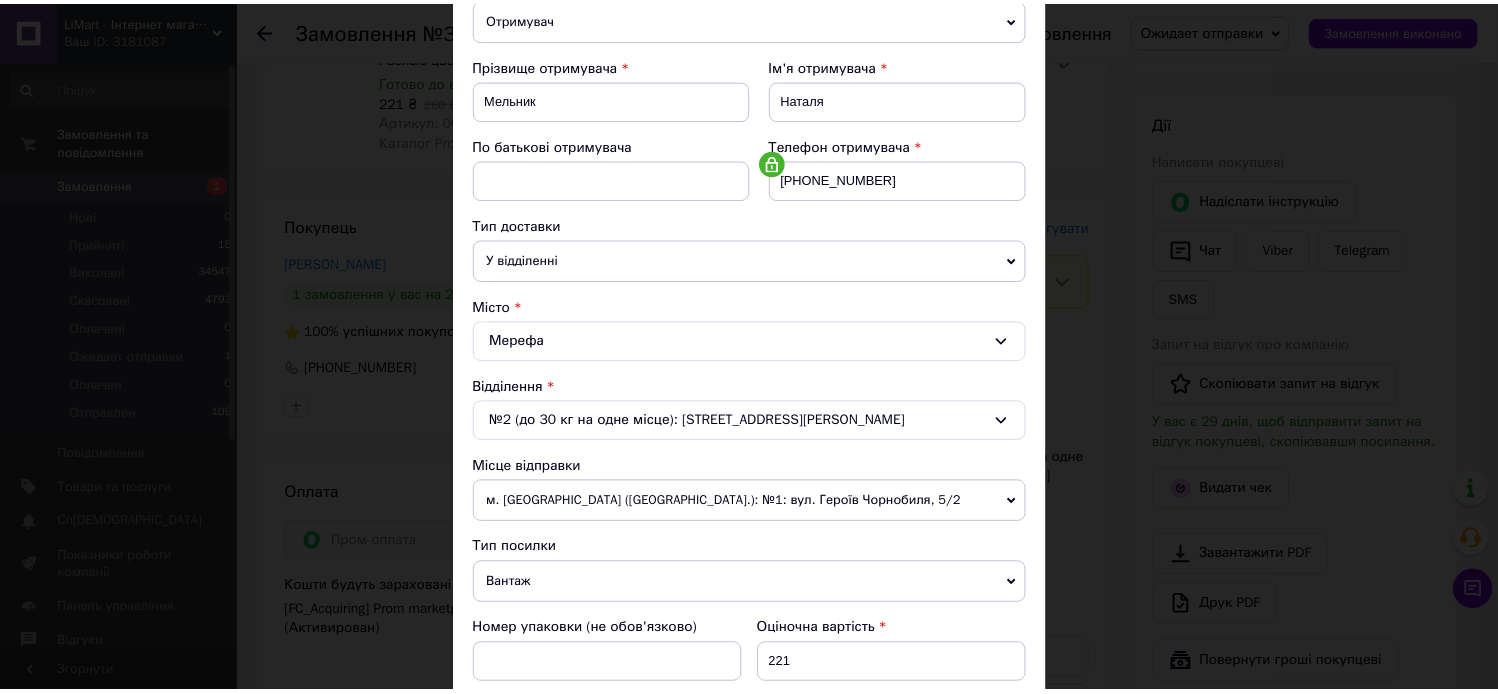 scroll, scrollTop: 635, scrollLeft: 0, axis: vertical 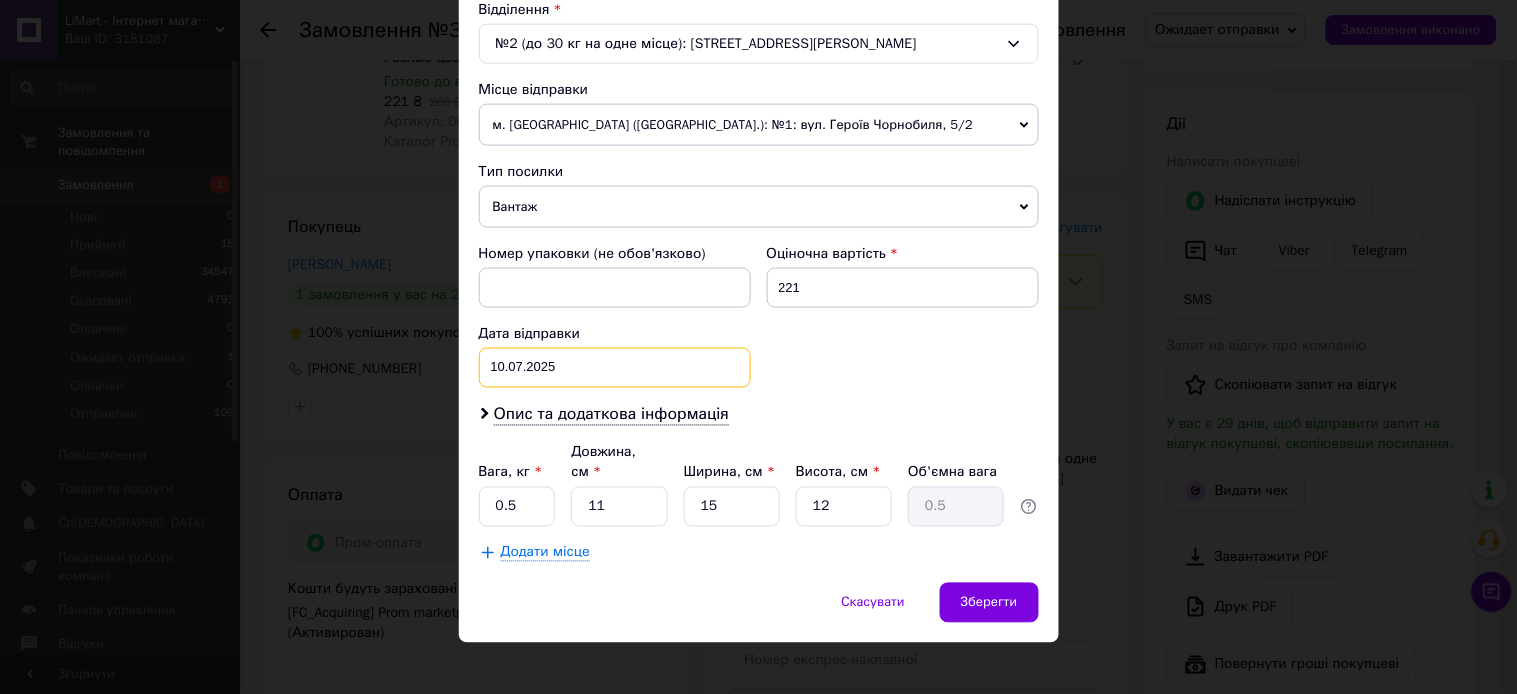 click on "10.07.2025 < 2025 > < Июль > Пн Вт Ср Чт Пт Сб Вс 30 1 2 3 4 5 6 7 8 9 10 11 12 13 14 15 16 17 18 19 20 21 22 23 24 25 26 27 28 29 30 31 1 2 3 4 5 6 7 8 9 10" at bounding box center (615, 368) 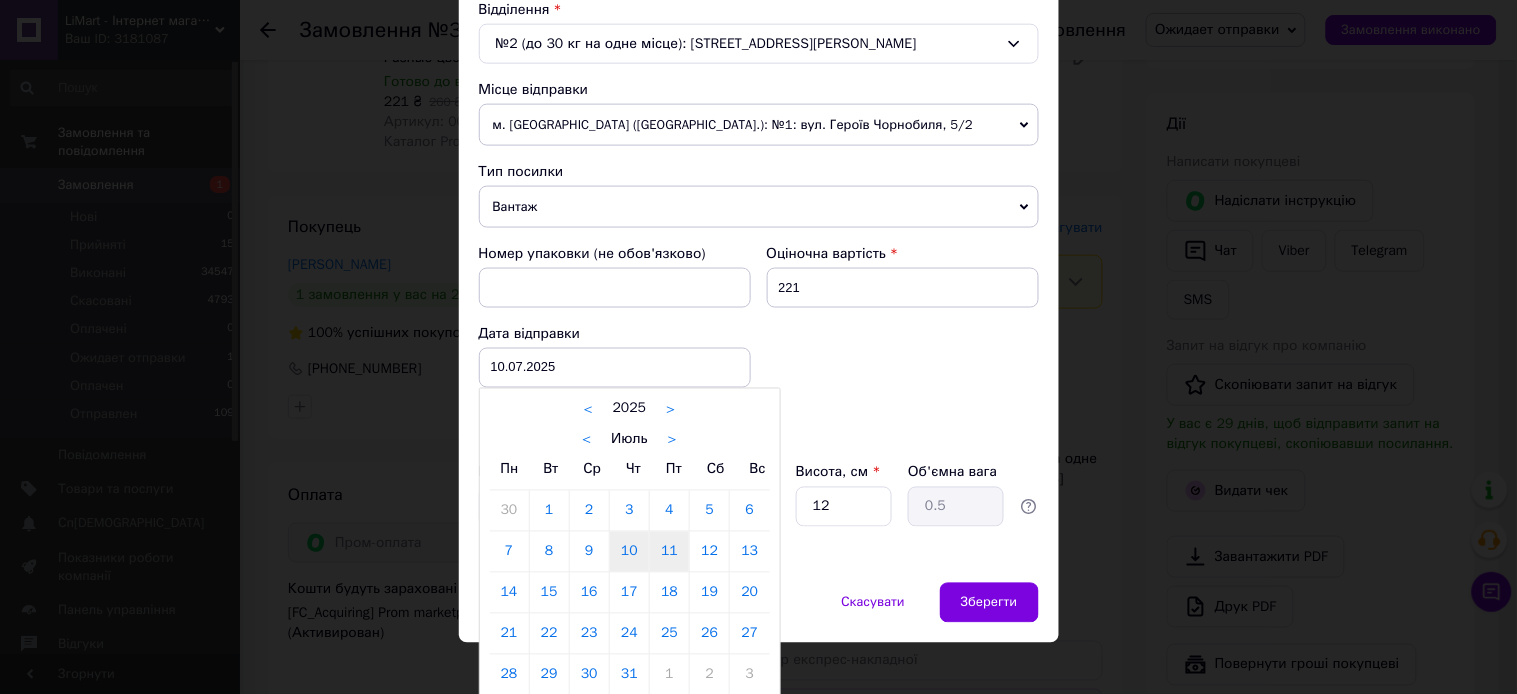 click on "11" at bounding box center [669, 552] 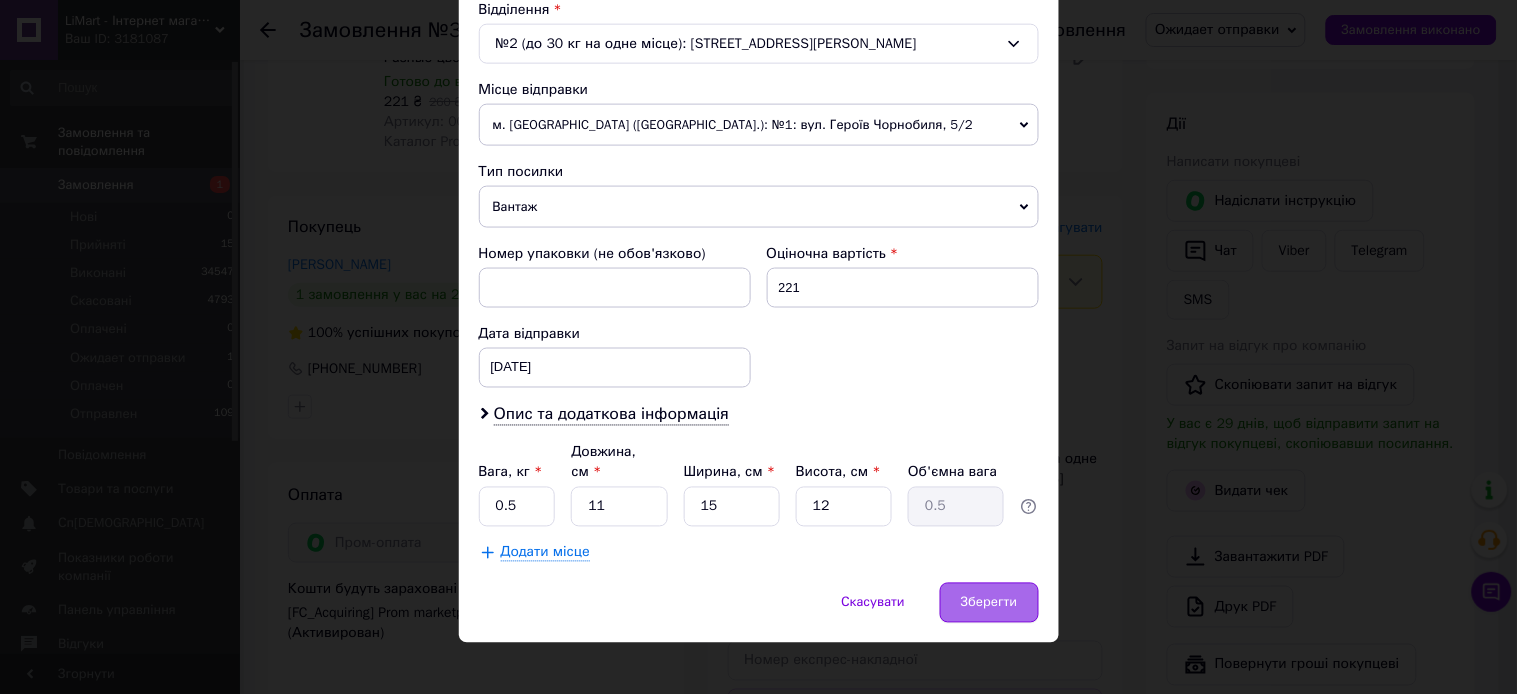 click on "Зберегти" at bounding box center (989, 603) 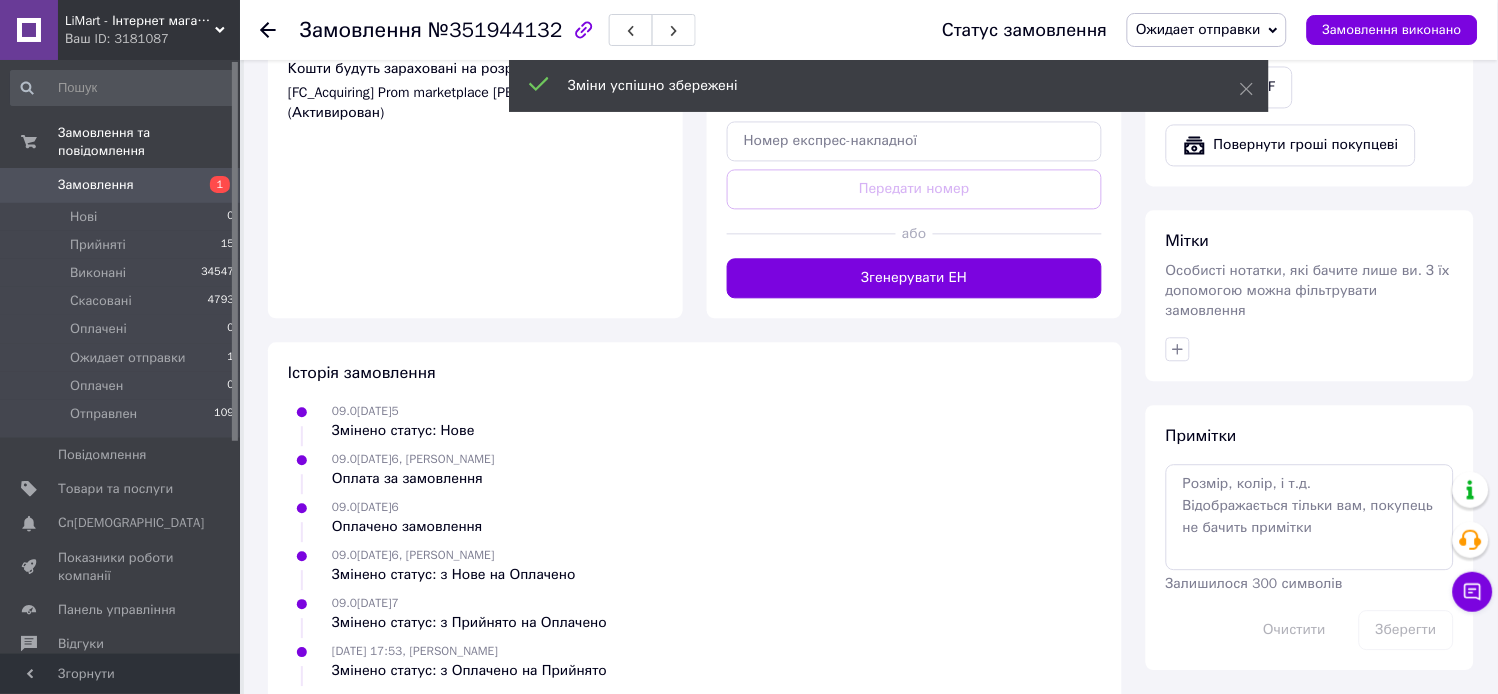 scroll, scrollTop: 888, scrollLeft: 0, axis: vertical 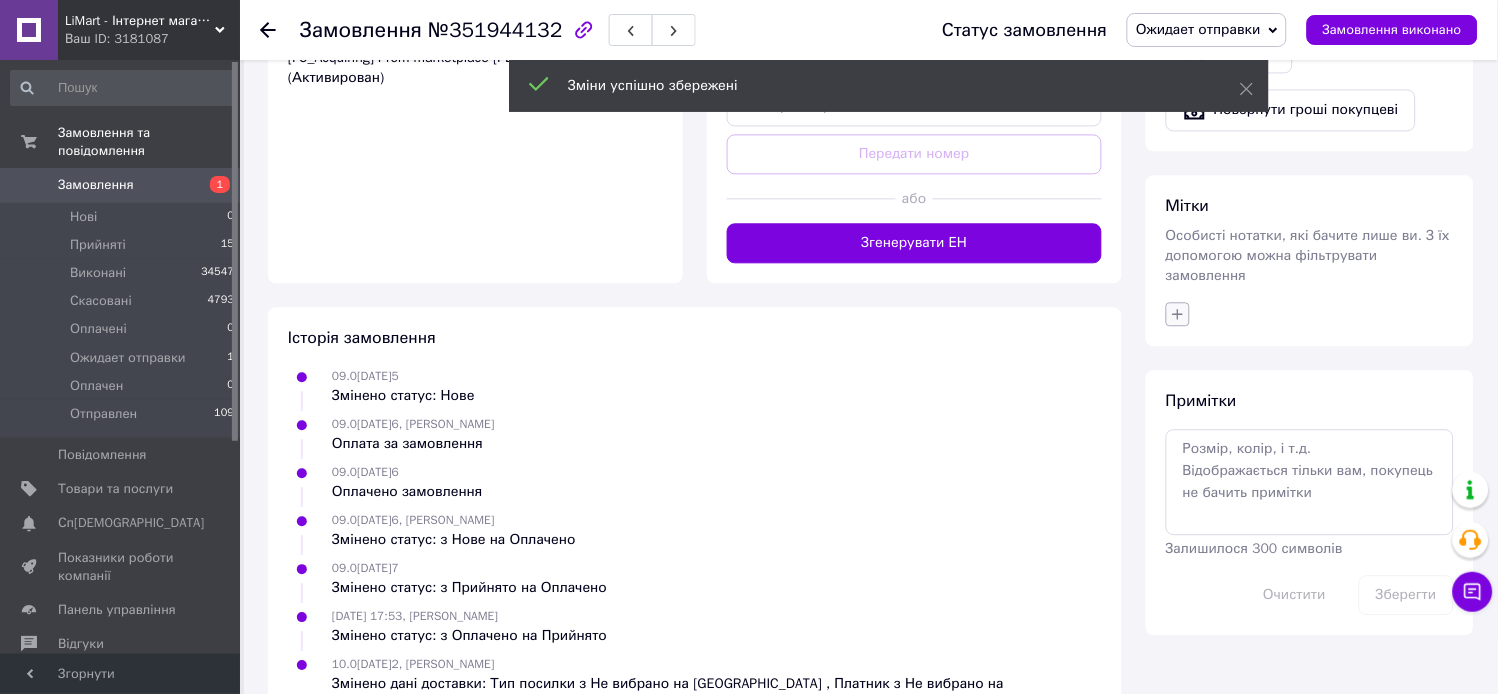 click 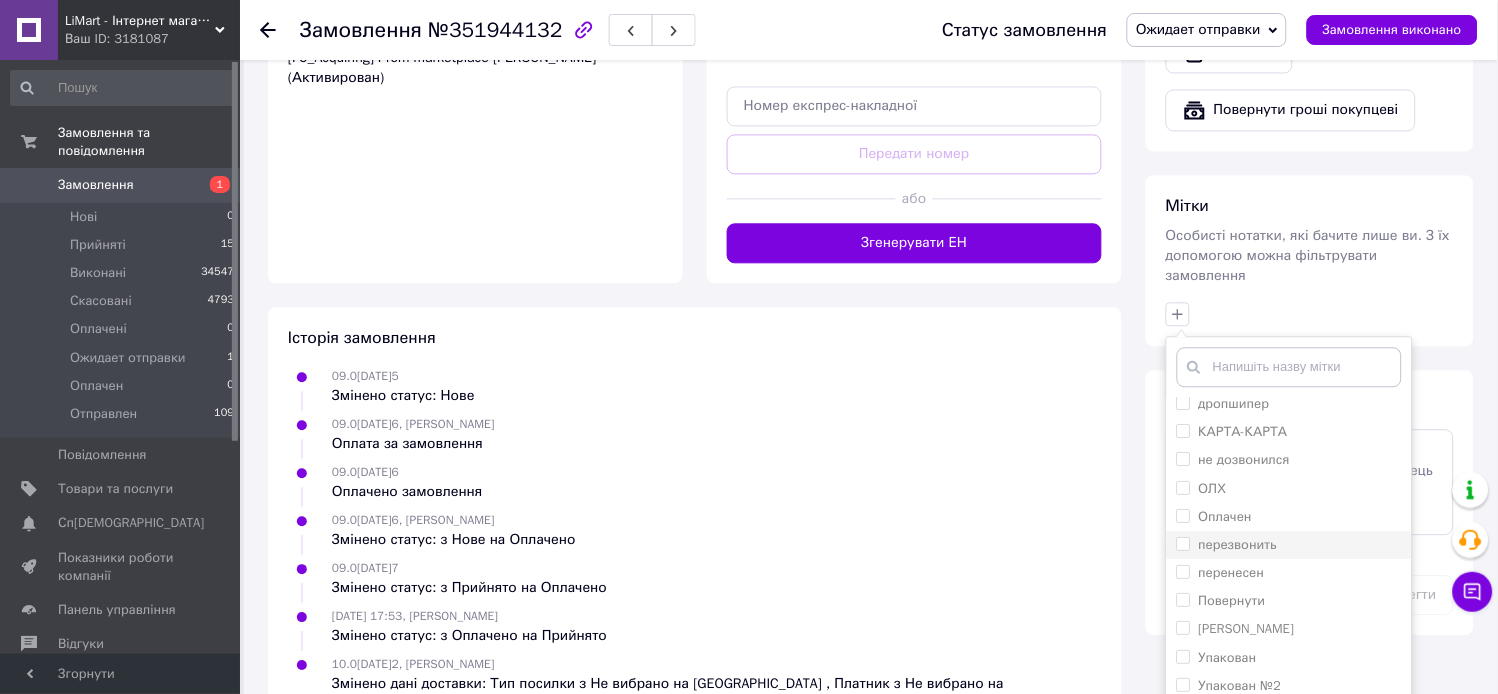 scroll, scrollTop: 10, scrollLeft: 0, axis: vertical 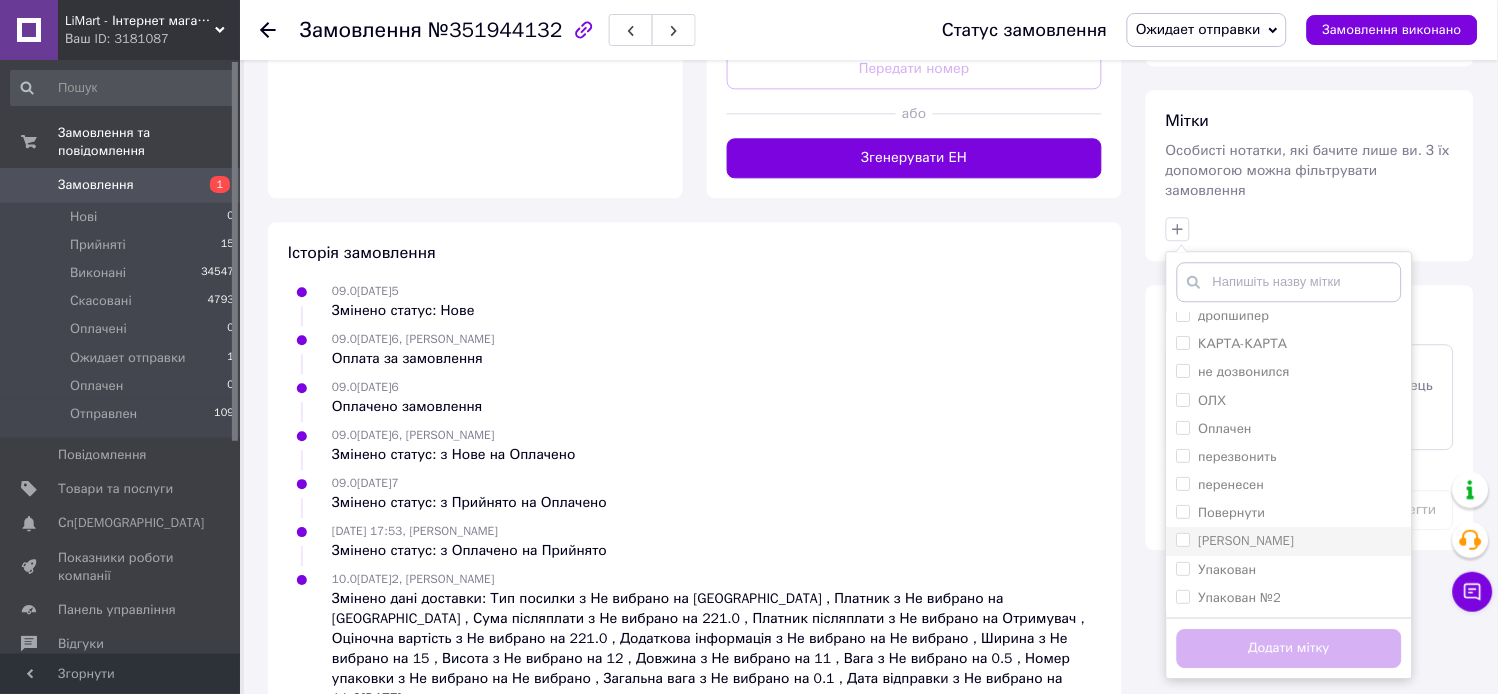 click on "[PERSON_NAME]" at bounding box center [1247, 540] 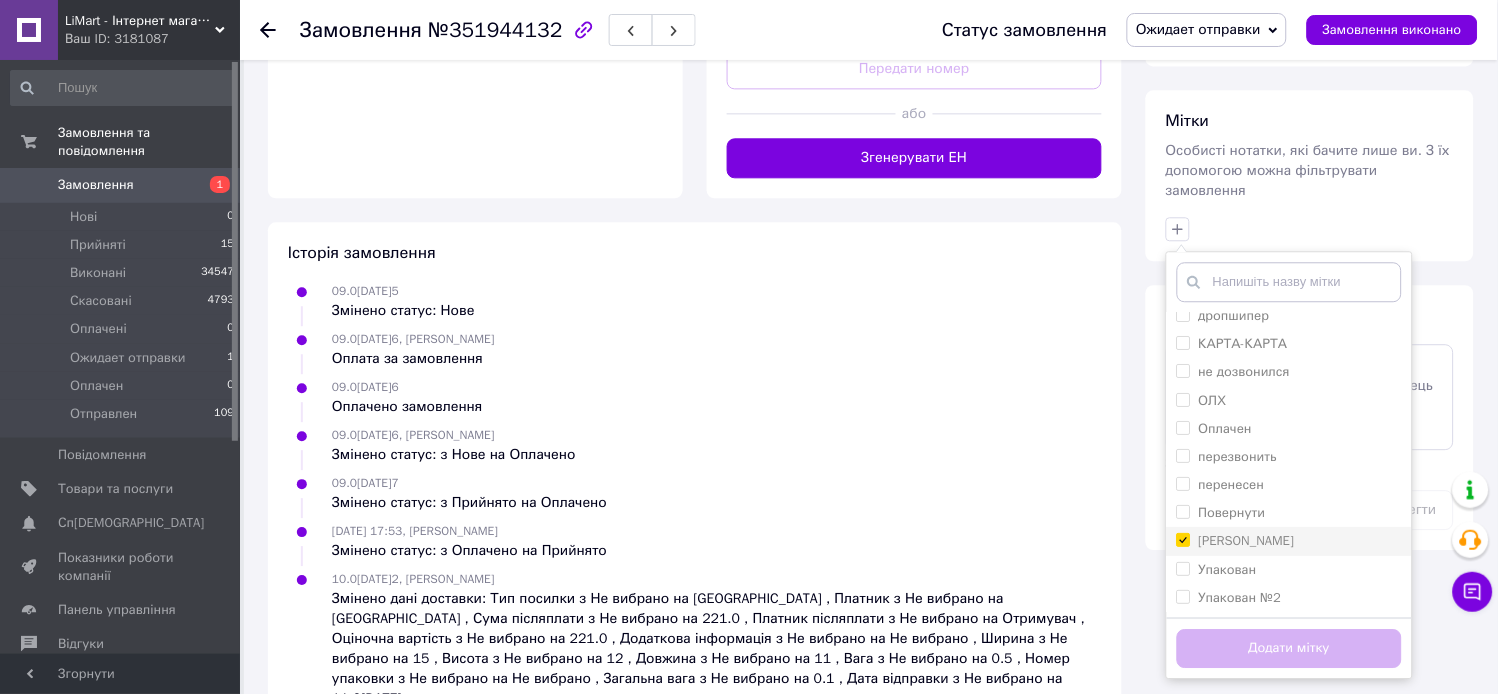 checkbox on "true" 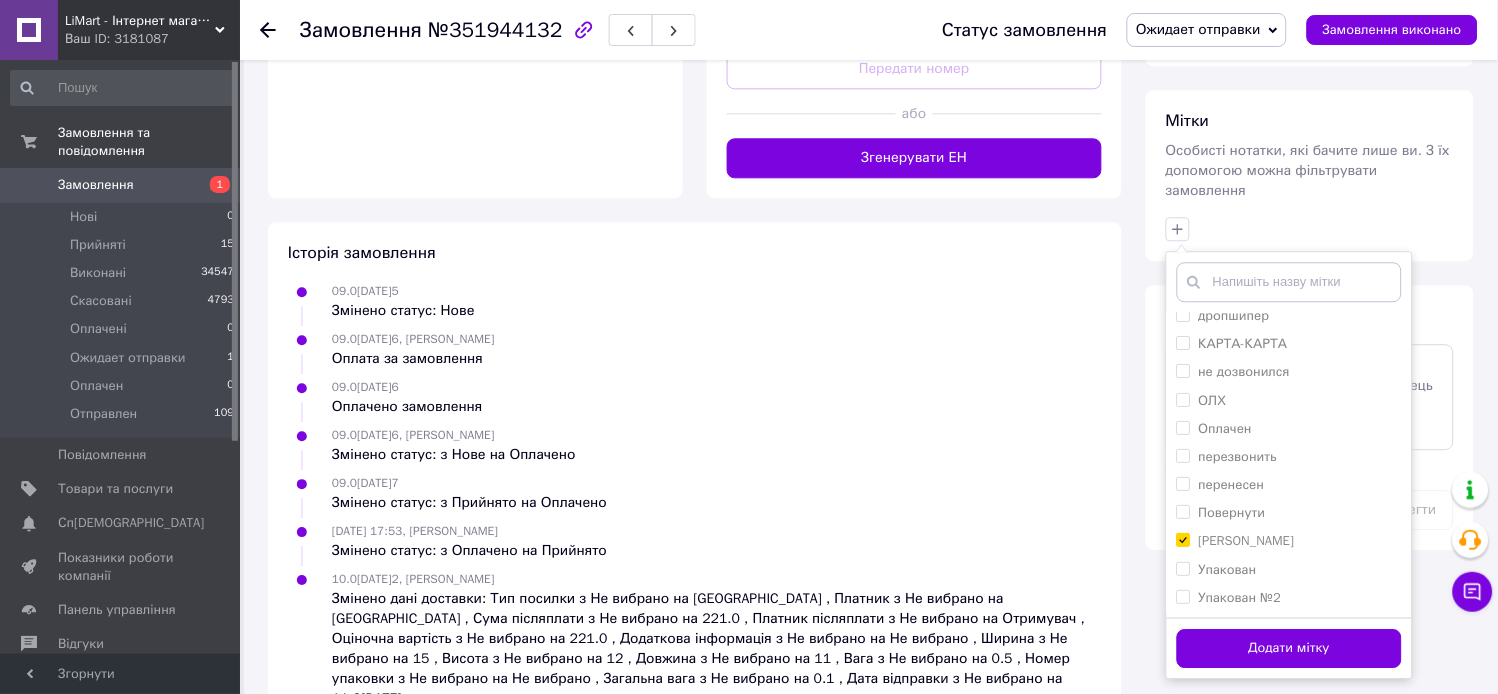 click on "Додати мітку" at bounding box center (1289, 648) 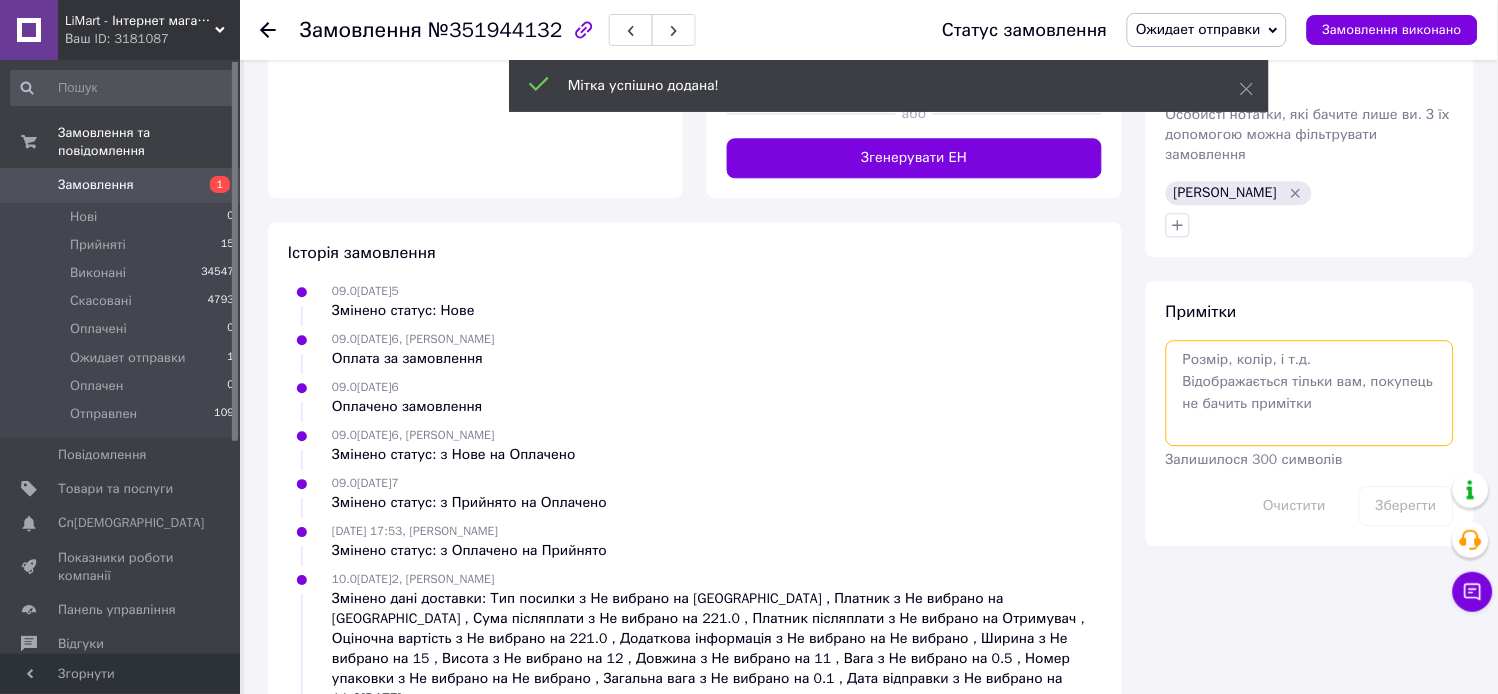click at bounding box center [1310, 393] 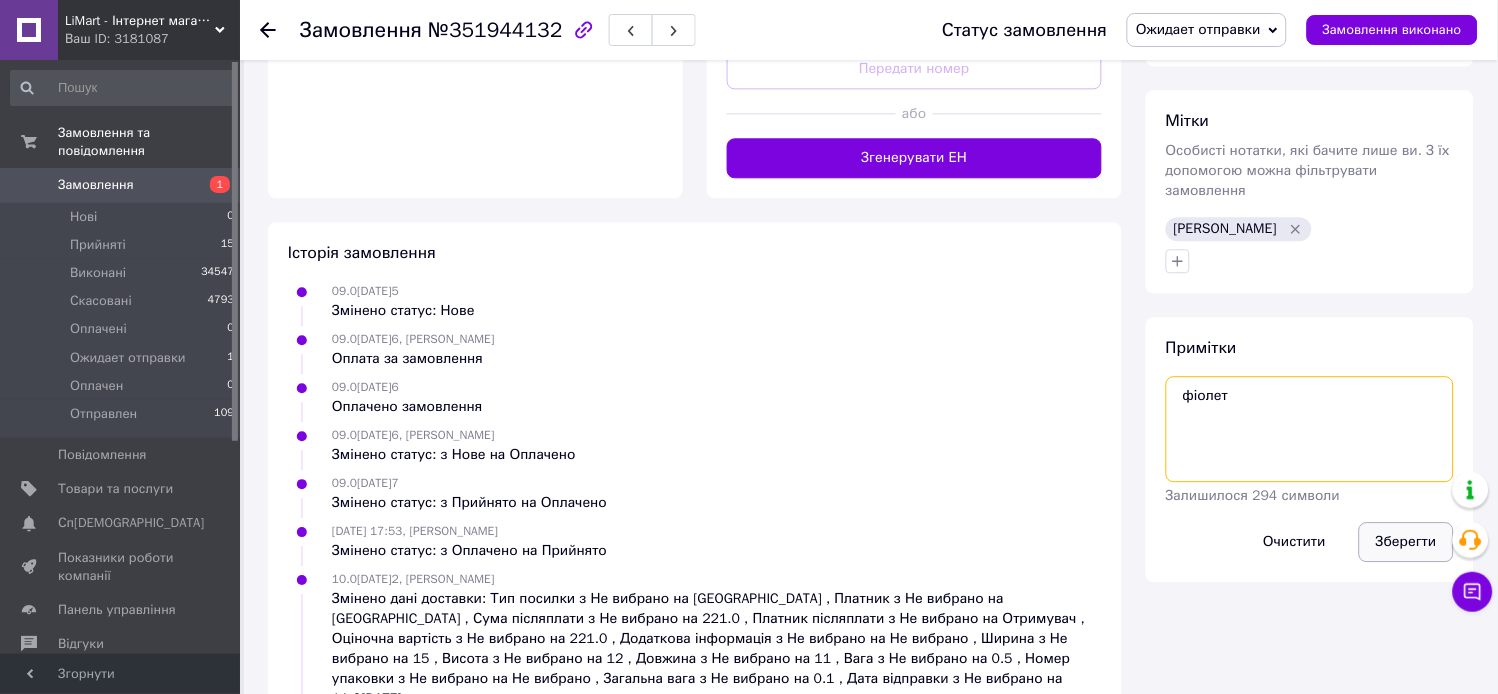 type on "фіолет" 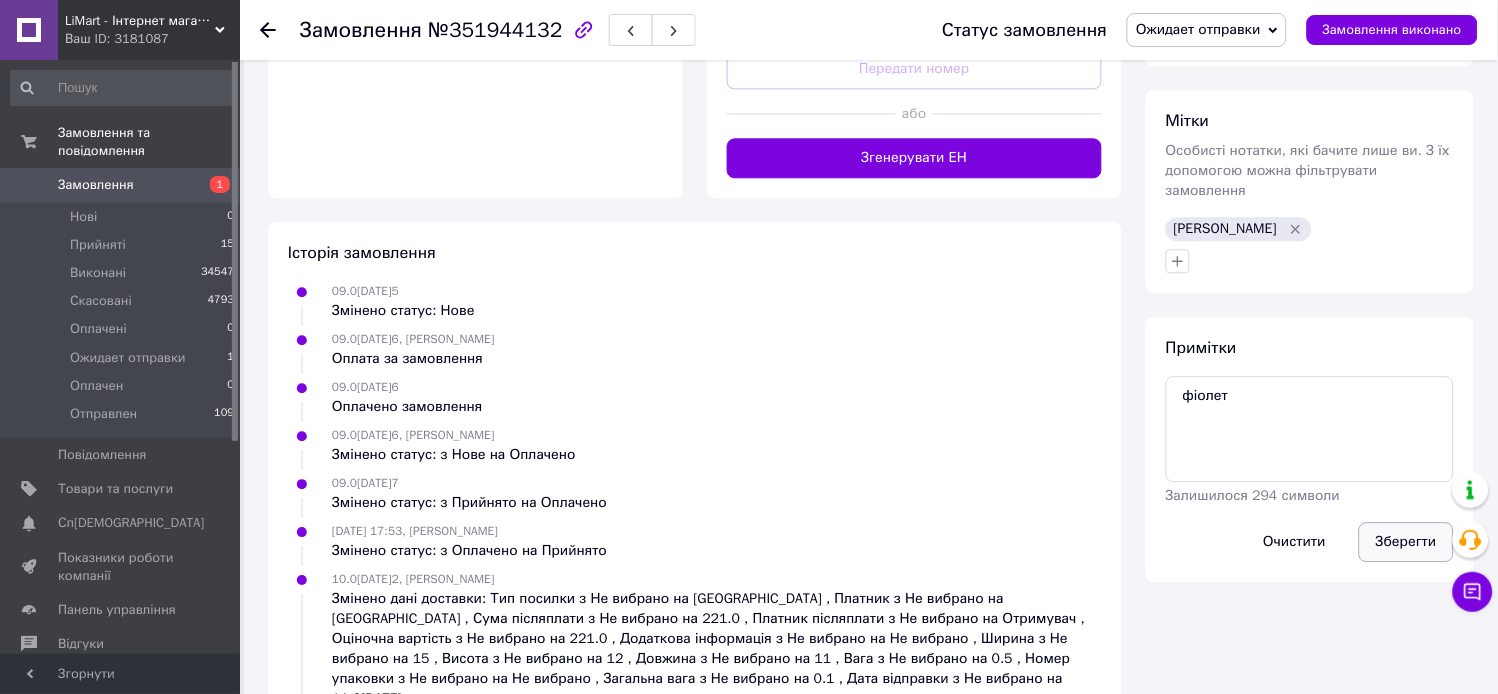 click on "Зберегти" at bounding box center (1406, 542) 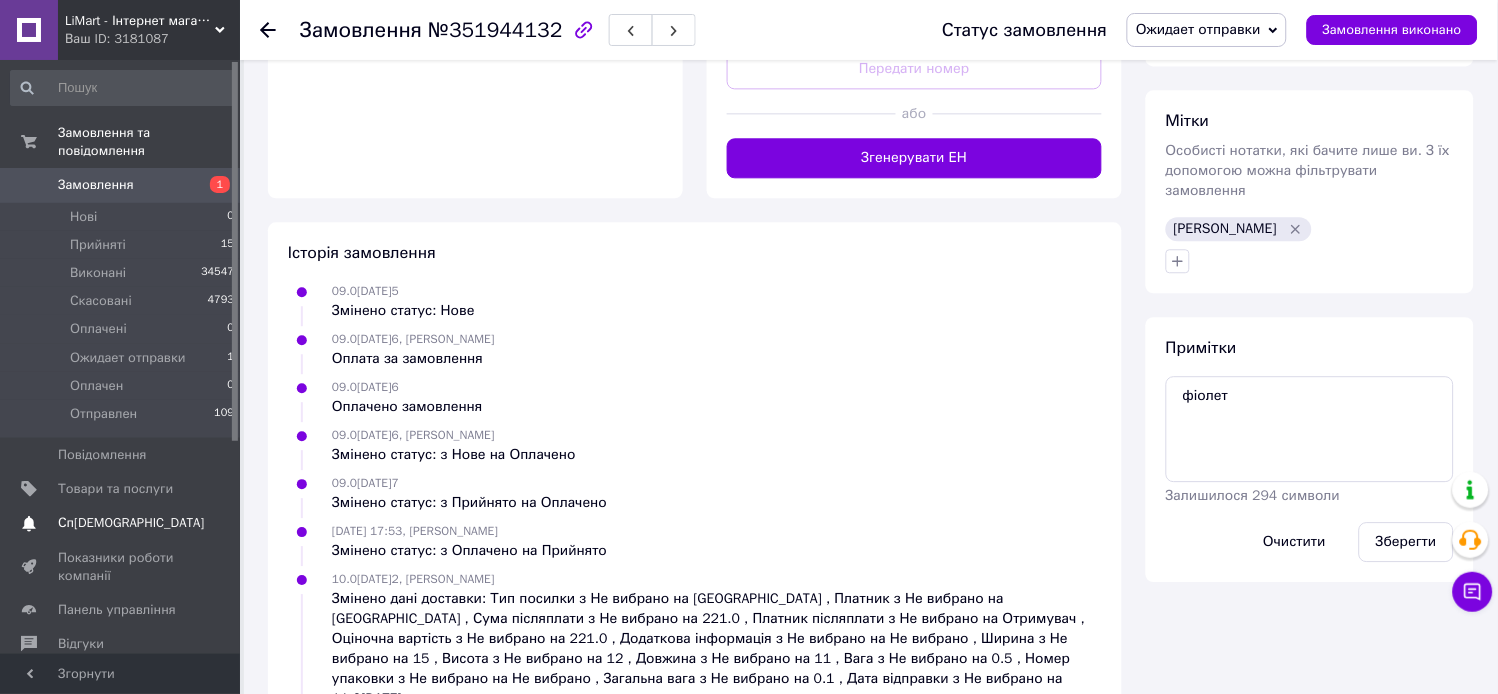 click on "[DEMOGRAPHIC_DATA]" at bounding box center (131, 523) 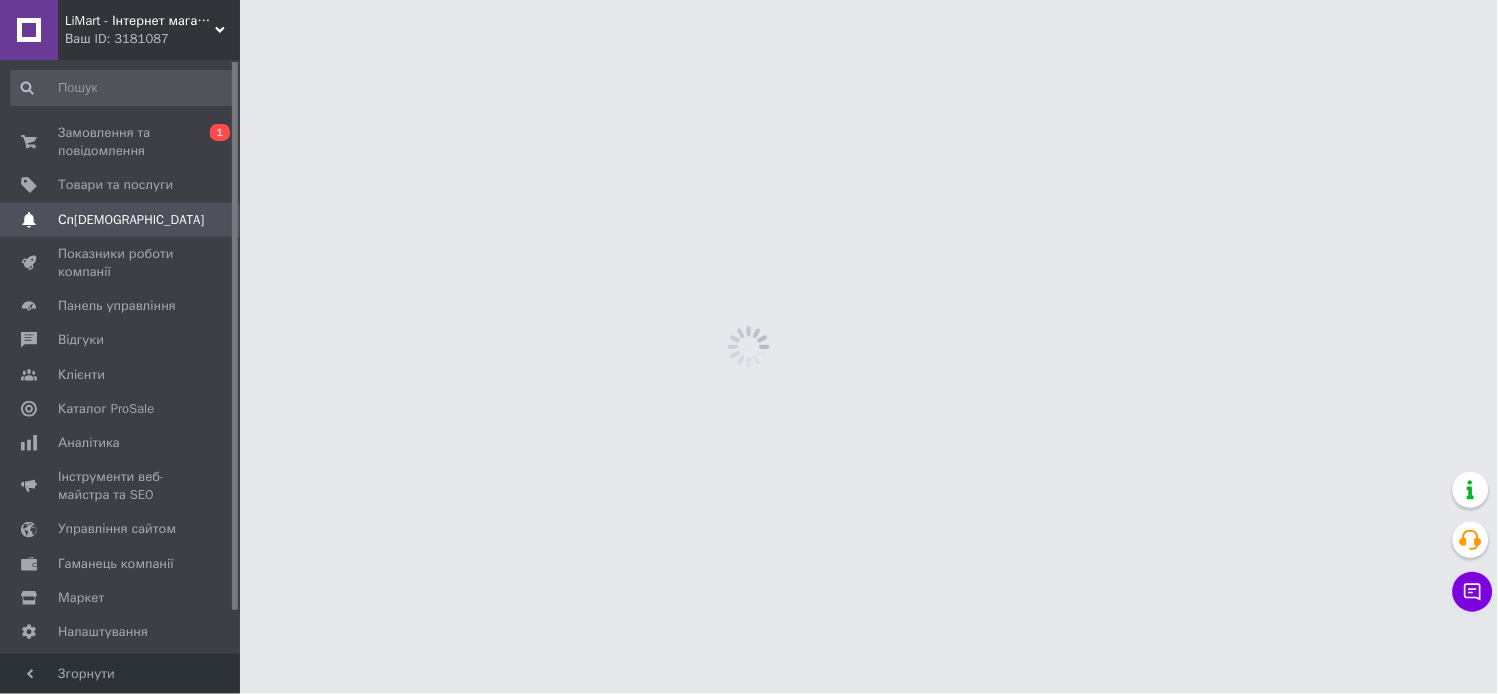 scroll, scrollTop: 0, scrollLeft: 0, axis: both 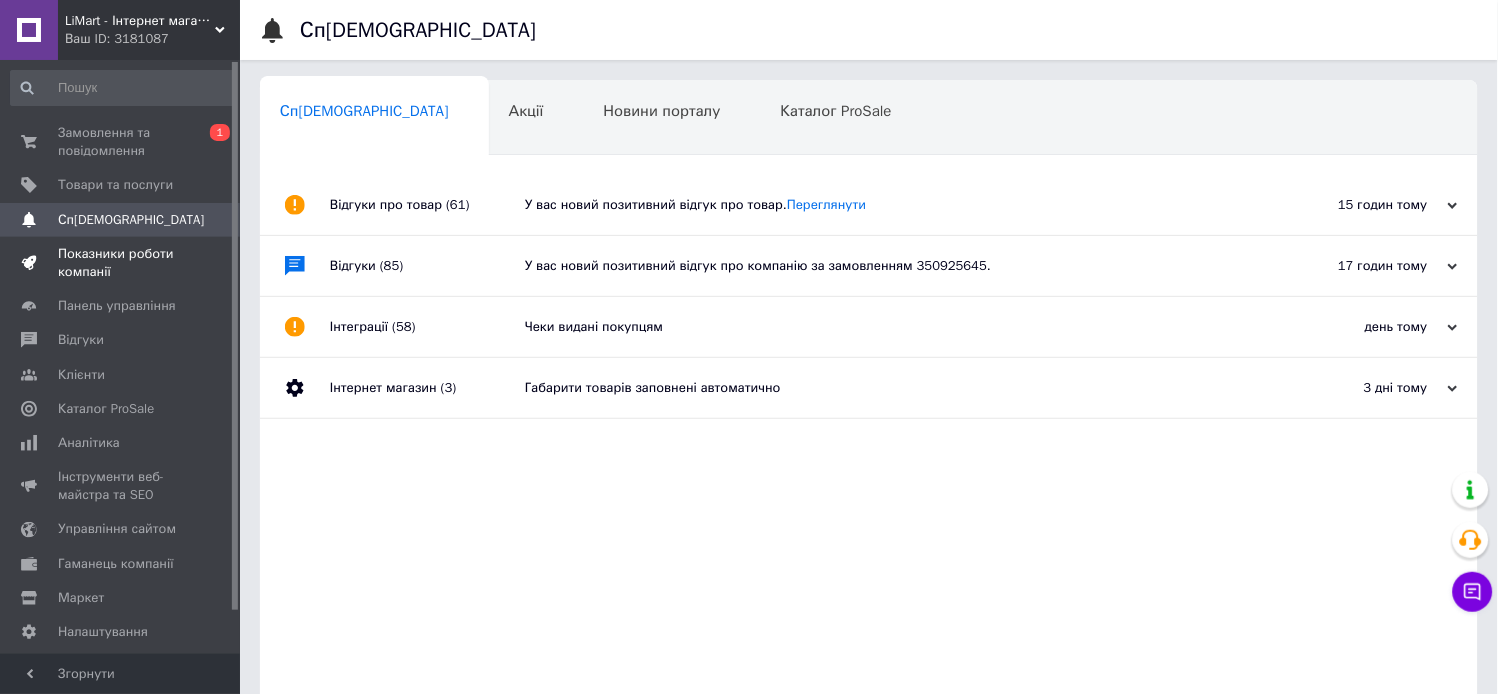 click on "Показники роботи компанії" at bounding box center [121, 263] 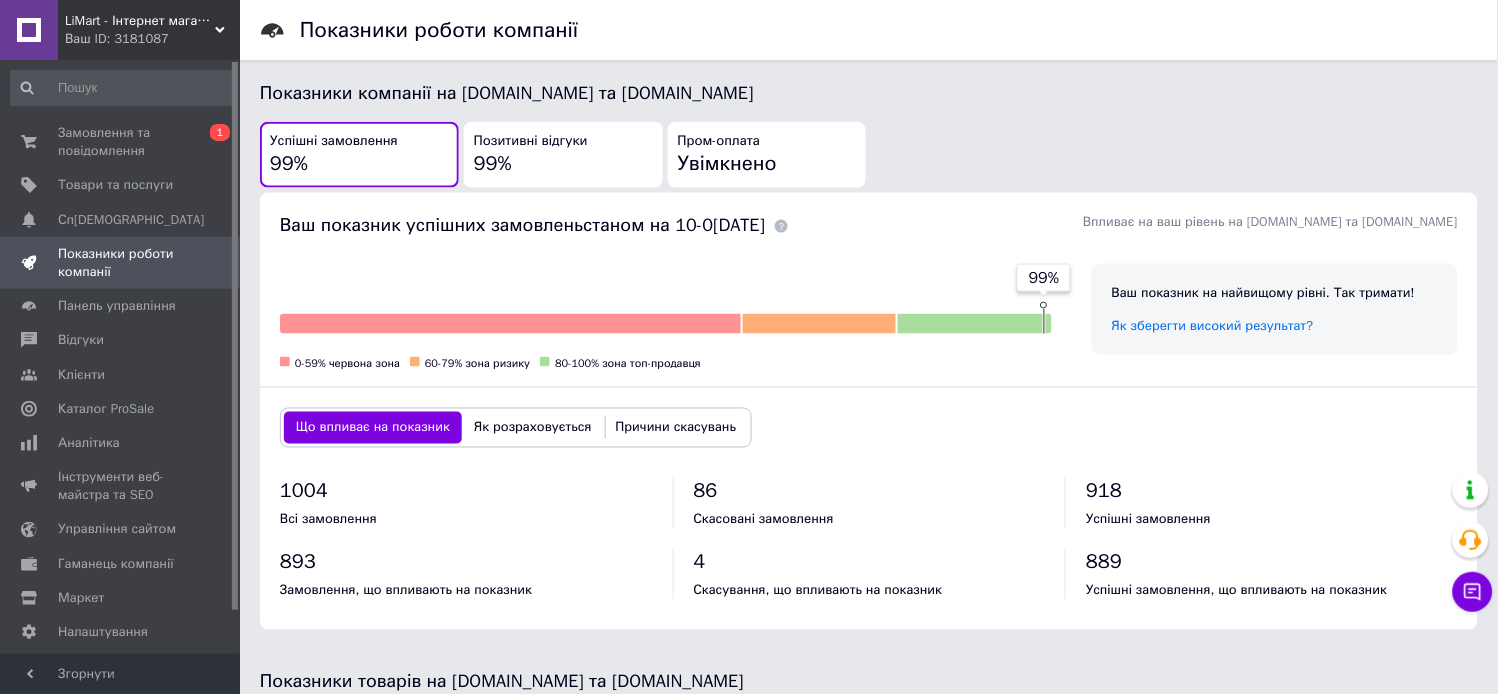 scroll, scrollTop: 410, scrollLeft: 0, axis: vertical 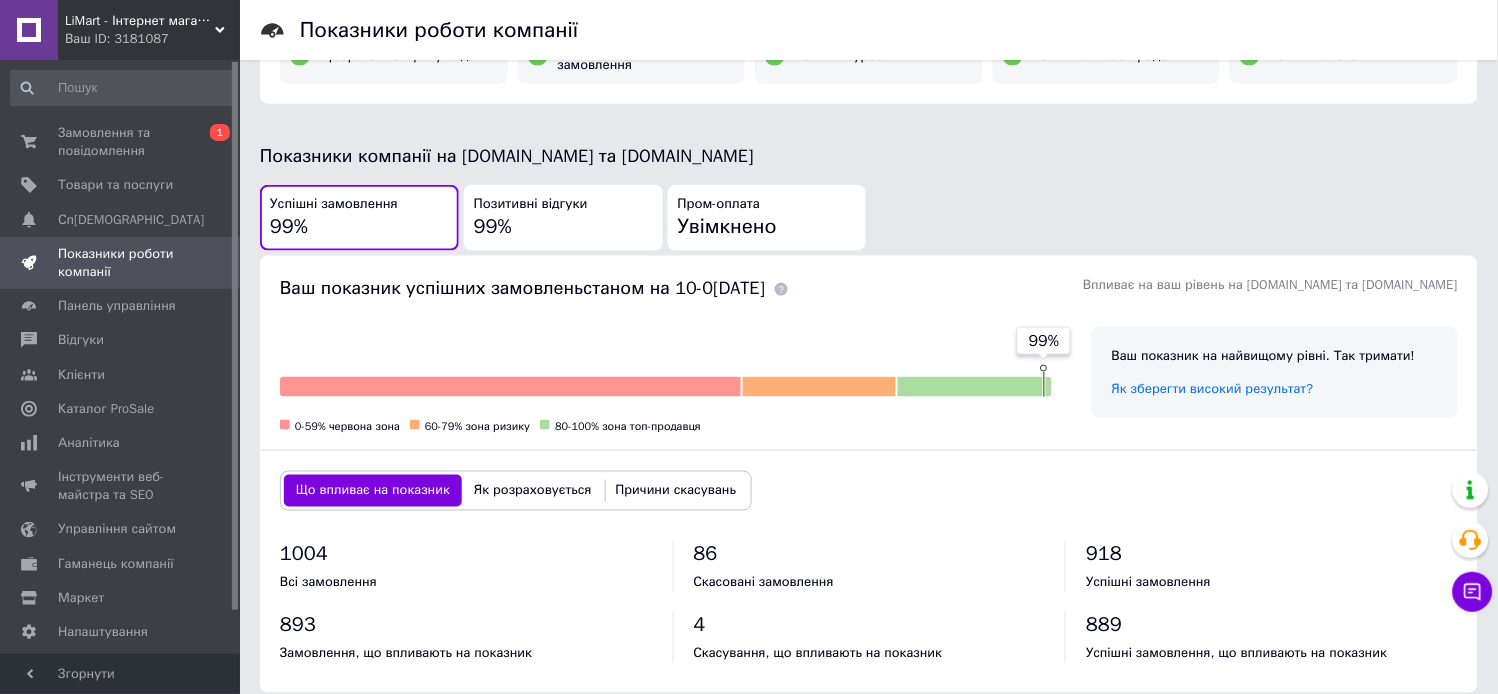 click on "Позитивні відгуки 99%" at bounding box center (563, 218) 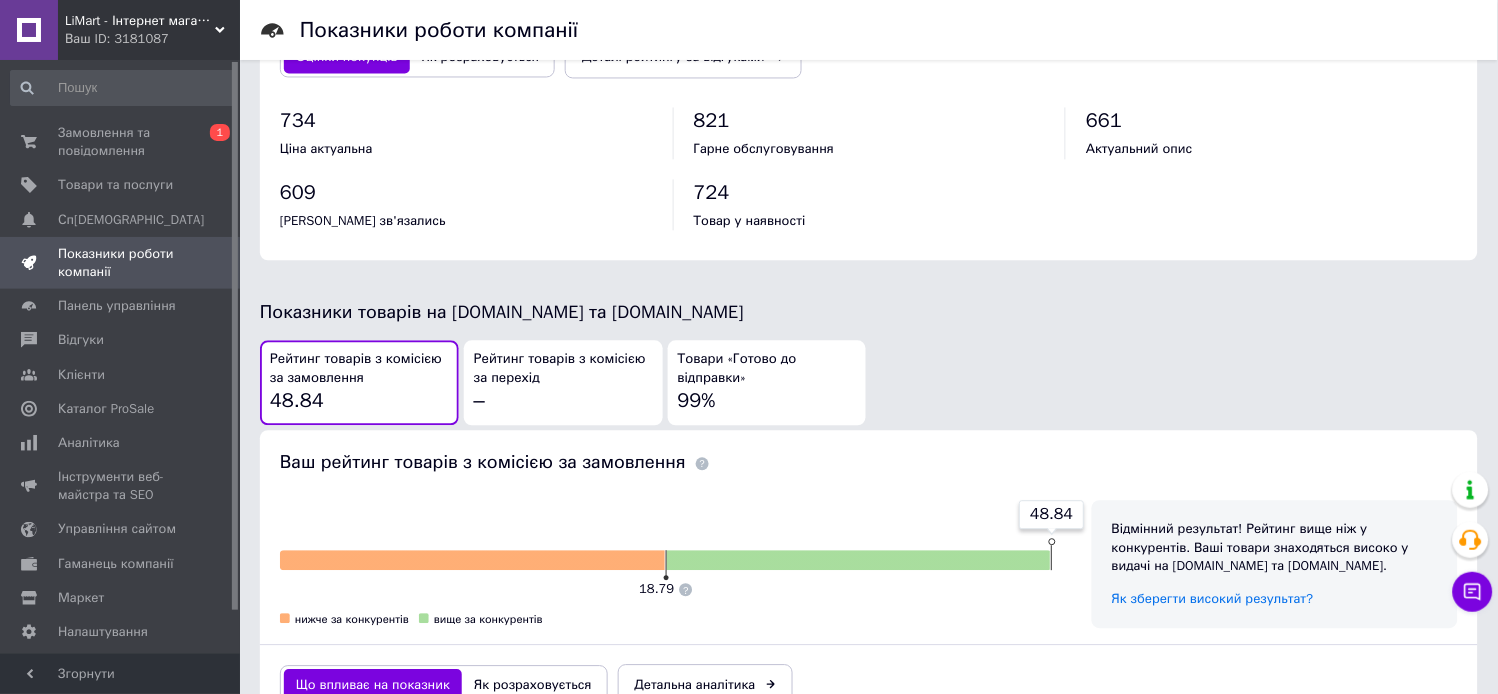 scroll, scrollTop: 854, scrollLeft: 0, axis: vertical 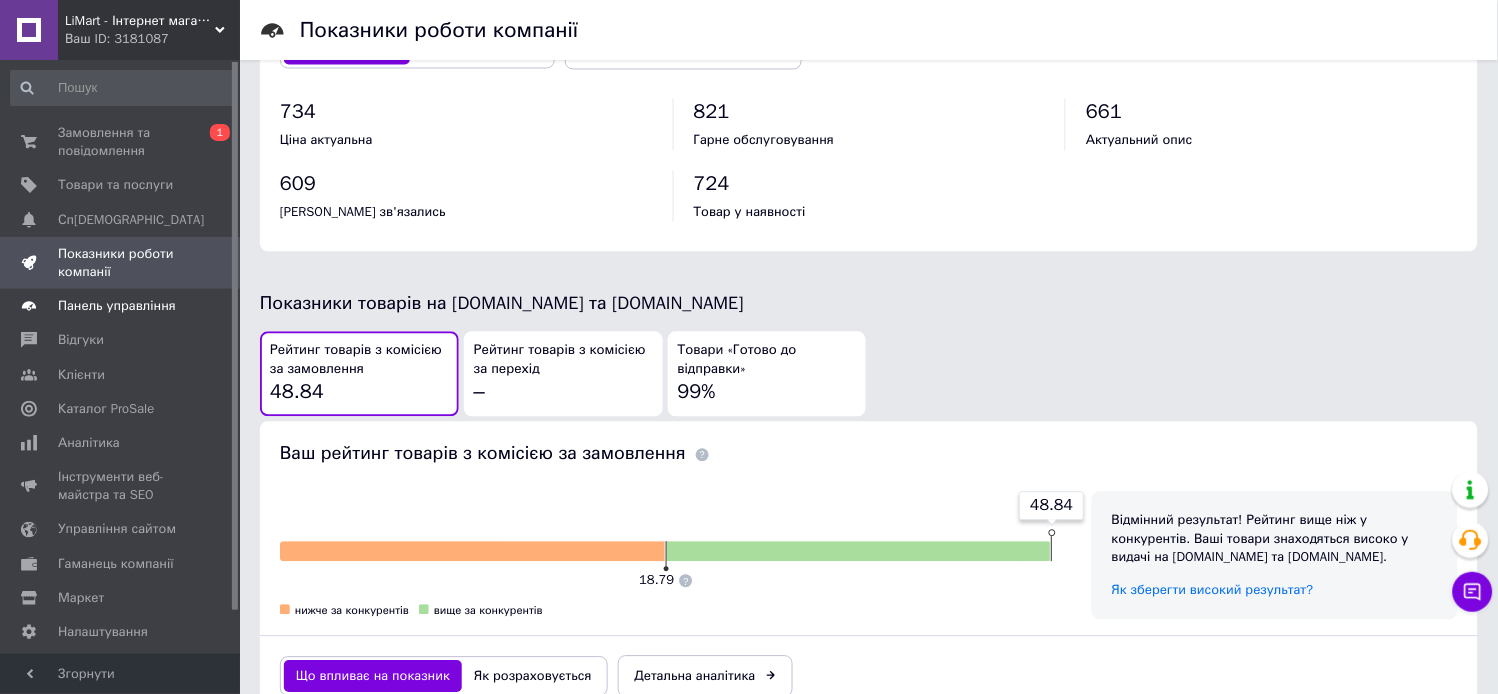 click on "Панель управління" at bounding box center [117, 306] 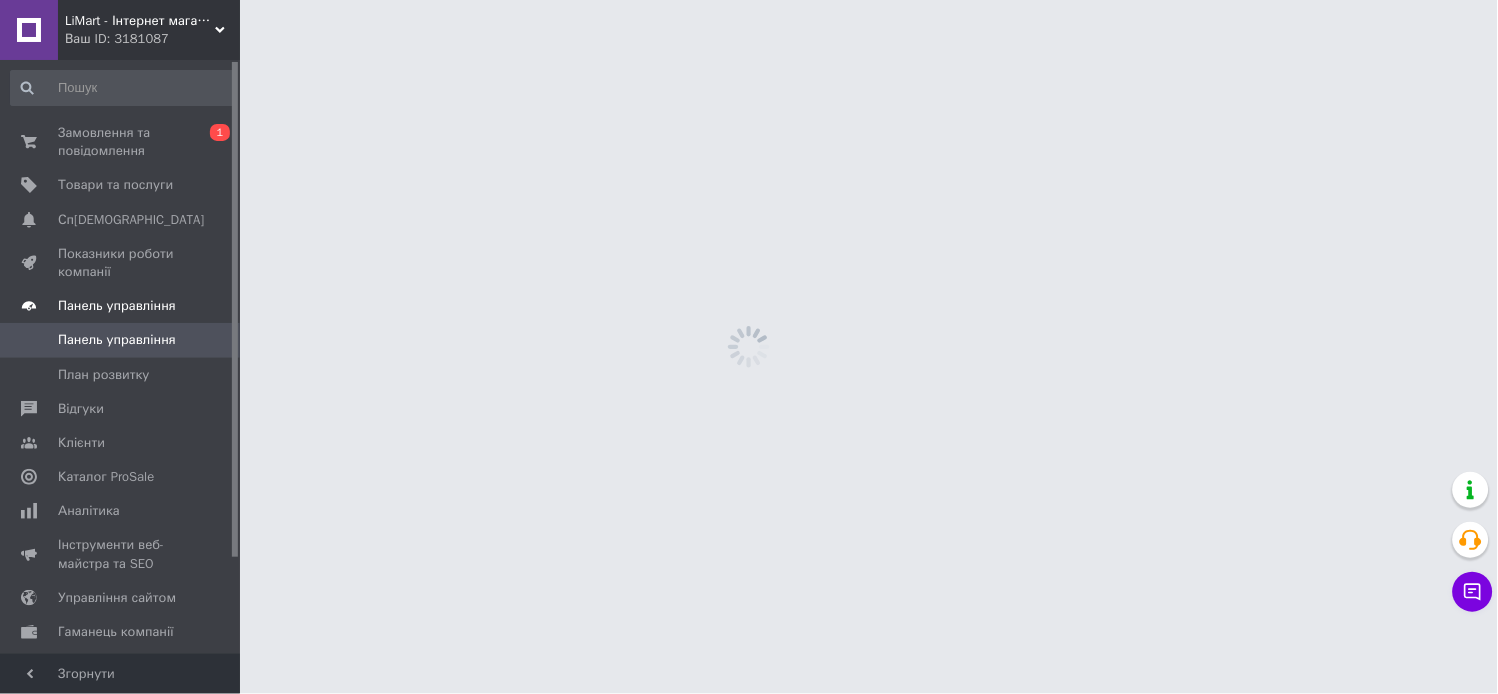 scroll, scrollTop: 0, scrollLeft: 0, axis: both 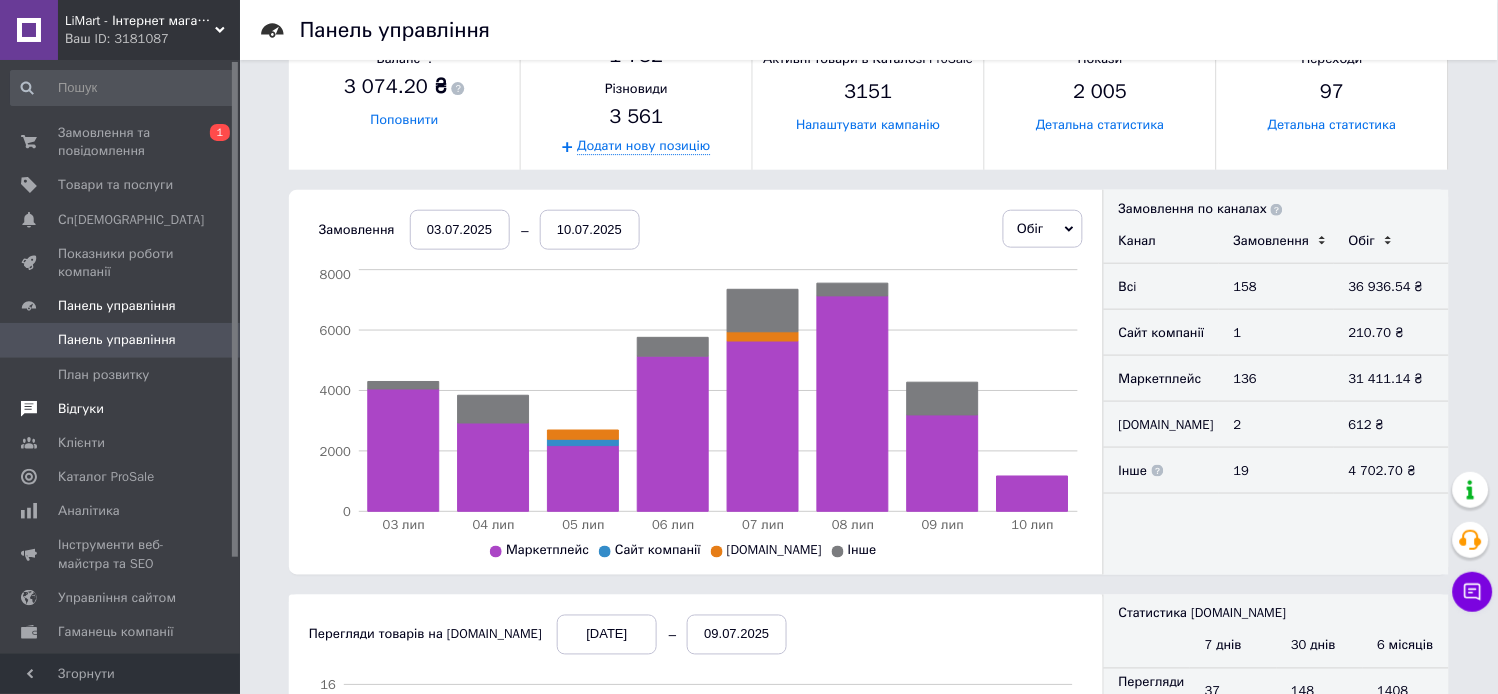 click on "Відгуки" at bounding box center [81, 409] 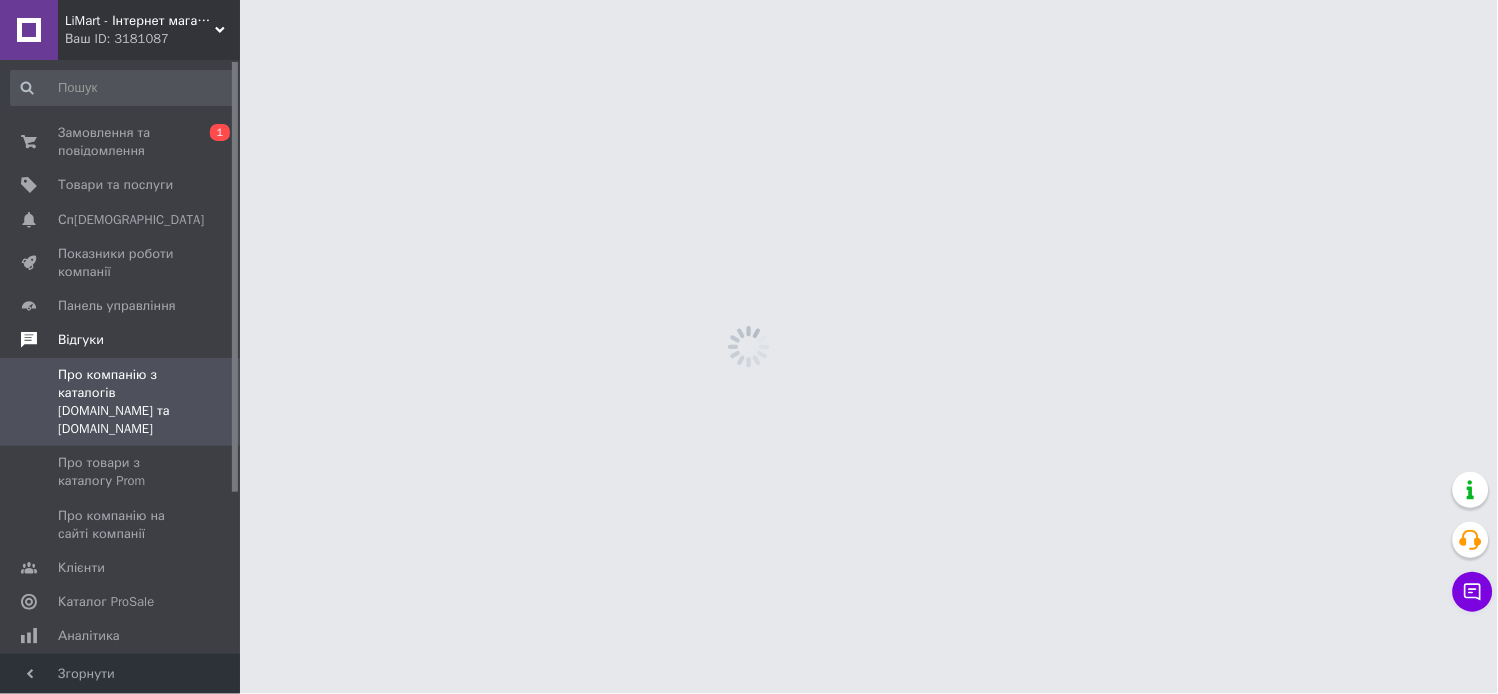 scroll, scrollTop: 0, scrollLeft: 0, axis: both 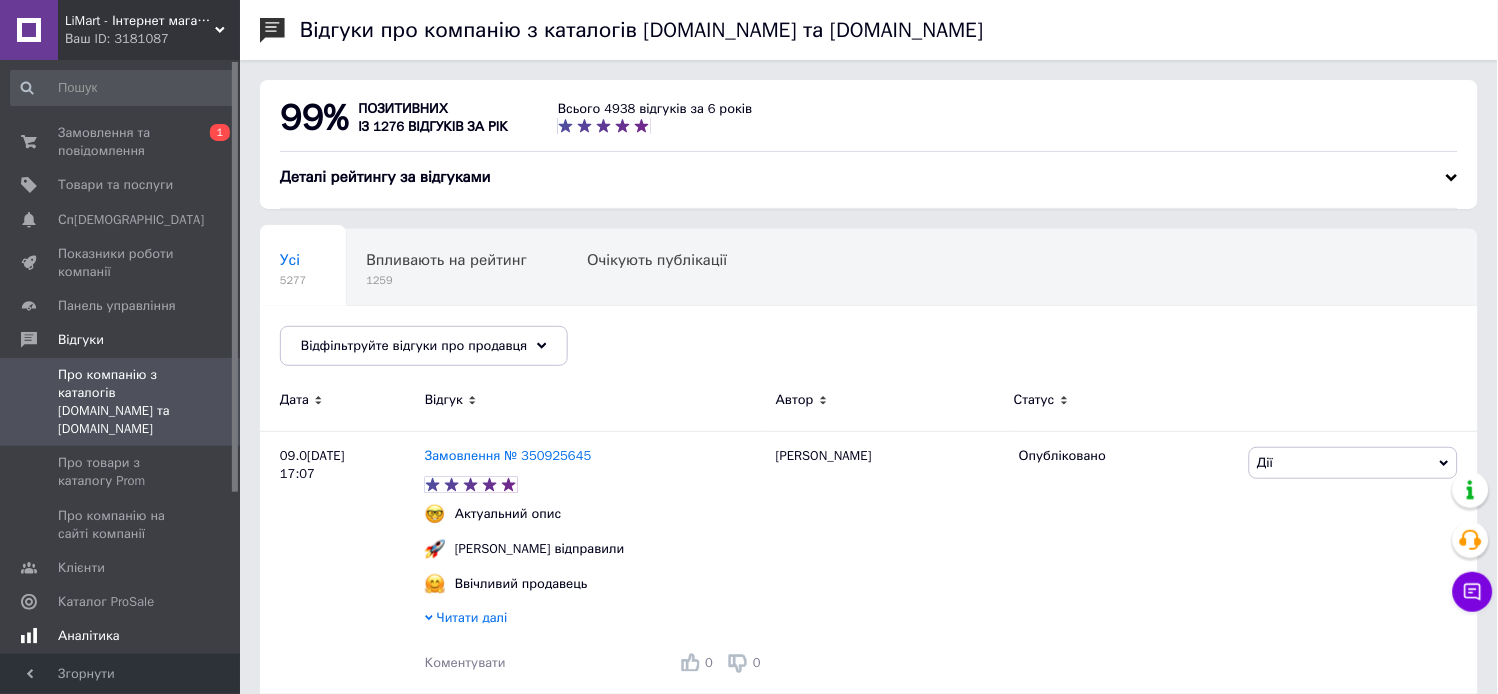 click on "Аналітика" at bounding box center (89, 636) 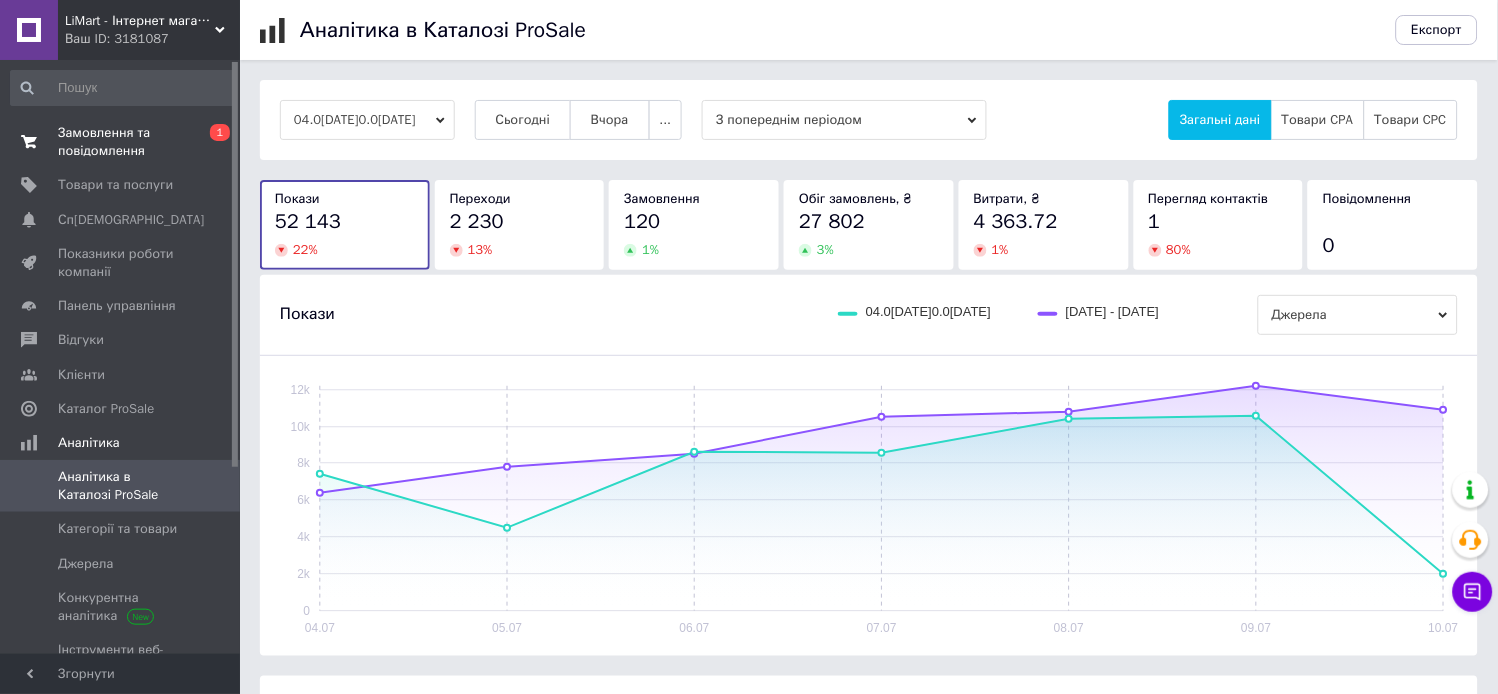 click on "Замовлення та повідомлення" at bounding box center [121, 142] 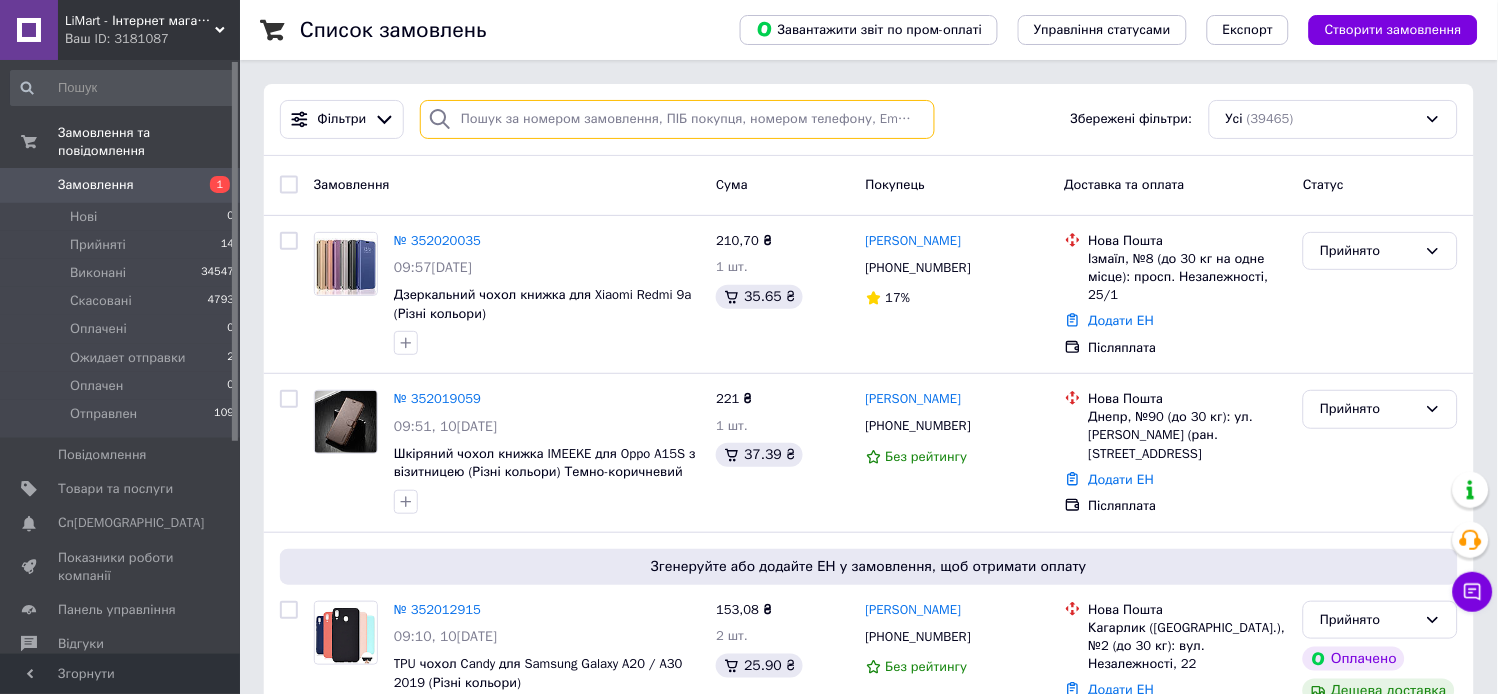 click at bounding box center [677, 119] 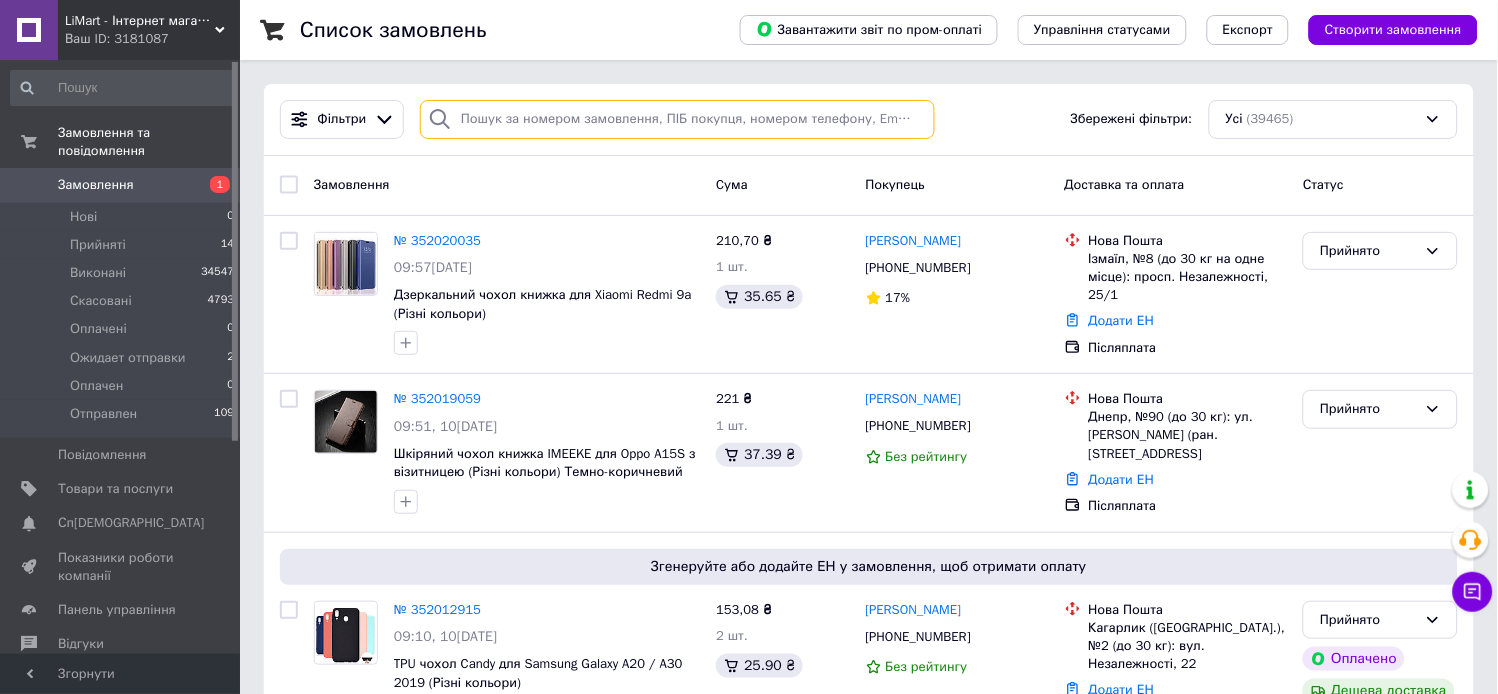 paste on "+380689166299" 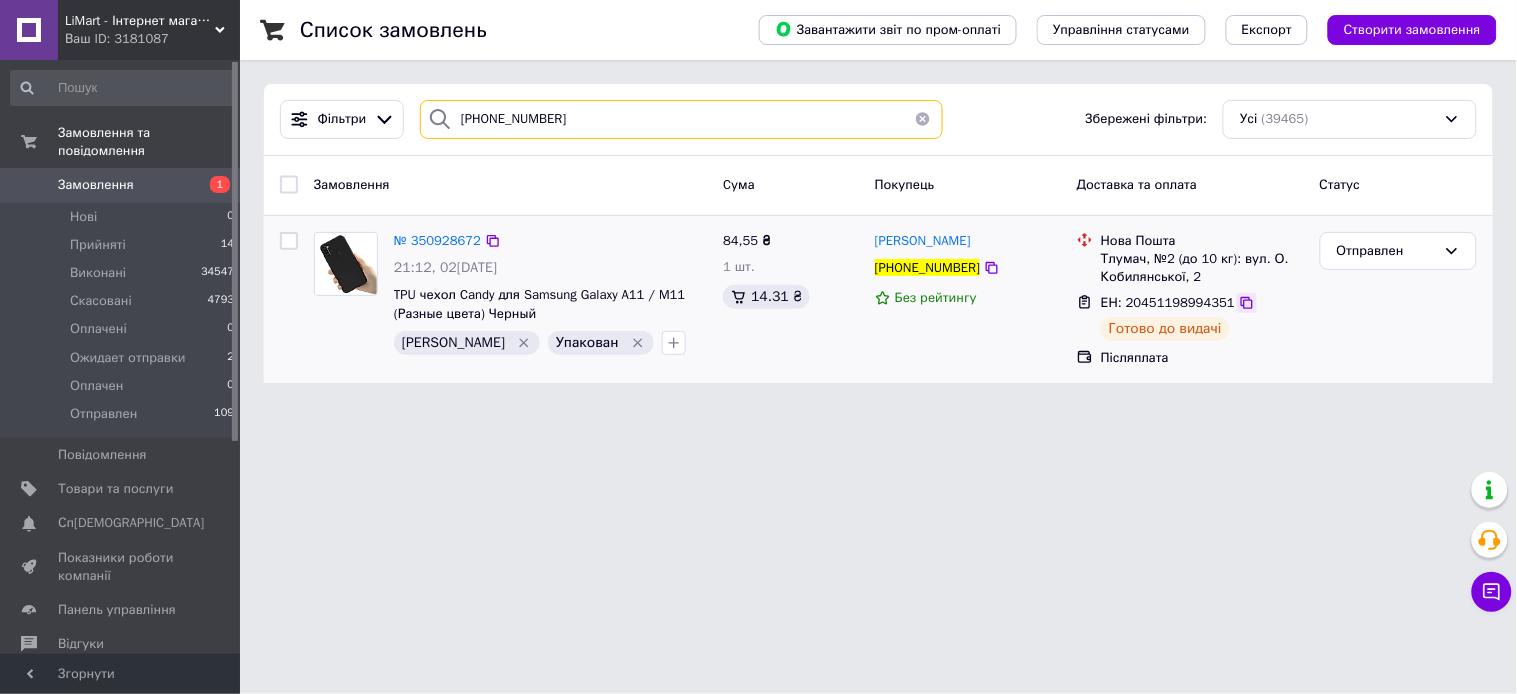 type on "+380689166299" 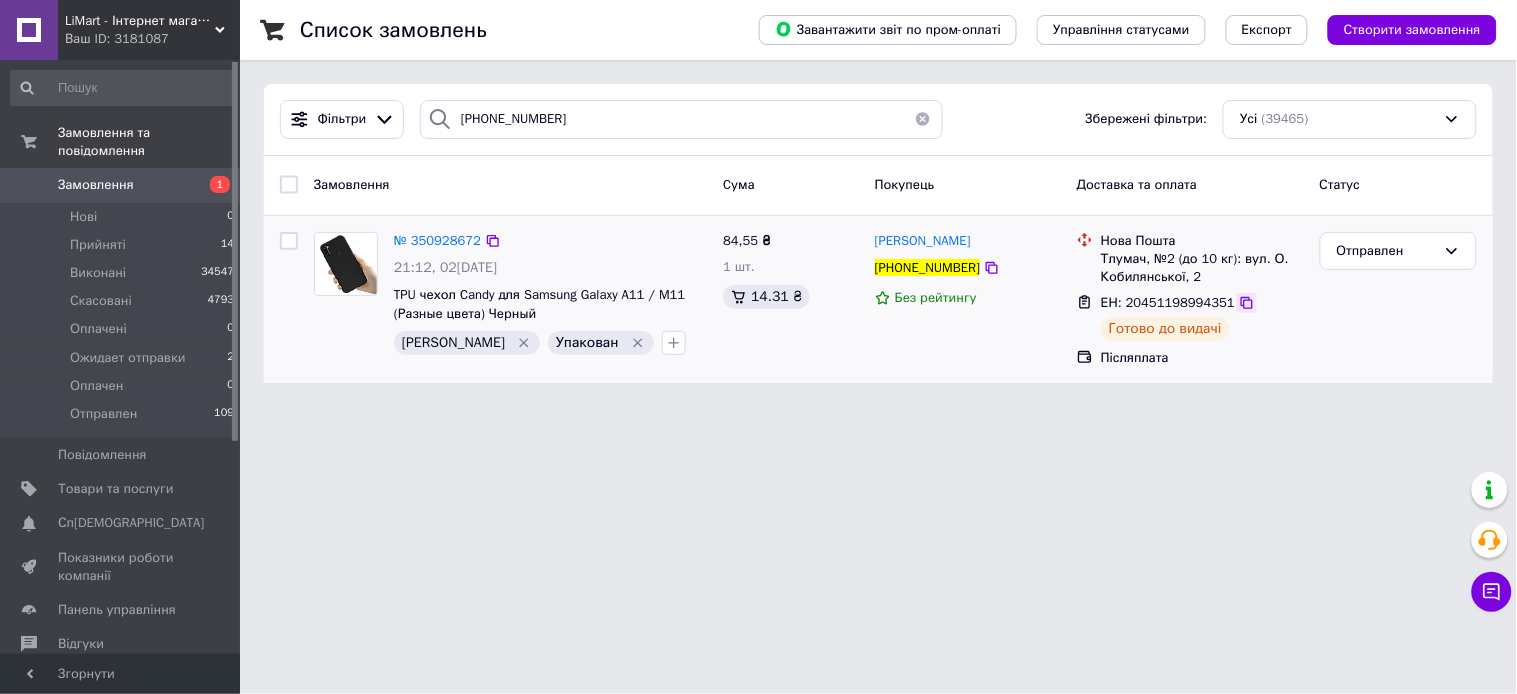 click 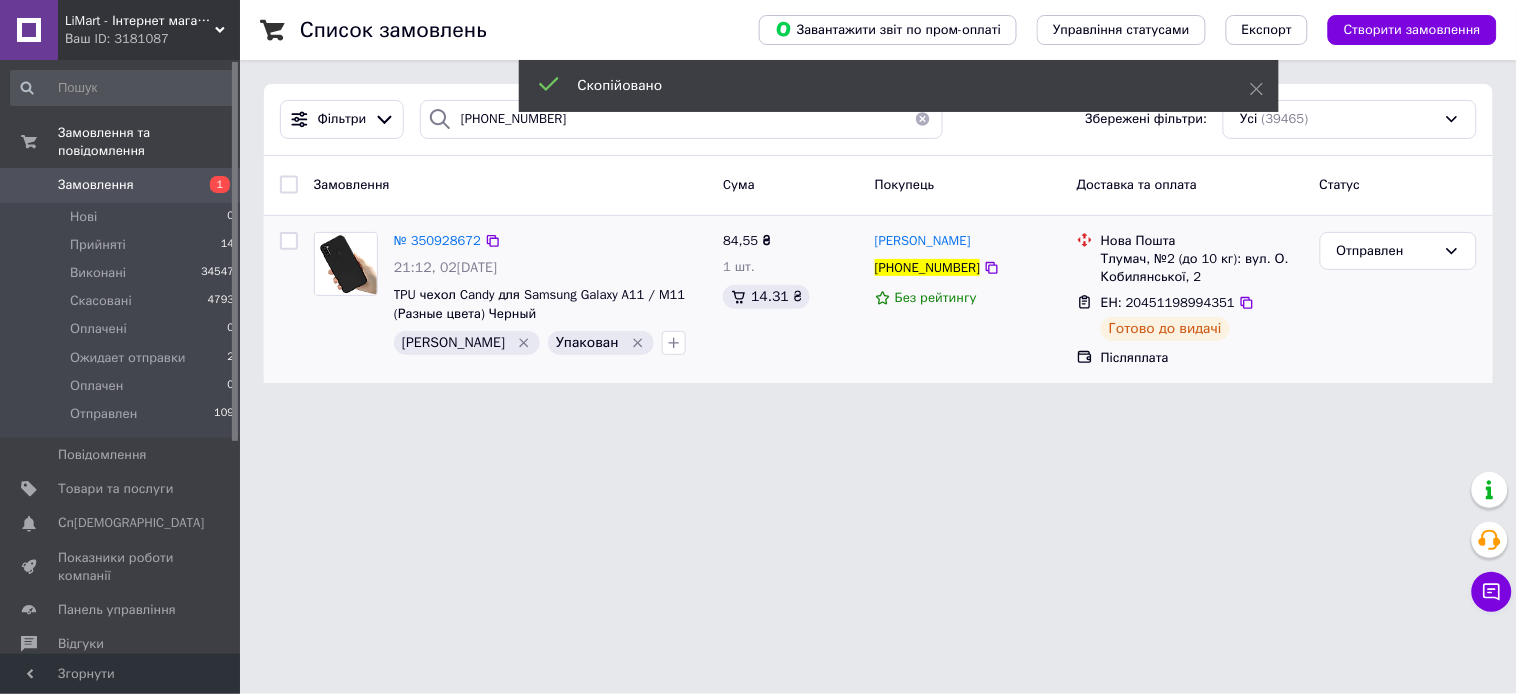 click on "+380689166299" at bounding box center (927, 267) 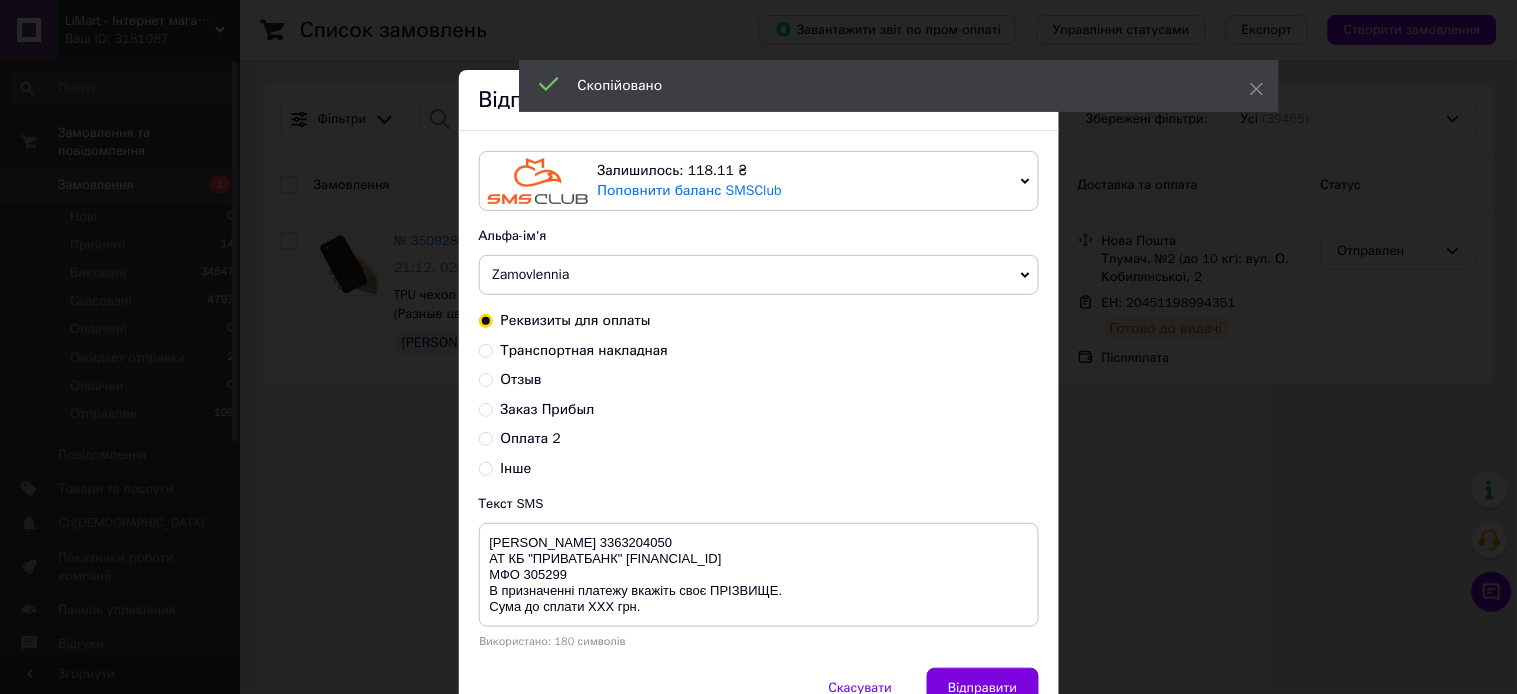 click on "Заказ Прибыл" at bounding box center (548, 409) 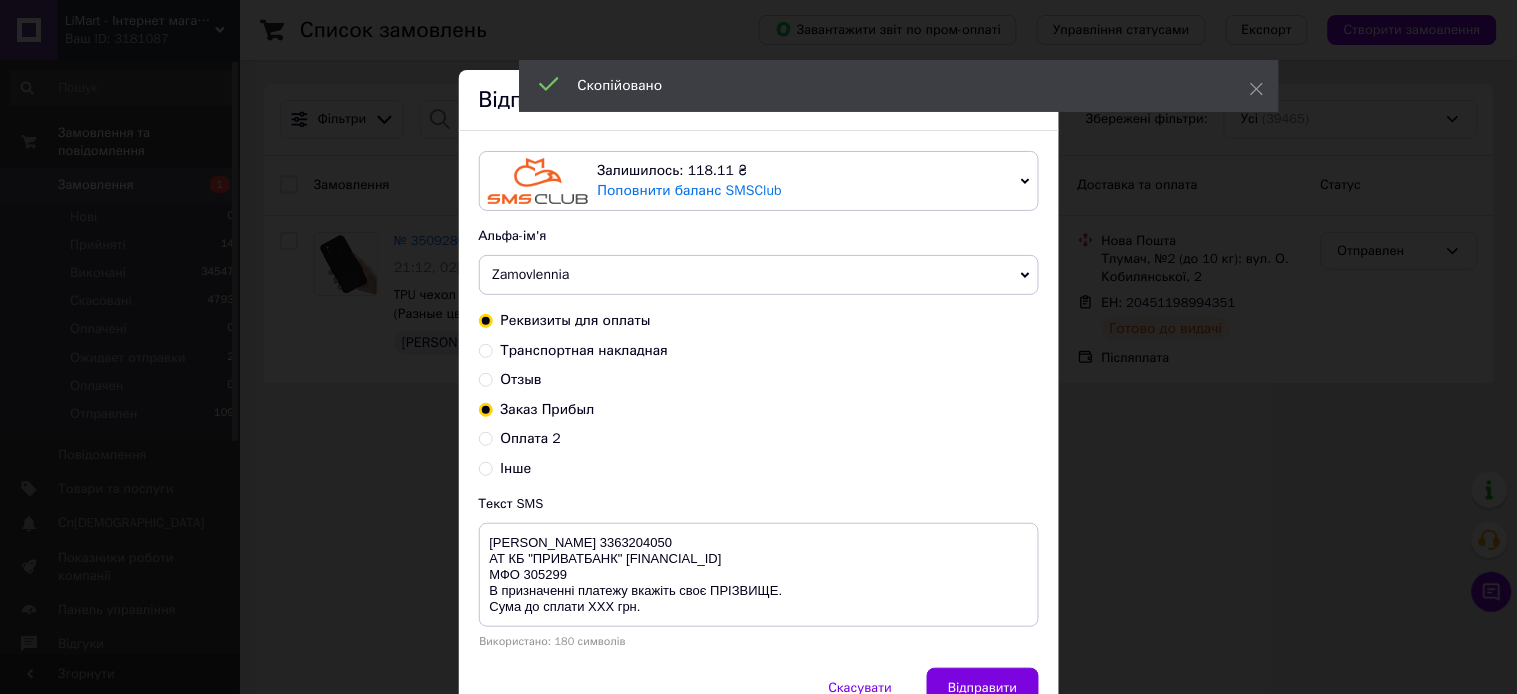 radio on "true" 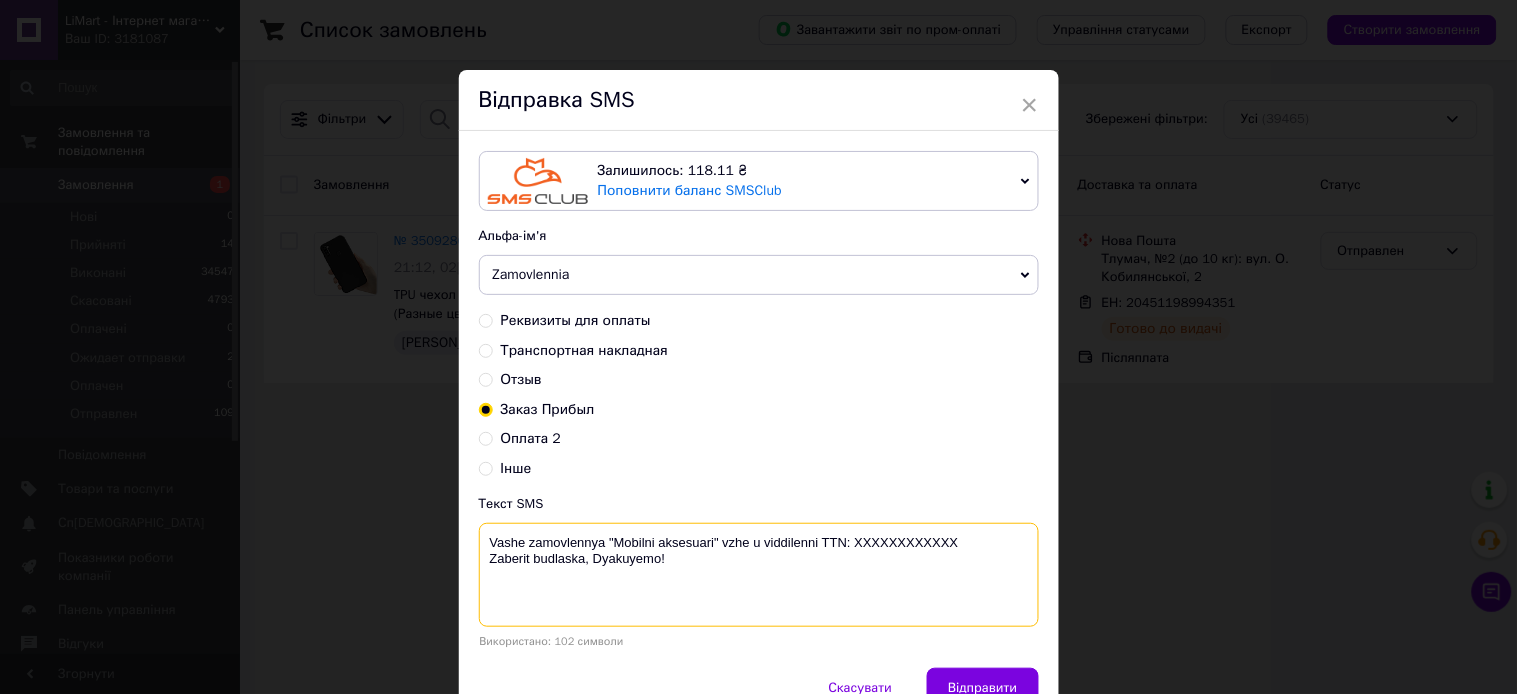 click on "Vashe zamovlennya "Mobіlnі aksesuari" vzhe u viddilenni TTN: XXXXXXXXXXXX
Zaberit budlaska, Dyakuyemo!" at bounding box center [759, 575] 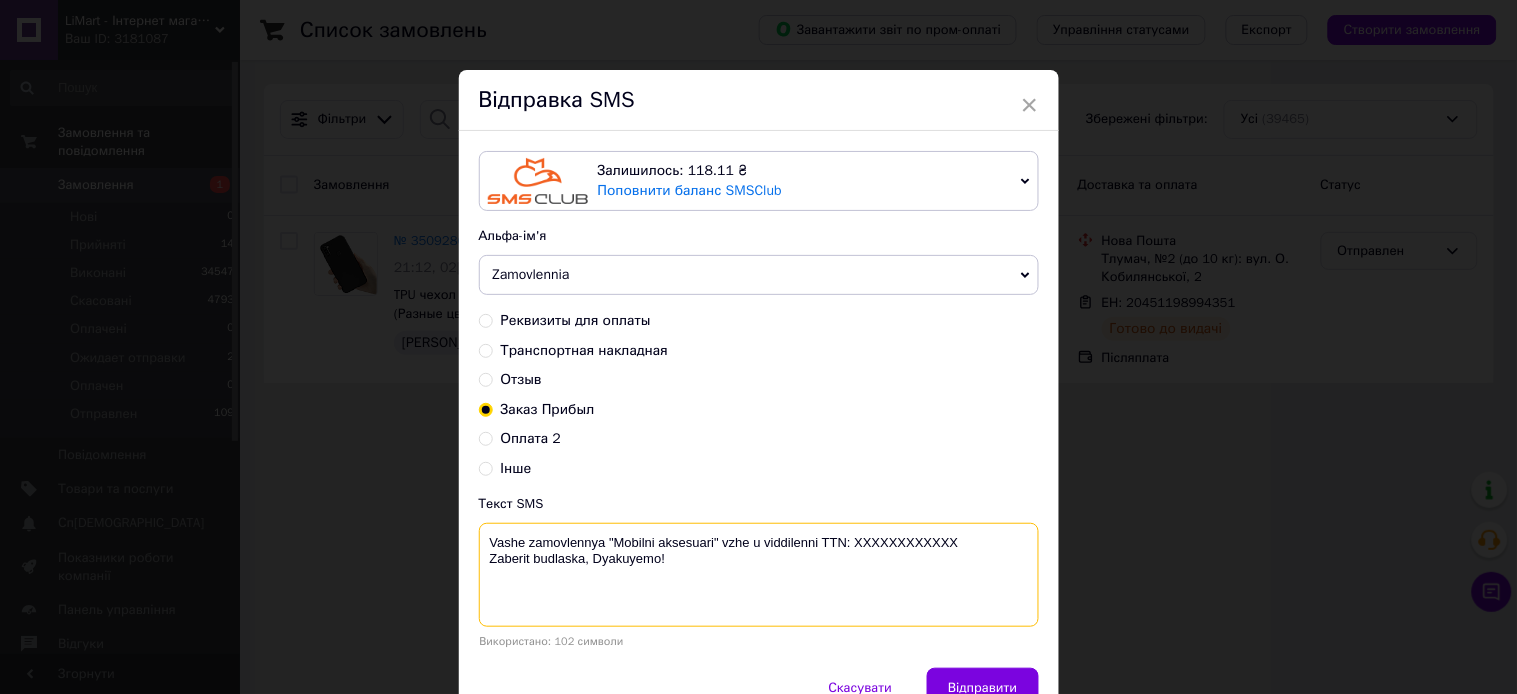 paste on "20451198994351" 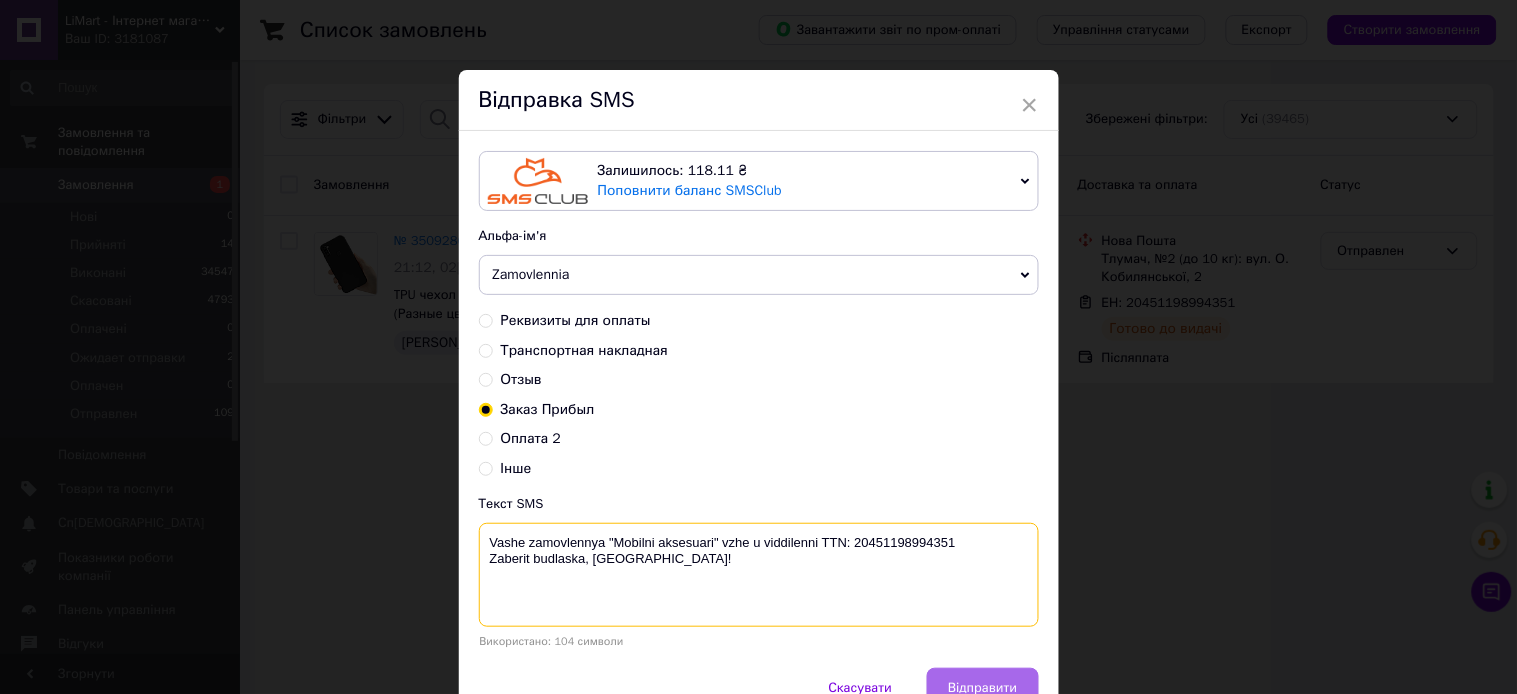 type on "Vashe zamovlennya "Mobіlnі aksesuari" vzhe u viddilenni TTN: 20451198994351
Zaberit budlaska, Dyakuyemo!" 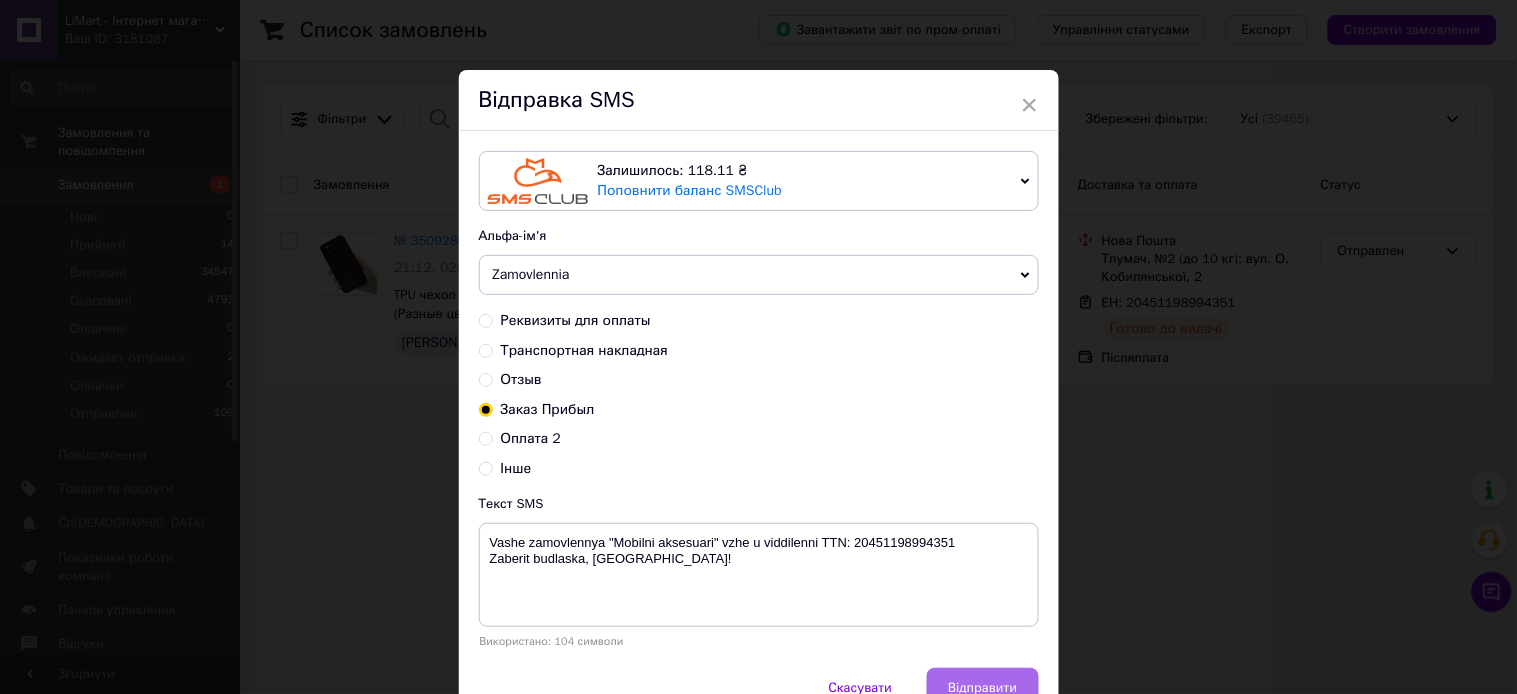 click on "Відправити" at bounding box center (982, 688) 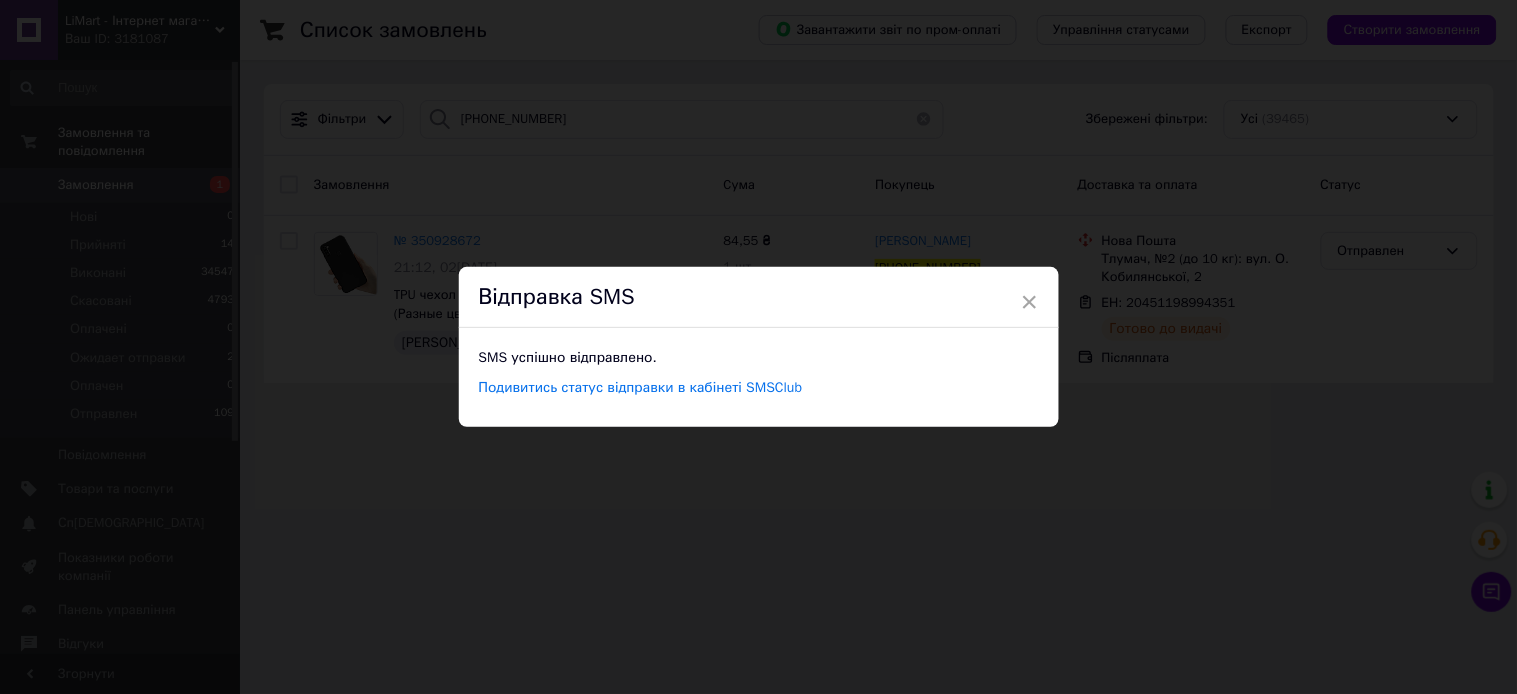 click on "× Відправка SMS SMS успішно відправлено. Подивитись статус відправки в кабінеті SMSClub" at bounding box center (758, 347) 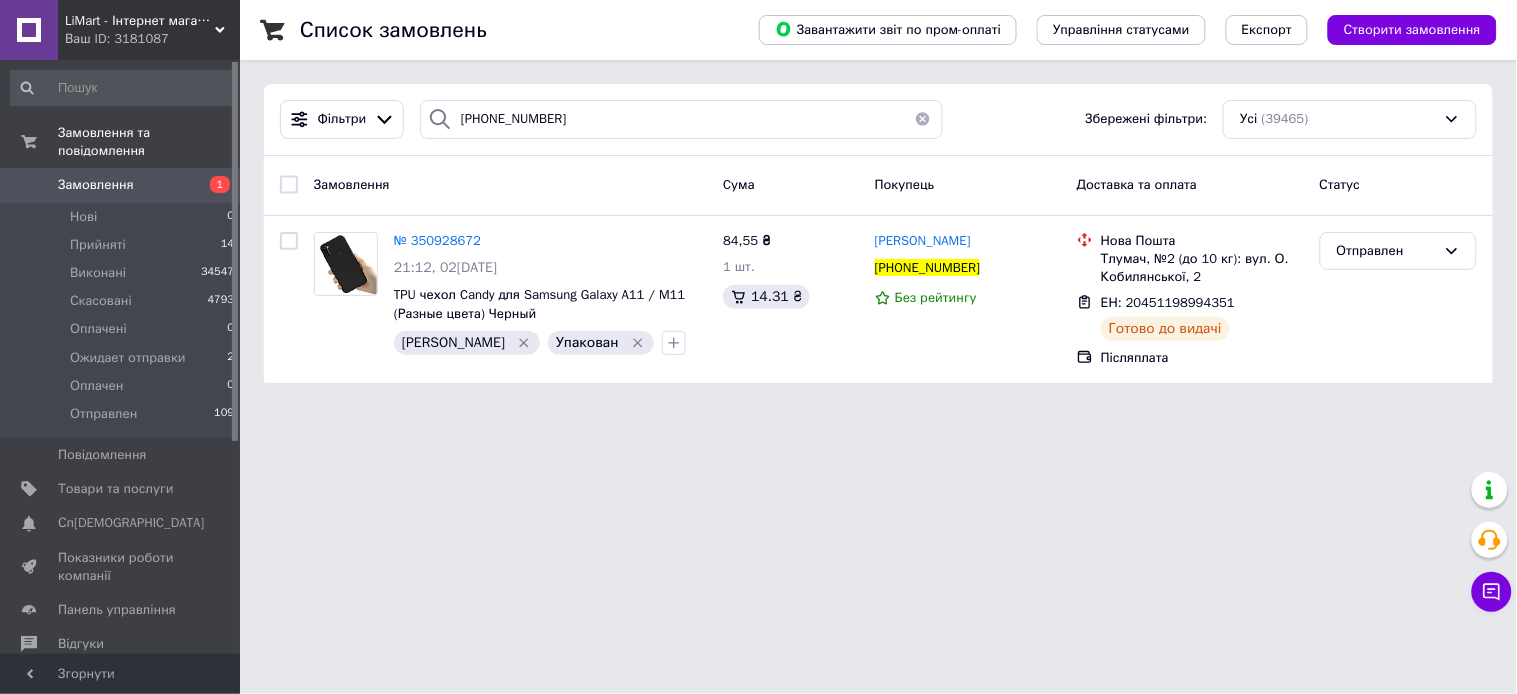 click on "Замовлення" at bounding box center (121, 185) 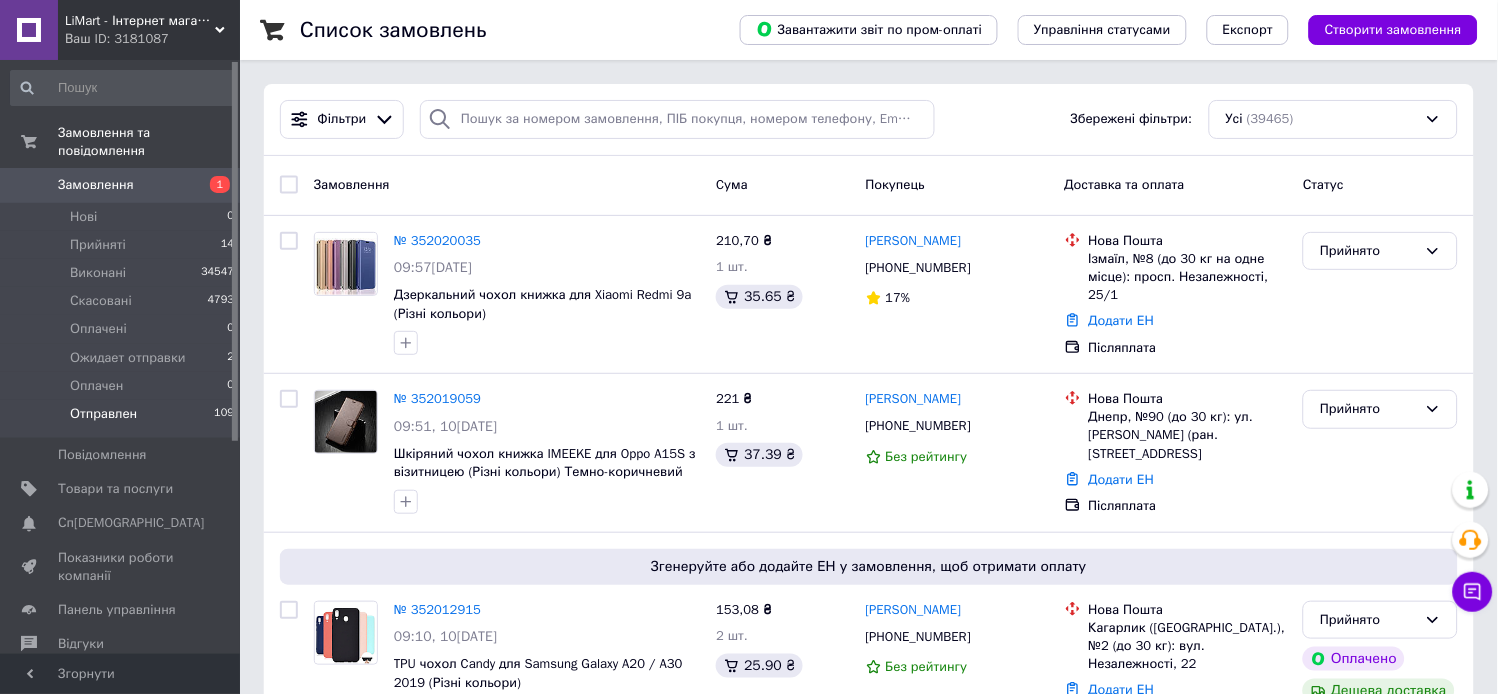 click on "Отправлен" at bounding box center (103, 414) 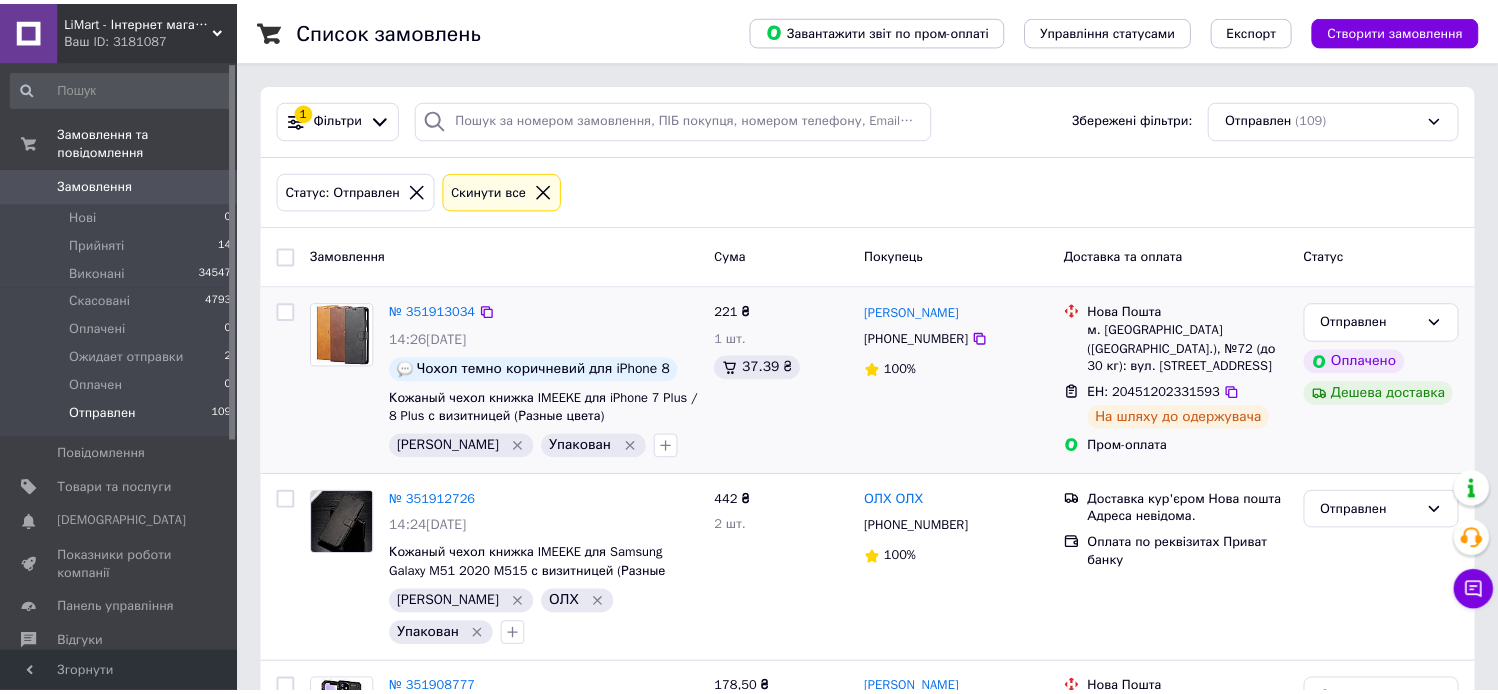 scroll, scrollTop: 0, scrollLeft: 0, axis: both 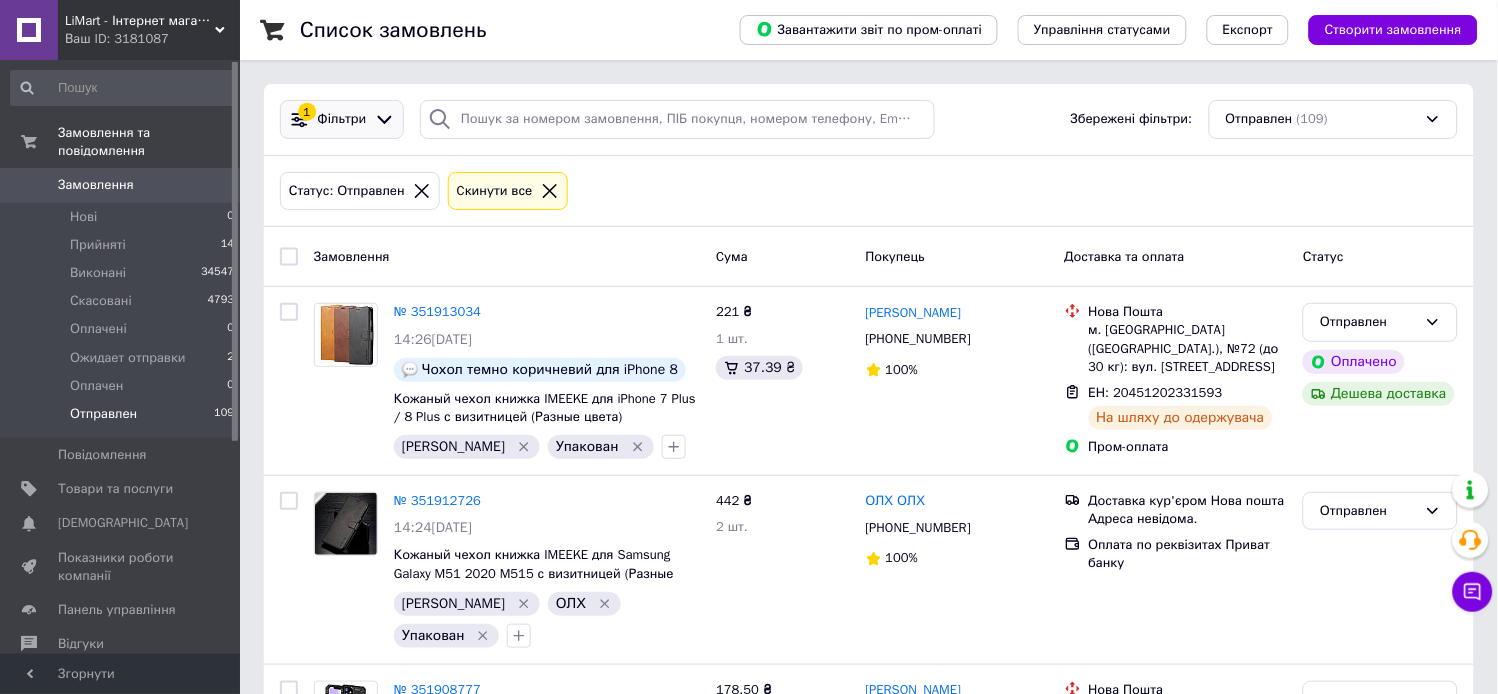 click at bounding box center [384, 119] 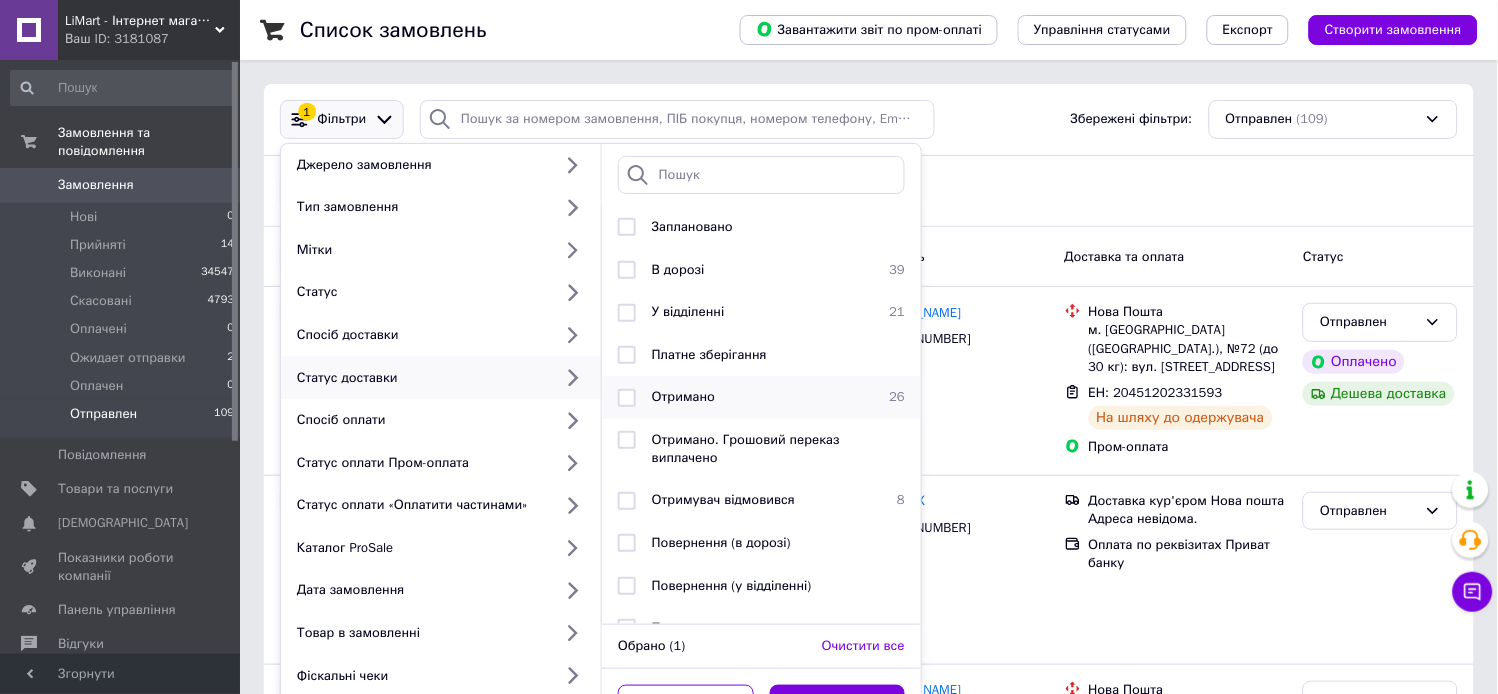 click on "Отримано" at bounding box center (683, 396) 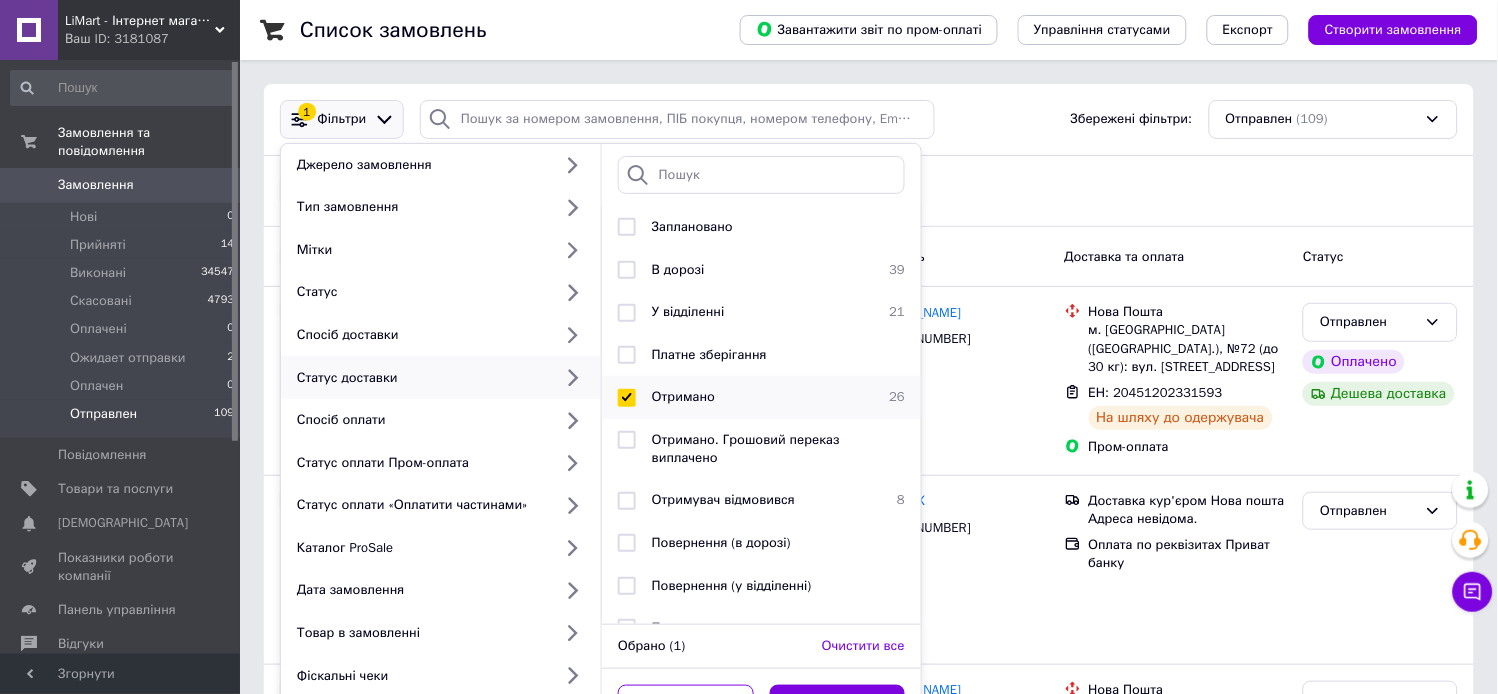 checkbox on "true" 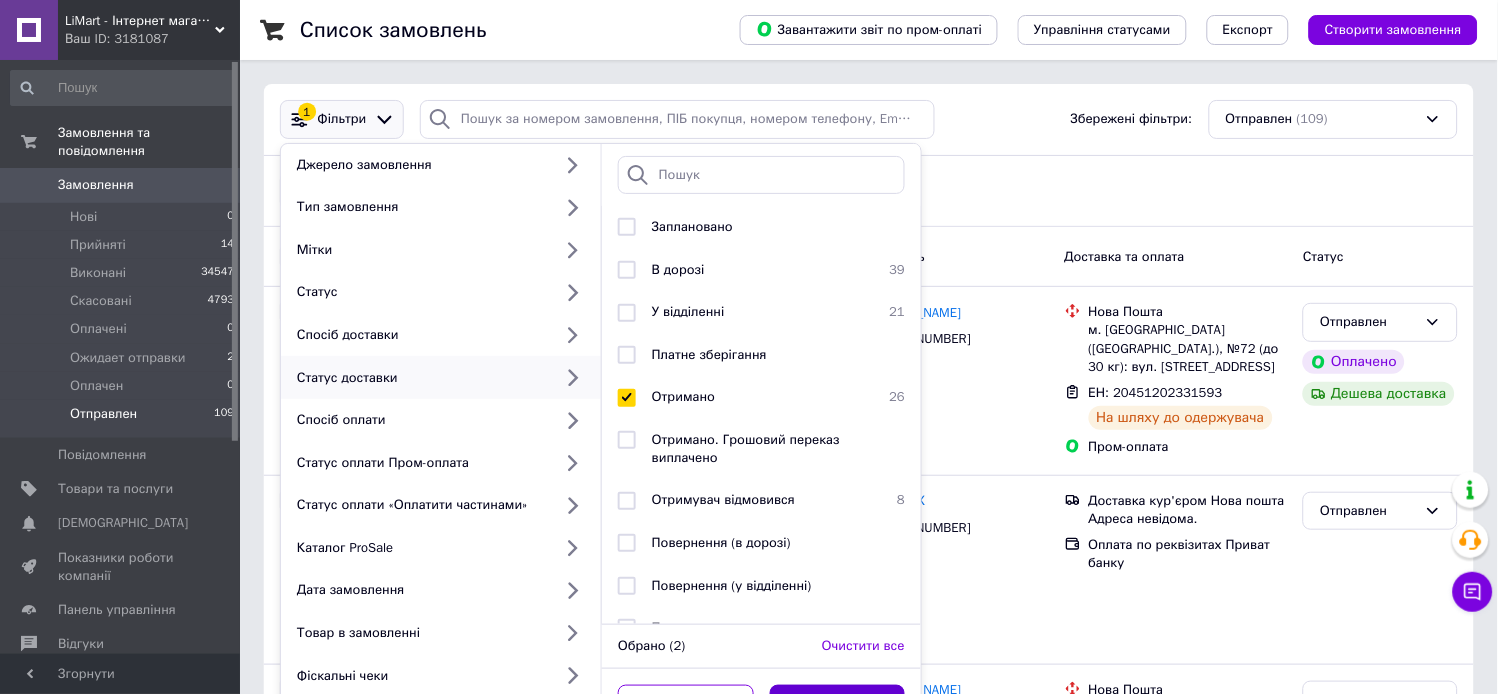 click on "Застосувати" at bounding box center (838, 704) 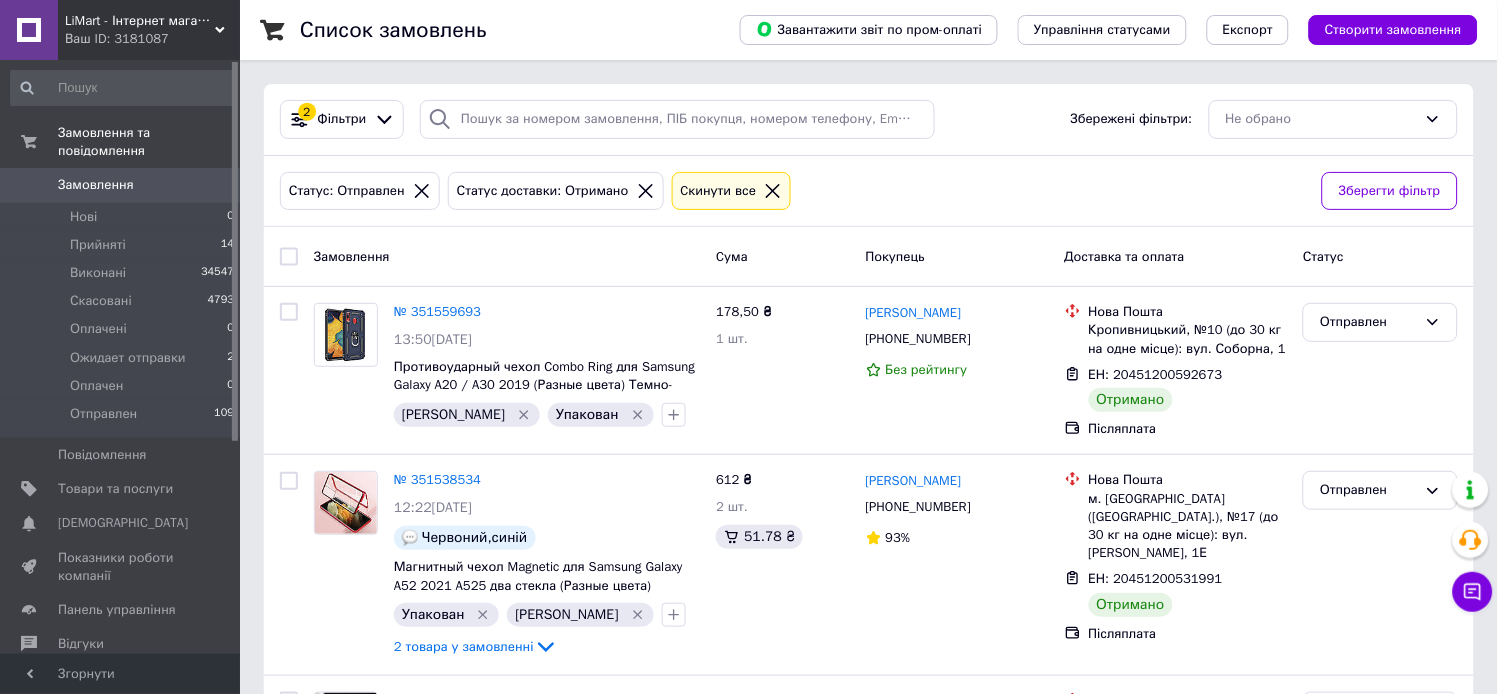 scroll, scrollTop: 3433, scrollLeft: 0, axis: vertical 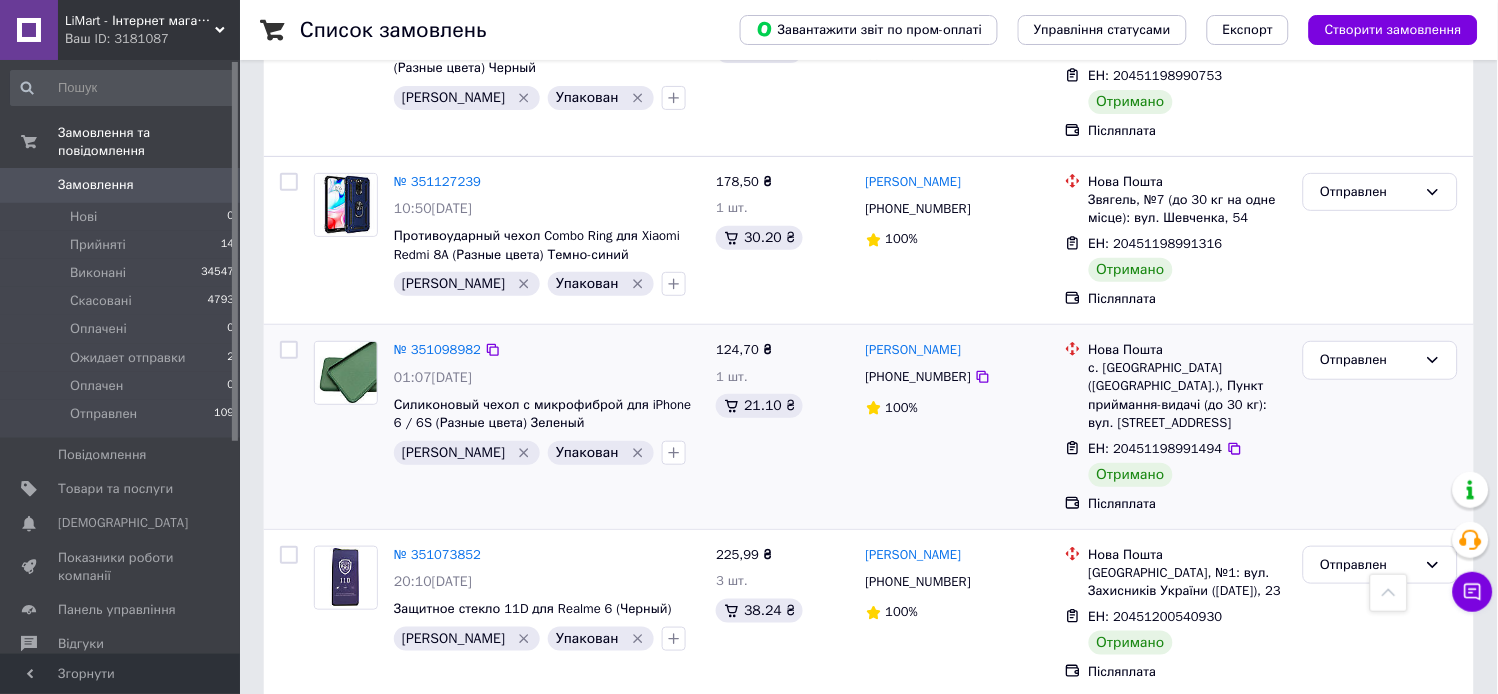 click at bounding box center [289, 350] 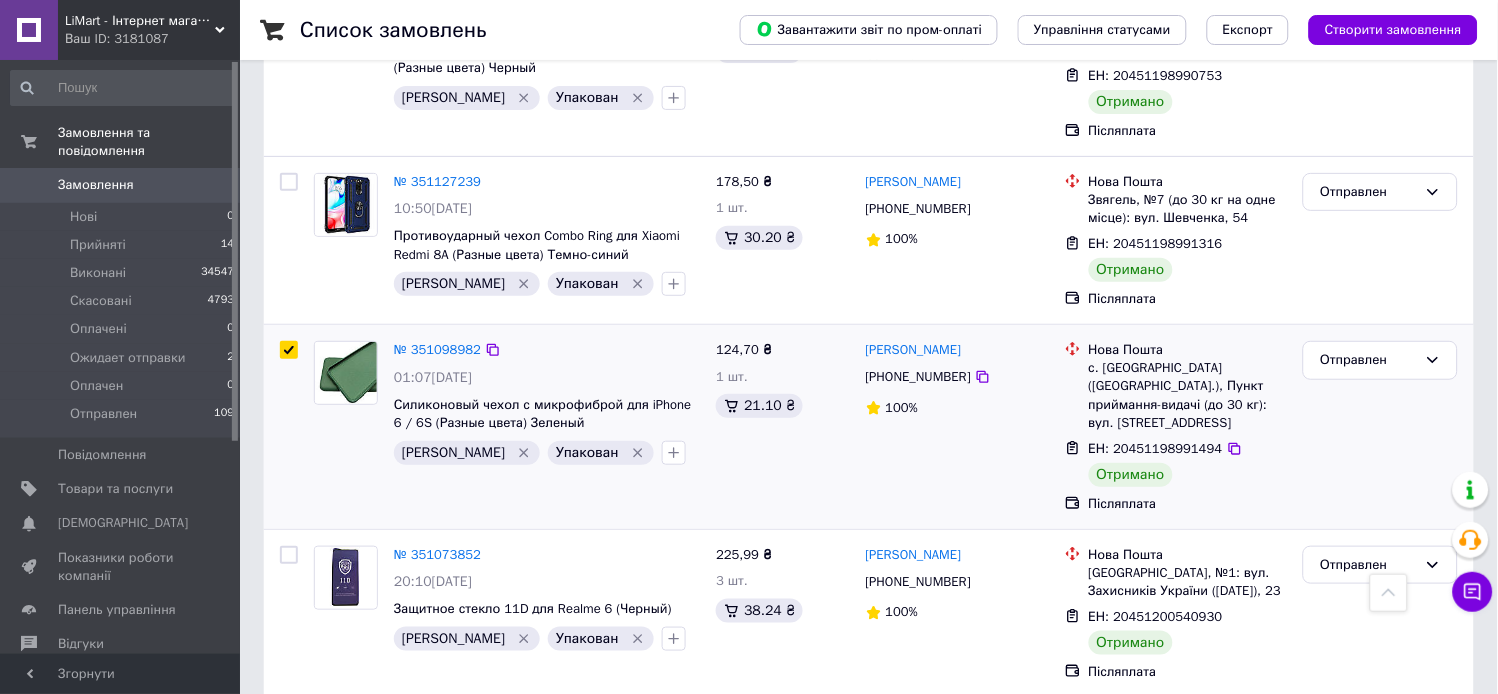 checkbox on "true" 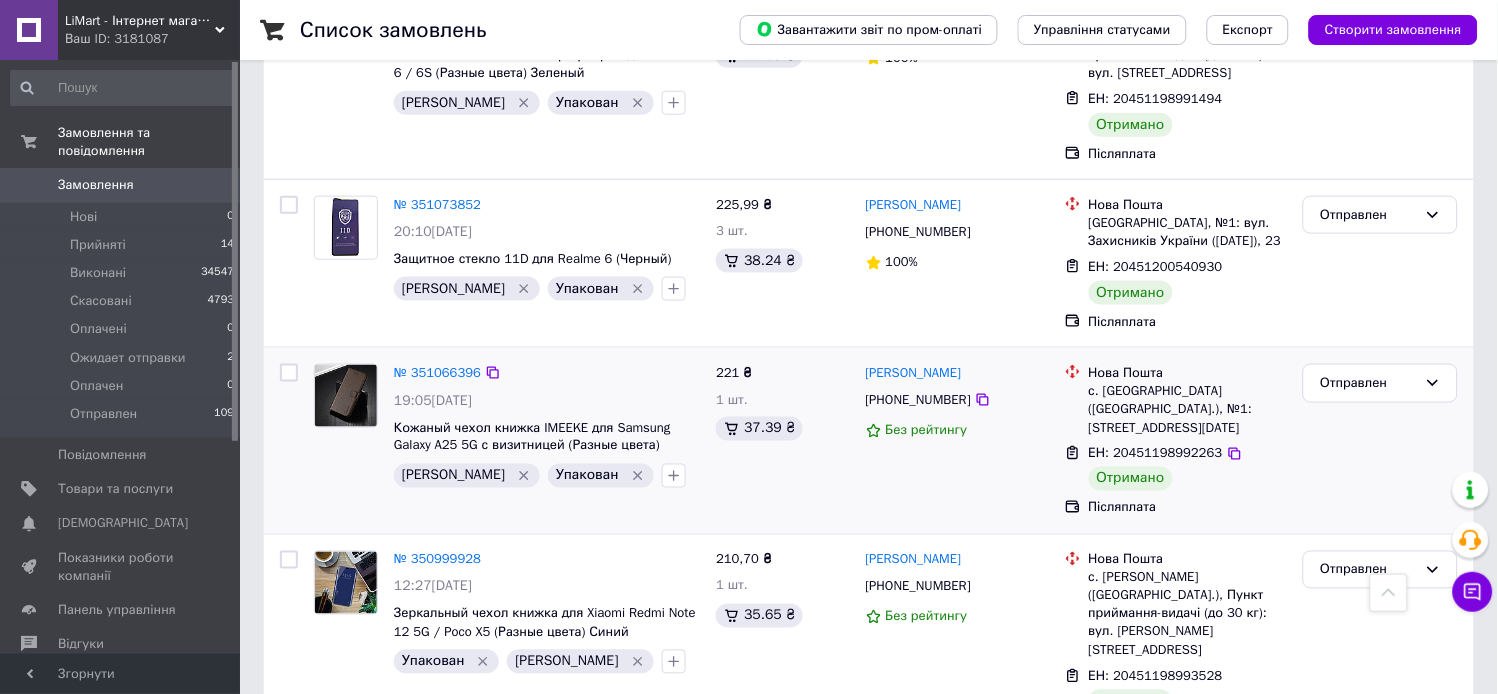 scroll, scrollTop: 3784, scrollLeft: 0, axis: vertical 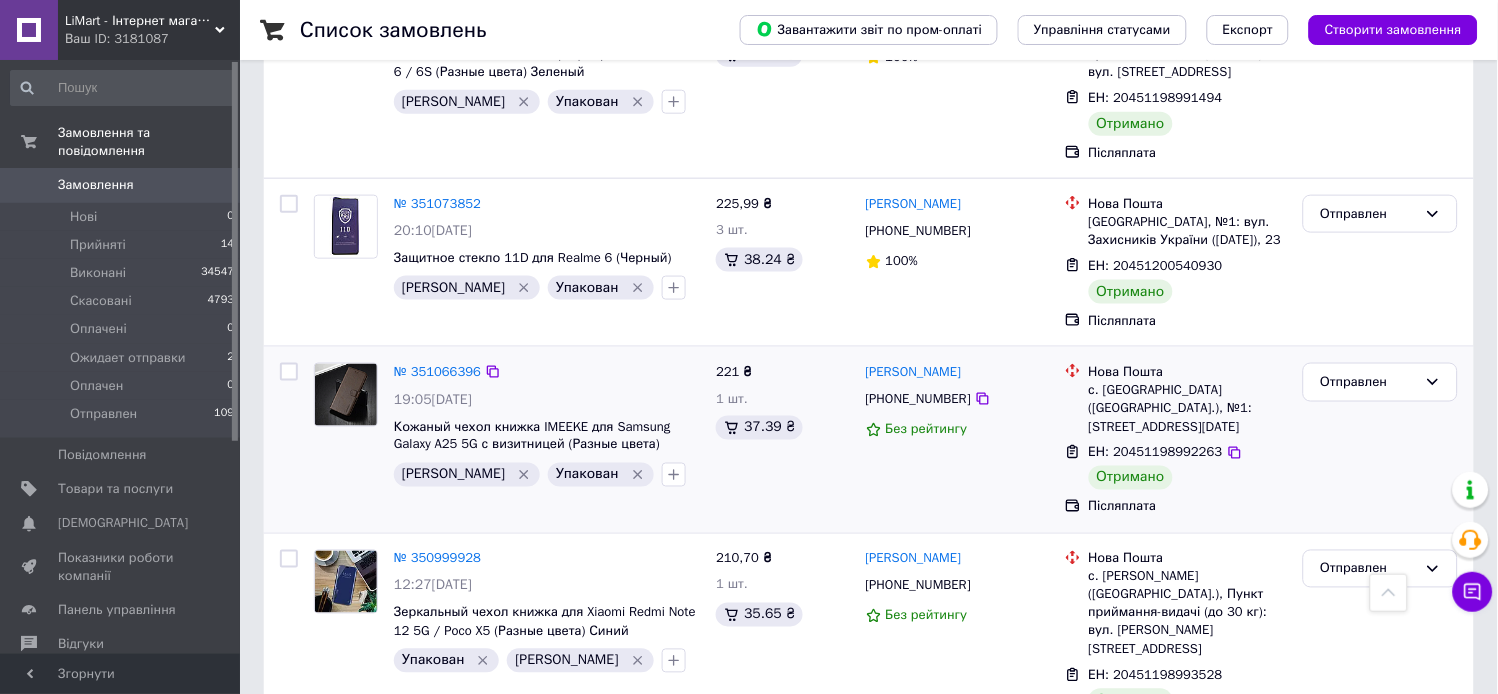 click at bounding box center (289, 372) 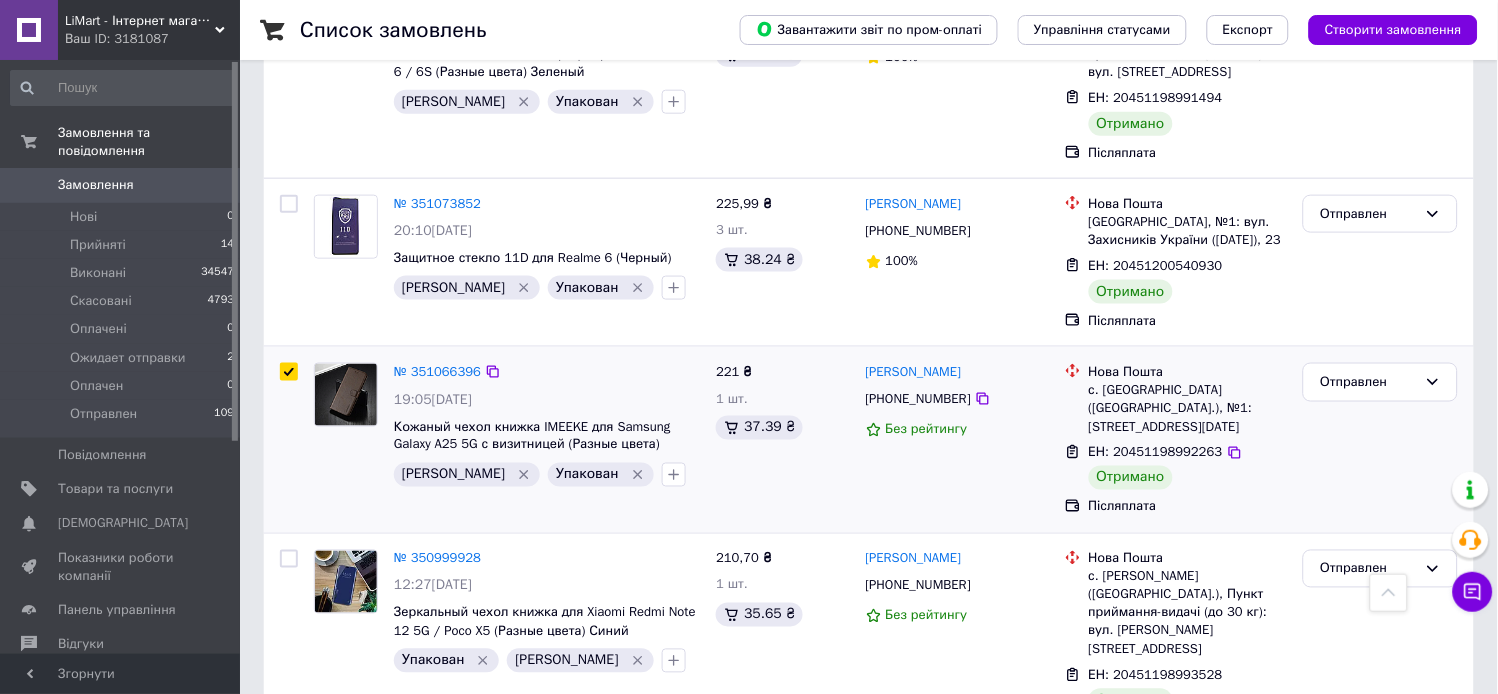 checkbox on "true" 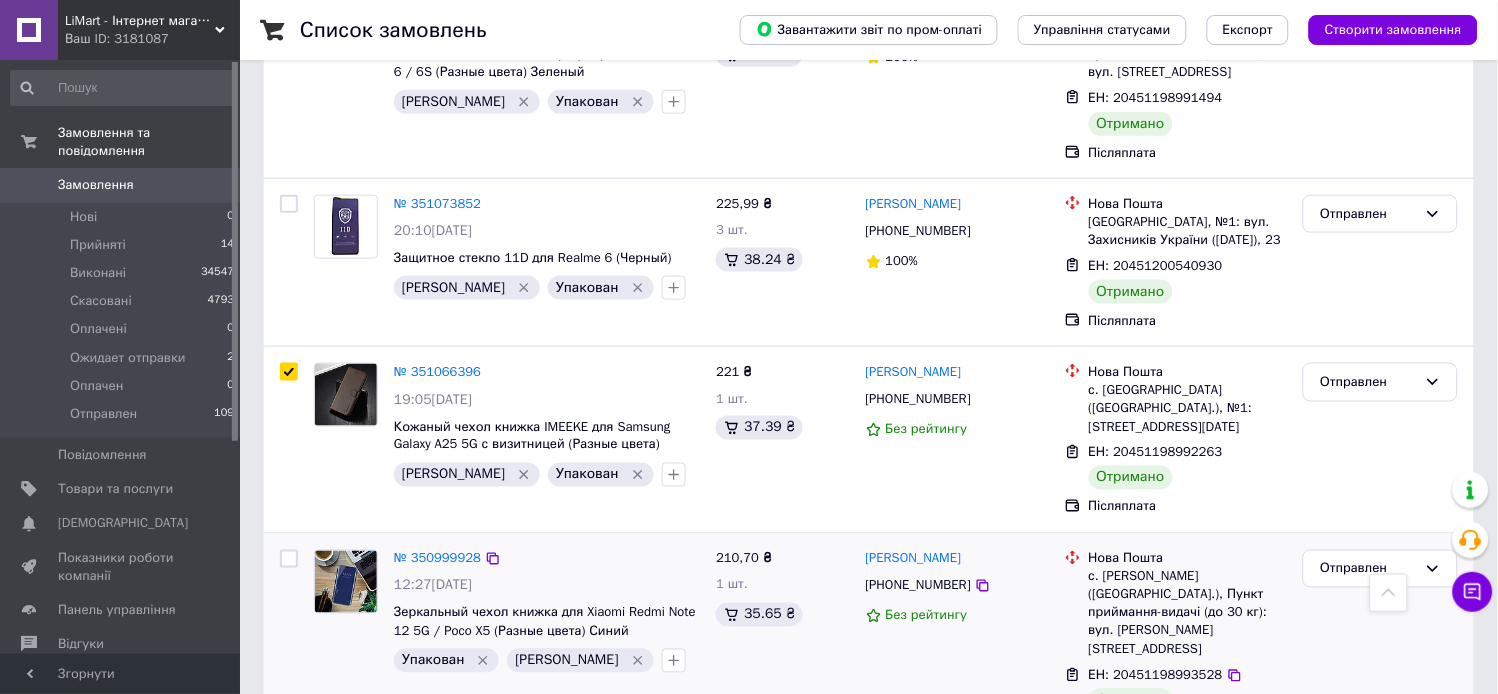 click at bounding box center [289, 559] 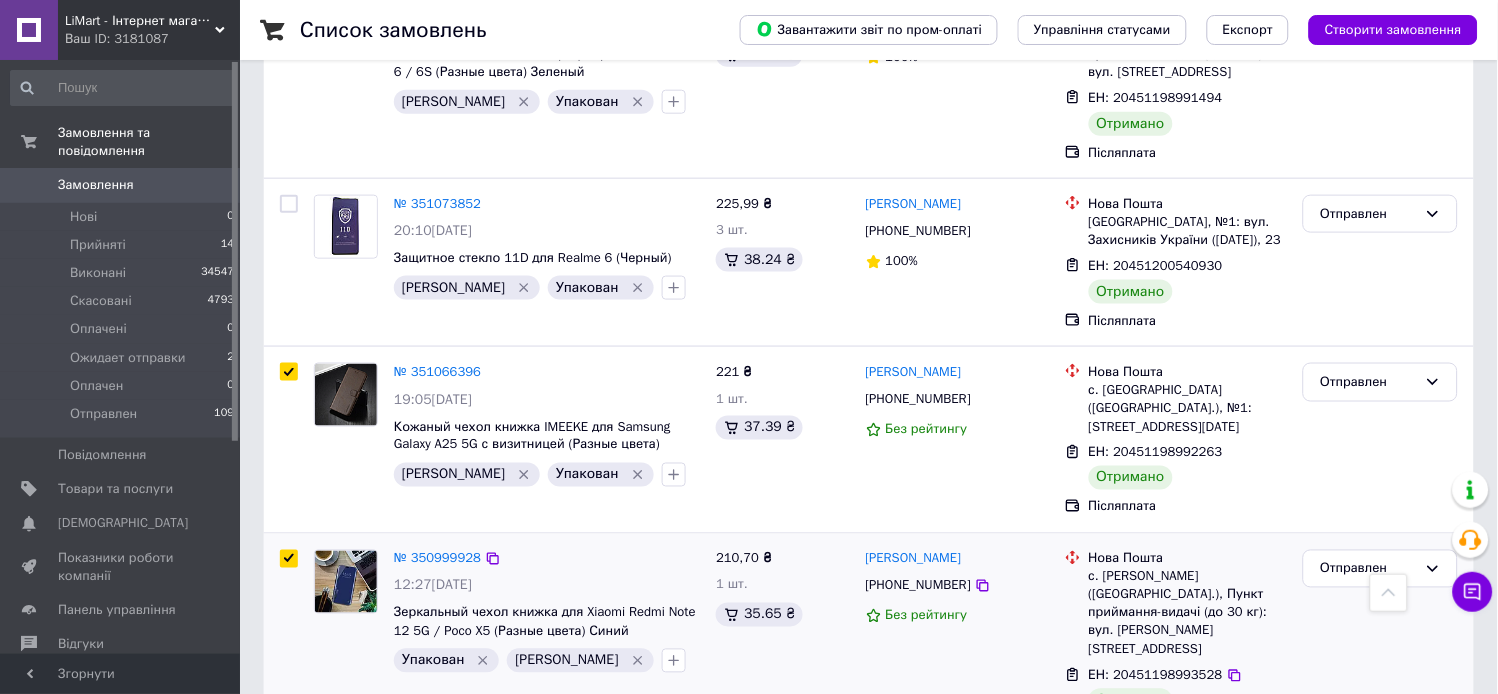 checkbox on "true" 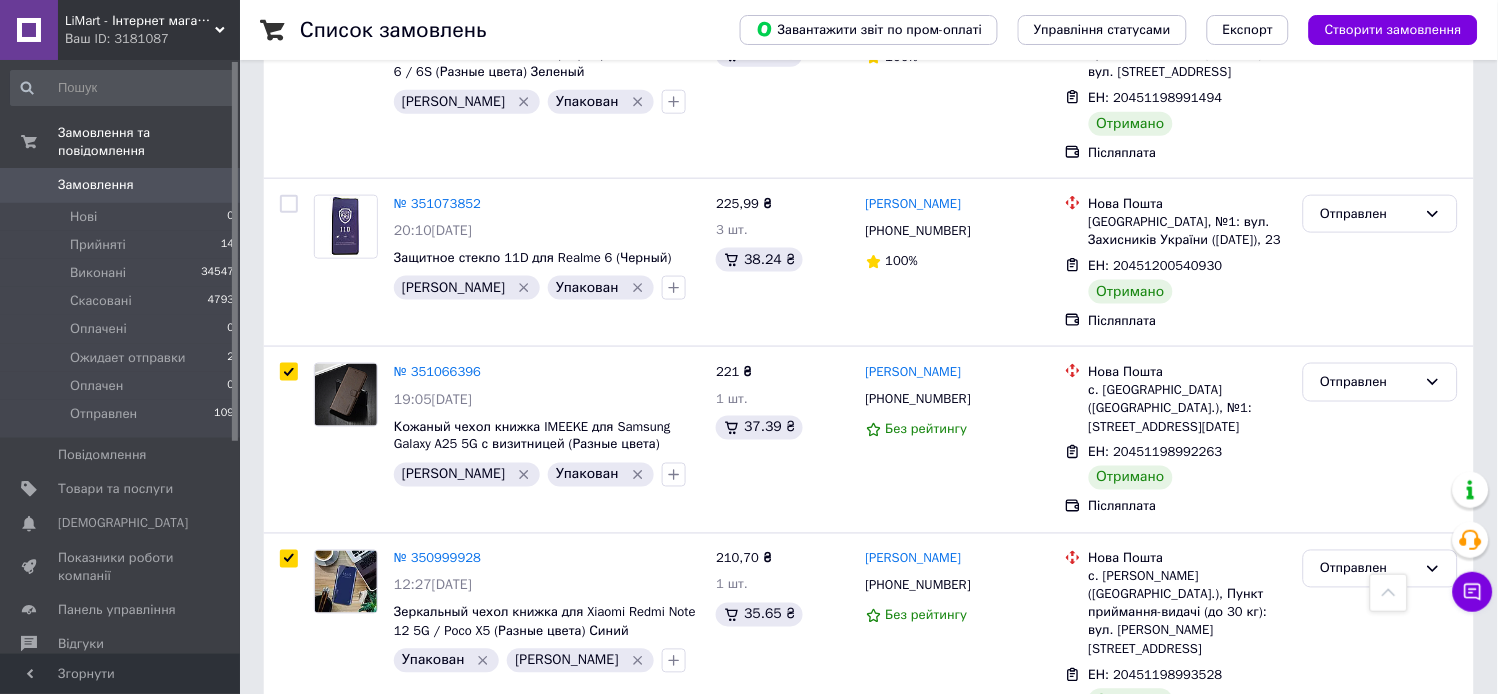 scroll, scrollTop: 4318, scrollLeft: 0, axis: vertical 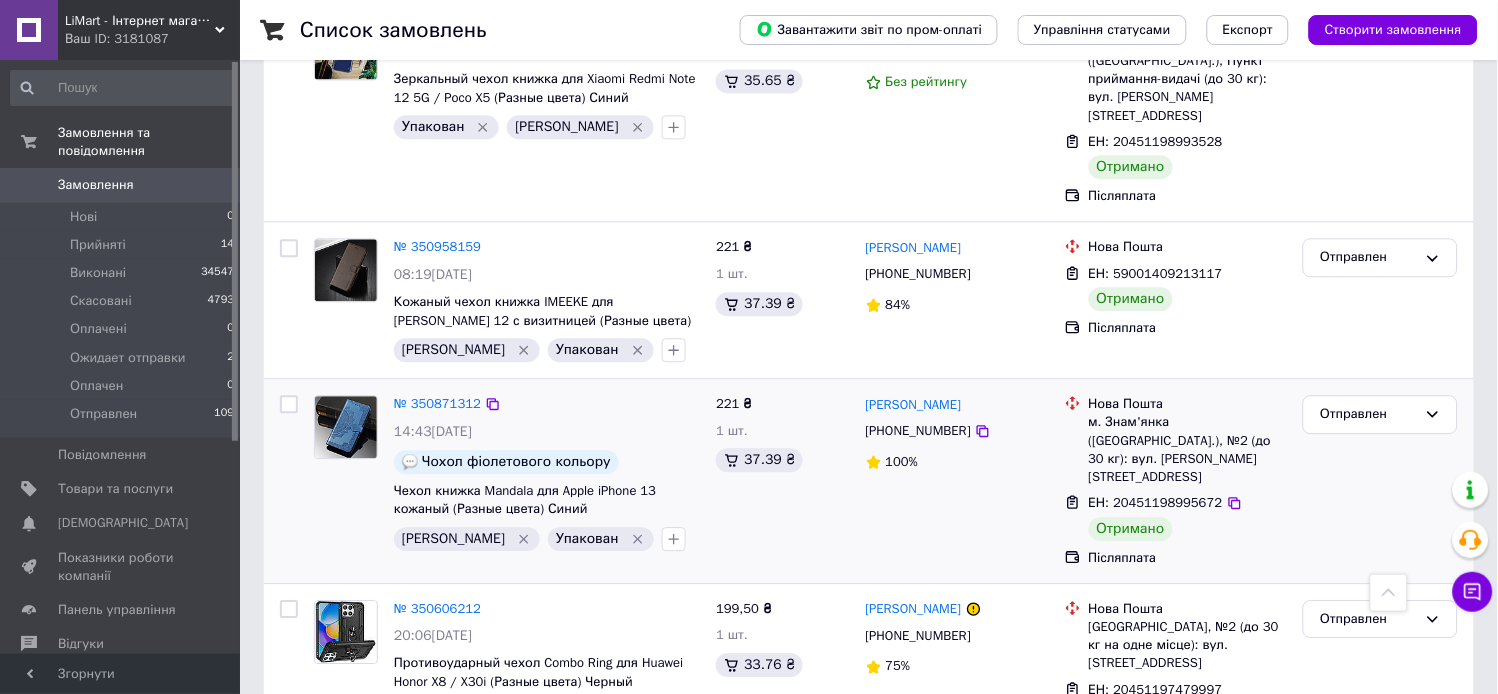 click at bounding box center [289, 404] 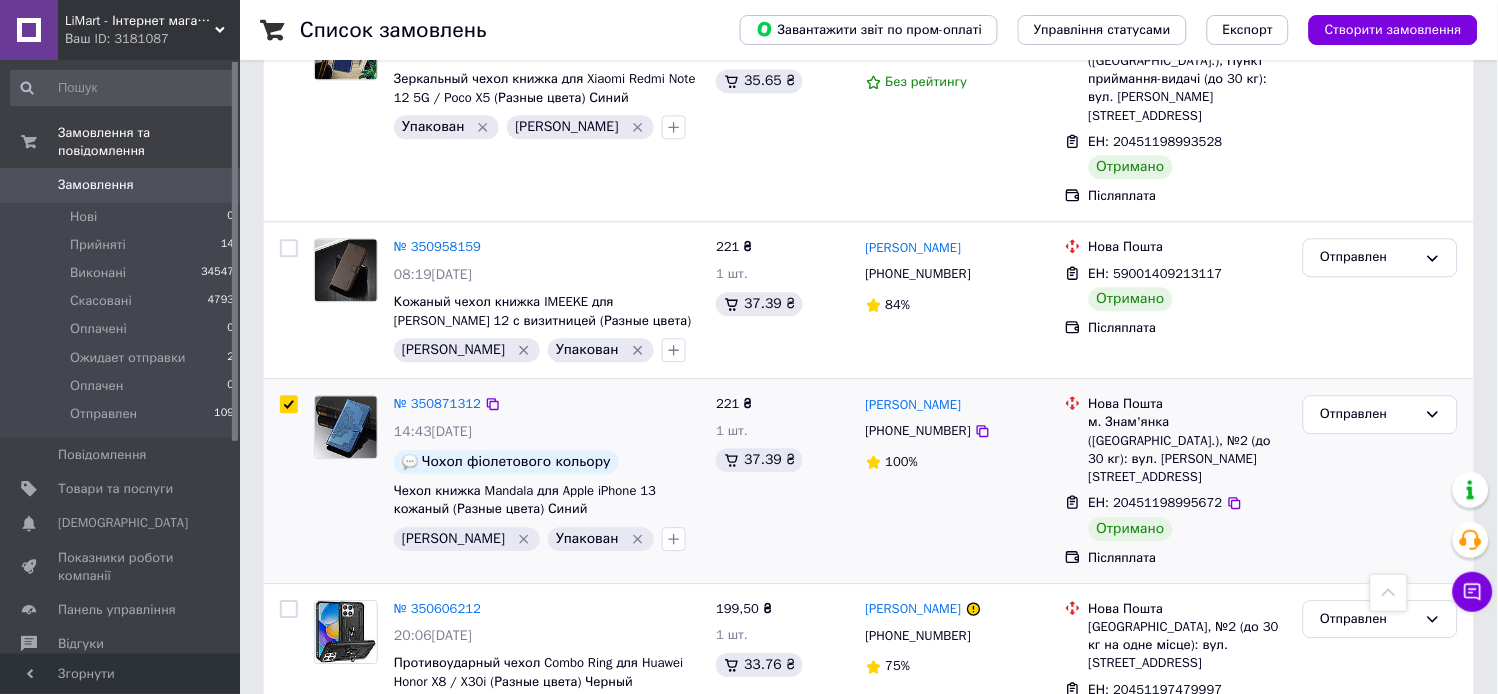 checkbox on "true" 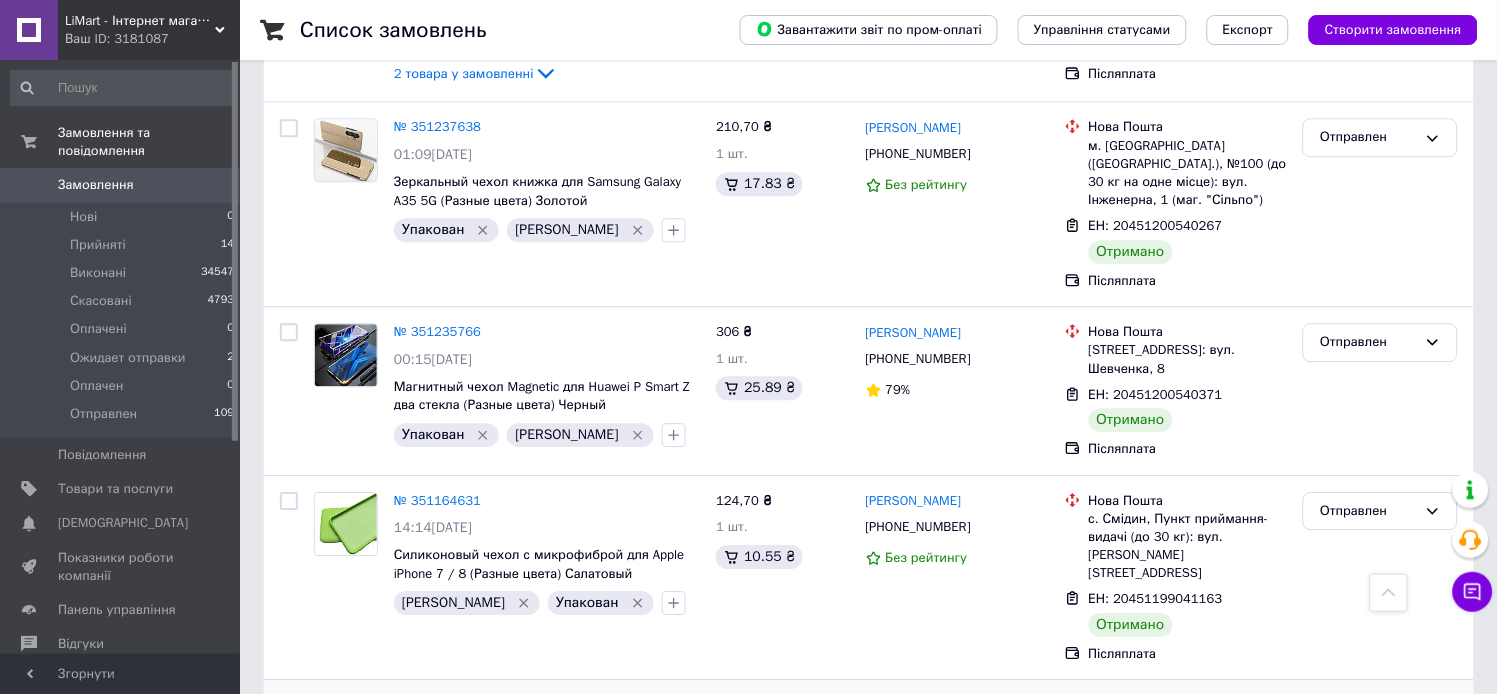 scroll, scrollTop: 2985, scrollLeft: 0, axis: vertical 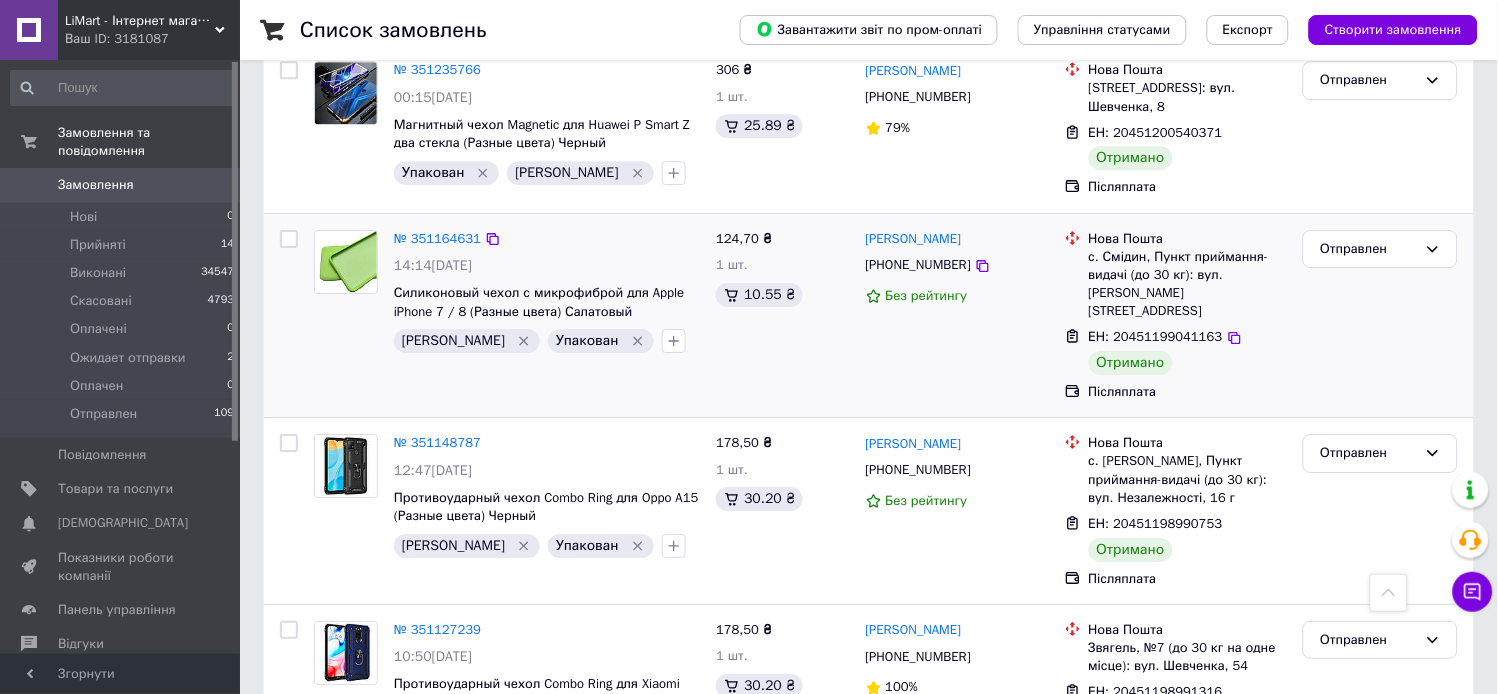 click at bounding box center [289, 239] 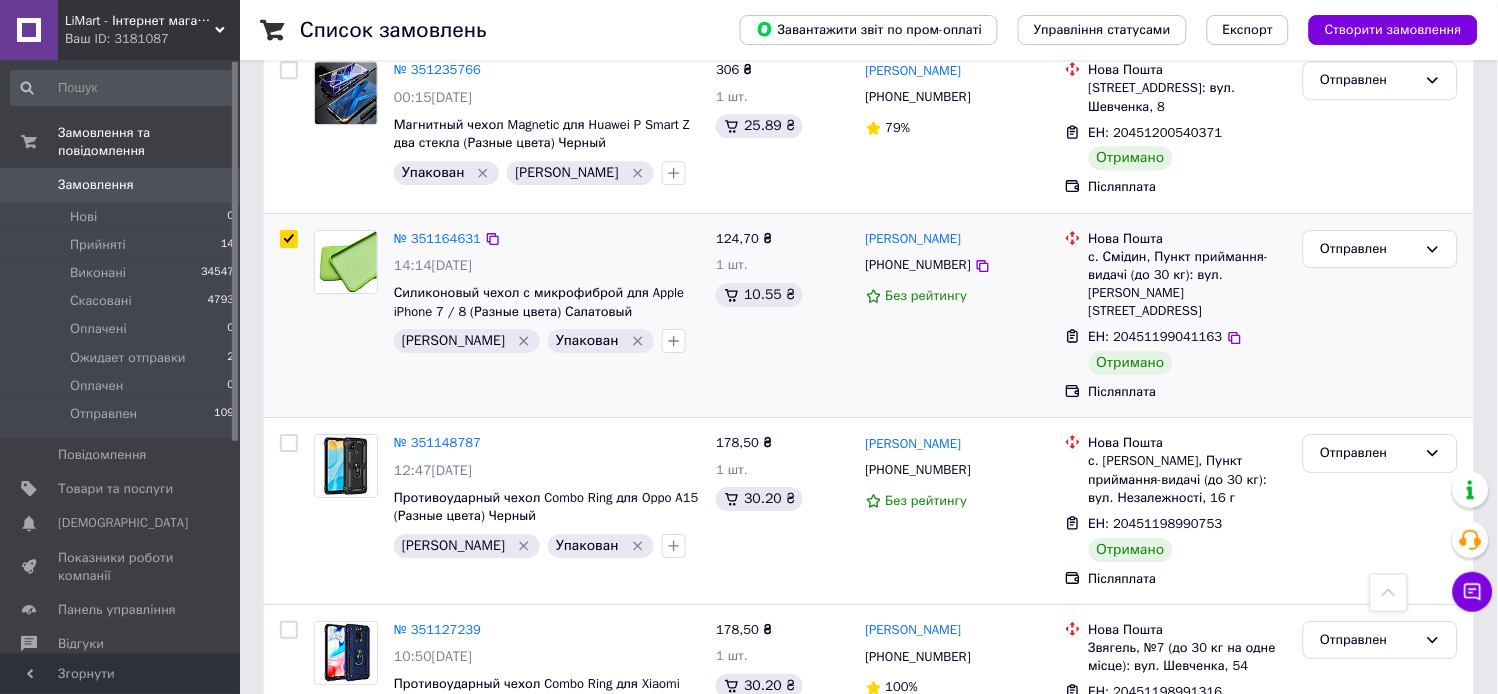 checkbox on "true" 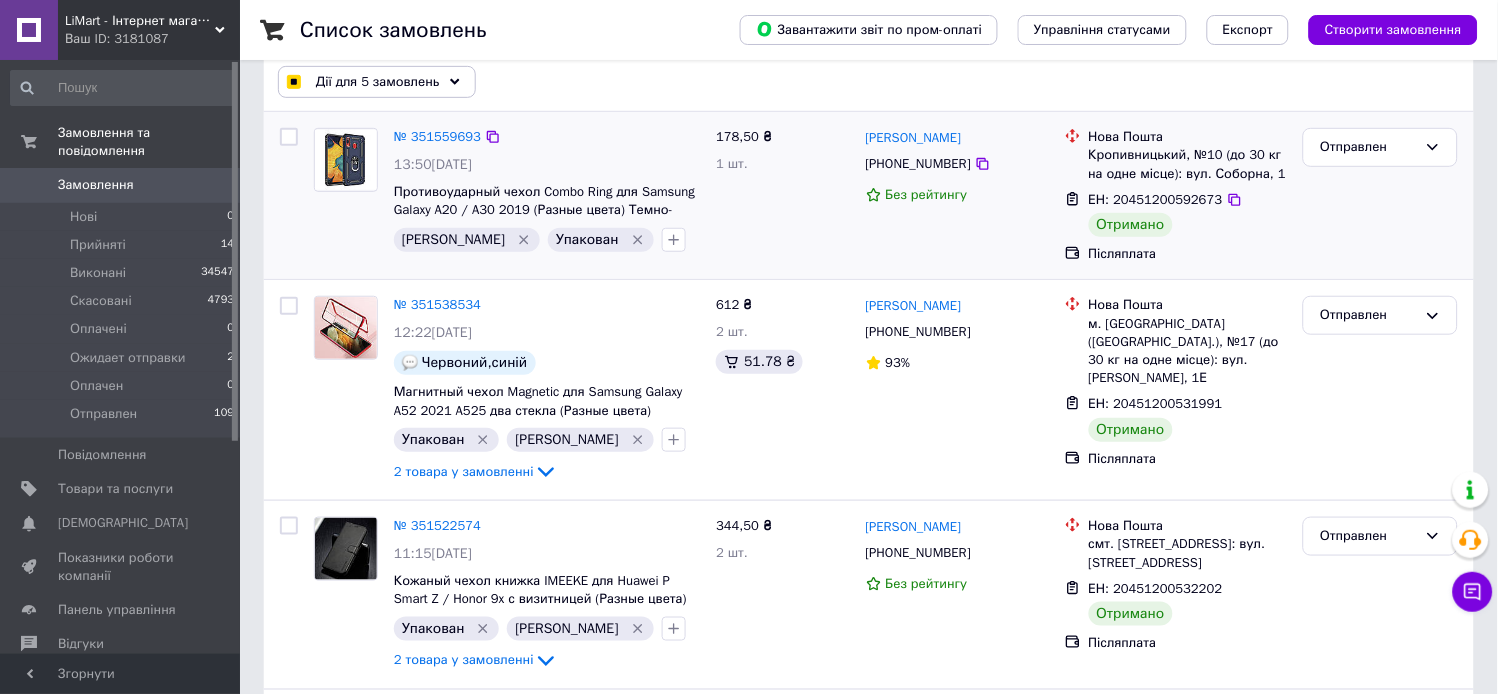 scroll, scrollTop: 0, scrollLeft: 0, axis: both 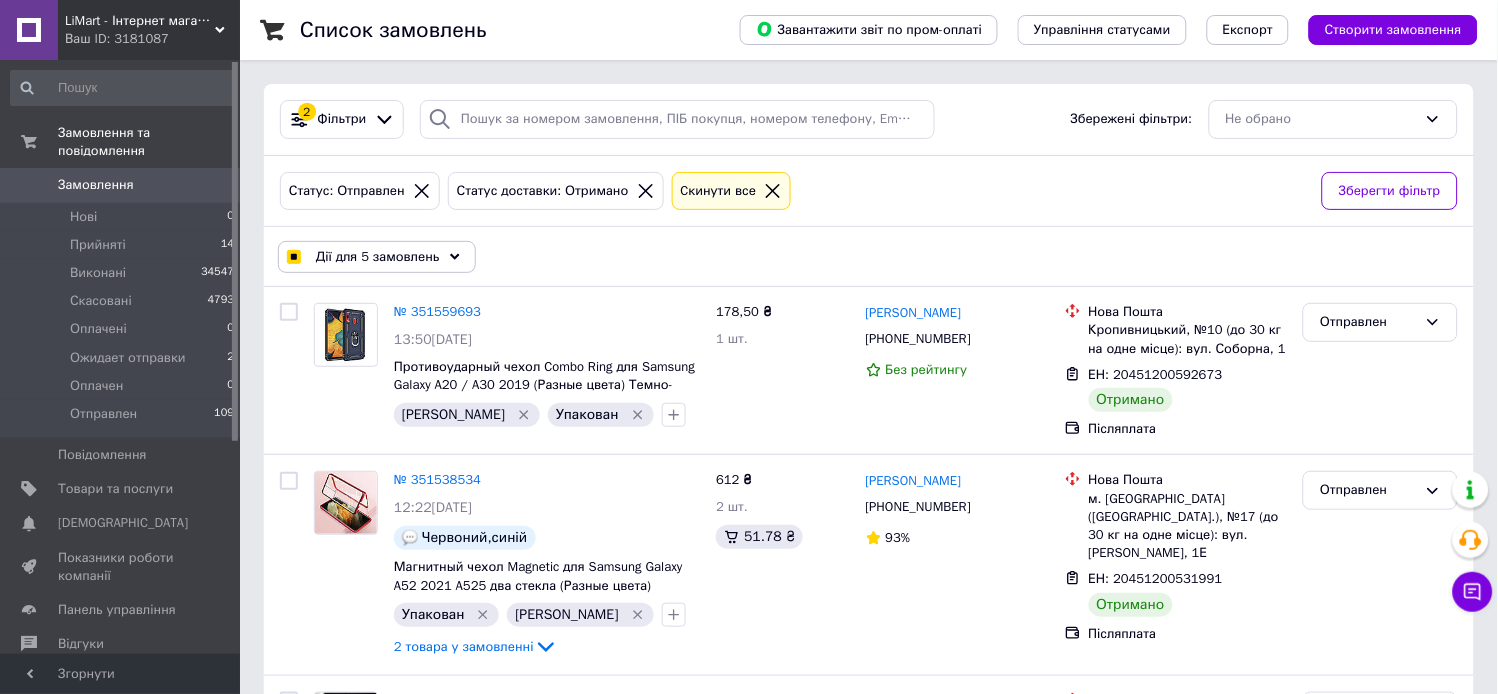 click on "Дії для 5 замовлень" at bounding box center (378, 257) 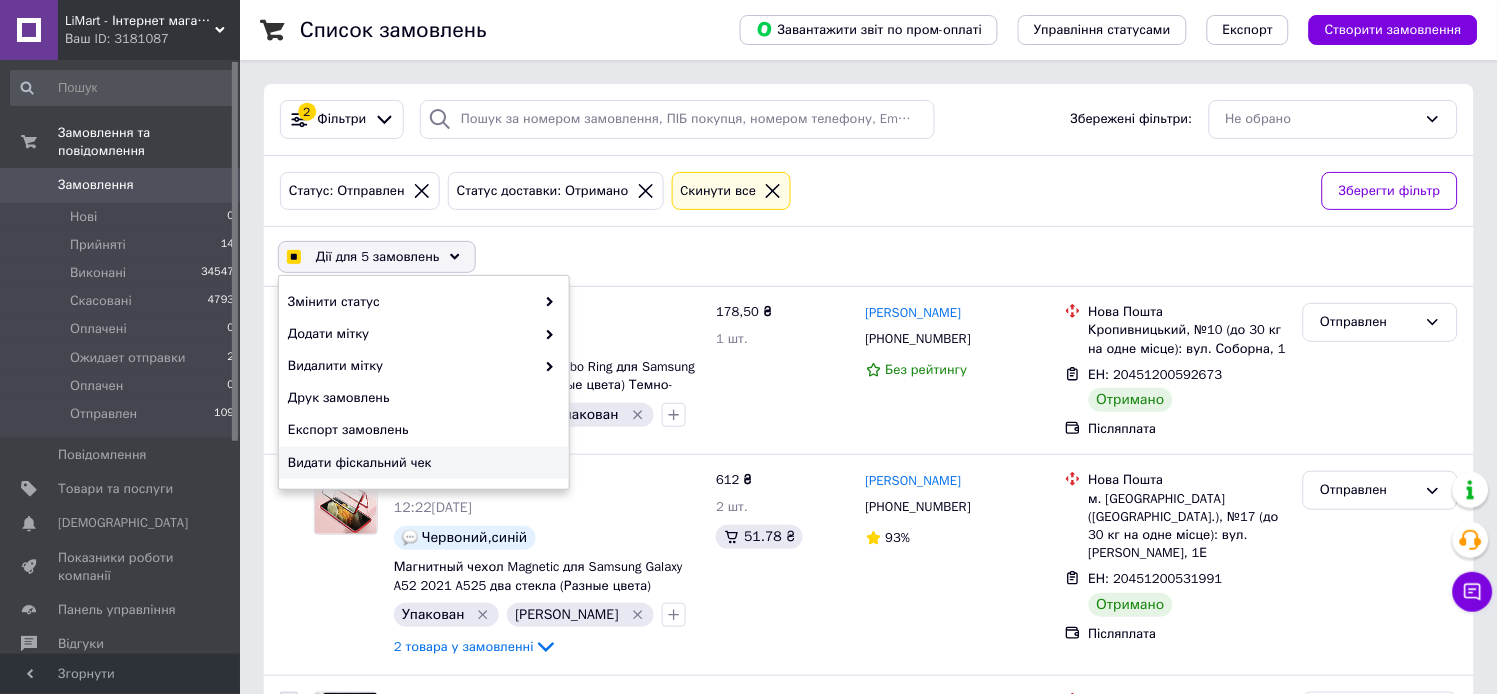 click on "Видати фіскальний чек" at bounding box center [421, 463] 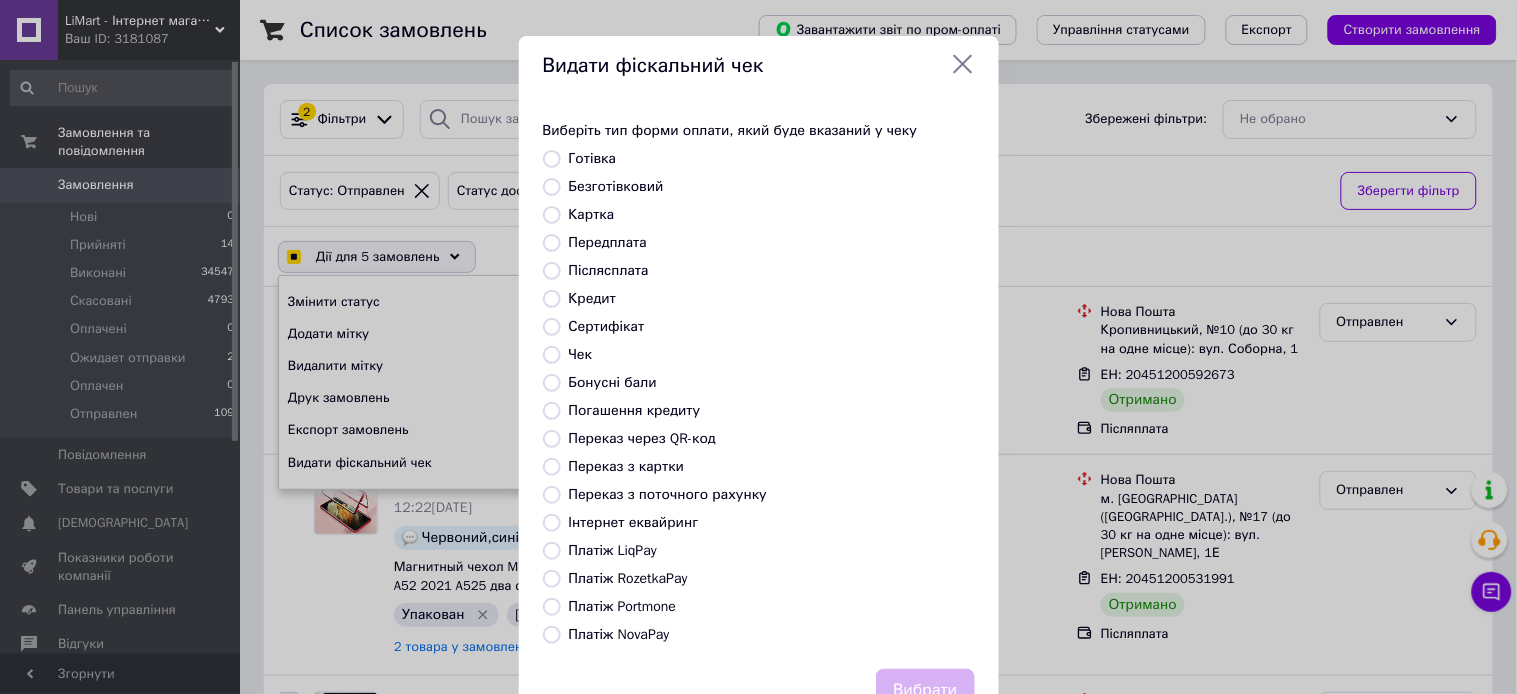 click on "Платіж NovaPay" at bounding box center [619, 634] 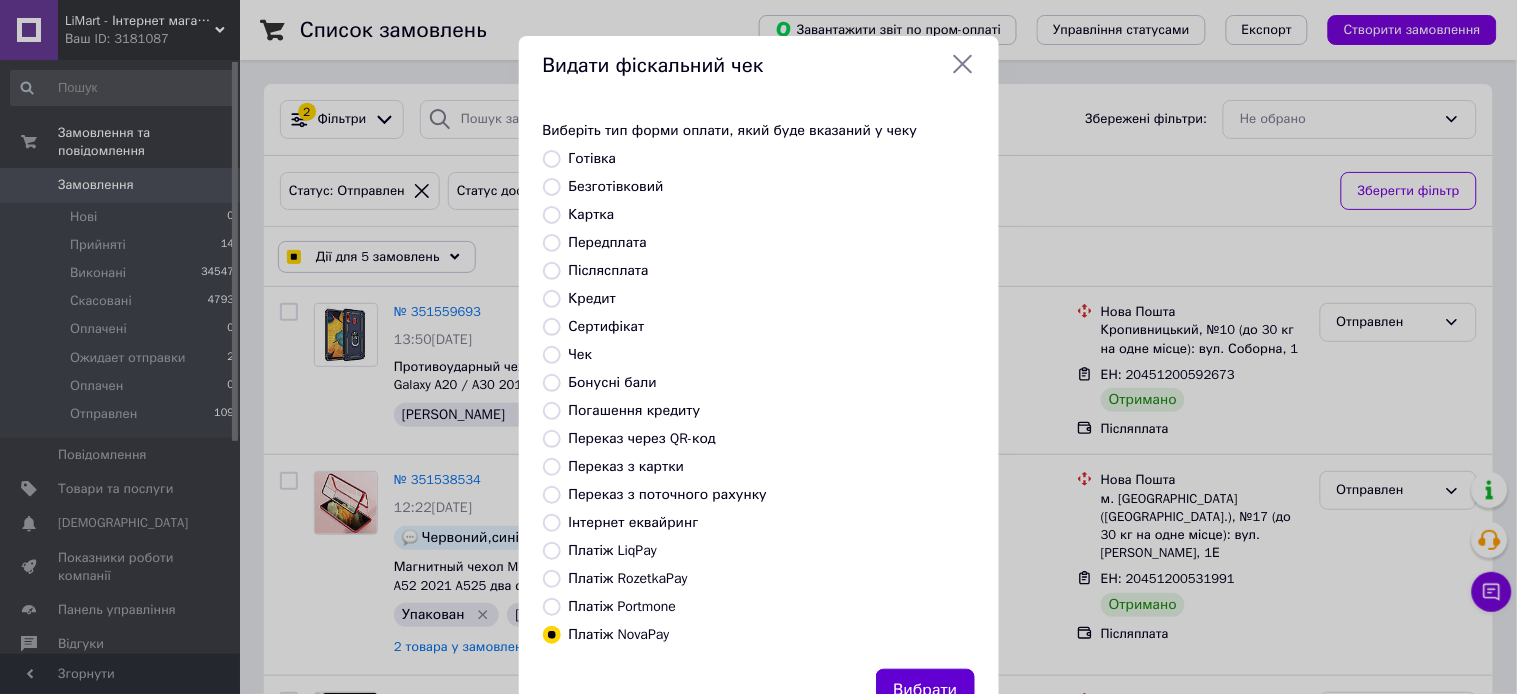 click on "Вибрати" at bounding box center (925, 690) 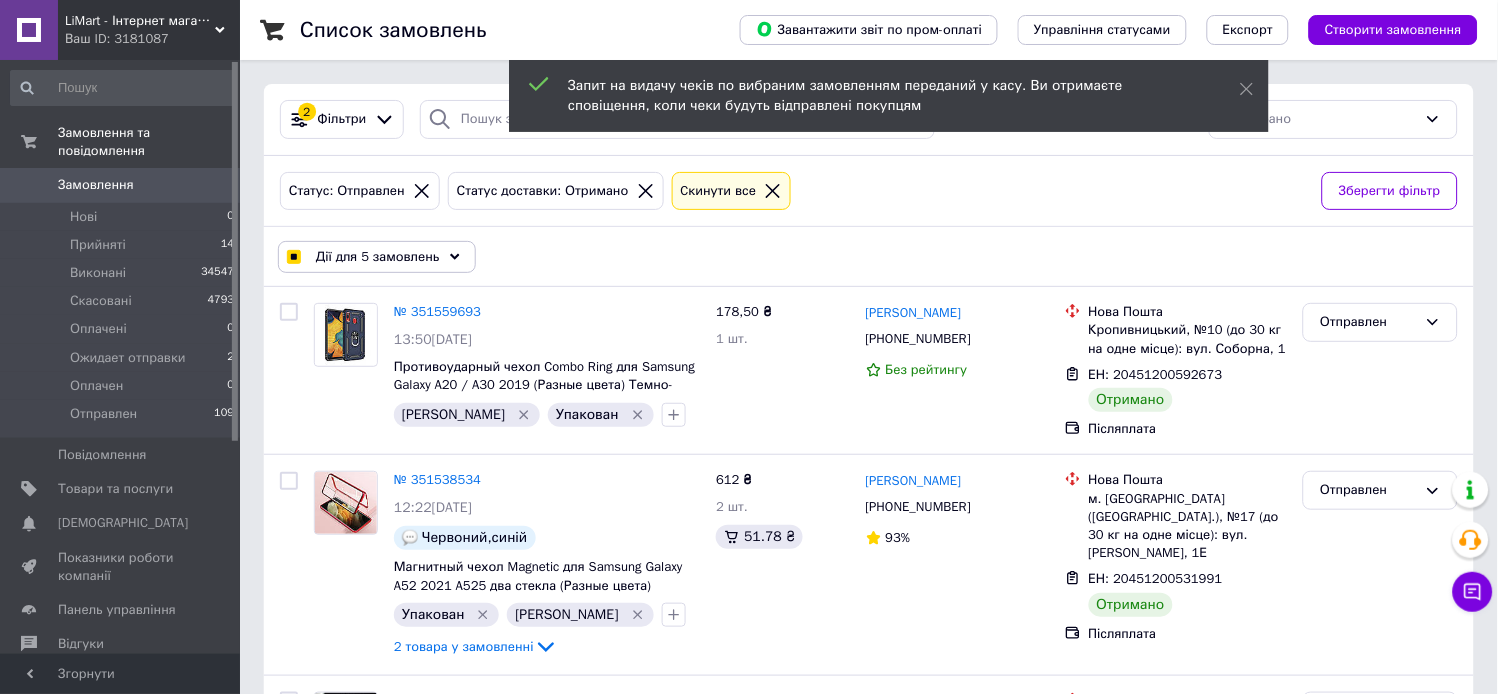 click on "Дії для 5 замовлень" at bounding box center [378, 257] 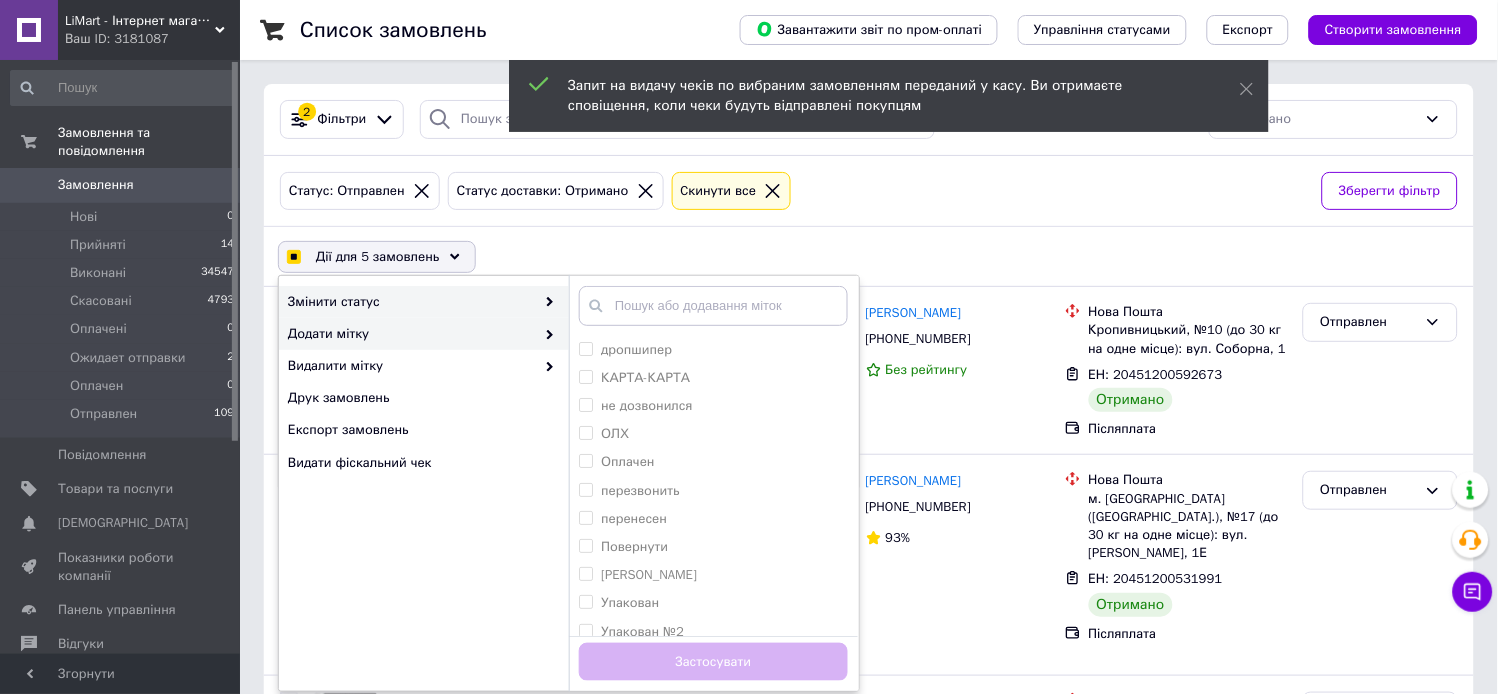 checkbox on "true" 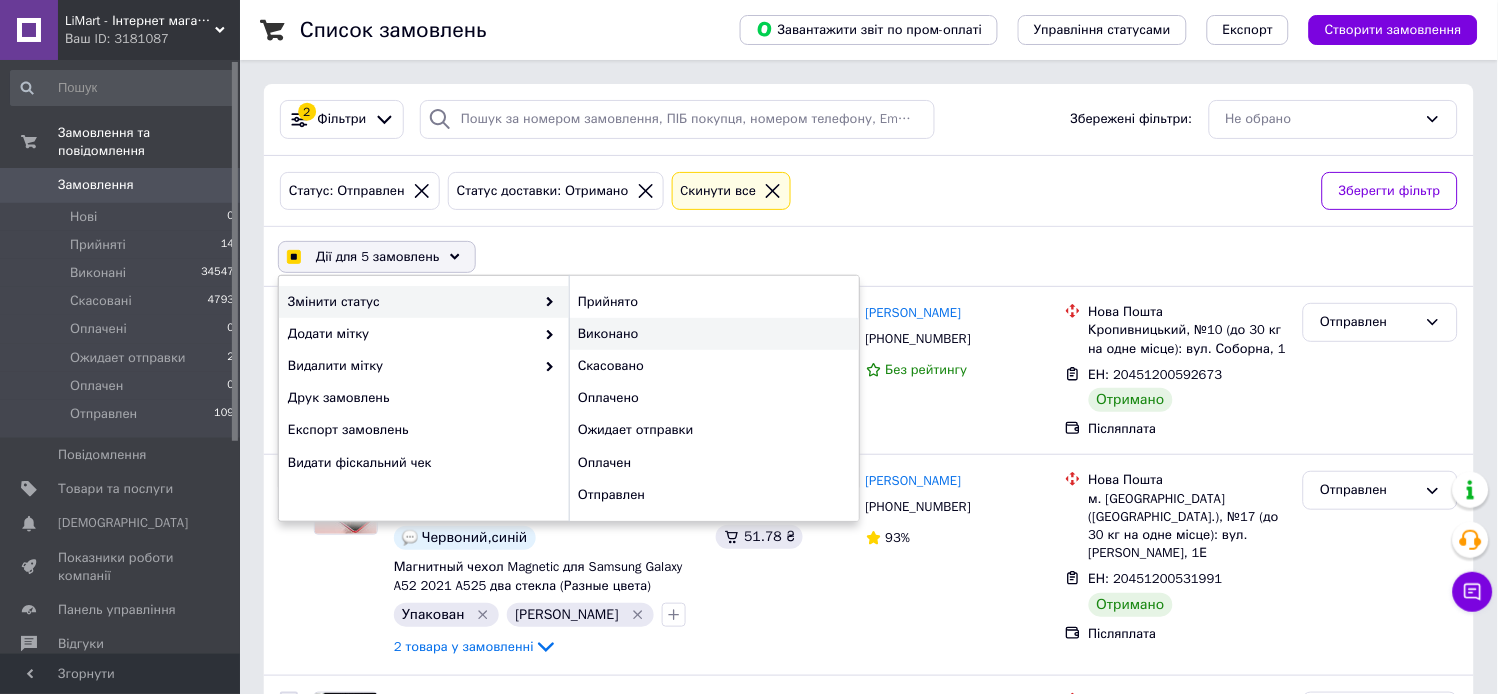 click on "Виконано" at bounding box center [714, 334] 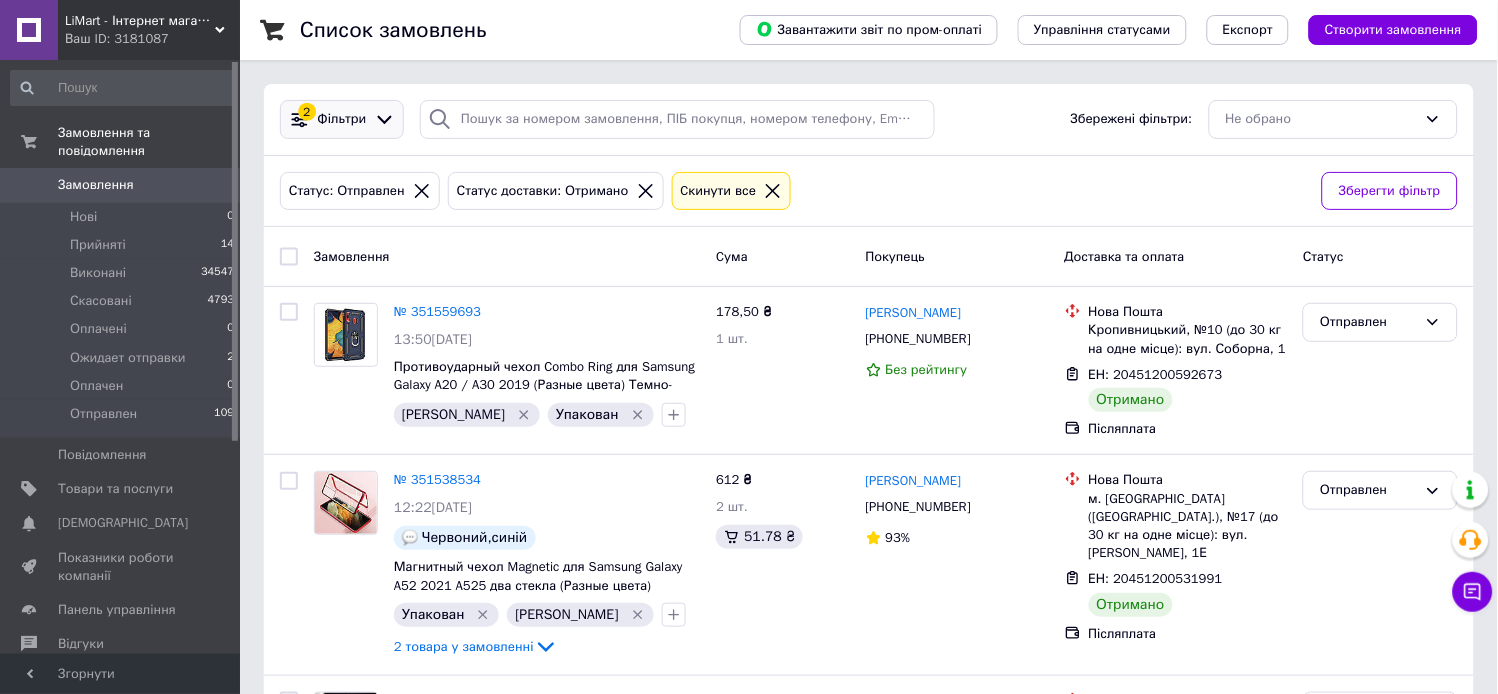 click 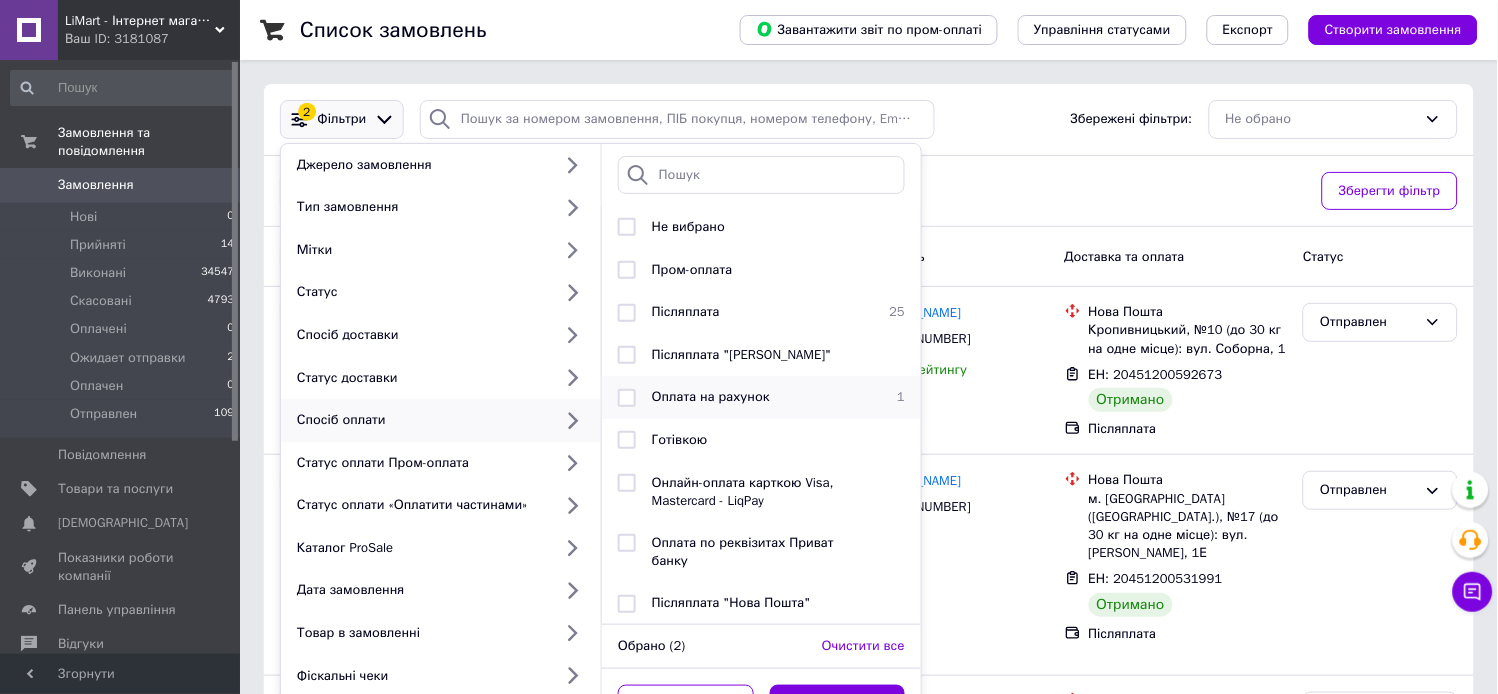click on "Оплата на рахунок" at bounding box center [711, 396] 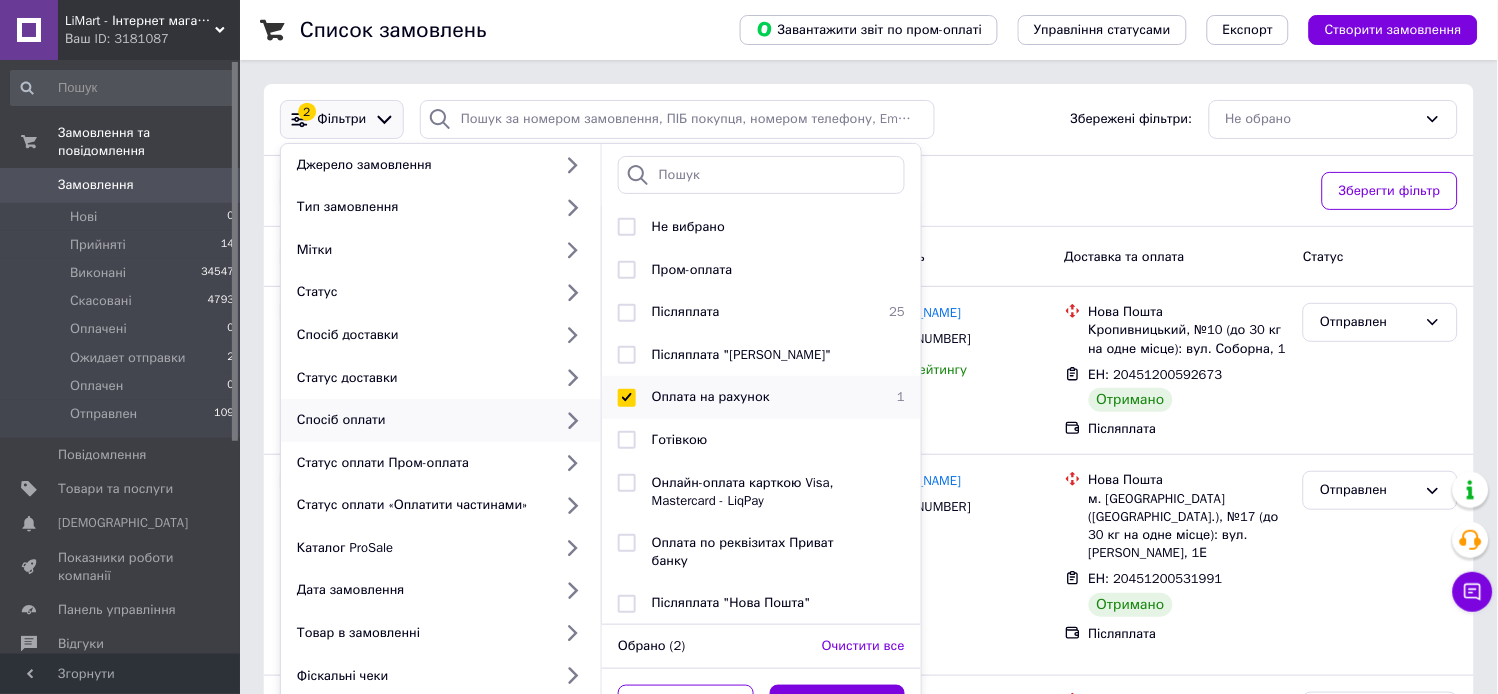 checkbox on "true" 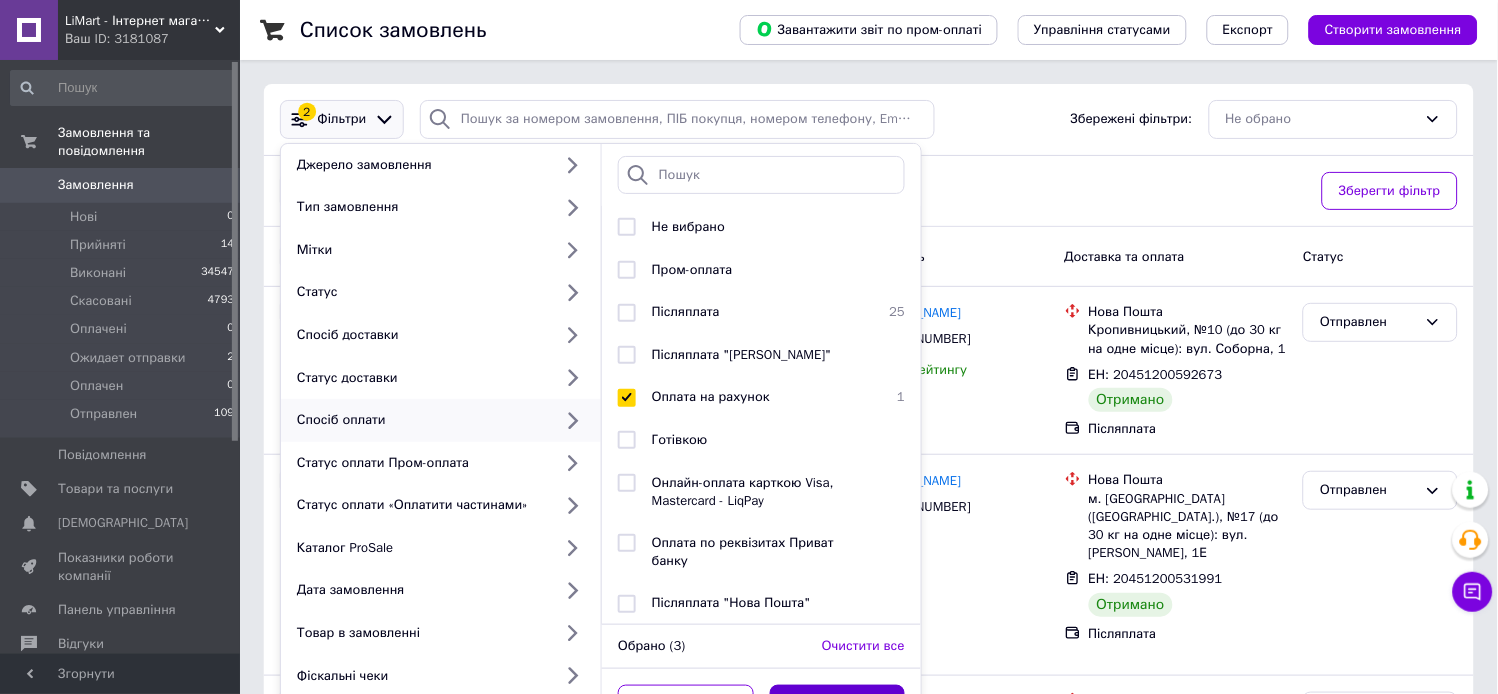click on "Застосувати" at bounding box center (838, 704) 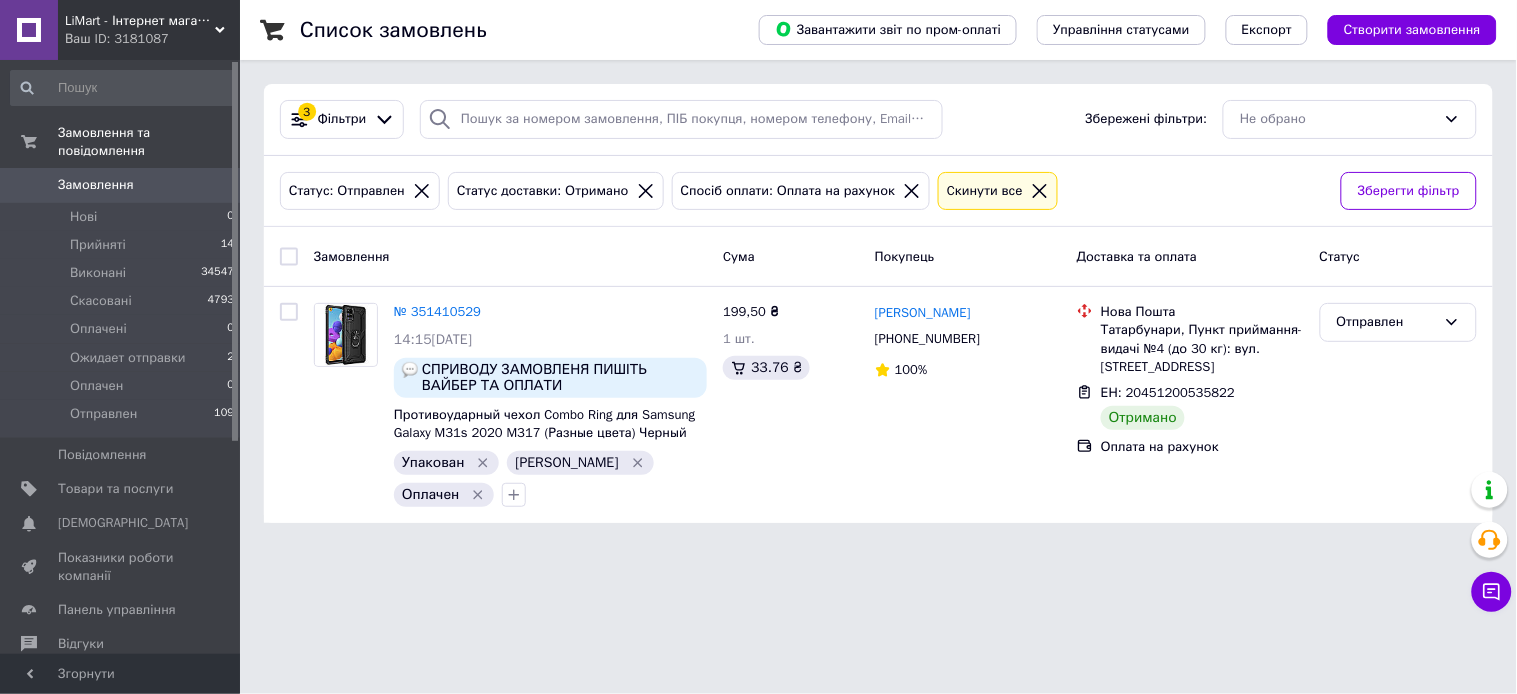 click at bounding box center (289, 257) 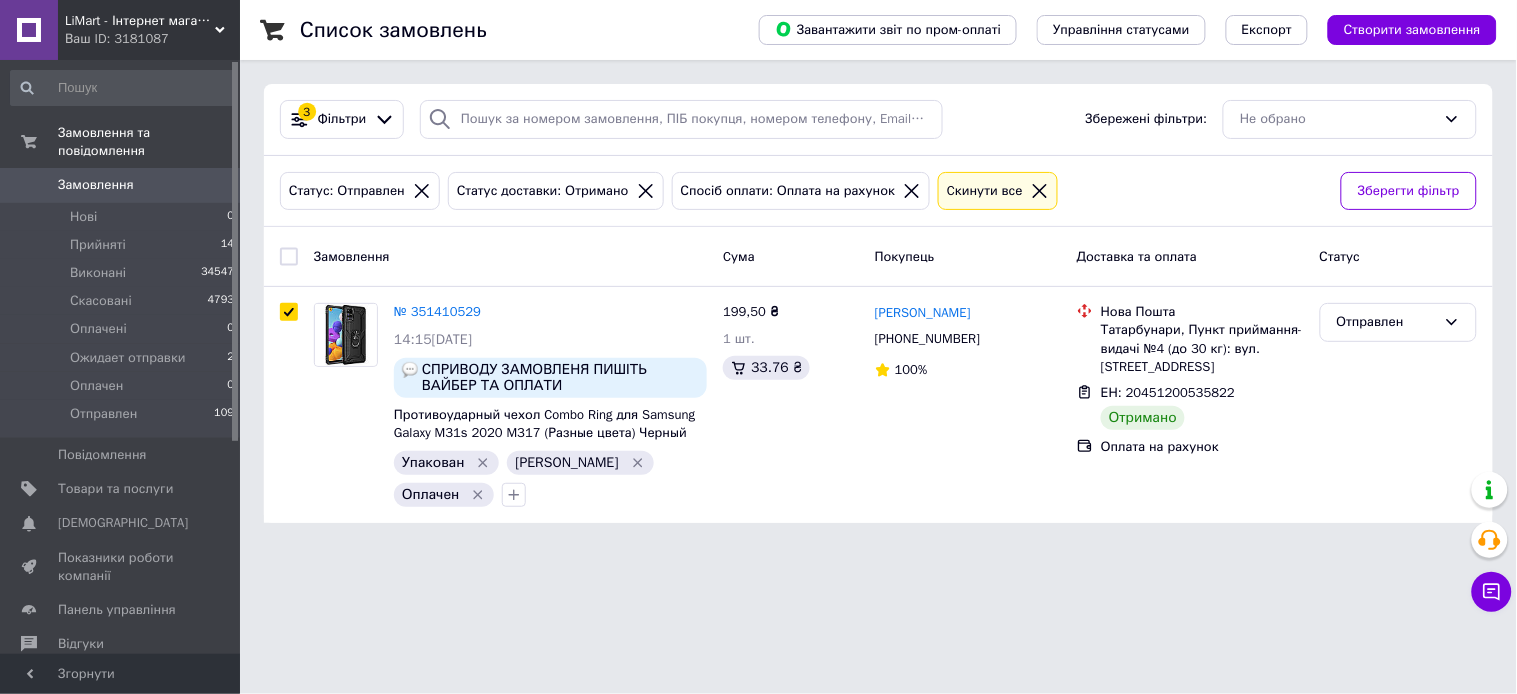 checkbox on "true" 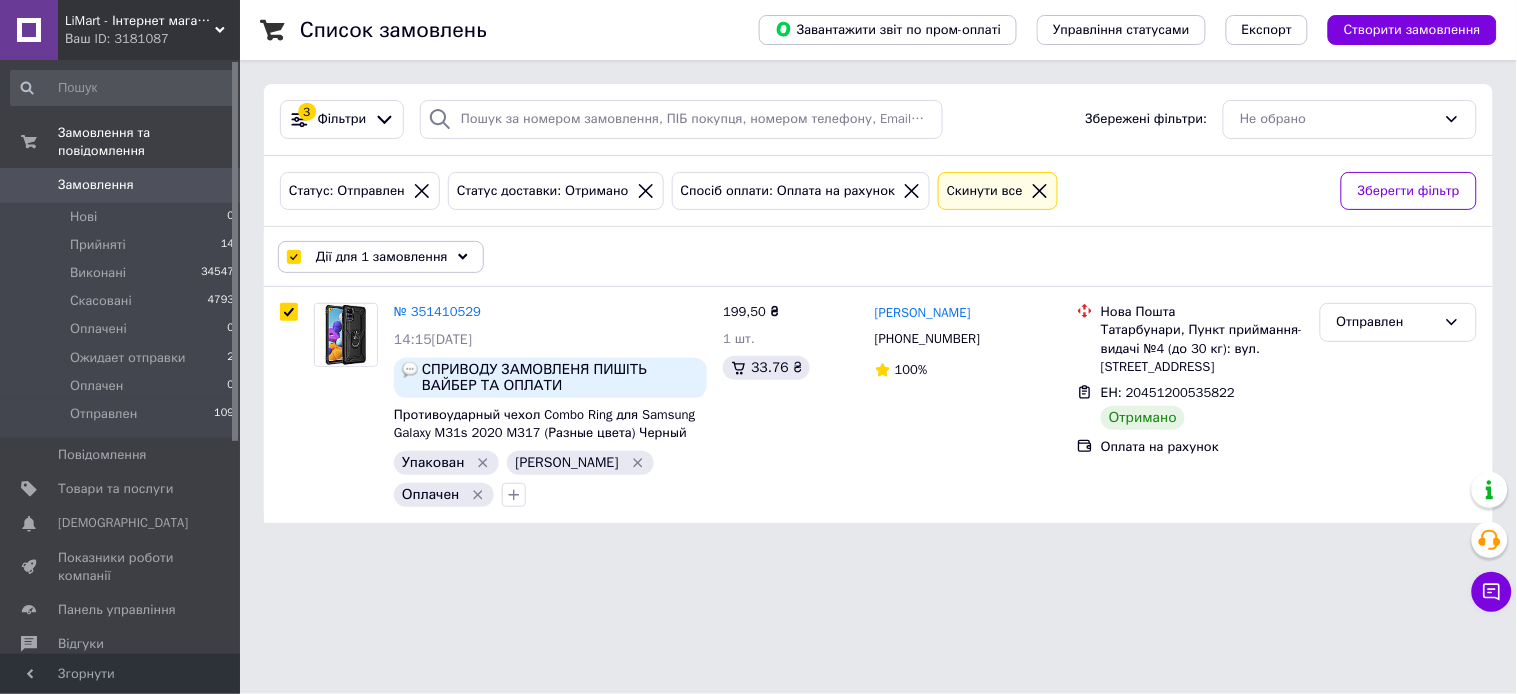 click on "Дії для 1 замовлення" at bounding box center (382, 257) 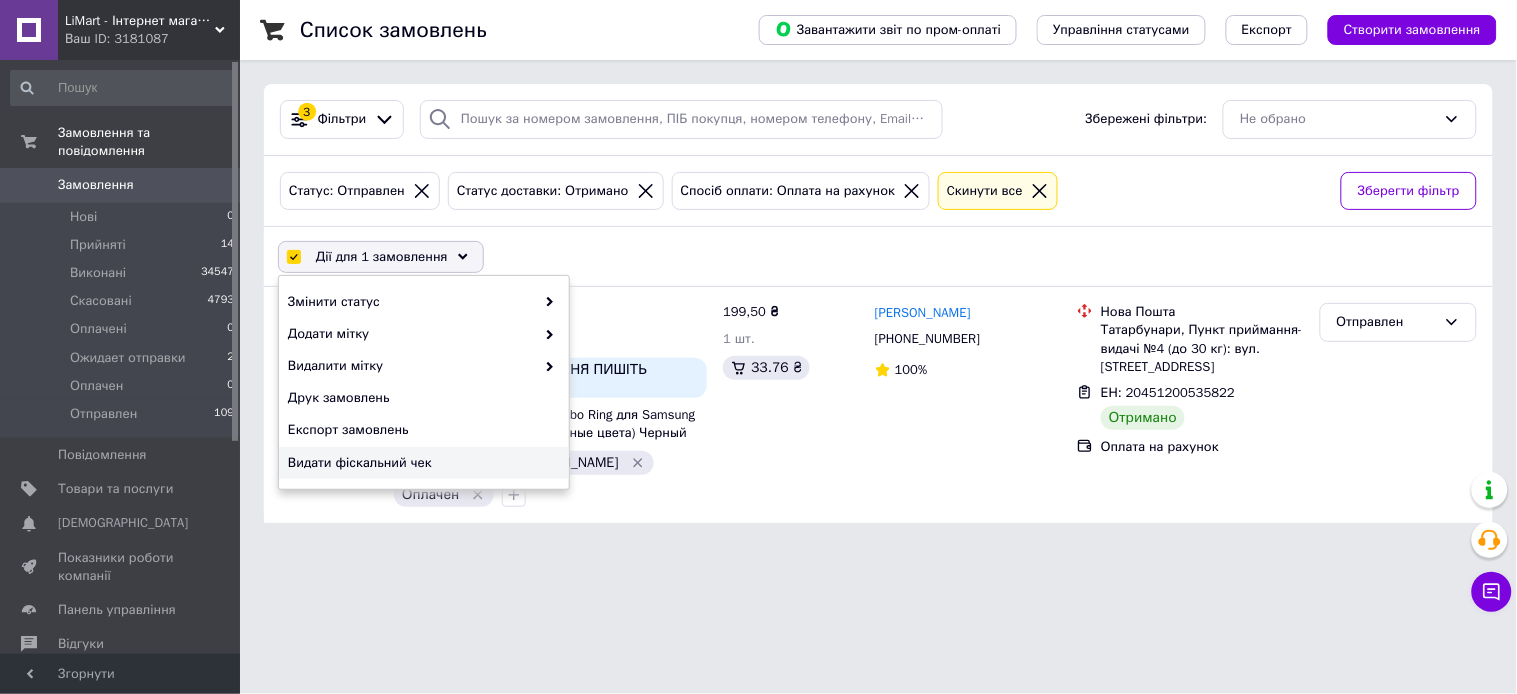 click on "Видати фіскальний чек" at bounding box center (421, 463) 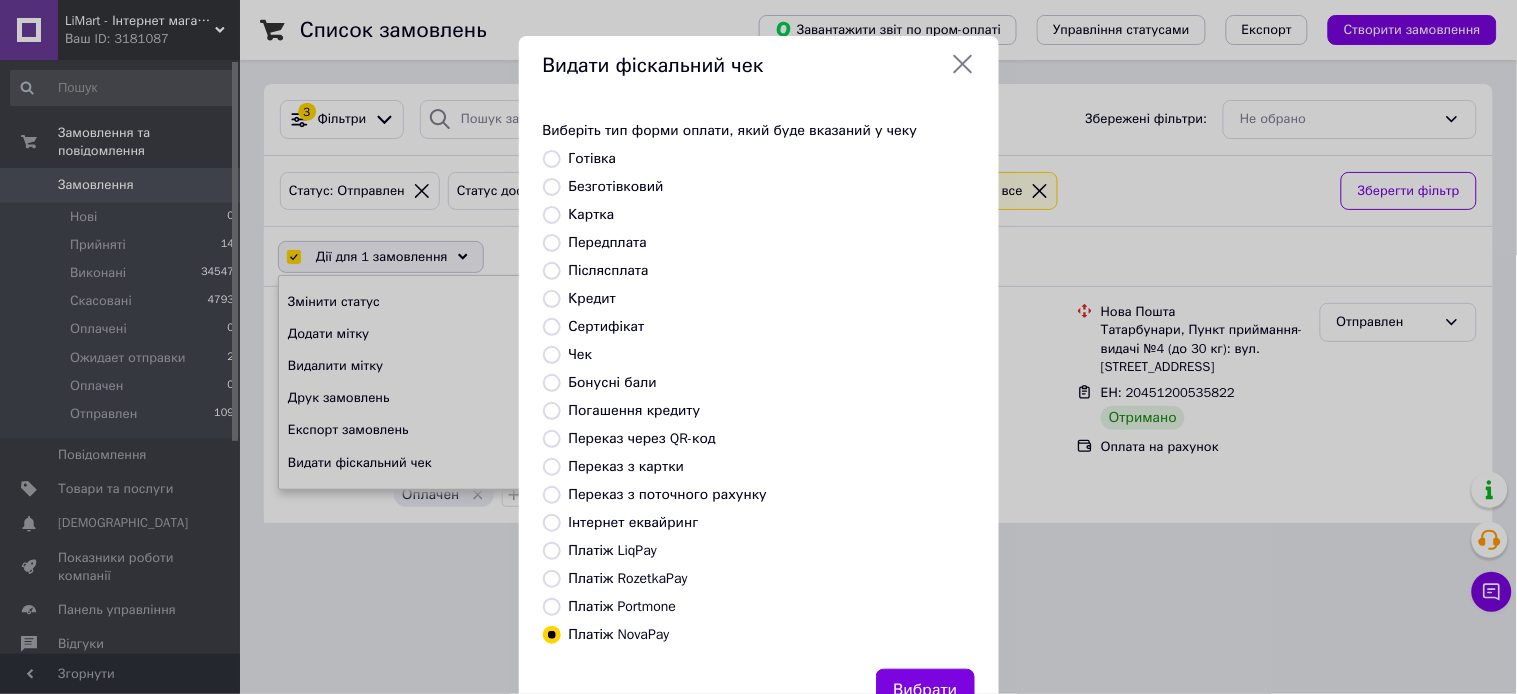 click on "Переказ з картки" at bounding box center (627, 466) 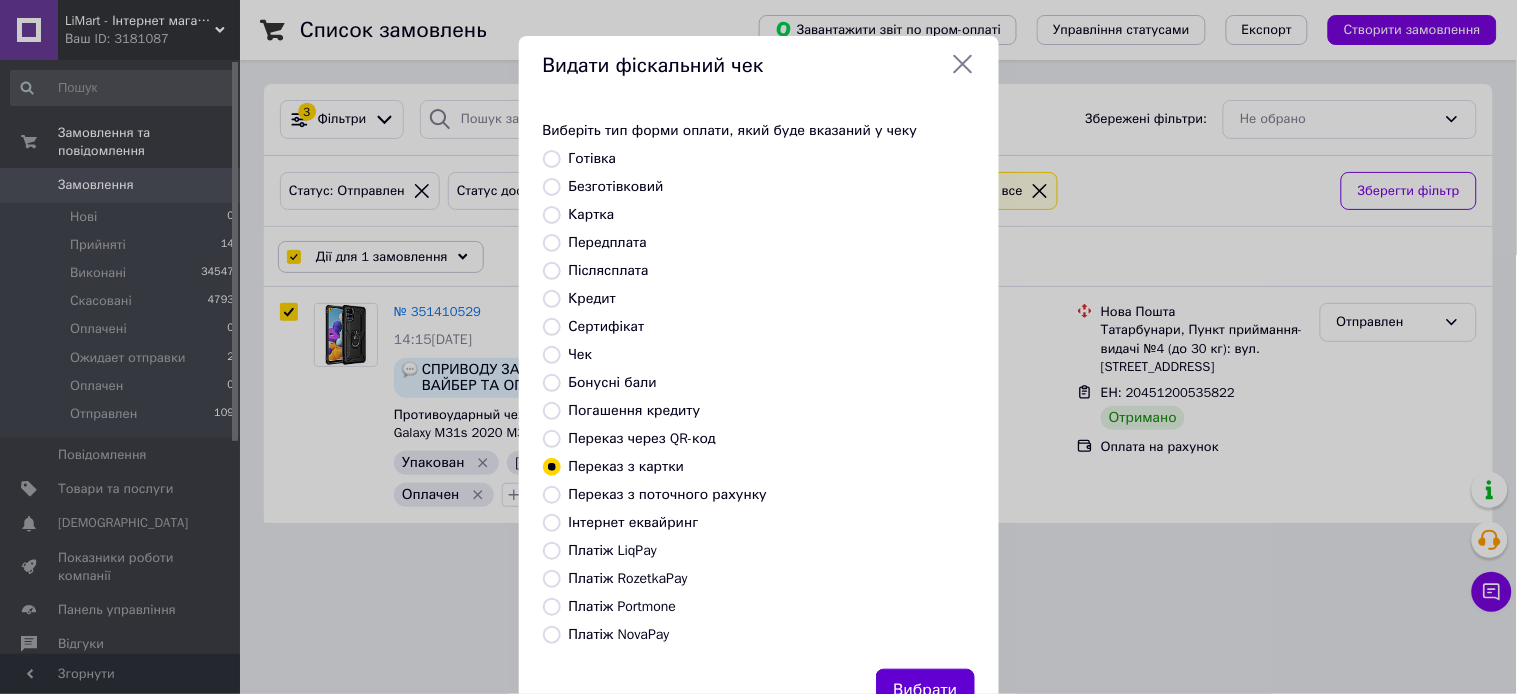 click on "Вибрати" at bounding box center (925, 690) 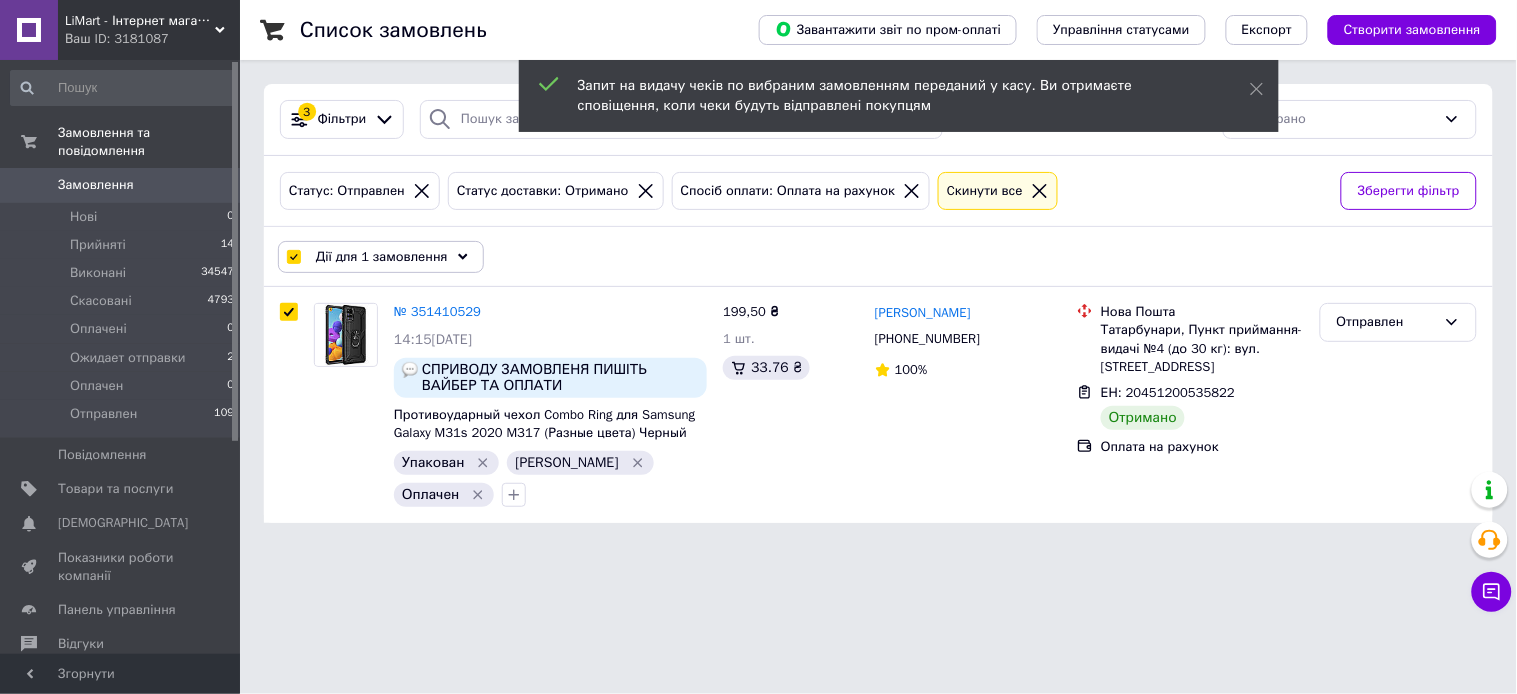 click on "Дії для 1 замовлення" at bounding box center [381, 257] 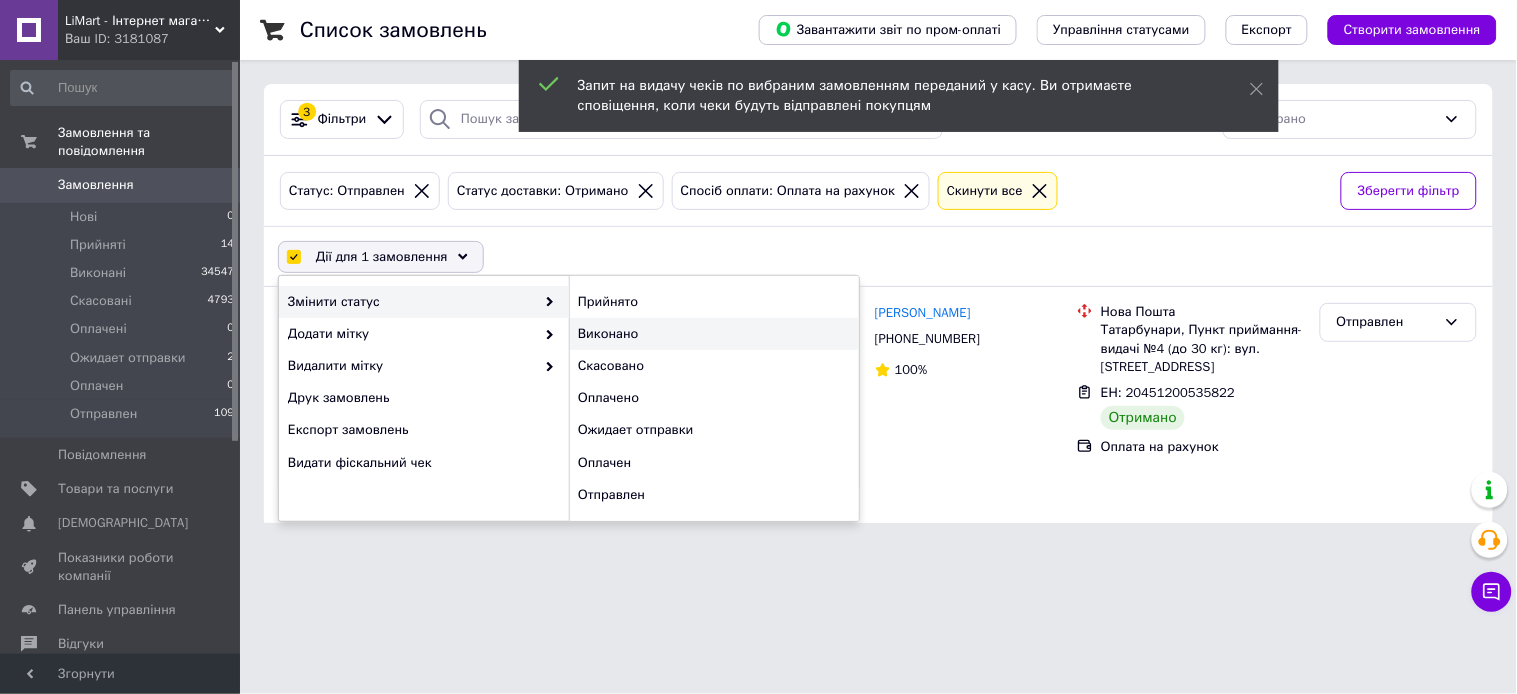 click on "Виконано" at bounding box center (714, 334) 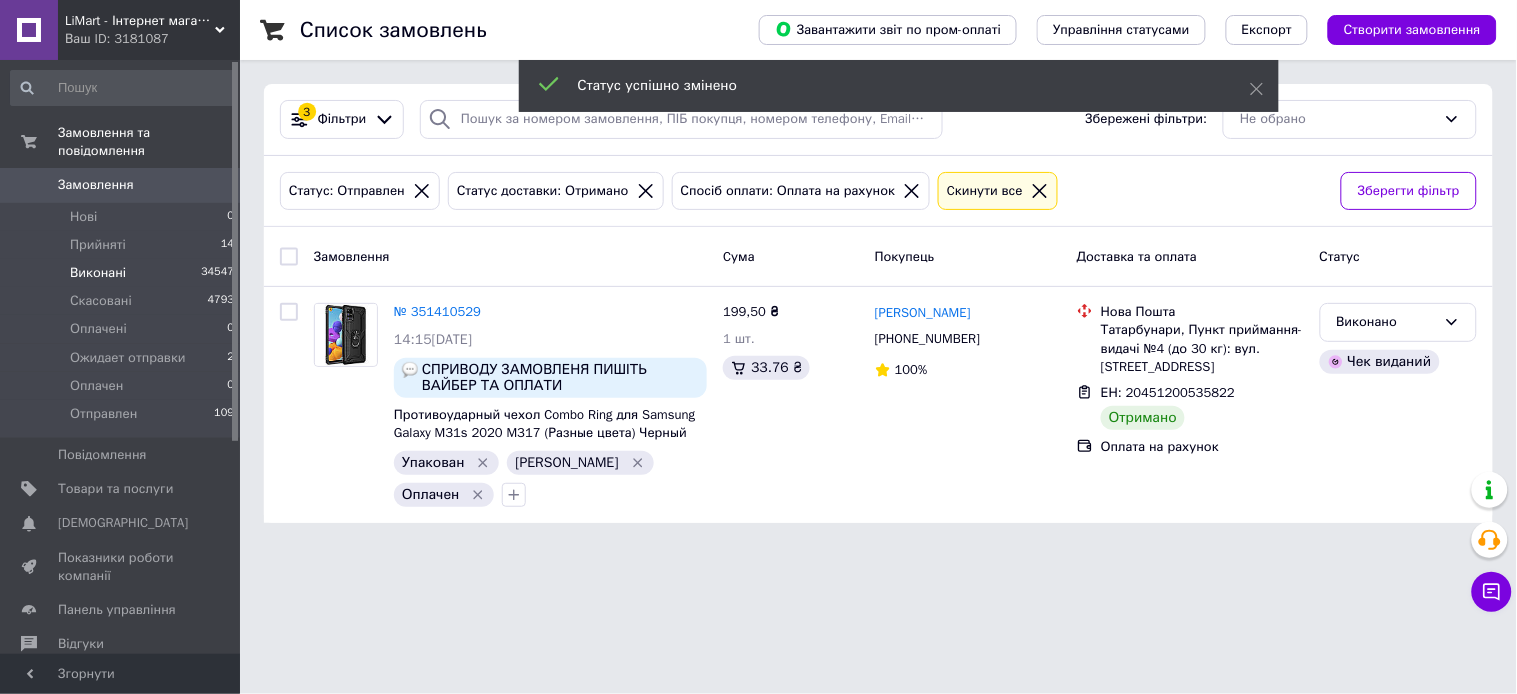 click on "Виконані 34547" at bounding box center [123, 273] 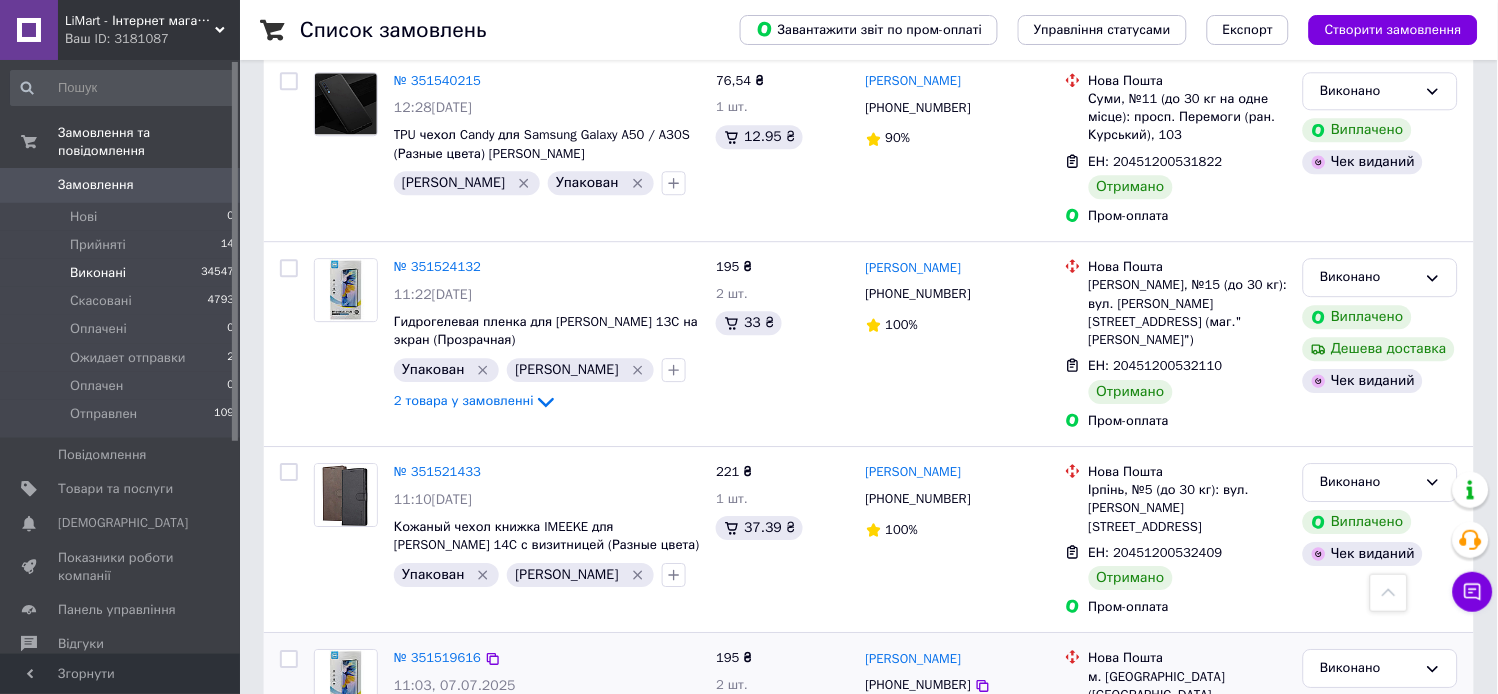 scroll, scrollTop: 1444, scrollLeft: 0, axis: vertical 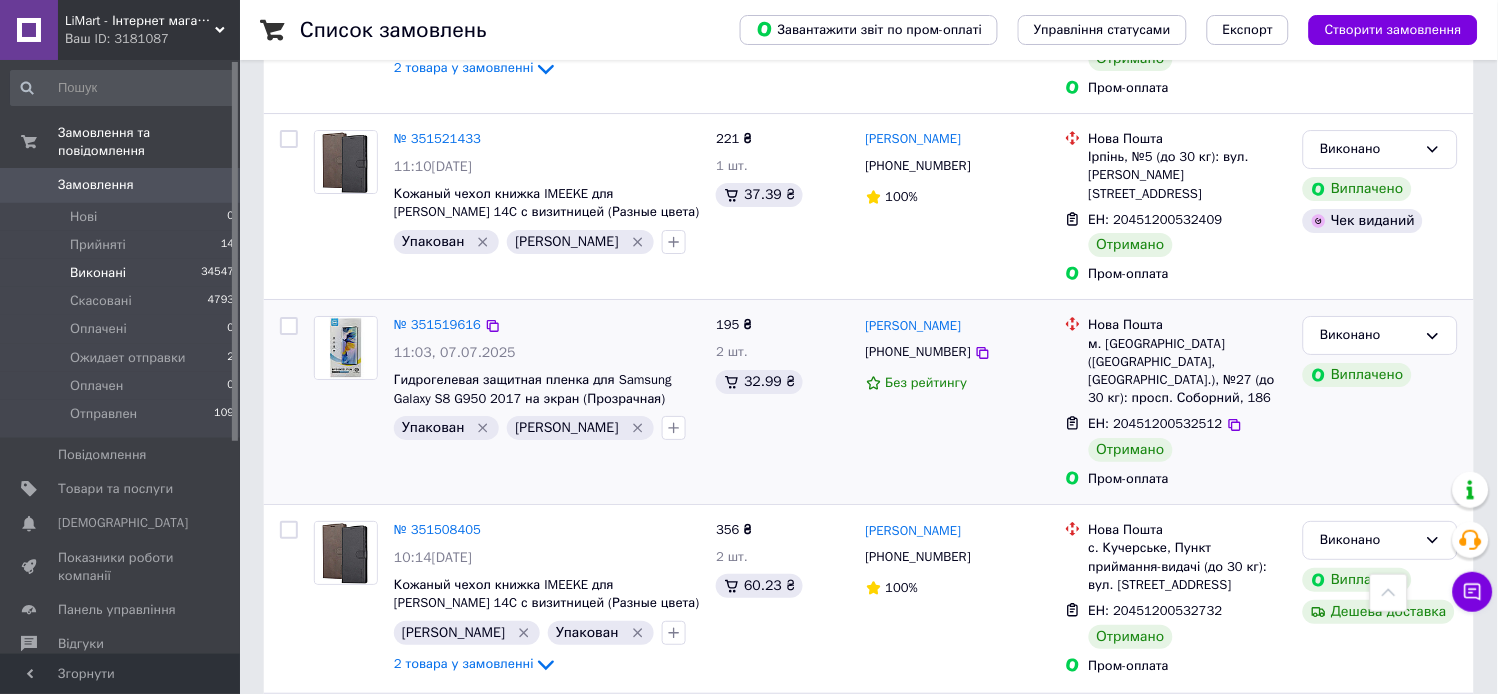 click at bounding box center [289, 326] 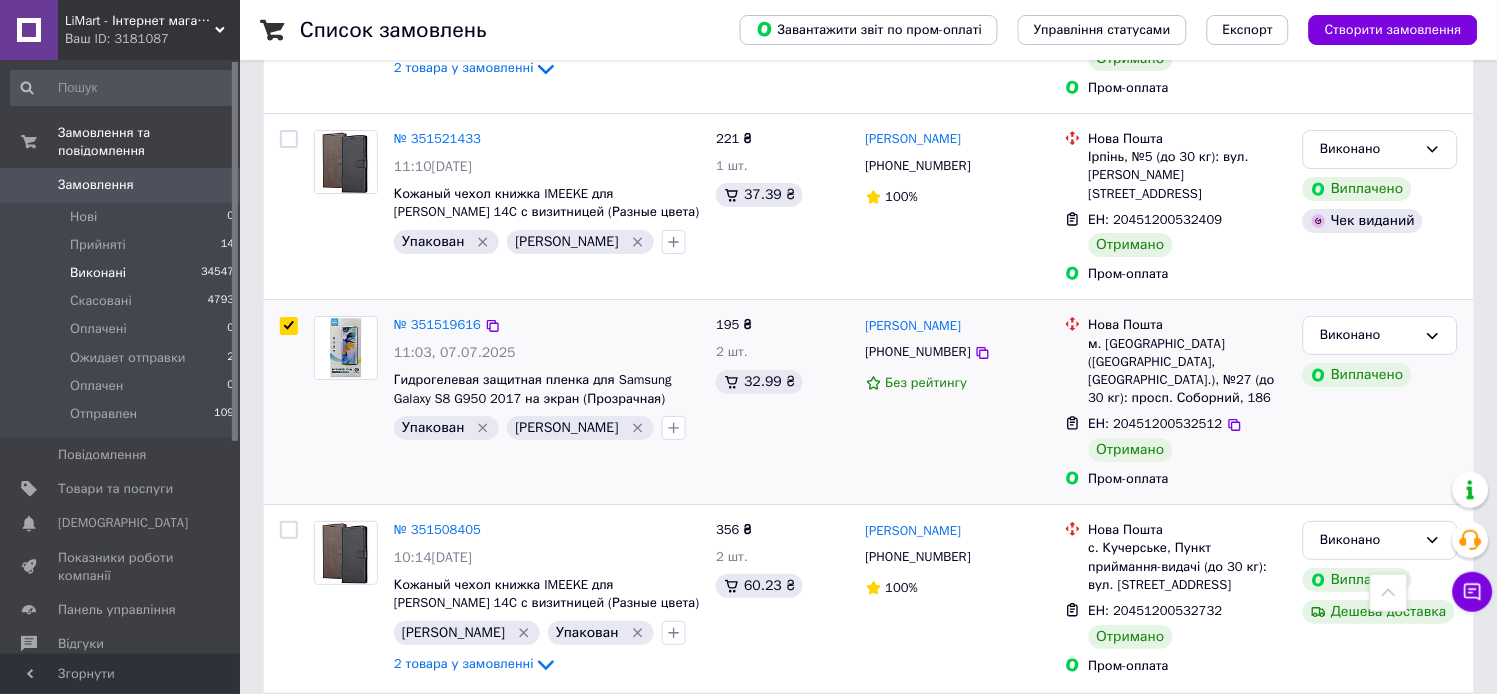 checkbox on "true" 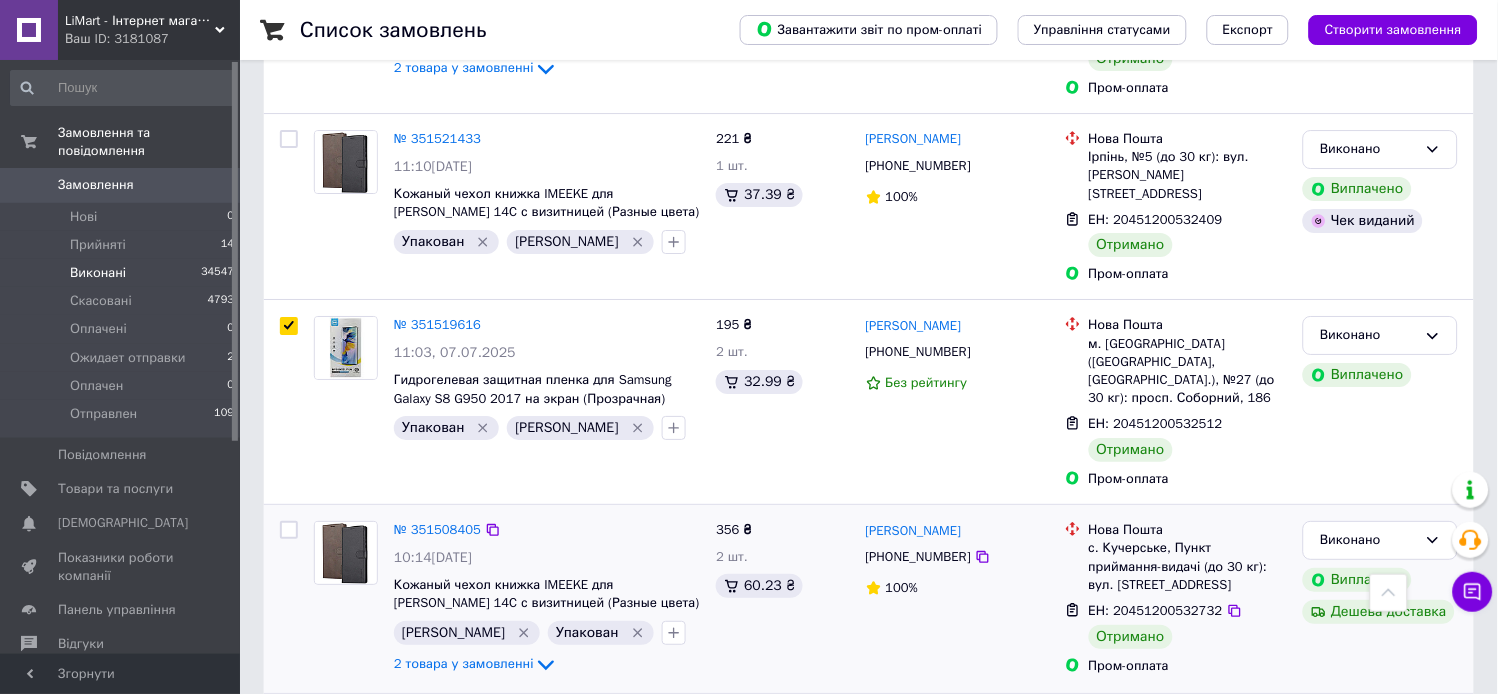 click at bounding box center (289, 530) 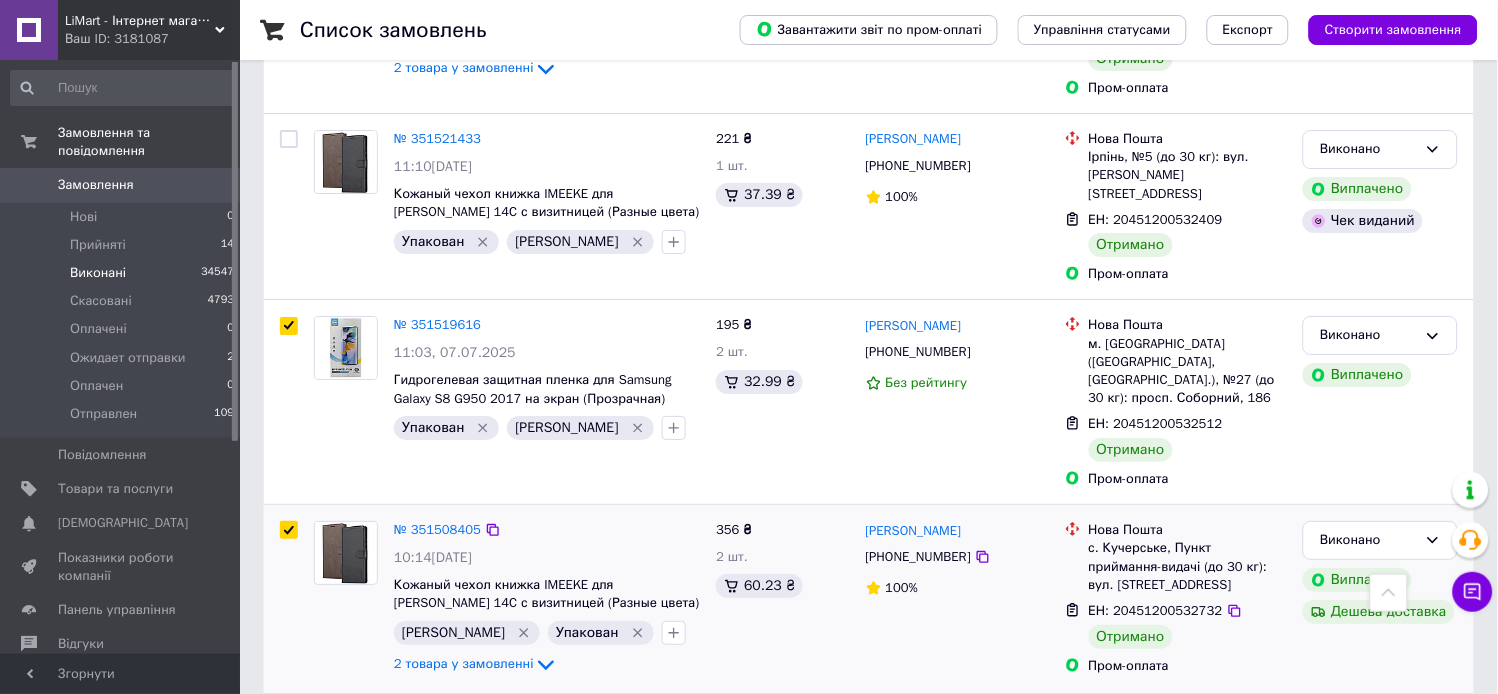 checkbox on "true" 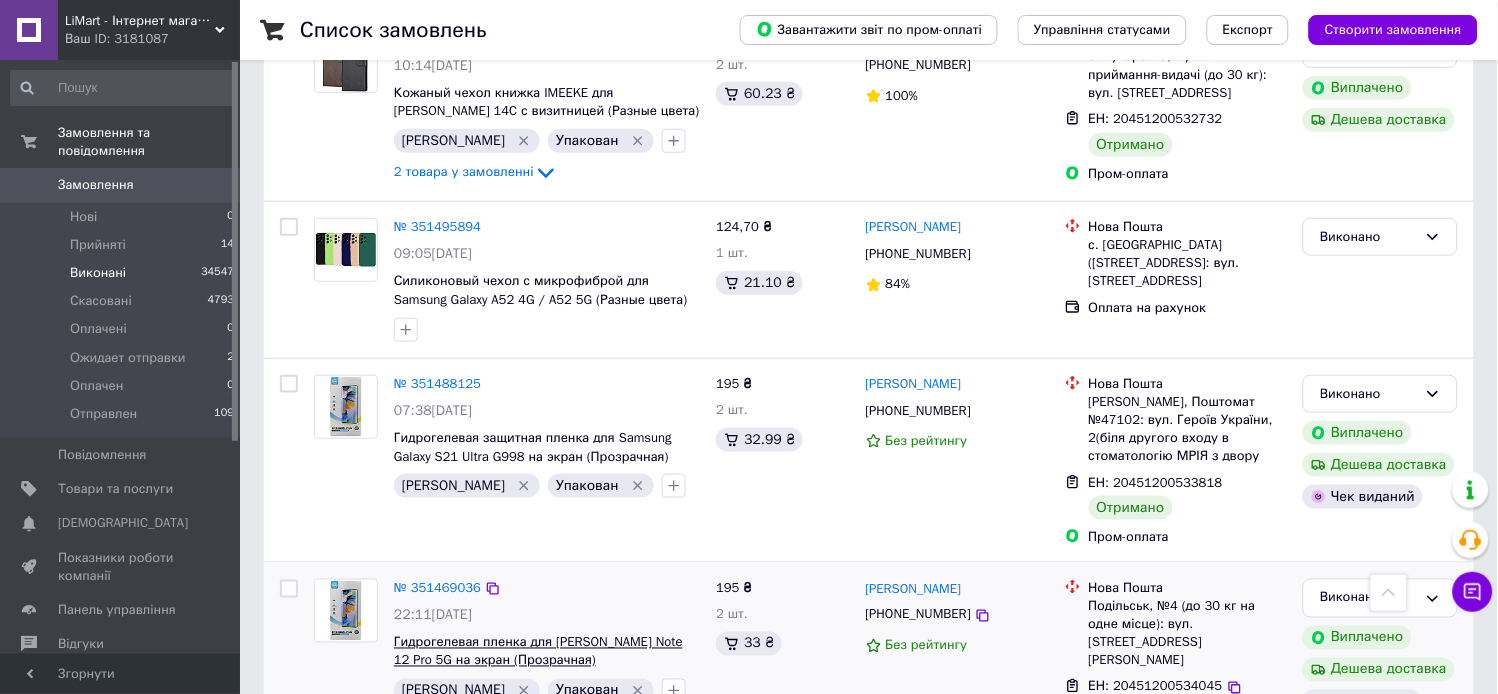 scroll, scrollTop: 2555, scrollLeft: 0, axis: vertical 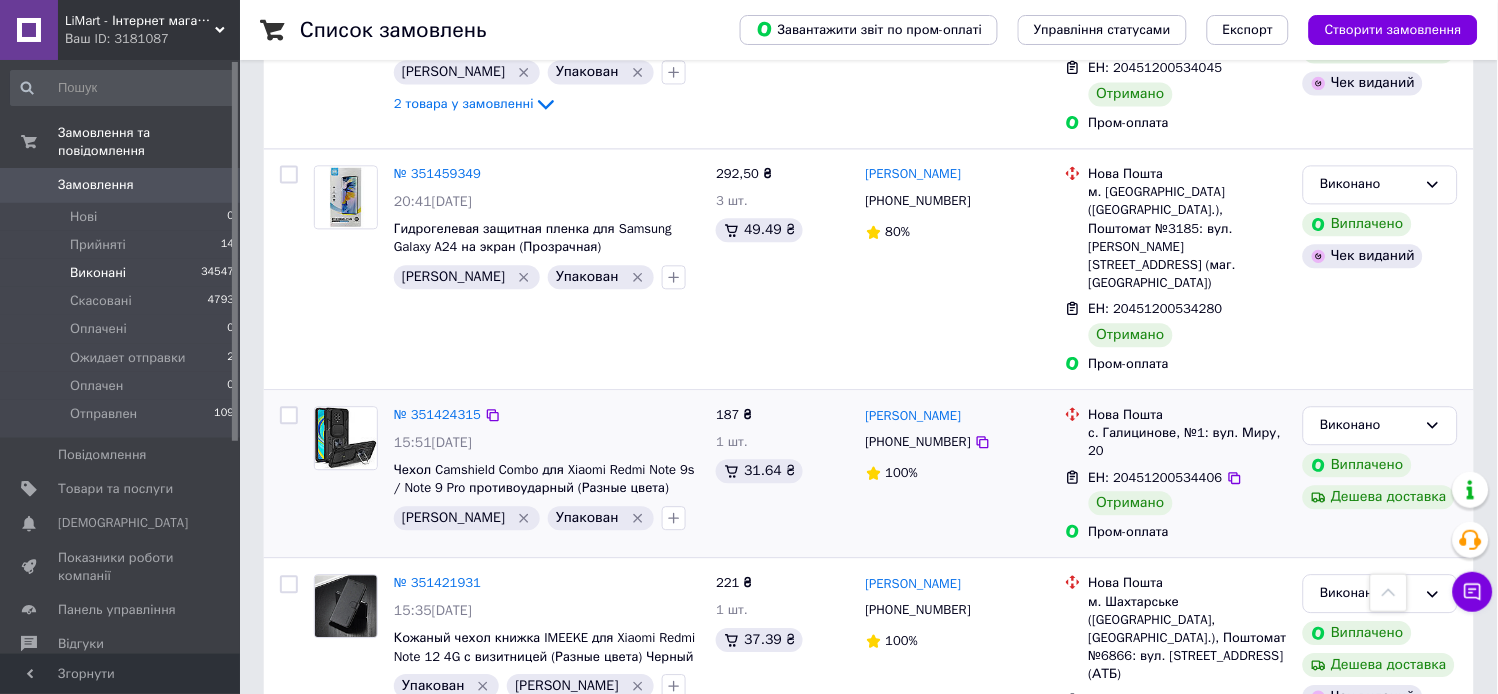 click at bounding box center (289, 415) 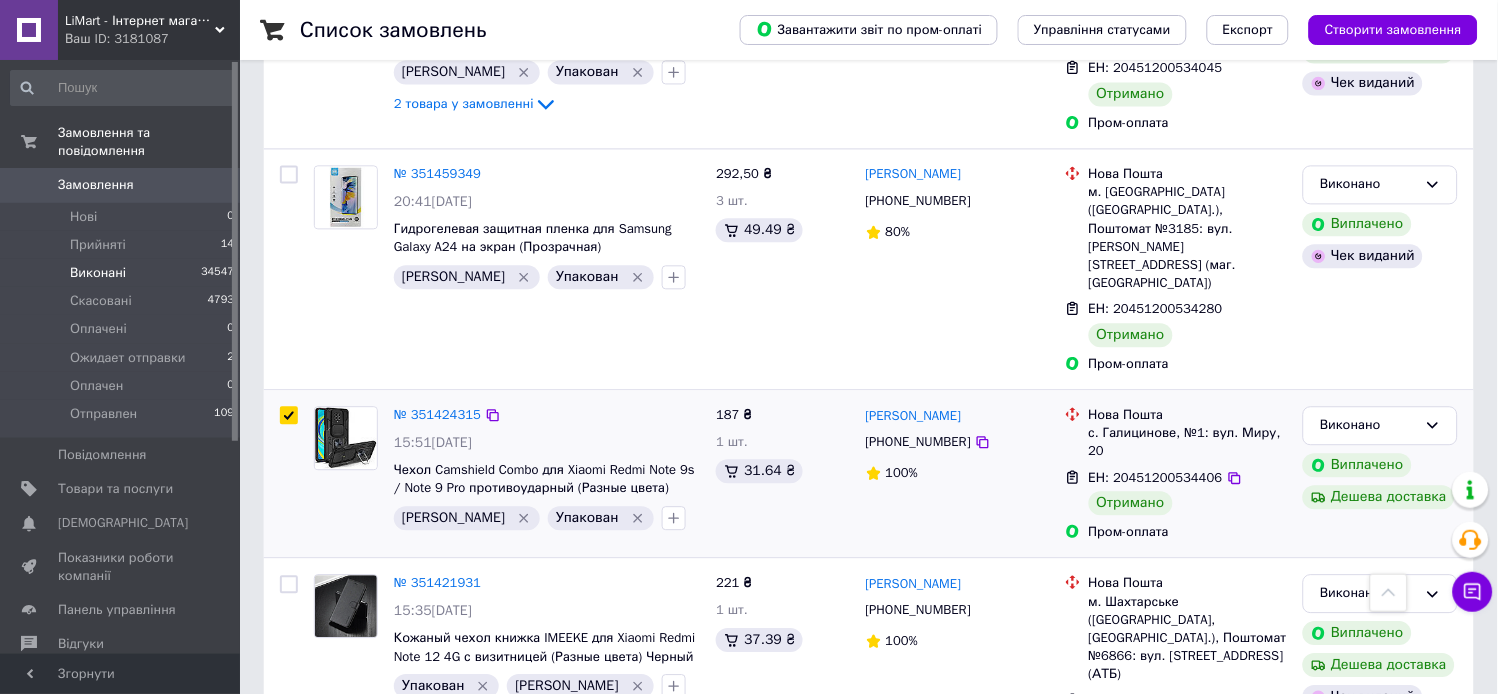 checkbox on "true" 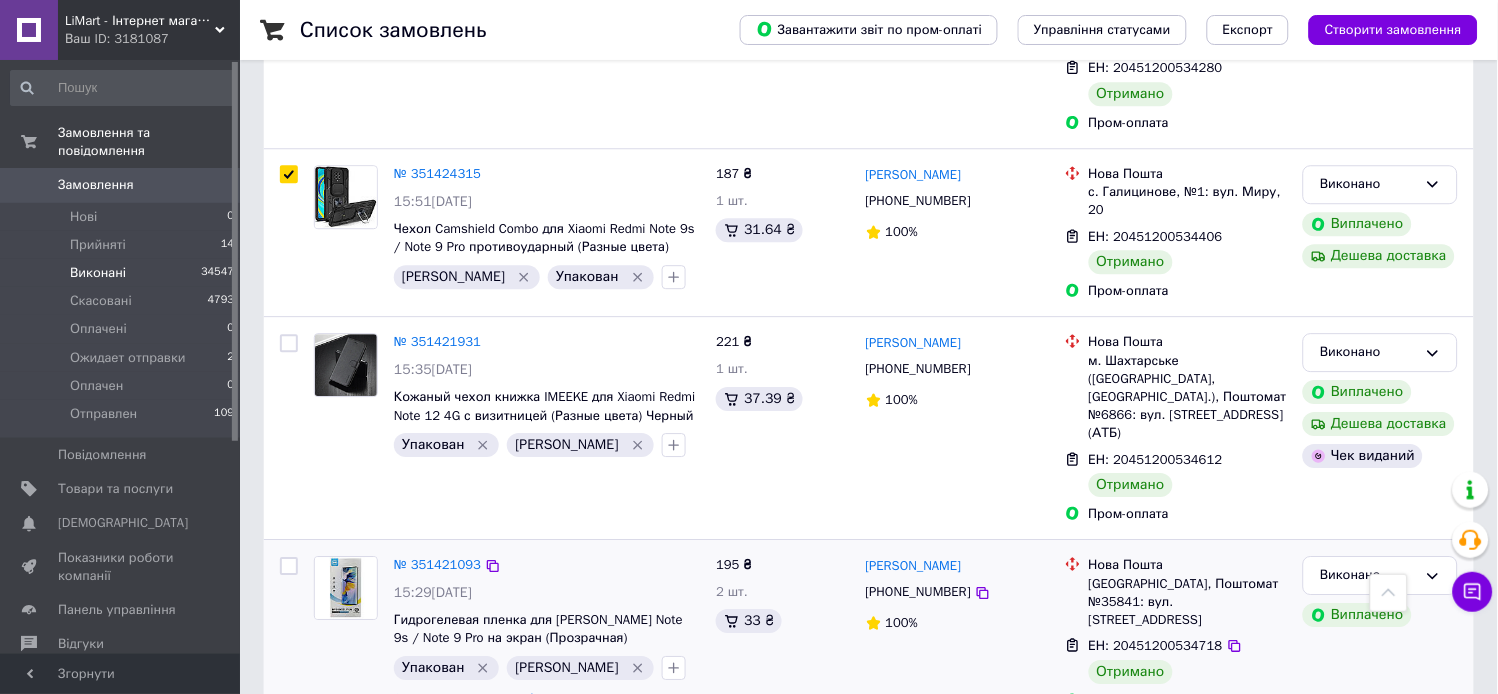 scroll, scrollTop: 3111, scrollLeft: 0, axis: vertical 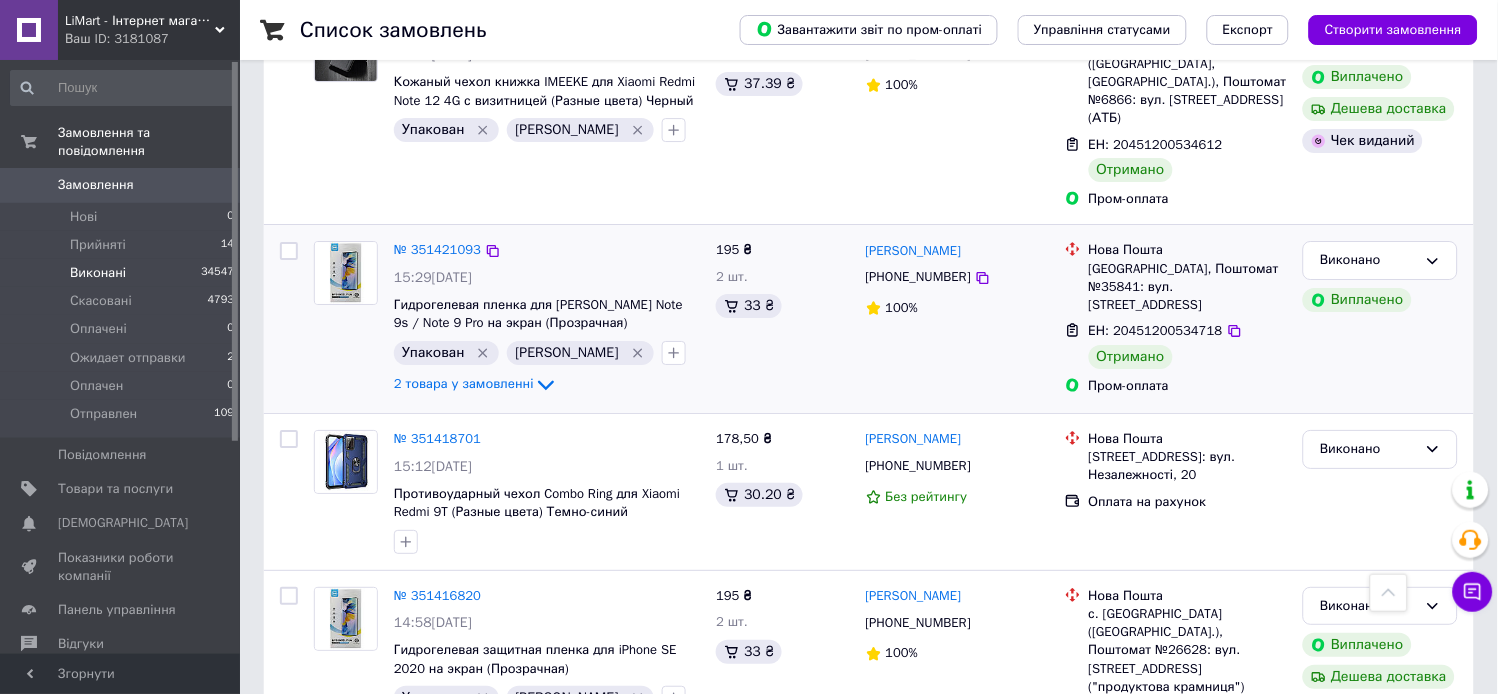 click at bounding box center (289, 251) 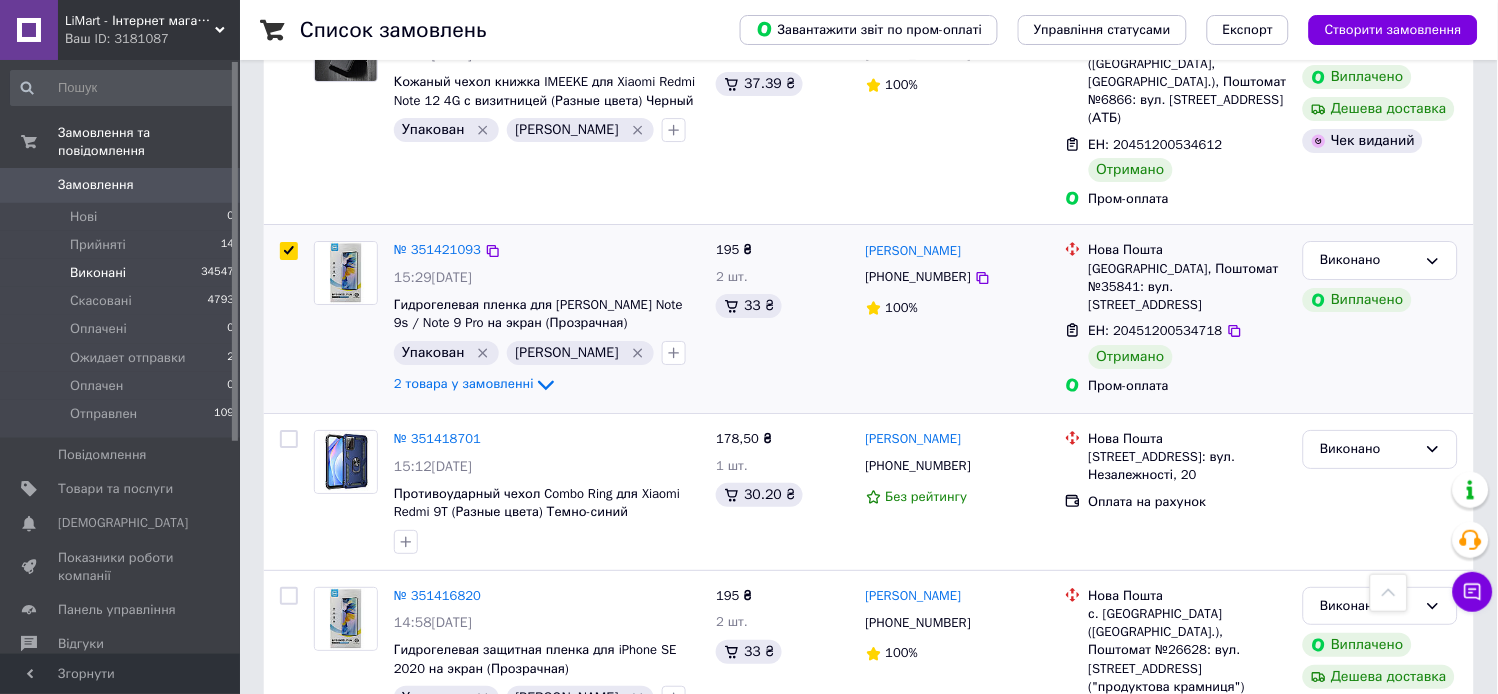 checkbox on "true" 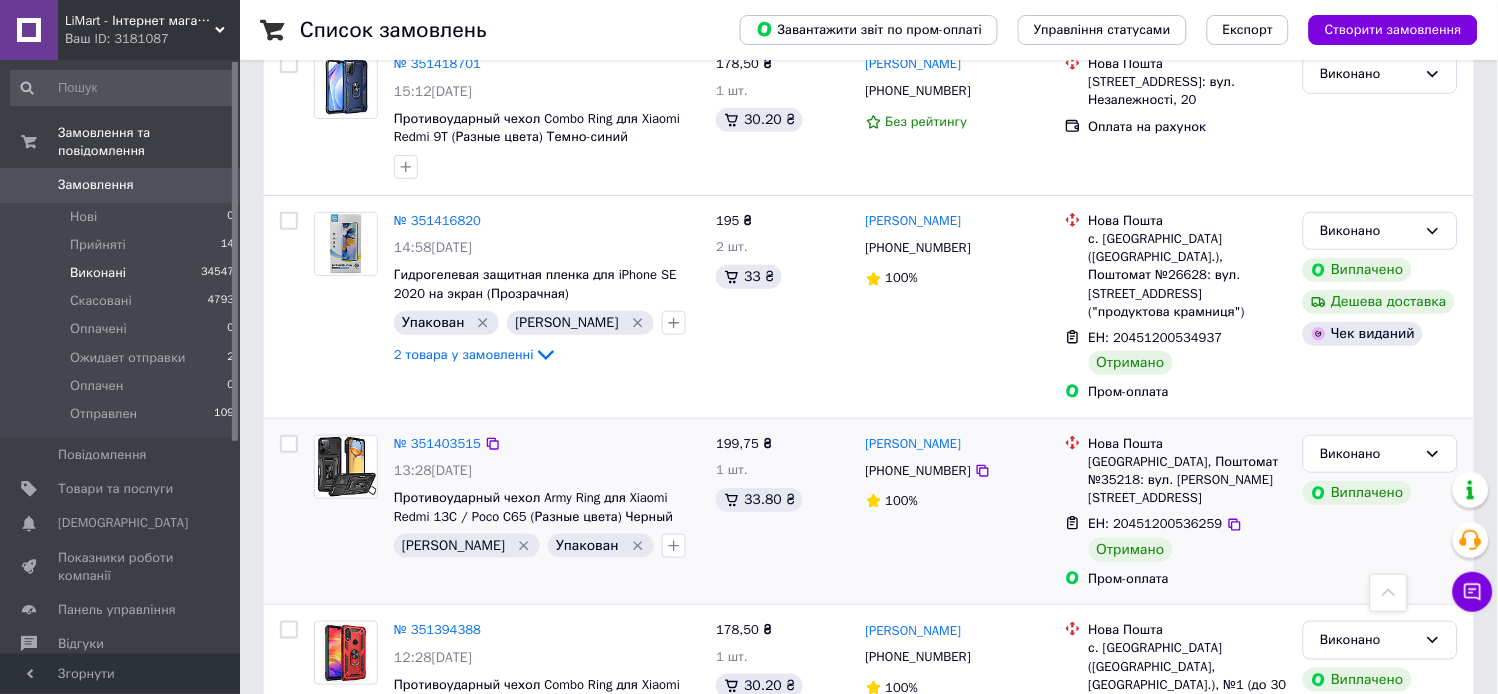 scroll, scrollTop: 3555, scrollLeft: 0, axis: vertical 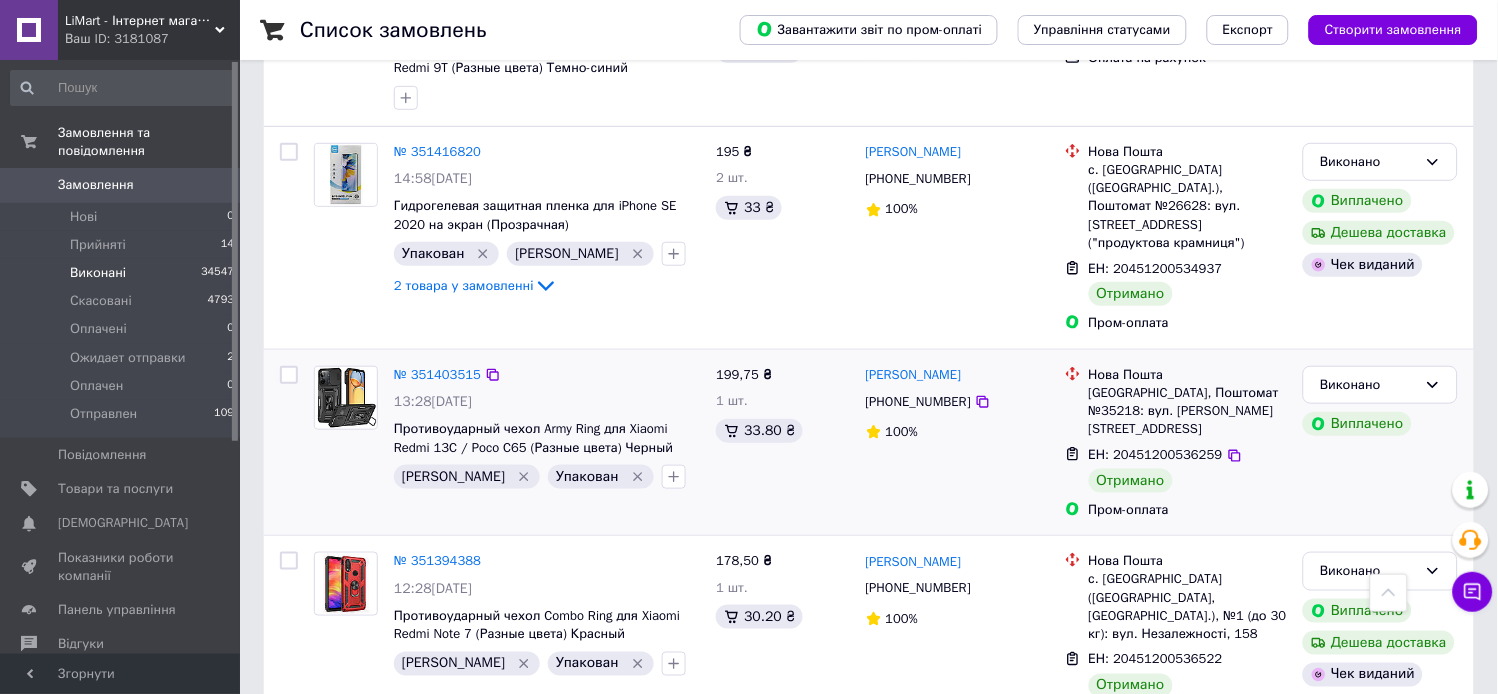 click at bounding box center [289, 375] 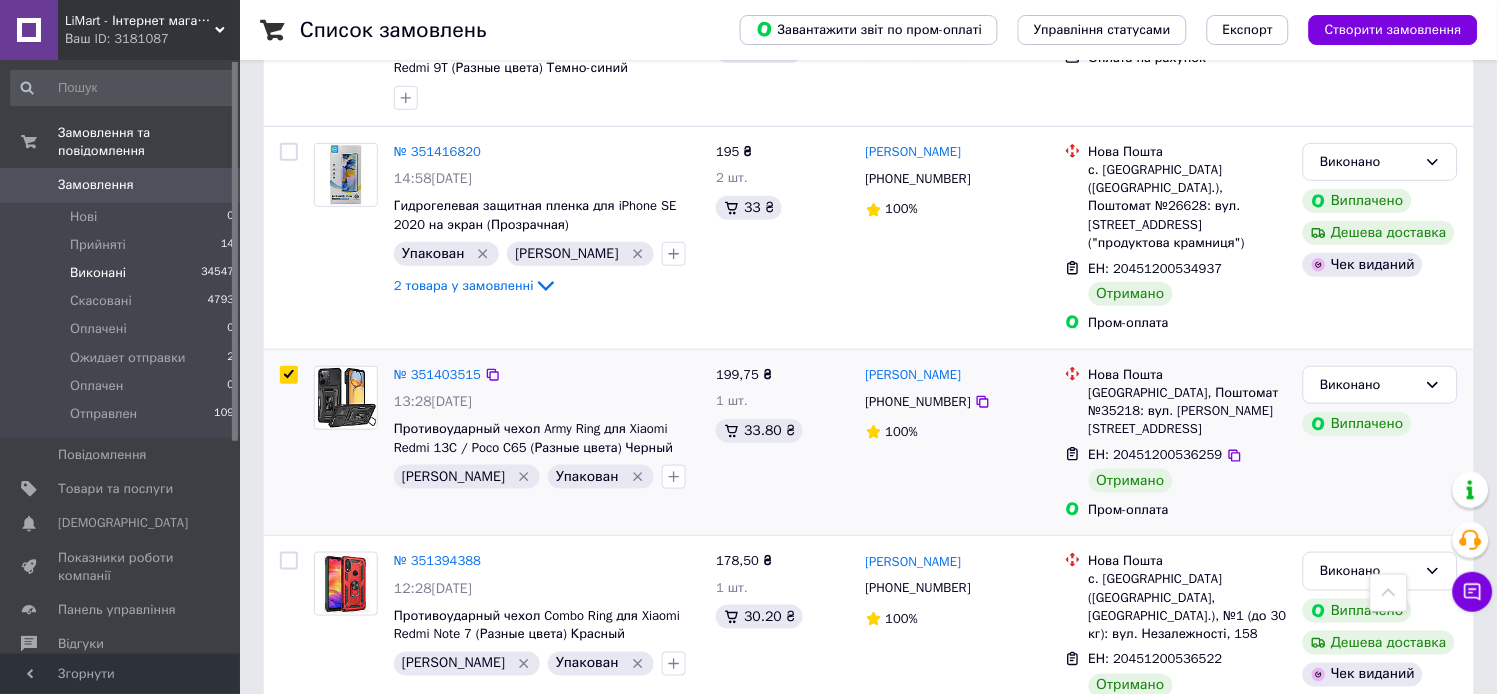 checkbox on "true" 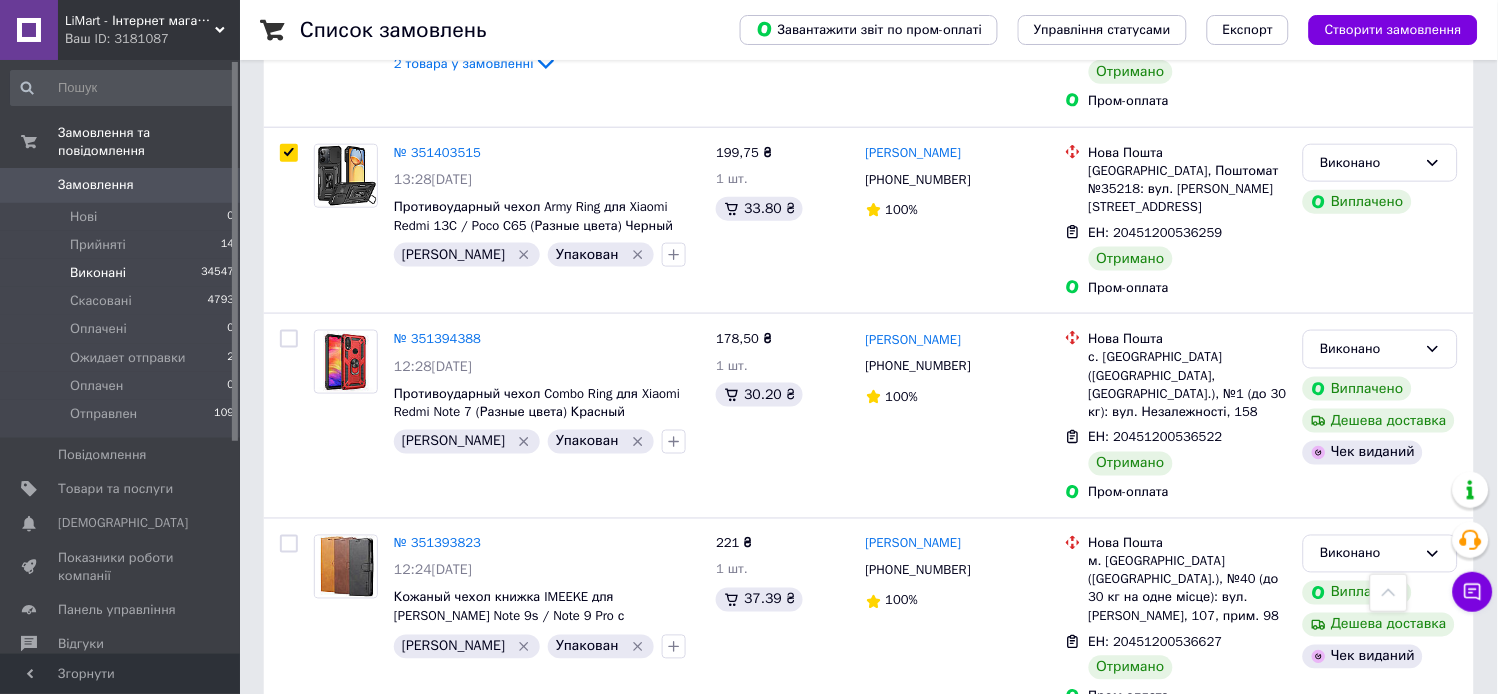 scroll, scrollTop: 4111, scrollLeft: 0, axis: vertical 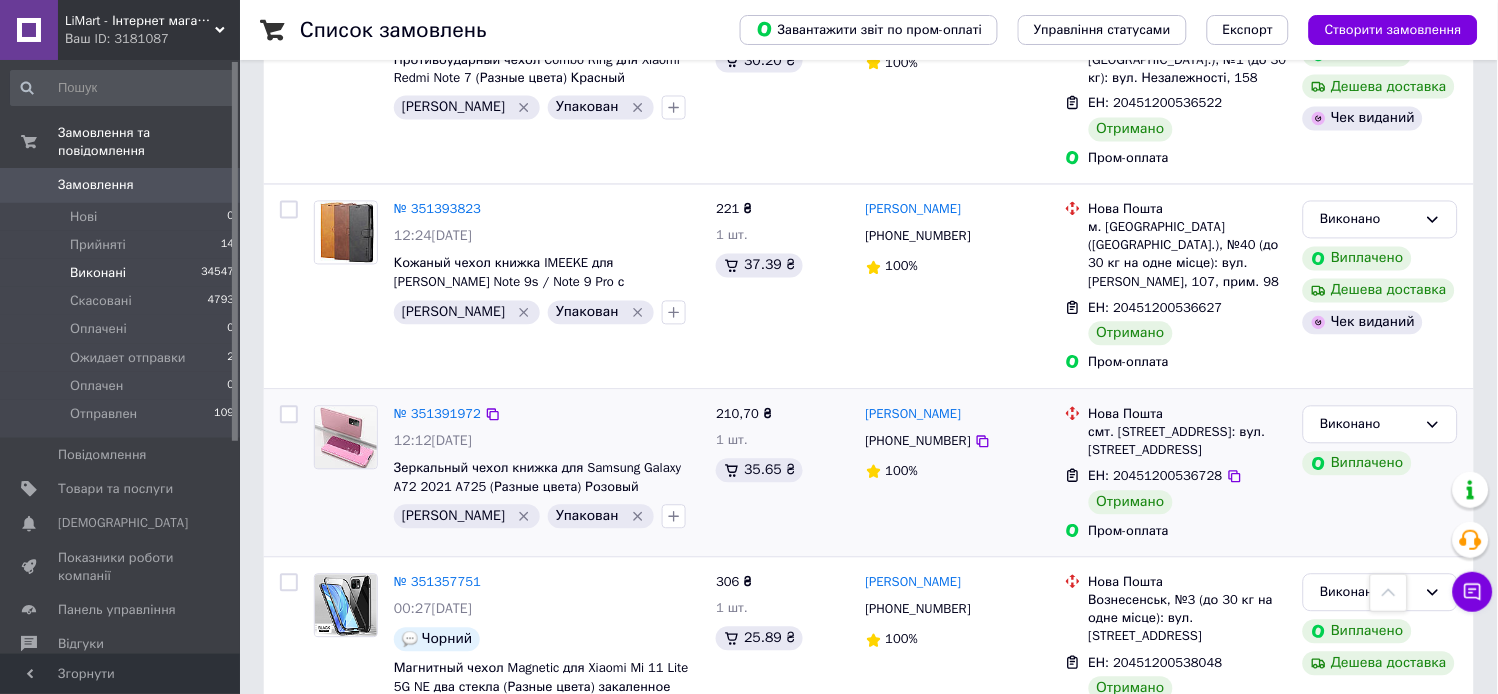 click at bounding box center [289, 415] 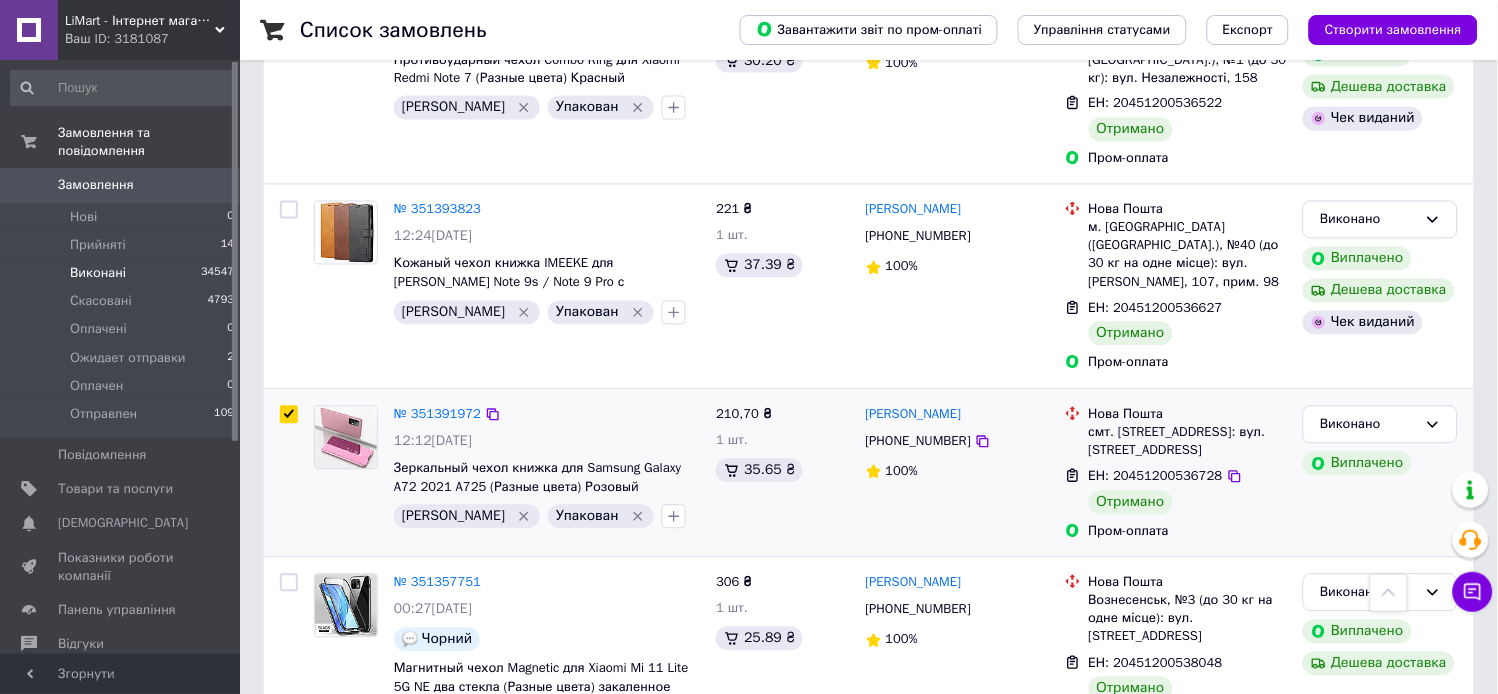 checkbox on "true" 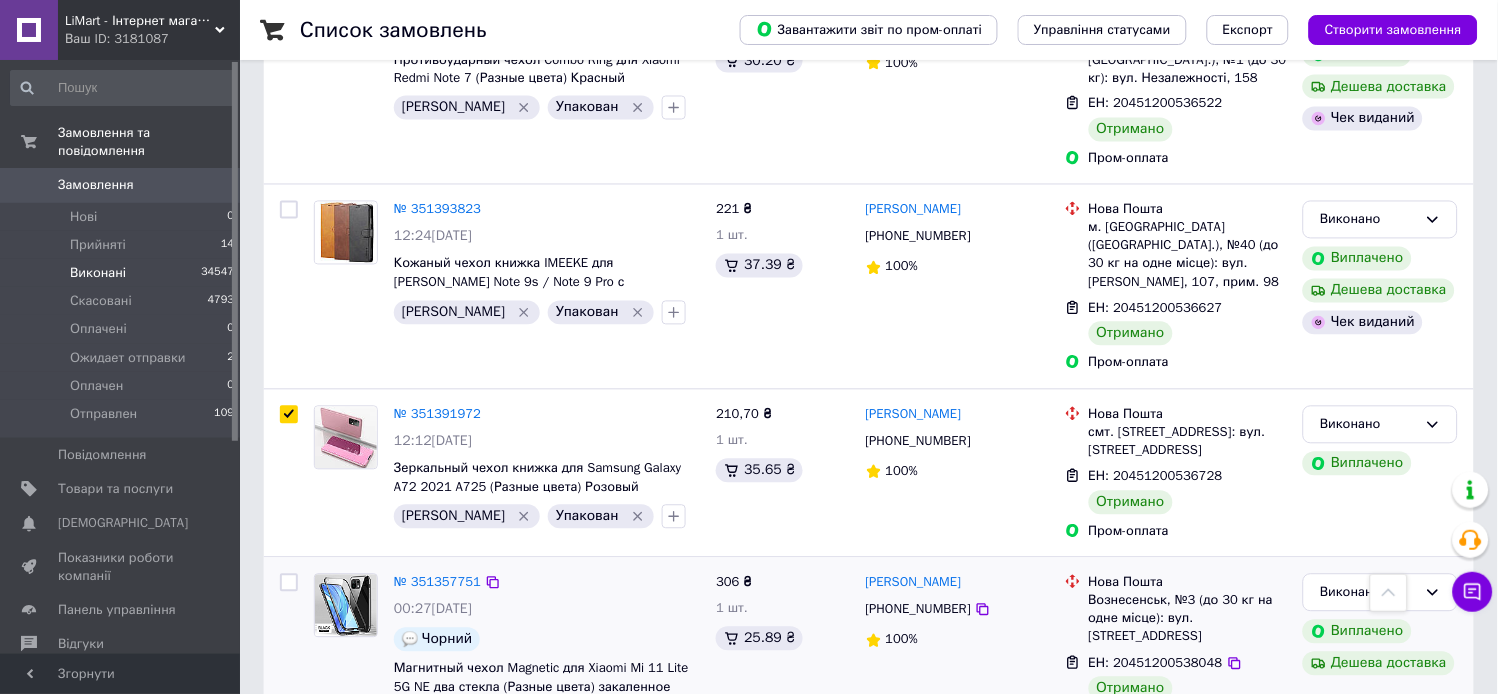 click at bounding box center (289, 583) 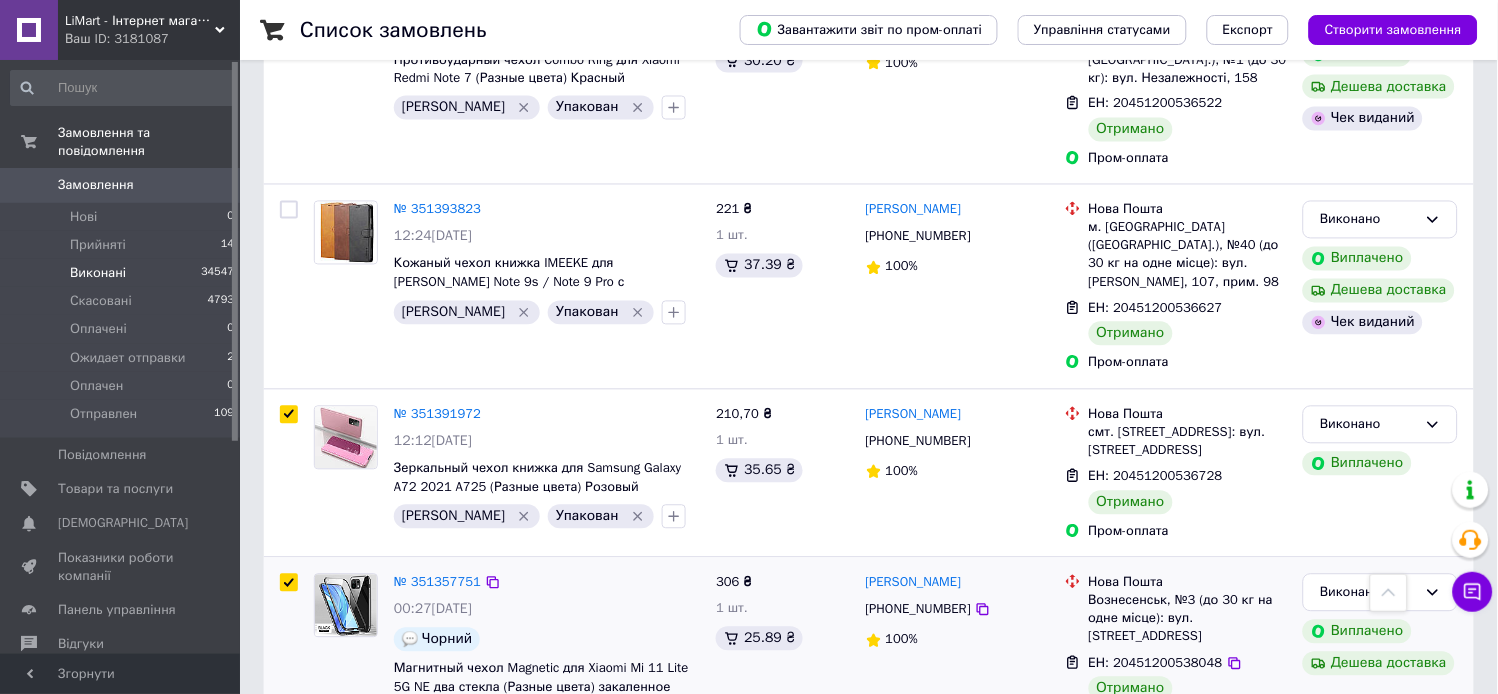 checkbox on "true" 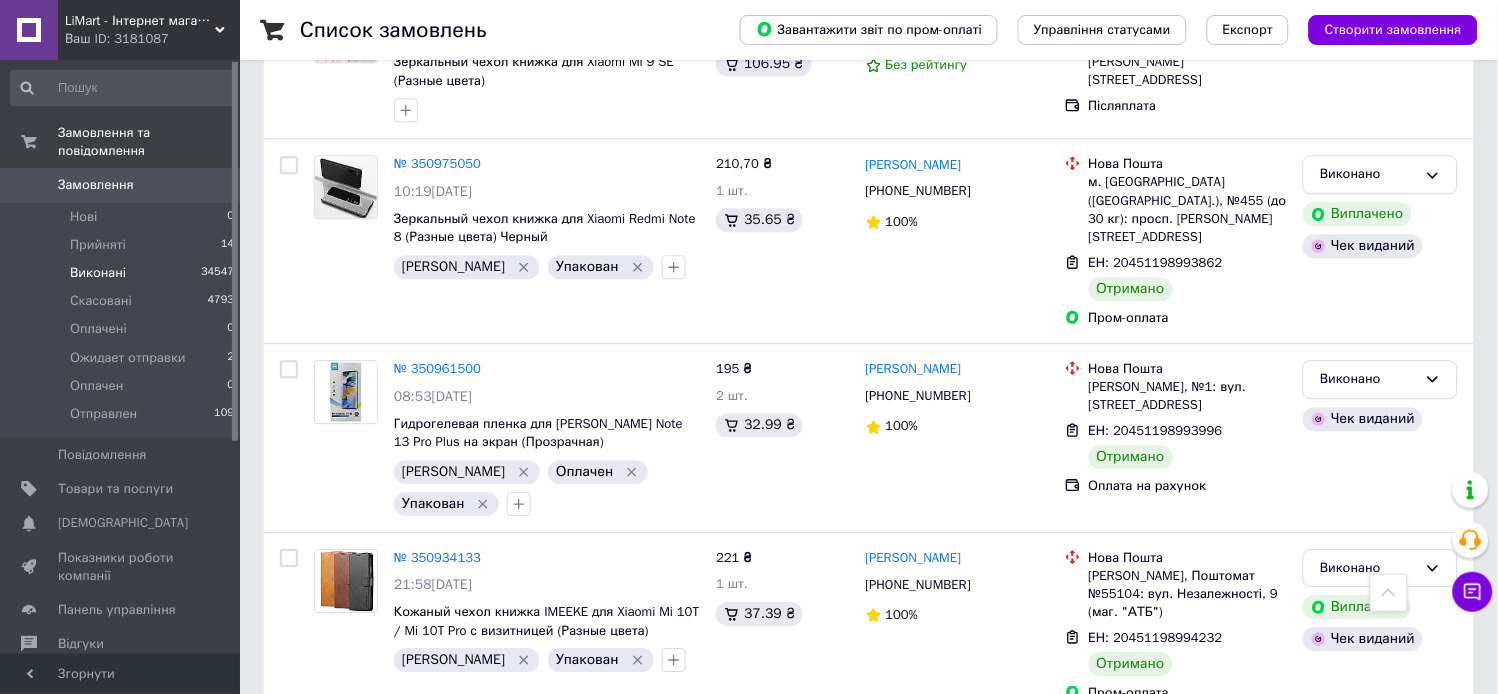 scroll, scrollTop: 9555, scrollLeft: 0, axis: vertical 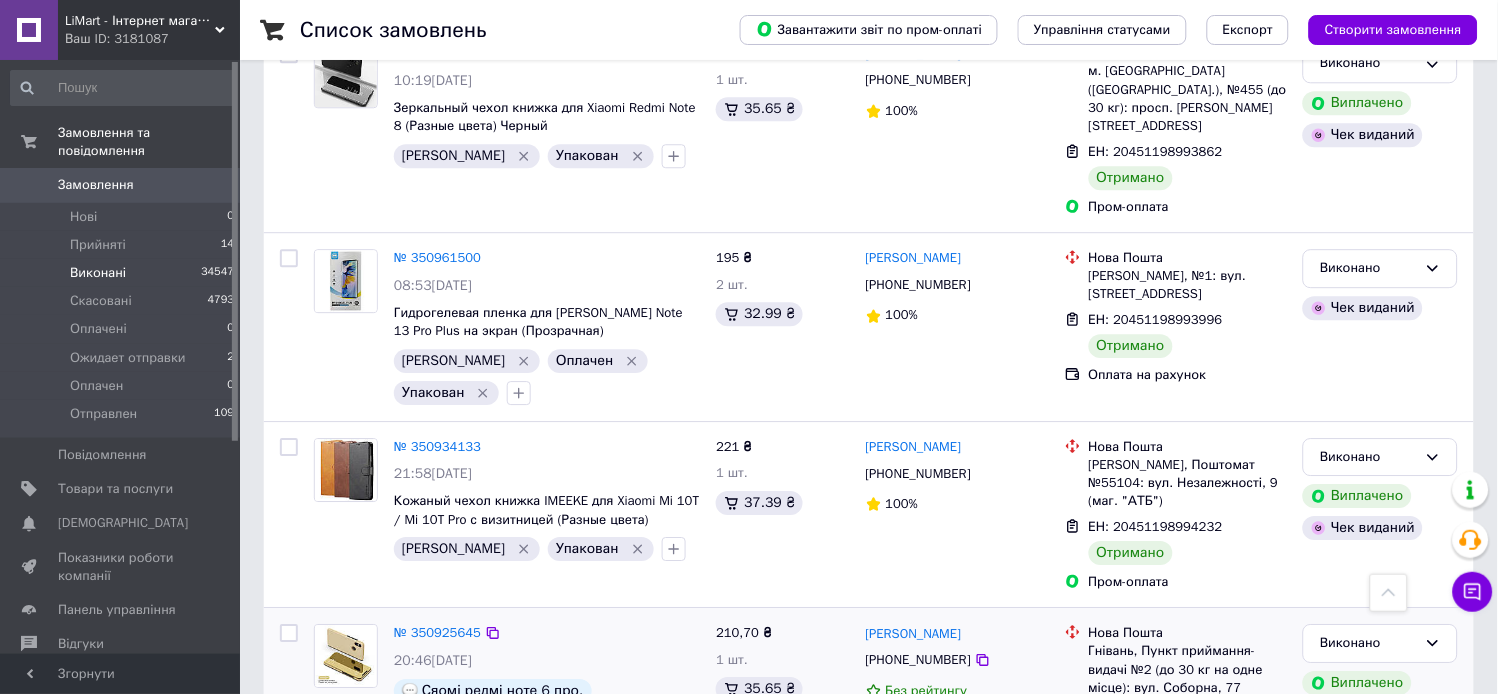 click at bounding box center [289, 633] 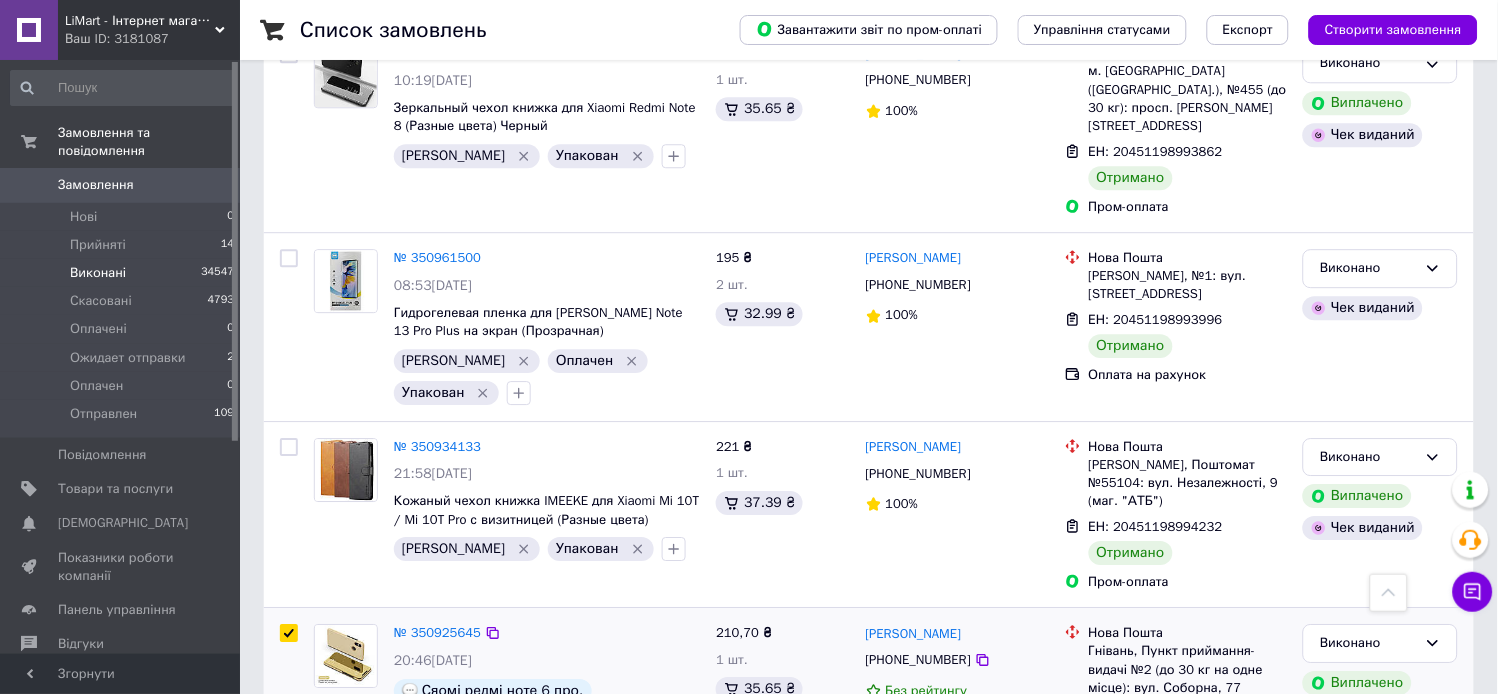 checkbox on "true" 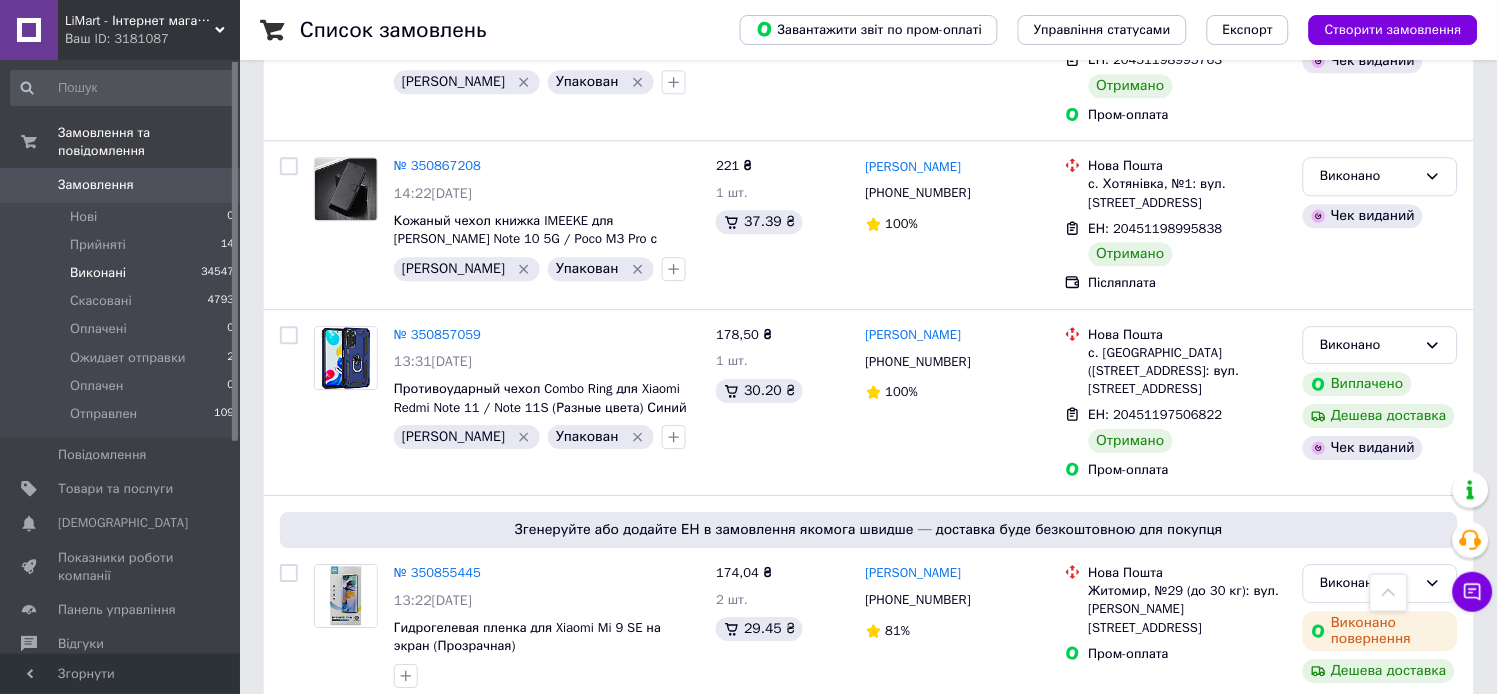 scroll, scrollTop: 11222, scrollLeft: 0, axis: vertical 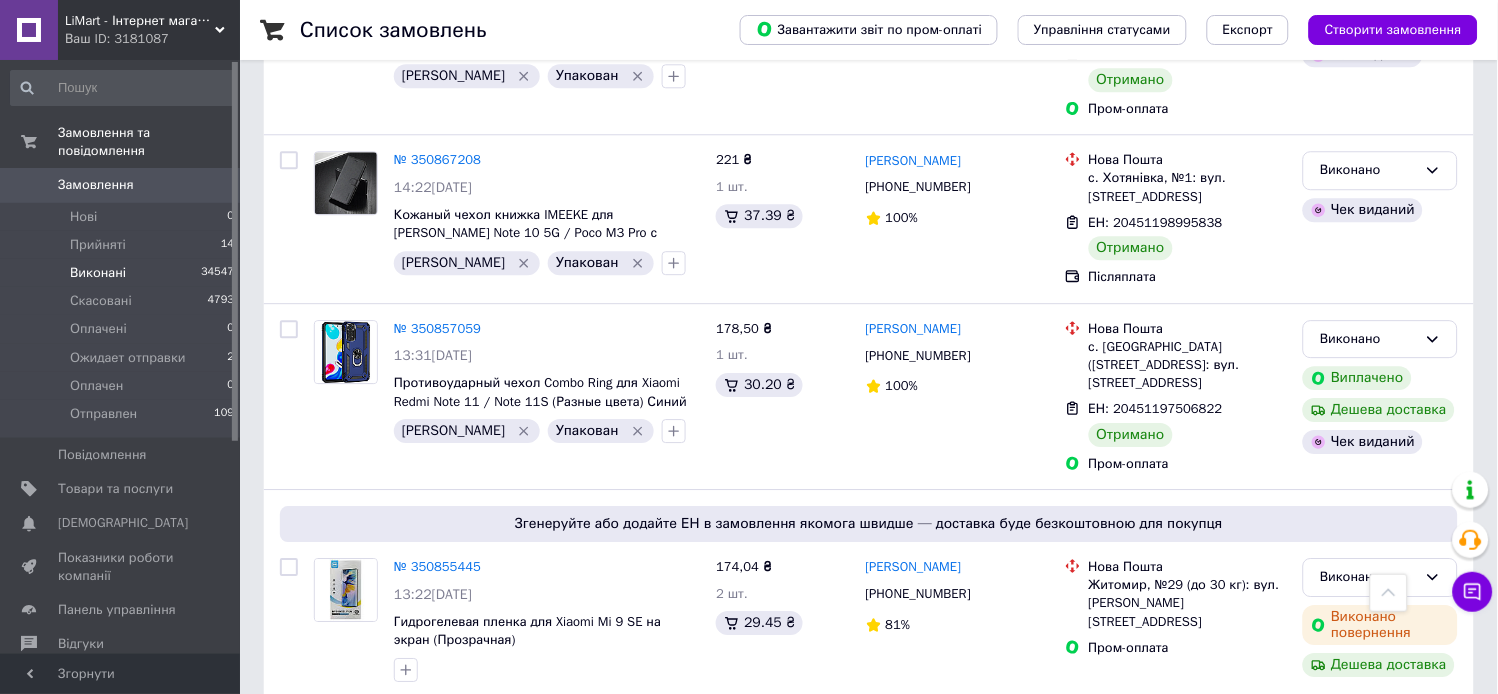 click at bounding box center [289, 756] 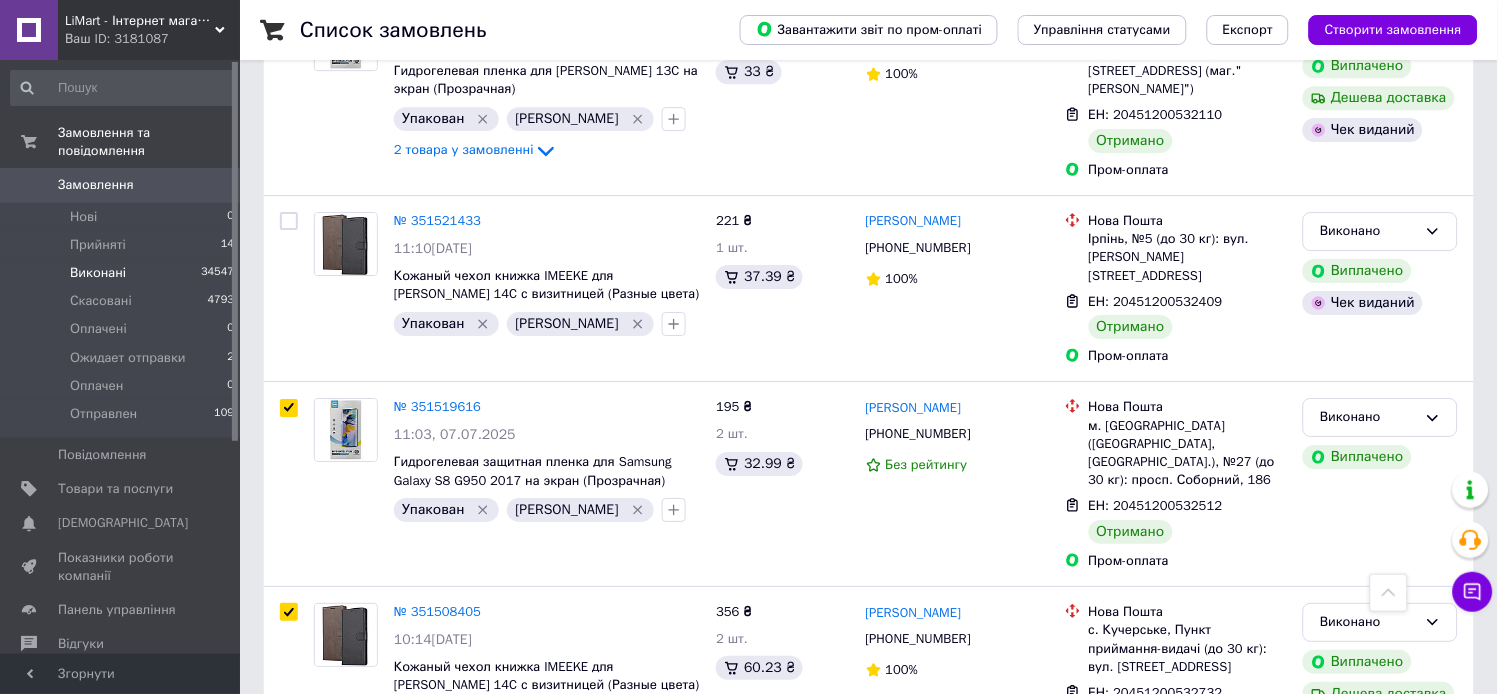 scroll, scrollTop: 0, scrollLeft: 0, axis: both 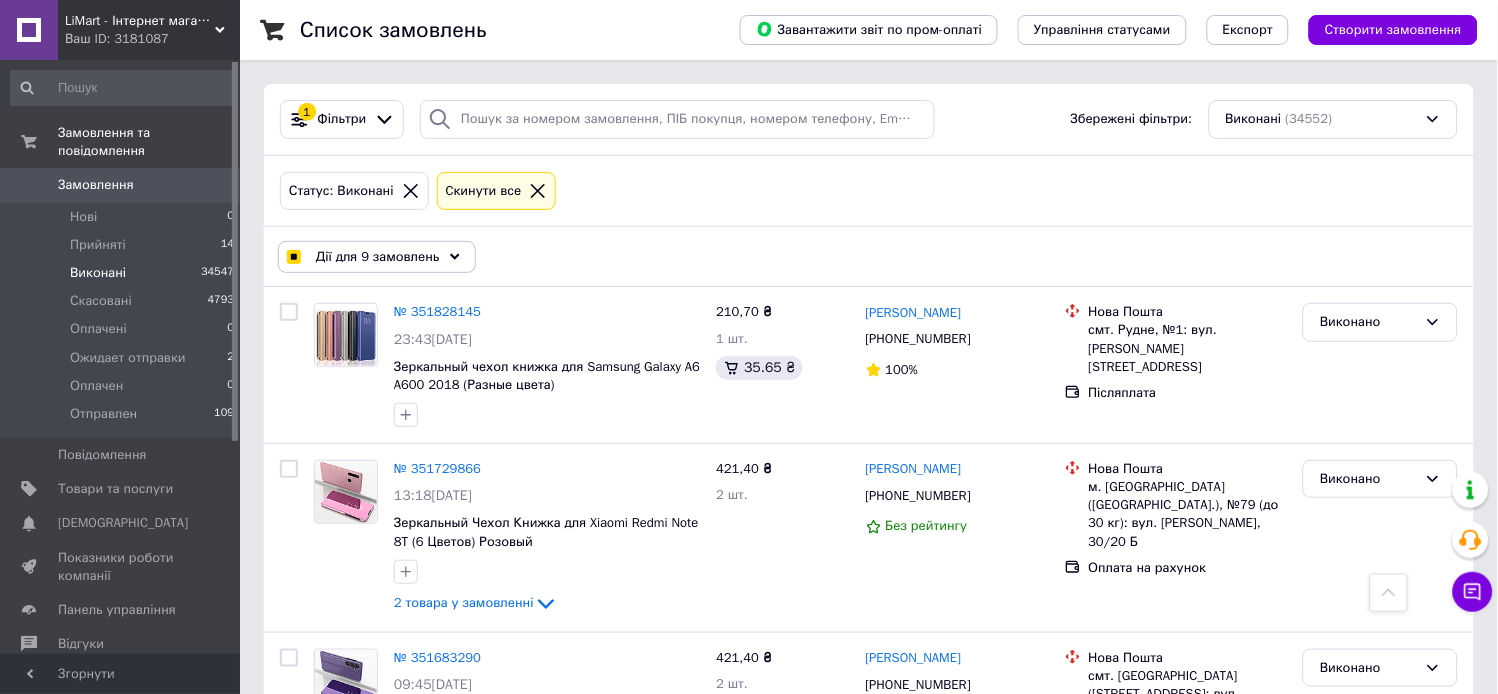 click on "Дії для 9 замовлень" at bounding box center [378, 257] 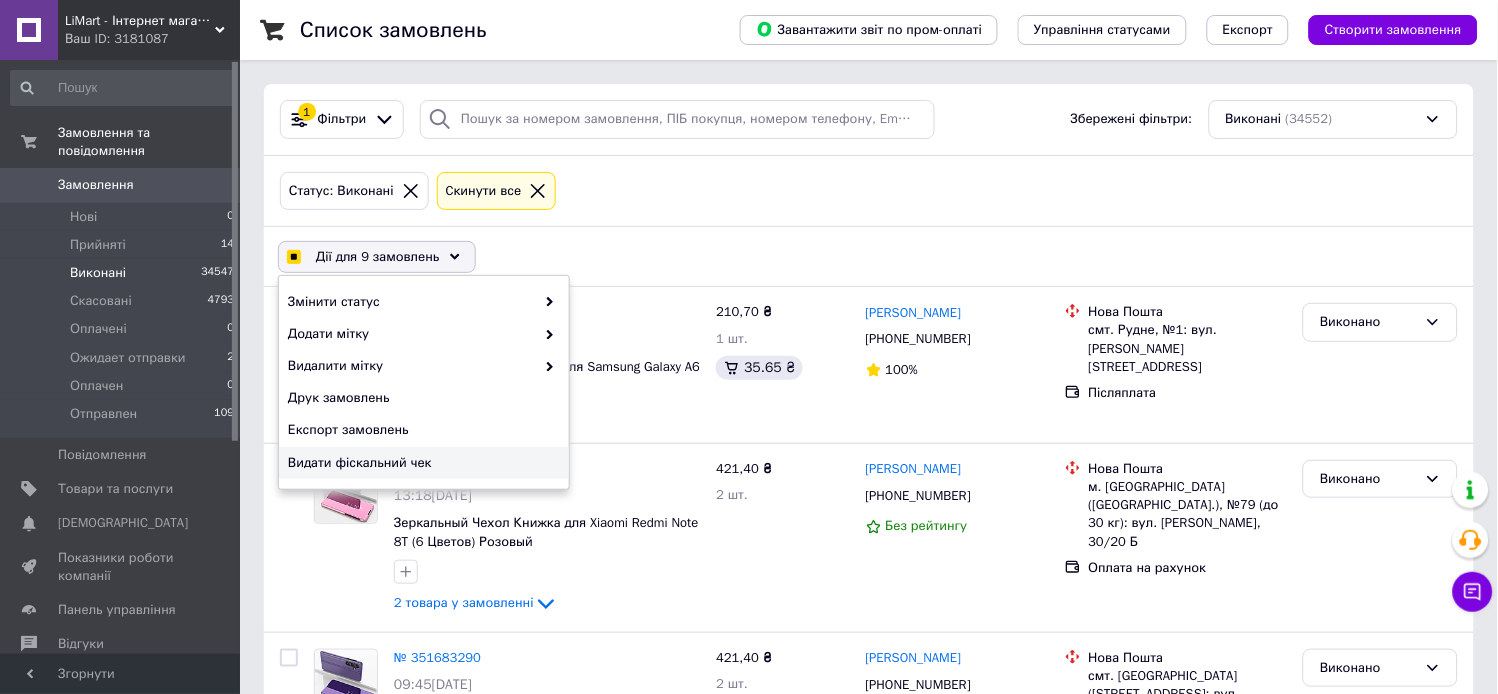 click on "Видати фіскальний чек" at bounding box center [421, 463] 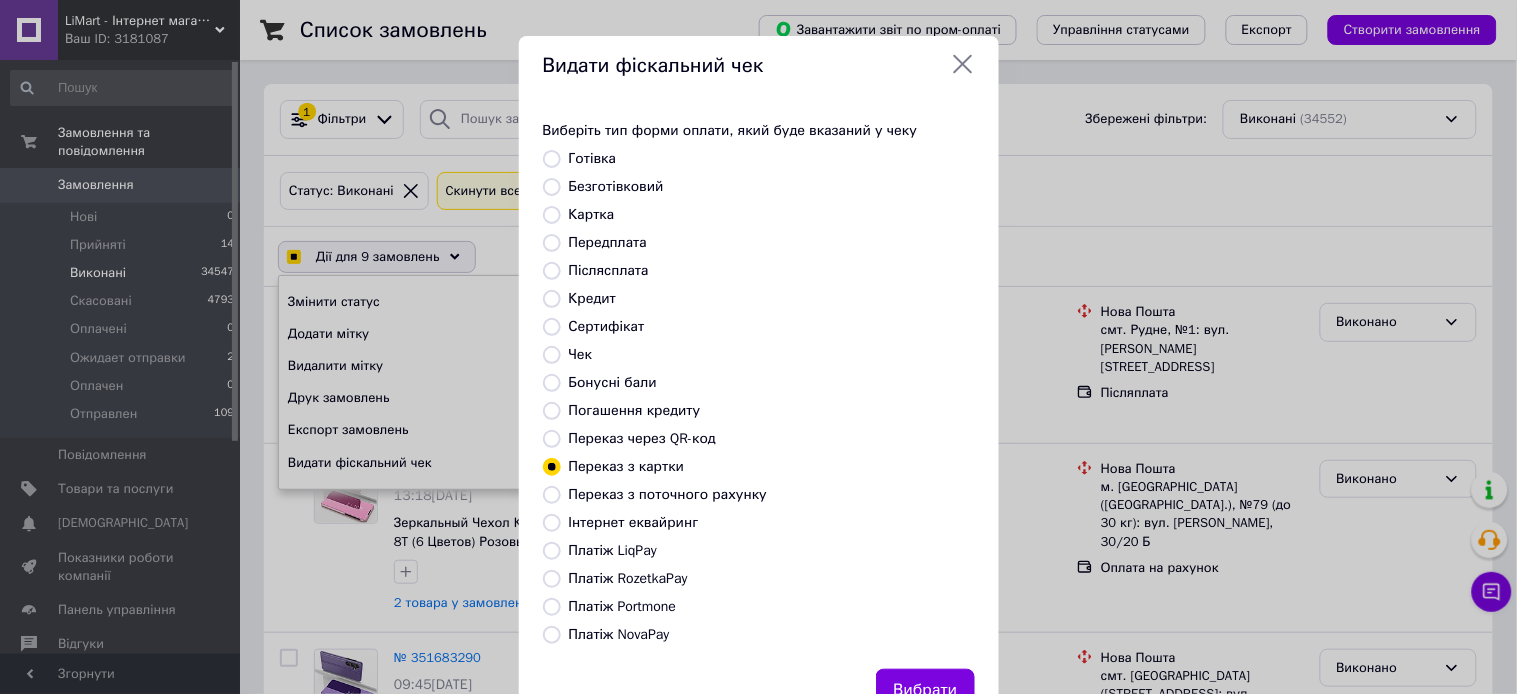 checkbox on "true" 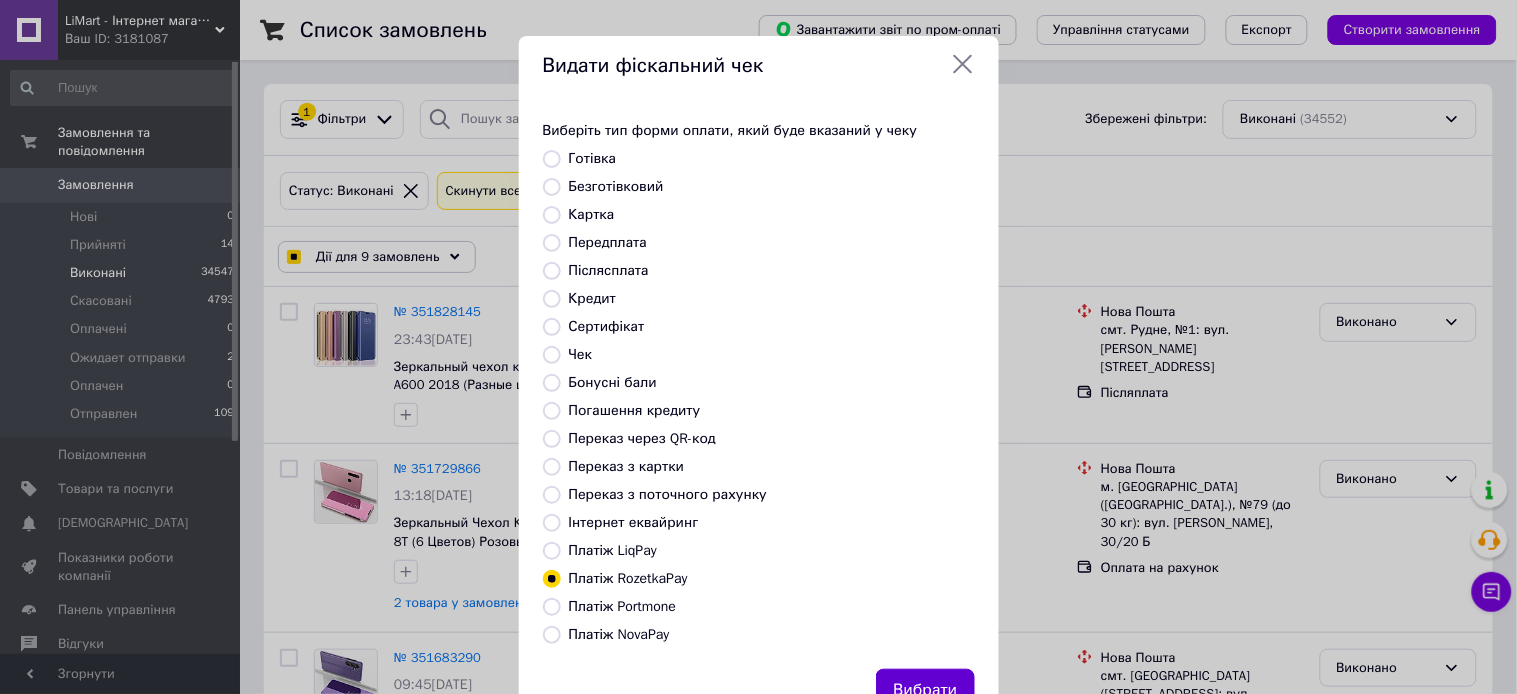 click on "Вибрати" at bounding box center (925, 690) 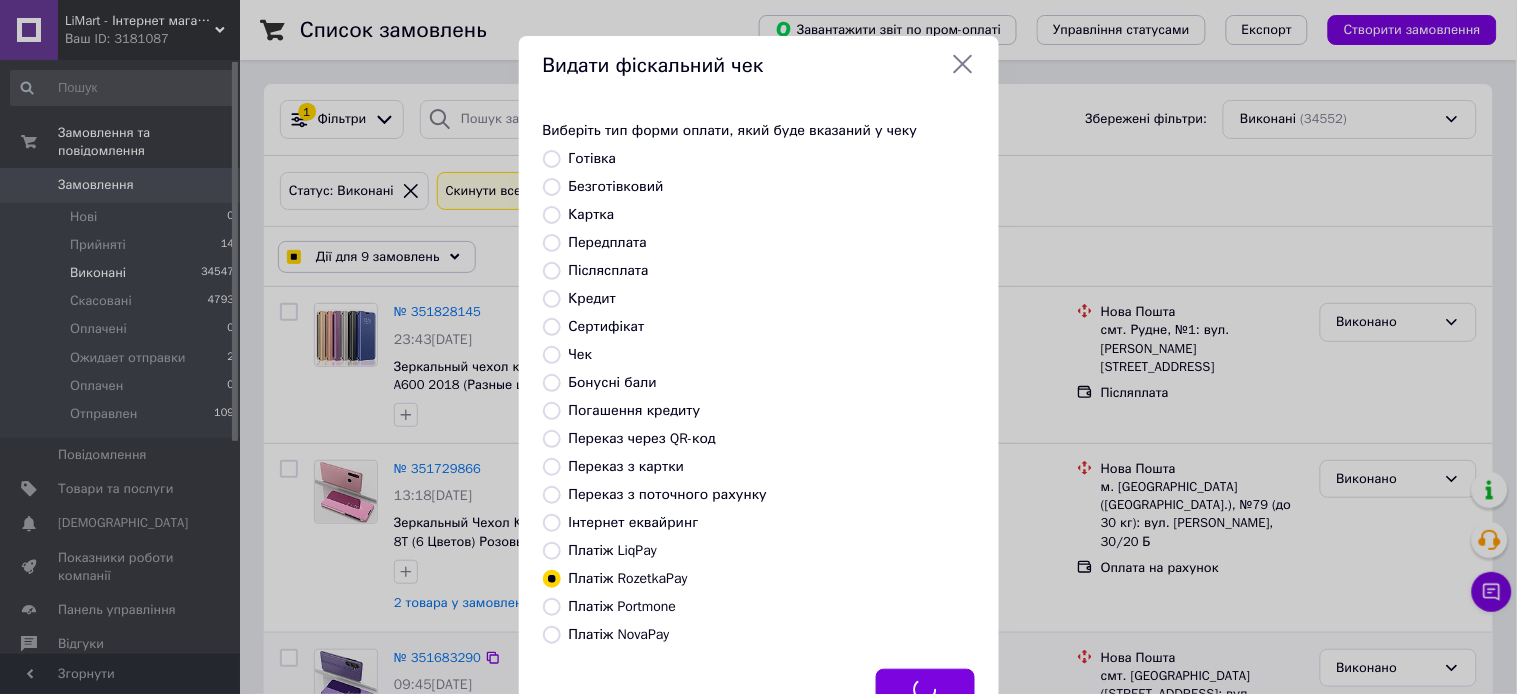 checkbox on "true" 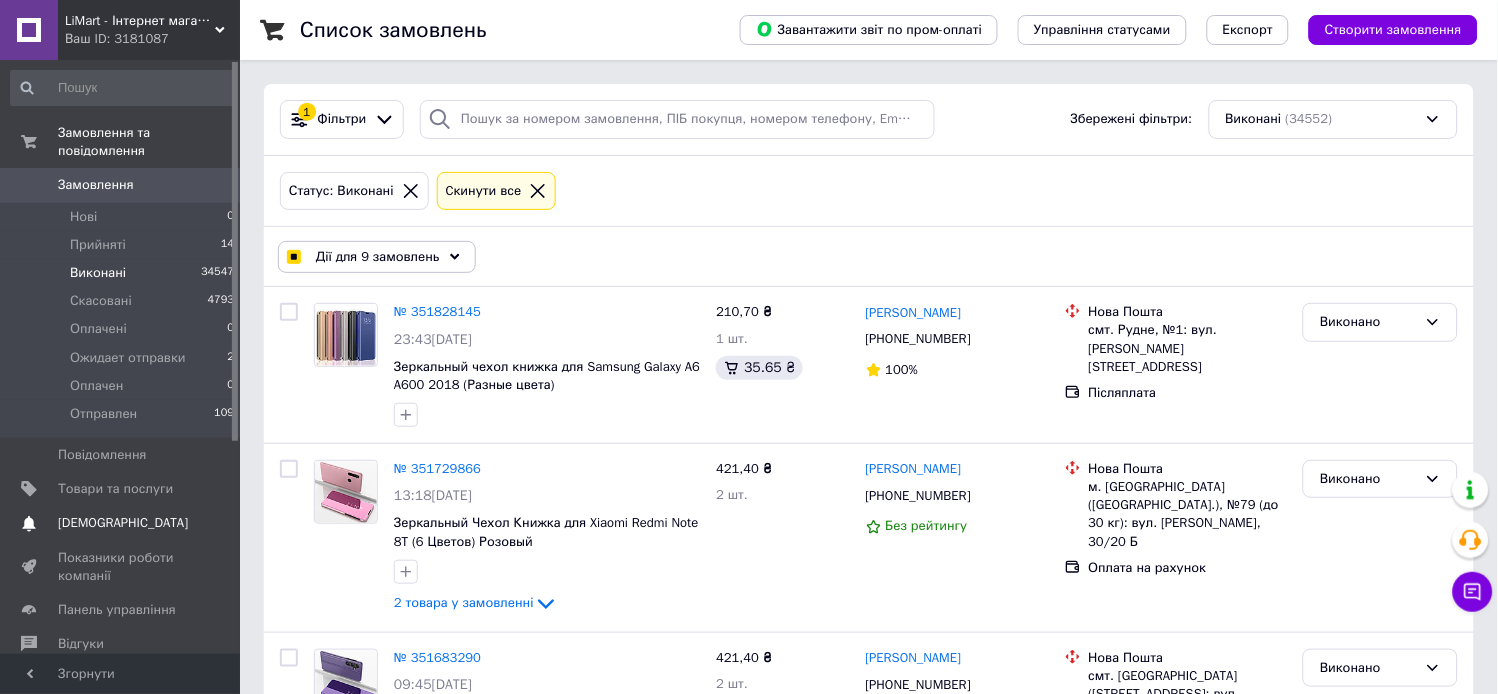 click on "[DEMOGRAPHIC_DATA]" at bounding box center [123, 523] 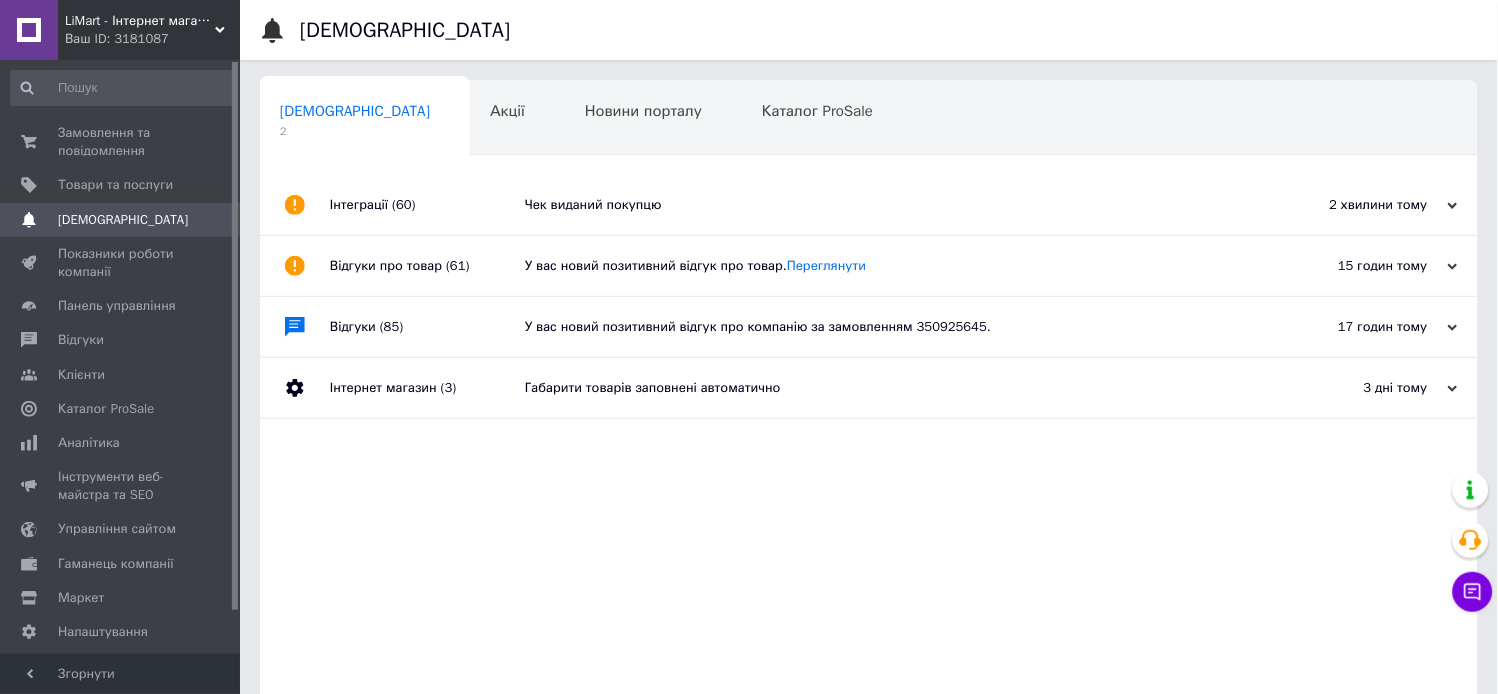 click on "Чек виданий покупцю" at bounding box center (891, 205) 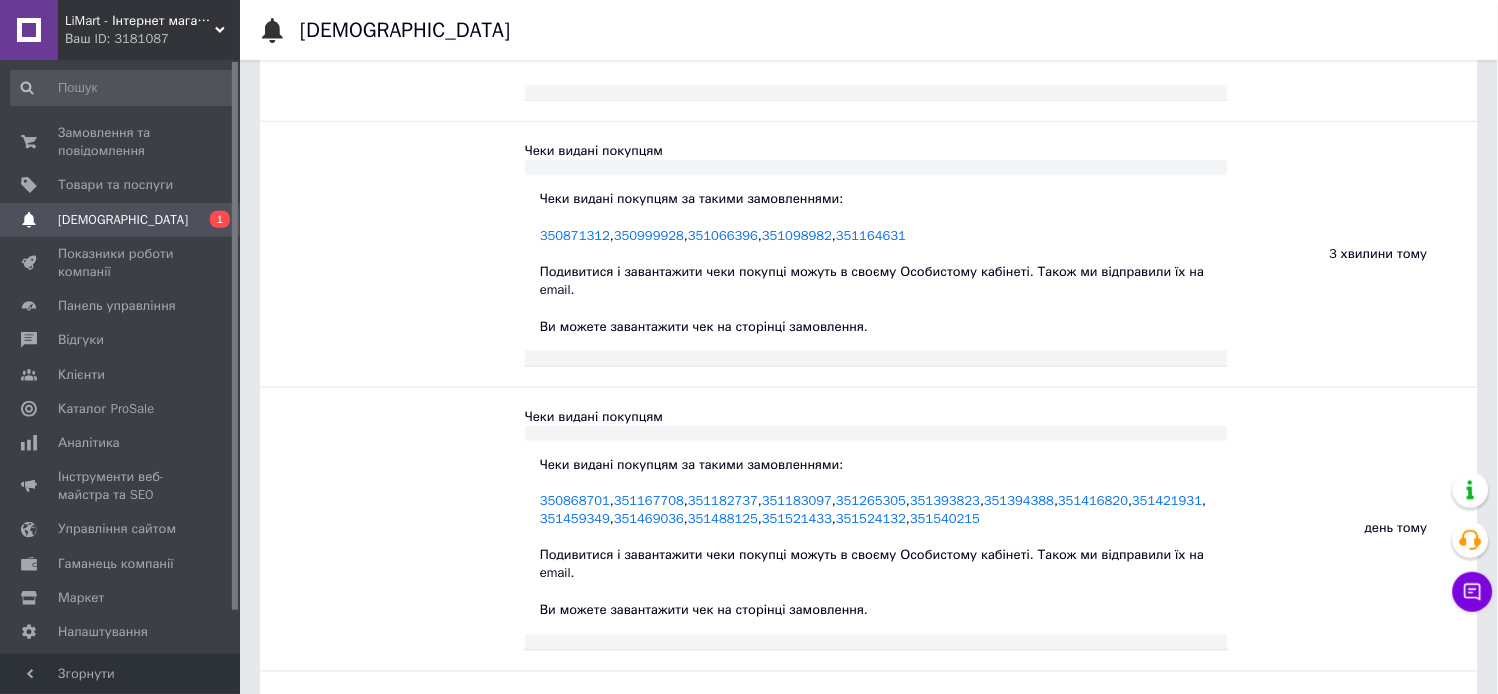 scroll, scrollTop: 0, scrollLeft: 0, axis: both 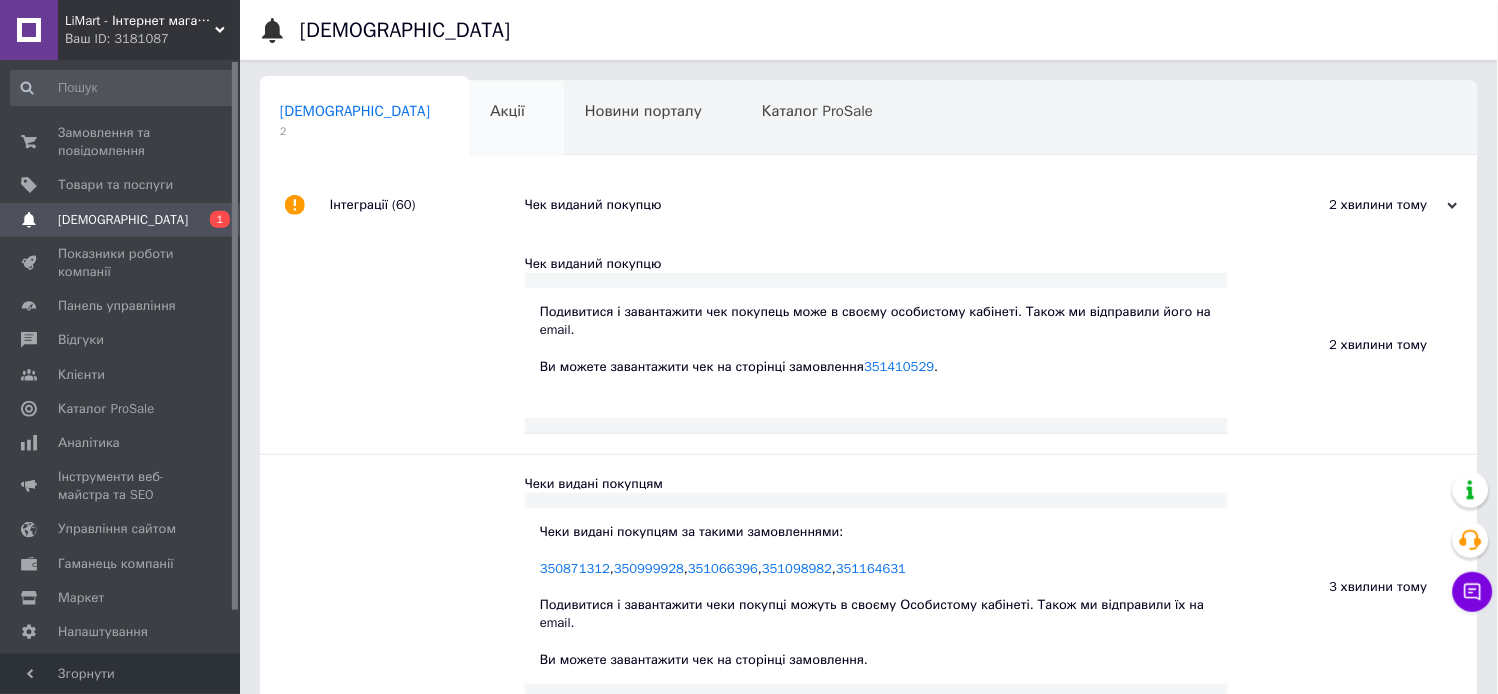 click on "Акції" at bounding box center [507, 111] 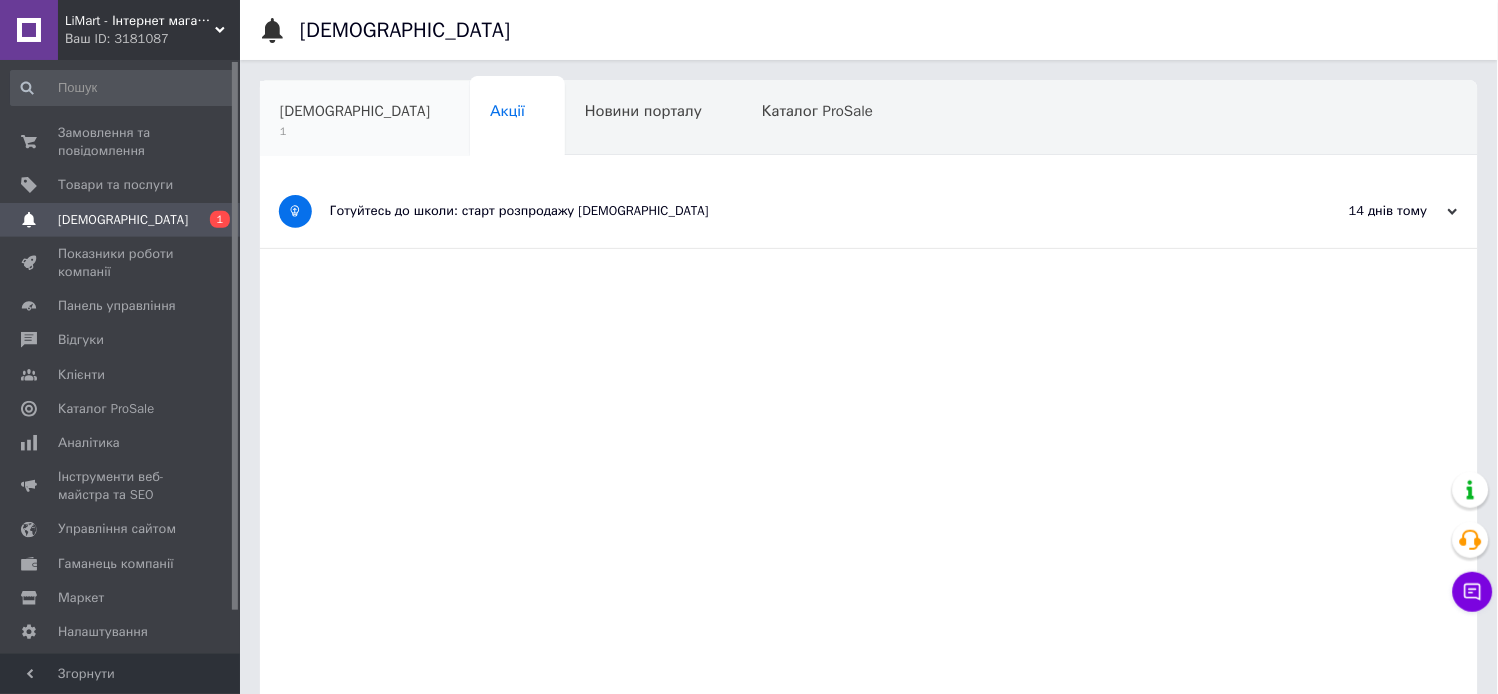 click on "[DEMOGRAPHIC_DATA]" at bounding box center (355, 111) 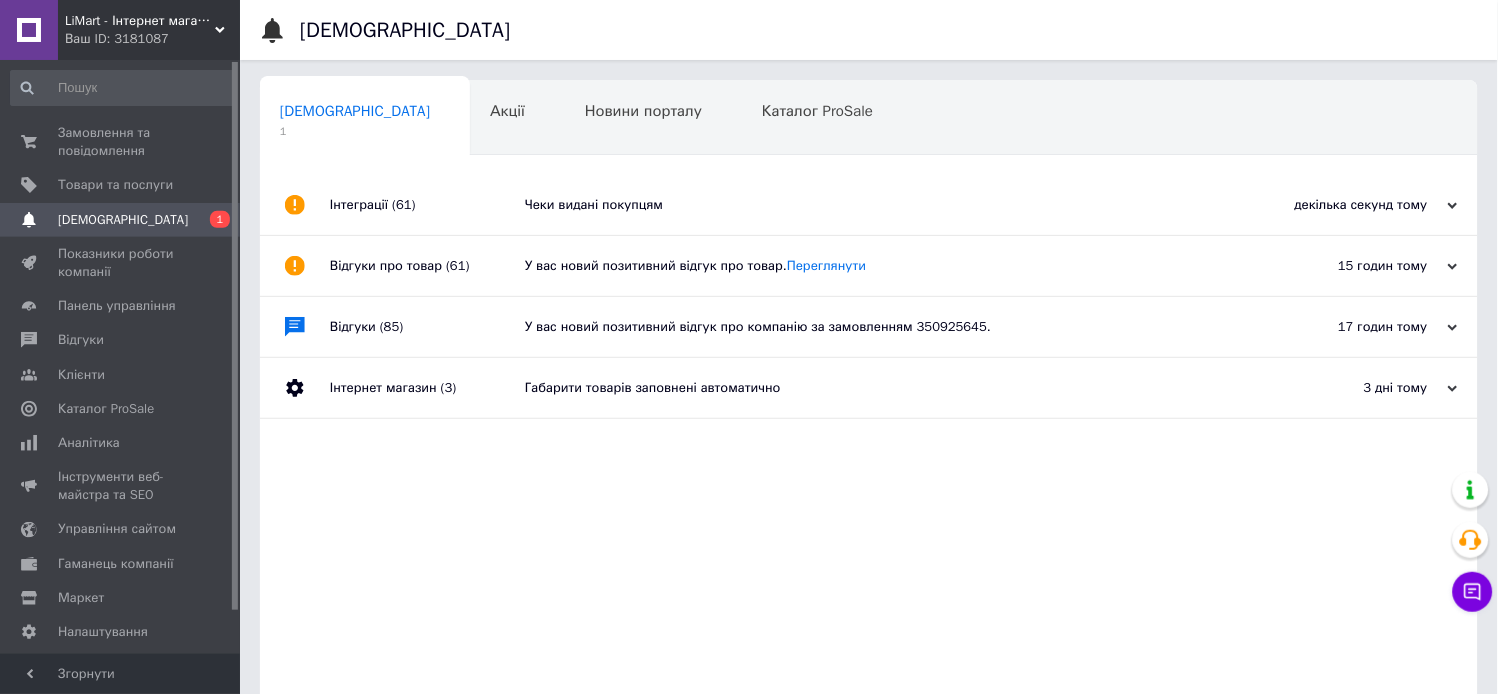 click on "Чеки видані покупцям" at bounding box center [891, 205] 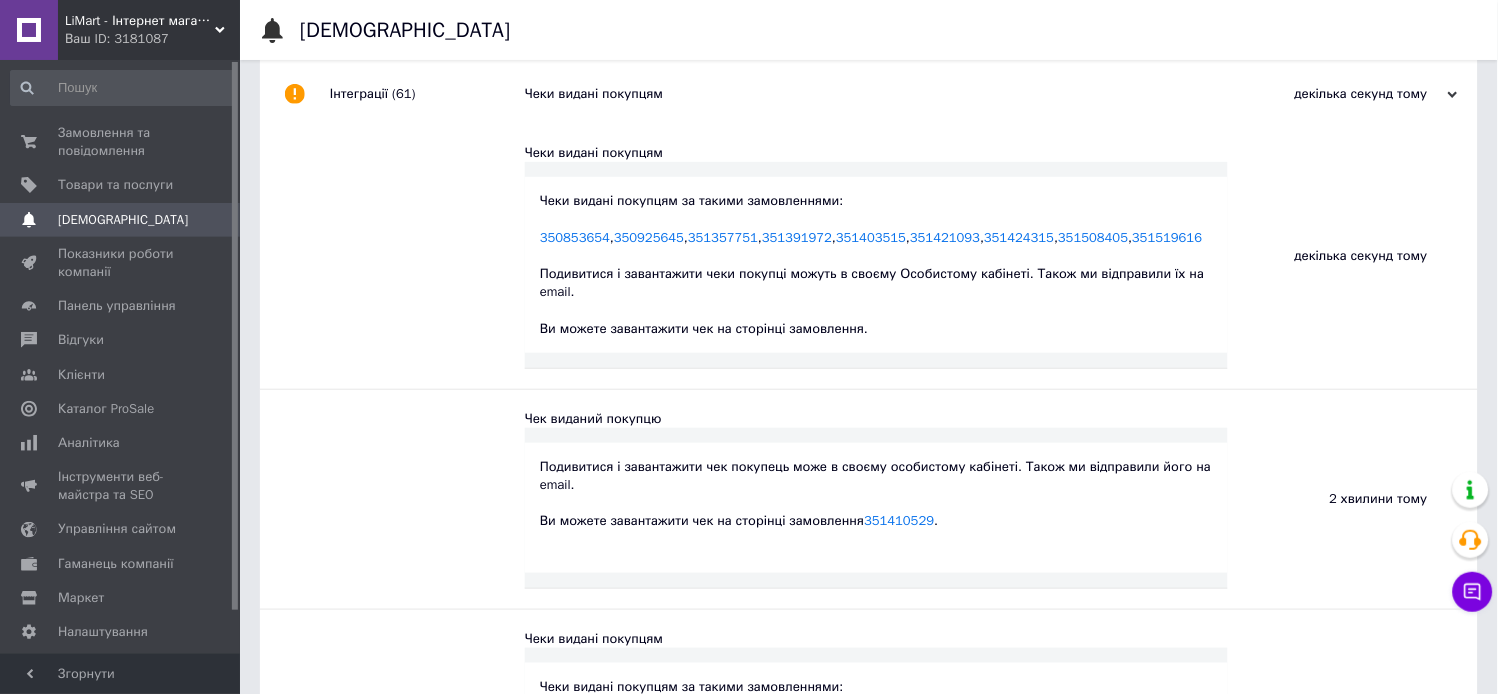 scroll, scrollTop: 0, scrollLeft: 0, axis: both 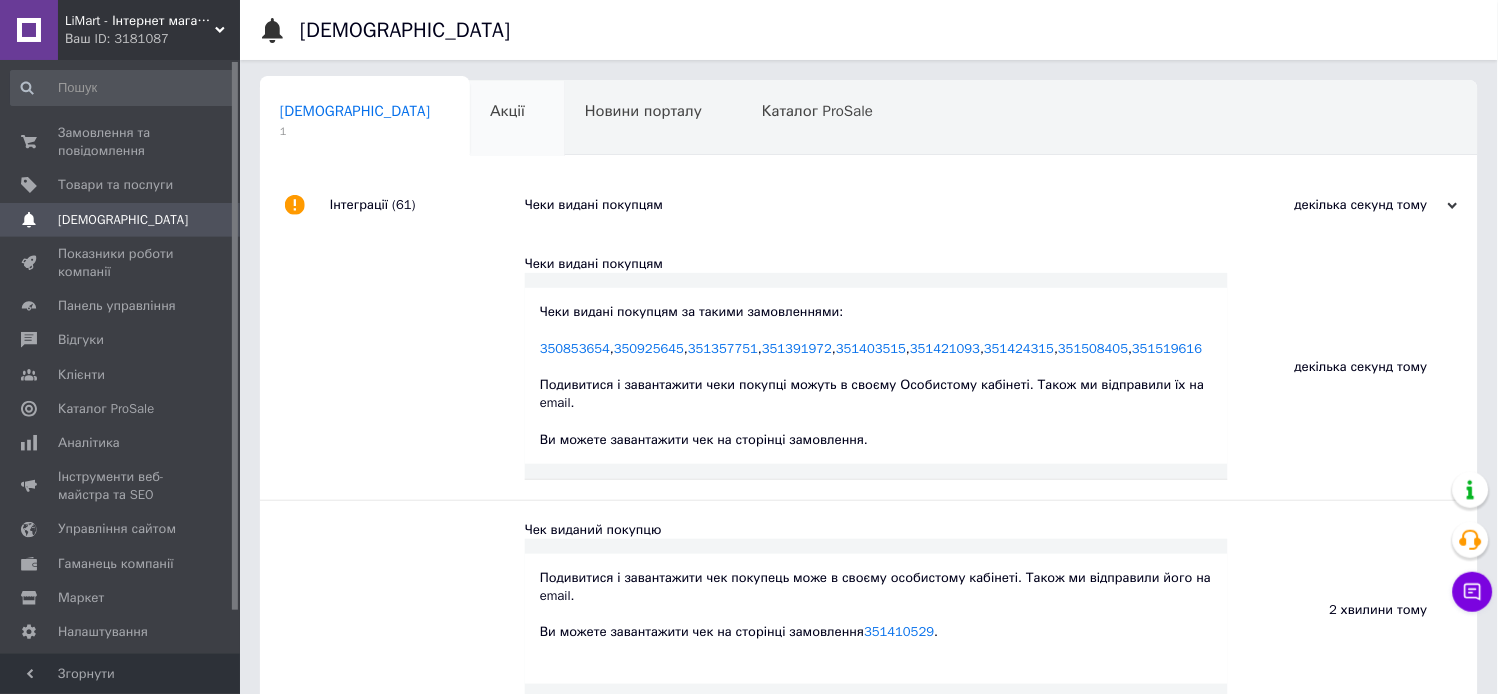 click on "Акції" at bounding box center (507, 111) 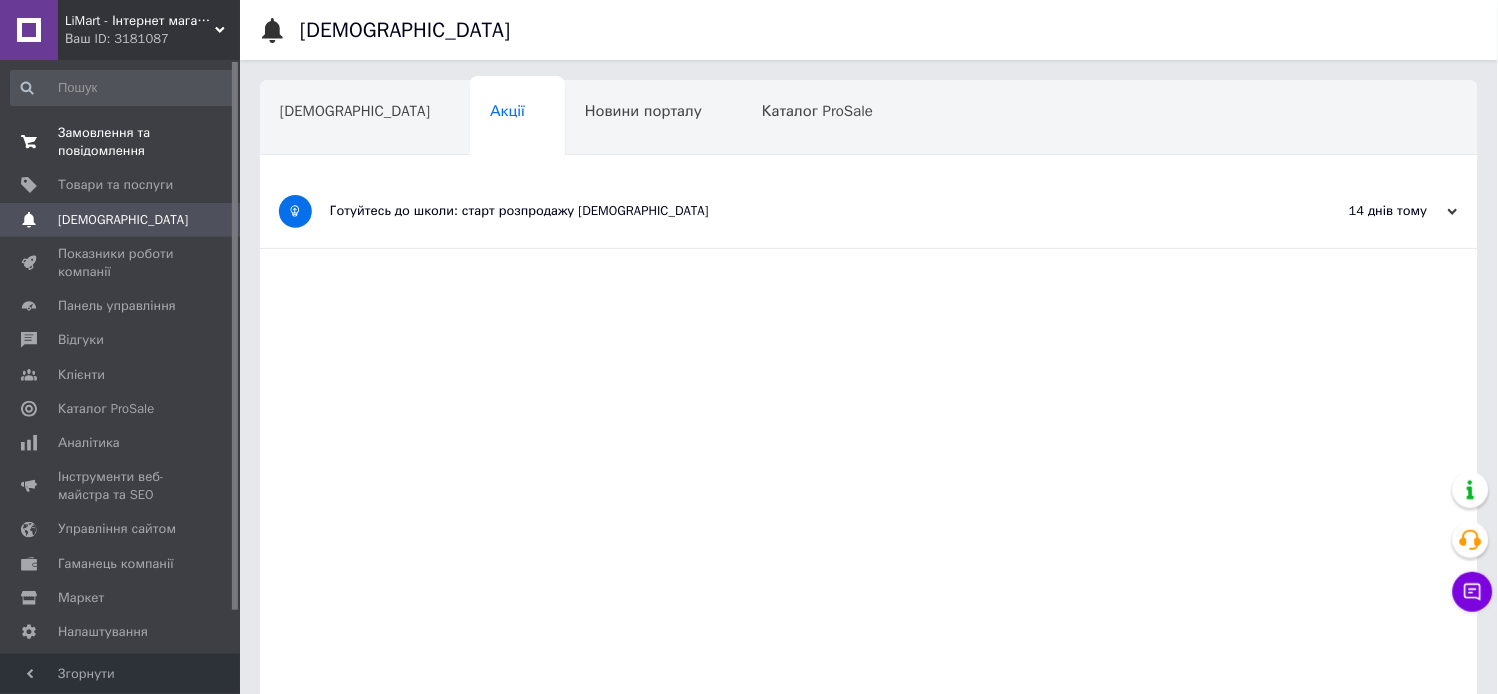 click on "Замовлення та повідомлення" at bounding box center (121, 142) 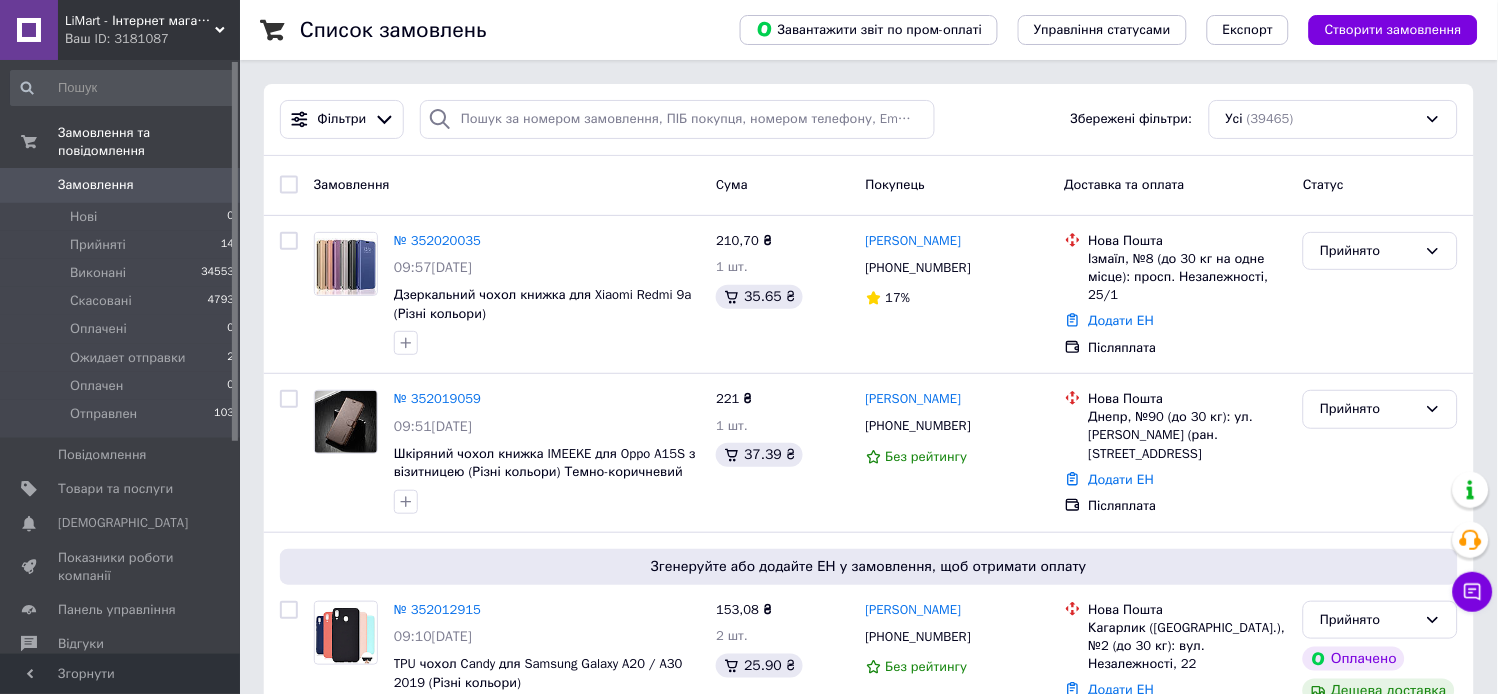 click on "Замовлення" at bounding box center (96, 185) 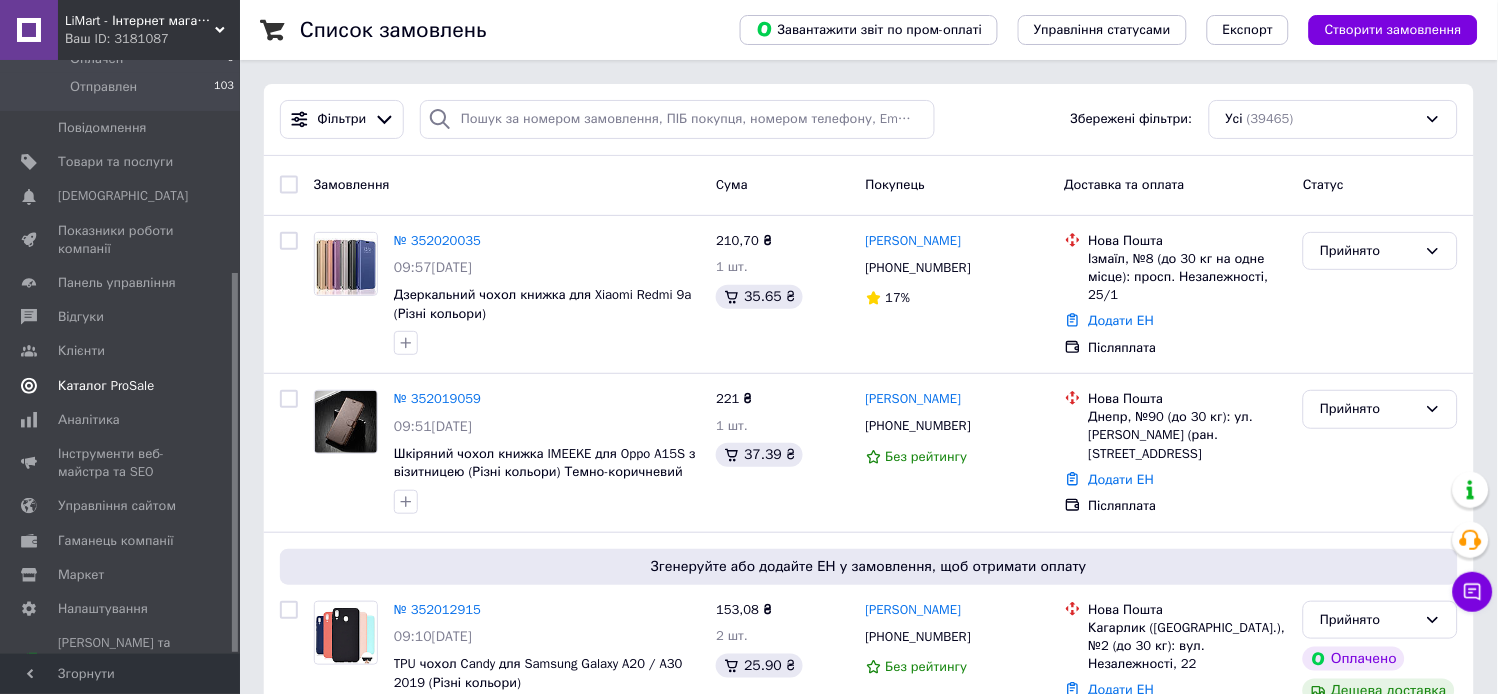 scroll, scrollTop: 332, scrollLeft: 0, axis: vertical 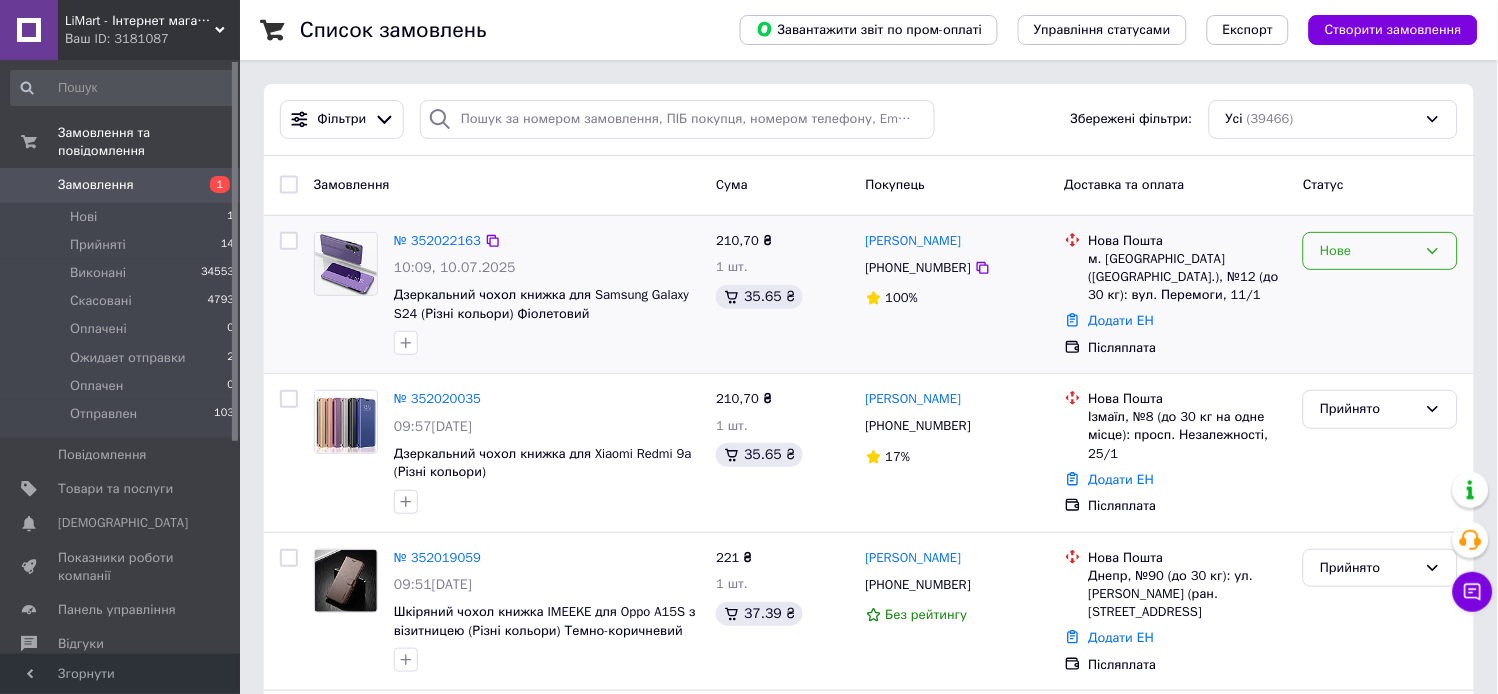 click on "Нове" at bounding box center (1368, 251) 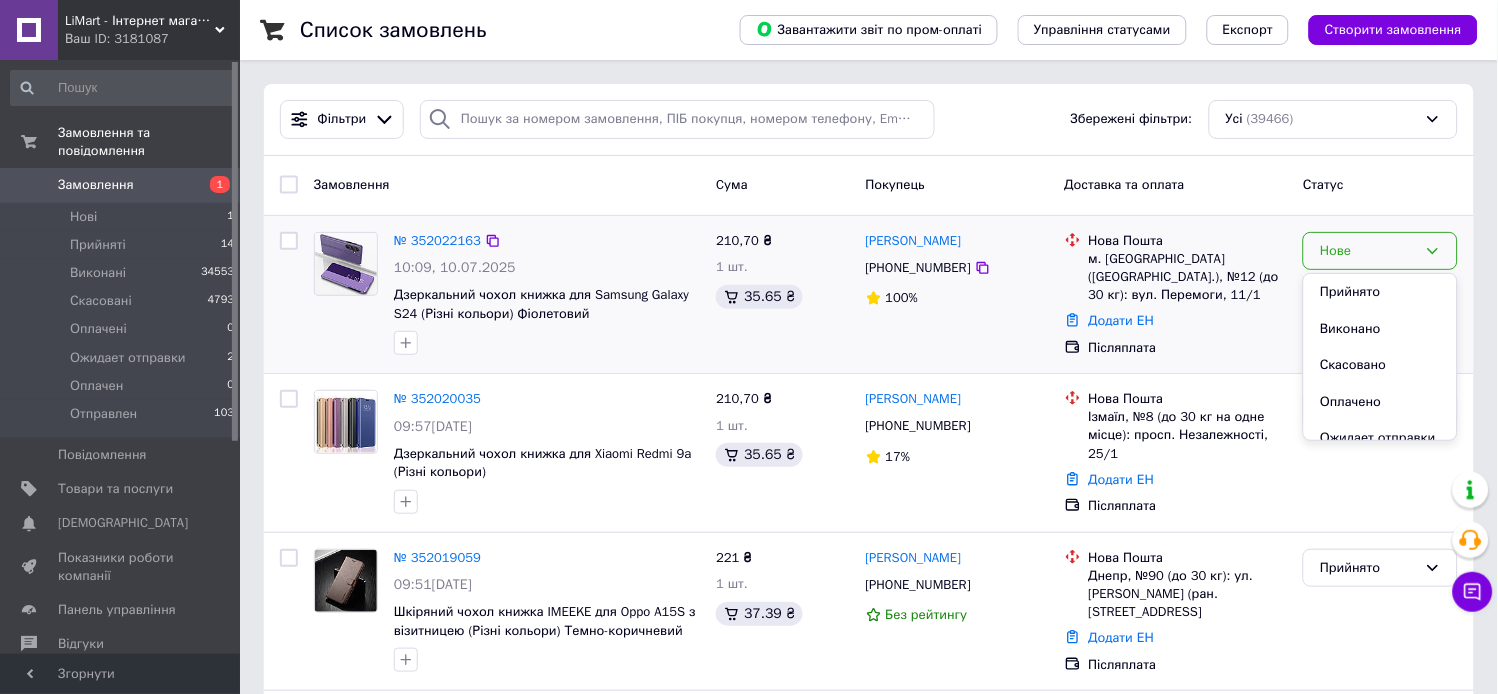 click on "Прийнято" at bounding box center (1380, 292) 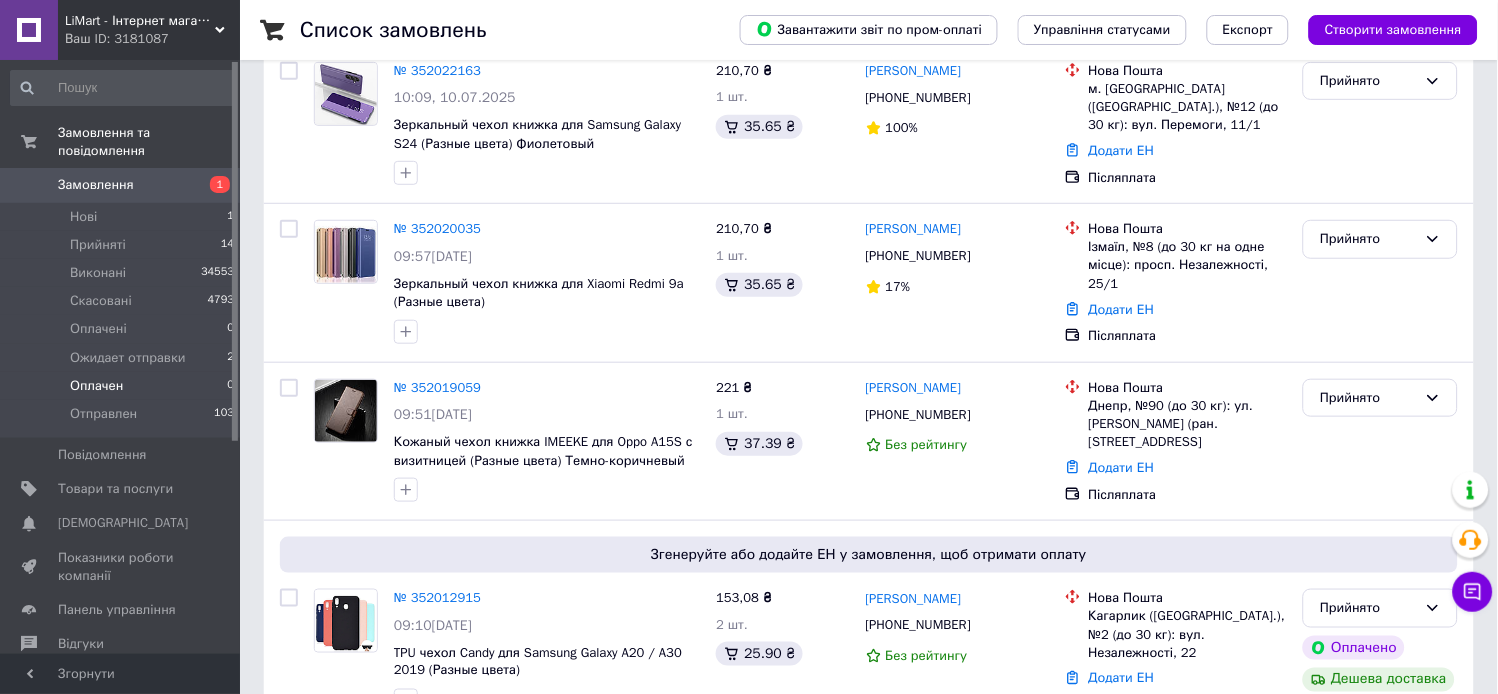 scroll, scrollTop: 222, scrollLeft: 0, axis: vertical 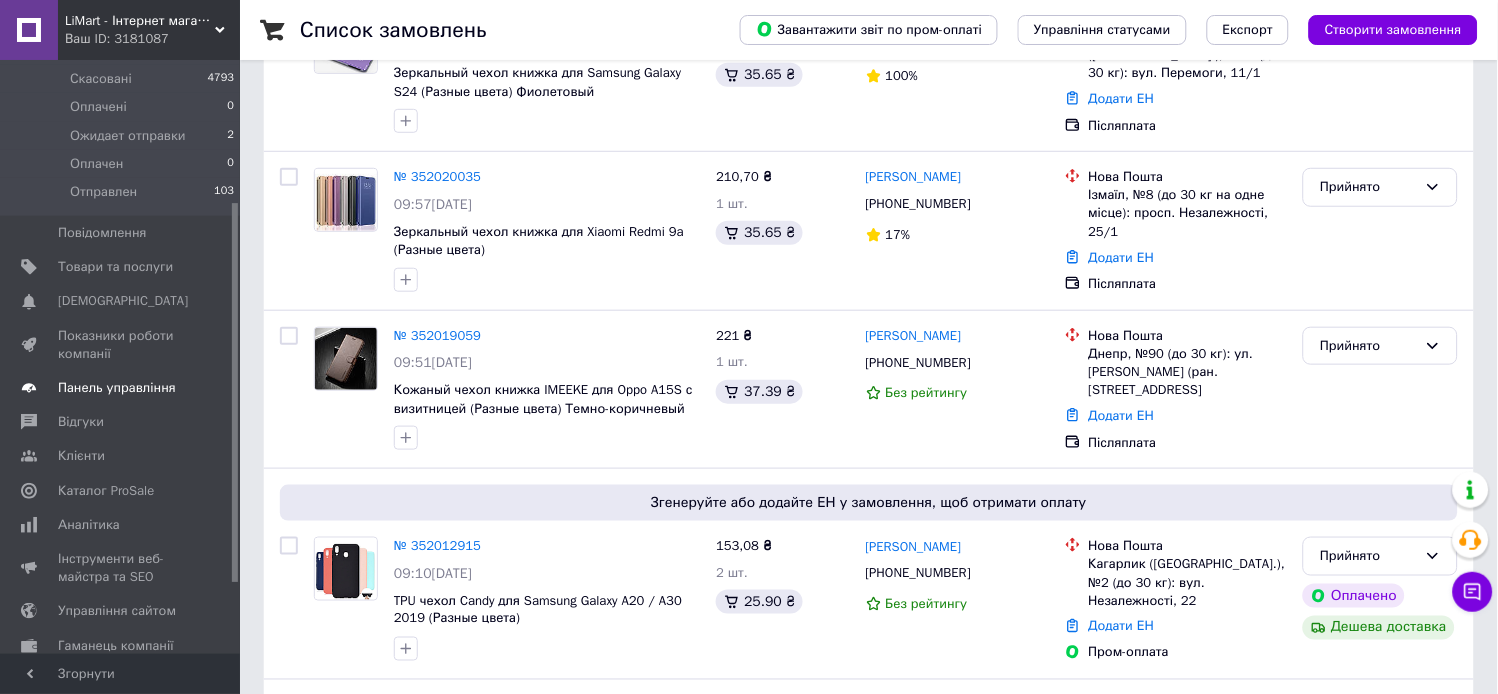 click on "Панель управління" at bounding box center [117, 388] 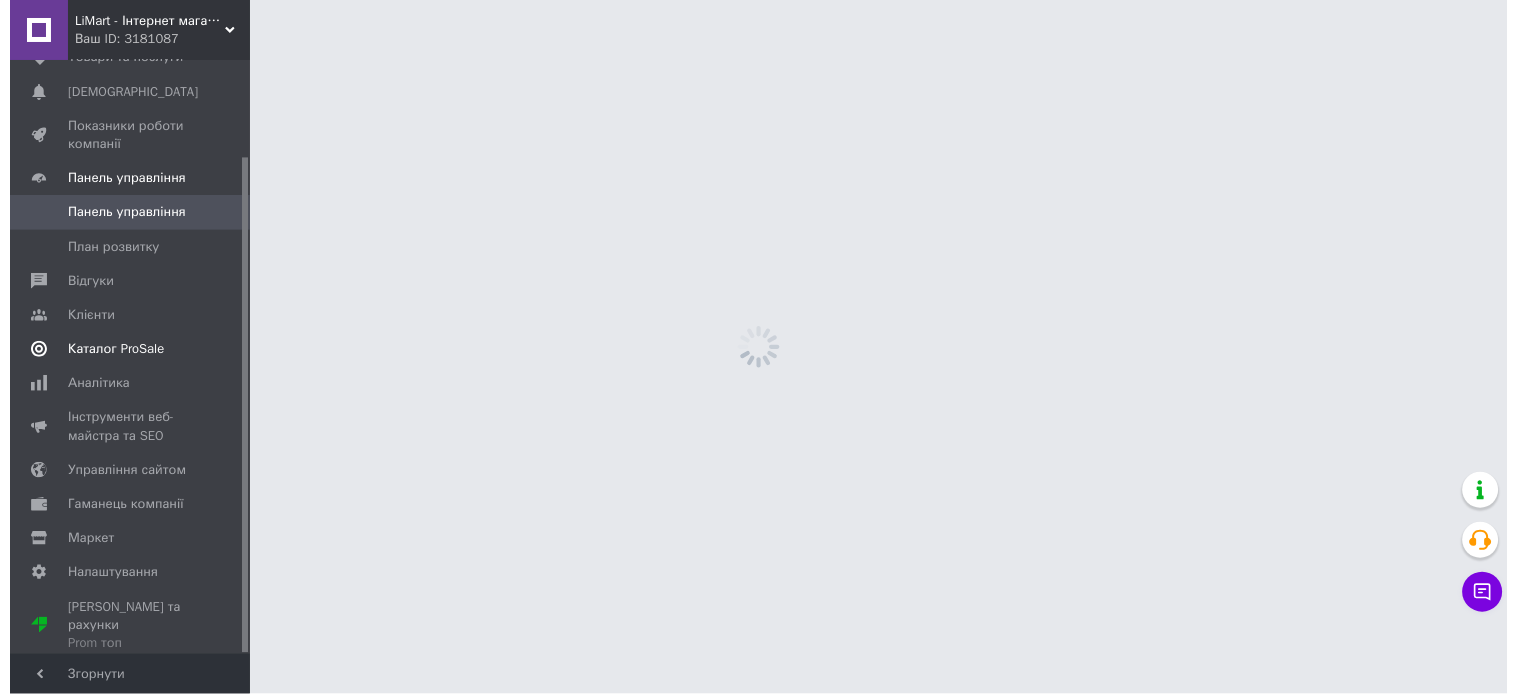 scroll, scrollTop: 0, scrollLeft: 0, axis: both 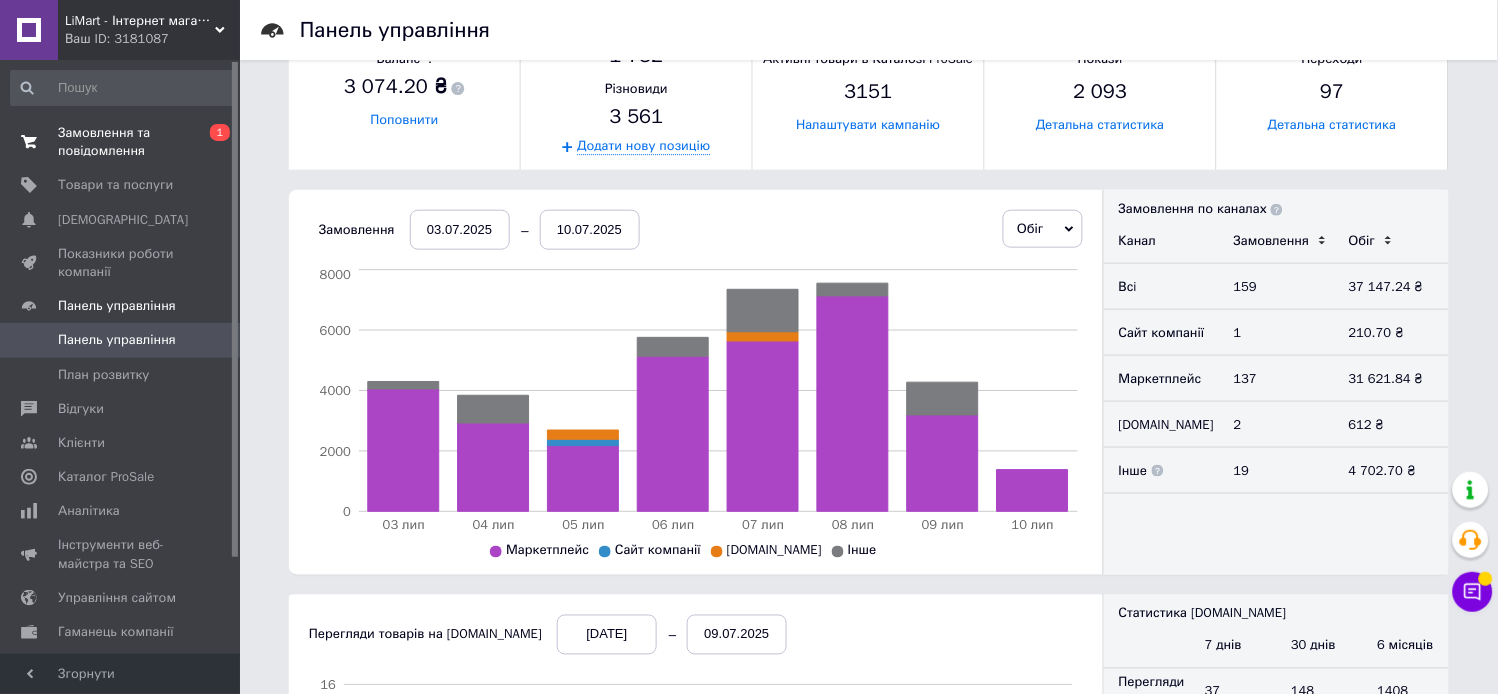 click on "Замовлення та повідомлення" at bounding box center [121, 142] 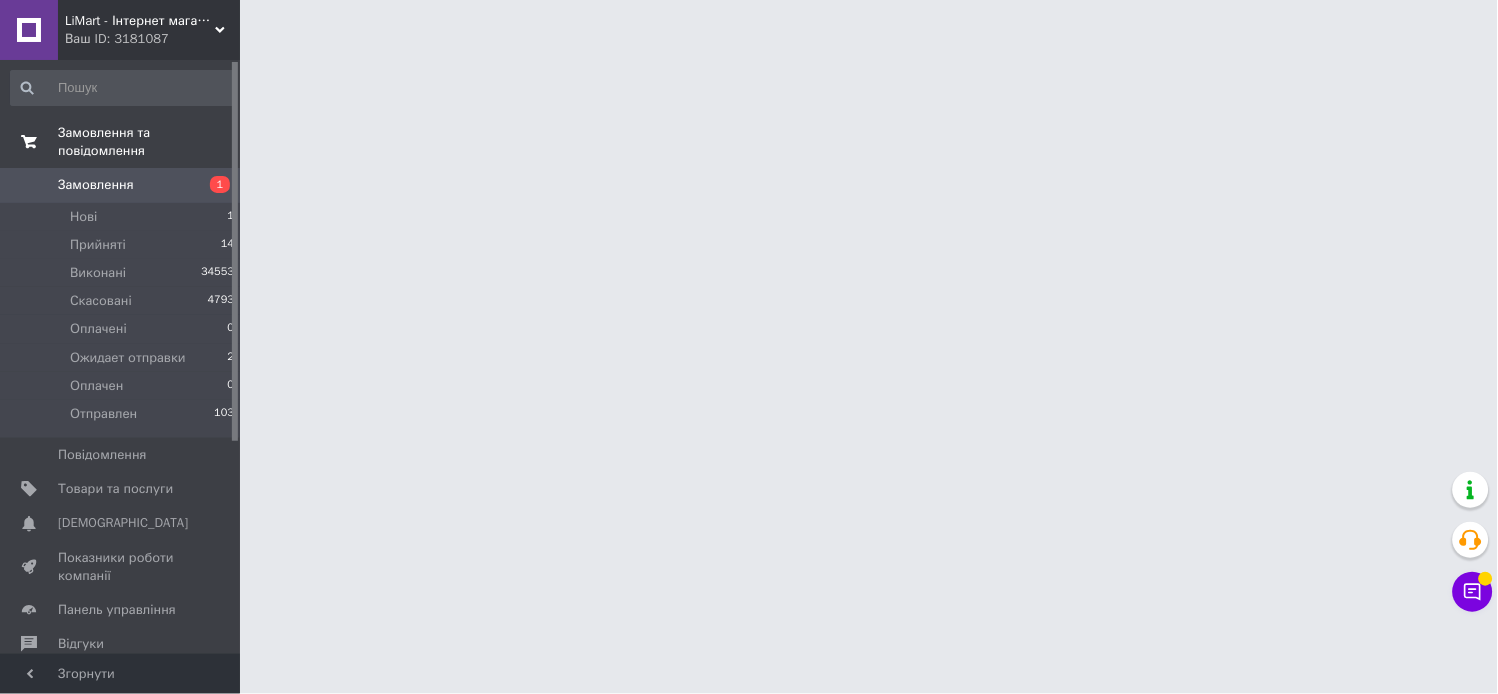 scroll, scrollTop: 0, scrollLeft: 0, axis: both 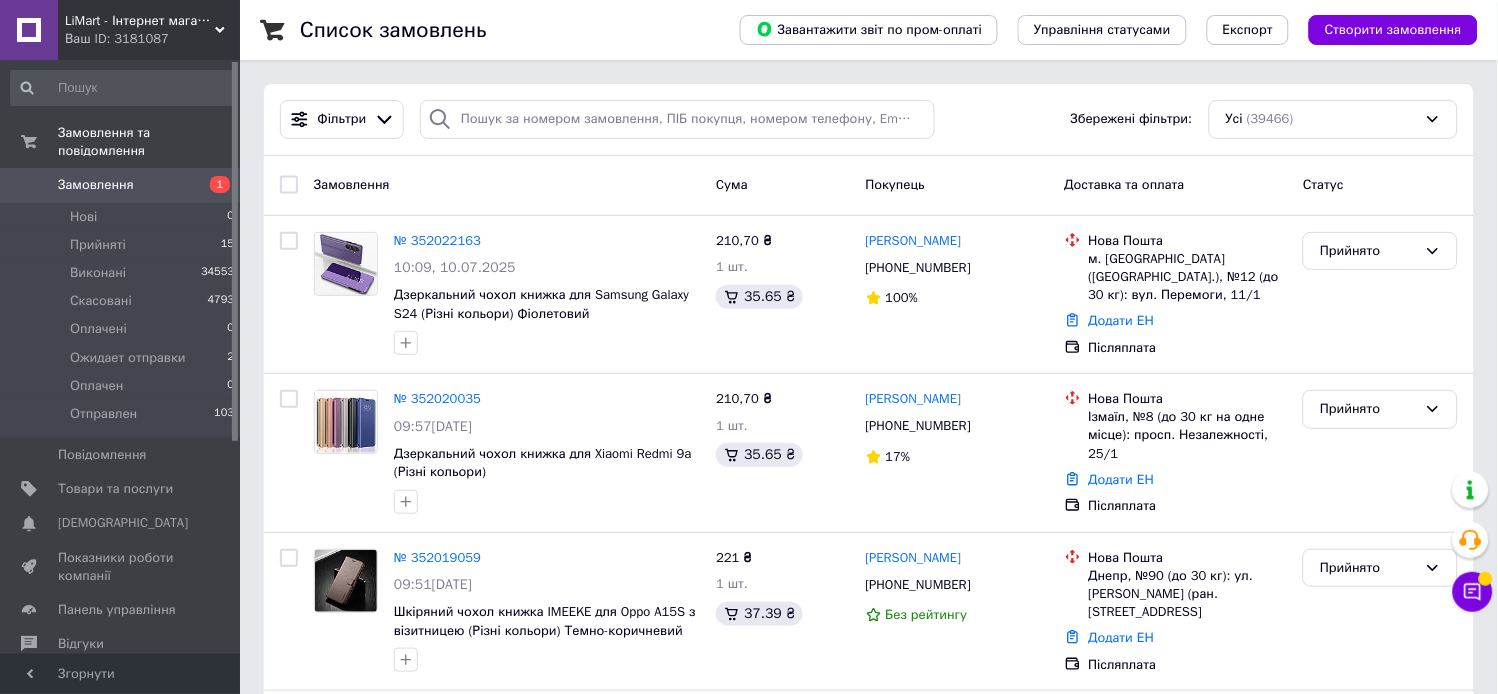 click on "Список замовлень   Завантажити звіт по пром-оплаті Управління статусами Експорт Створити замовлення Фільтри Збережені фільтри: Усі (39466) Замовлення Cума Покупець Доставка та оплата Статус № 352022163 10:09, 10.07.2025 Дзеркальний чохол книжка для Samsung Galaxy S24 (Різні кольори) Фіолетовий 210,70 ₴ 1 шт. 35.65 ₴ Алла Бережецька +380673397395 100% Нова Пошта м. Хмельницький (Хмельницька обл.), №12 (до 30 кг): вул. Перемоги, 11/1 Додати ЕН Післяплата Прийнято № 352020035 09:57, 10.07.2025 Дзеркальний чохол книжка для Xiaomi Redmi 9a (Різні кольори) 210,70 ₴ 1 шт. 35.65 ₴ елена николаева +380978206193 17% Нова Пошта Додати ЕН 221 ₴" at bounding box center [869, 9773] 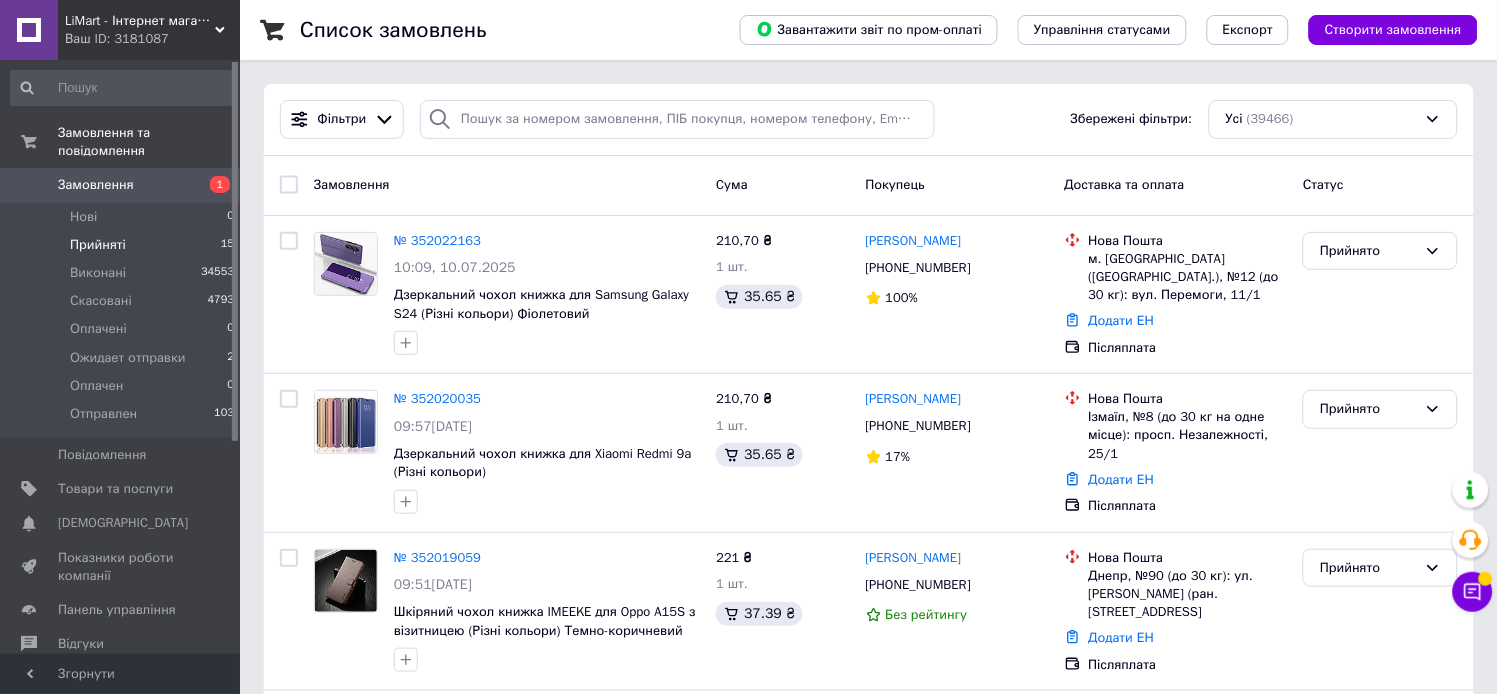 click on "Прийняті" at bounding box center [98, 245] 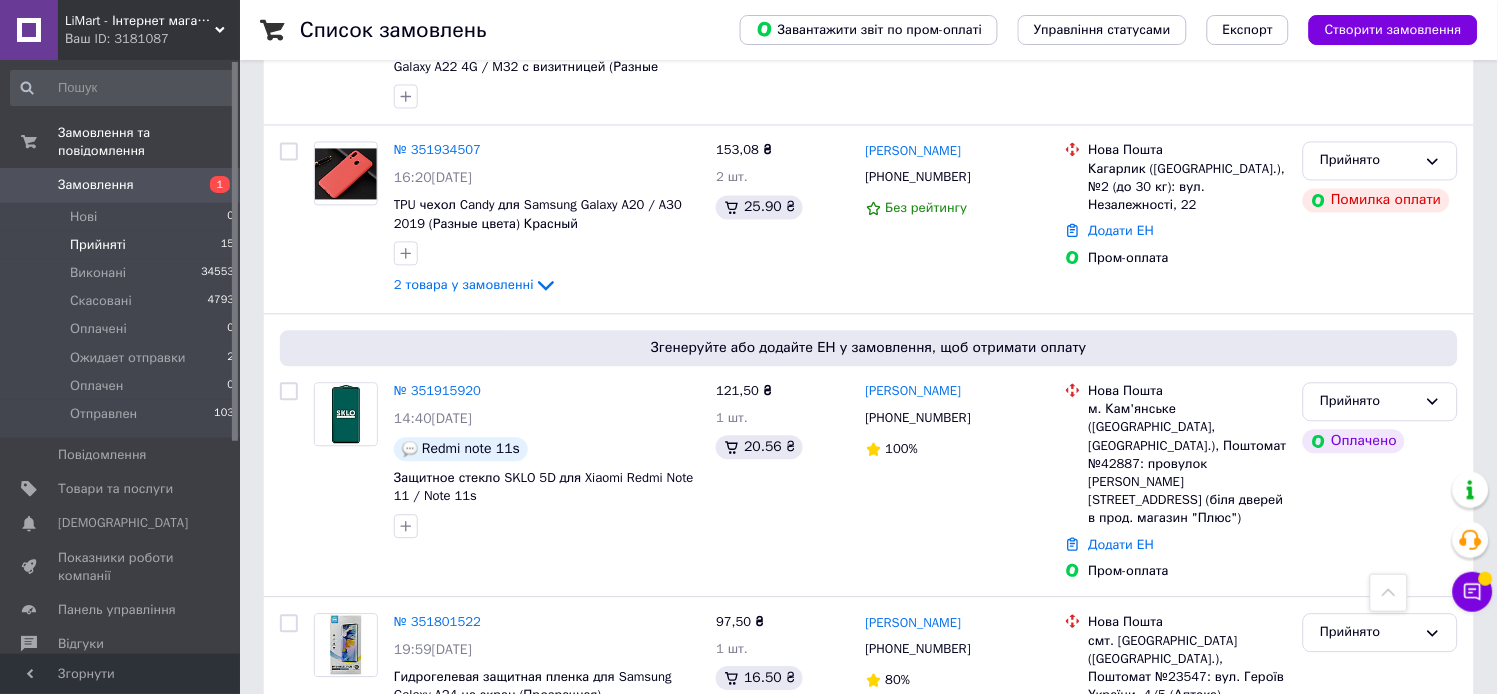 scroll, scrollTop: 2544, scrollLeft: 0, axis: vertical 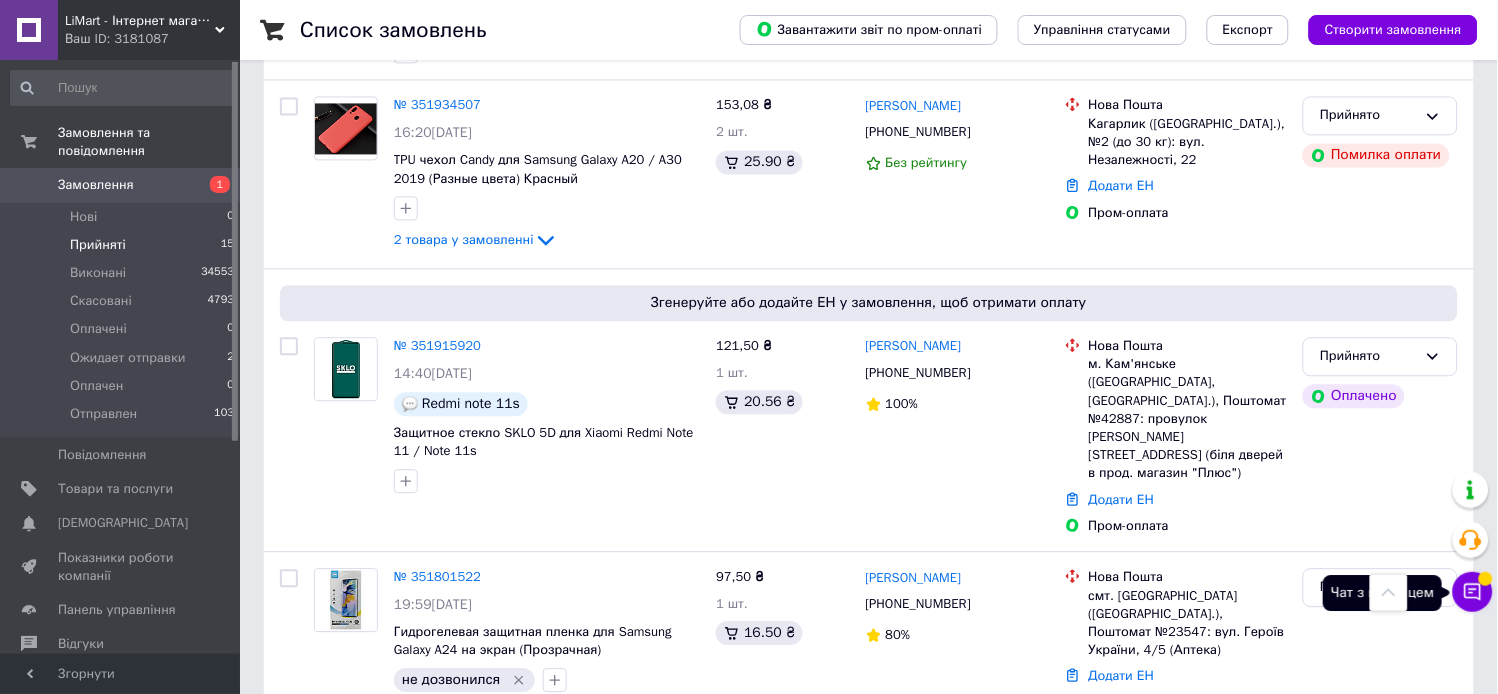 click 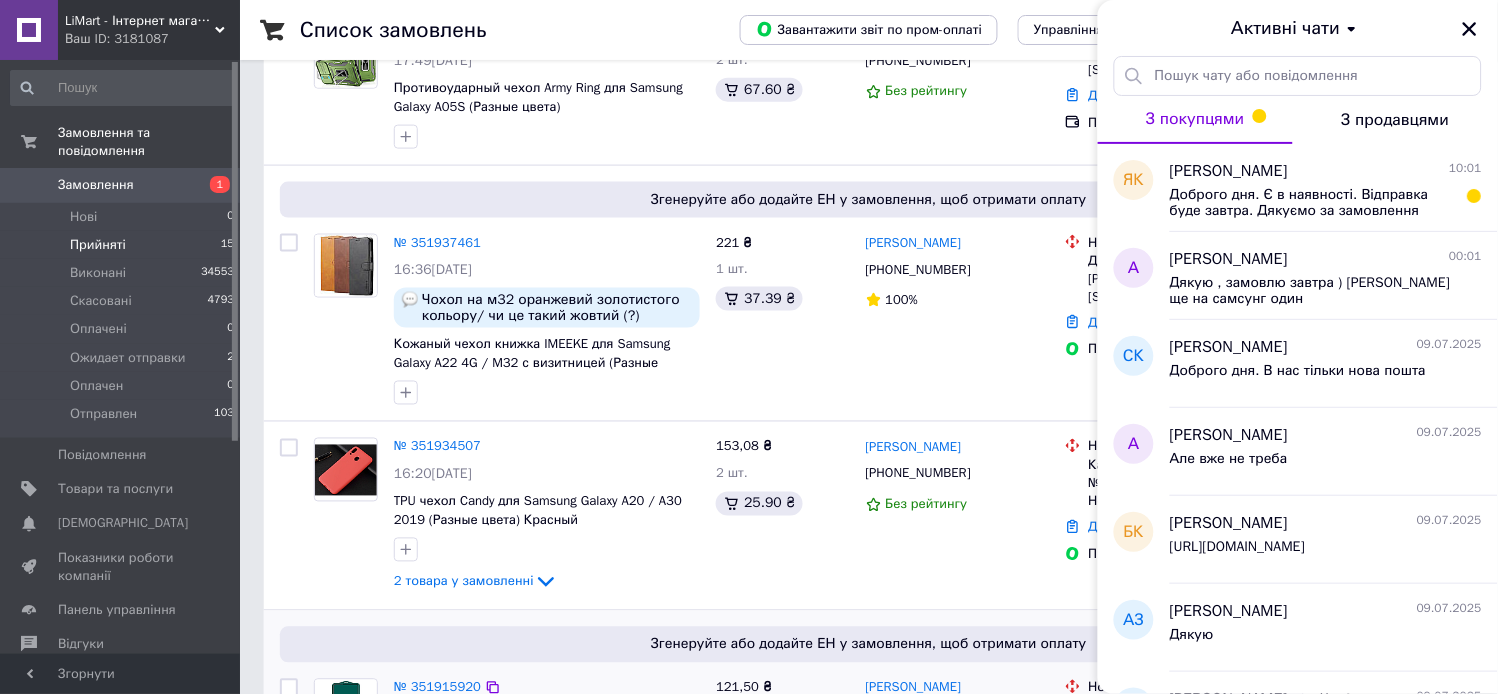 scroll, scrollTop: 2544, scrollLeft: 0, axis: vertical 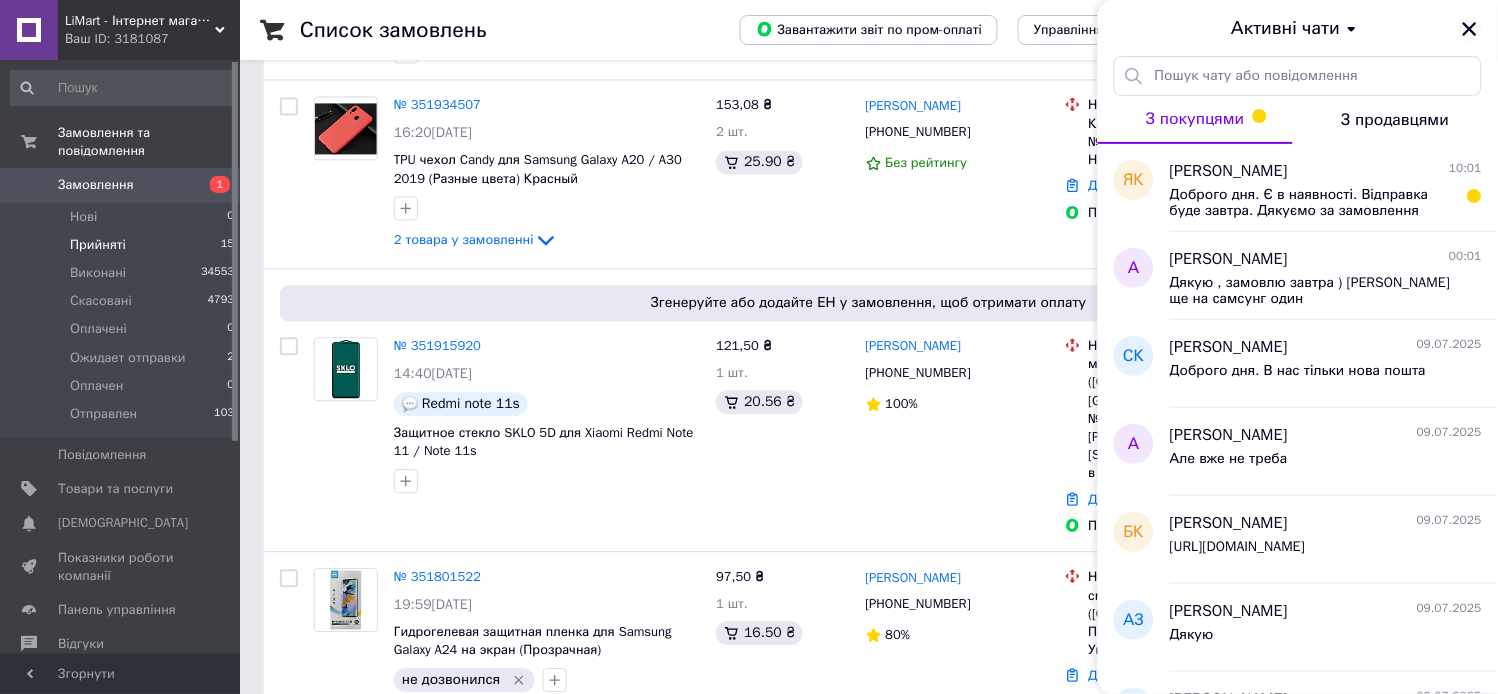 click 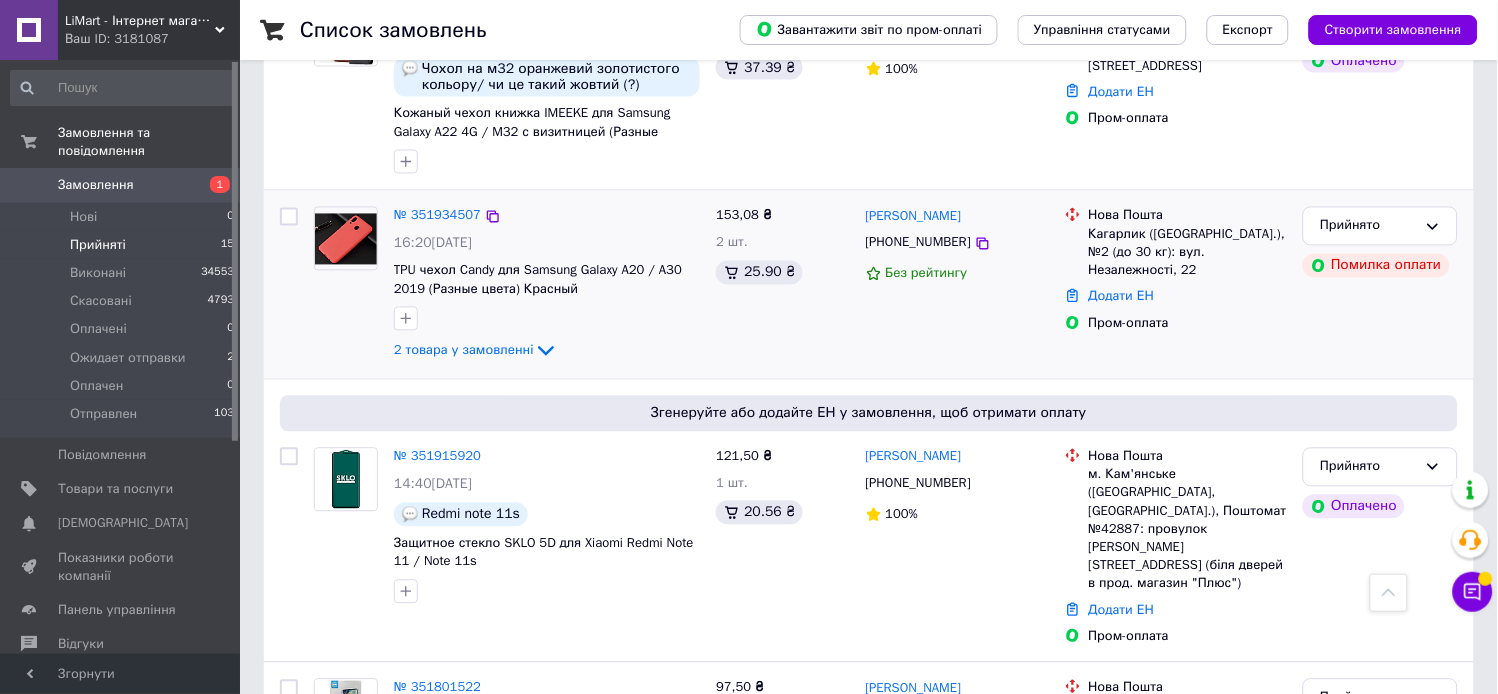 scroll, scrollTop: 2322, scrollLeft: 0, axis: vertical 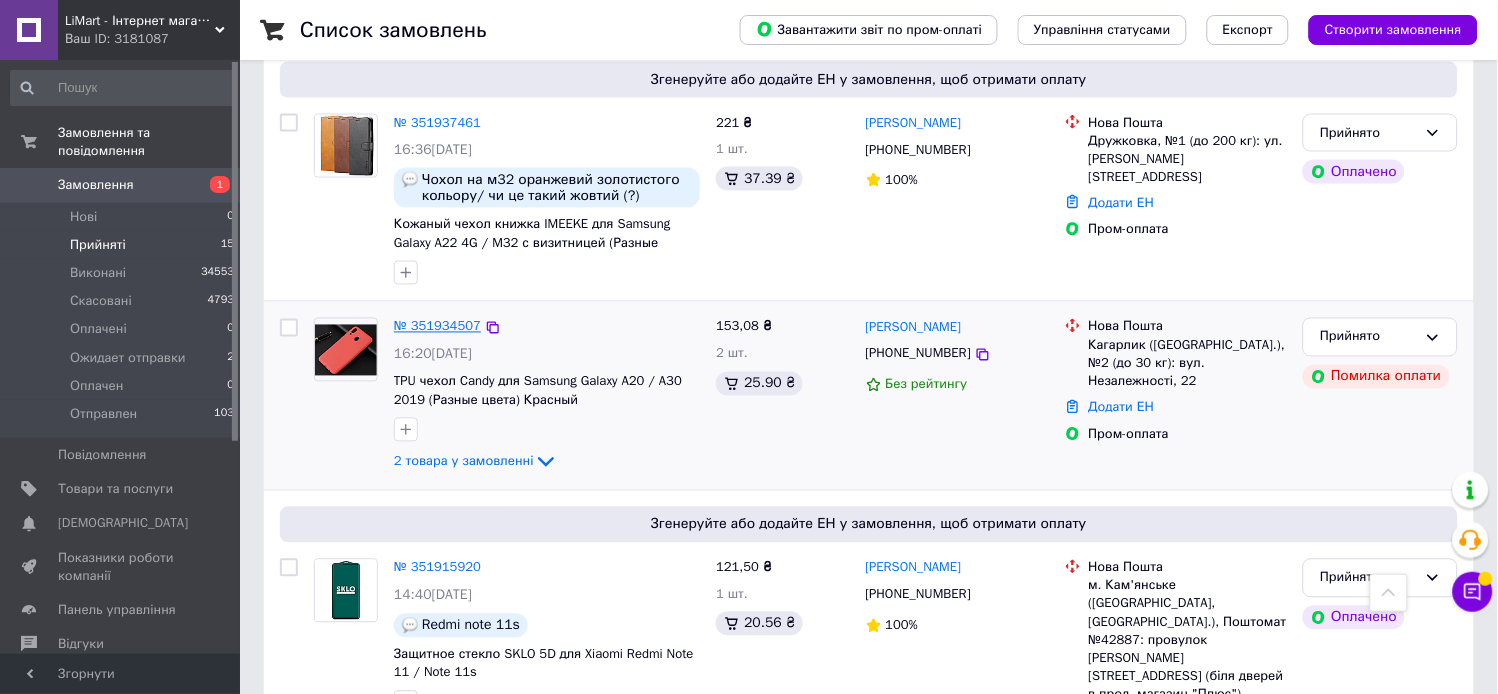 drag, startPoint x: 420, startPoint y: 313, endPoint x: 393, endPoint y: 324, distance: 29.15476 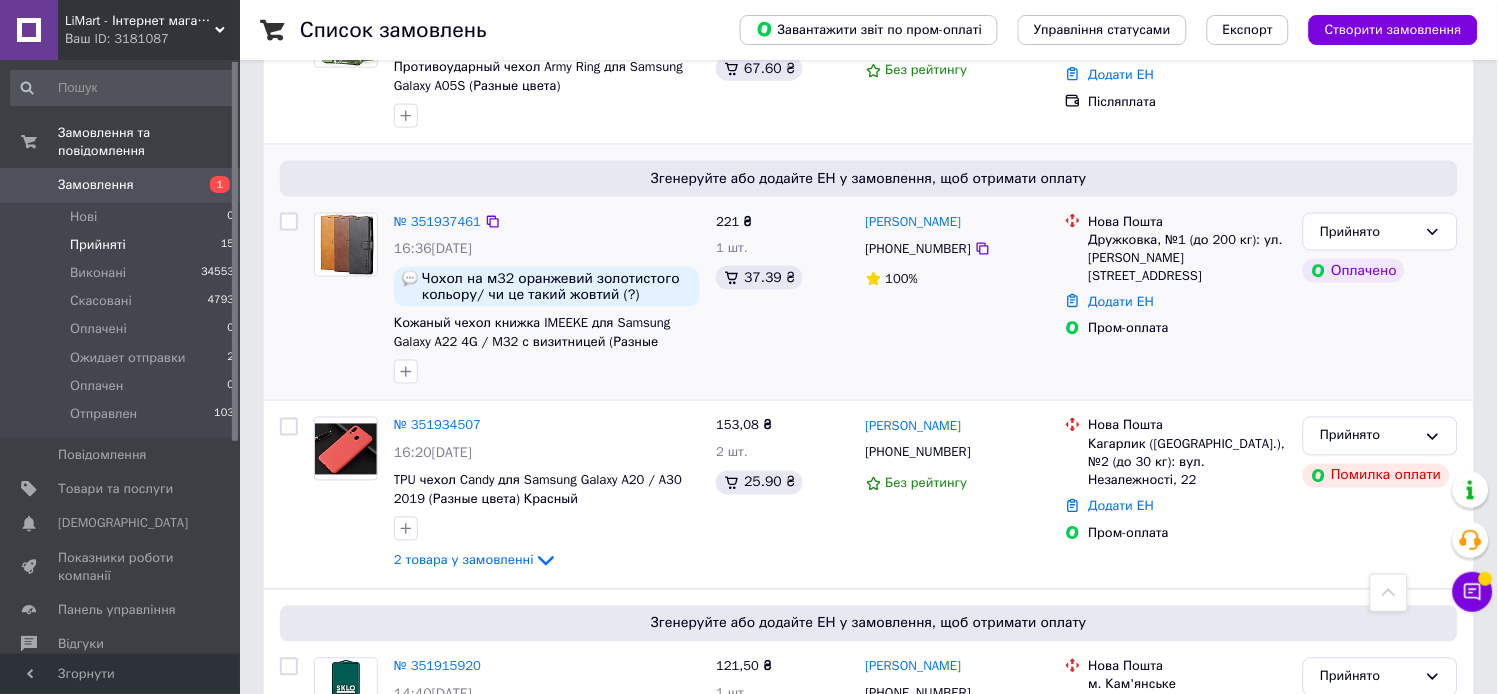 scroll, scrollTop: 2100, scrollLeft: 0, axis: vertical 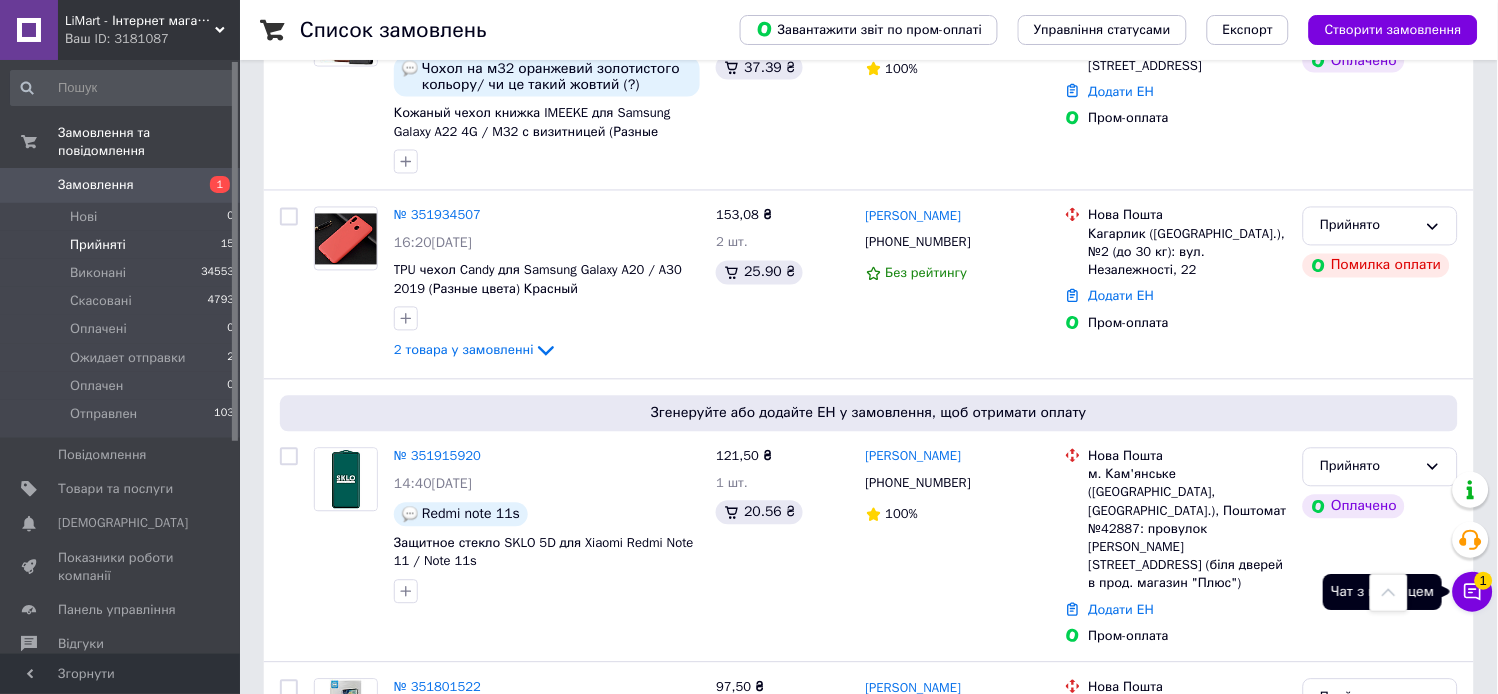 click on "1" at bounding box center [1484, 581] 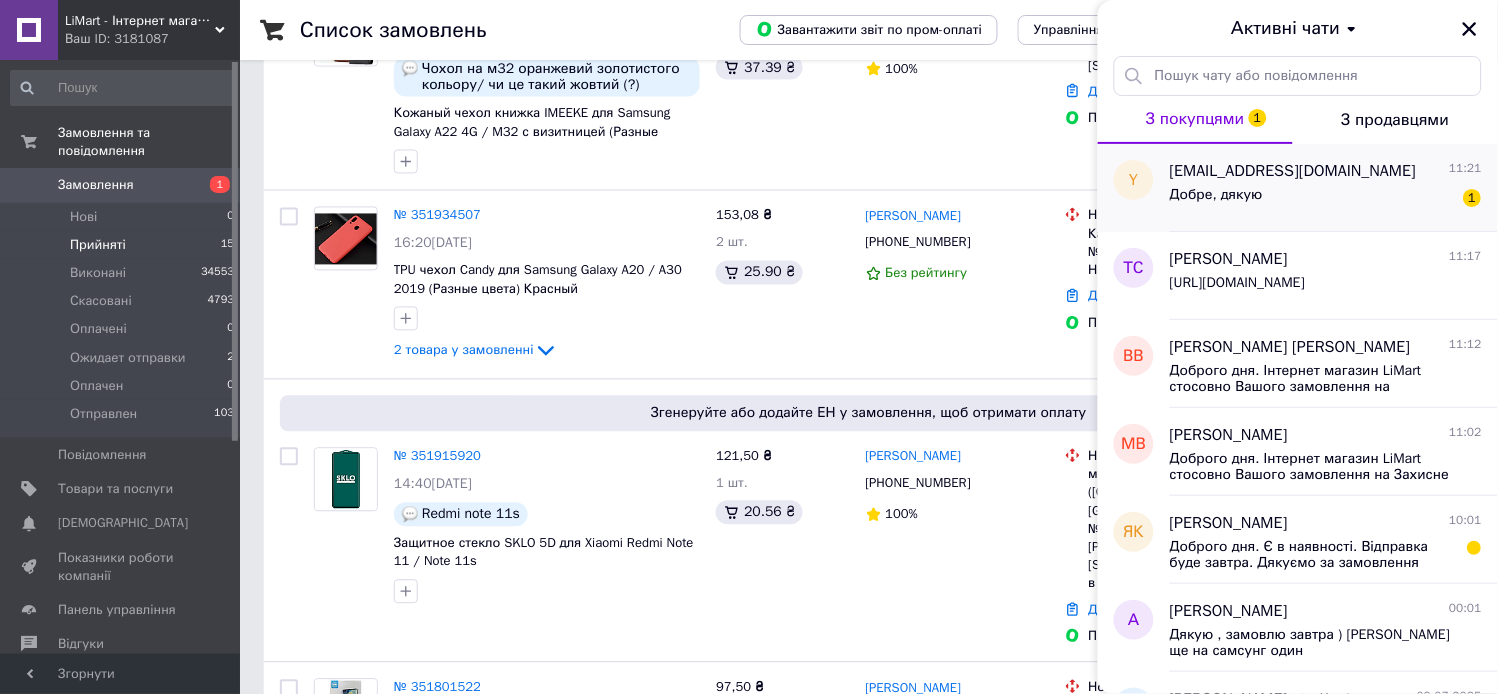 click on "Добре, дякую 1" at bounding box center [1326, 199] 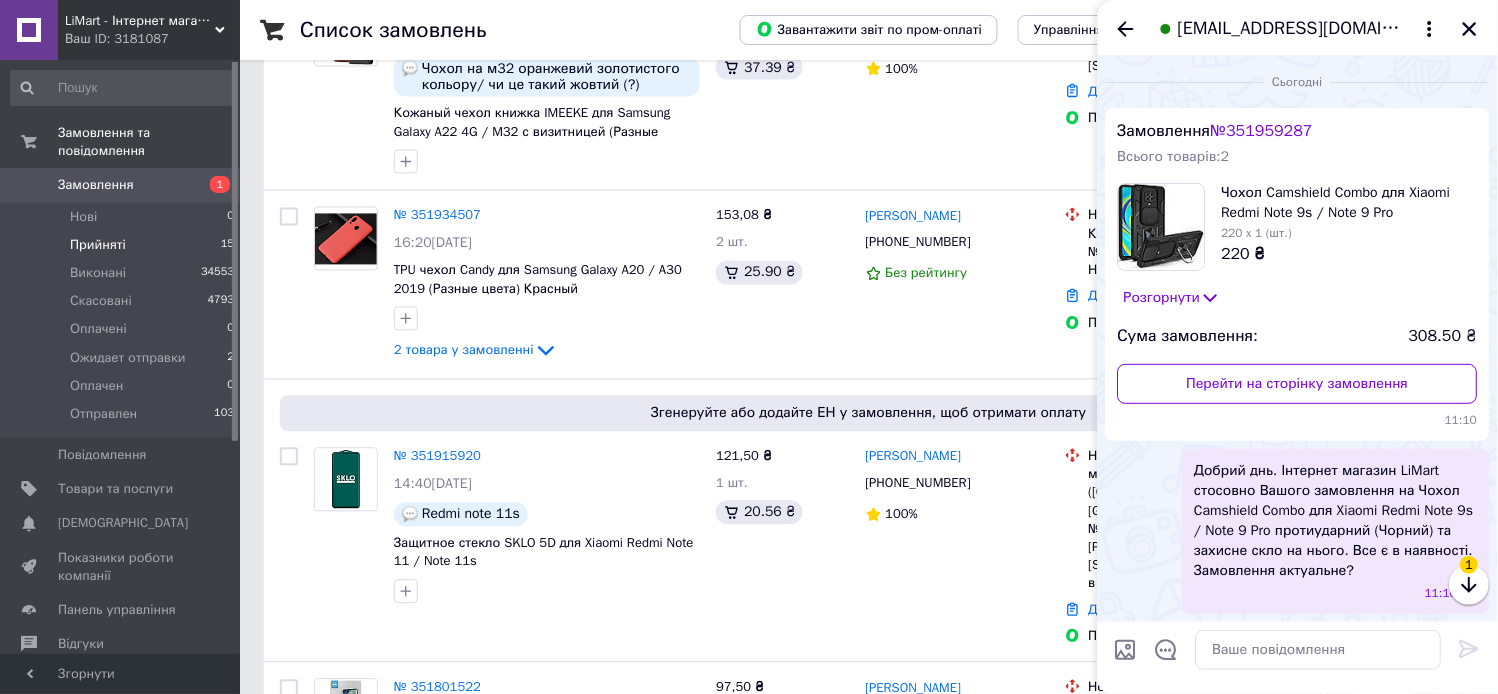 scroll, scrollTop: 235, scrollLeft: 0, axis: vertical 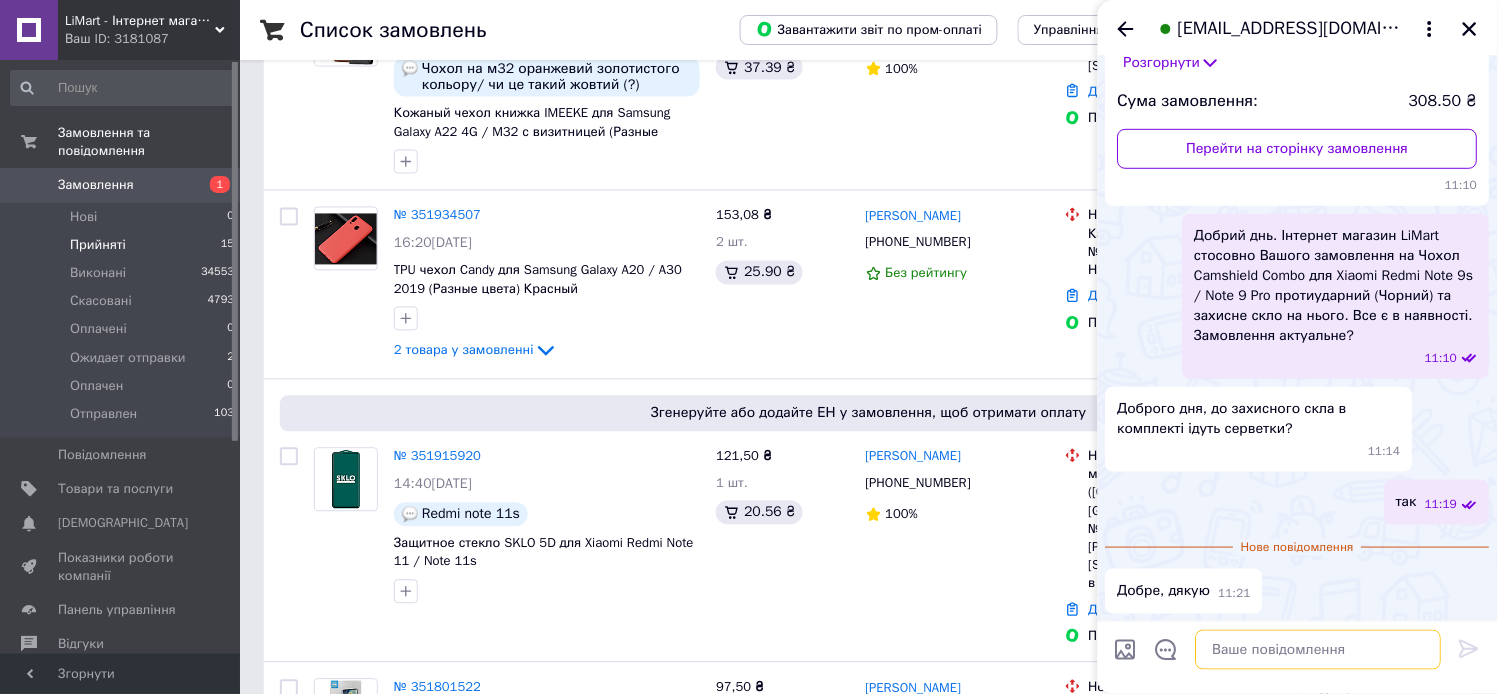 click at bounding box center [1319, 650] 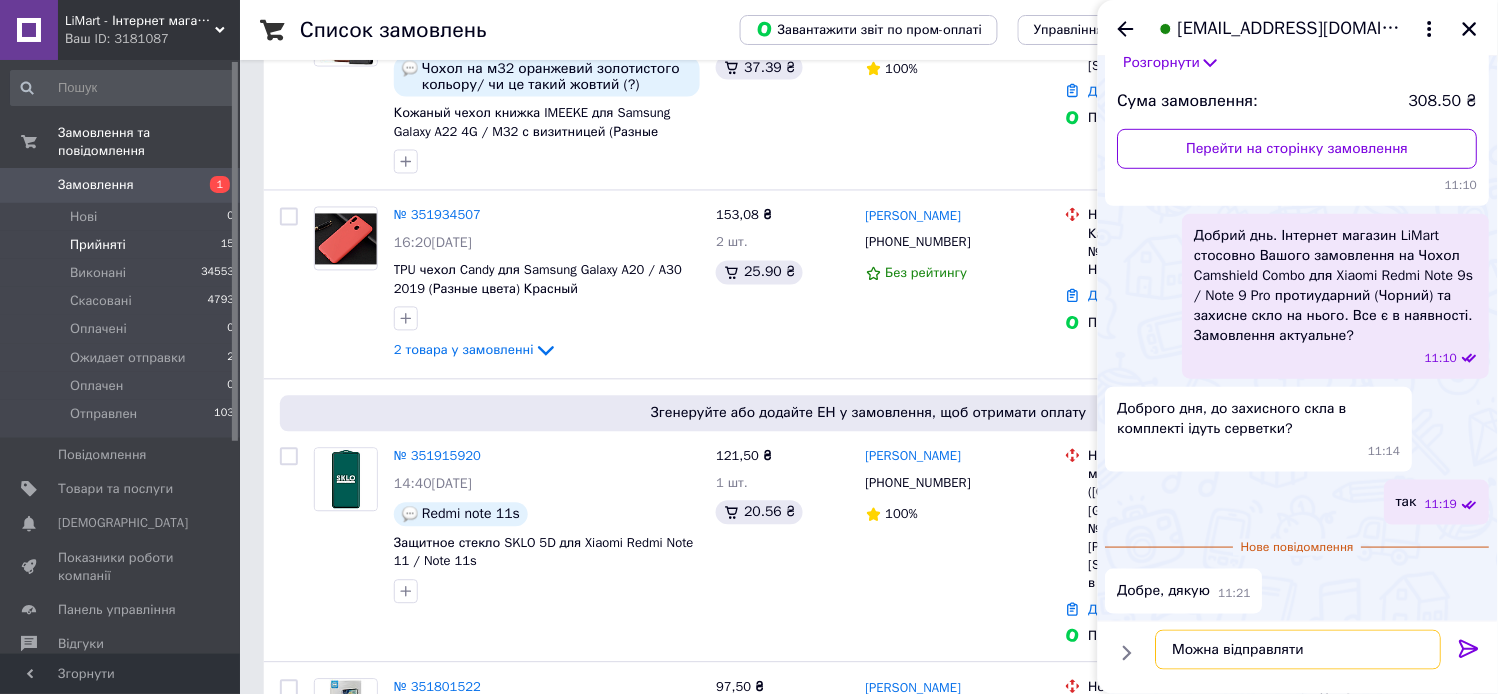 type on "Можна відправляти?" 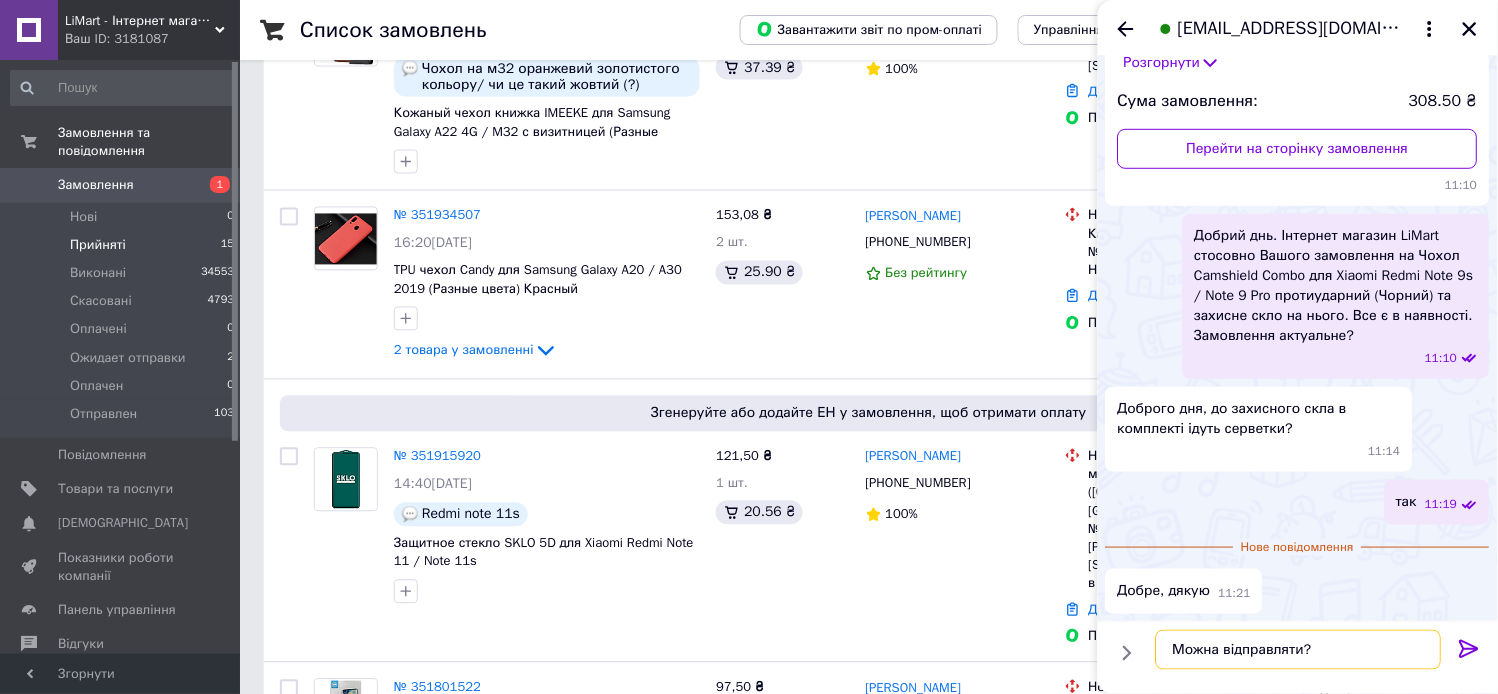 type 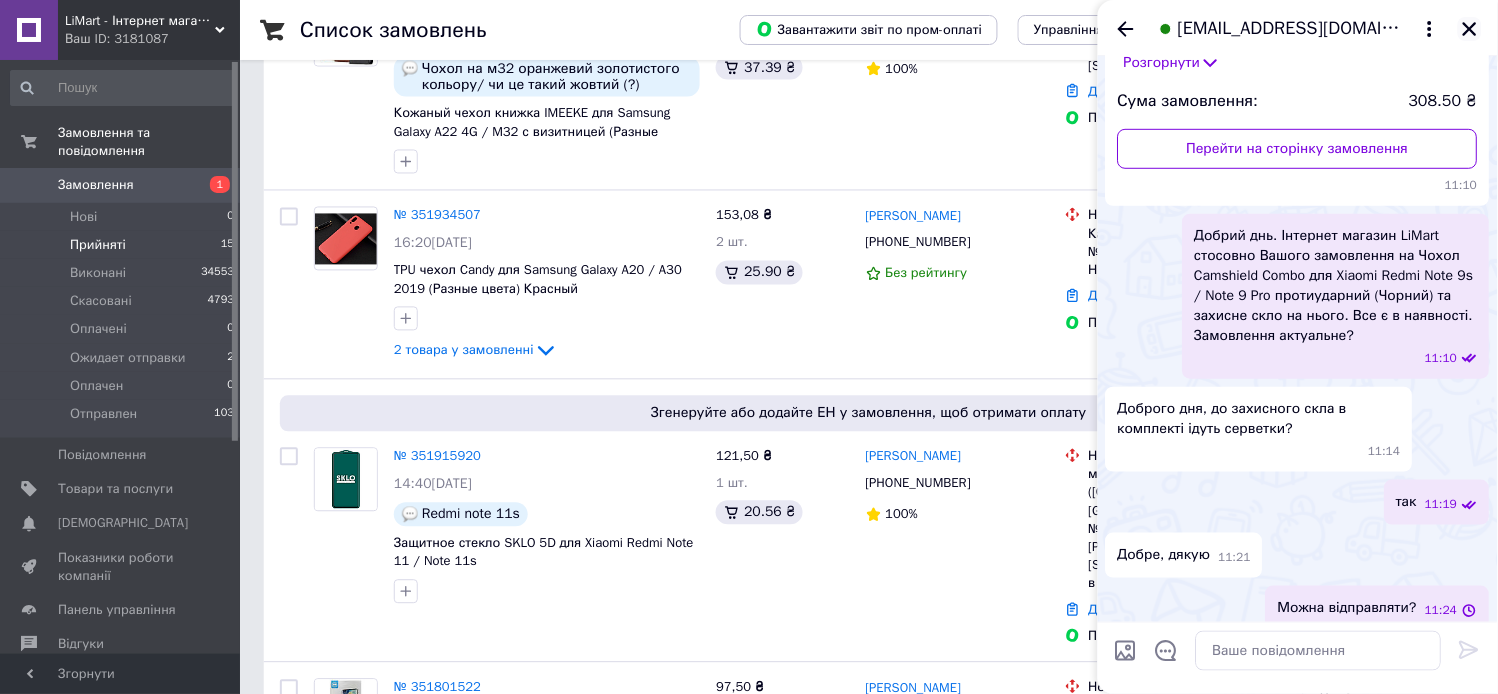 click 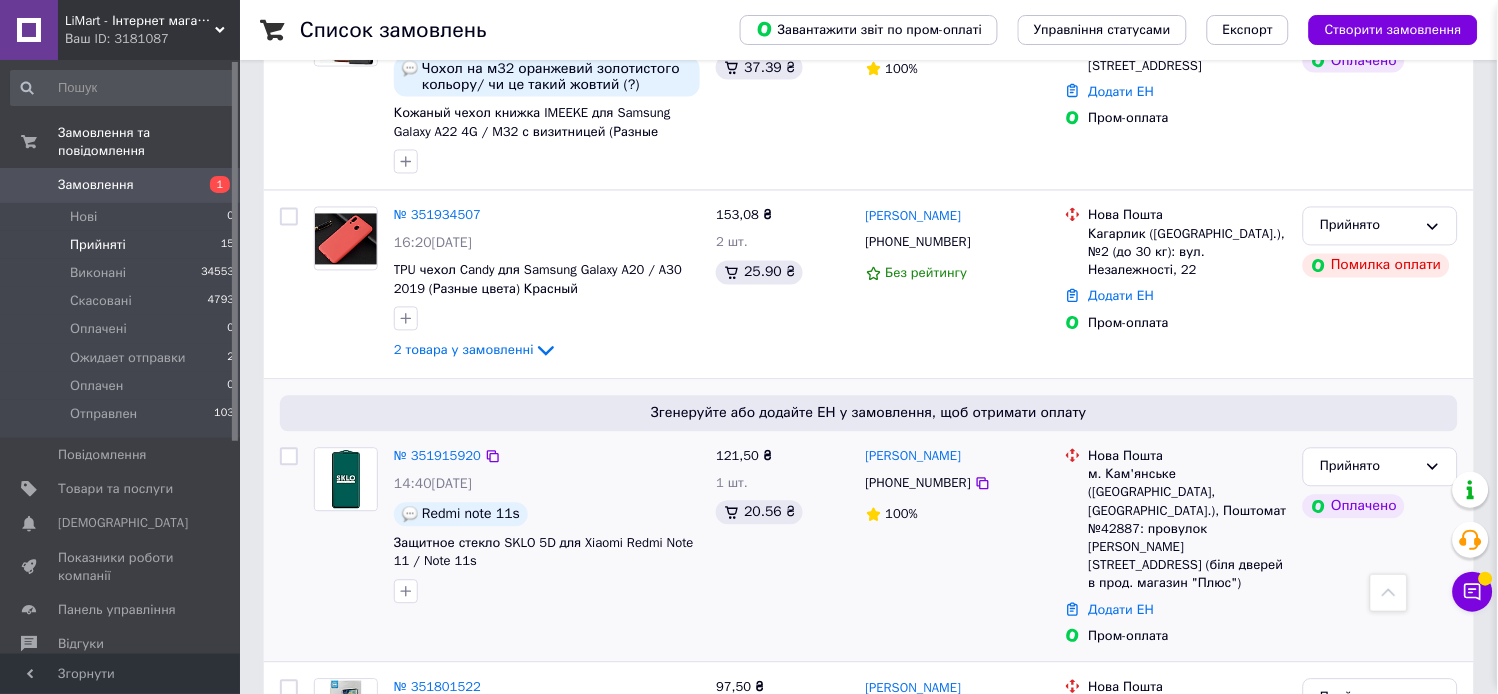 scroll, scrollTop: 252, scrollLeft: 0, axis: vertical 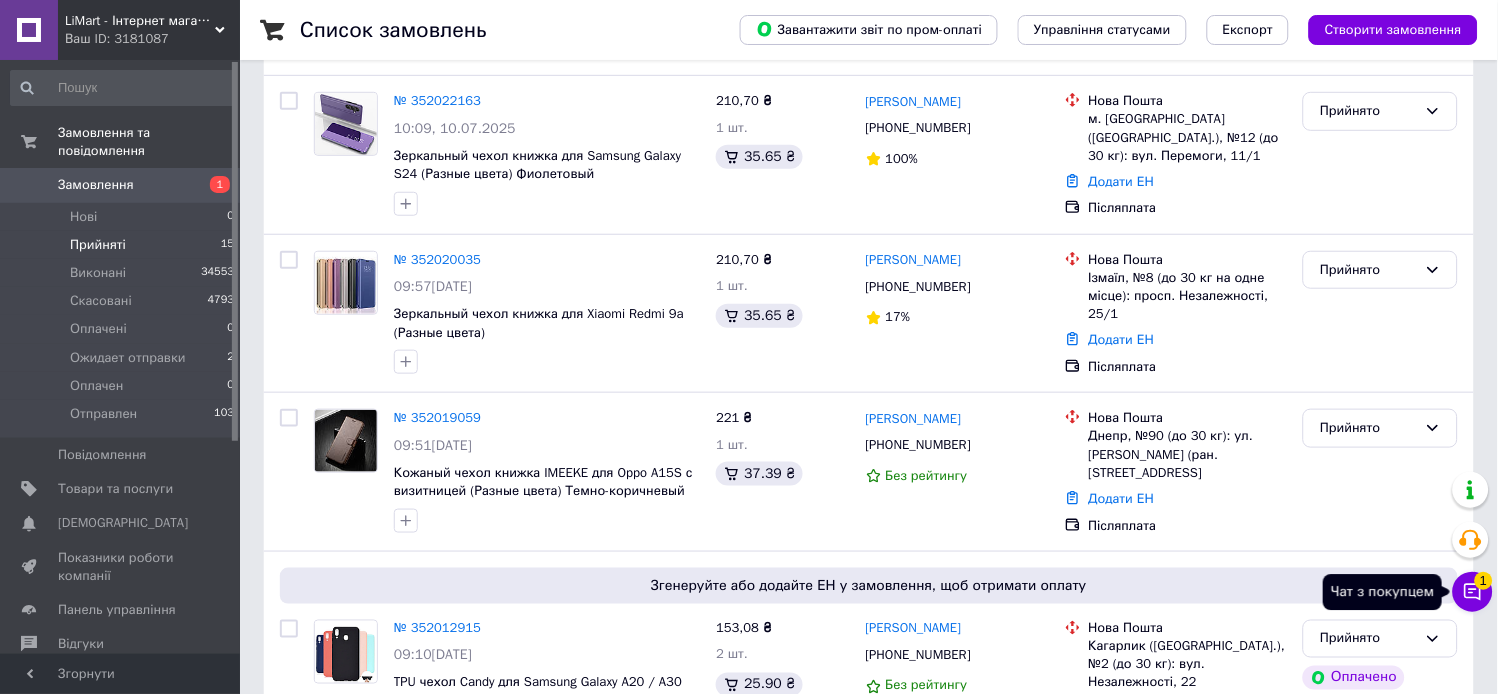click 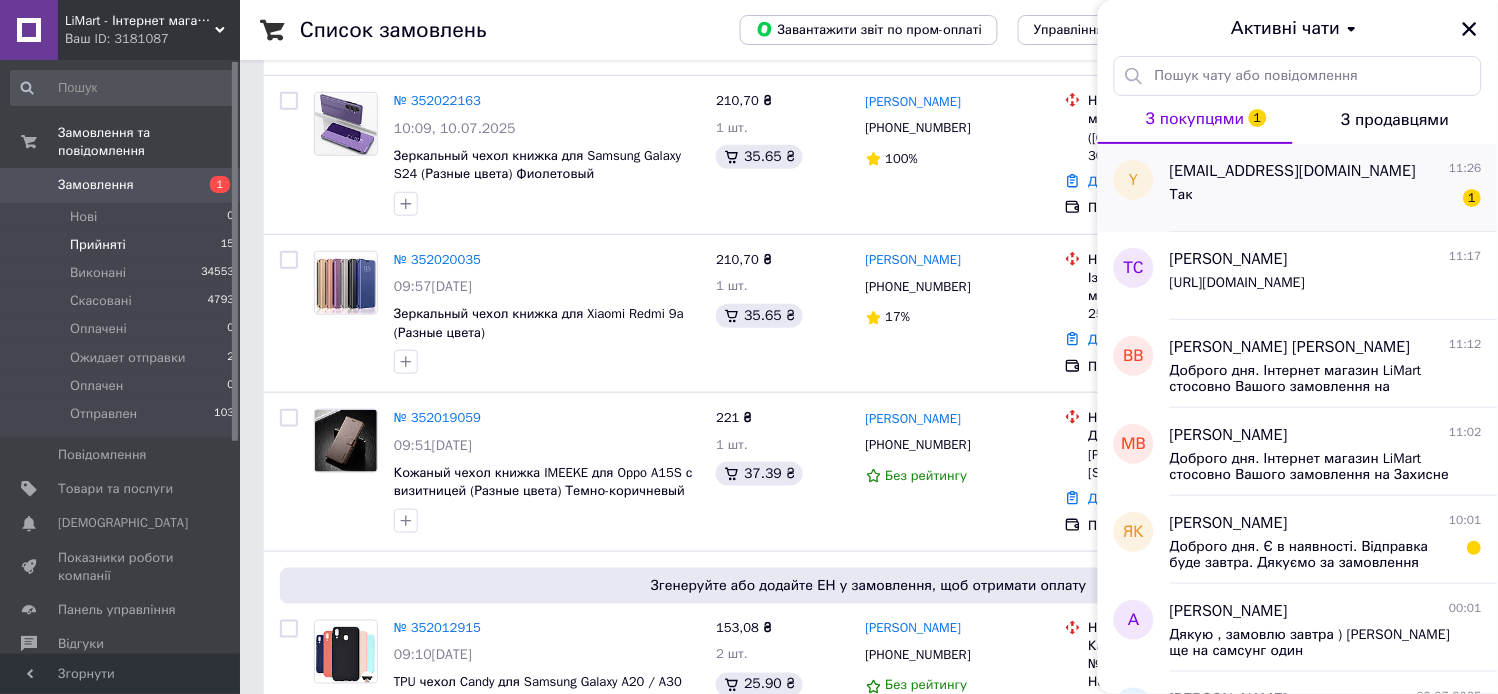 click on "Так 1" at bounding box center (1326, 199) 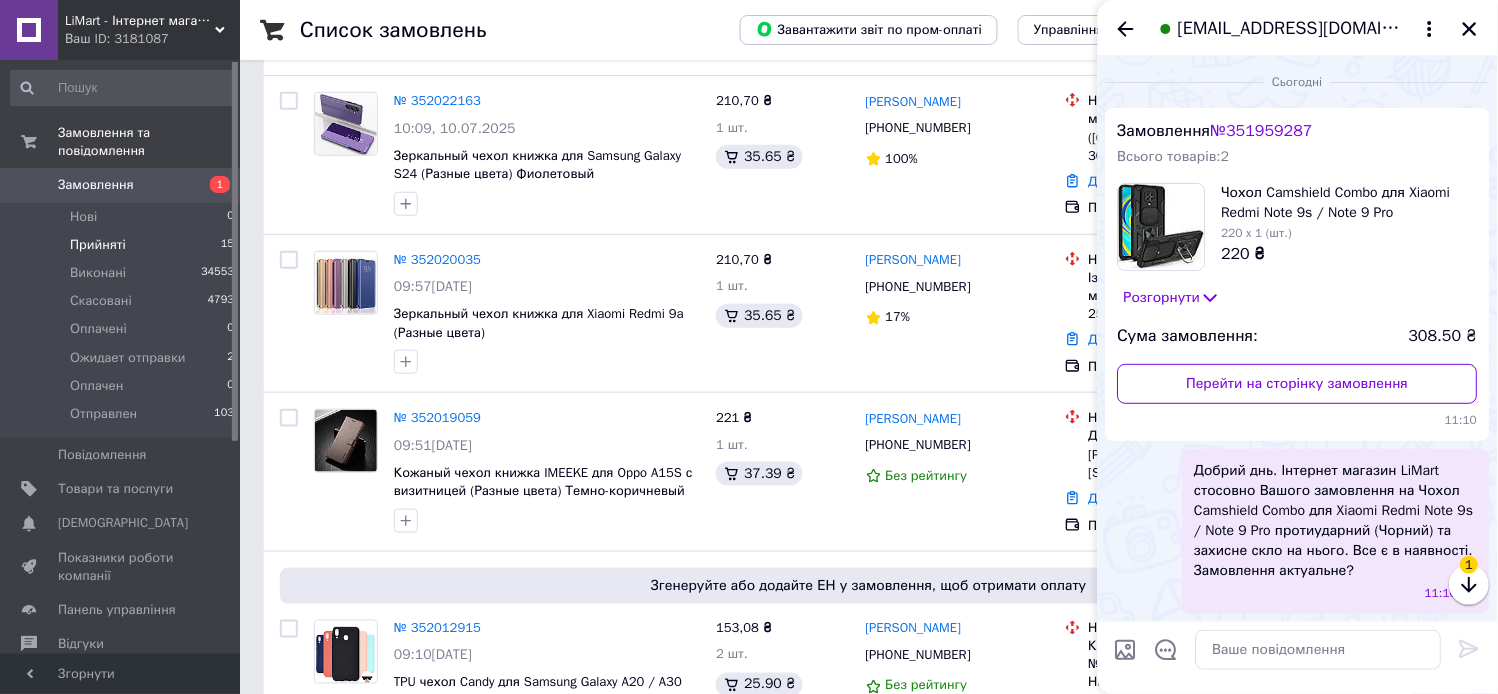 scroll, scrollTop: 342, scrollLeft: 0, axis: vertical 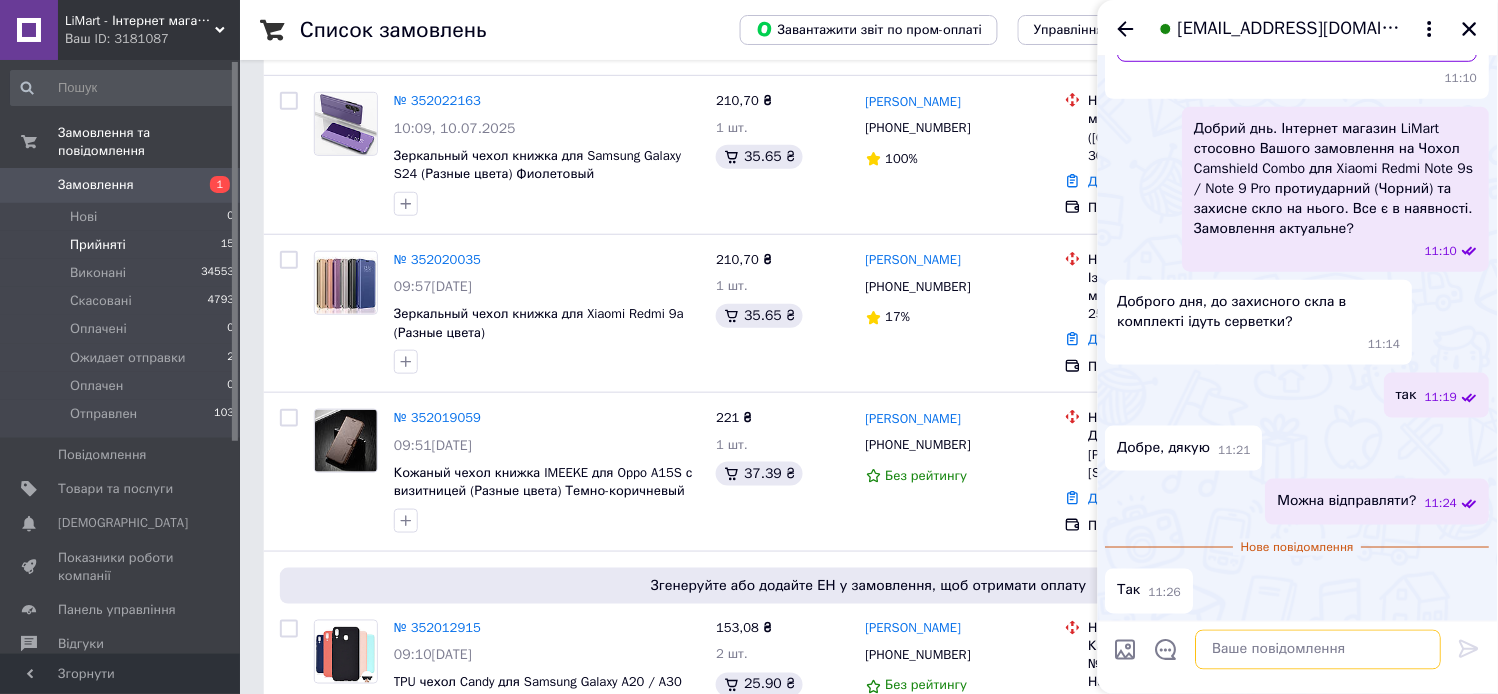 click at bounding box center (1319, 650) 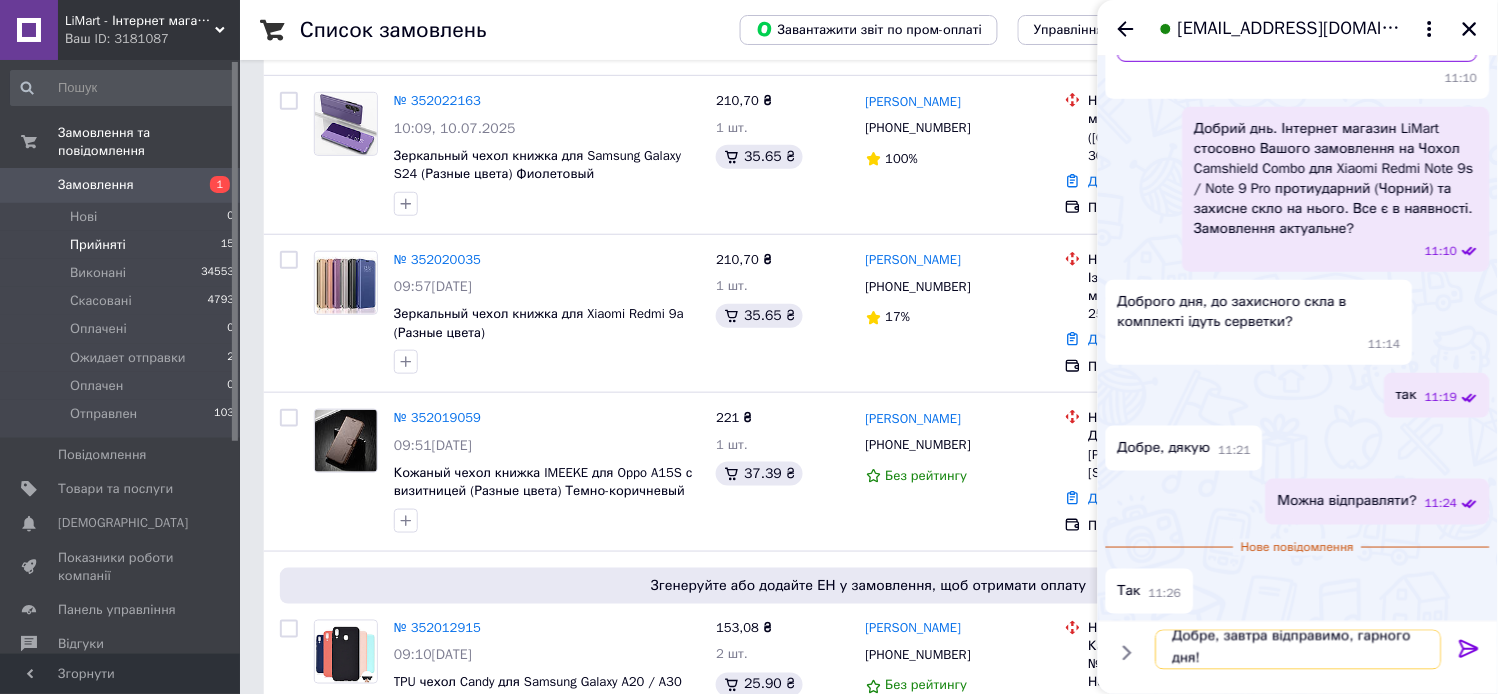 scroll, scrollTop: 2, scrollLeft: 0, axis: vertical 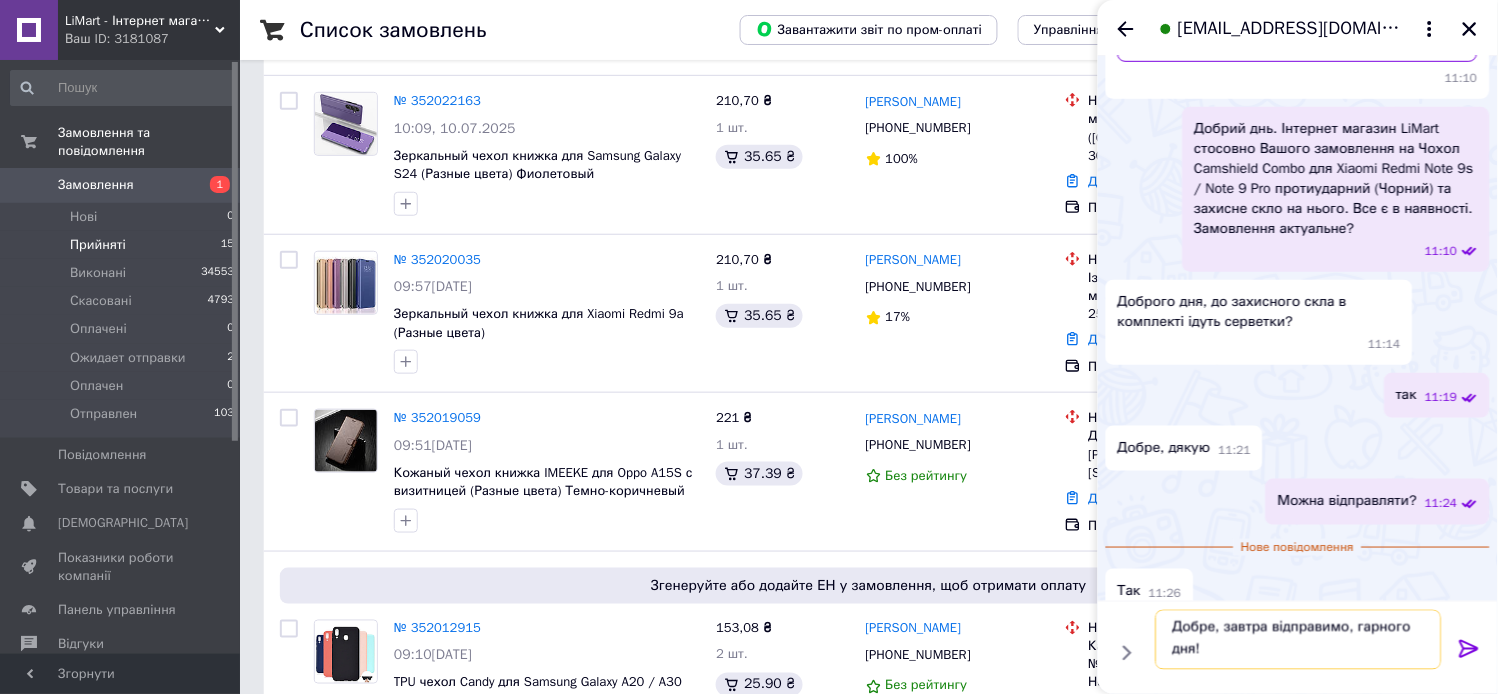 type on "Добре, завтра відправимо, гарного дня!" 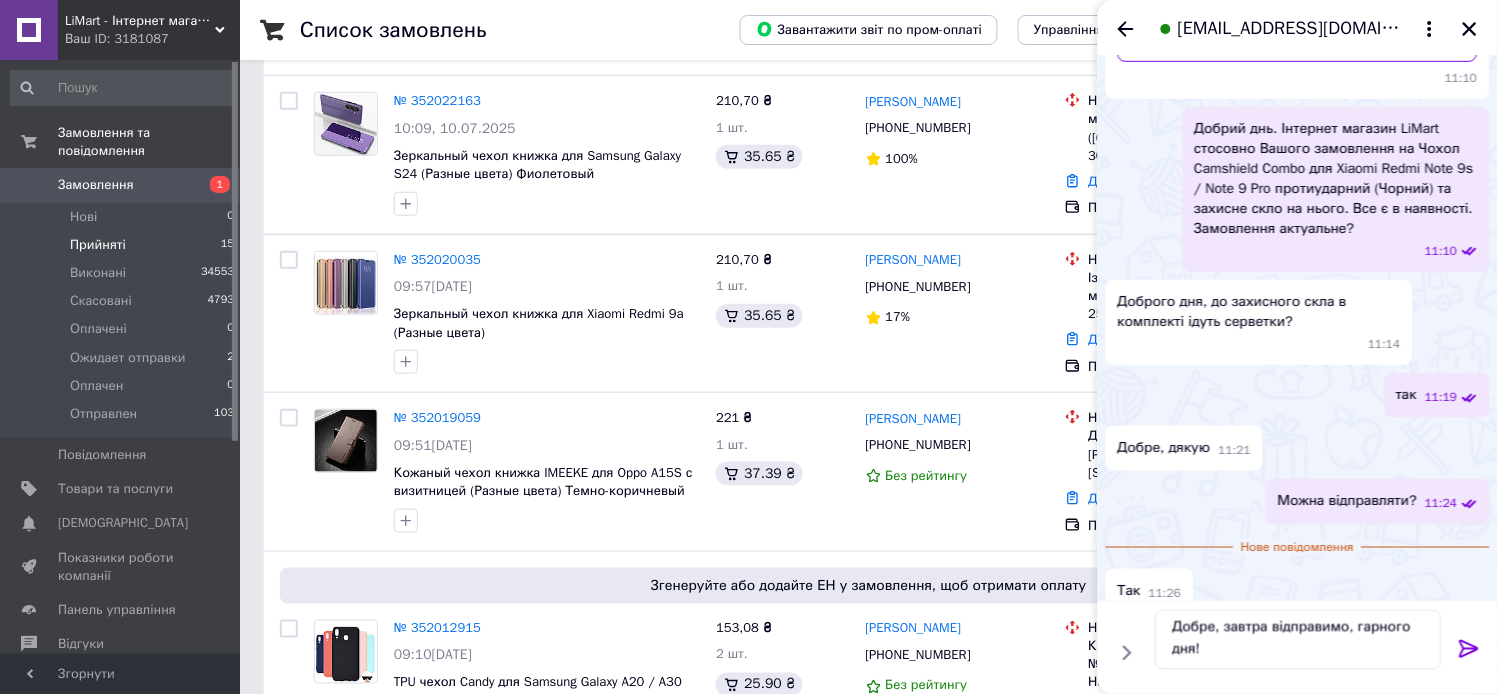 click 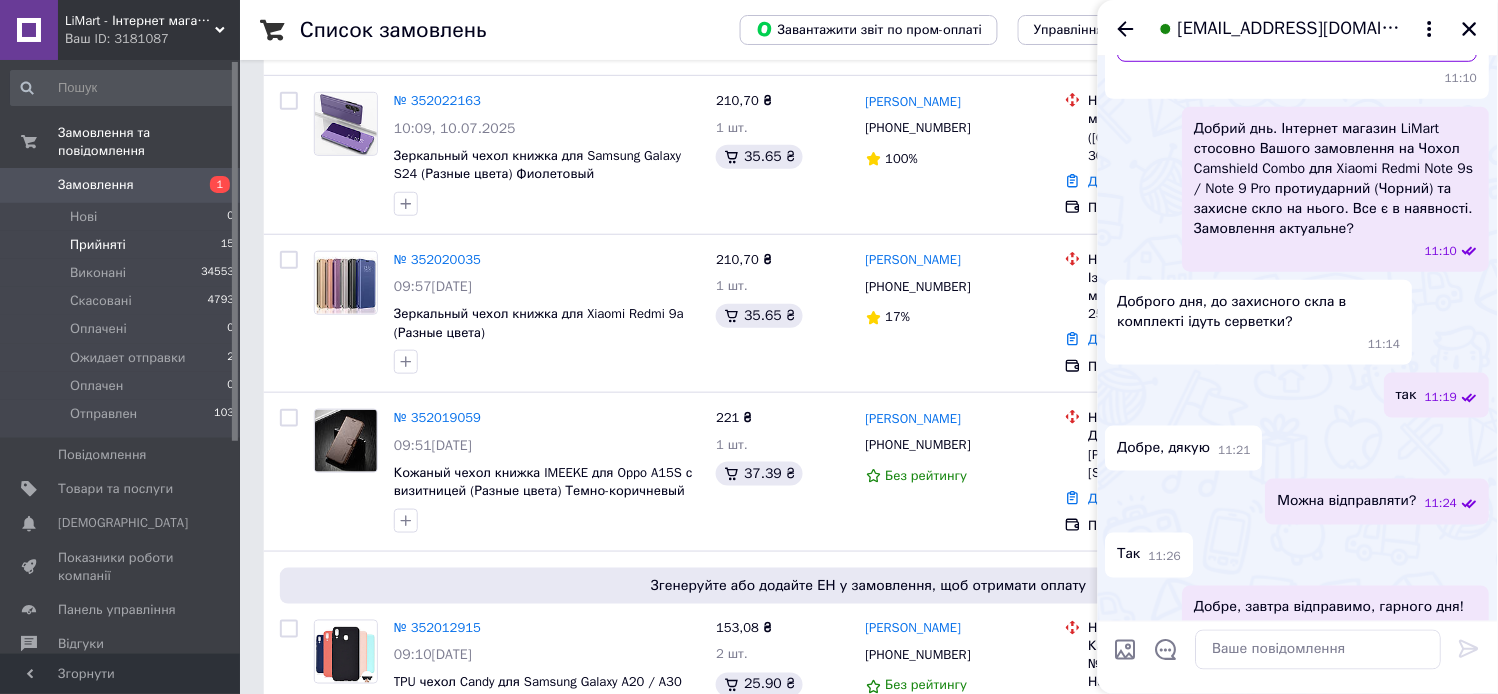 scroll, scrollTop: 0, scrollLeft: 0, axis: both 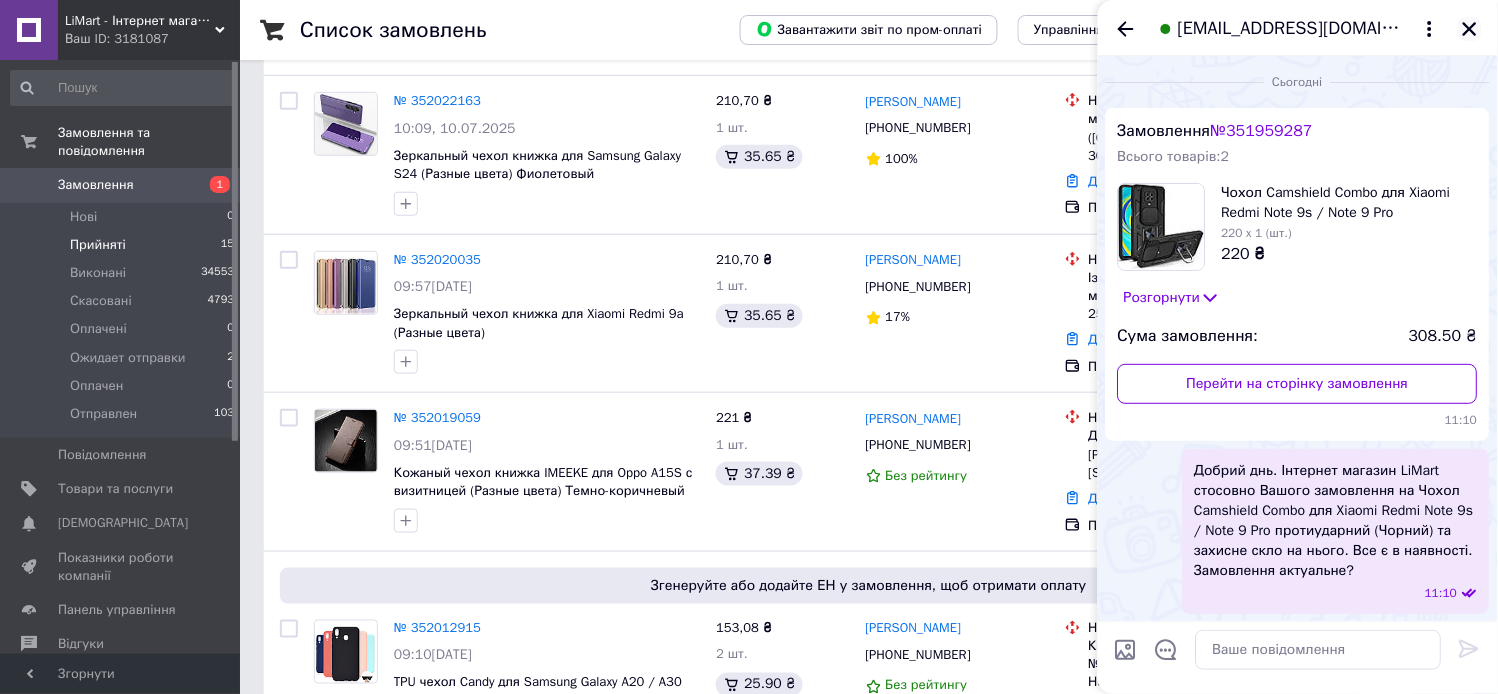 click 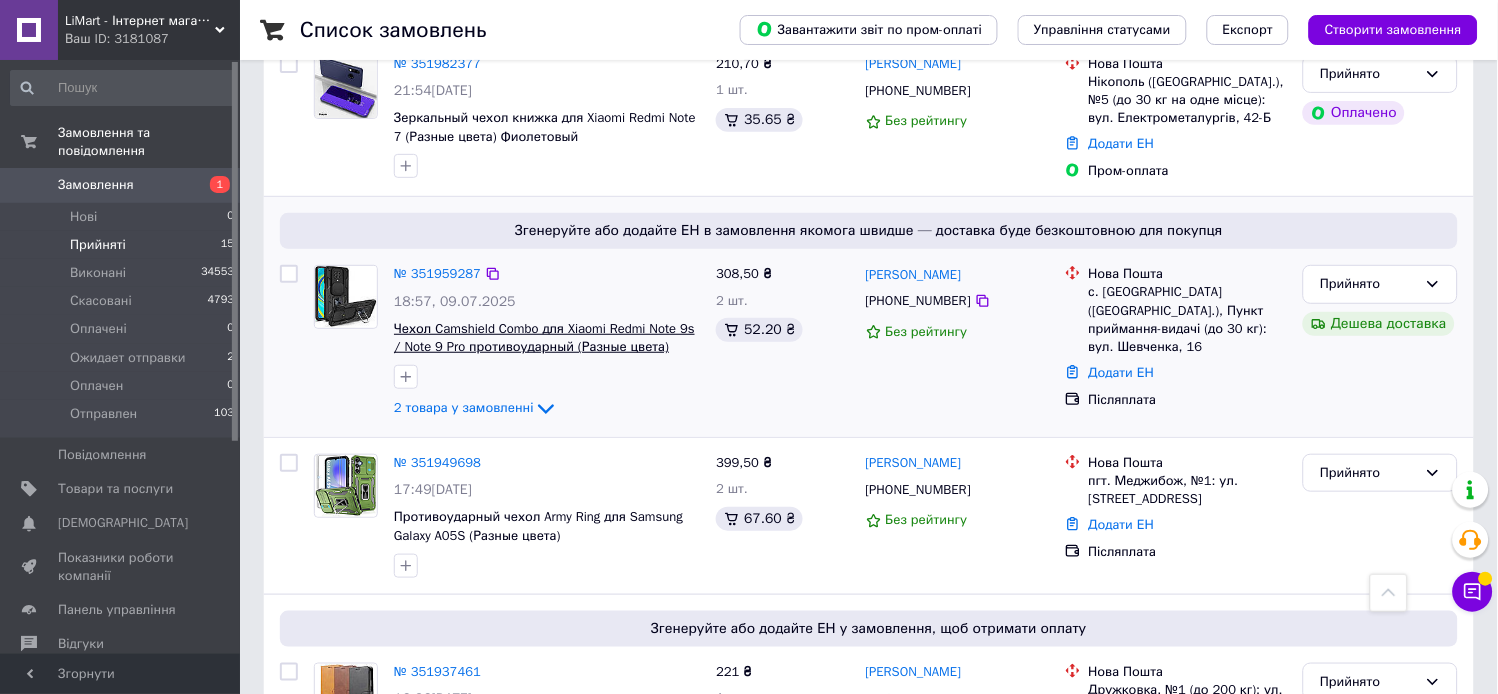 scroll, scrollTop: 1877, scrollLeft: 0, axis: vertical 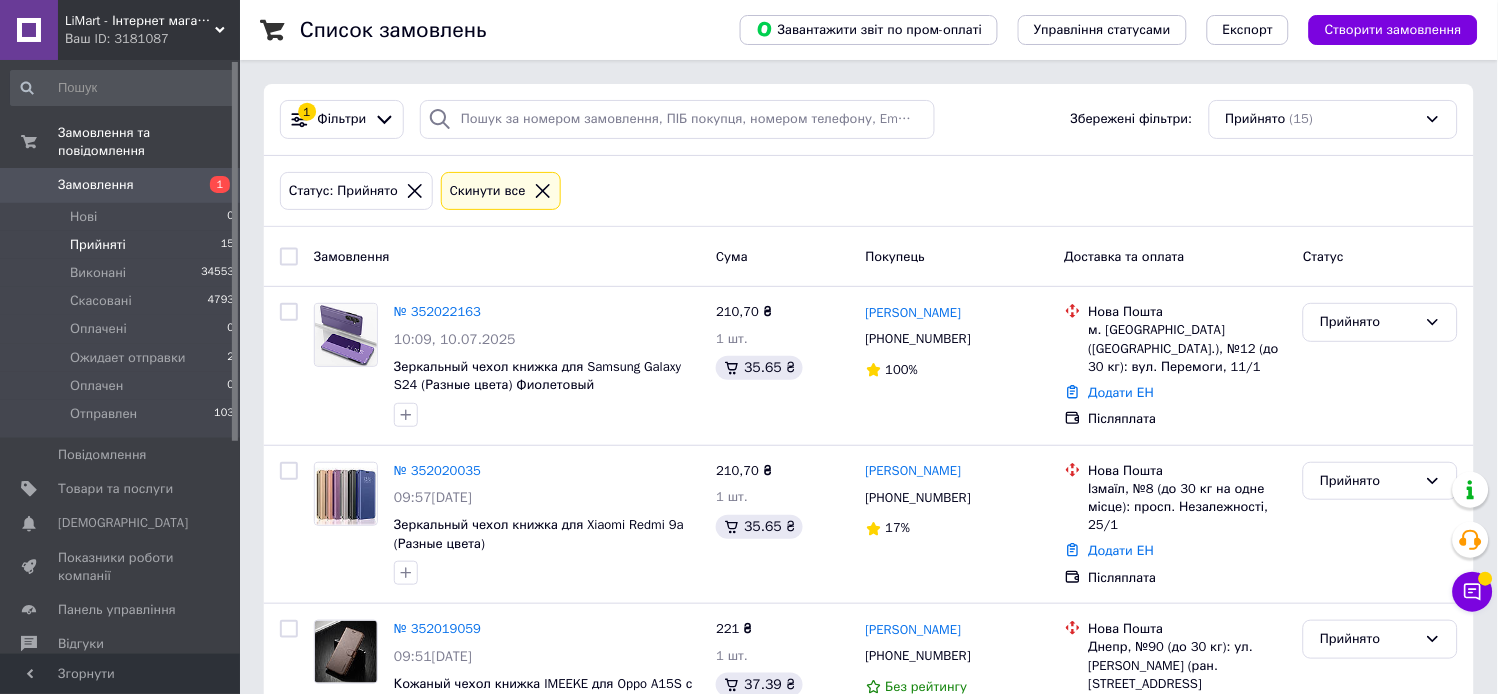 click on "Замовлення" at bounding box center [96, 185] 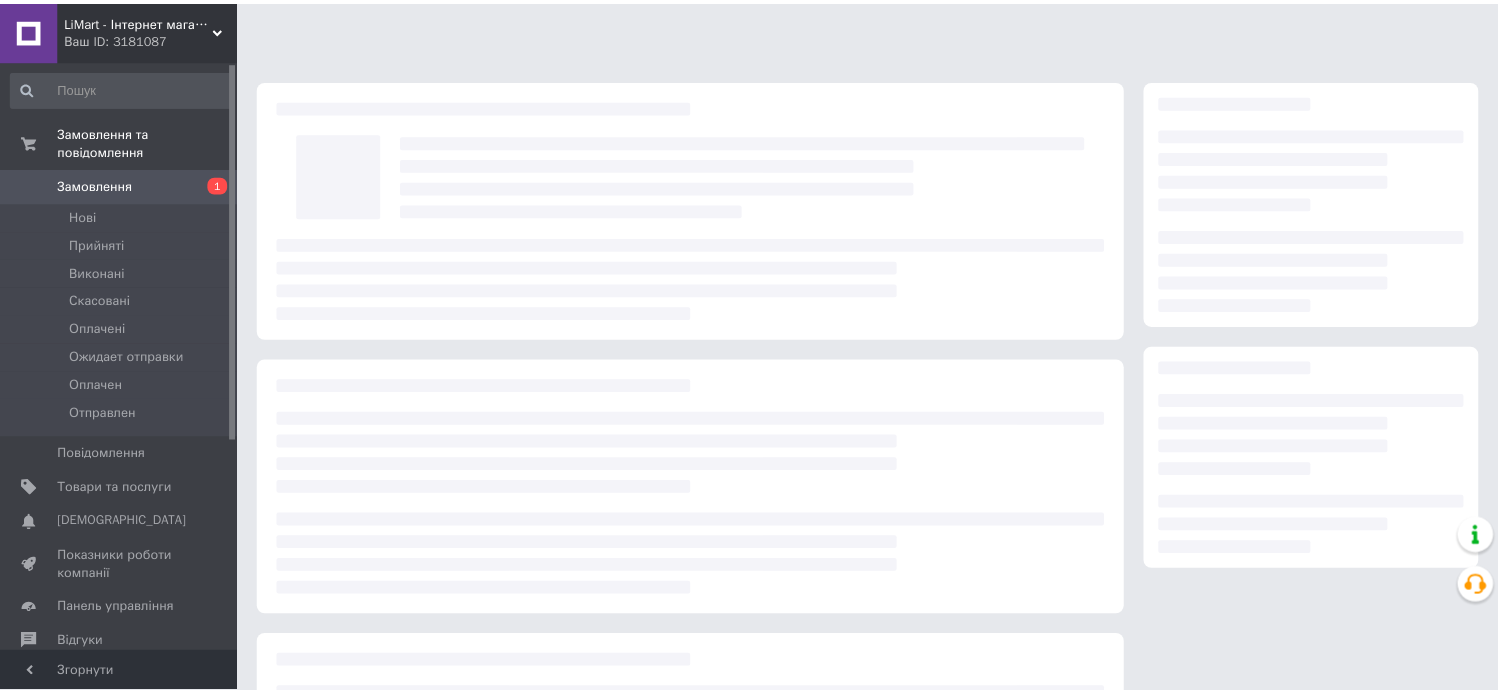 scroll, scrollTop: 0, scrollLeft: 0, axis: both 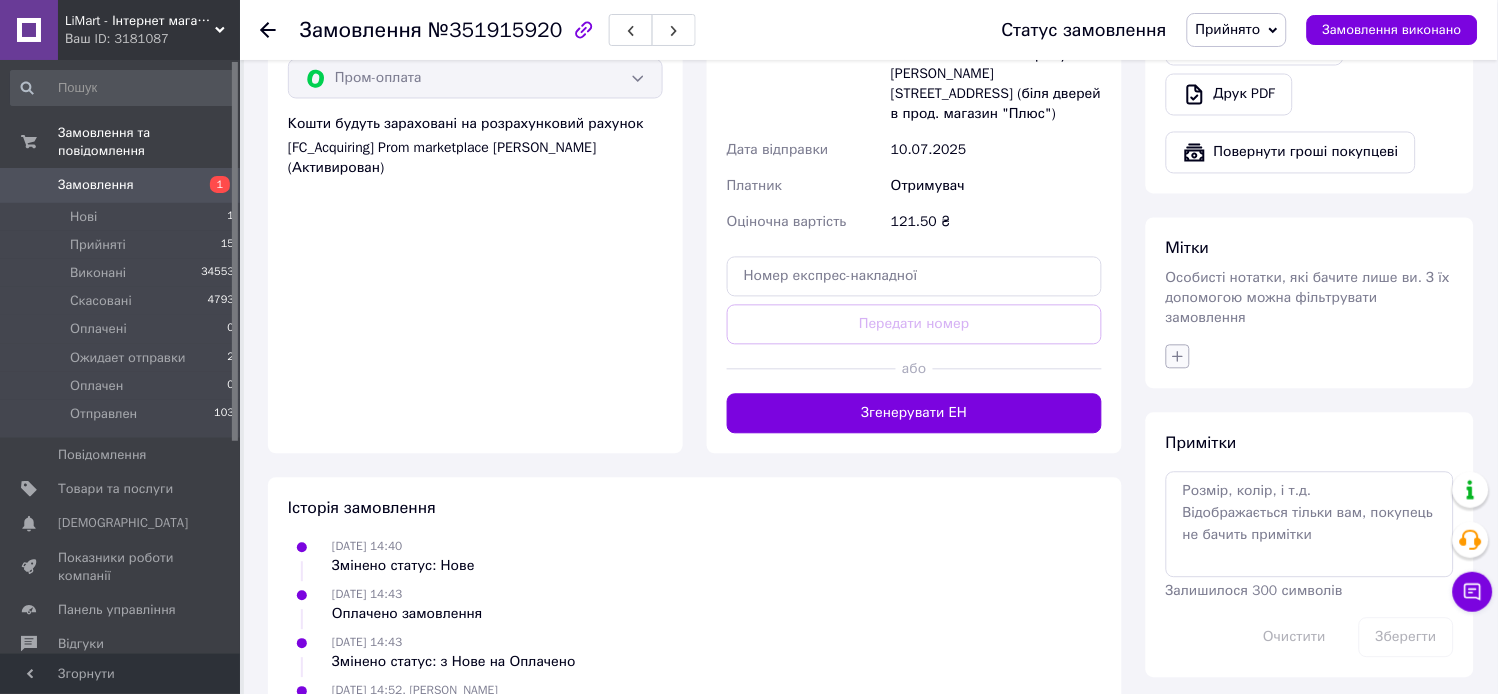 click 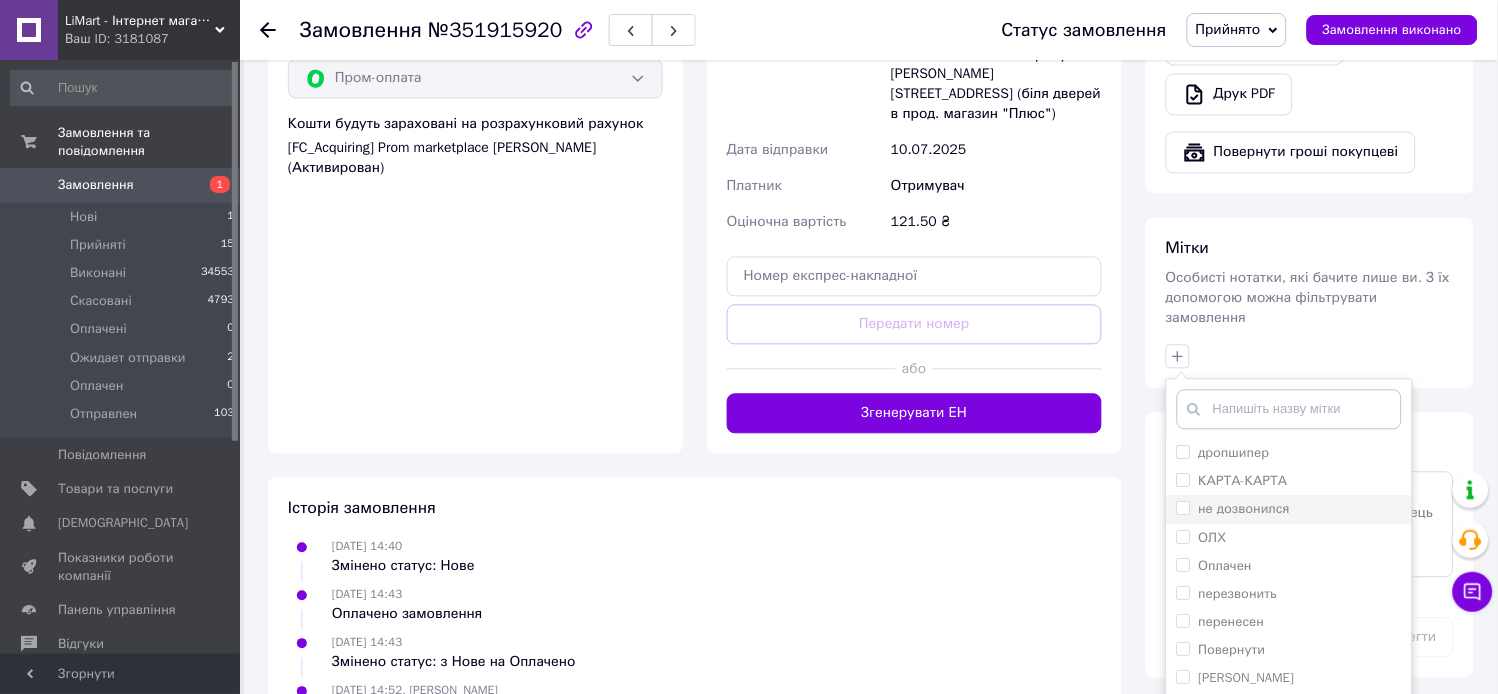 click on "не дозвонился" at bounding box center (1245, 509) 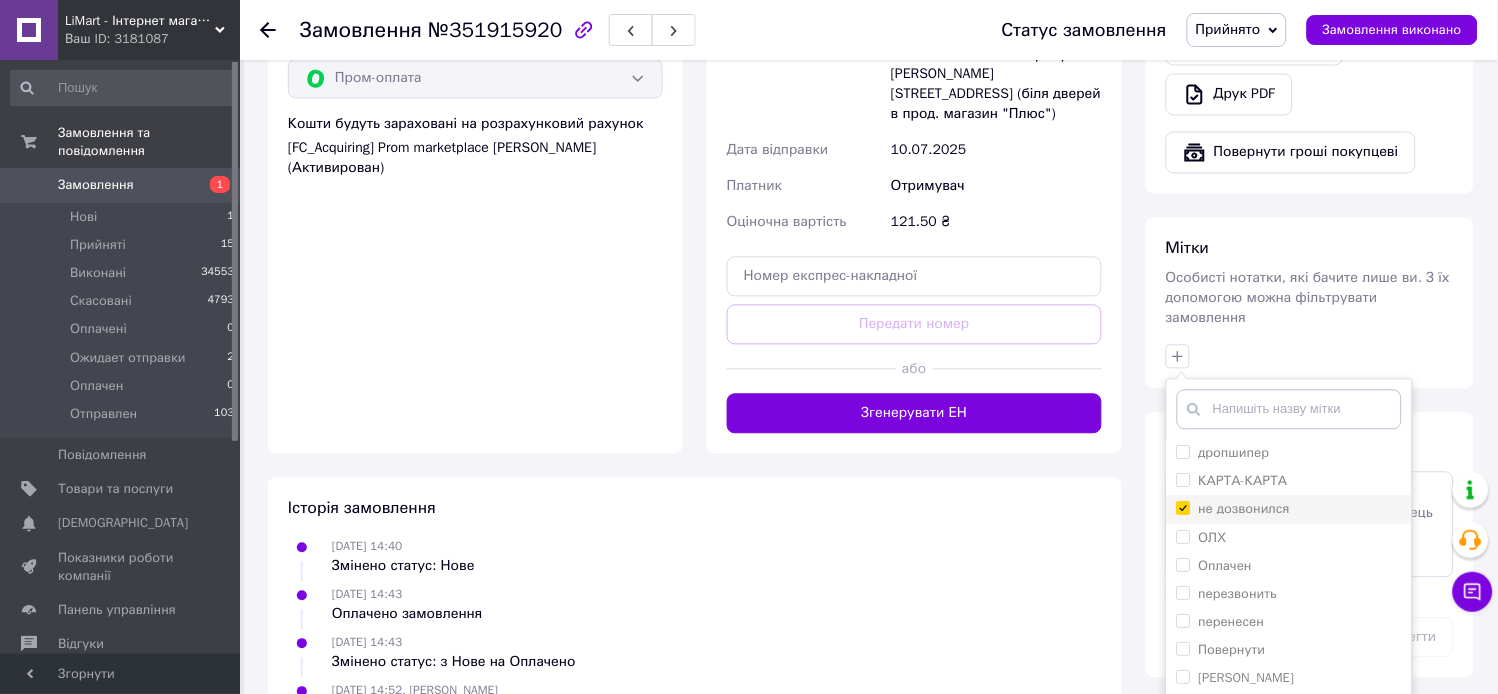 checkbox on "true" 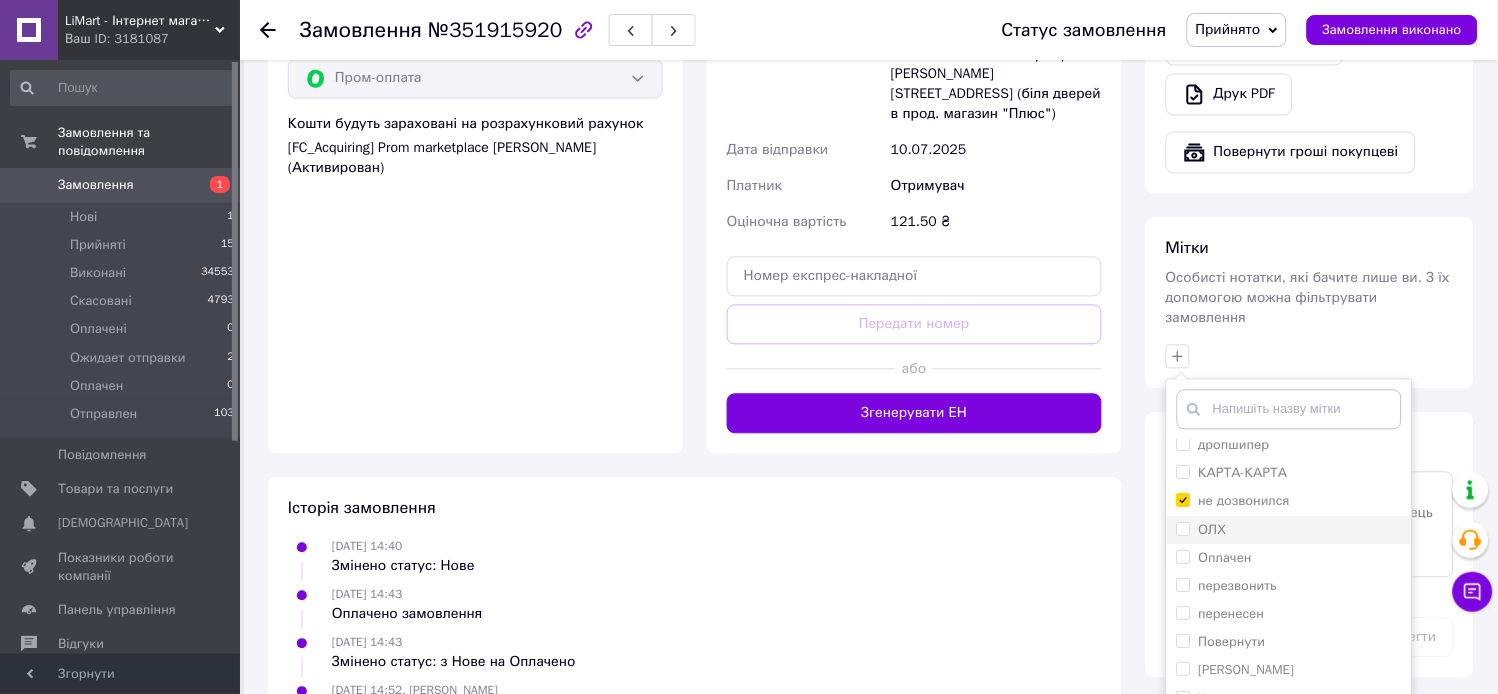 scroll, scrollTop: 10, scrollLeft: 0, axis: vertical 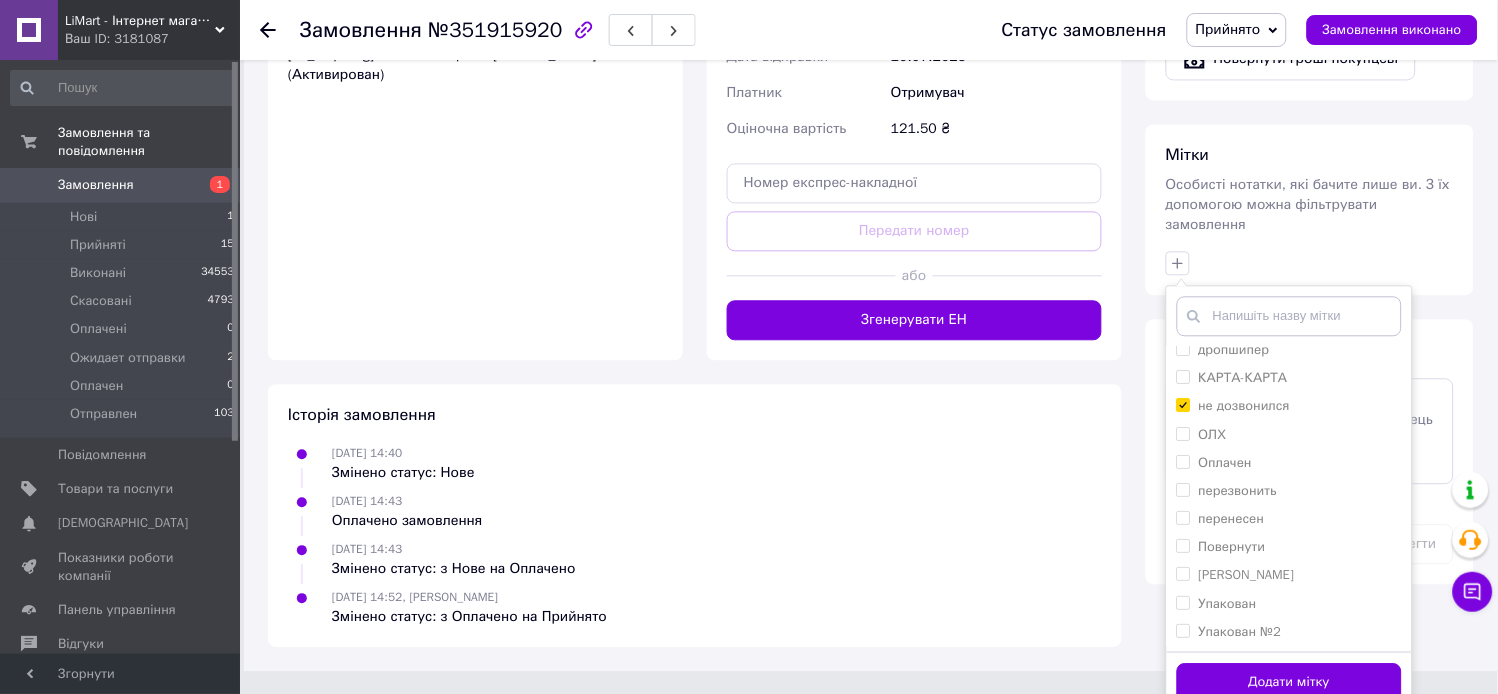 click on "Додати мітку" at bounding box center (1289, 682) 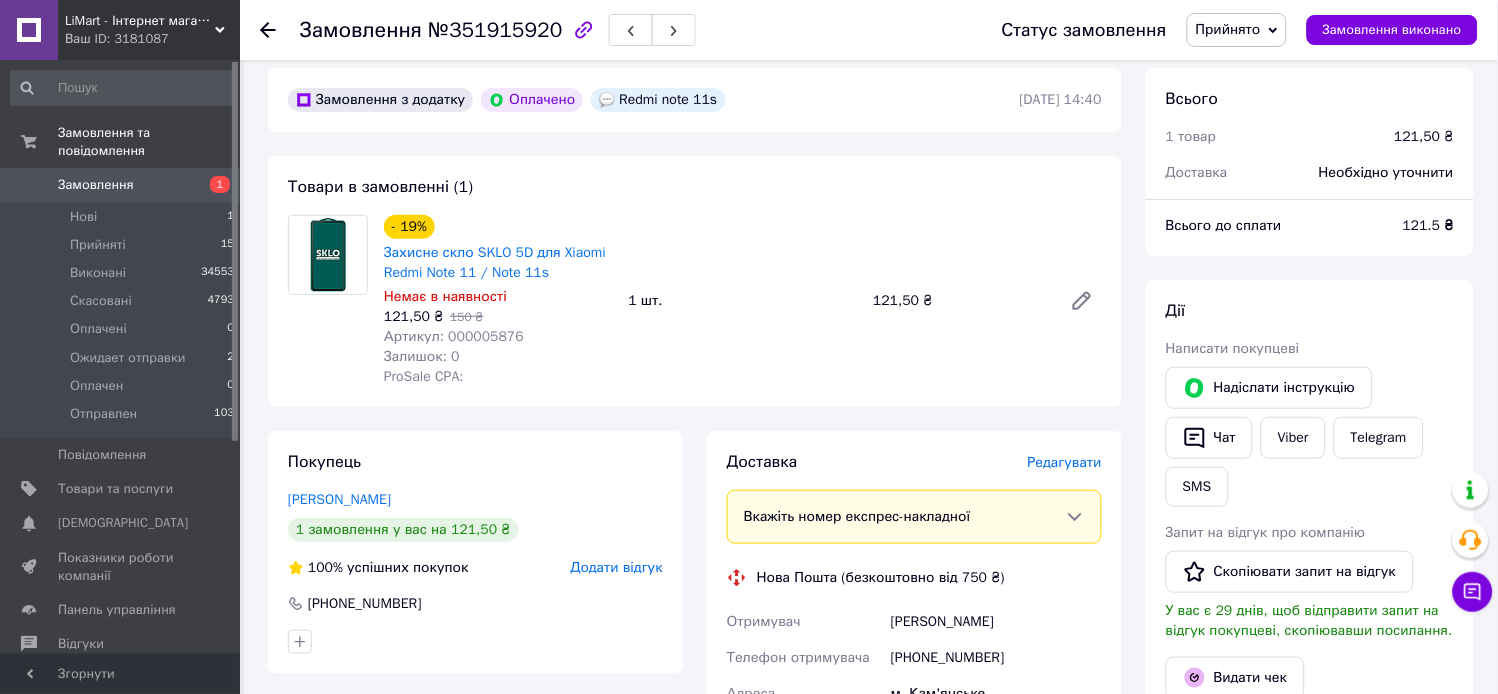 scroll, scrollTop: 51, scrollLeft: 0, axis: vertical 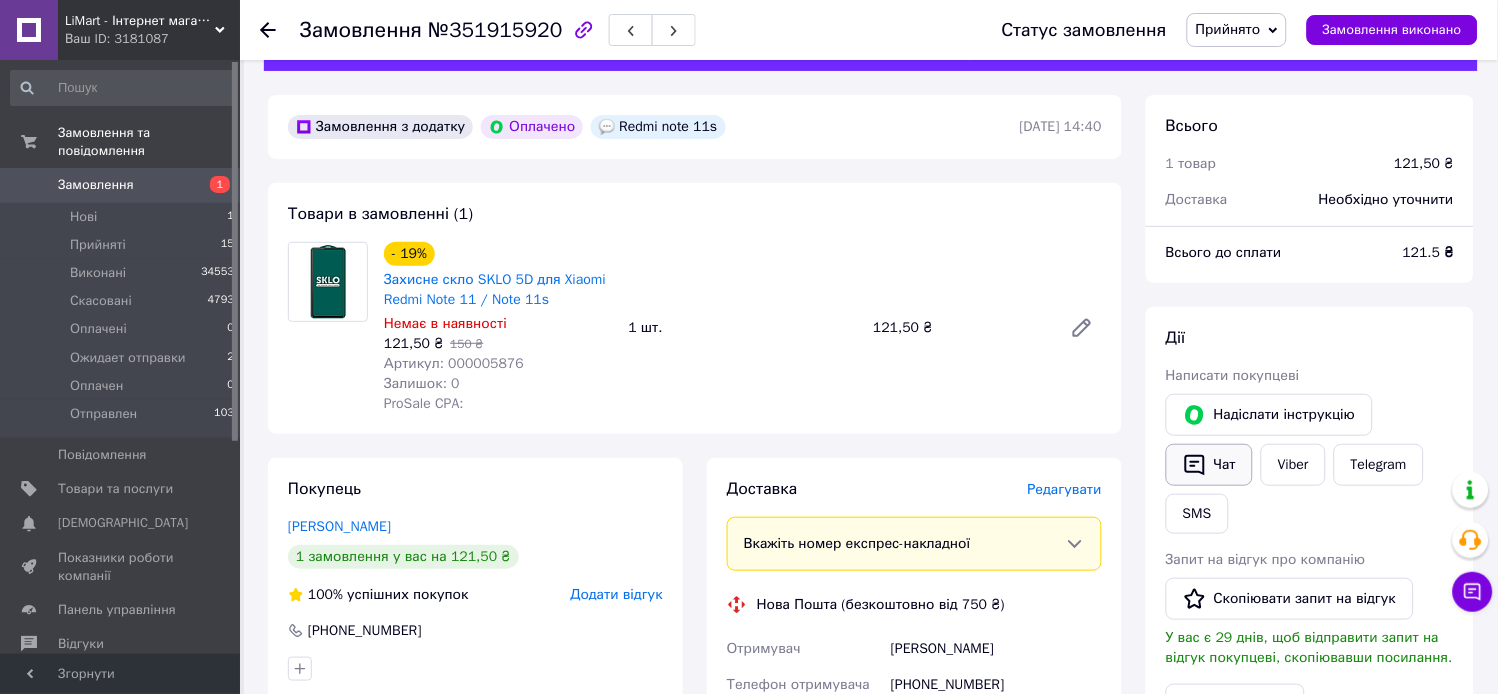 click on "Чат" at bounding box center (1209, 465) 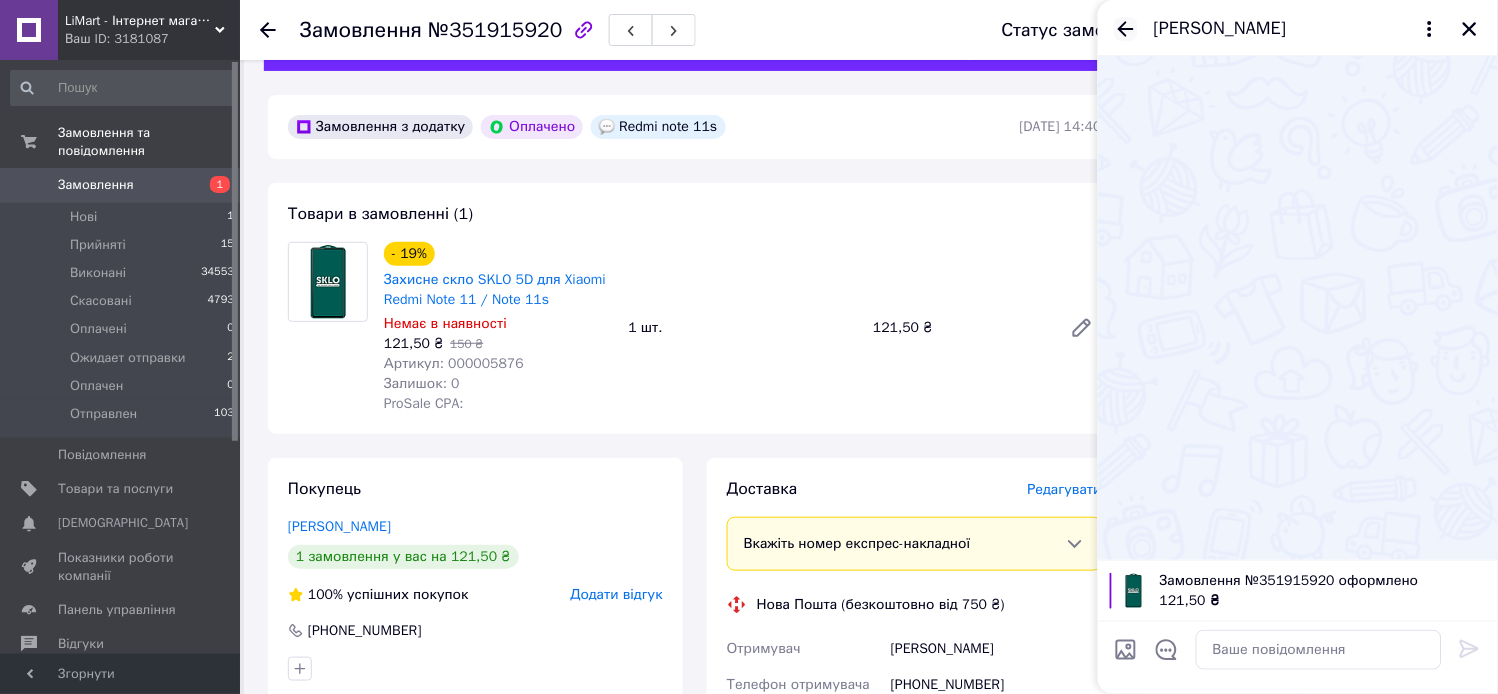 click 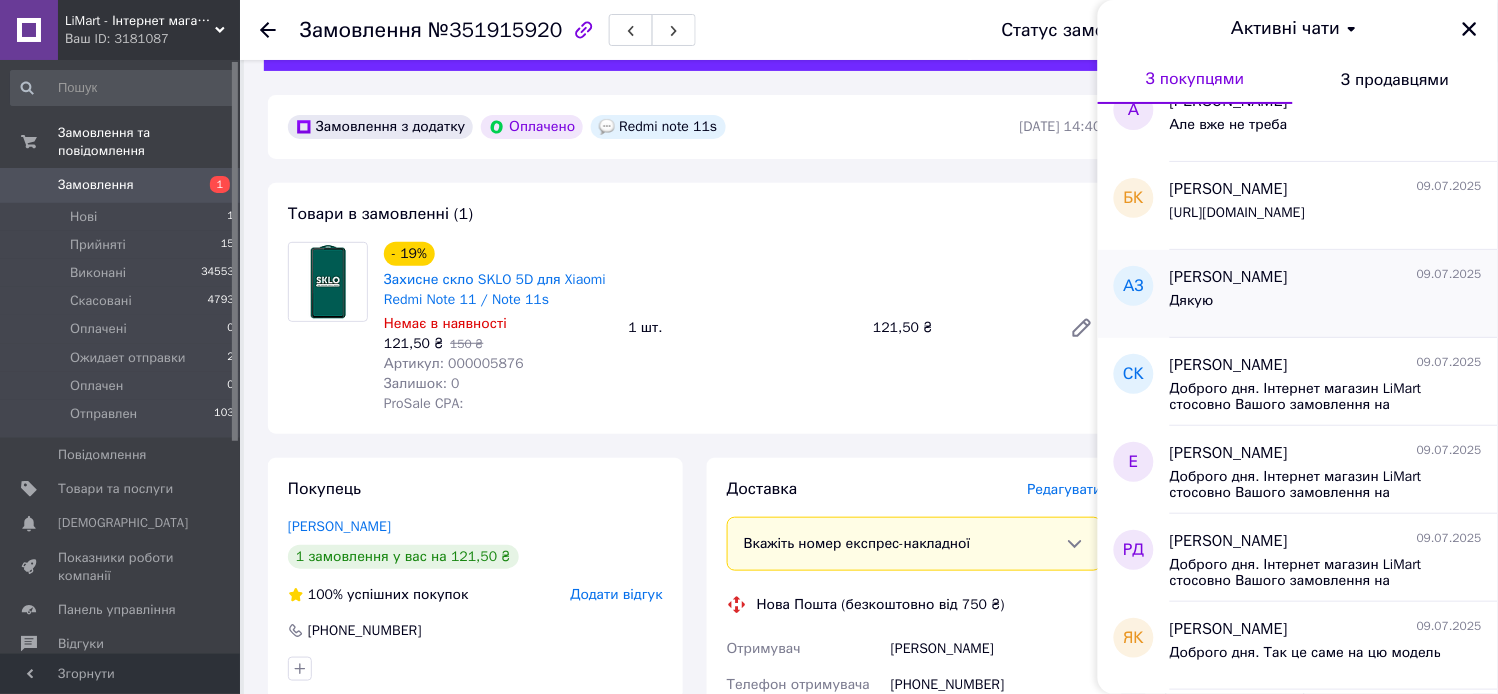 scroll, scrollTop: 333, scrollLeft: 0, axis: vertical 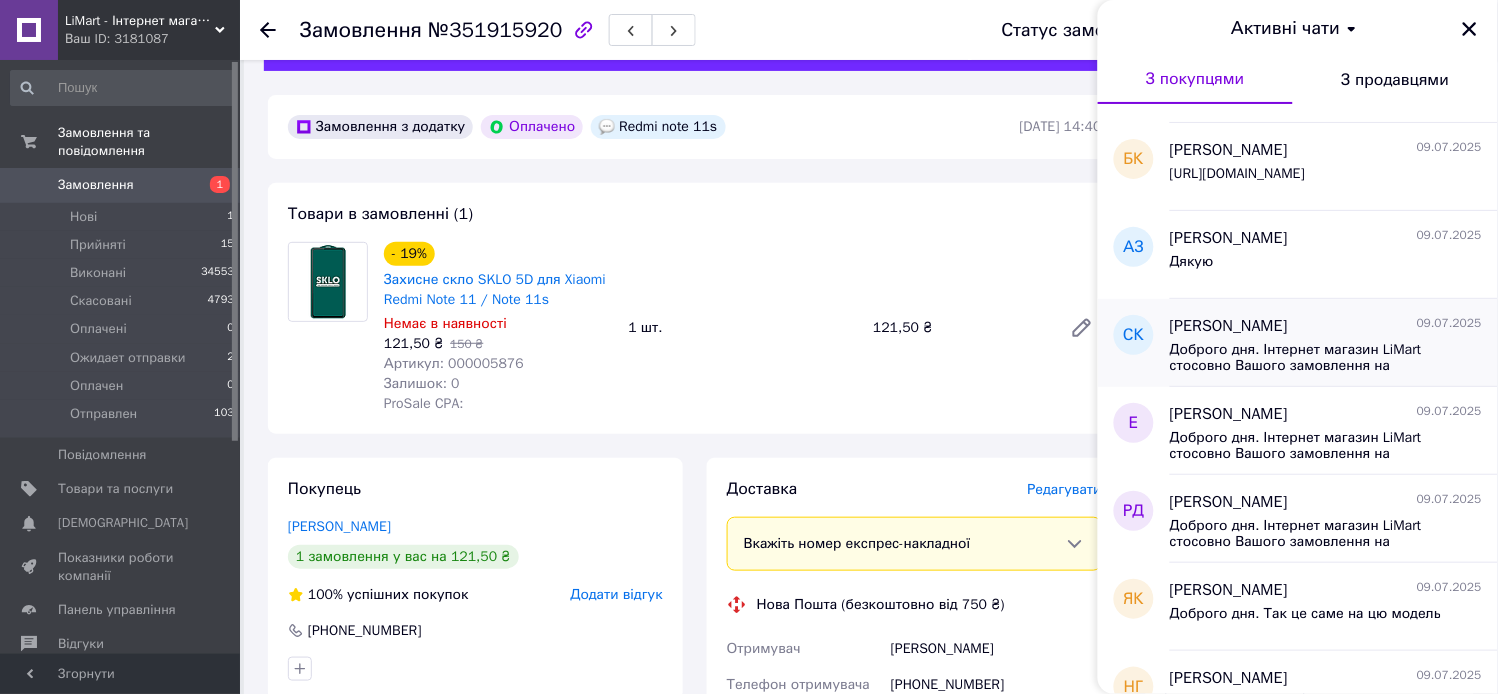 click on "Доброго дня. Інтернет магазин LiMart стосовно Вашого замовлення на Гідрогелева захисна плівка для Samsung Galaxy A24 на екран (Прозора). Все є в наявності. ЗАмовлення актуальне?" at bounding box center [1312, 358] 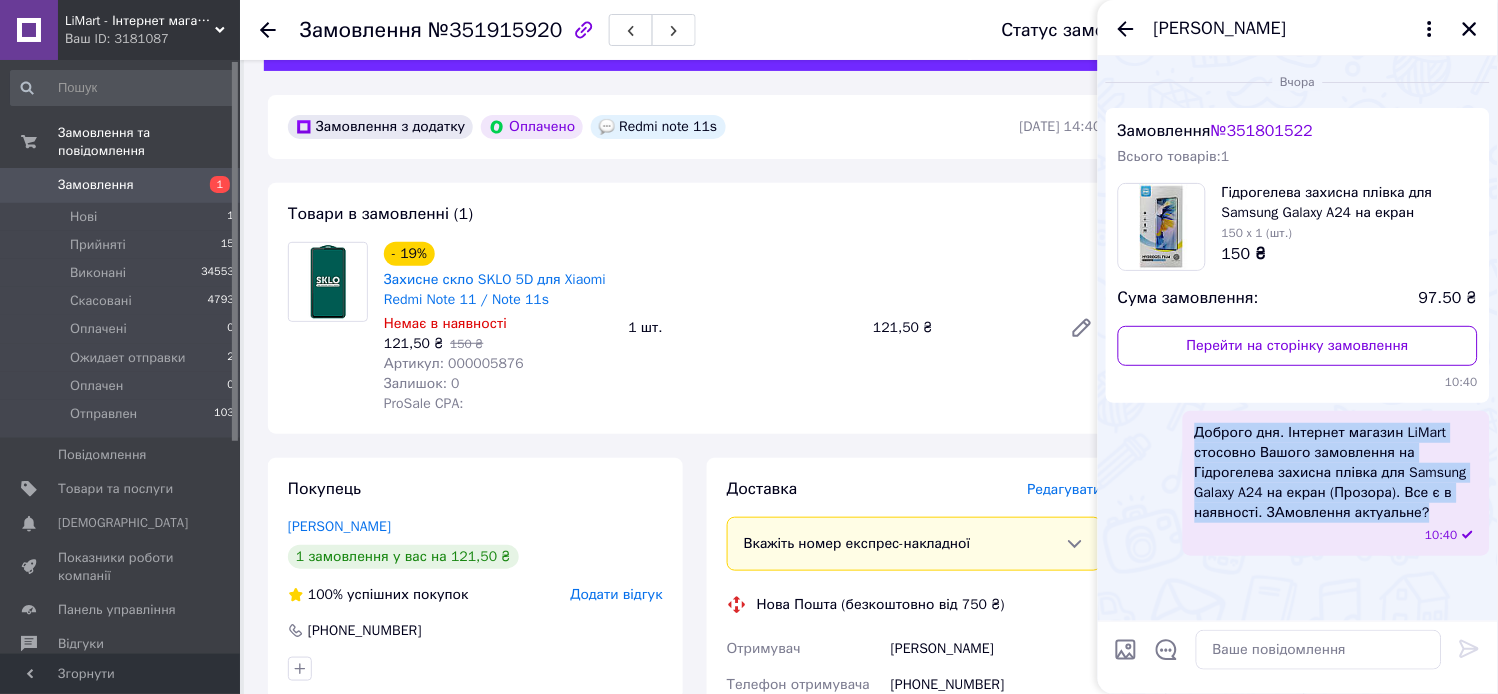drag, startPoint x: 1197, startPoint y: 432, endPoint x: 1422, endPoint y: 510, distance: 238.13652 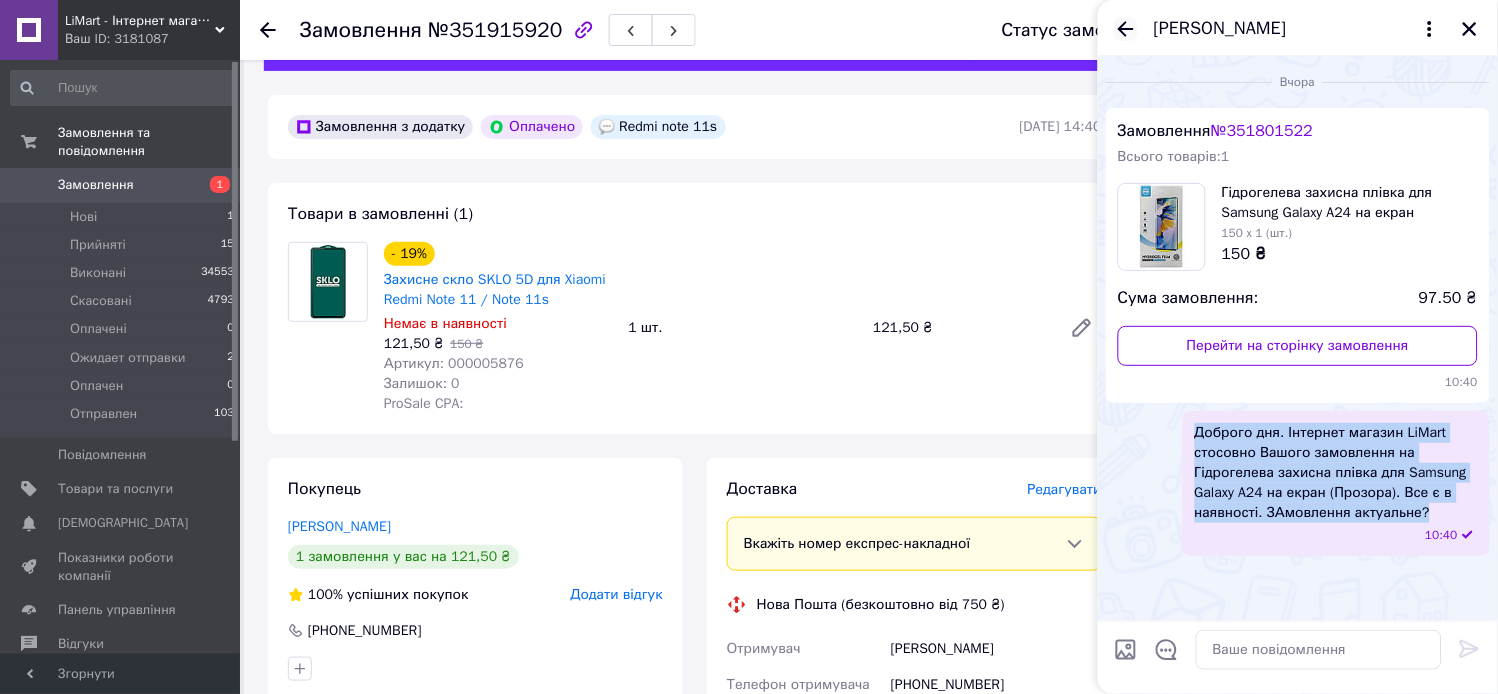 click 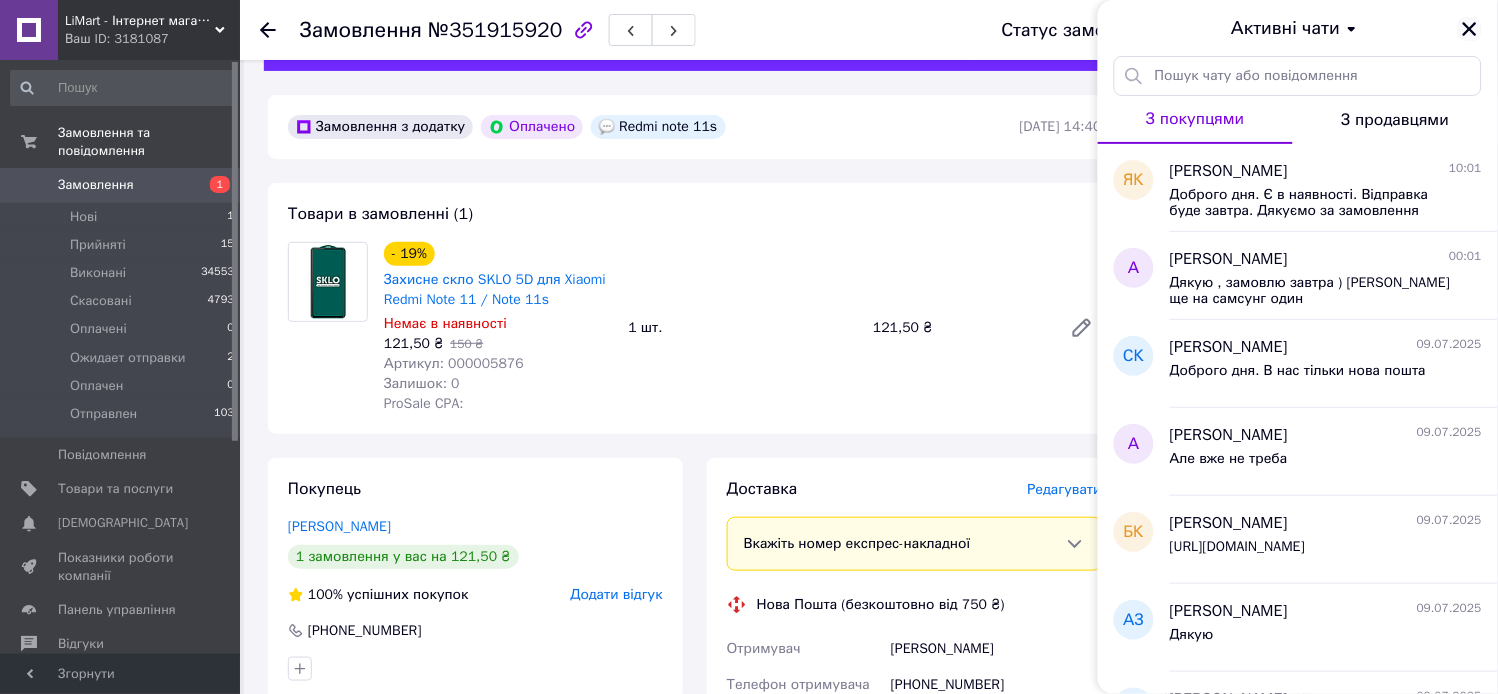 click 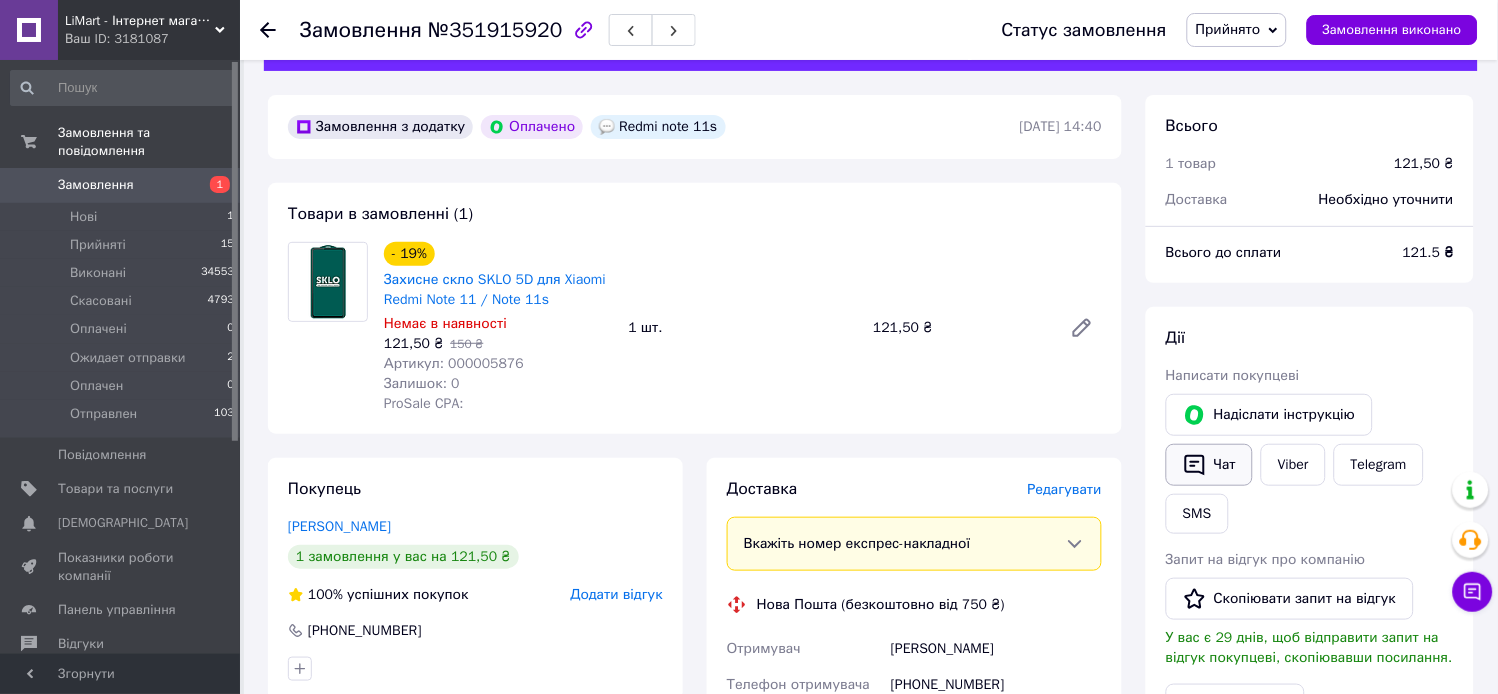 click on "Чат" at bounding box center [1209, 465] 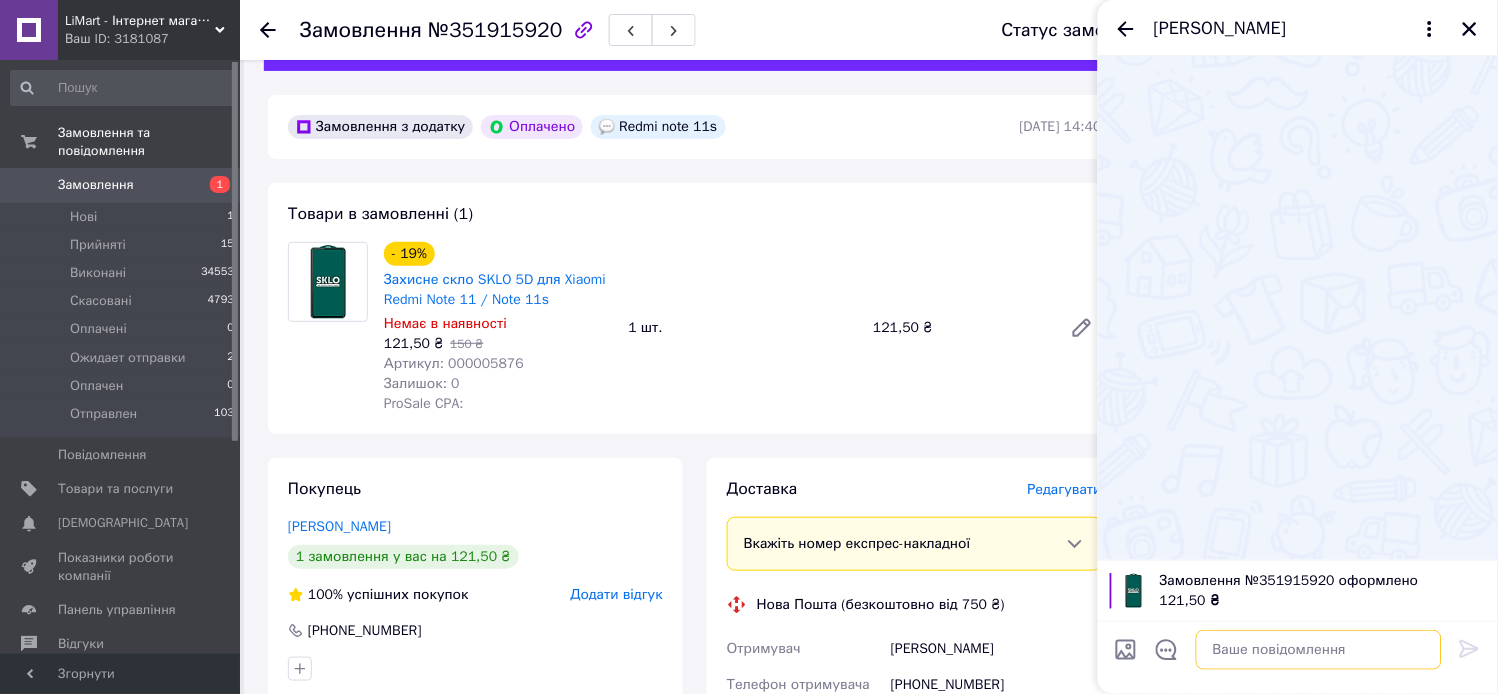paste on "Доброго дня. Інтернет магазин LiMart стосовно Вашого замовлення на Гідрогелева захисна плівка для Samsung Galaxy A24 на екран (Прозора). Все є в наявності. ЗАмовлення актуальне?" 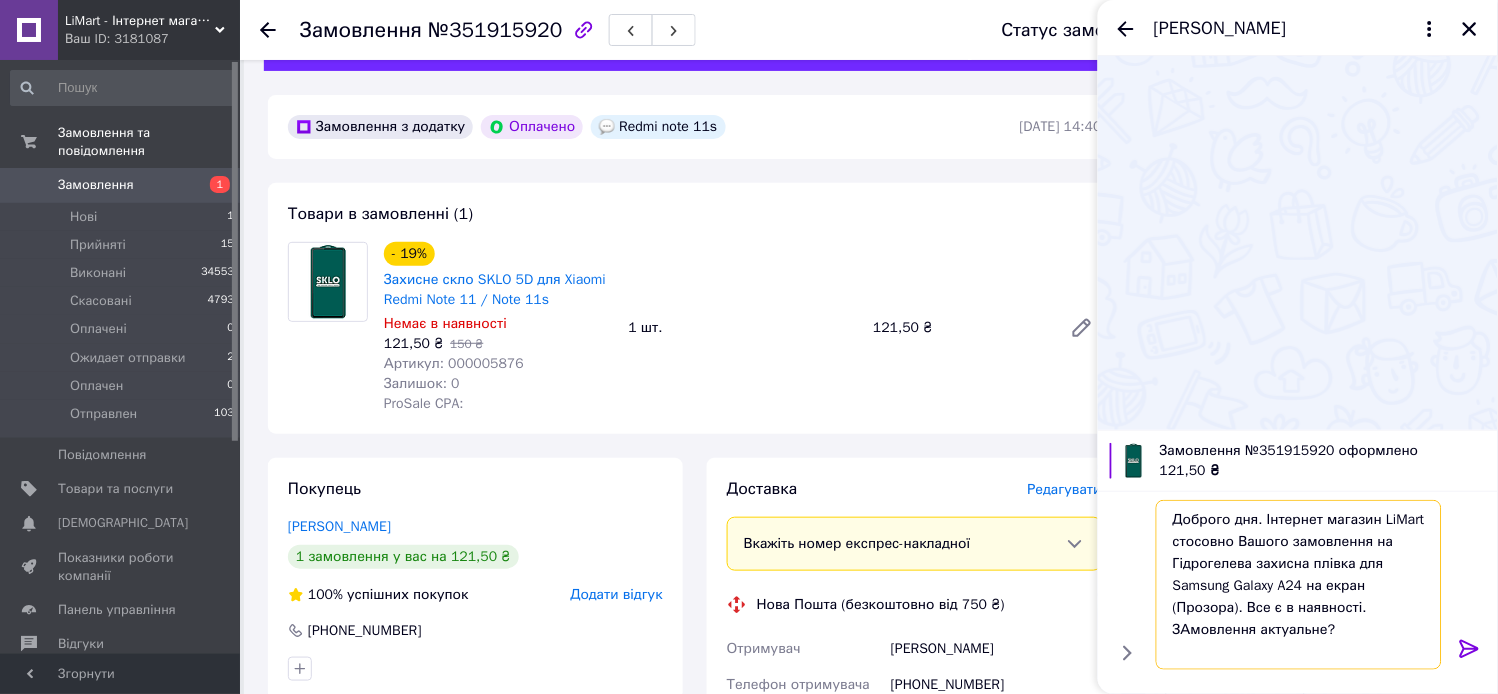 click on "Доброго дня. Інтернет магазин LiMart стосовно Вашого замовлення на Гідрогелева захисна плівка для Samsung Galaxy A24 на екран (Прозора). Все є в наявності. ЗАмовлення актуальне?" at bounding box center [1299, 585] 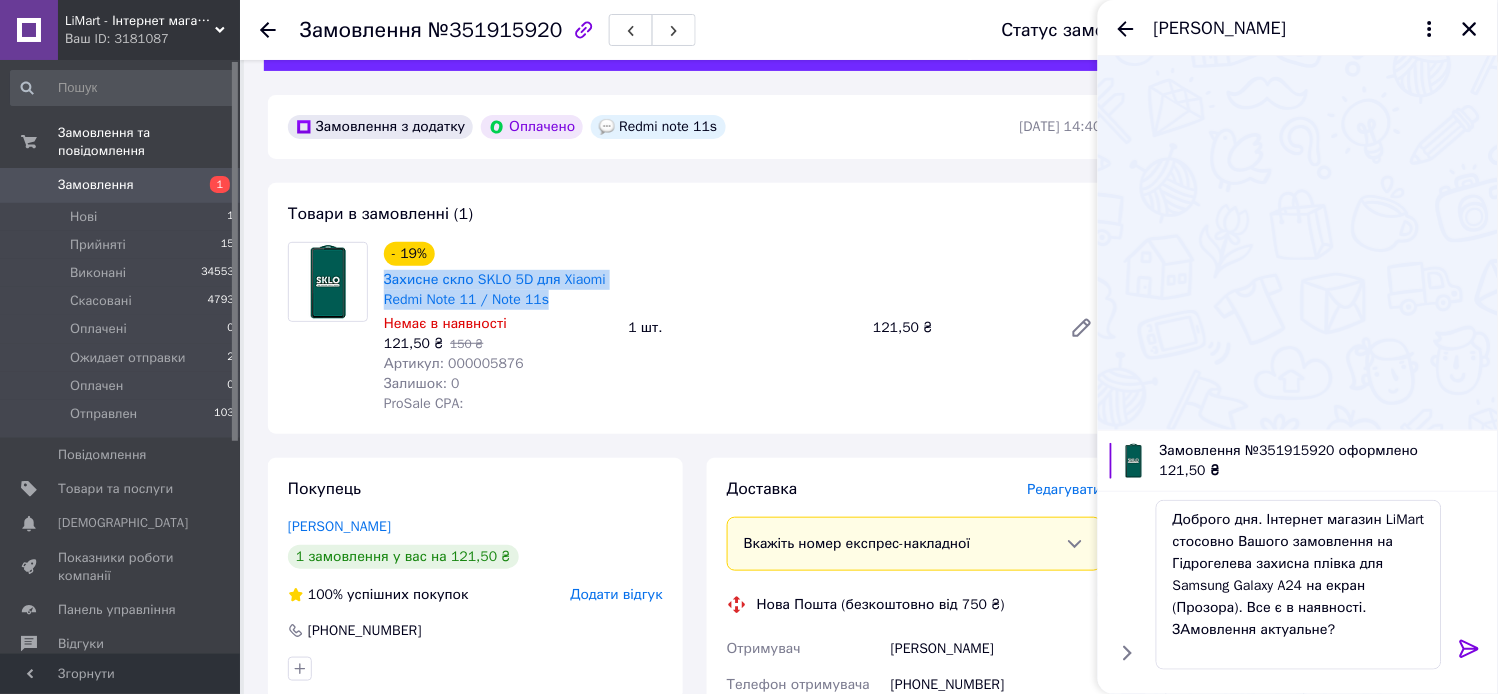 drag, startPoint x: 376, startPoint y: 281, endPoint x: 560, endPoint y: 304, distance: 185.43193 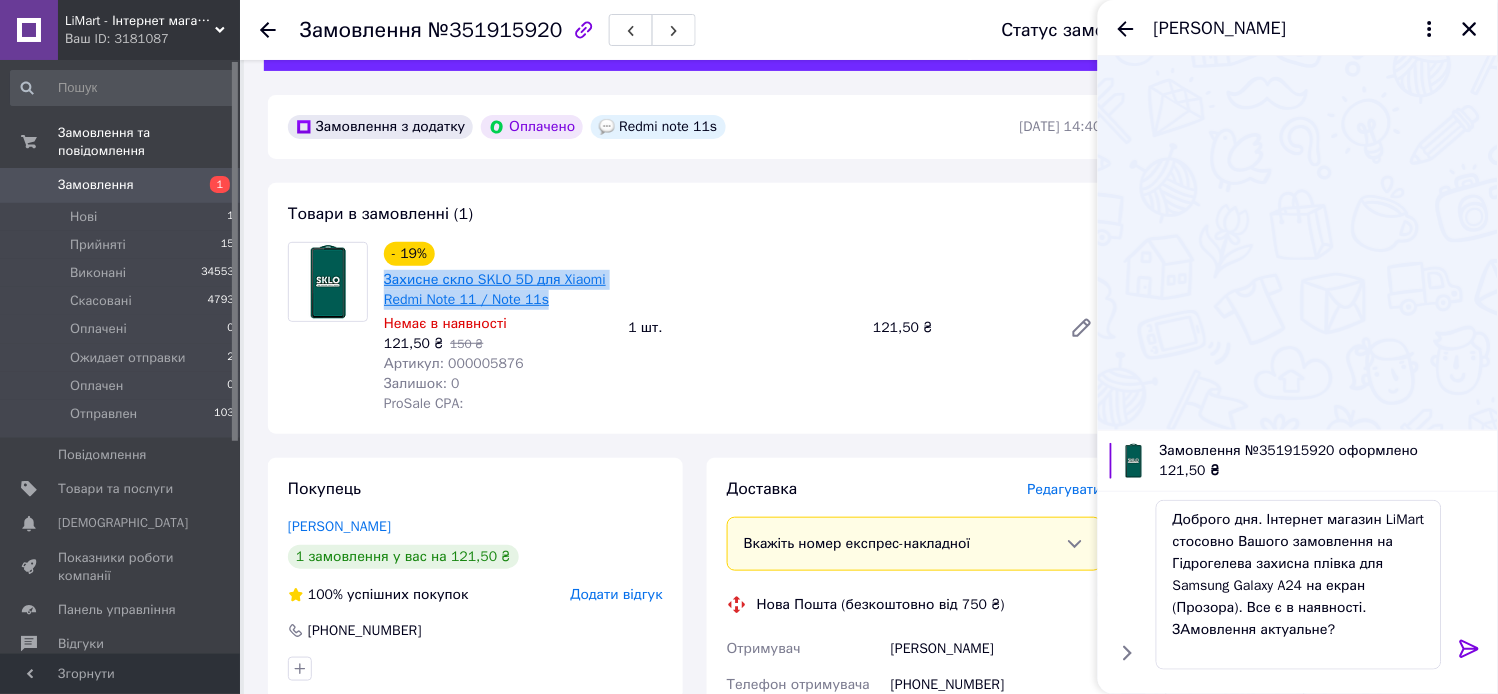 copy on "Захисне скло SKLO 5D для Xiaomi Redmi Note 11 / Note 11s" 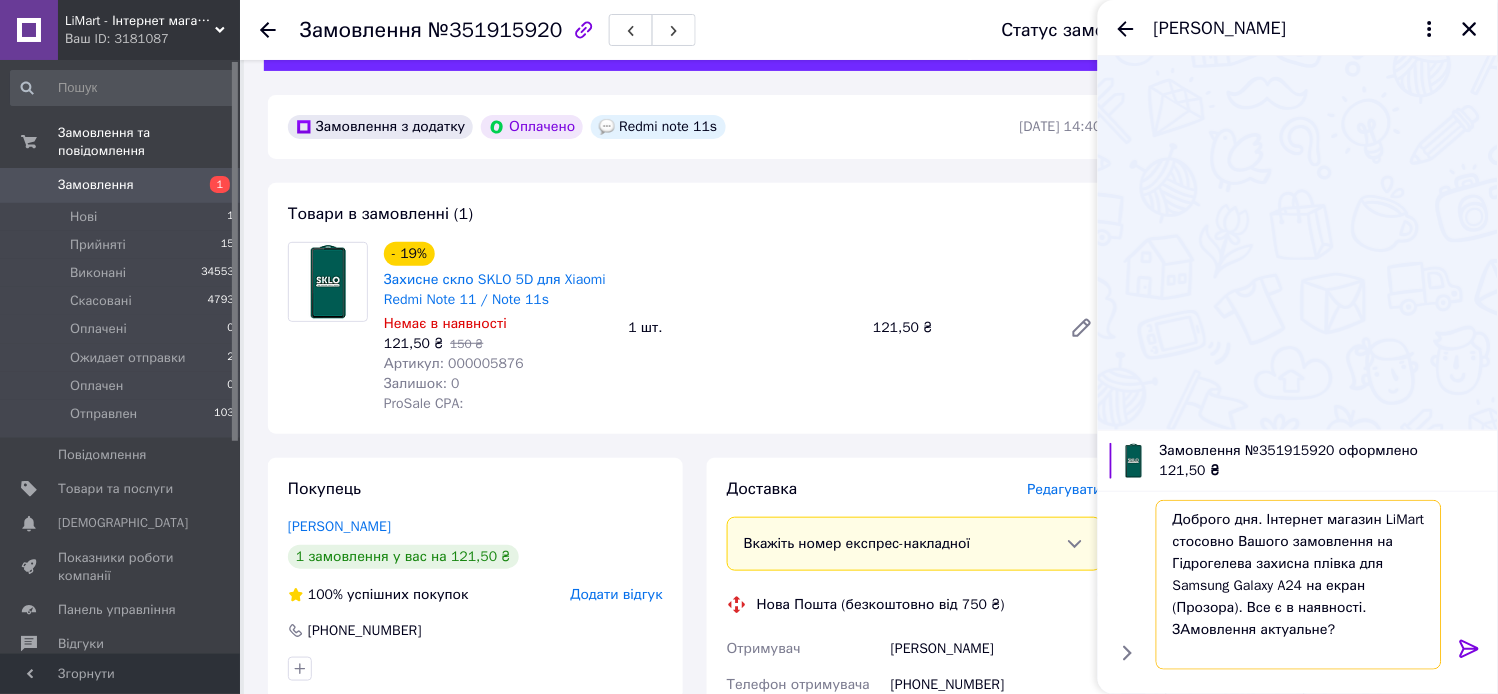drag, startPoint x: 1237, startPoint y: 610, endPoint x: 1172, endPoint y: 564, distance: 79.630394 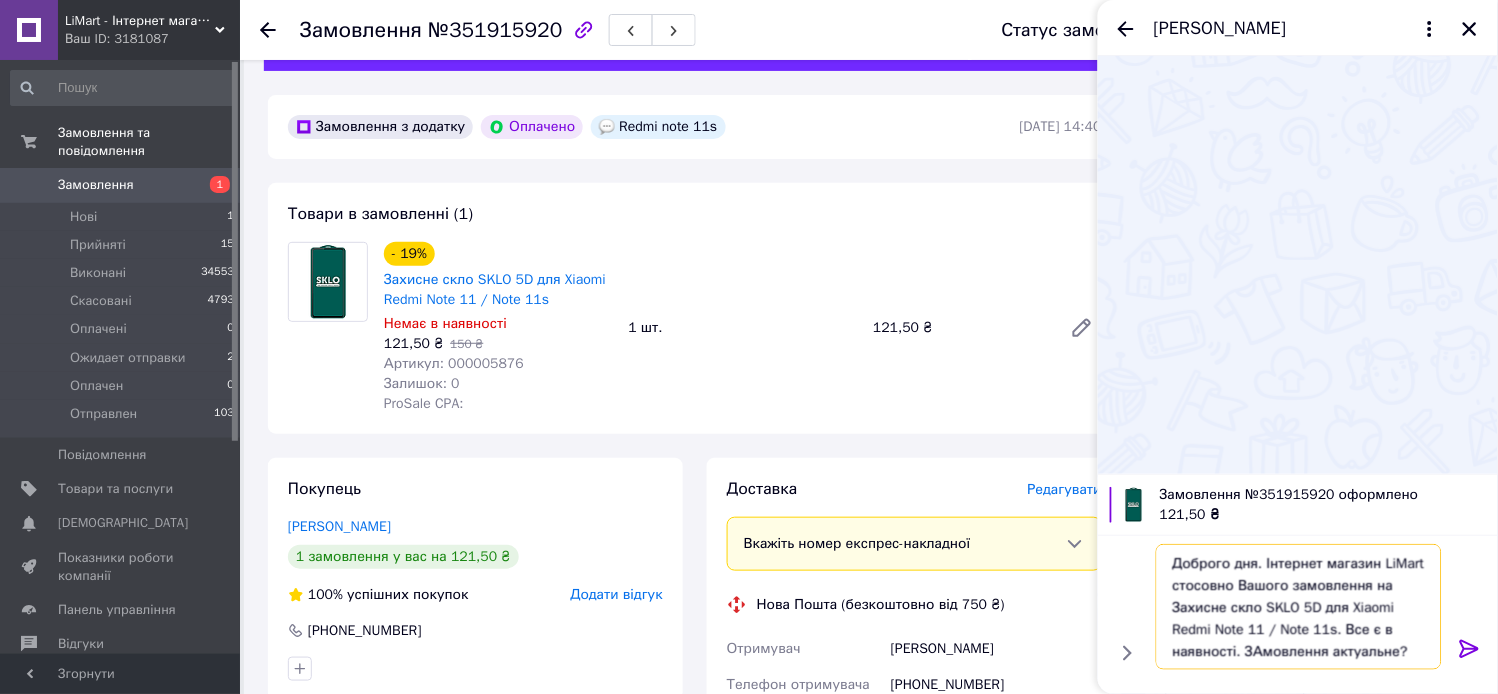click on "Доброго дня. Інтернет магазин LiMart стосовно Вашого замовлення на Захисне скло SKLO 5D для Xiaomi Redmi Note 11 / Note 11s. Все є в наявності. ЗАмовлення актуальне?" at bounding box center (1299, 607) 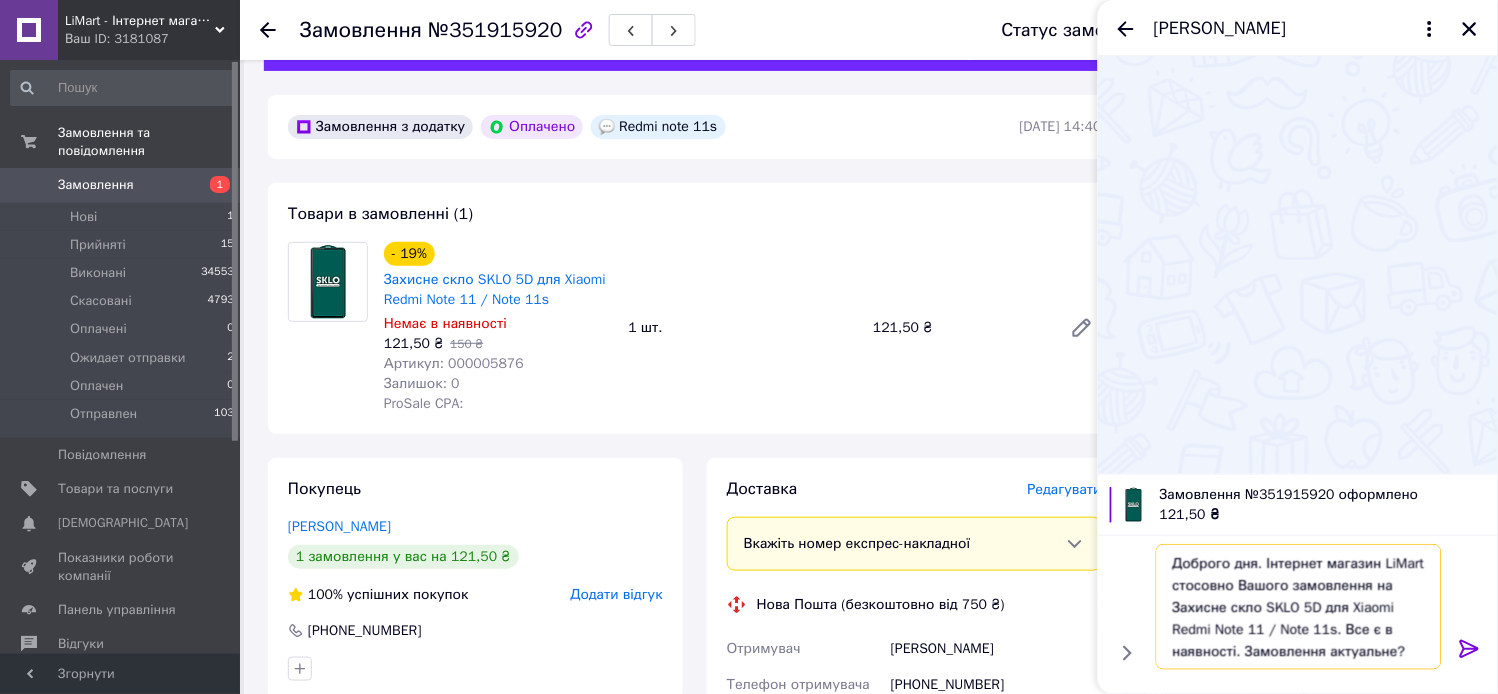 type on "Доброго дня. Інтернет магазин LiMart стосовно Вашого замовлення на Захисне скло SKLO 5D для Xiaomi Redmi Note 11 / Note 11s. Все є в наявності. Замовлення актуальне?" 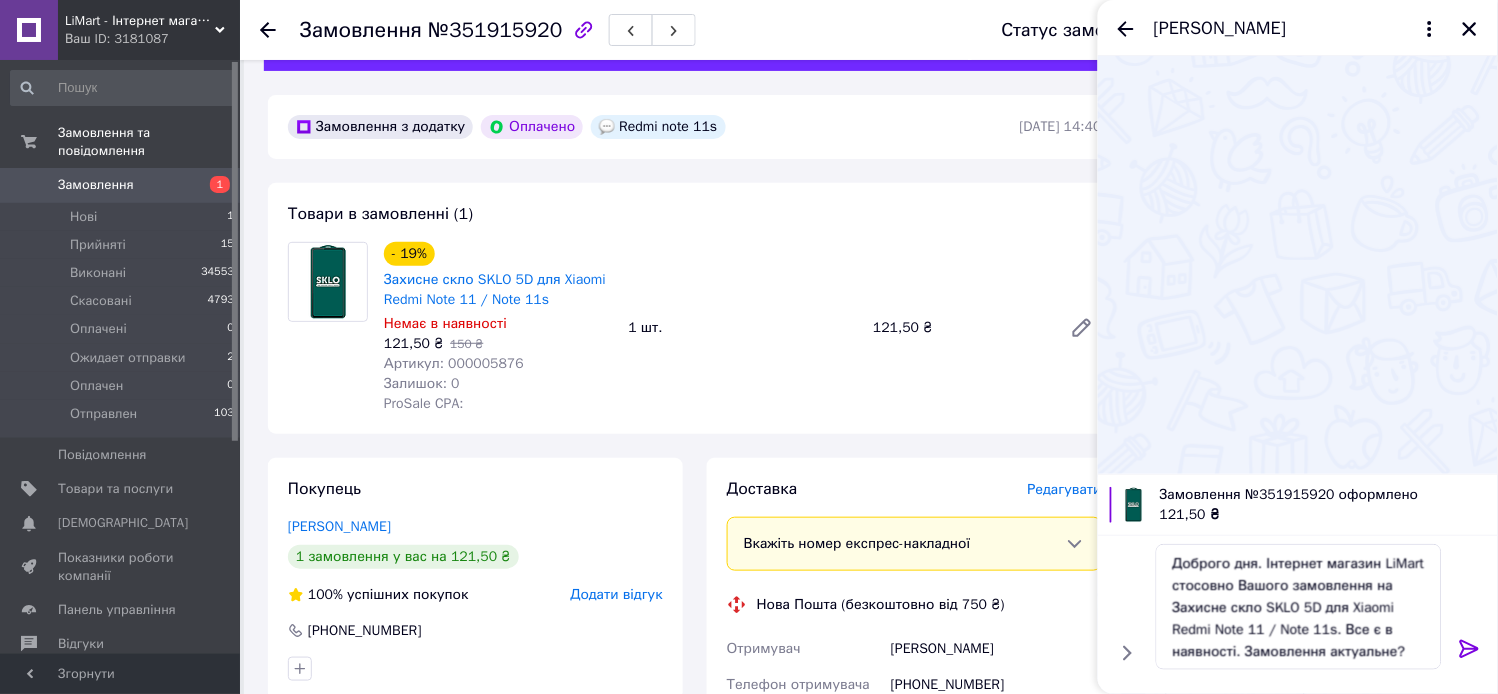 click 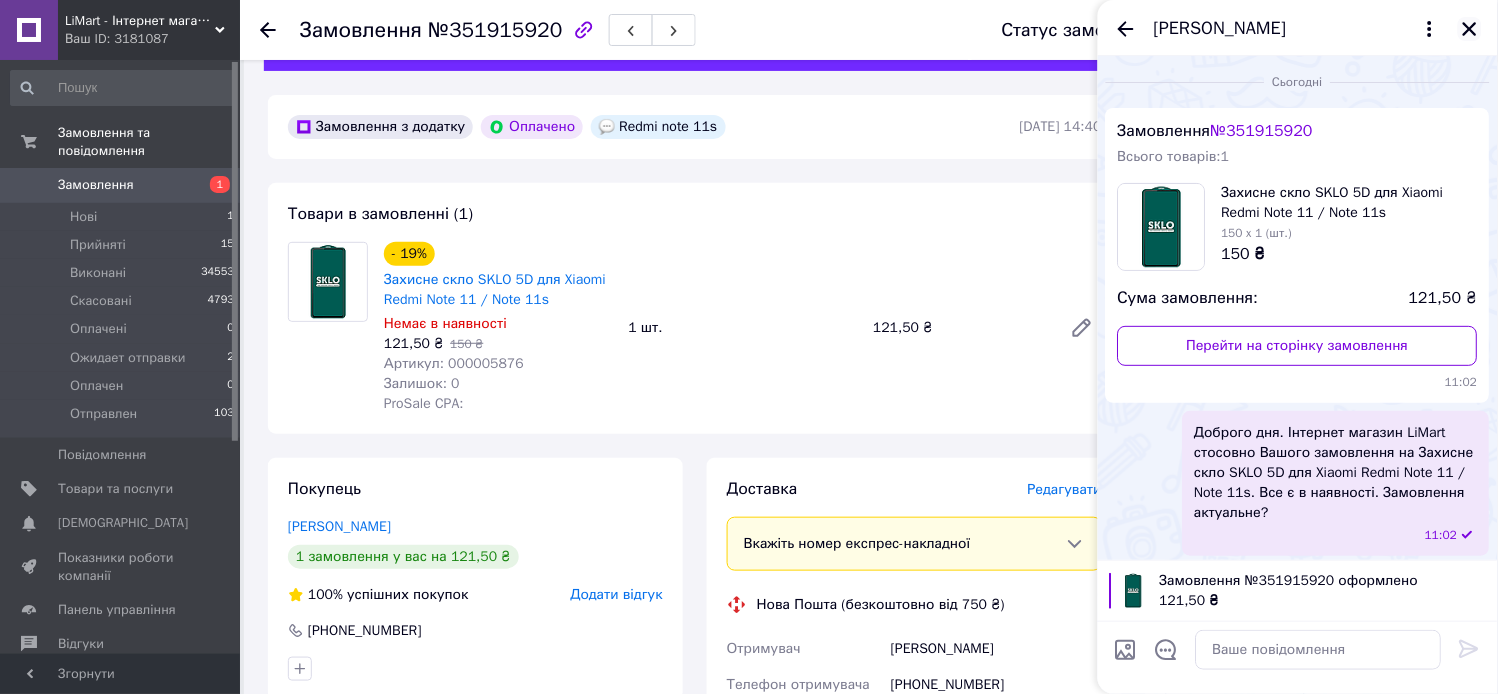 click 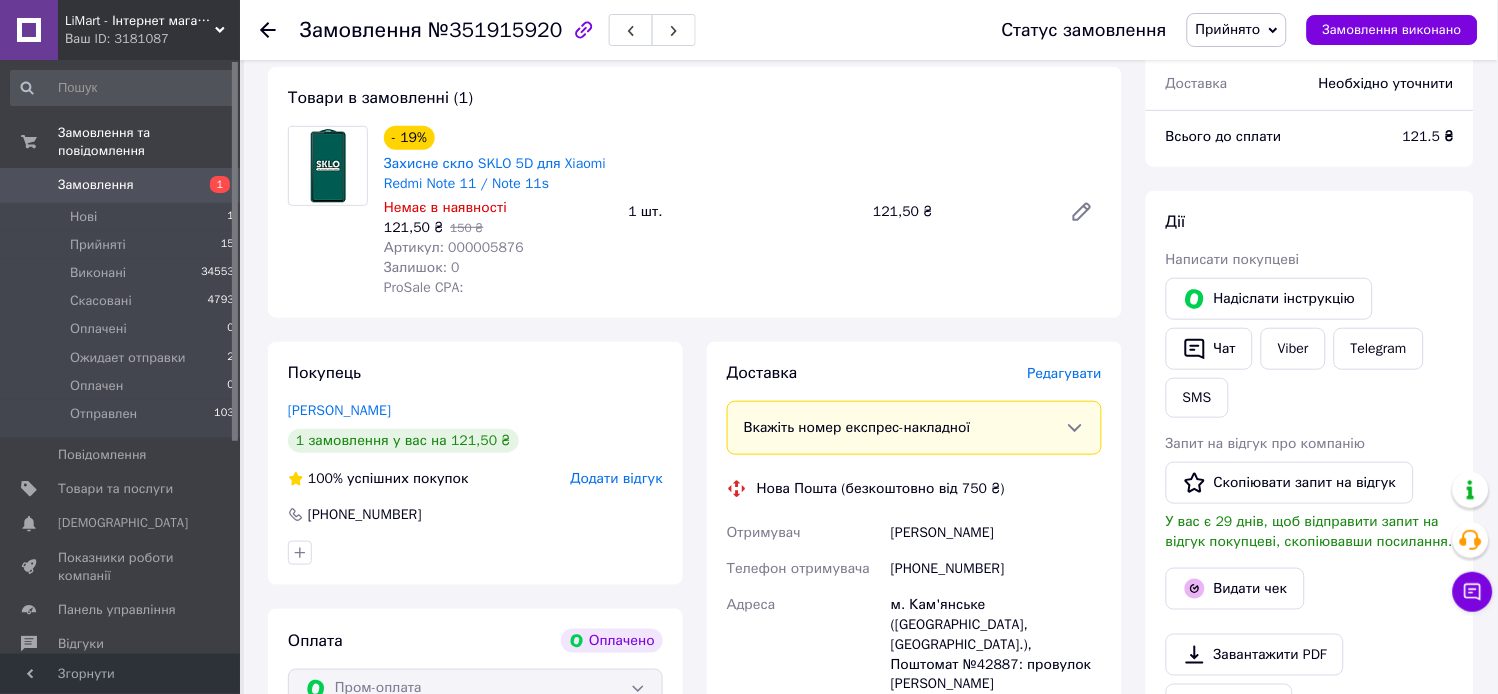 scroll, scrollTop: 51, scrollLeft: 0, axis: vertical 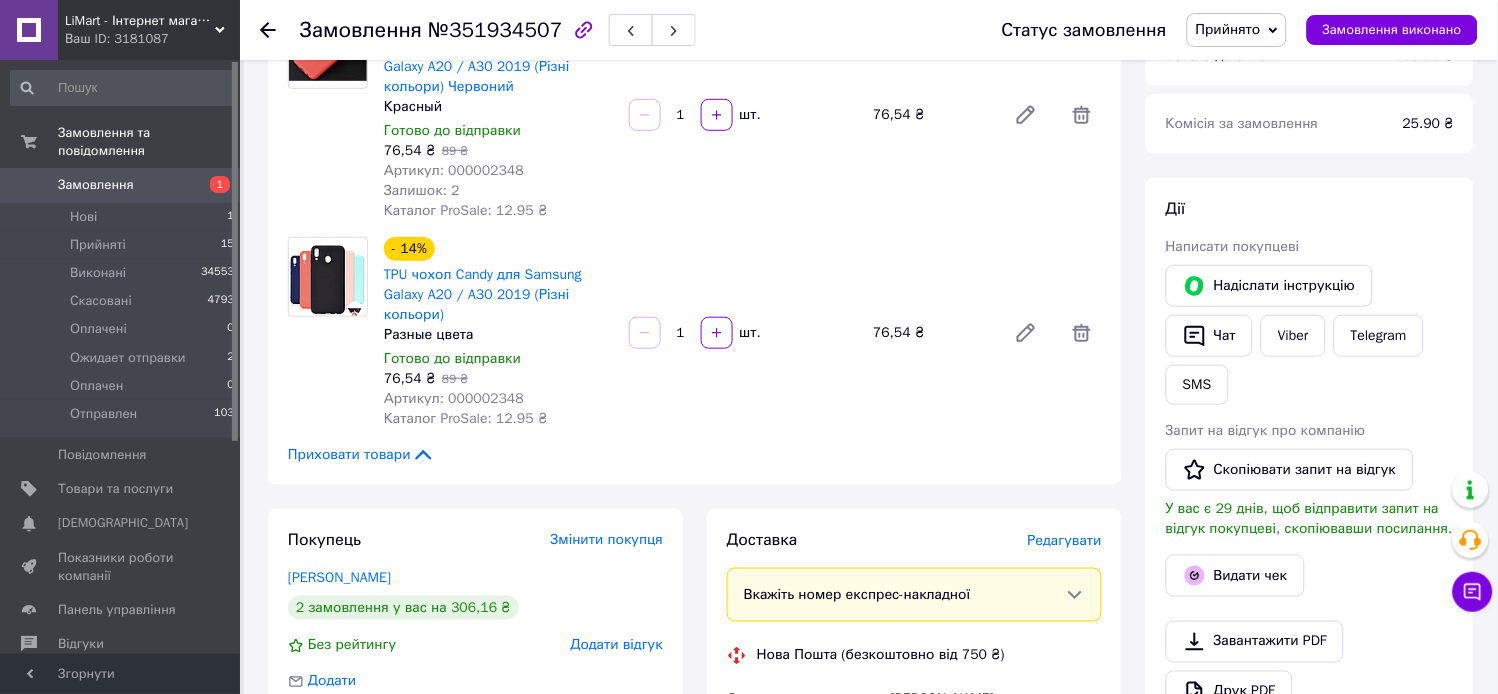 click on "Артикул: 000002348" at bounding box center [454, 398] 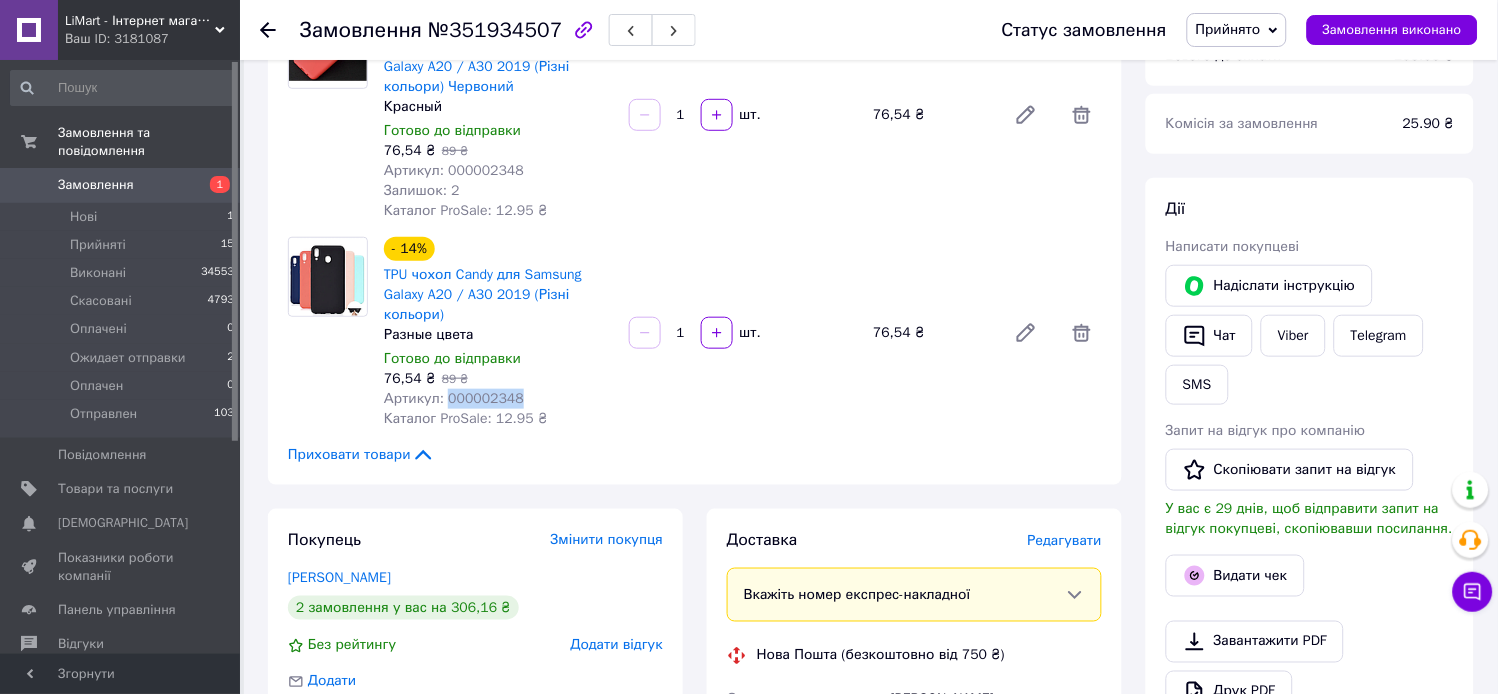 click on "Артикул: 000002348" at bounding box center [454, 398] 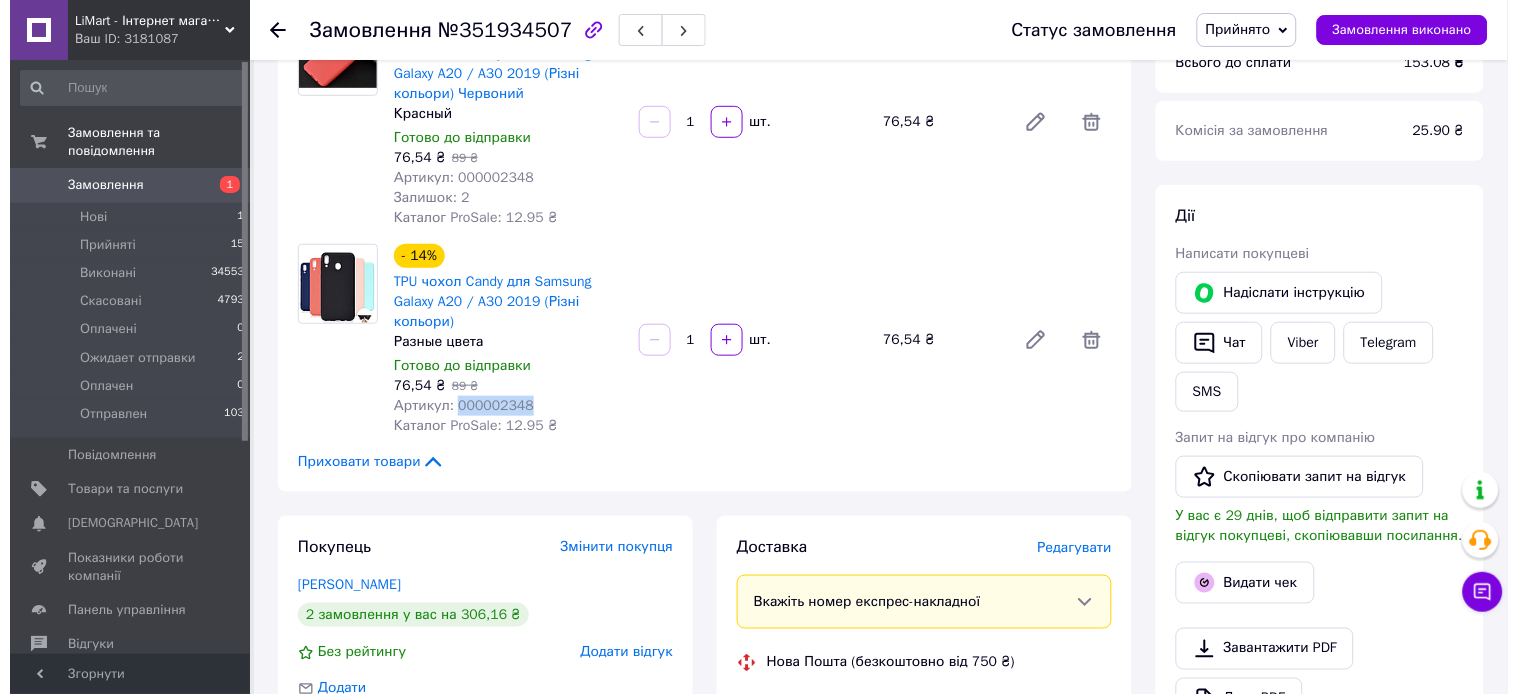 scroll, scrollTop: 0, scrollLeft: 0, axis: both 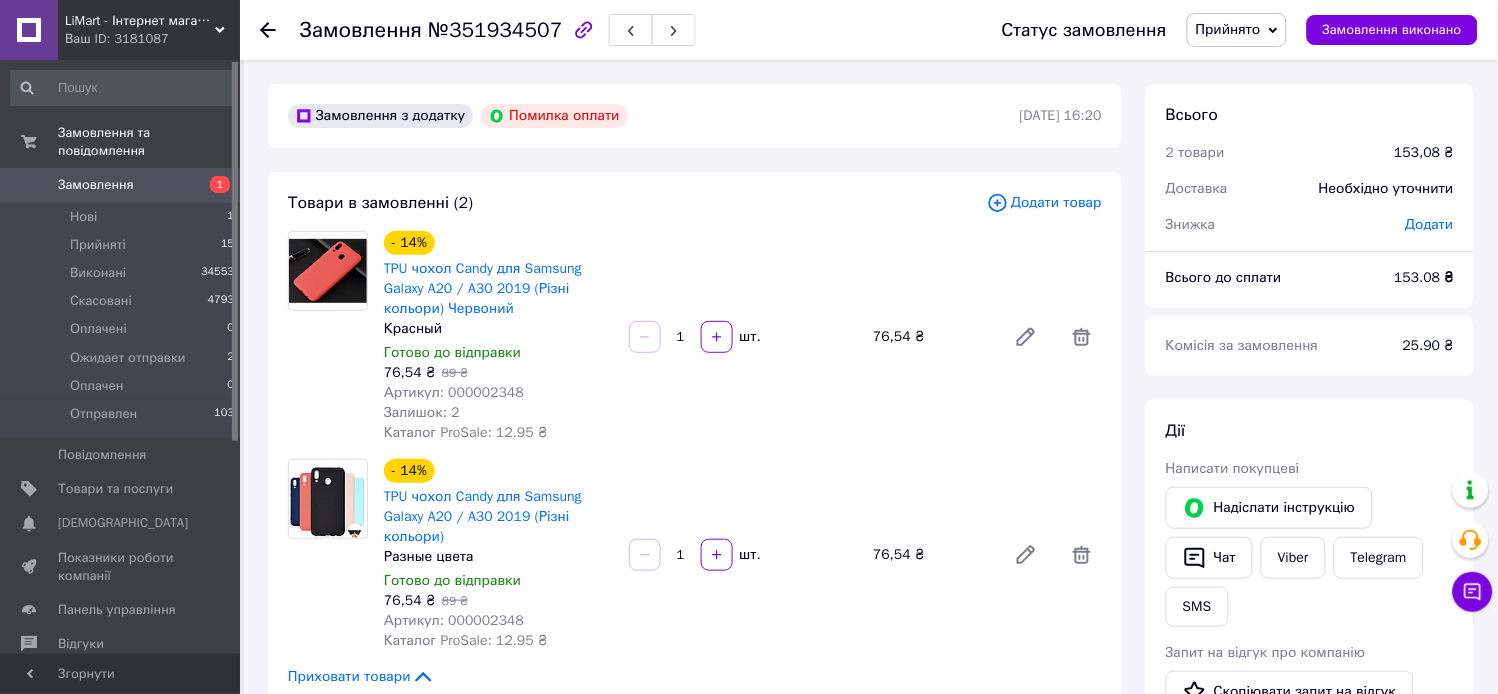 click on "Додати товар" at bounding box center [1044, 203] 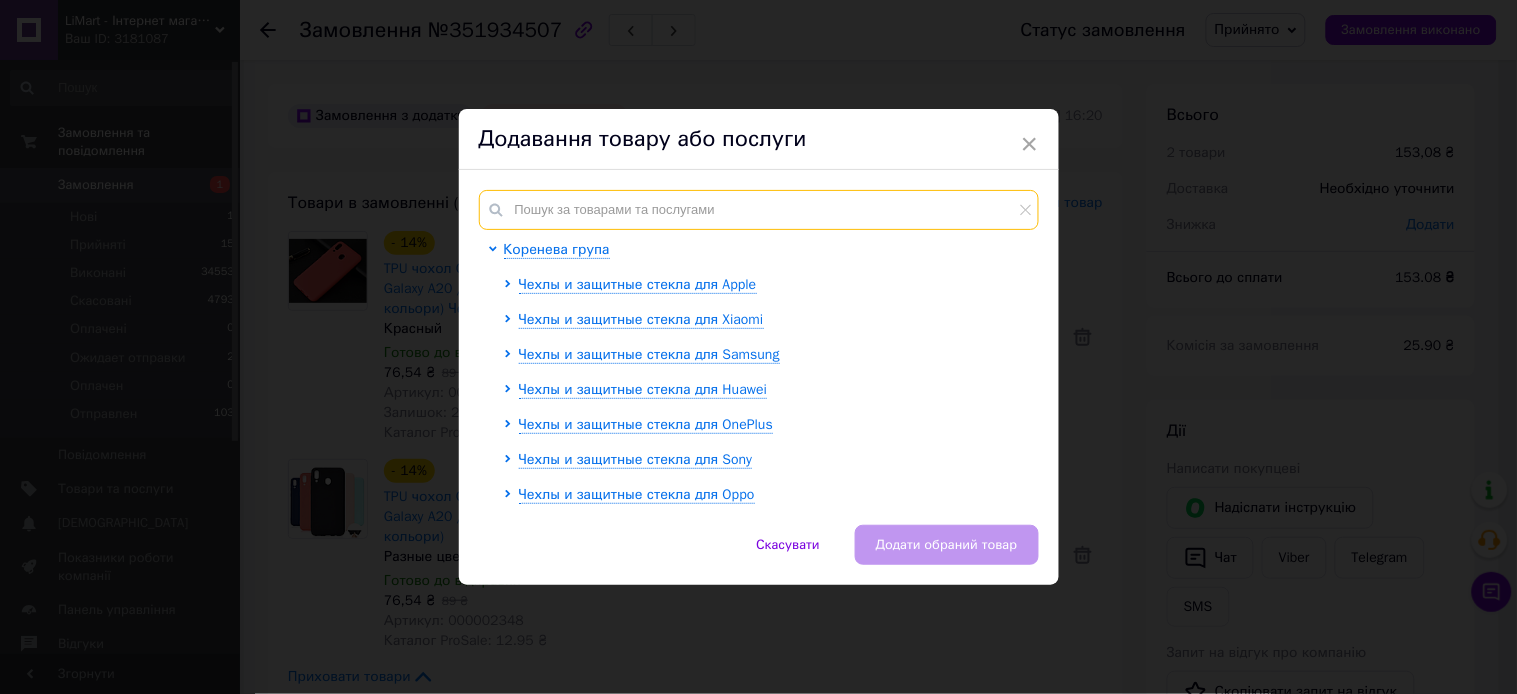 paste on "000002348" 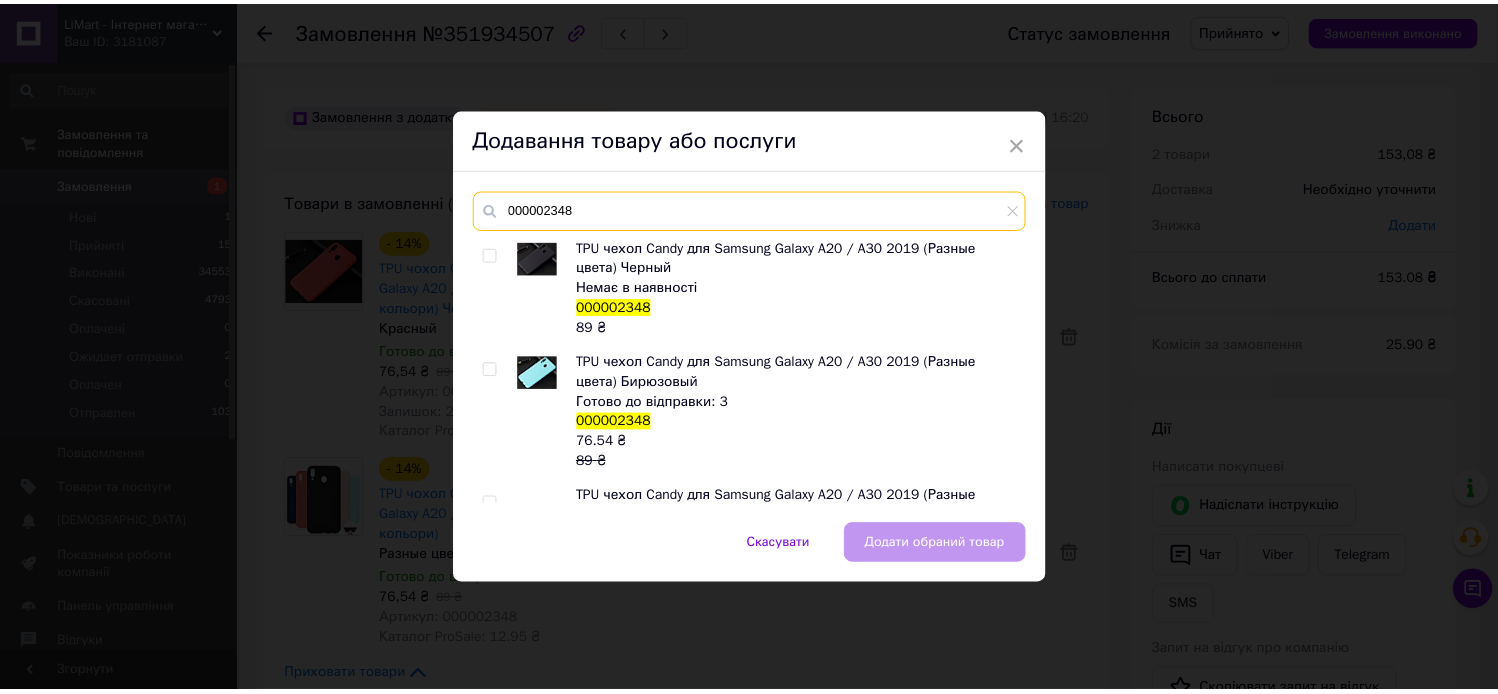 scroll, scrollTop: 0, scrollLeft: 0, axis: both 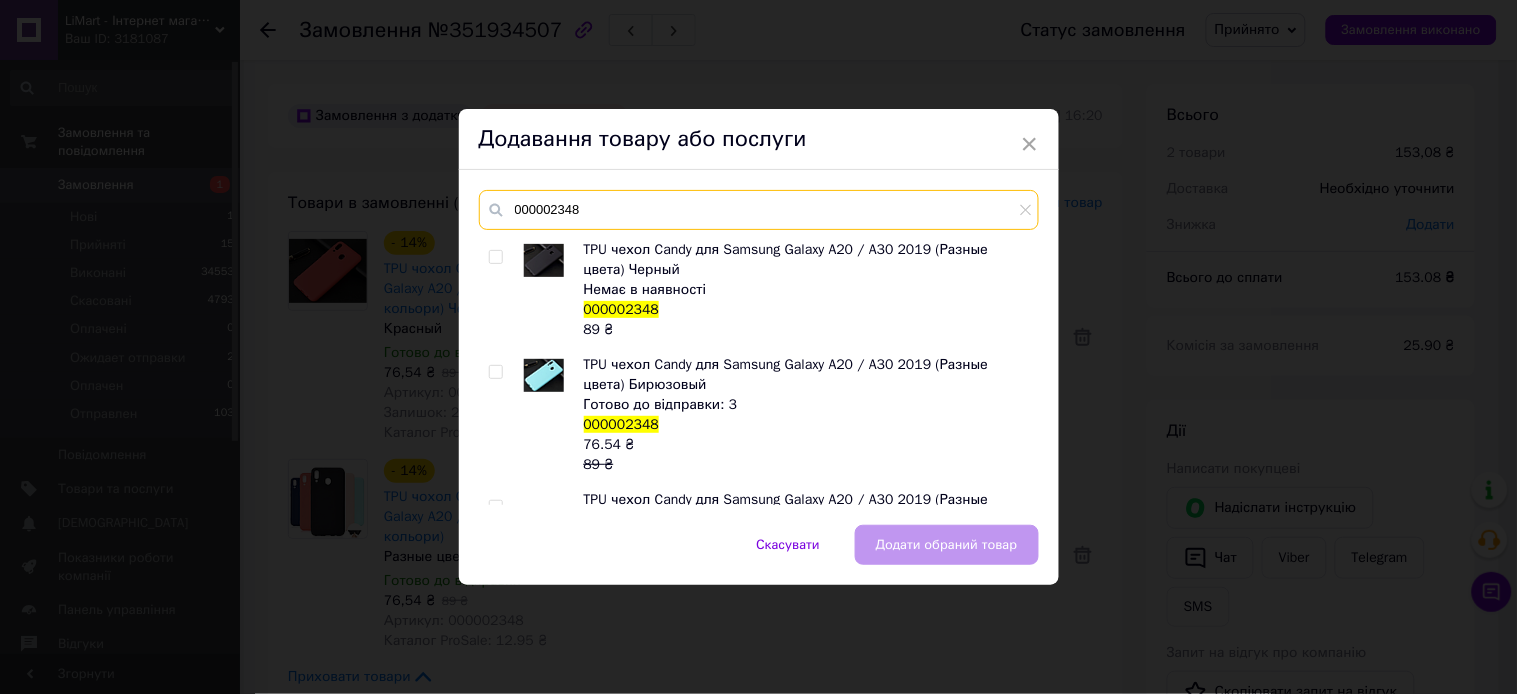 type on "000002348" 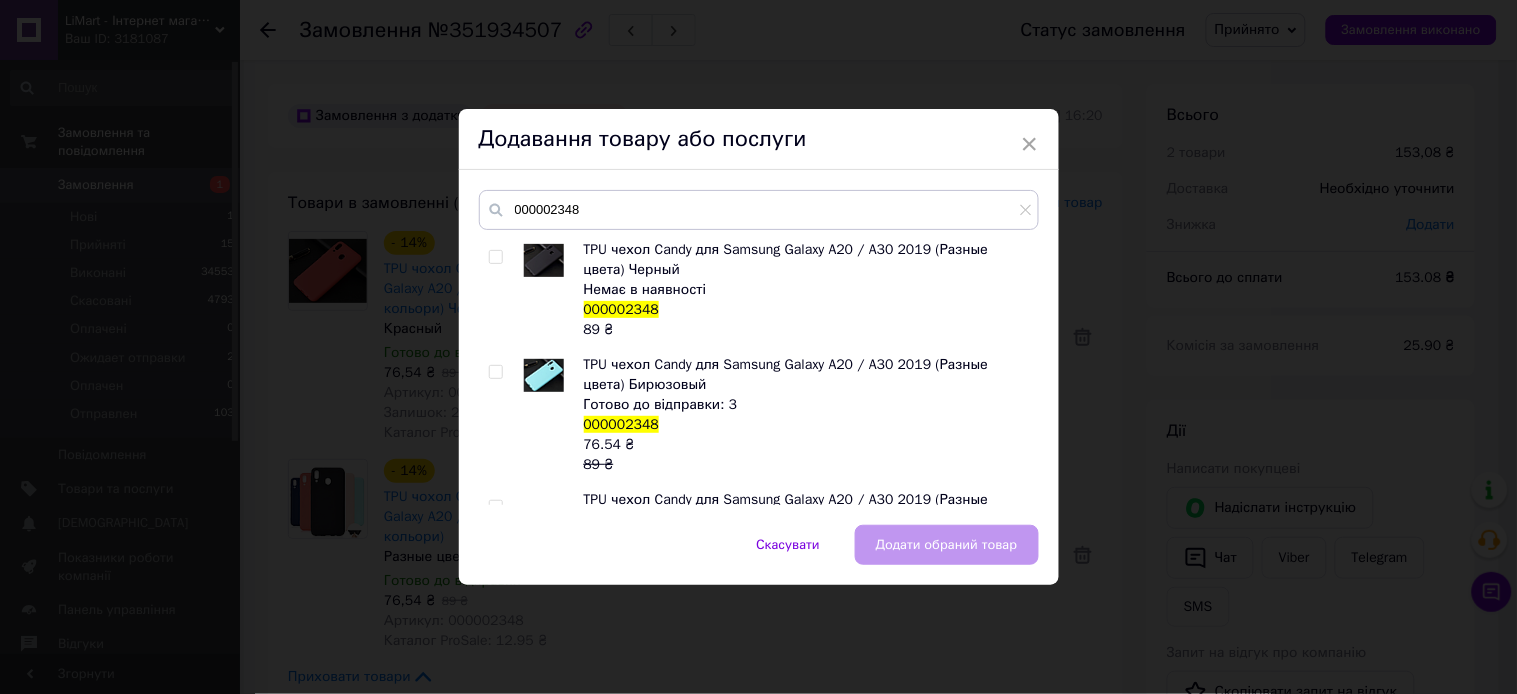 click at bounding box center (495, 372) 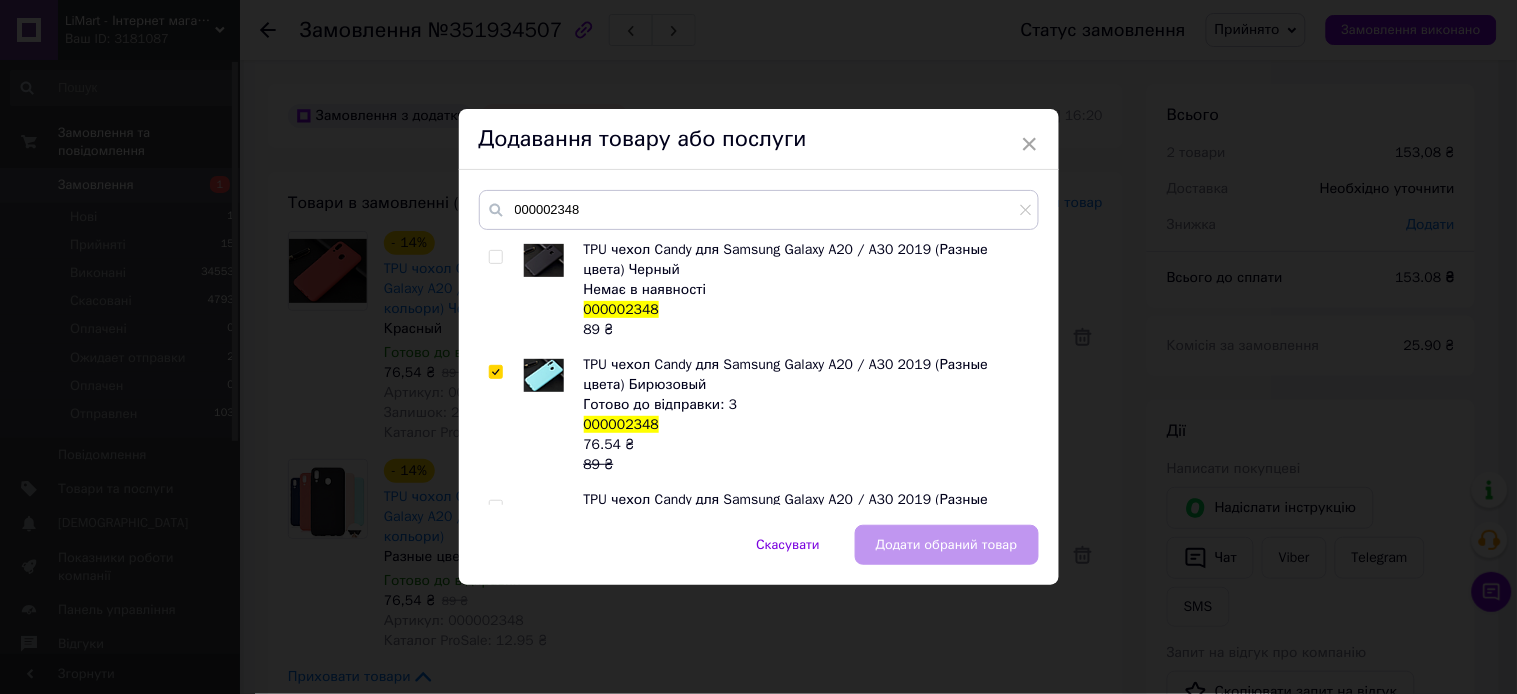 checkbox on "true" 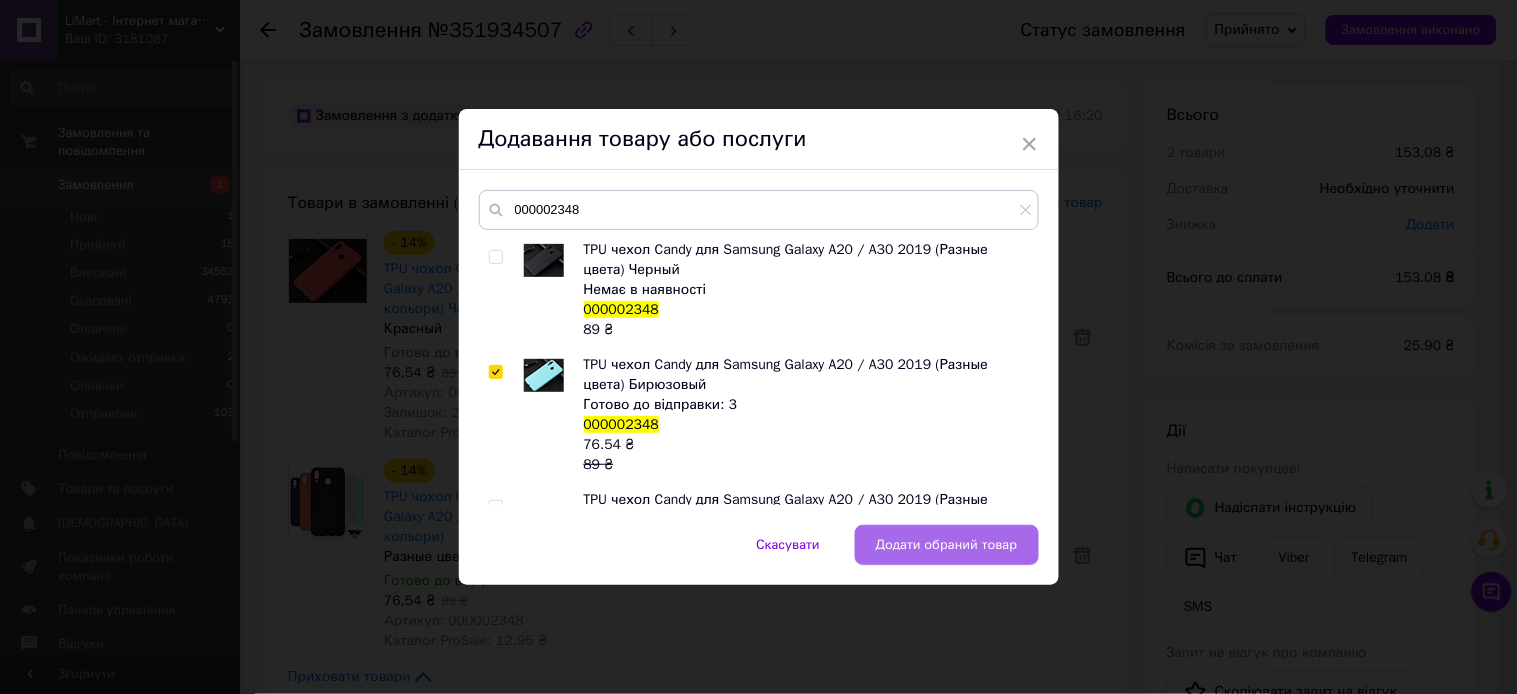 click on "Додати обраний товар" at bounding box center (947, 545) 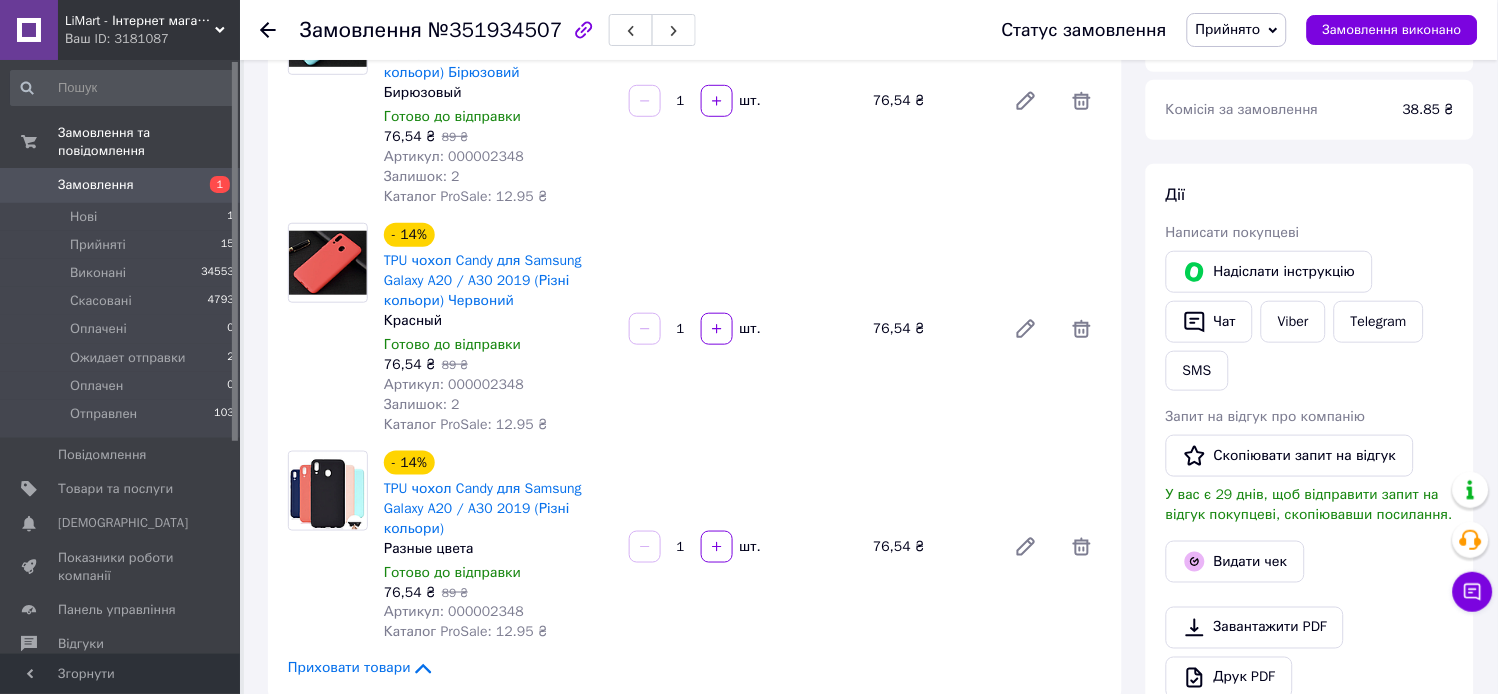 scroll, scrollTop: 444, scrollLeft: 0, axis: vertical 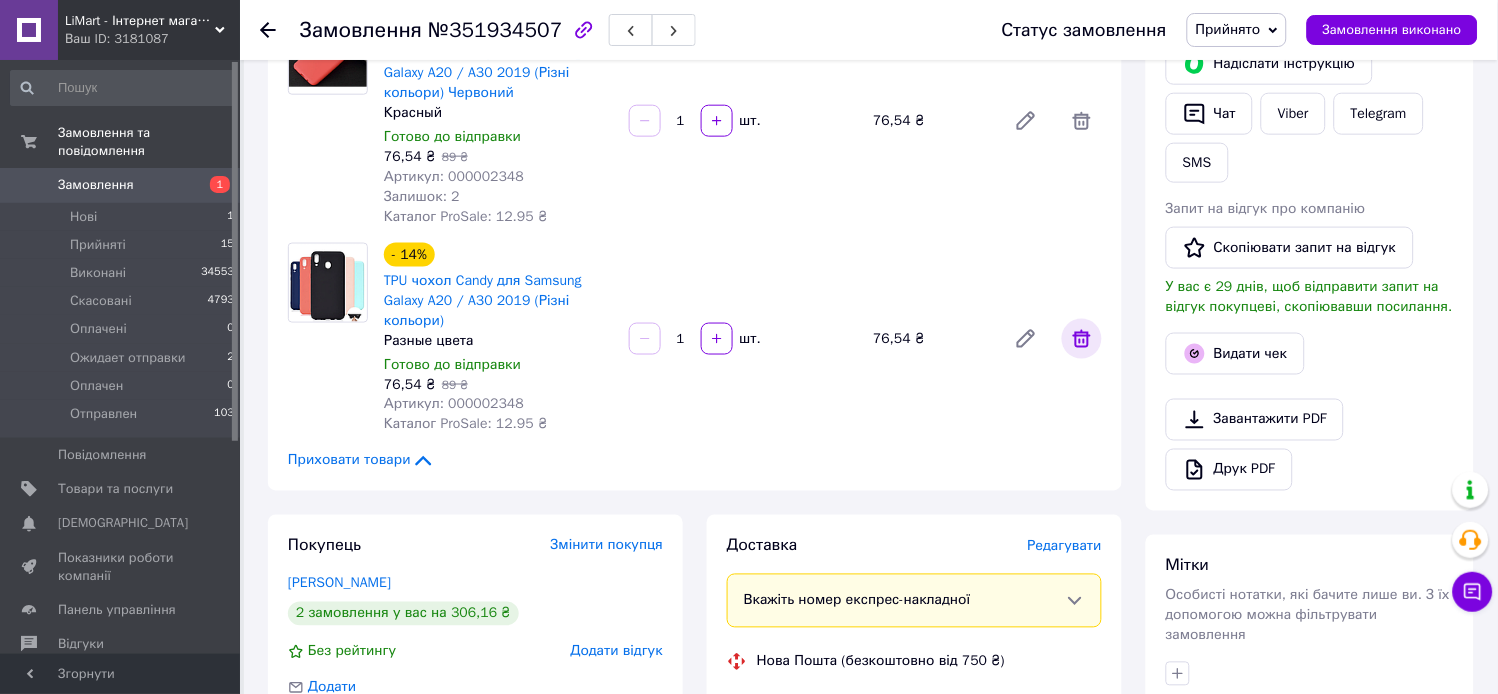 click 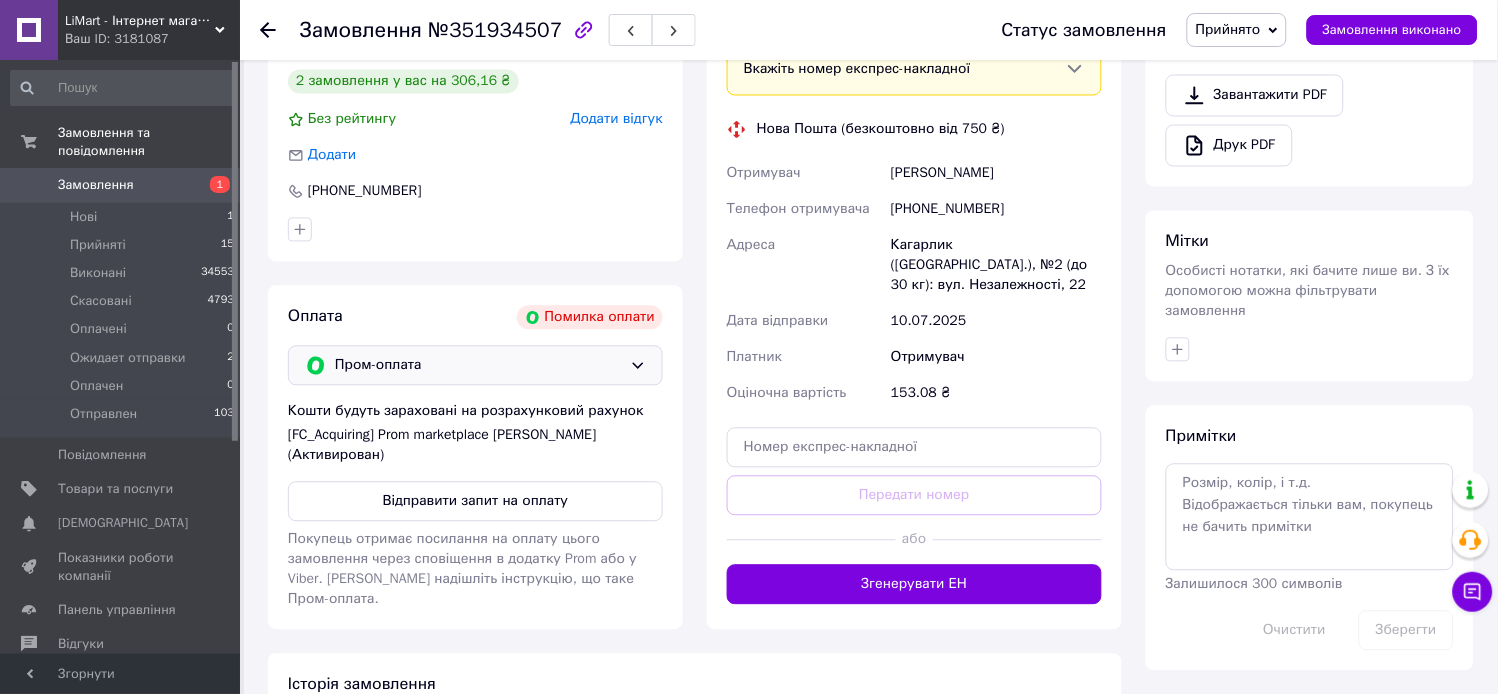 scroll, scrollTop: 777, scrollLeft: 0, axis: vertical 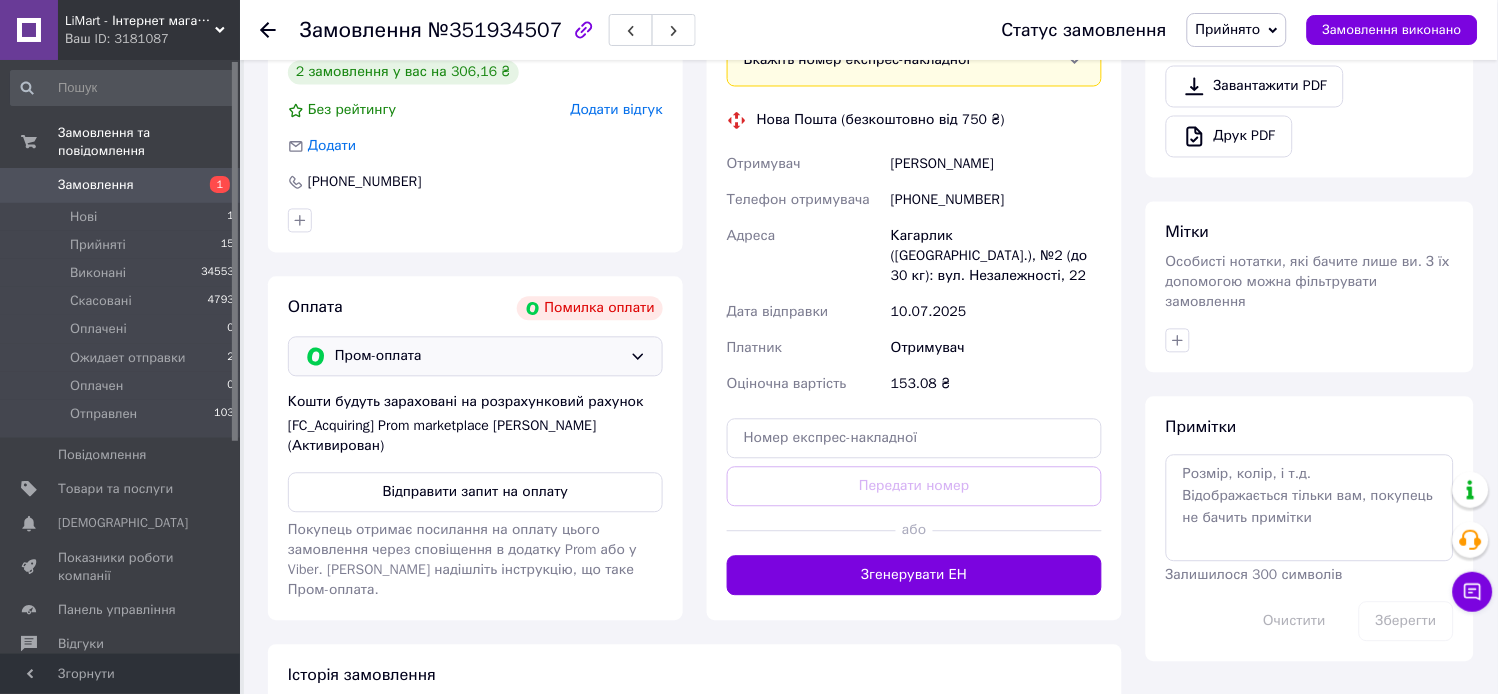click on "Пром-оплата" at bounding box center [475, 357] 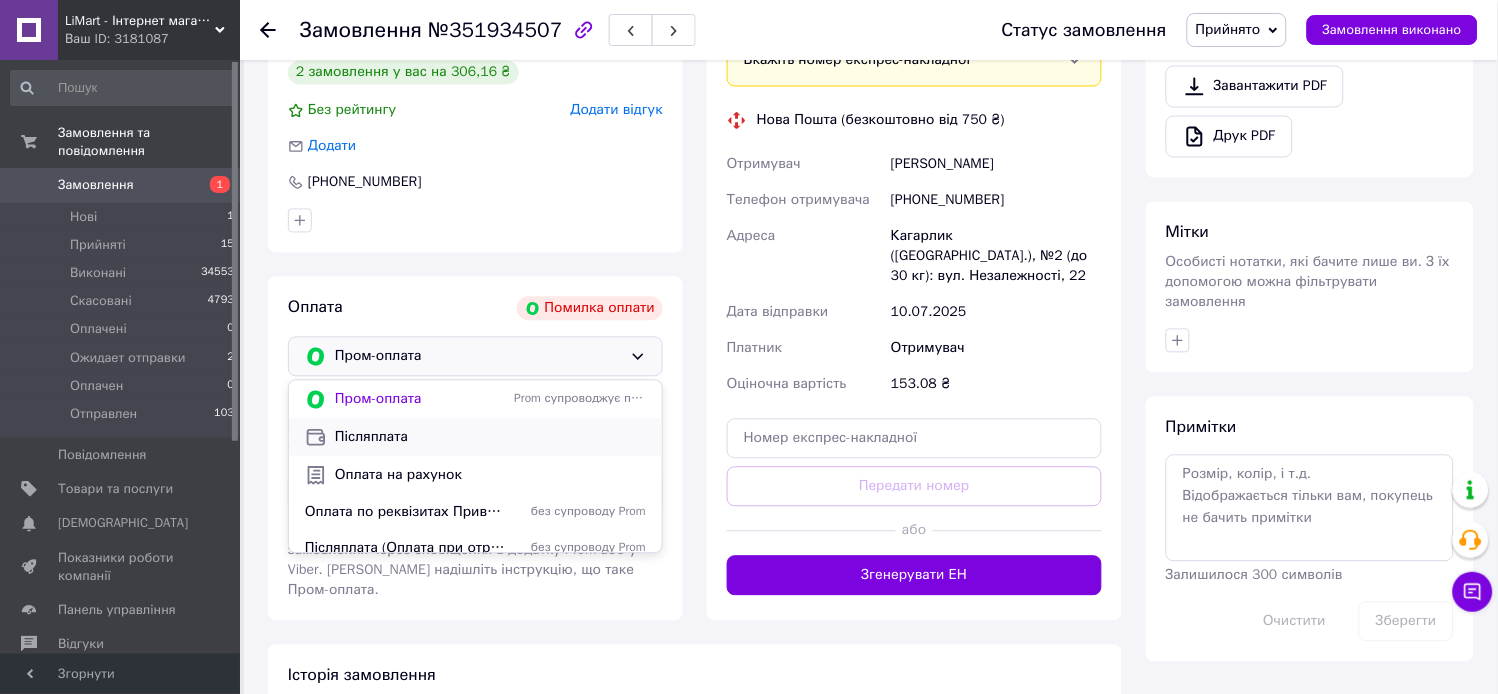 click on "Післяплата" at bounding box center [490, 438] 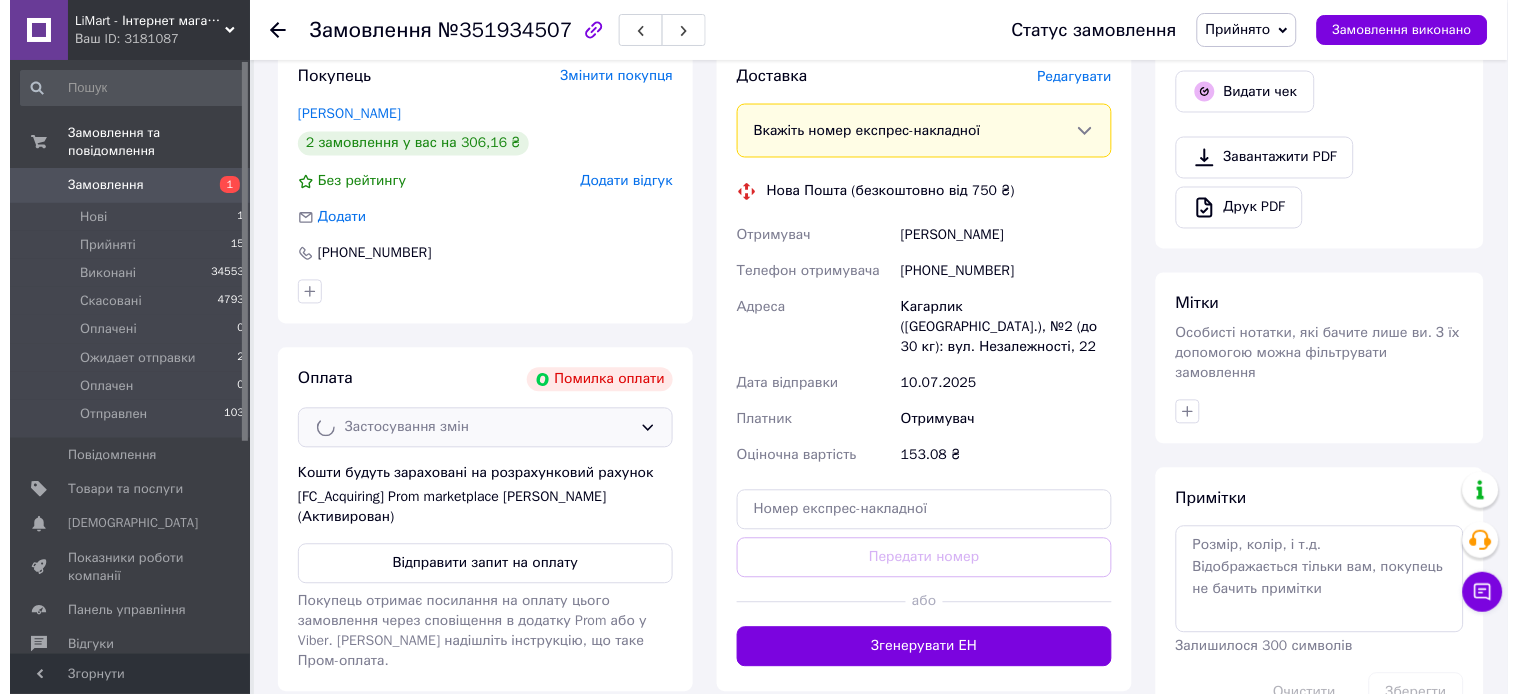 scroll, scrollTop: 666, scrollLeft: 0, axis: vertical 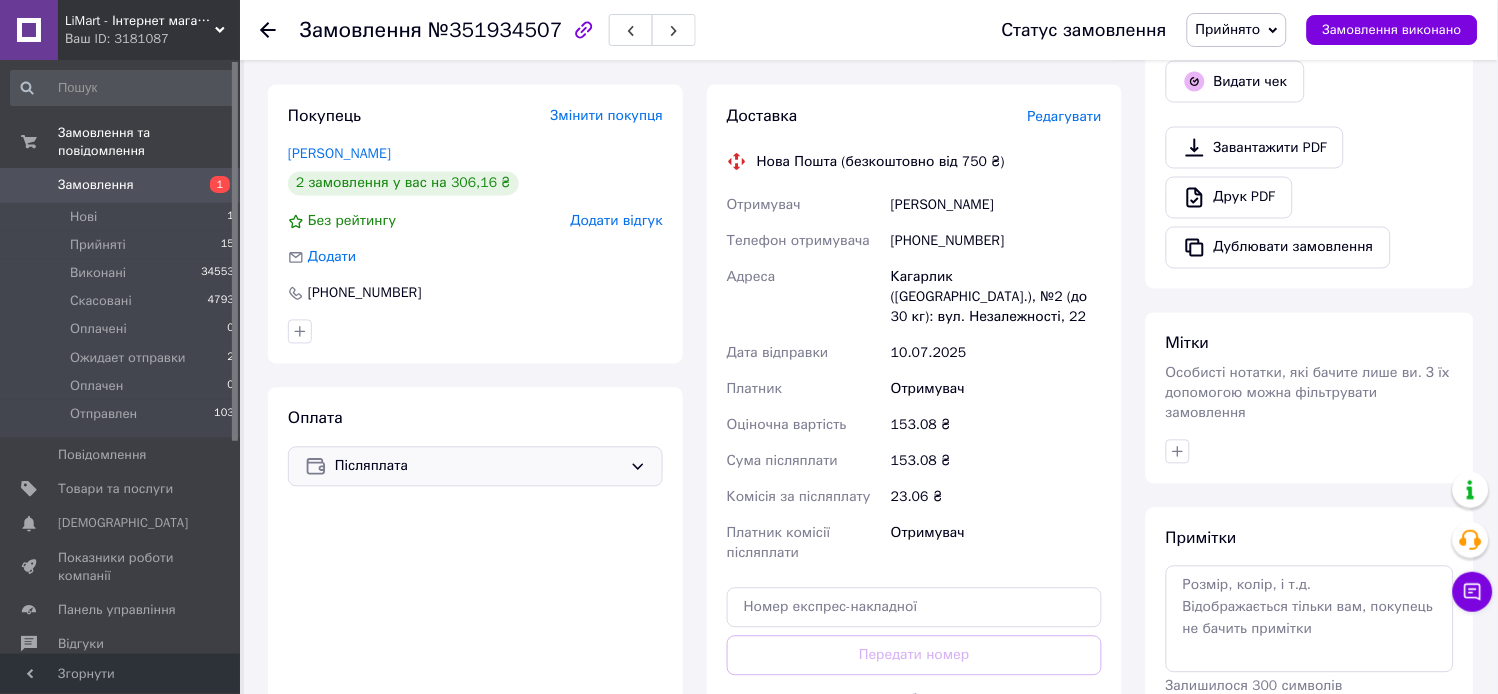 click on "Редагувати" at bounding box center (1065, 116) 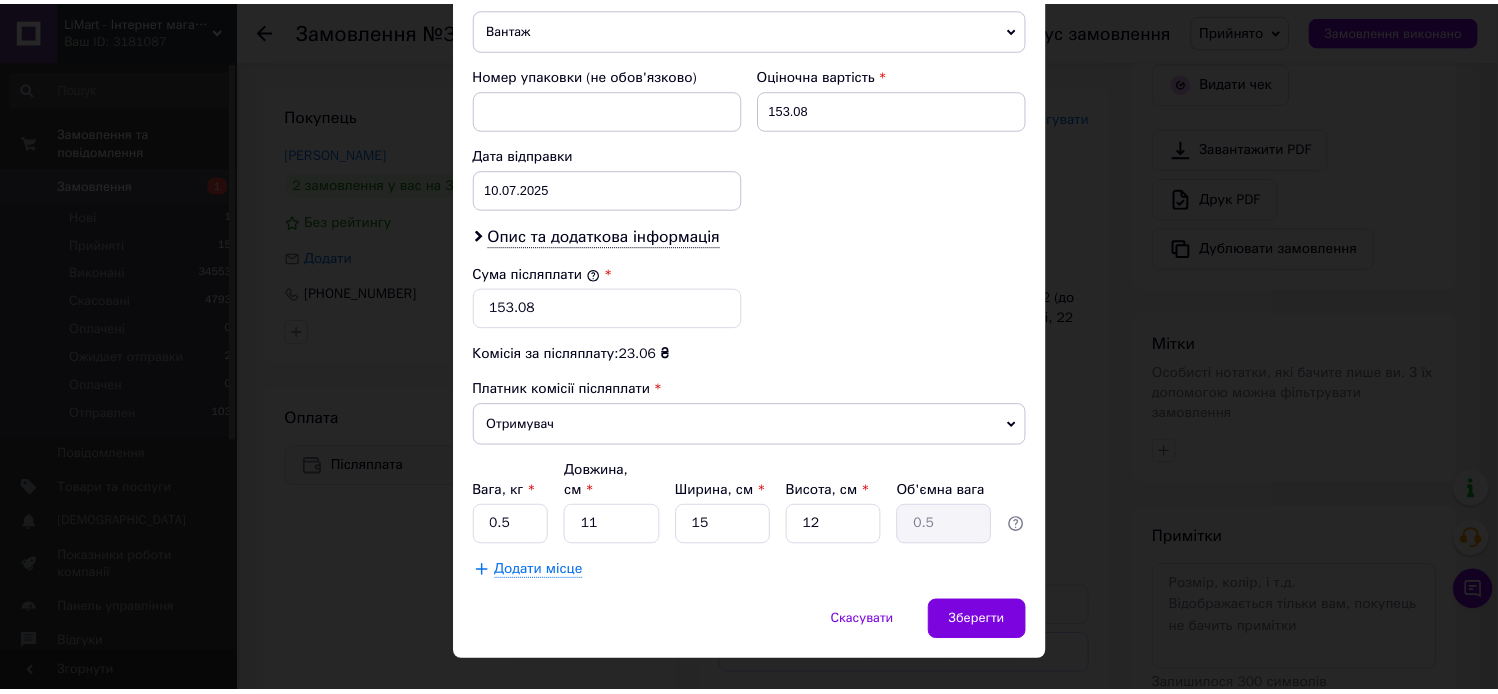 scroll, scrollTop: 834, scrollLeft: 0, axis: vertical 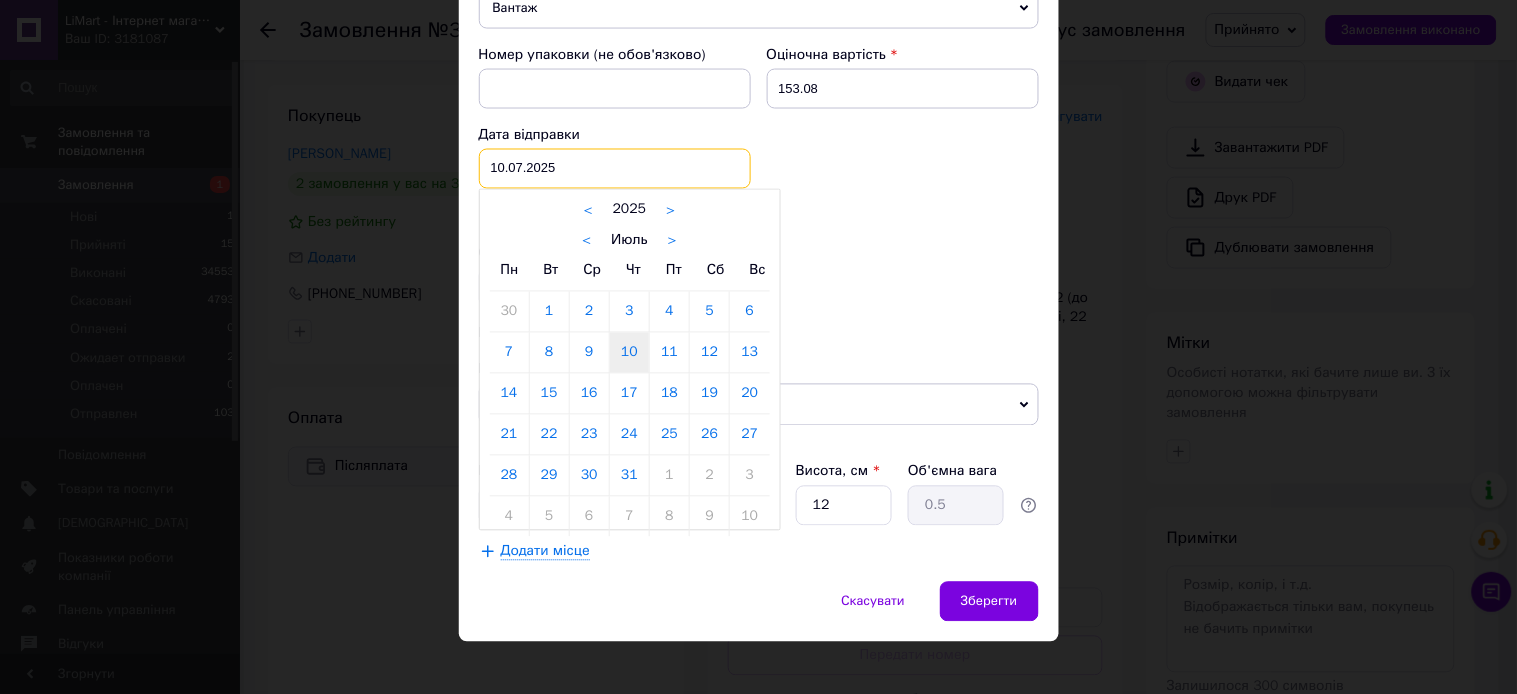 click on "[DATE] < 2025 > < Июль > Пн Вт Ср Чт Пт Сб Вс 30 1 2 3 4 5 6 7 8 9 10 11 12 13 14 15 16 17 18 19 20 21 22 23 24 25 26 27 28 29 30 31 1 2 3 4 5 6 7 8 9 10" at bounding box center (615, 169) 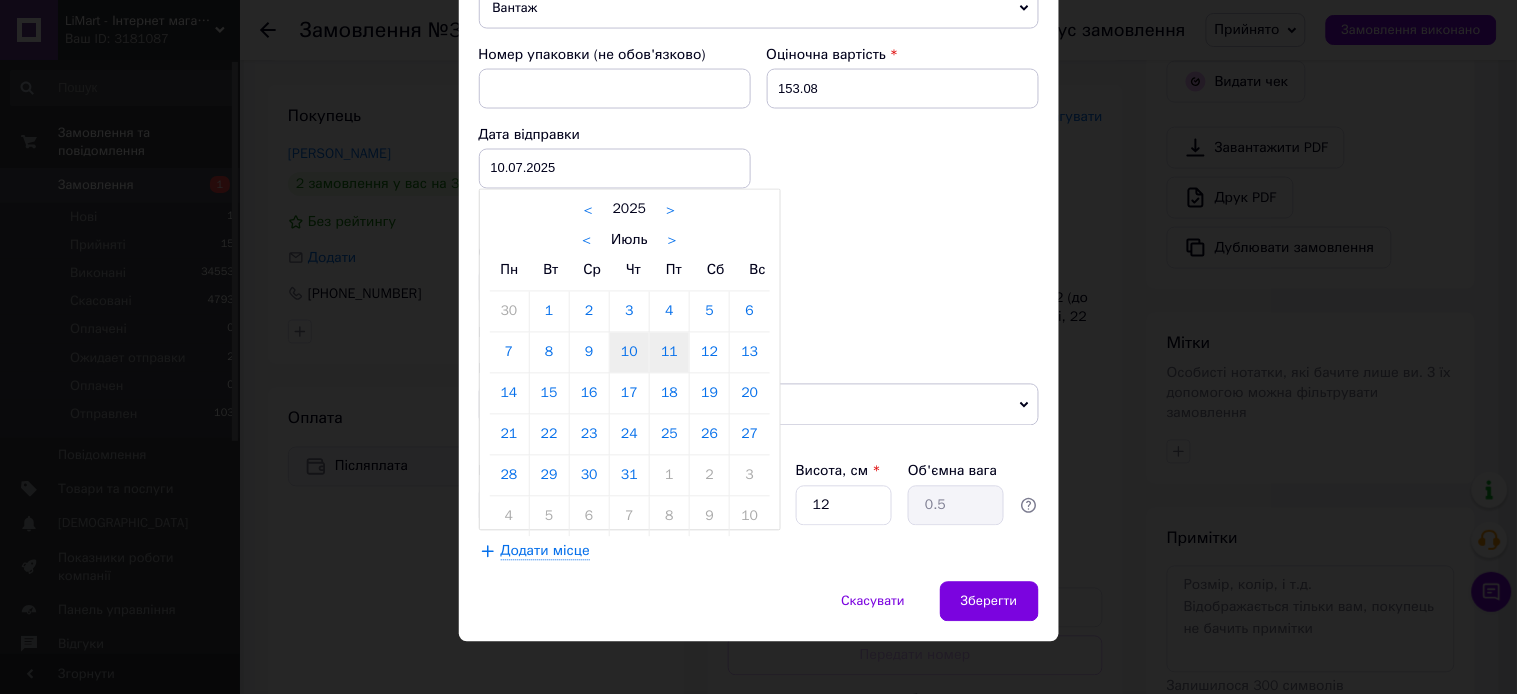 click on "11" at bounding box center (669, 353) 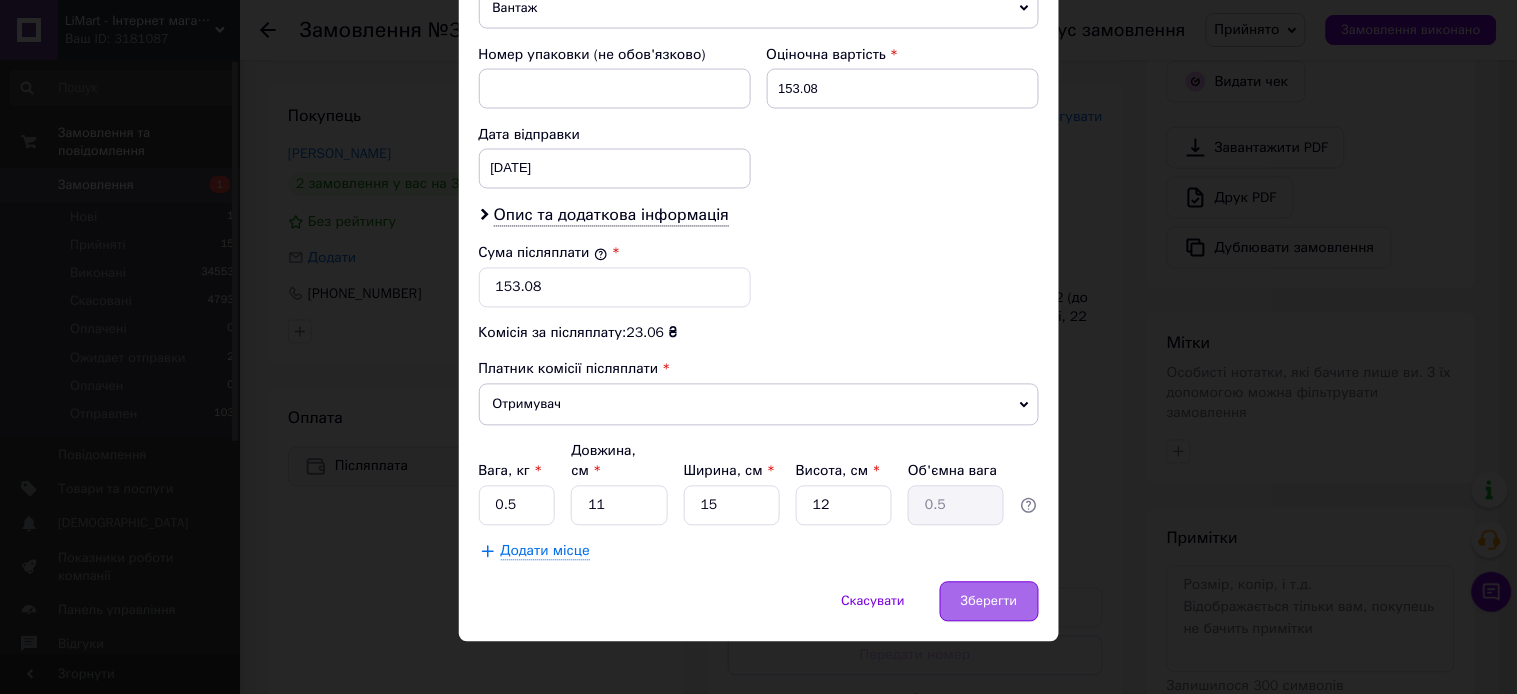 click on "Зберегти" at bounding box center (989, 602) 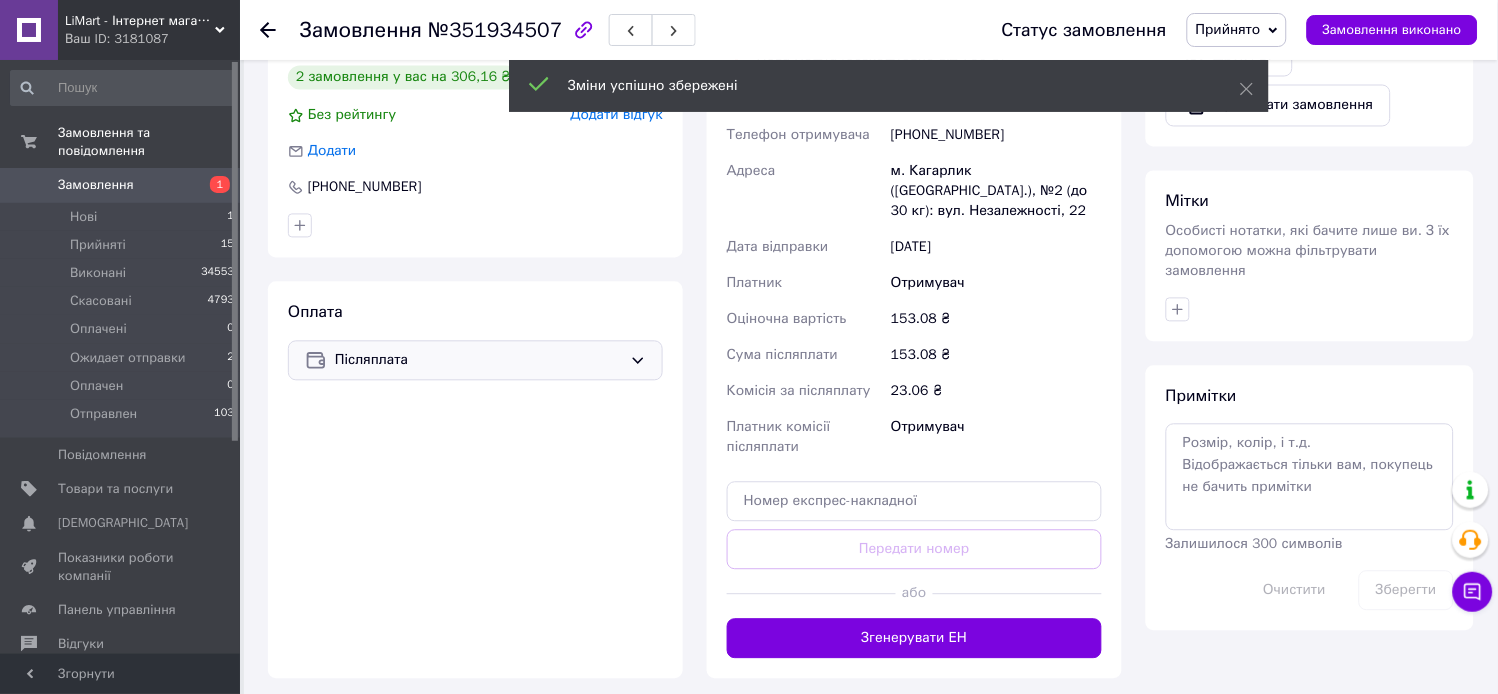 scroll, scrollTop: 777, scrollLeft: 0, axis: vertical 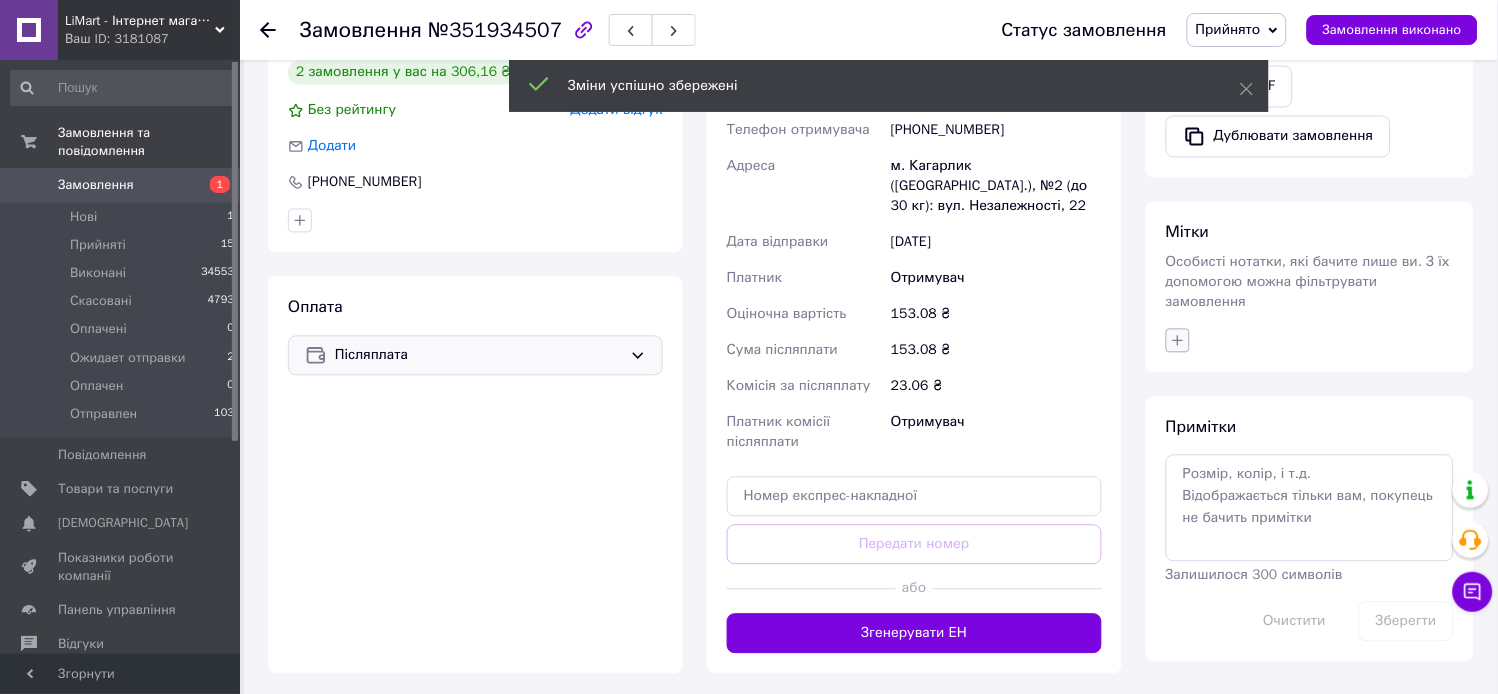 click 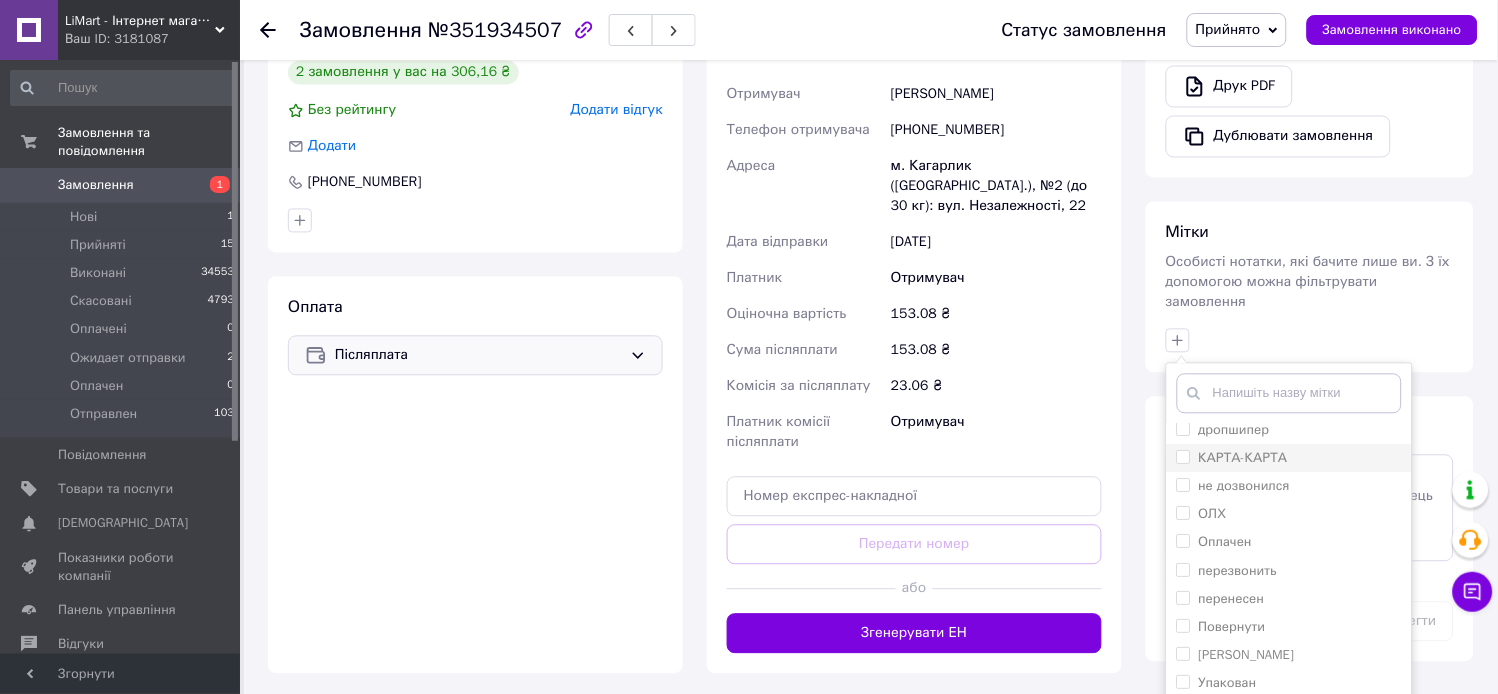 scroll, scrollTop: 10, scrollLeft: 0, axis: vertical 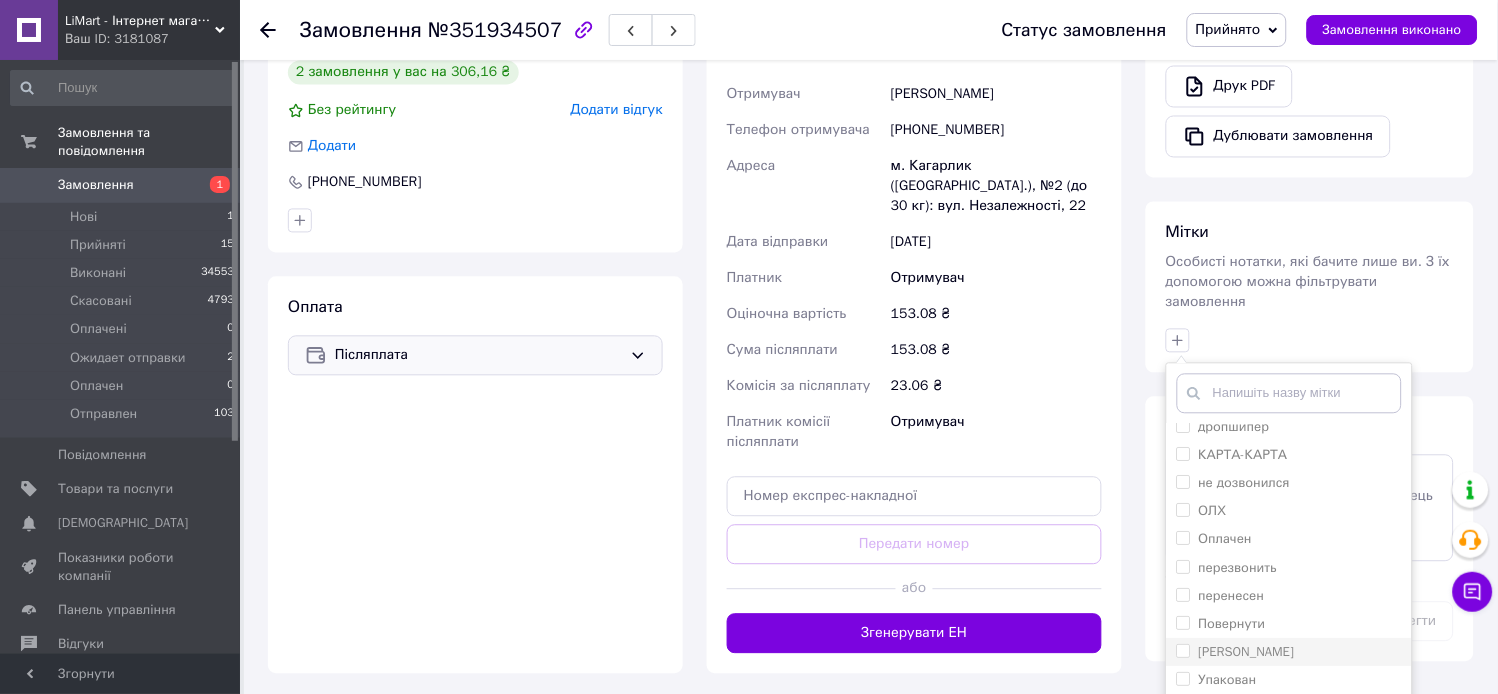 click on "[PERSON_NAME]" at bounding box center [1247, 652] 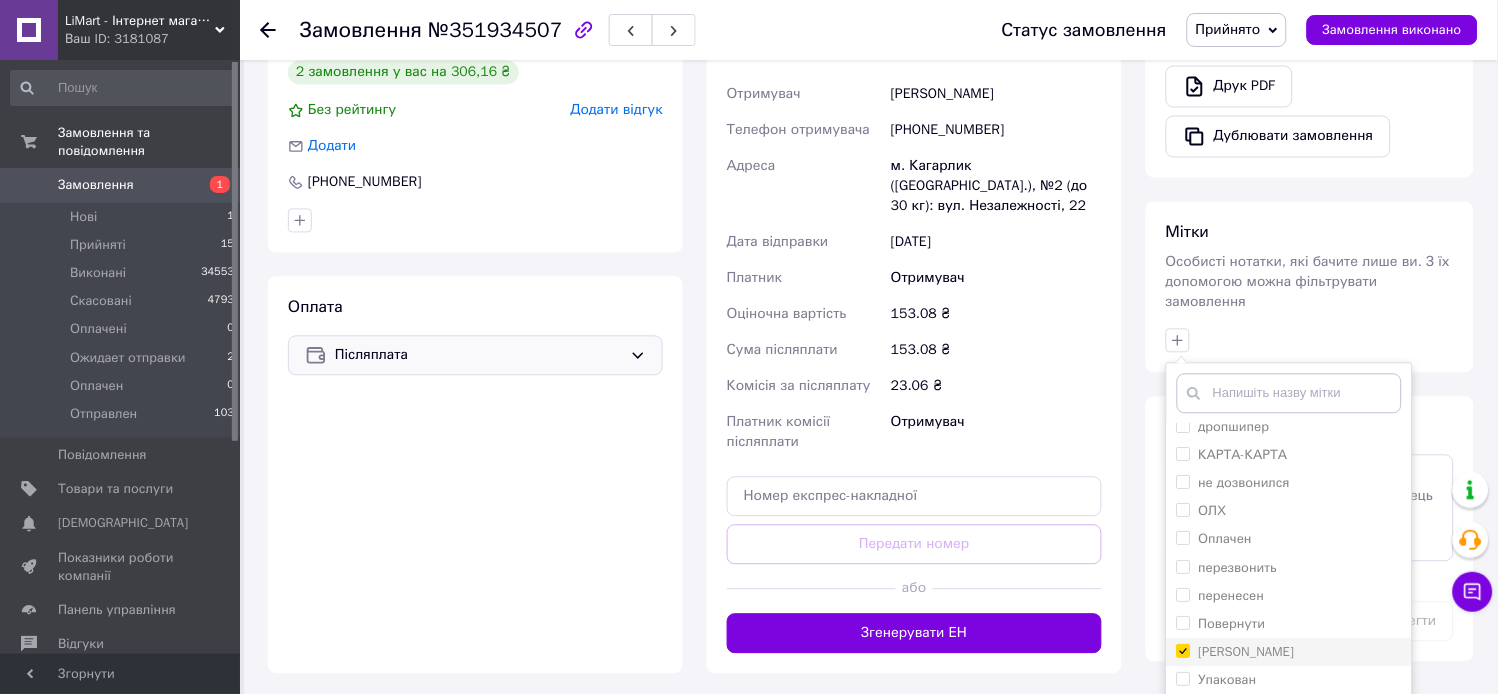 checkbox on "true" 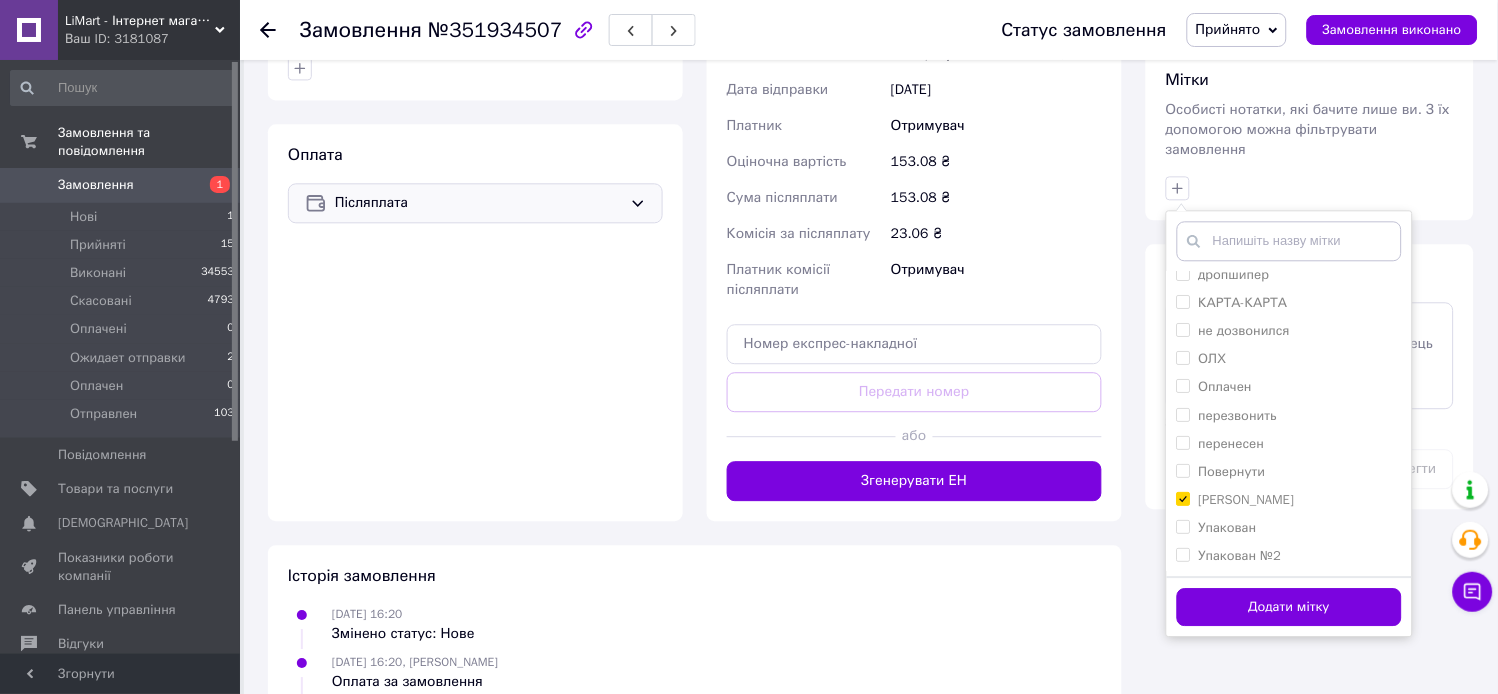 scroll, scrollTop: 1435, scrollLeft: 0, axis: vertical 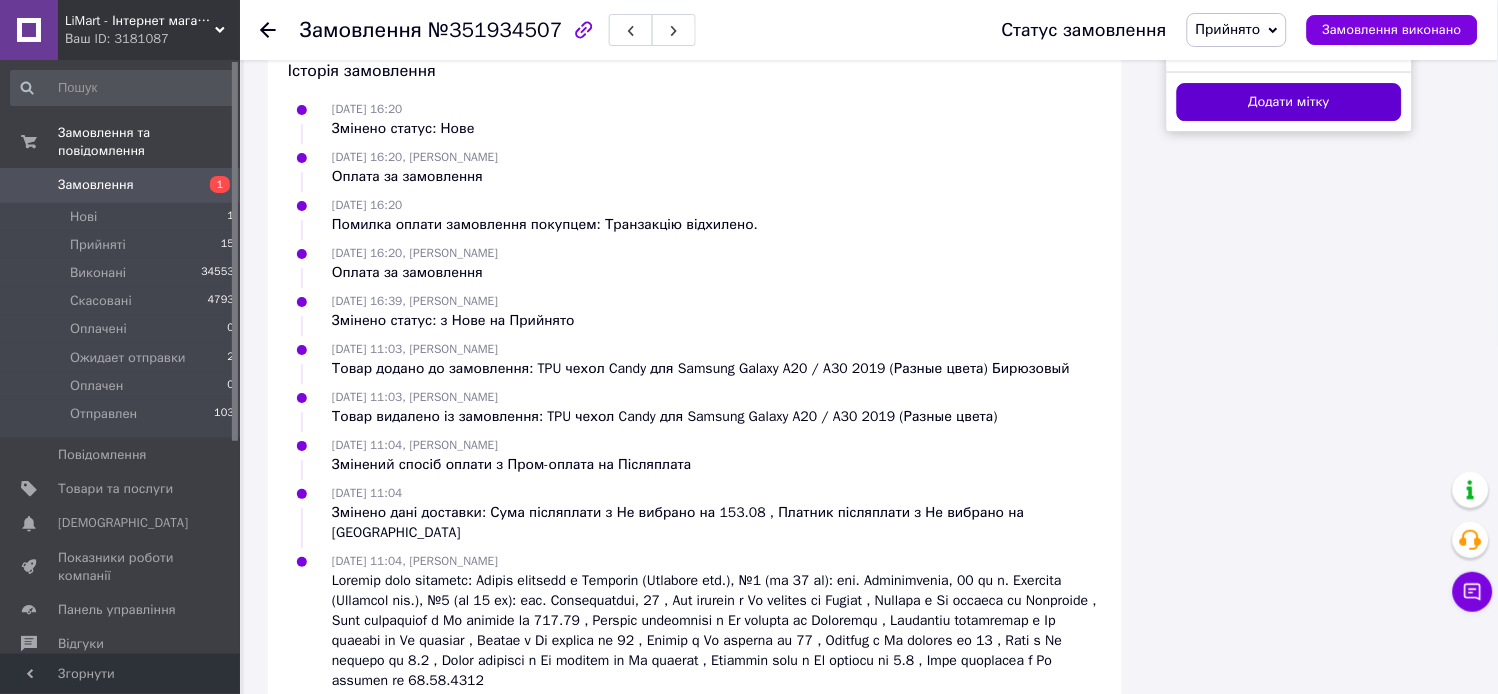 click on "Додати мітку" at bounding box center [1289, 102] 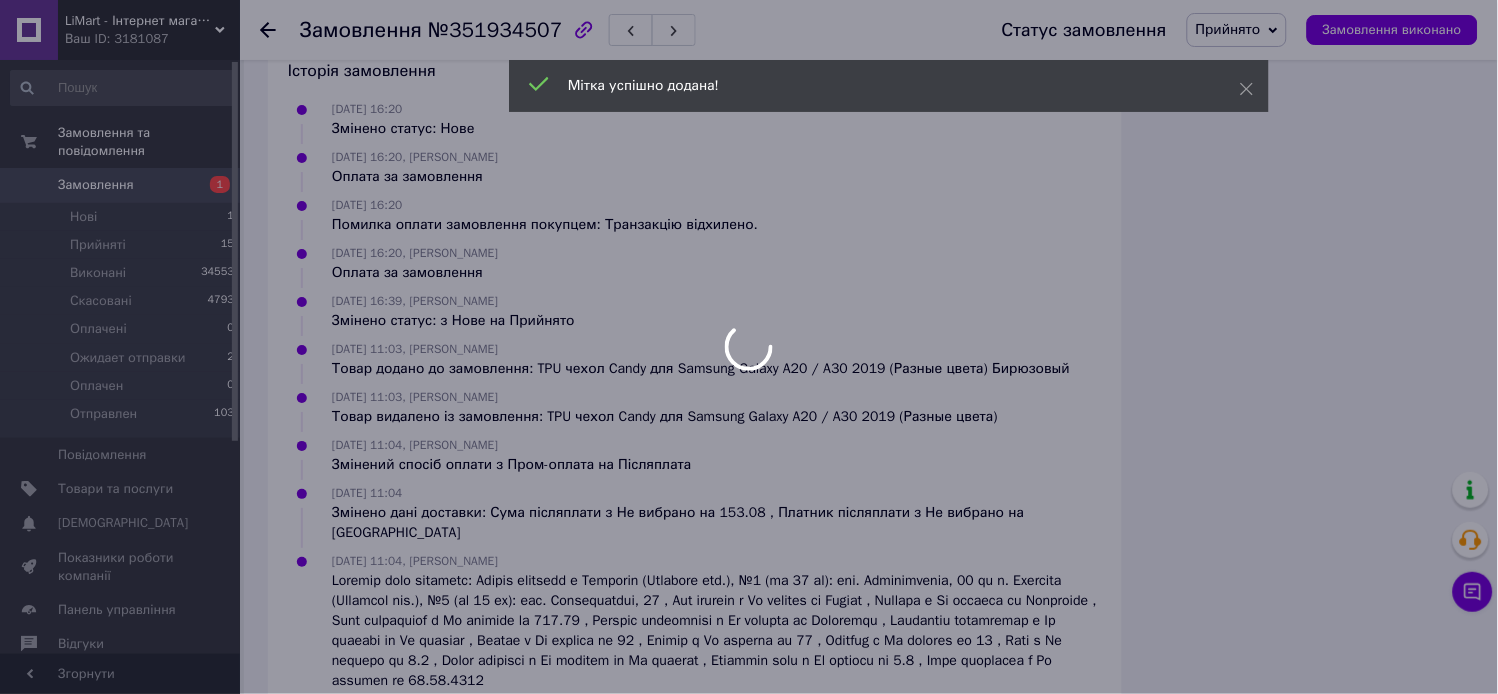 click on "LiMart - Інтернет магазин аксесуарів Ваш ID: 3181087 Сайт LiMart - Інтернет магазин аксесуарі... Кабінет покупця Перевірити стан системи Сторінка на порталі Довідка Вийти Замовлення та повідомлення Замовлення 1 Нові 1 Прийняті 15 Виконані 34553 Скасовані 4793 Оплачені 0 Ожидает отправки 2 Оплачен 0 Отправлен 103 Повідомлення 0 Товари та послуги Сповіщення 0 0 Показники роботи компанії Панель управління Відгуки Клієнти Каталог ProSale Аналітика Інструменти веб-майстра та SEO Управління сайтом Гаманець компанії [PERSON_NAME]" at bounding box center (749, -350) 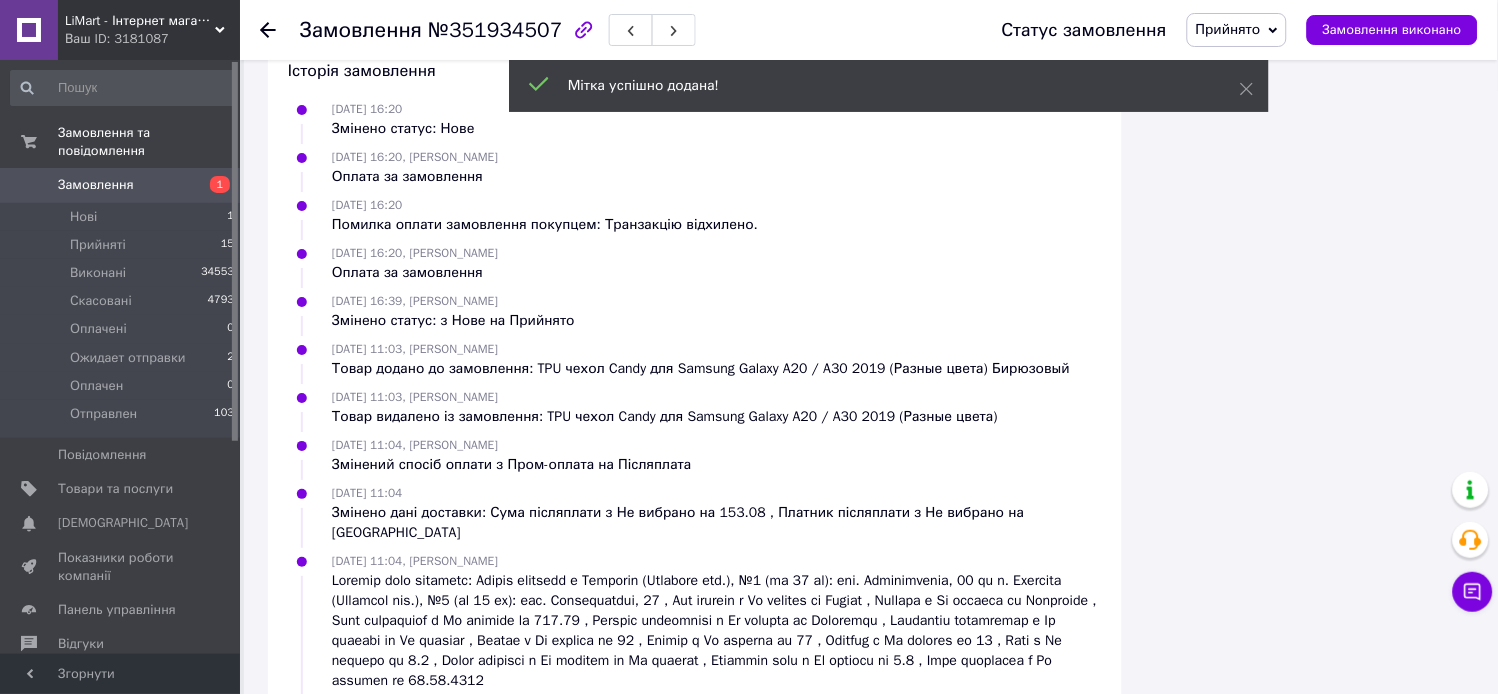 scroll, scrollTop: 20, scrollLeft: 0, axis: vertical 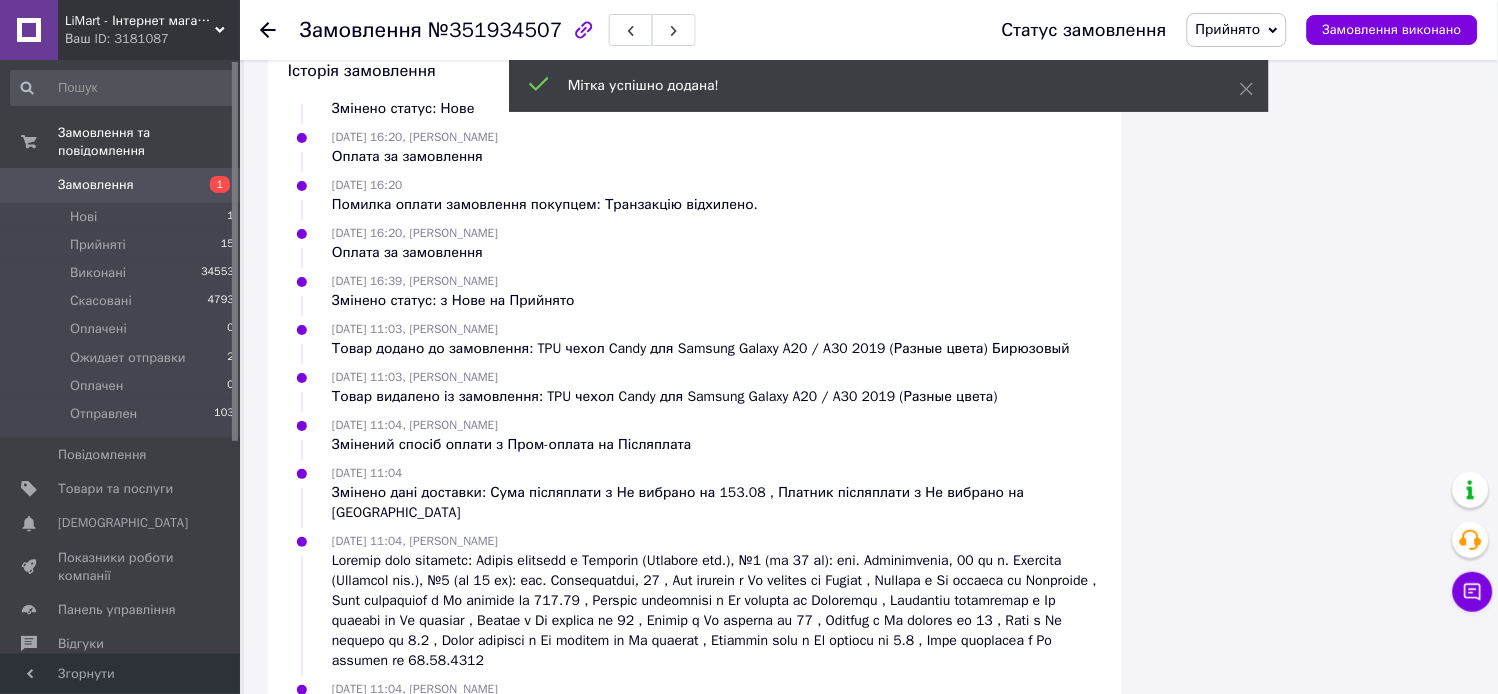 click 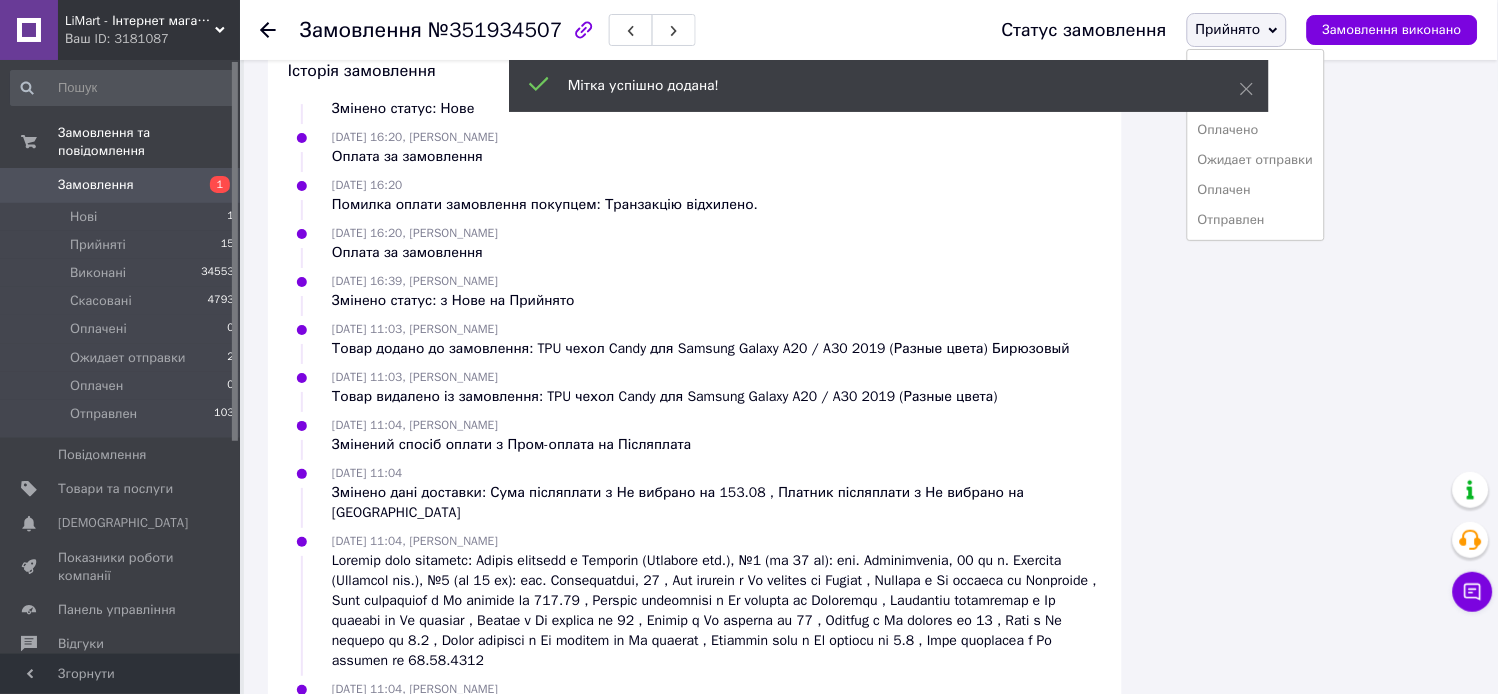 click on "Ожидает отправки" at bounding box center (1256, 160) 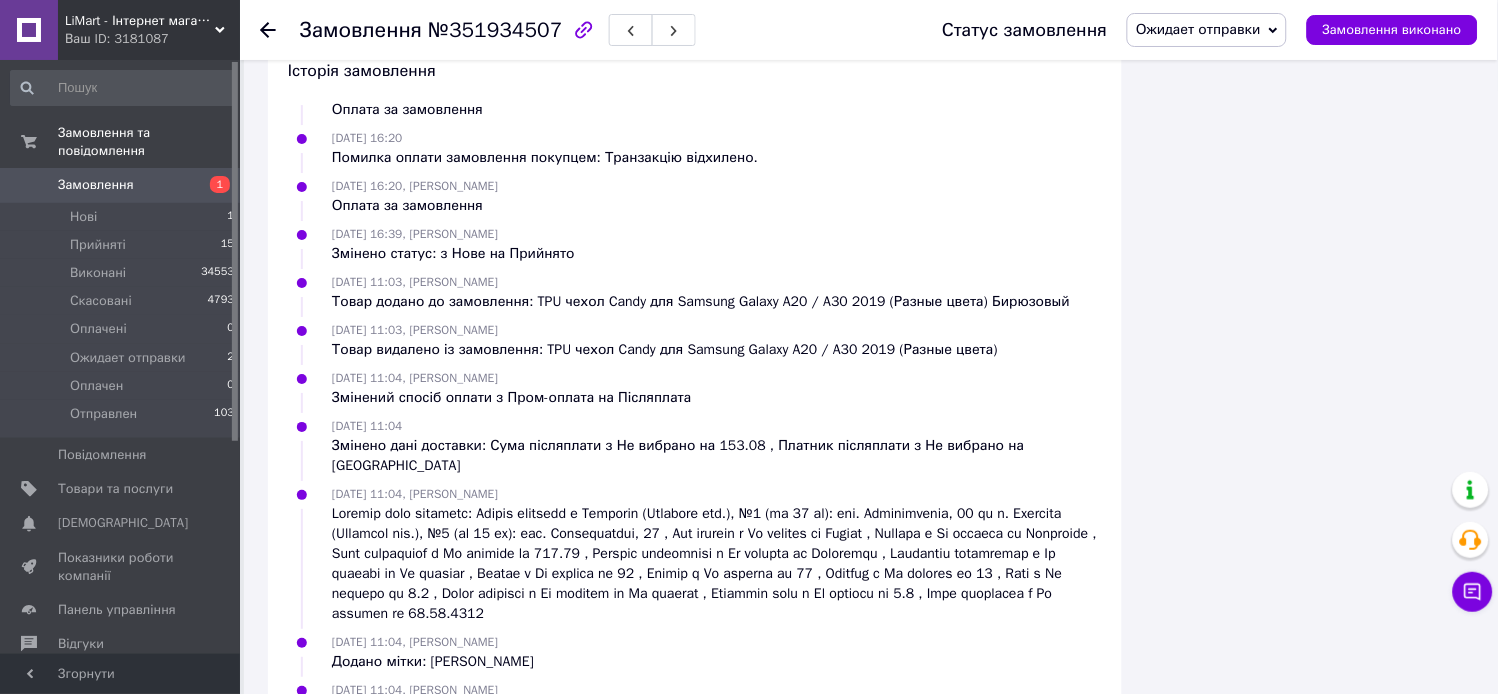 scroll, scrollTop: 0, scrollLeft: 0, axis: both 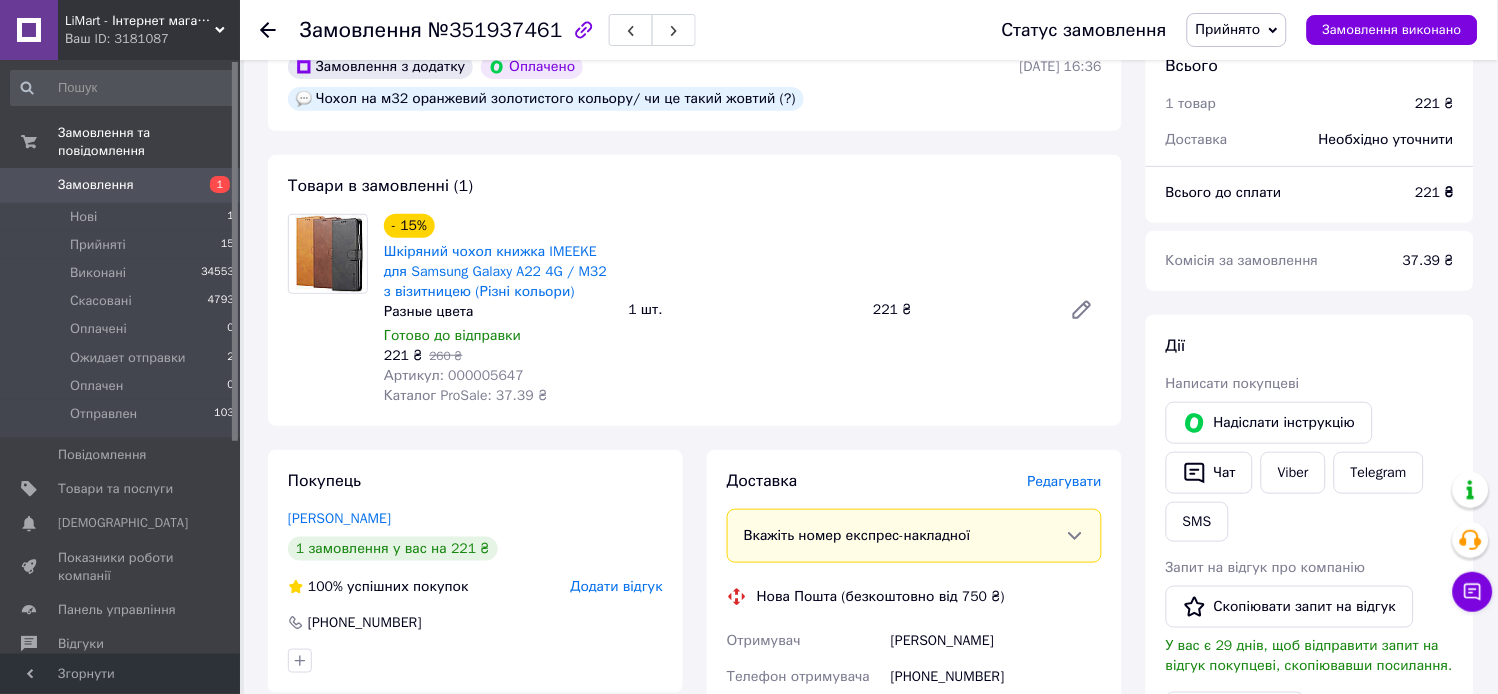 click on "Артикул: 000005647" at bounding box center (454, 375) 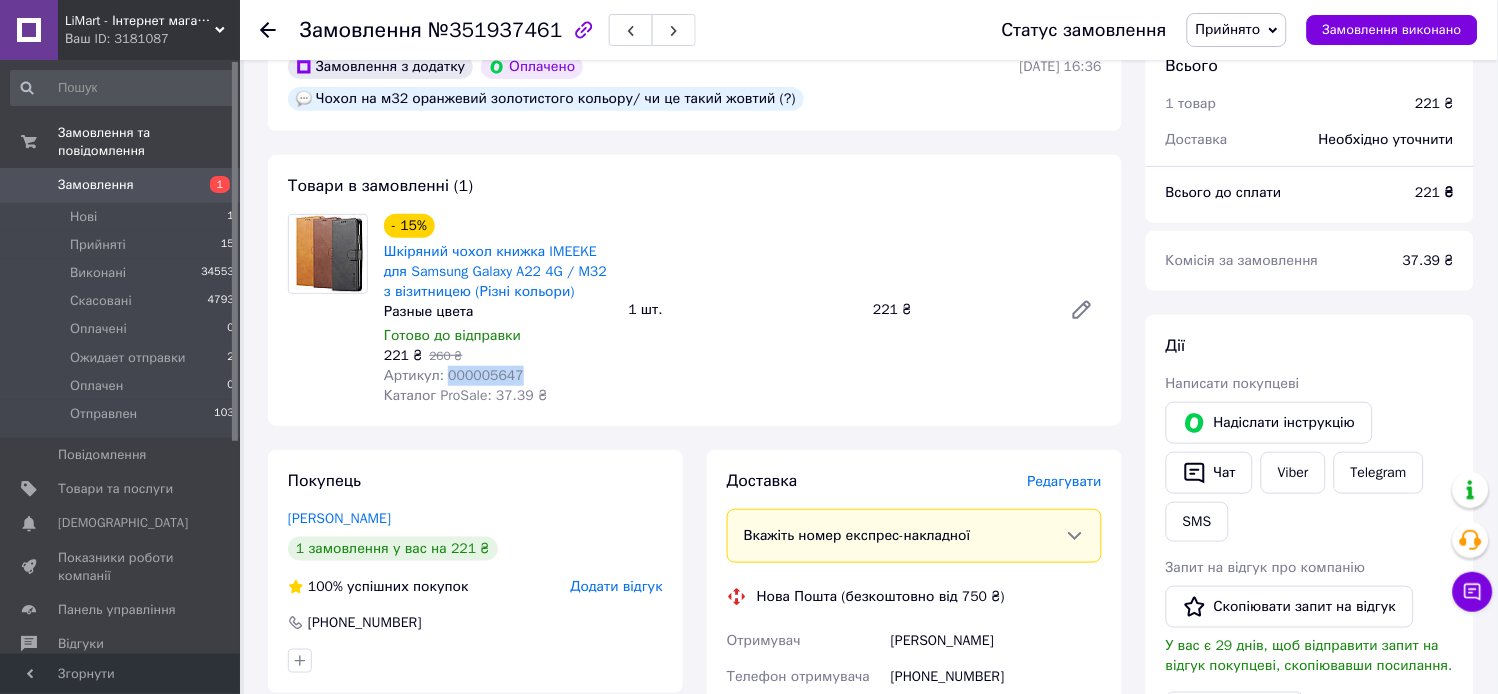 click on "Артикул: 000005647" at bounding box center [454, 375] 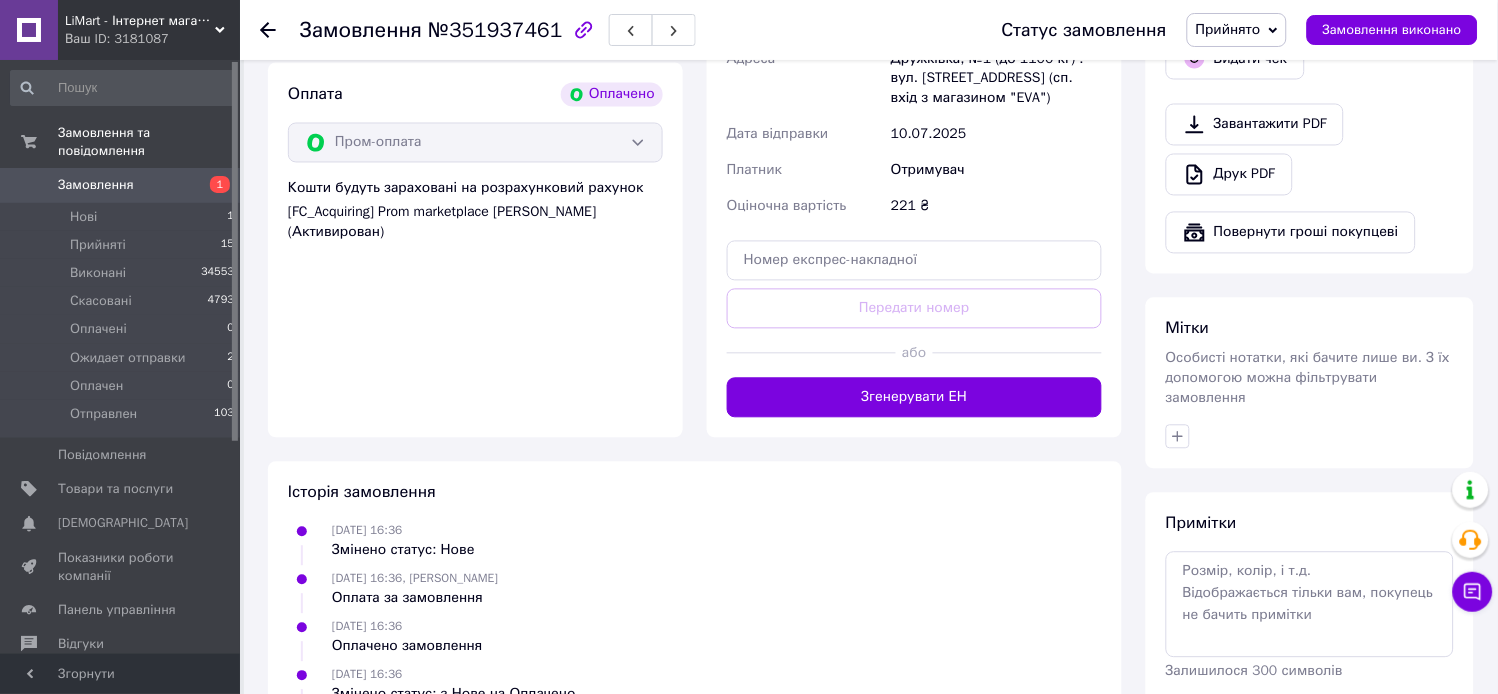 scroll, scrollTop: 777, scrollLeft: 0, axis: vertical 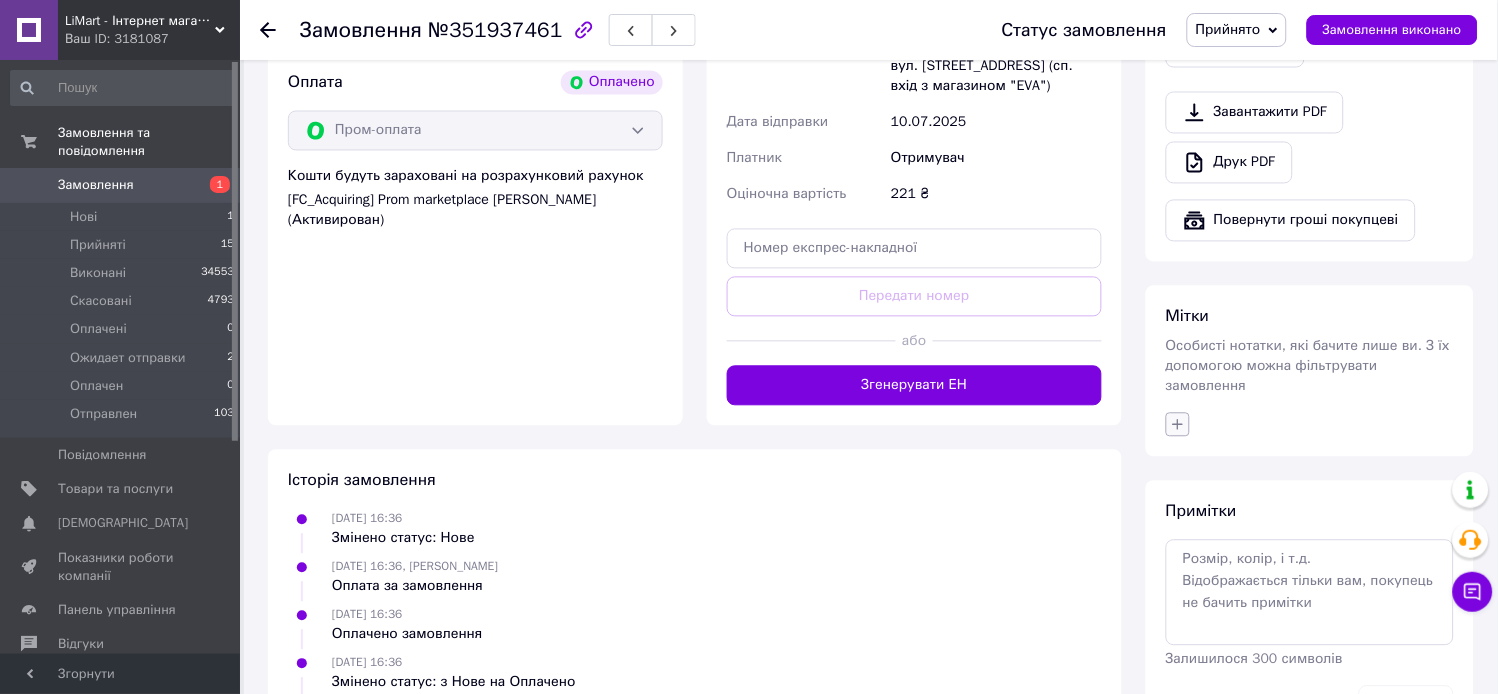 click 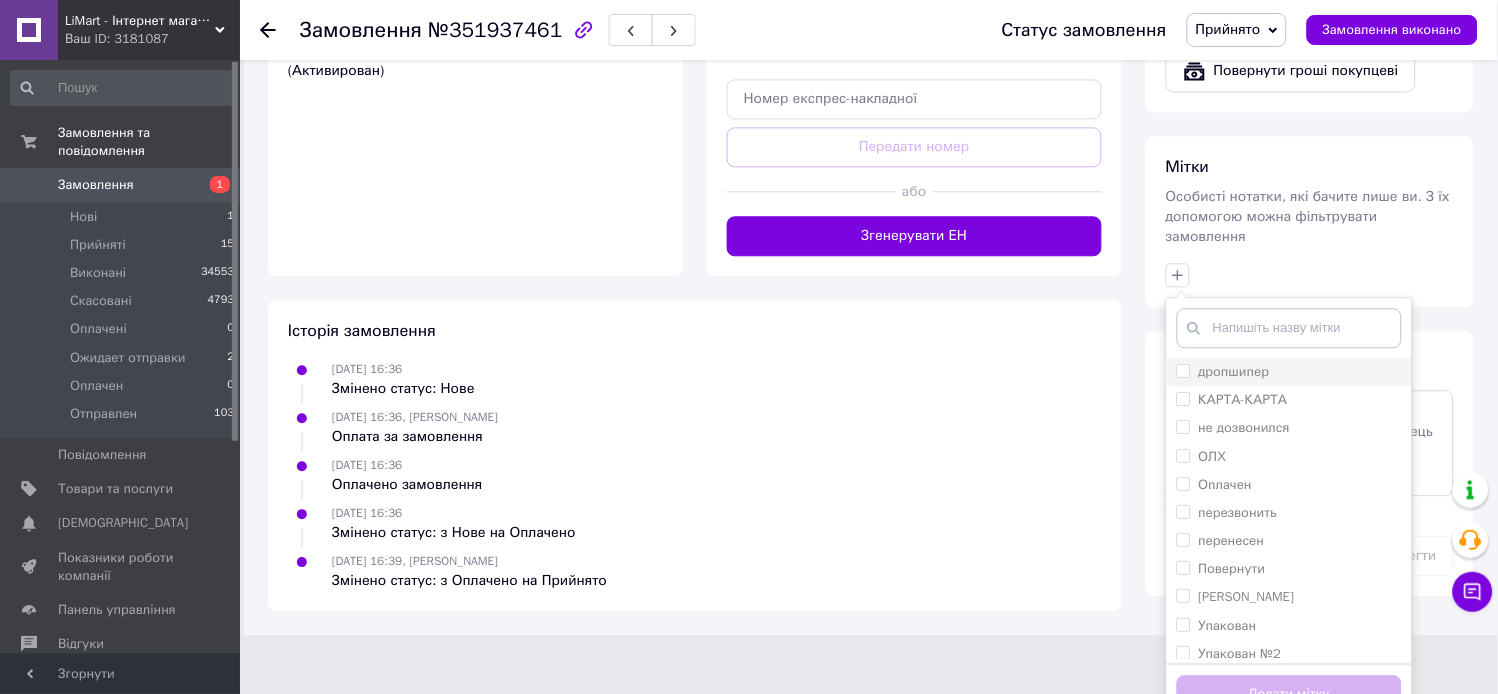 scroll, scrollTop: 938, scrollLeft: 0, axis: vertical 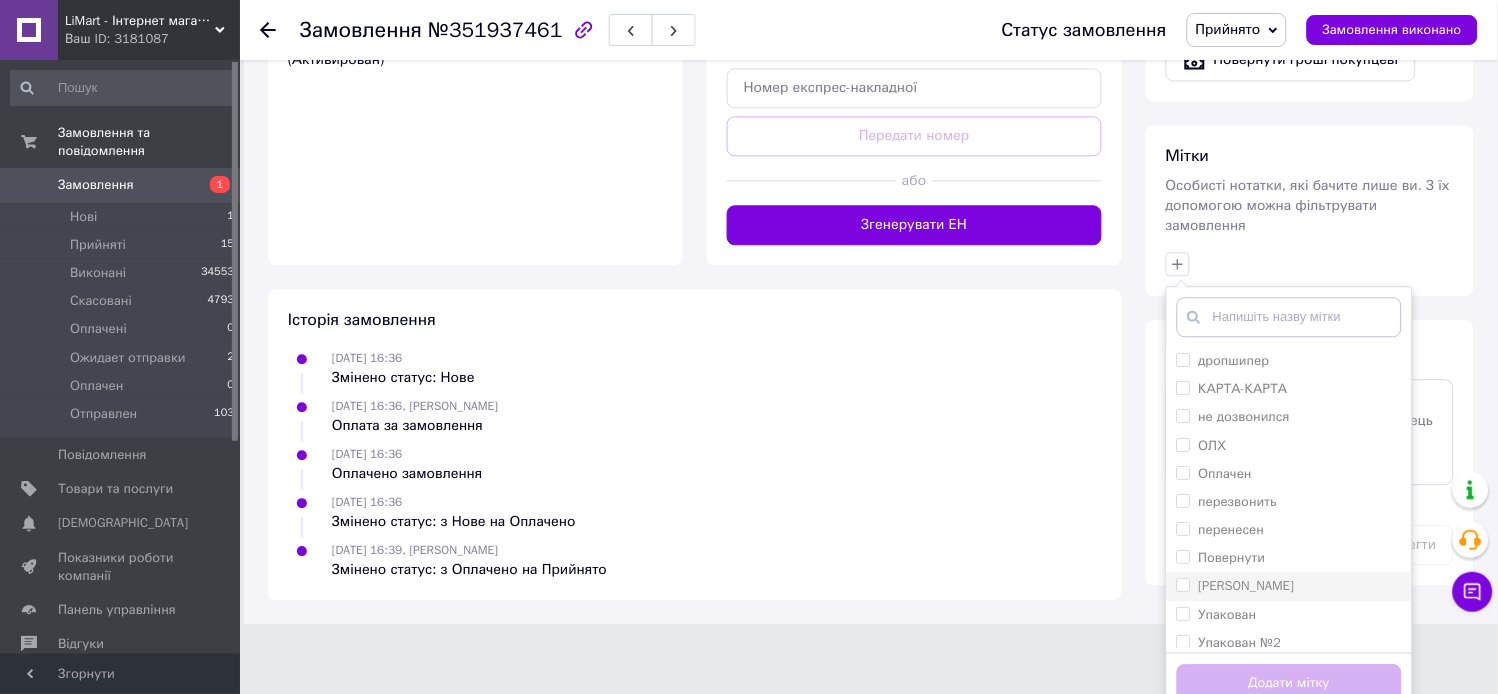 click on "[PERSON_NAME]" at bounding box center (1247, 585) 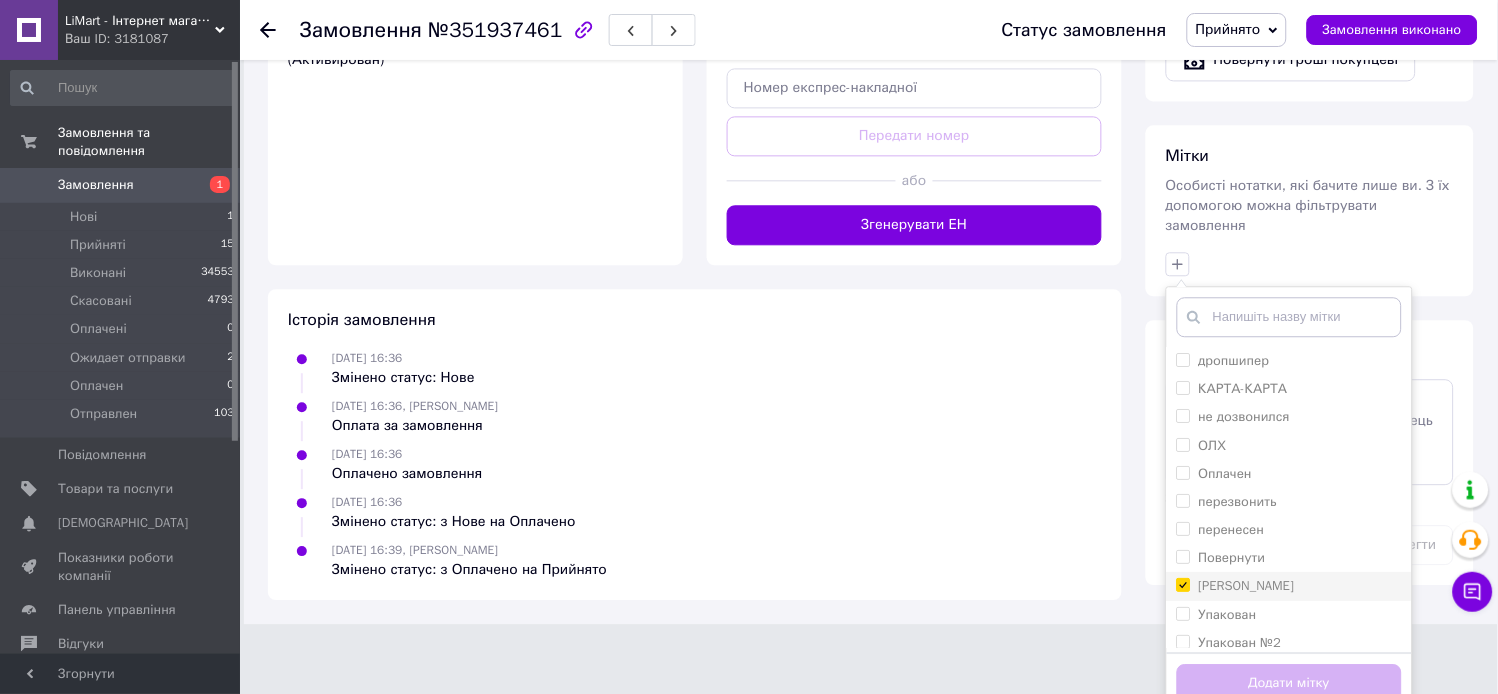 checkbox on "true" 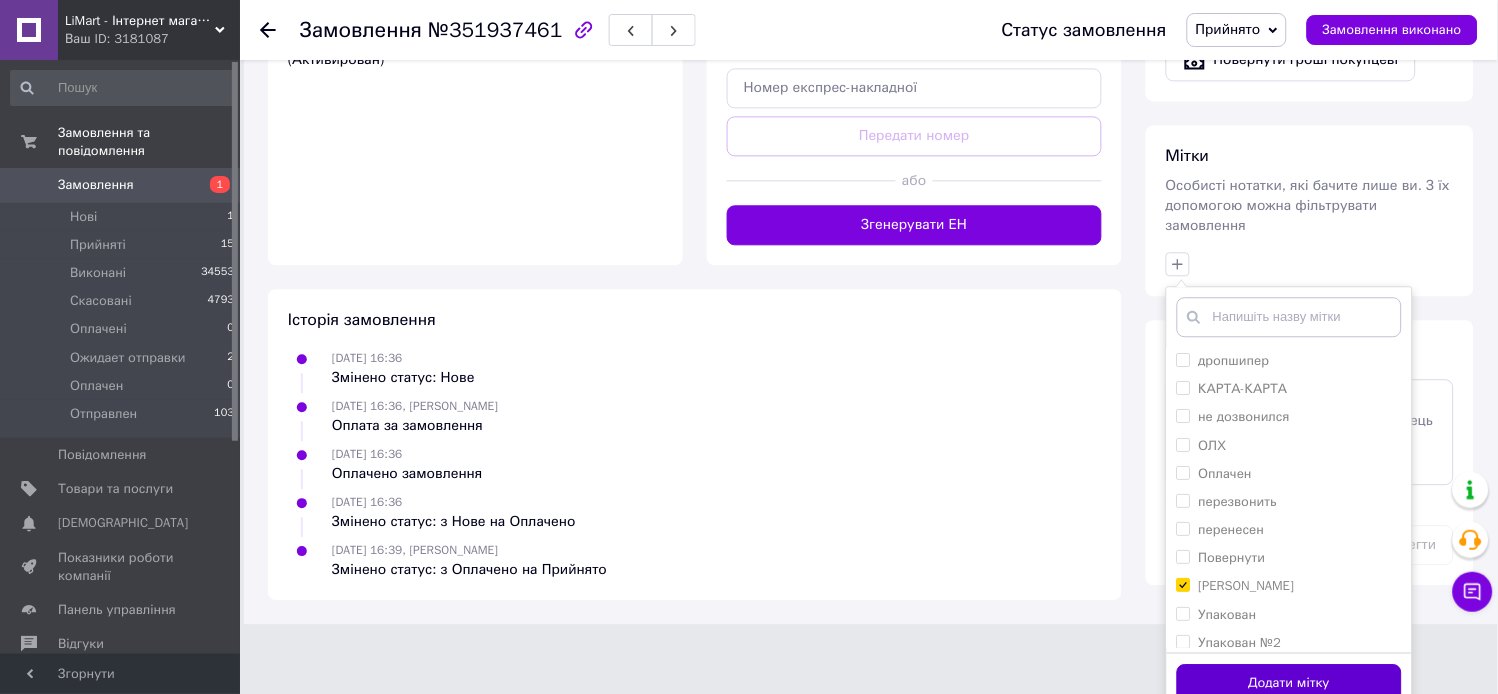 click on "Додати мітку" at bounding box center (1289, 683) 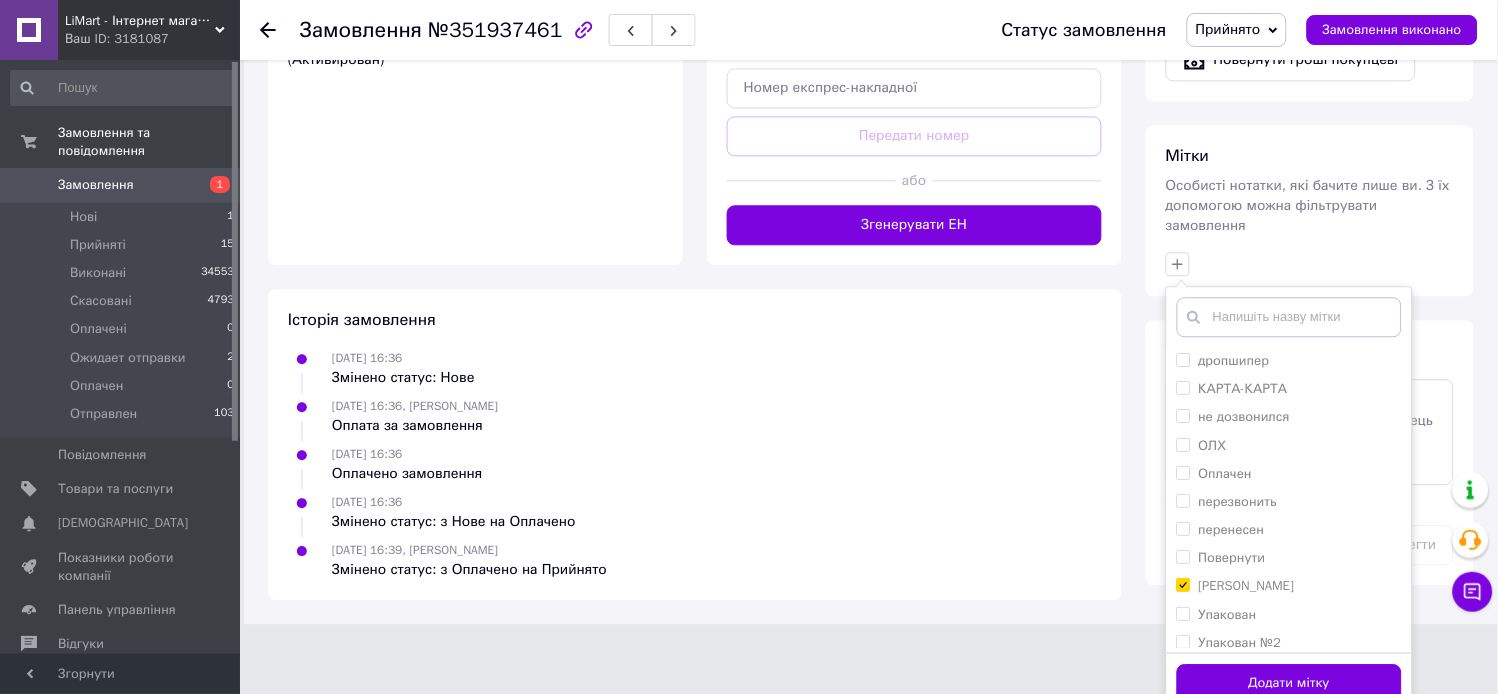 scroll, scrollTop: 868, scrollLeft: 0, axis: vertical 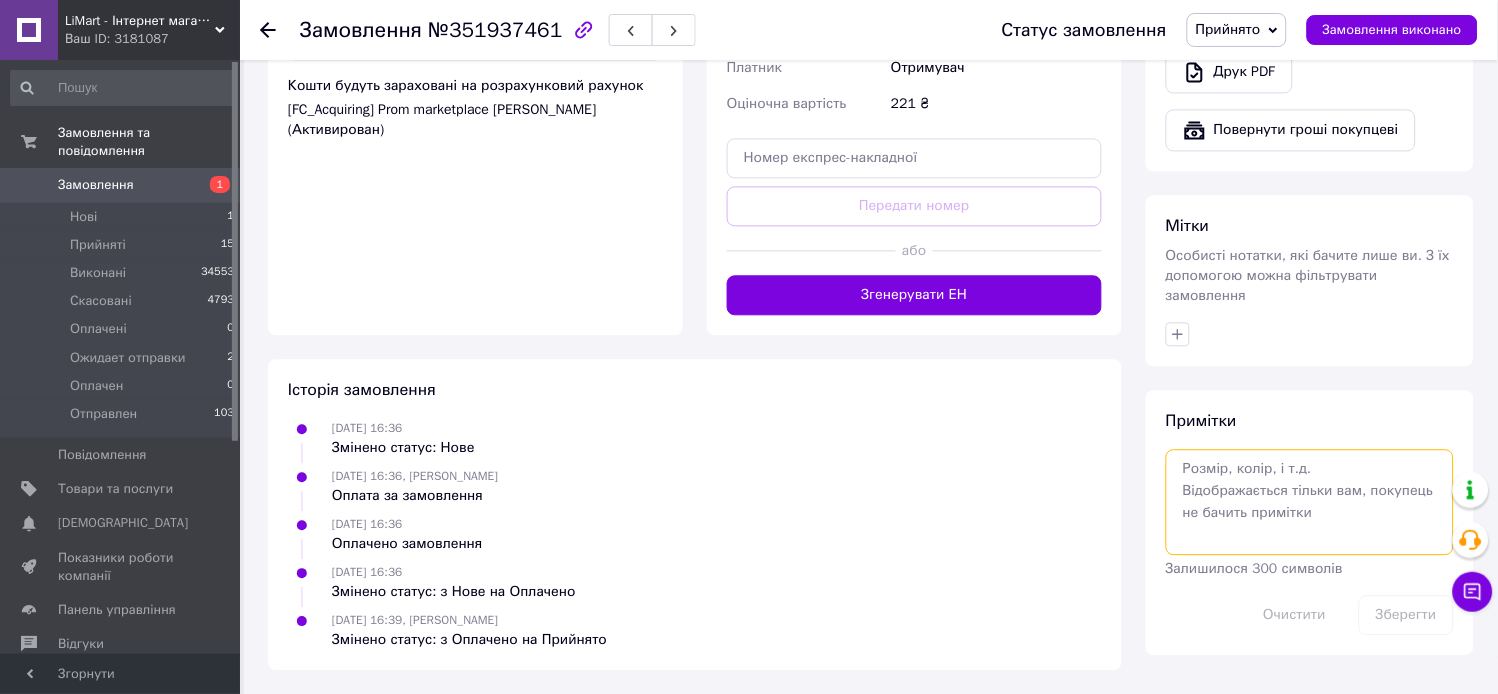 click at bounding box center [1310, 502] 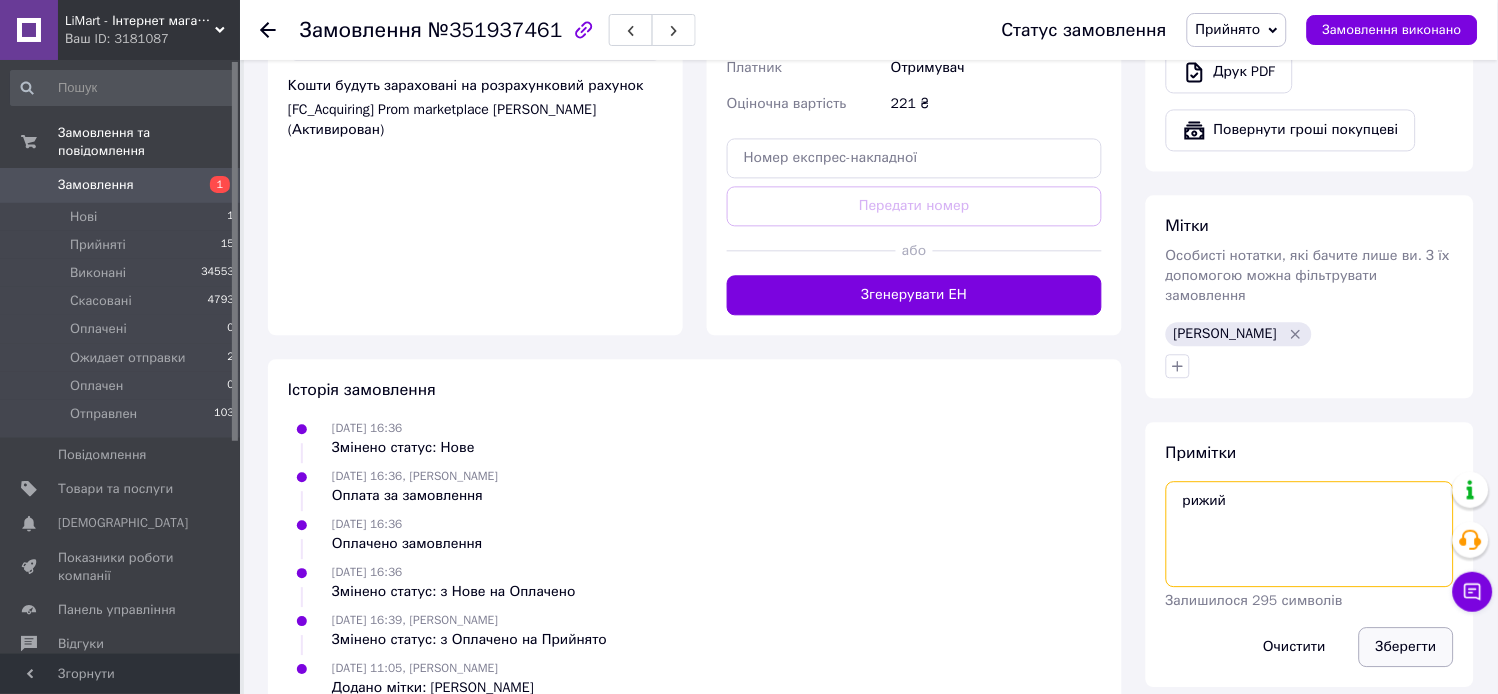type on "рижий" 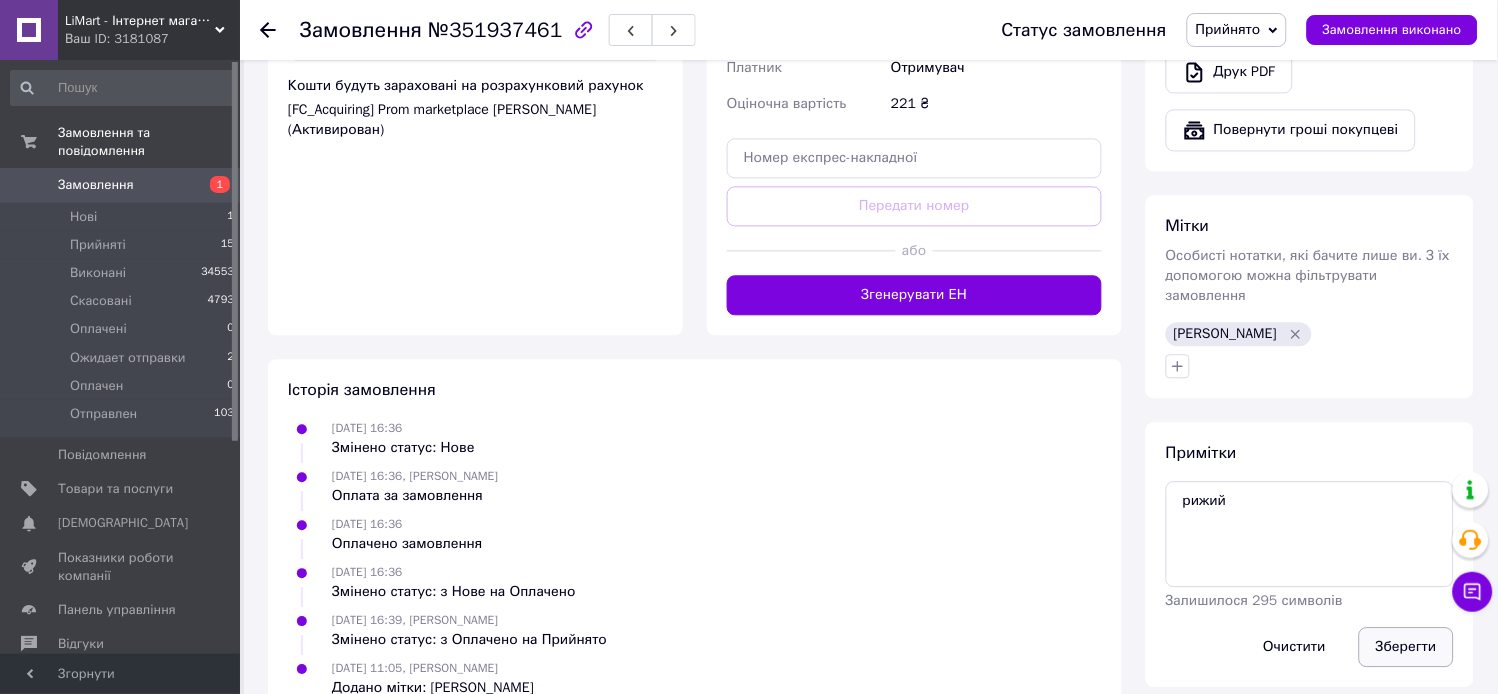 click on "Зберегти" at bounding box center (1406, 647) 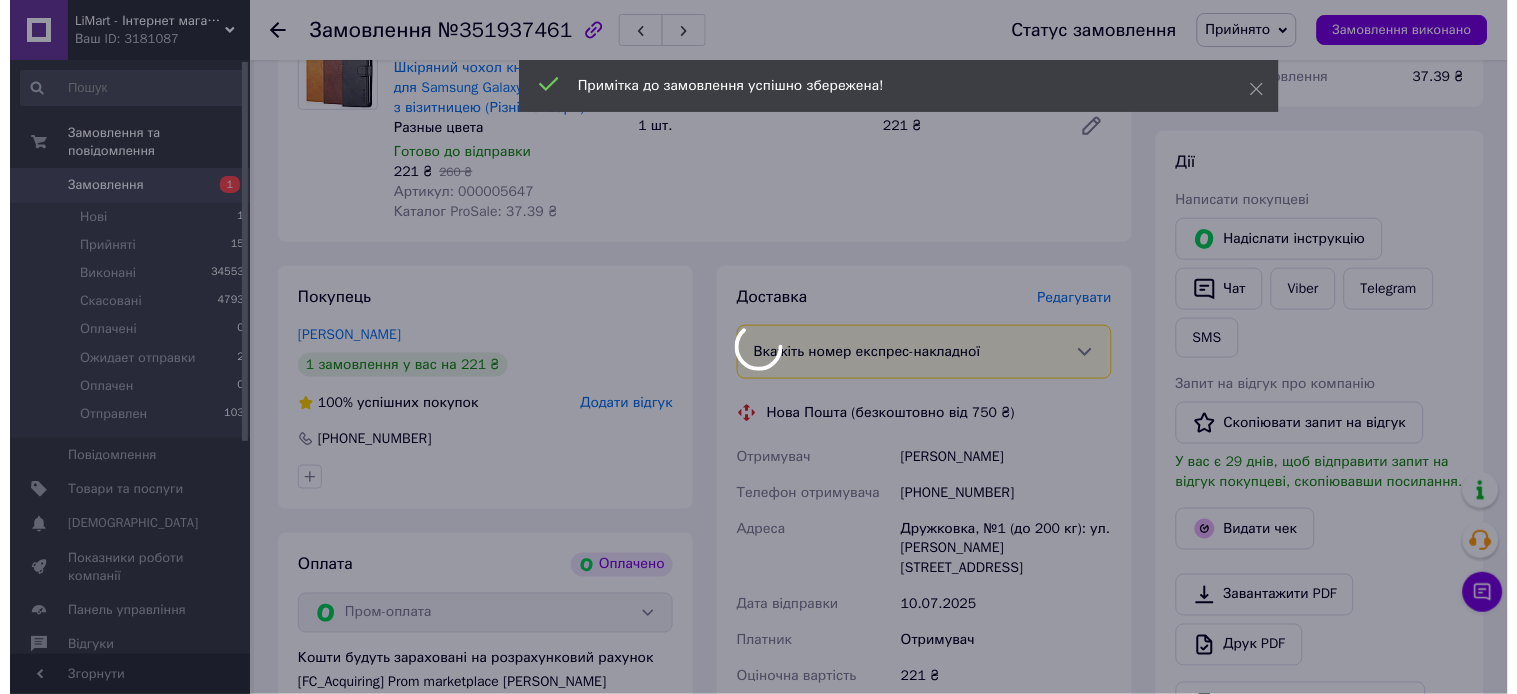 scroll, scrollTop: 202, scrollLeft: 0, axis: vertical 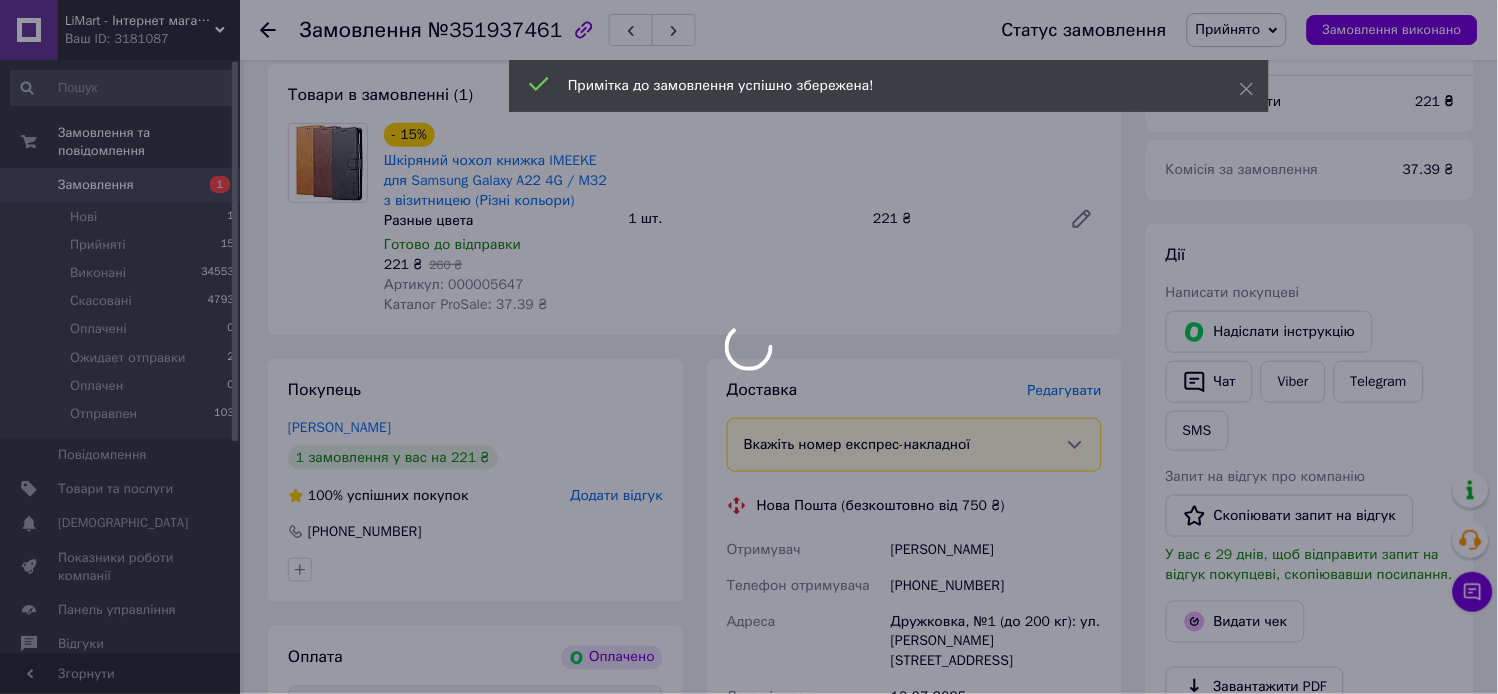 click at bounding box center [749, 347] 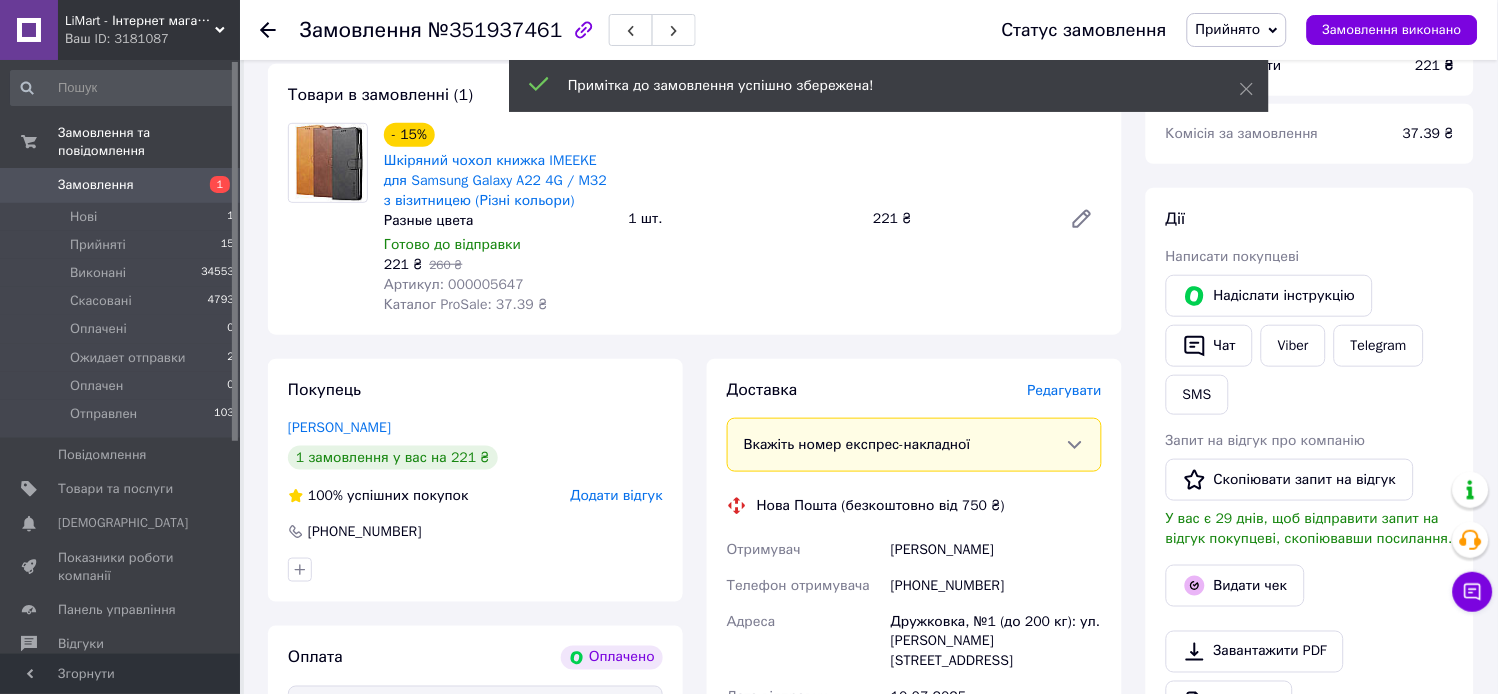 click on "Редагувати" at bounding box center (1065, 390) 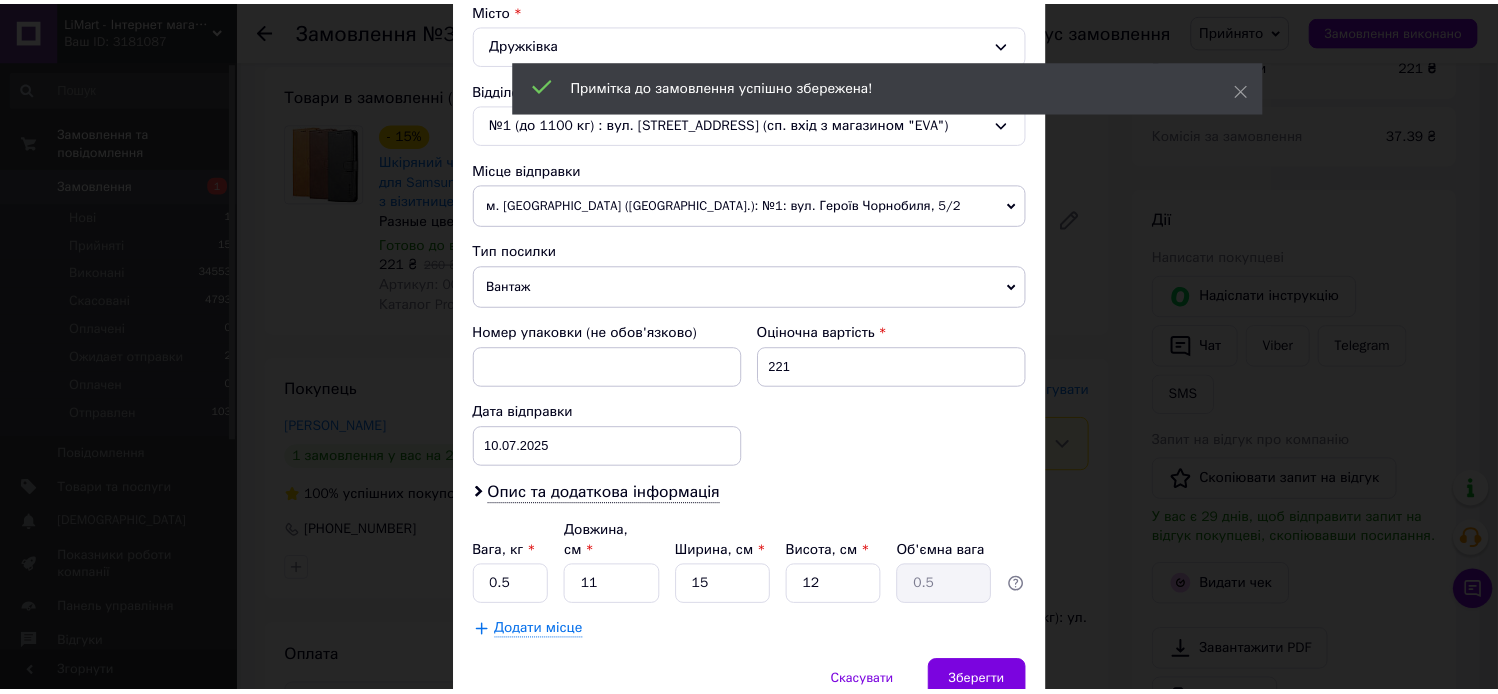 scroll, scrollTop: 635, scrollLeft: 0, axis: vertical 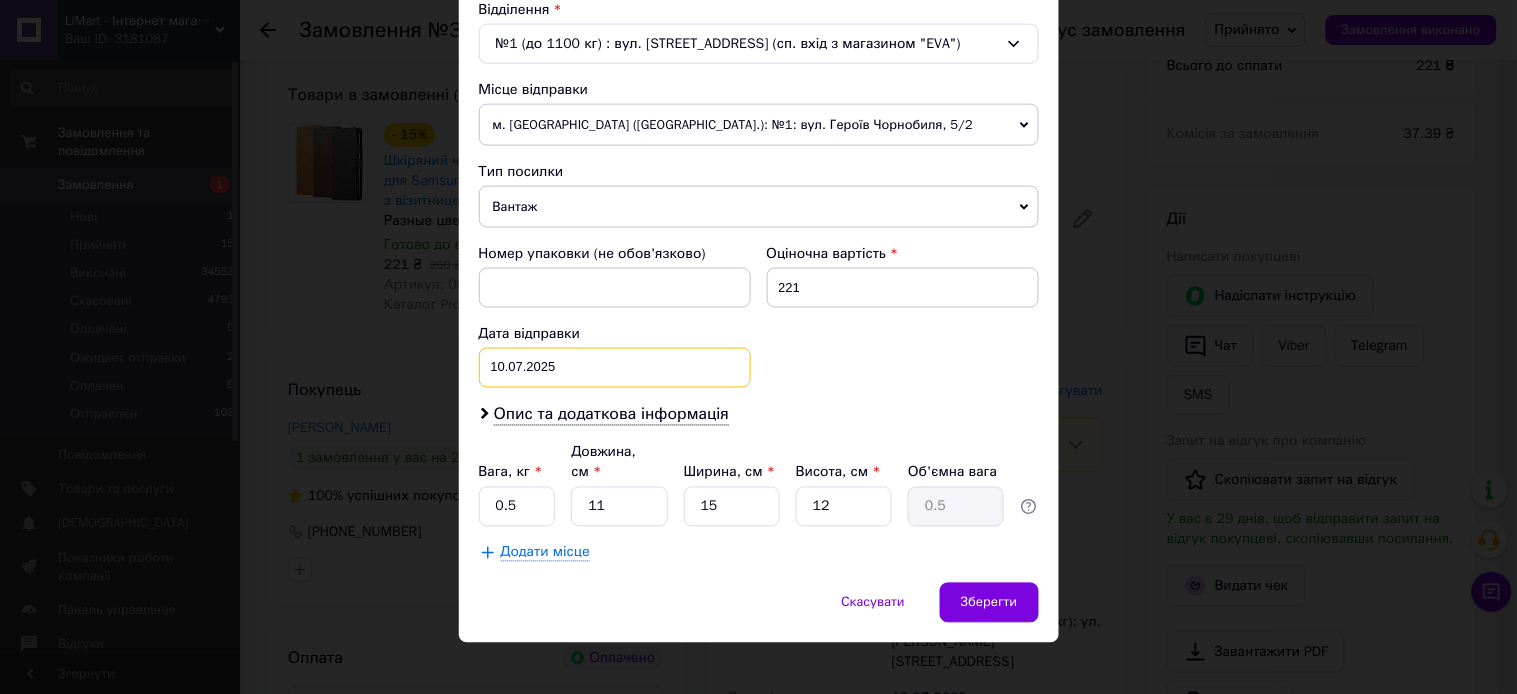 click on "[DATE] < 2025 > < Июль > Пн Вт Ср Чт Пт Сб Вс 30 1 2 3 4 5 6 7 8 9 10 11 12 13 14 15 16 17 18 19 20 21 22 23 24 25 26 27 28 29 30 31 1 2 3 4 5 6 7 8 9 10" at bounding box center [615, 368] 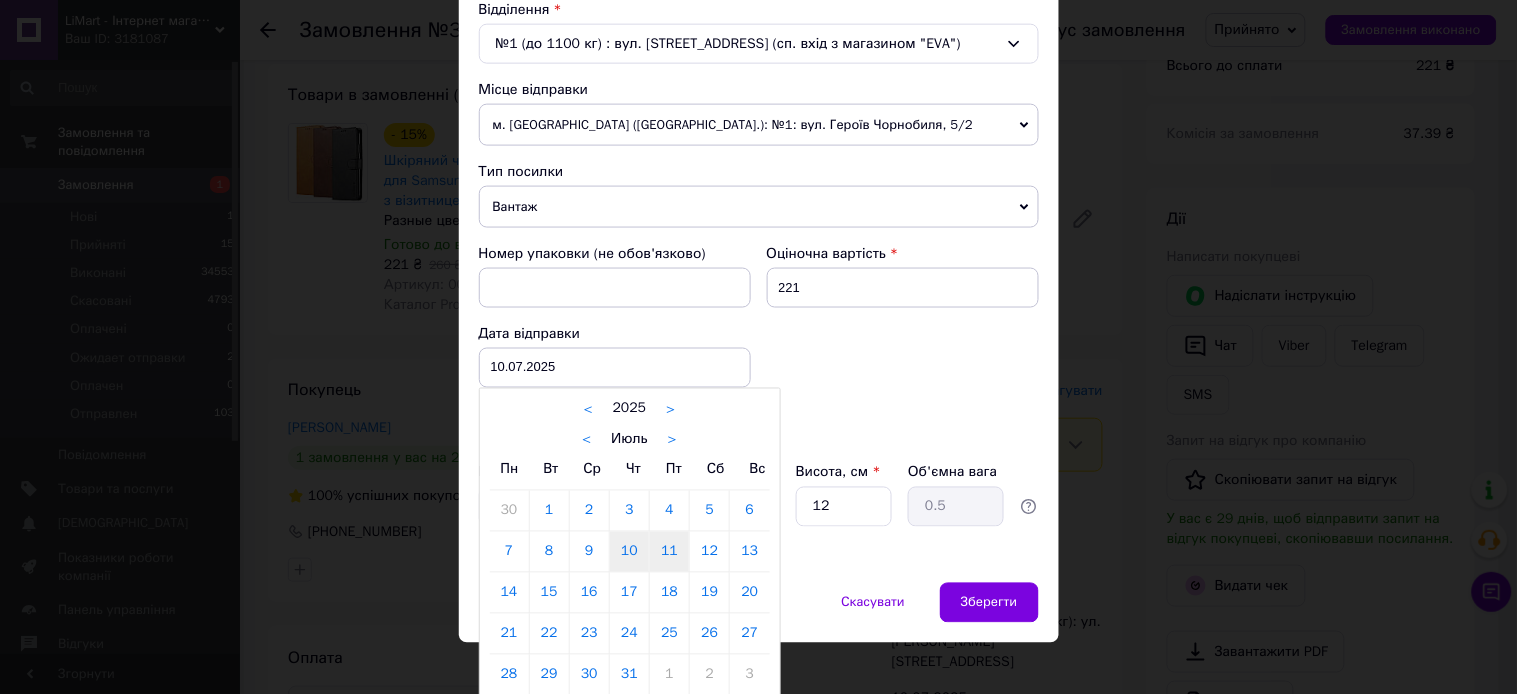 click on "11" at bounding box center [669, 552] 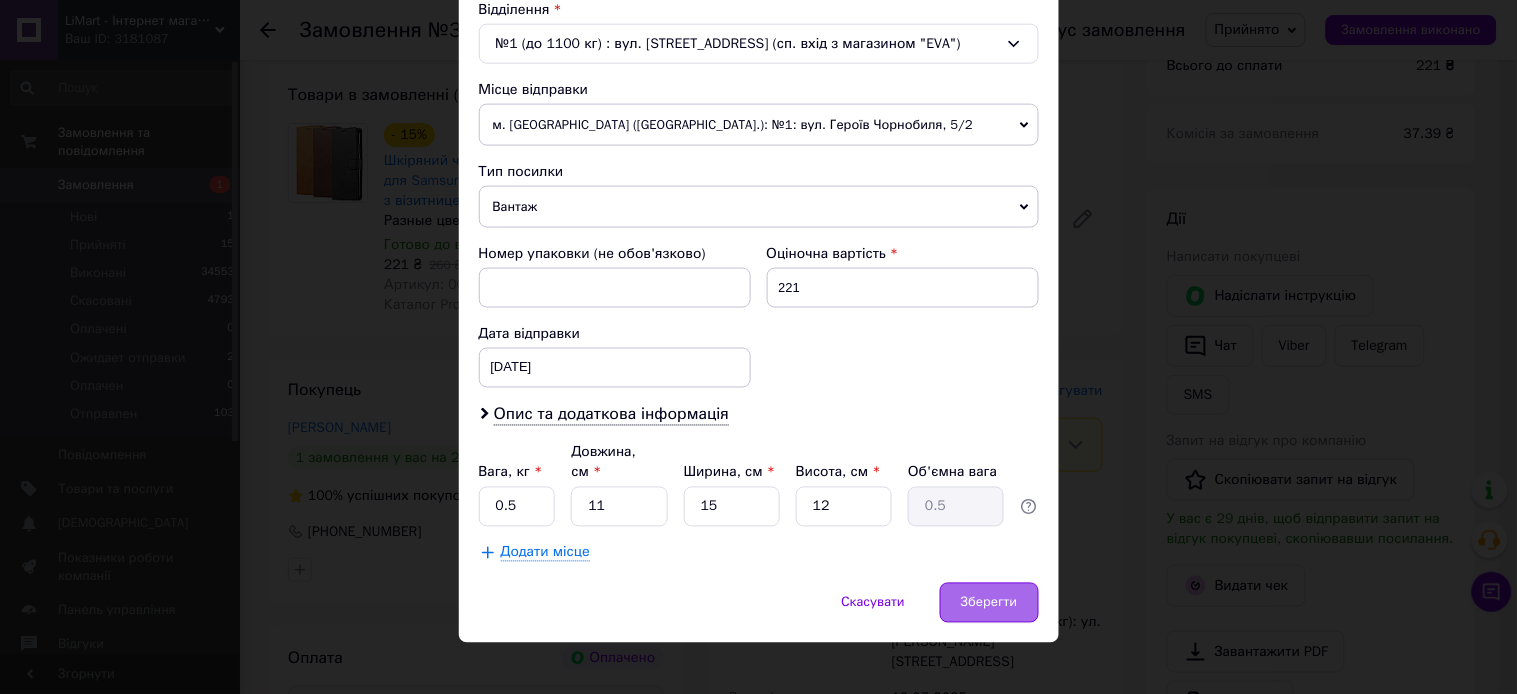 click on "Зберегти" at bounding box center (989, 603) 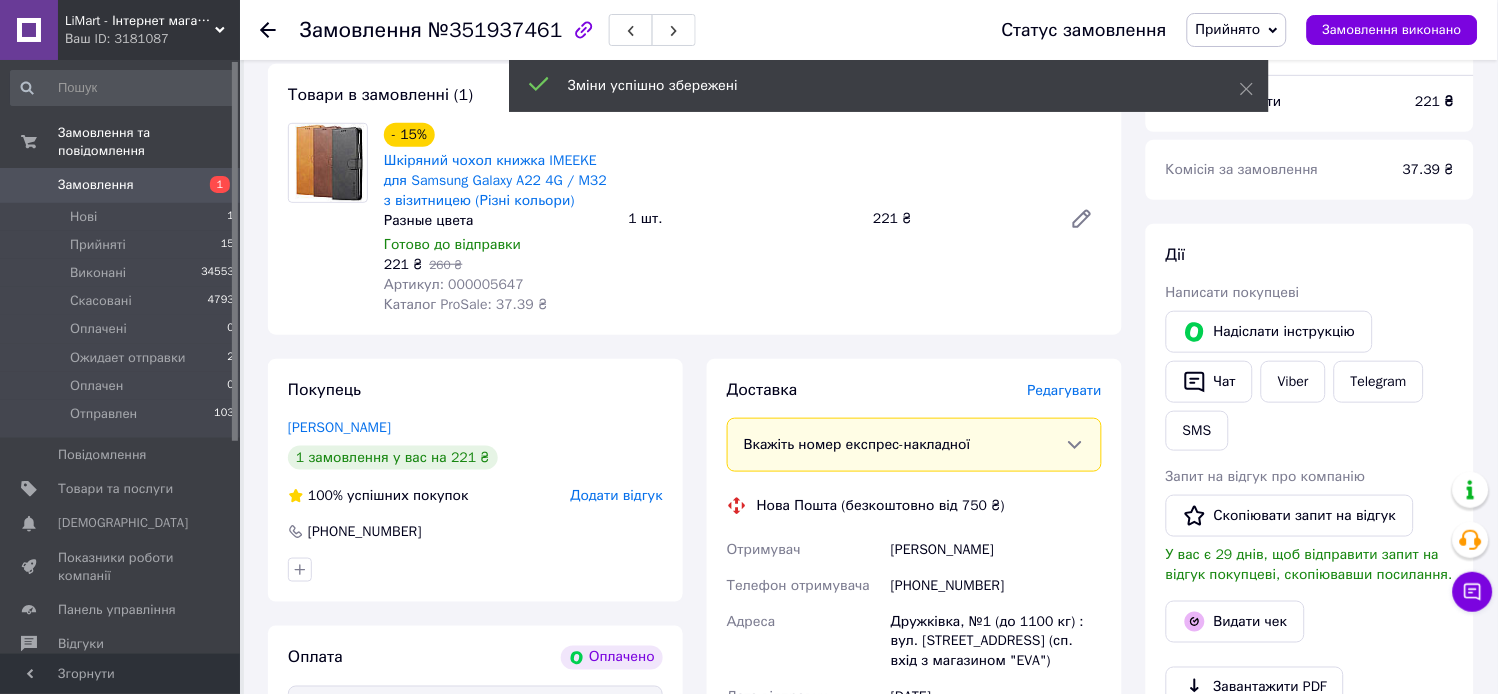 click on "Прийнято" at bounding box center (1228, 29) 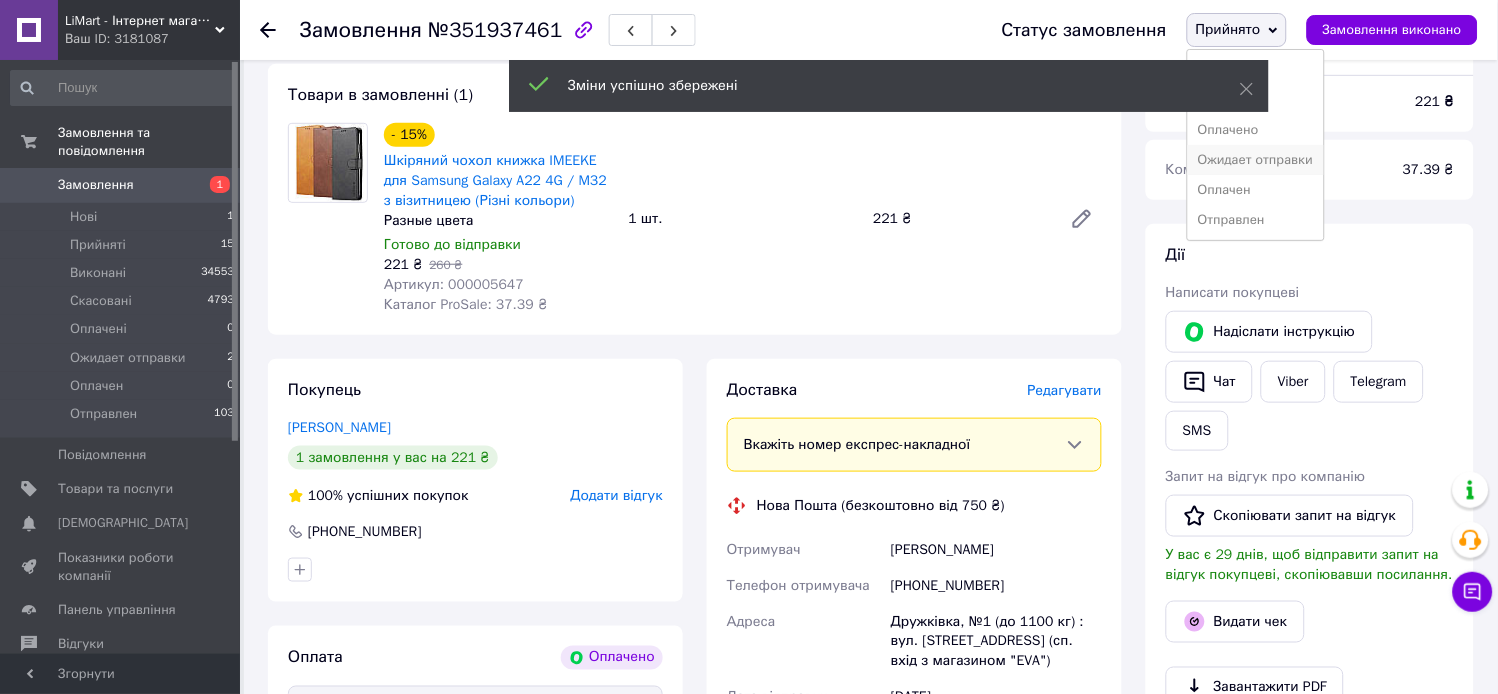 click on "Ожидает отправки" at bounding box center (1256, 160) 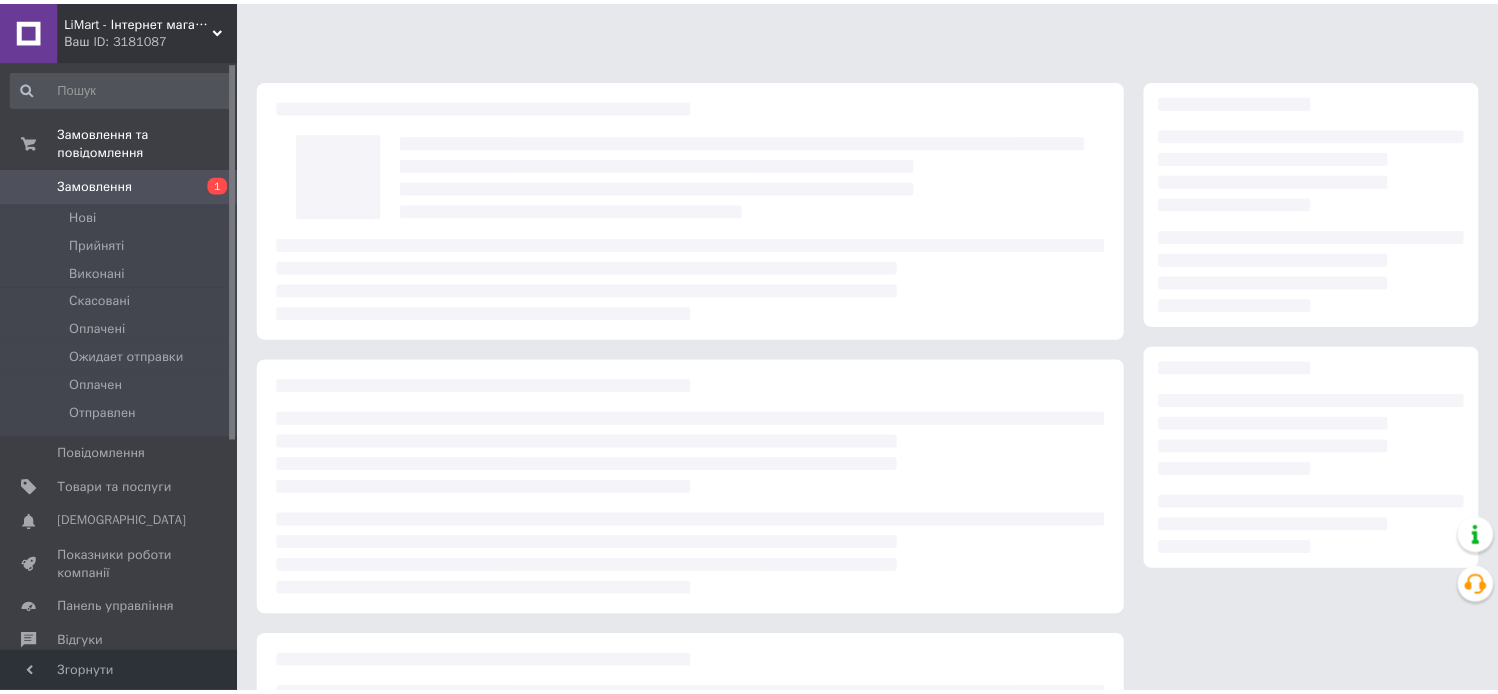 scroll, scrollTop: 0, scrollLeft: 0, axis: both 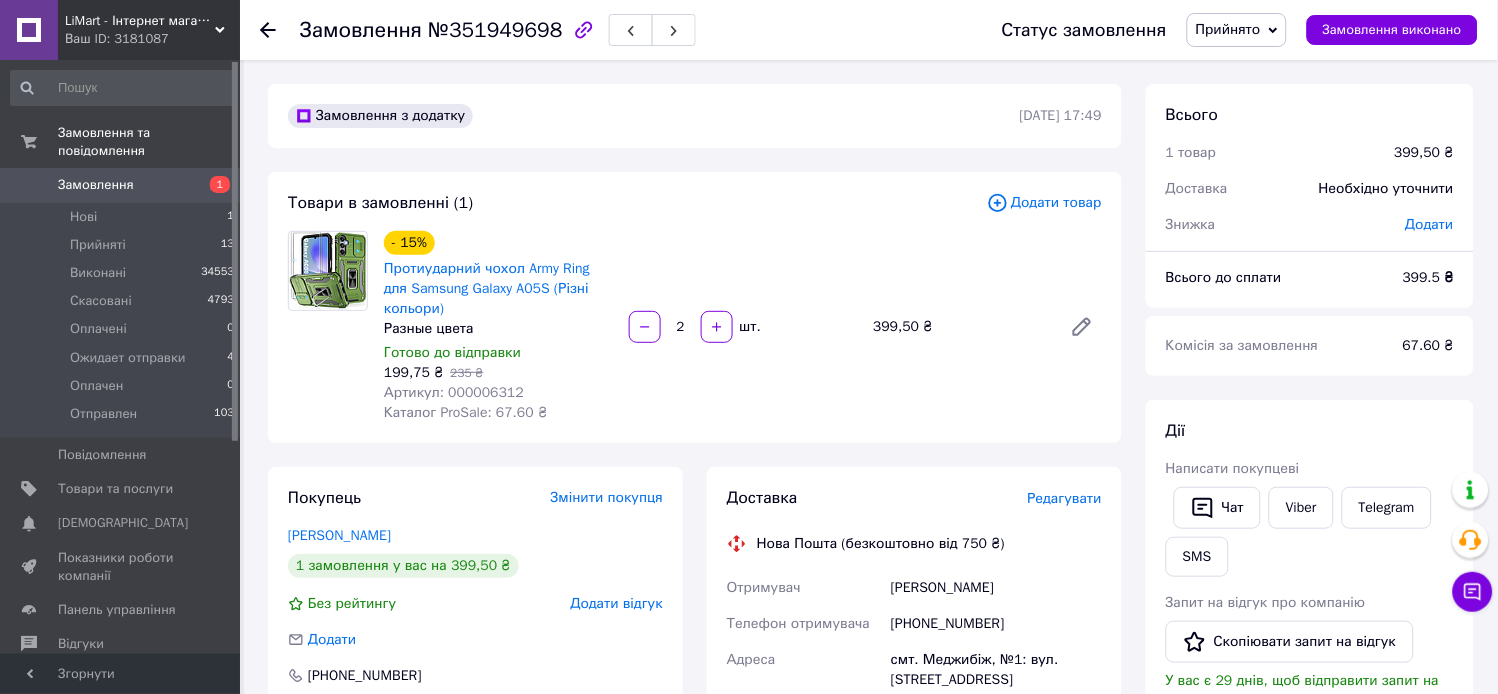 click on "Артикул: 000006312" at bounding box center [454, 392] 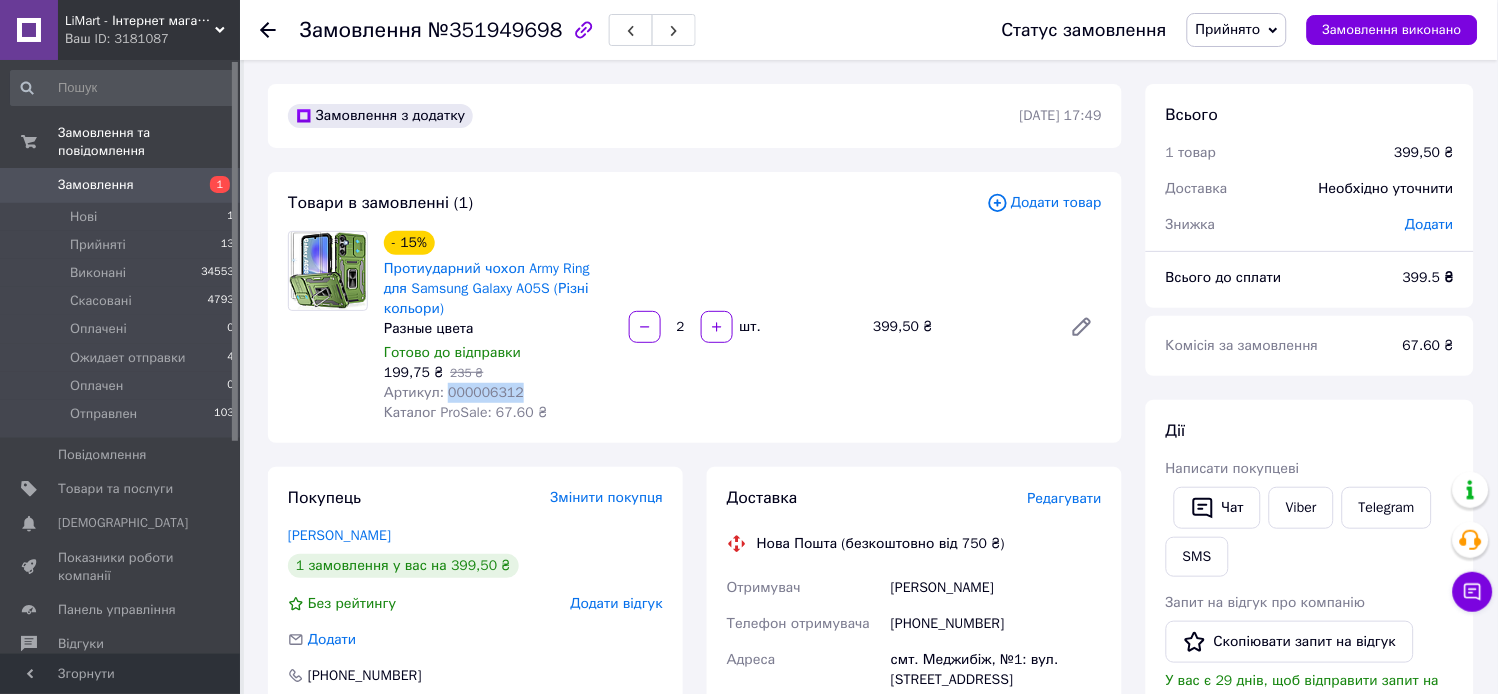 click on "Артикул: 000006312" at bounding box center (454, 392) 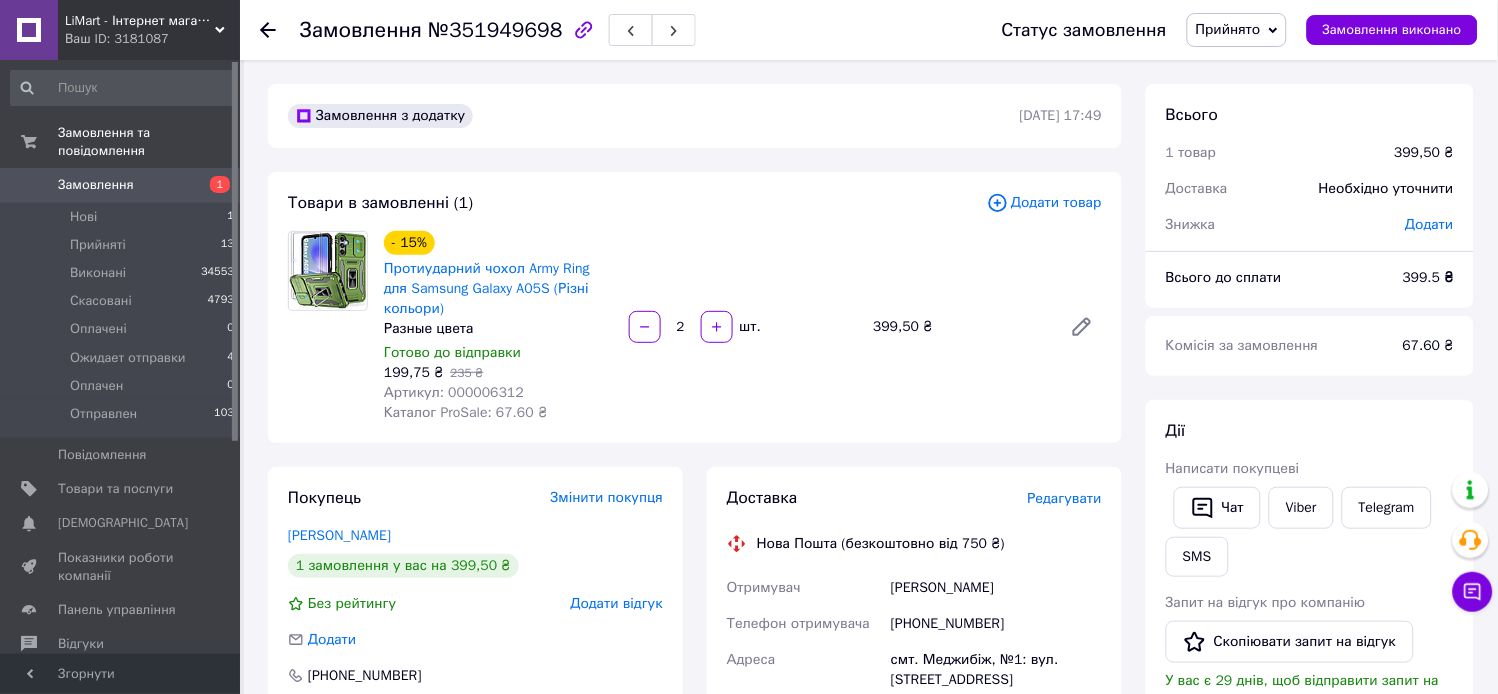 click on "Додати товар" at bounding box center (1044, 203) 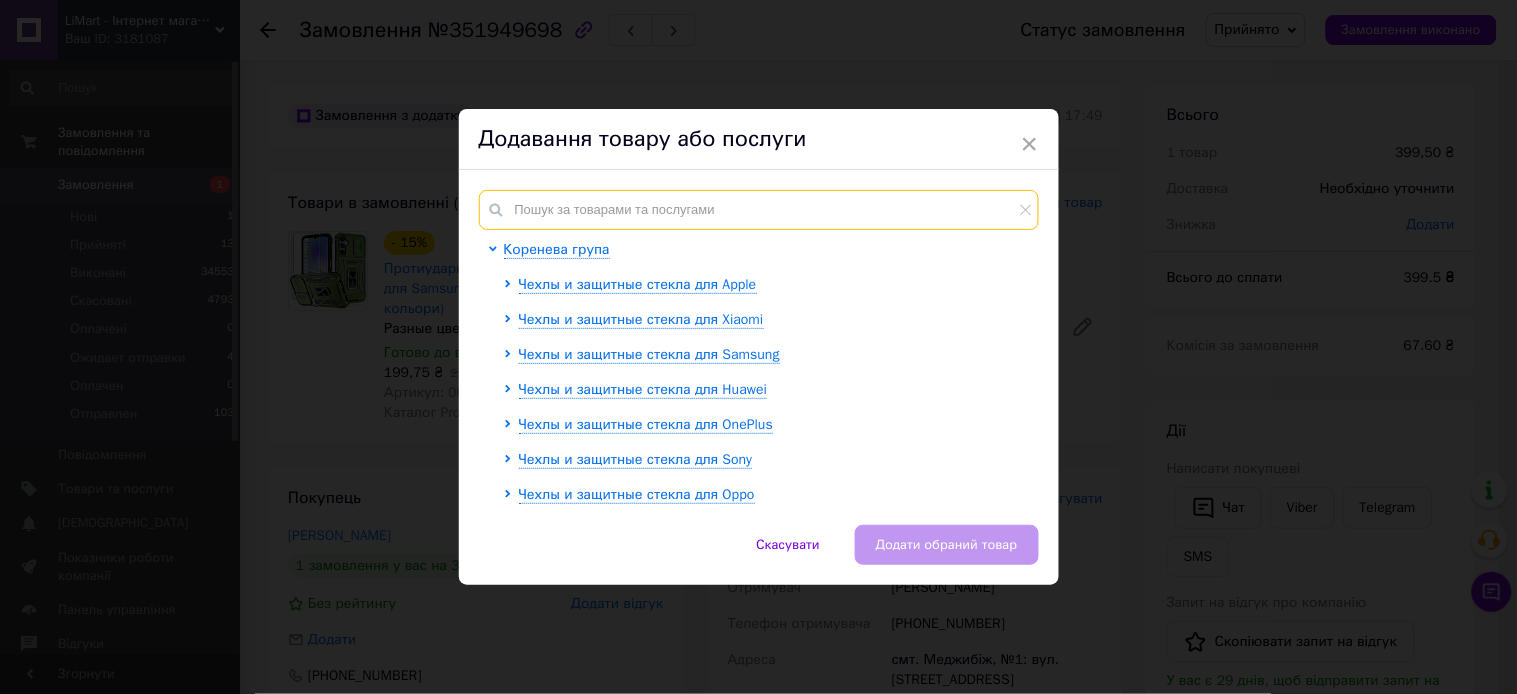 paste on "000006312" 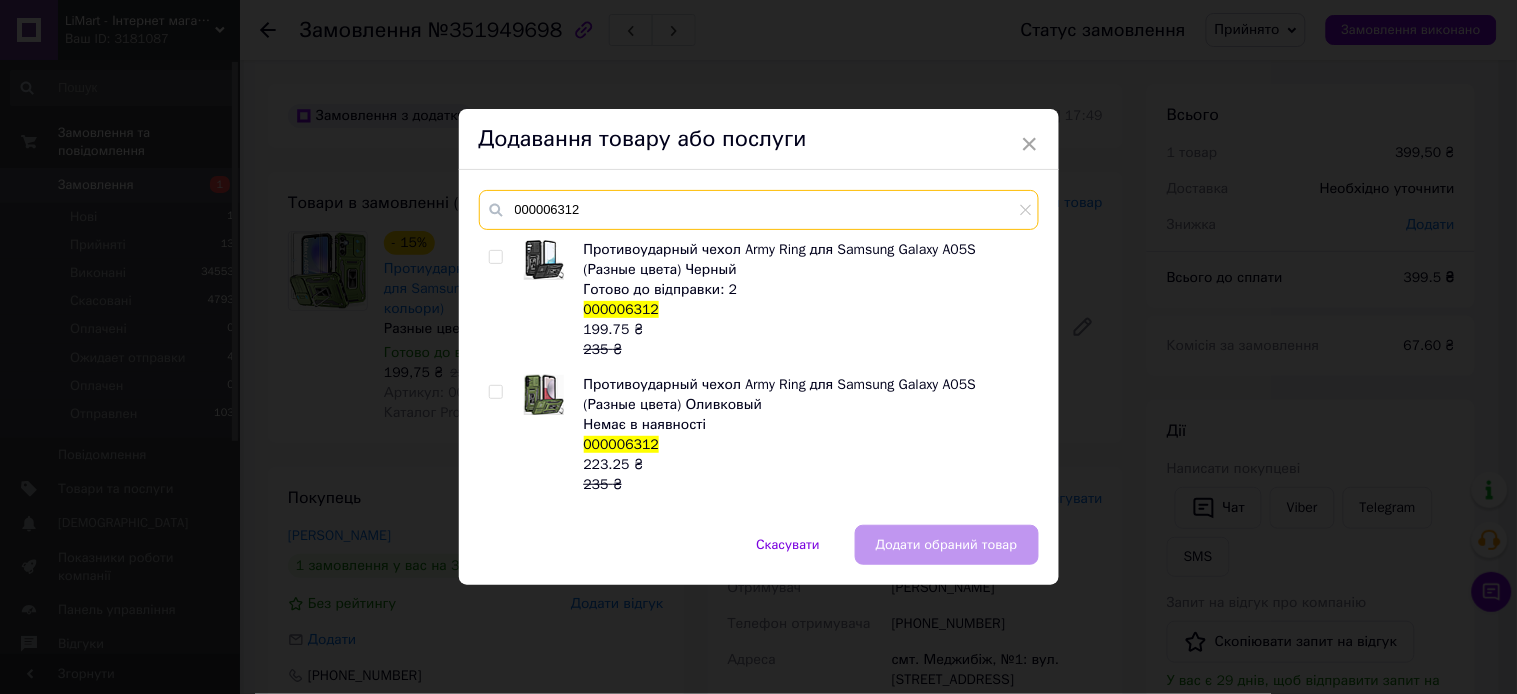 type on "000006312" 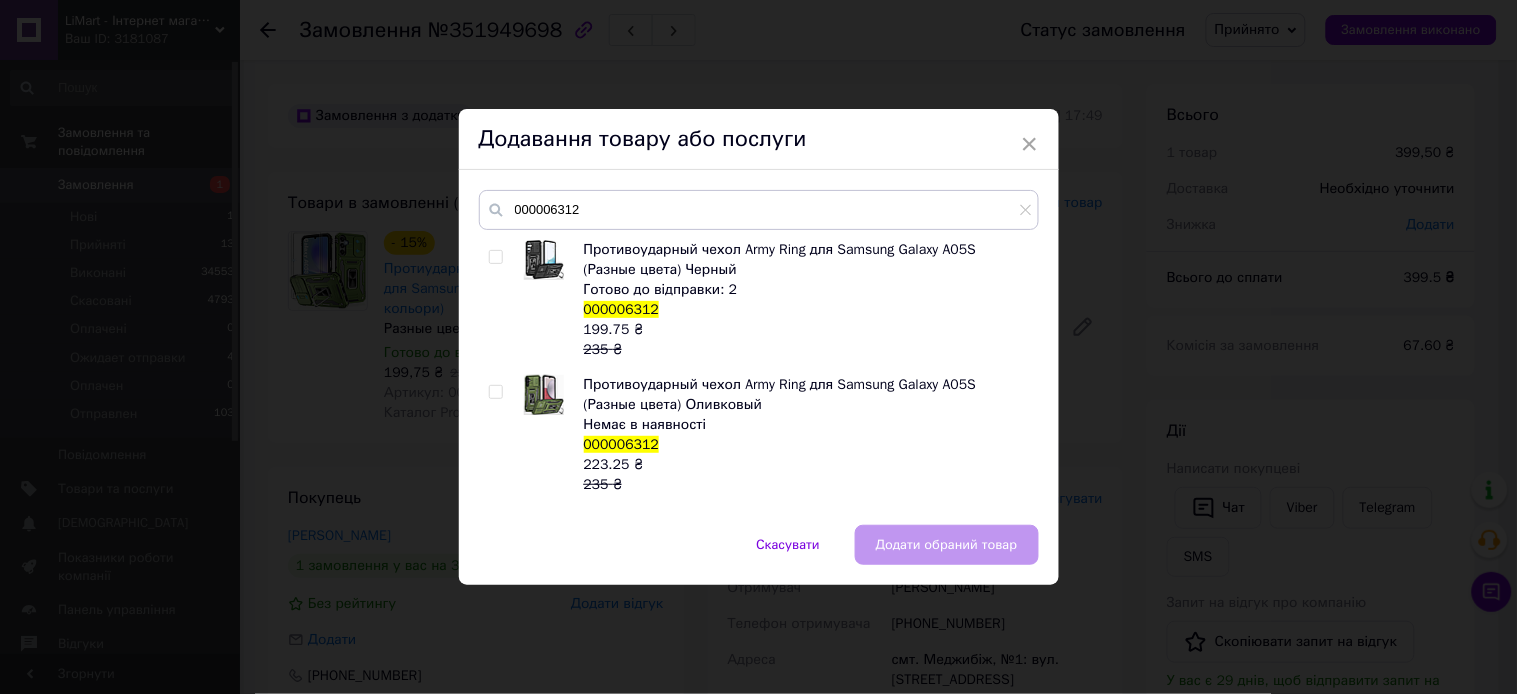click at bounding box center (495, 257) 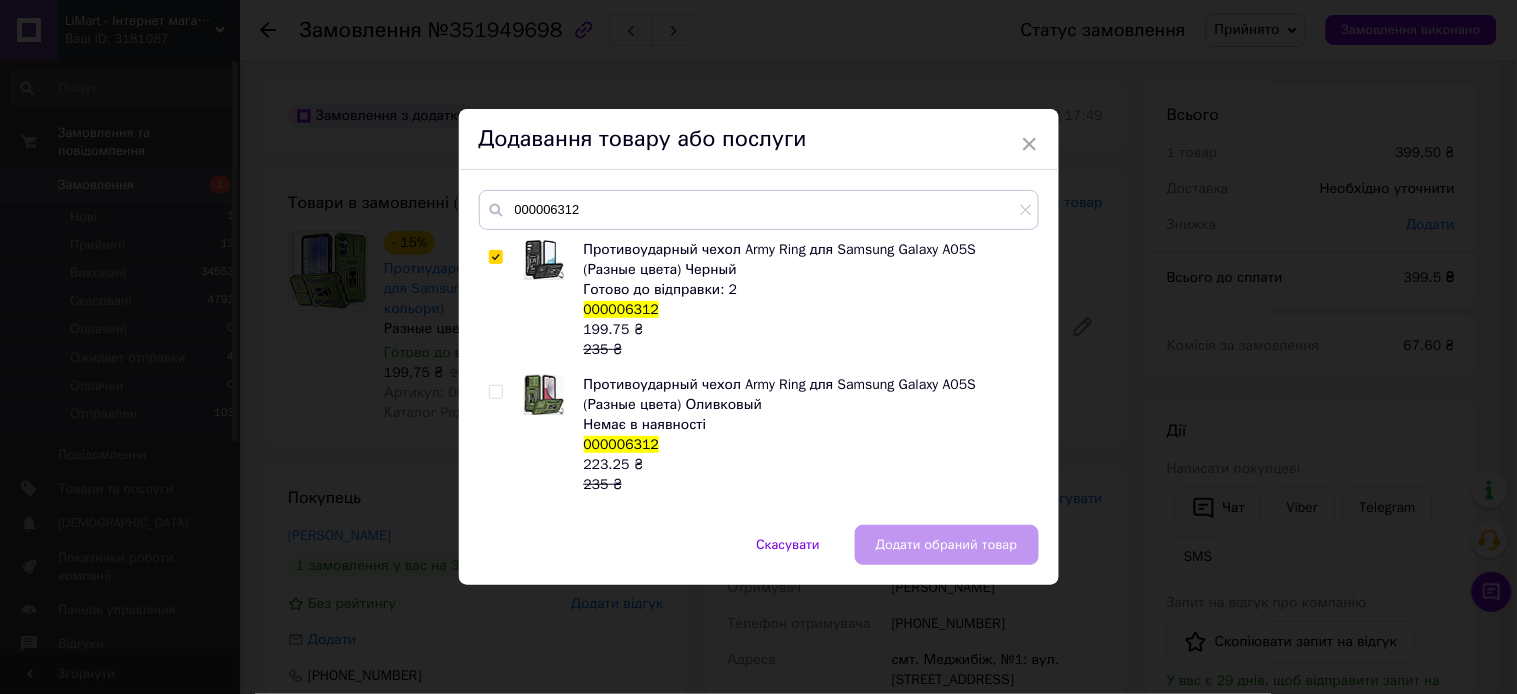 checkbox on "true" 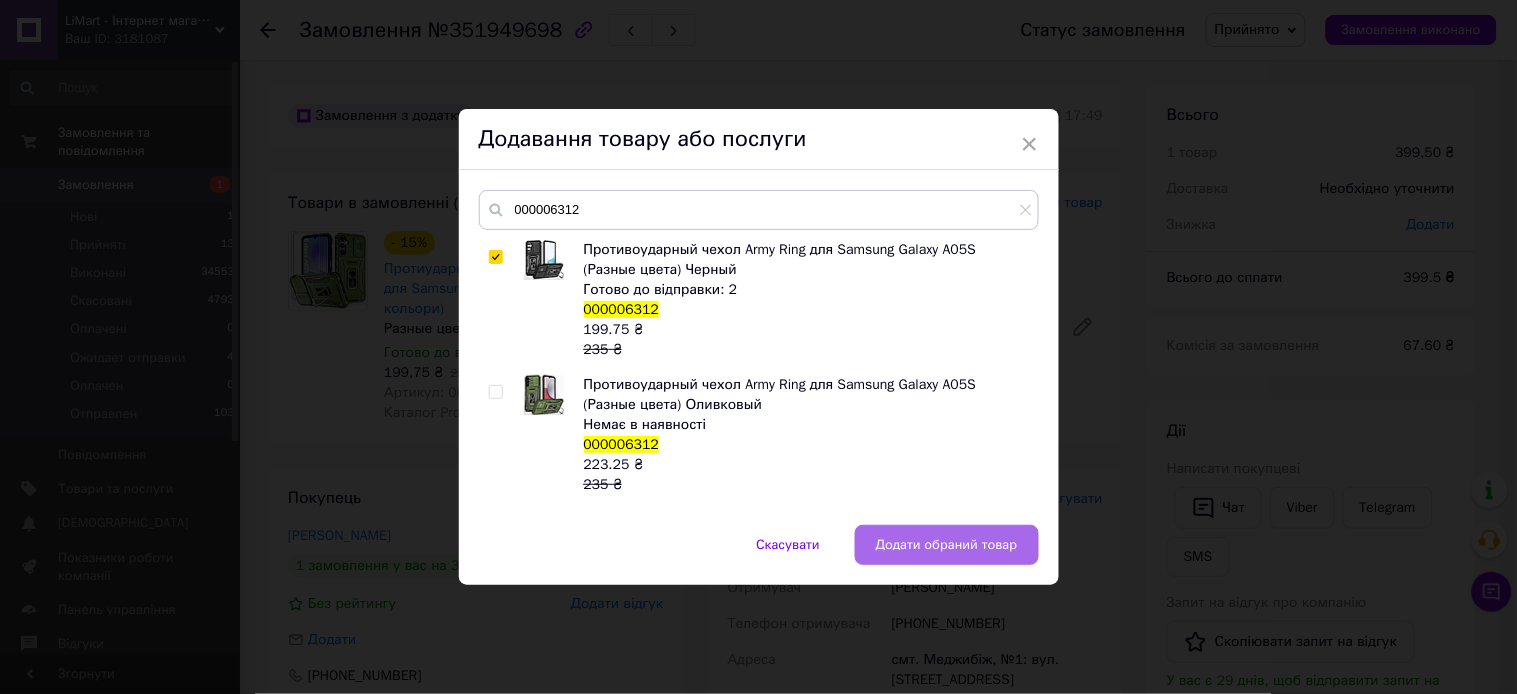 click on "Додати обраний товар" at bounding box center [947, 545] 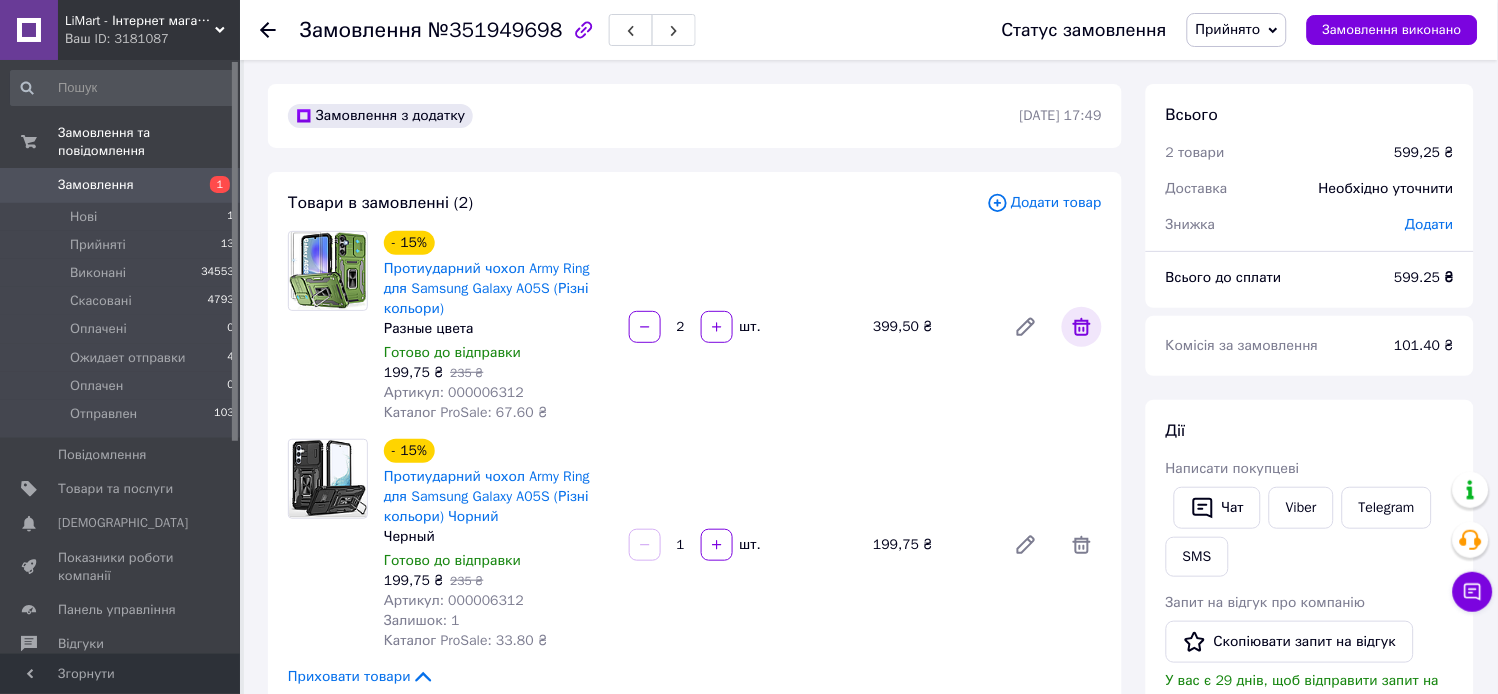 click 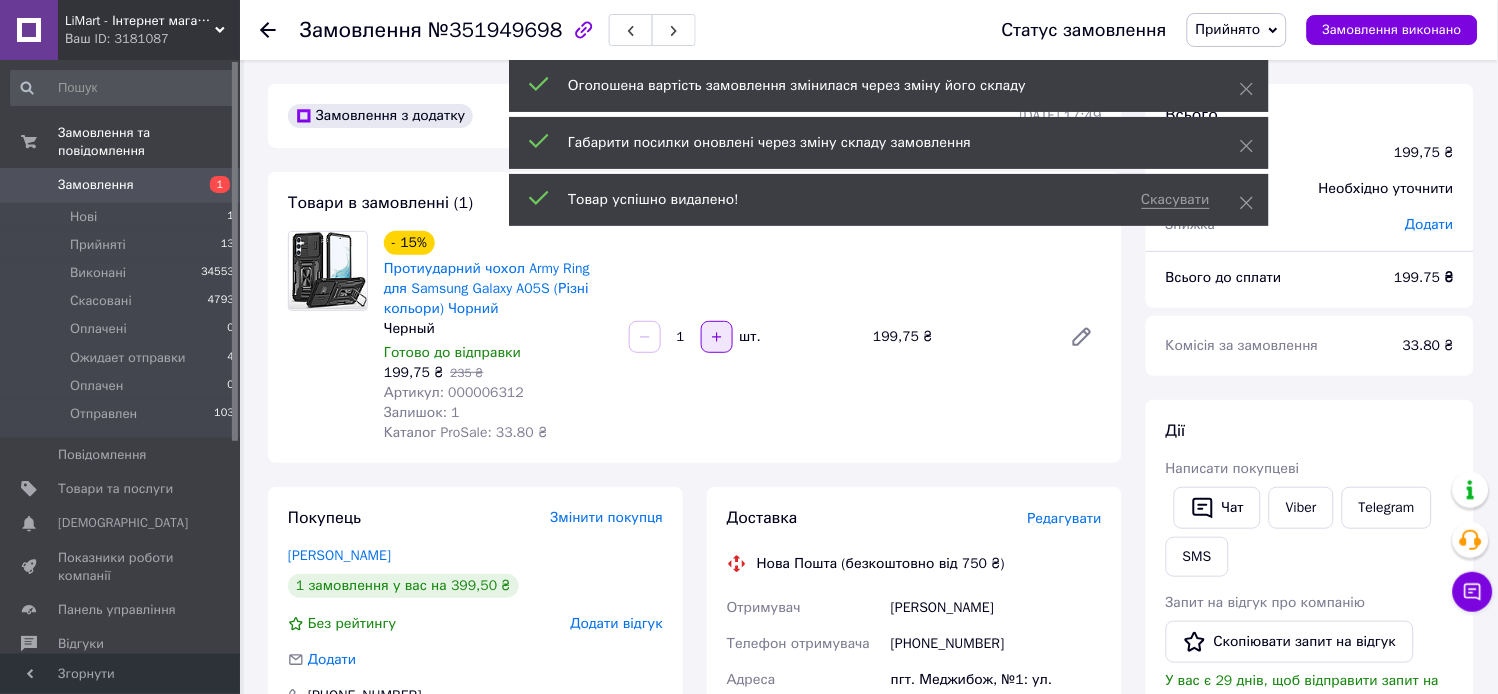 click 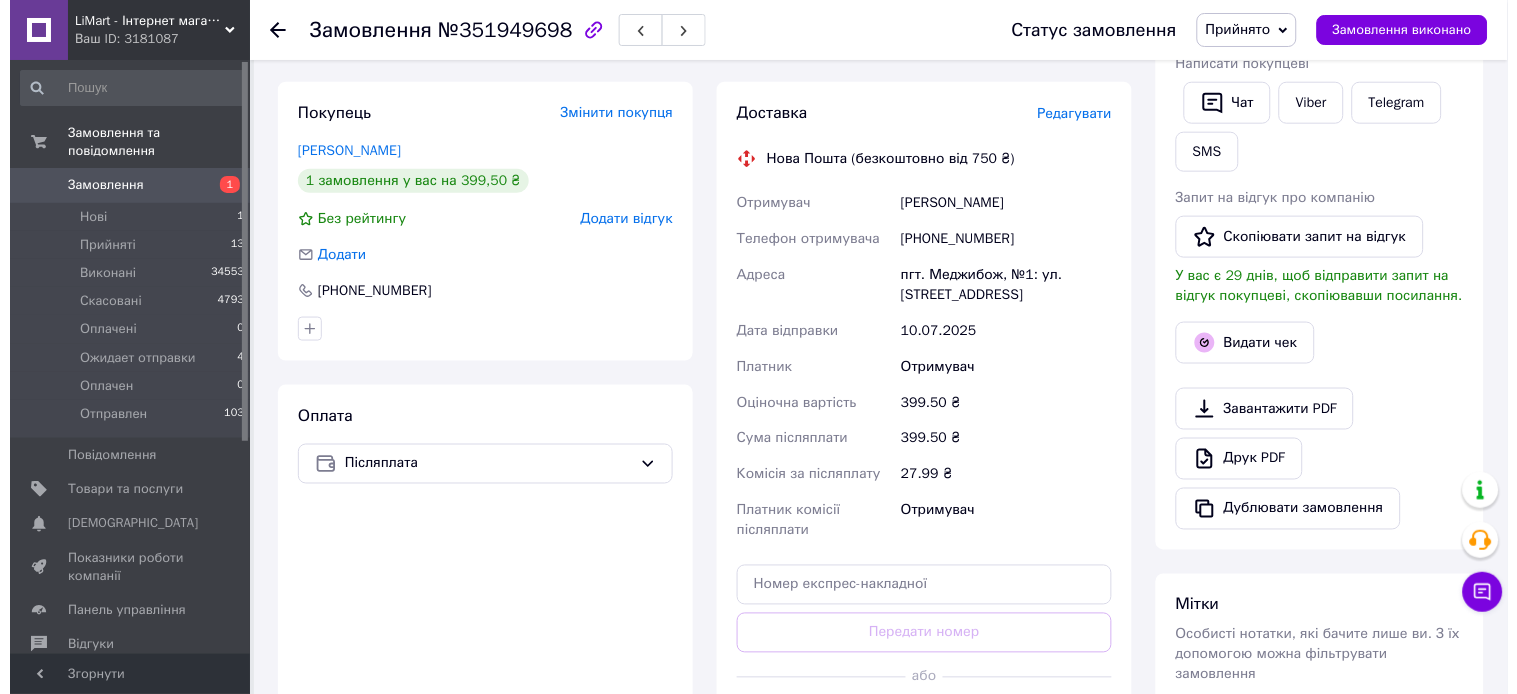 scroll, scrollTop: 444, scrollLeft: 0, axis: vertical 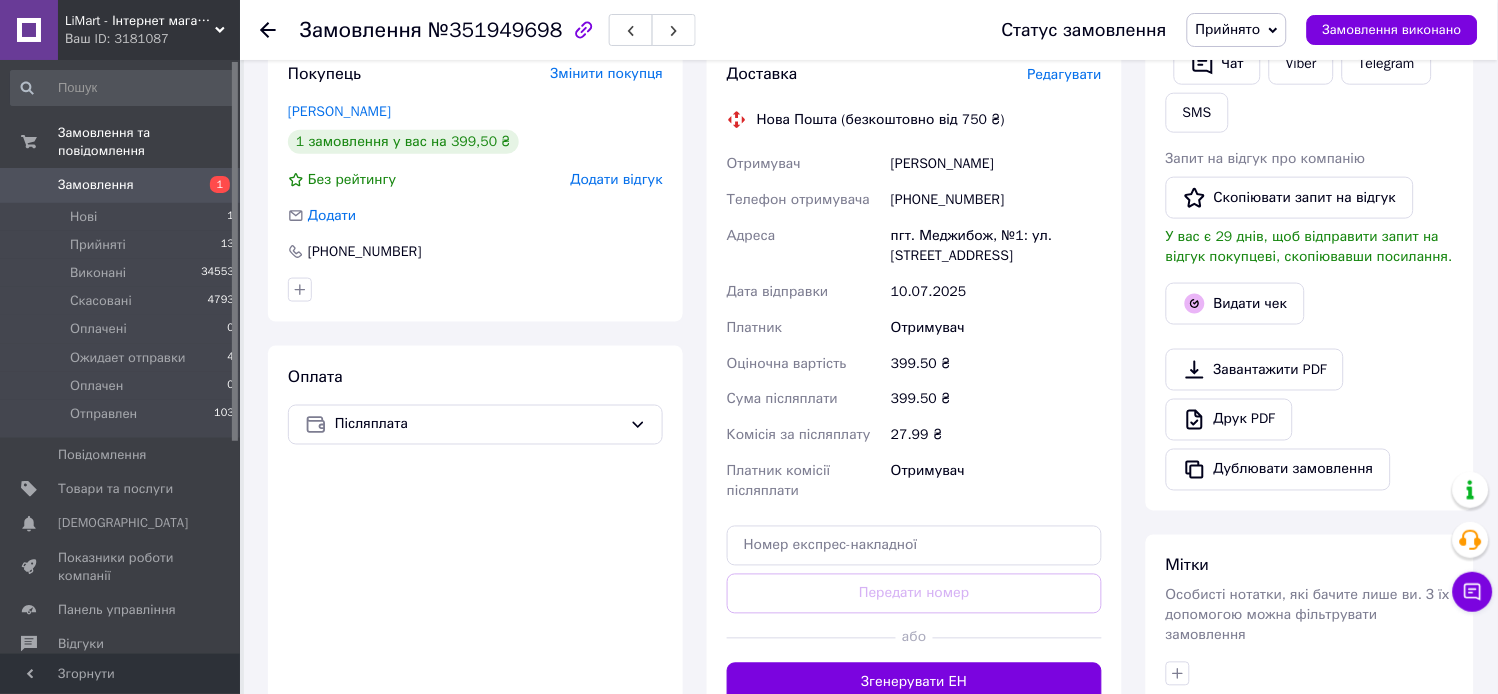 click on "Редагувати" at bounding box center [1065, 74] 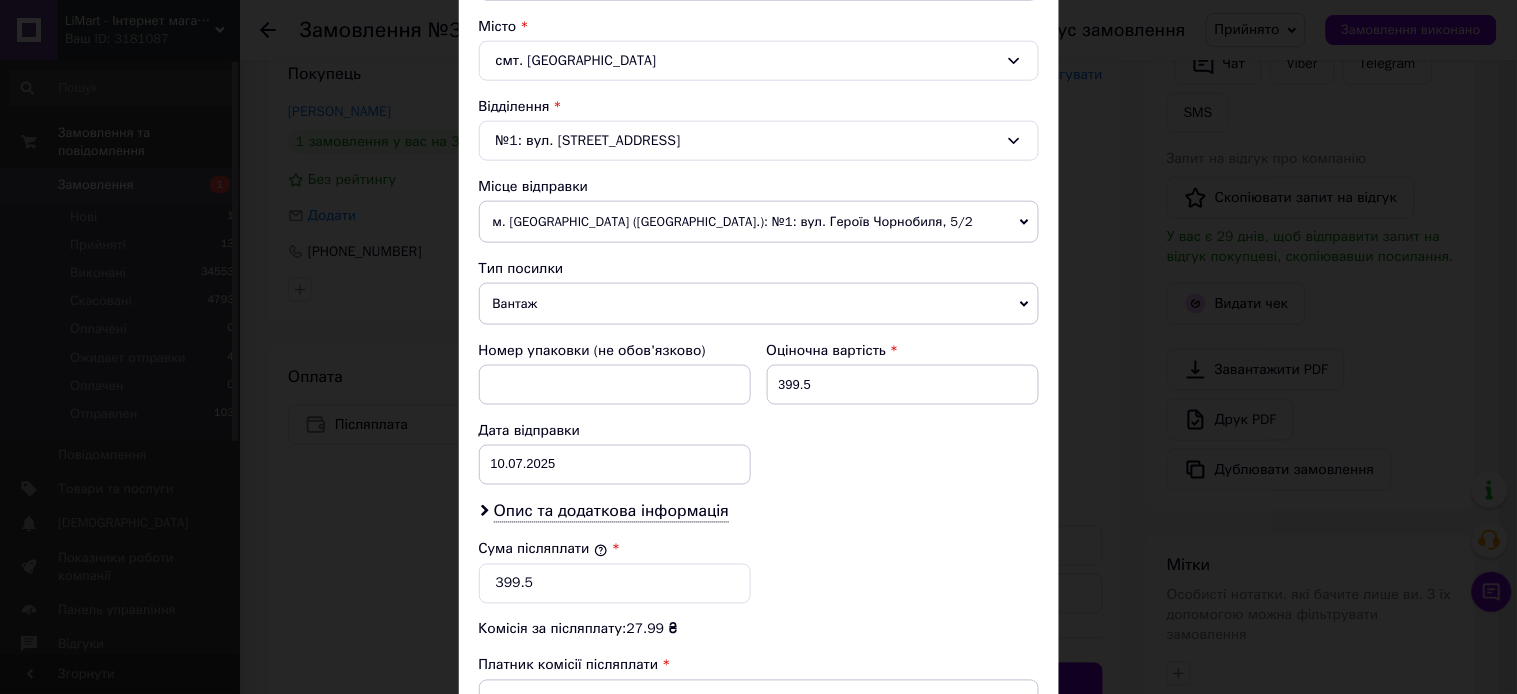 scroll, scrollTop: 666, scrollLeft: 0, axis: vertical 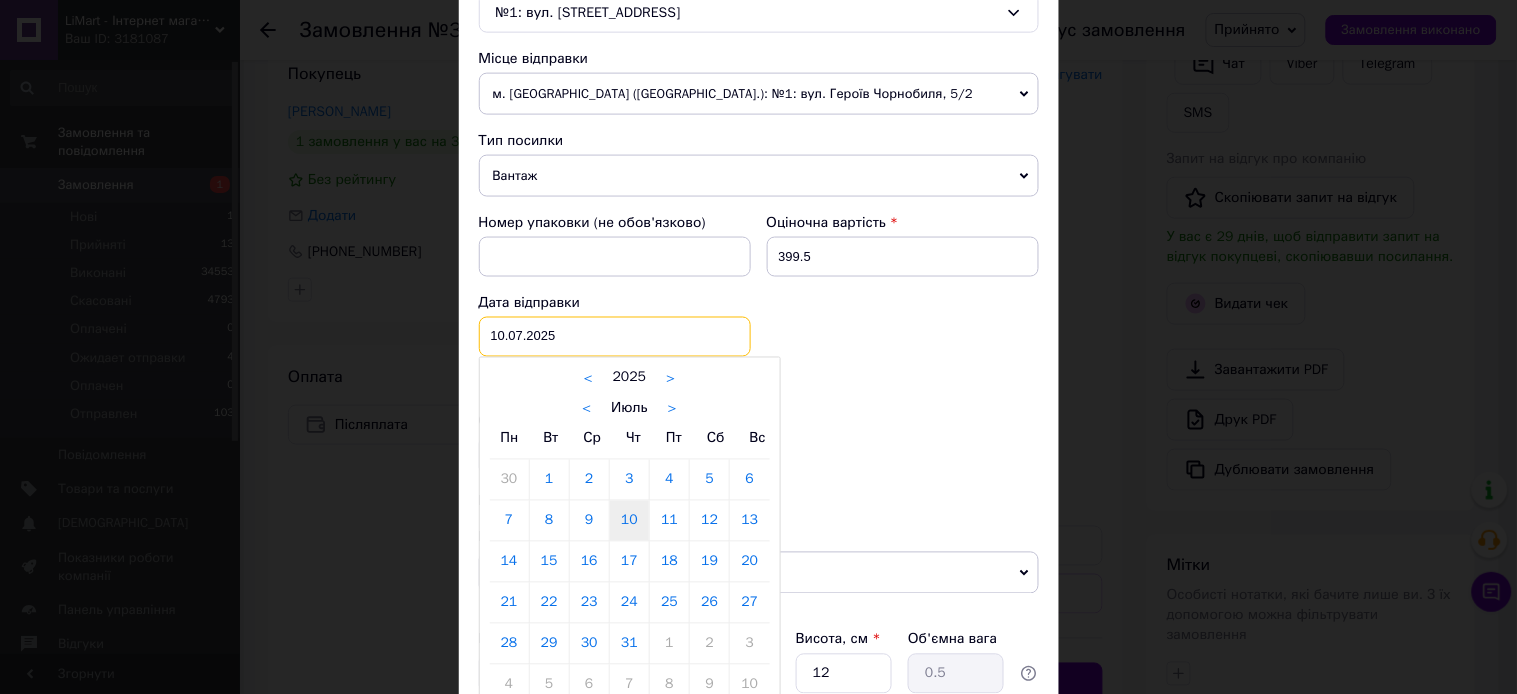 click on "10.07.2025 < 2025 > < Июль > Пн Вт Ср Чт Пт Сб Вс 30 1 2 3 4 5 6 7 8 9 10 11 12 13 14 15 16 17 18 19 20 21 22 23 24 25 26 27 28 29 30 31 1 2 3 4 5 6 7 8 9 10" at bounding box center [615, 337] 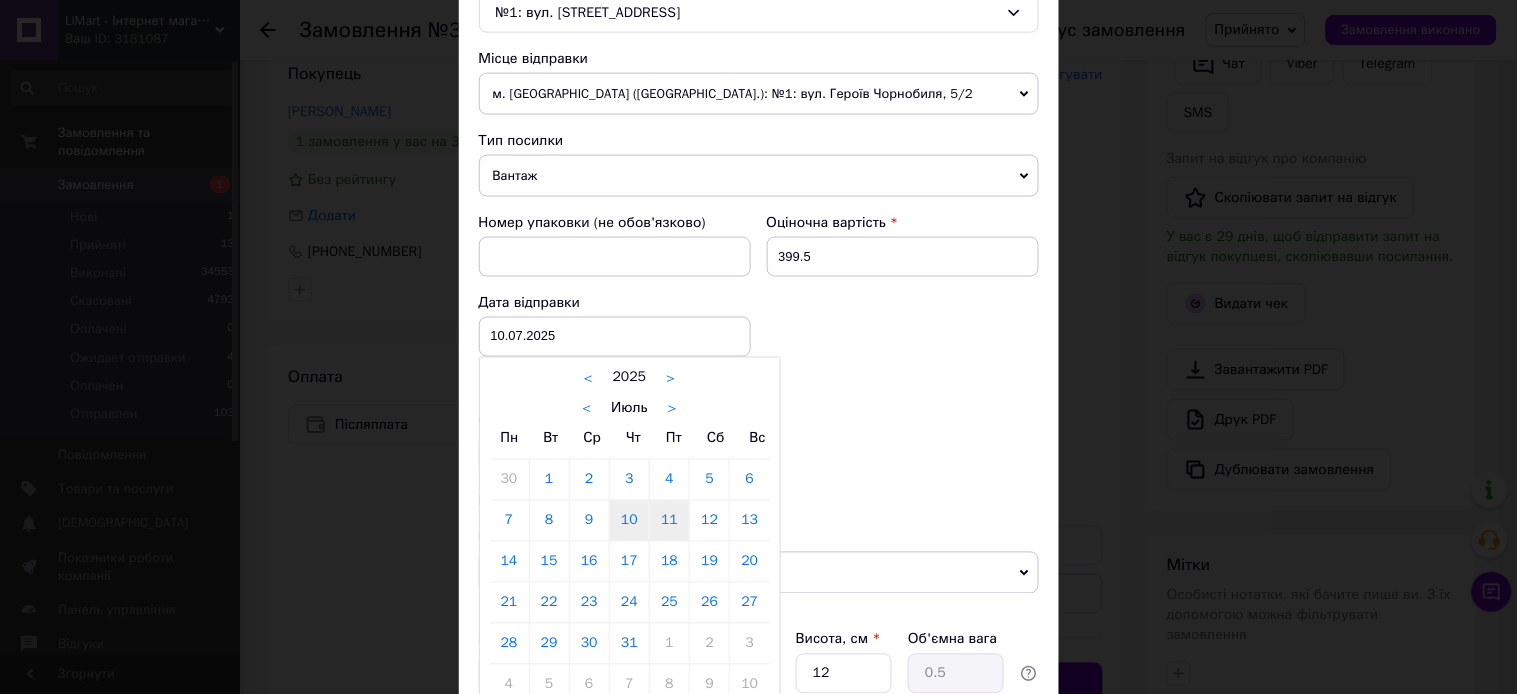 click on "11" at bounding box center [669, 521] 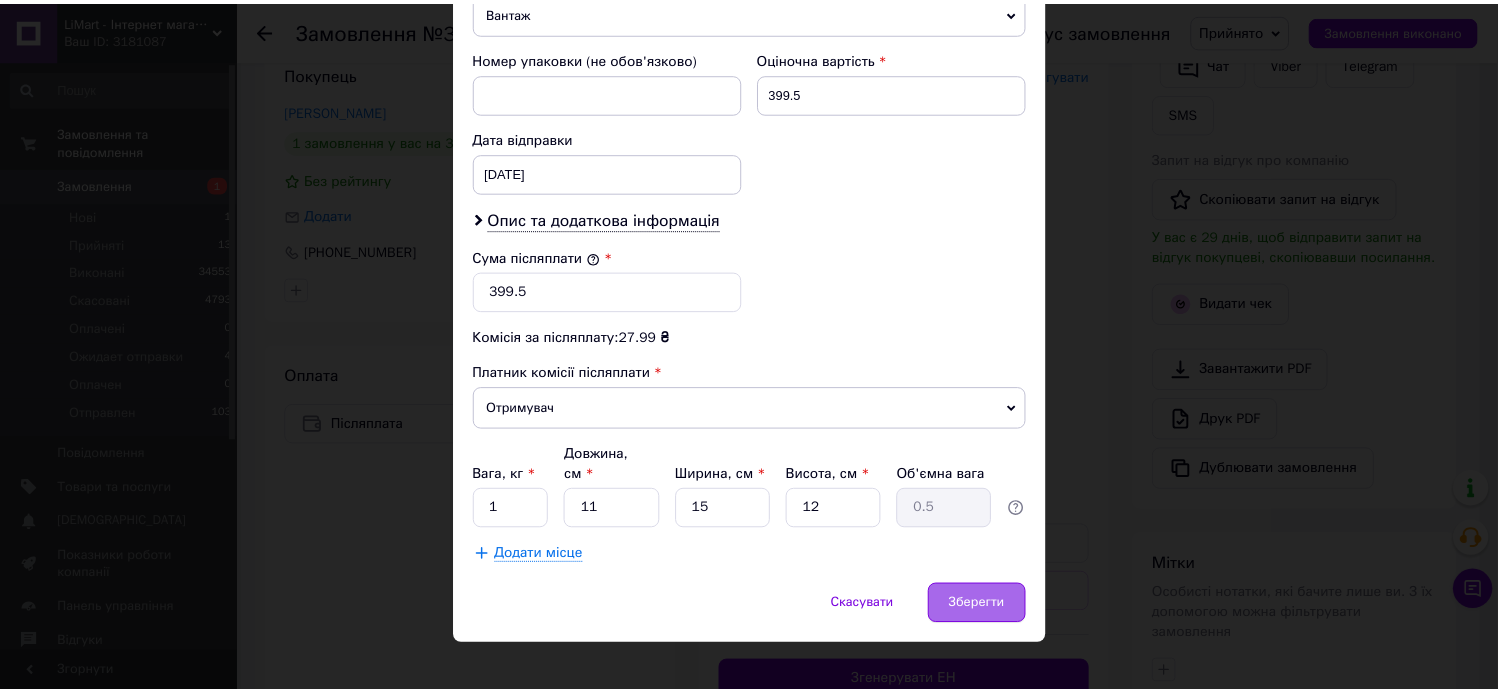 scroll, scrollTop: 834, scrollLeft: 0, axis: vertical 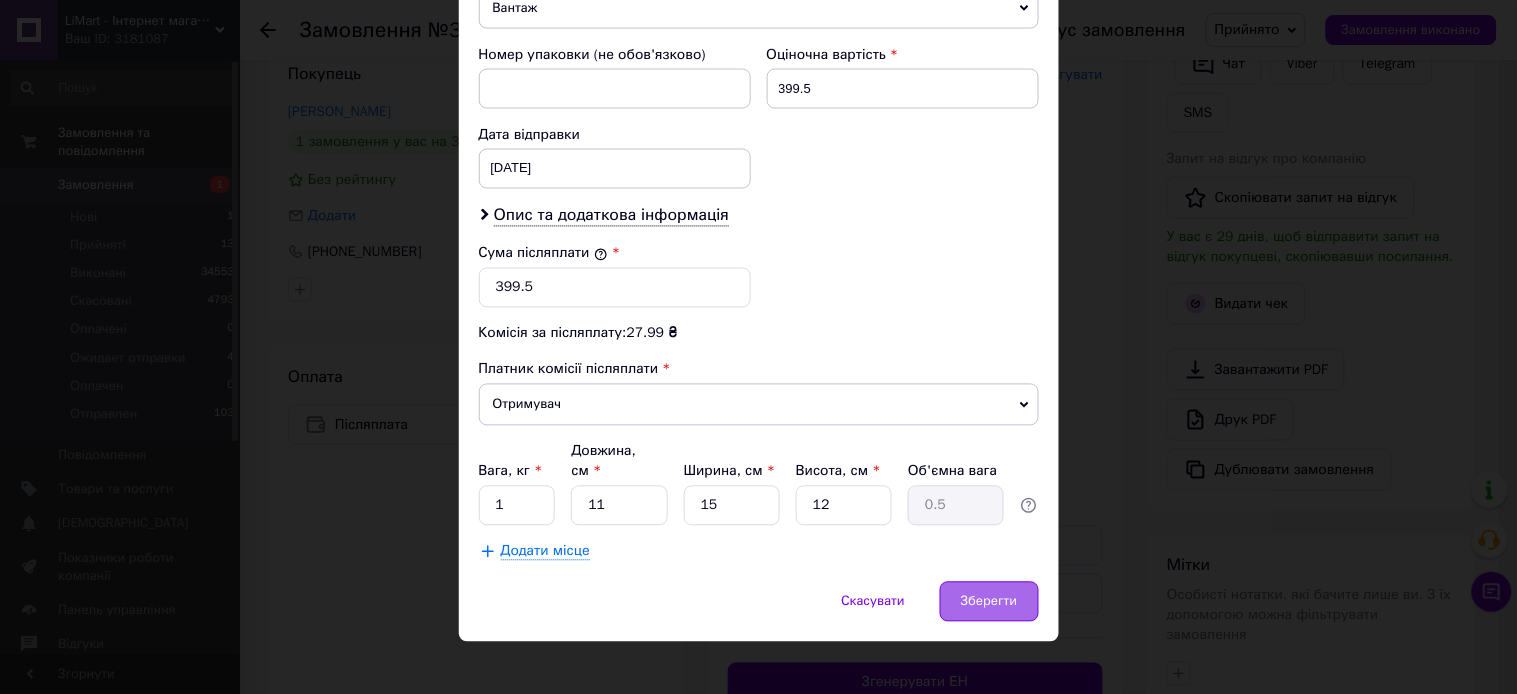 click on "Зберегти" at bounding box center (989, 602) 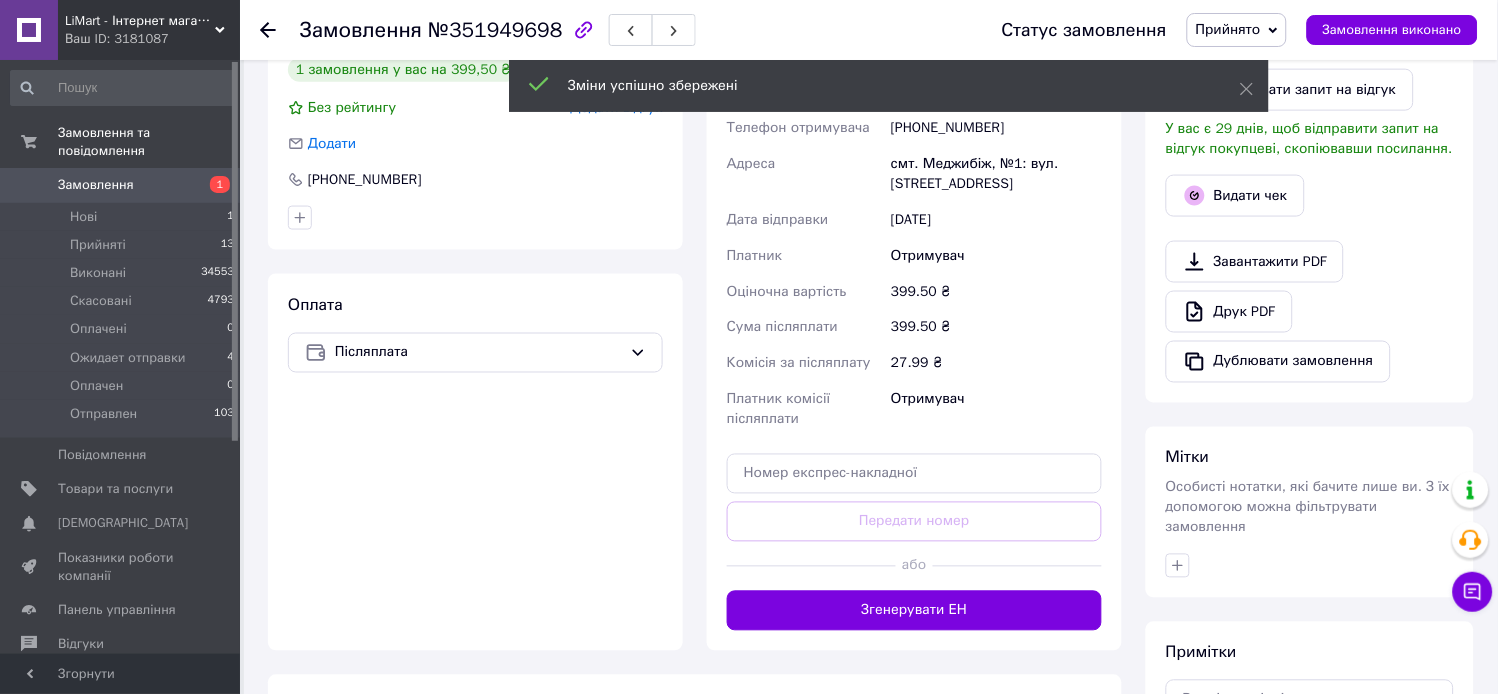 scroll, scrollTop: 777, scrollLeft: 0, axis: vertical 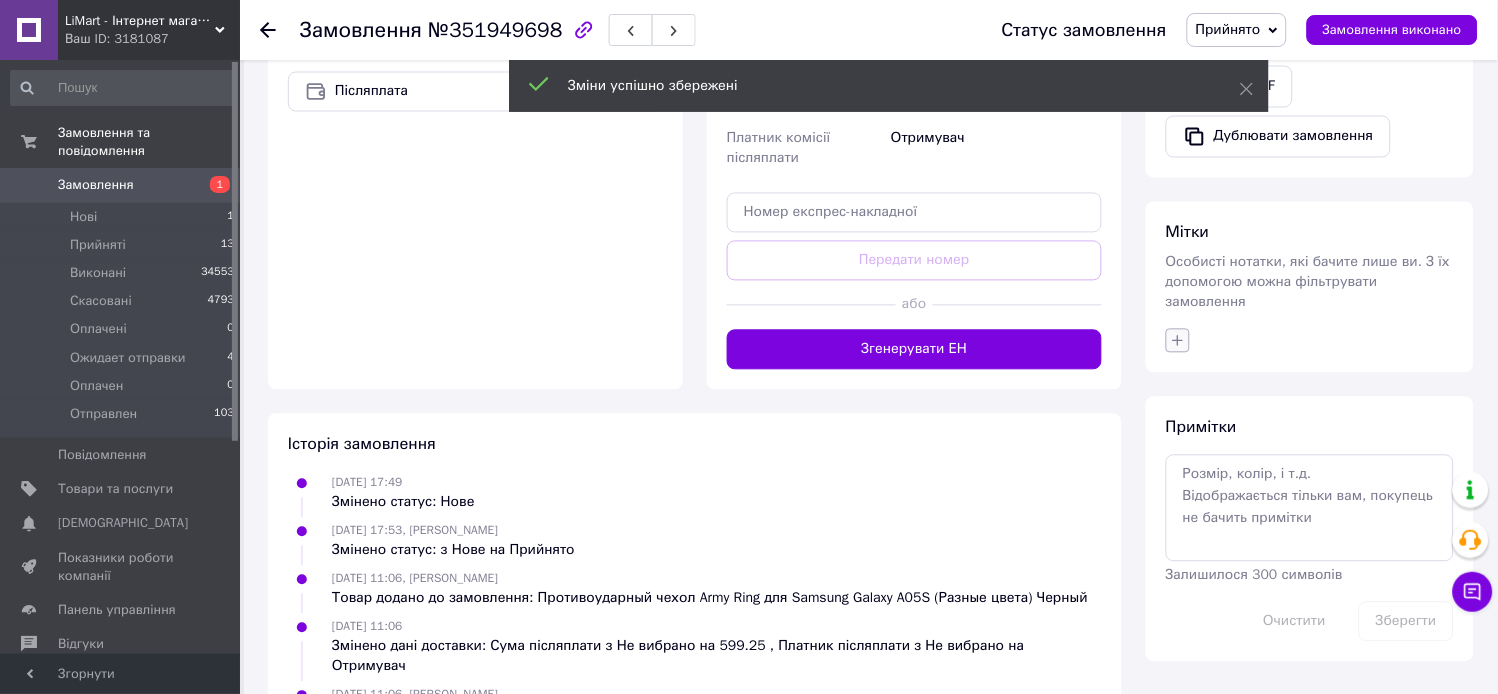 click 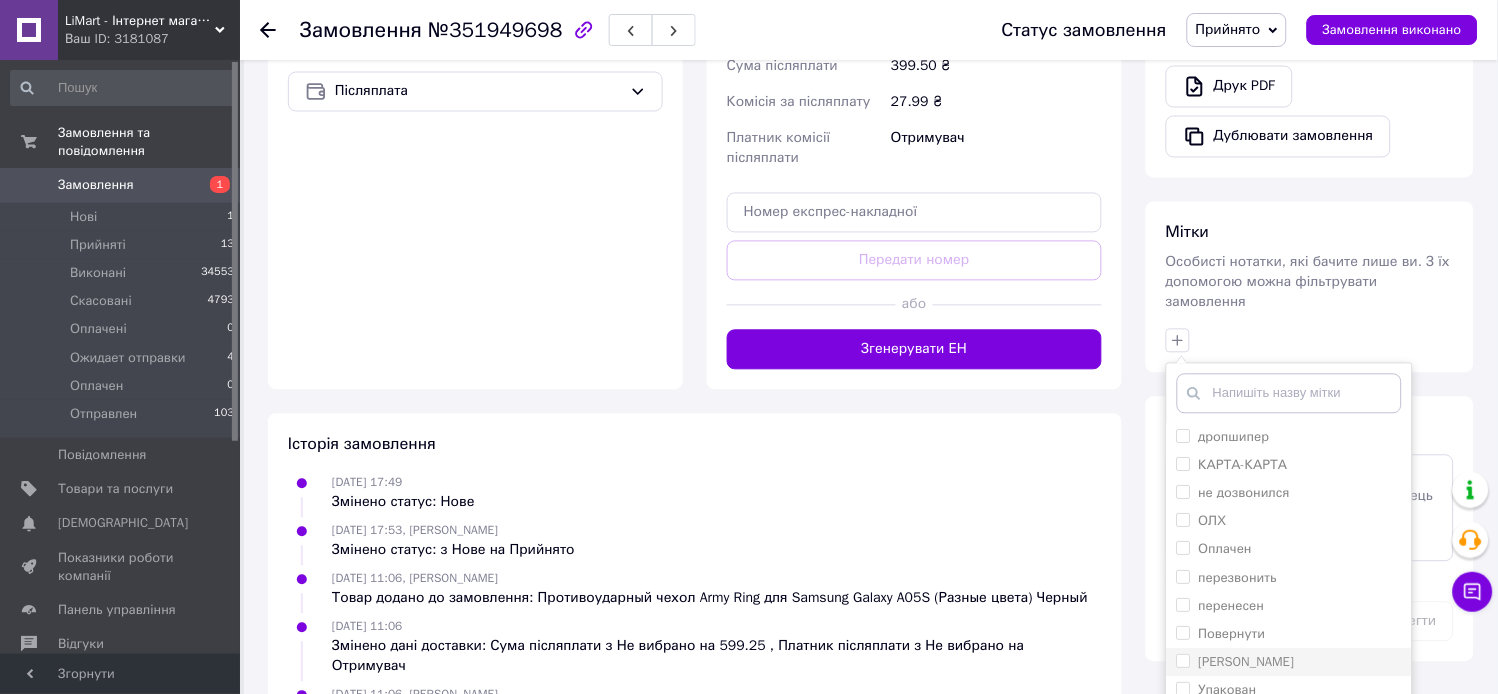 click on "[PERSON_NAME]" at bounding box center (1247, 662) 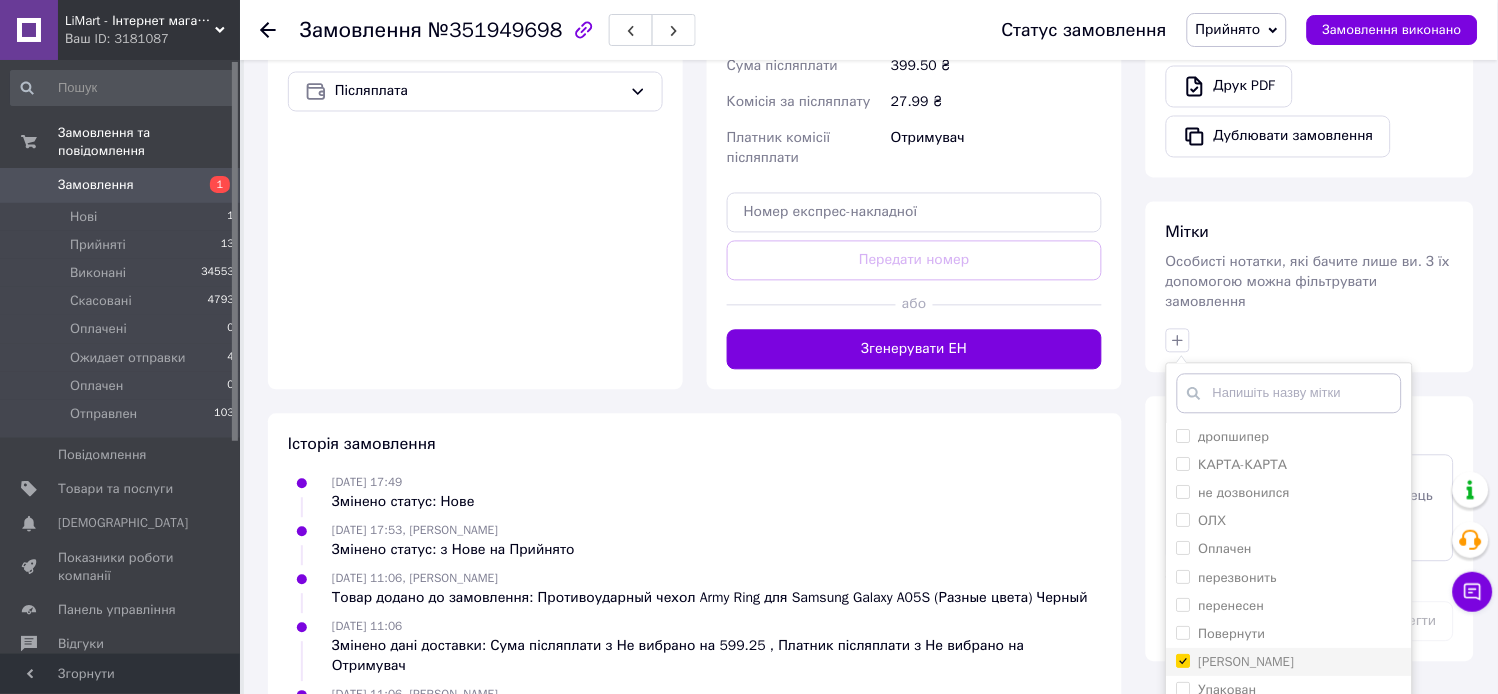 checkbox on "true" 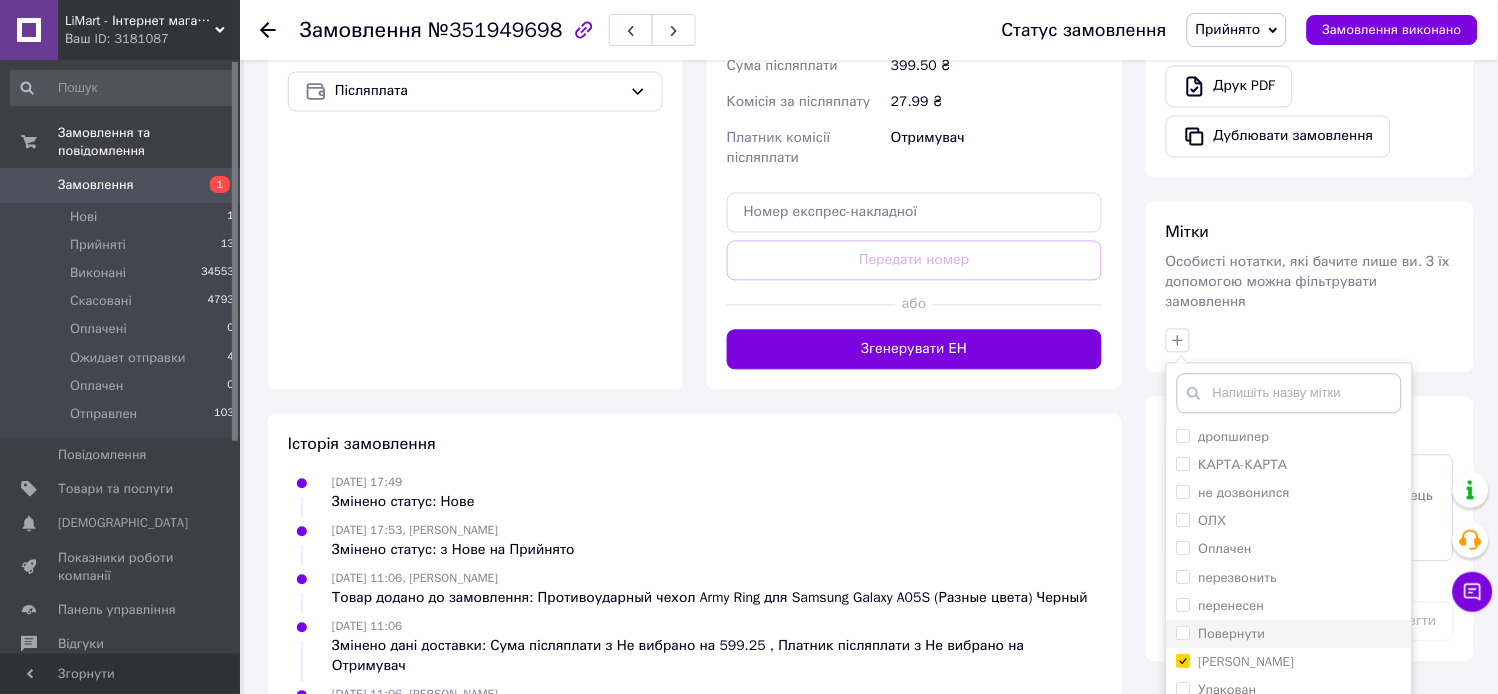 scroll, scrollTop: 10, scrollLeft: 0, axis: vertical 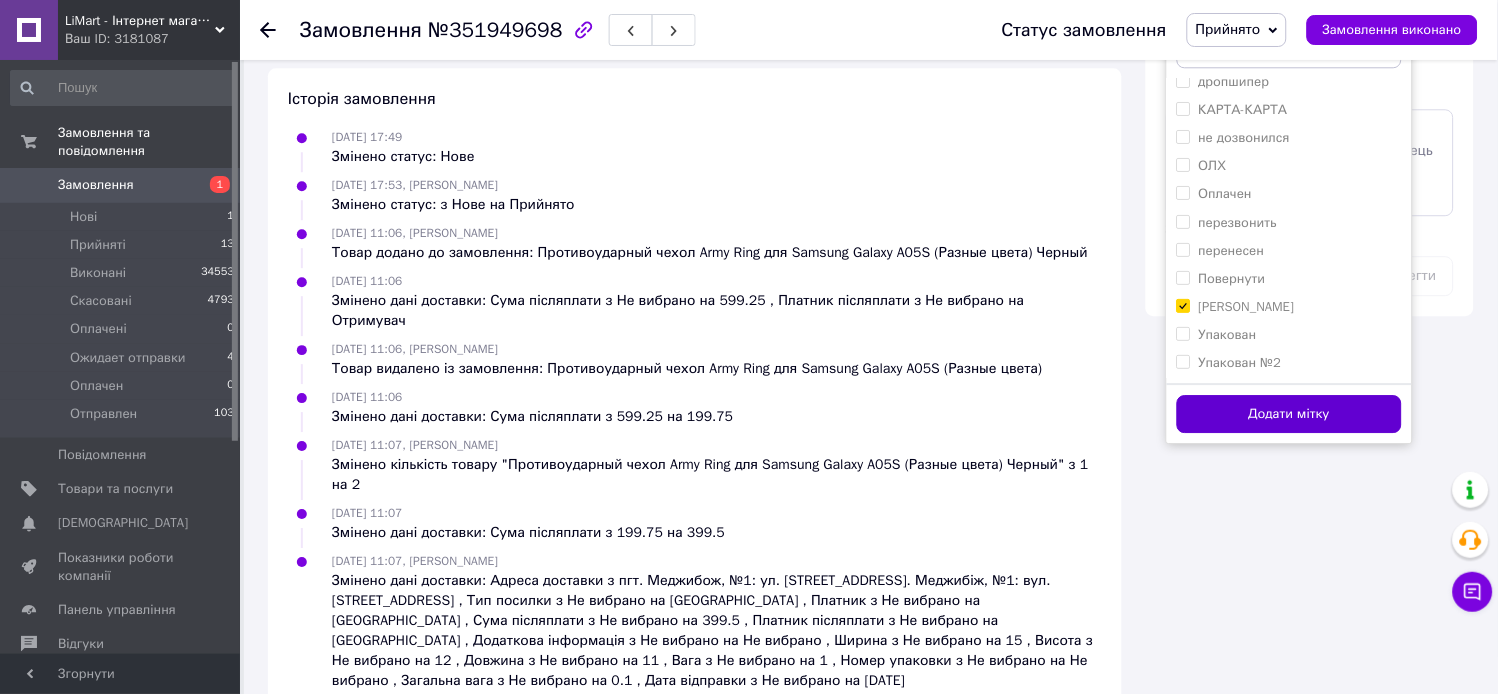 click on "Додати мітку" at bounding box center [1289, 414] 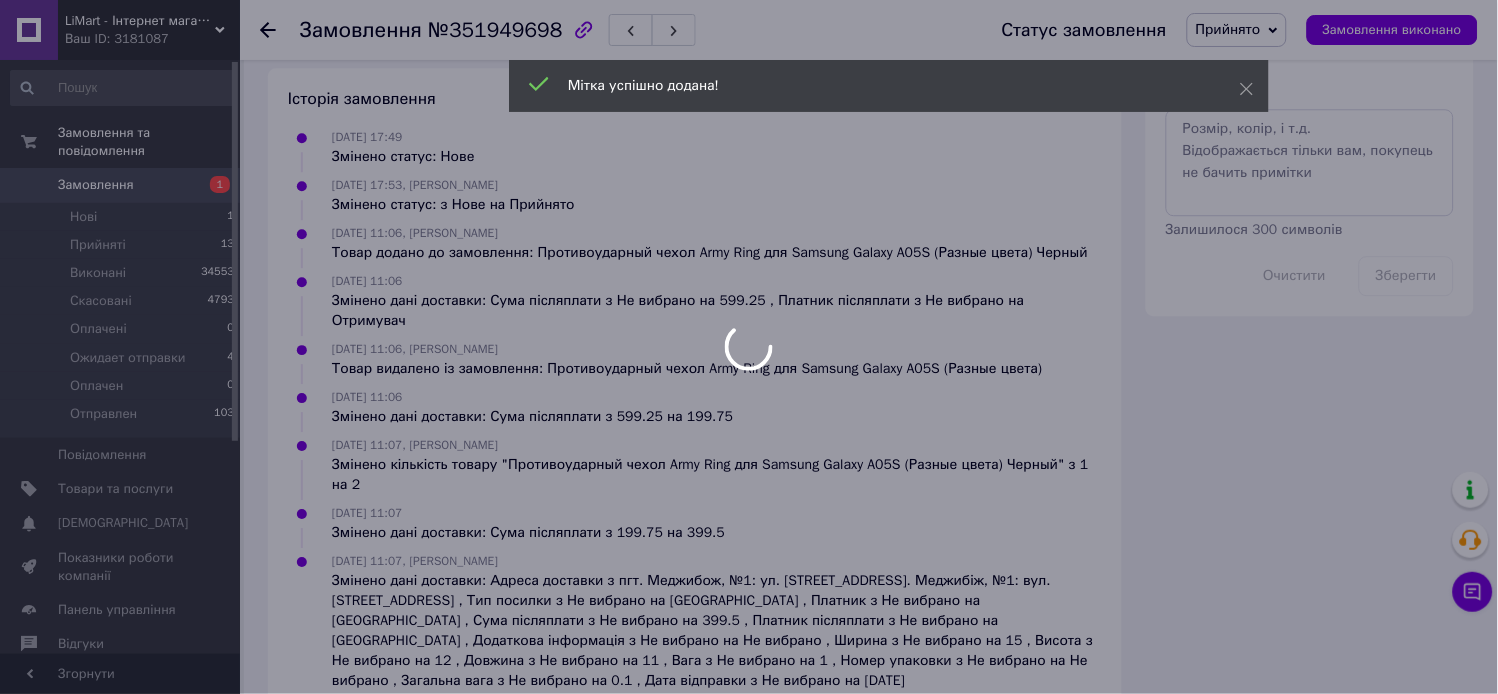 click on "LiMart - Інтернет магазин аксесуарів Ваш ID: 3181087 Сайт LiMart - Інтернет магазин аксесуарі... Кабінет покупця Перевірити стан системи Сторінка на порталі Довідка Вийти Замовлення та повідомлення Замовлення 1 Нові 1 Прийняті 13 Виконані 34553 Скасовані 4793 Оплачені 0 Ожидает отправки 4 Оплачен 0 Отправлен 103 Повідомлення 0 Товари та послуги Сповіщення 0 0 Показники роботи компанії Панель управління Відгуки Клієнти Каталог ProSale Аналітика Інструменти веб-майстра та SEO Управління сайтом Гаманець компанії Маркет Налаштування" at bounding box center [749, -194] 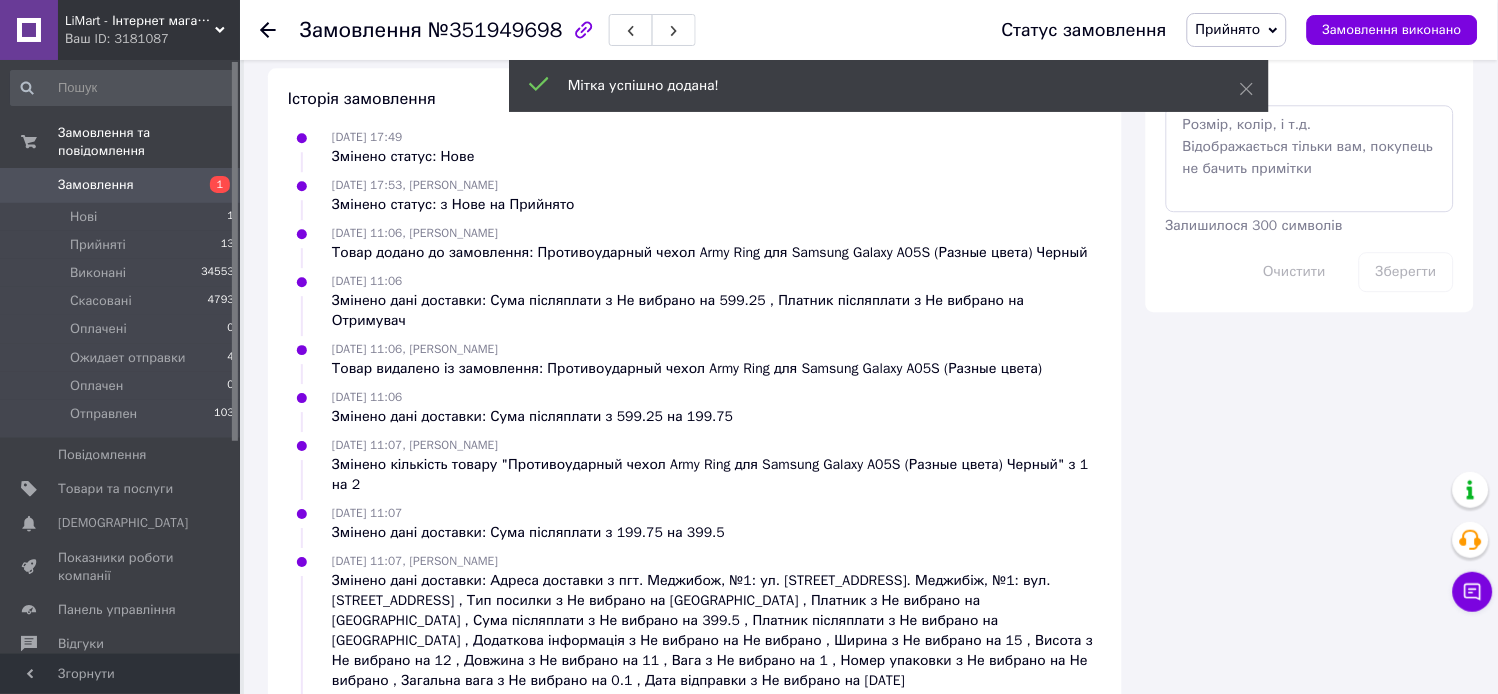 click on "LiMart - Інтернет магазин аксесуарів Ваш ID: 3181087 Сайт LiMart - Інтернет магазин аксесуарі... Кабінет покупця Перевірити стан системи Сторінка на порталі Довідка Вийти Замовлення та повідомлення Замовлення 1 Нові 1 Прийняті 13 Виконані 34553 Скасовані 4793 Оплачені 0 Ожидает отправки 4 Оплачен 0 Отправлен 103 Повідомлення 0 Товари та послуги Сповіщення 0 0 Показники роботи компанії Панель управління Відгуки Клієнти Каталог ProSale Аналітика Інструменти веб-майстра та SEO Управління сайтом Гаманець компанії Маркет Налаштування" at bounding box center [749, -176] 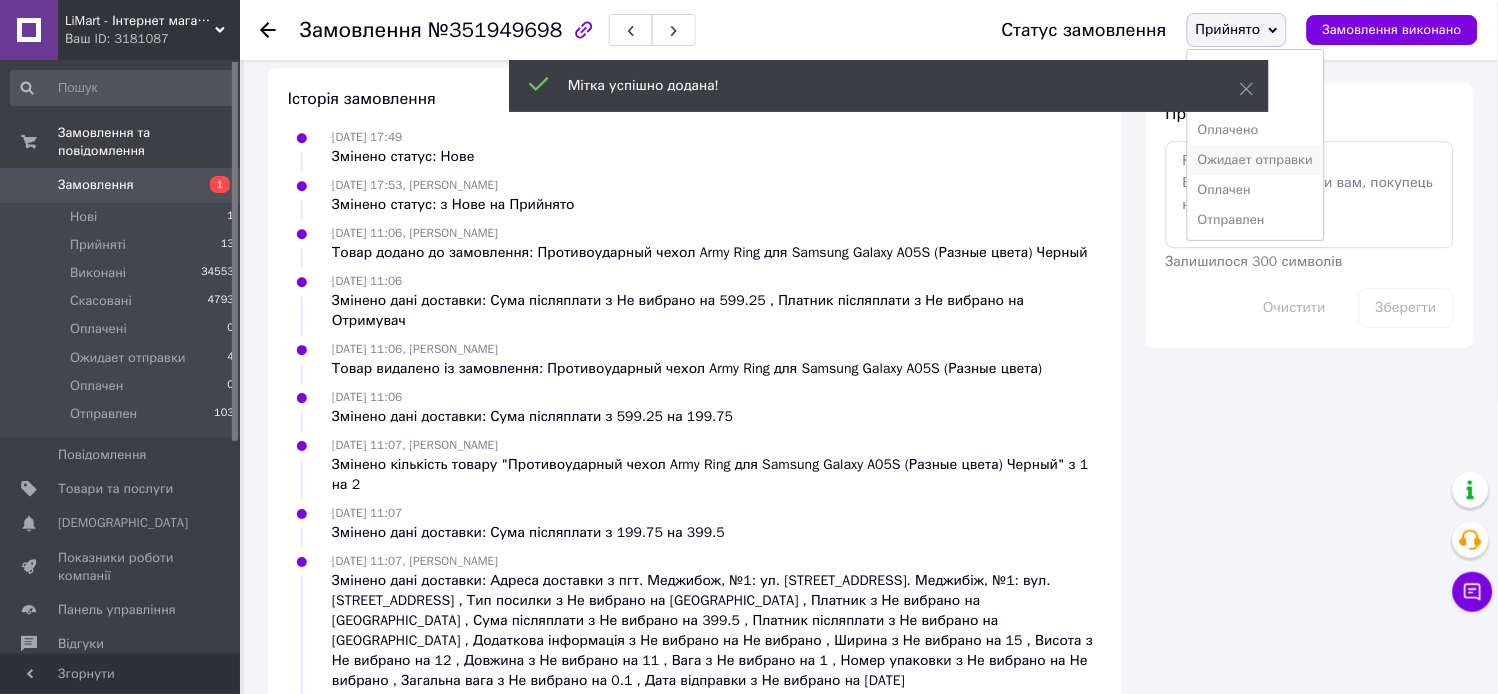 click on "Ожидает отправки" at bounding box center (1256, 160) 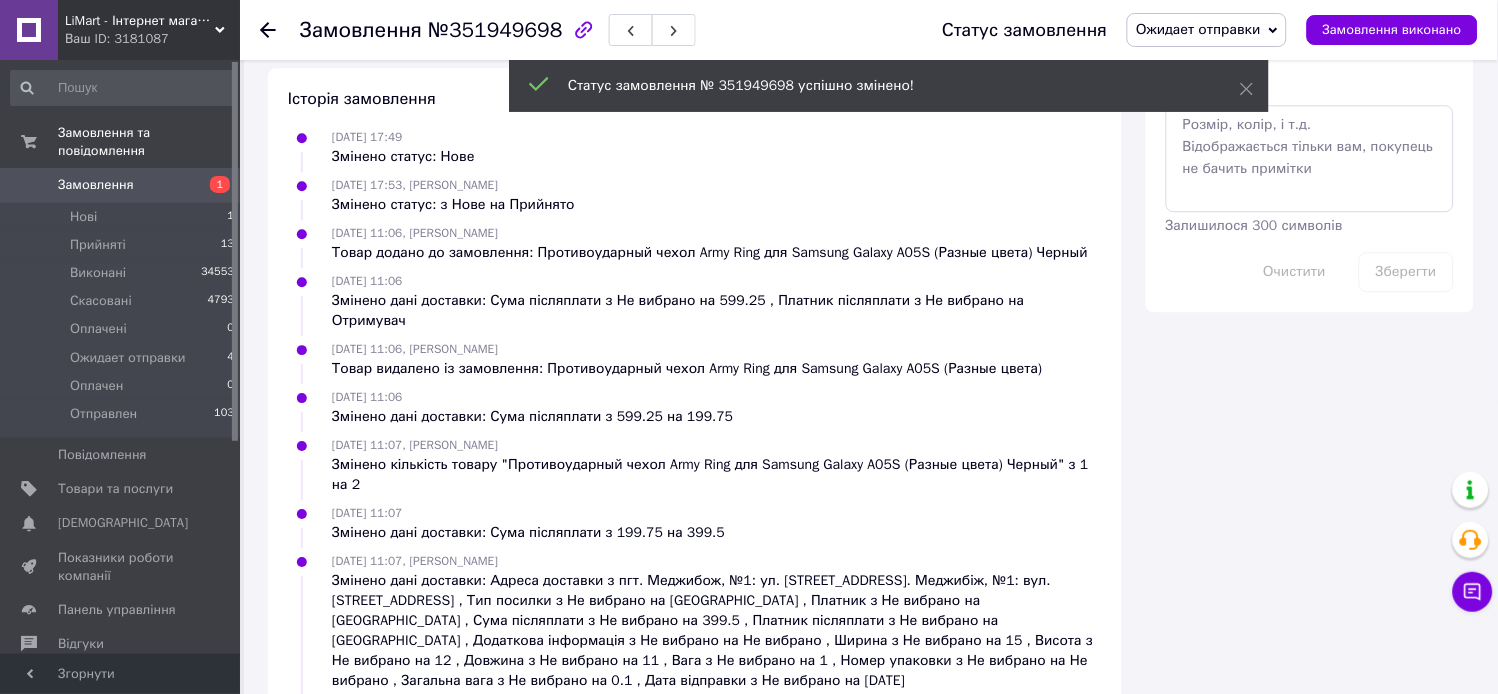 scroll, scrollTop: 20, scrollLeft: 0, axis: vertical 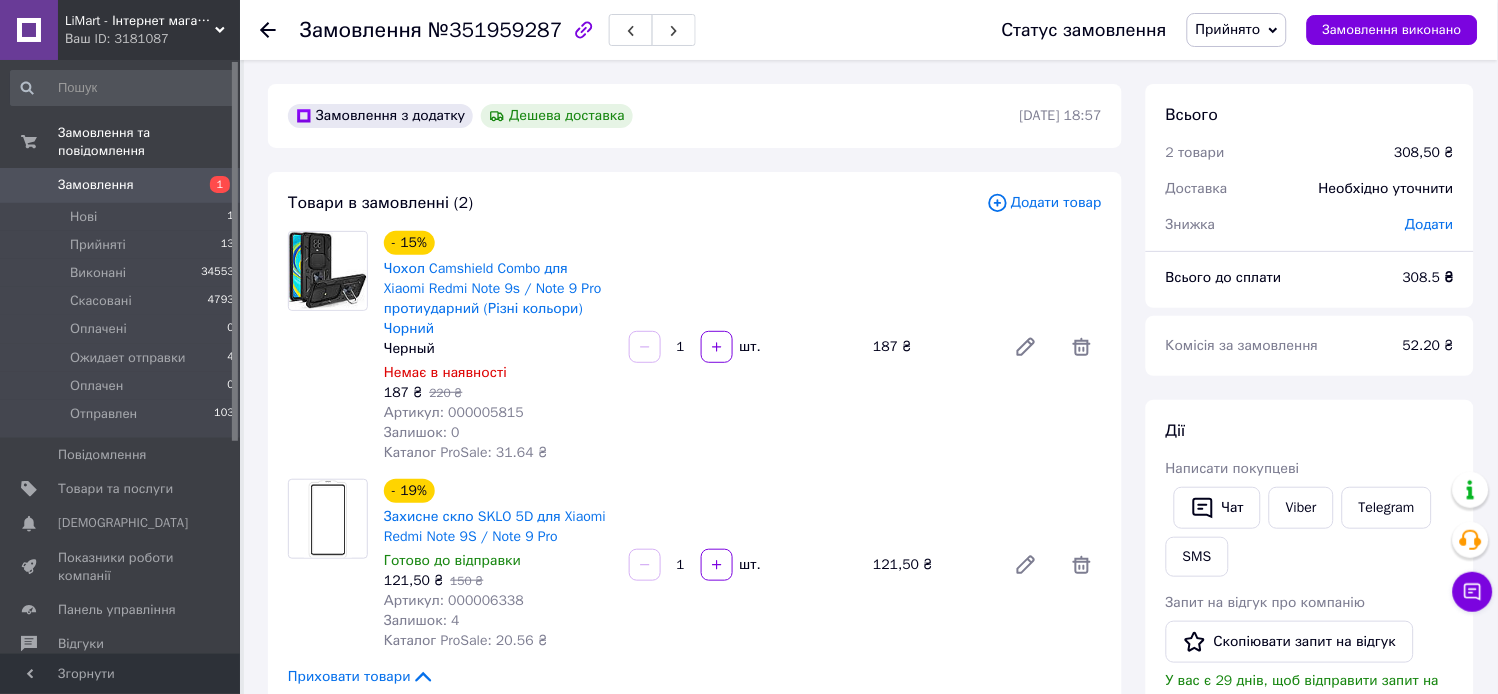 click on "Артикул: 000005815" at bounding box center [454, 412] 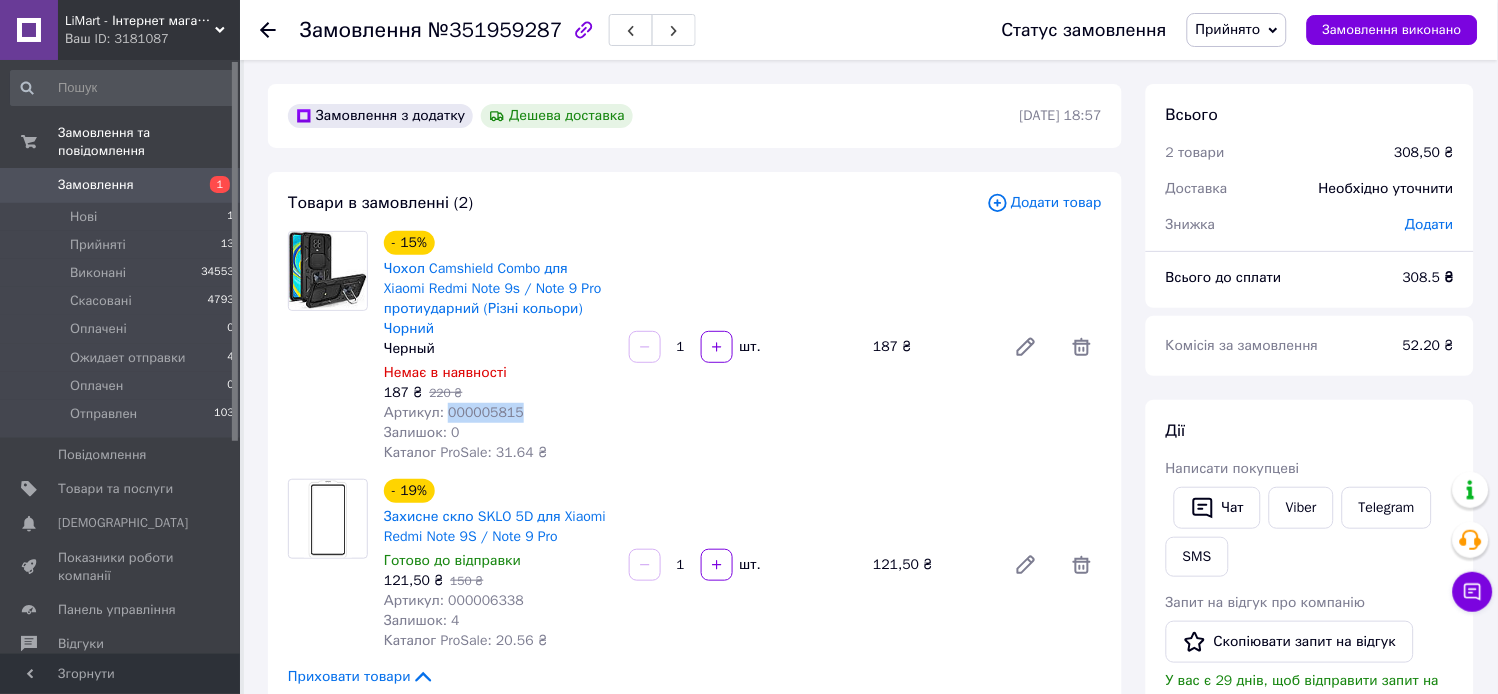 click on "Артикул: 000005815" at bounding box center (454, 412) 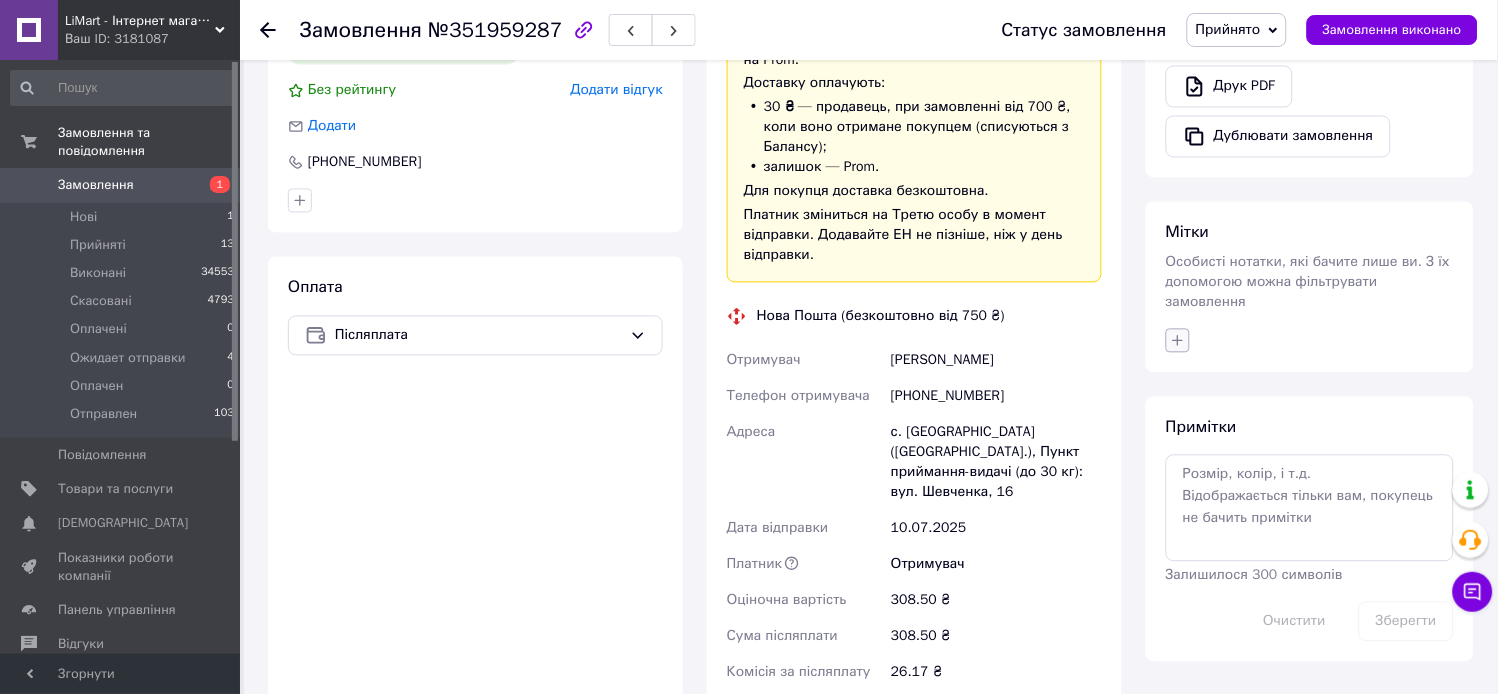 click 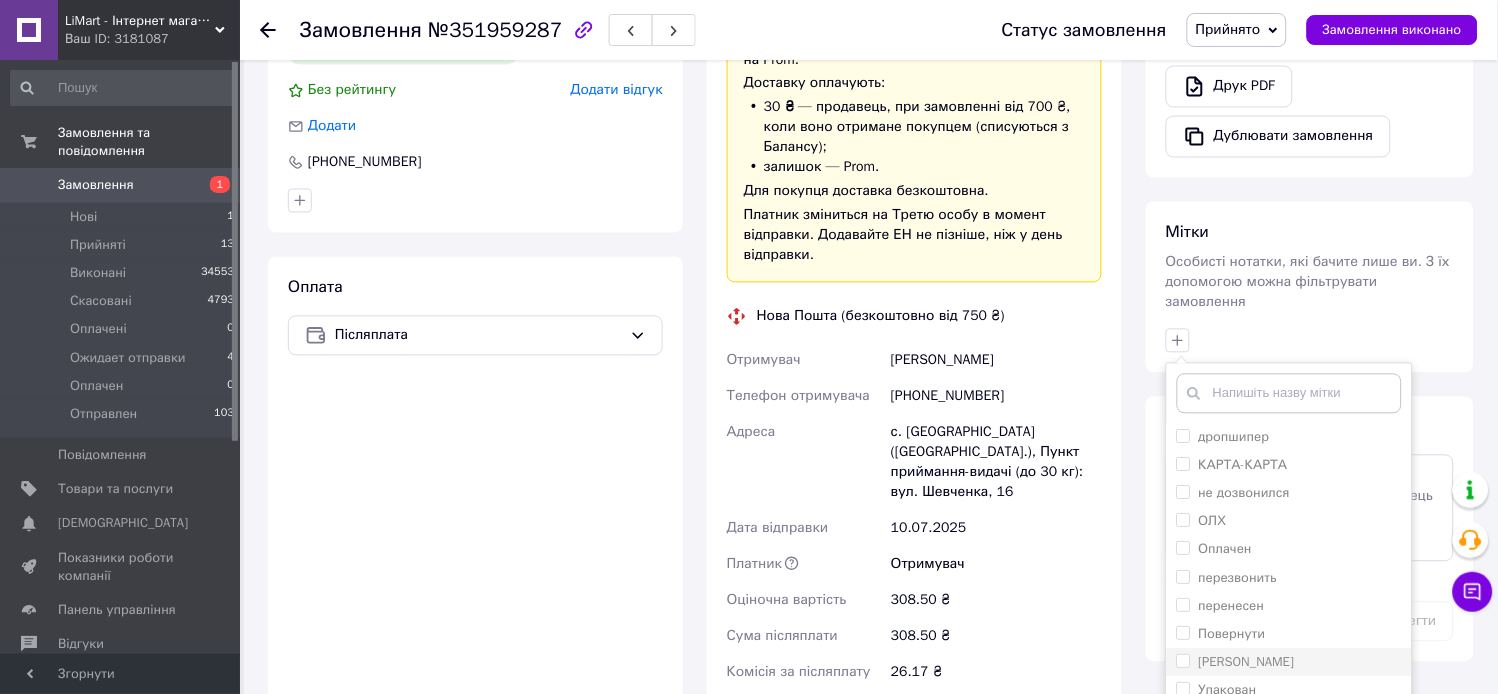 click on "[PERSON_NAME]" at bounding box center (1247, 662) 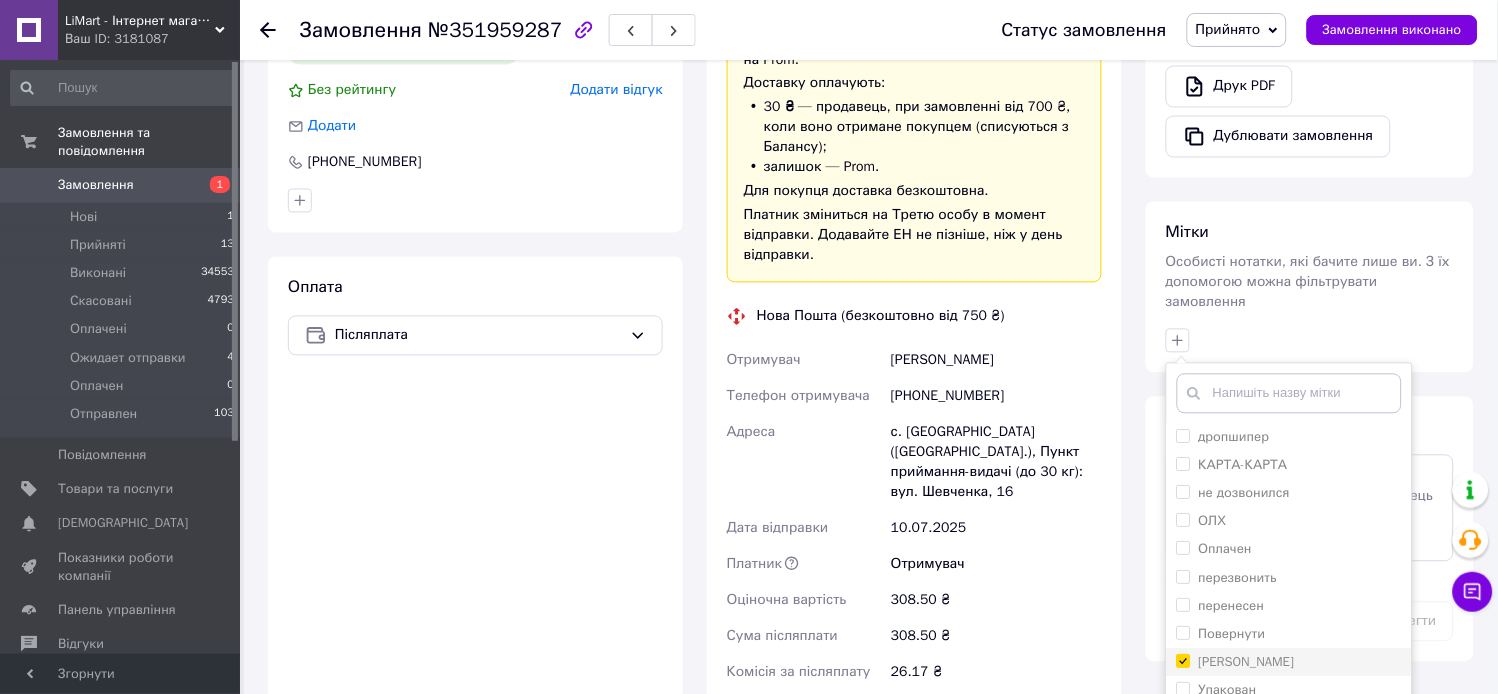 checkbox on "true" 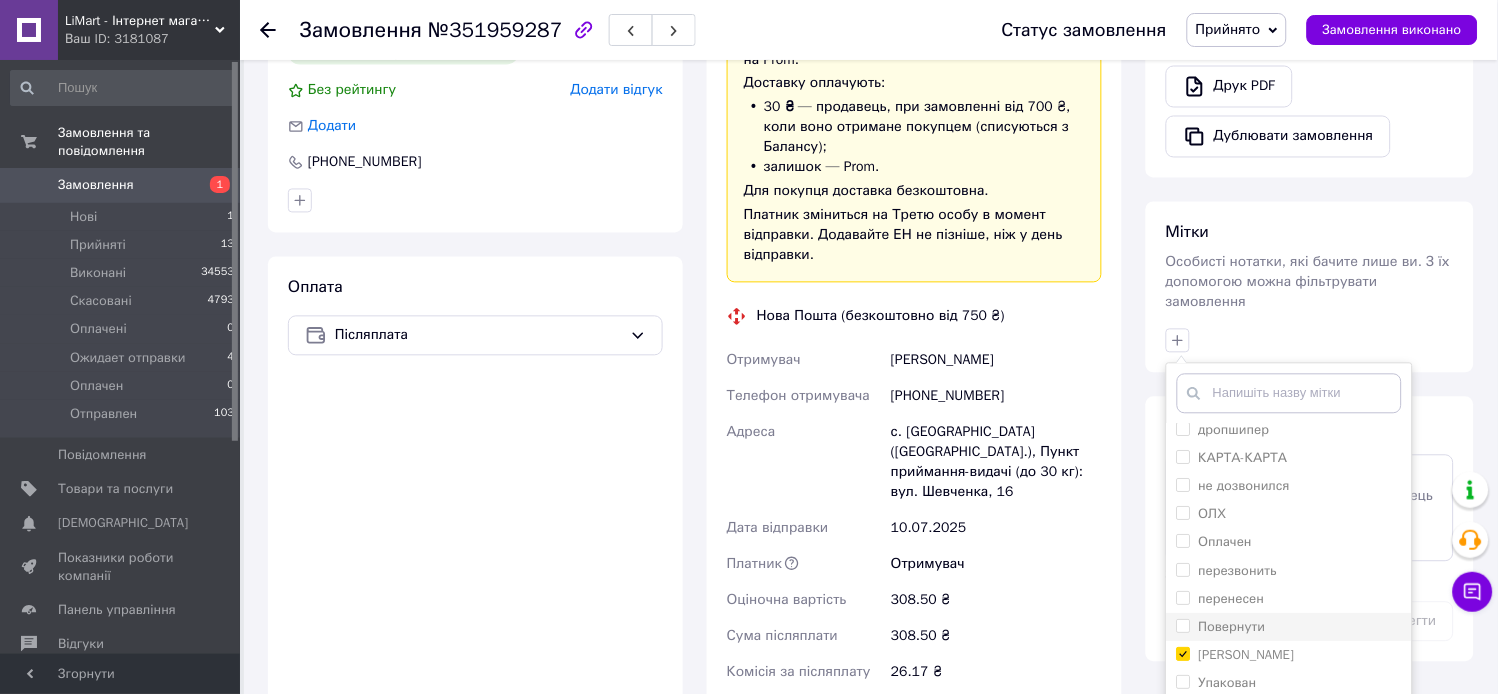 scroll, scrollTop: 10, scrollLeft: 0, axis: vertical 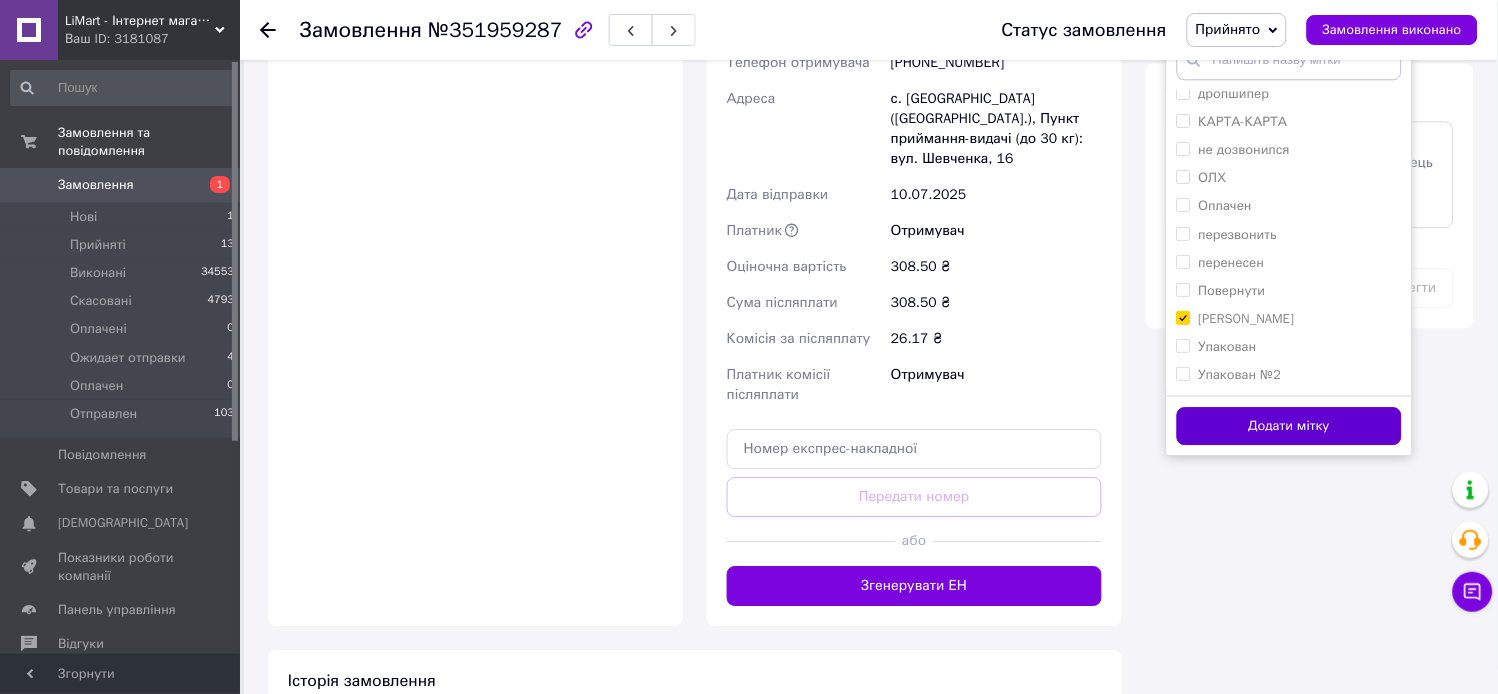 click on "Додати мітку" at bounding box center (1289, 426) 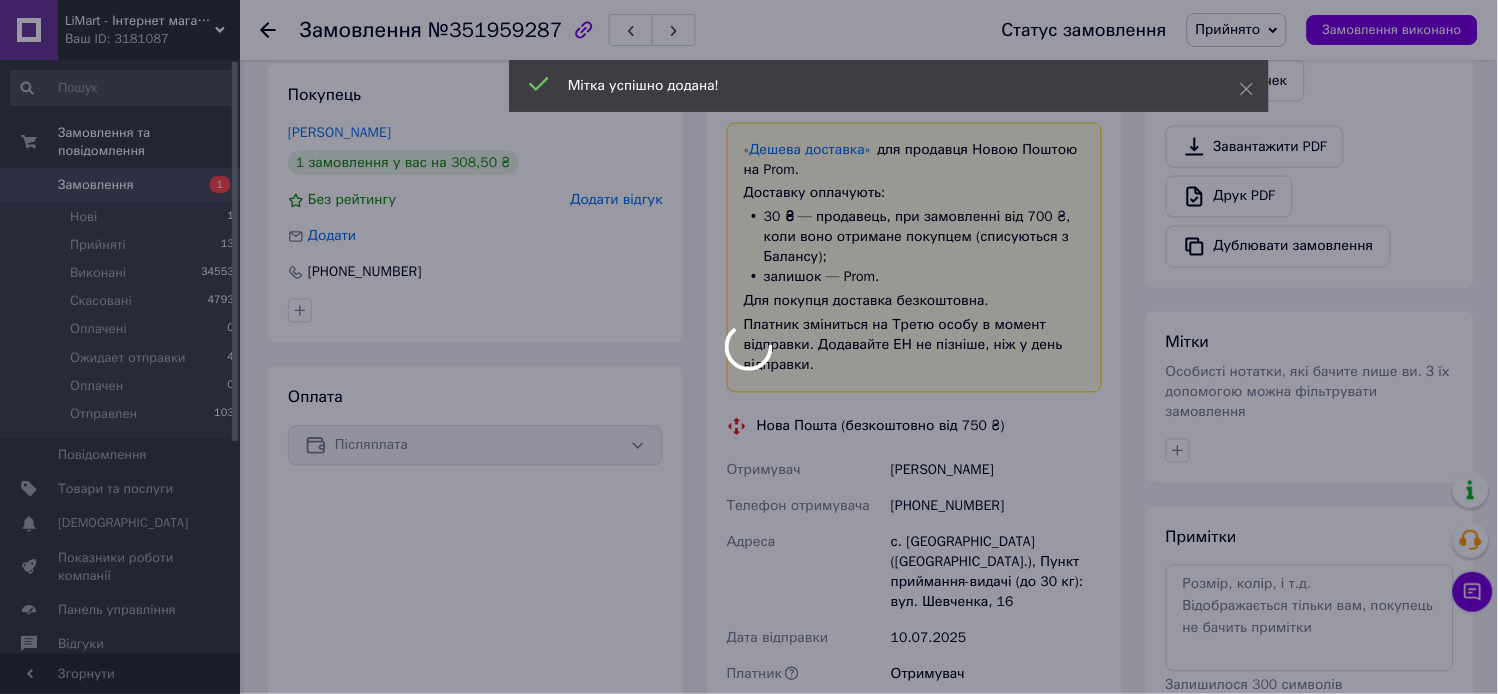 scroll, scrollTop: 666, scrollLeft: 0, axis: vertical 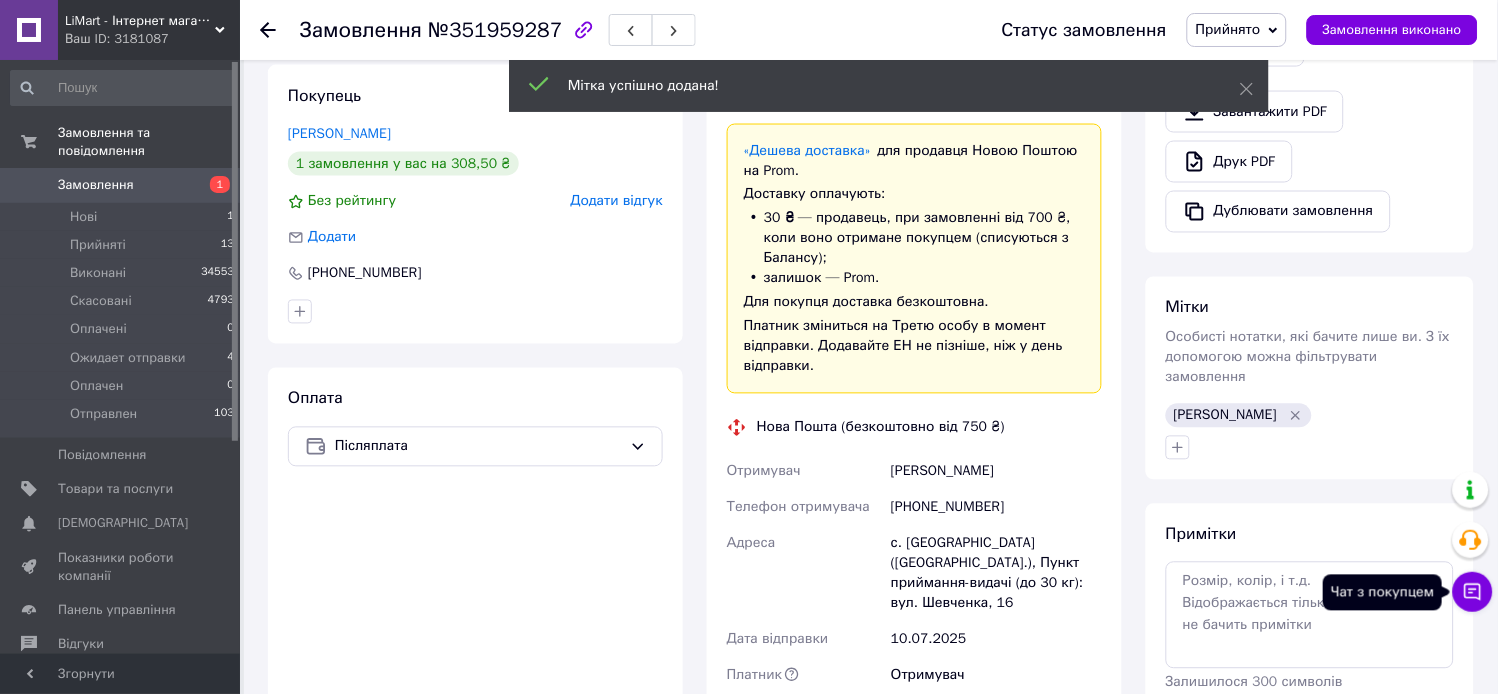 click 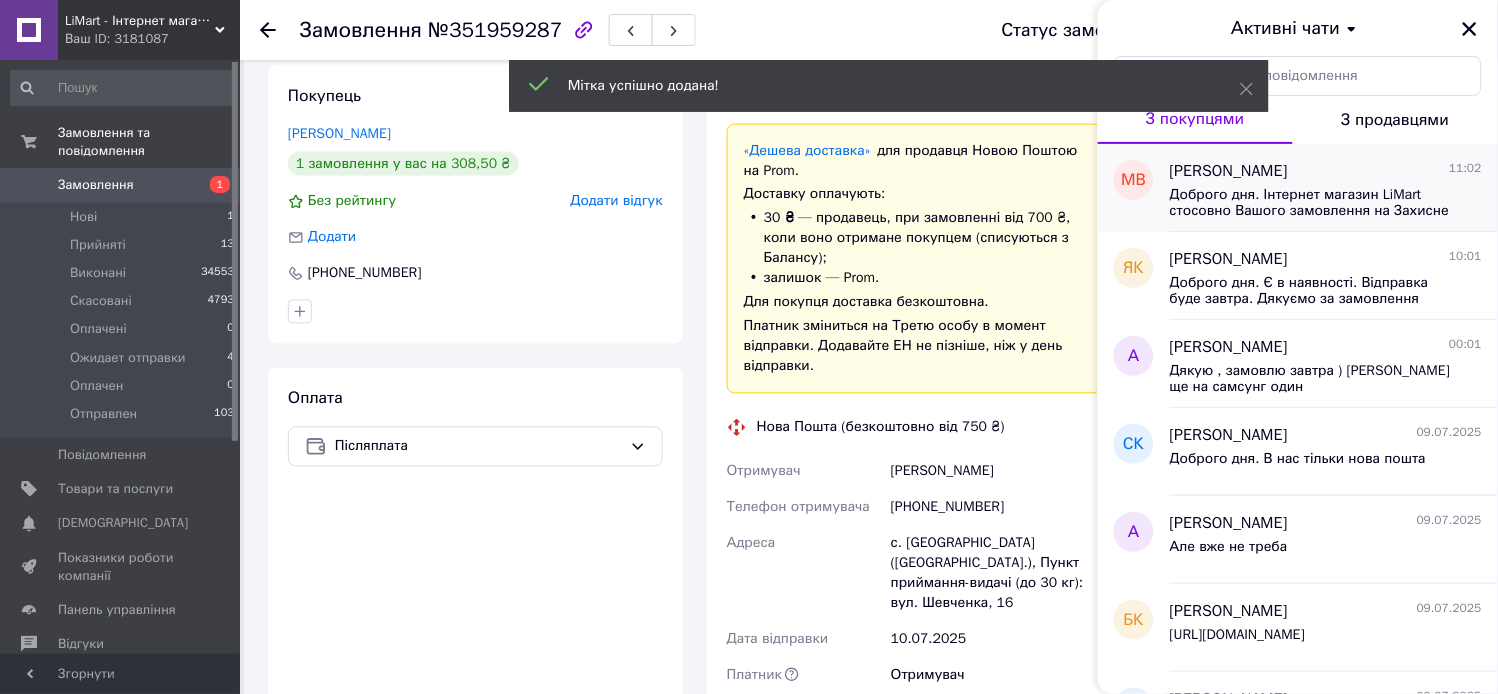 click on "Доброго дня. Інтернет магазин LiMart стосовно Вашого замовлення на Захисне скло SKLO 5D для Xiaomi Redmi Note 11 / Note 11s. Все є в наявності. Замовлення актуальне?" at bounding box center (1312, 203) 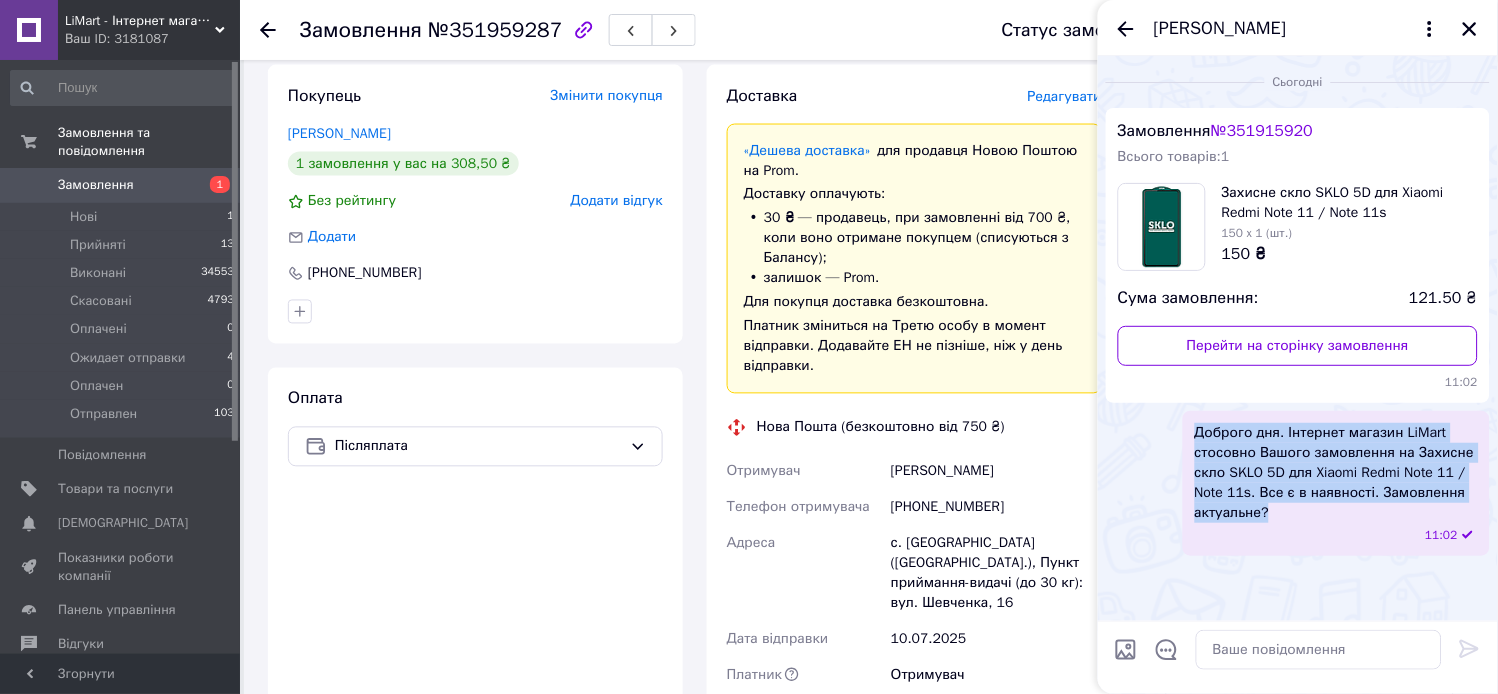 drag, startPoint x: 1278, startPoint y: 512, endPoint x: 1196, endPoint y: 433, distance: 113.86395 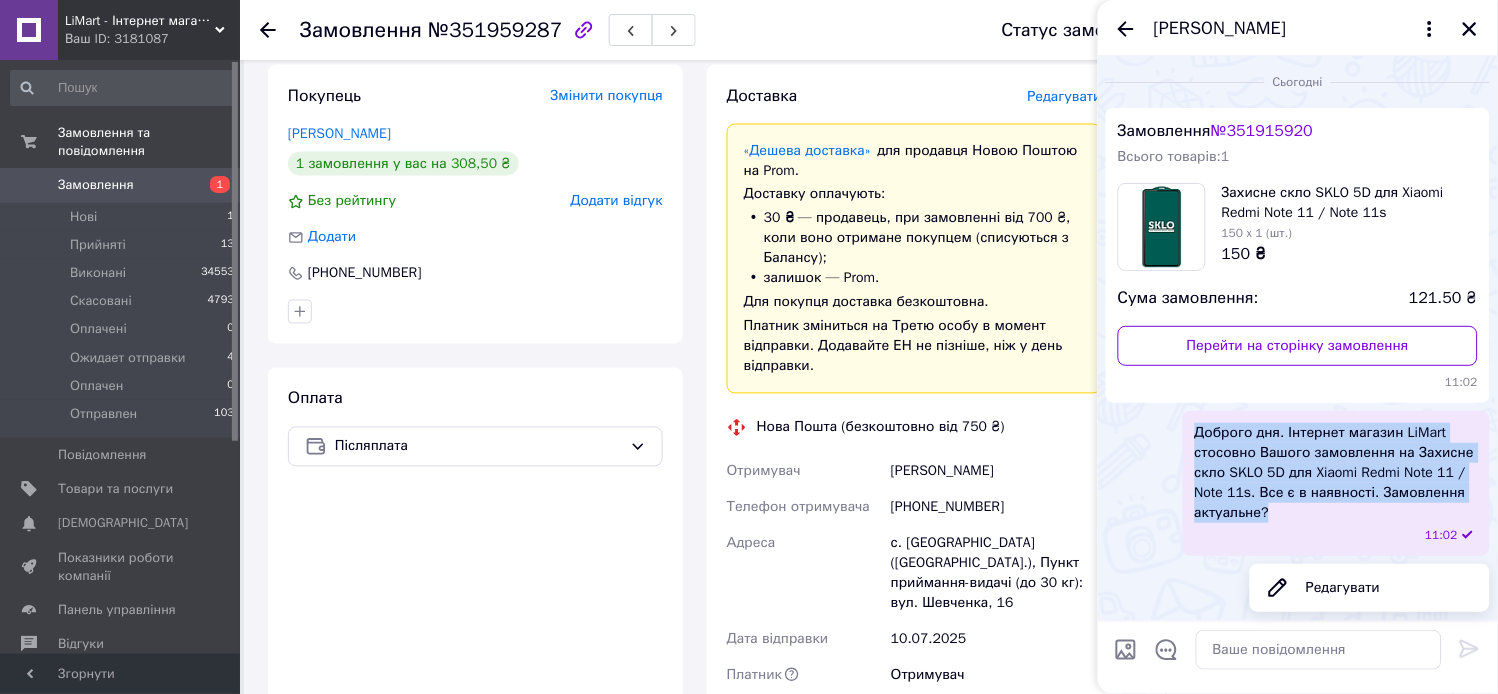 copy on "Доброго дня. Інтернет магазин LiMart стосовно Вашого замовлення на Захисне скло SKLO 5D для Xiaomi Redmi Note 11 / Note 11s. Все є в наявності. Замовлення актуальне?" 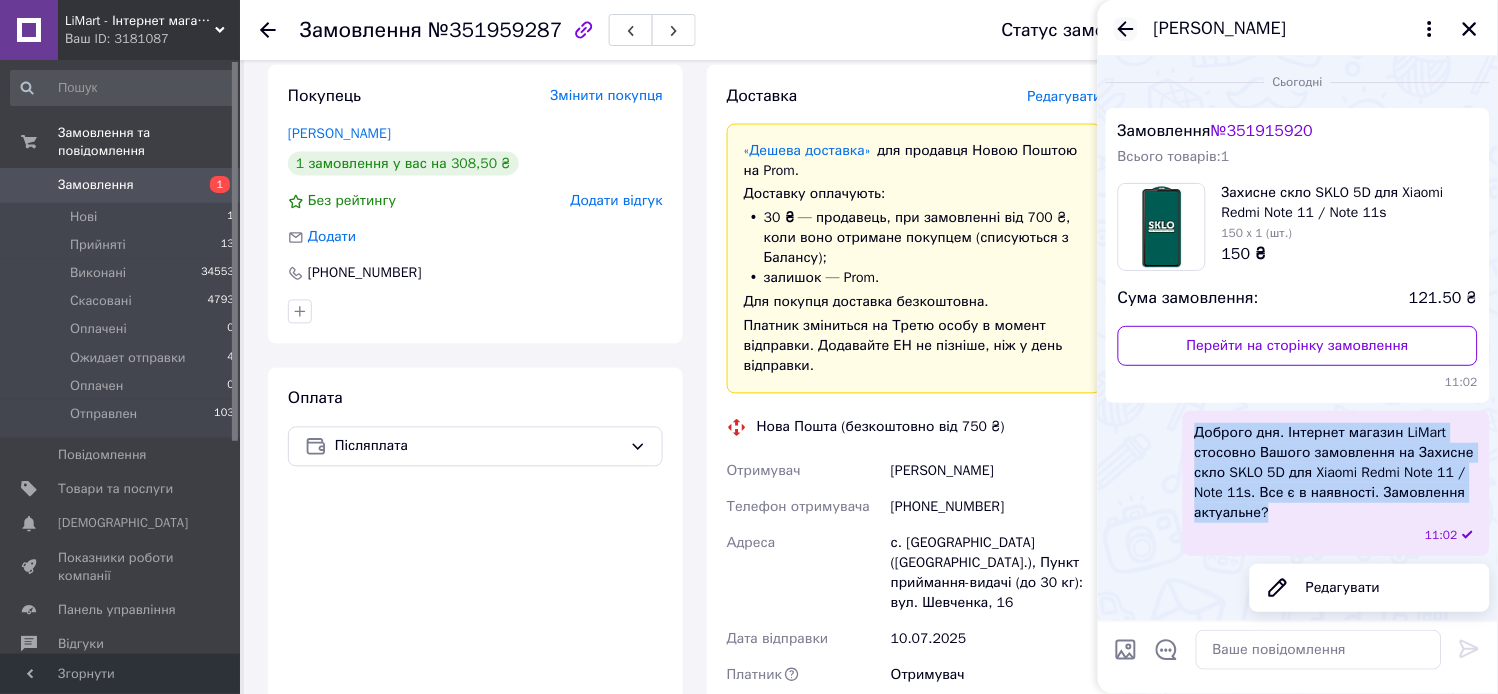 click 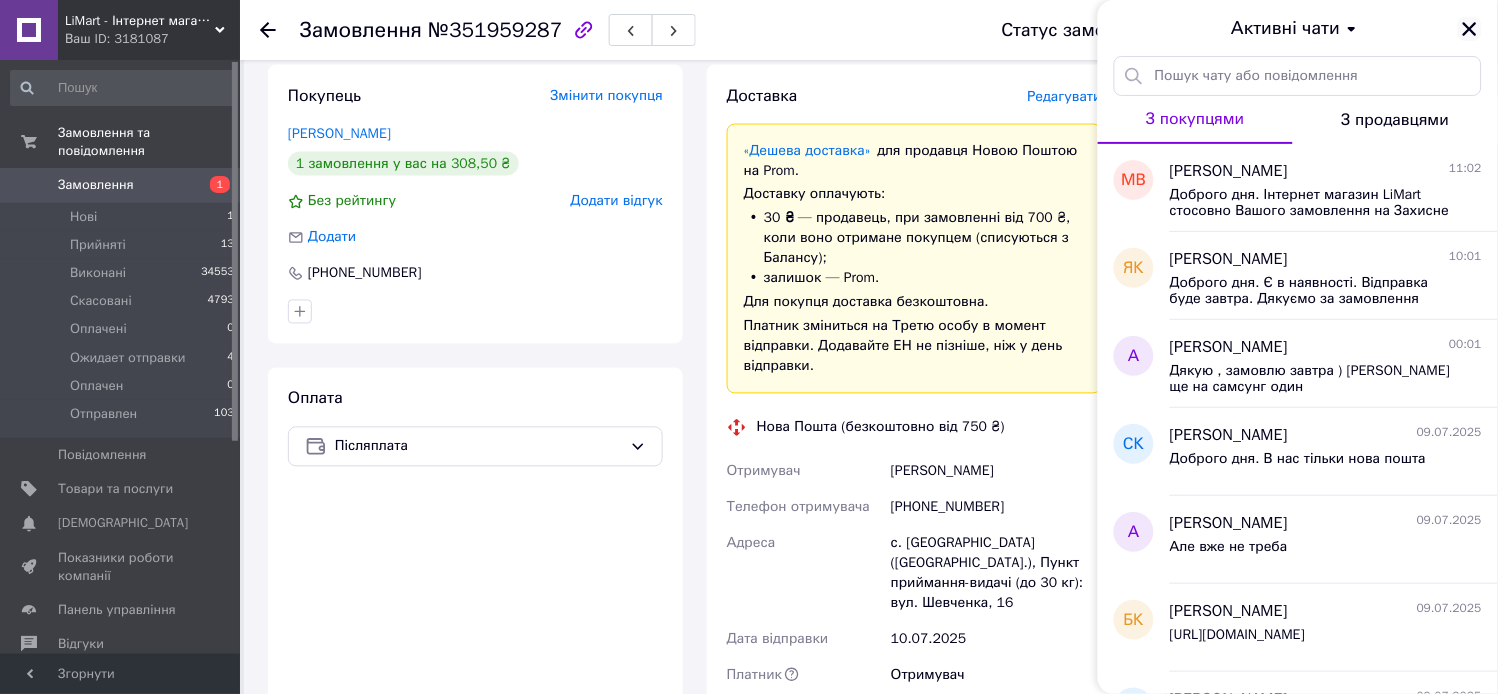click 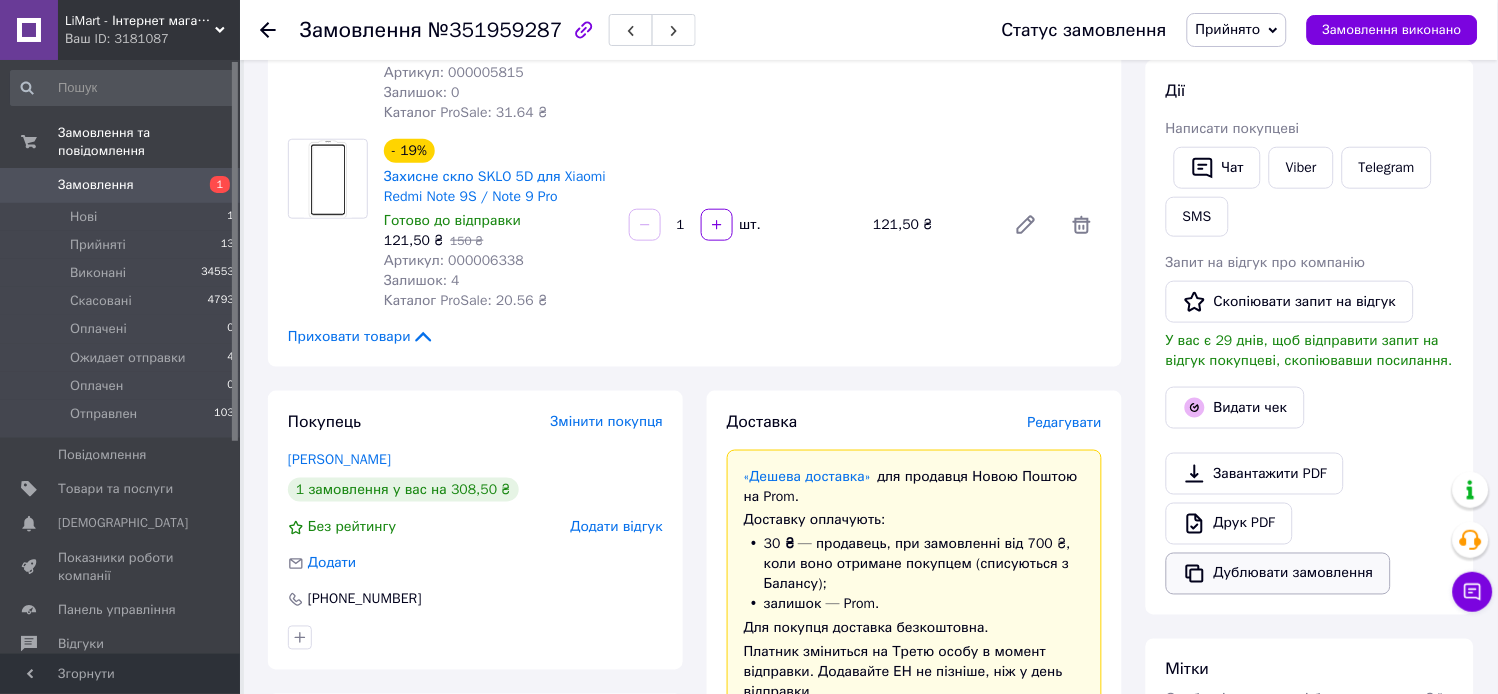 scroll, scrollTop: 333, scrollLeft: 0, axis: vertical 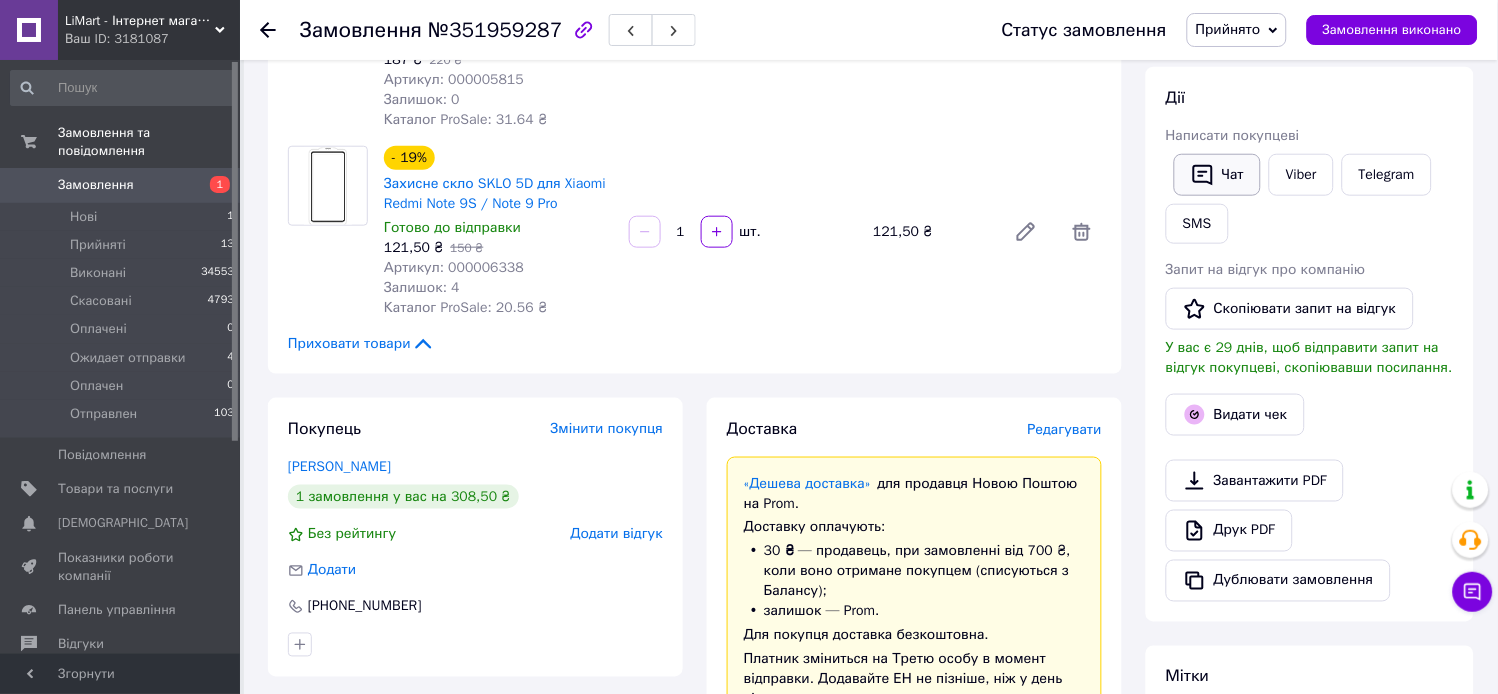 click on "Чат" at bounding box center (1217, 175) 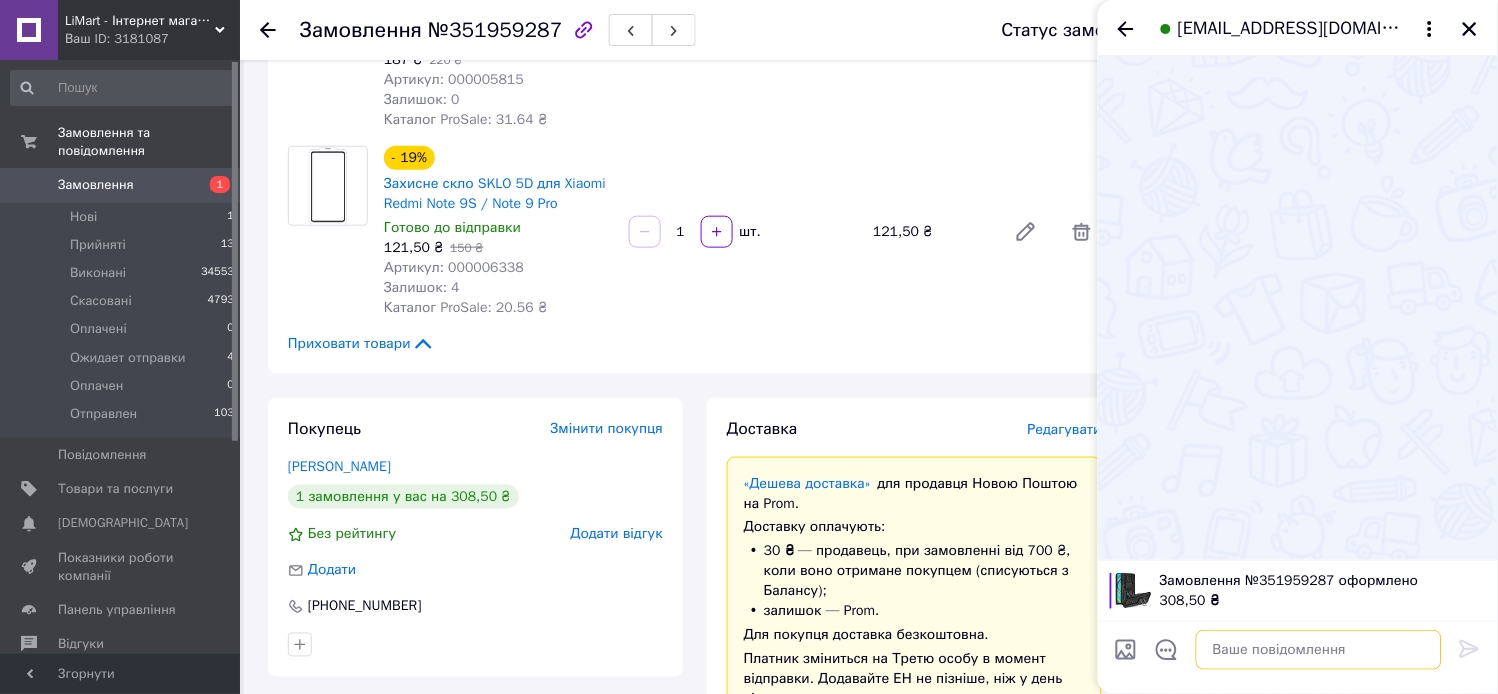 paste on "Доброго дня. Інтернет магазин LiMart стосовно Вашого замовлення на Захисне скло SKLO 5D для Xiaomi Redmi Note 11 / Note 11s. Все є в наявності. Замовлення актуальне?" 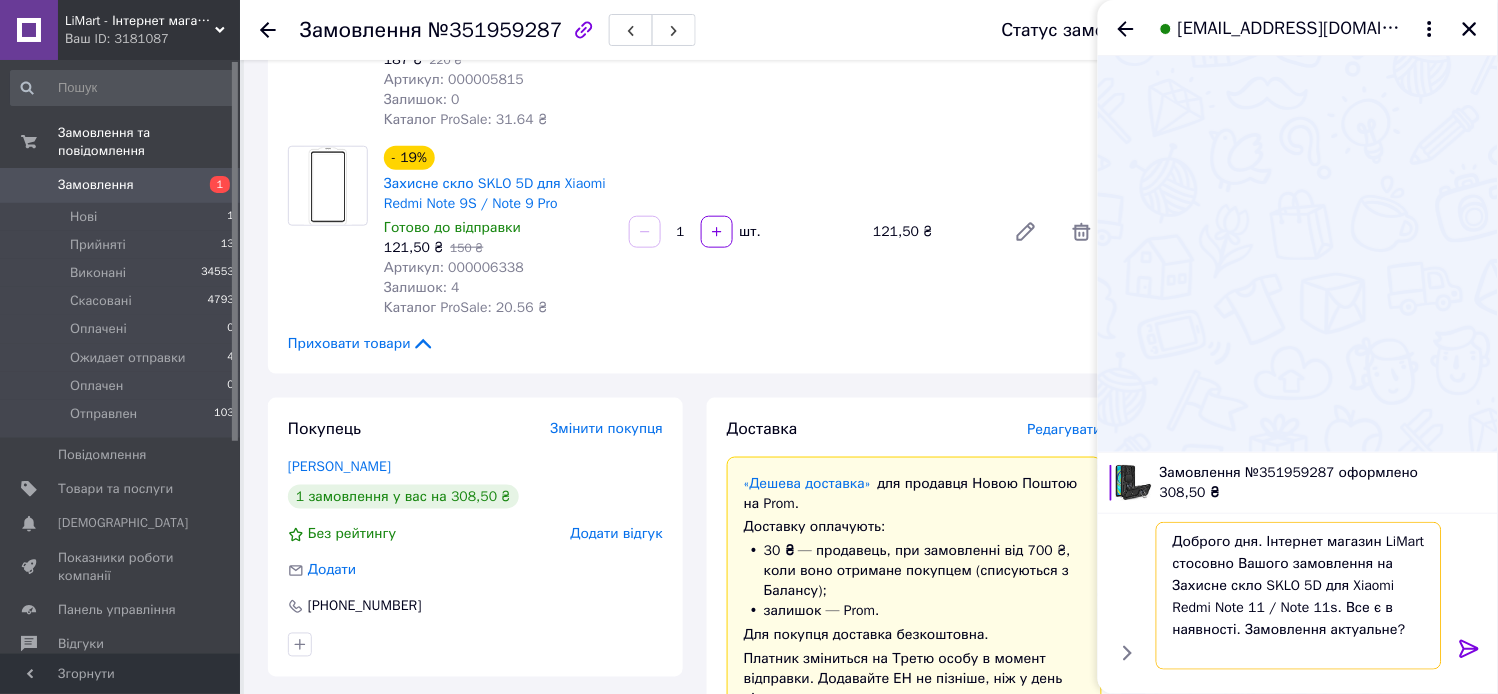 click on "Доброго дня. Інтернет магазин LiMart стосовно Вашого замовлення на Захисне скло SKLO 5D для Xiaomi Redmi Note 11 / Note 11s. Все є в наявності. Замовлення актуальне?" at bounding box center [1299, 596] 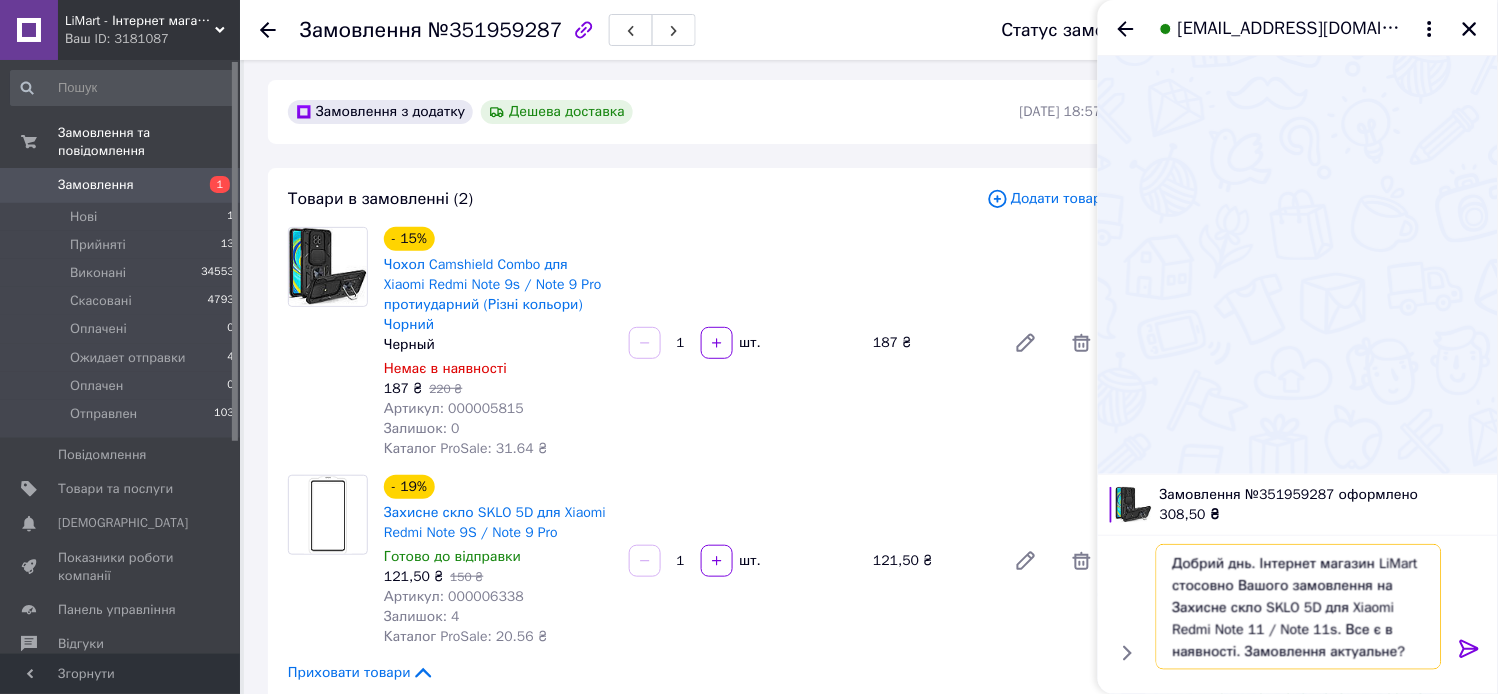 scroll, scrollTop: 0, scrollLeft: 0, axis: both 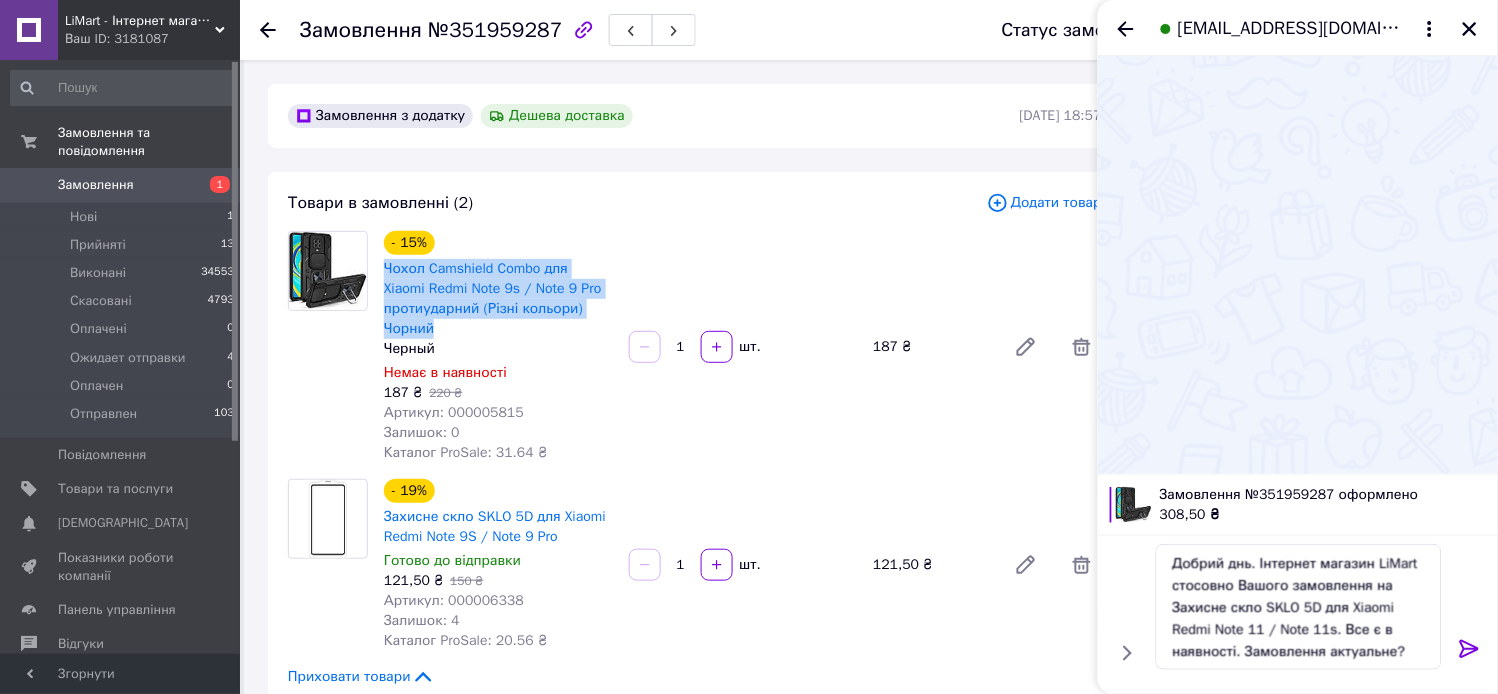 drag, startPoint x: 382, startPoint y: 265, endPoint x: 440, endPoint y: 332, distance: 88.61716 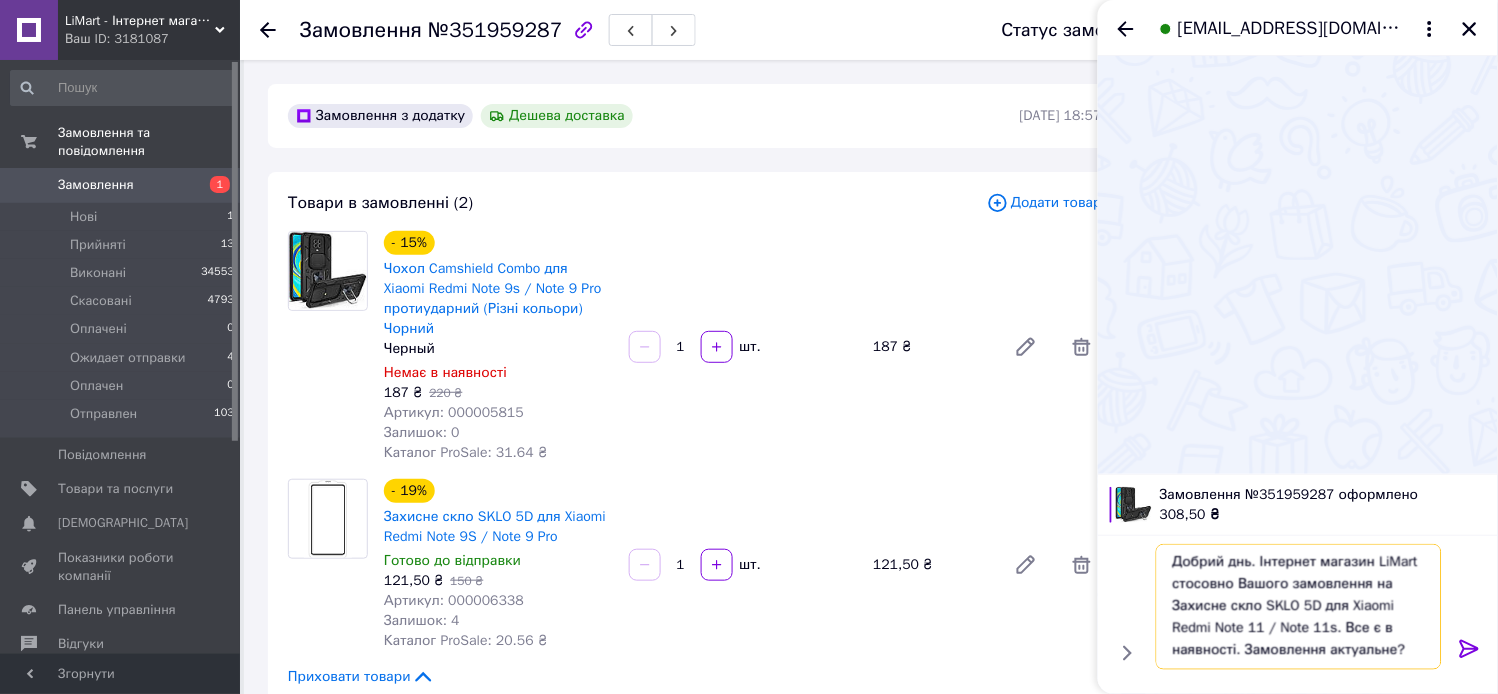 drag, startPoint x: 1167, startPoint y: 610, endPoint x: 1337, endPoint y: 624, distance: 170.5755 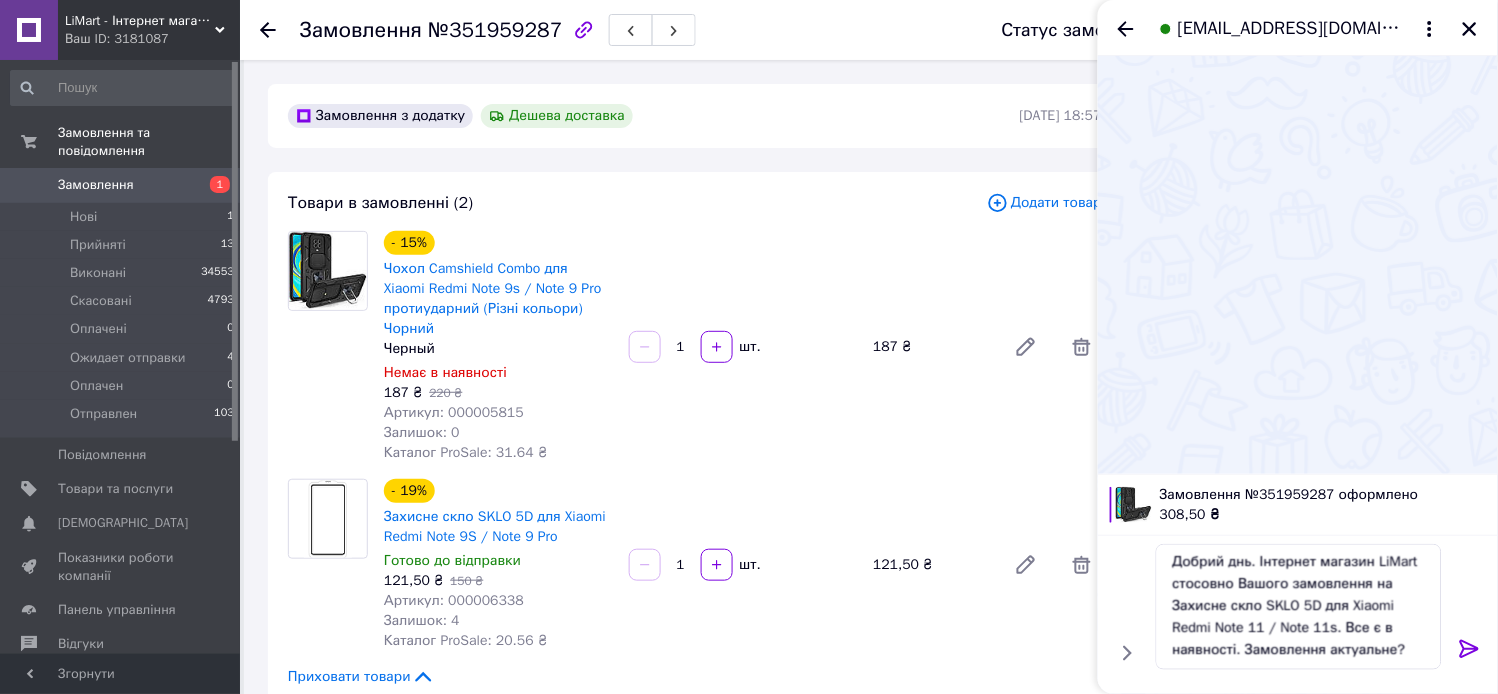 click on "Чохол Camshield Combo для Xiaomi Redmi Note 9s / Note 9 Pro протиударний (Різні кольори) Чорний" at bounding box center (498, 299) 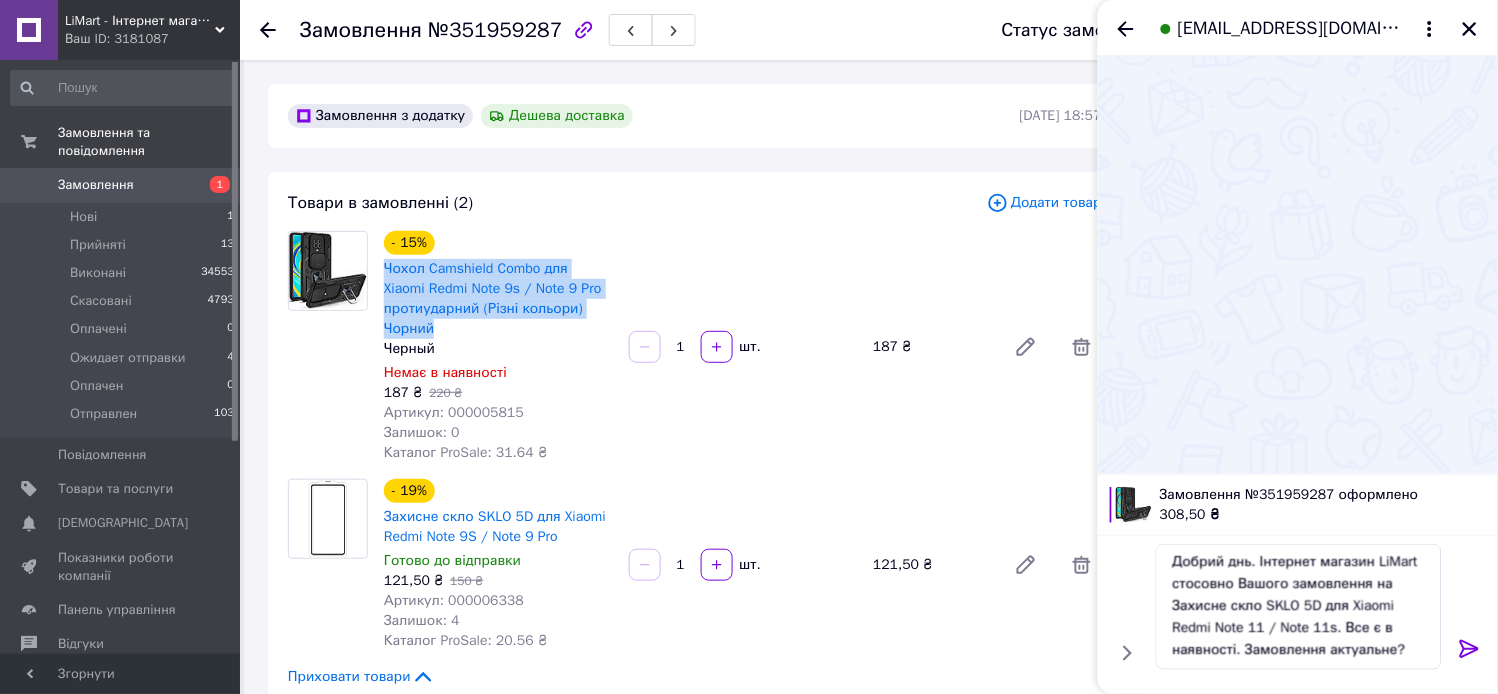 drag, startPoint x: 446, startPoint y: 327, endPoint x: 381, endPoint y: 277, distance: 82.006096 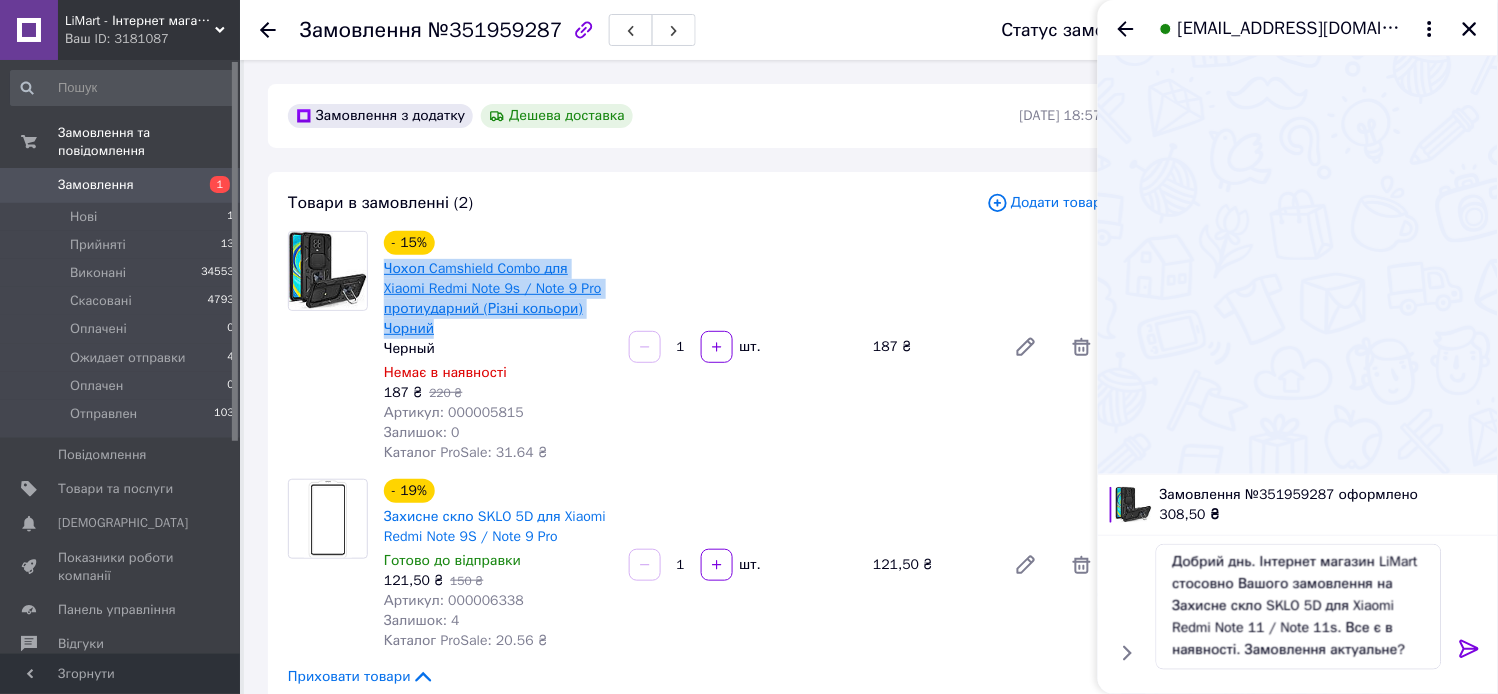 copy on "Чохол Camshield Combo для Xiaomi Redmi Note 9s / Note 9 Pro протиударний (Різні кольори) Чорний" 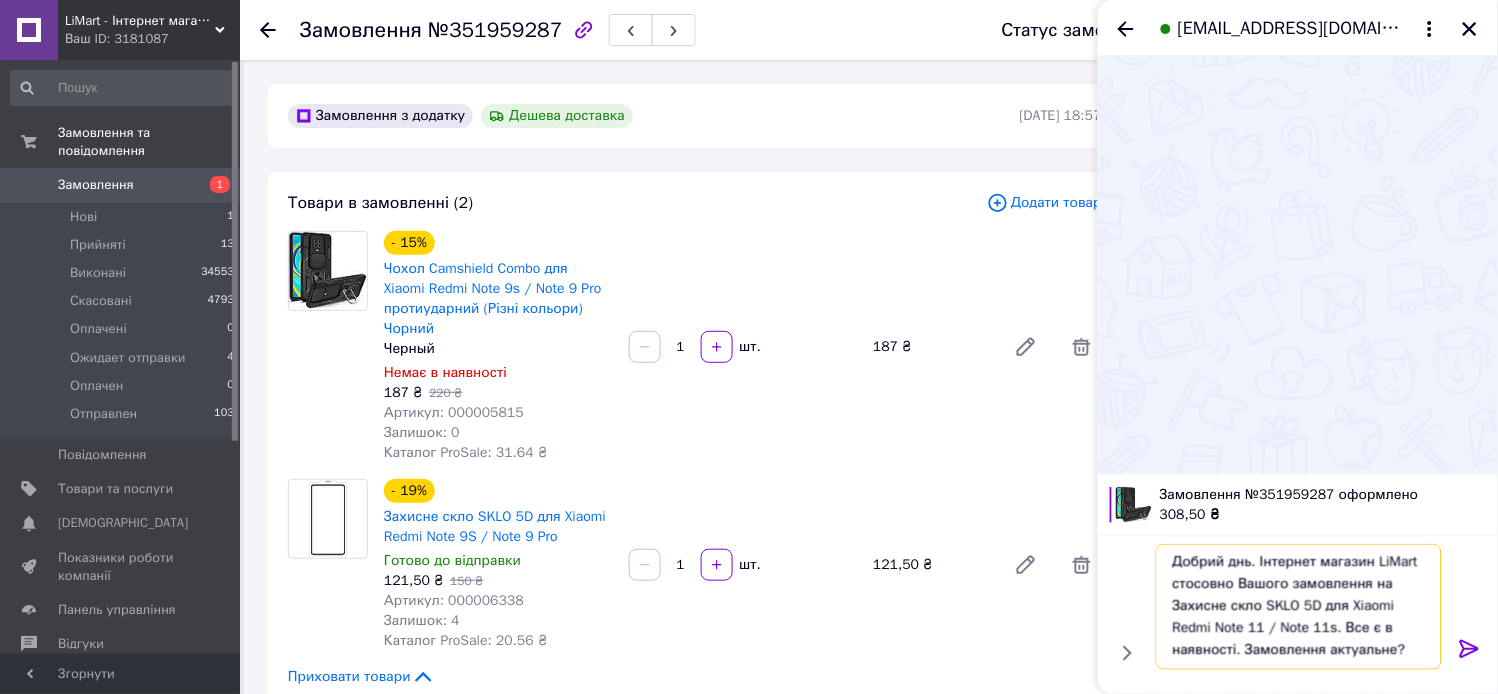 drag, startPoint x: 1173, startPoint y: 607, endPoint x: 1338, endPoint y: 624, distance: 165.87344 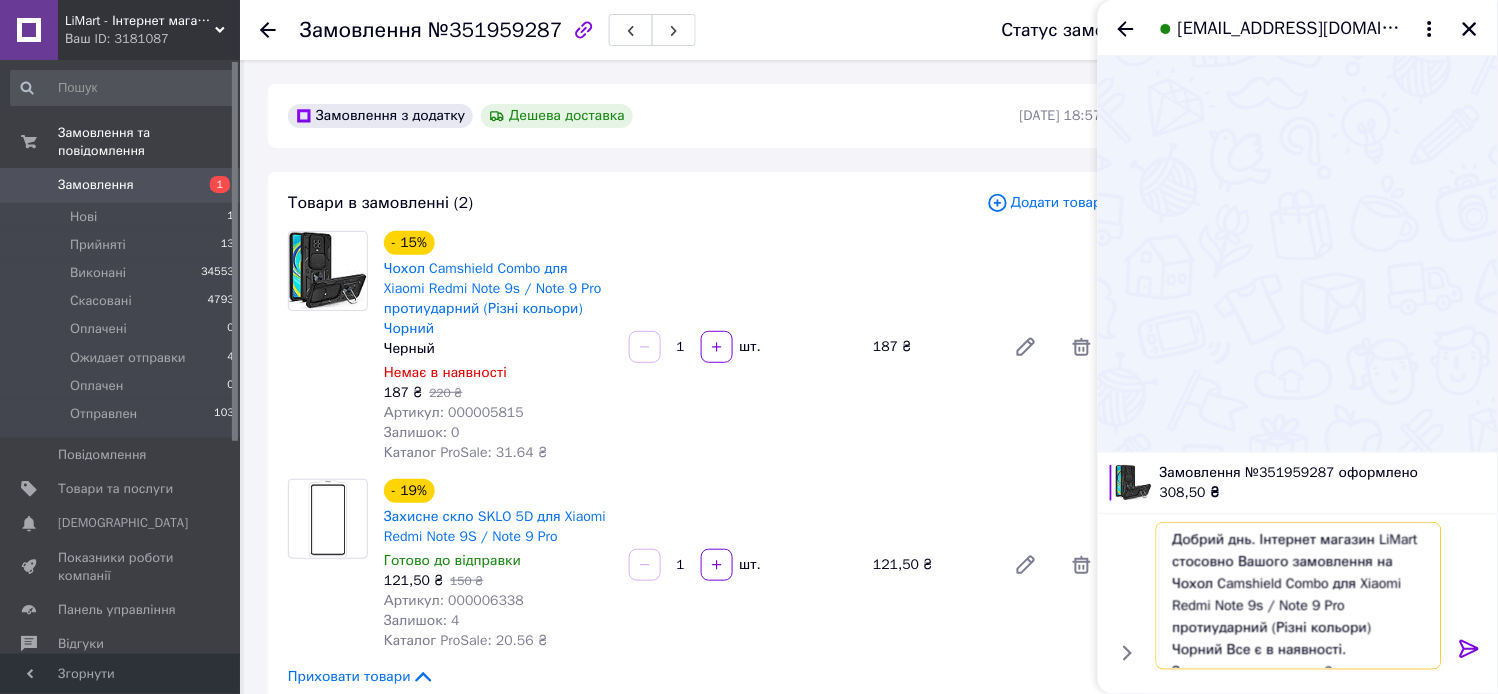 drag, startPoint x: 1364, startPoint y: 632, endPoint x: 1267, endPoint y: 625, distance: 97.25225 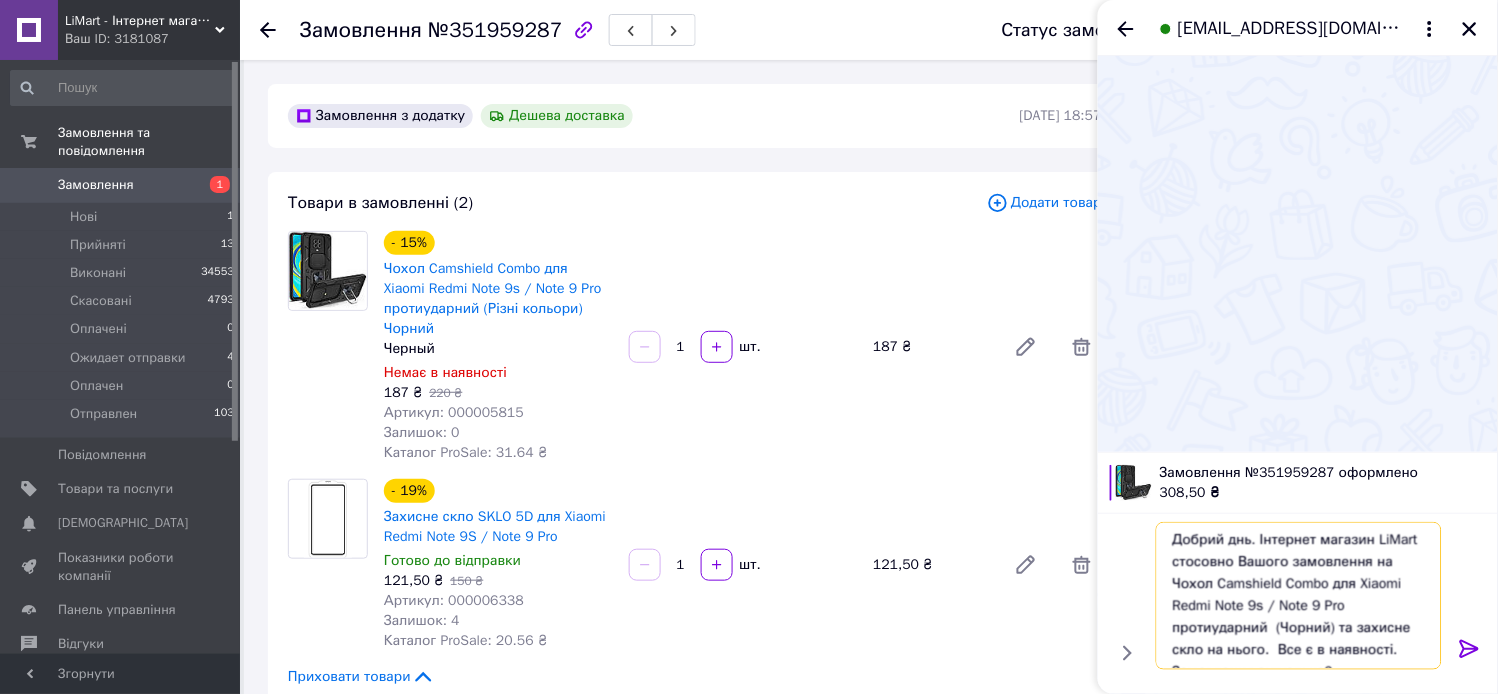 scroll, scrollTop: 111, scrollLeft: 0, axis: vertical 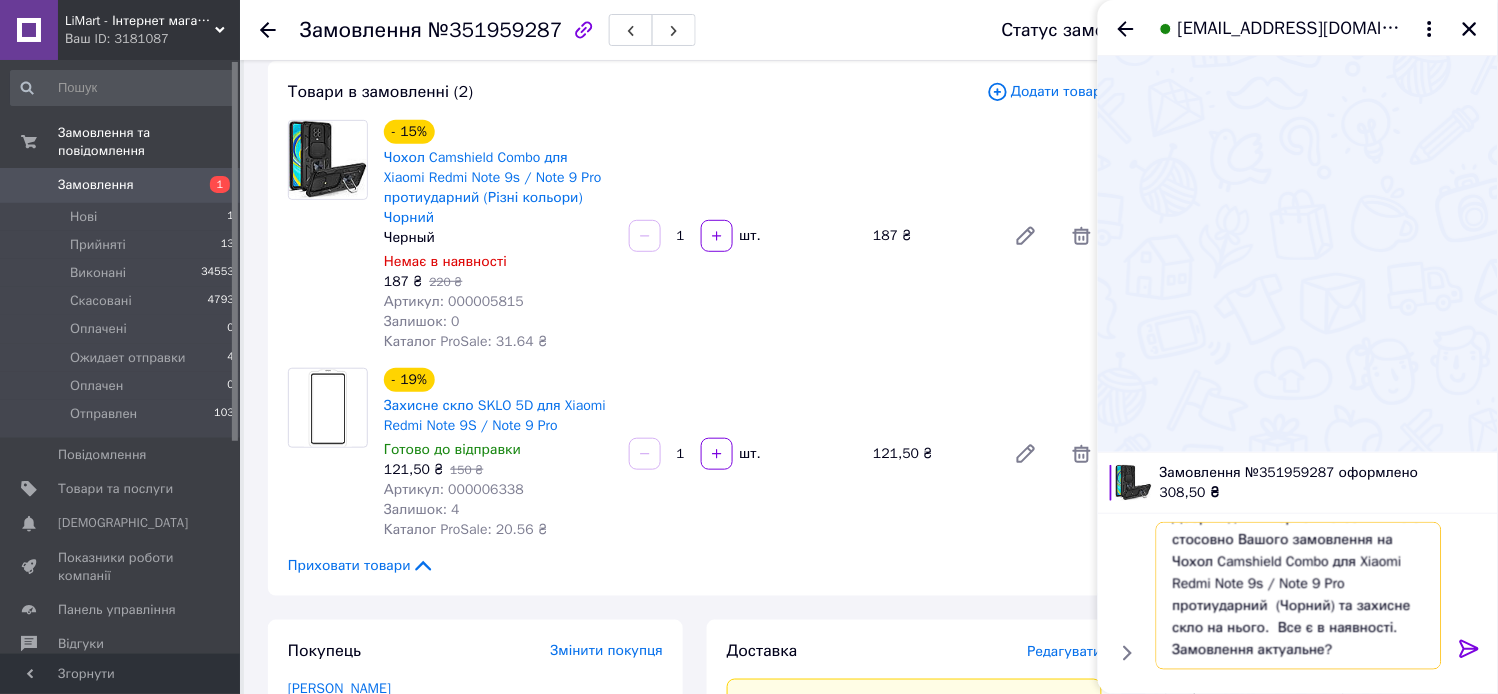 type on "Добрий днь. Інтернет магазин LiMart стосовно Вашого замовлення на Чохол Camshield Combo для Xiaomi Redmi Note 9s / Note 9 Pro протиударний  (Чорний) та захисне скло на нього.  Все є в наявності. Замовлення актуальне?" 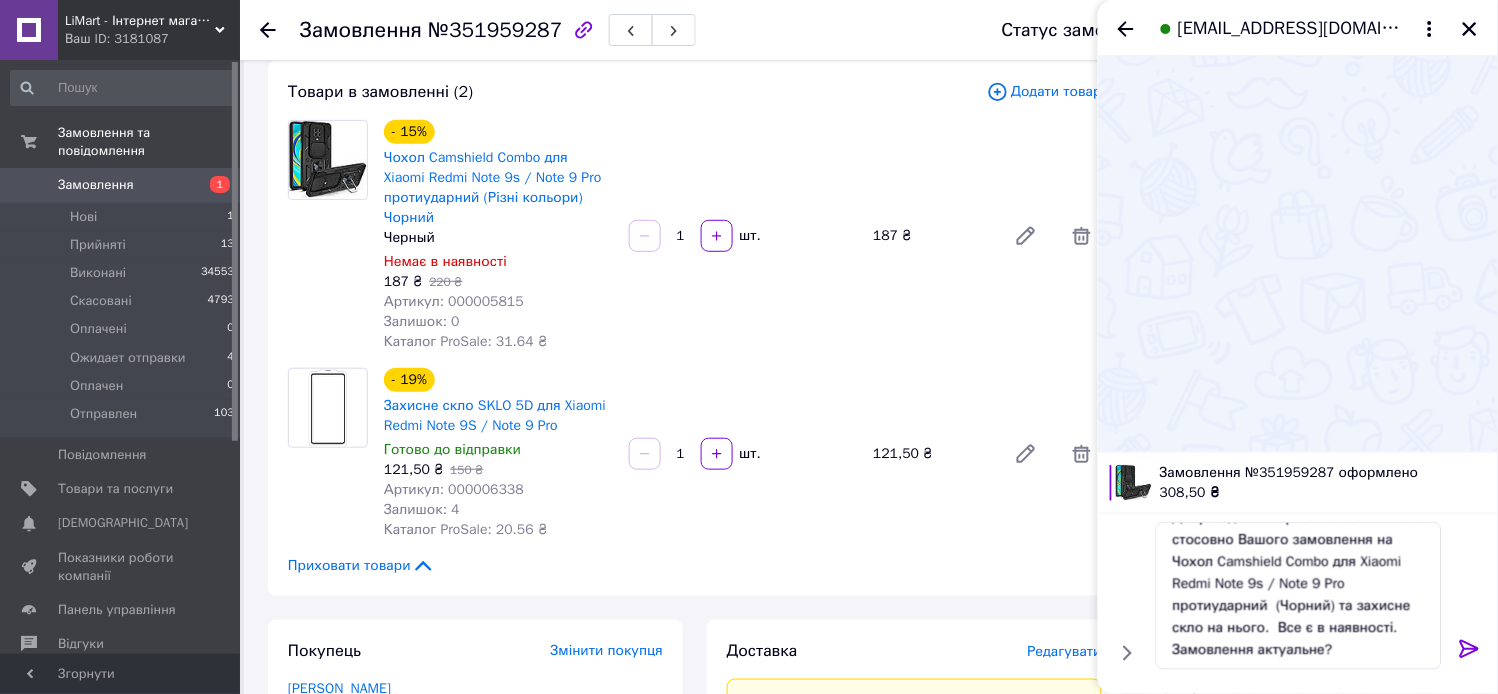 click 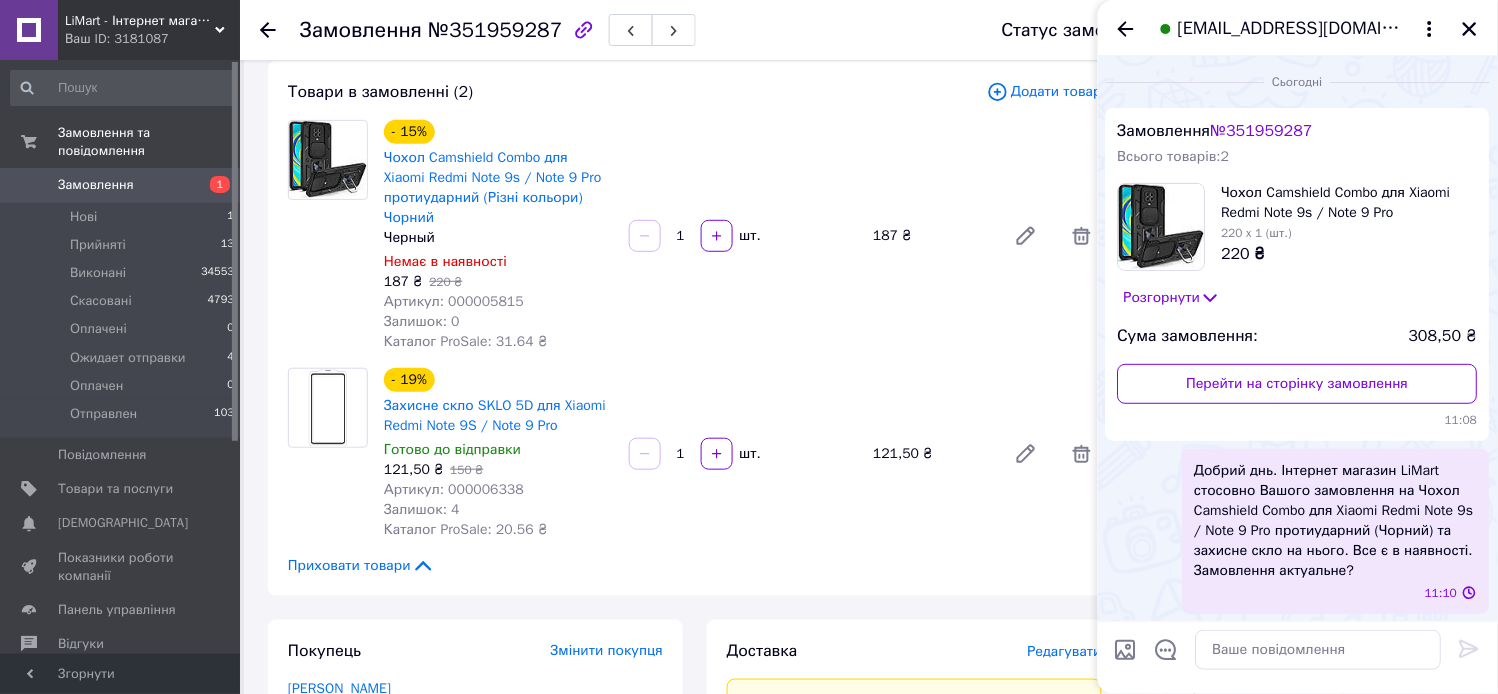 scroll, scrollTop: 0, scrollLeft: 0, axis: both 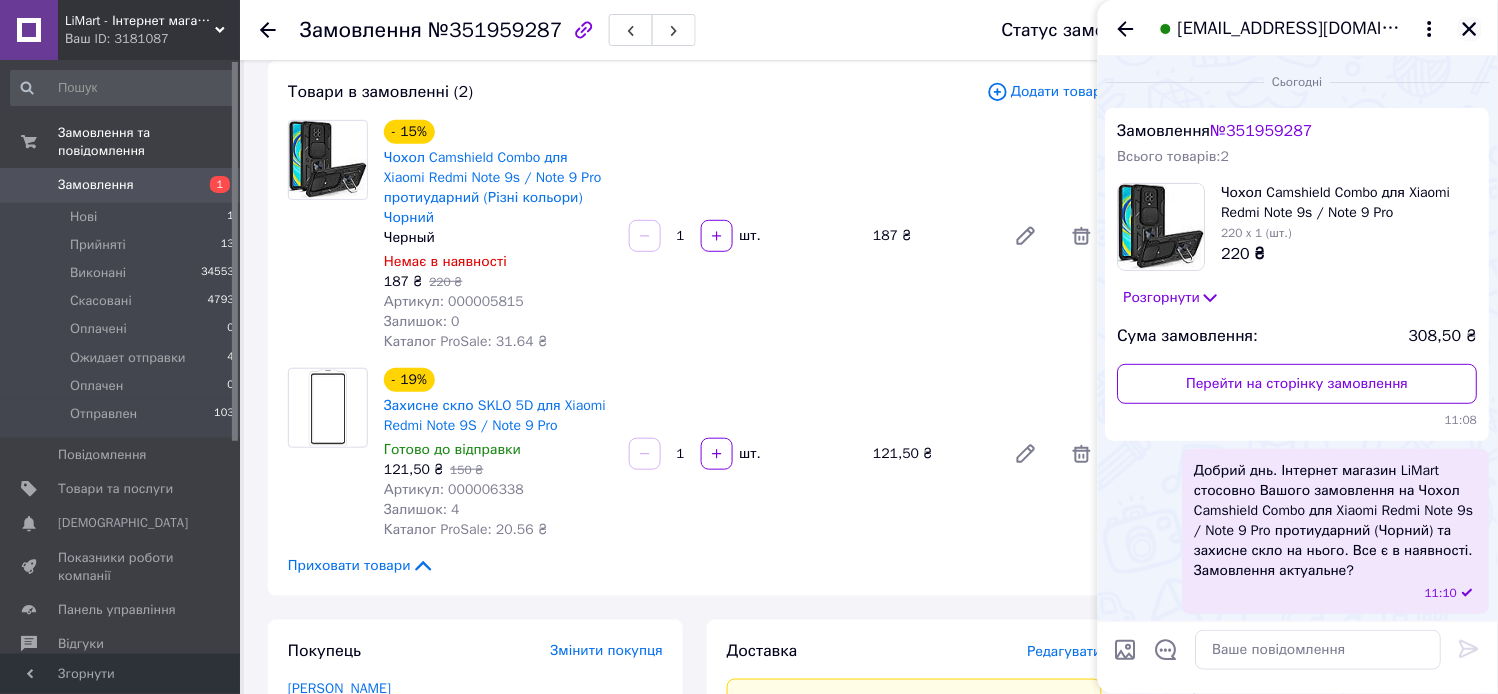 click 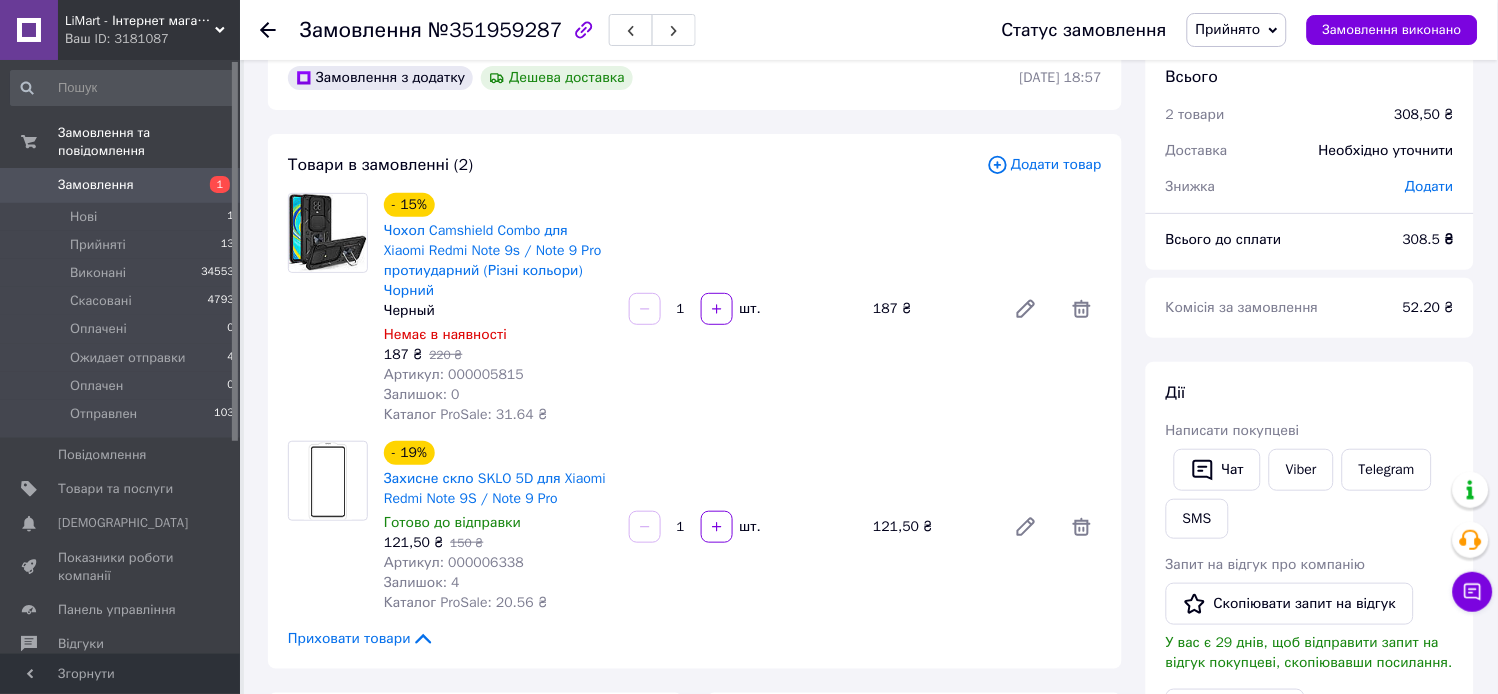 scroll, scrollTop: 0, scrollLeft: 0, axis: both 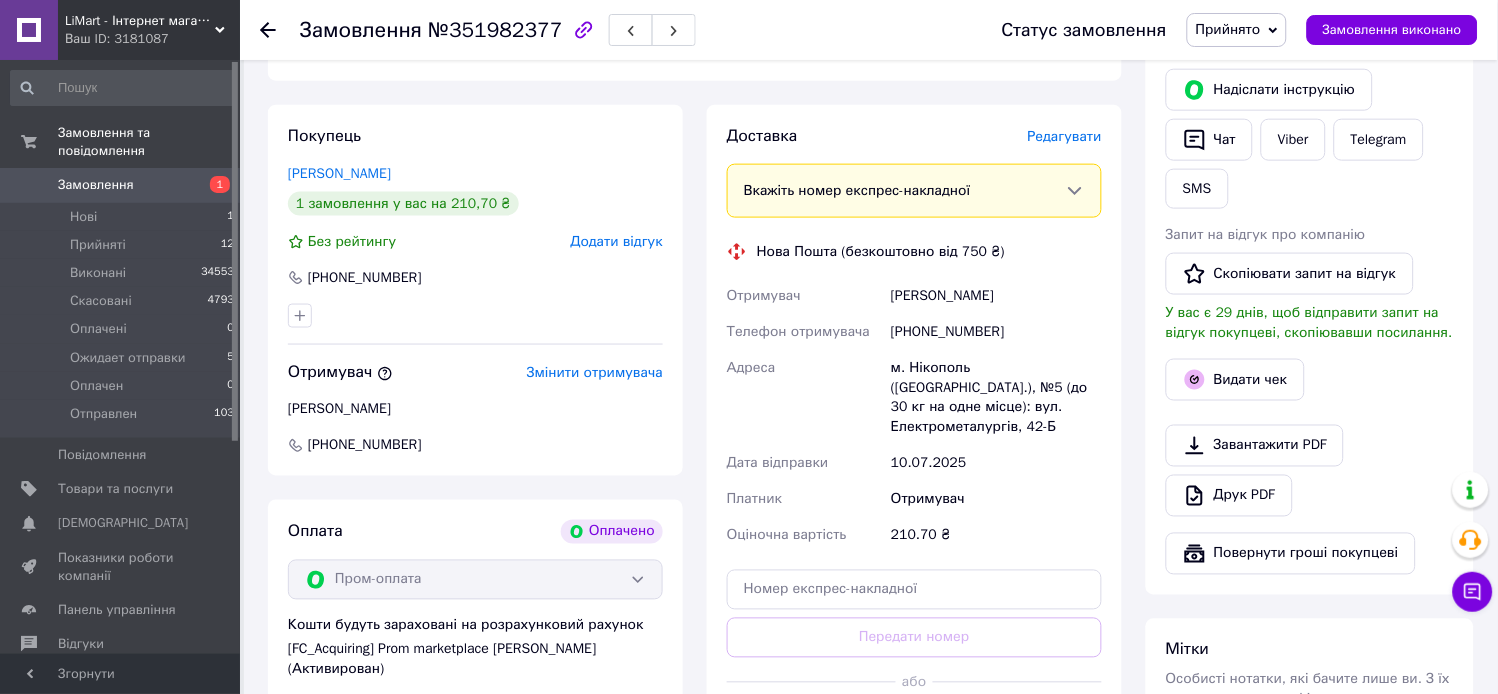click on "Редагувати" at bounding box center (1065, 136) 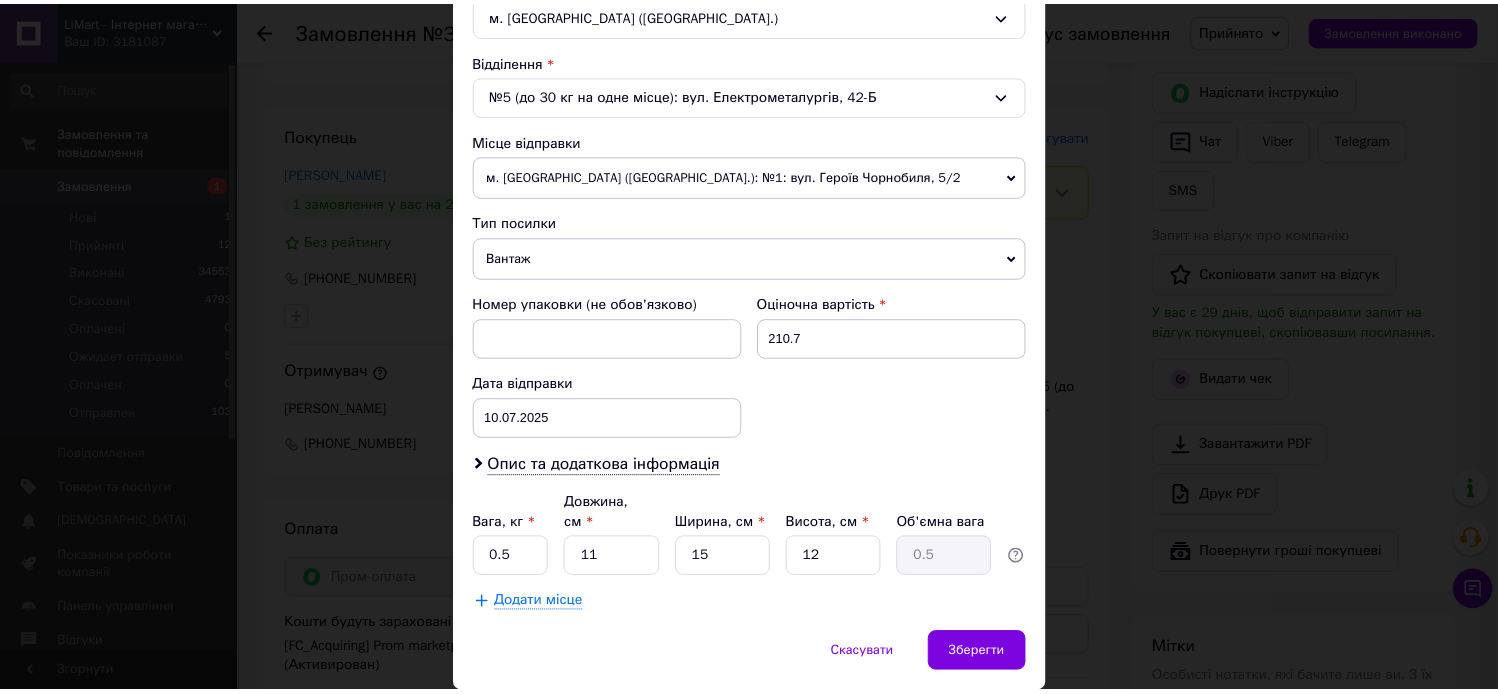 scroll, scrollTop: 635, scrollLeft: 0, axis: vertical 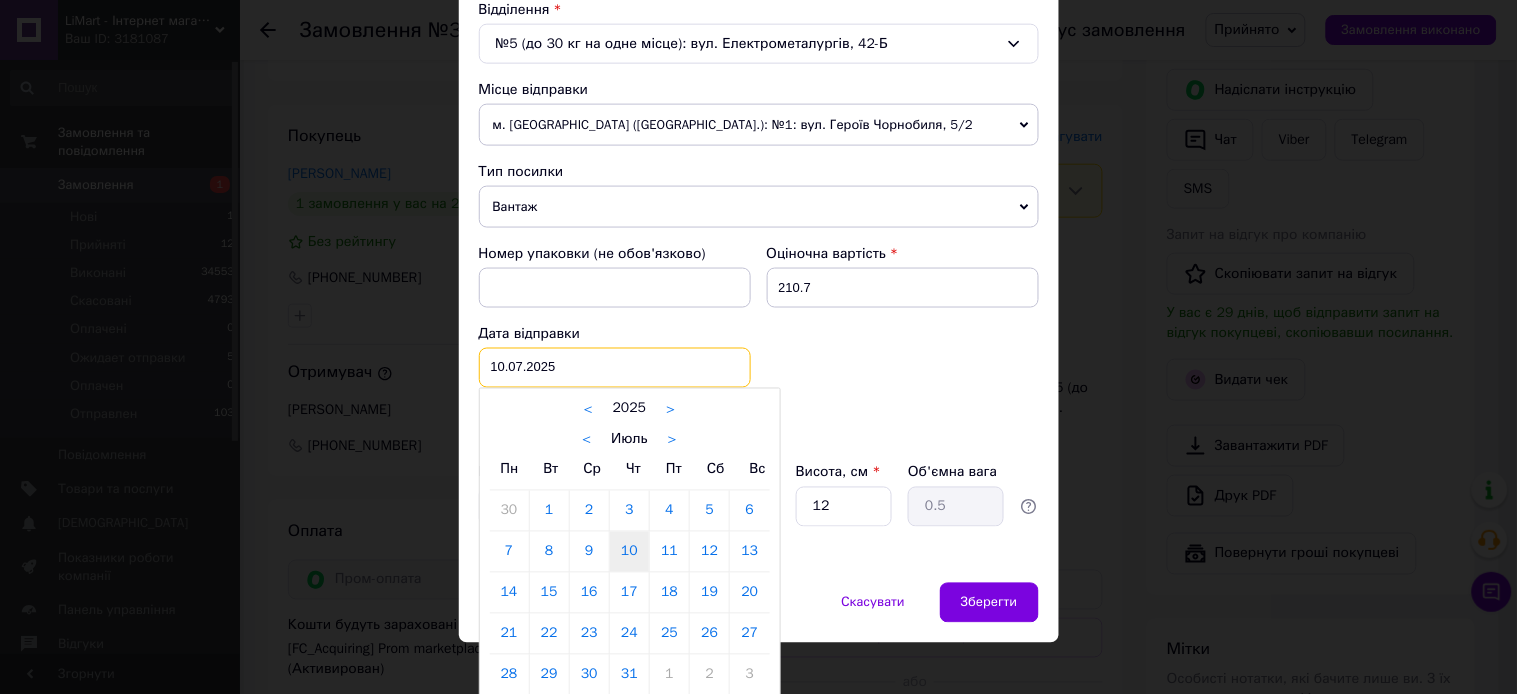 click on "[DATE] < 2025 > < Июль > Пн Вт Ср Чт Пт Сб Вс 30 1 2 3 4 5 6 7 8 9 10 11 12 13 14 15 16 17 18 19 20 21 22 23 24 25 26 27 28 29 30 31 1 2 3 4 5 6 7 8 9 10" at bounding box center (615, 368) 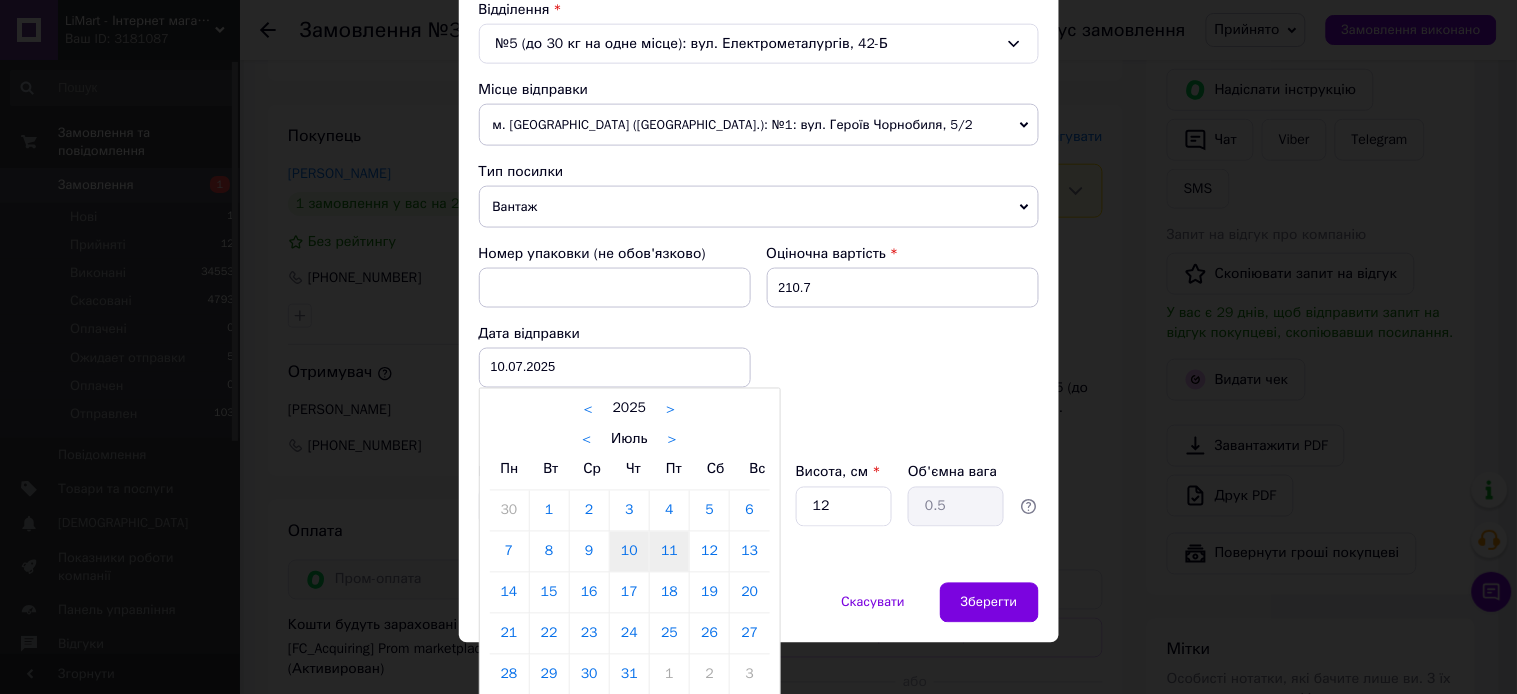 click on "11" at bounding box center (669, 552) 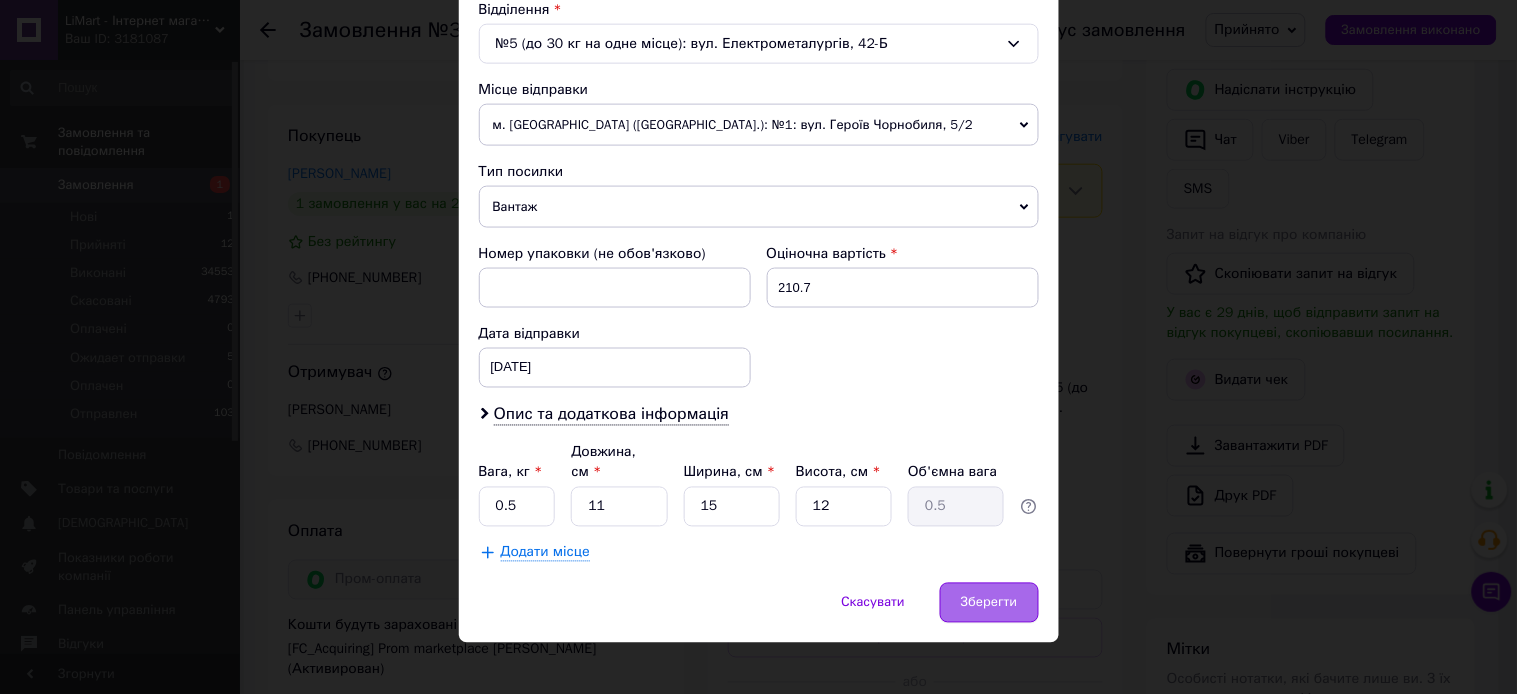 click on "Зберегти" at bounding box center [989, 603] 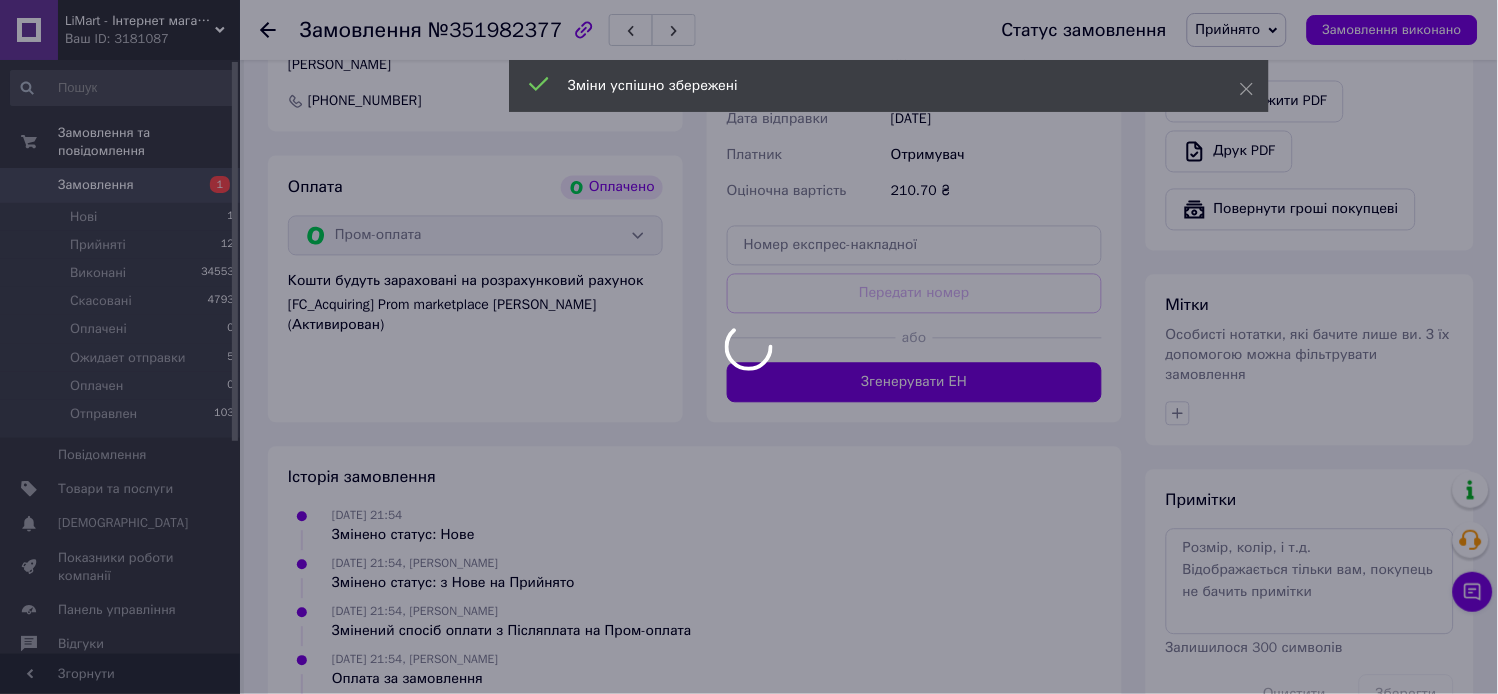 scroll, scrollTop: 973, scrollLeft: 0, axis: vertical 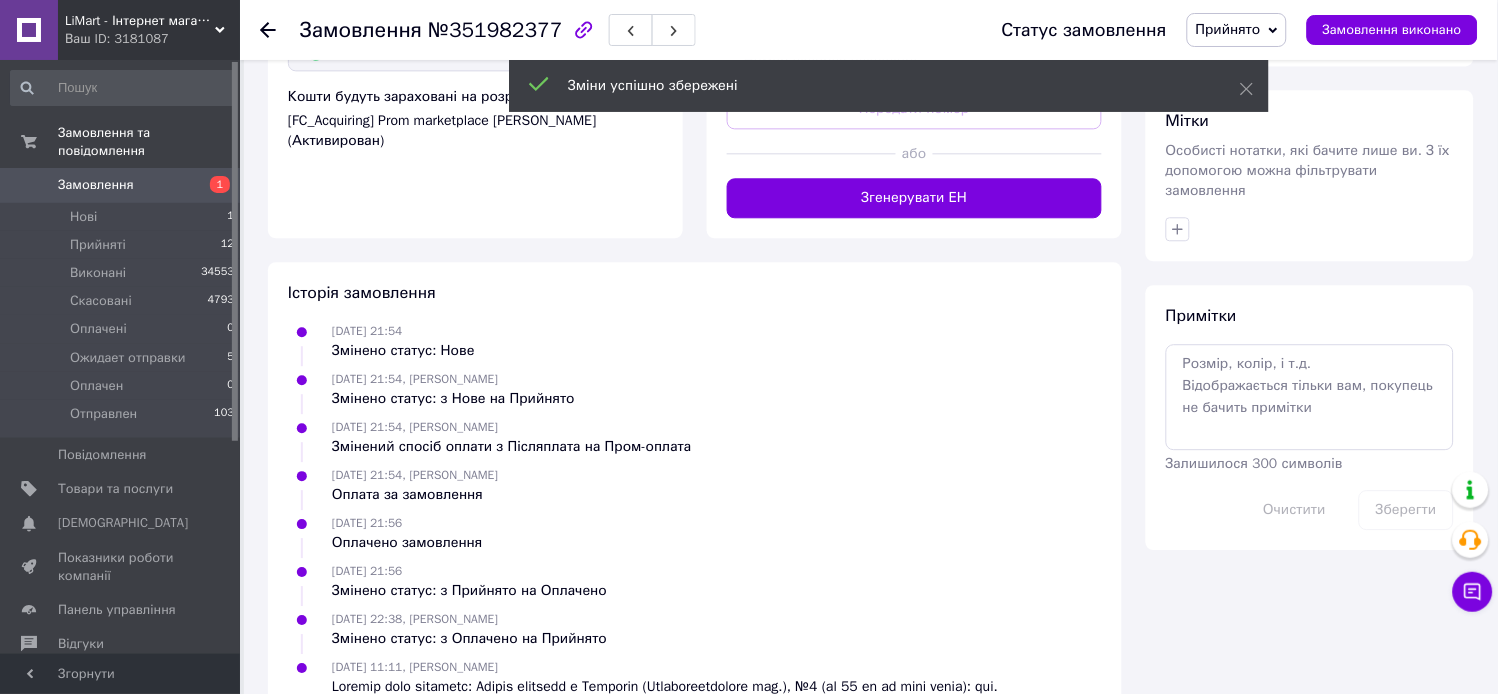 click on "Особисті нотатки, які бачите лише ви. З їх допомогою можна фільтрувати замовлення" at bounding box center (1308, 170) 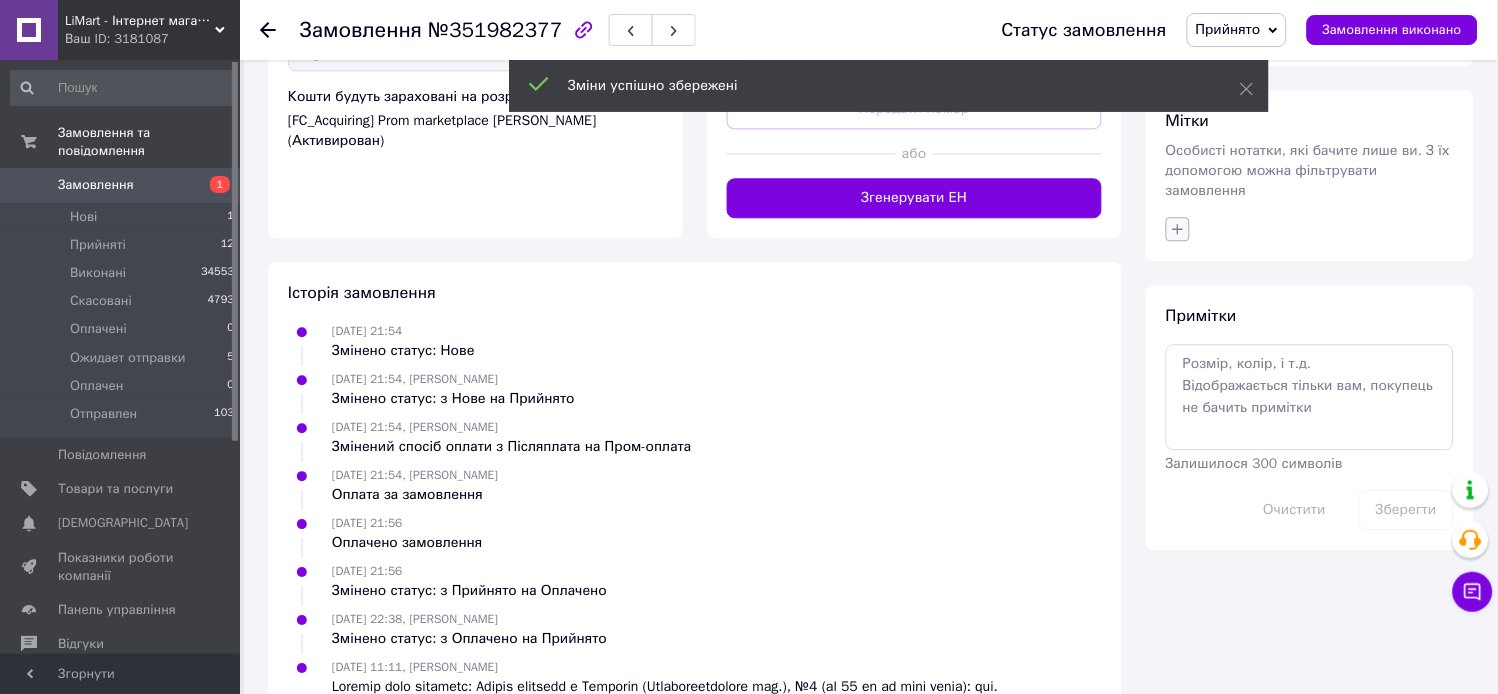 click 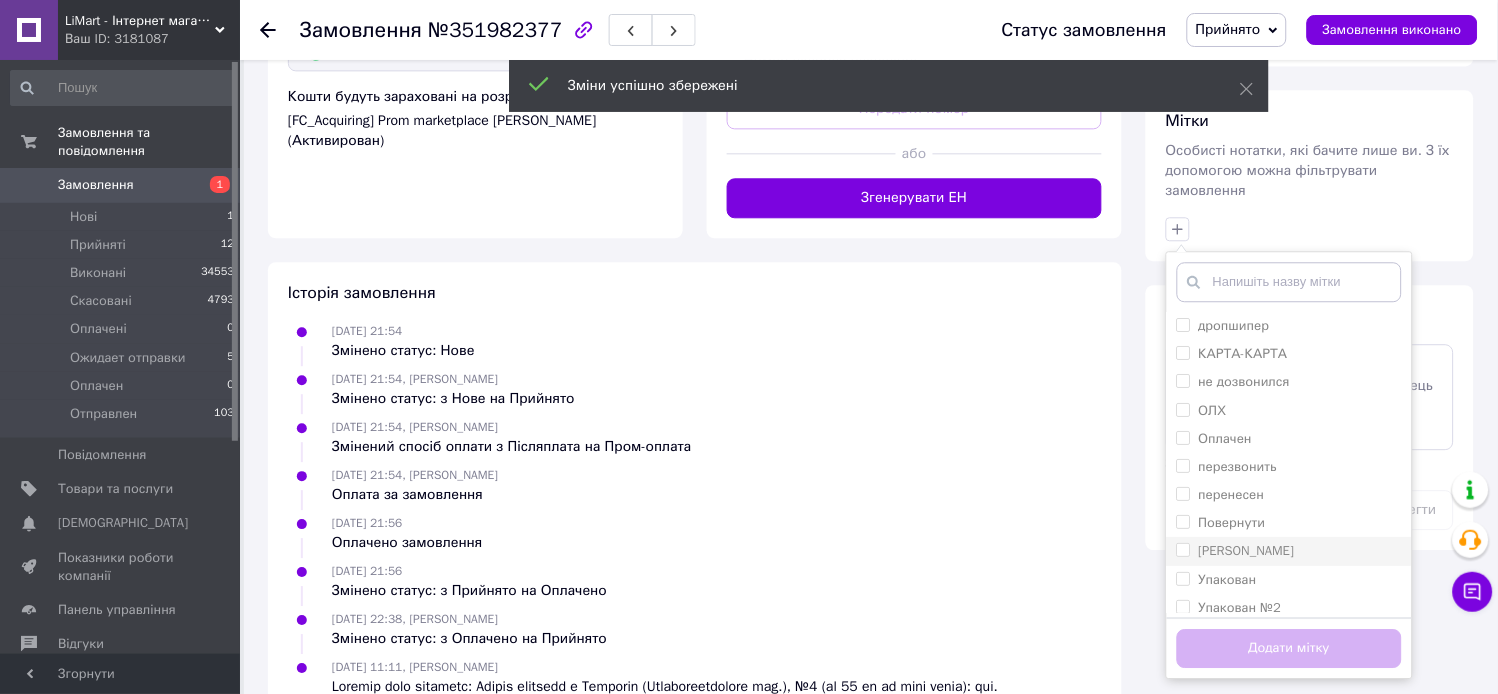 click on "[PERSON_NAME]" at bounding box center (1289, 551) 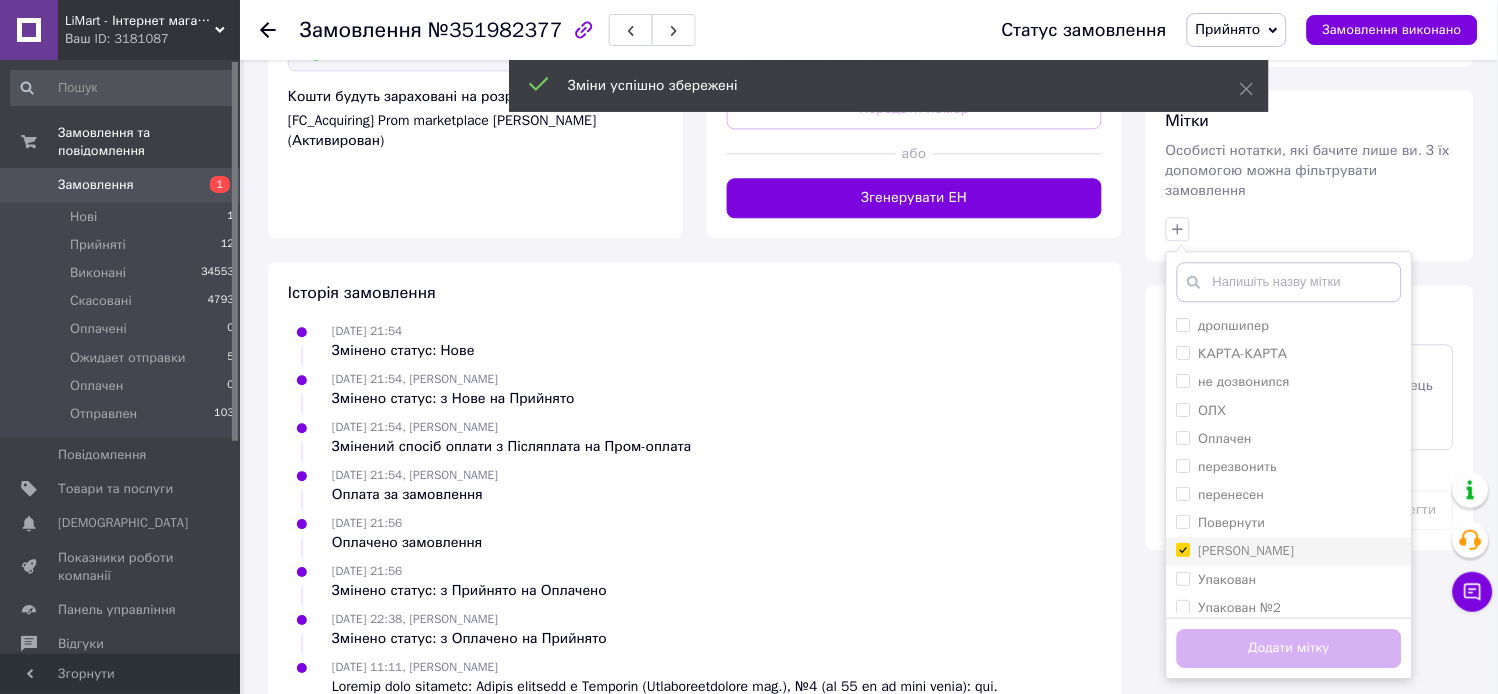 checkbox on "true" 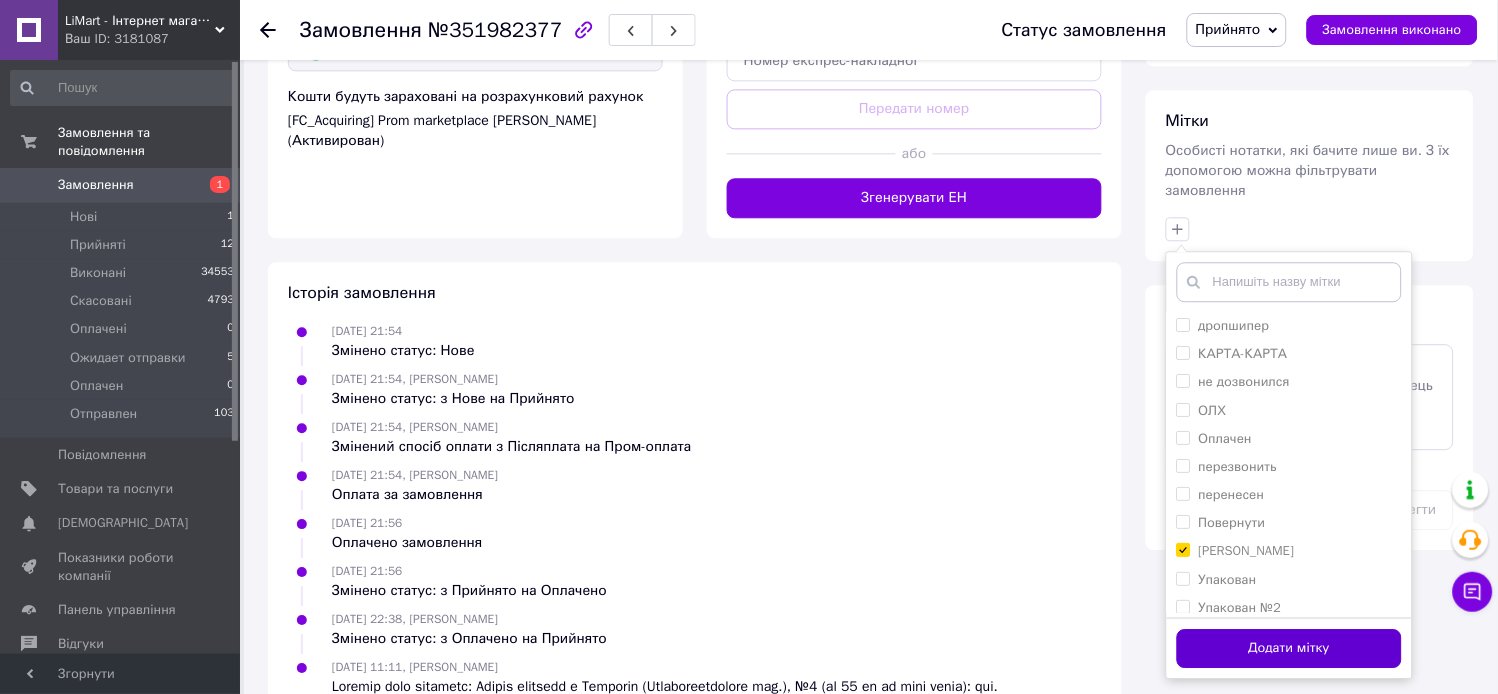 click on "Додати мітку" at bounding box center [1289, 648] 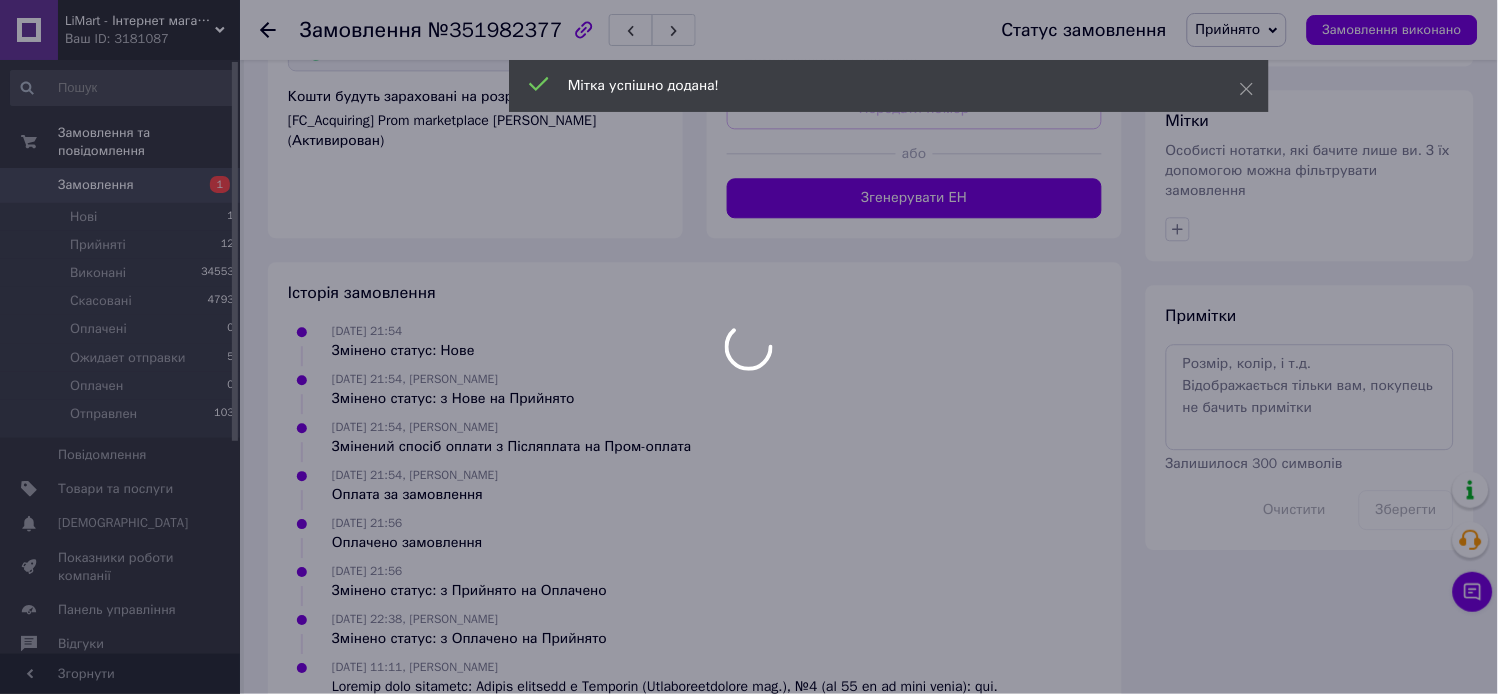 click at bounding box center (749, 347) 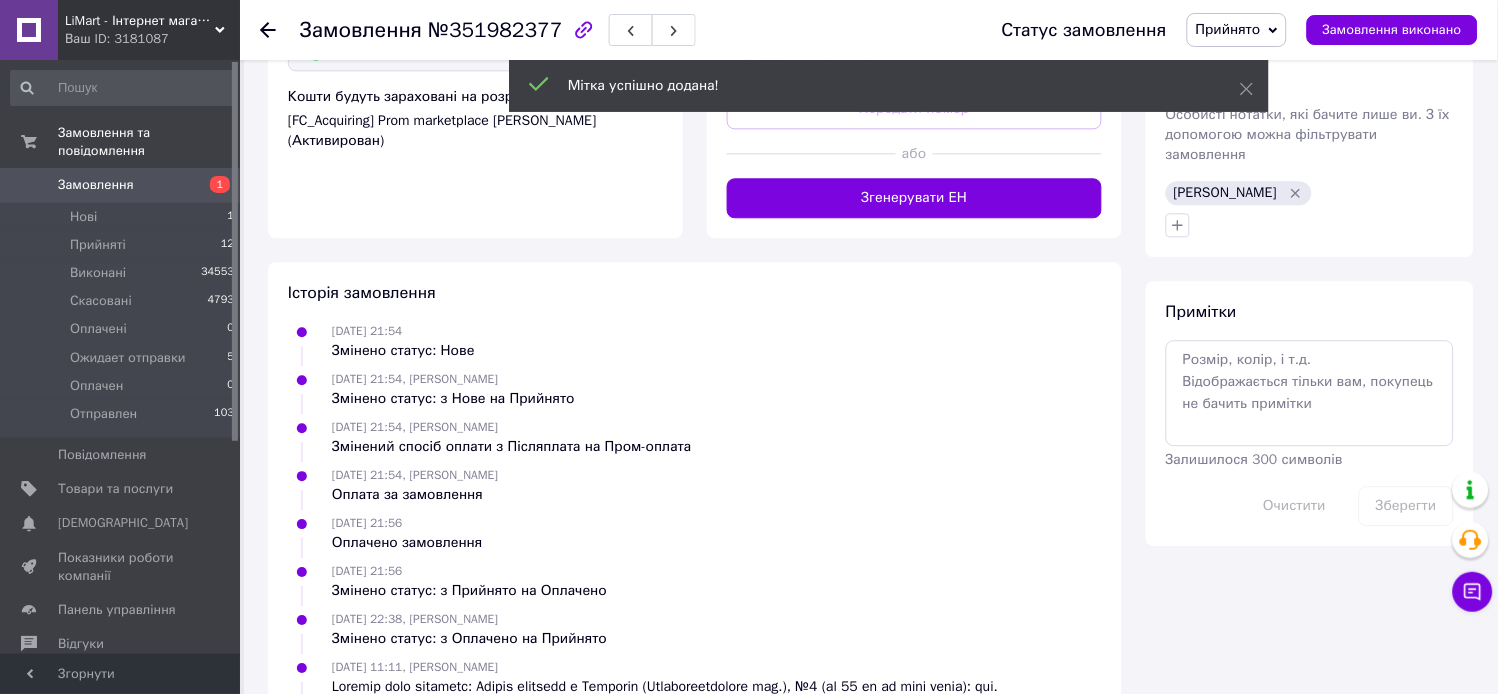 click on "Прийнято" at bounding box center [1237, 30] 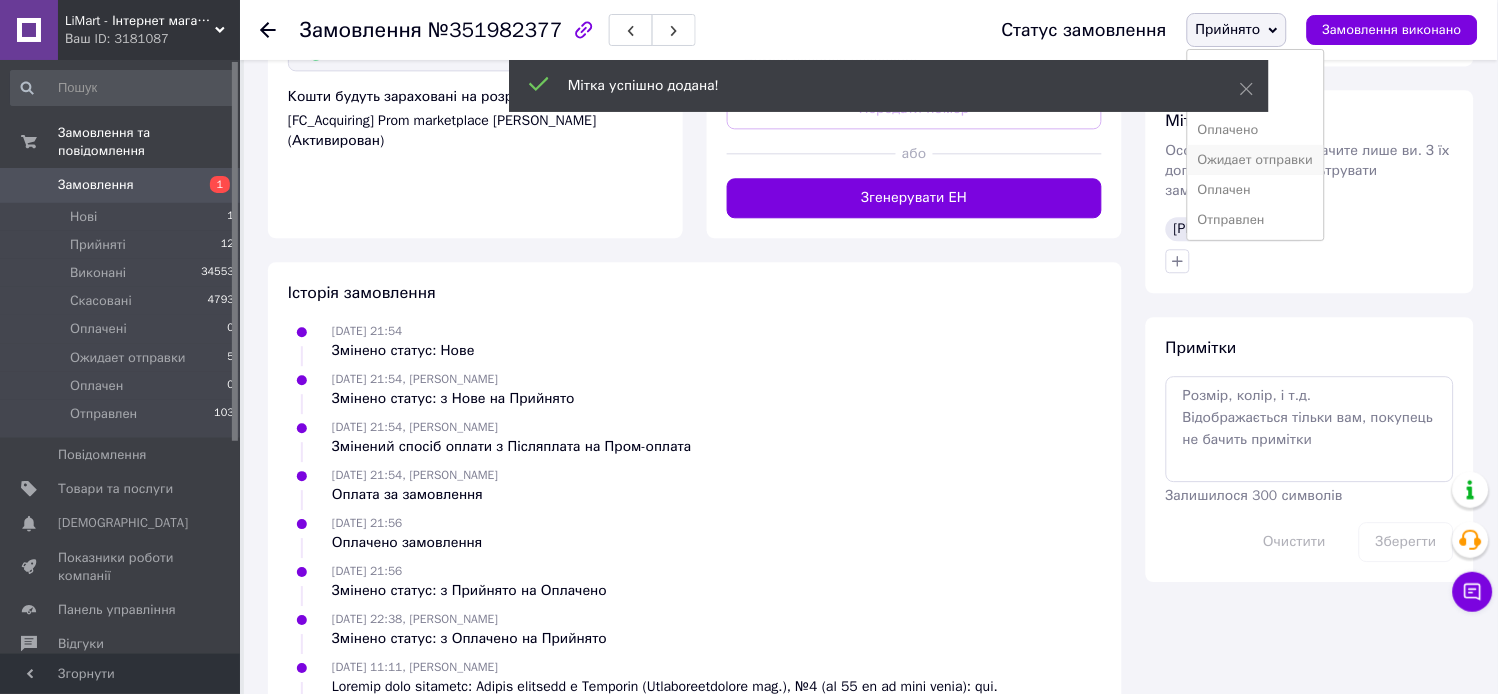 click on "Ожидает отправки" at bounding box center [1256, 160] 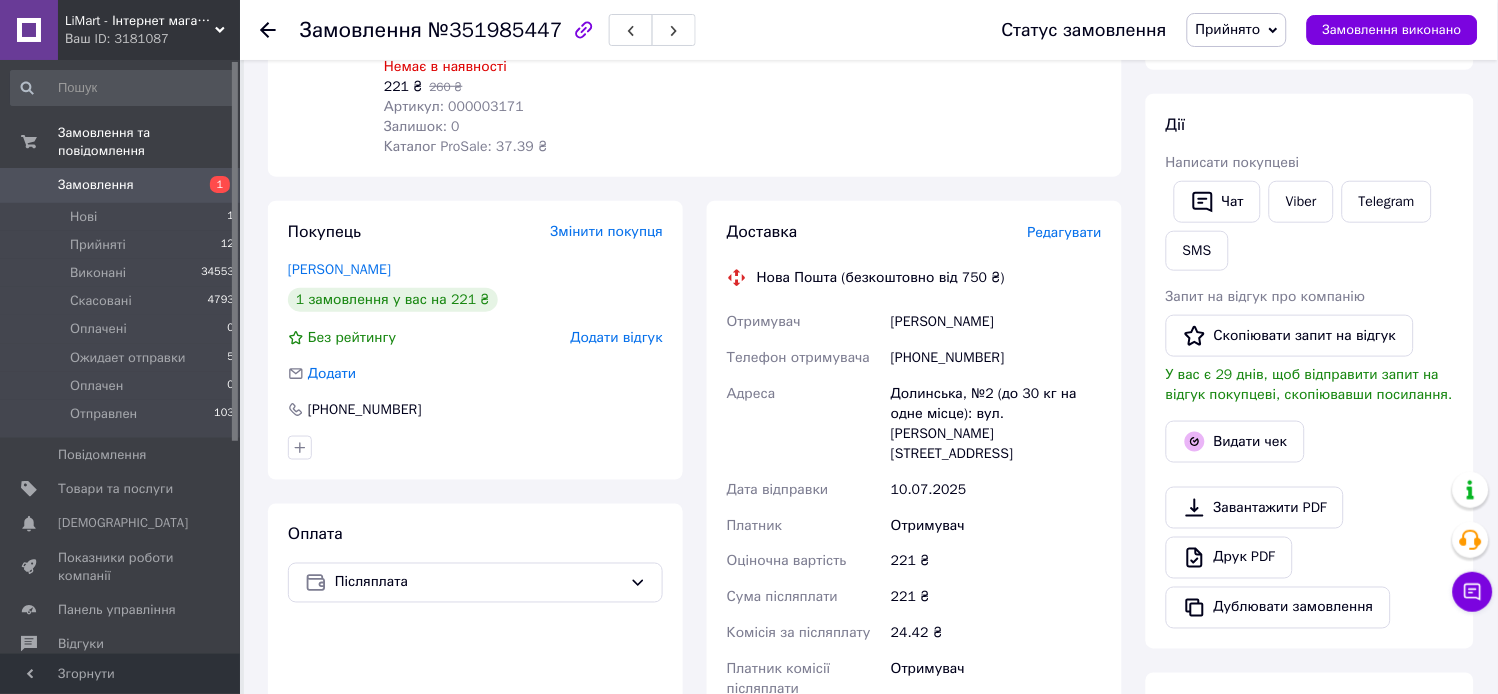scroll, scrollTop: 333, scrollLeft: 0, axis: vertical 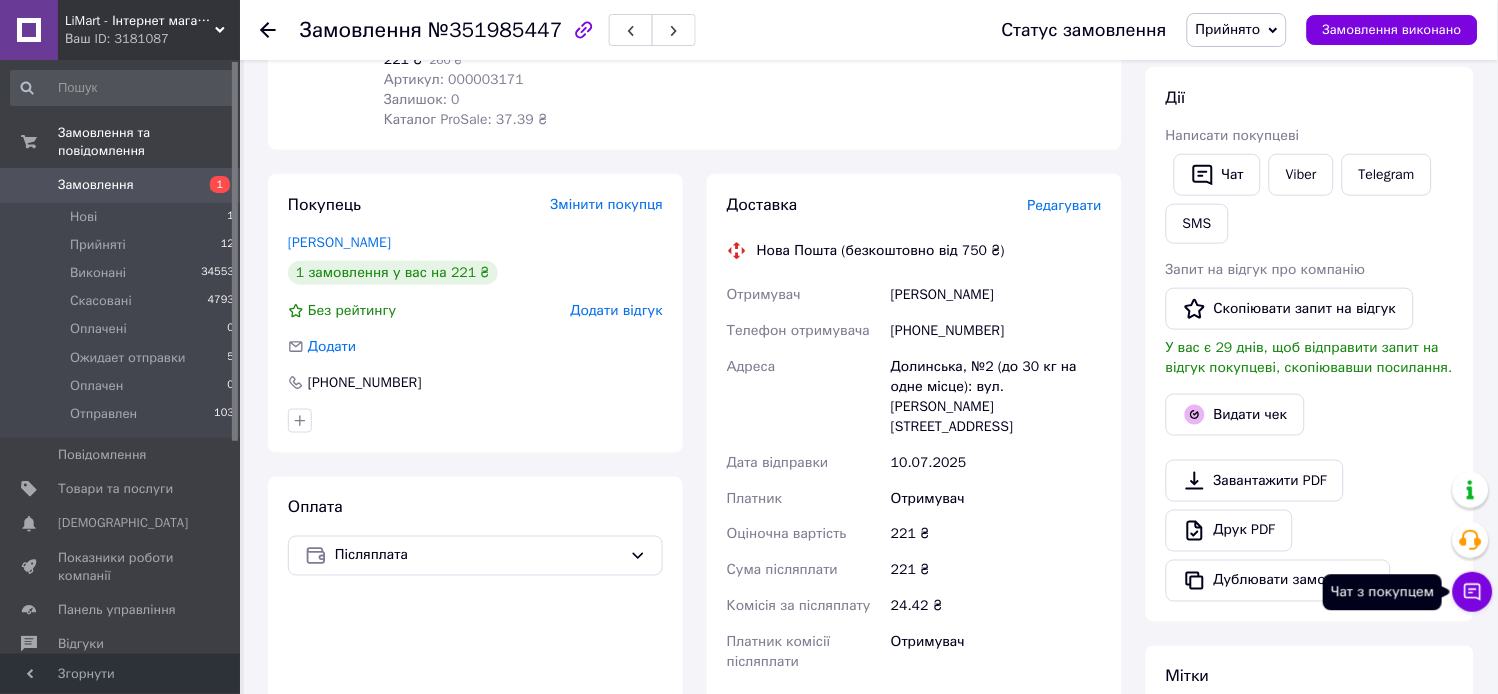 click 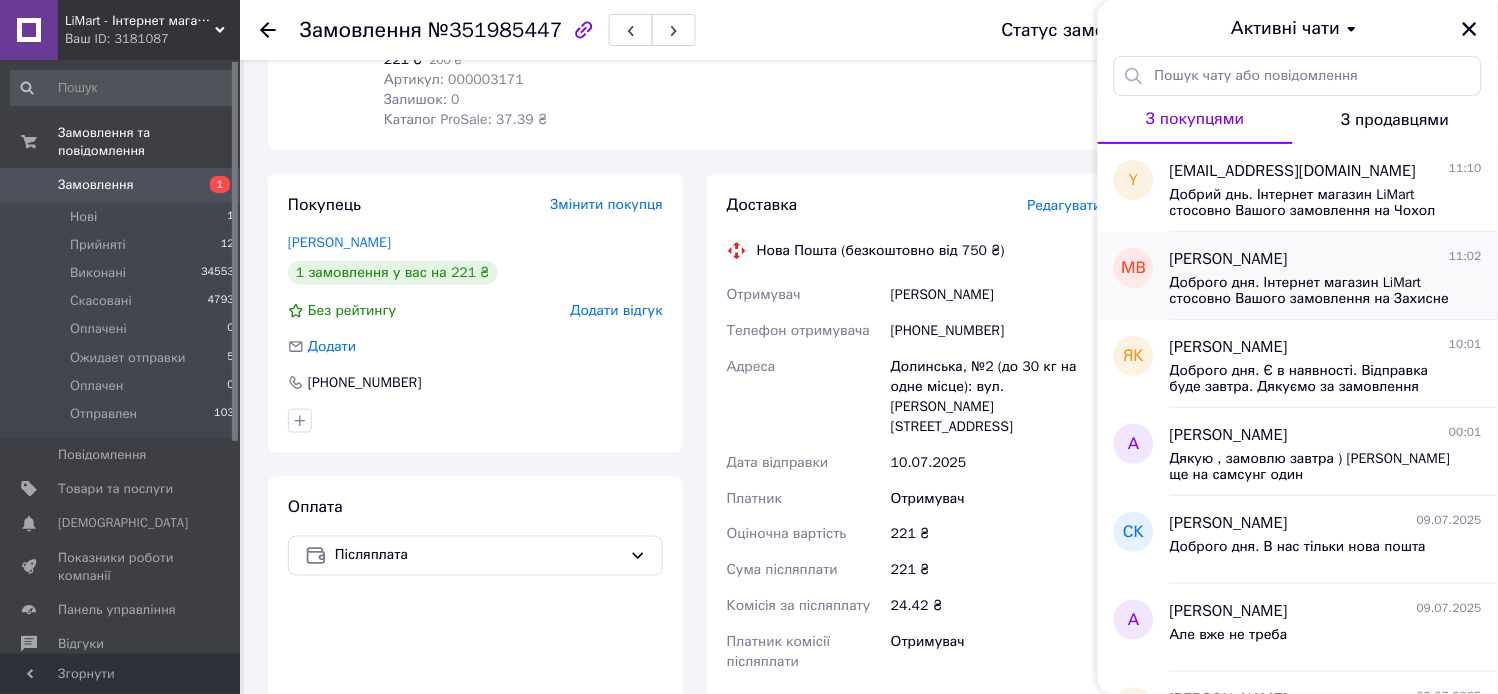 click on "Доброго дня. Інтернет магазин LiMart стосовно Вашого замовлення на Захисне скло SKLO 5D для Xiaomi Redmi Note 11 / Note 11s. Все є в наявності. Замовлення актуальне?" at bounding box center [1312, 291] 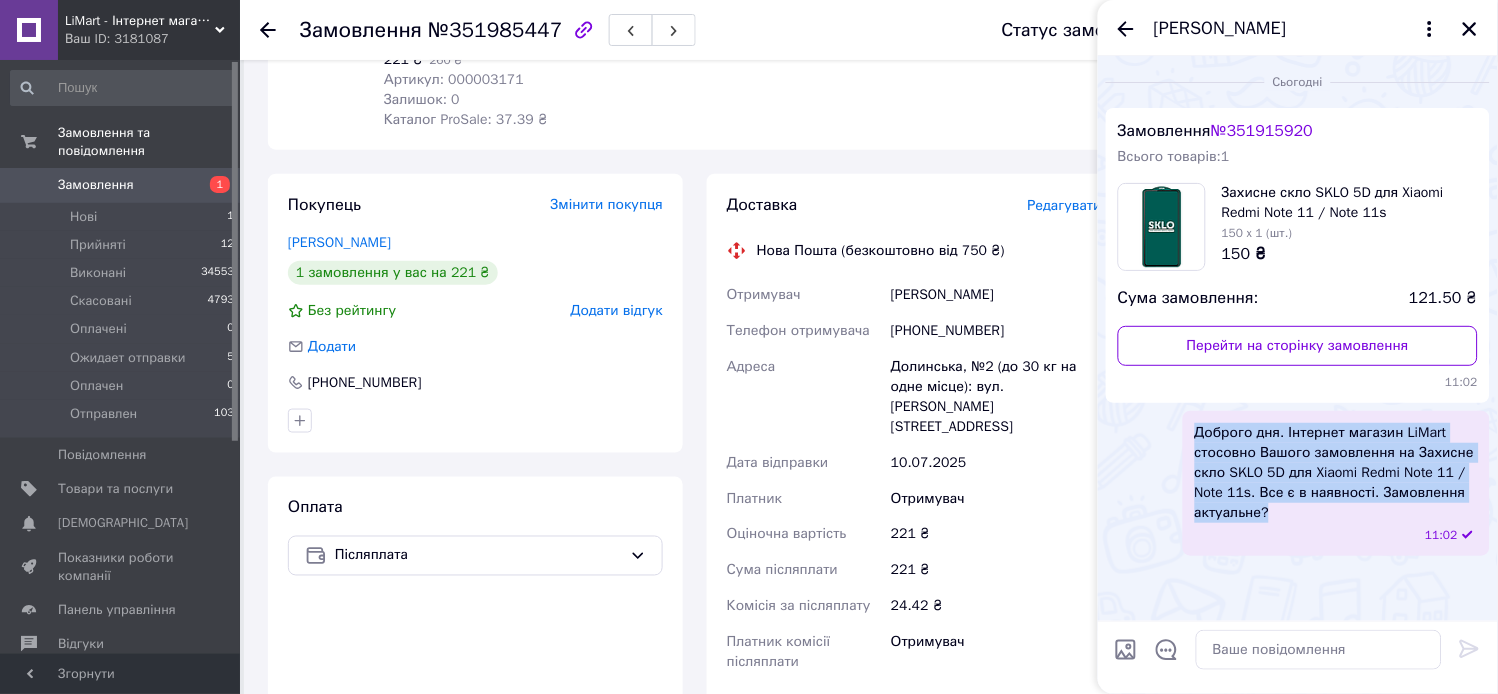 drag, startPoint x: 1190, startPoint y: 433, endPoint x: 1271, endPoint y: 514, distance: 114.5513 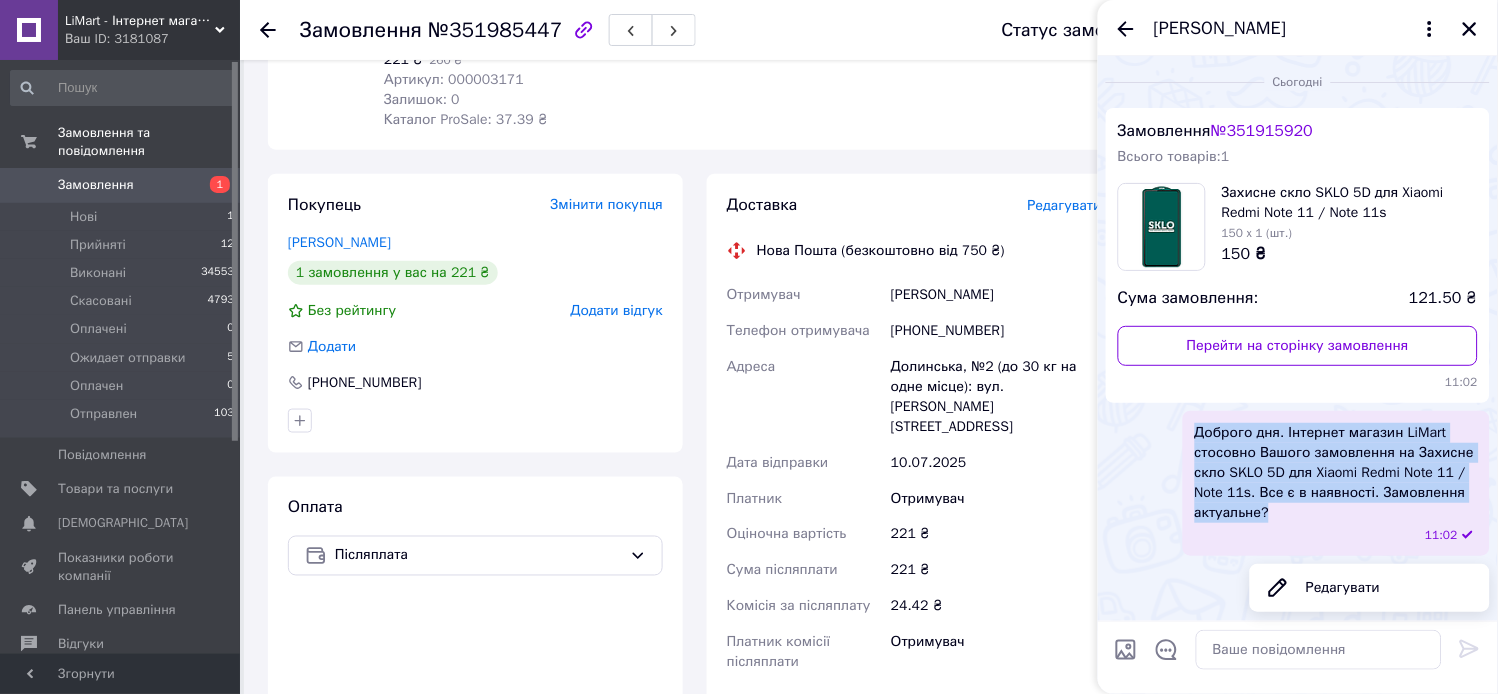 copy on "Доброго дня. Інтернет магазин LiMart стосовно Вашого замовлення на Захисне скло SKLO 5D для Xiaomi Redmi Note 11 / Note 11s. Все є в наявності. Замовлення актуальне?" 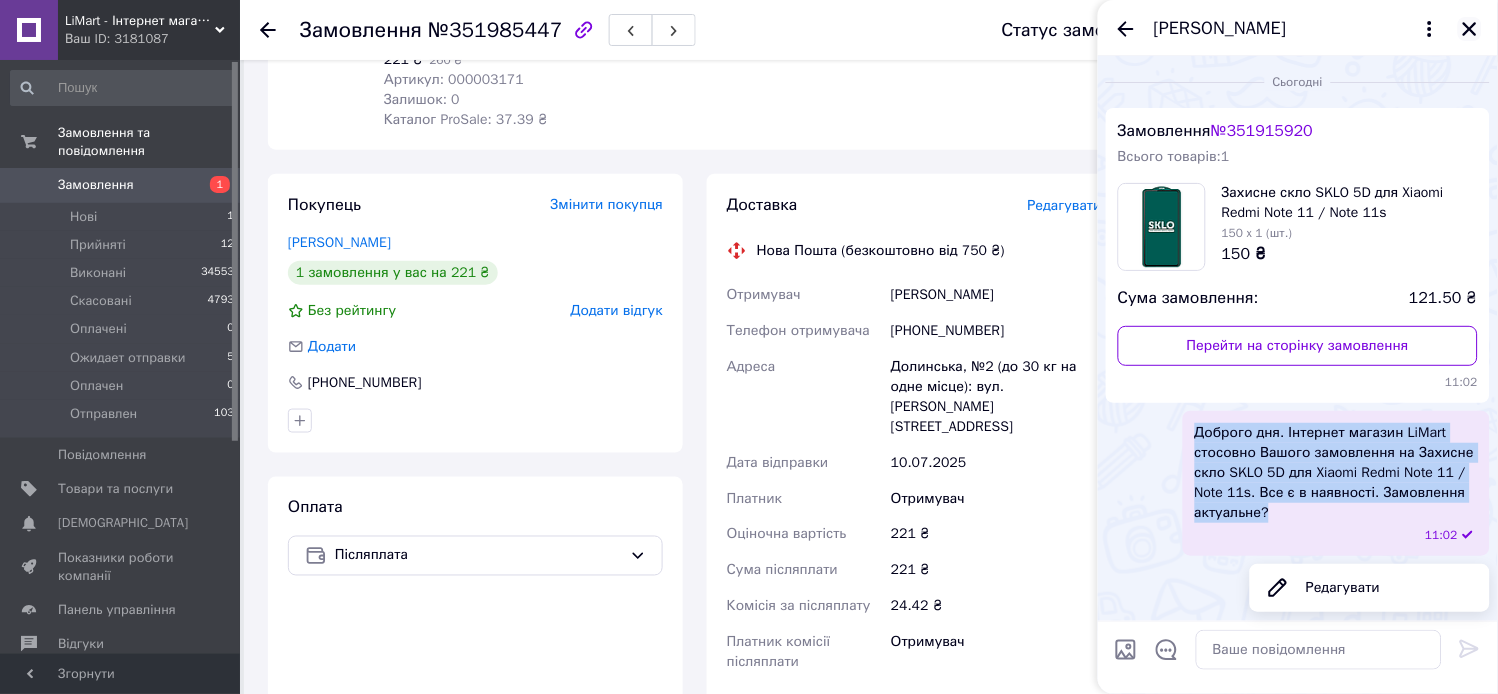 click 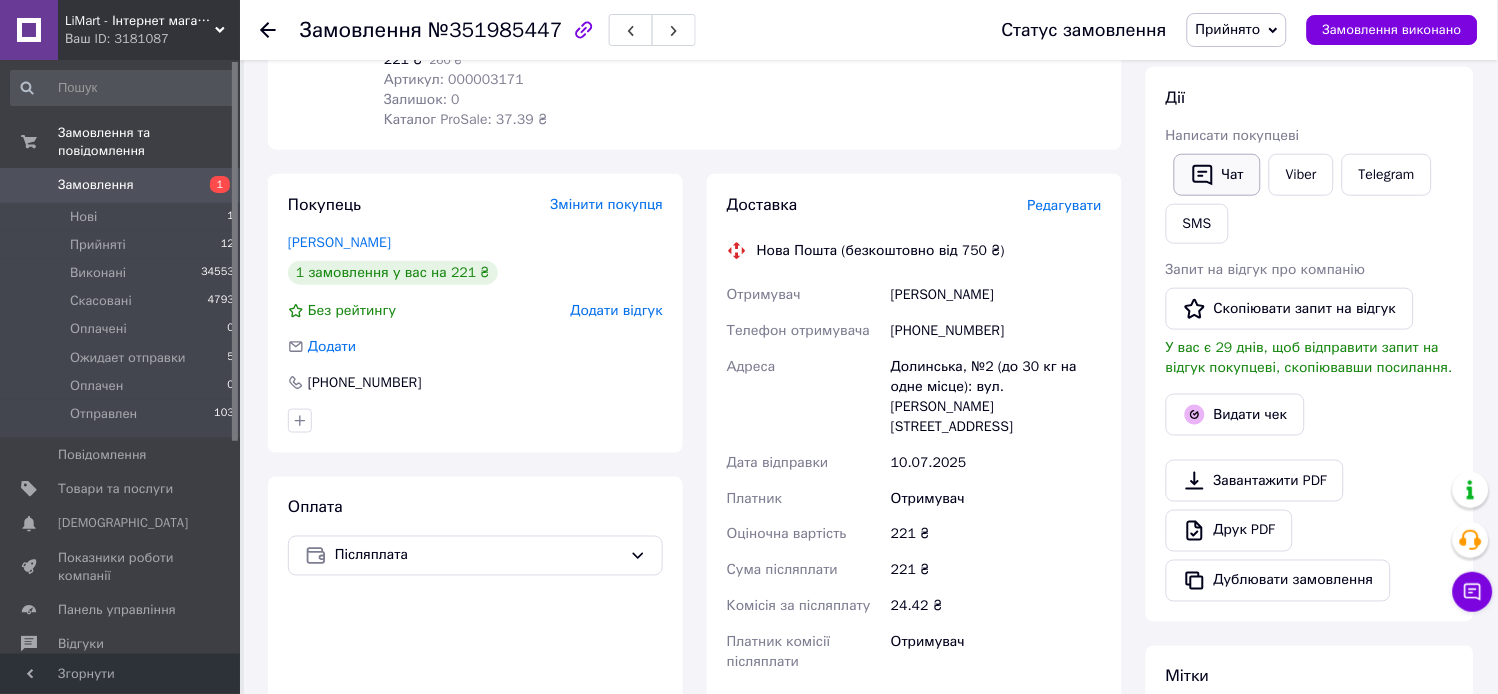 click on "Чат" at bounding box center (1217, 175) 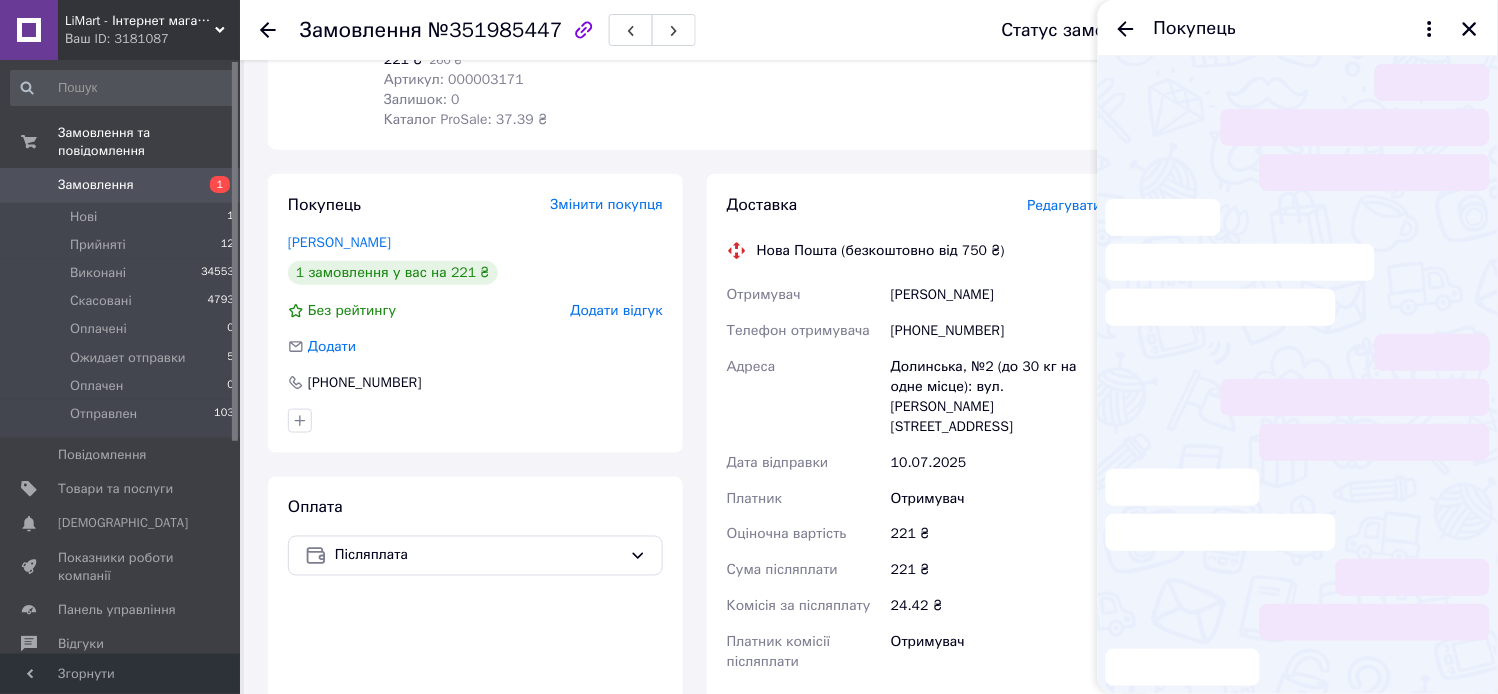 type 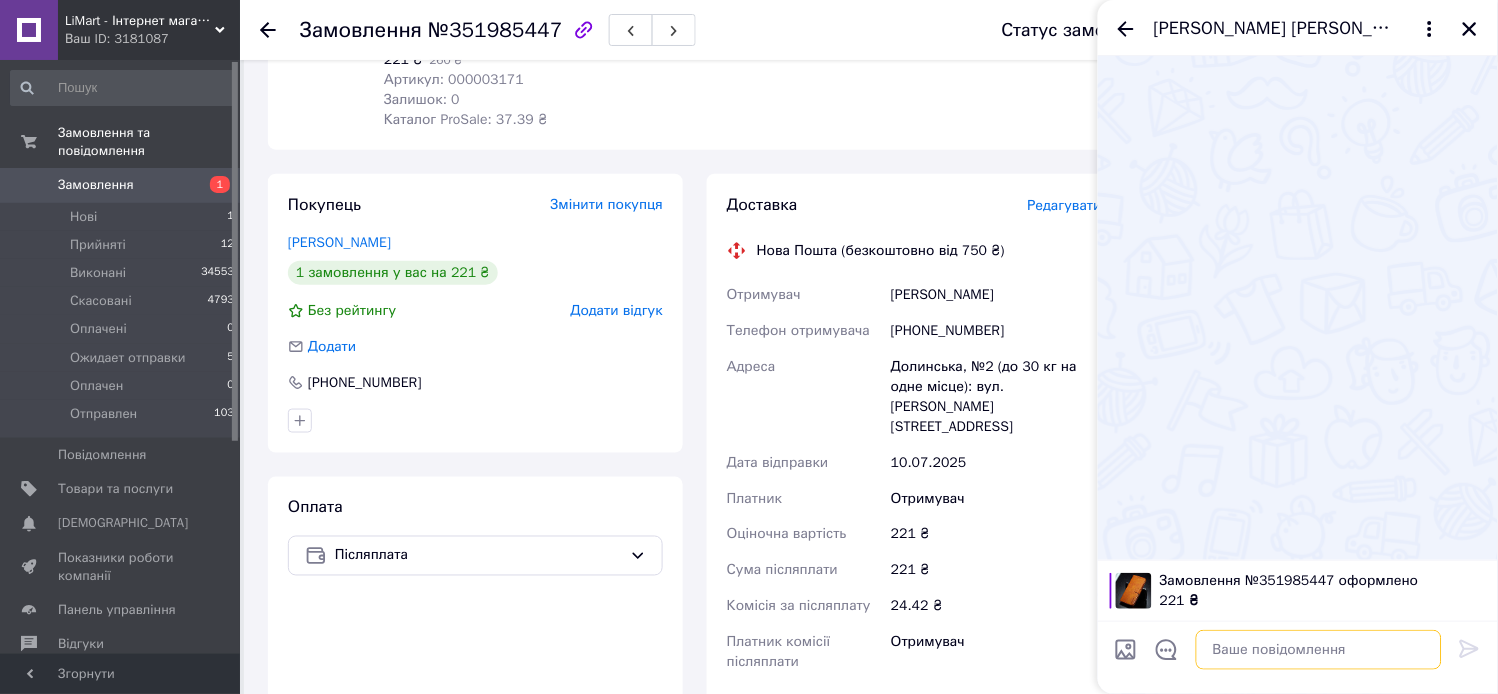 click at bounding box center [1319, 650] 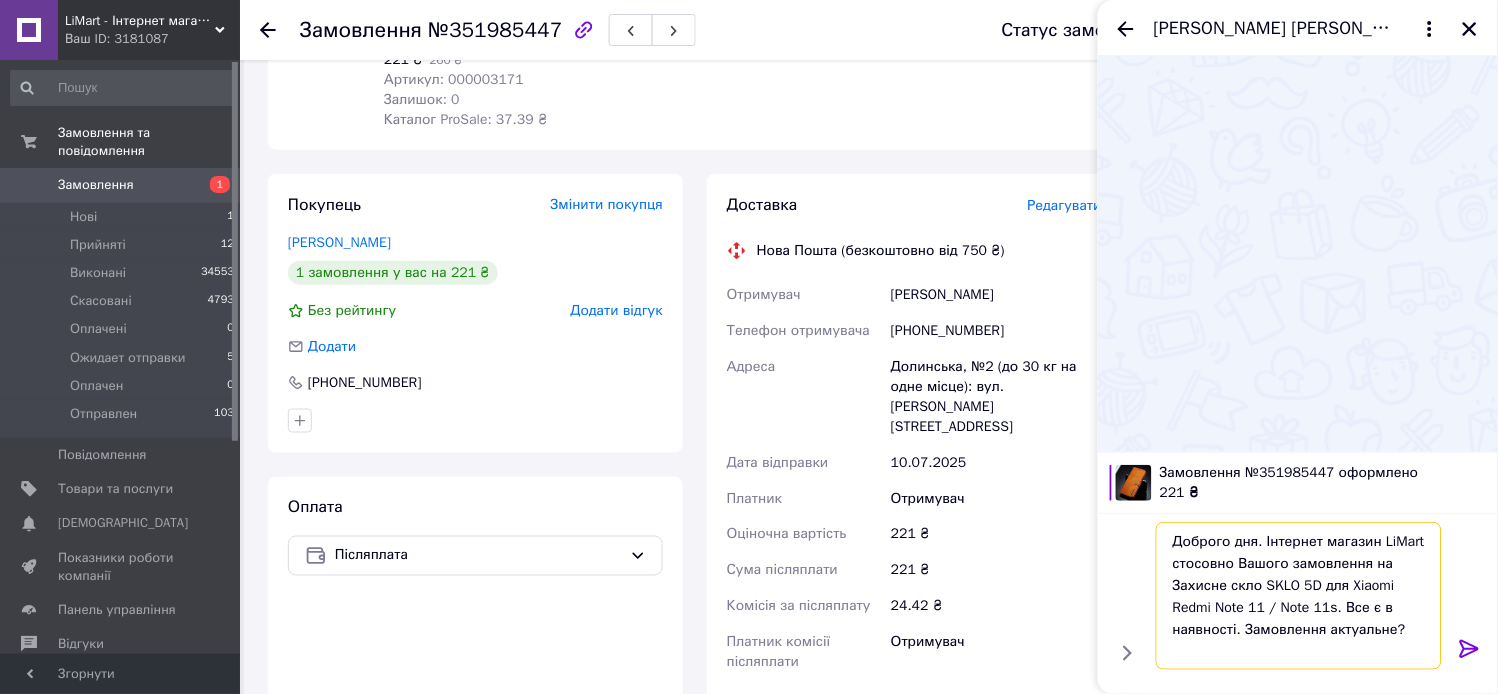 scroll, scrollTop: 0, scrollLeft: 0, axis: both 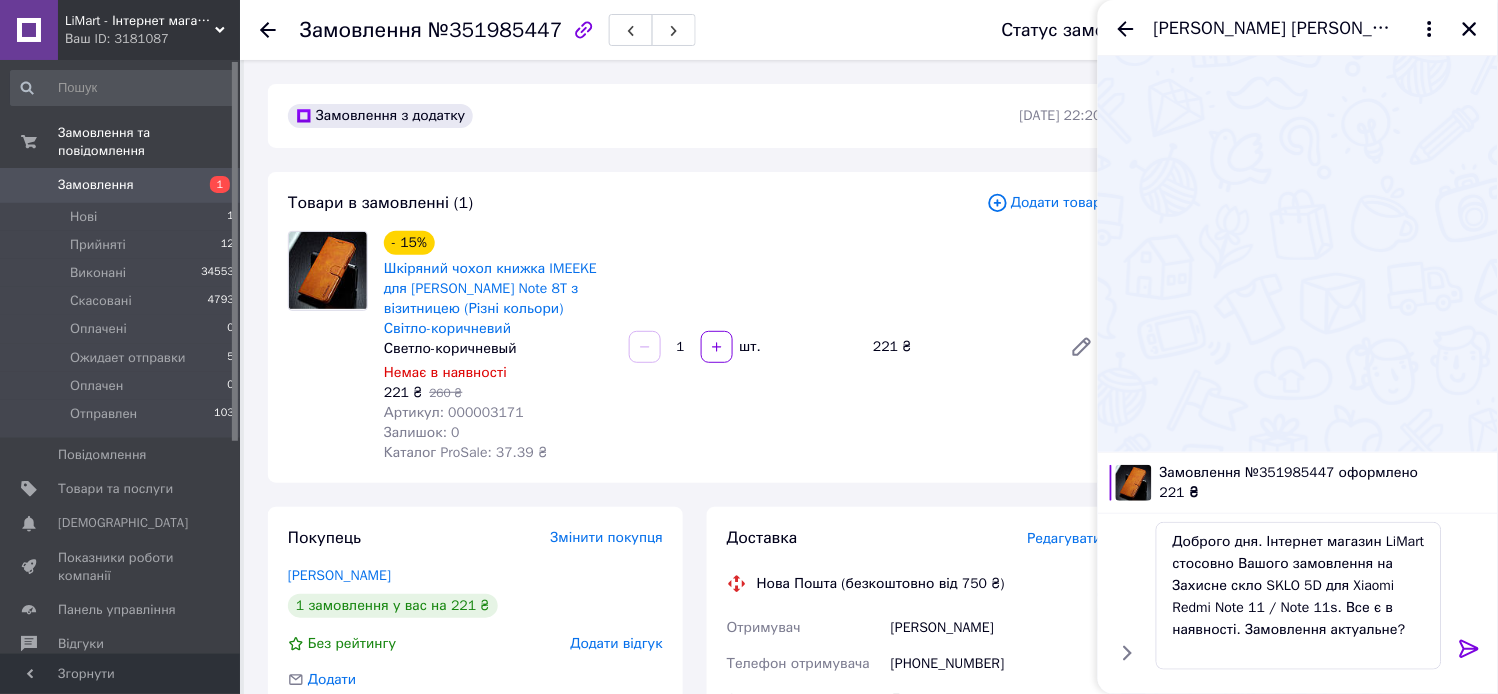click on "- 15% Шкіряний чохол книжка IMEEKE для Xiaomi Redmi Note 8T з візитницею (Різні кольори) Світло-коричневий Светло-коричневый Немає в наявності 221 ₴   260 ₴ Артикул: 000003171 Залишок: 0 Каталог ProSale: 37.39 ₴" at bounding box center [498, 347] 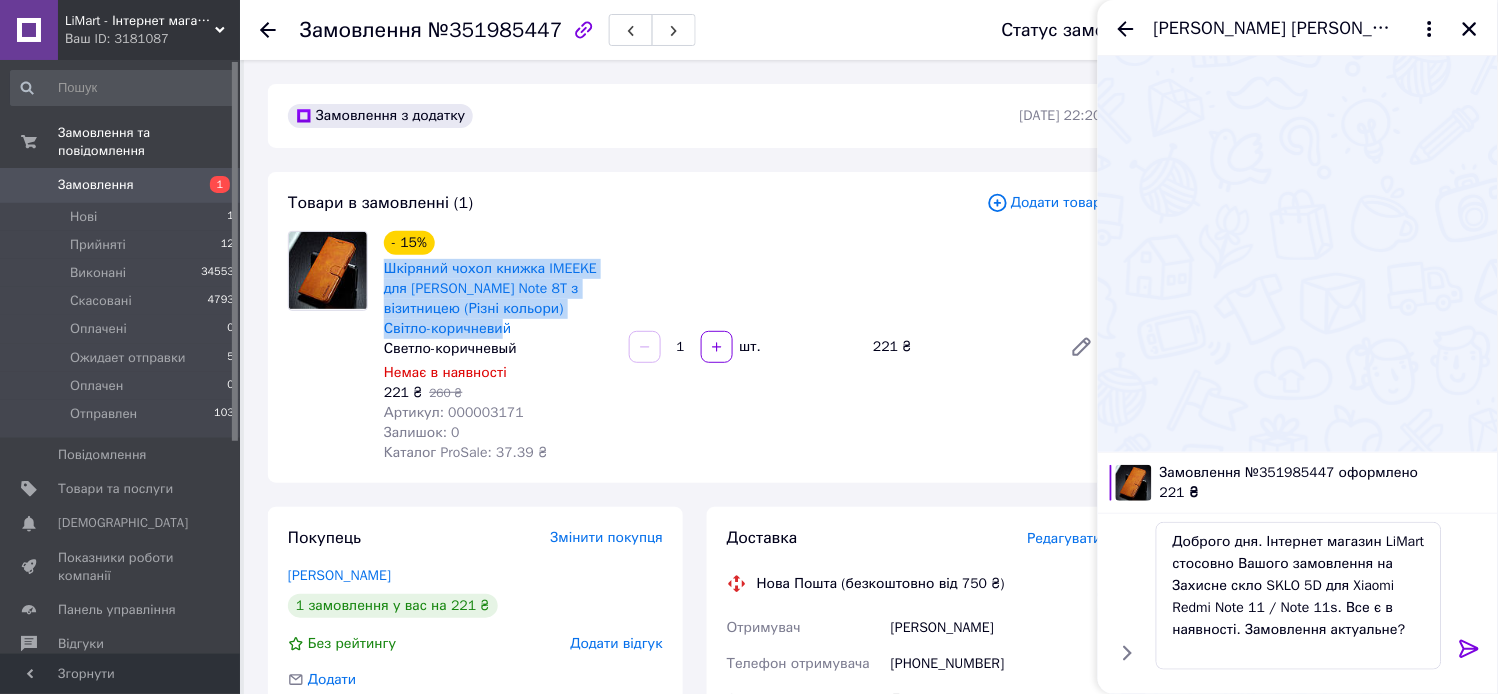 drag, startPoint x: 380, startPoint y: 264, endPoint x: 472, endPoint y: 326, distance: 110.94143 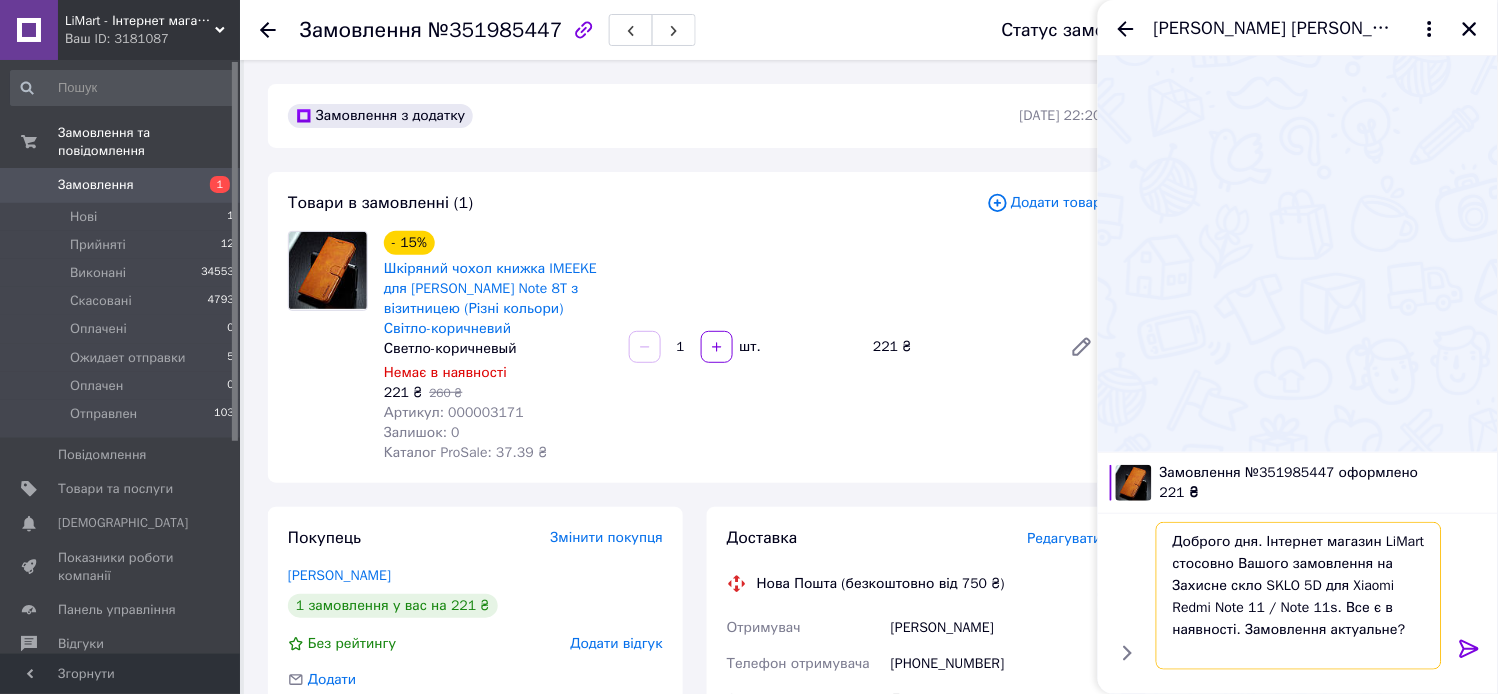 drag, startPoint x: 1171, startPoint y: 581, endPoint x: 1336, endPoint y: 606, distance: 166.8832 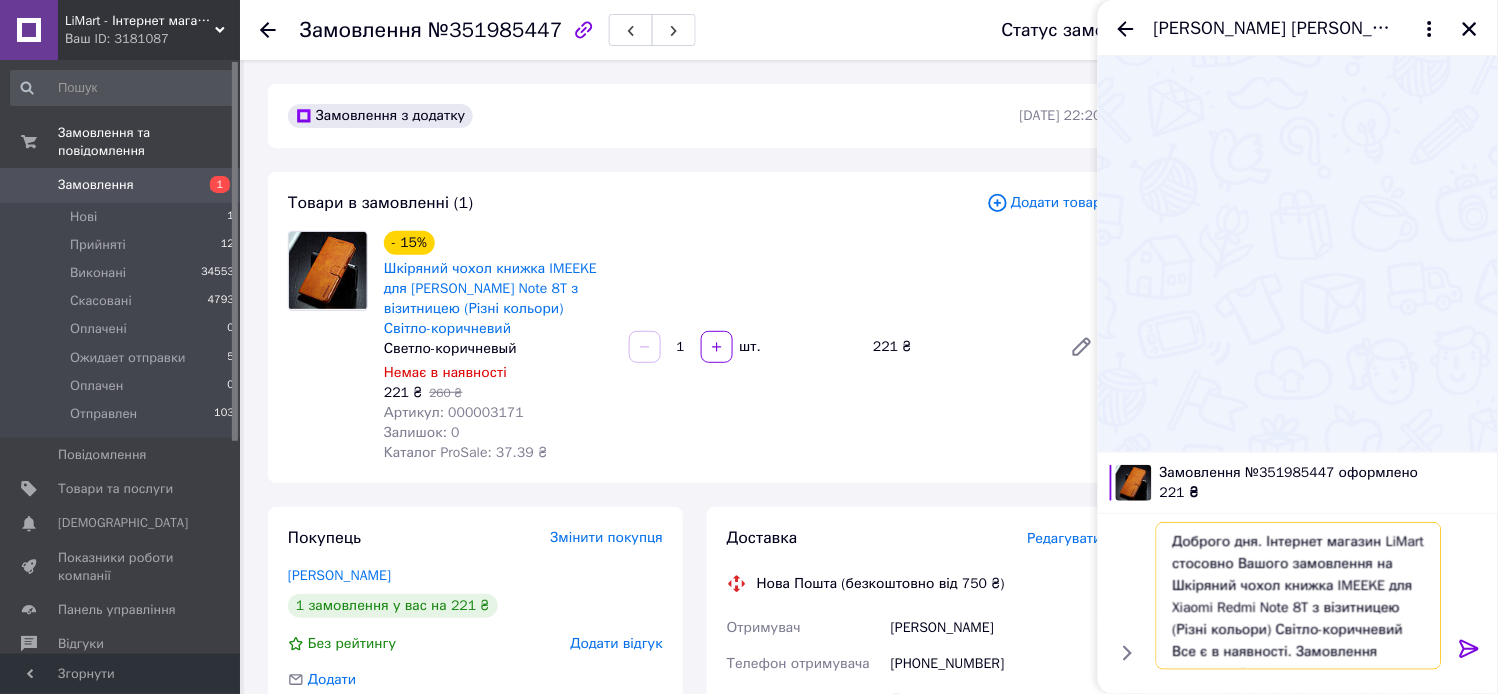 drag, startPoint x: 1270, startPoint y: 633, endPoint x: 1173, endPoint y: 627, distance: 97.18539 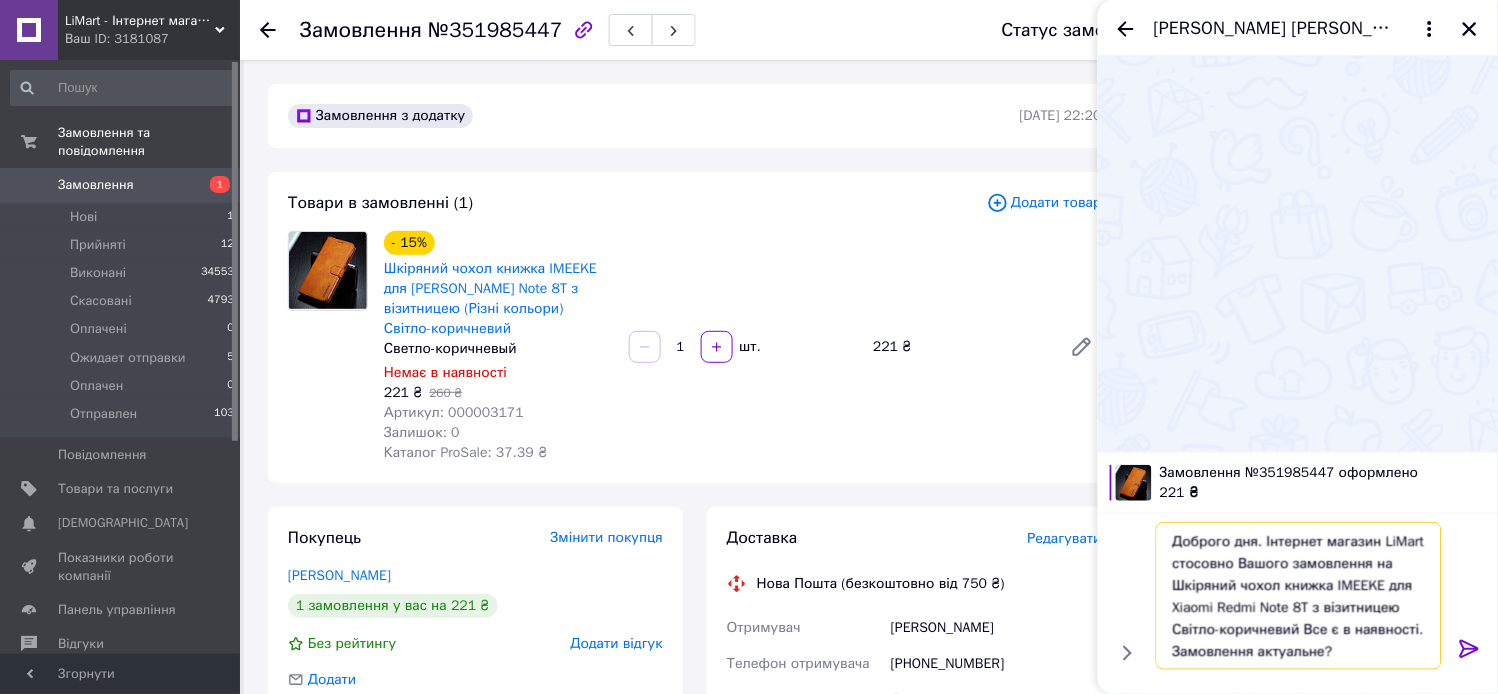 click on "Доброго дня. Інтернет магазин LiMart стосовно Вашого замовлення на Шкіряний чохол книжка IMEEKE для Xiaomi Redmi Note 8T з візитницею  Світло-коричневий Все є в наявності. Замовлення актуальне?" at bounding box center (1299, 596) 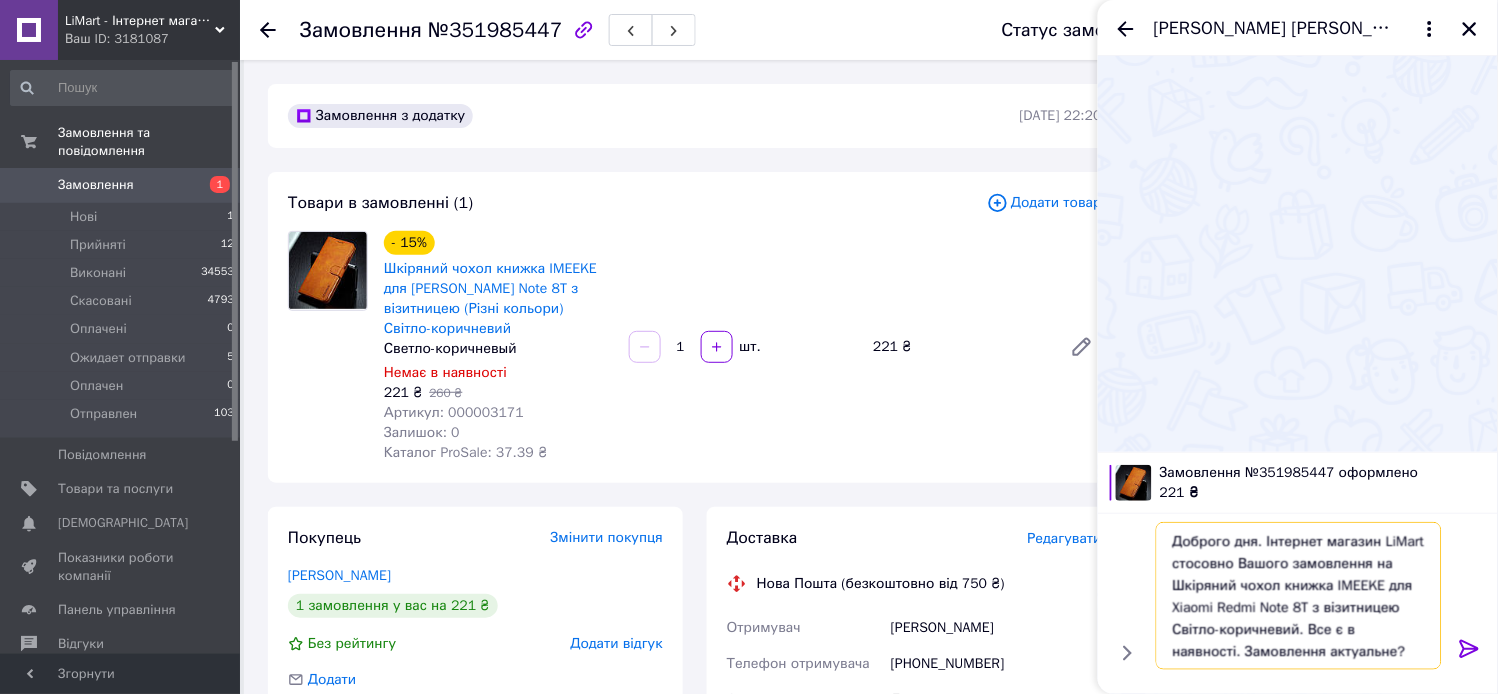 type on "Доброго дня. Інтернет магазин LiMart стосовно Вашого замовлення на Шкіряний чохол книжка IMEEKE для Xiaomi Redmi Note 8T з візитницею  Світло-коричневий. Все є в наявності. Замовлення актуальне?" 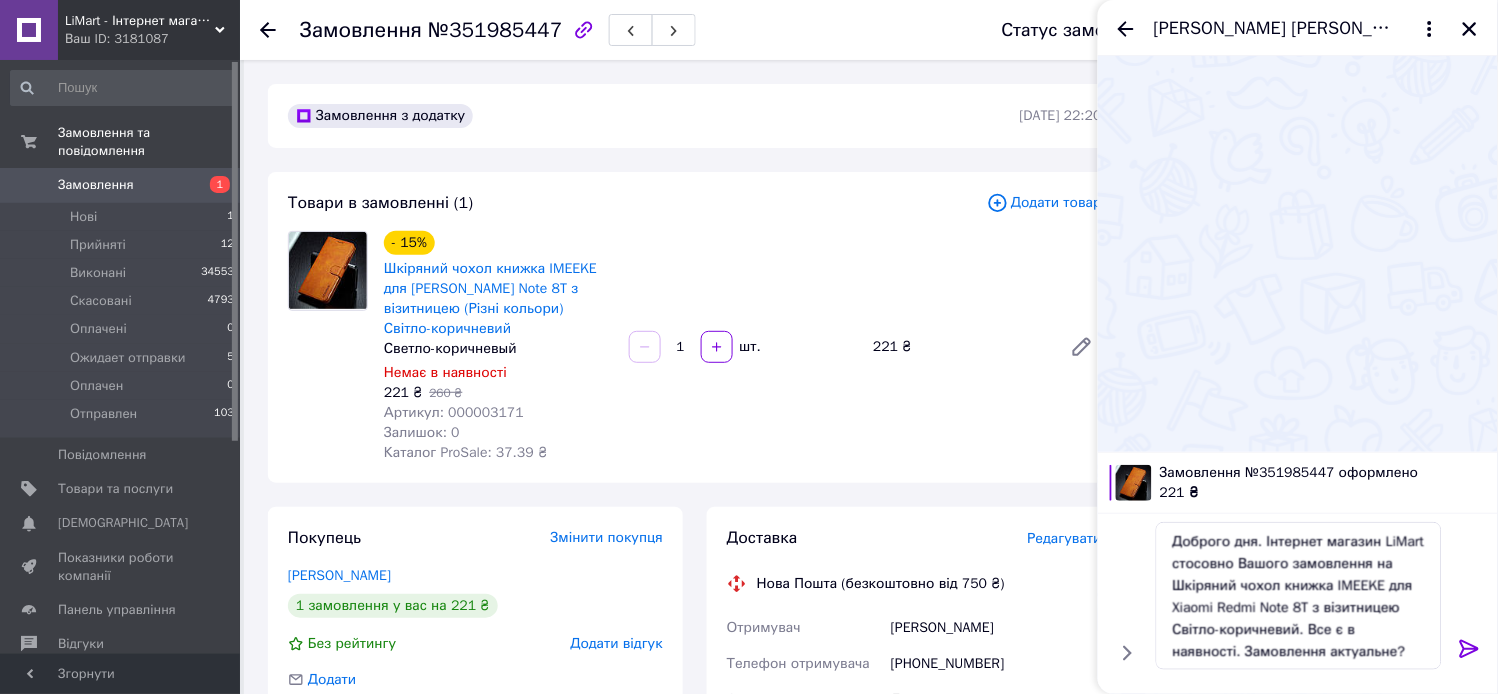 click 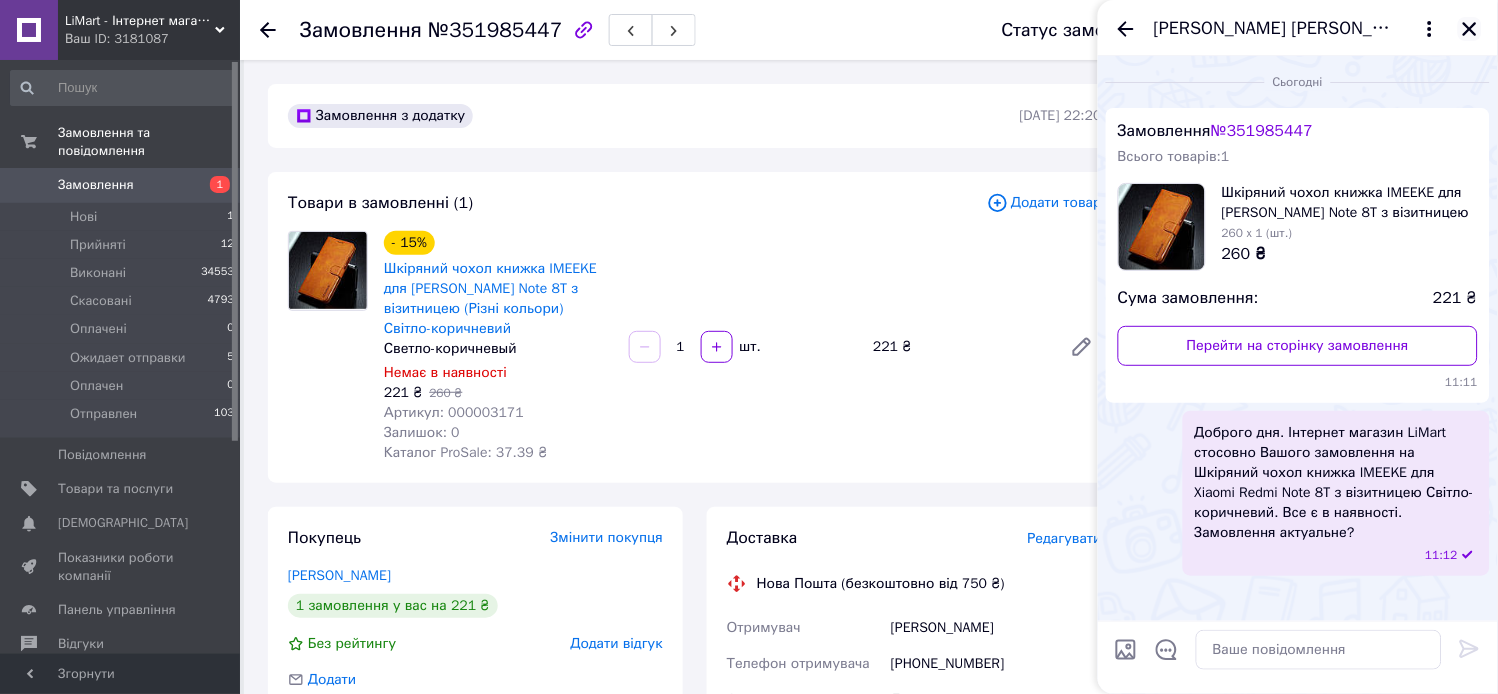 click 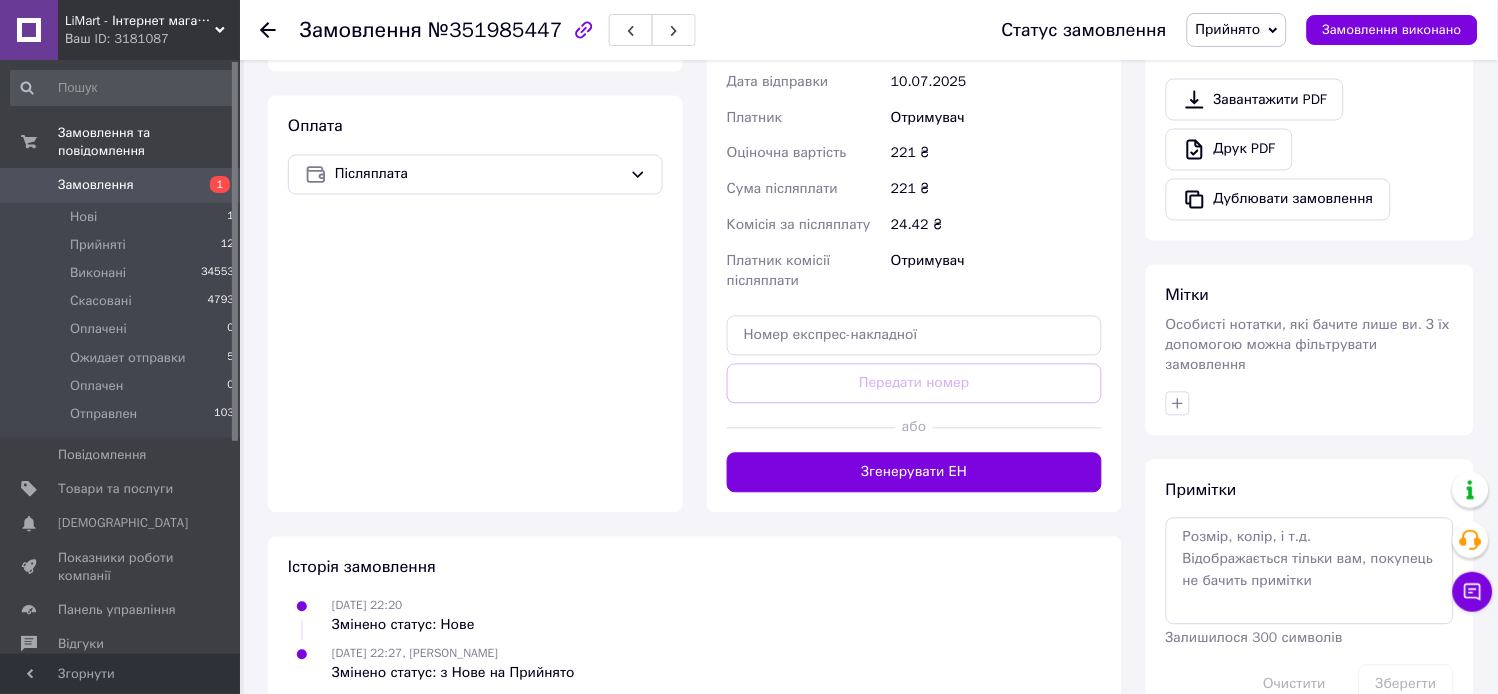 scroll, scrollTop: 748, scrollLeft: 0, axis: vertical 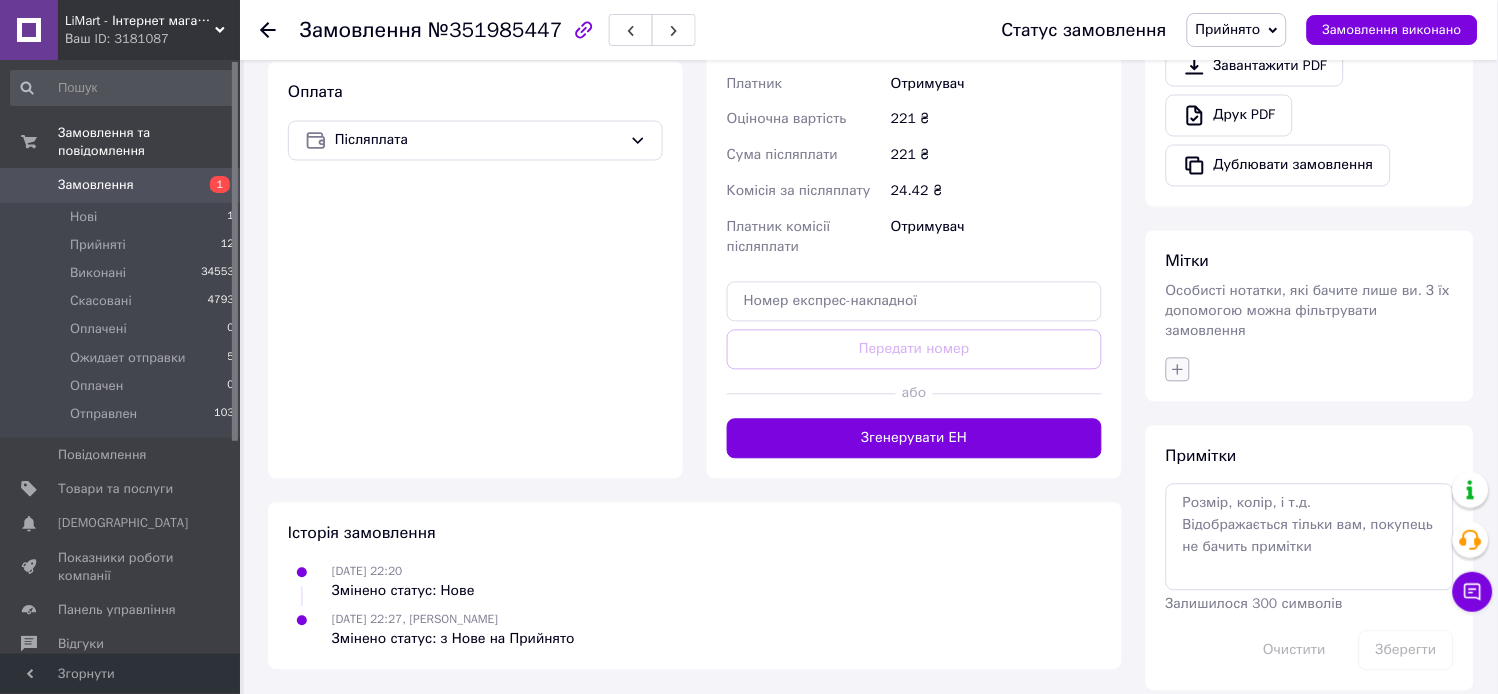 click at bounding box center [1178, 370] 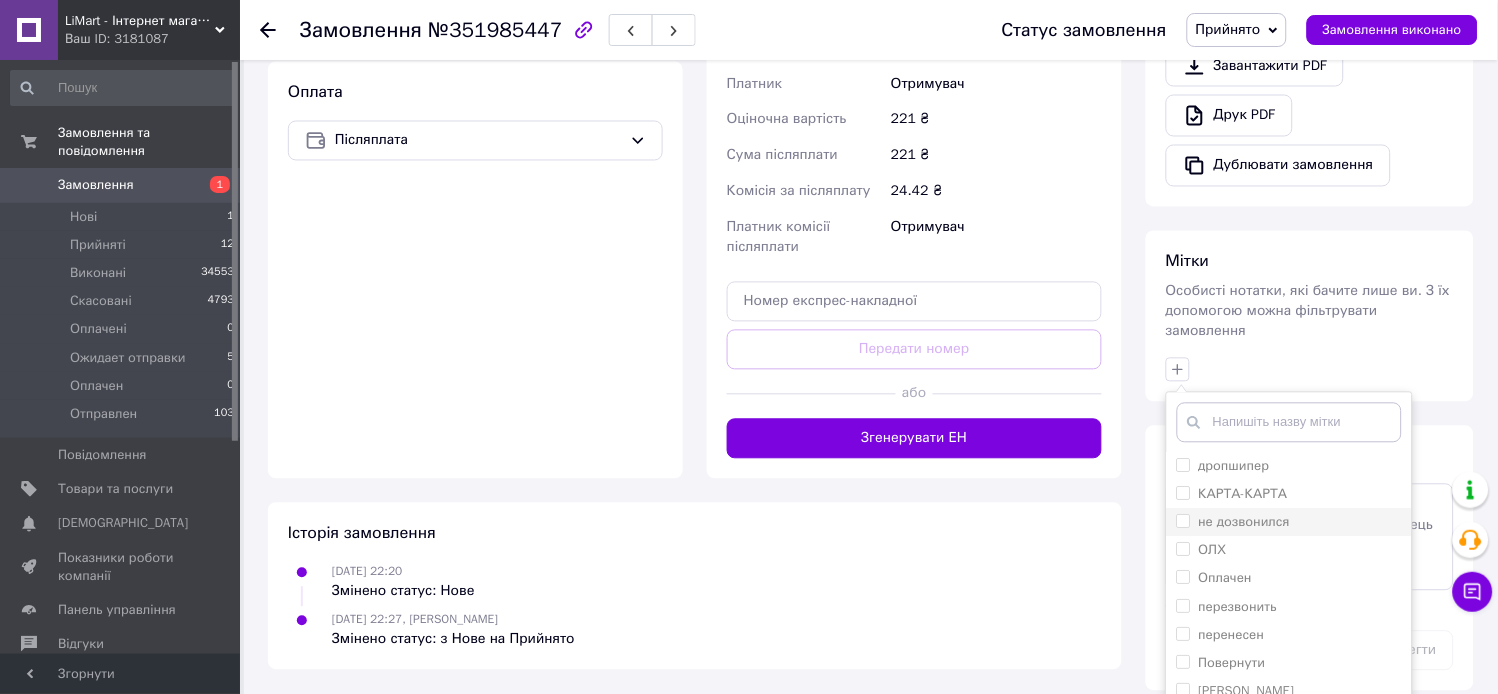 click on "не дозвонился" at bounding box center (1245, 522) 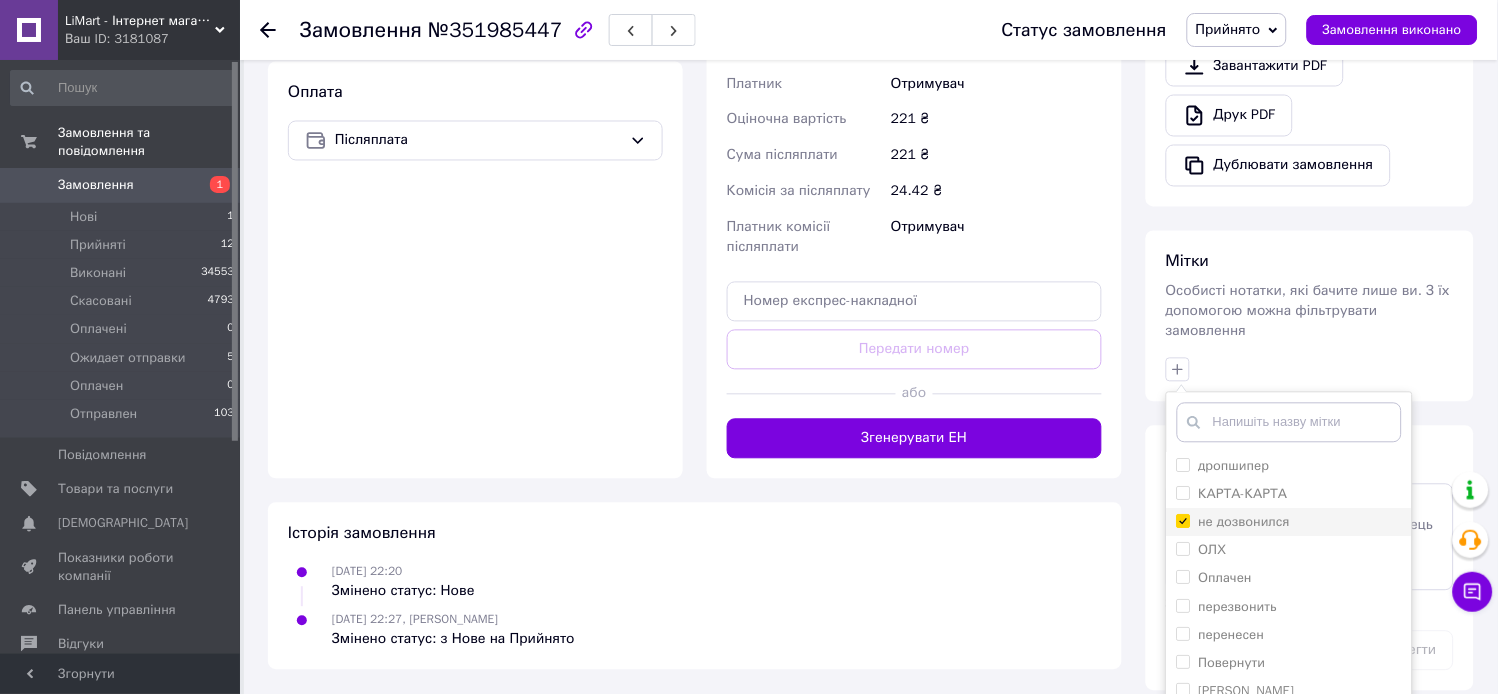 checkbox on "true" 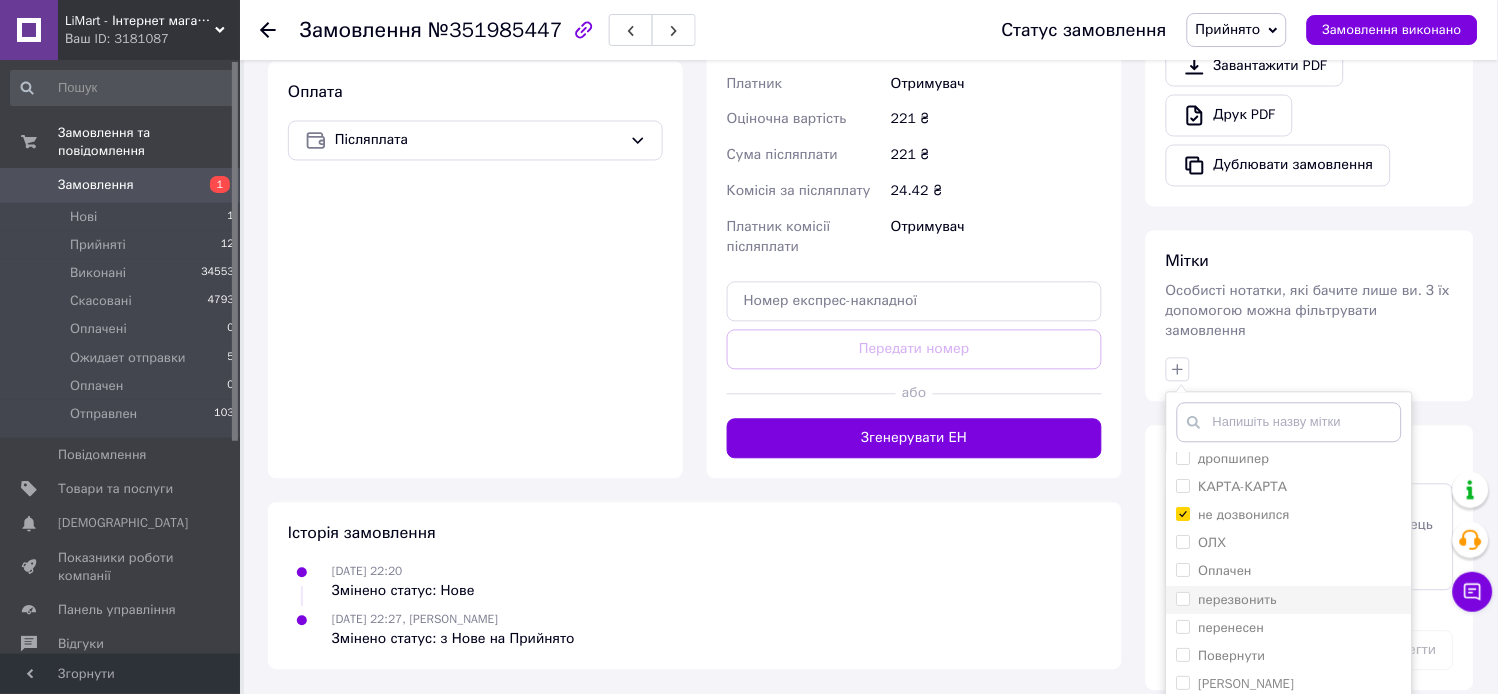 scroll, scrollTop: 10, scrollLeft: 0, axis: vertical 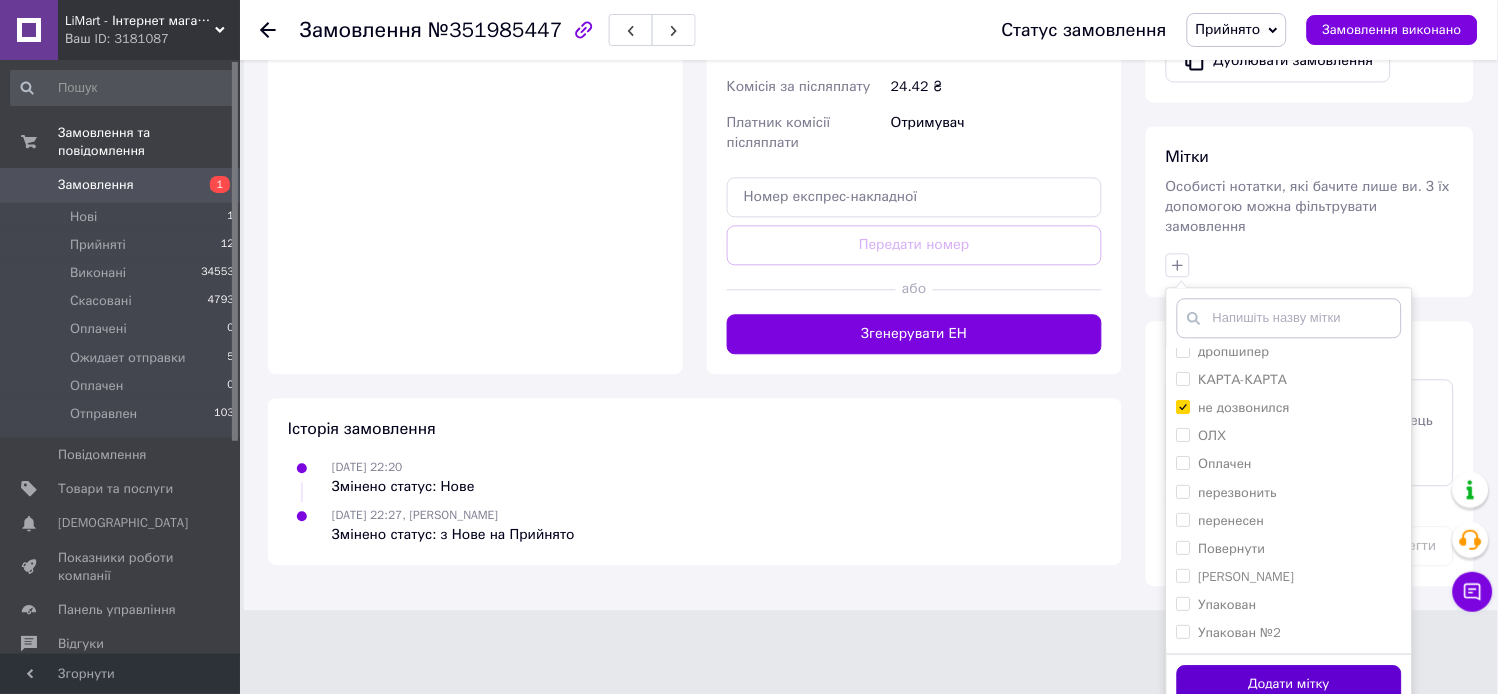 click on "Додати мітку" at bounding box center [1289, 684] 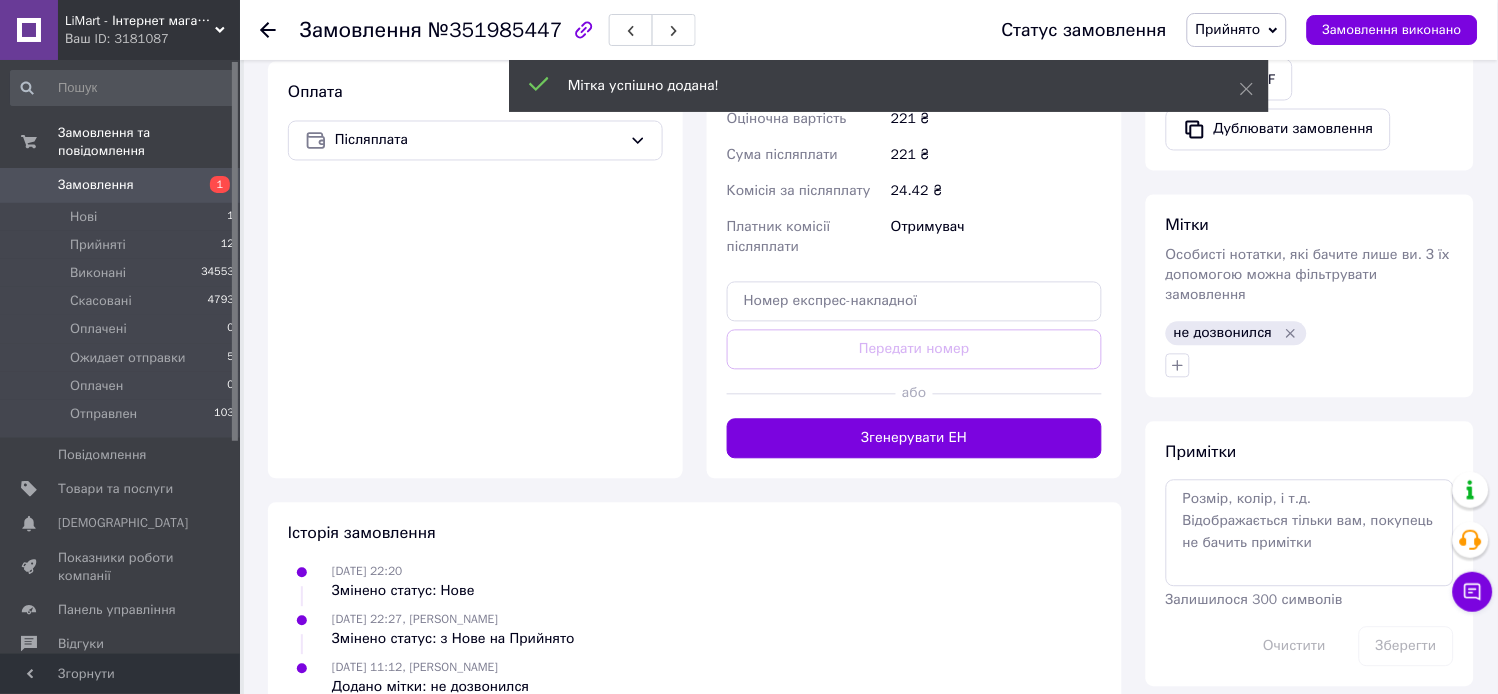 scroll, scrollTop: 775, scrollLeft: 0, axis: vertical 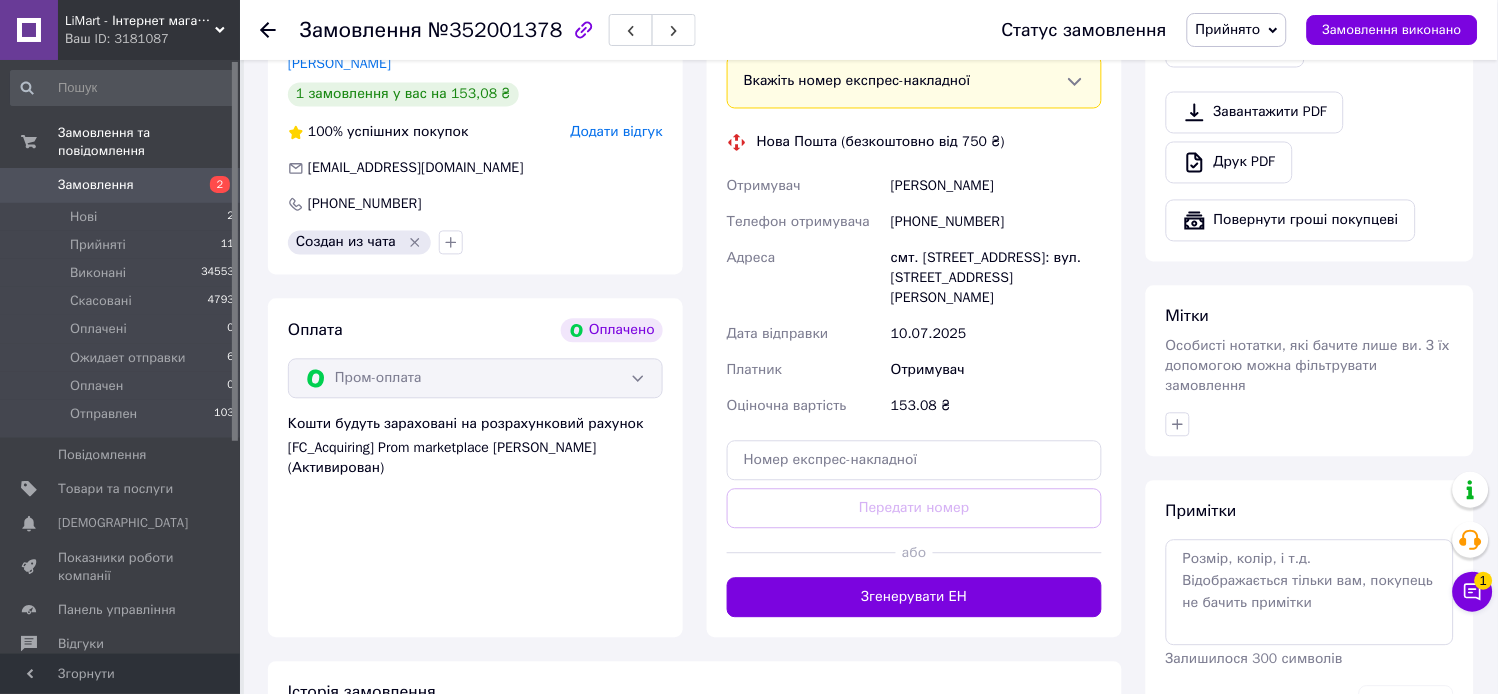 click on "Прийнято" at bounding box center [1228, 29] 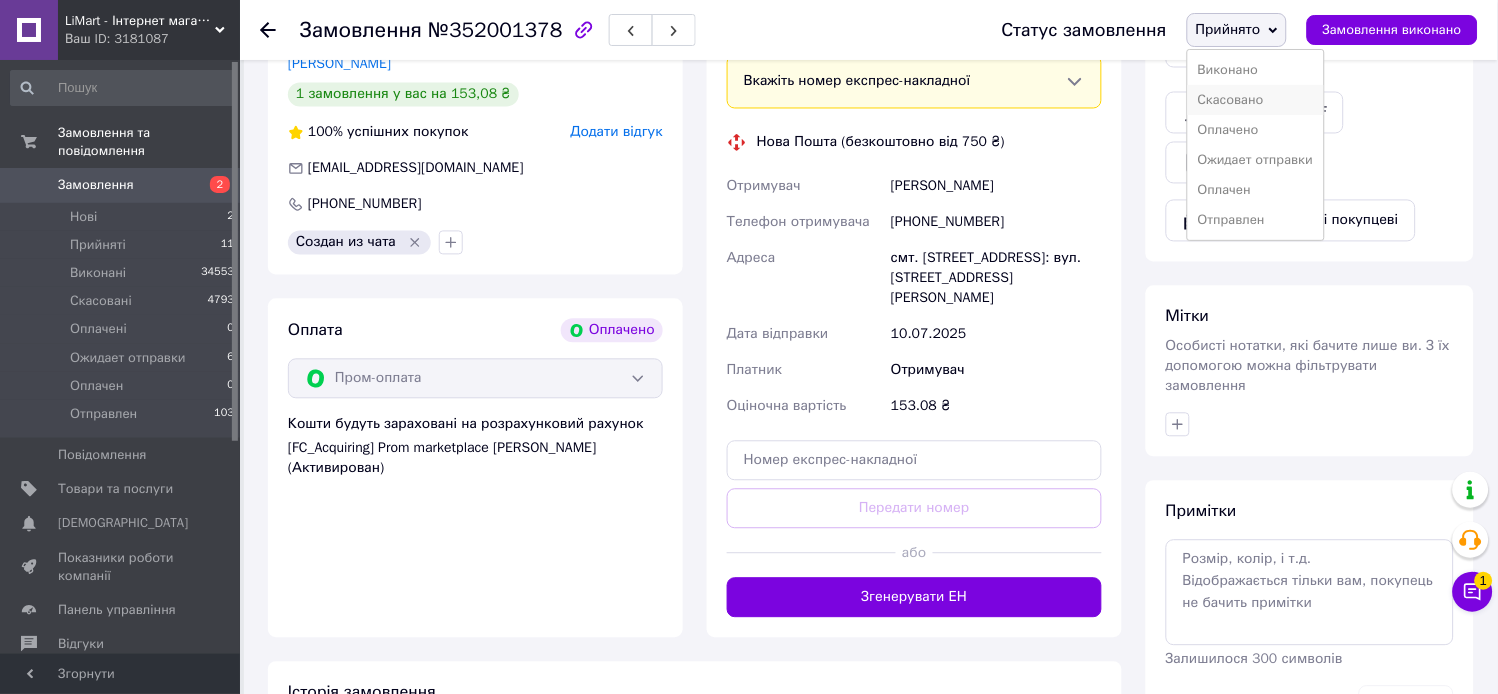 click on "Скасовано" at bounding box center (1256, 100) 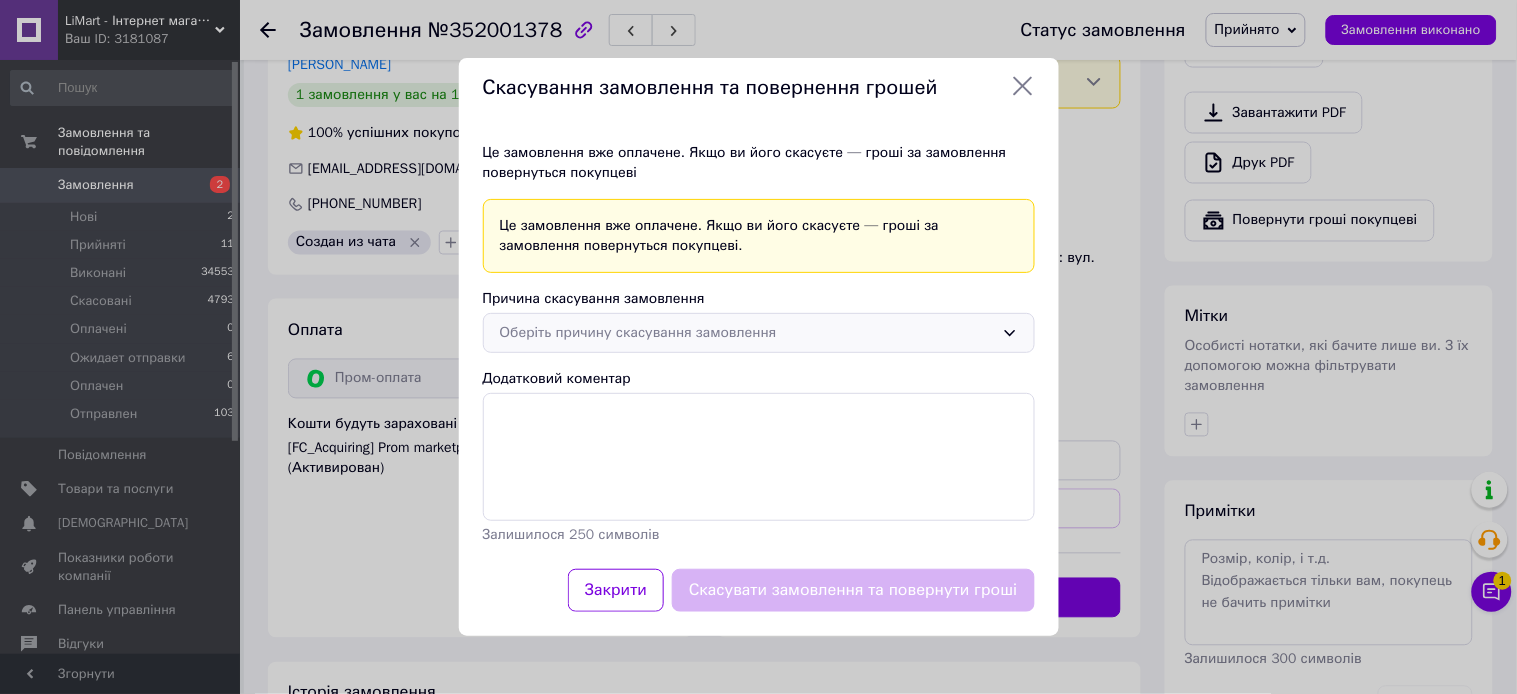 click on "Оберіть причину скасування замовлення" at bounding box center [747, 333] 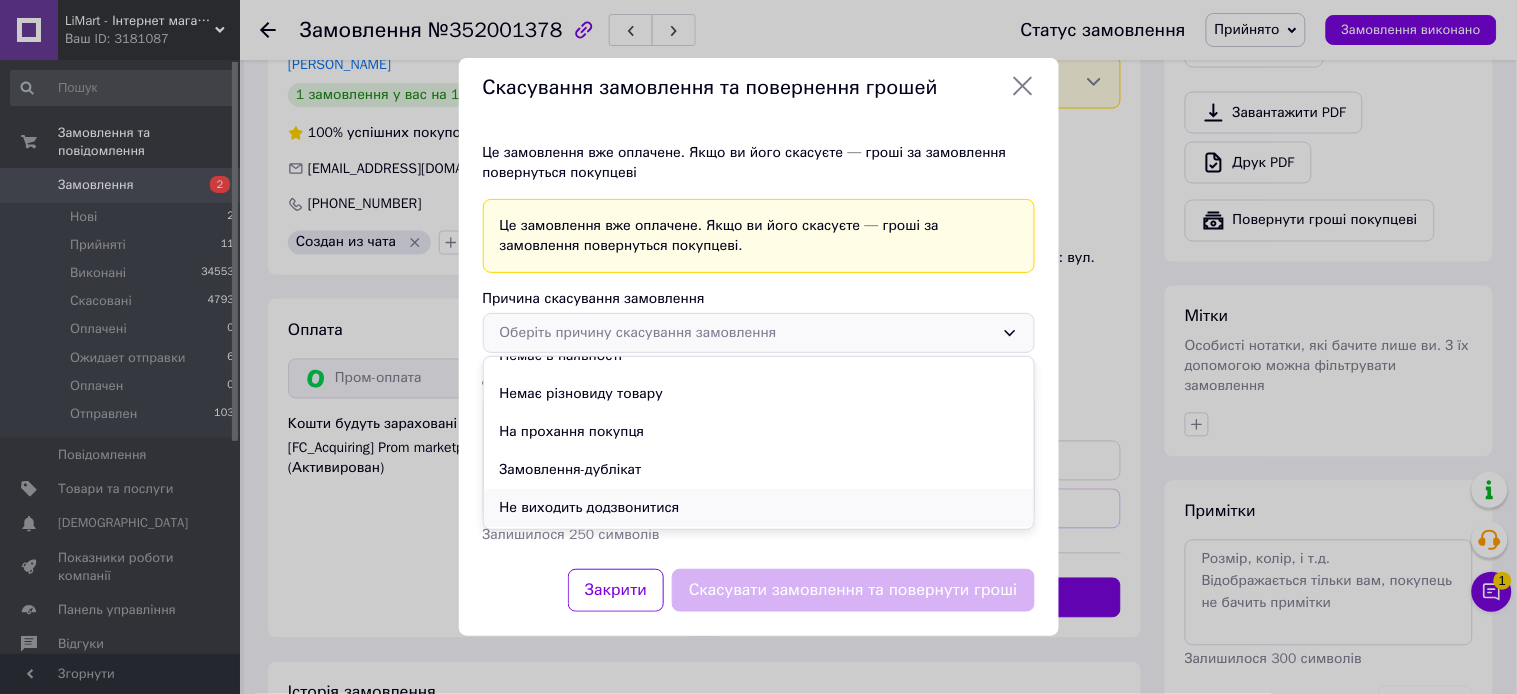 scroll, scrollTop: 0, scrollLeft: 0, axis: both 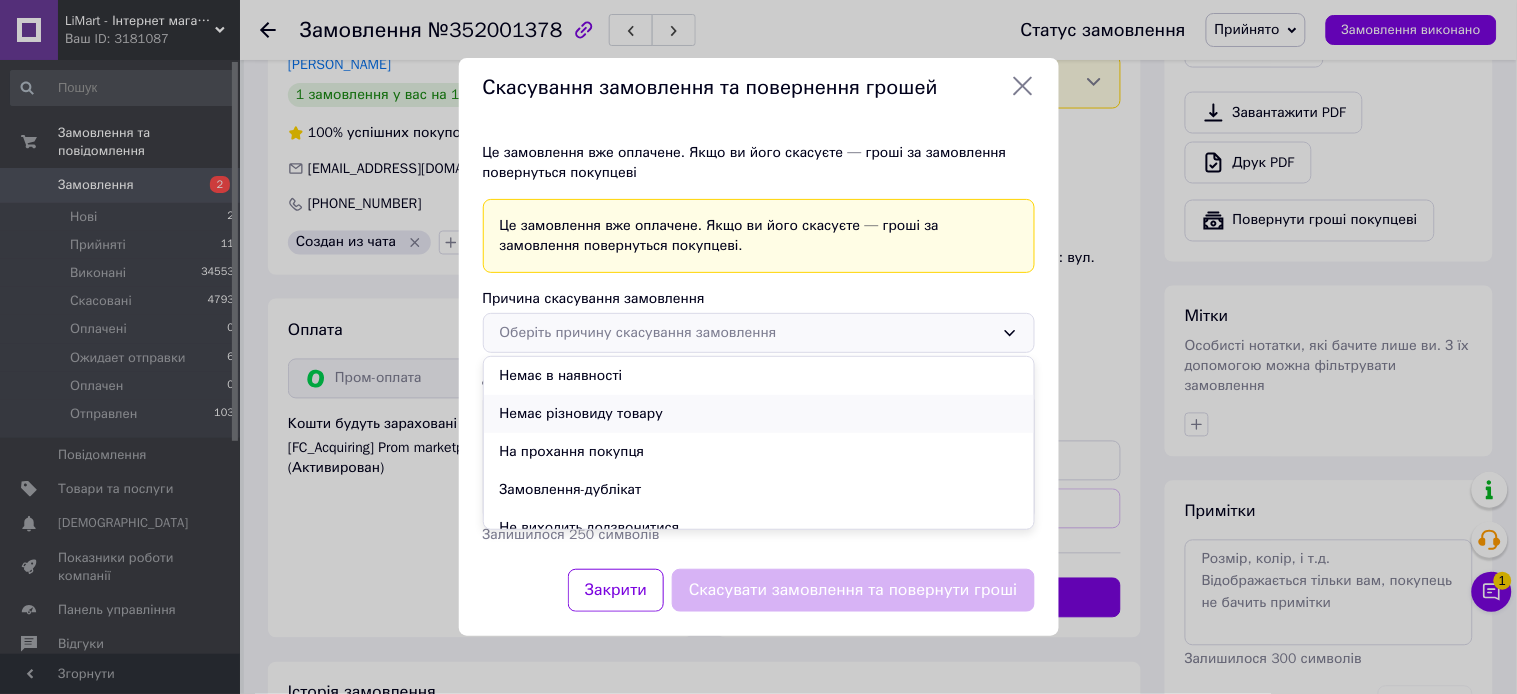 click on "Немає різновиду товару" at bounding box center (759, 414) 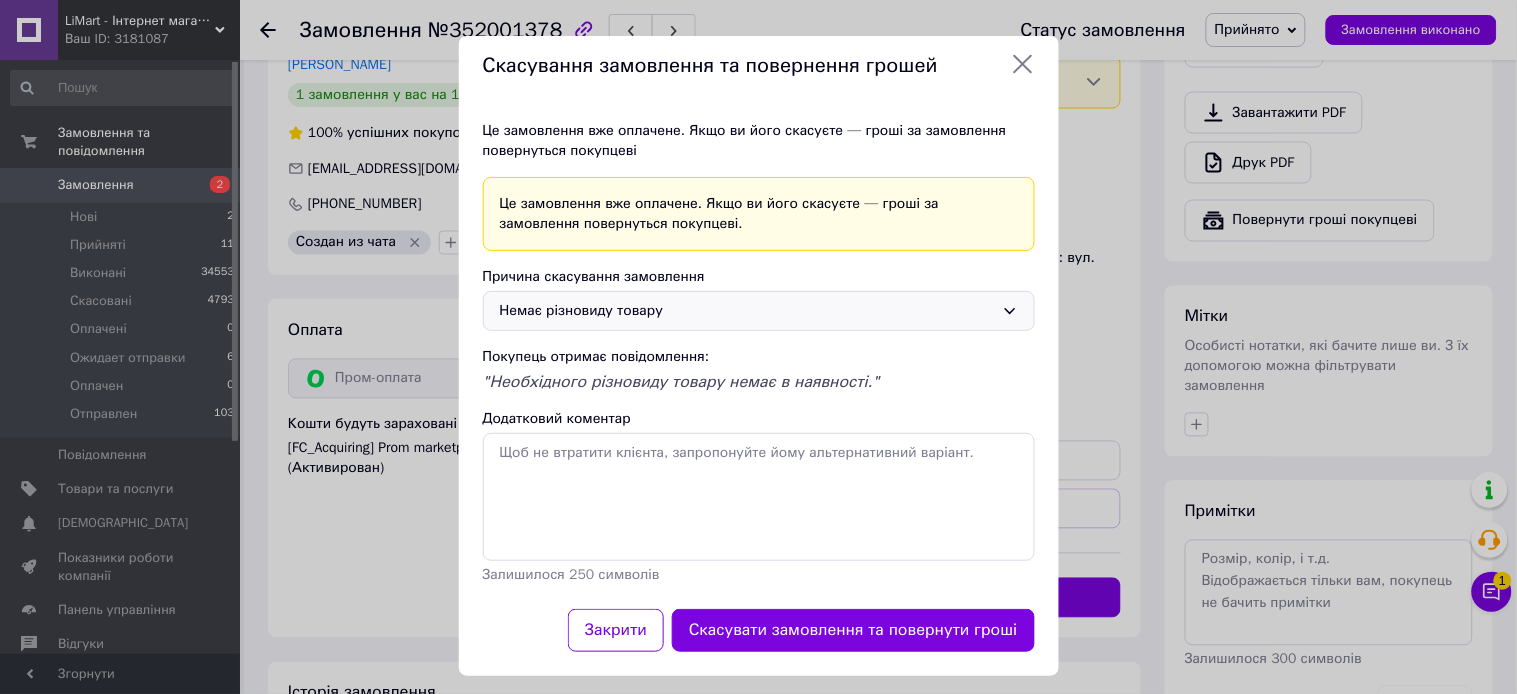 click on "Немає різновиду товару" at bounding box center [747, 311] 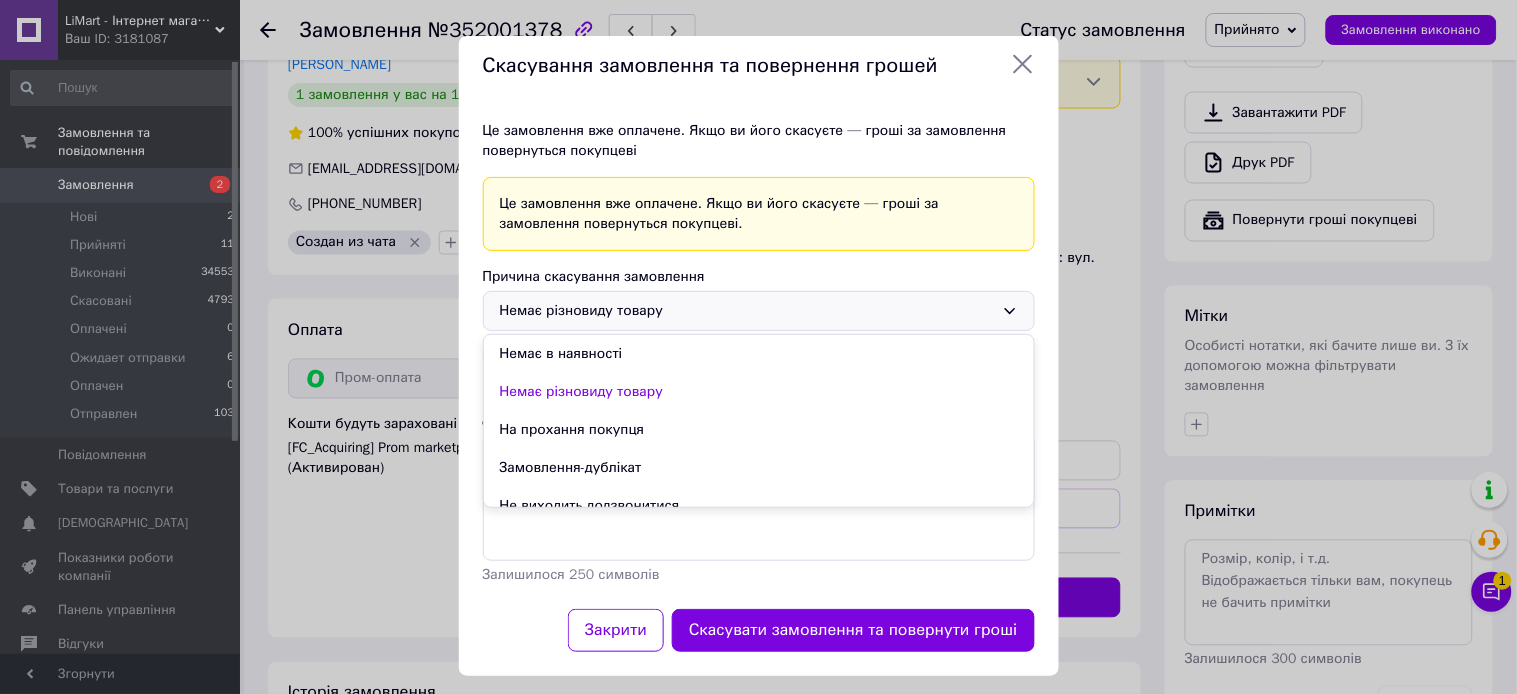 scroll, scrollTop: 37, scrollLeft: 0, axis: vertical 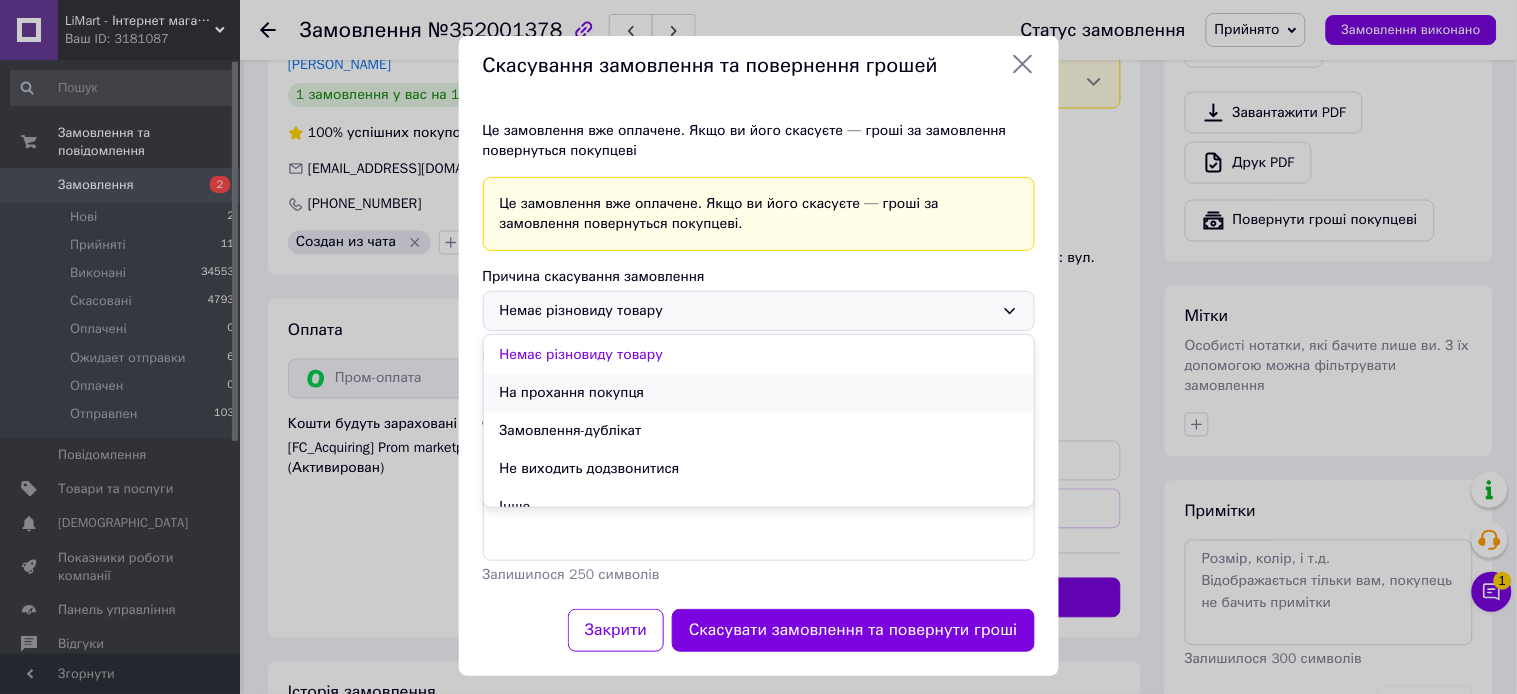 click on "На прохання покупця" at bounding box center [759, 393] 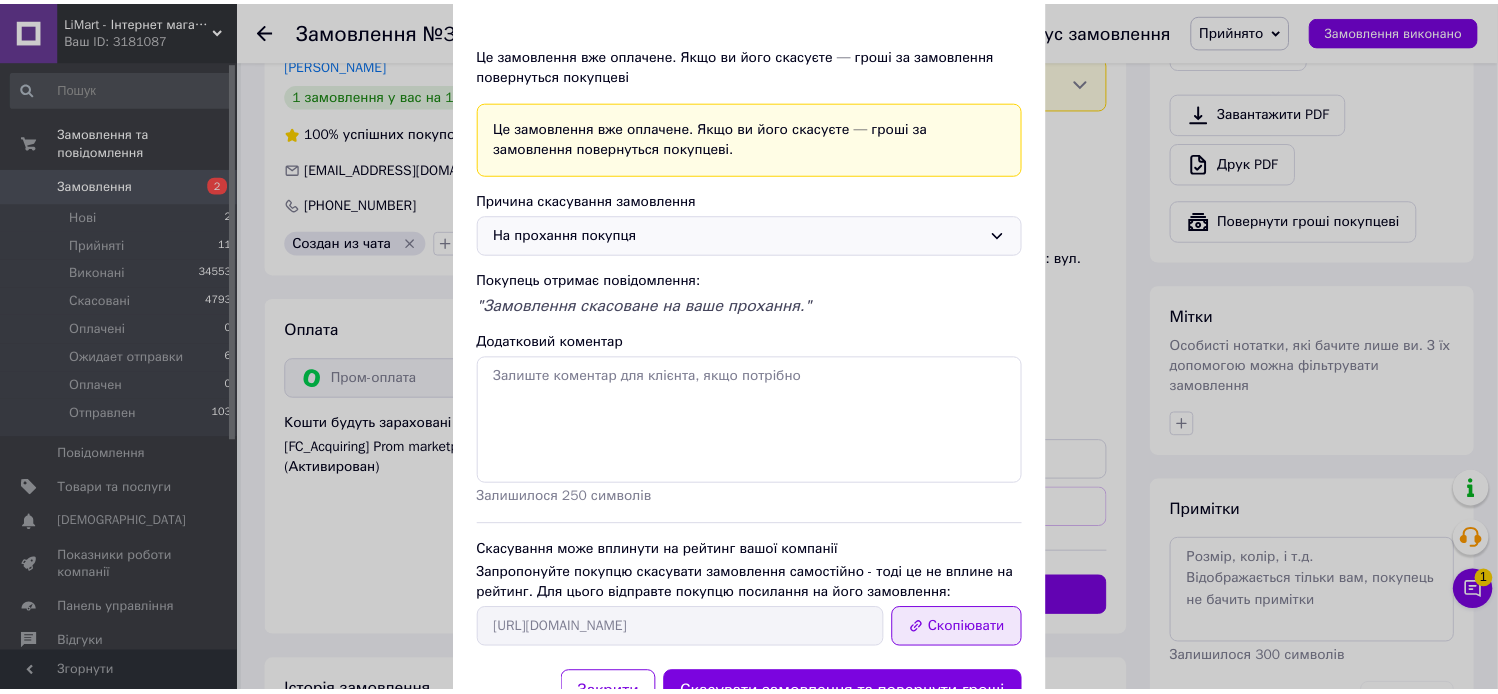 scroll, scrollTop: 160, scrollLeft: 0, axis: vertical 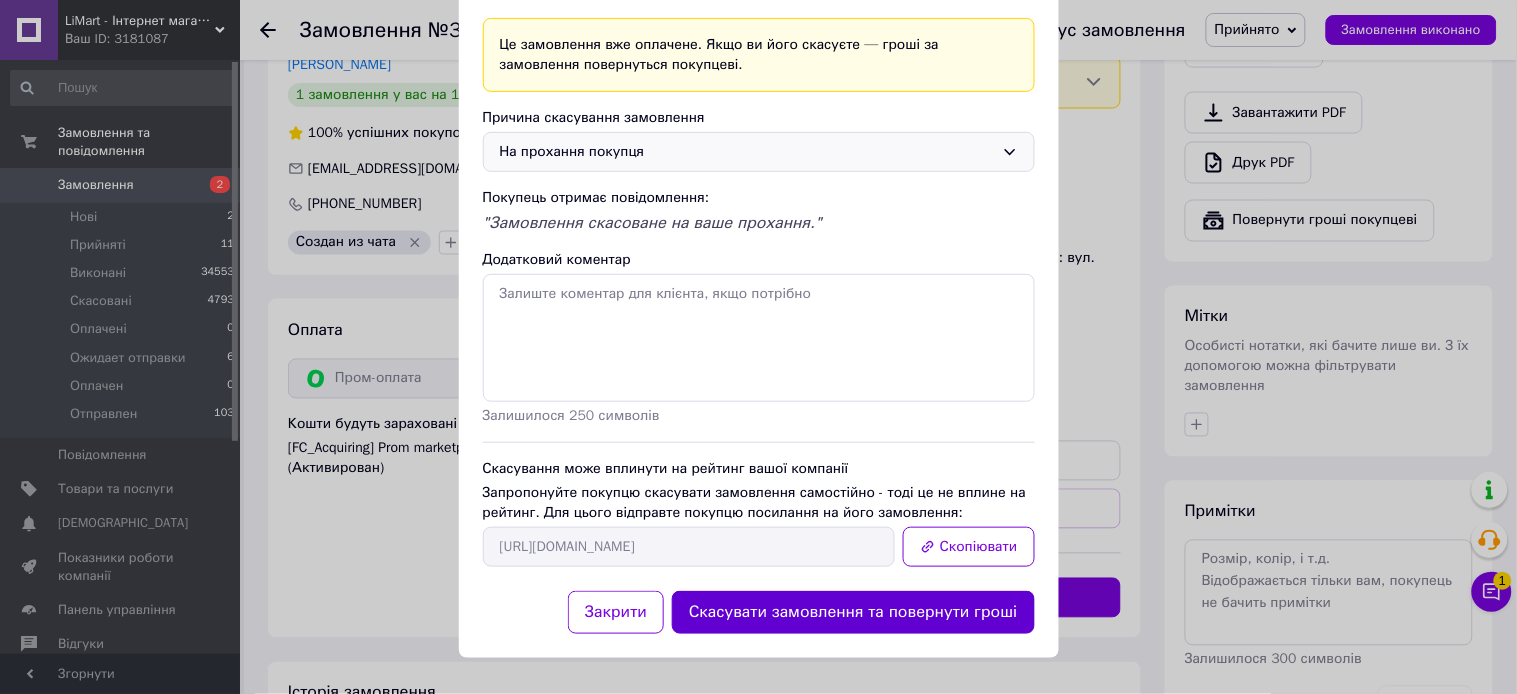 click on "Скасувати замовлення та повернути гроші" at bounding box center [853, 612] 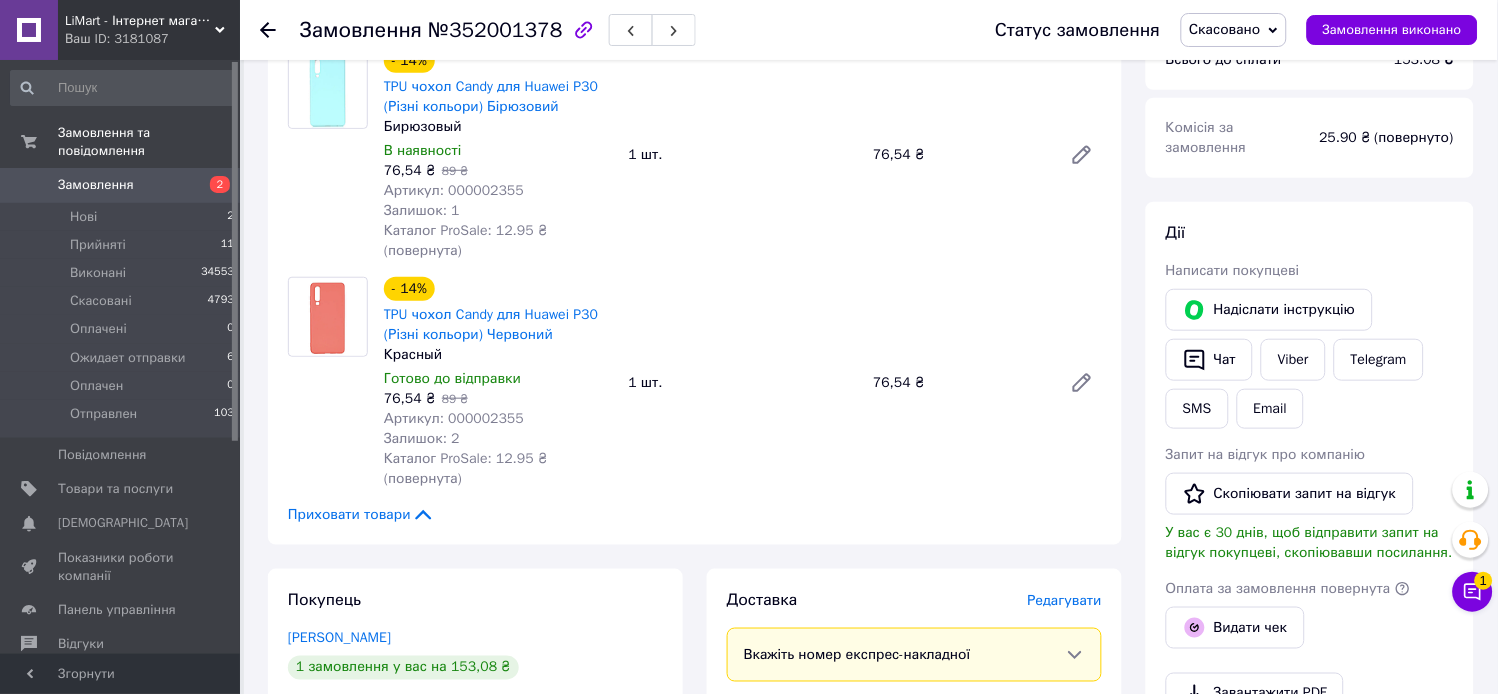 scroll, scrollTop: 222, scrollLeft: 0, axis: vertical 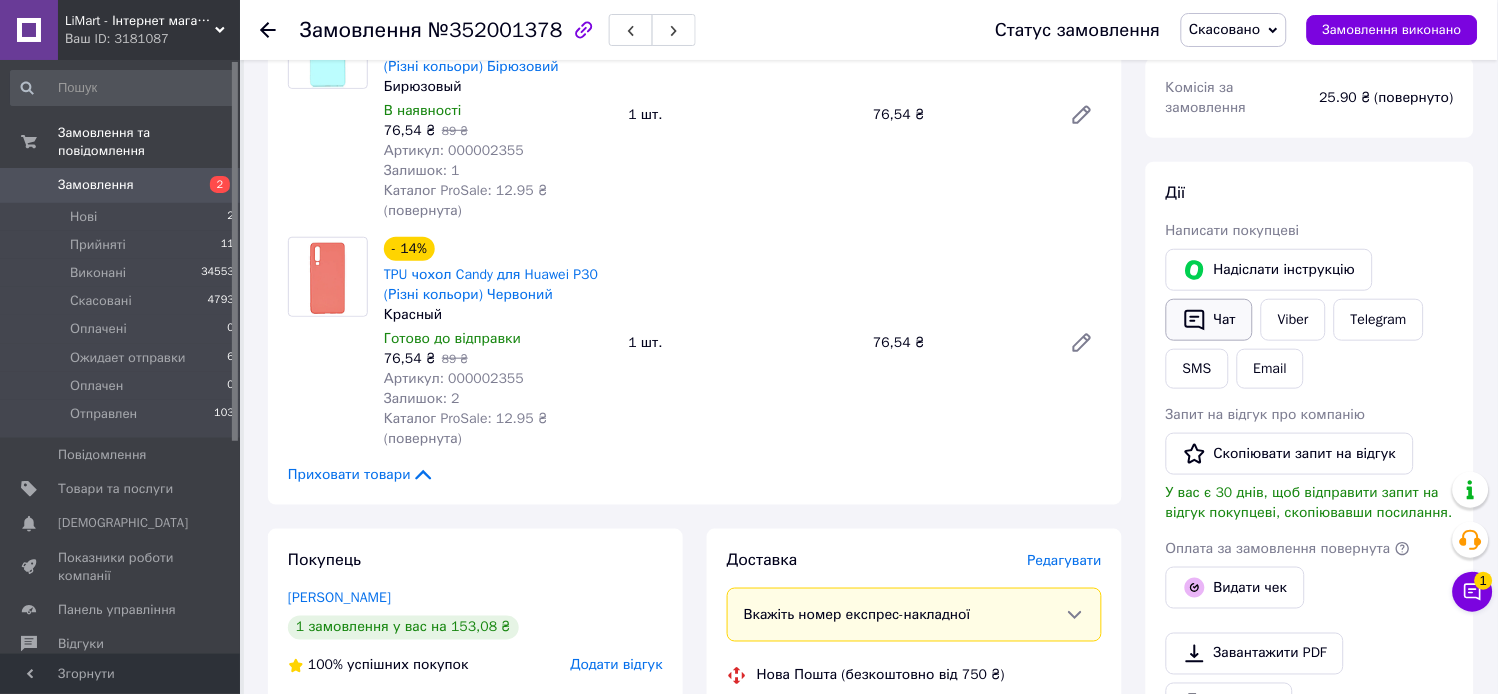 click on "Чат" at bounding box center (1209, 320) 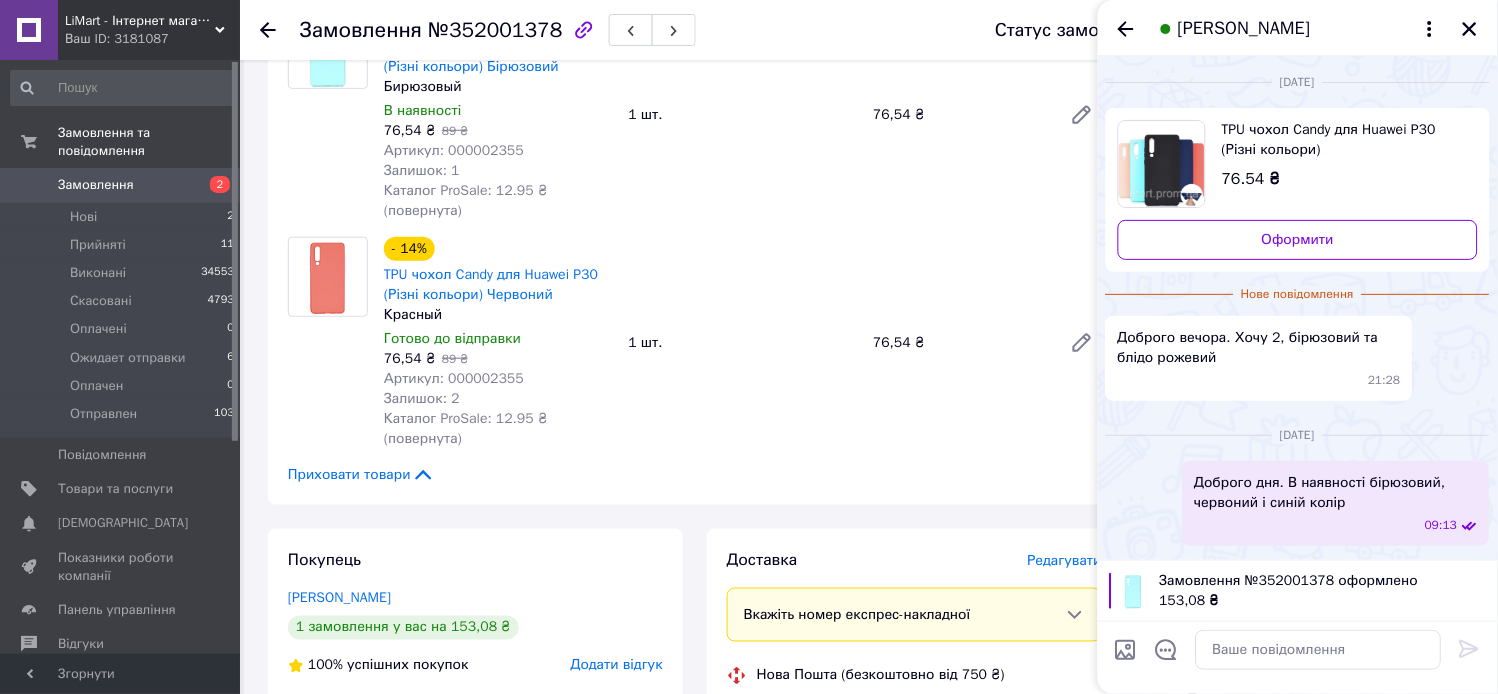 scroll, scrollTop: 37, scrollLeft: 0, axis: vertical 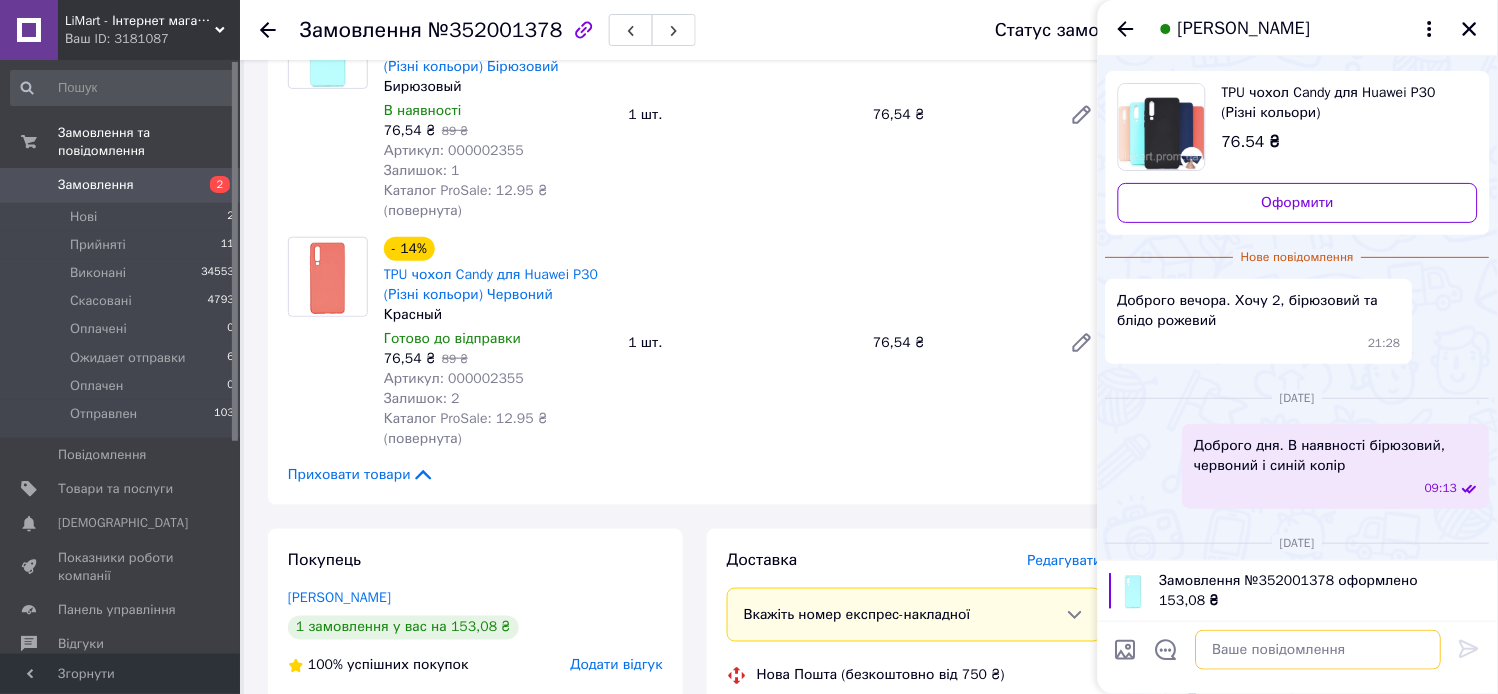 paste on "https://limart.prom.ua/p2081608980-tpu-chehol-candy.html" 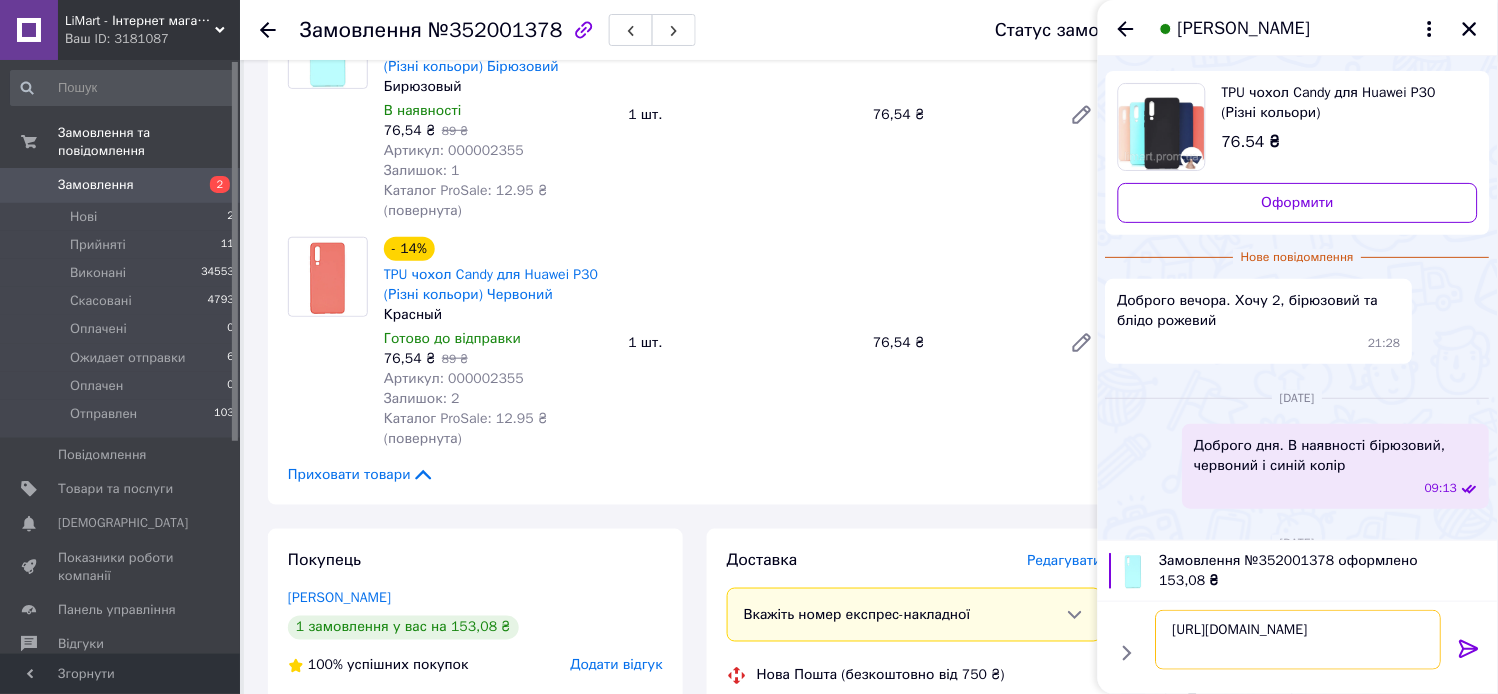 type on "https://limart.prom.ua/p2081608980-tpu-chehol-candy.html" 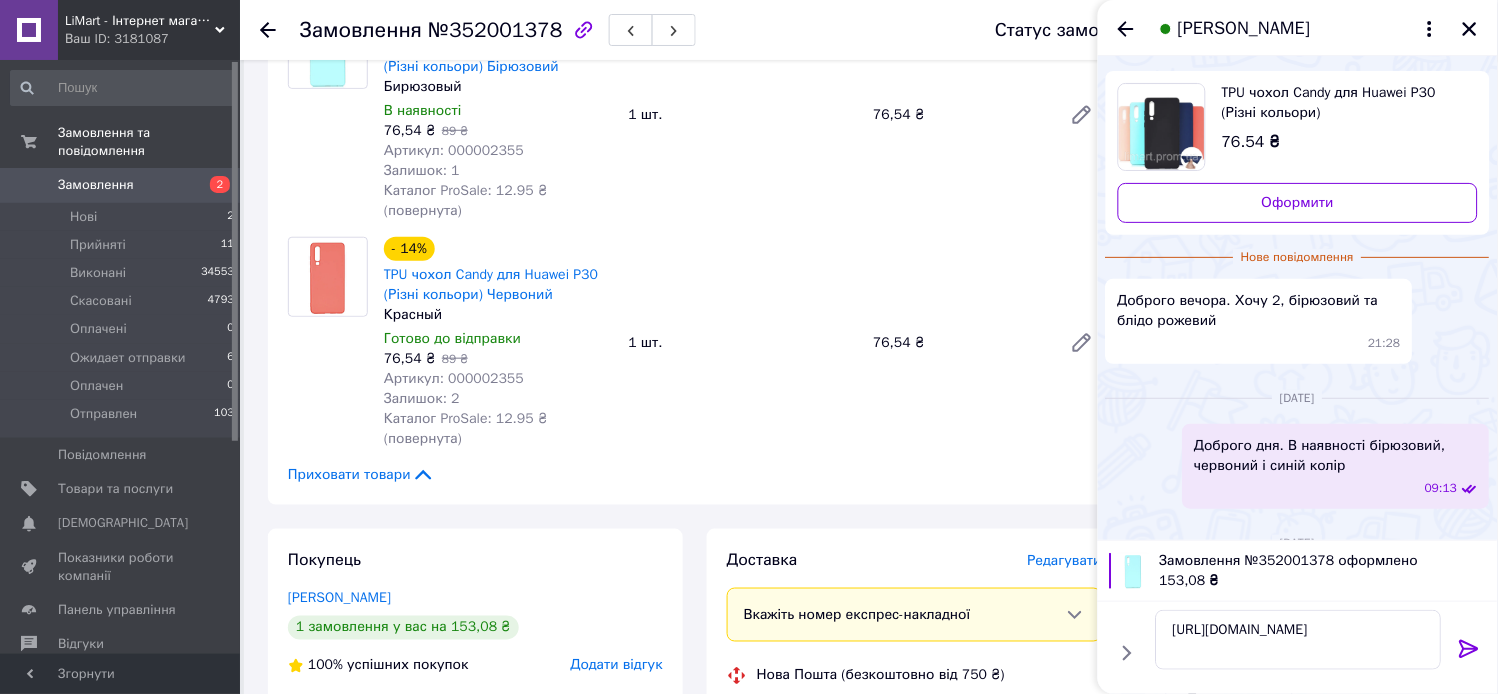 click 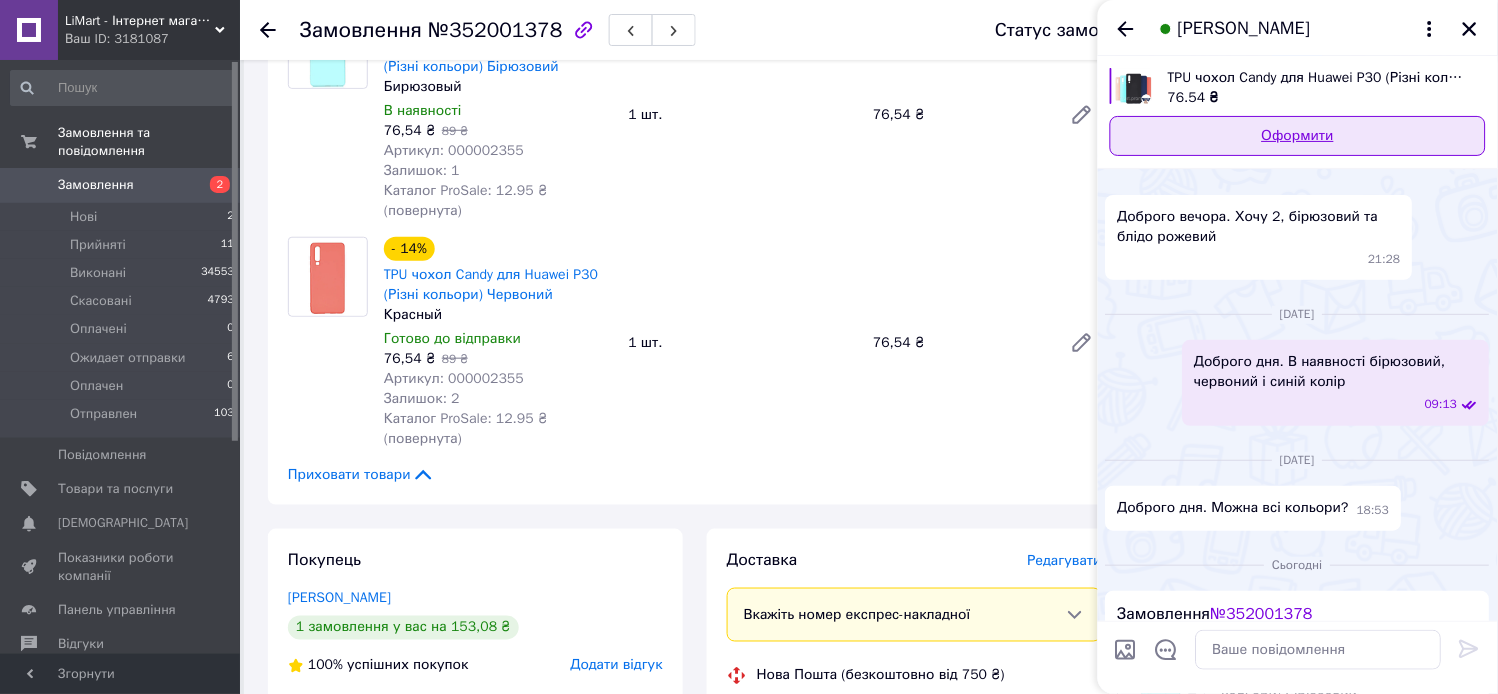 scroll, scrollTop: 18, scrollLeft: 0, axis: vertical 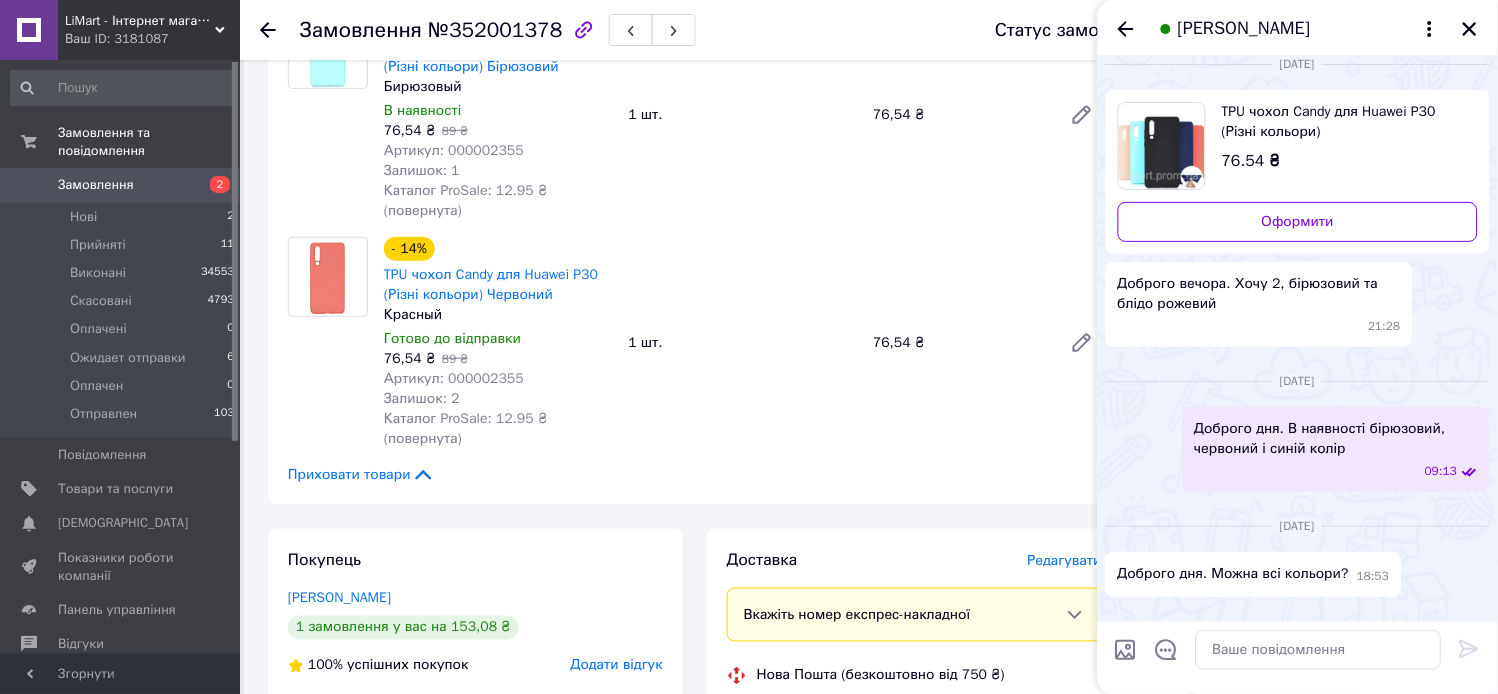 click on "TPU чохол Candy для Huawei P30 (Різні кольори)" at bounding box center (1342, 122) 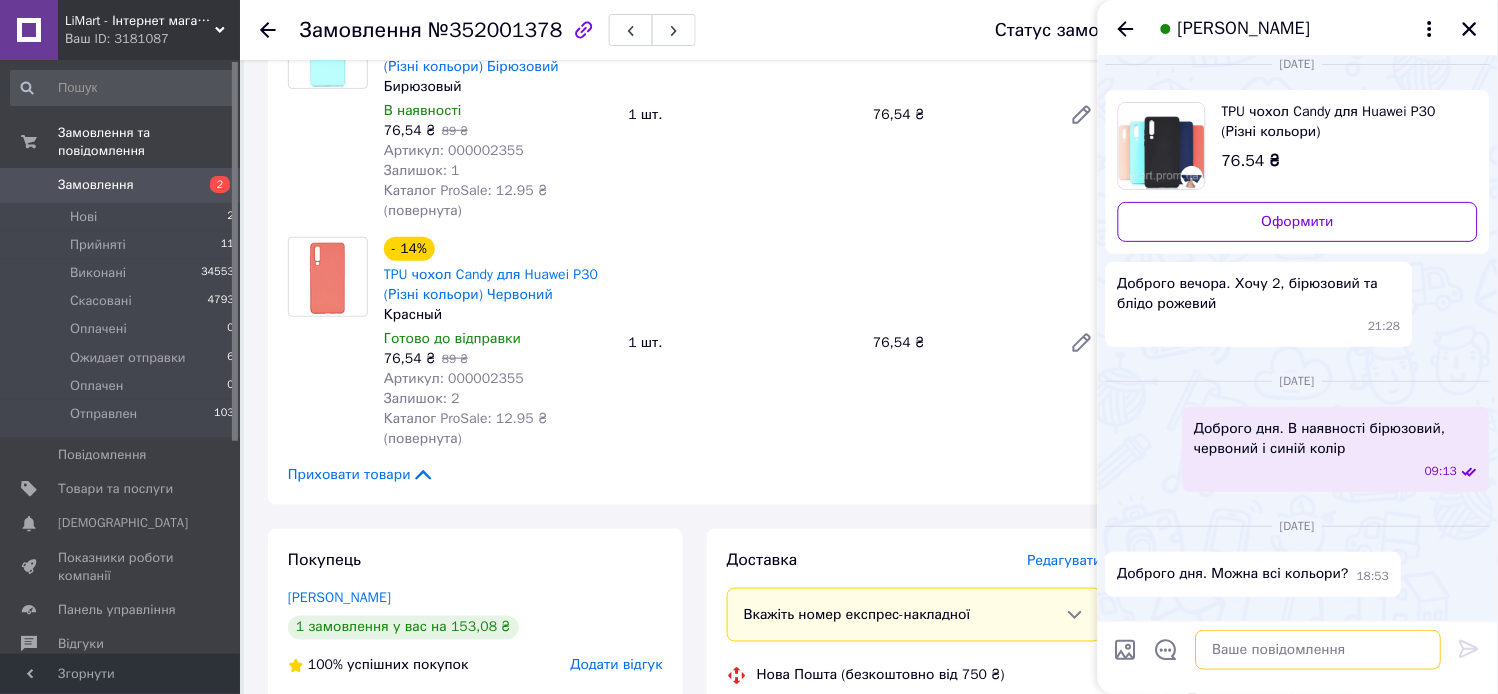 paste on "[URL][DOMAIN_NAME]" 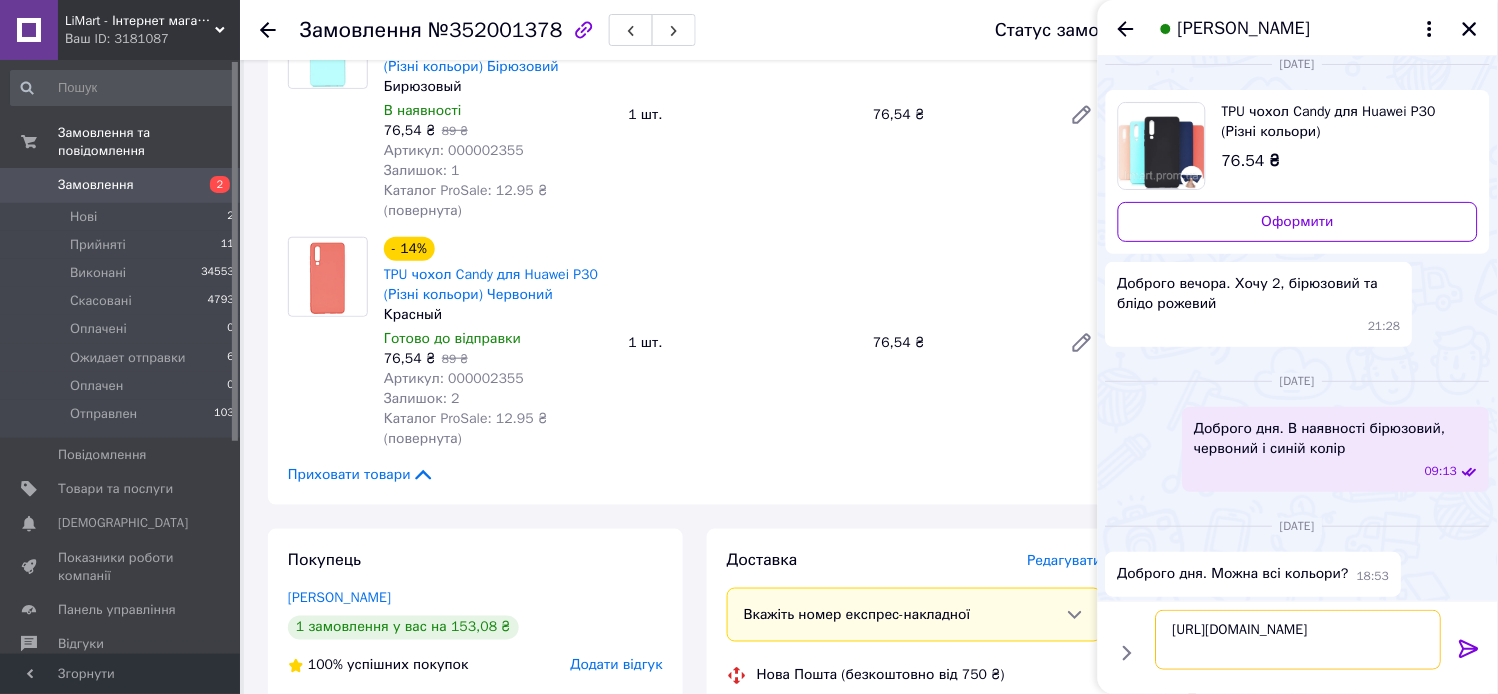 type on "[URL][DOMAIN_NAME]" 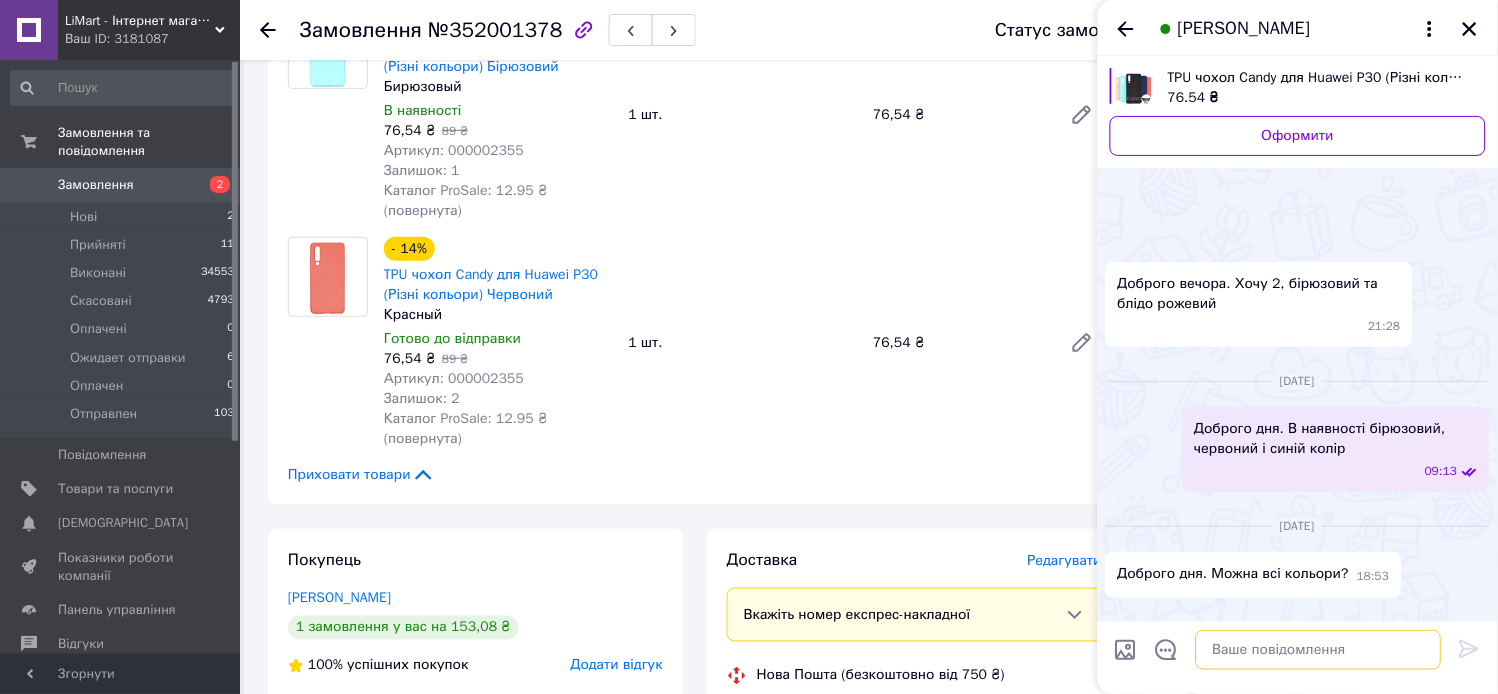 scroll, scrollTop: 1073, scrollLeft: 0, axis: vertical 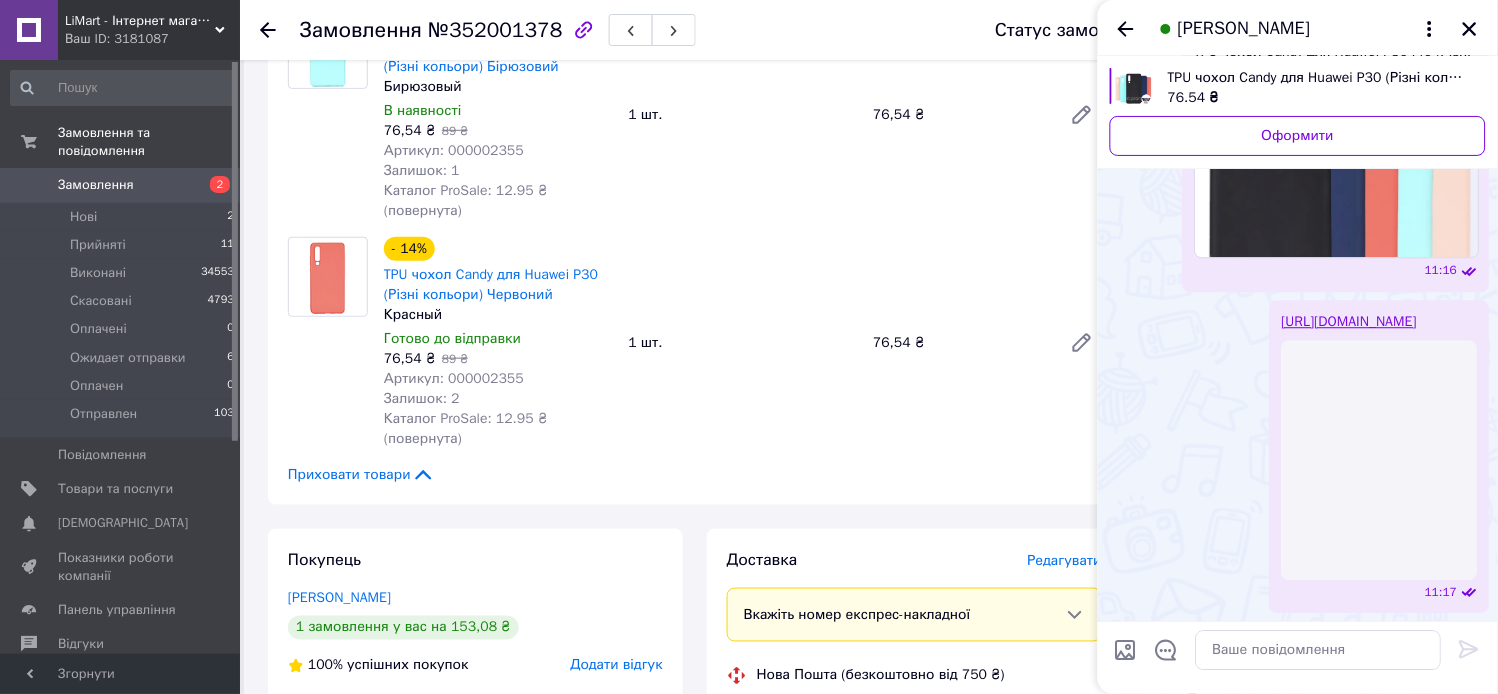 click at bounding box center (1380, 460) 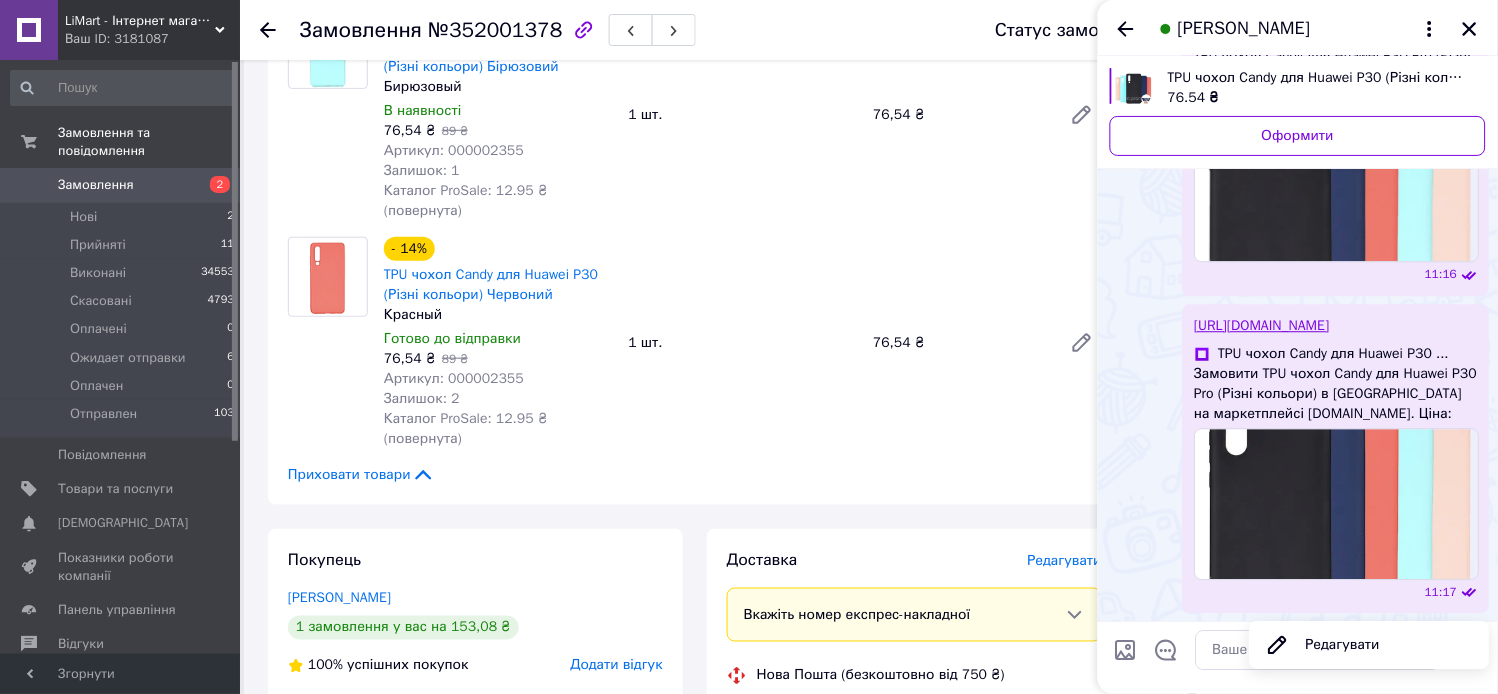 scroll, scrollTop: 1018, scrollLeft: 0, axis: vertical 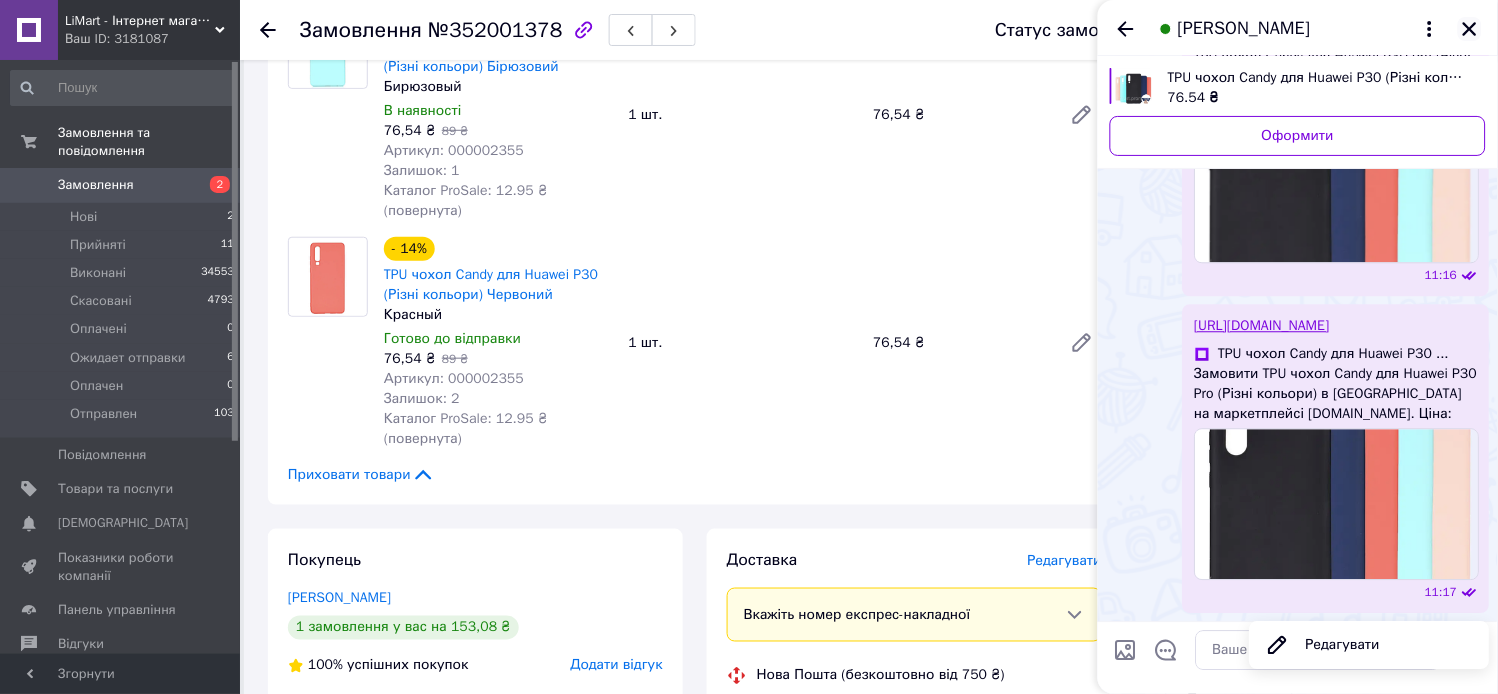 click 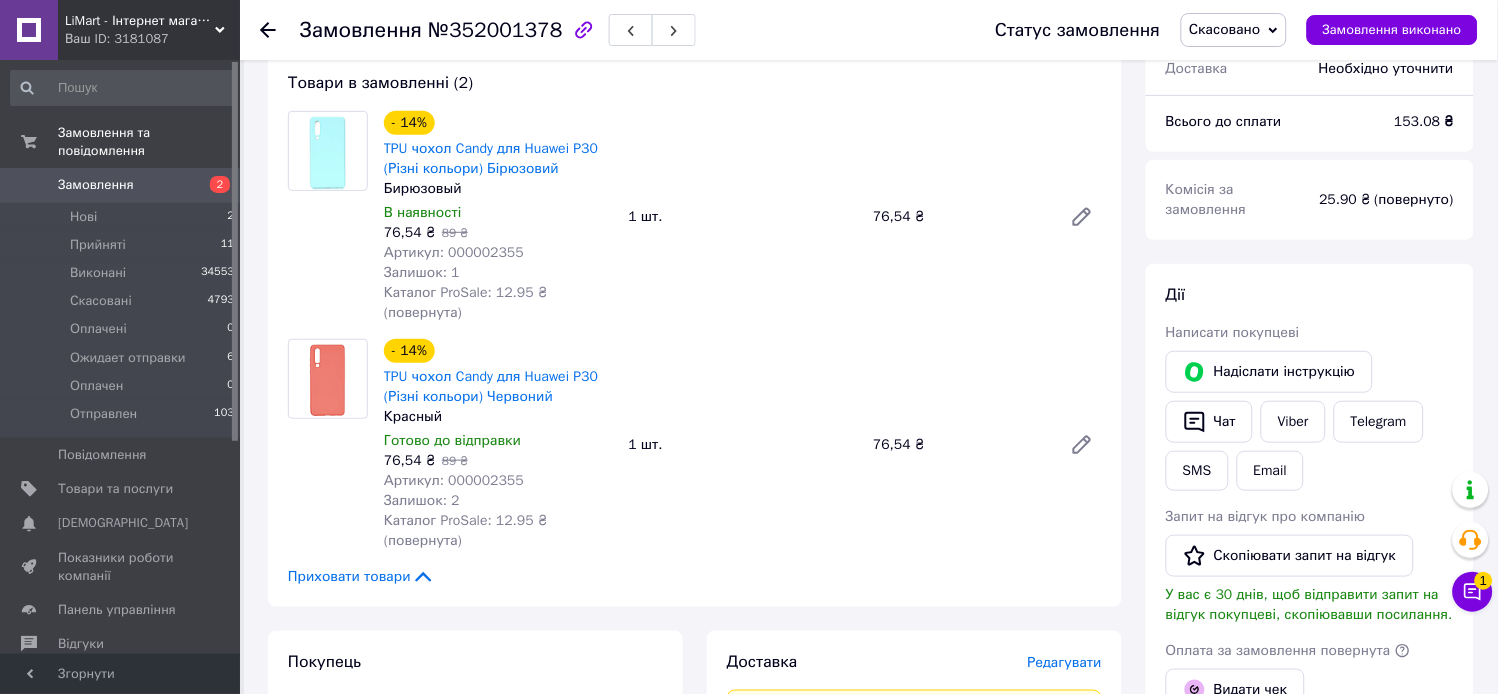 scroll, scrollTop: 95, scrollLeft: 0, axis: vertical 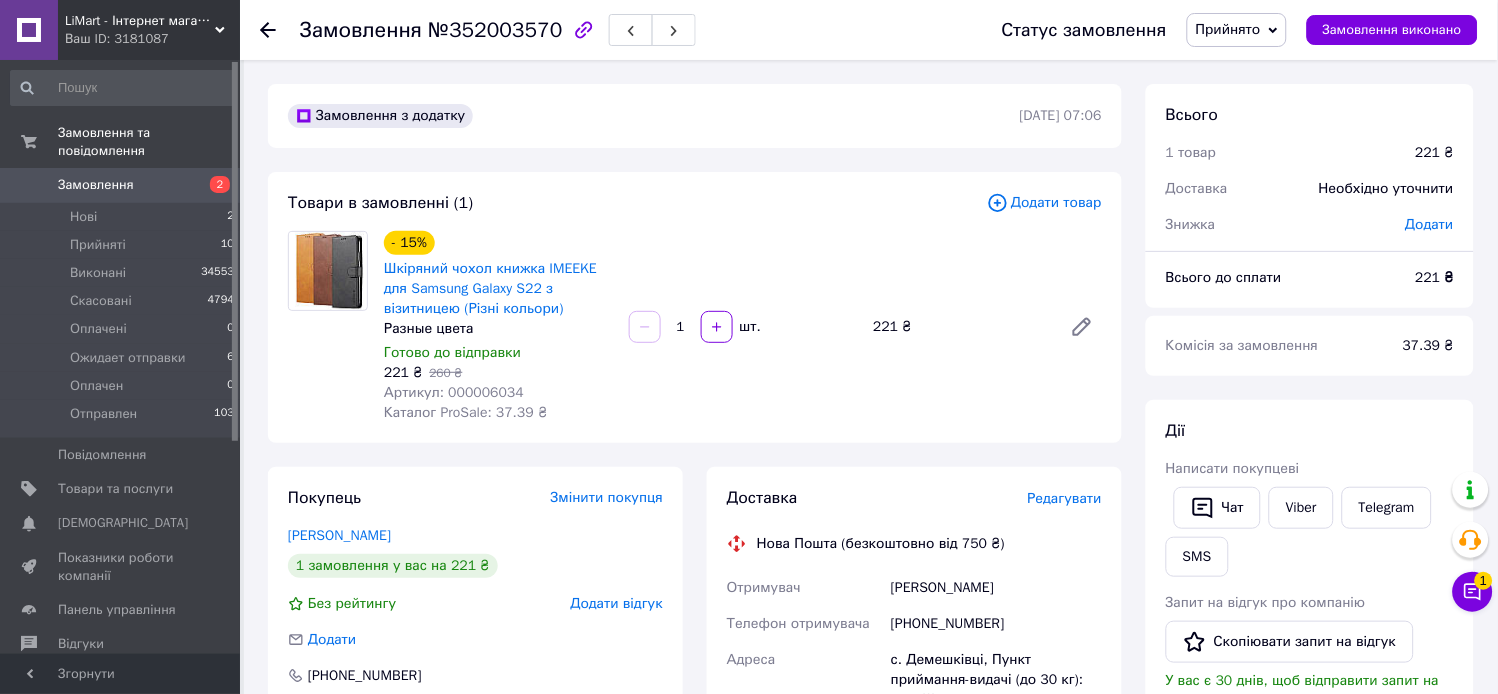 click on "Артикул: 000006034" at bounding box center [454, 392] 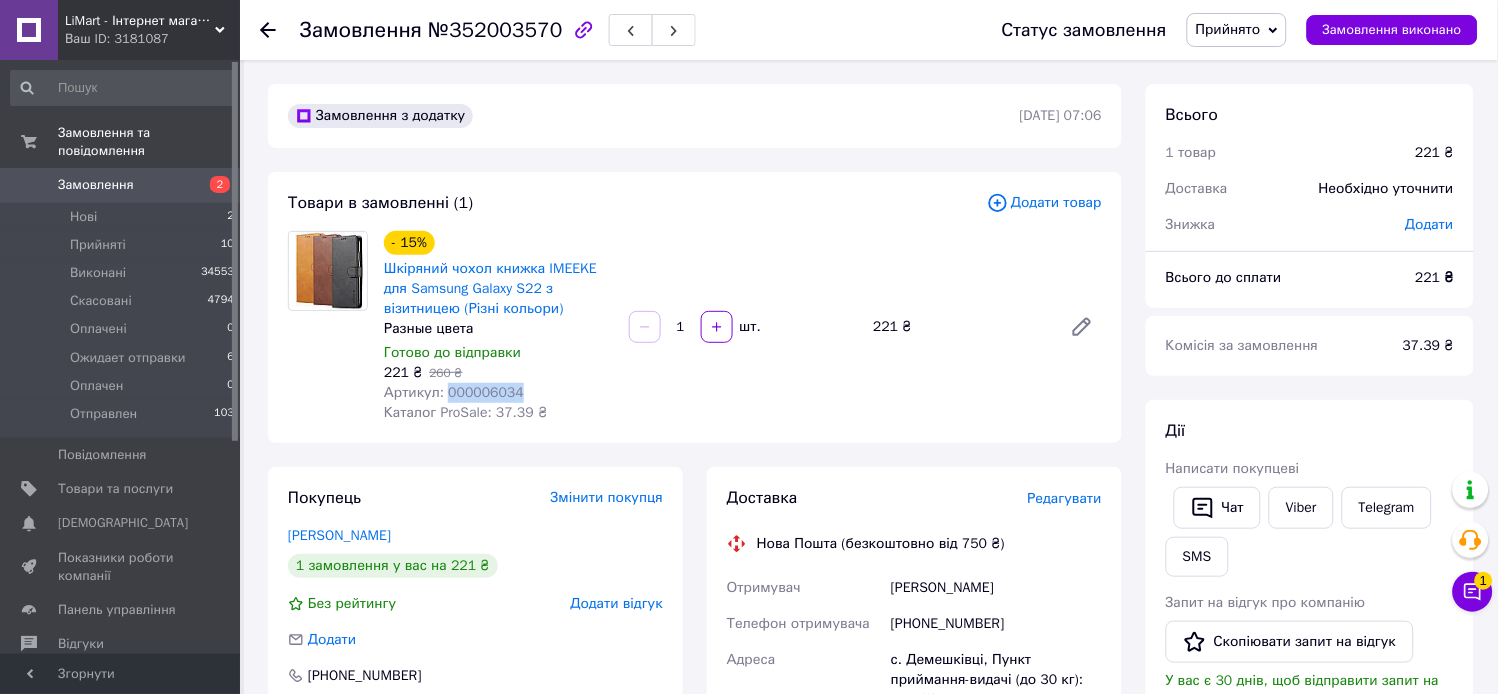 click on "Артикул: 000006034" at bounding box center (454, 392) 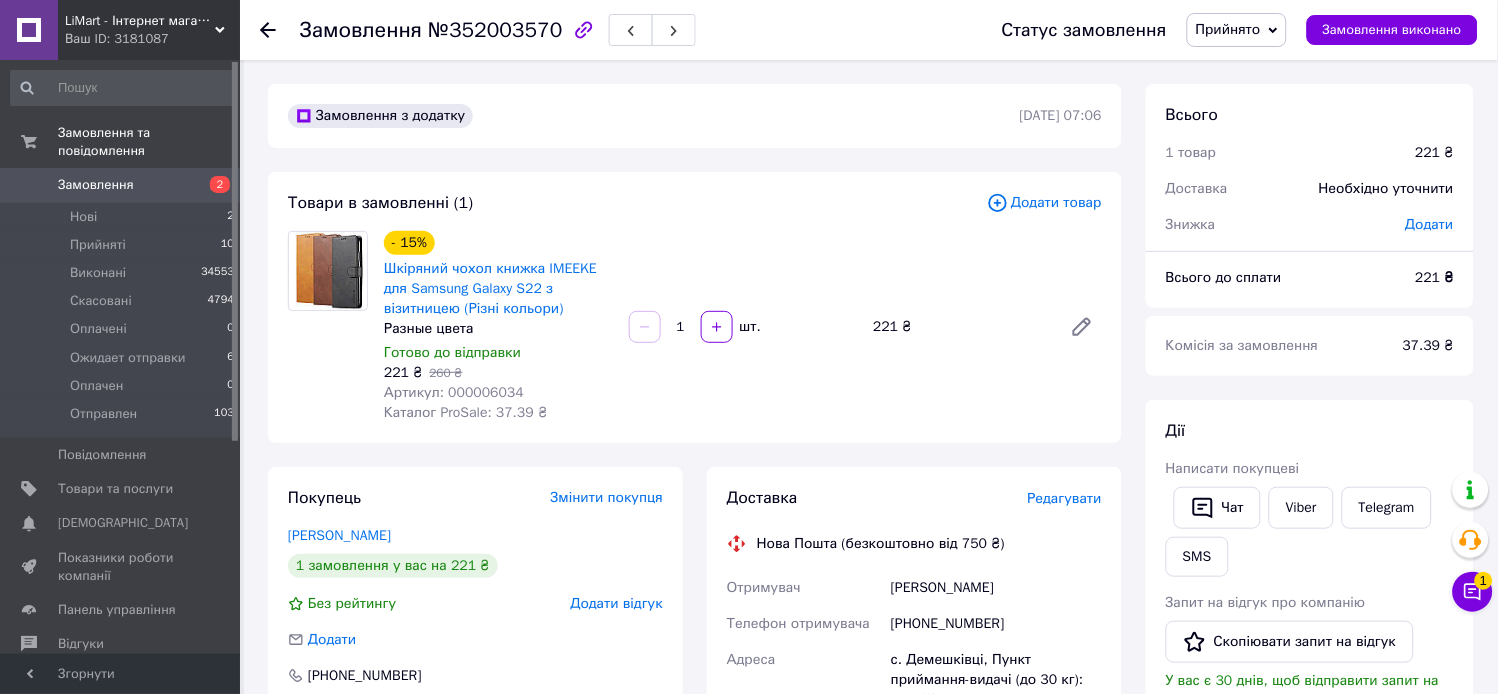 click on "Додати товар" at bounding box center [1044, 203] 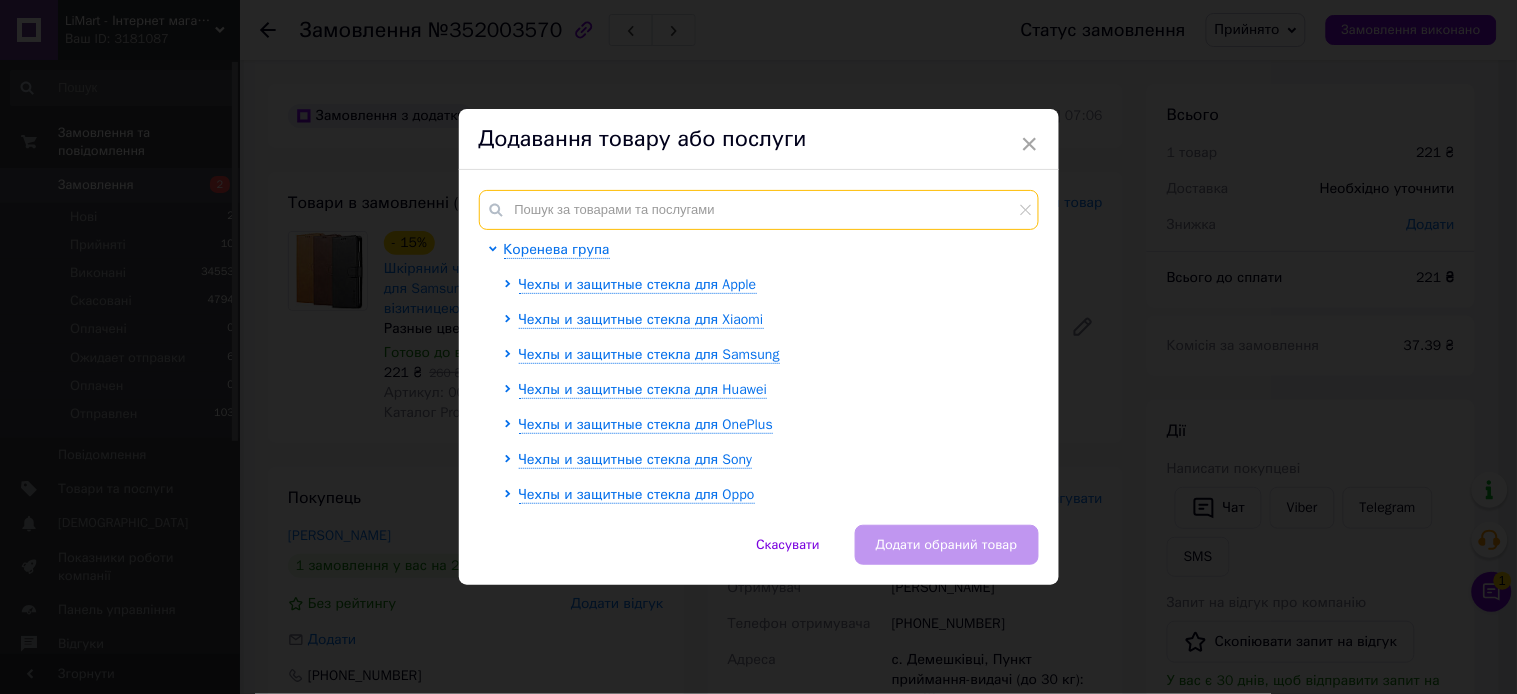 paste on "000006034" 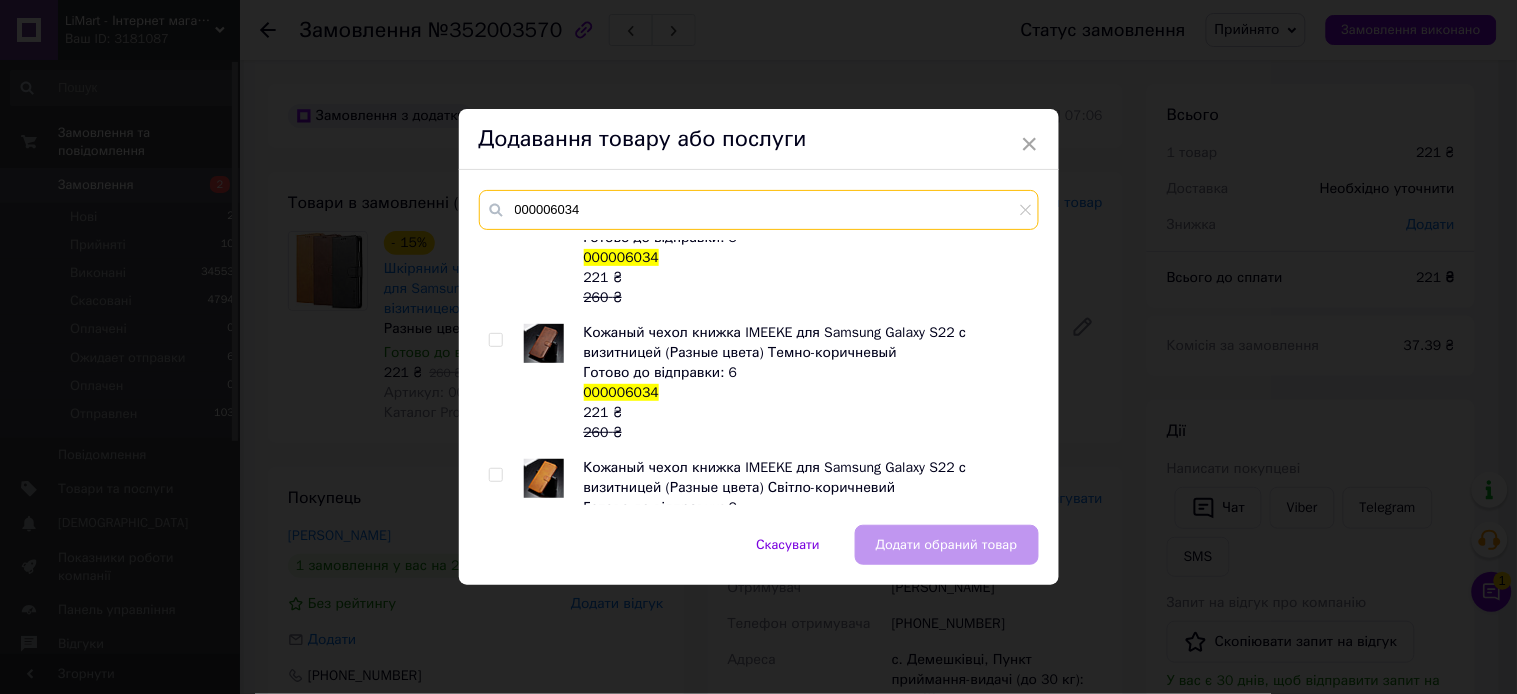 scroll, scrollTop: 13, scrollLeft: 0, axis: vertical 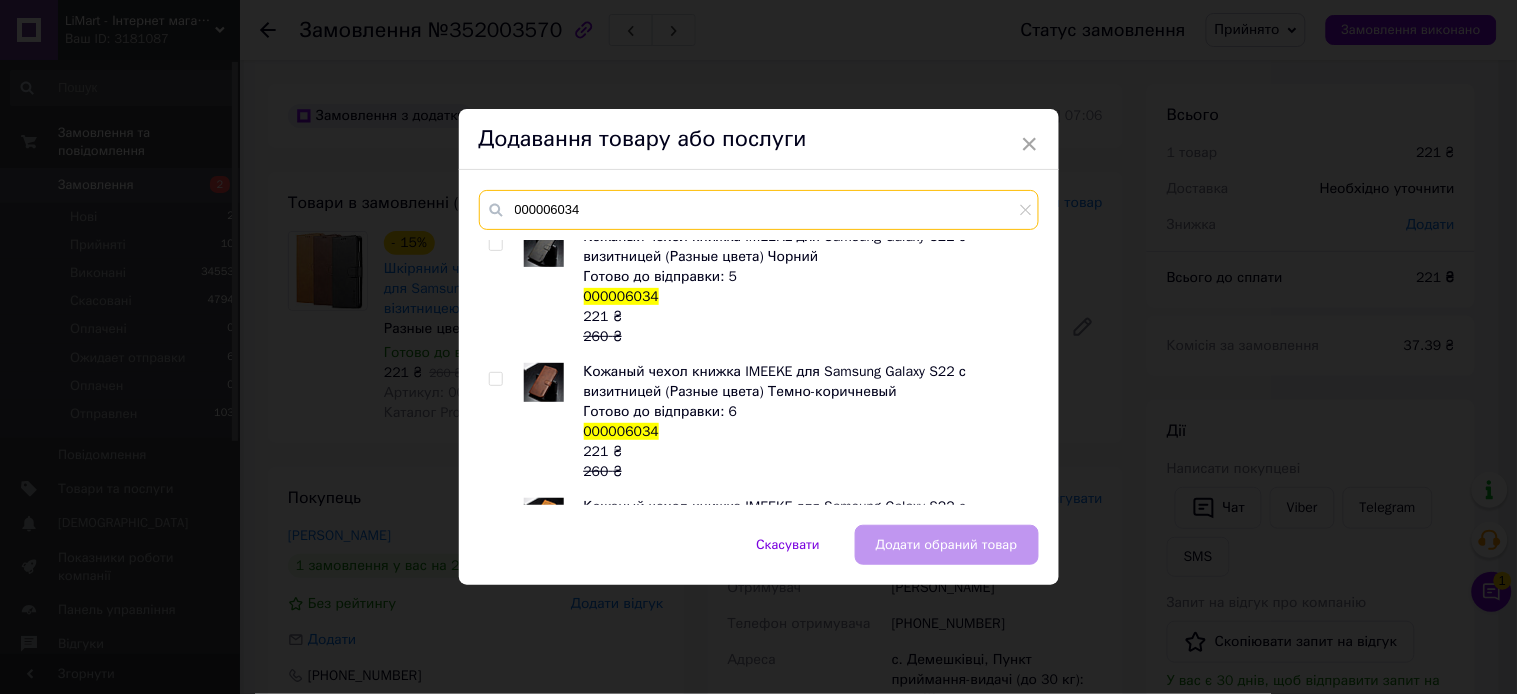 type on "000006034" 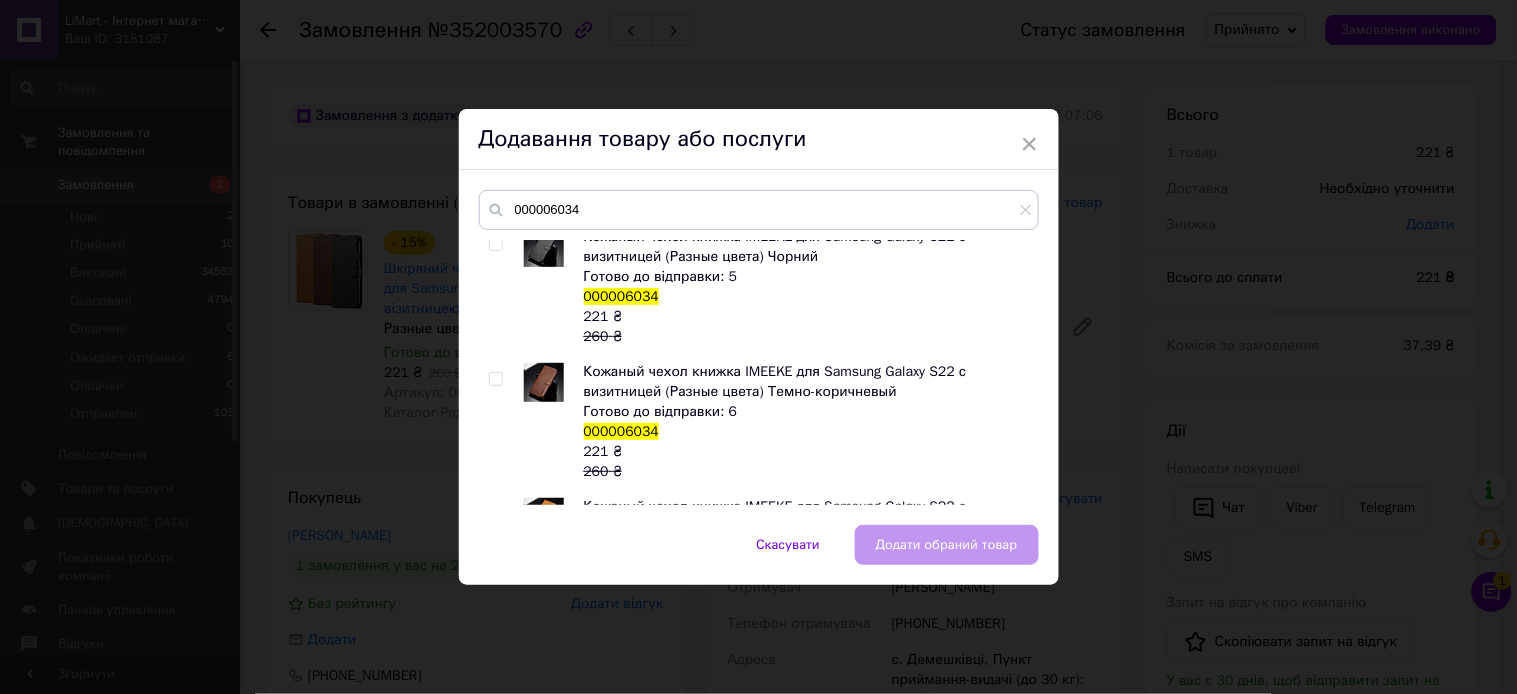 click at bounding box center (495, 379) 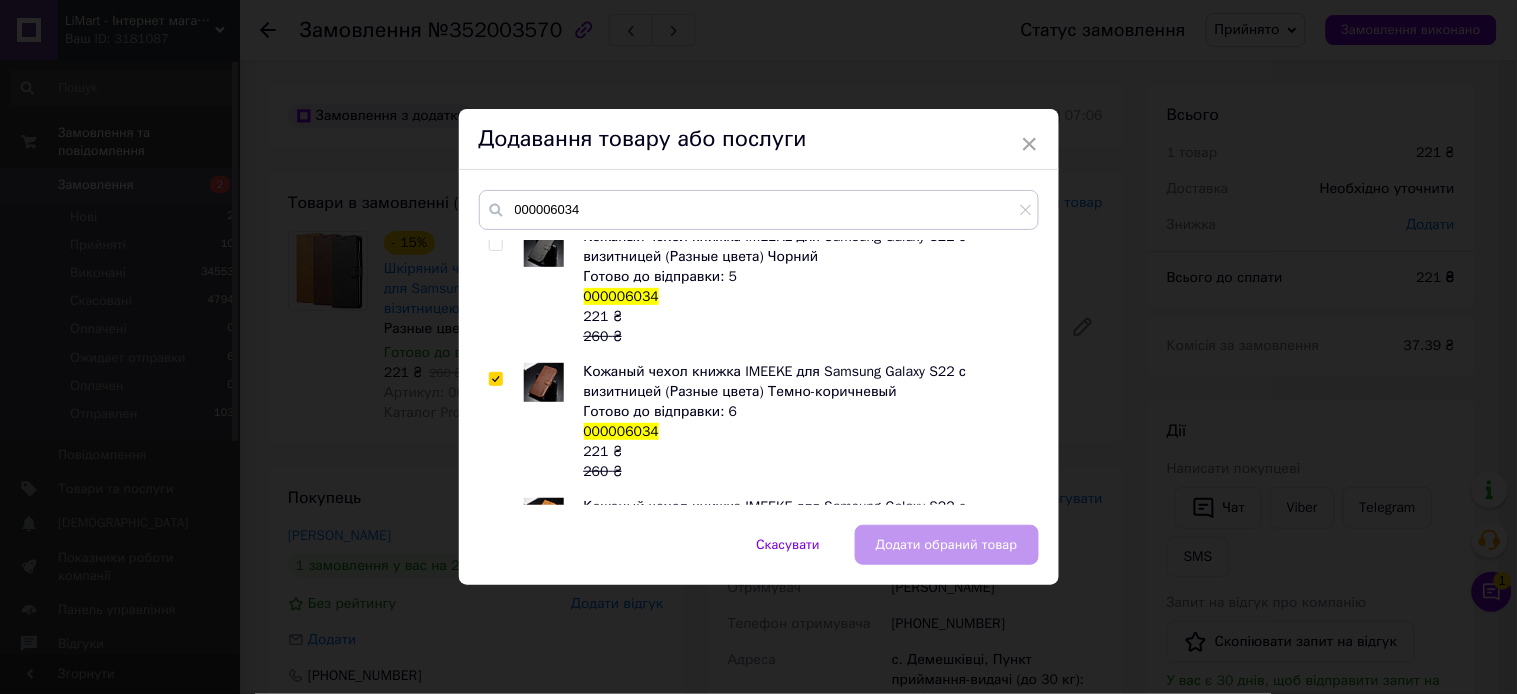 checkbox on "true" 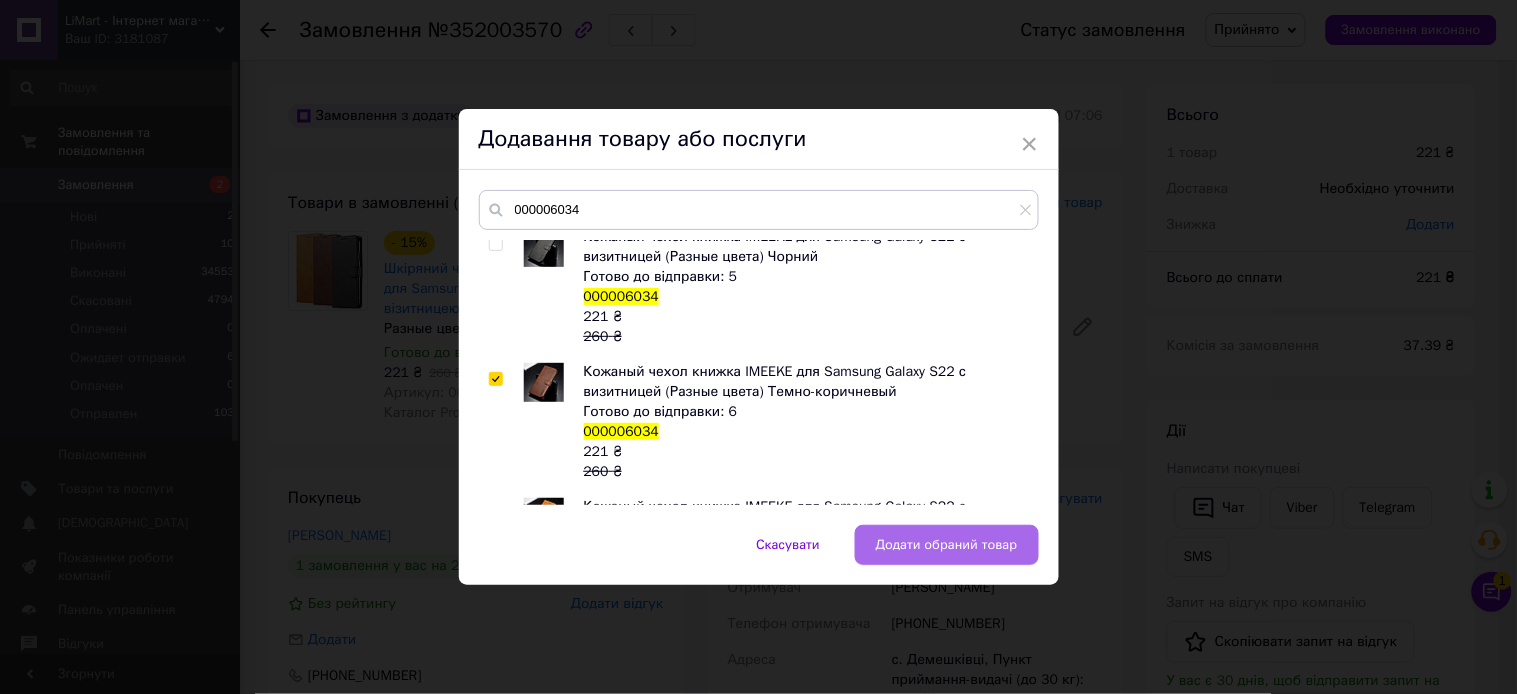 click on "Додати обраний товар" at bounding box center (947, 545) 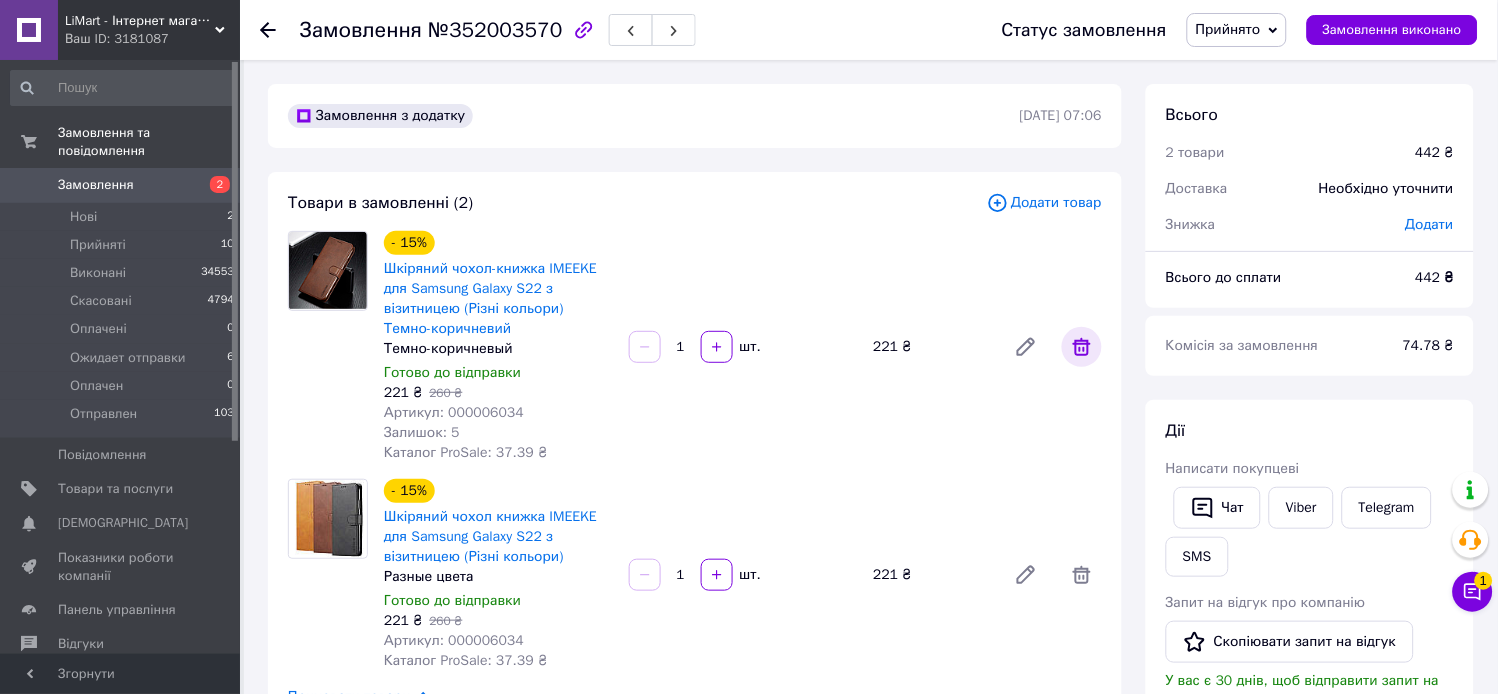 click 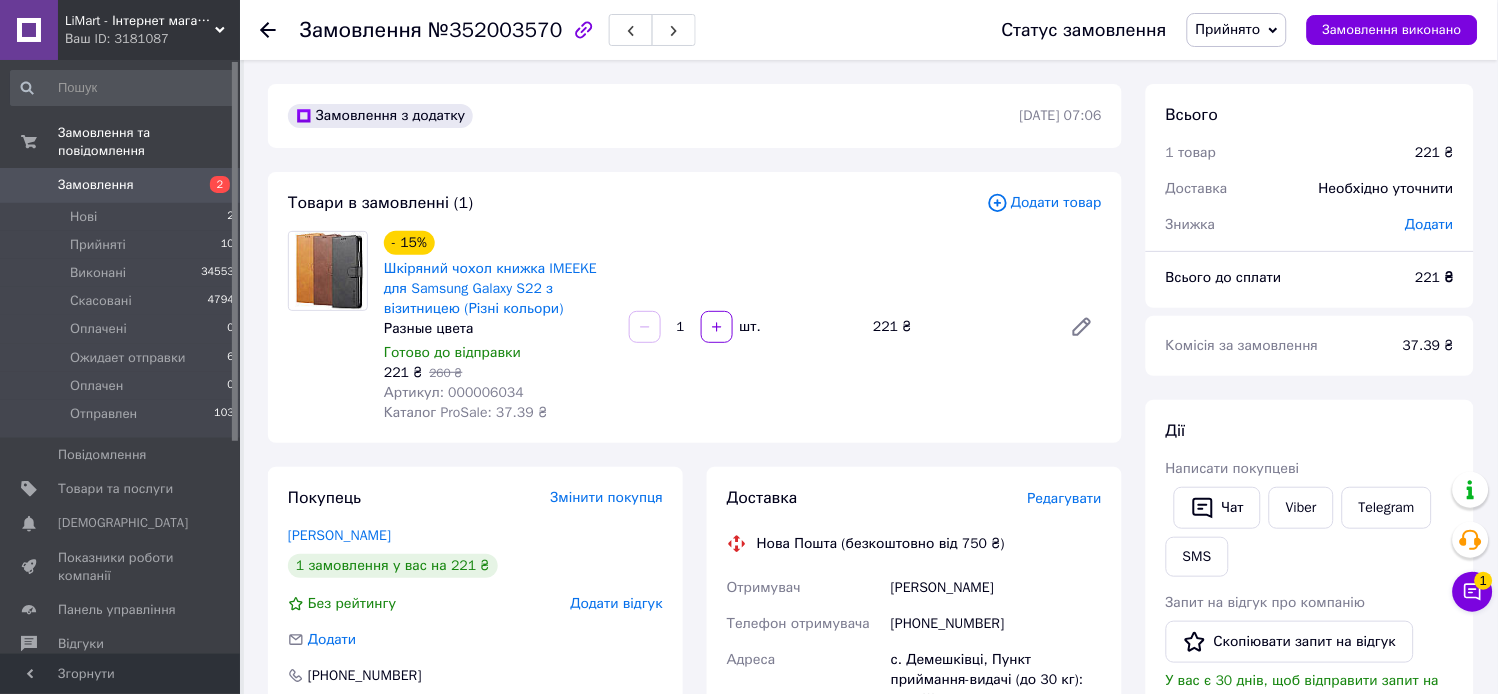 click on "Додати товар" at bounding box center [1044, 203] 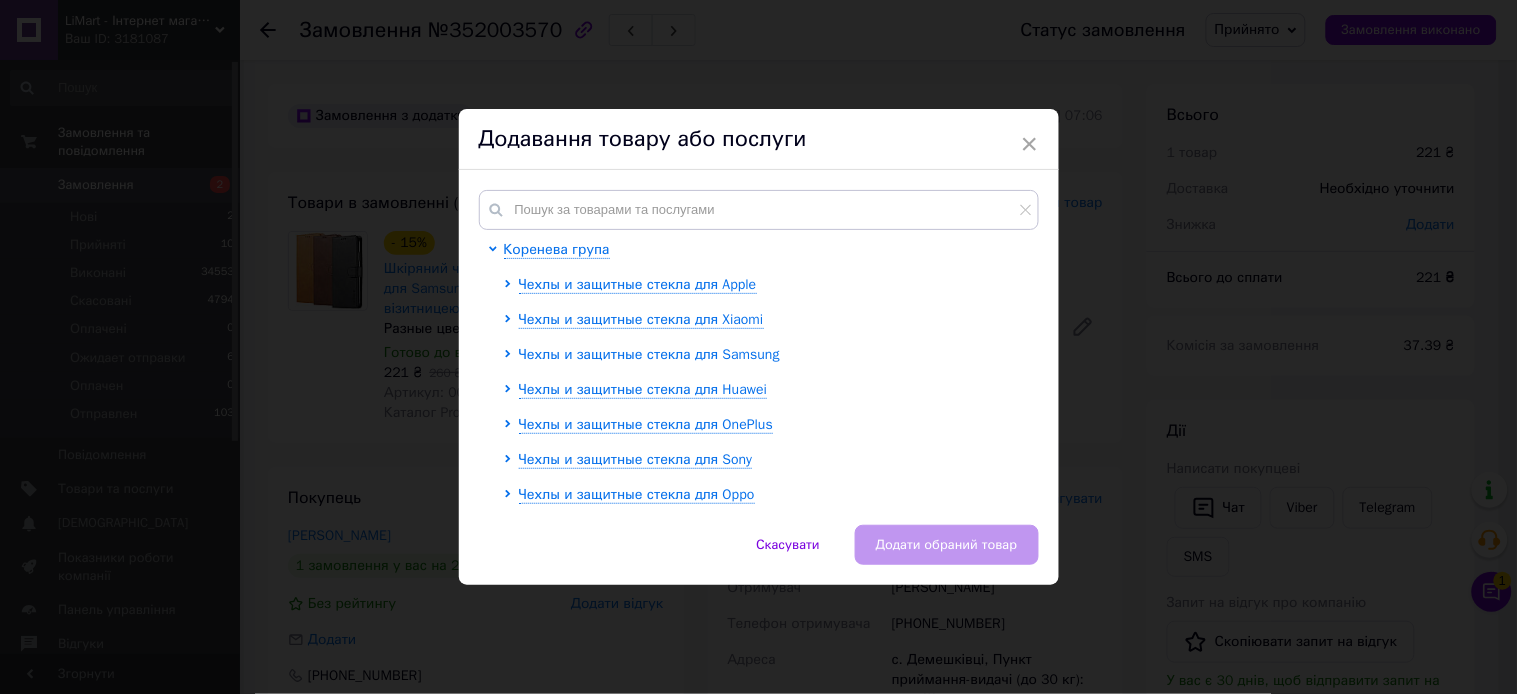 click on "Чехлы и защитные стекла для Samsung" at bounding box center (649, 354) 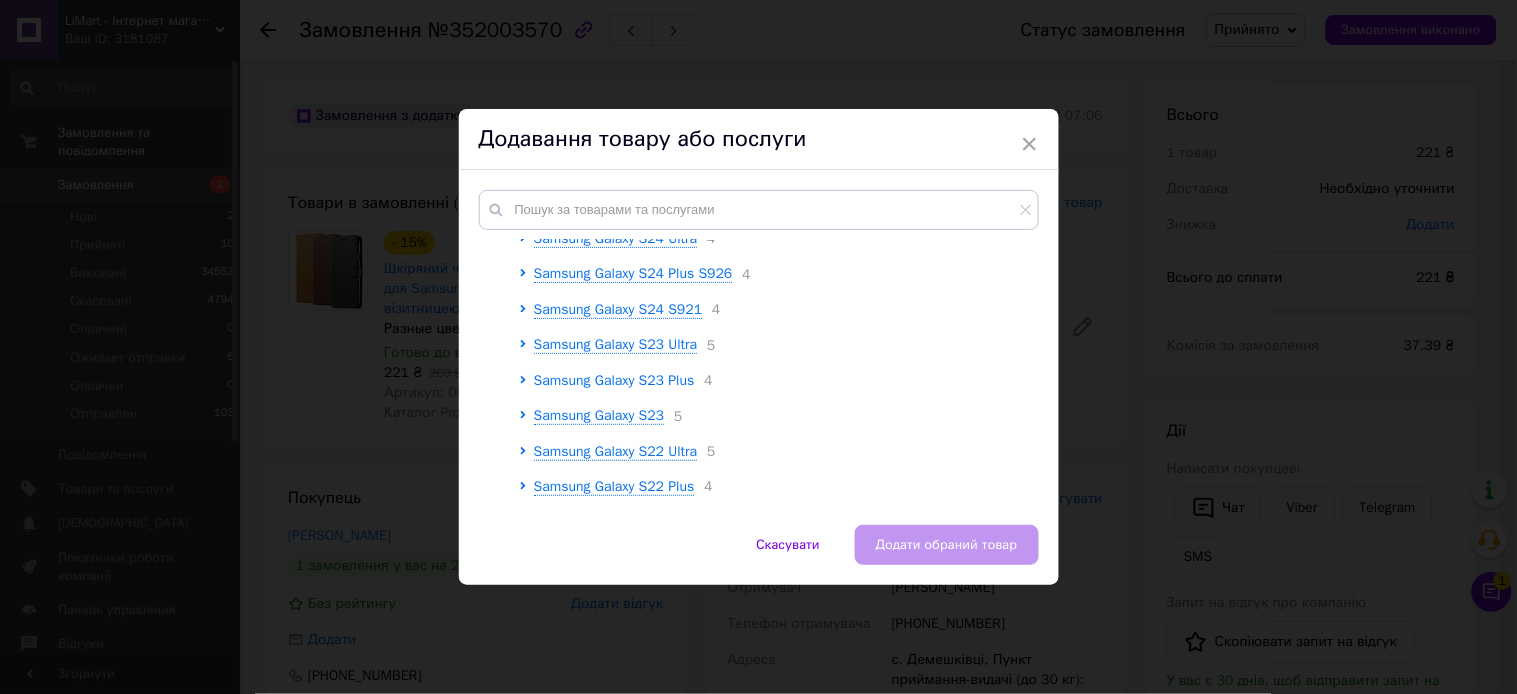 scroll, scrollTop: 333, scrollLeft: 0, axis: vertical 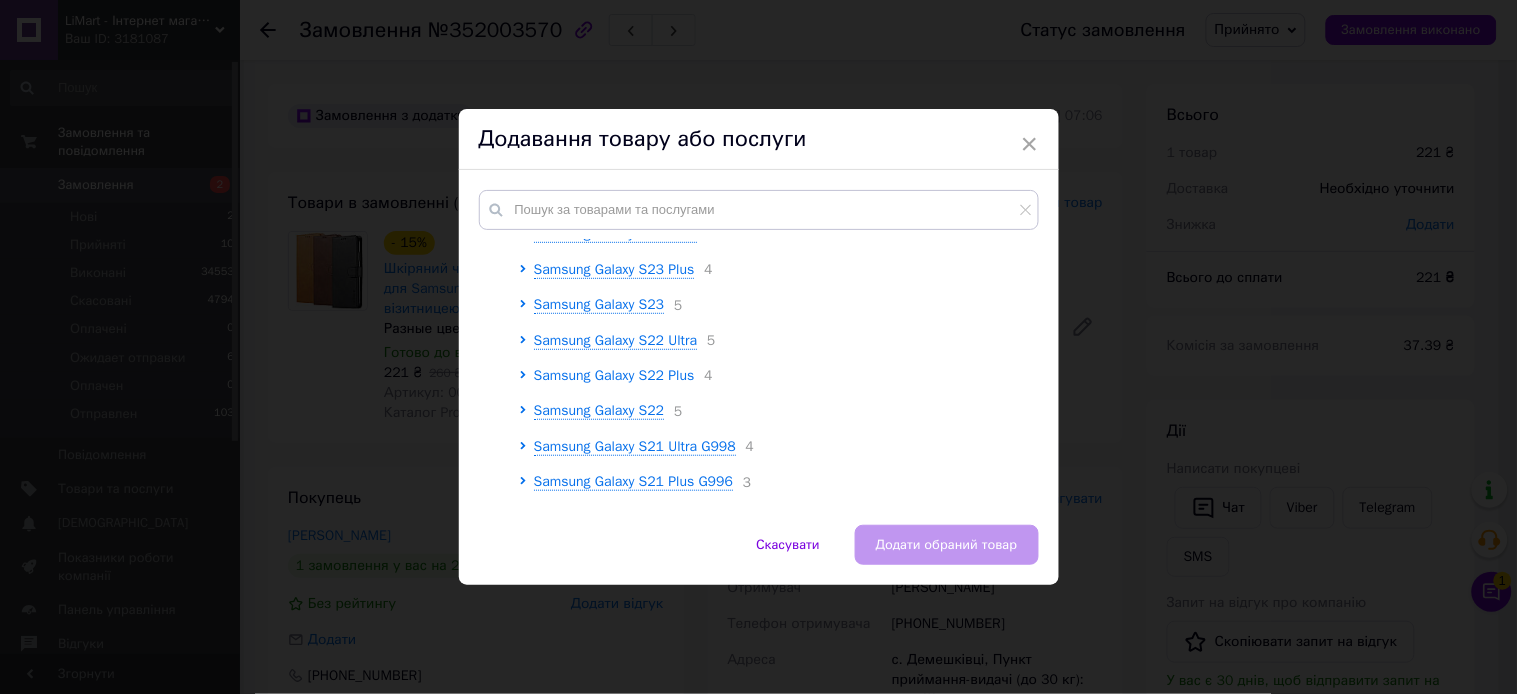 click on "Samsung Galaxy S22 Plus" at bounding box center (614, 375) 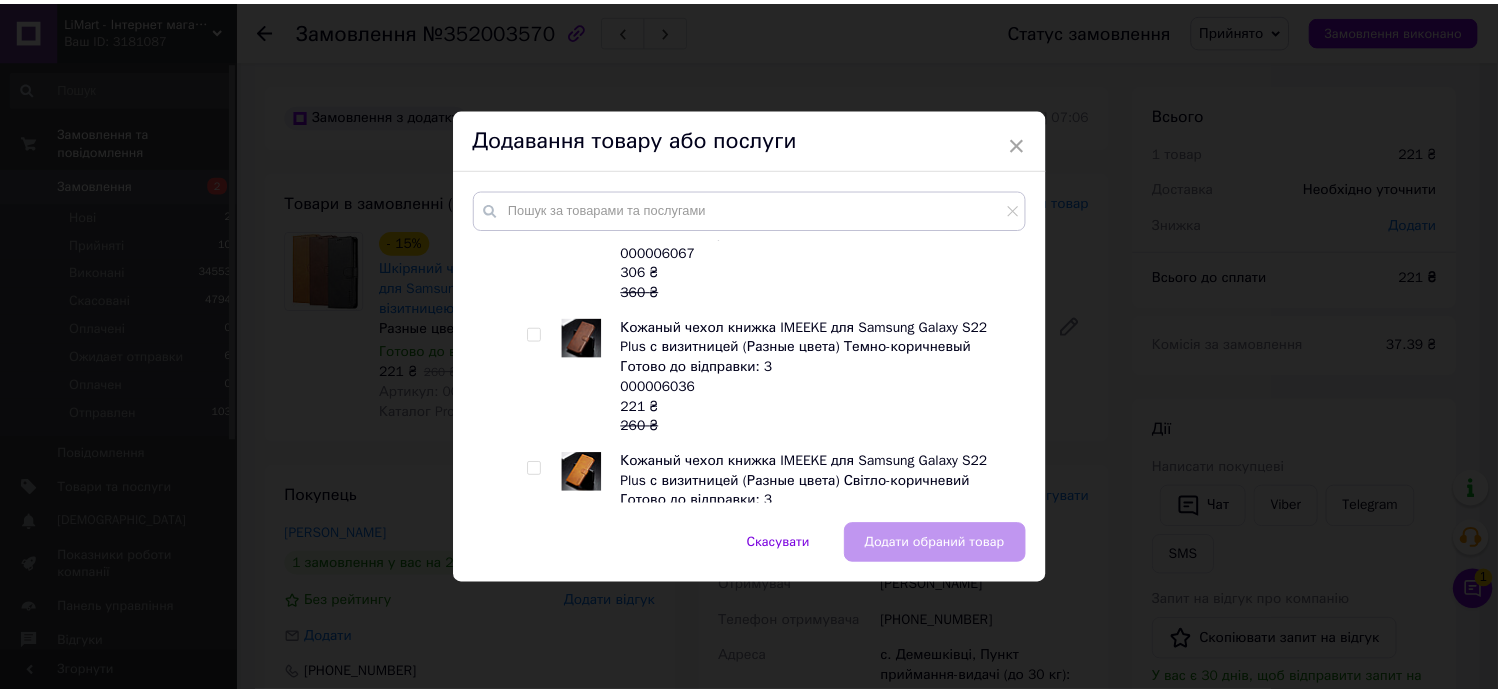 scroll, scrollTop: 777, scrollLeft: 0, axis: vertical 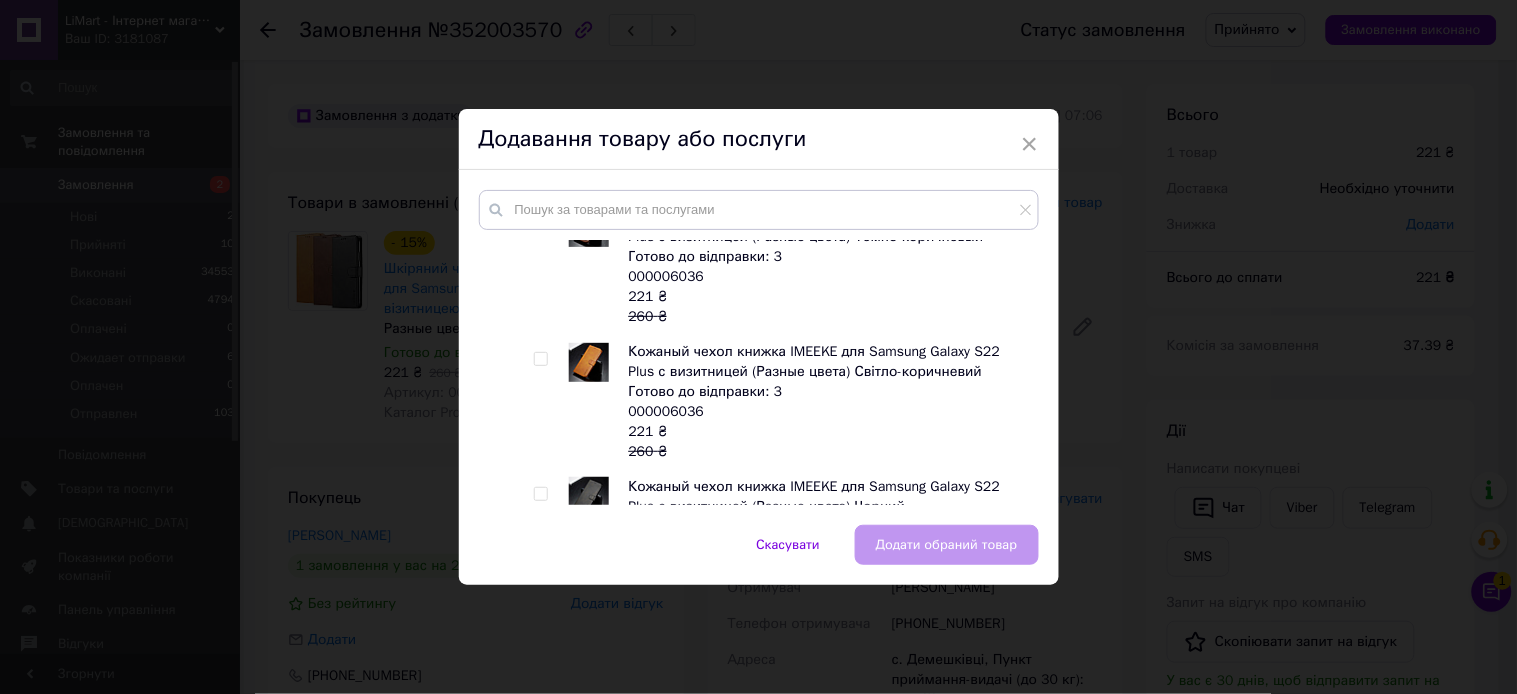click at bounding box center [540, 224] 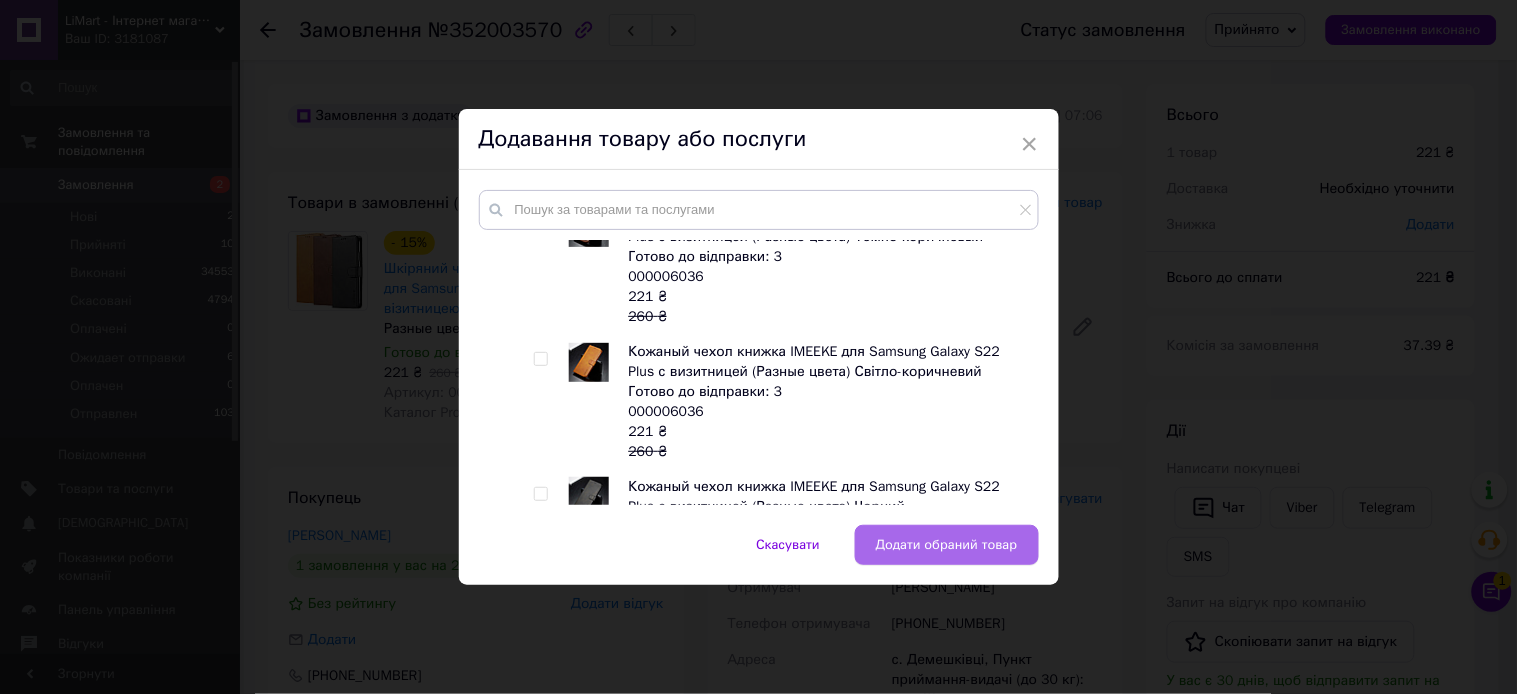 click on "Додати обраний товар" at bounding box center (947, 545) 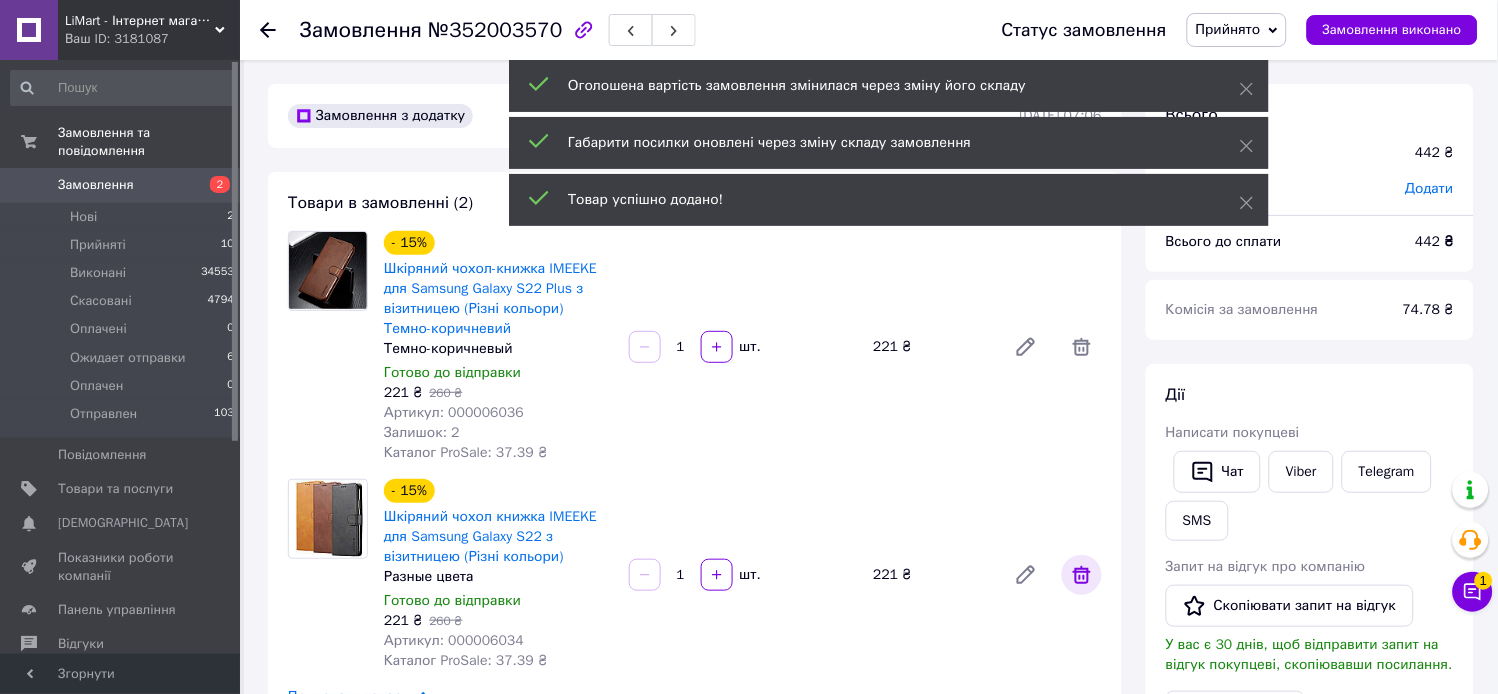 click 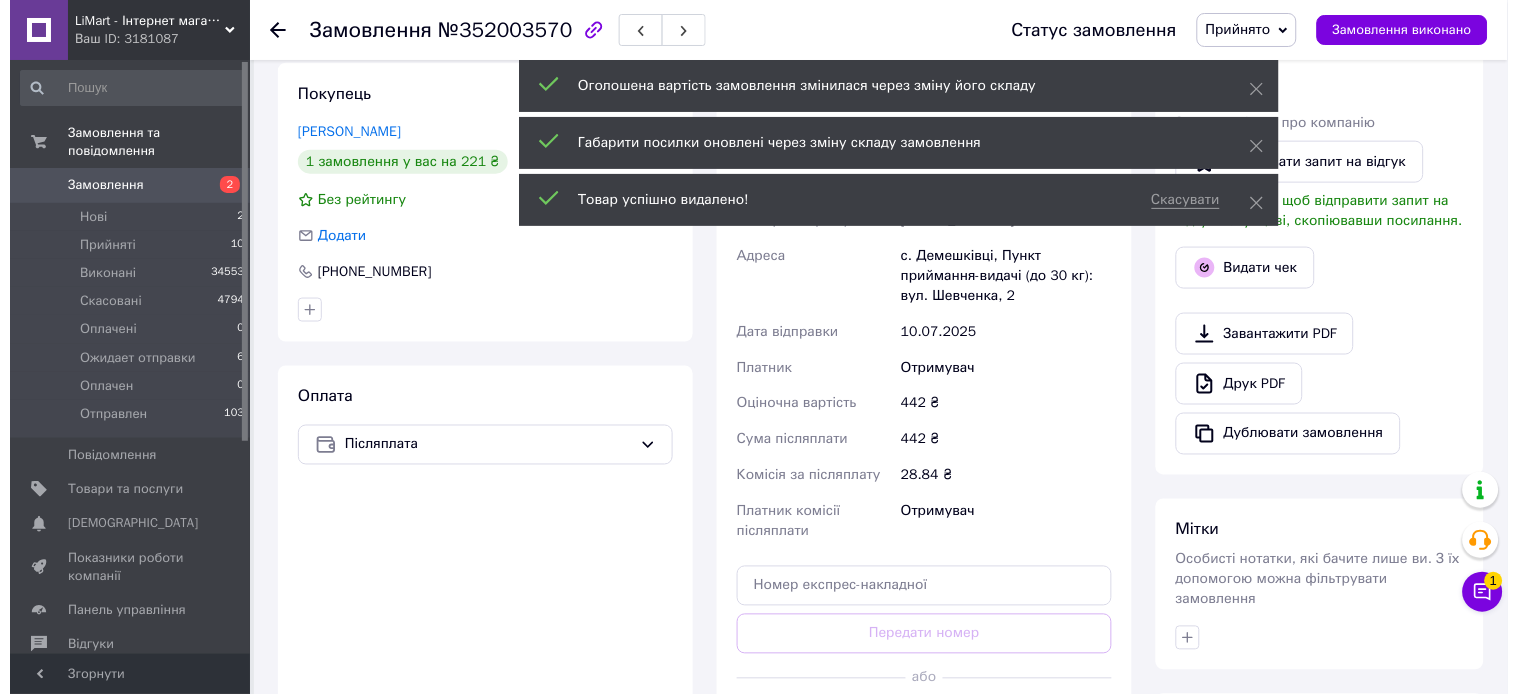 scroll, scrollTop: 333, scrollLeft: 0, axis: vertical 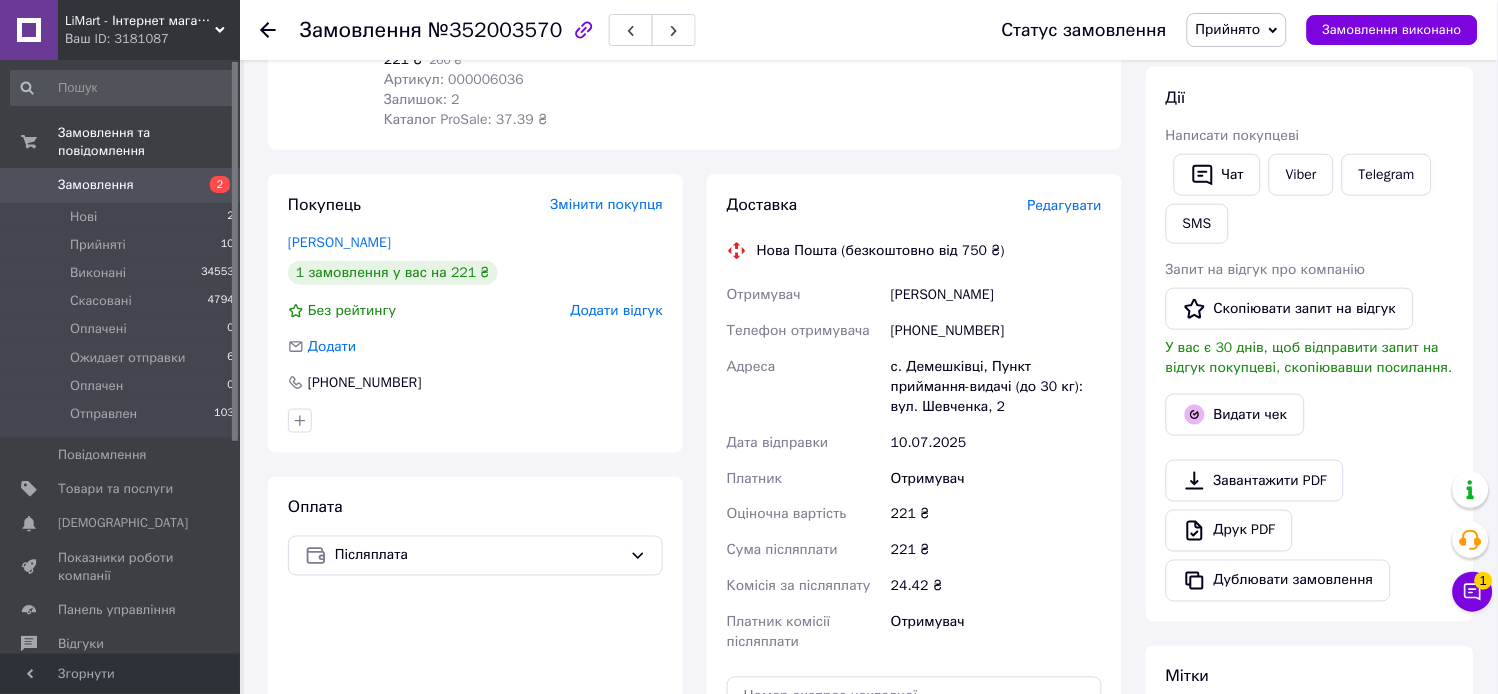click on "Редагувати" at bounding box center (1065, 205) 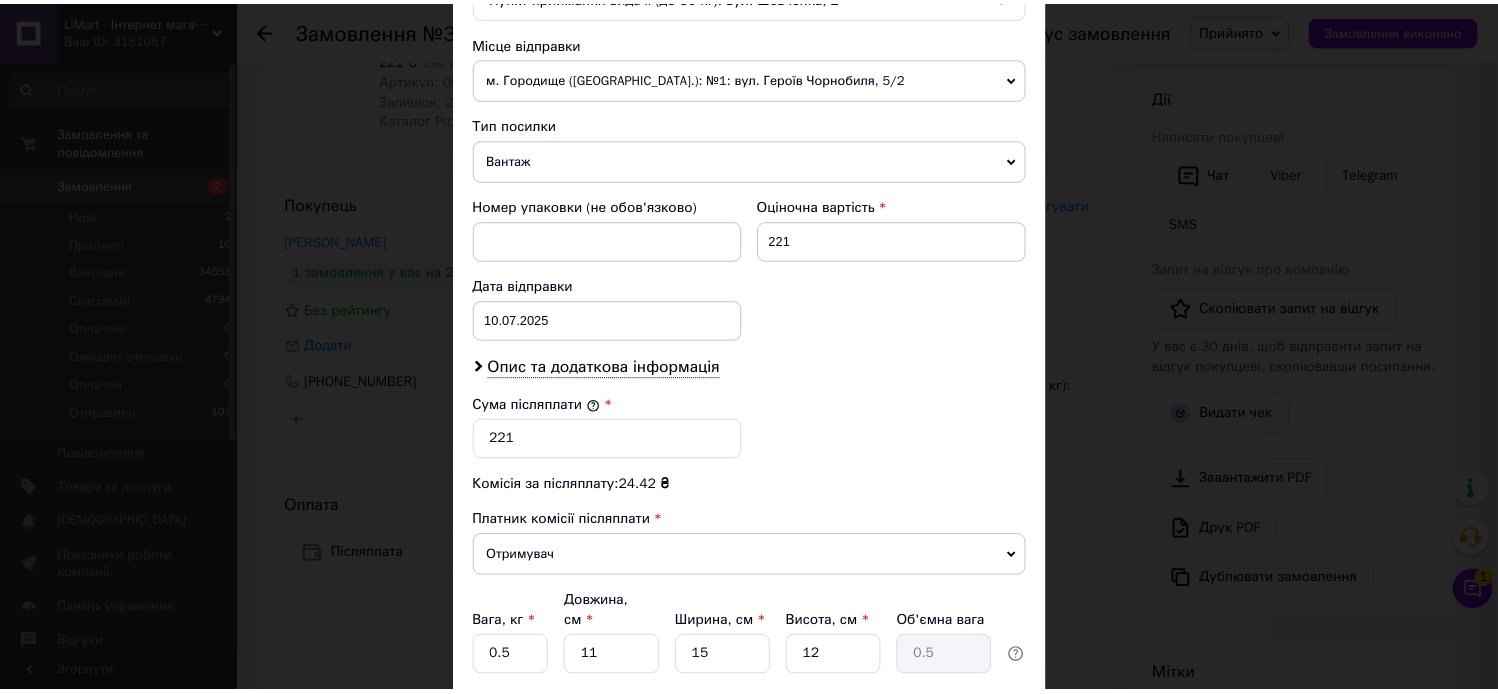 scroll, scrollTop: 834, scrollLeft: 0, axis: vertical 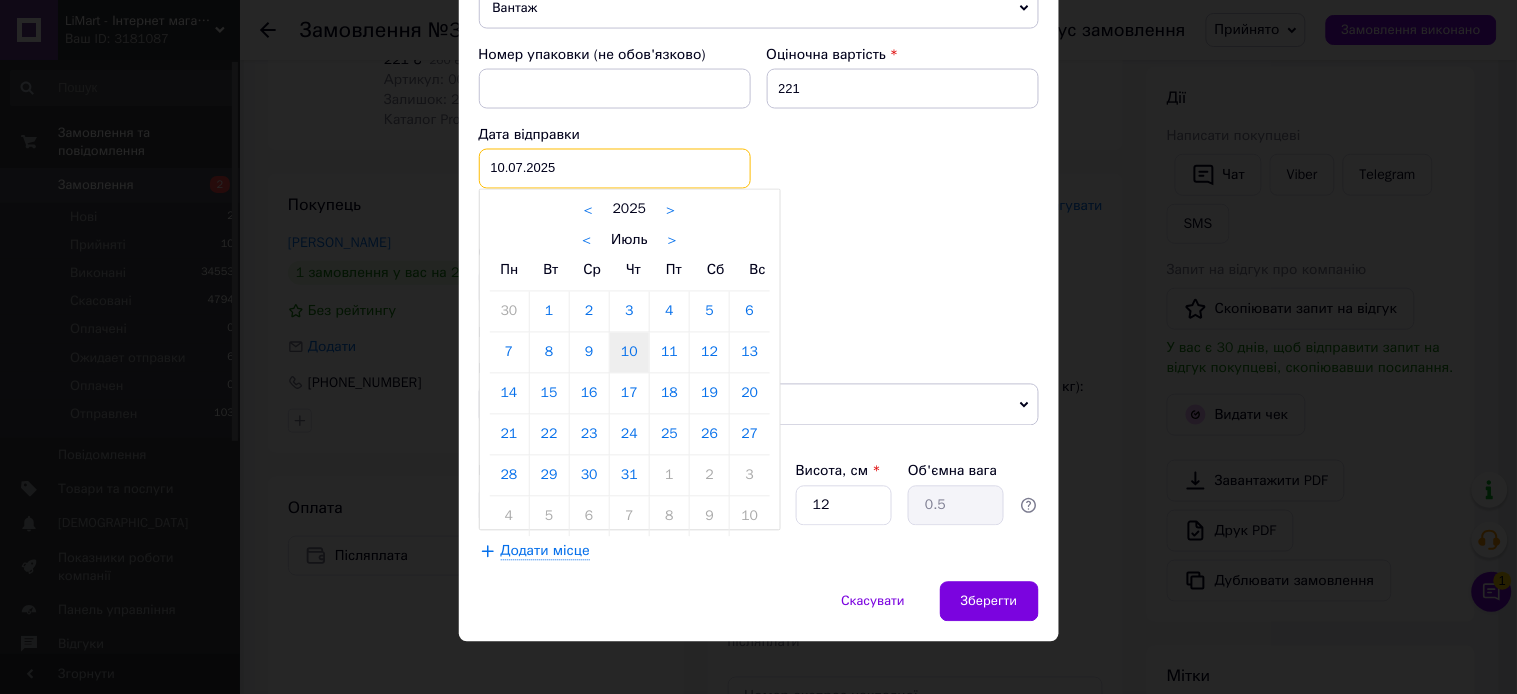 click on "[DATE] < 2025 > < Июль > Пн Вт Ср Чт Пт Сб Вс 30 1 2 3 4 5 6 7 8 9 10 11 12 13 14 15 16 17 18 19 20 21 22 23 24 25 26 27 28 29 30 31 1 2 3 4 5 6 7 8 9 10" at bounding box center (615, 169) 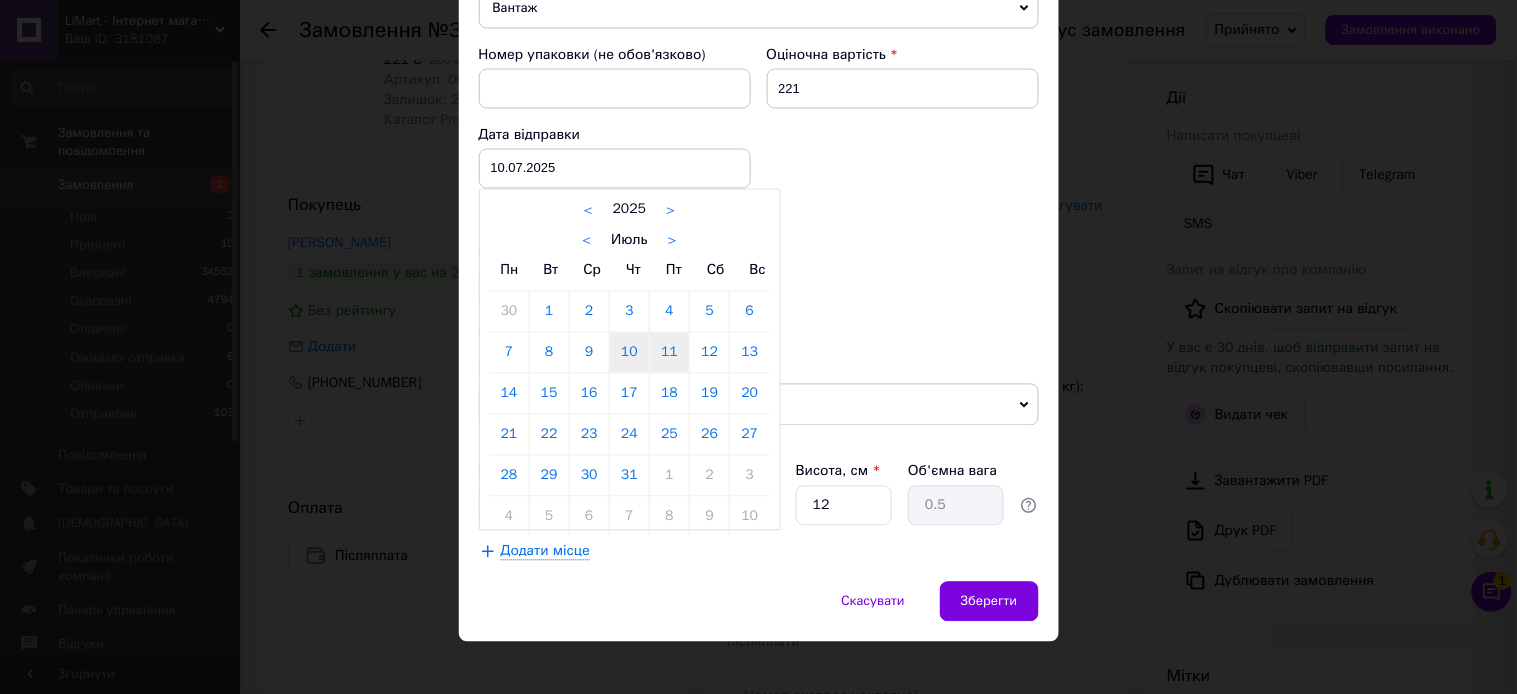 click on "11" at bounding box center (669, 353) 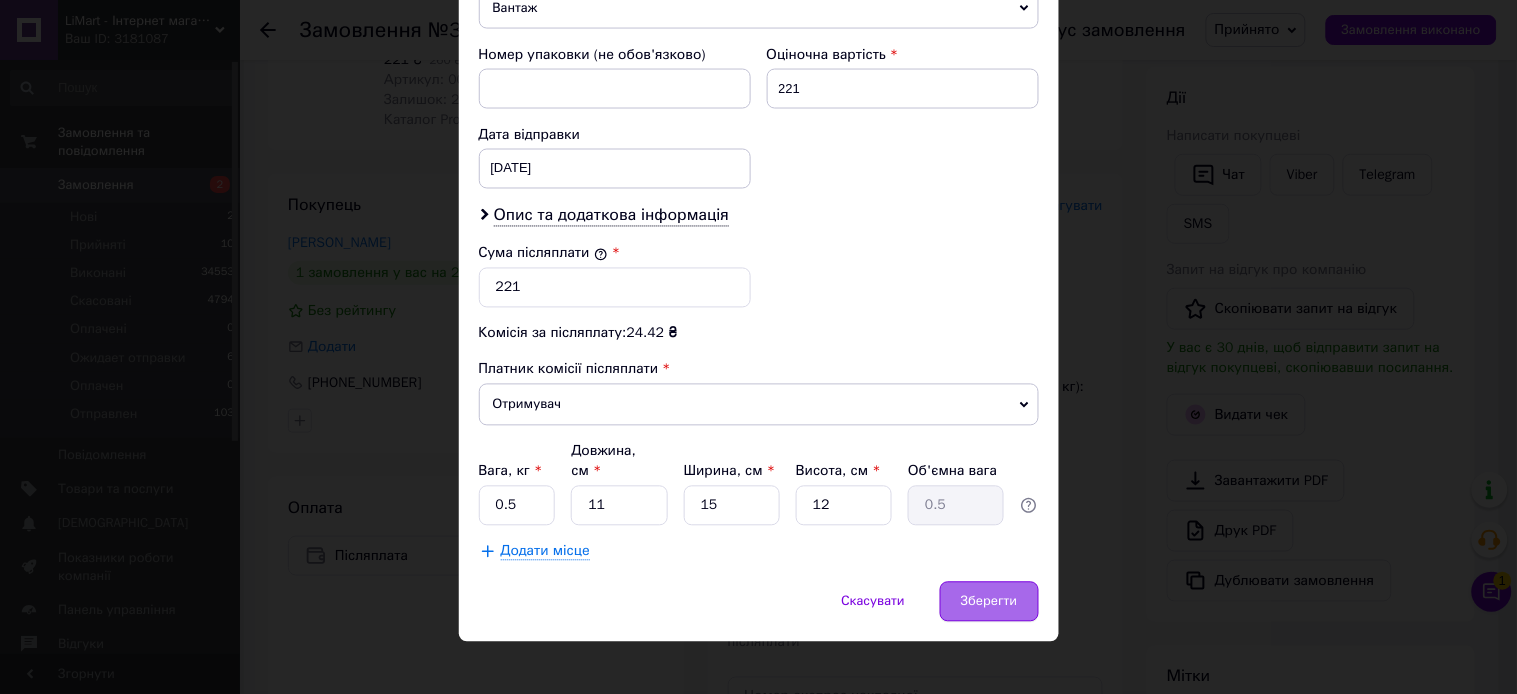click on "Зберегти" at bounding box center (989, 602) 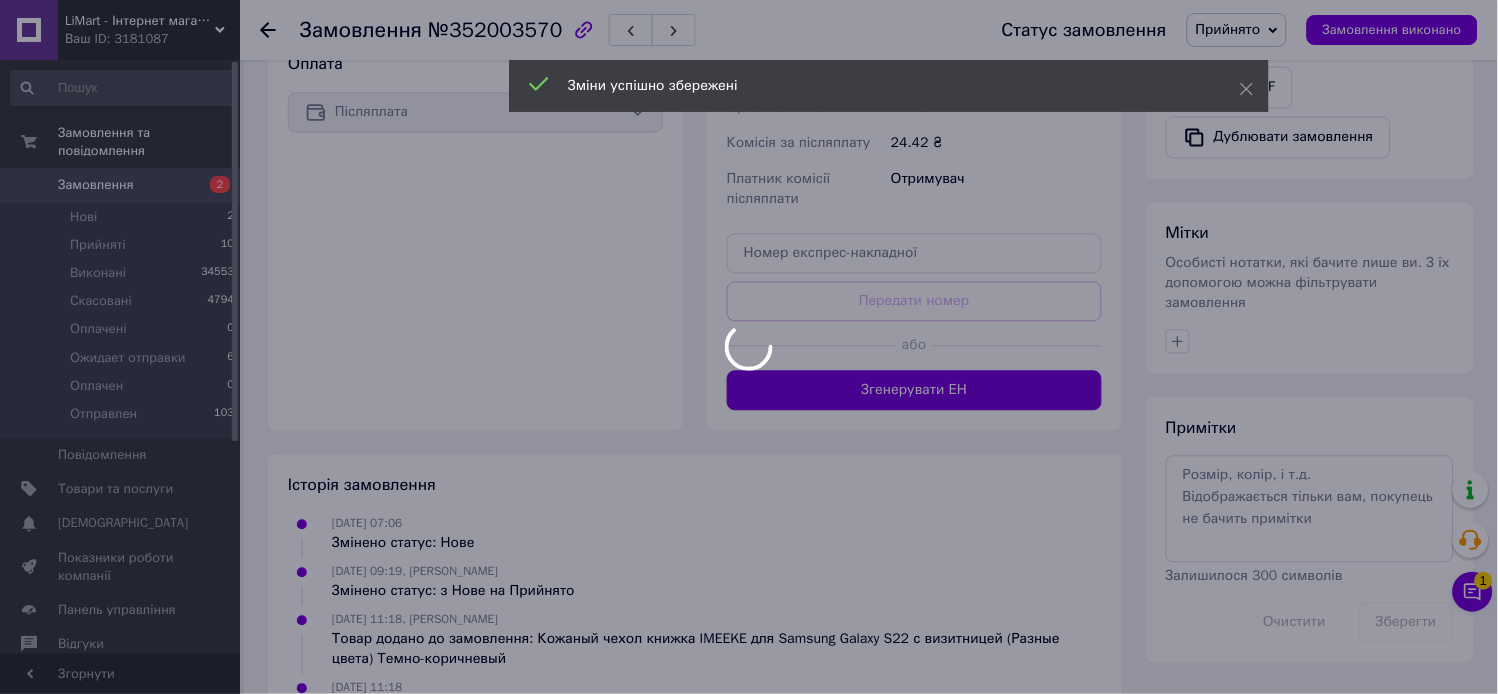 scroll, scrollTop: 777, scrollLeft: 0, axis: vertical 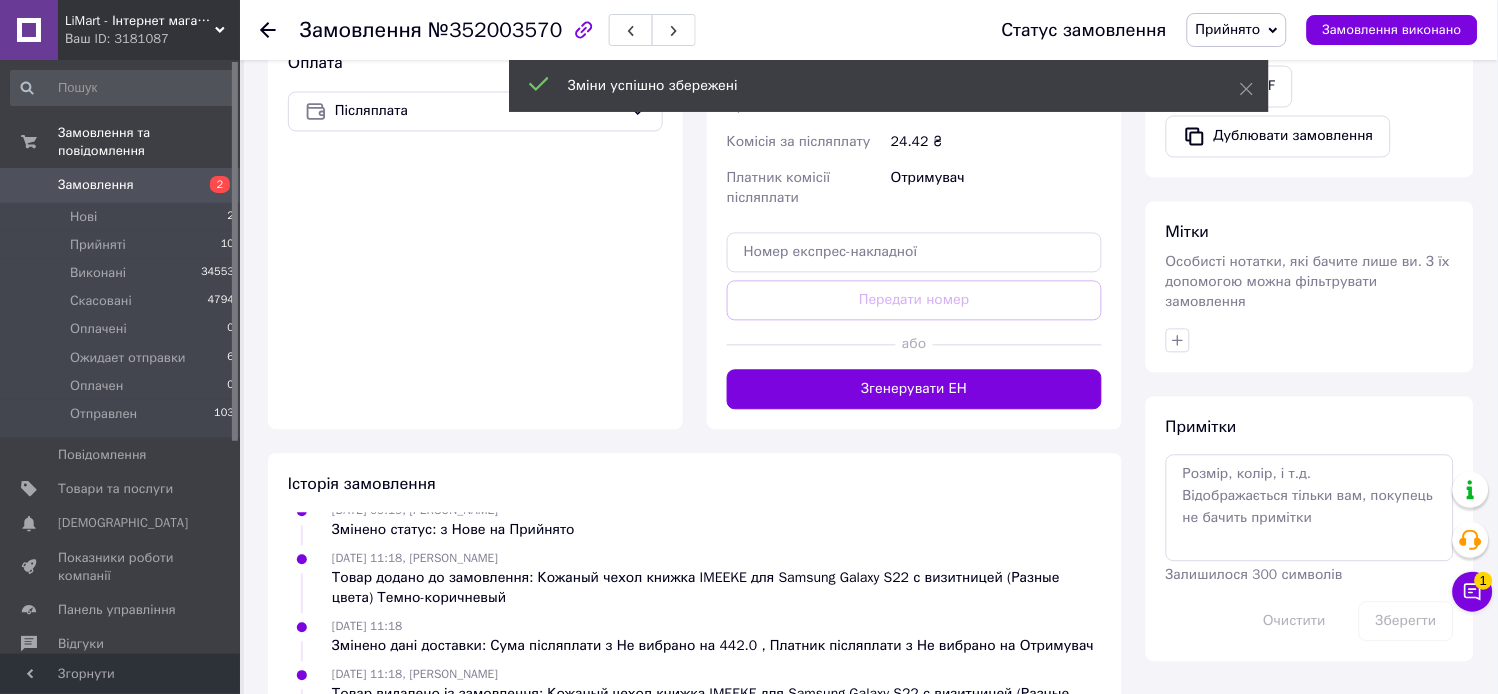 click 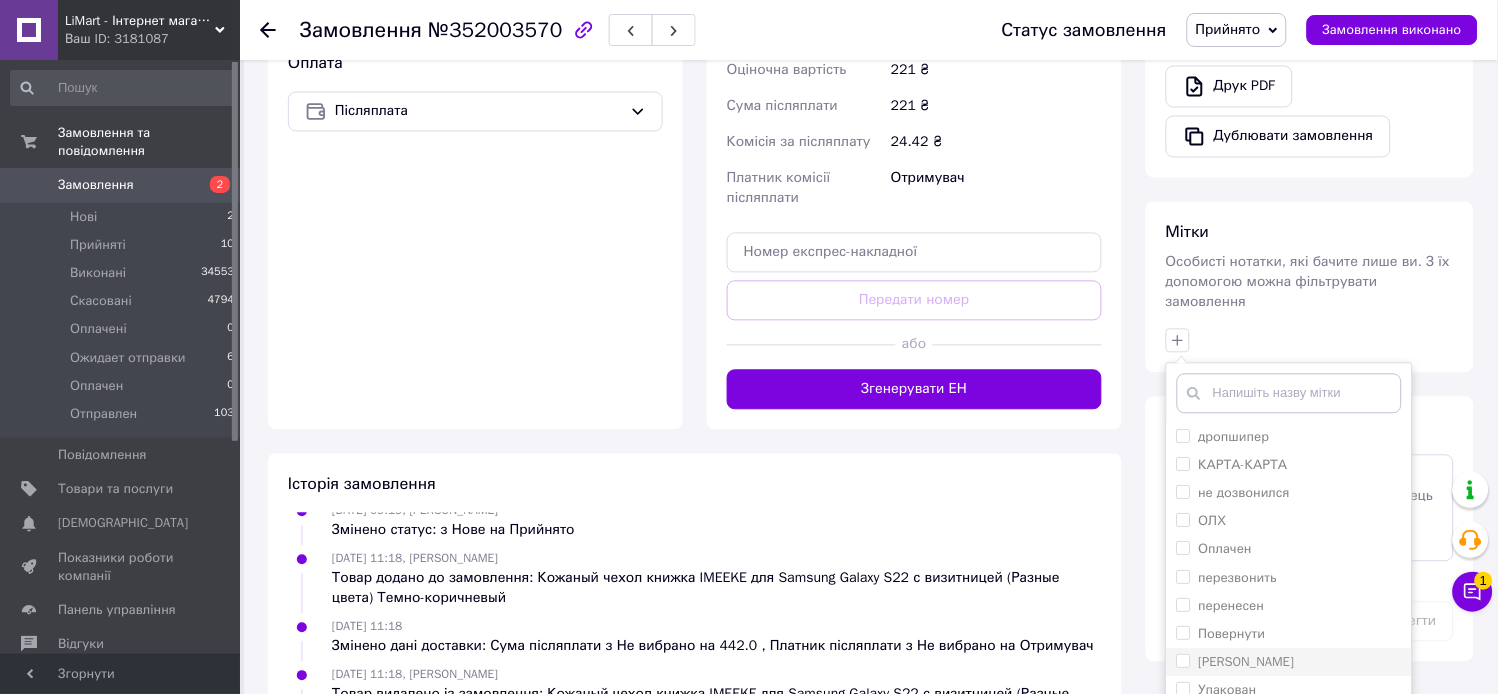 click on "[PERSON_NAME]" at bounding box center [1247, 662] 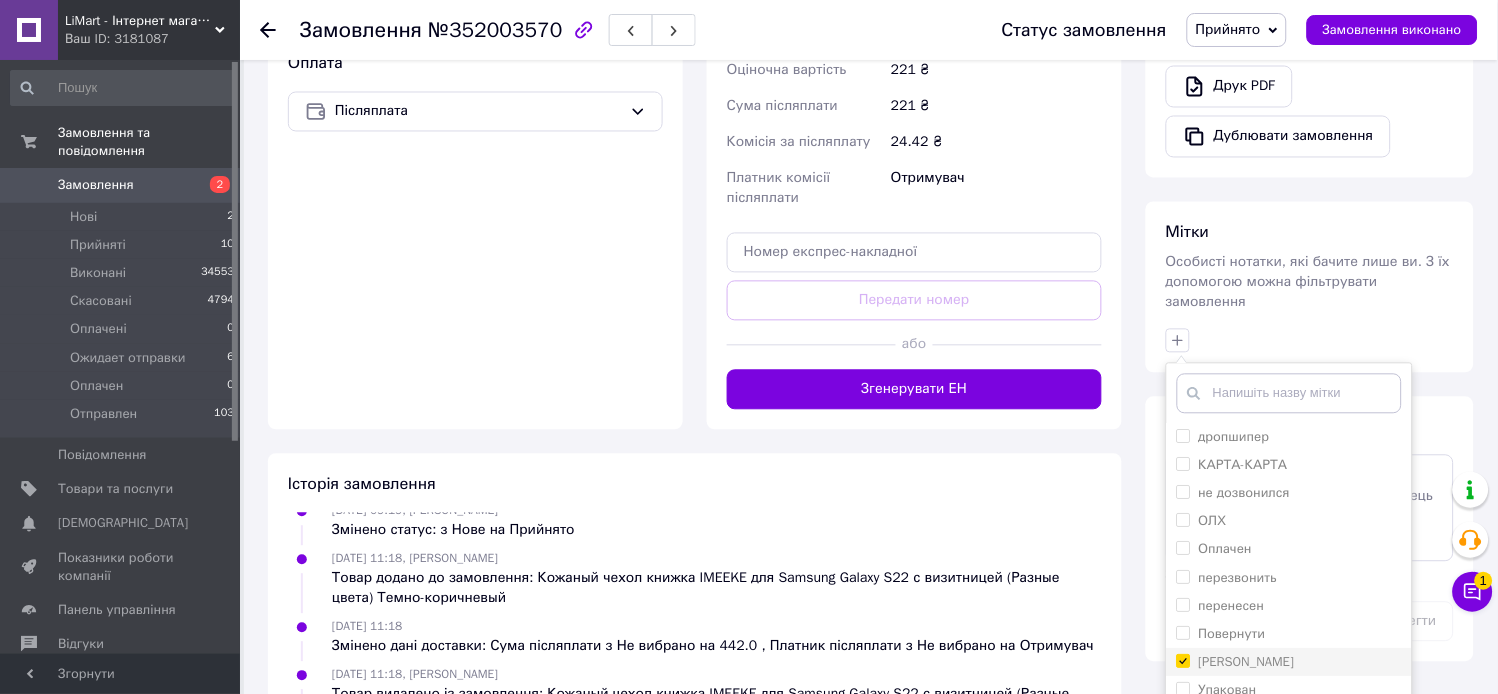 checkbox on "true" 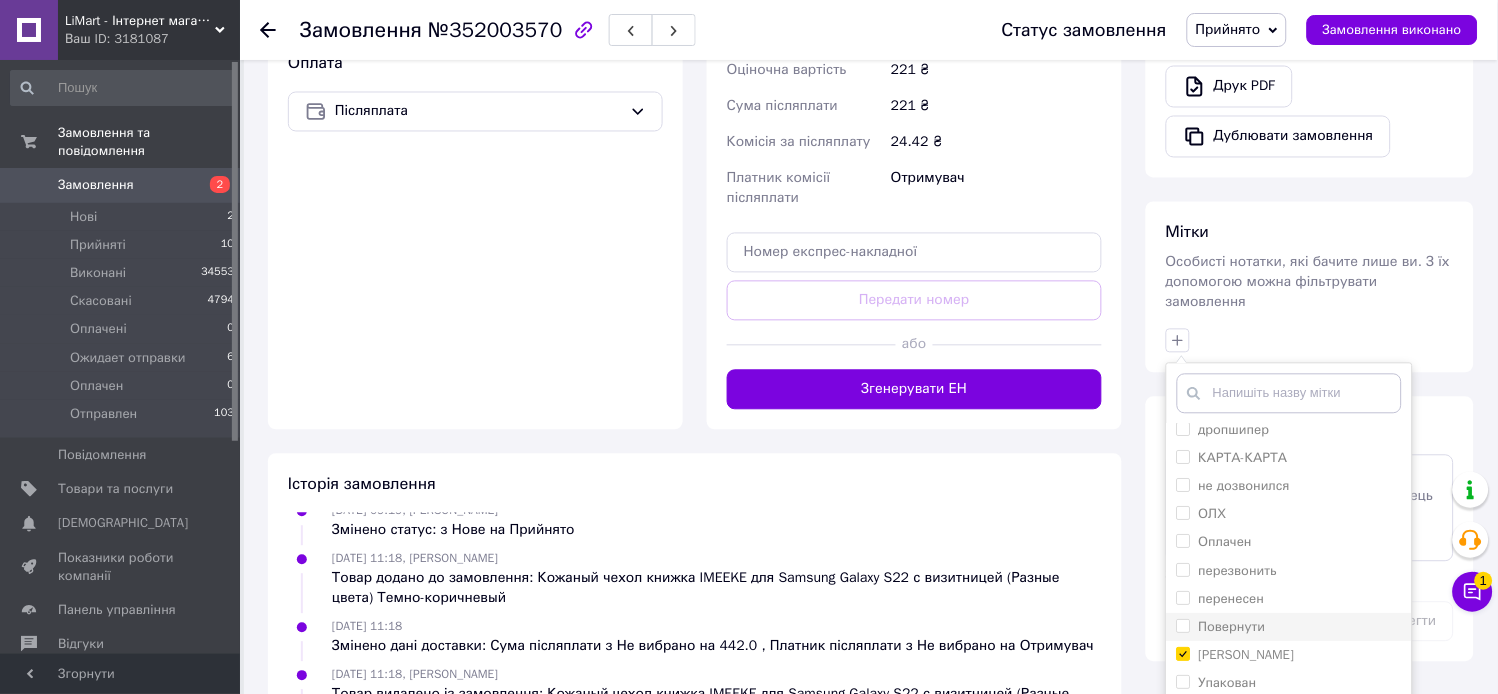 scroll, scrollTop: 10, scrollLeft: 0, axis: vertical 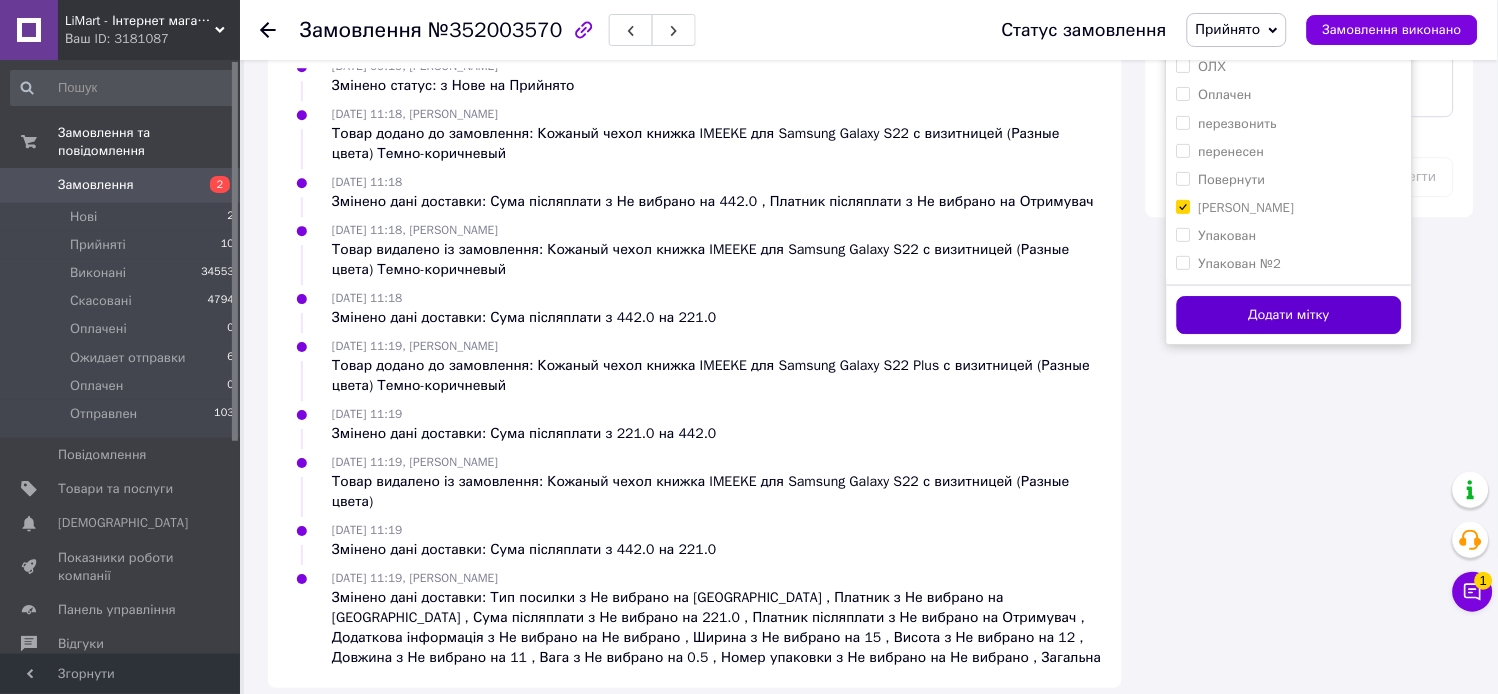 click on "Додати мітку" at bounding box center [1289, 315] 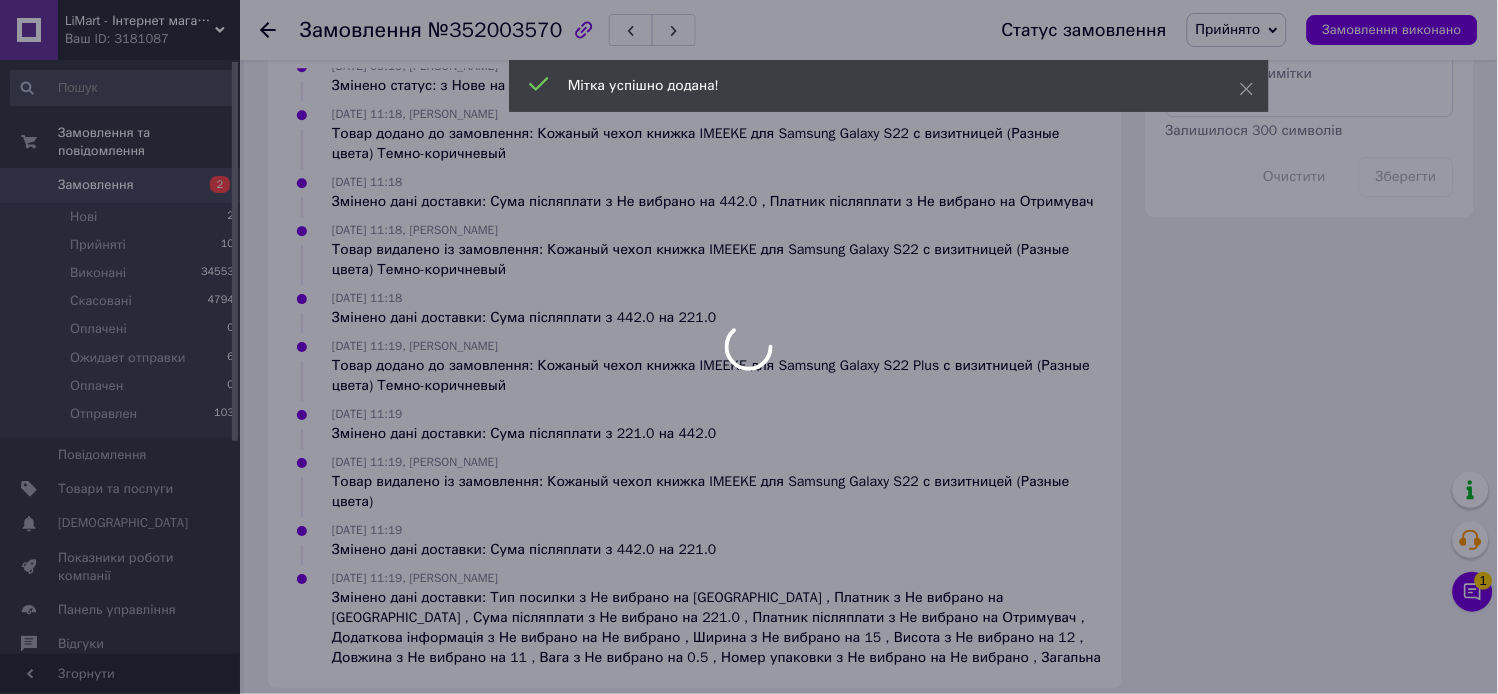 click at bounding box center (749, 347) 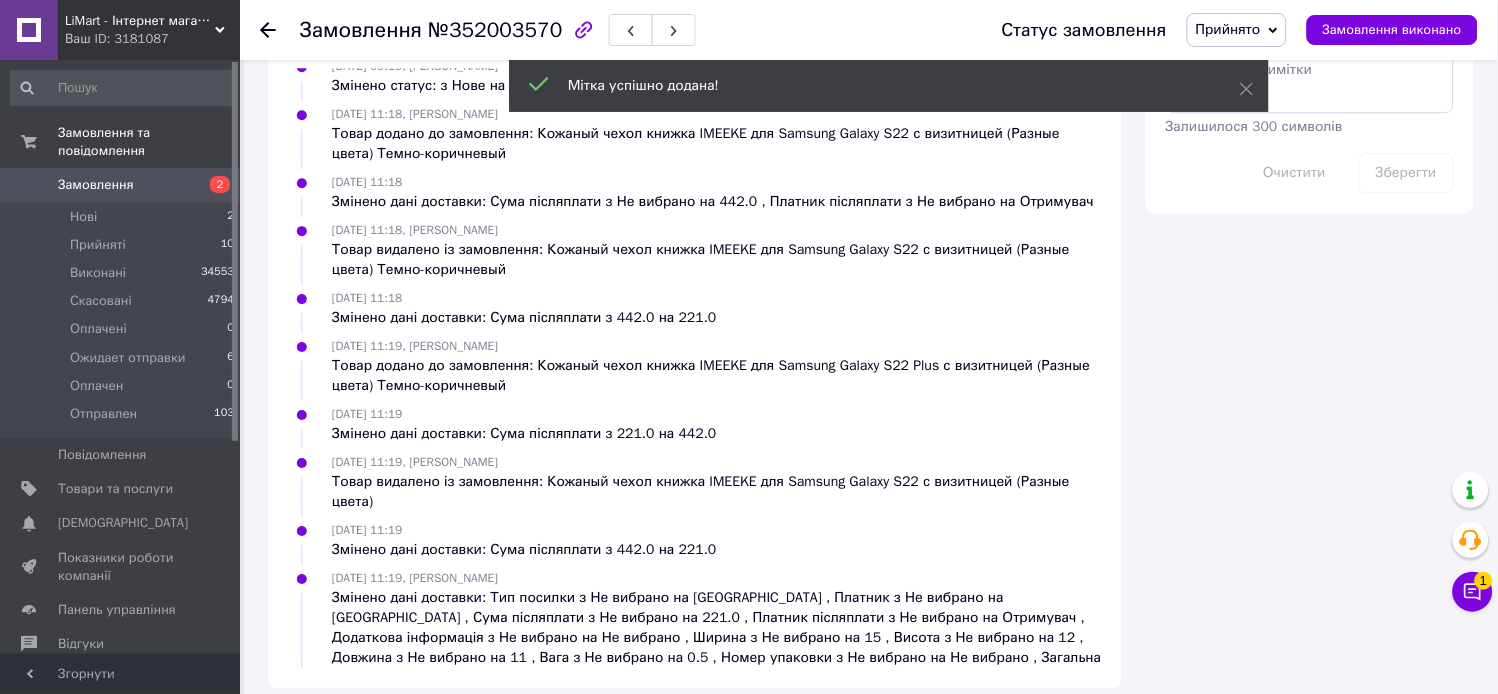 scroll, scrollTop: 107, scrollLeft: 0, axis: vertical 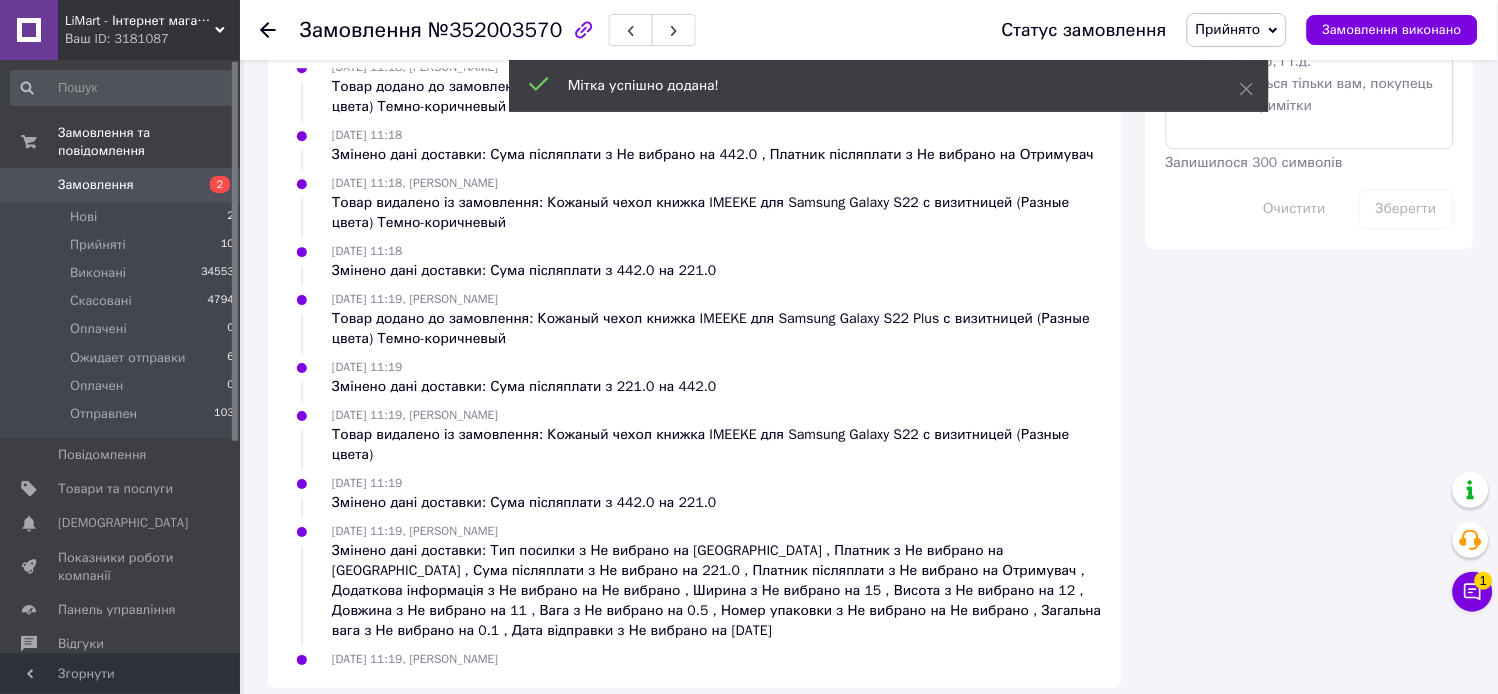 click on "Прийнято" at bounding box center [1228, 29] 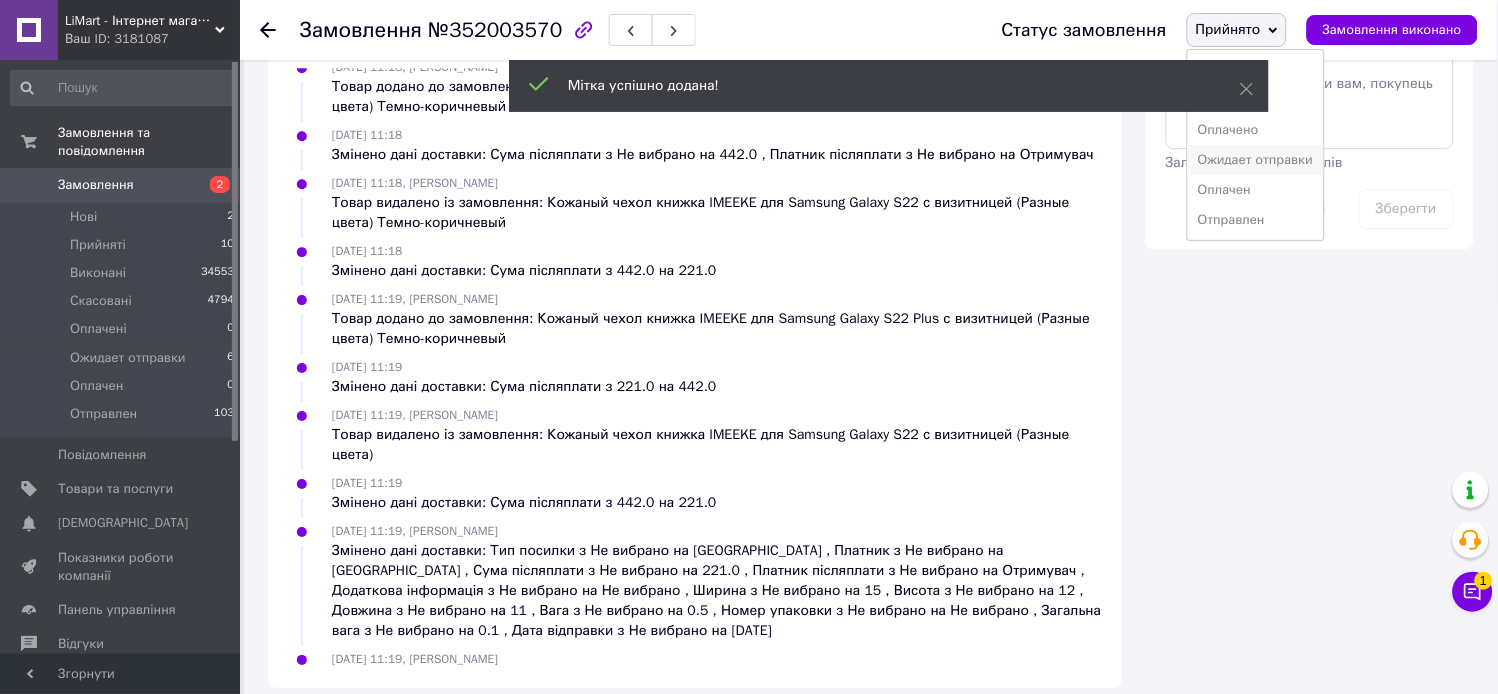 click on "Ожидает отправки" at bounding box center [1256, 160] 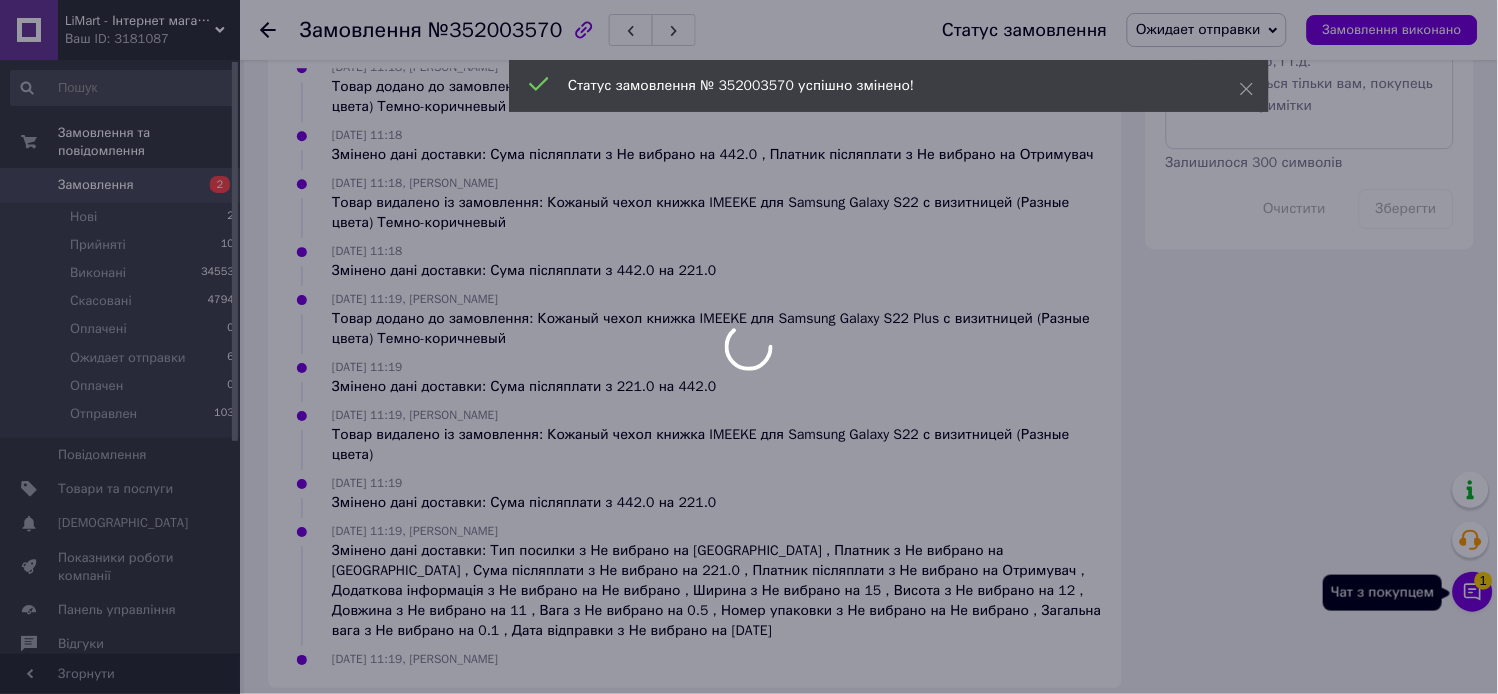 click at bounding box center [749, 347] 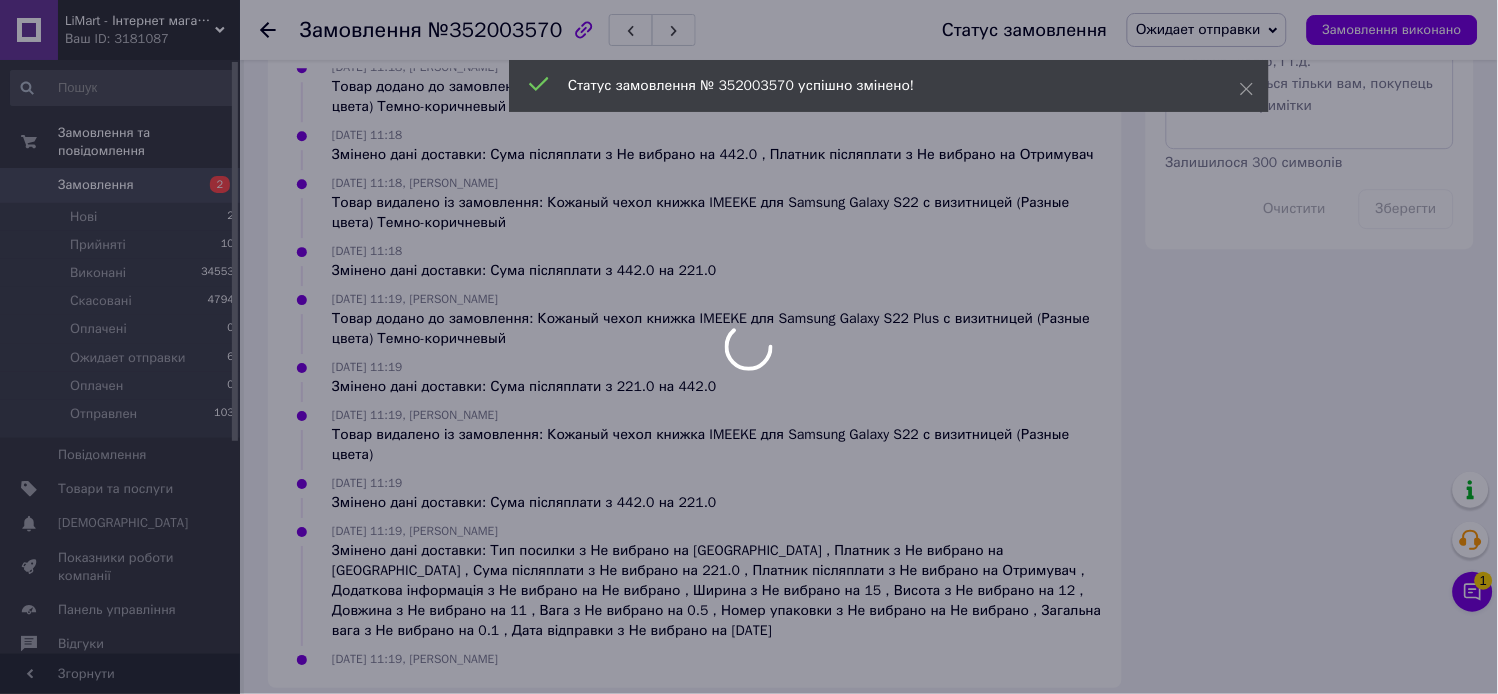 scroll, scrollTop: 155, scrollLeft: 0, axis: vertical 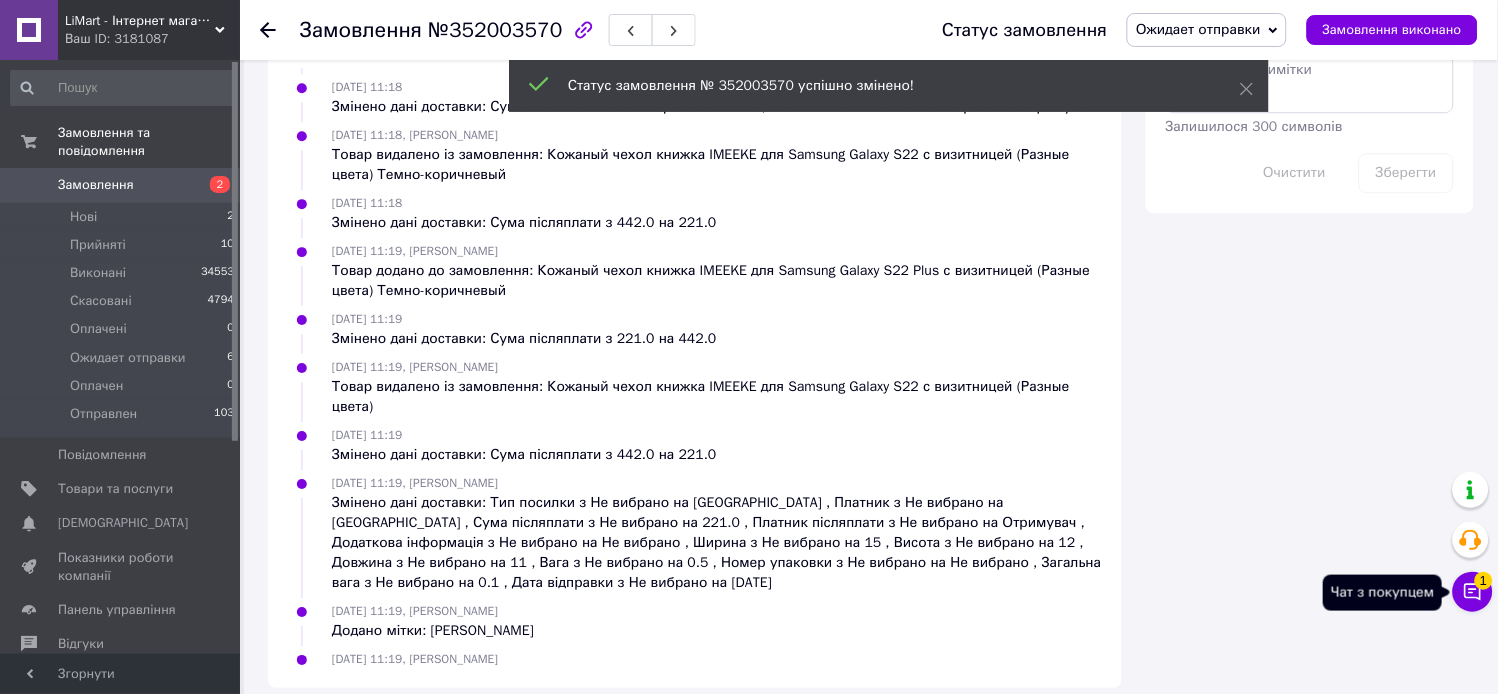 click 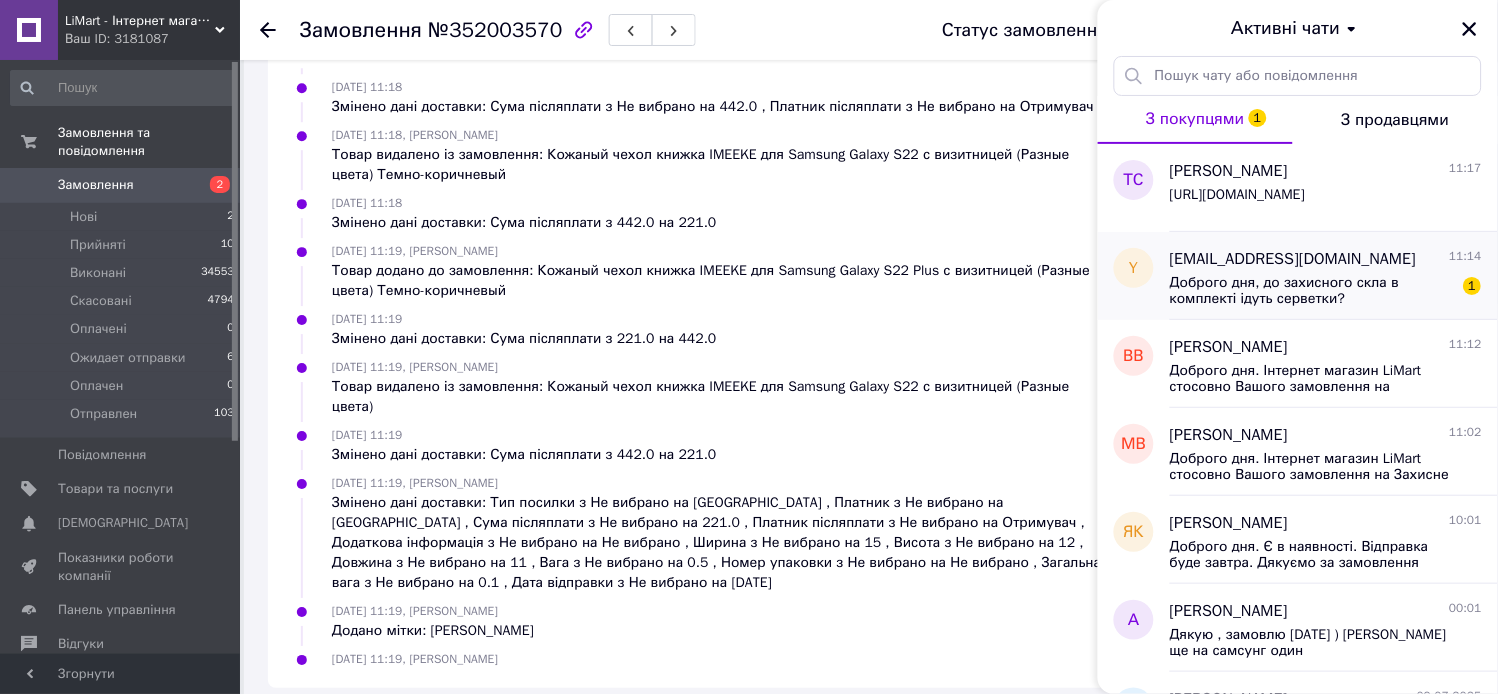 click on "Доброго дня, до захисного скла в комплекті ідуть серветки?" at bounding box center [1312, 291] 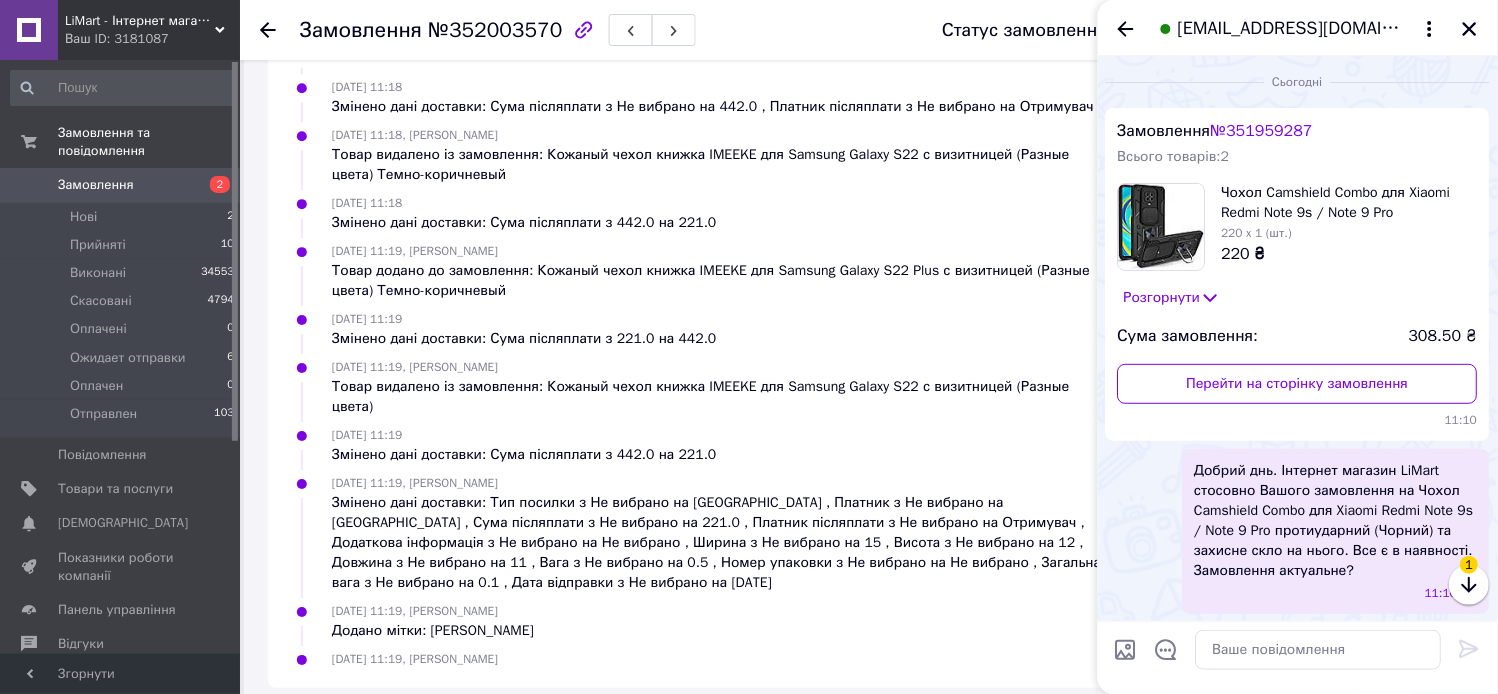 scroll, scrollTop: 128, scrollLeft: 0, axis: vertical 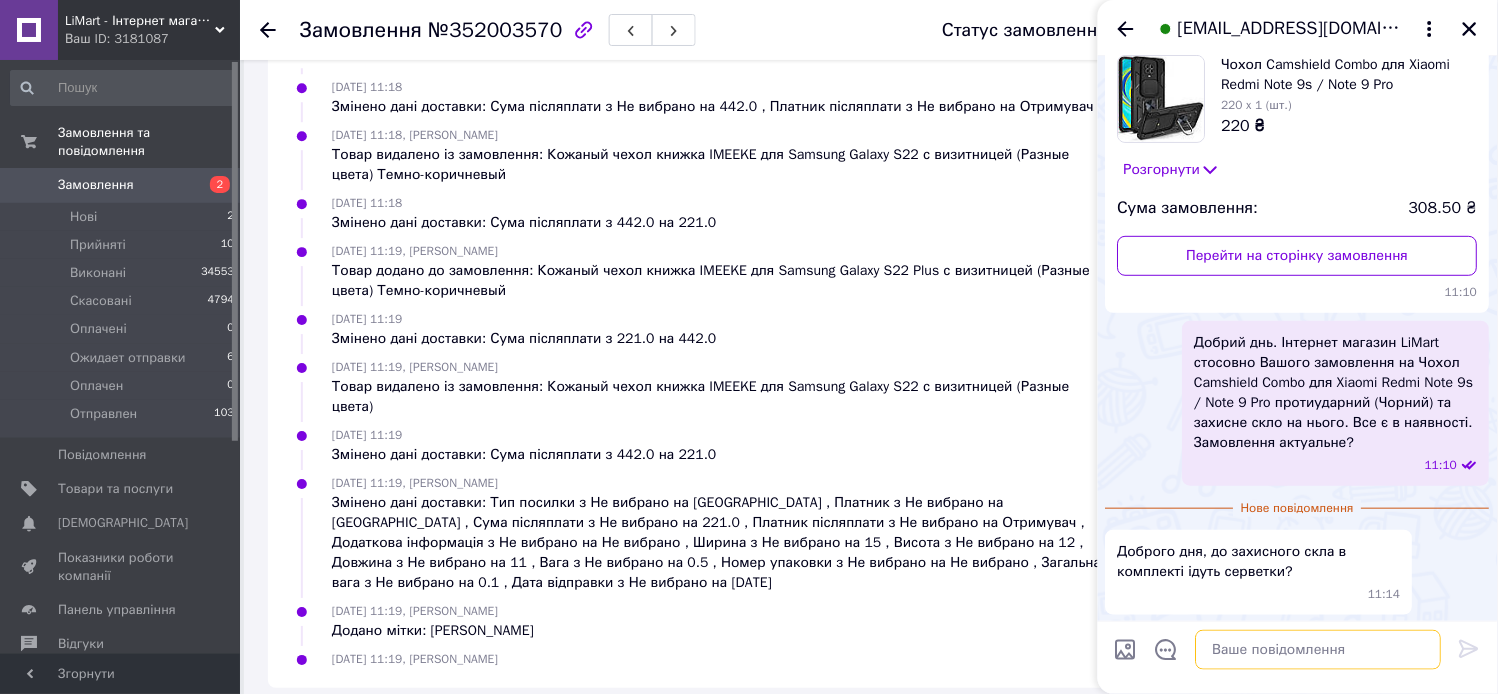 click at bounding box center (1319, 650) 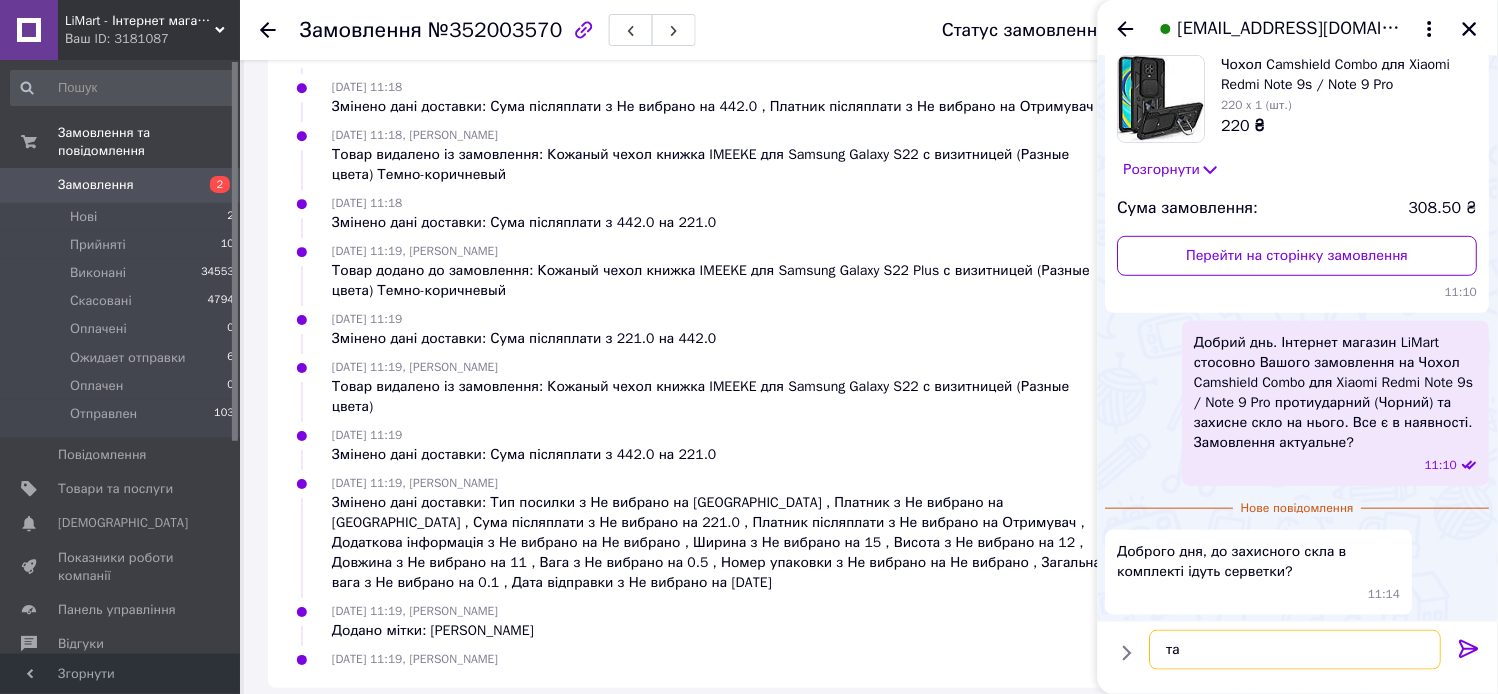 type on "так" 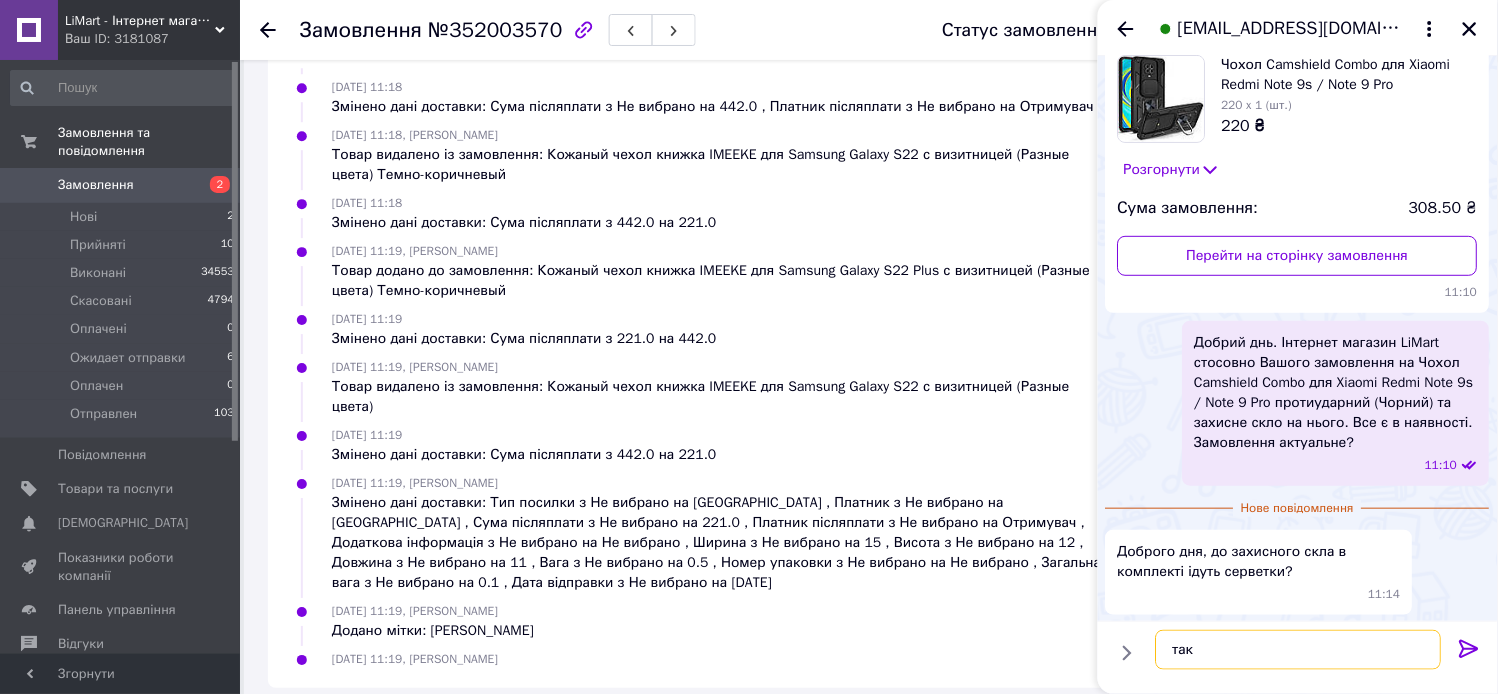 type 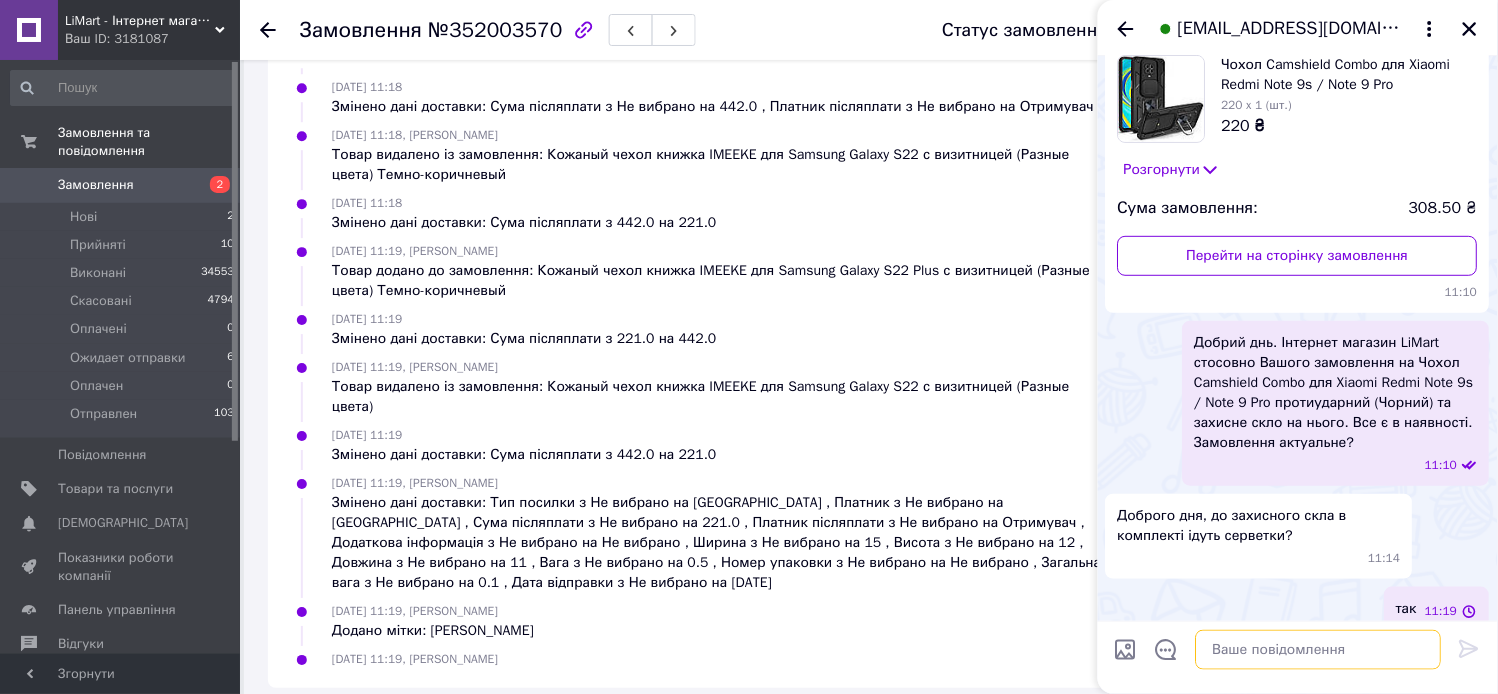 scroll, scrollTop: 146, scrollLeft: 0, axis: vertical 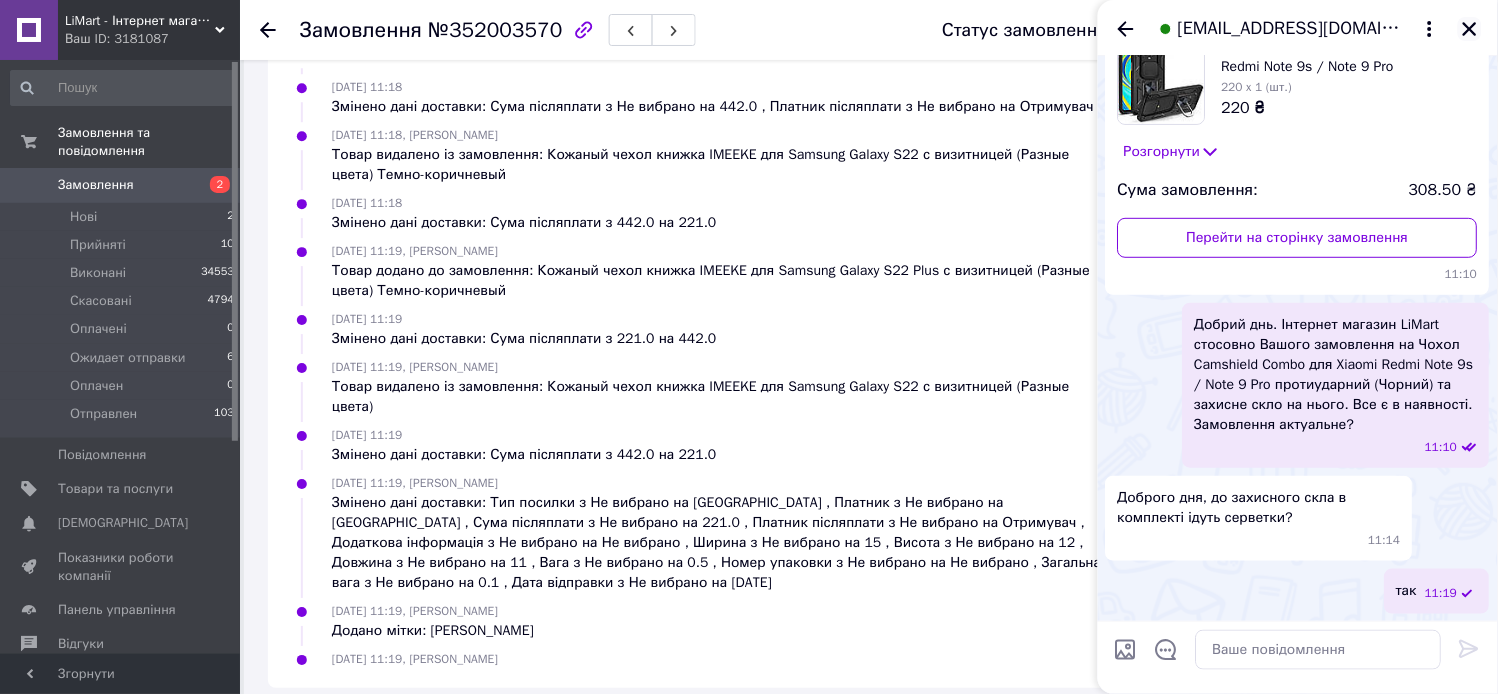 click at bounding box center (1470, 29) 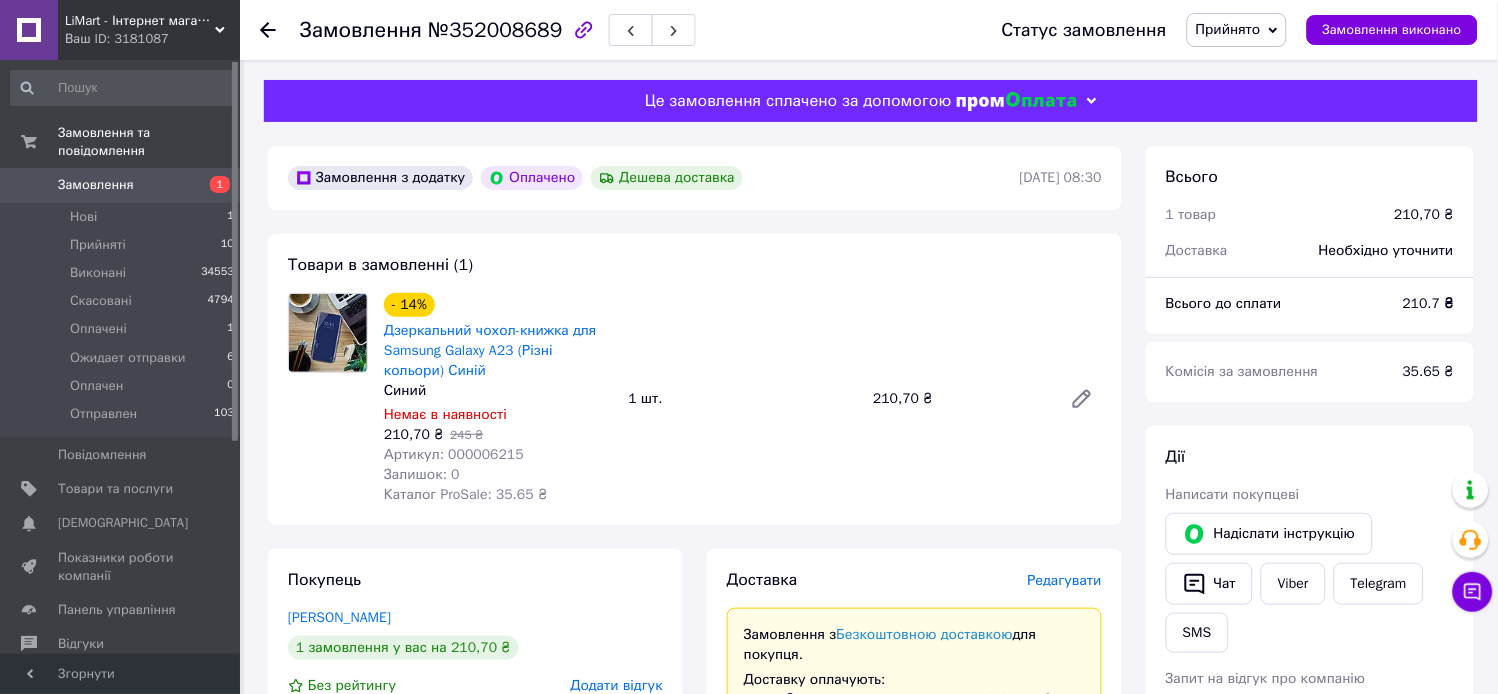 scroll, scrollTop: 222, scrollLeft: 0, axis: vertical 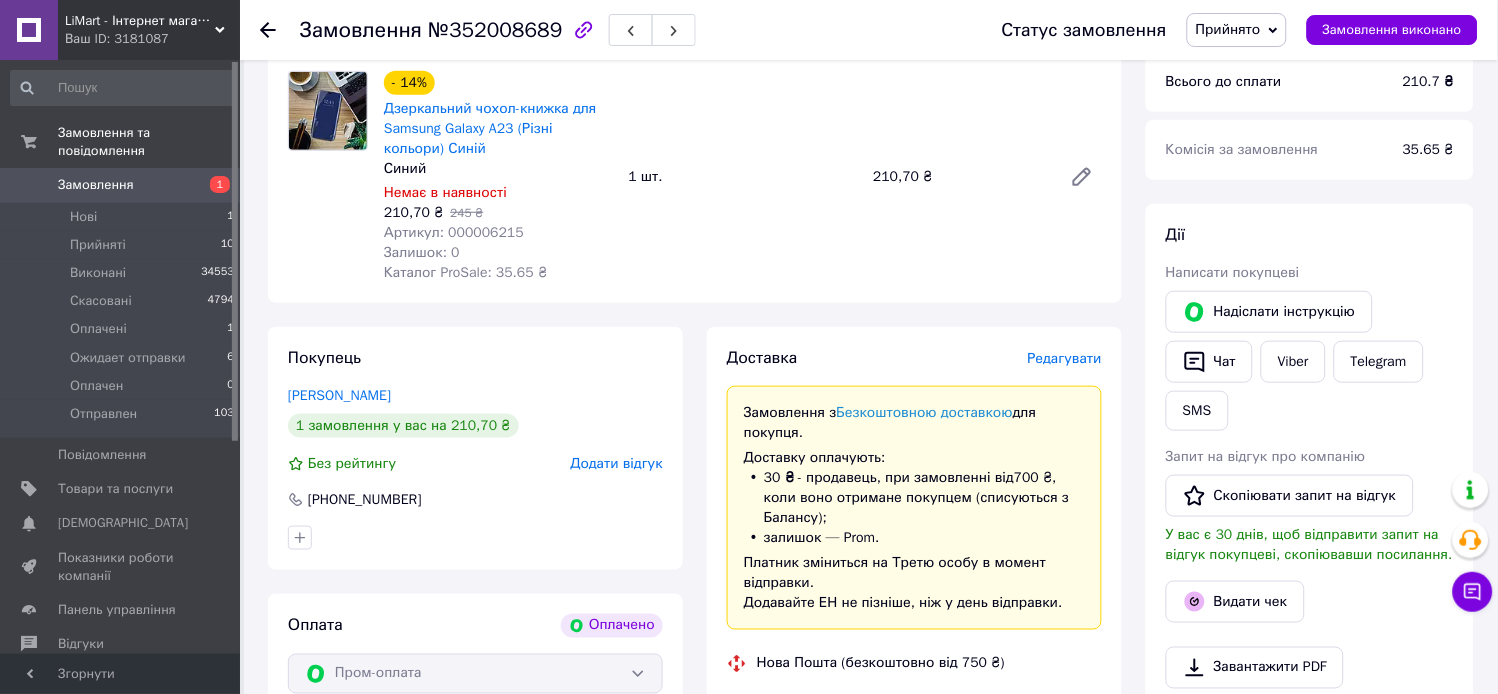 click on "Артикул: 000006215" at bounding box center (454, 232) 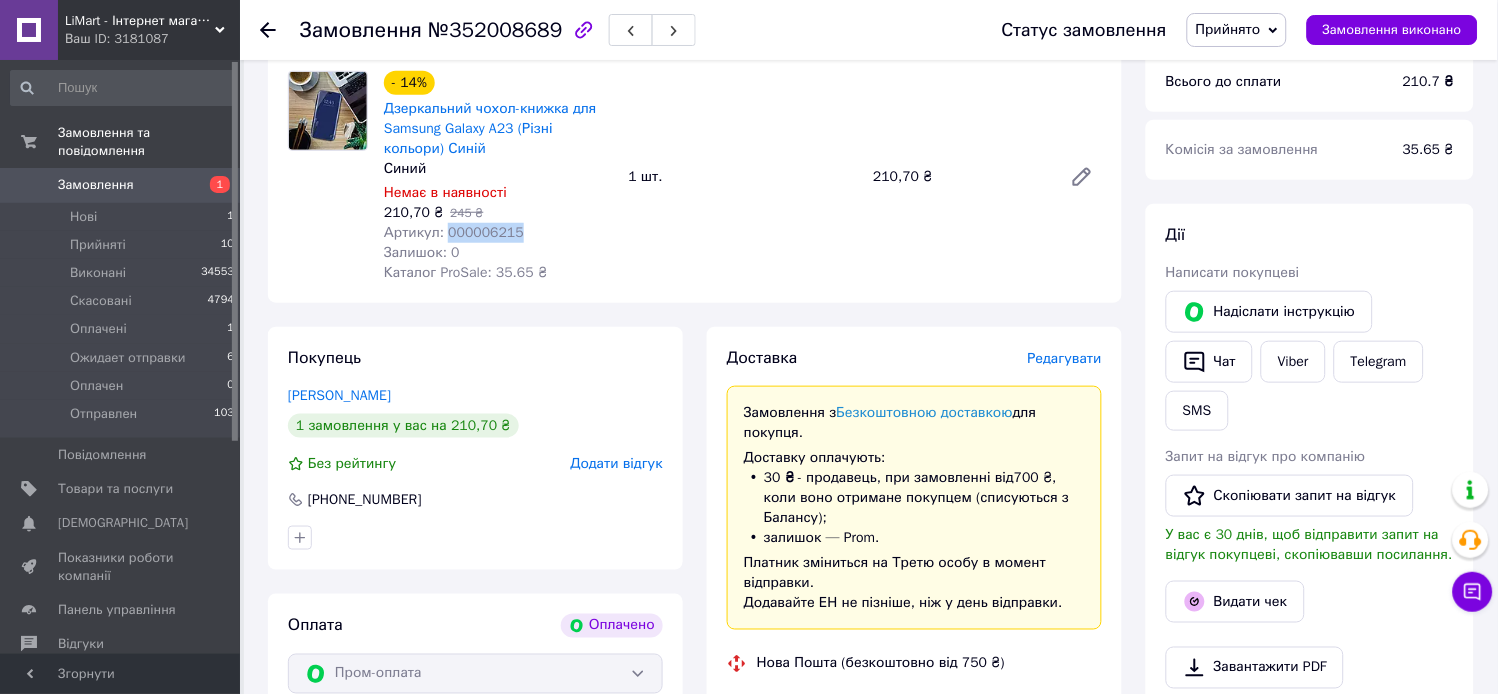 click on "Артикул: 000006215" at bounding box center (454, 232) 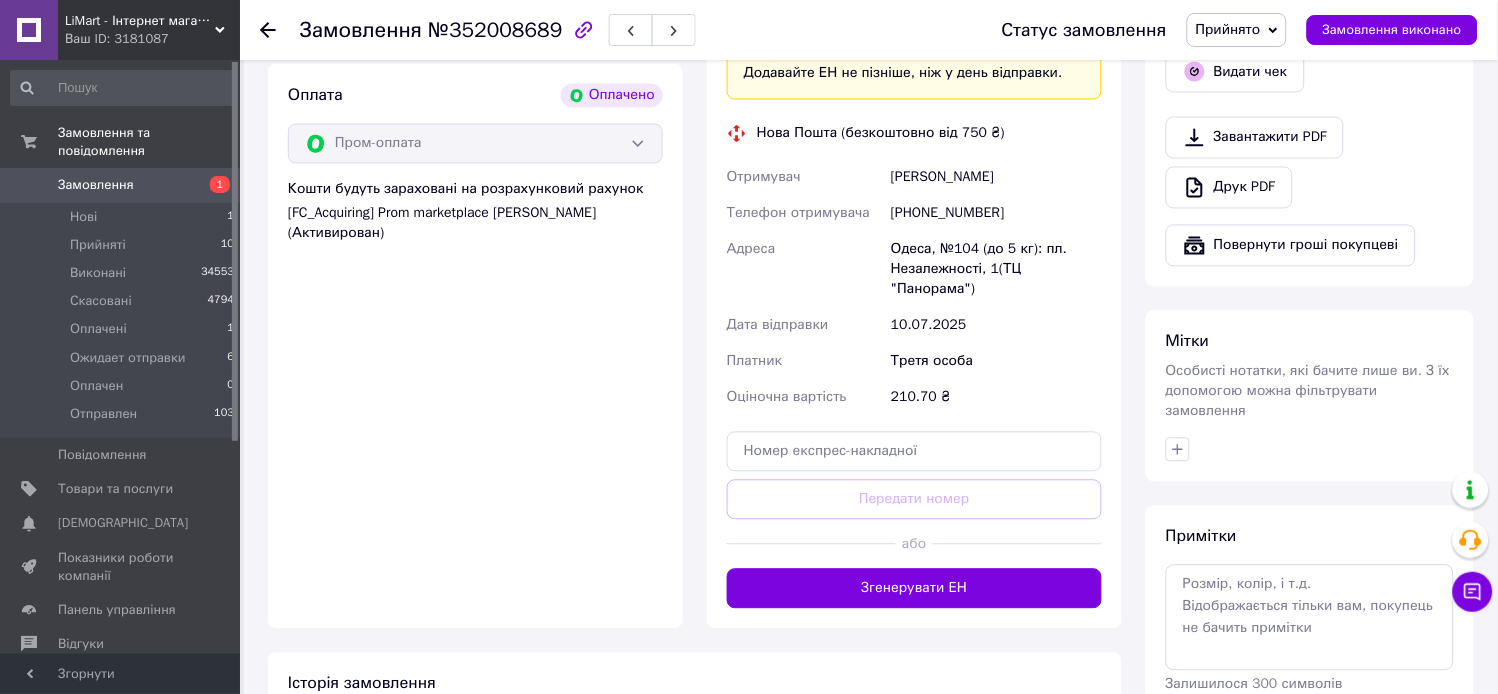 scroll, scrollTop: 777, scrollLeft: 0, axis: vertical 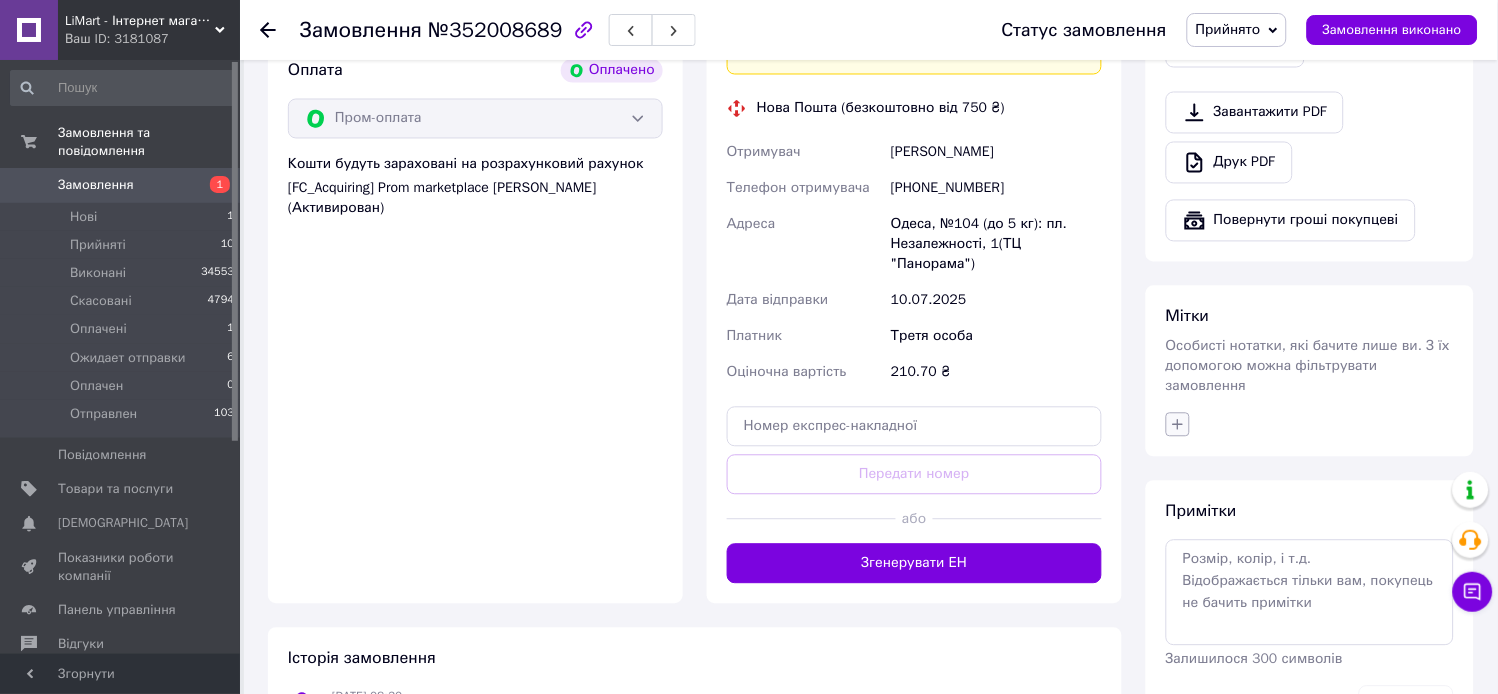 click 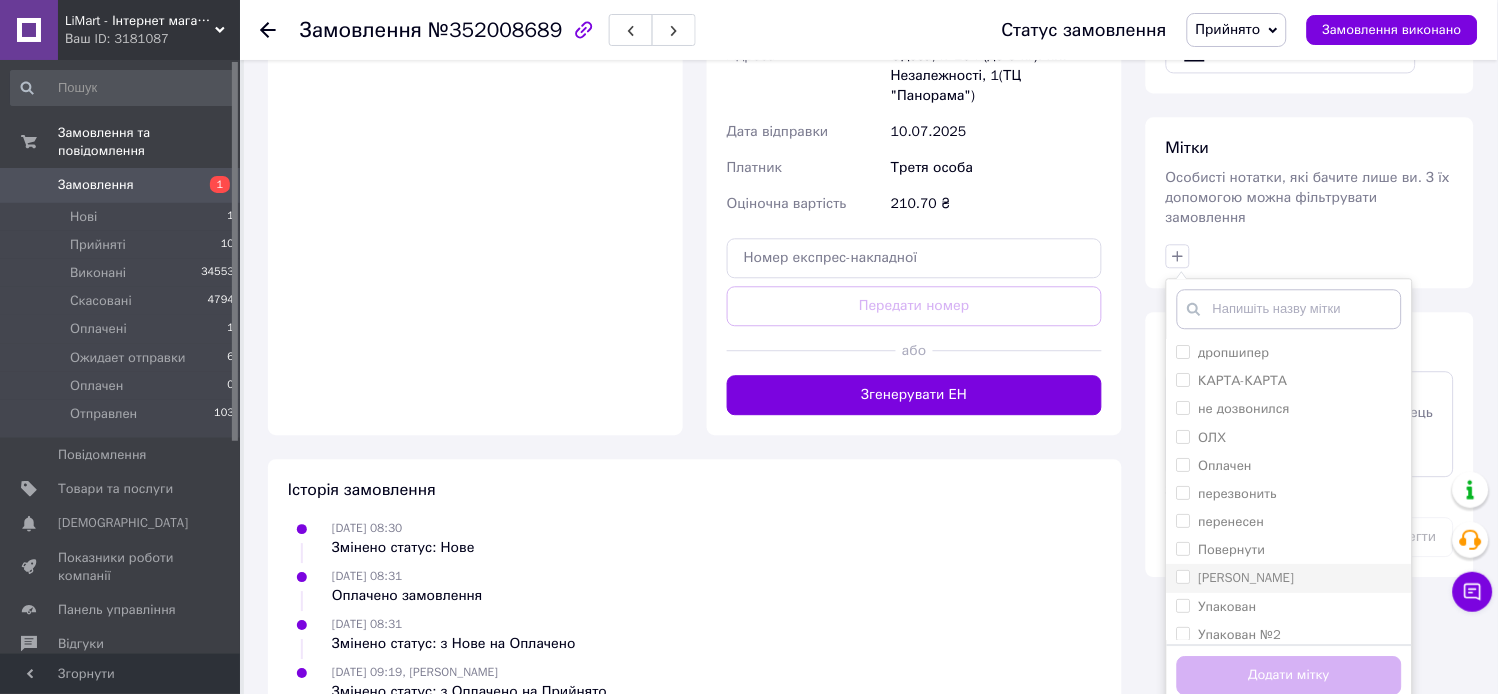 scroll, scrollTop: 978, scrollLeft: 0, axis: vertical 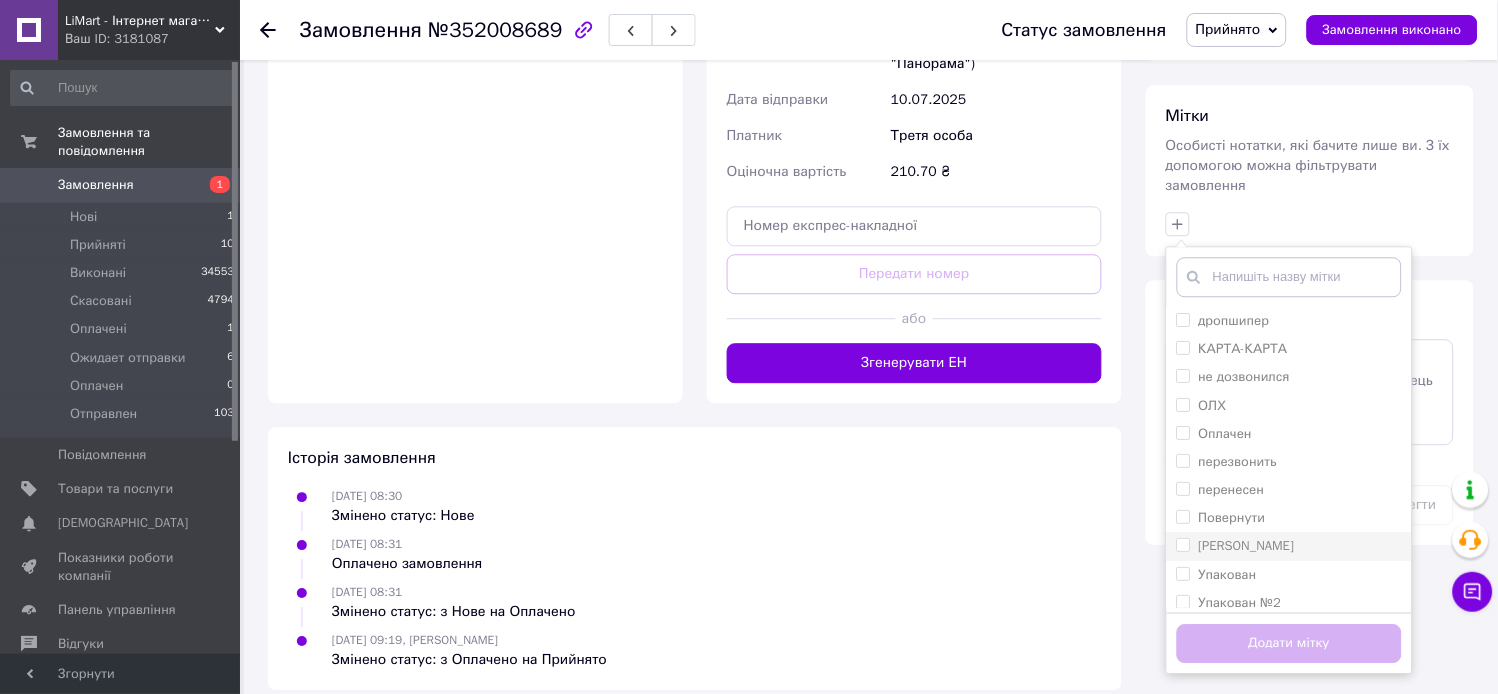 click on "[PERSON_NAME]" at bounding box center (1247, 545) 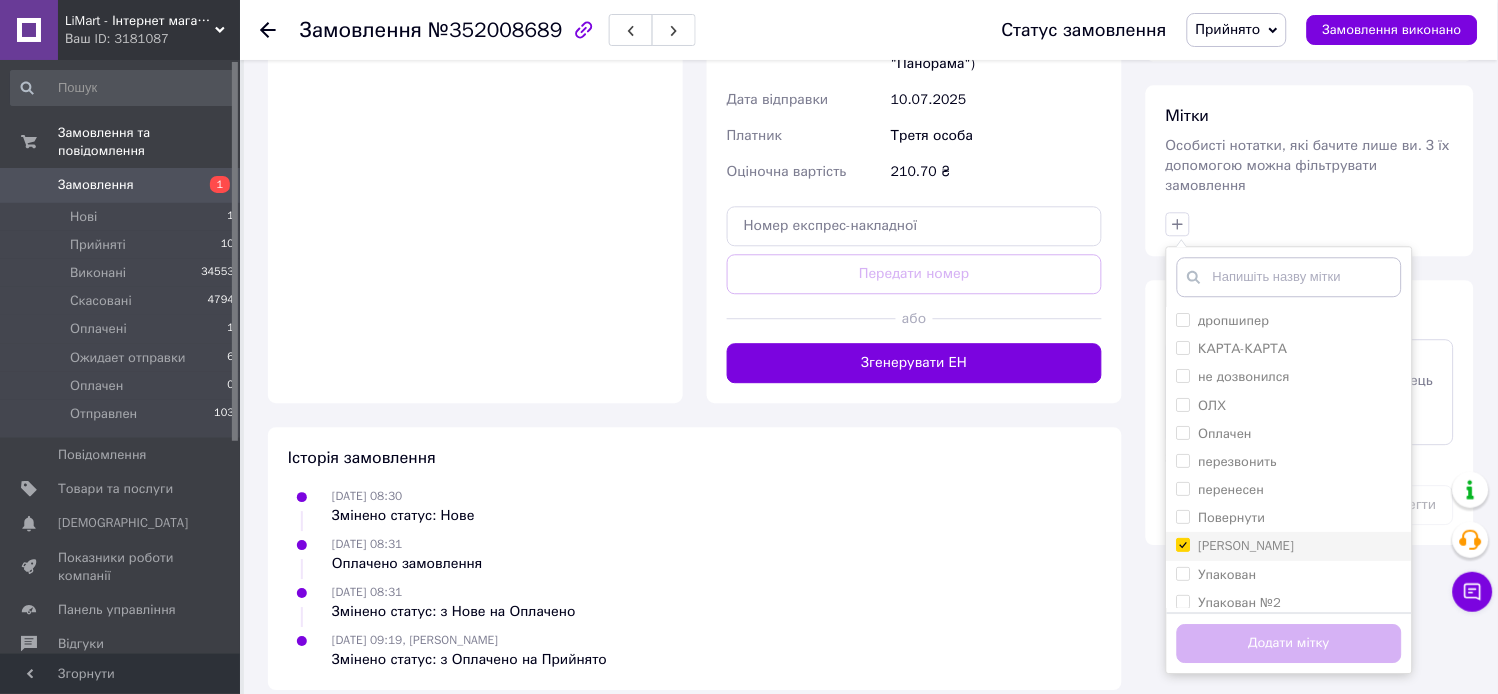 checkbox on "true" 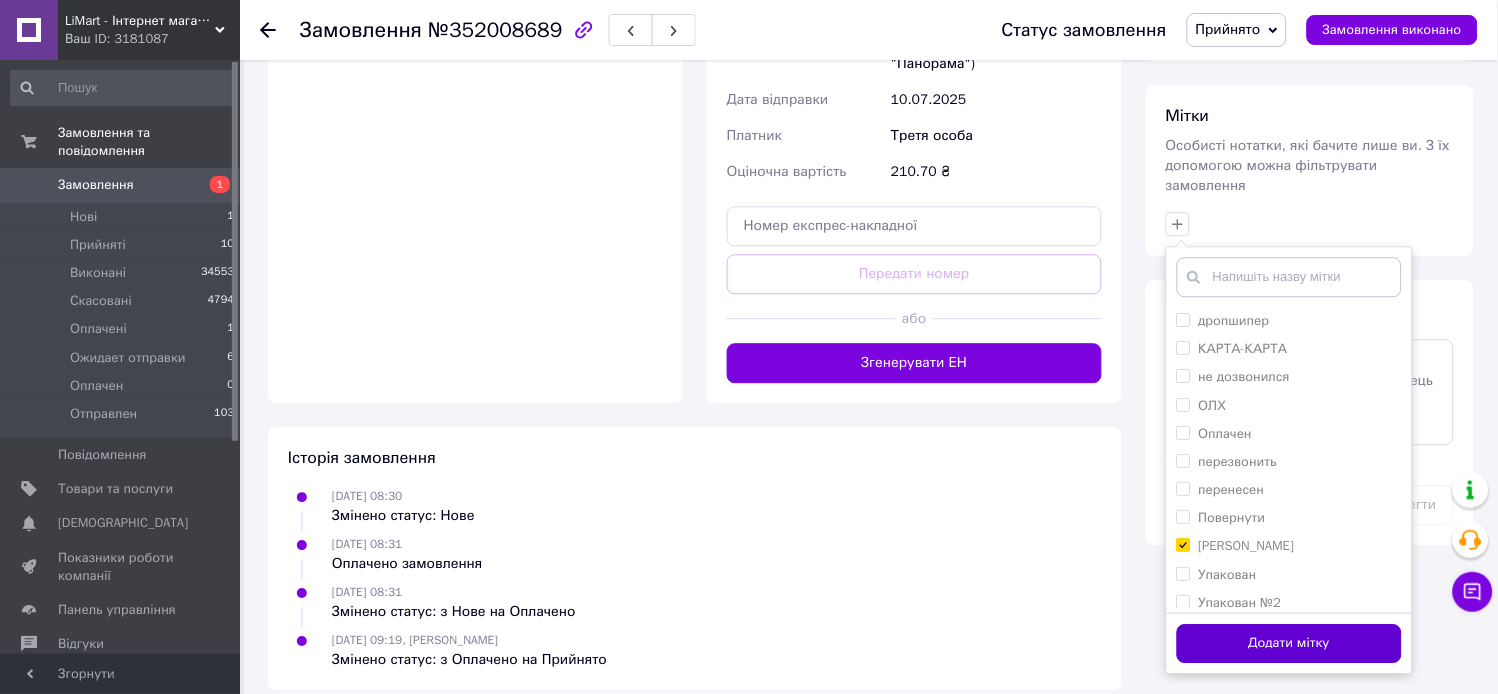 click on "Додати мітку" at bounding box center [1289, 643] 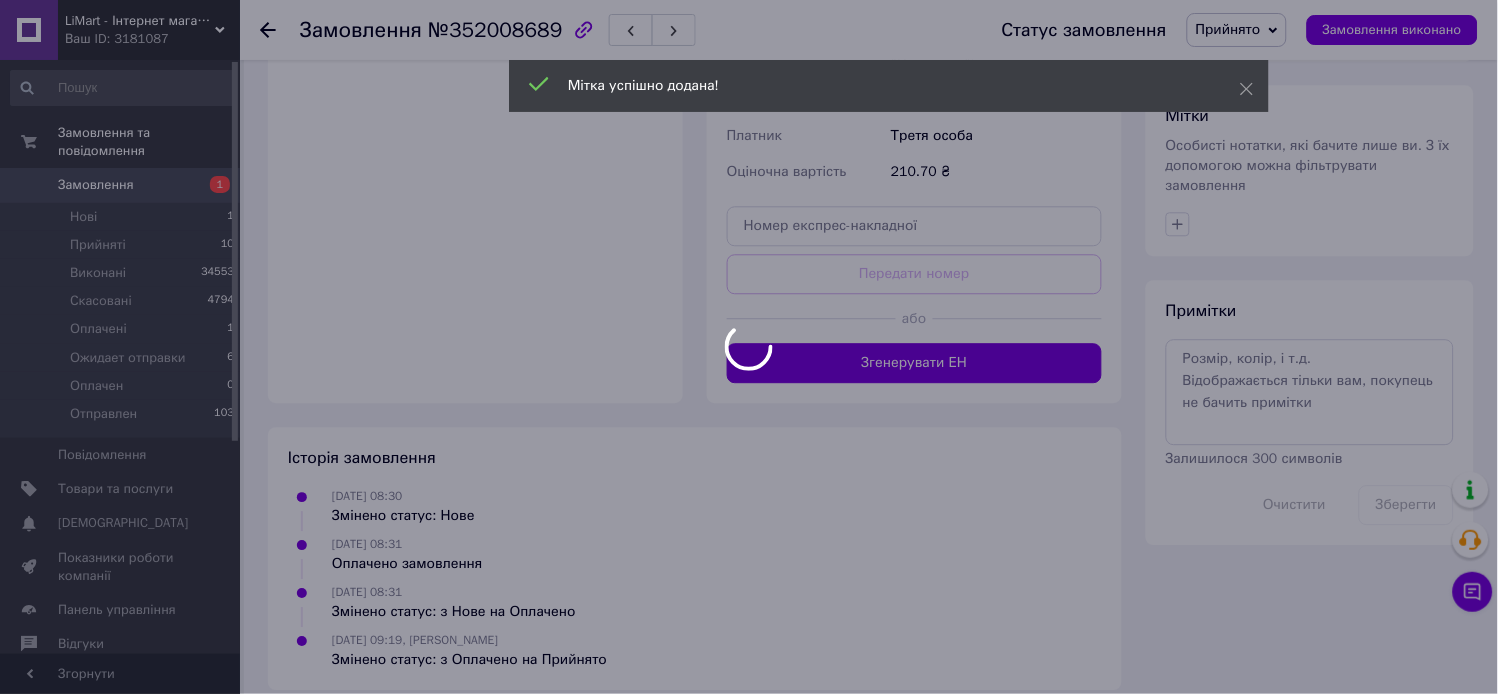 click on "Мітка успішно додана!" at bounding box center [889, 86] 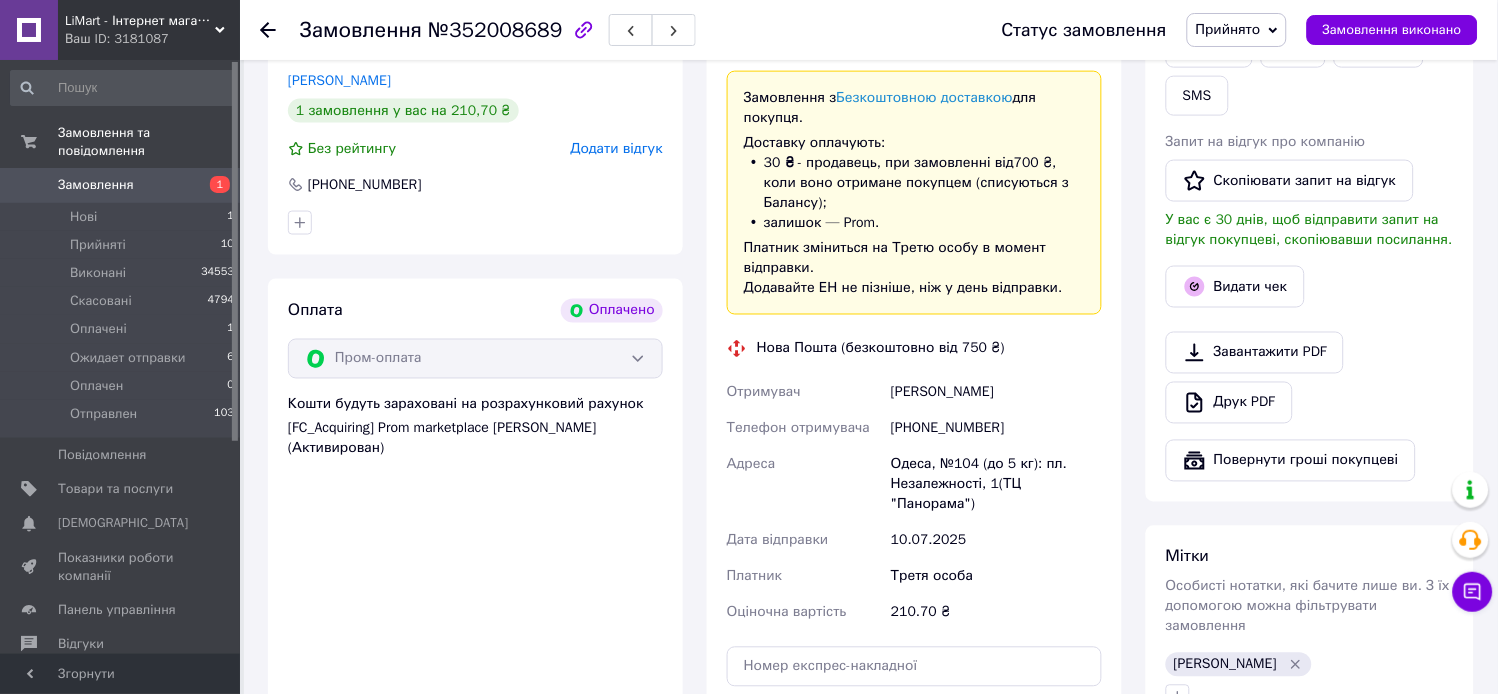 scroll, scrollTop: 555, scrollLeft: 0, axis: vertical 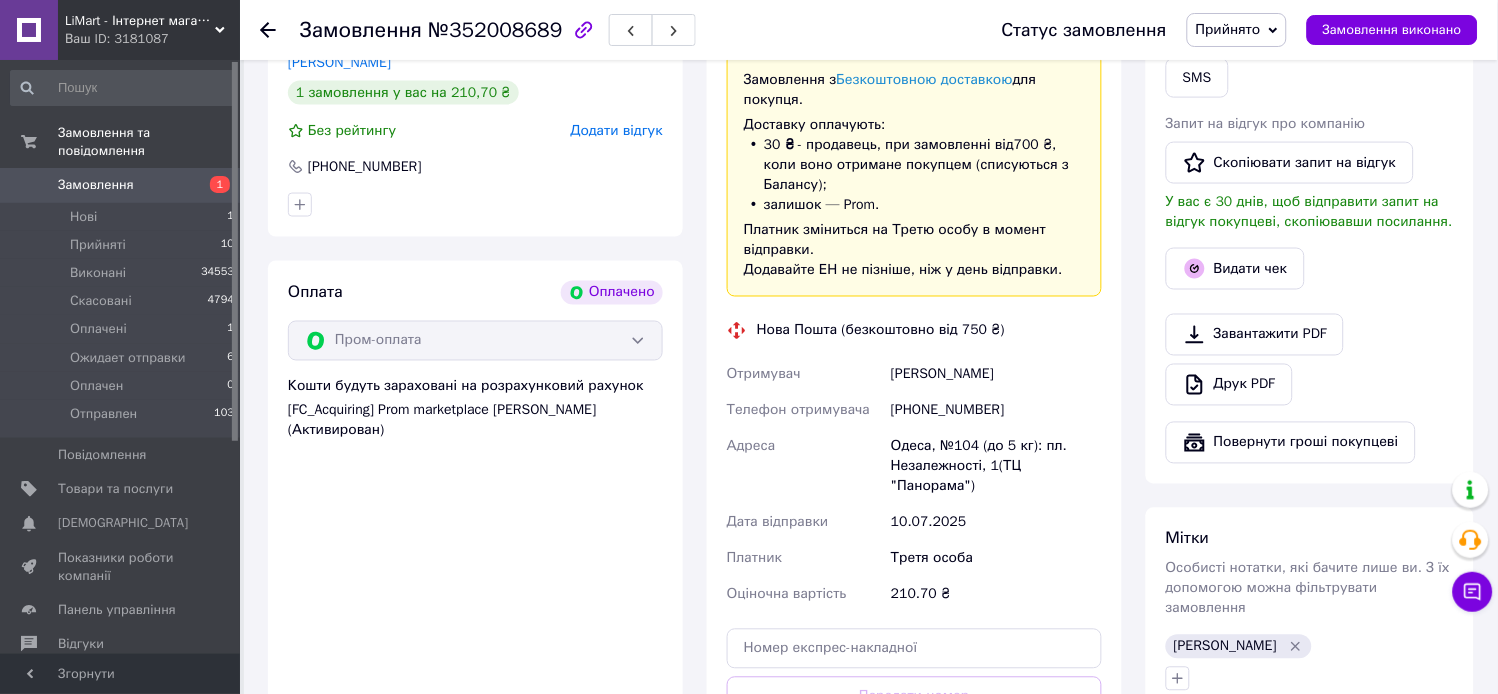 click on "Прийнято" at bounding box center (1228, 29) 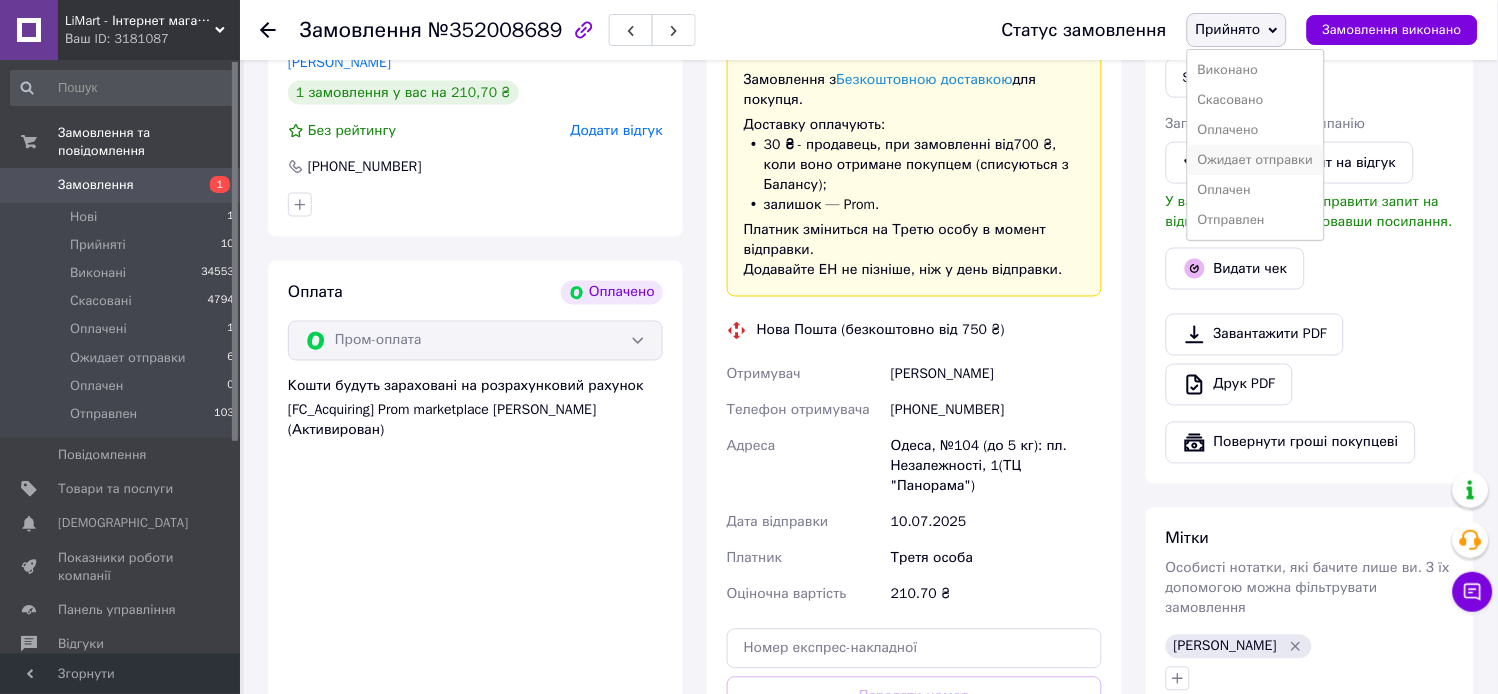 click on "Ожидает отправки" at bounding box center [1256, 160] 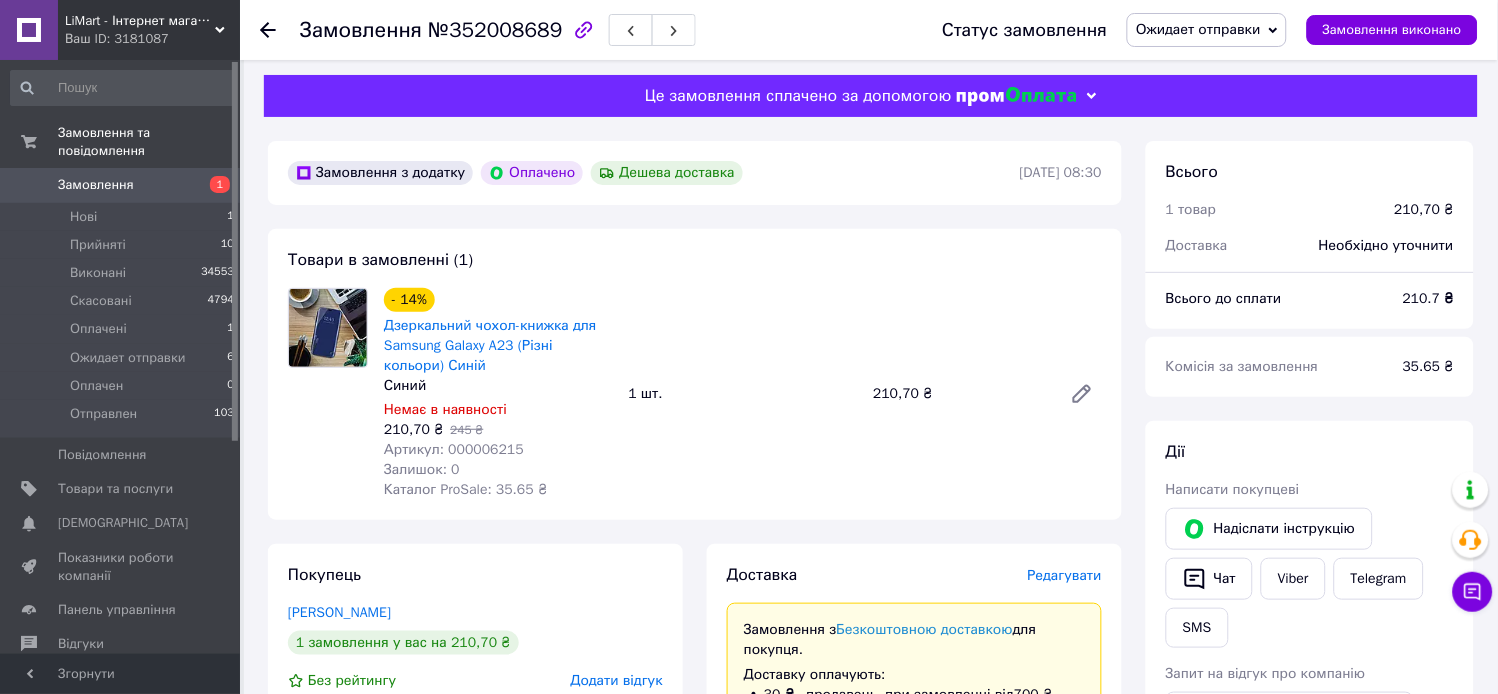 scroll, scrollTop: 0, scrollLeft: 0, axis: both 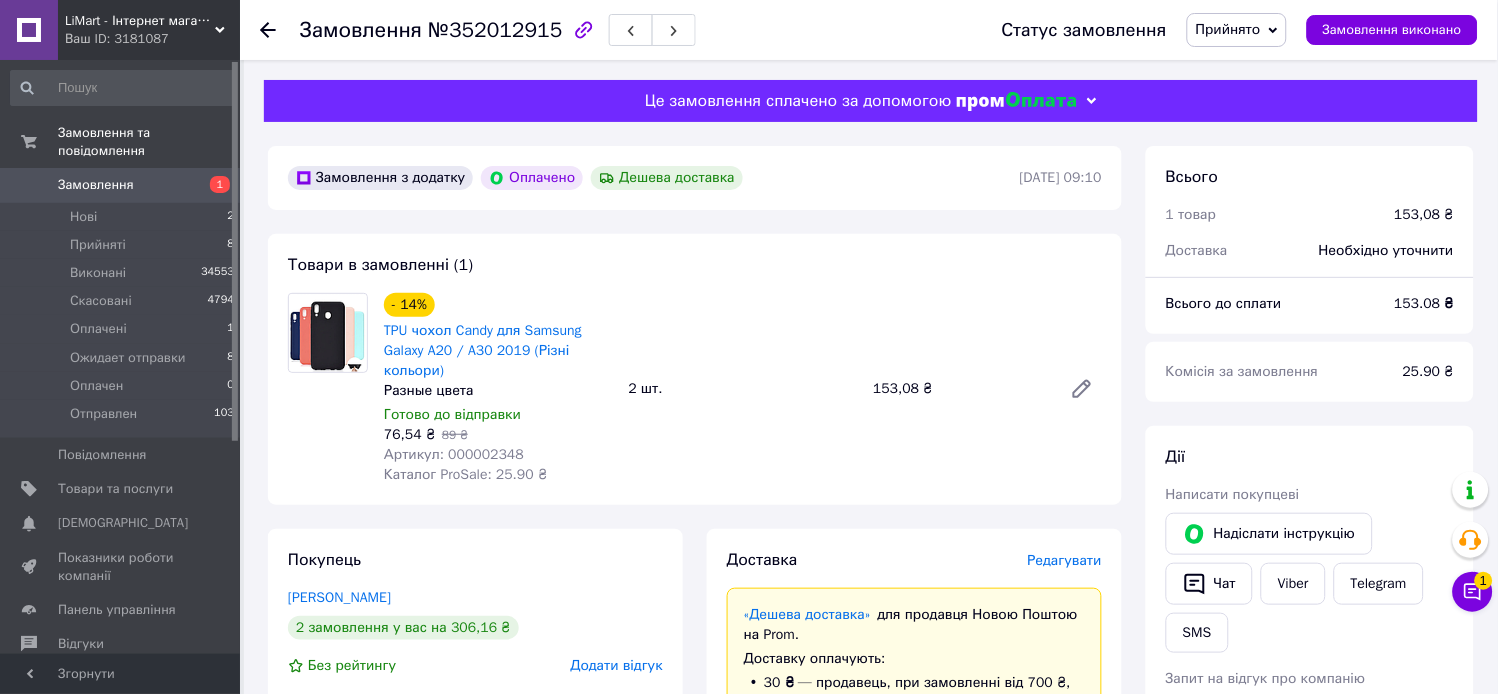 click on "Прийнято" at bounding box center (1228, 29) 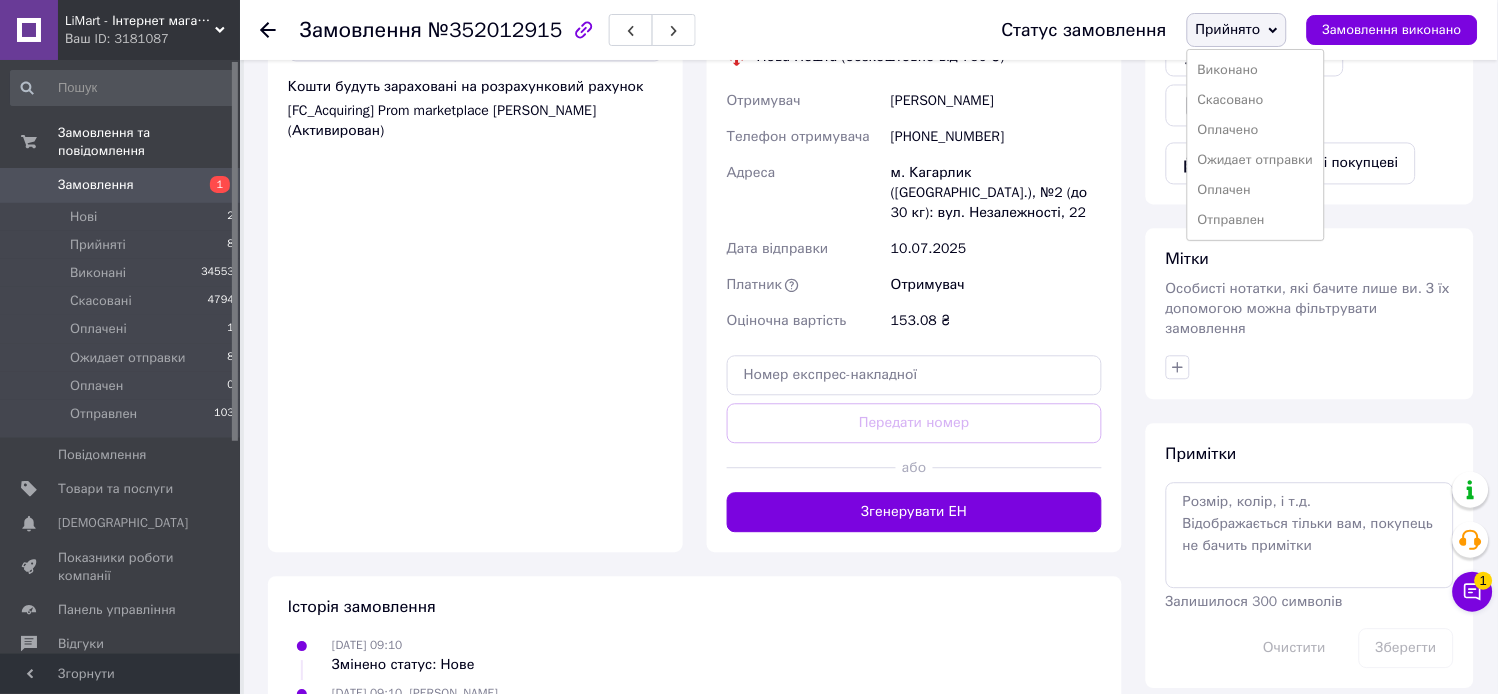 scroll, scrollTop: 888, scrollLeft: 0, axis: vertical 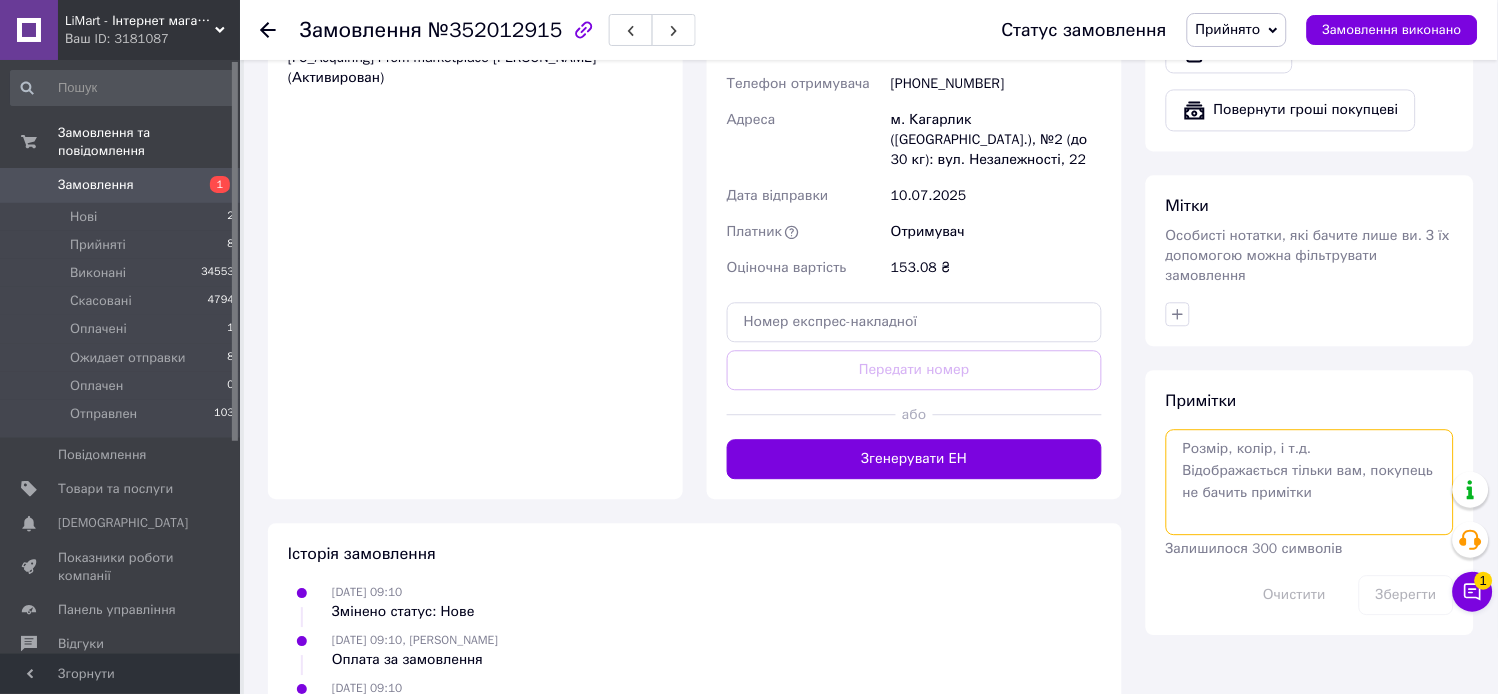 click at bounding box center [1310, 482] 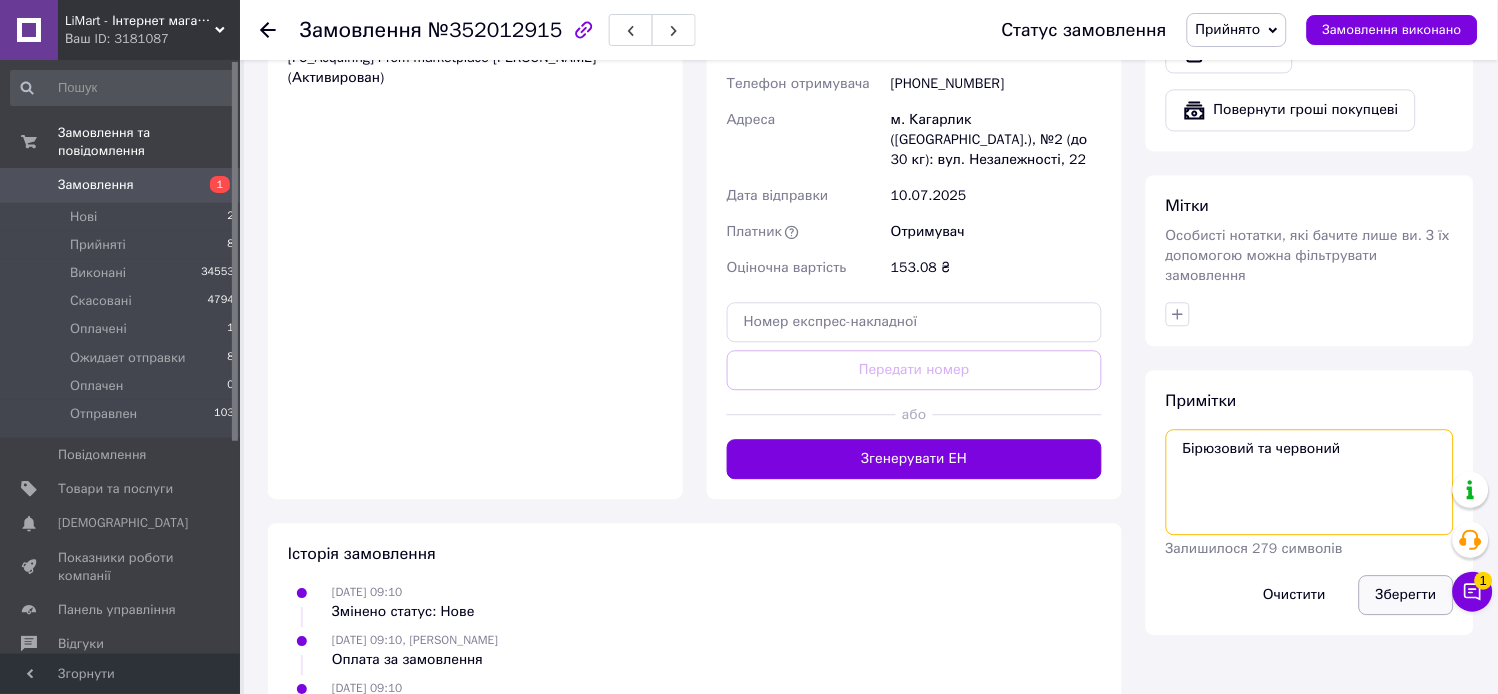 type on "Бірюзовий та червоний" 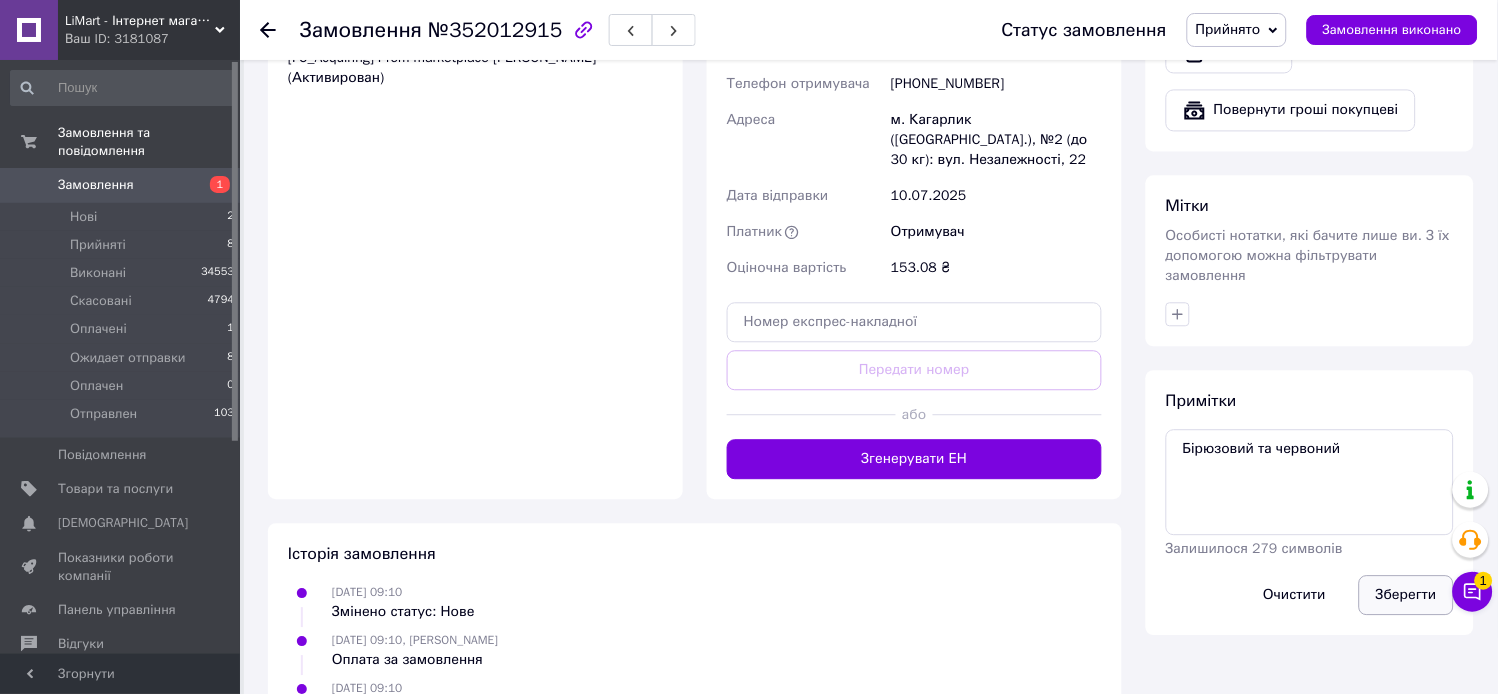 click on "Зберегти" at bounding box center (1406, 595) 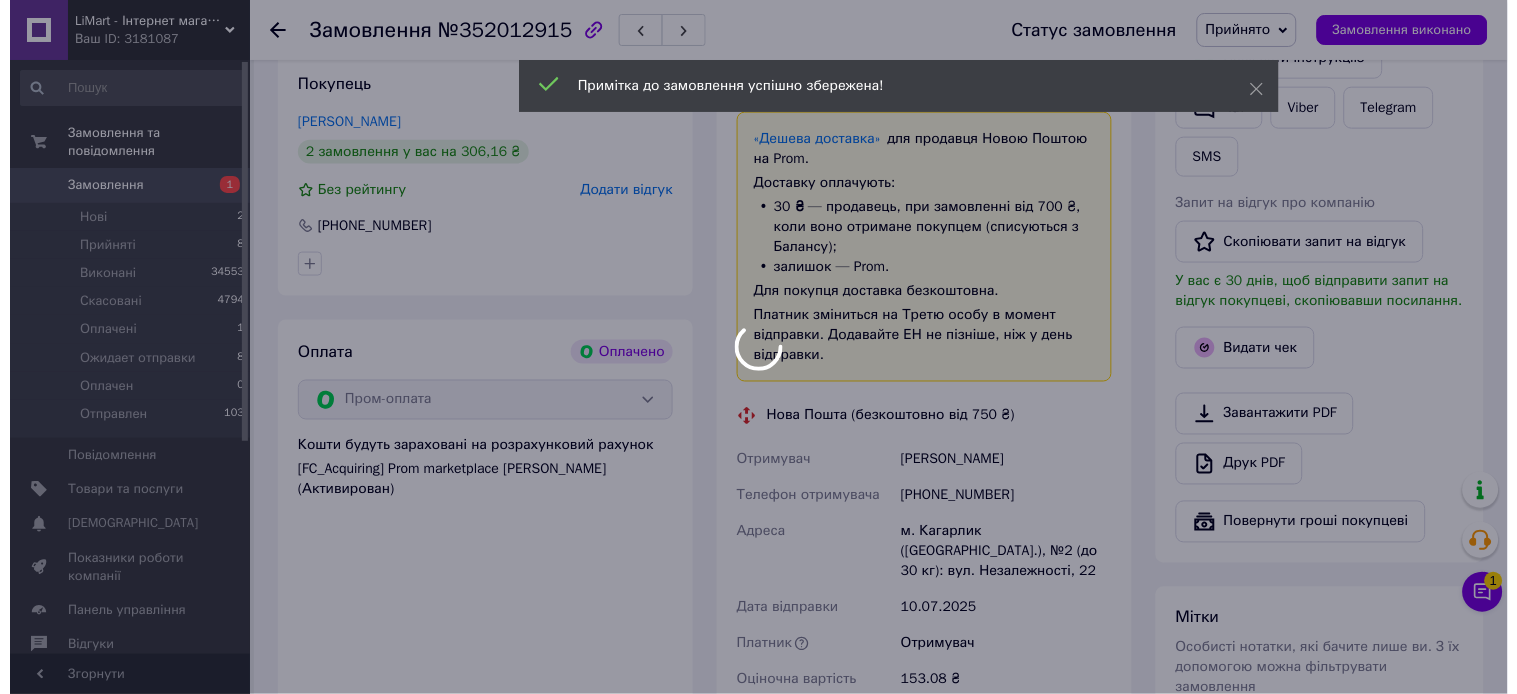 scroll, scrollTop: 444, scrollLeft: 0, axis: vertical 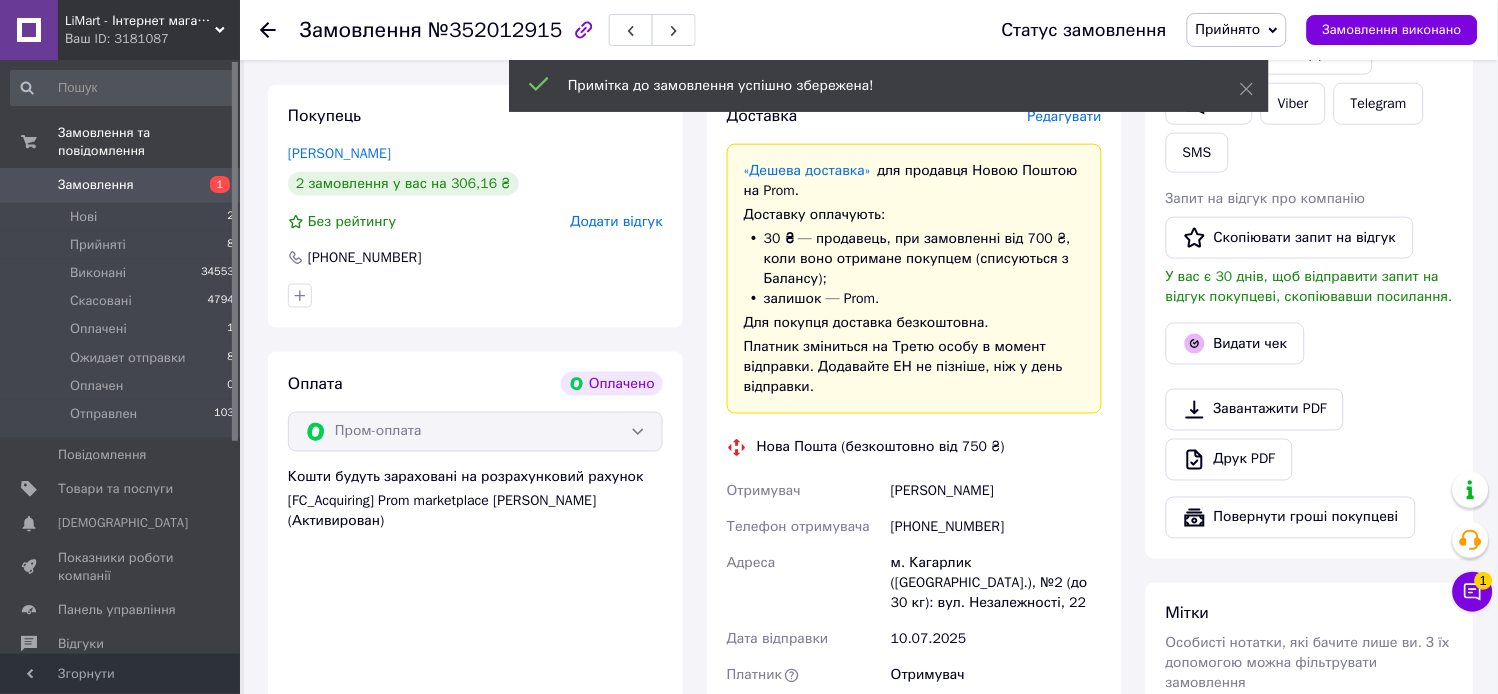 click on "Редагувати" at bounding box center [1065, 116] 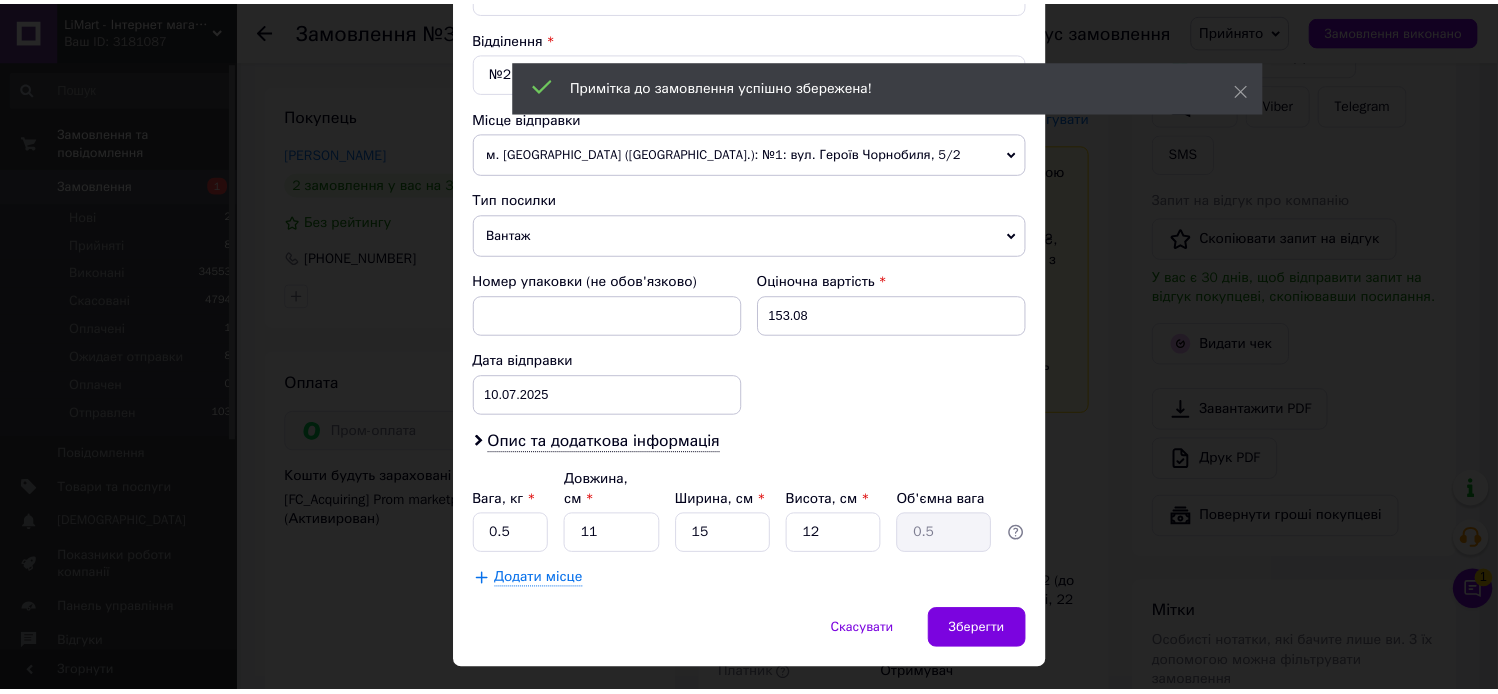 scroll, scrollTop: 635, scrollLeft: 0, axis: vertical 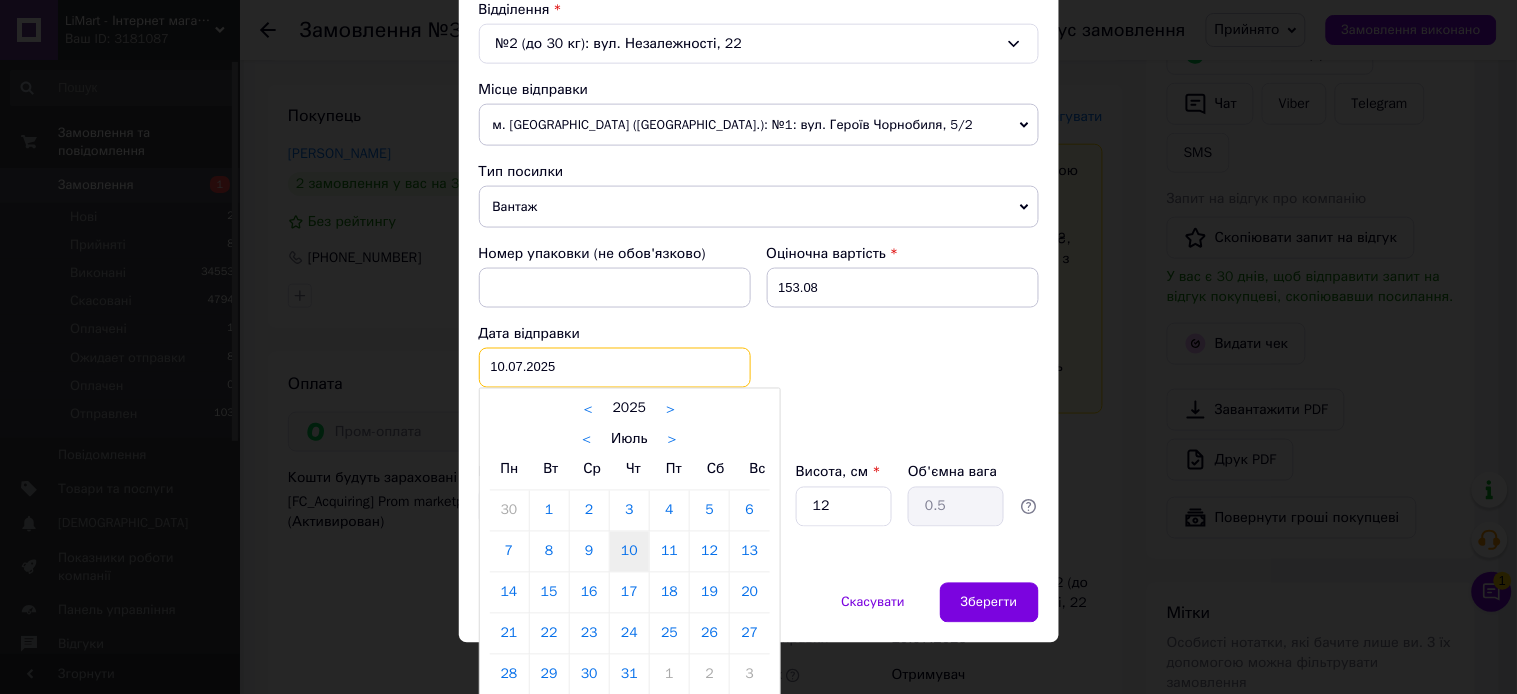 click on "10.07.2025 < 2025 > < Июль > Пн Вт Ср Чт Пт Сб Вс 30 1 2 3 4 5 6 7 8 9 10 11 12 13 14 15 16 17 18 19 20 21 22 23 24 25 26 27 28 29 30 31 1 2 3 4 5 6 7 8 9 10" at bounding box center [615, 368] 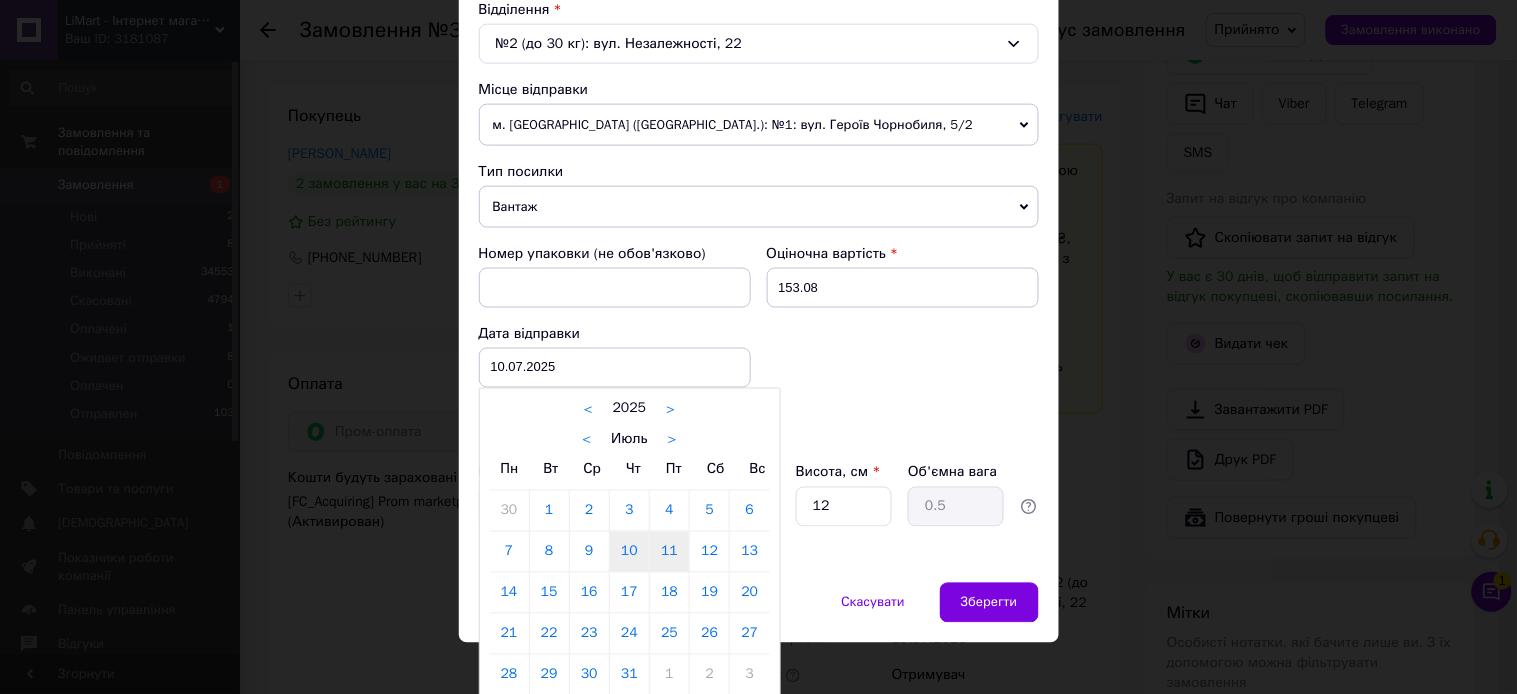 click on "11" at bounding box center [669, 552] 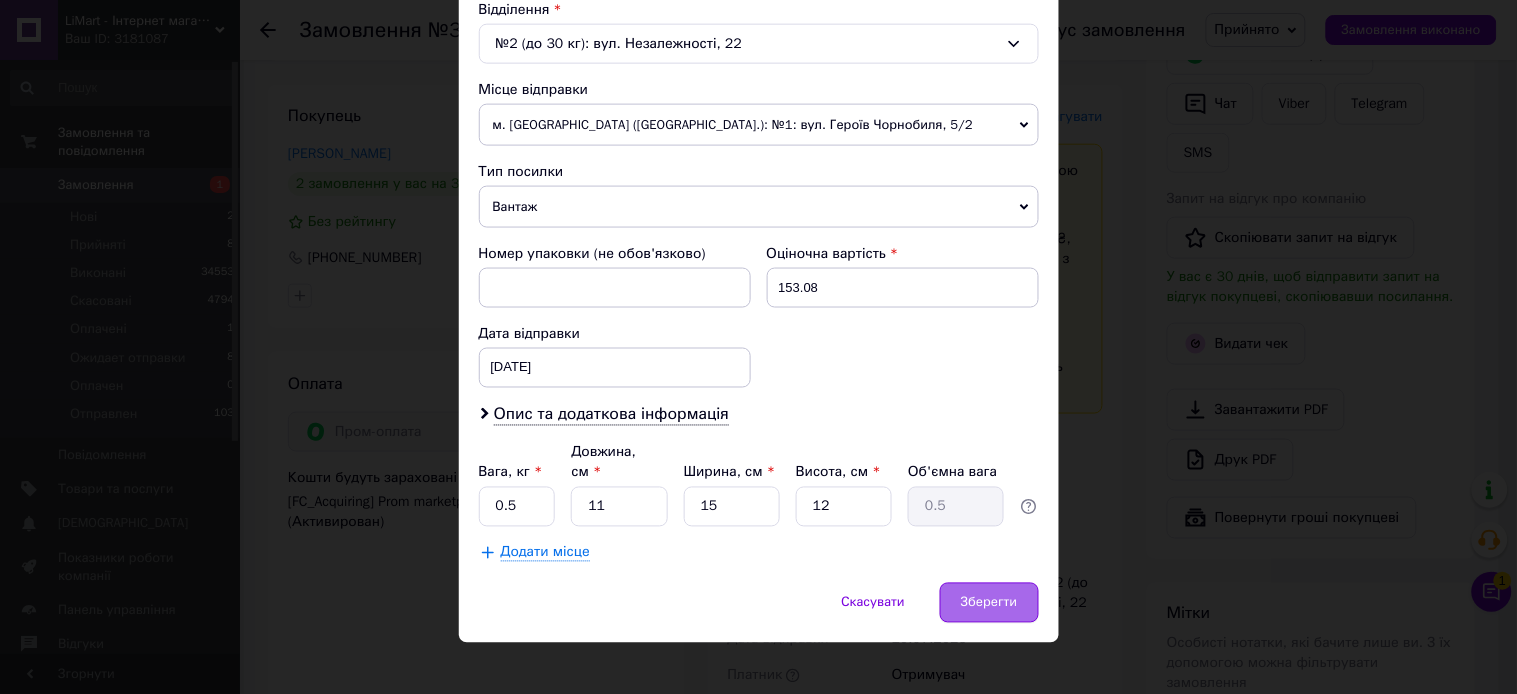 click on "Зберегти" at bounding box center (989, 603) 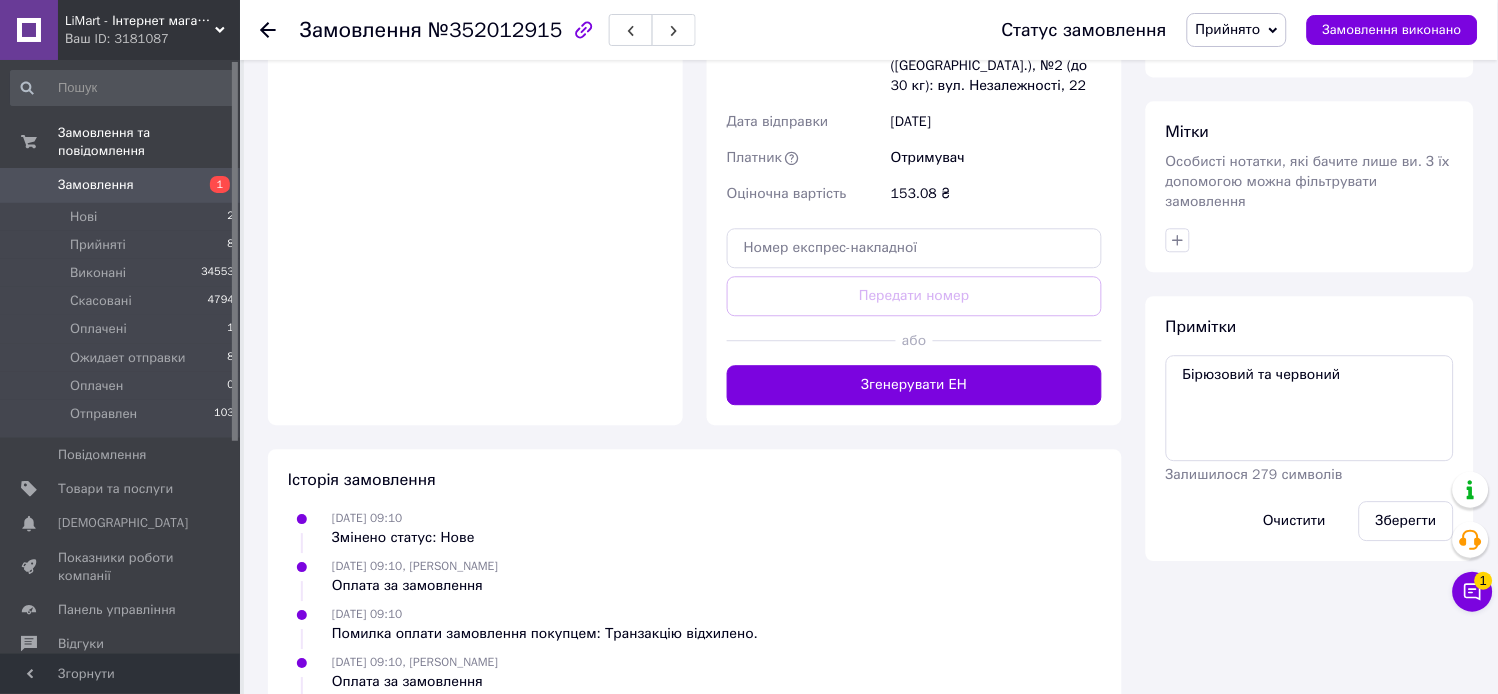 scroll, scrollTop: 1000, scrollLeft: 0, axis: vertical 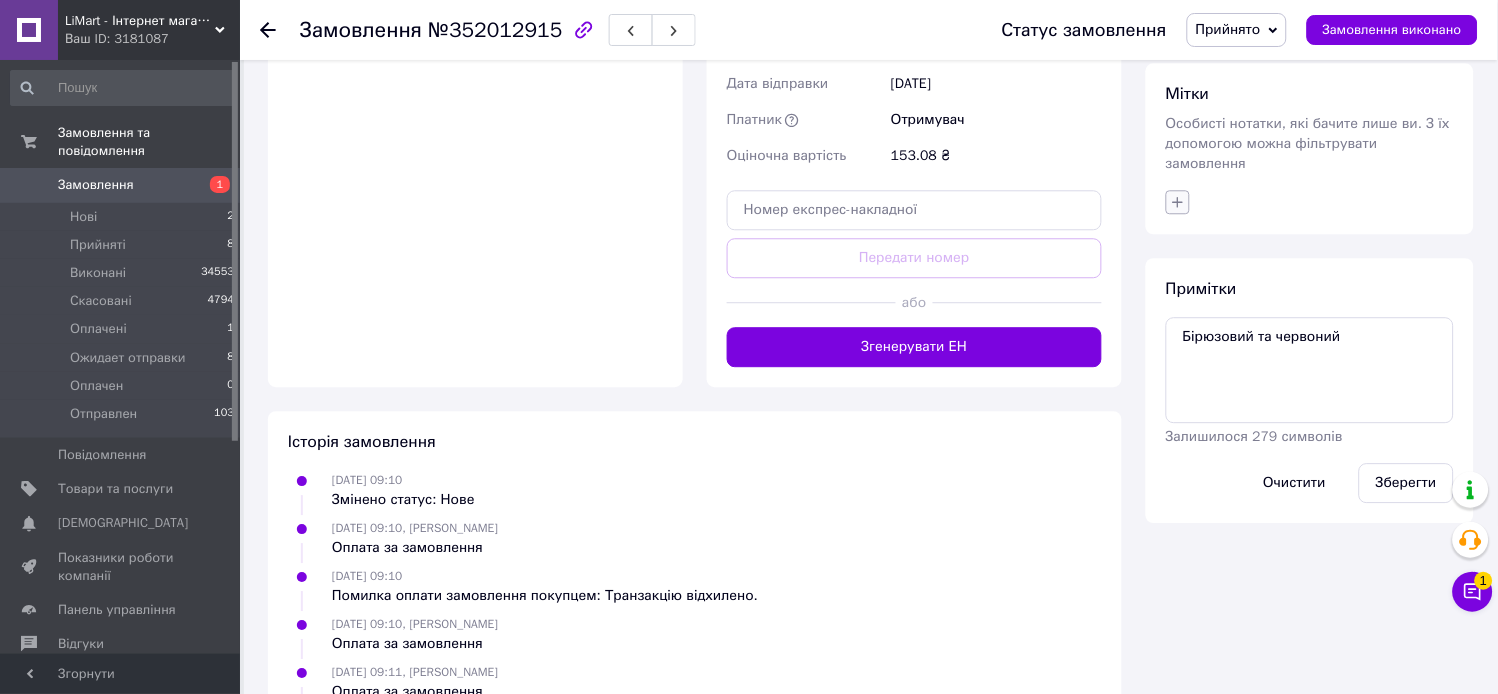 click 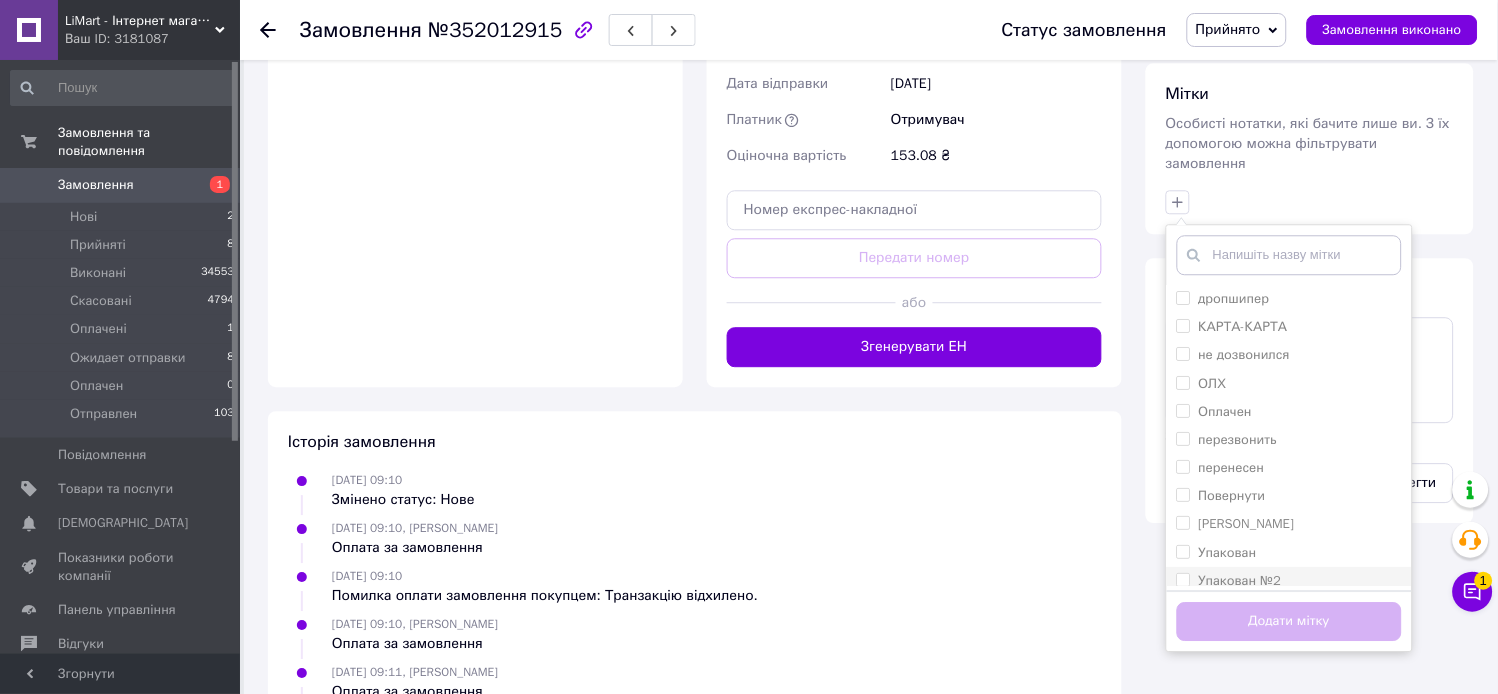 drag, startPoint x: 1255, startPoint y: 511, endPoint x: 1248, endPoint y: 550, distance: 39.623226 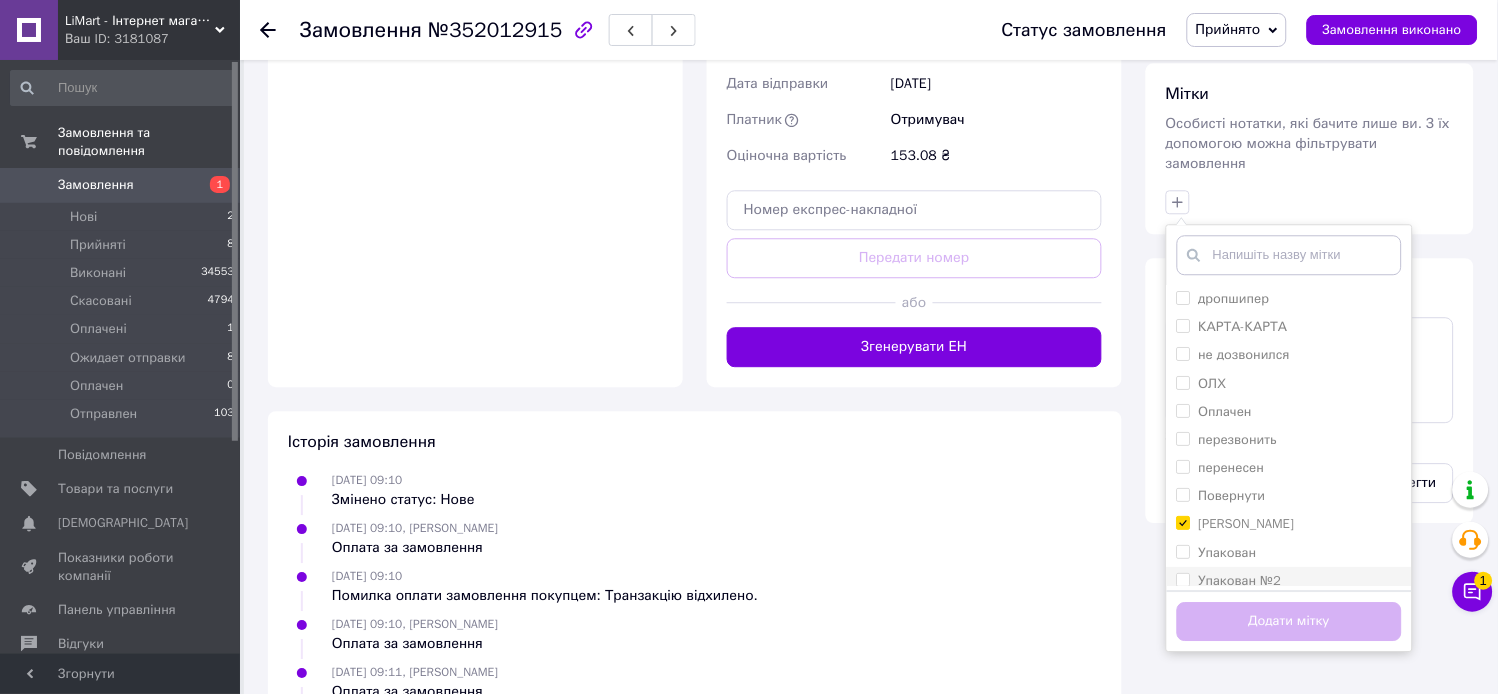 checkbox on "true" 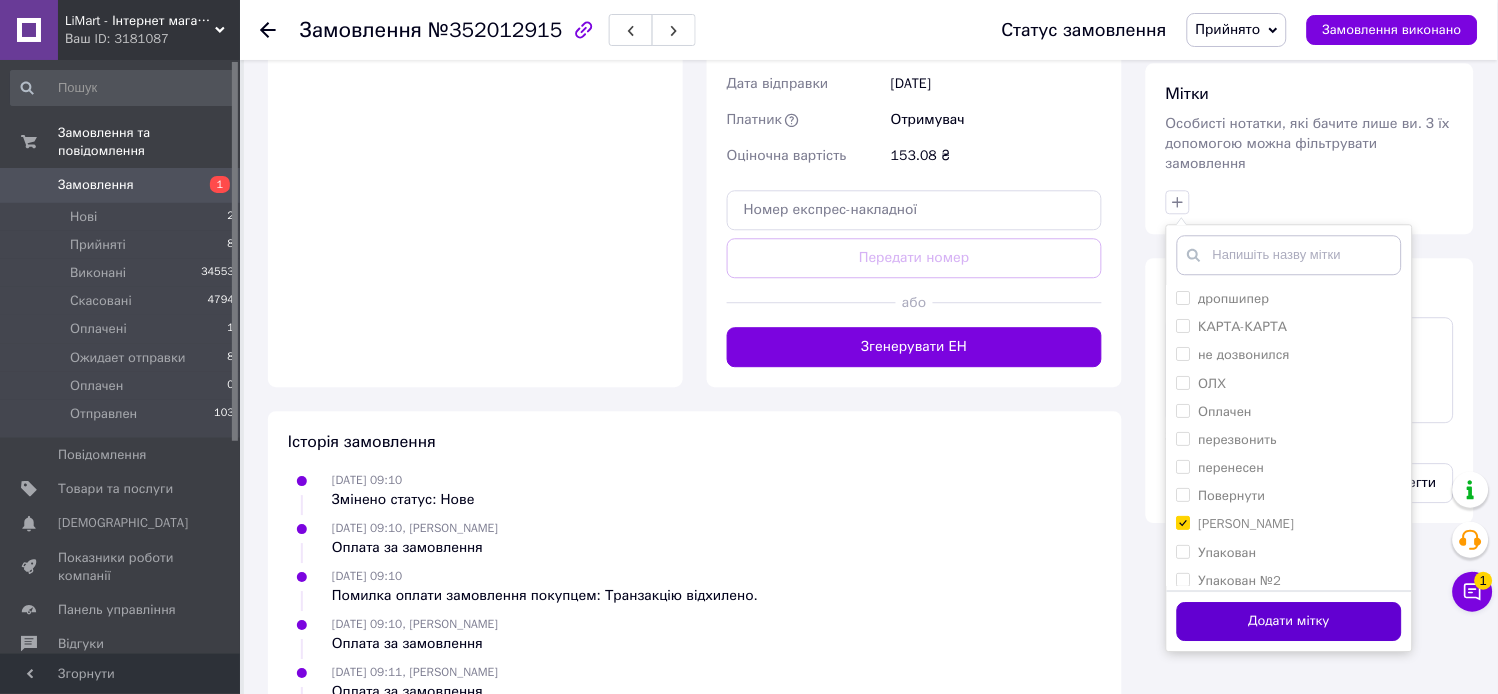 click on "Додати мітку" at bounding box center [1289, 621] 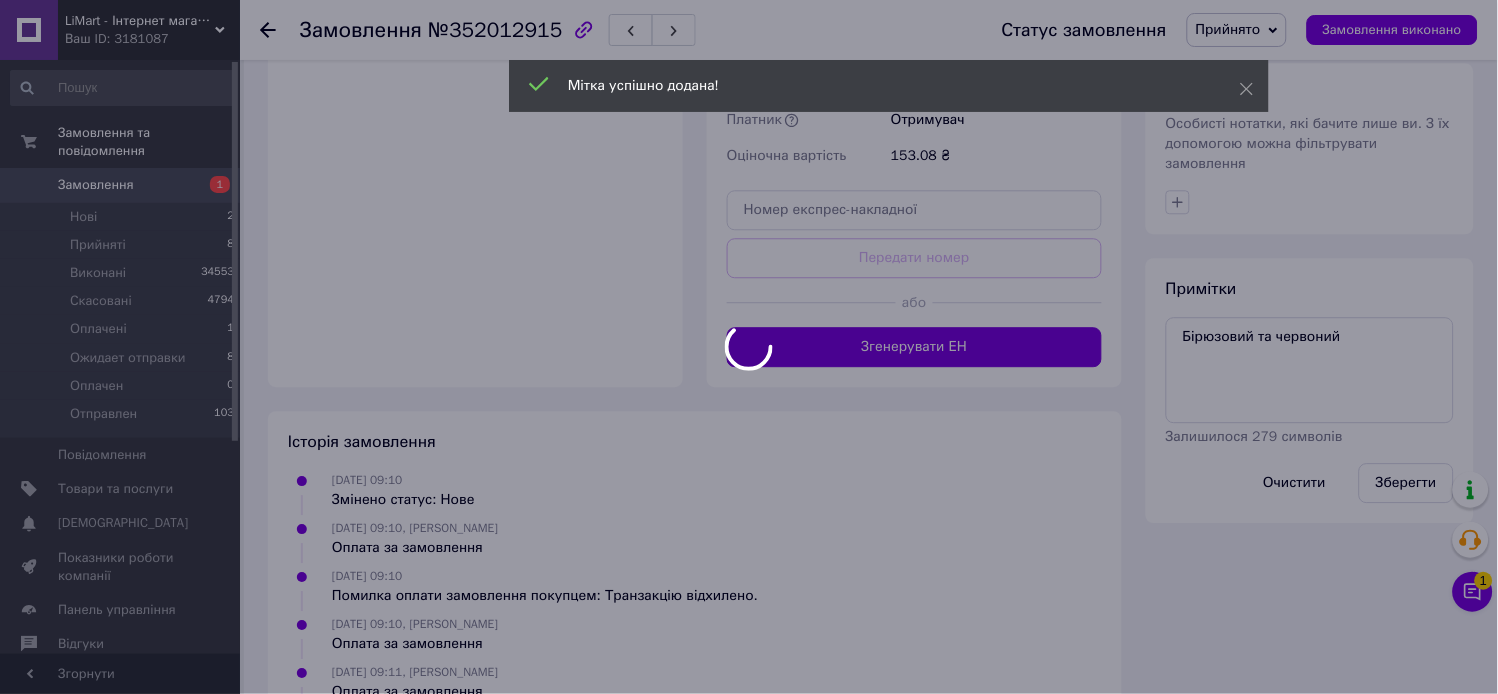 click at bounding box center [749, 347] 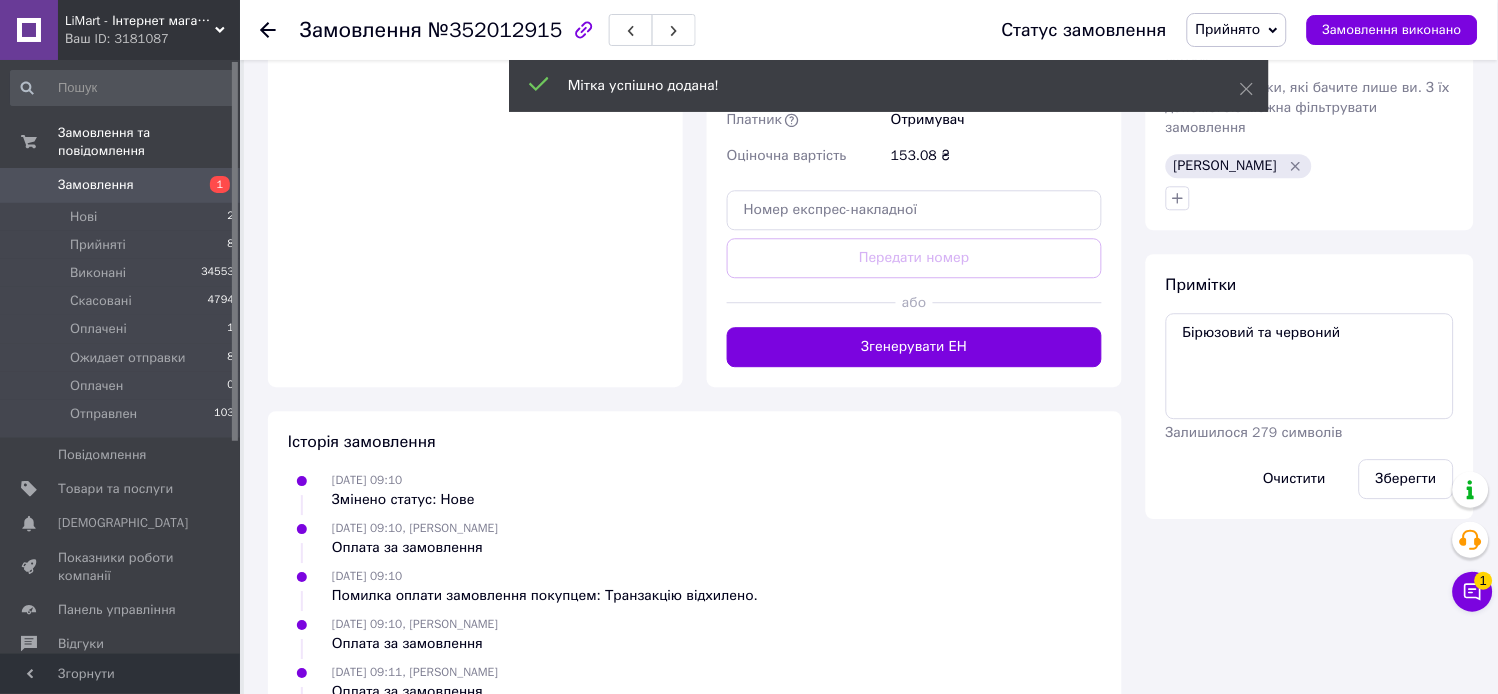 scroll, scrollTop: 20, scrollLeft: 0, axis: vertical 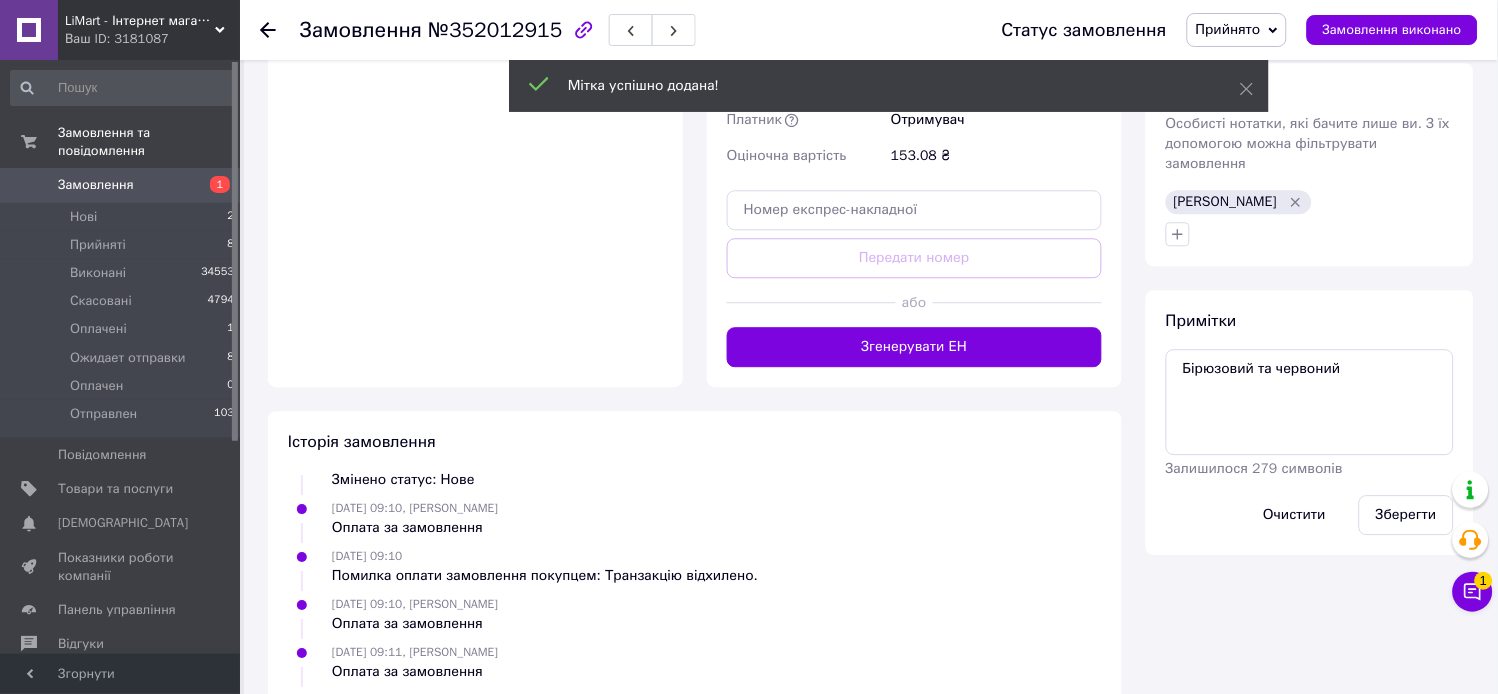 click on "Прийнято" at bounding box center (1228, 29) 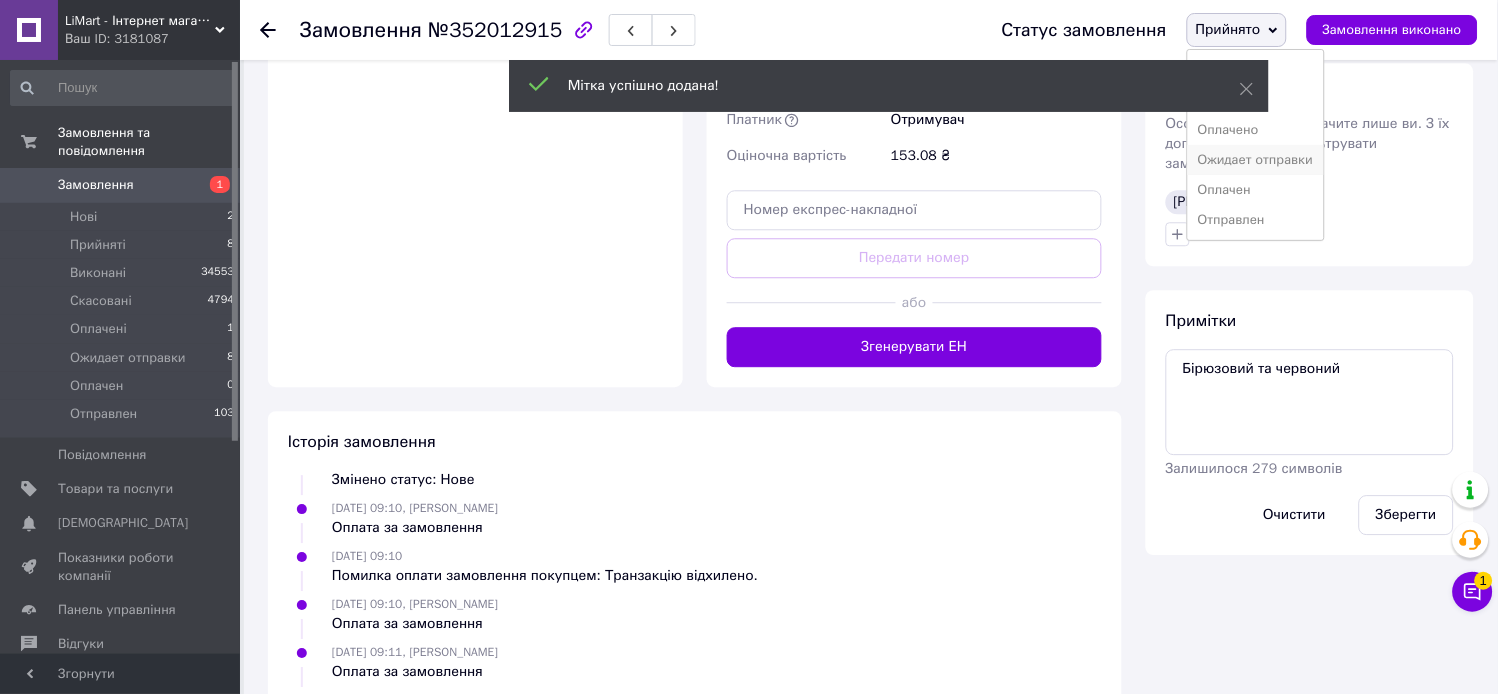 click on "Ожидает отправки" at bounding box center [1256, 160] 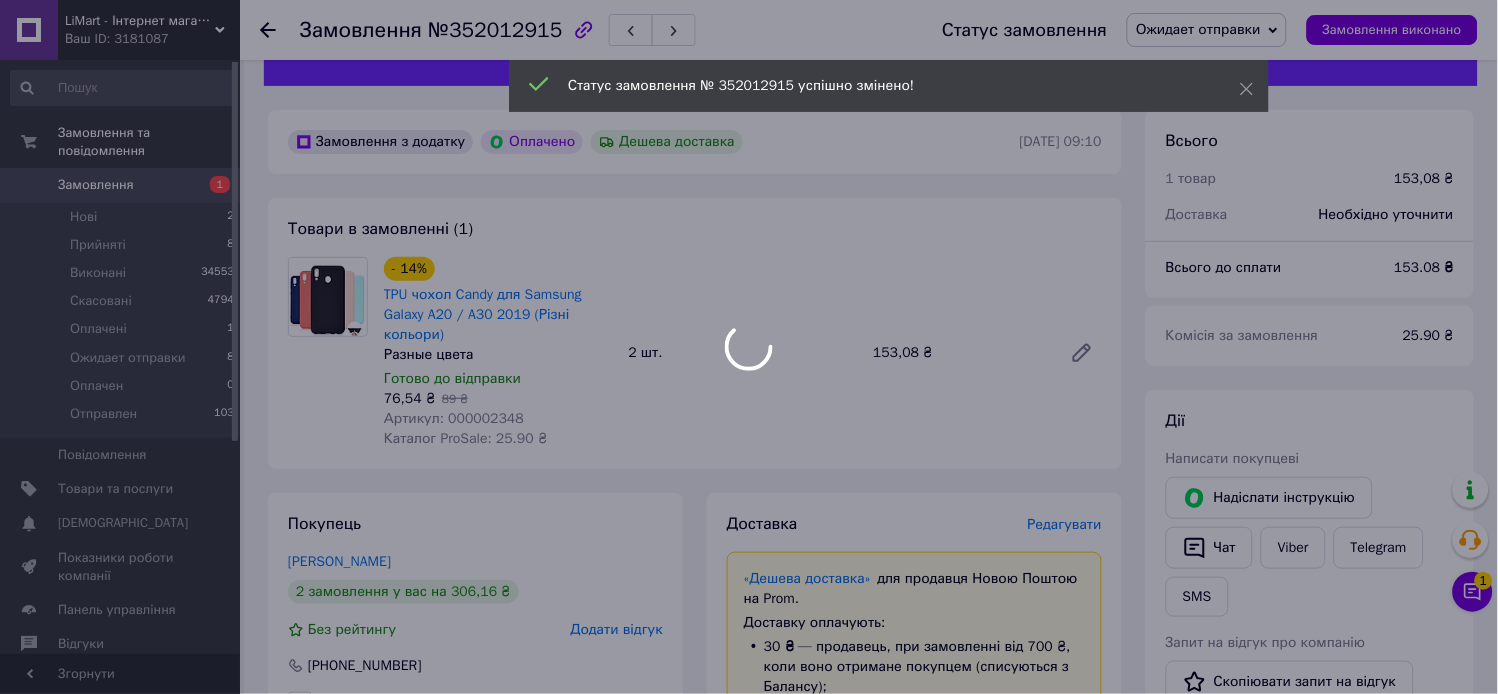 scroll, scrollTop: 0, scrollLeft: 0, axis: both 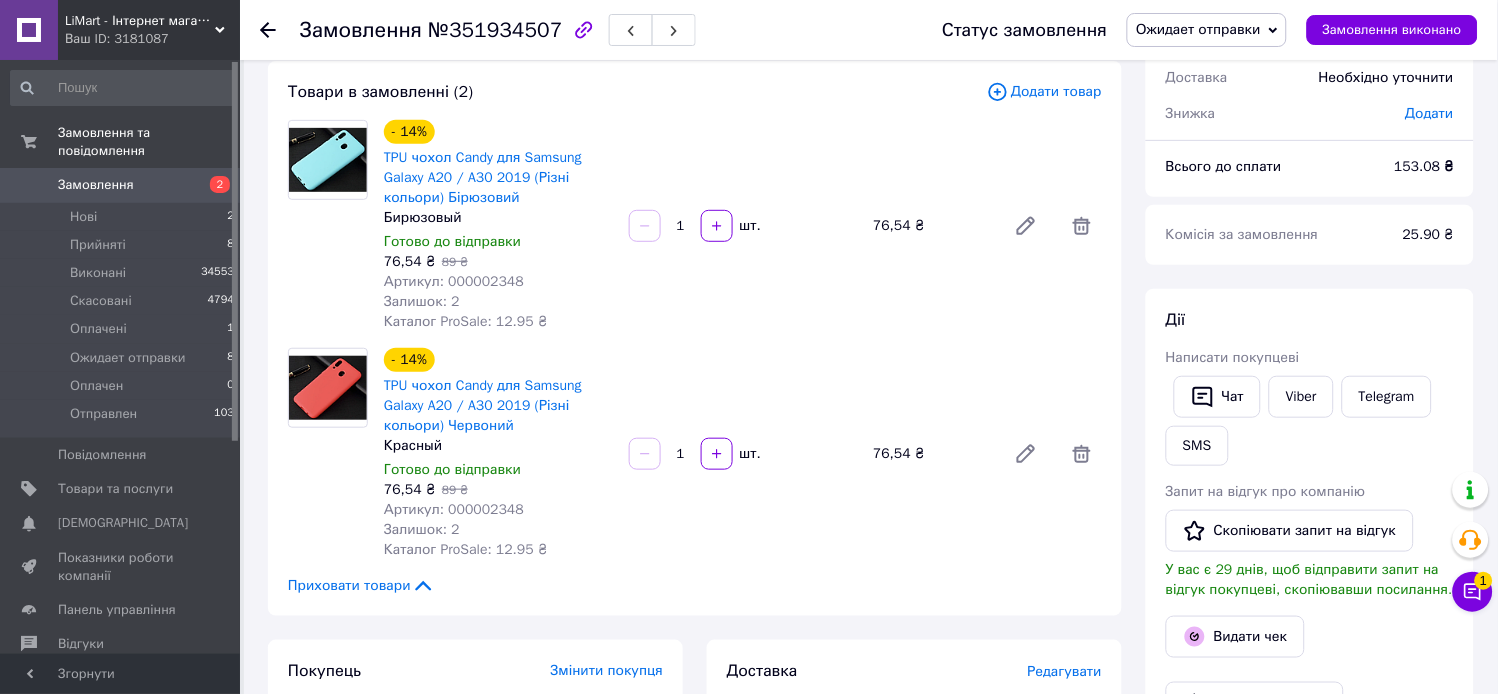 click on "Артикул: 000002348" at bounding box center [454, 509] 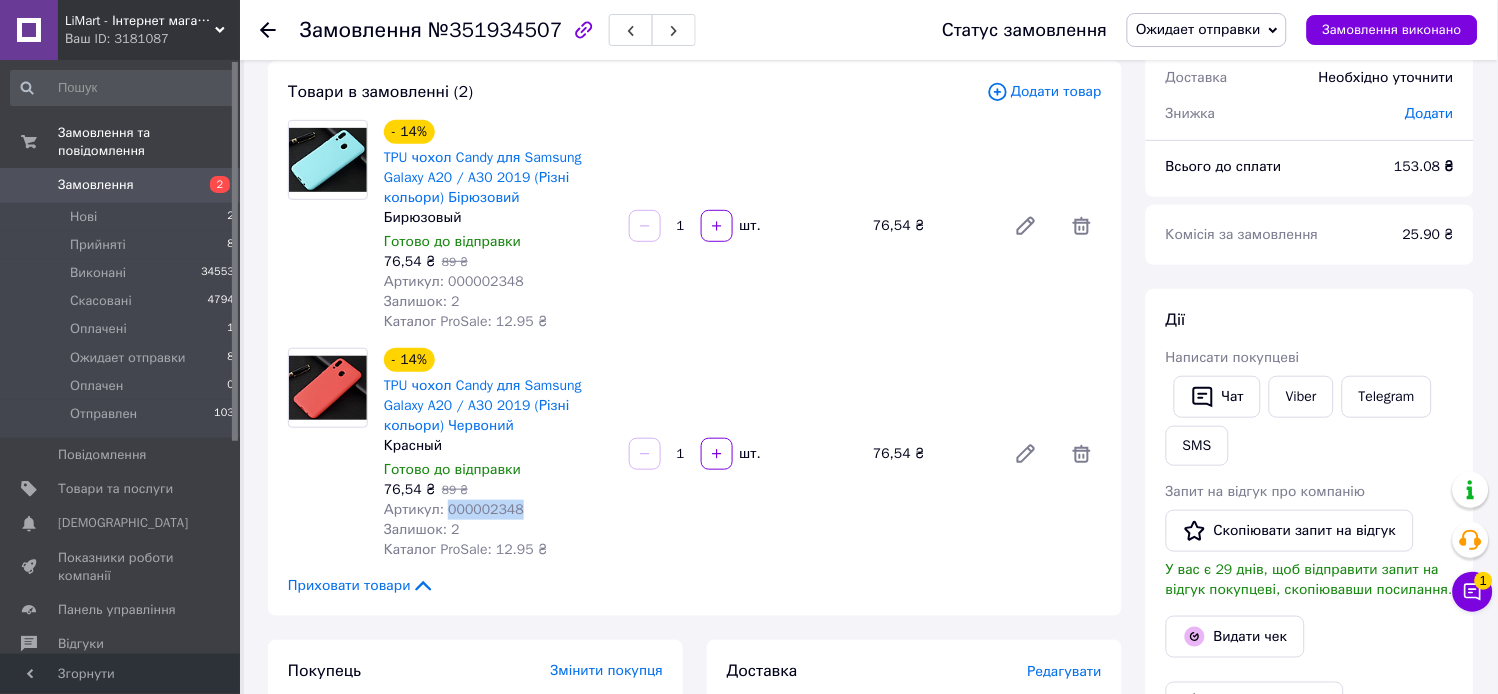 click on "Артикул: 000002348" at bounding box center [454, 509] 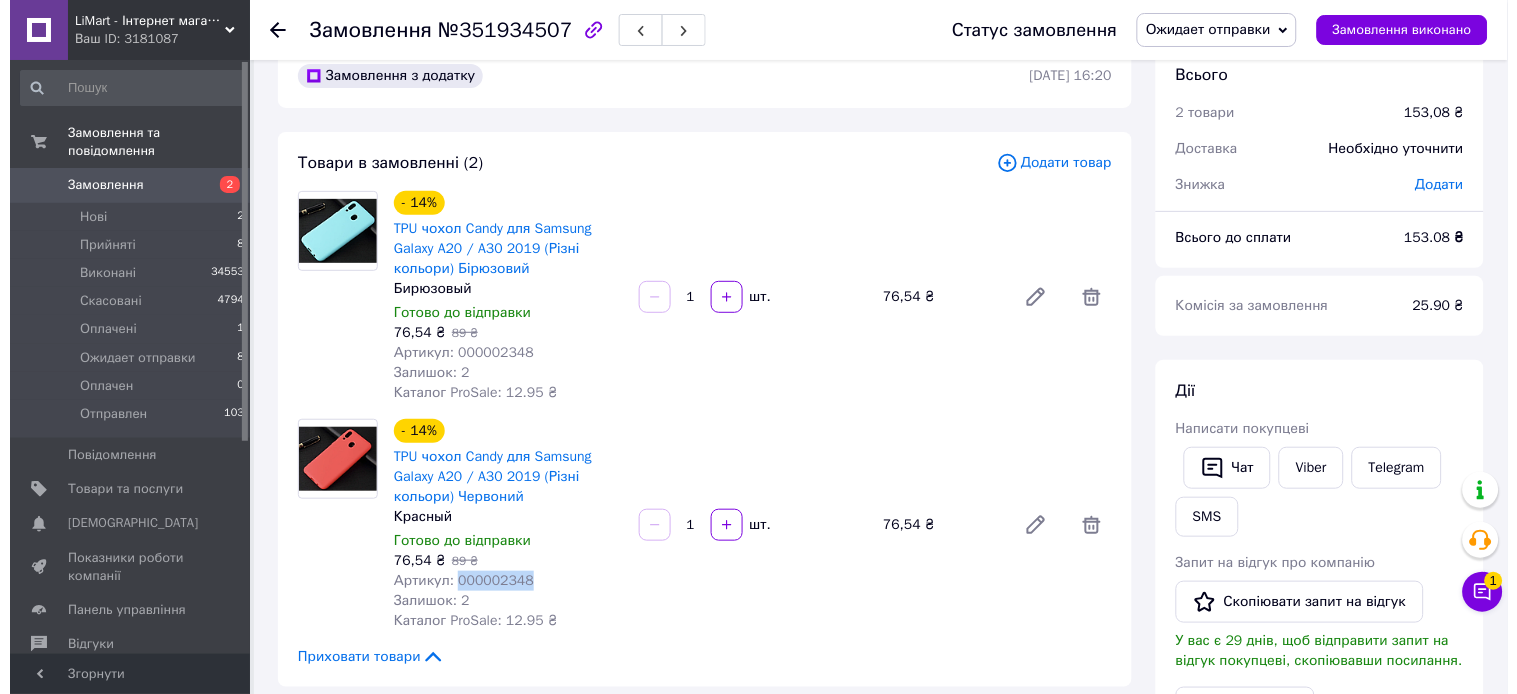 scroll, scrollTop: 0, scrollLeft: 0, axis: both 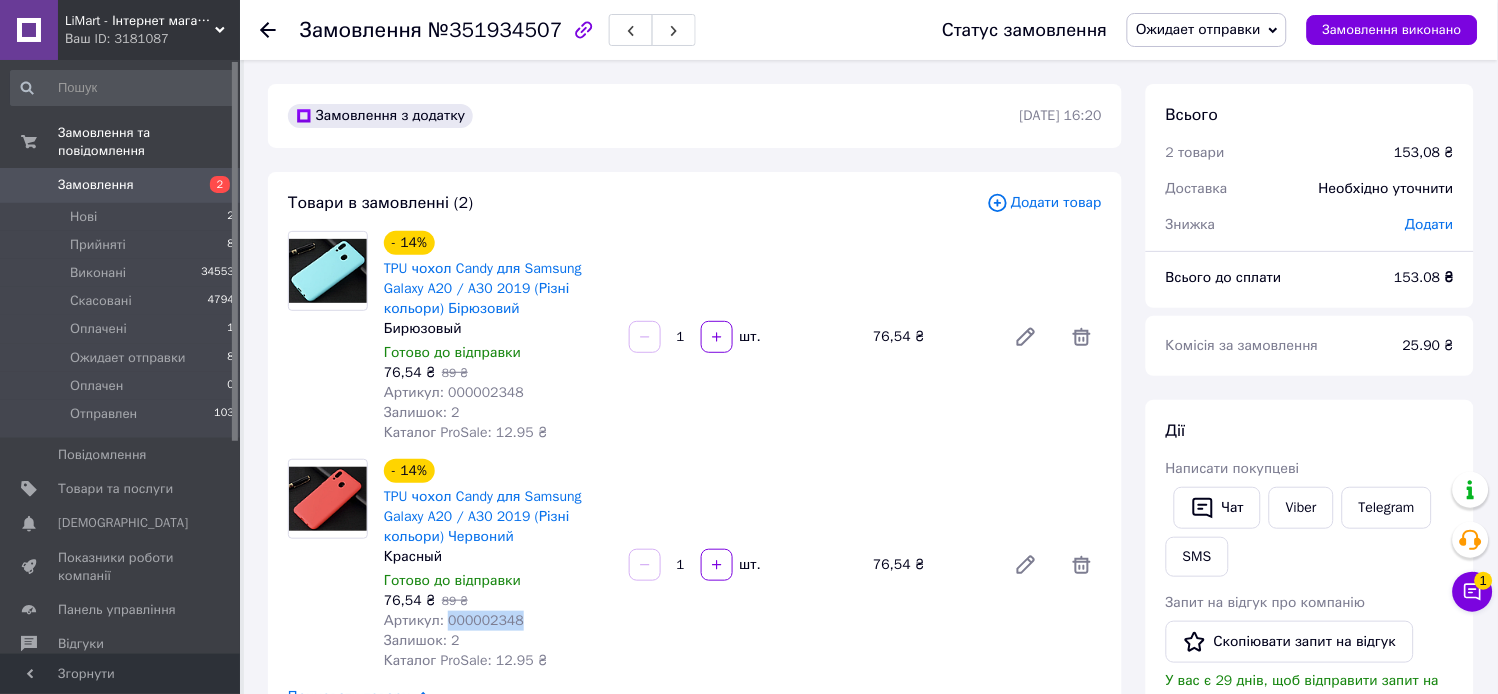 click on "Ожидает отправки" at bounding box center [1198, 29] 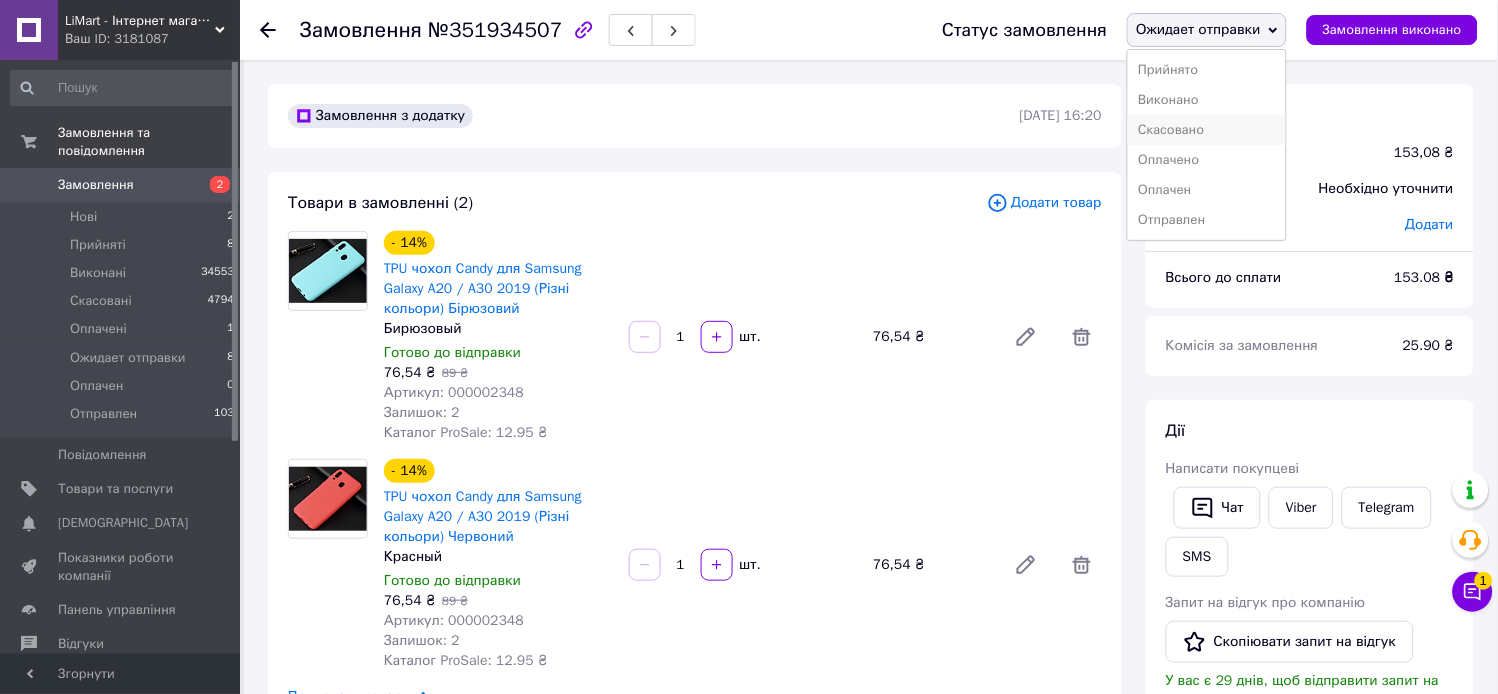 click on "Скасовано" at bounding box center [1207, 130] 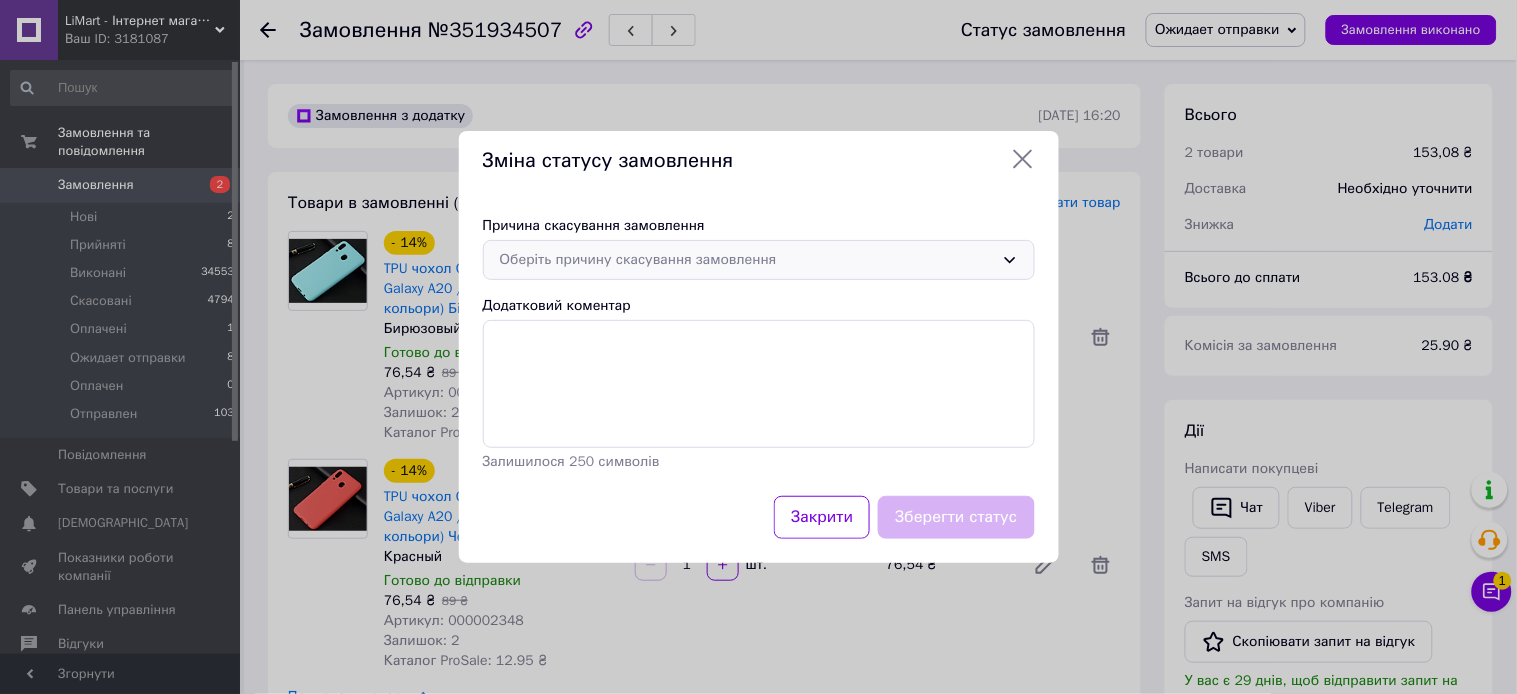 click on "Оберіть причину скасування замовлення" at bounding box center (747, 260) 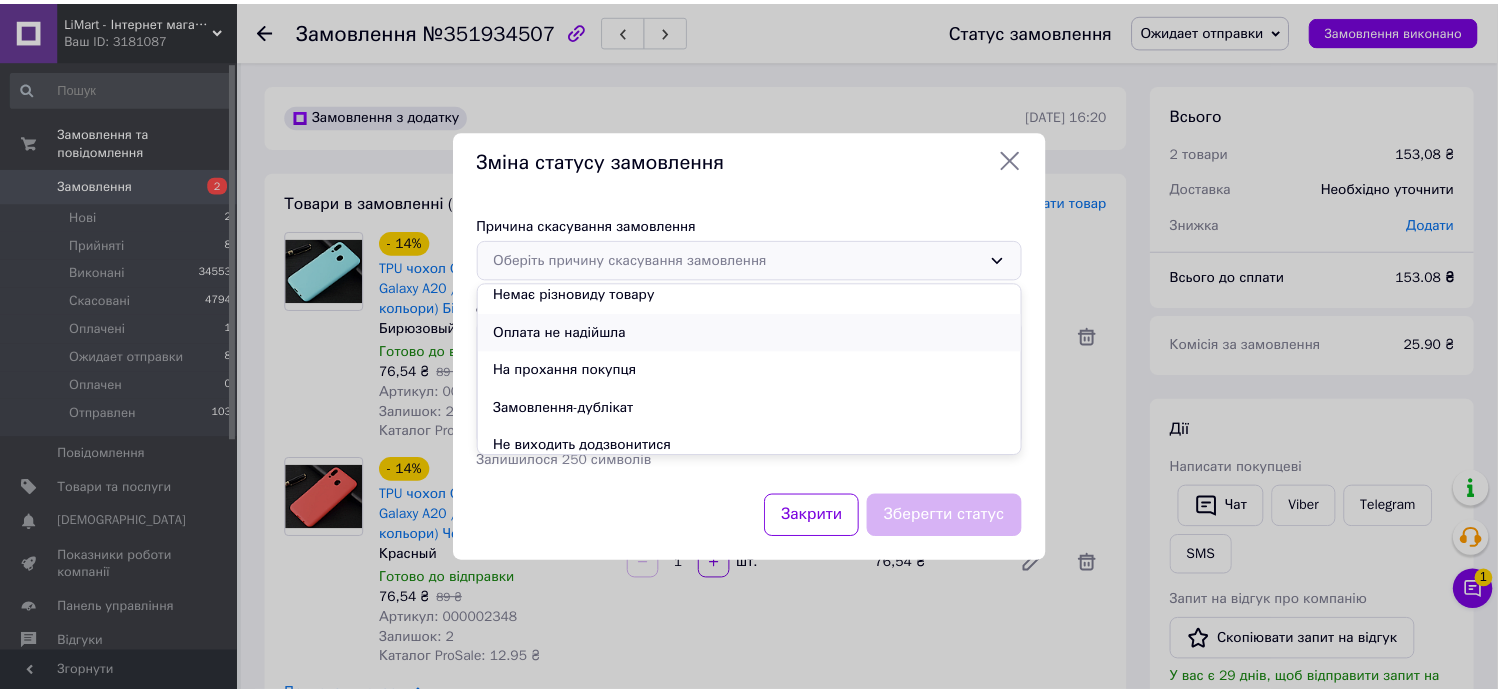 scroll, scrollTop: 93, scrollLeft: 0, axis: vertical 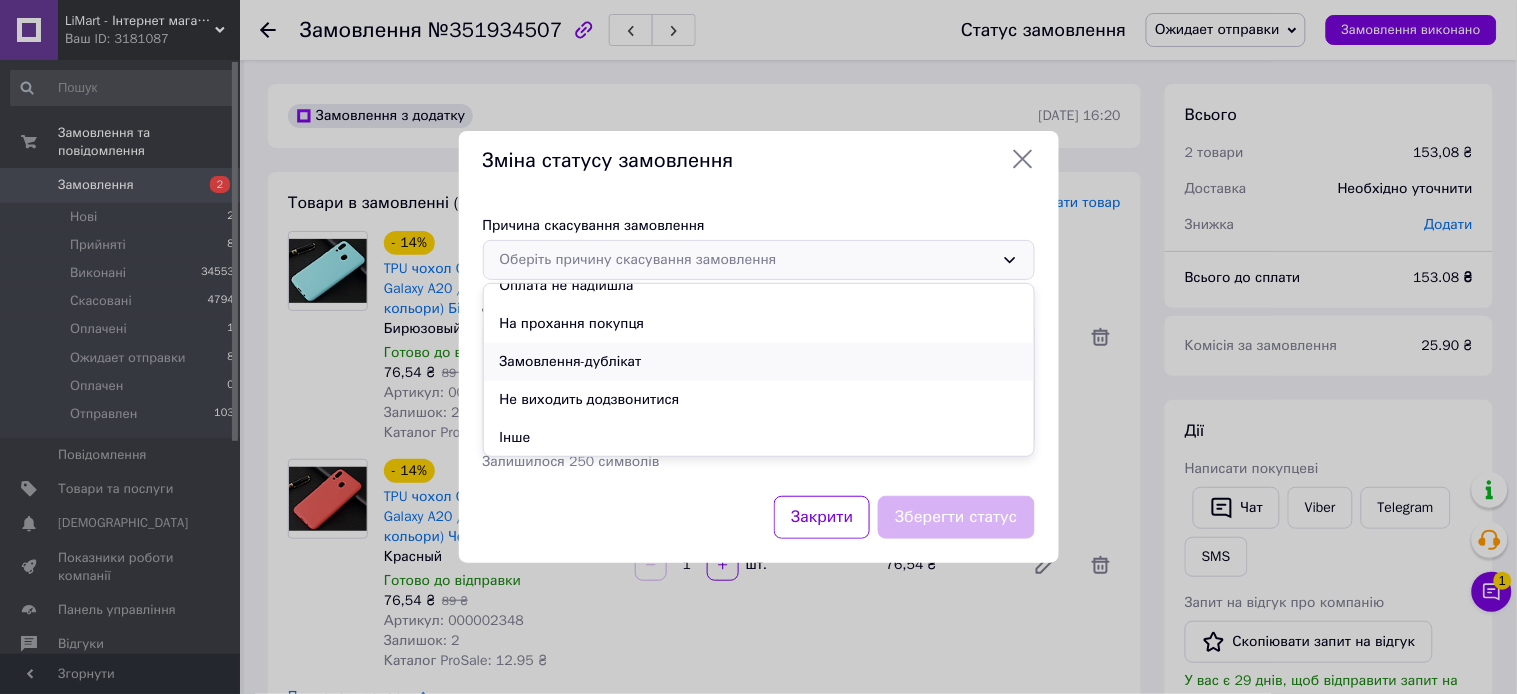 click on "Замовлення-дублікат" at bounding box center [759, 362] 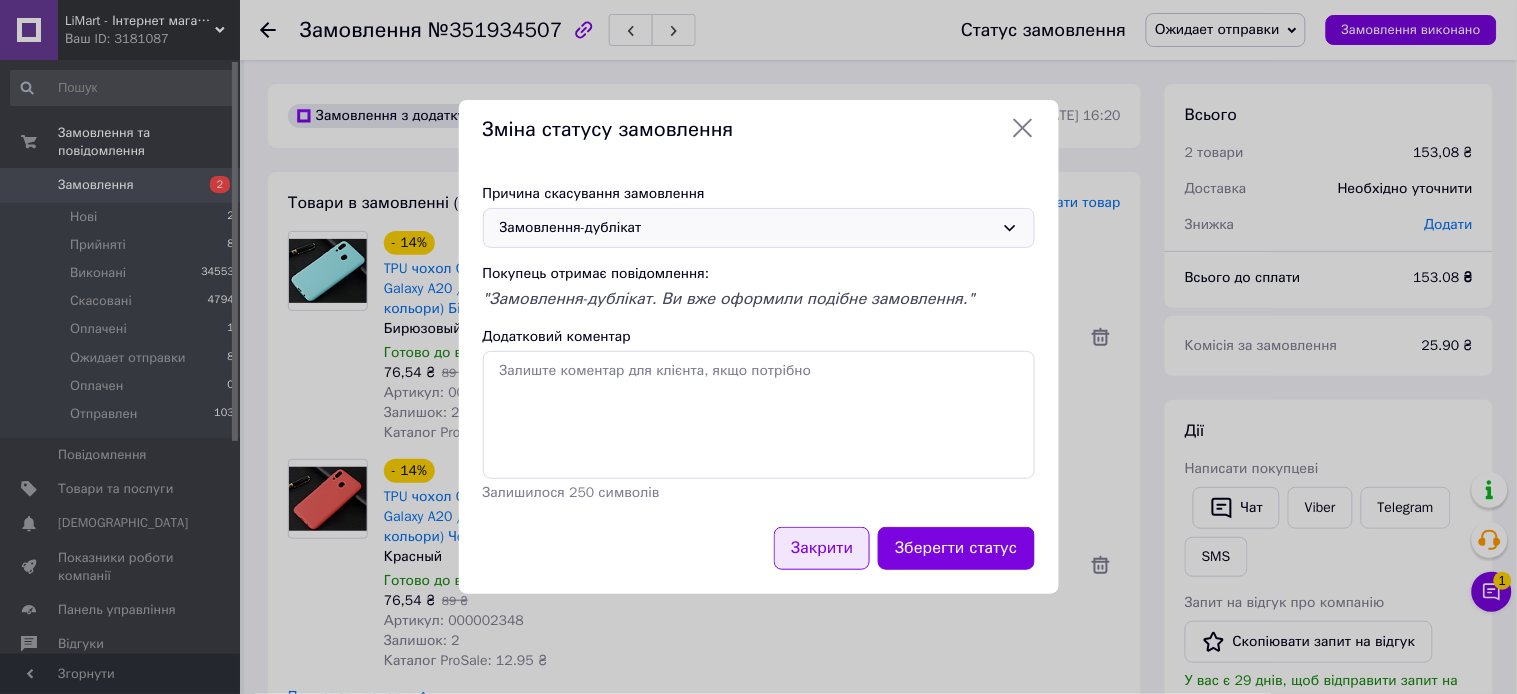 click on "Закрити" at bounding box center [822, 548] 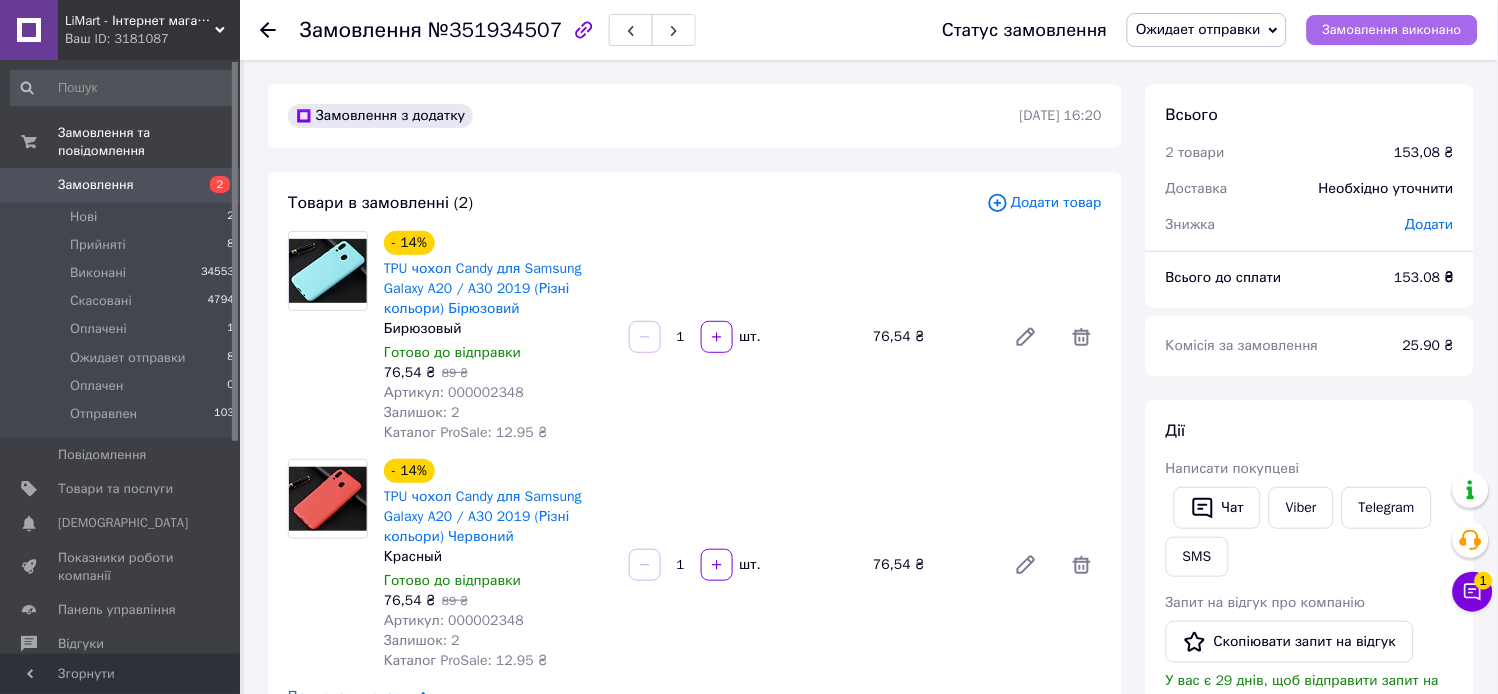 click on "Замовлення виконано" at bounding box center (1392, 30) 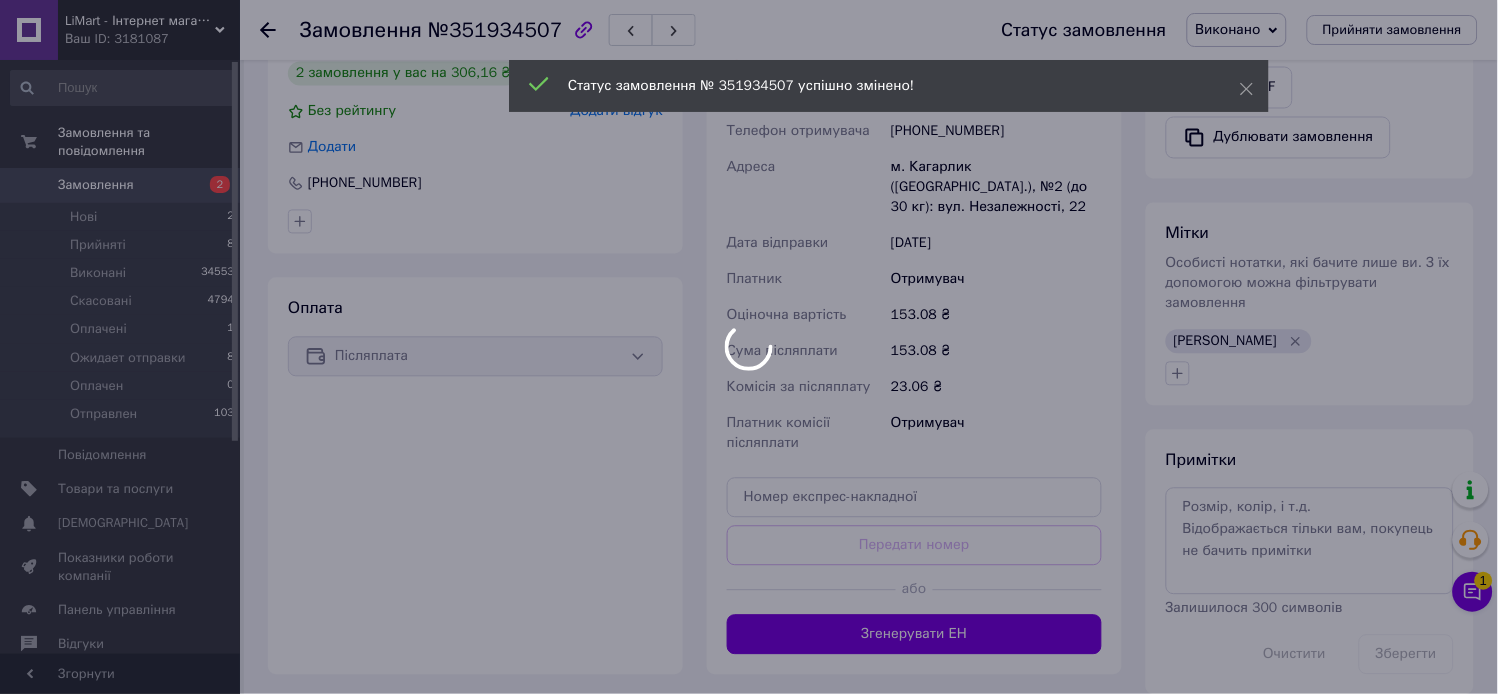 scroll, scrollTop: 777, scrollLeft: 0, axis: vertical 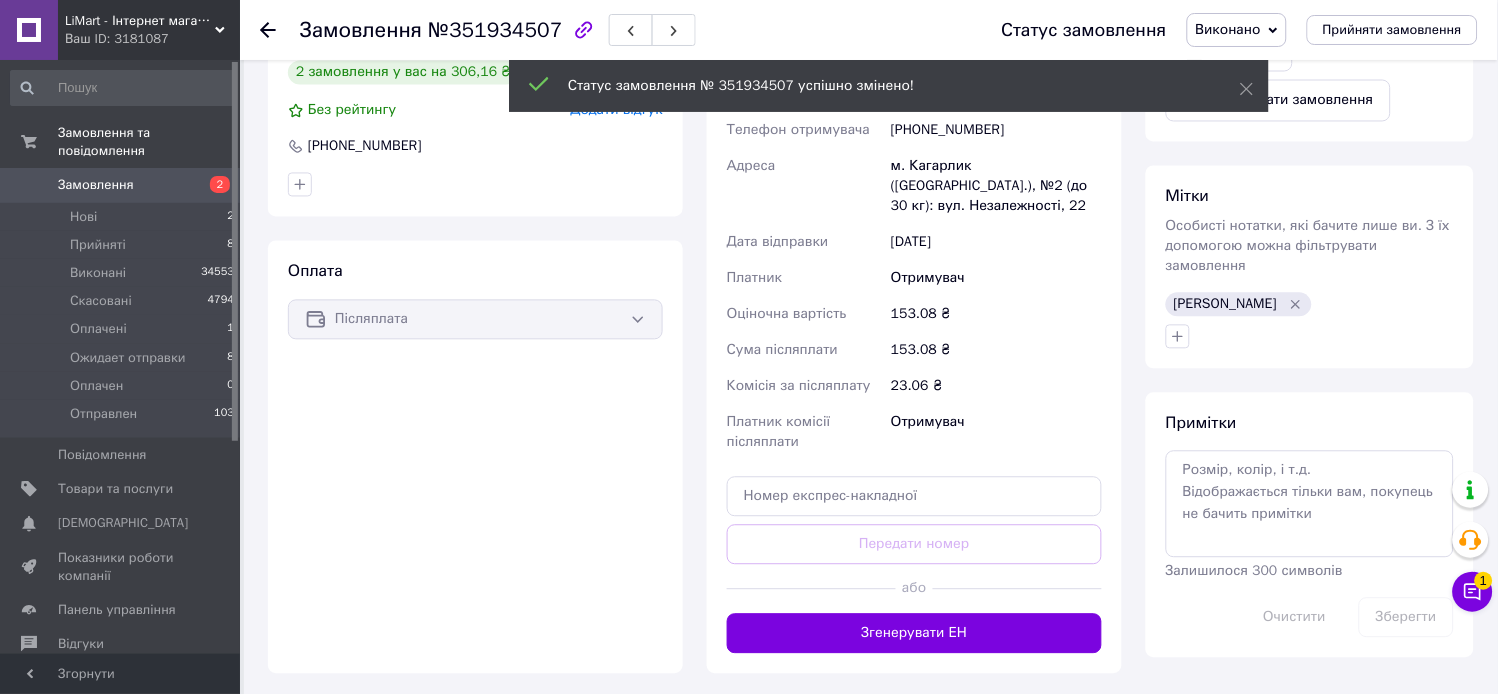 click 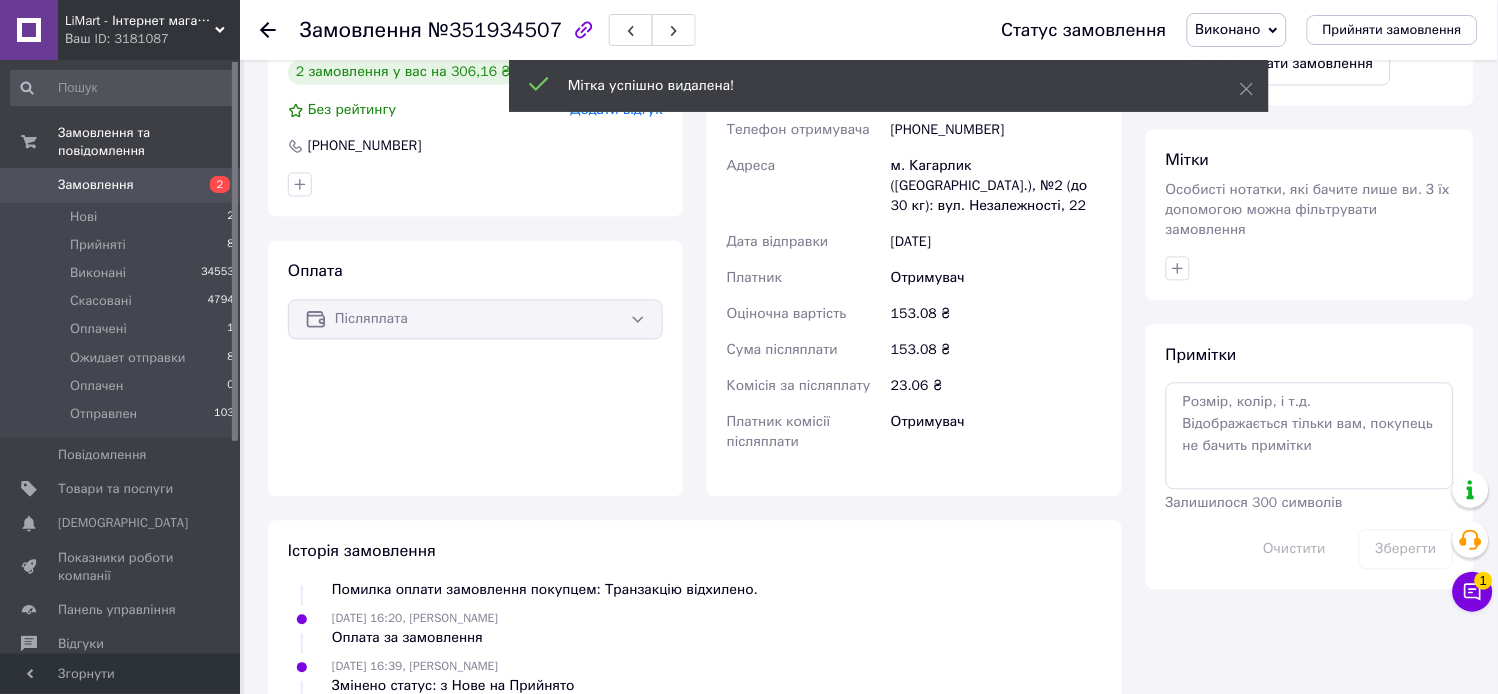 scroll, scrollTop: 163, scrollLeft: 0, axis: vertical 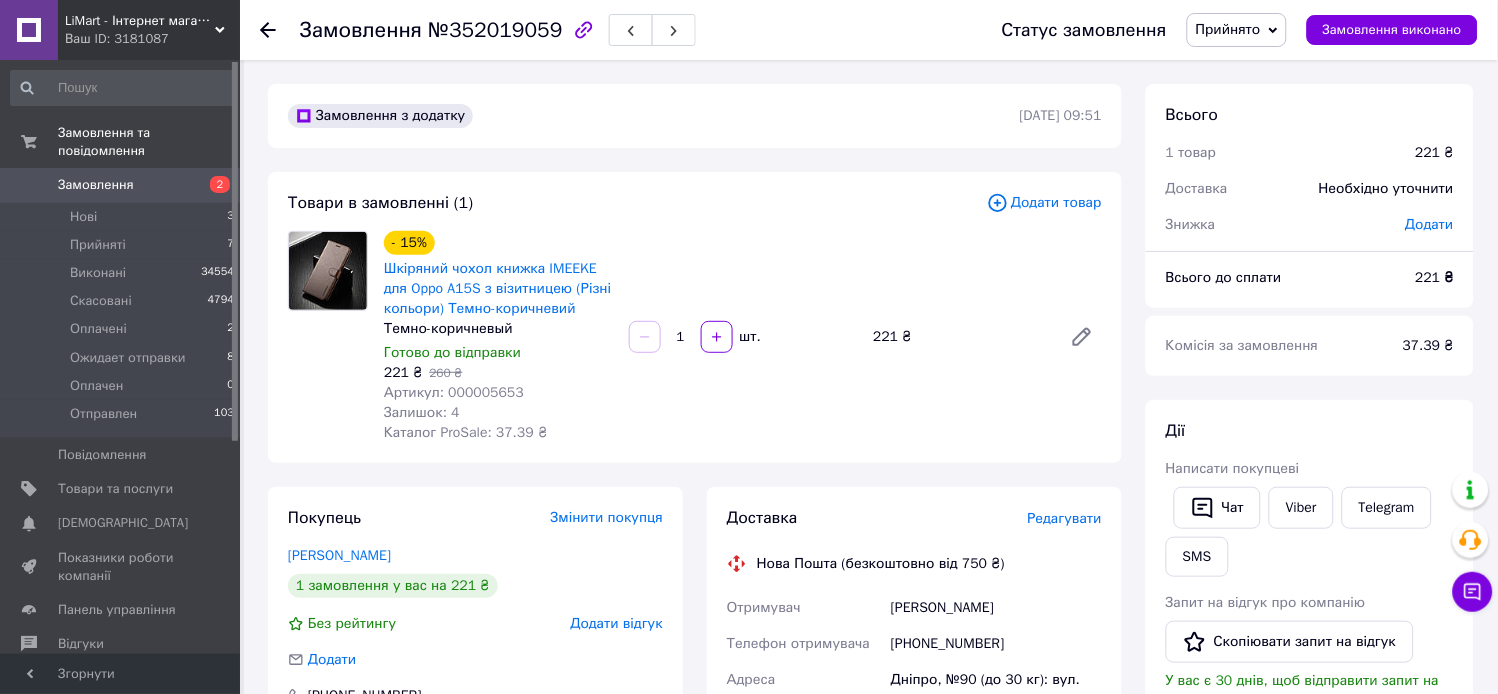 click on "Артикул: 000005653" at bounding box center [454, 392] 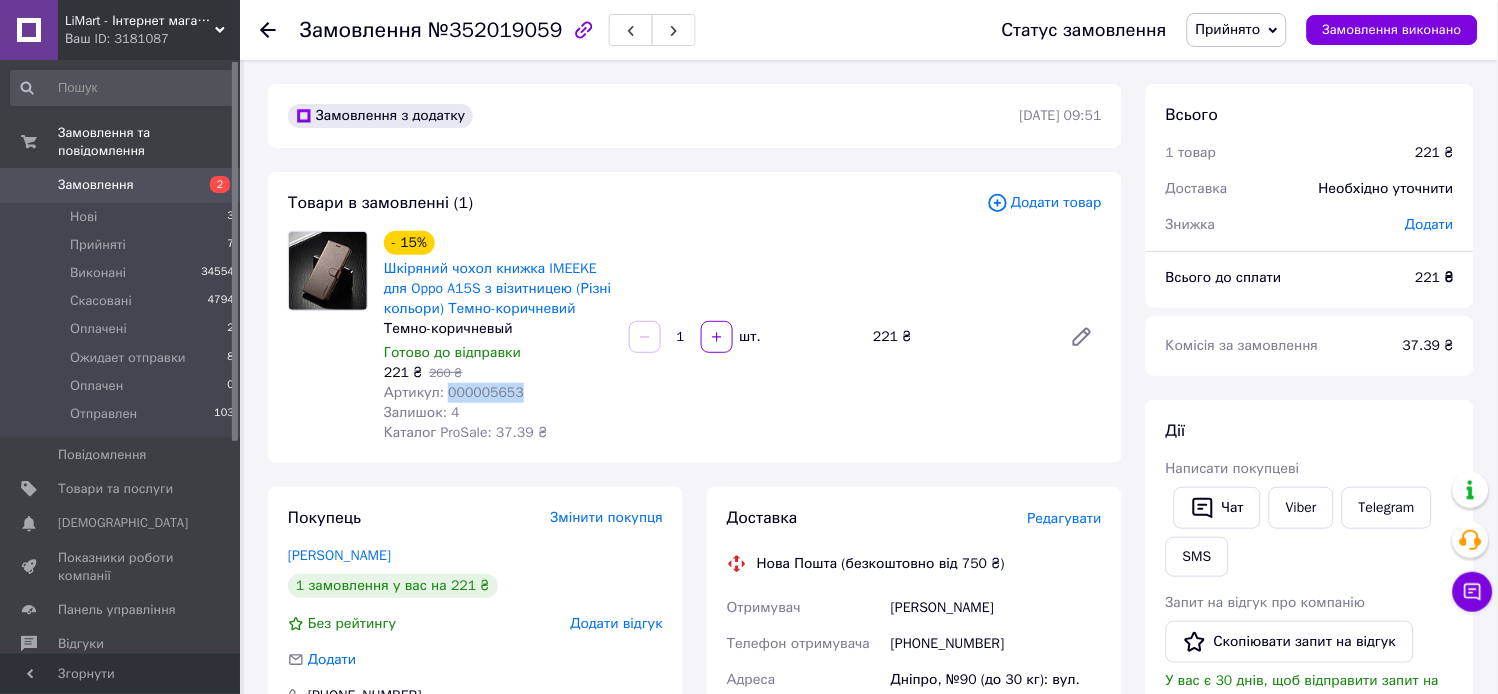 click on "Артикул: 000005653" at bounding box center [454, 392] 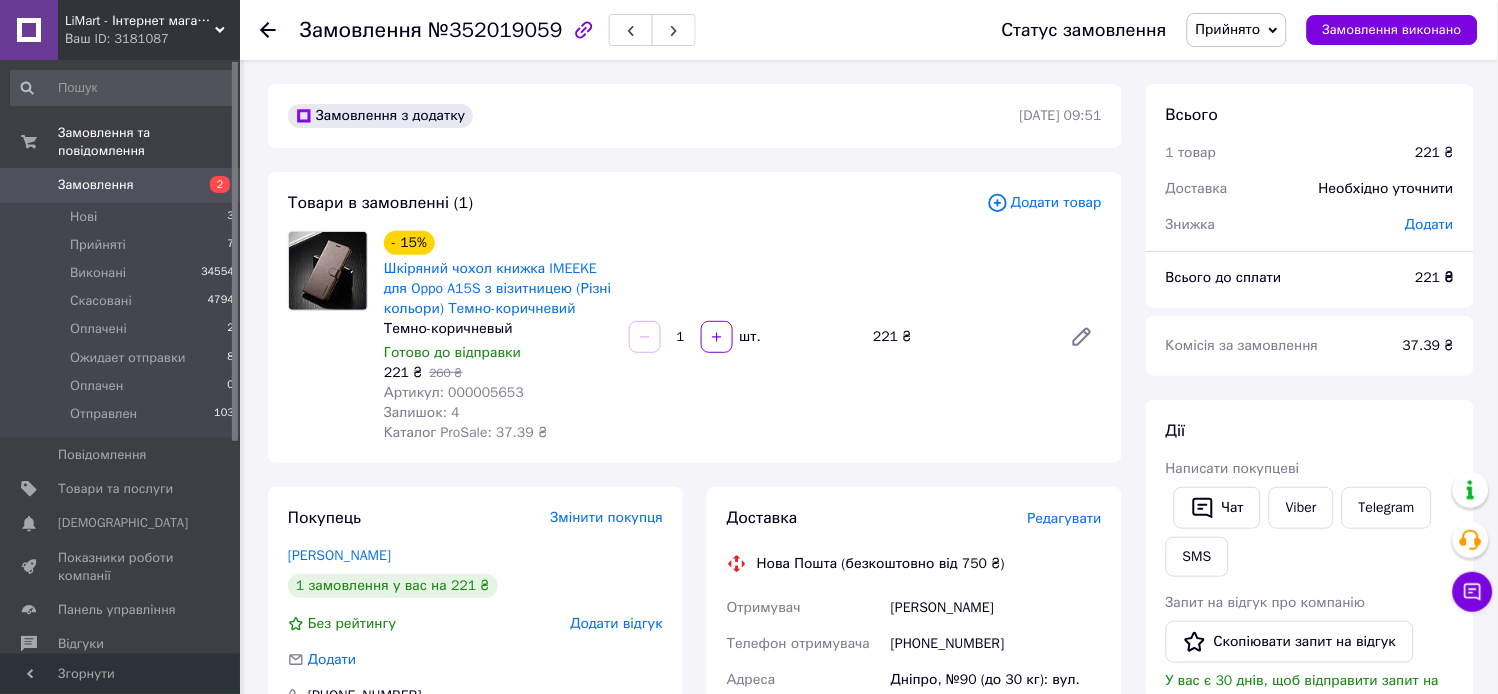 click on "Додати товар" at bounding box center (1044, 203) 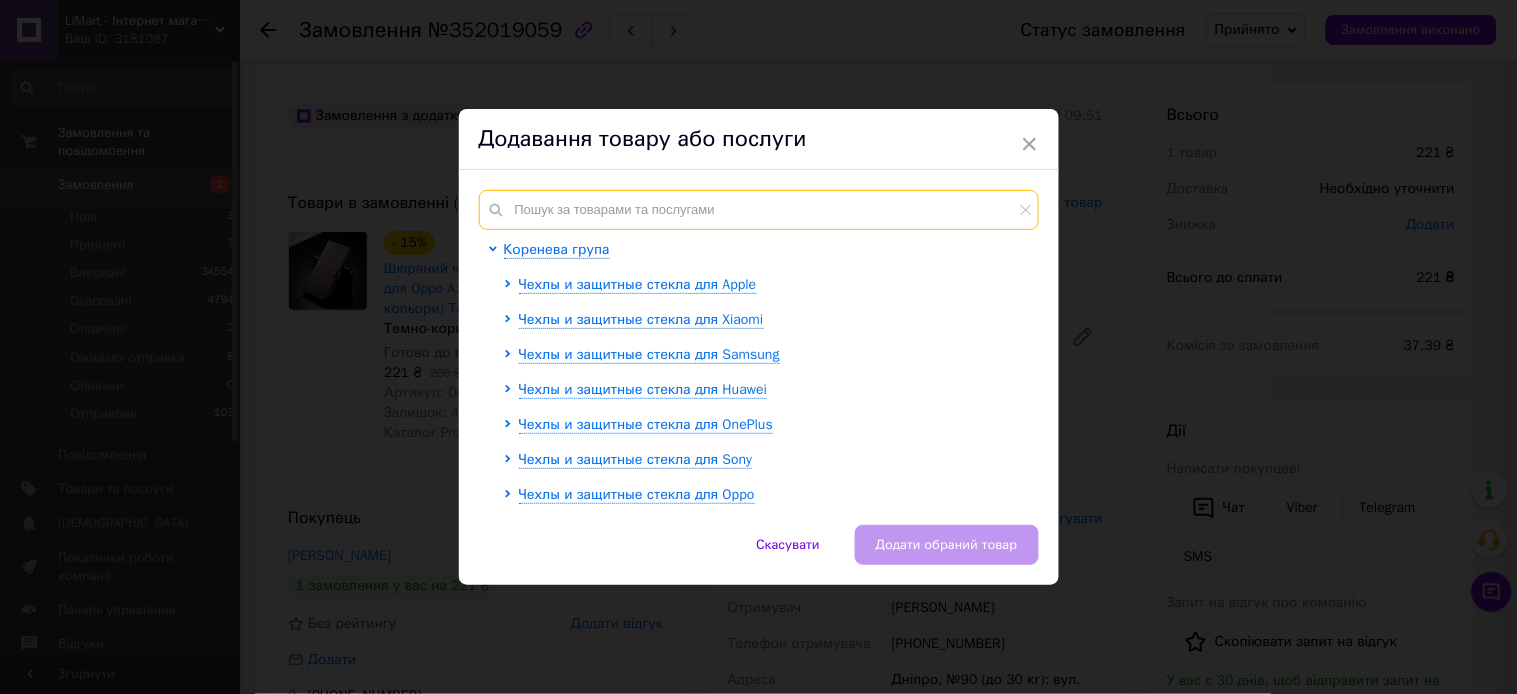 paste on "000005653" 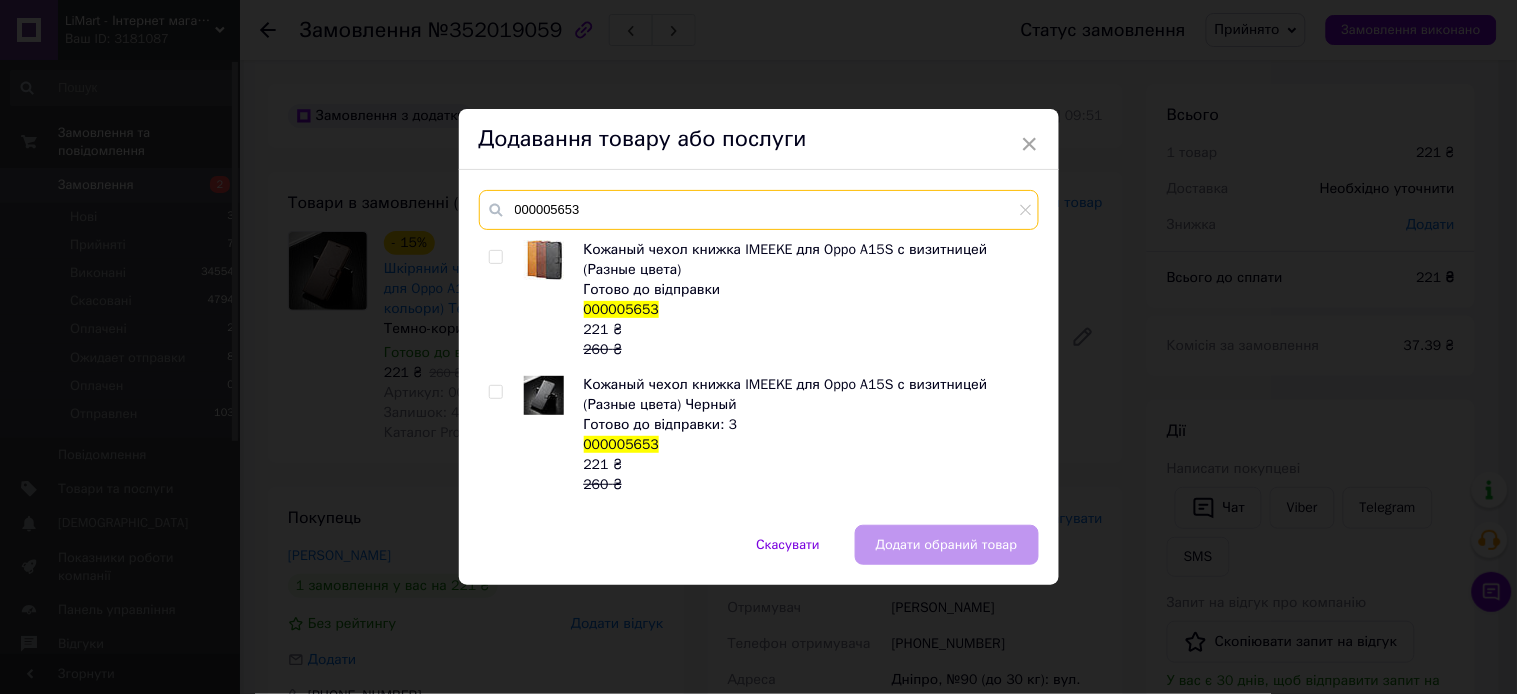 type on "000005653" 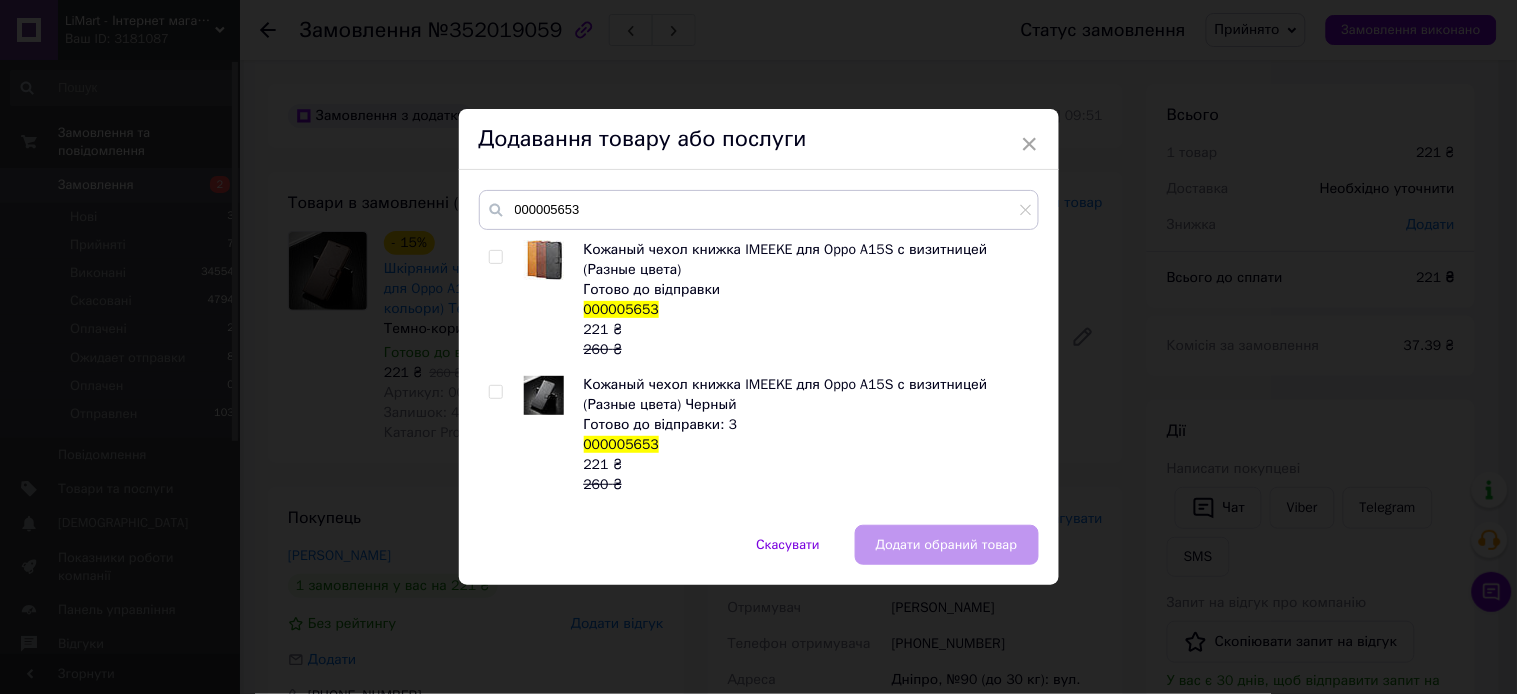 click at bounding box center [495, 257] 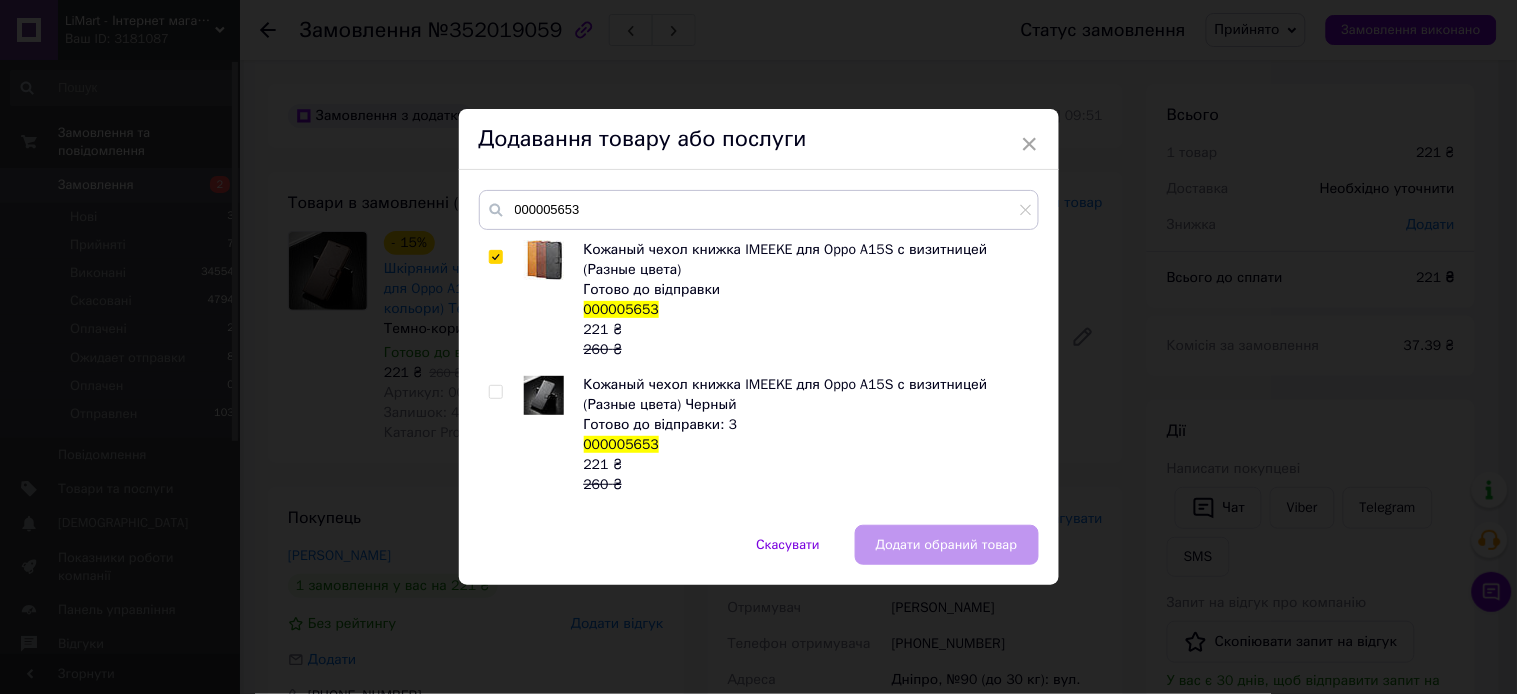 checkbox on "true" 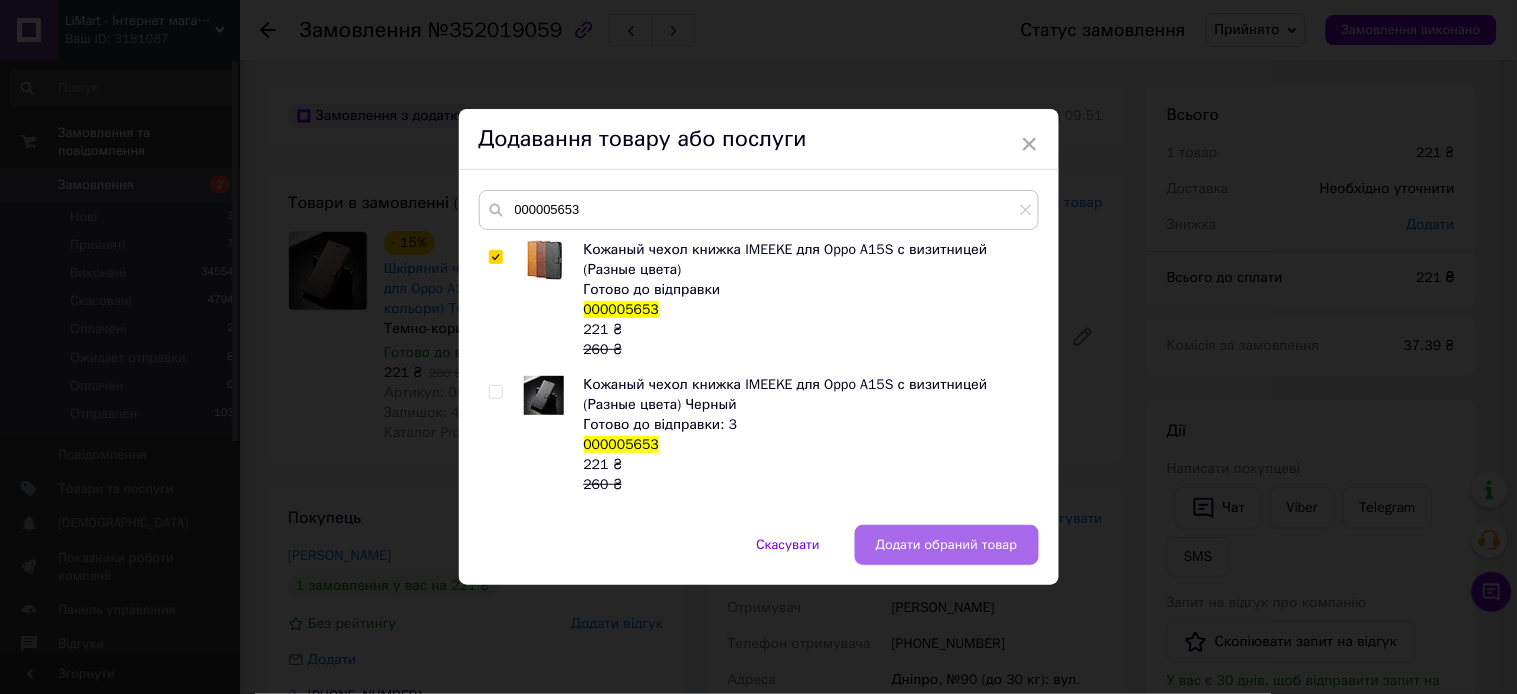 click on "Додати обраний товар" at bounding box center [947, 545] 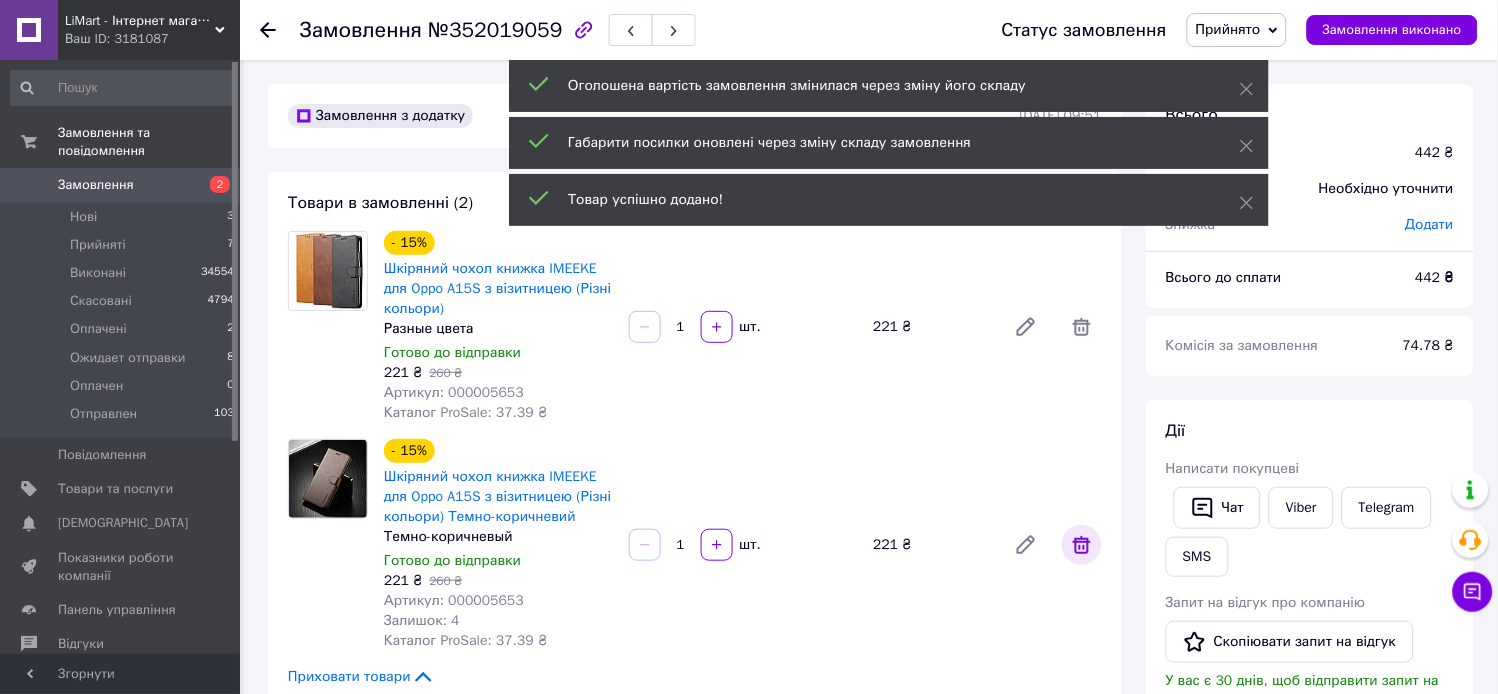 click 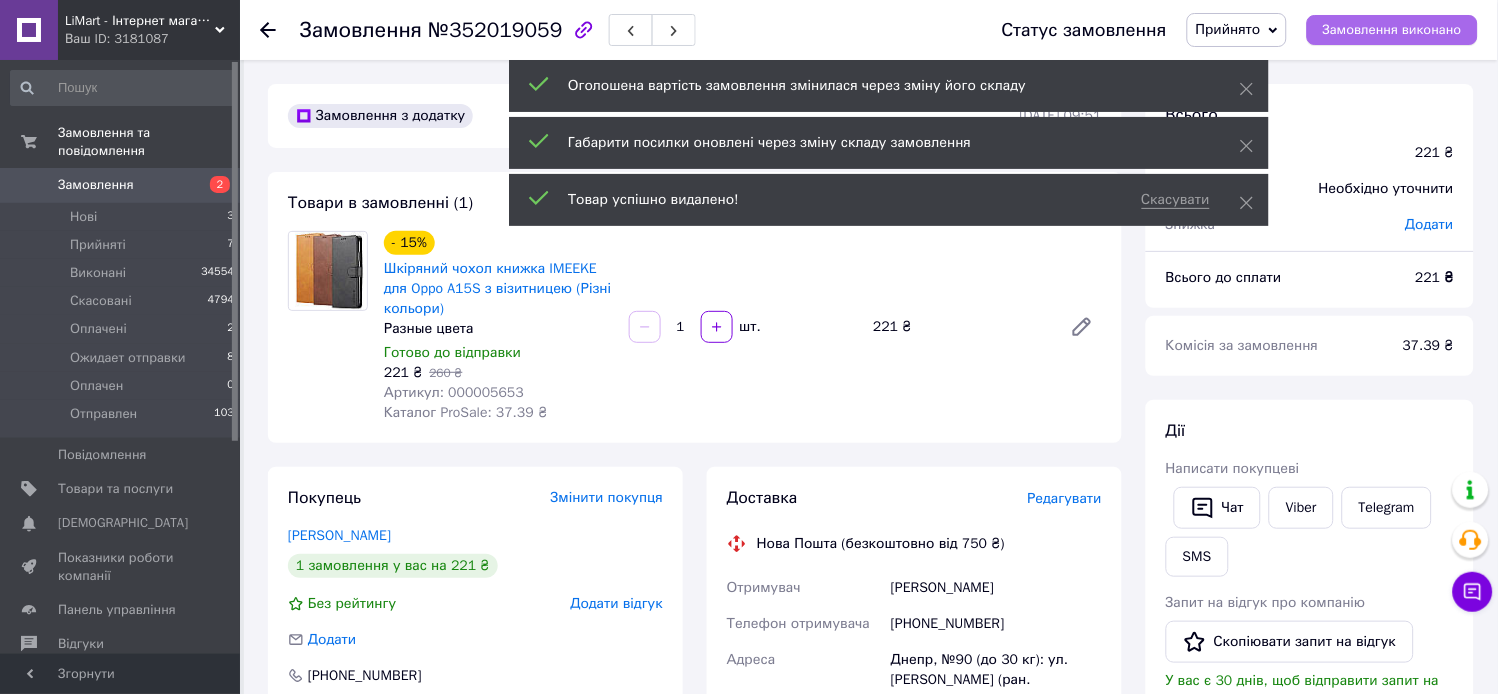 click on "Замовлення виконано" at bounding box center [1392, 30] 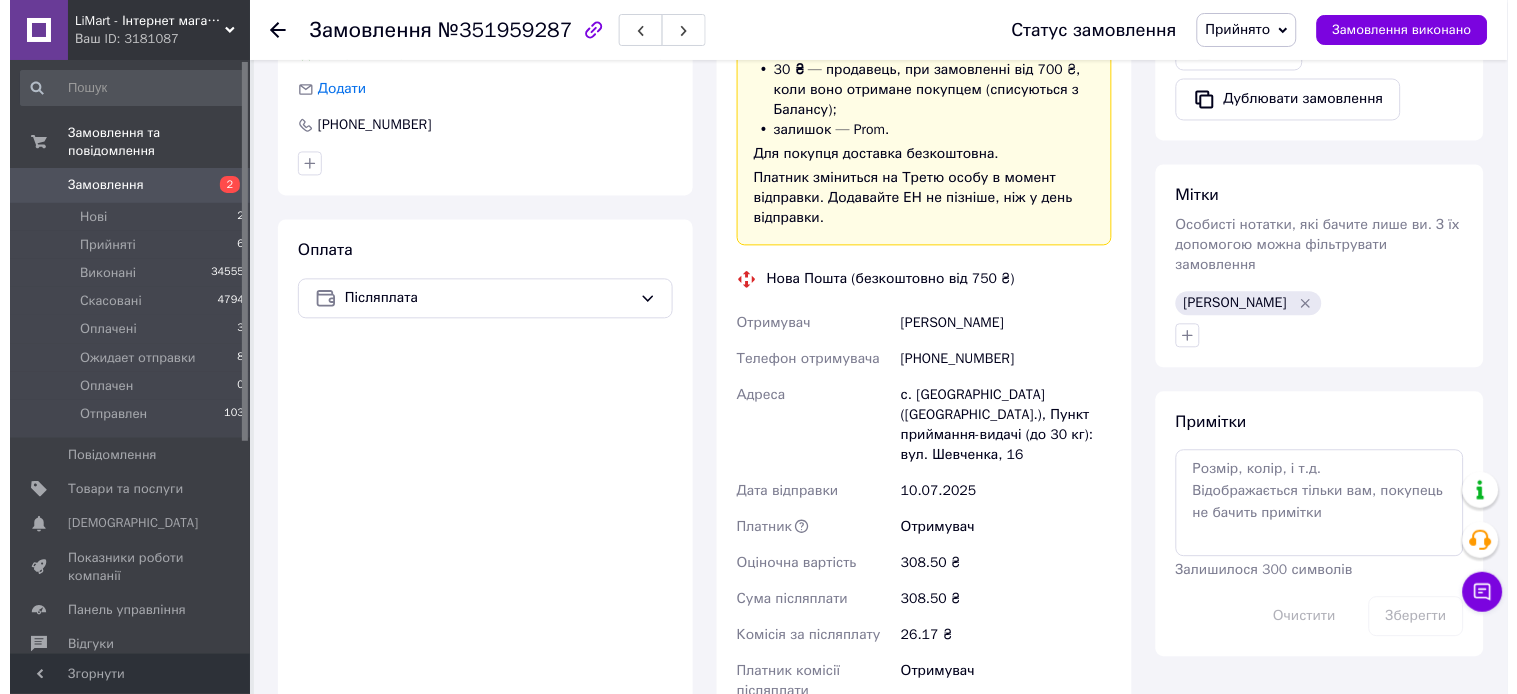scroll, scrollTop: 666, scrollLeft: 0, axis: vertical 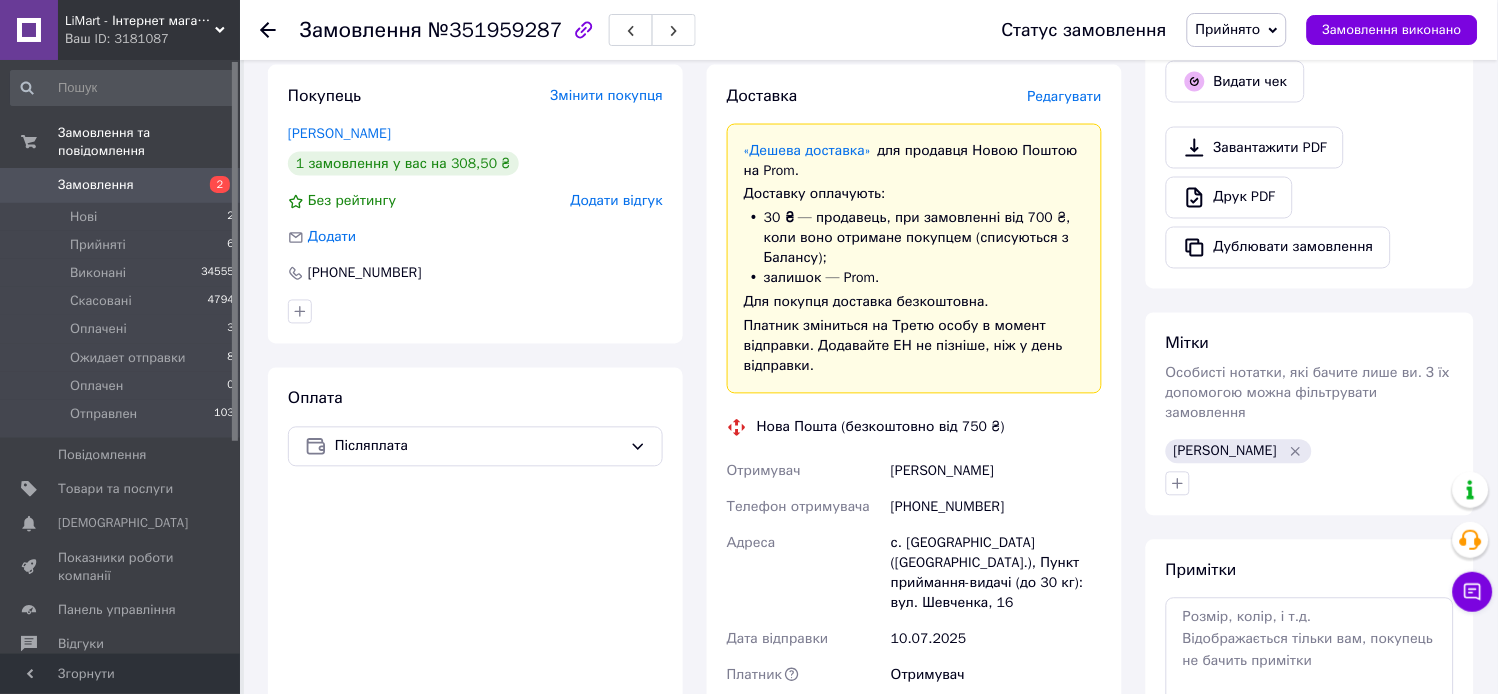 click on "Редагувати" at bounding box center [1065, 96] 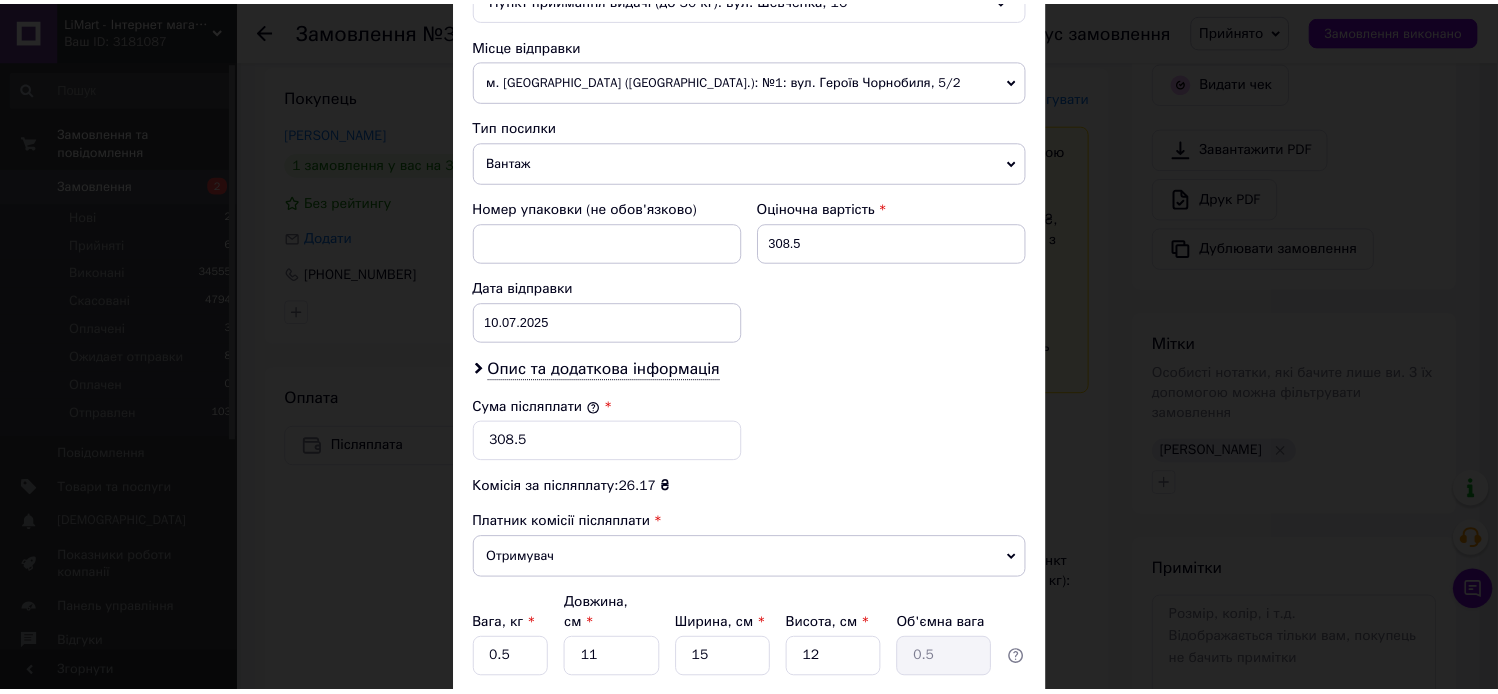 scroll, scrollTop: 834, scrollLeft: 0, axis: vertical 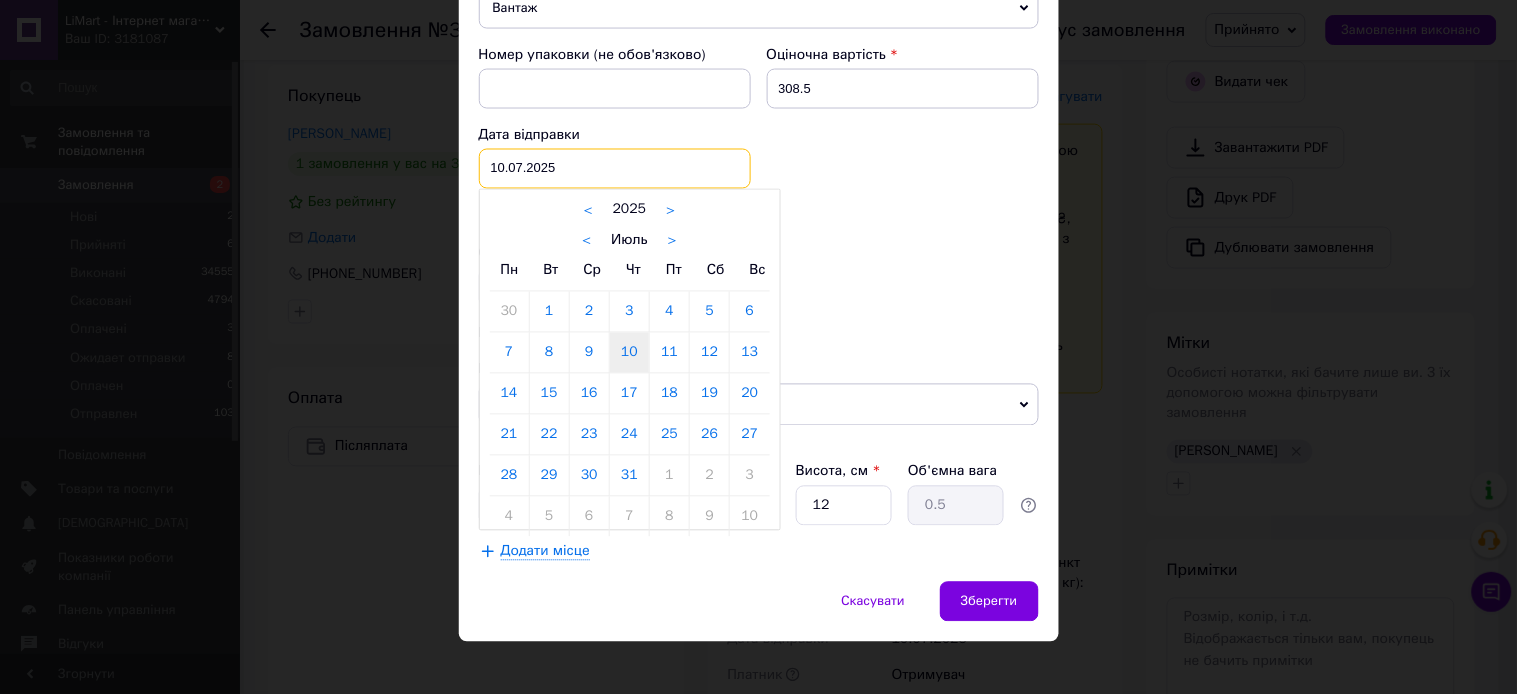 click on "10.07.2025 < 2025 > < Июль > Пн Вт Ср Чт Пт Сб Вс 30 1 2 3 4 5 6 7 8 9 10 11 12 13 14 15 16 17 18 19 20 21 22 23 24 25 26 27 28 29 30 31 1 2 3 4 5 6 7 8 9 10" at bounding box center (615, 169) 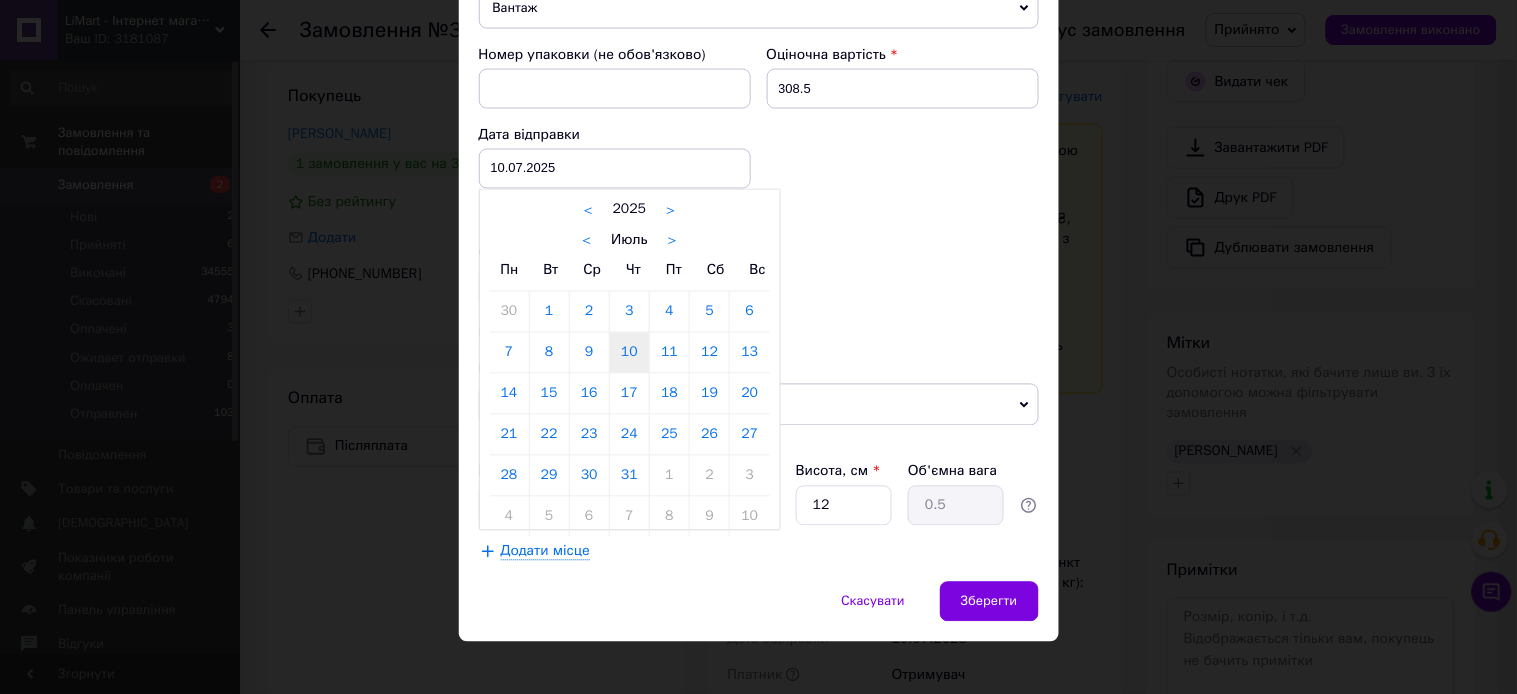 click on "11" at bounding box center (669, 353) 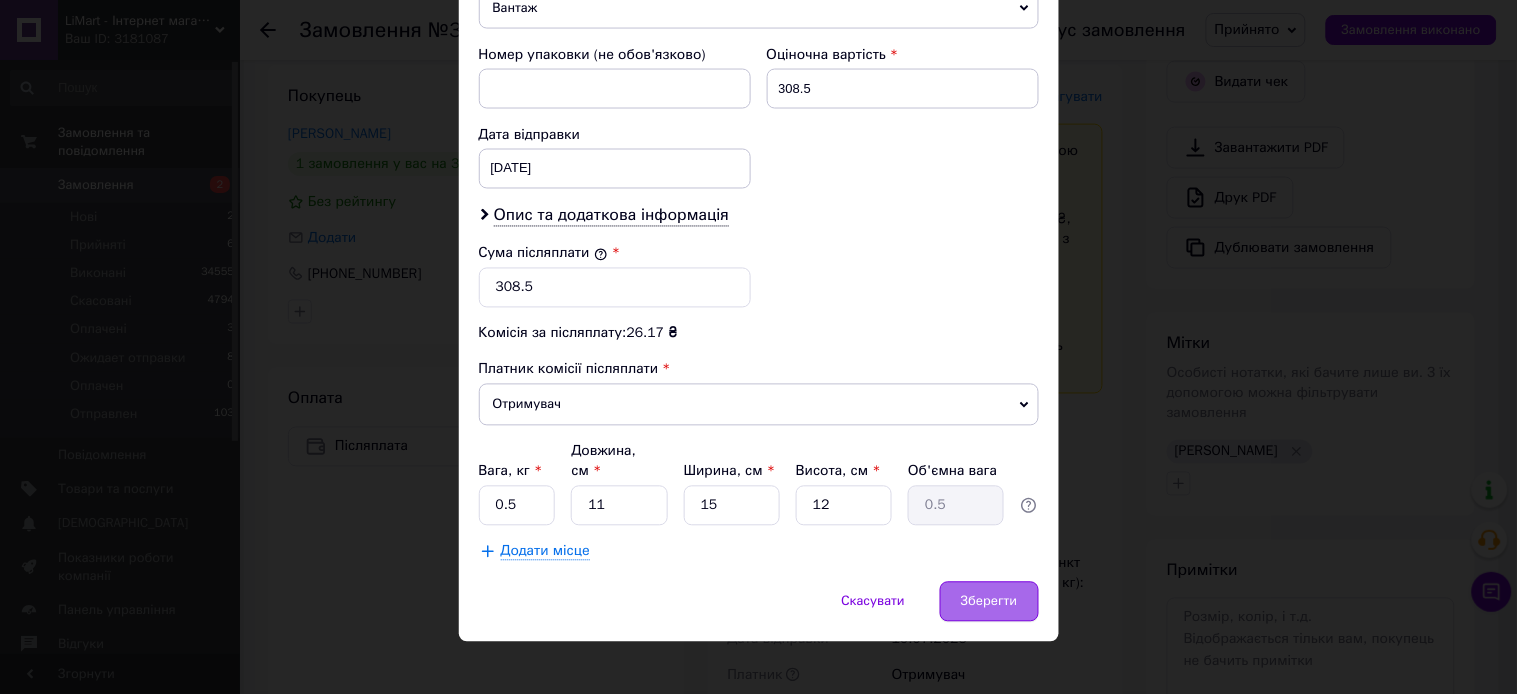 click on "Зберегти" at bounding box center [989, 602] 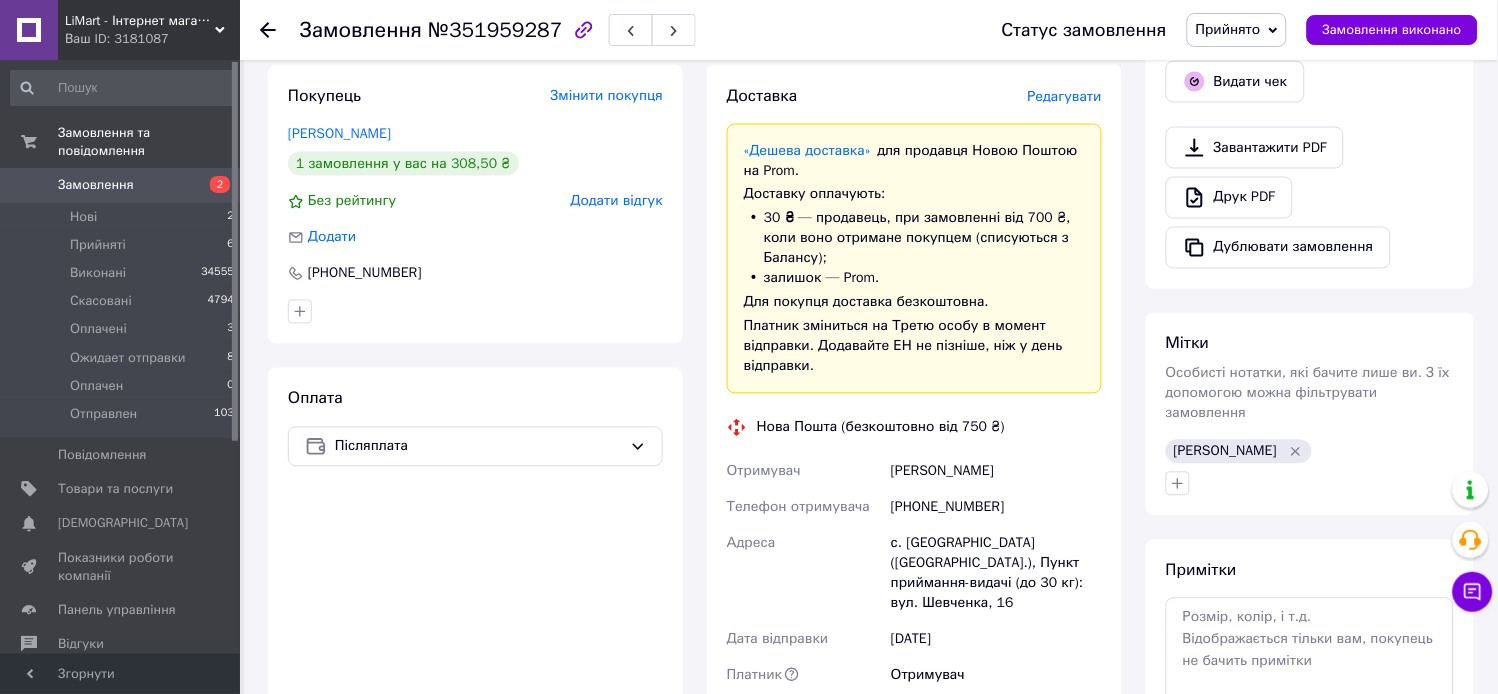 click 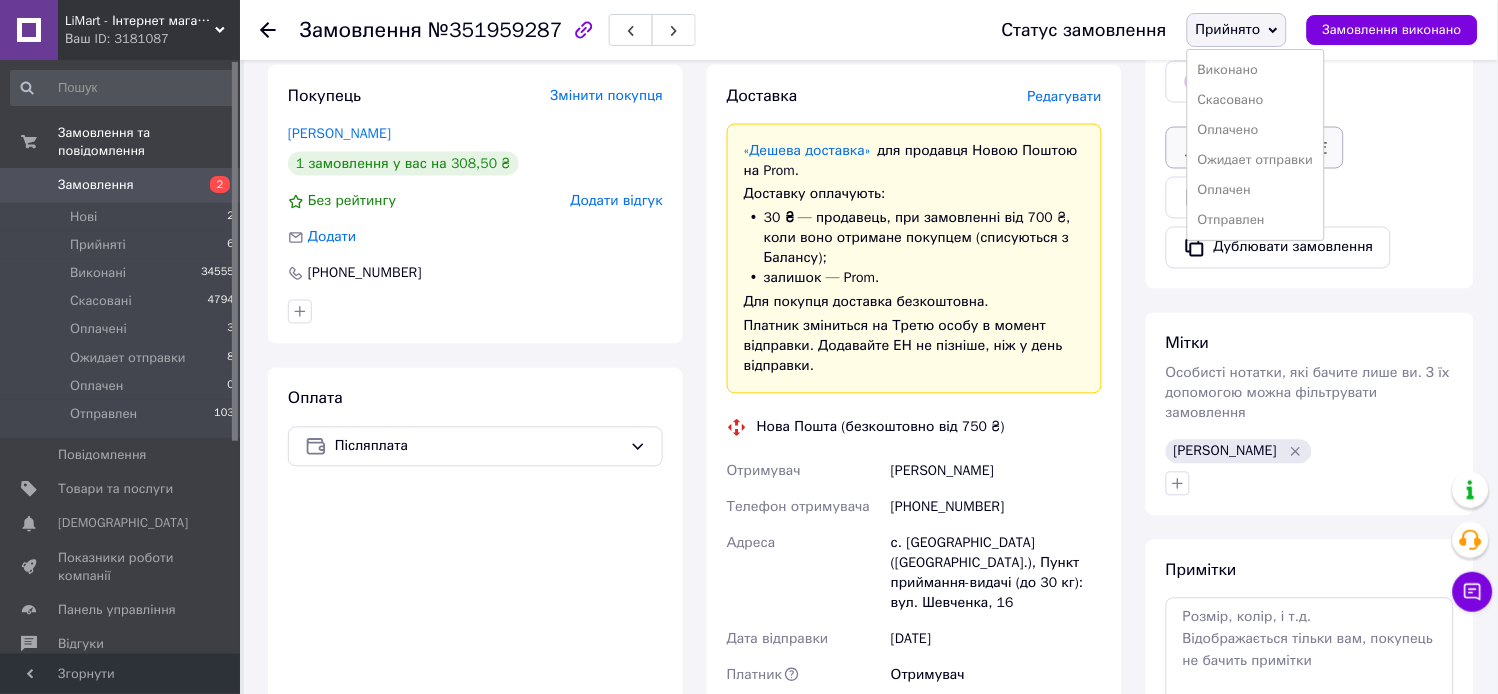 drag, startPoint x: 1298, startPoint y: 155, endPoint x: 1282, endPoint y: 161, distance: 17.088007 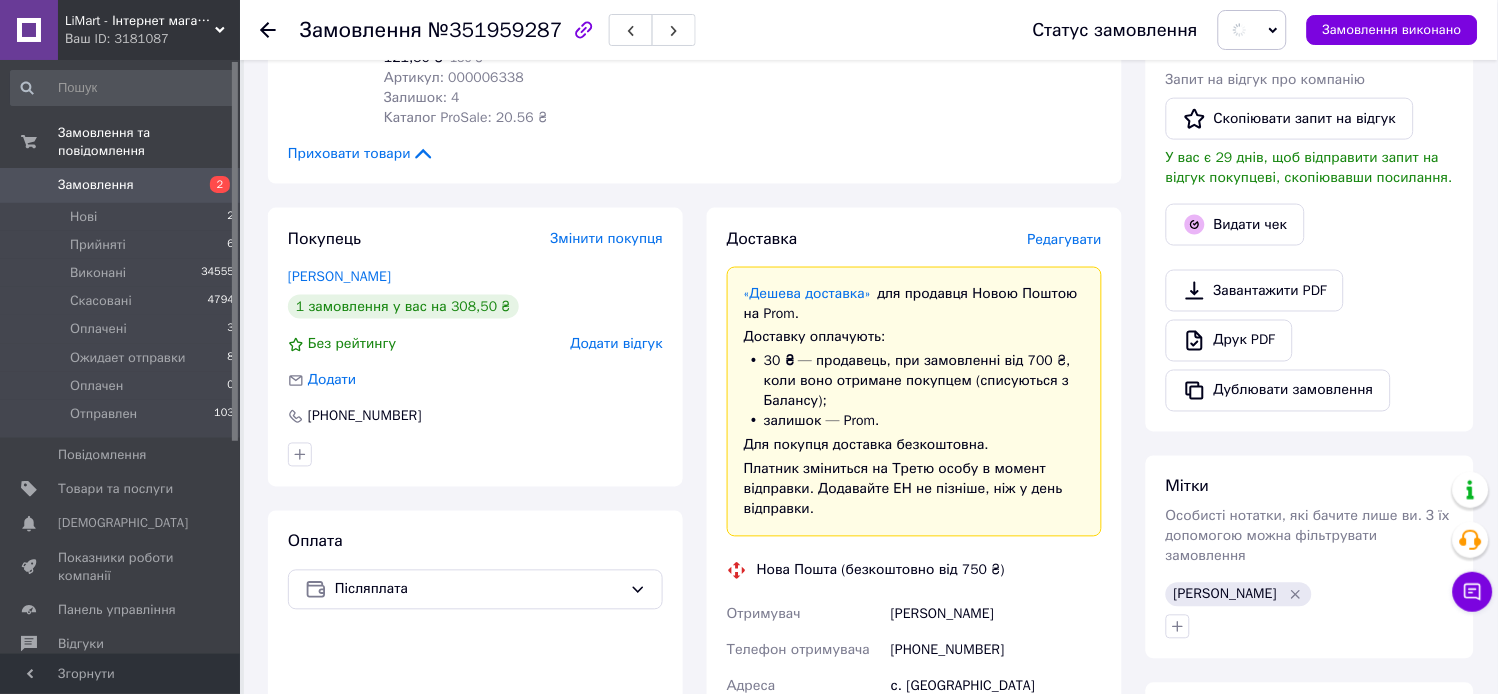 scroll, scrollTop: 0, scrollLeft: 0, axis: both 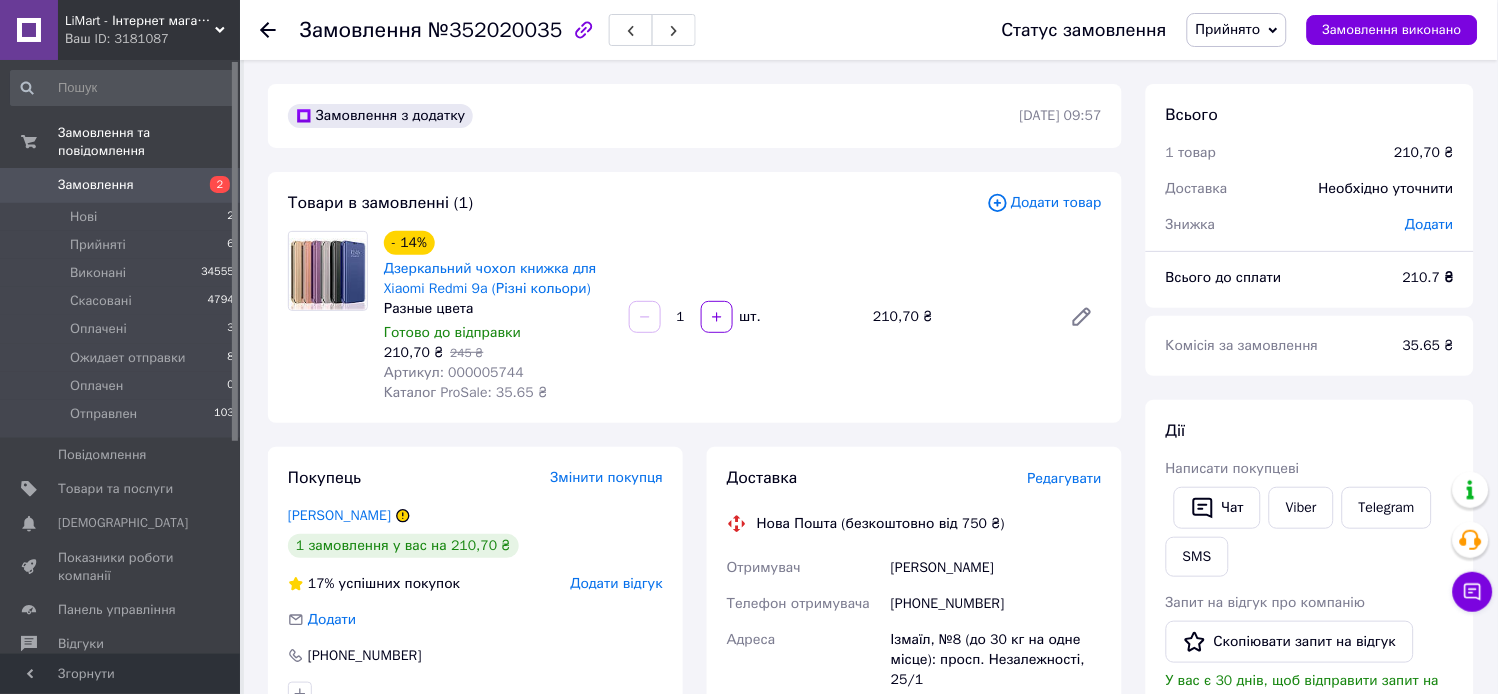 click on "Артикул: 000005744" at bounding box center (454, 372) 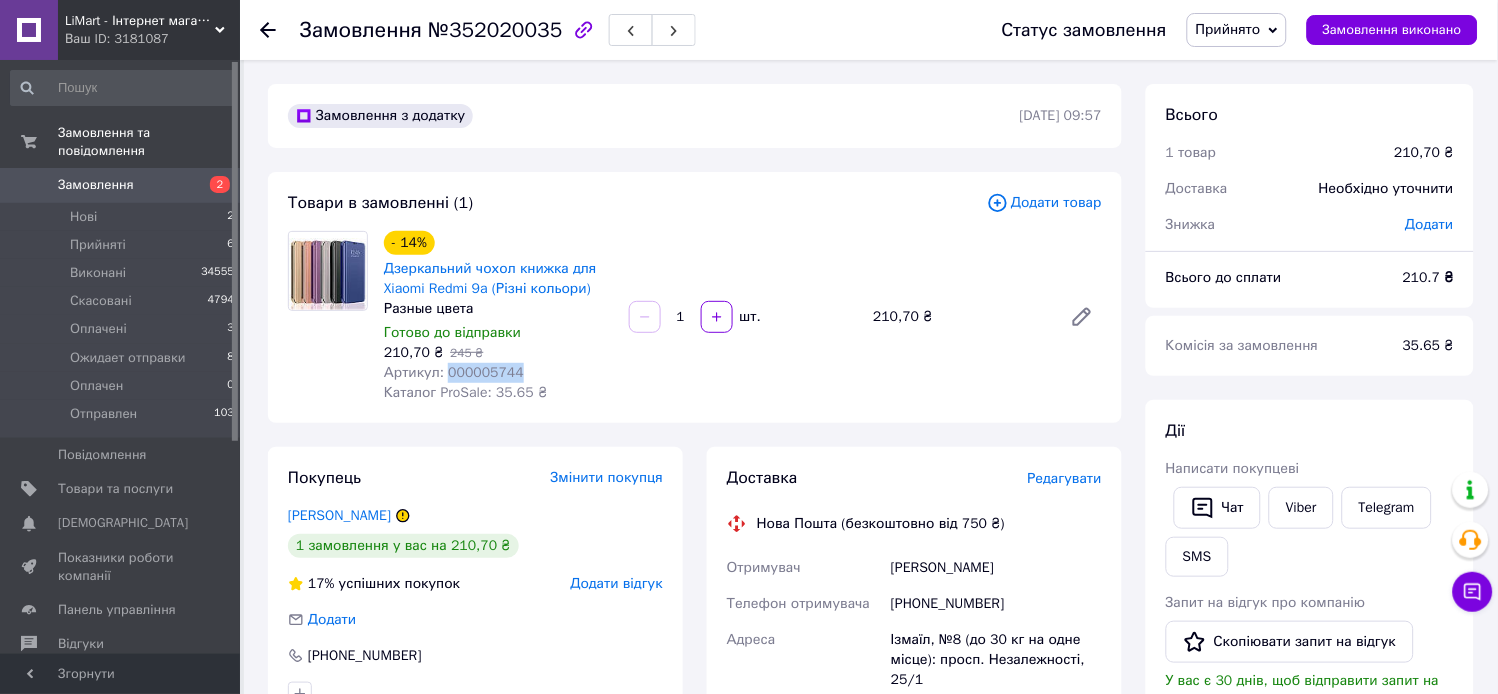 click on "Артикул: 000005744" at bounding box center (454, 372) 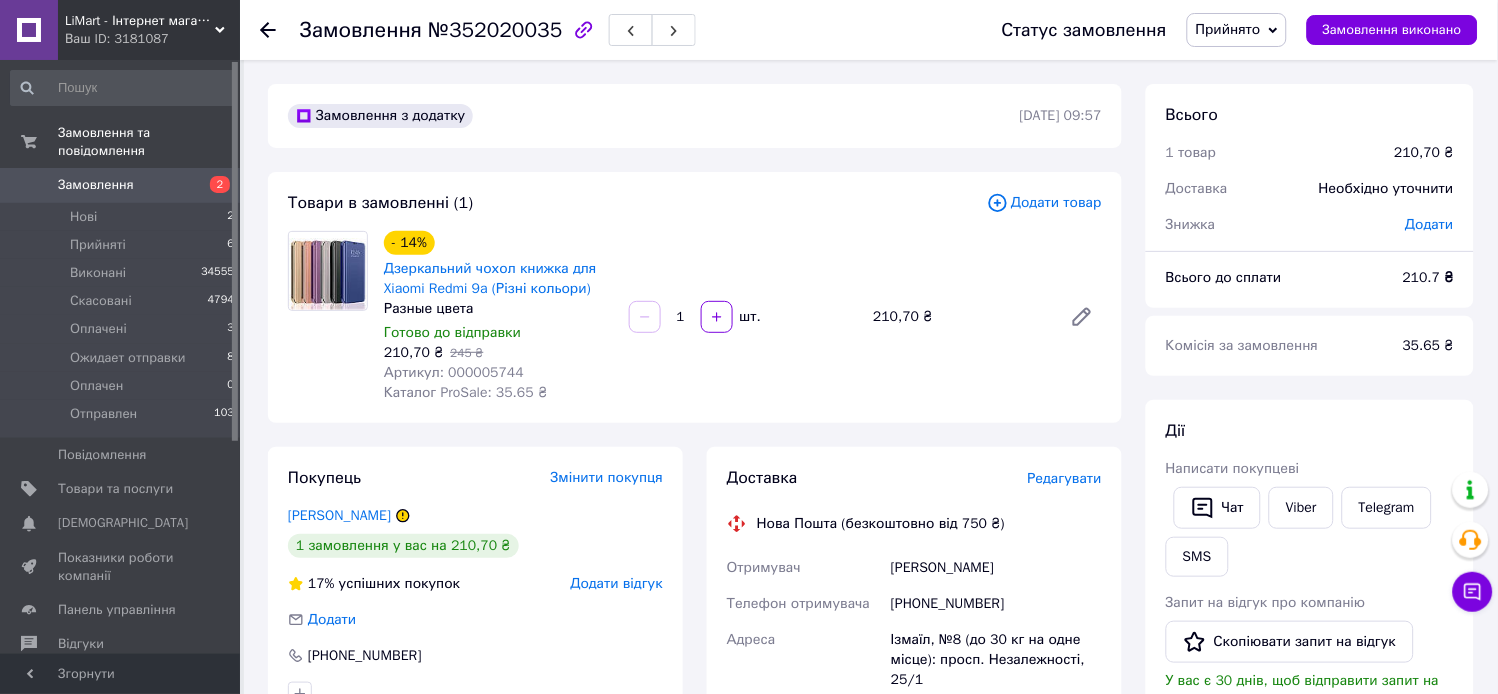 click on "Додати товар" at bounding box center (1044, 203) 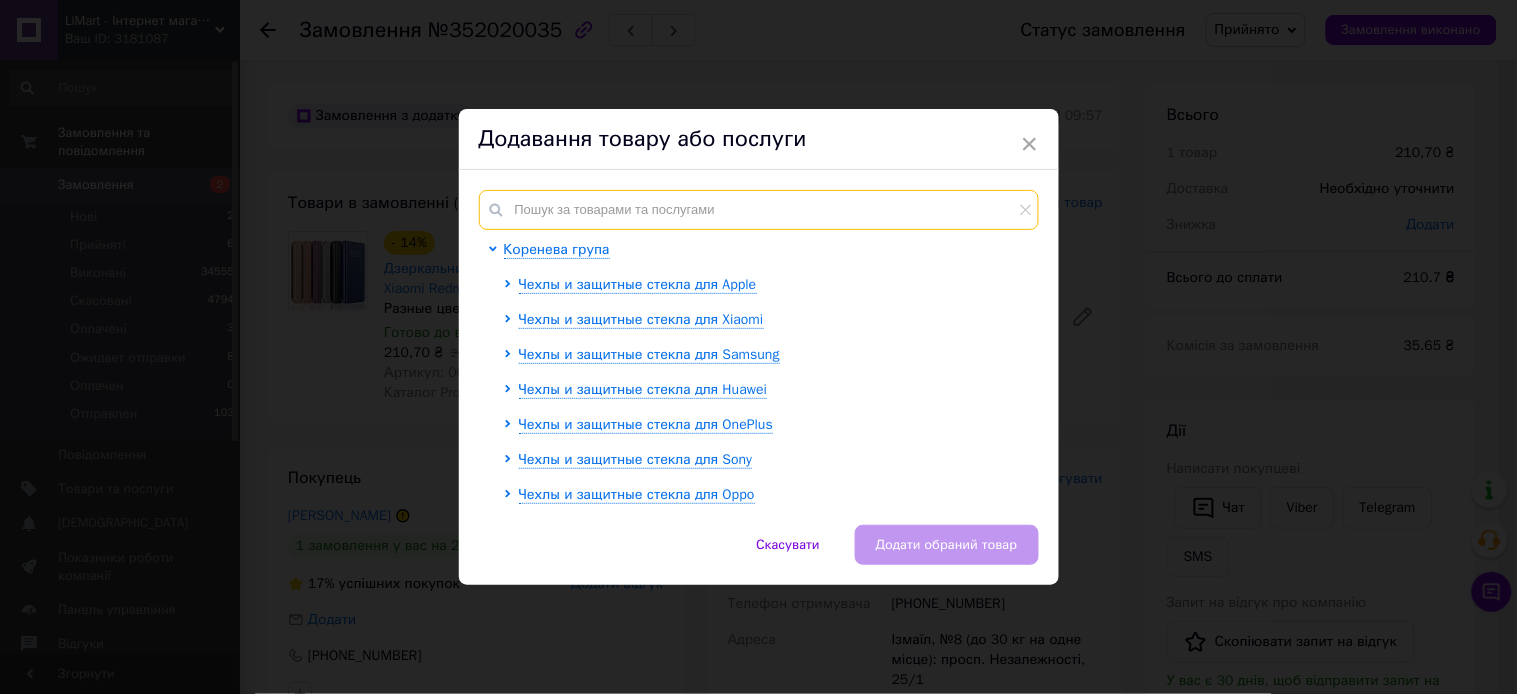 paste on "000005744" 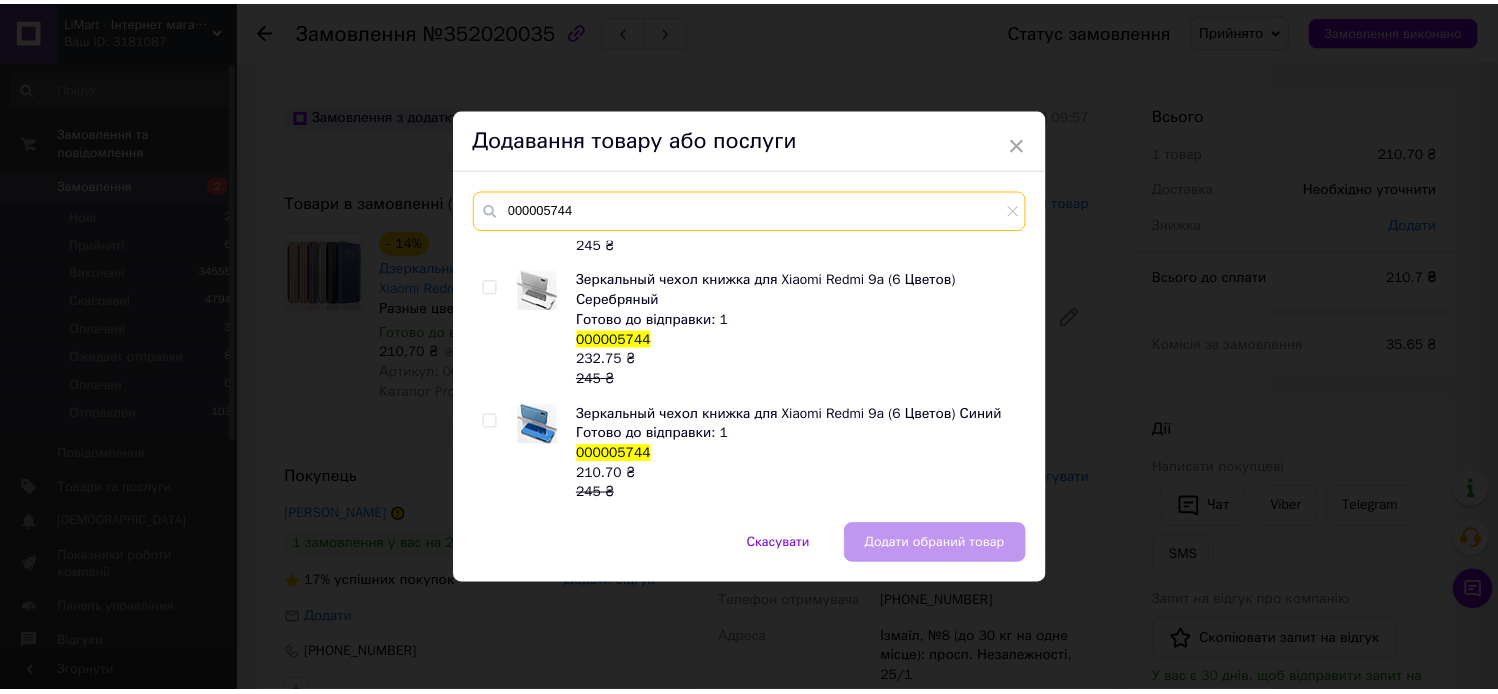 scroll, scrollTop: 0, scrollLeft: 0, axis: both 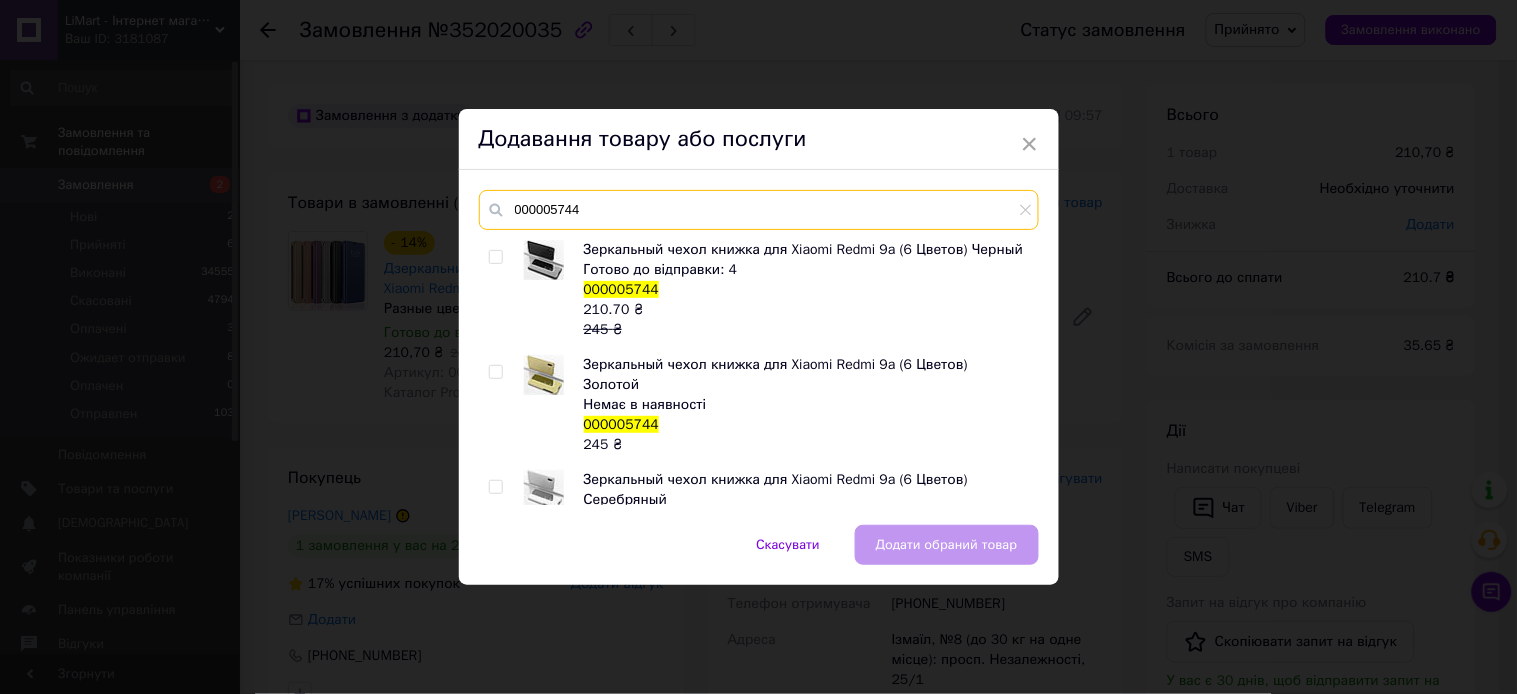 type on "000005744" 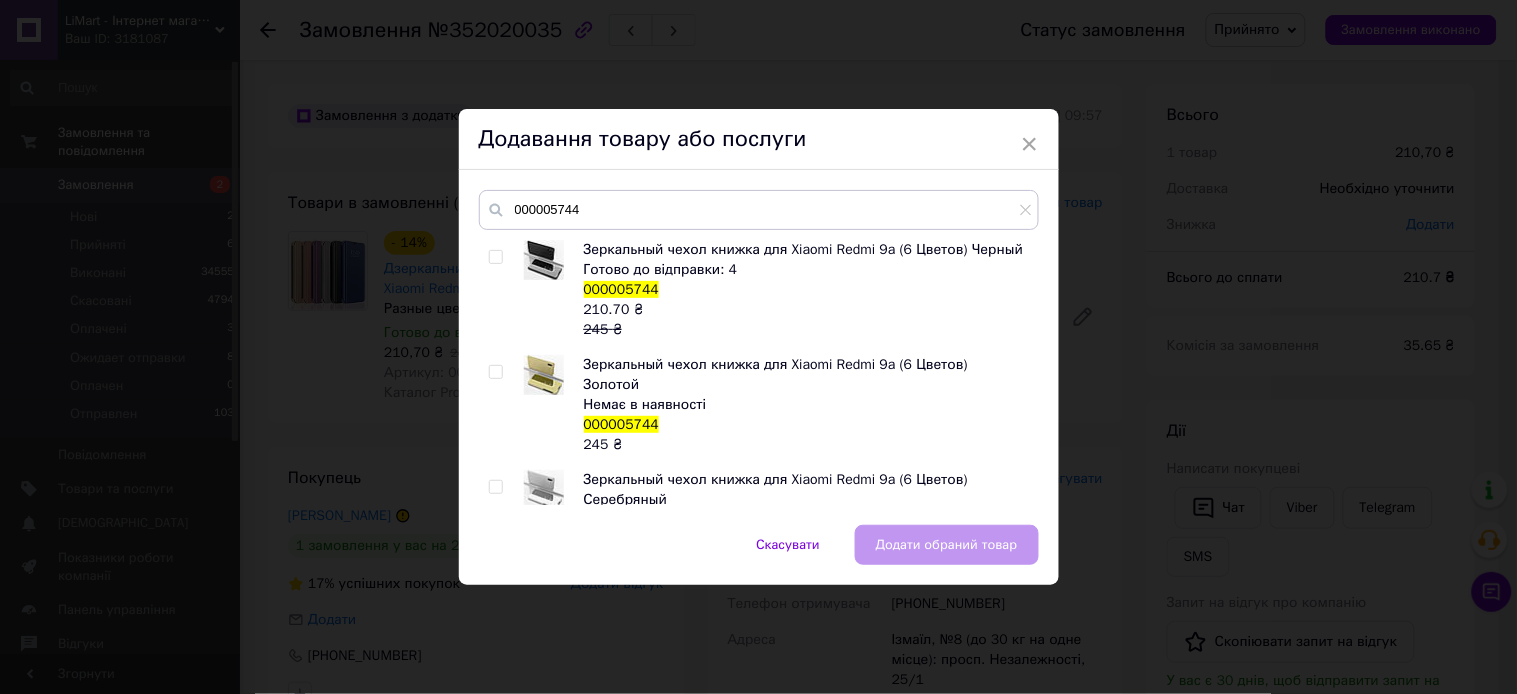 click on "× Додавання товару або послуги 000005744 Зеркальный чехол книжка для Xiaomi Redmi 9a (6 Цветов) Черный Готово до відправки: 4 000005744 210.70   ₴ 245   ₴ Зеркальный чехол книжка для Xiaomi Redmi 9a (6 Цветов) Золотой Немає в наявності 000005744 245   ₴ Зеркальный чехол книжка для Xiaomi Redmi 9a (6 Цветов) Серебряный Готово до відправки: 1 000005744 232.75   ₴ 245   ₴ Зеркальный чехол книжка для Xiaomi Redmi 9a (6 Цветов) Синий Готово до відправки: 1 000005744 210.70   ₴ 245   ₴ Зеркальный чехол книжка для Xiaomi Redmi 9a (6 Цветов) Фиолетовый Готово до відправки: 2 000005744 210.70   ₴ 245   ₴ Зеркальный чехол книжка для Xiaomi Redmi 9a (6 Цветов) Розовый 210.70" at bounding box center (758, 347) 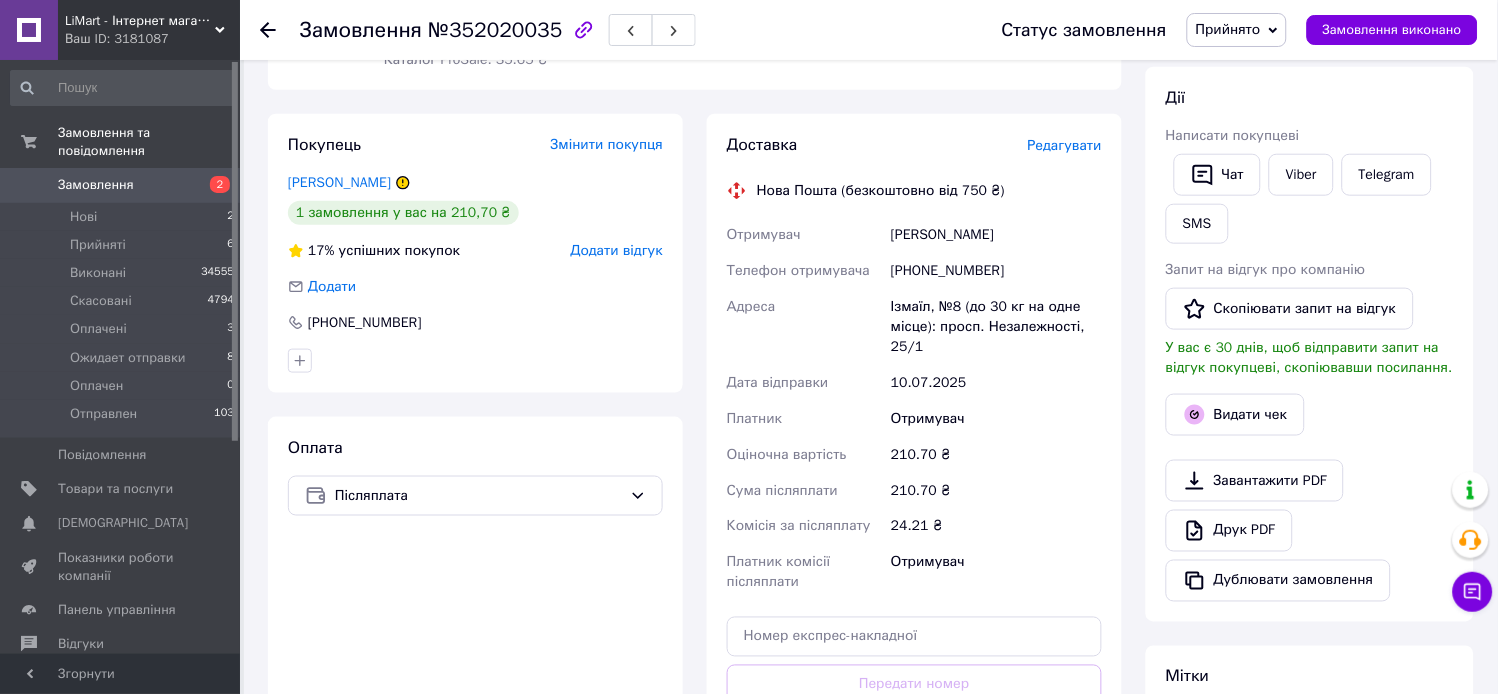 scroll, scrollTop: 555, scrollLeft: 0, axis: vertical 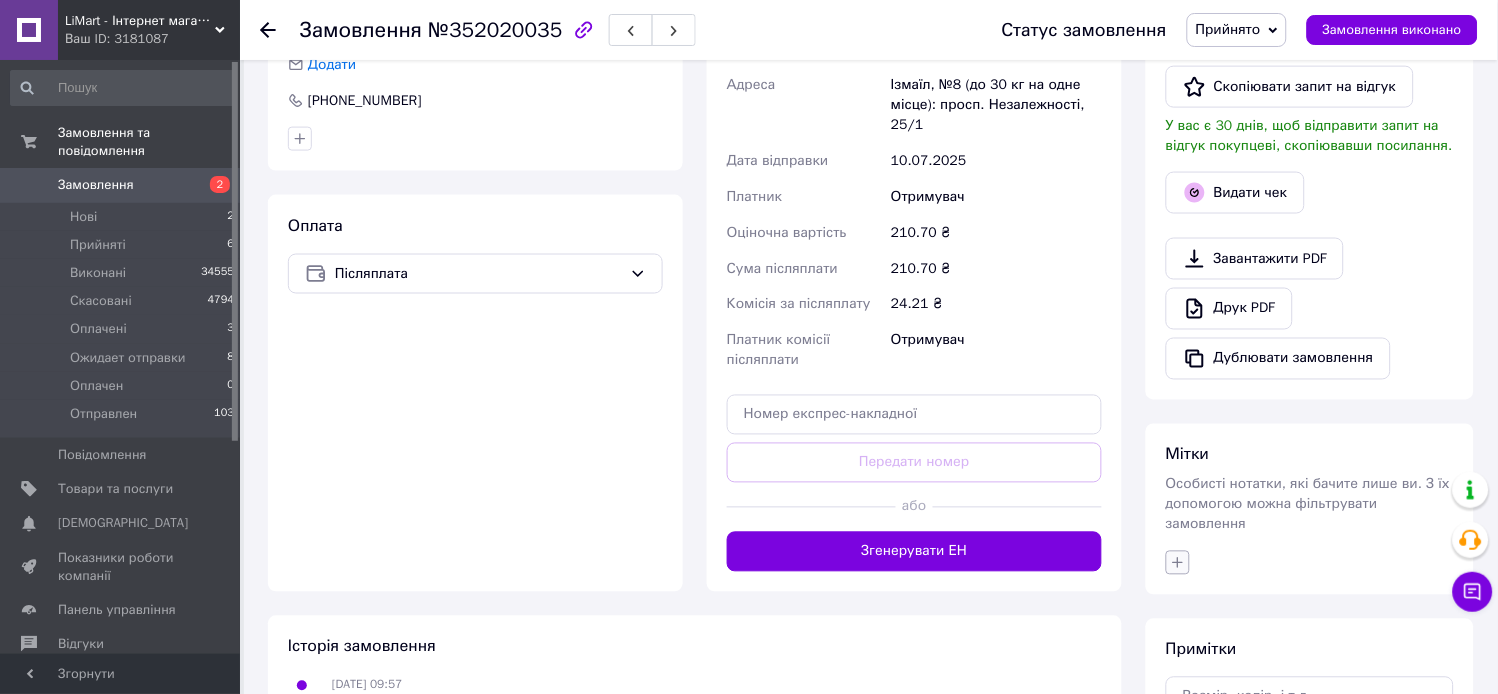 click at bounding box center (1178, 563) 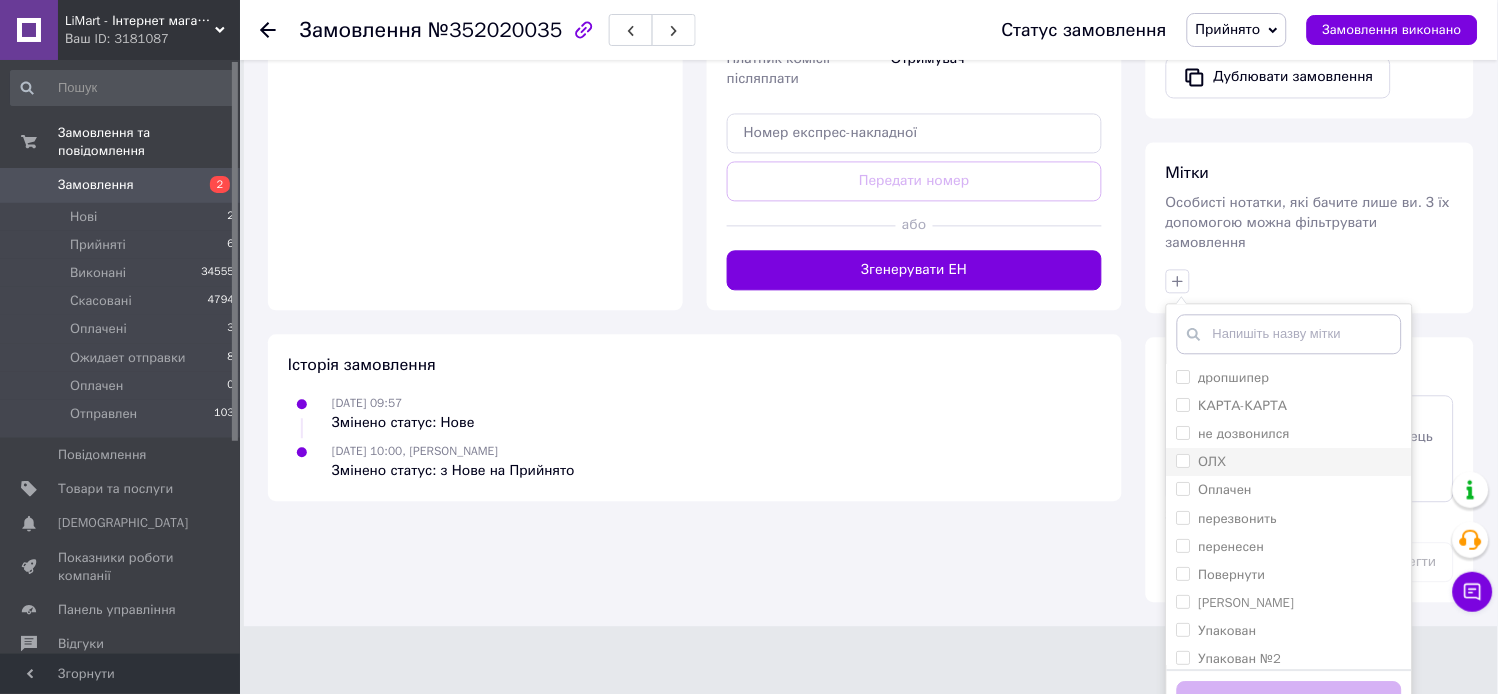 scroll, scrollTop: 853, scrollLeft: 0, axis: vertical 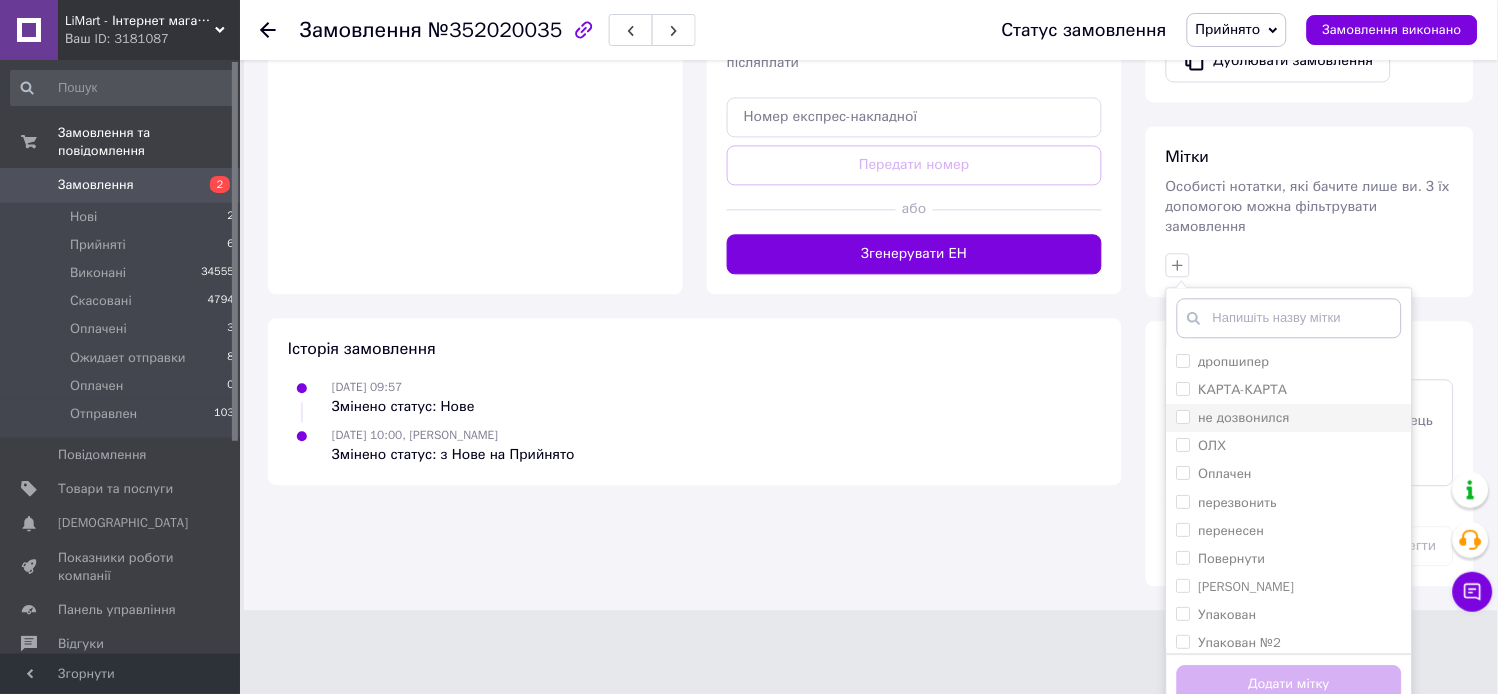 click on "не дозвонился" at bounding box center [1245, 417] 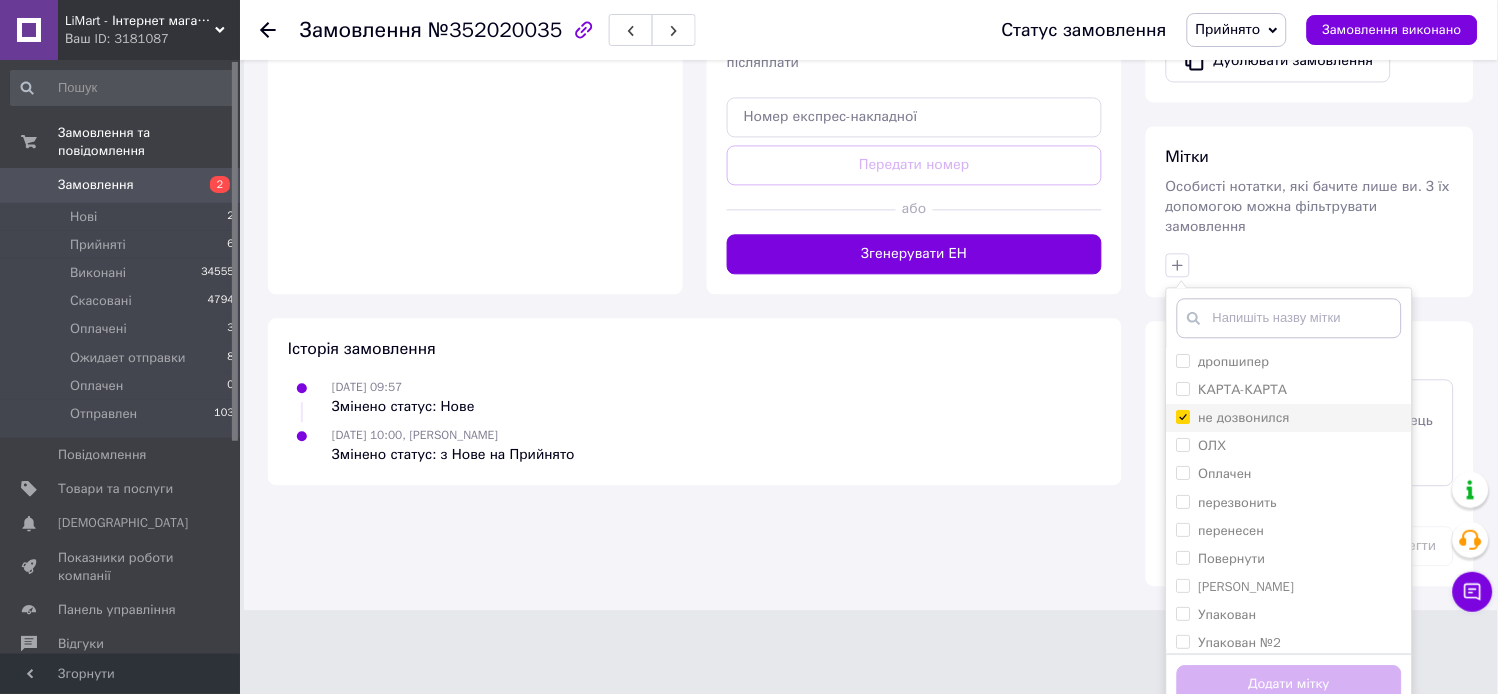 checkbox on "true" 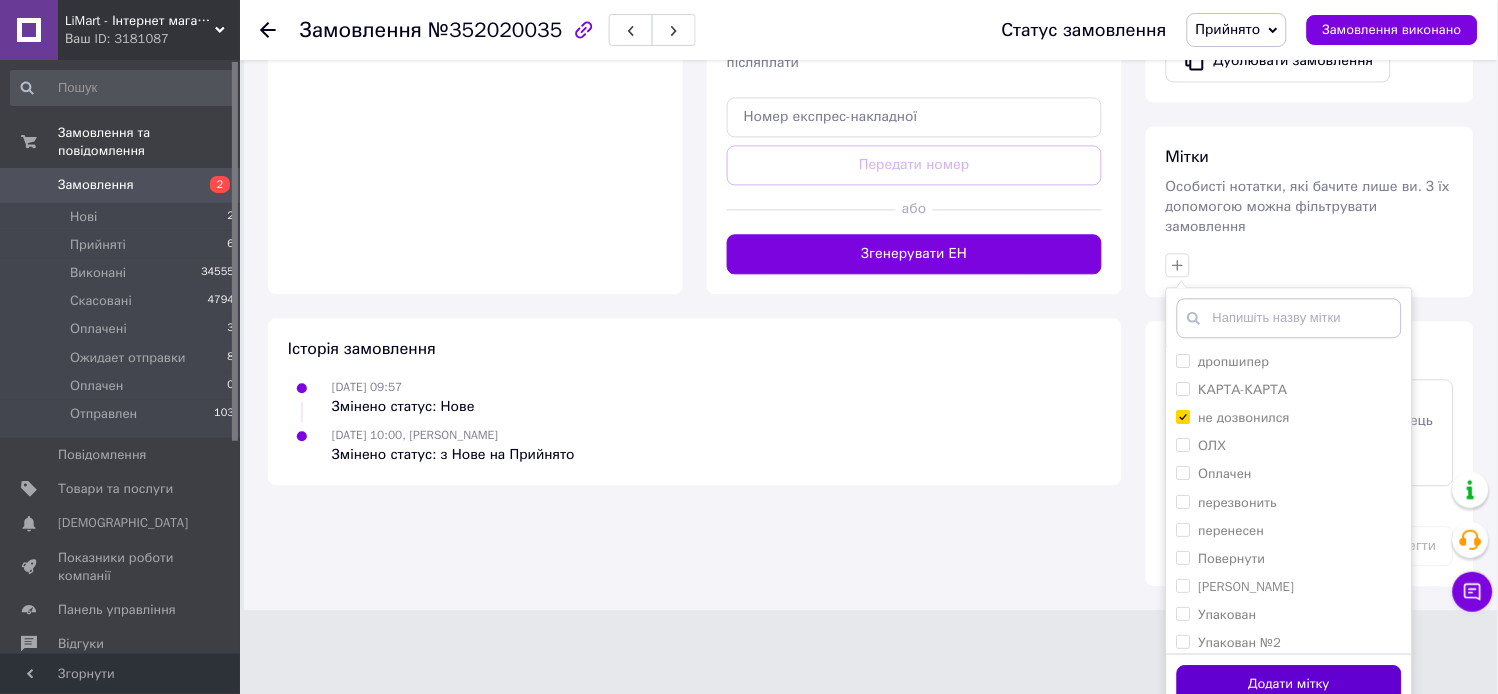 click on "Додати мітку" at bounding box center [1289, 684] 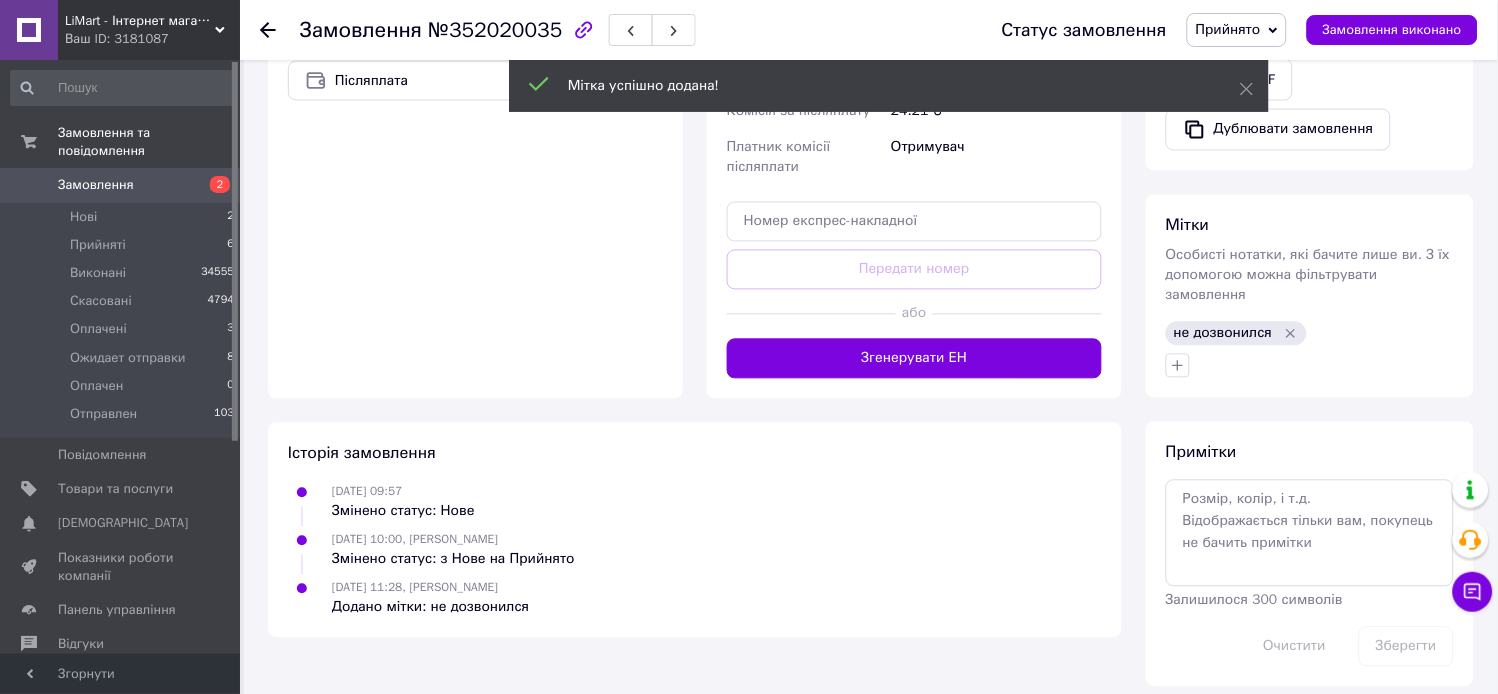 scroll, scrollTop: 745, scrollLeft: 0, axis: vertical 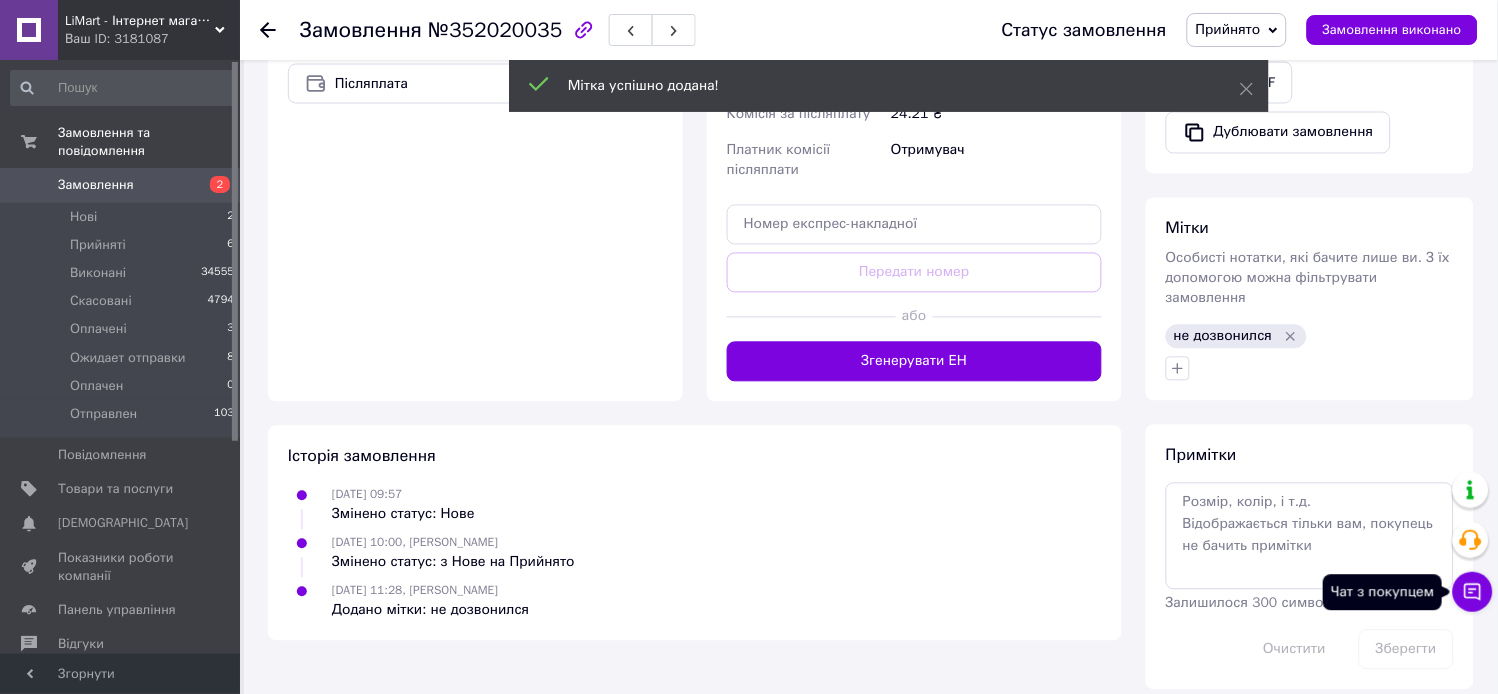 click 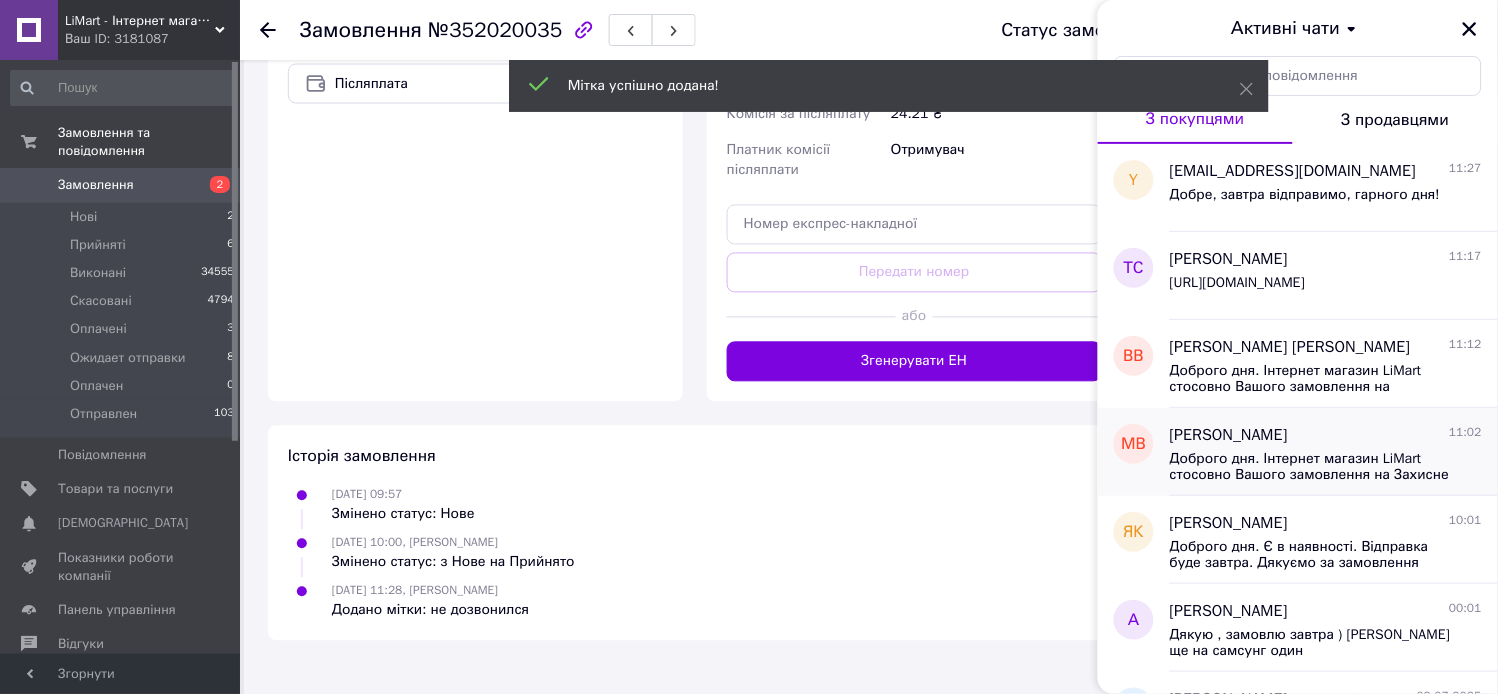 scroll, scrollTop: 78, scrollLeft: 0, axis: vertical 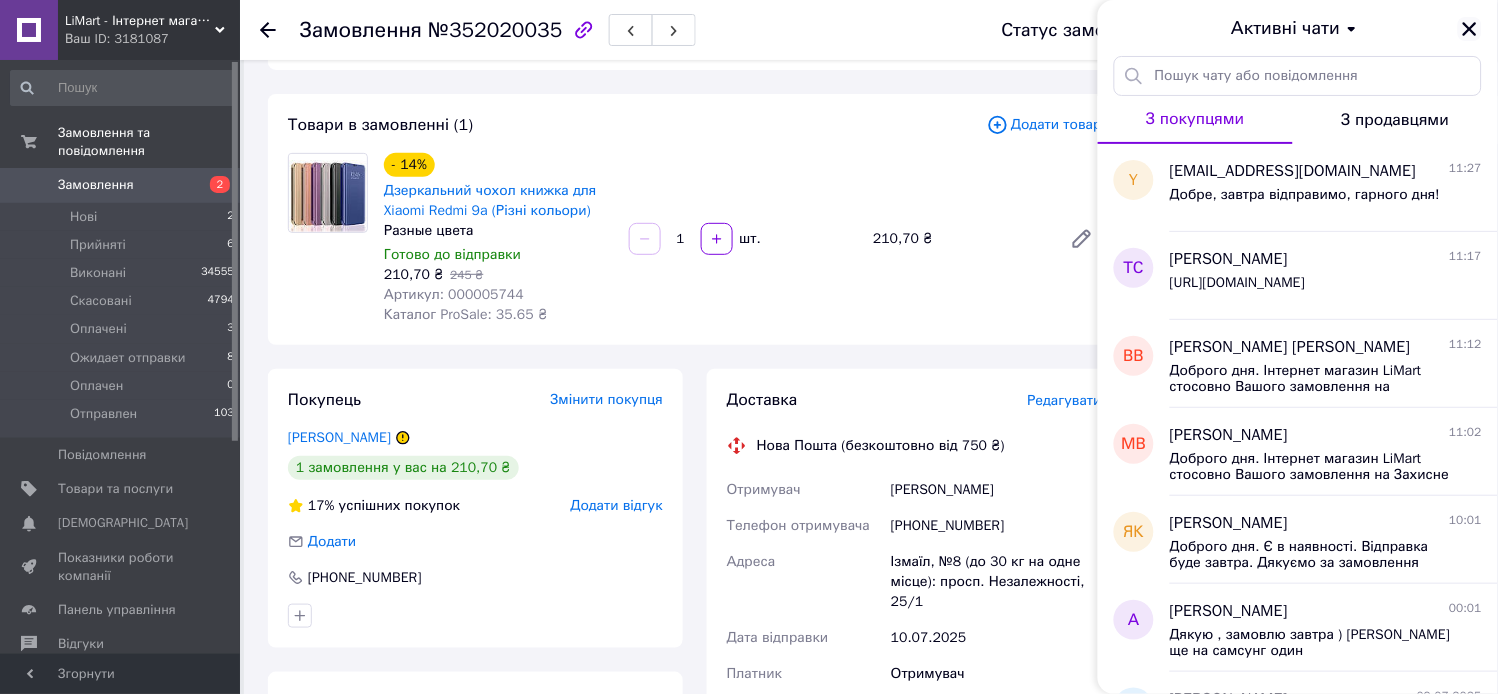 click 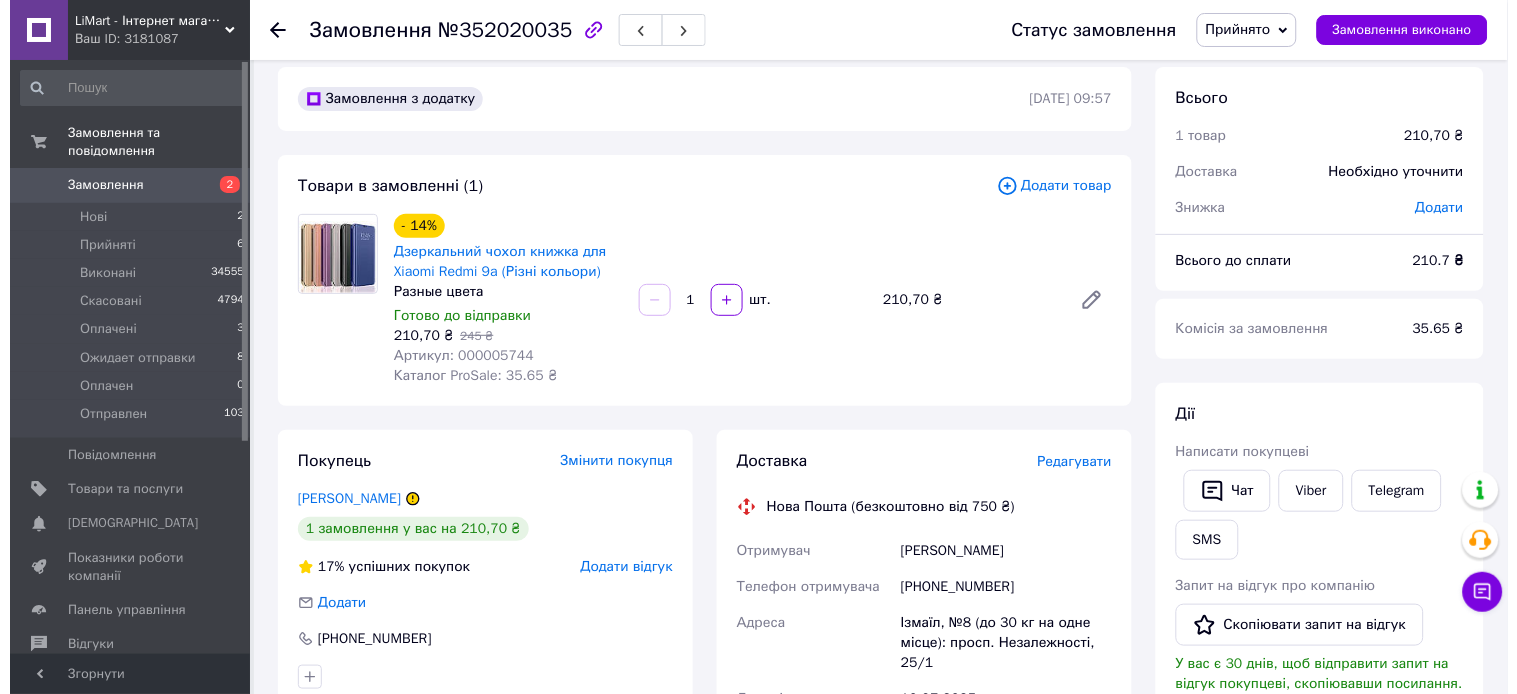 scroll, scrollTop: 0, scrollLeft: 0, axis: both 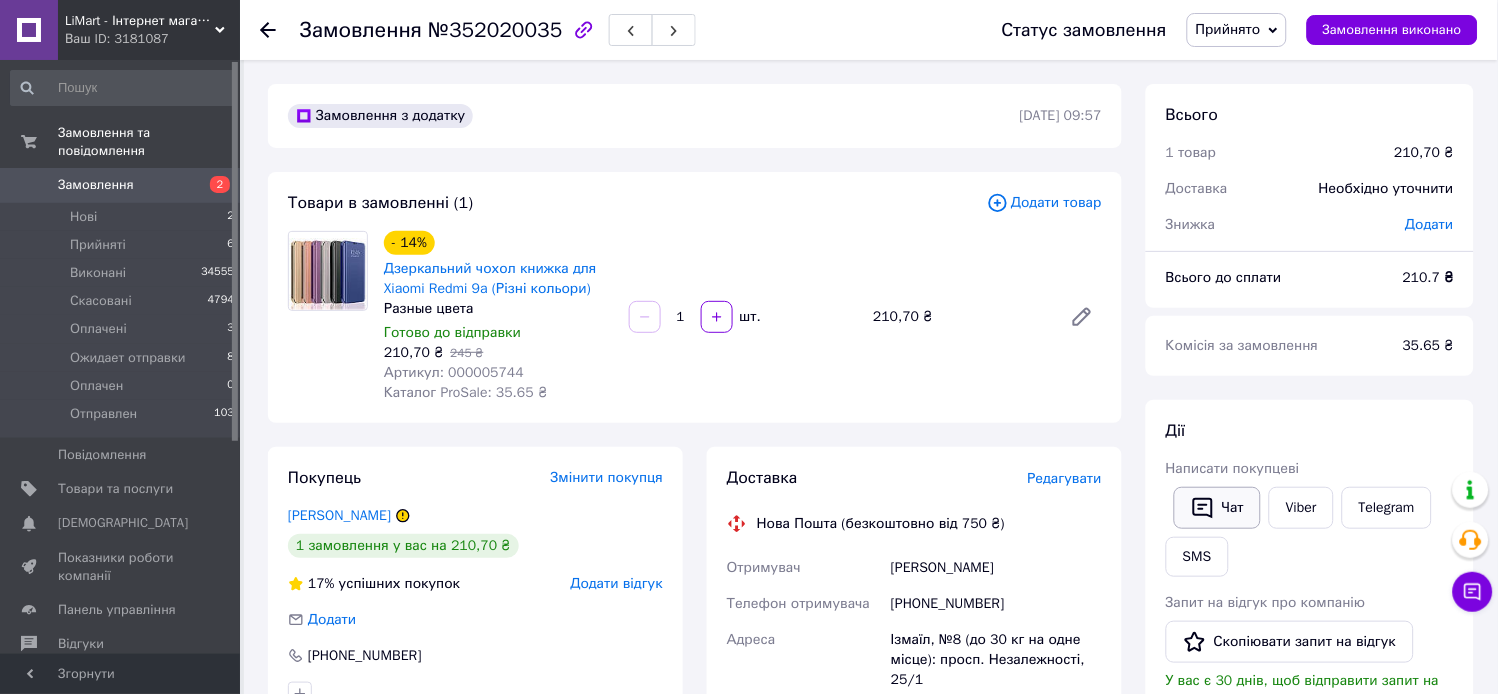 click on "Чат" at bounding box center [1217, 508] 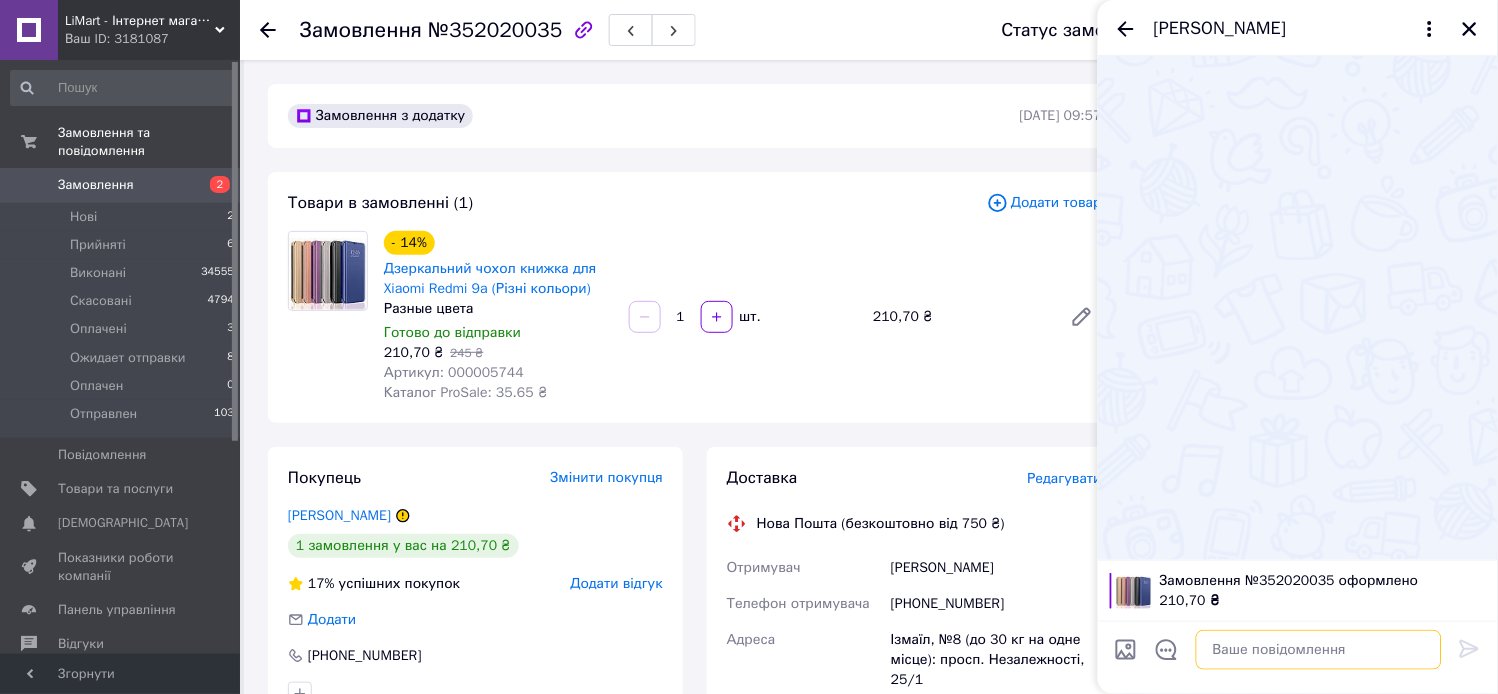 click at bounding box center [1319, 650] 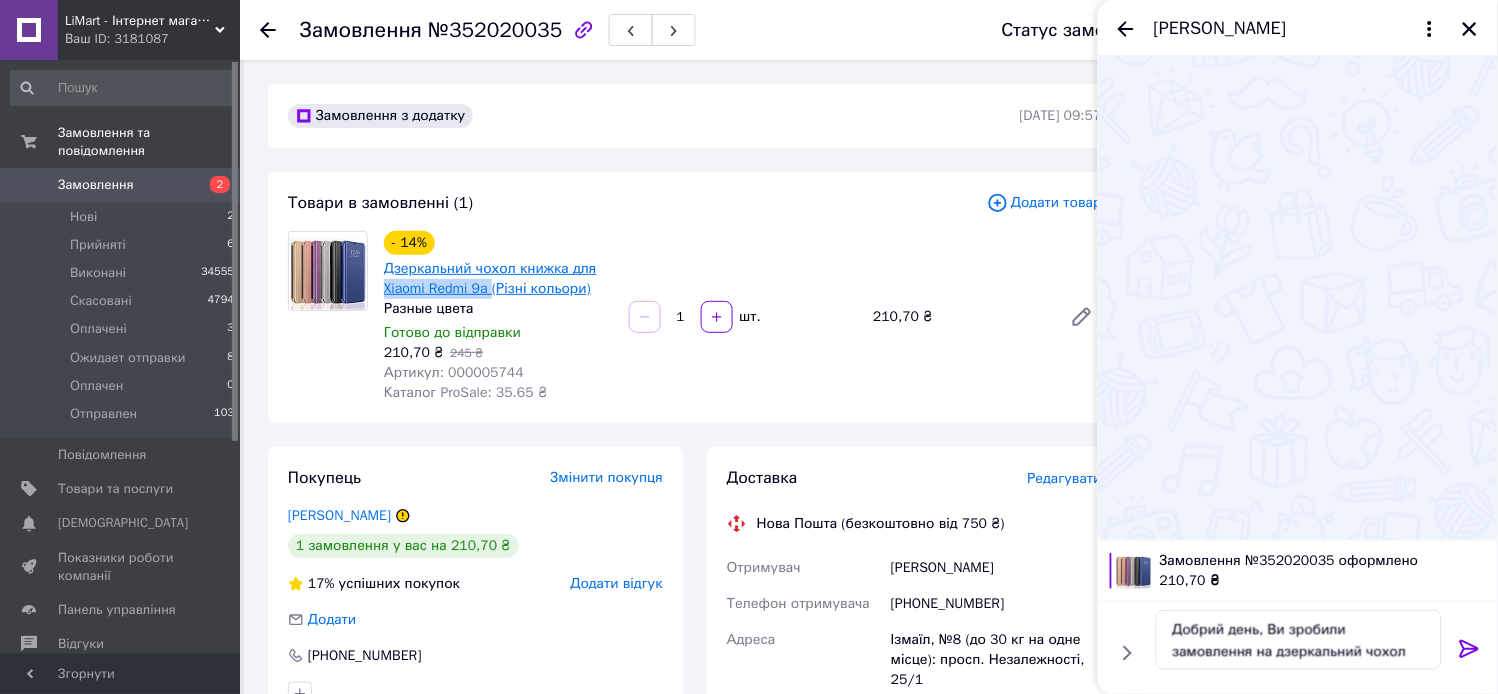 drag, startPoint x: 380, startPoint y: 288, endPoint x: 492, endPoint y: 290, distance: 112.01785 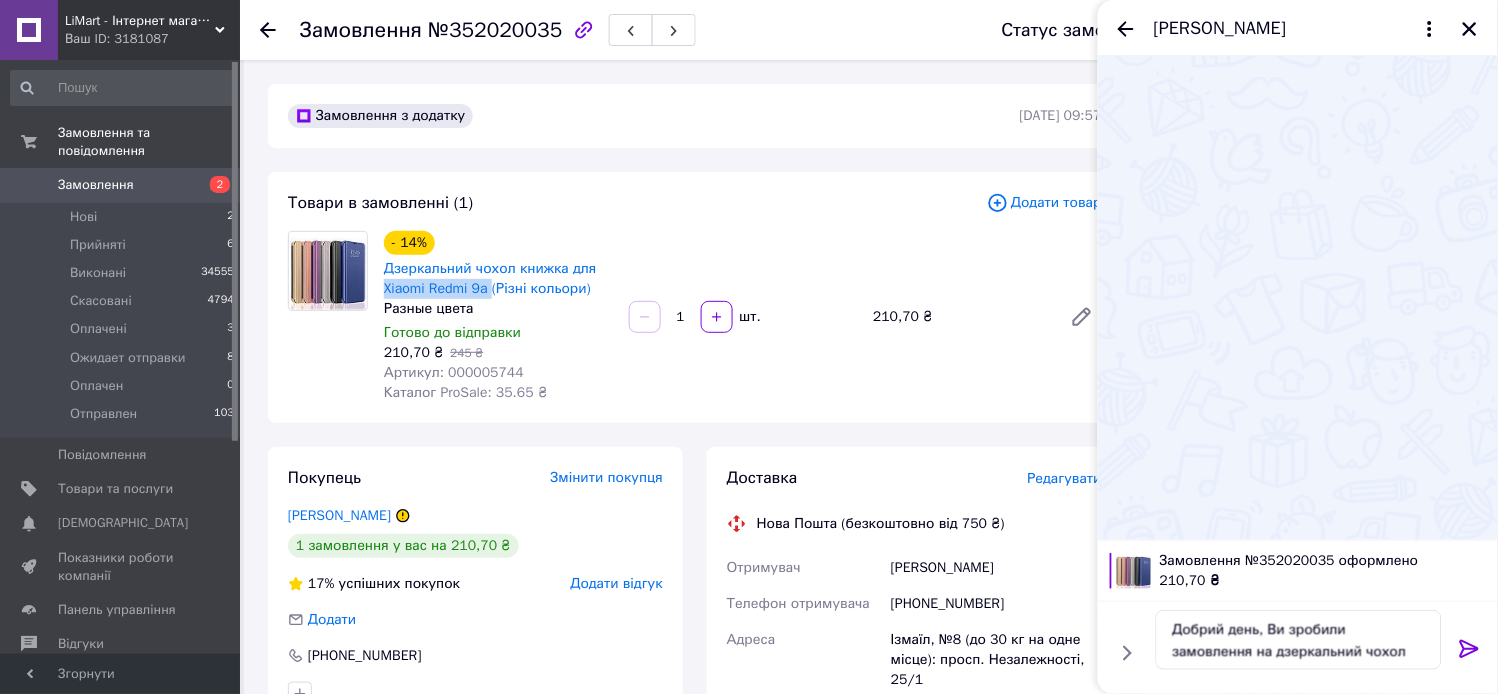 copy on "Xiaomi Redmi 9a" 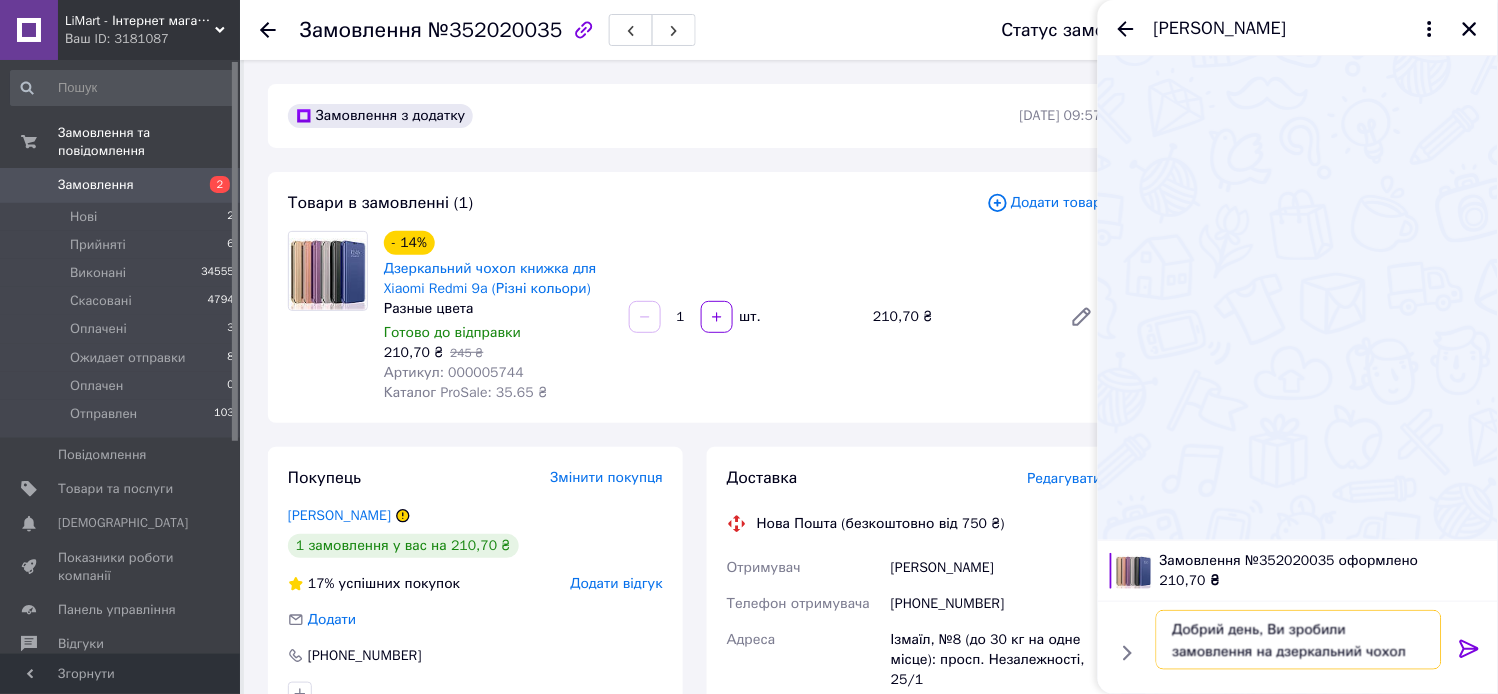 click on "Добрий день, Ви зробили замовлення на дзеркальний чохол книжку для" at bounding box center (1299, 640) 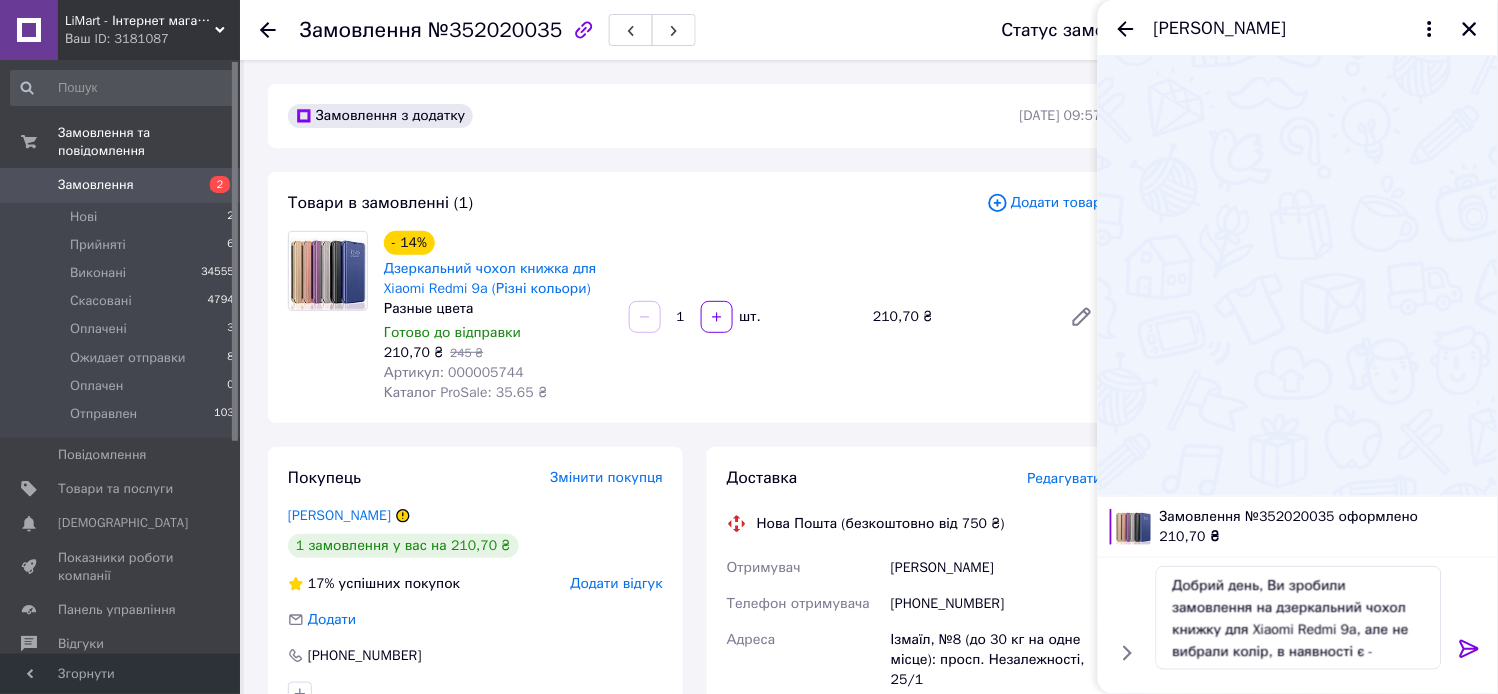 click on "Додати товар" at bounding box center (1044, 203) 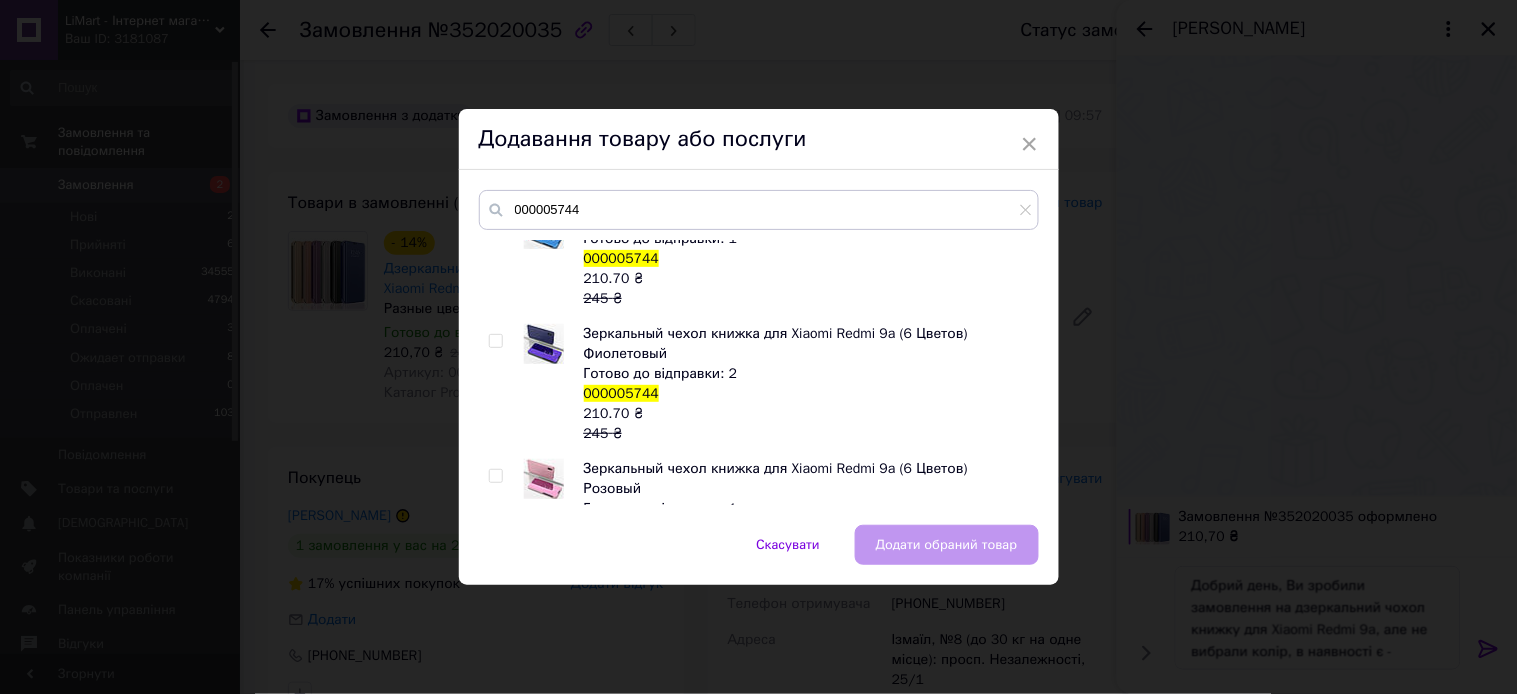 scroll, scrollTop: 430, scrollLeft: 0, axis: vertical 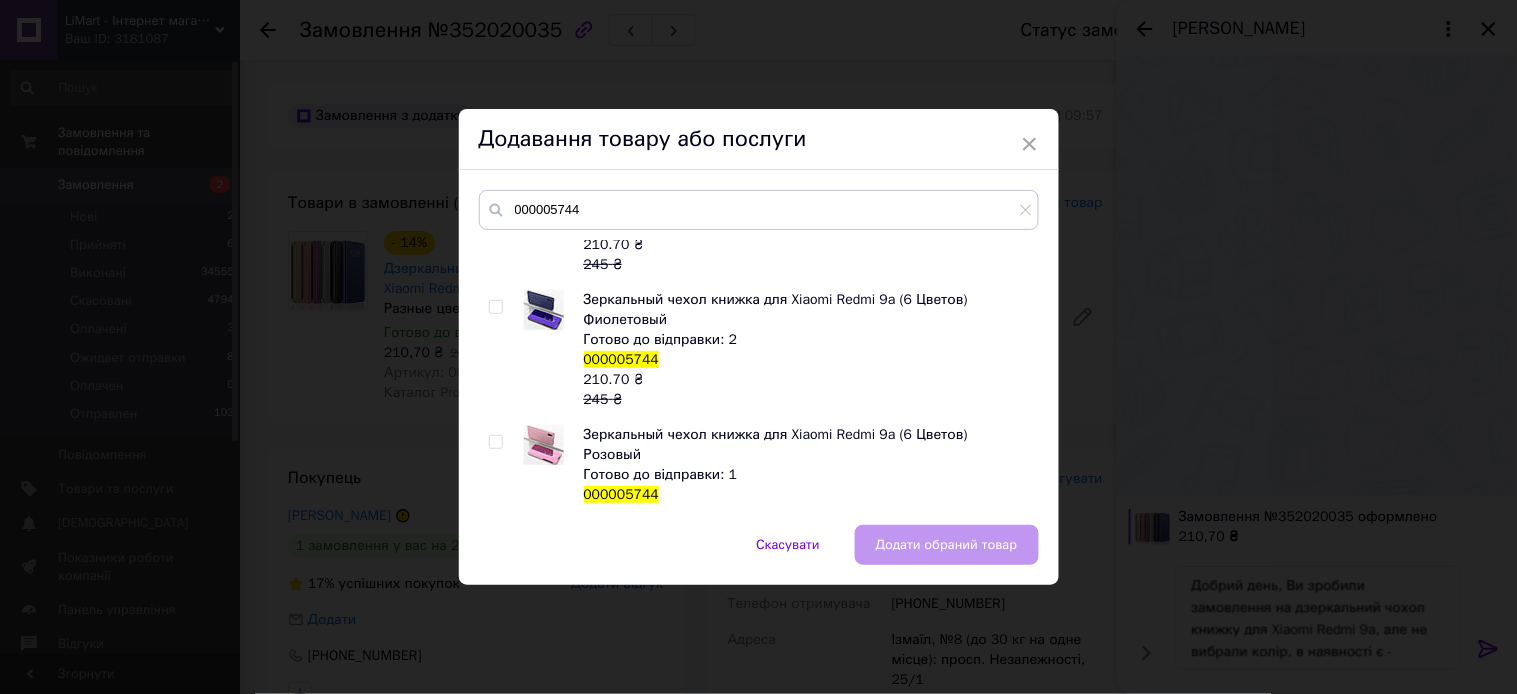 click on "× Додавання товару або послуги 000005744 Зеркальный чехол книжка для Xiaomi Redmi 9a (6 Цветов) Черный Готово до відправки: 4 000005744 210.70   ₴ 245   ₴ Зеркальный чехол книжка для Xiaomi Redmi 9a (6 Цветов) Золотой Немає в наявності 000005744 245   ₴ Зеркальный чехол книжка для Xiaomi Redmi 9a (6 Цветов) Серебряный Готово до відправки: 1 000005744 232.75   ₴ 245   ₴ Зеркальный чехол книжка для Xiaomi Redmi 9a (6 Цветов) Синий Готово до відправки: 1 000005744 210.70   ₴ 245   ₴ Зеркальный чехол книжка для Xiaomi Redmi 9a (6 Цветов) Фиолетовый Готово до відправки: 2 000005744 210.70   ₴ 245   ₴ Зеркальный чехол книжка для Xiaomi Redmi 9a (6 Цветов) Розовый 210.70" at bounding box center [758, 347] 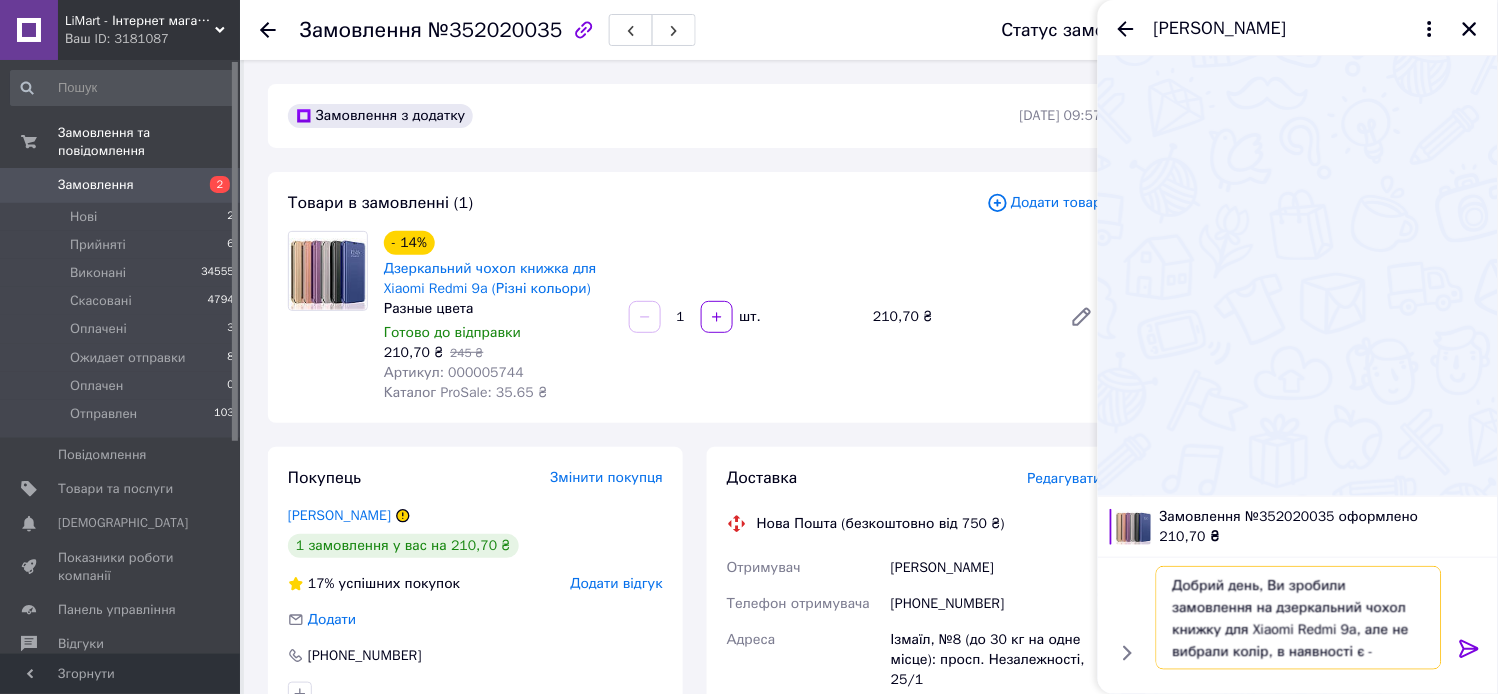 click on "Добрий день, Ви зробили замовлення на дзеркальний чохол книжку для Xiaomi Redmi 9a, але не вибрали колір, в наявності є -" at bounding box center (1299, 618) 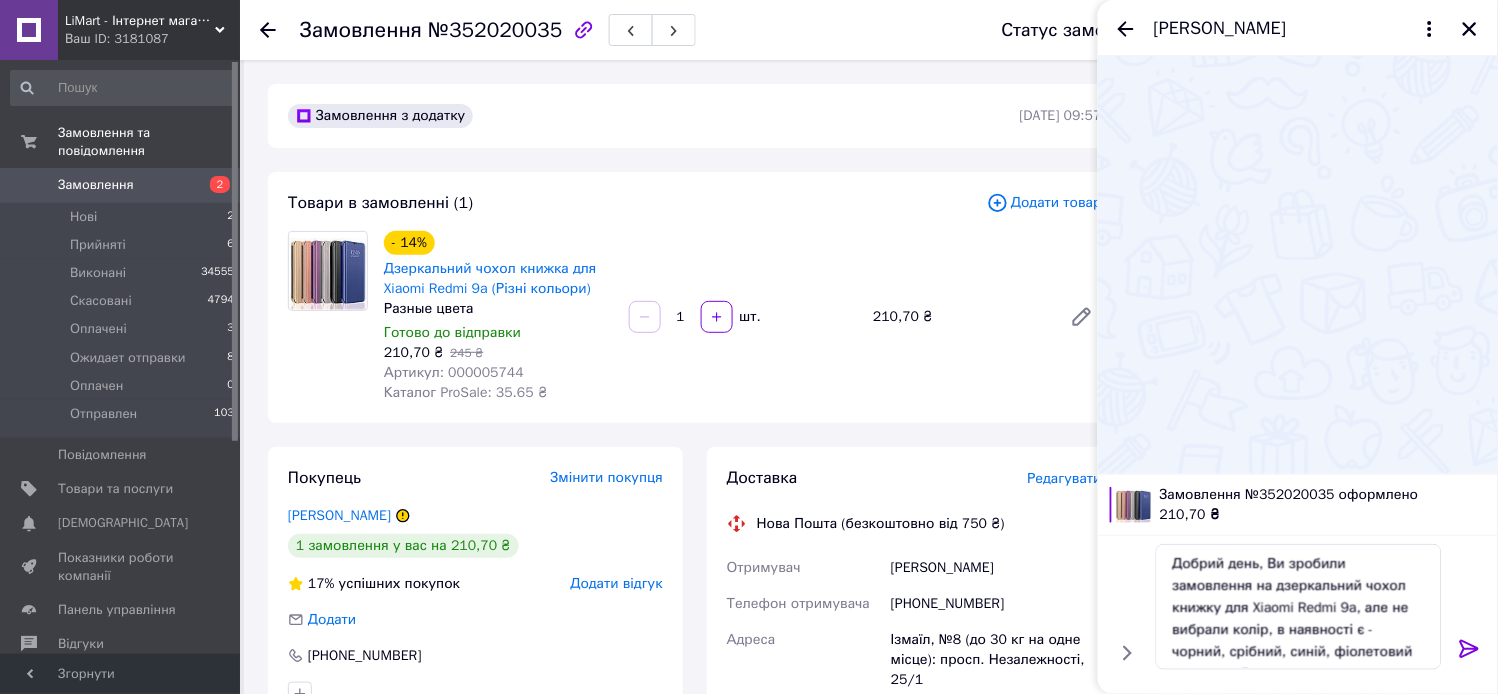 click on "Додати товар" at bounding box center [1044, 203] 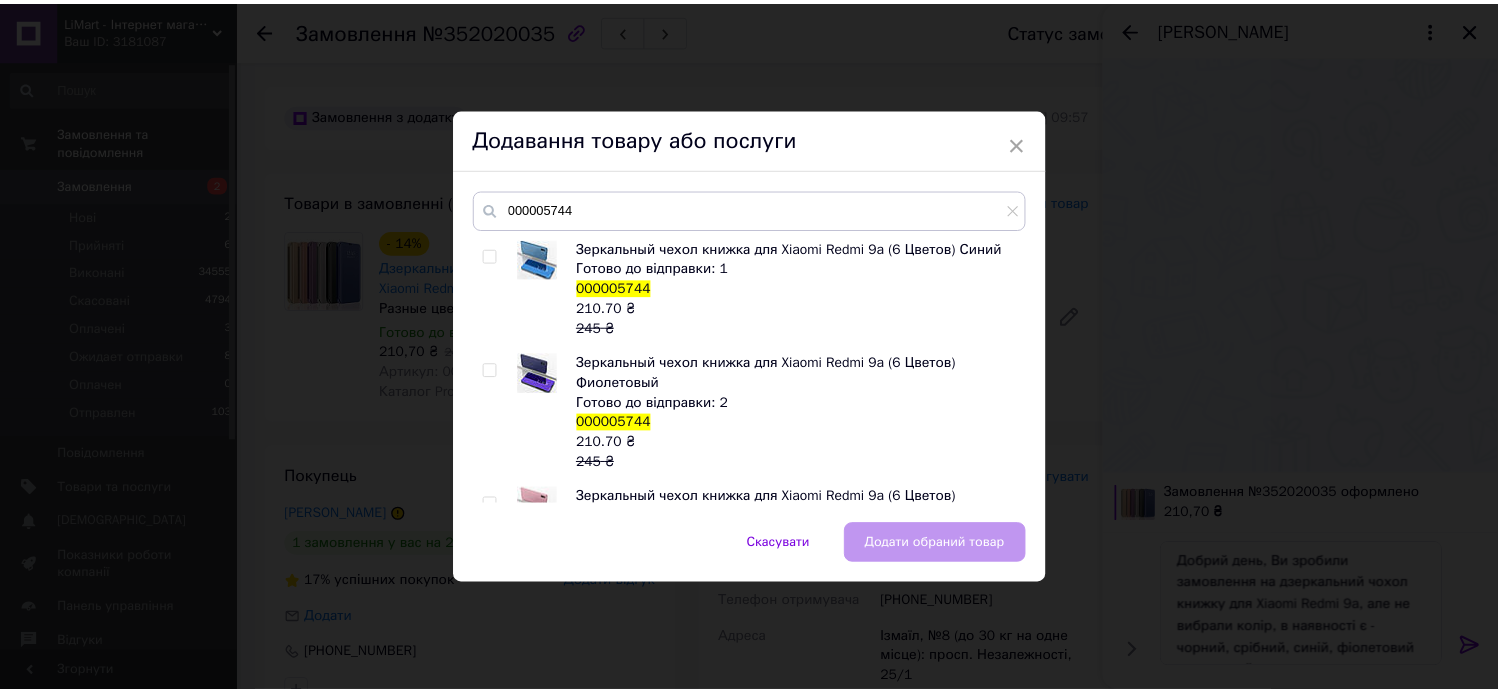 scroll, scrollTop: 430, scrollLeft: 0, axis: vertical 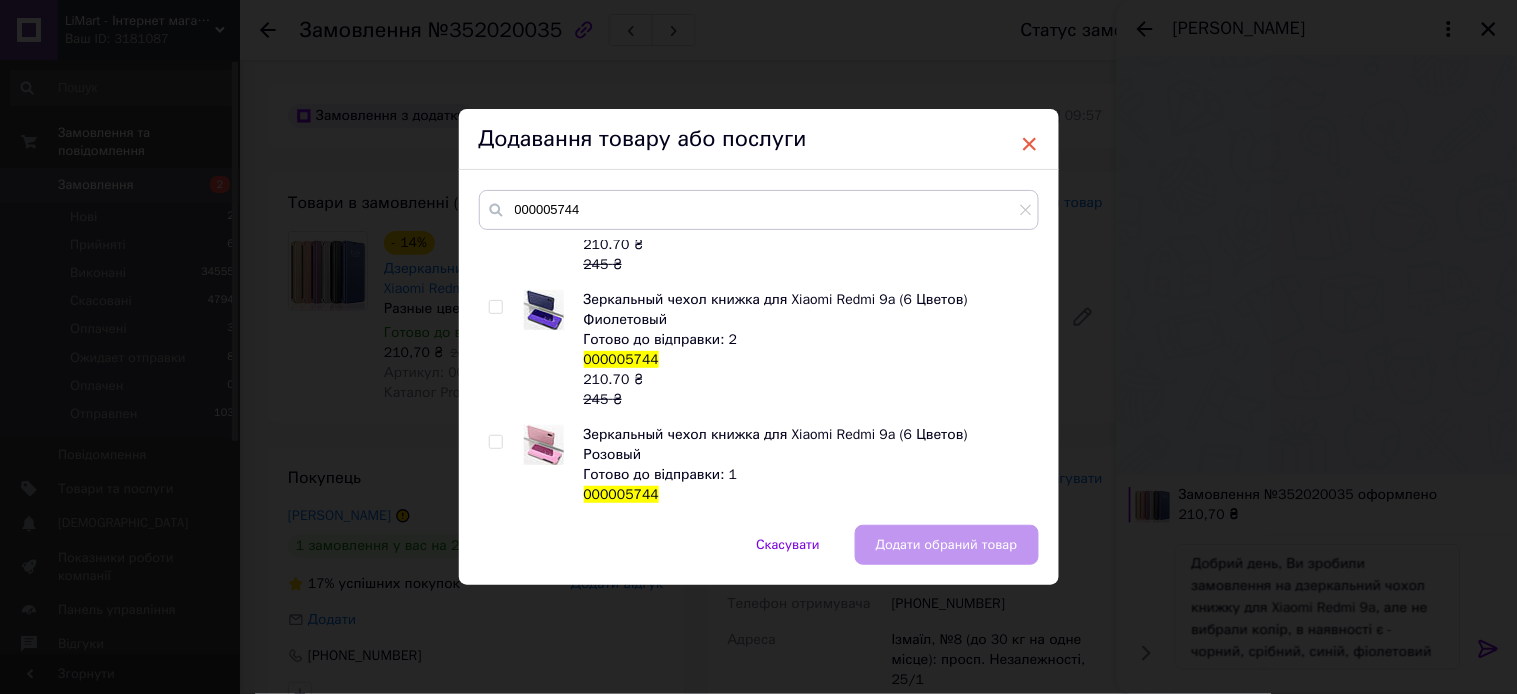click on "×" at bounding box center (1030, 144) 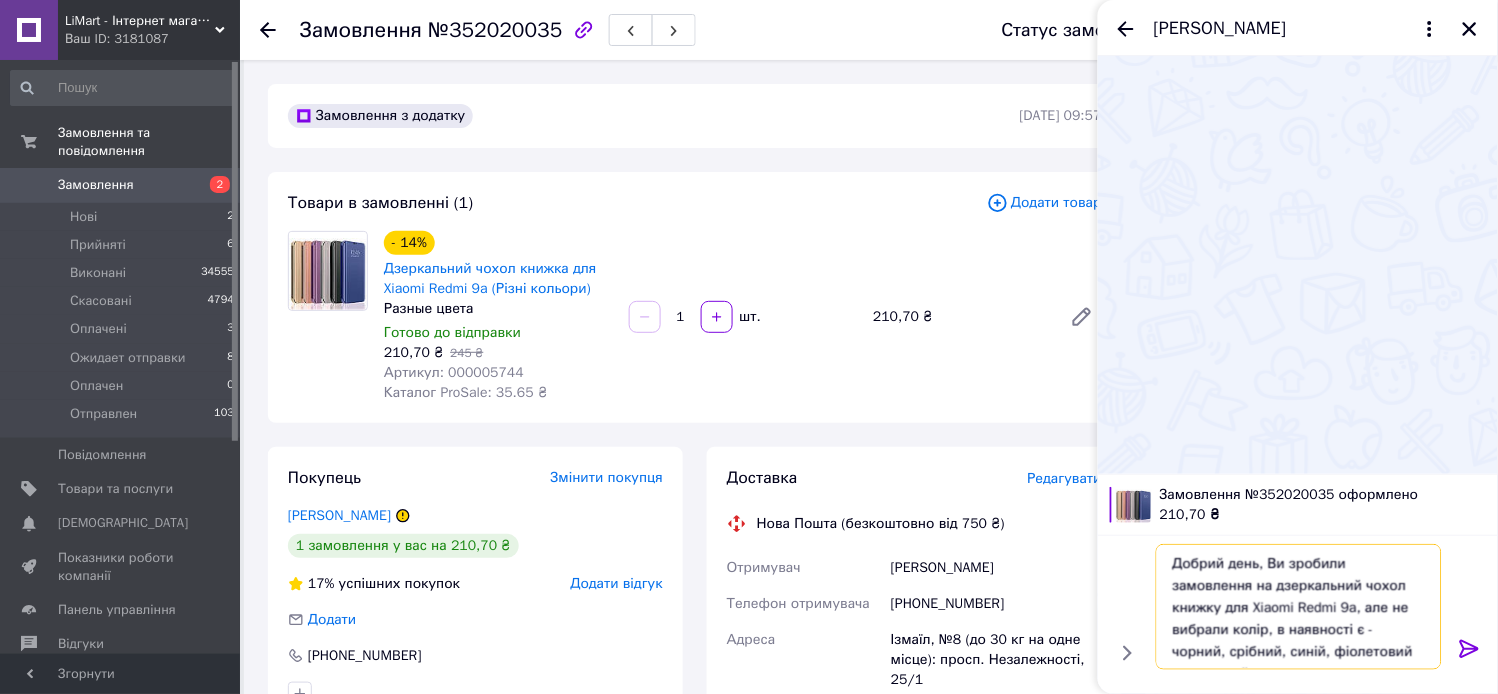 click on "Добрий день, Ви зробили замовлення на дзеркальний чохол книжку для Xiaomi Redmi 9a, але не вибрали колір, в наявності є - чорний, срібний, синій, фіолетовий та рожевий" at bounding box center (1299, 607) 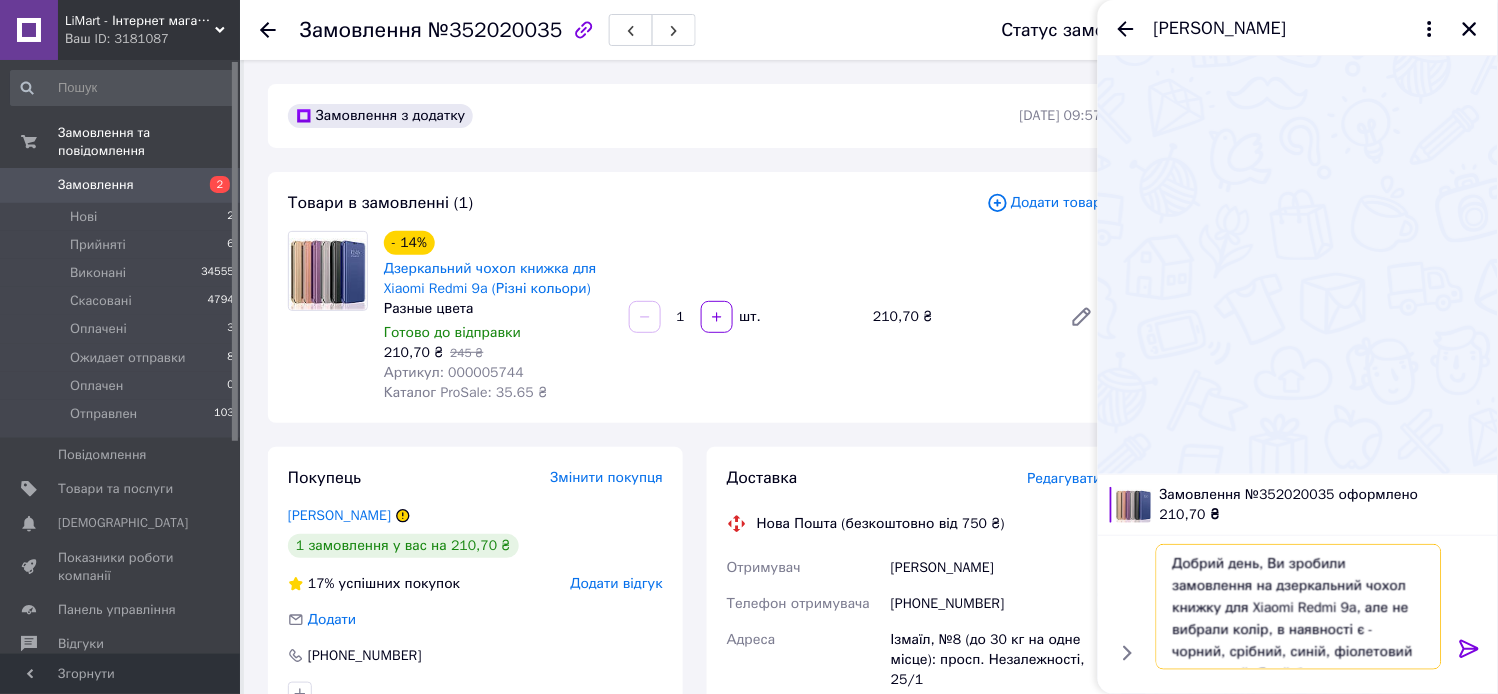 type on "Добрий день, Ви зробили замовлення на дзеркальний чохол книжку для Xiaomi Redmi 9a, але не вибрали колір, в наявності є - чорний, срібний, синій, фіолетовий та рожевий. Який бажаєте?" 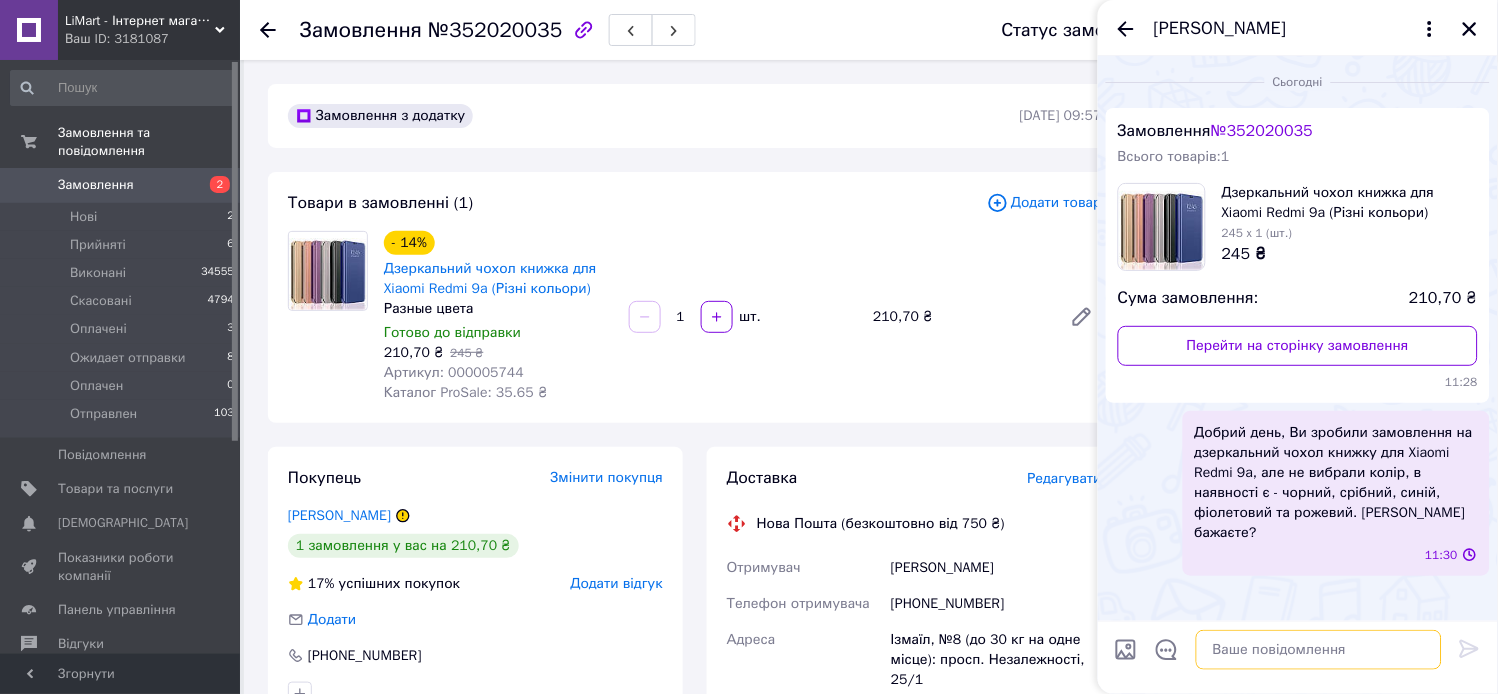 scroll, scrollTop: 0, scrollLeft: 0, axis: both 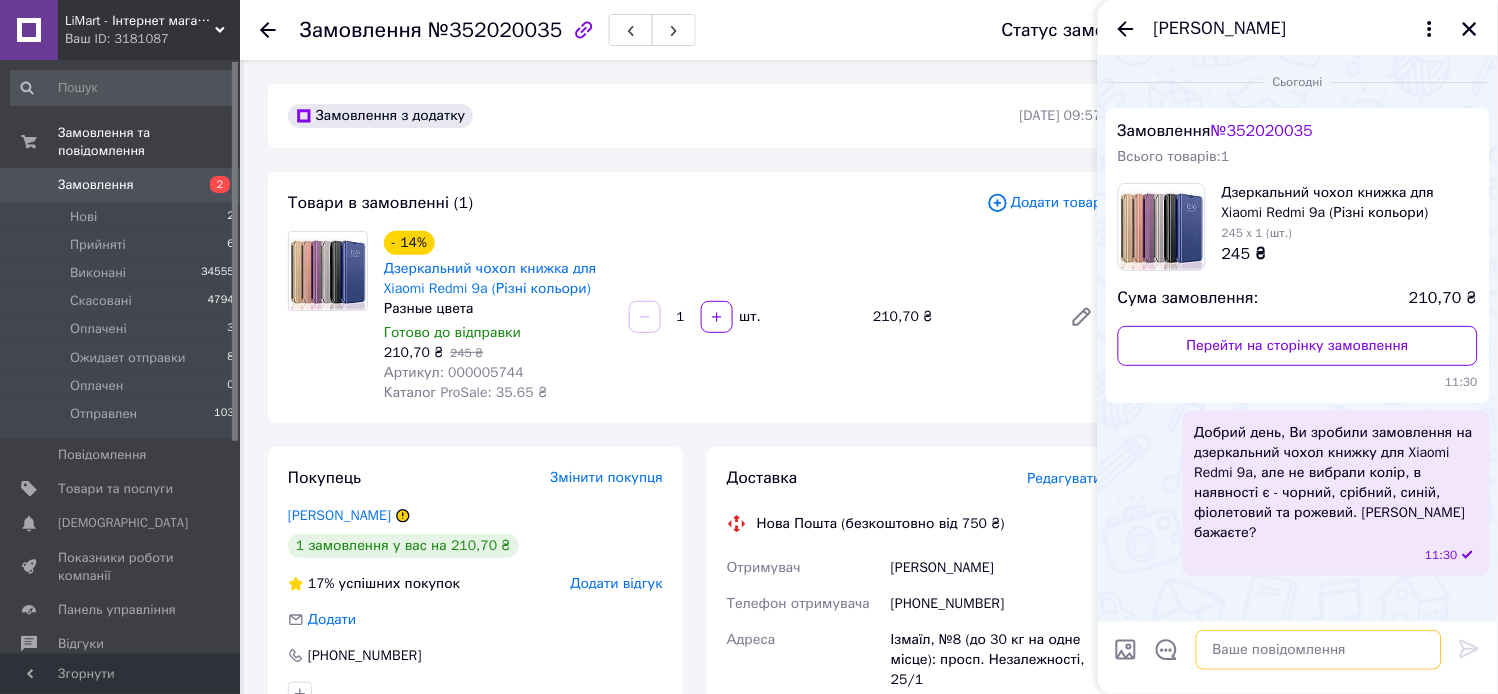 type 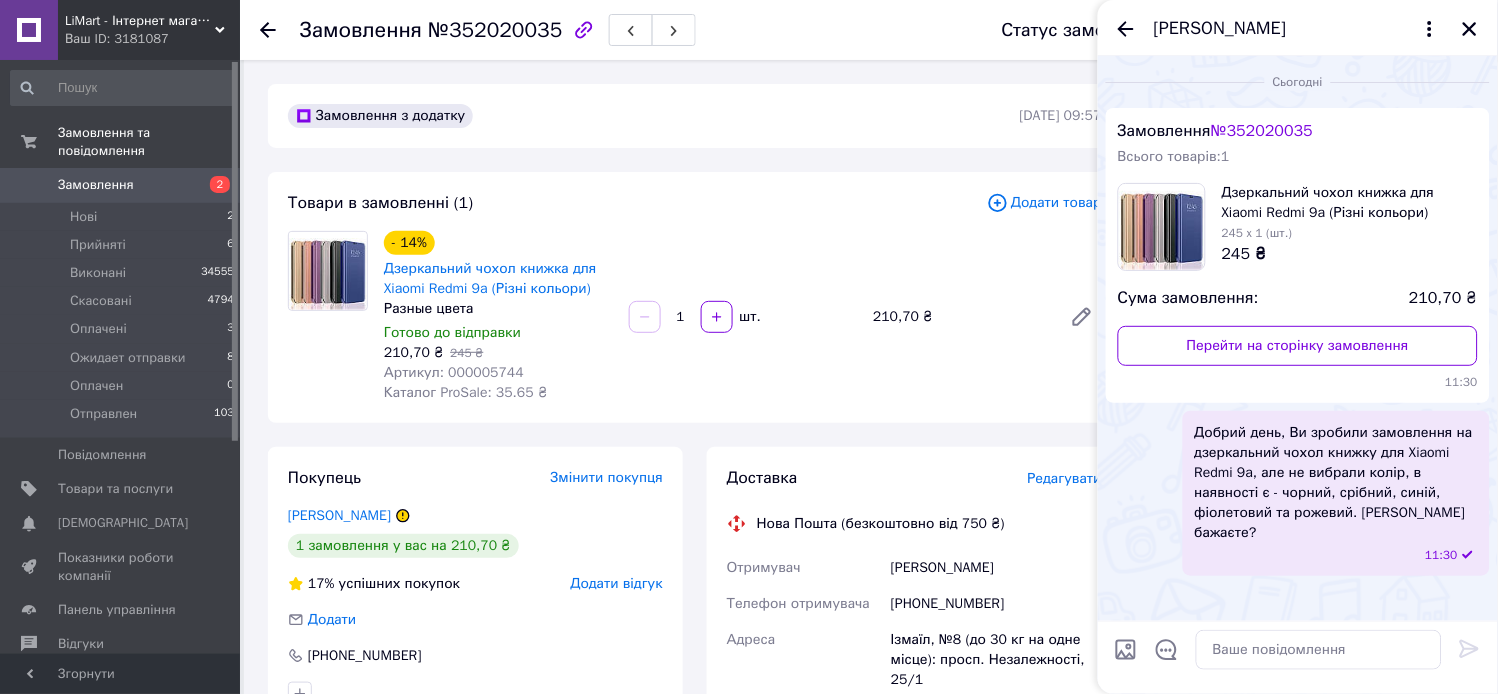click 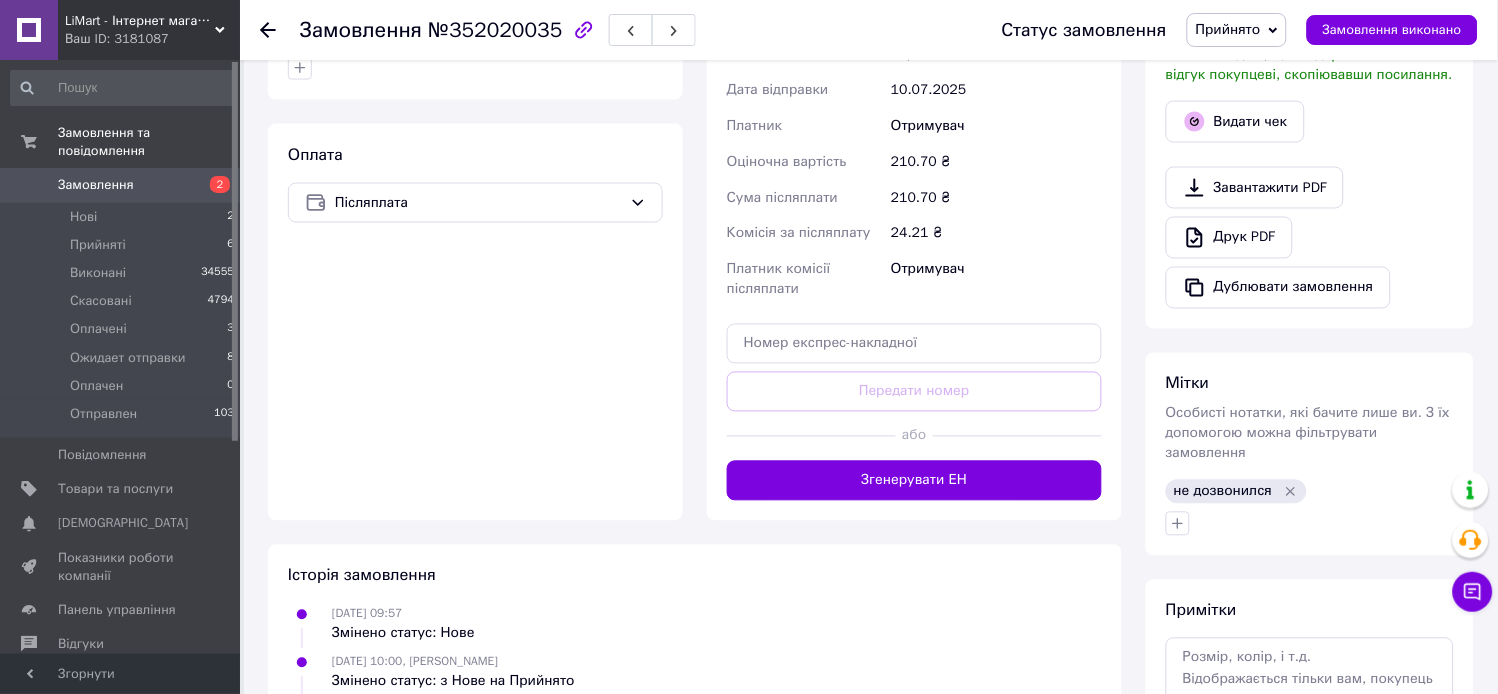 scroll, scrollTop: 666, scrollLeft: 0, axis: vertical 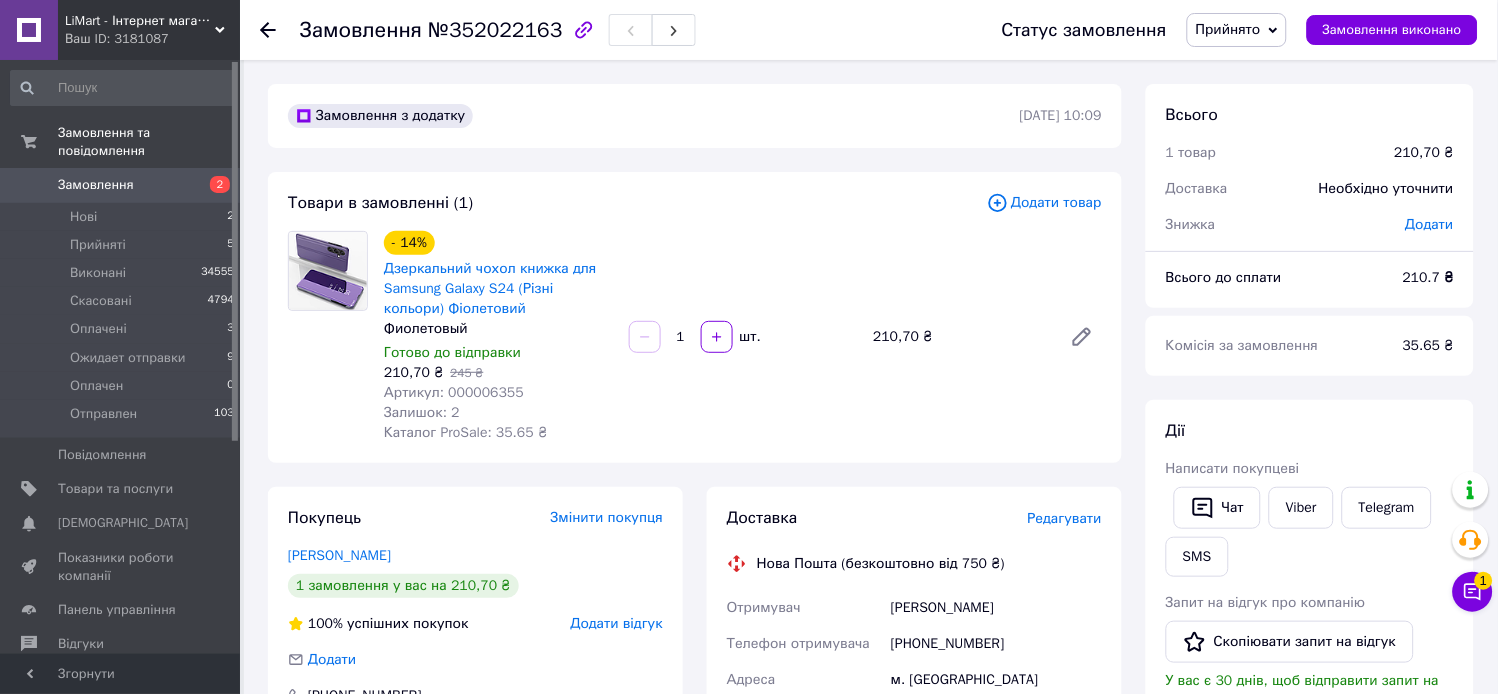 click on "Додати товар" at bounding box center (1044, 203) 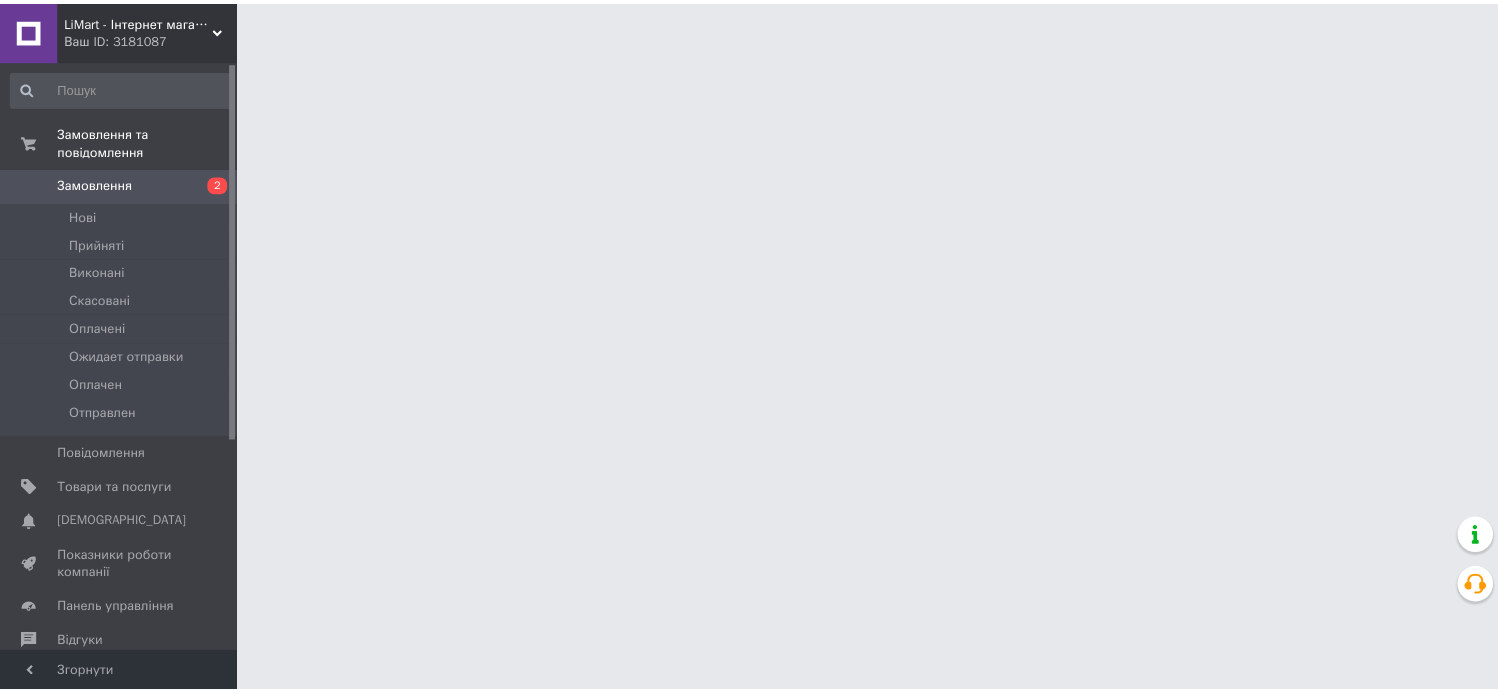 scroll, scrollTop: 0, scrollLeft: 0, axis: both 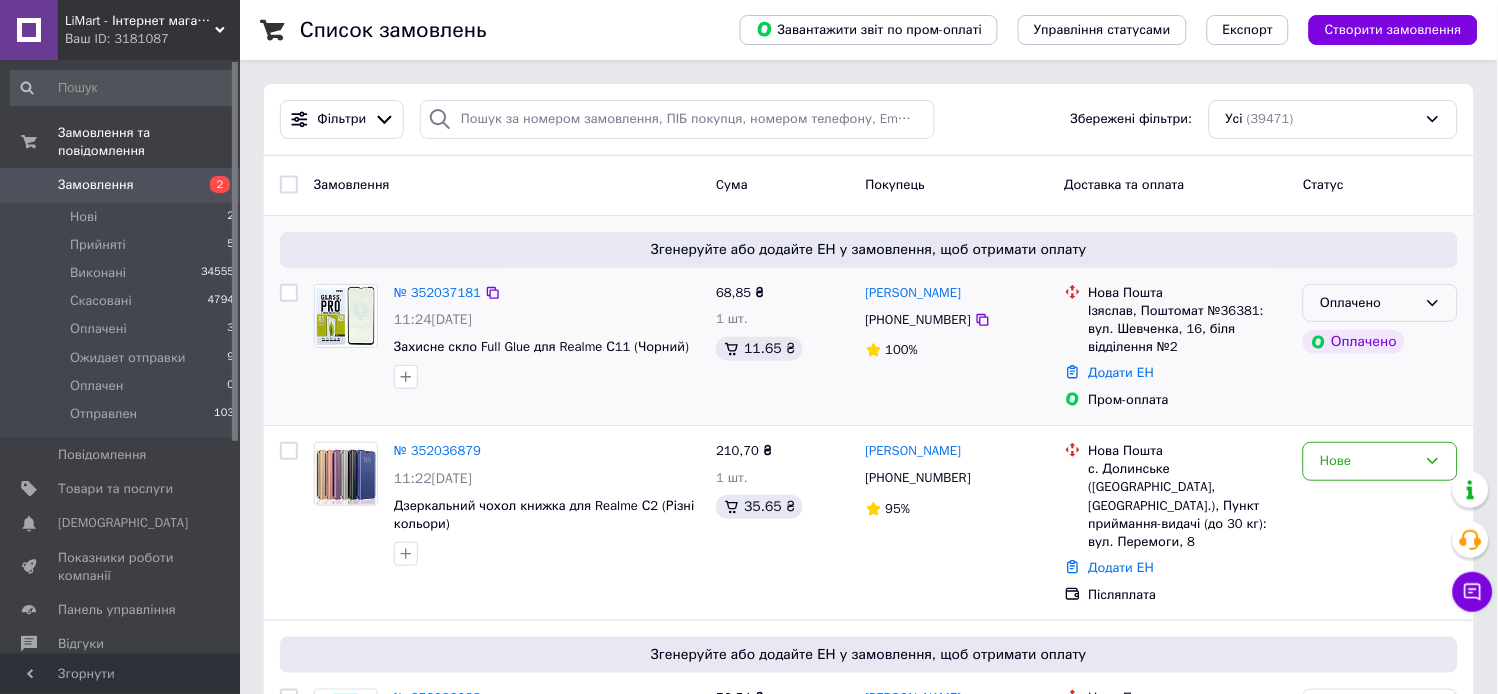 click on "Оплачено" at bounding box center [1380, 303] 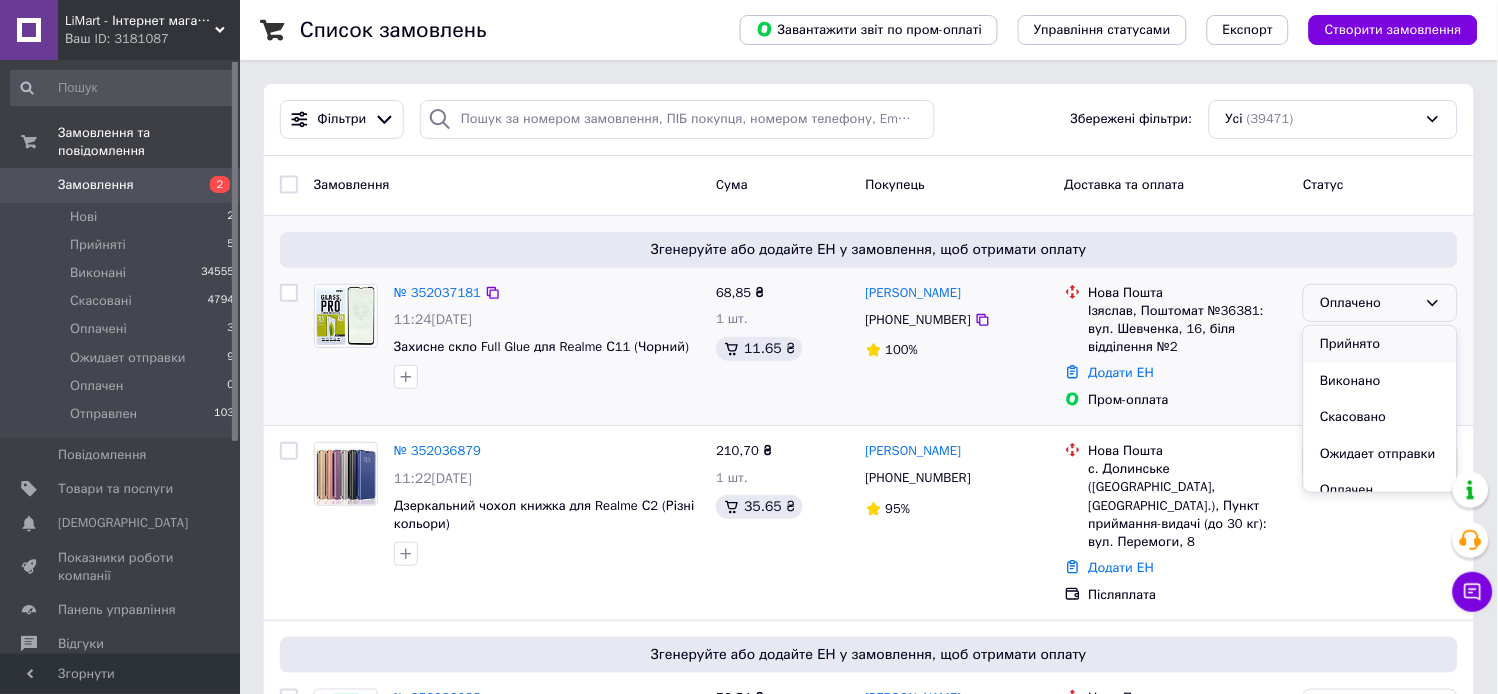 click on "Прийнято" at bounding box center [1380, 344] 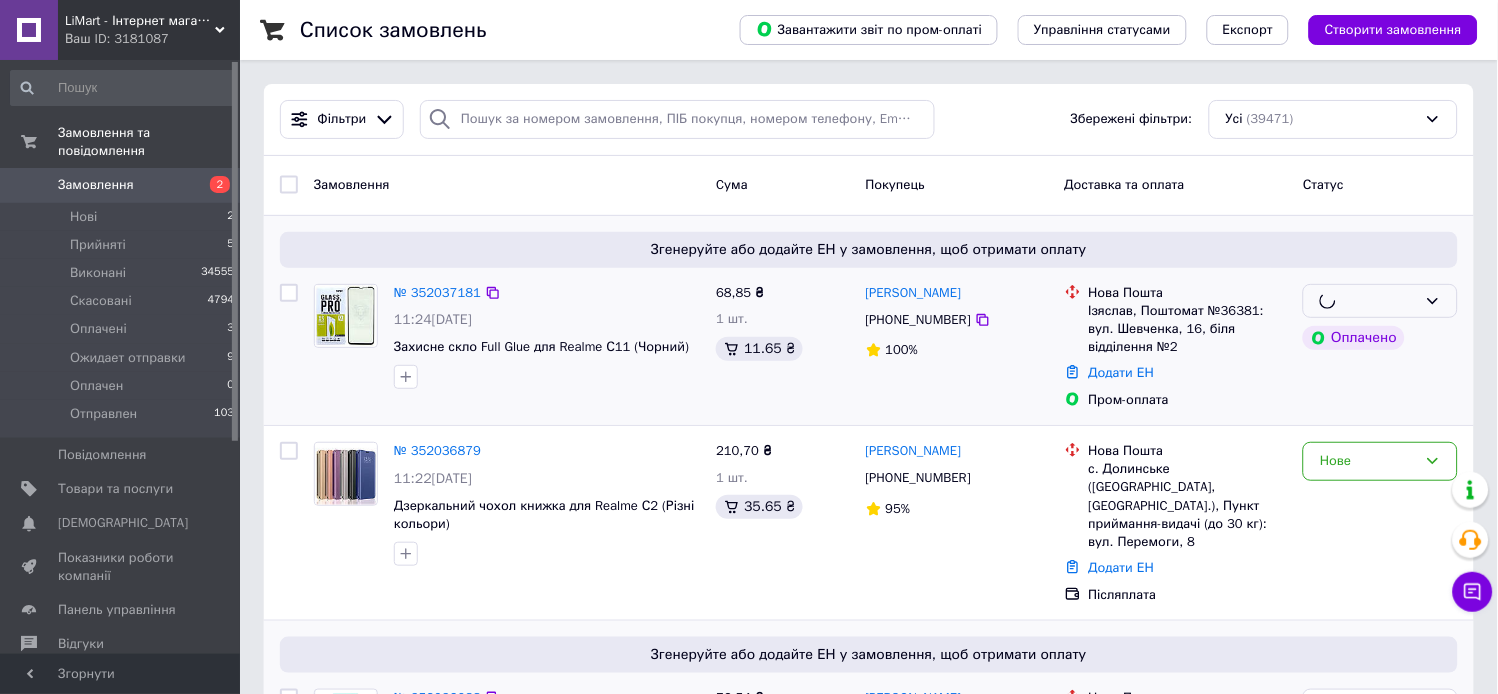 scroll, scrollTop: 333, scrollLeft: 0, axis: vertical 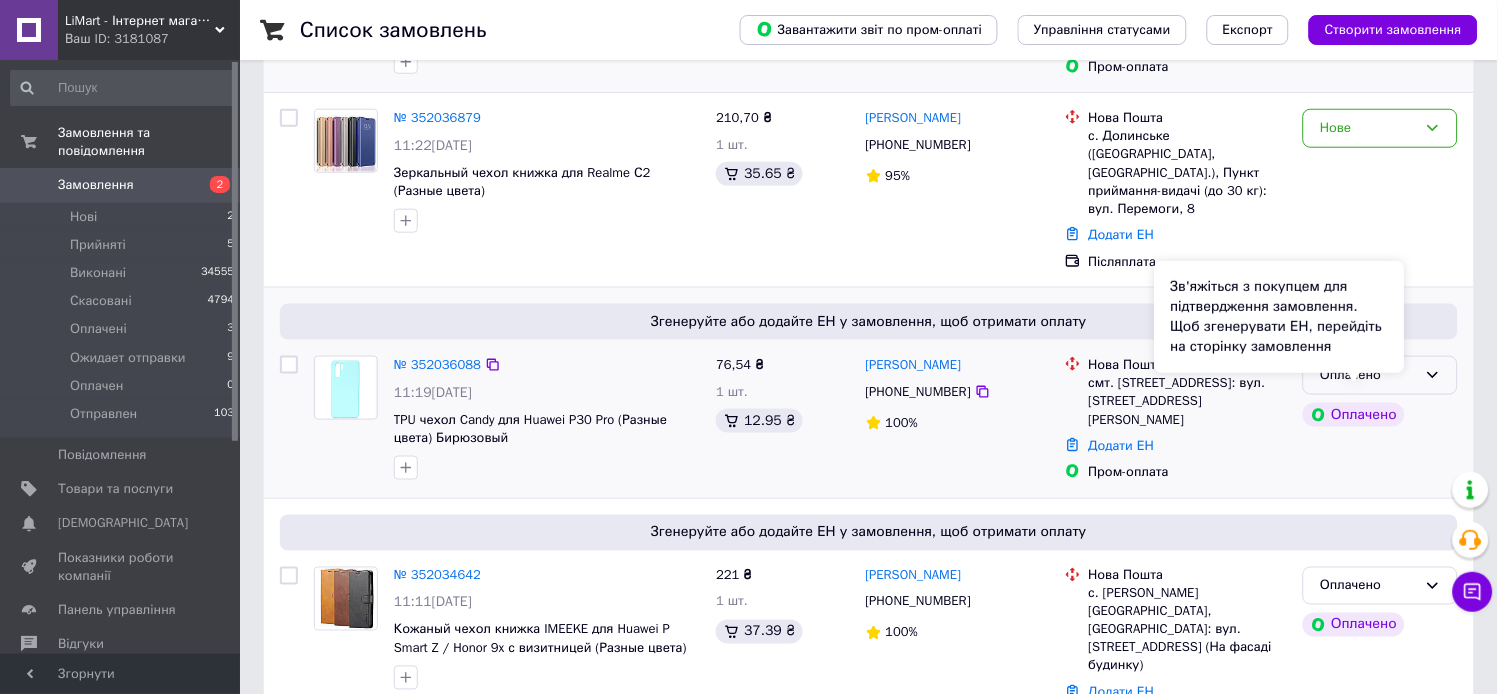 click 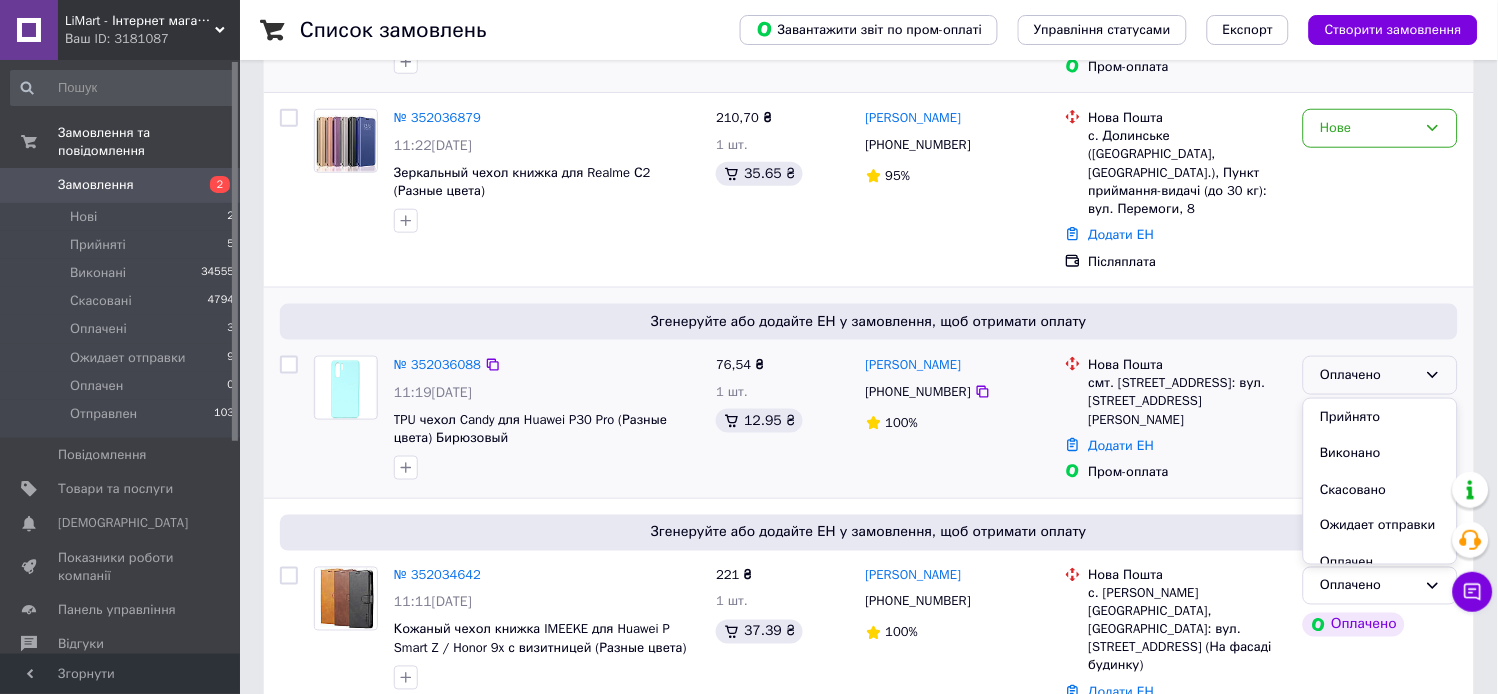 click on "Прийнято" at bounding box center [1380, 417] 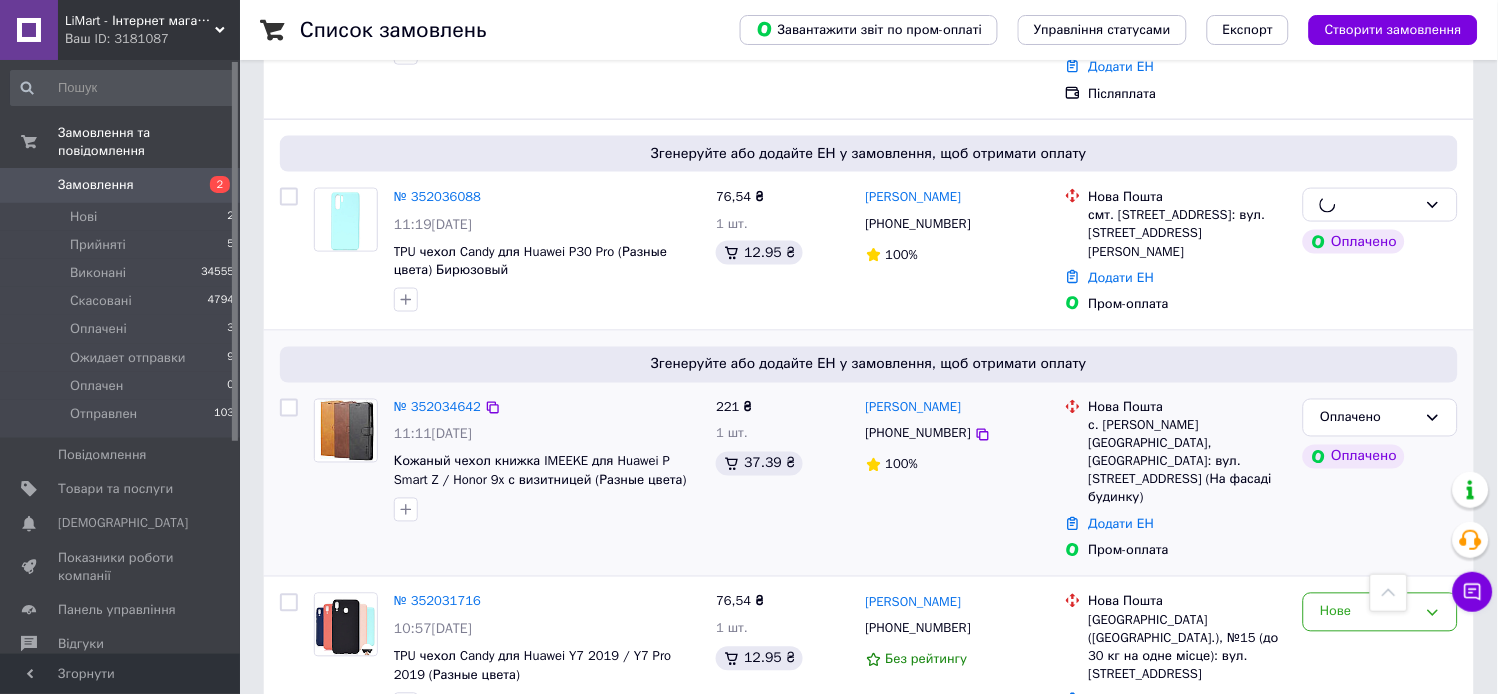 scroll, scrollTop: 555, scrollLeft: 0, axis: vertical 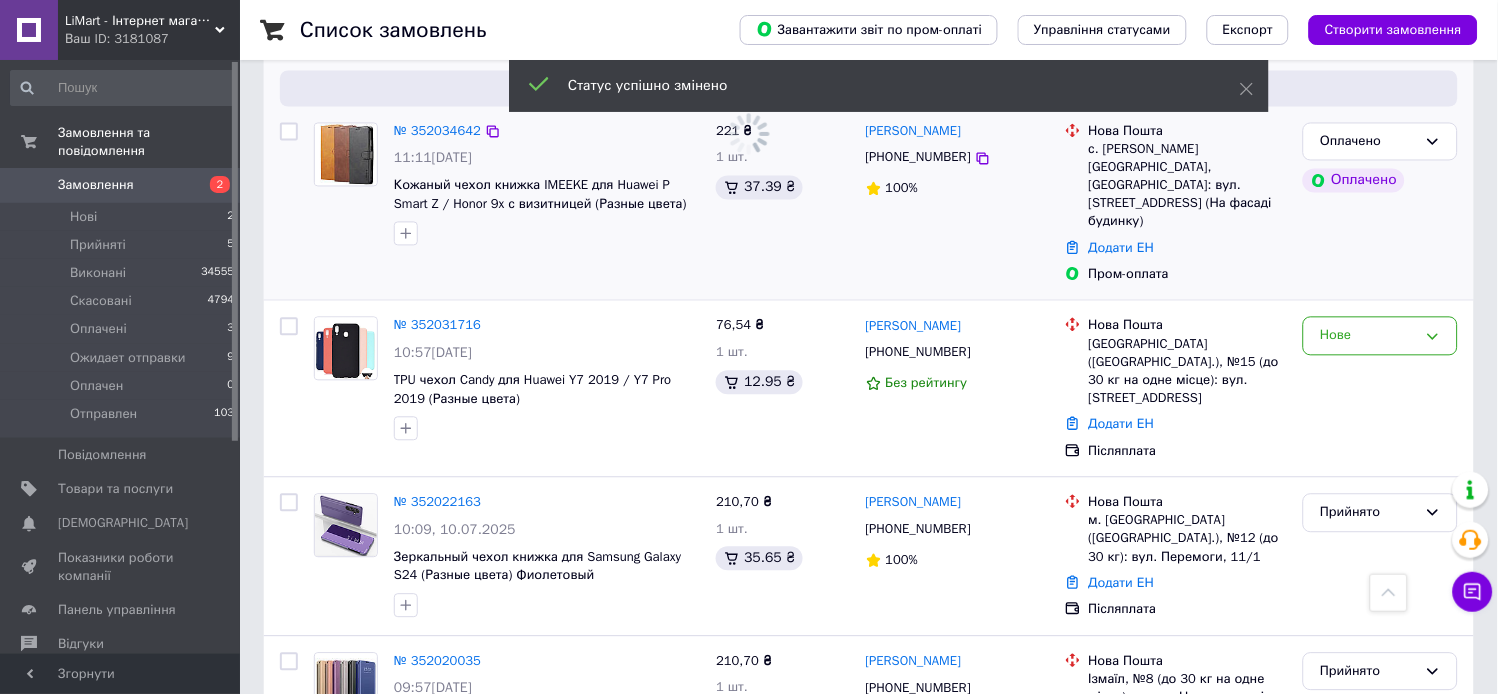 click on "Нове" at bounding box center (1368, 336) 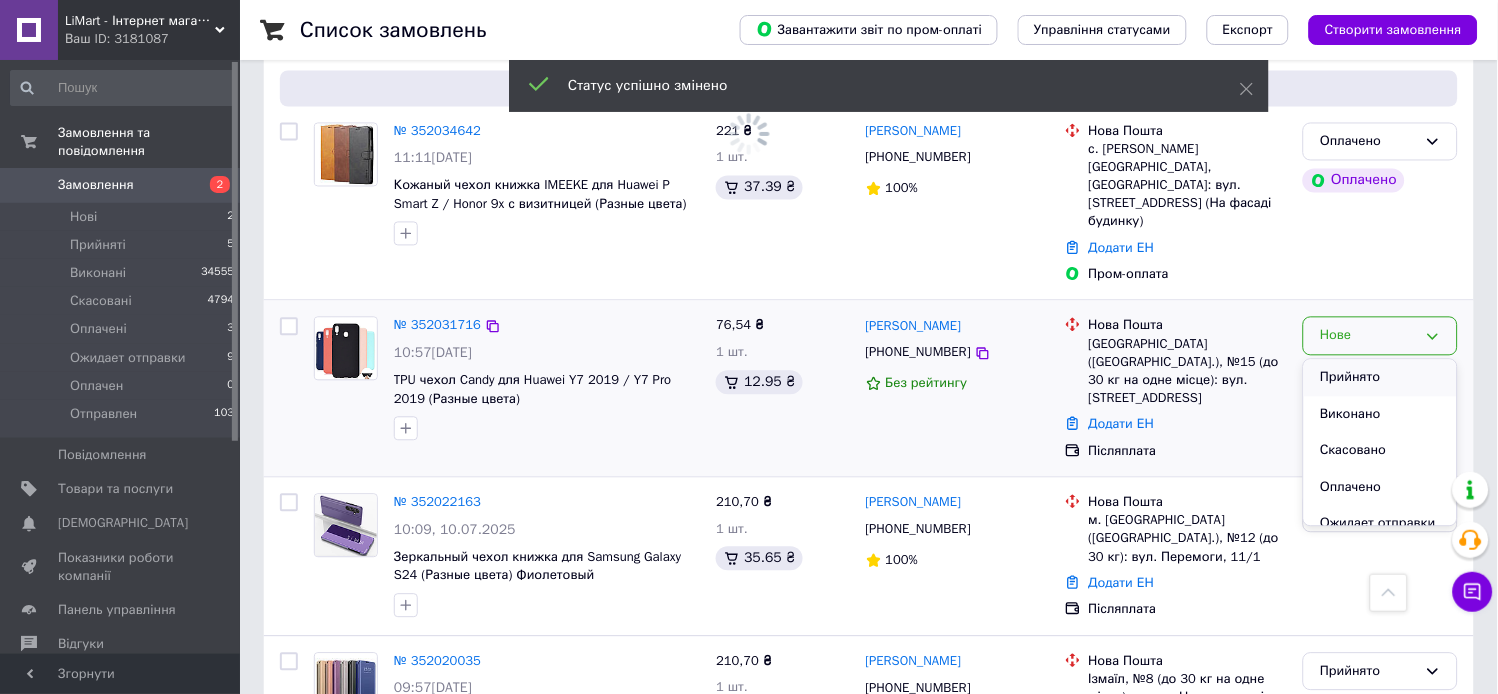 click on "Прийнято" at bounding box center [1380, 378] 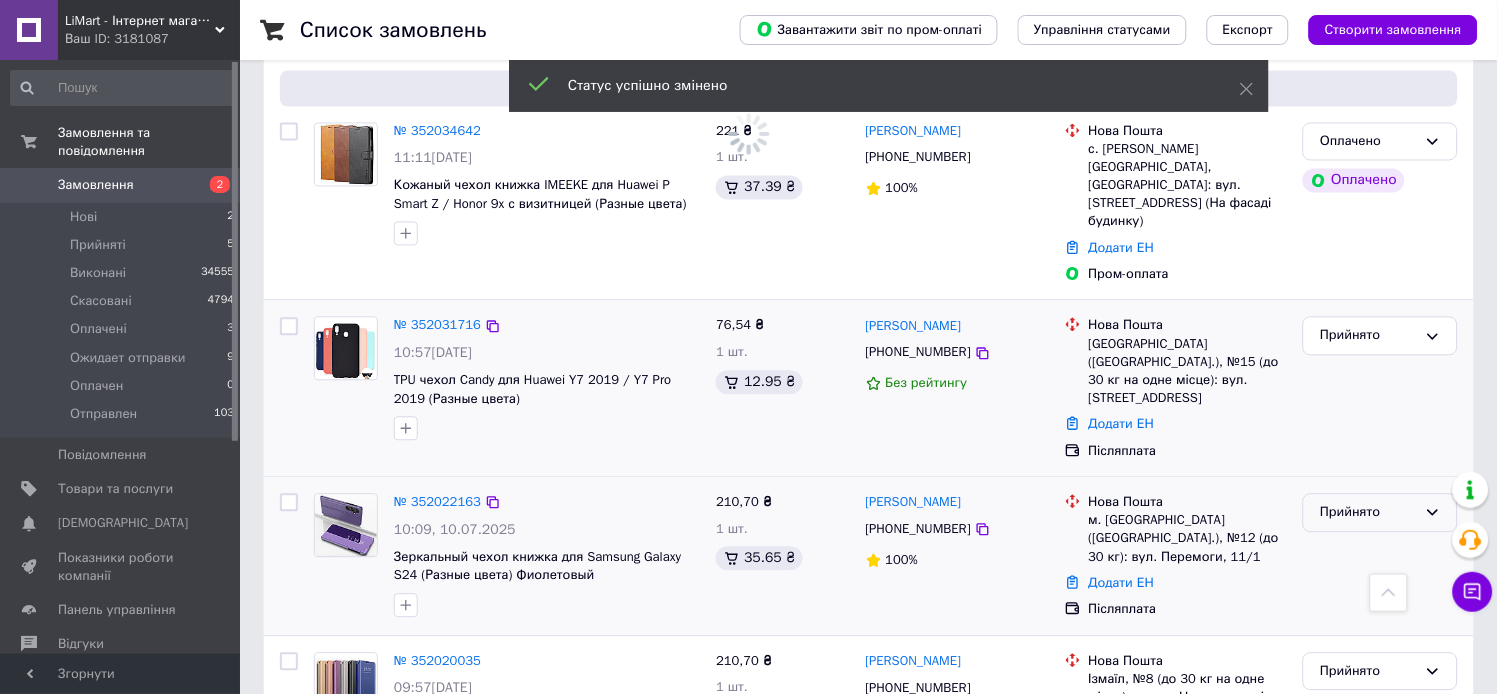 click on "Оплачено" at bounding box center (1368, 142) 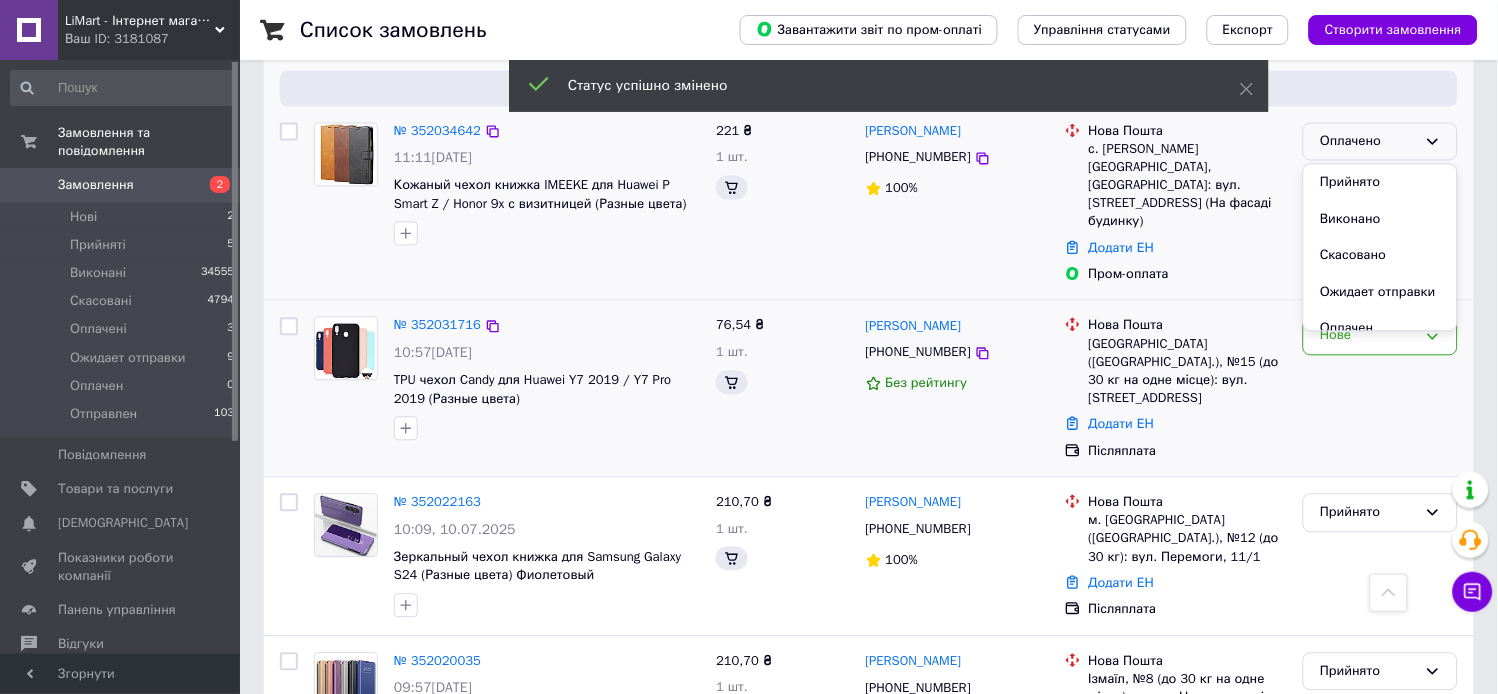 click on "Оплачено" at bounding box center [1368, 142] 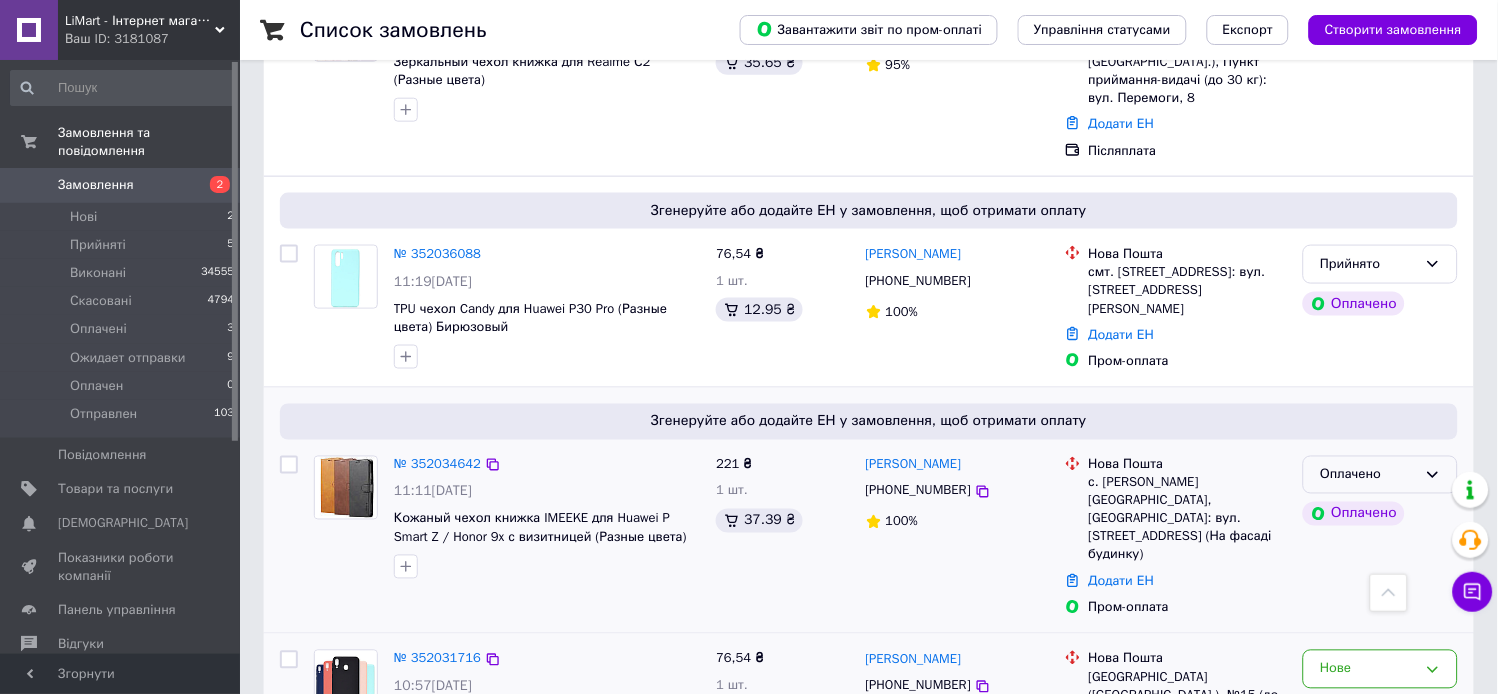 click on "Оплачено" at bounding box center (1380, 475) 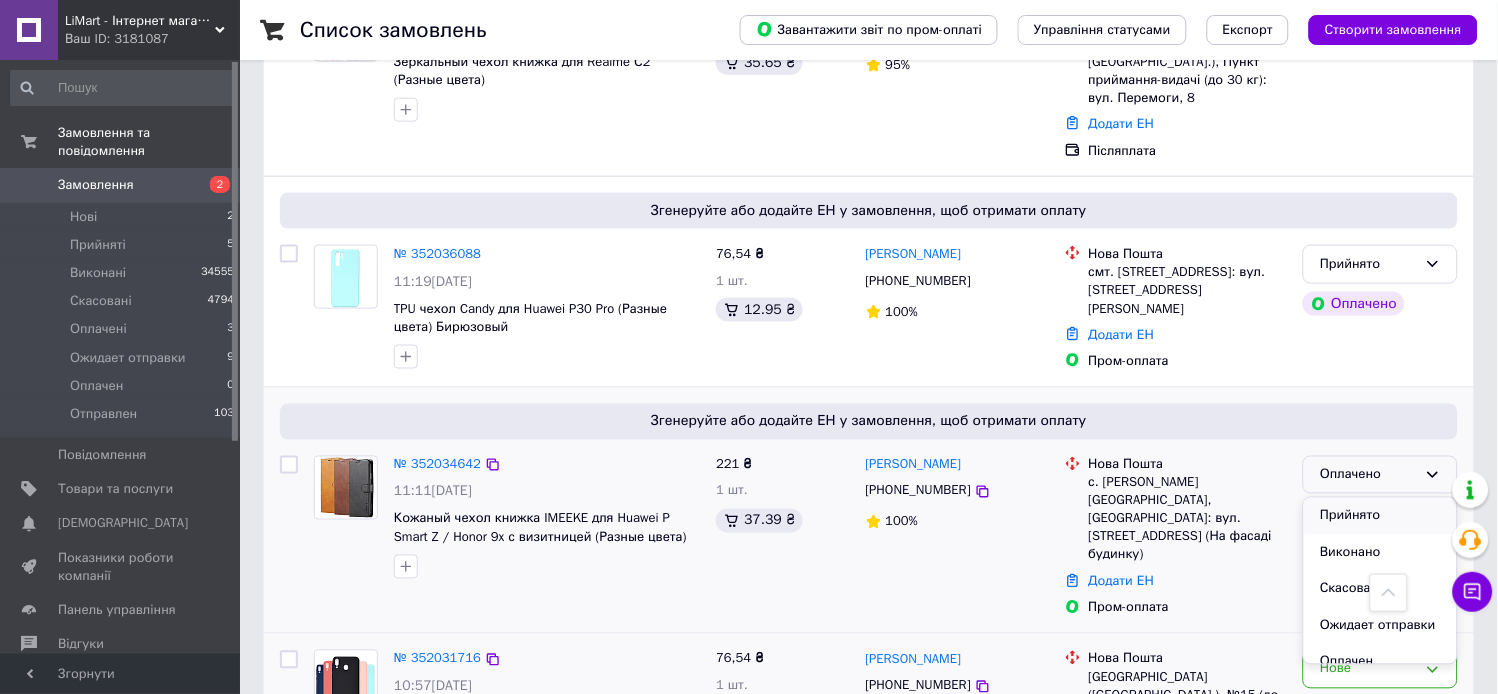 click on "Прийнято" at bounding box center (1380, 516) 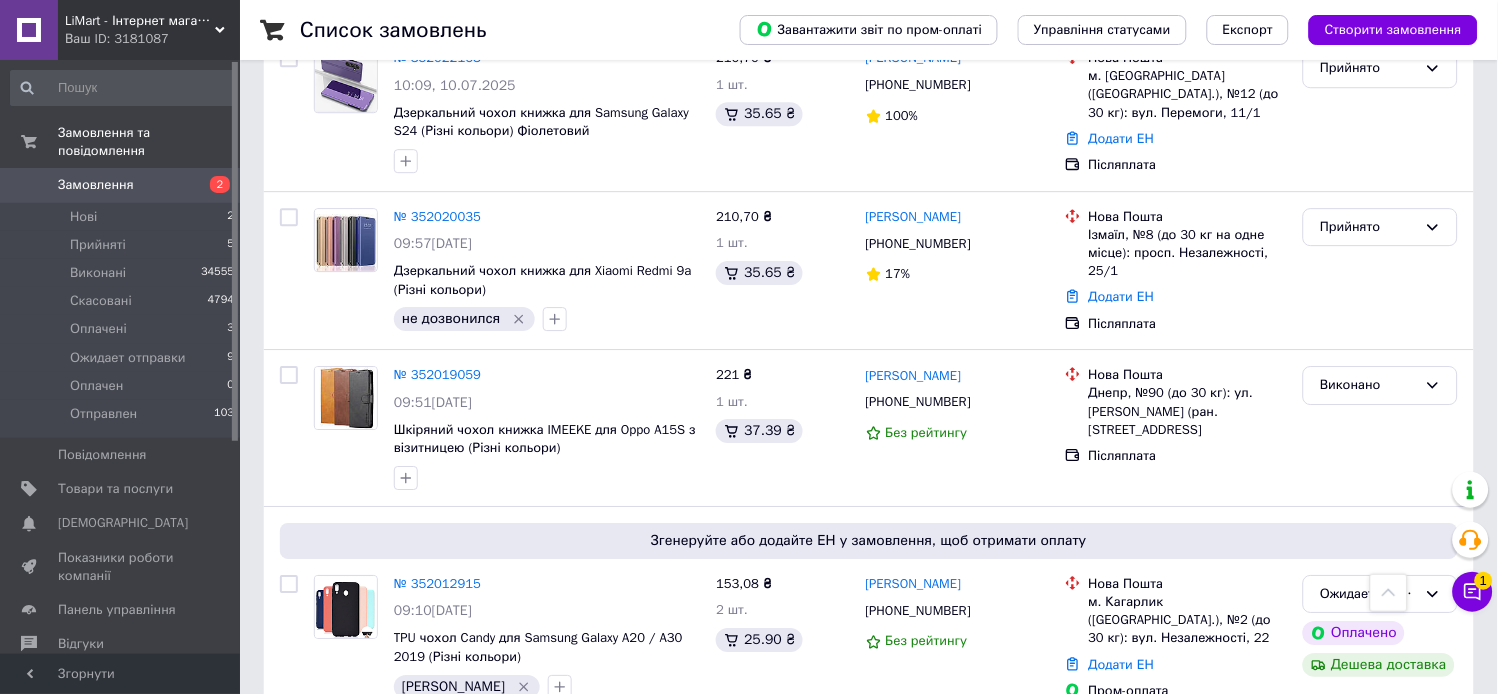 scroll, scrollTop: 1555, scrollLeft: 0, axis: vertical 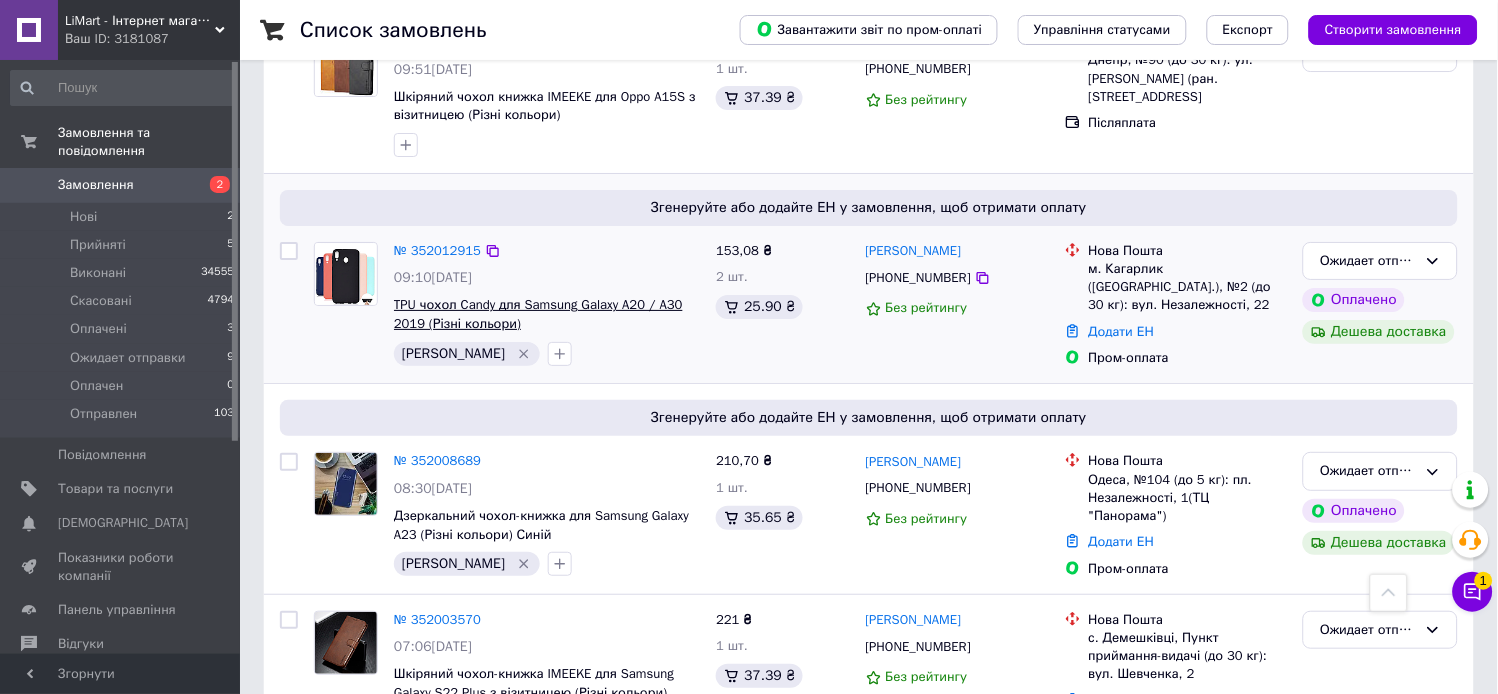 click on "Прийняті" at bounding box center (98, 245) 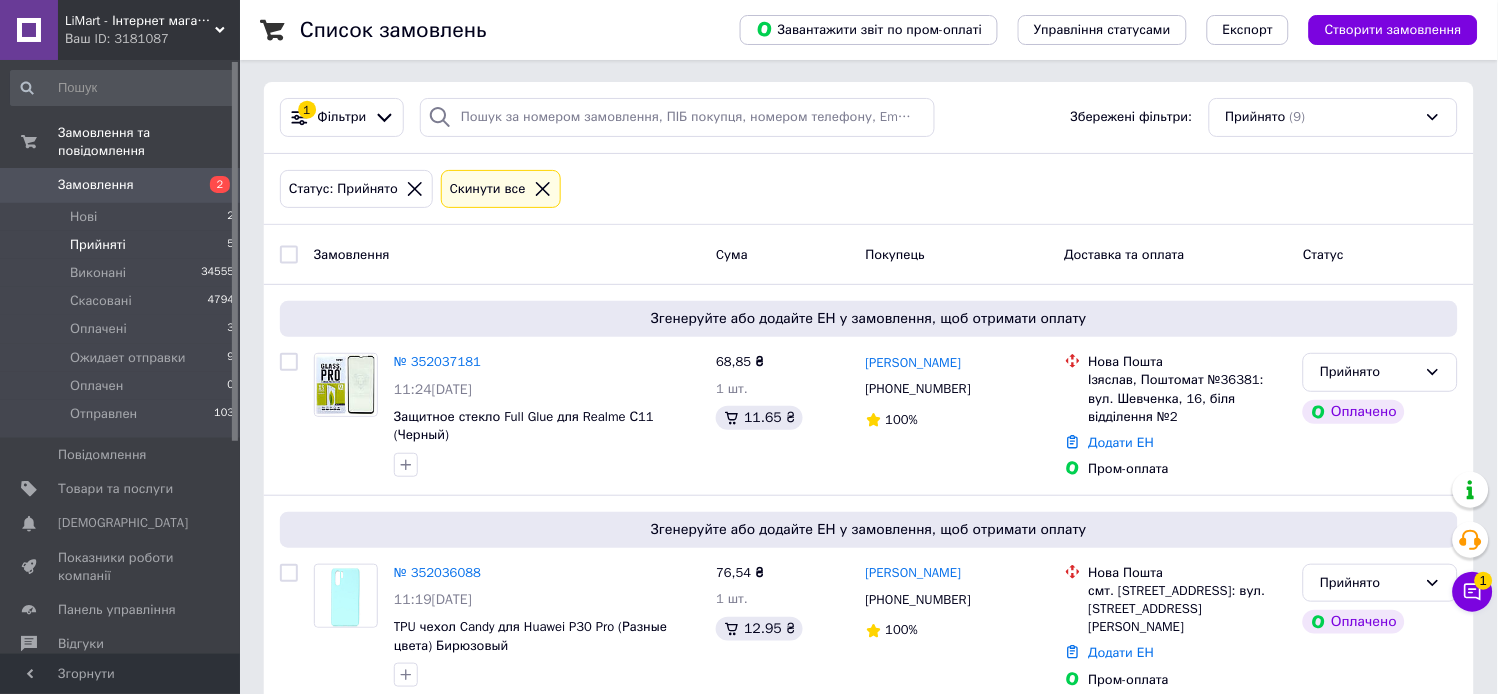 scroll, scrollTop: 0, scrollLeft: 0, axis: both 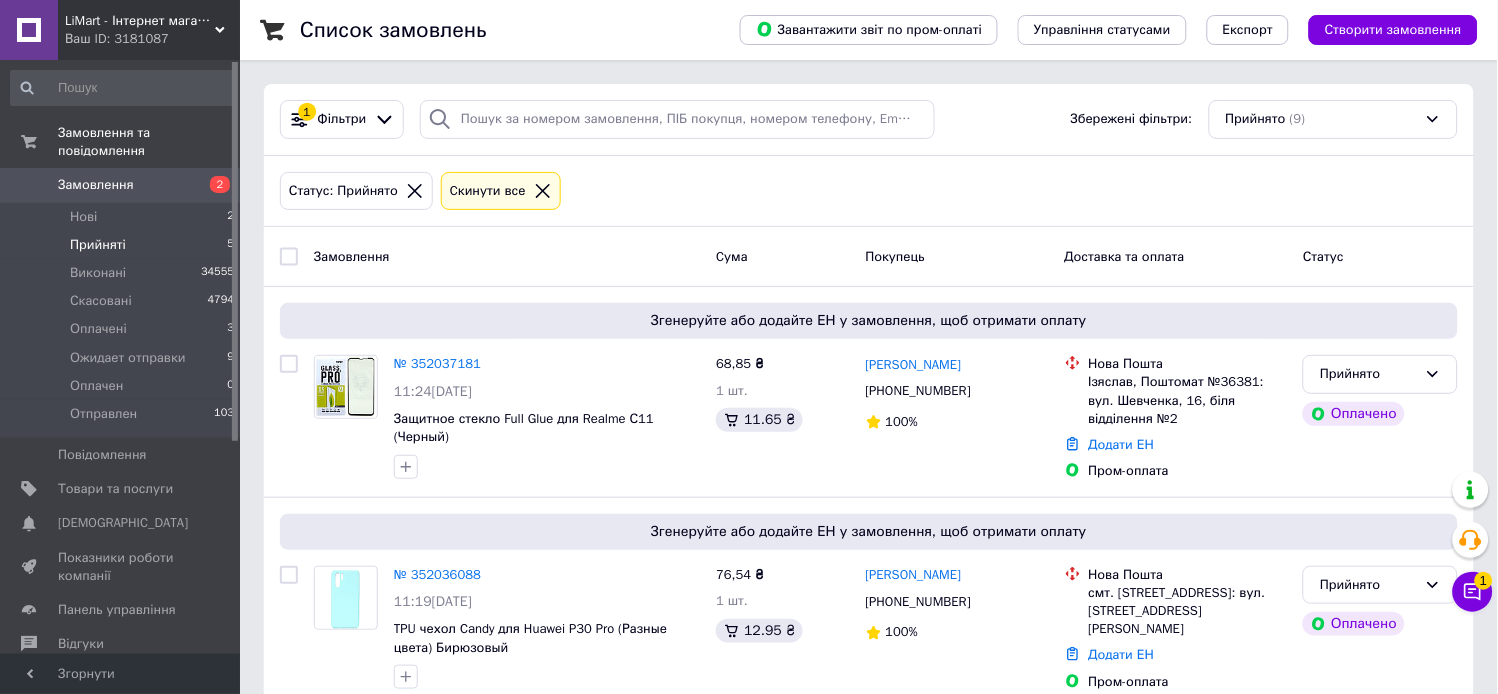 click on "Замовлення" at bounding box center (96, 185) 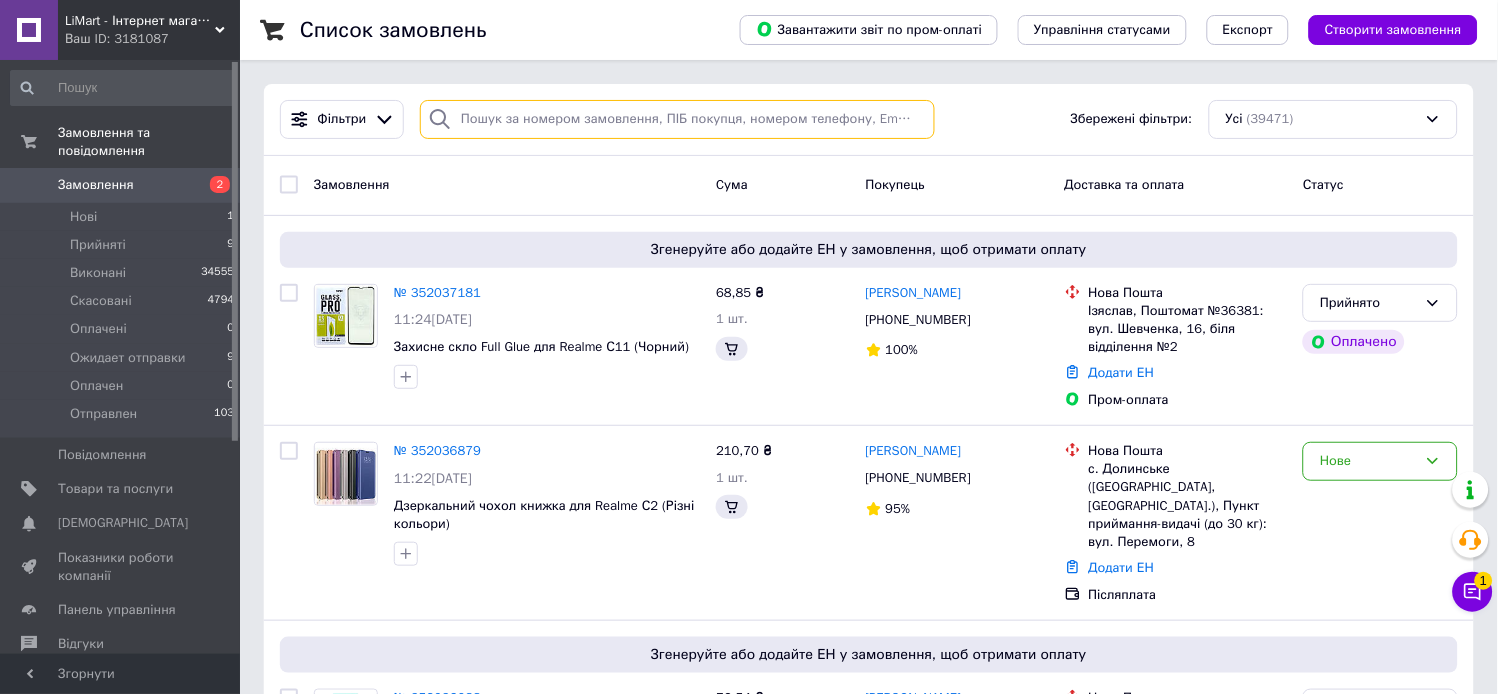 click at bounding box center [677, 119] 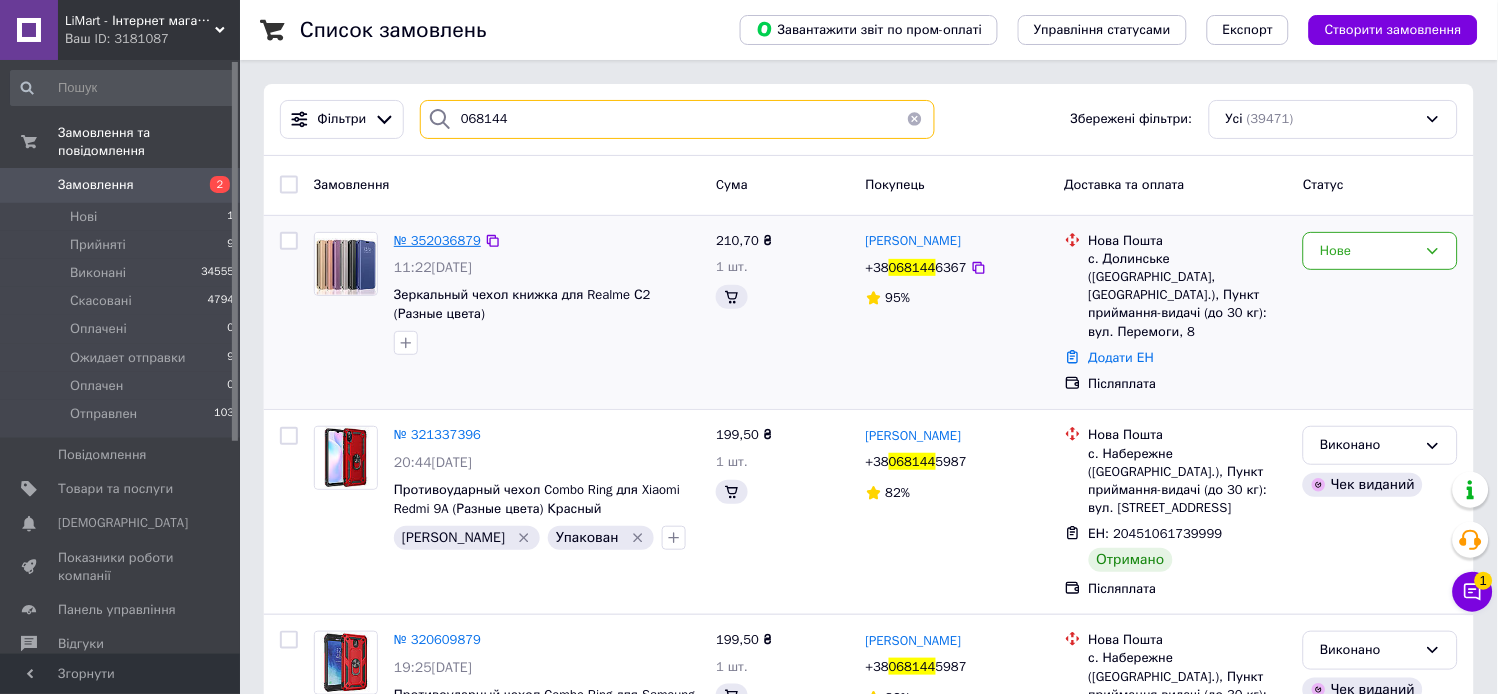 type on "068144" 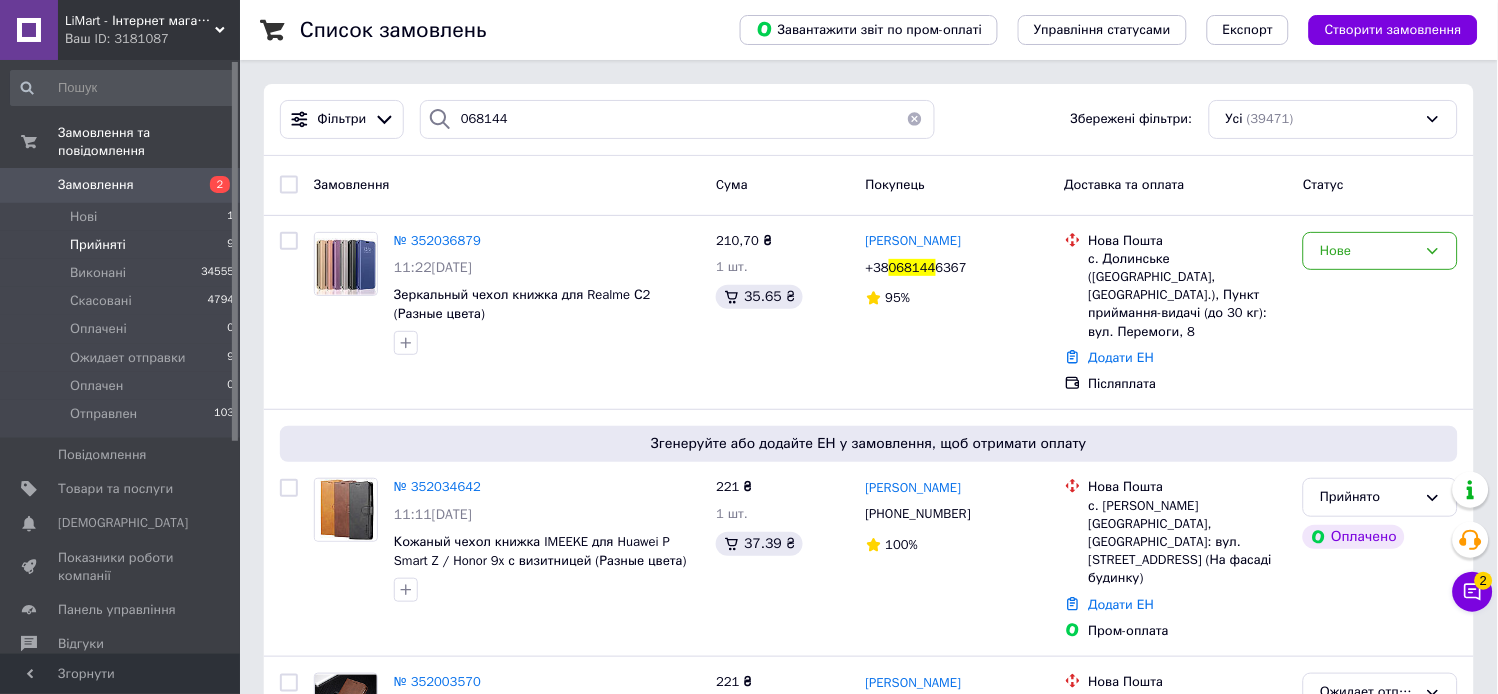 click on "Прийняті 9" at bounding box center [123, 245] 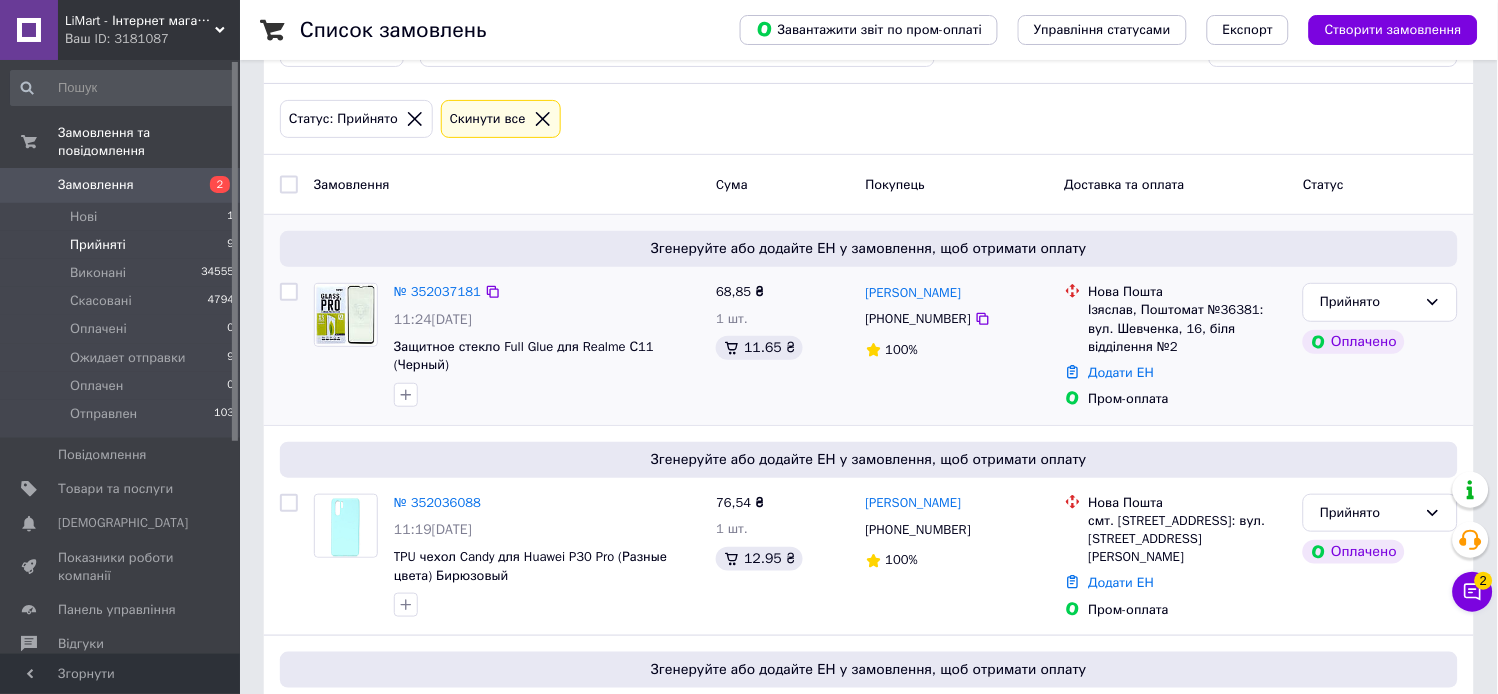 scroll, scrollTop: 222, scrollLeft: 0, axis: vertical 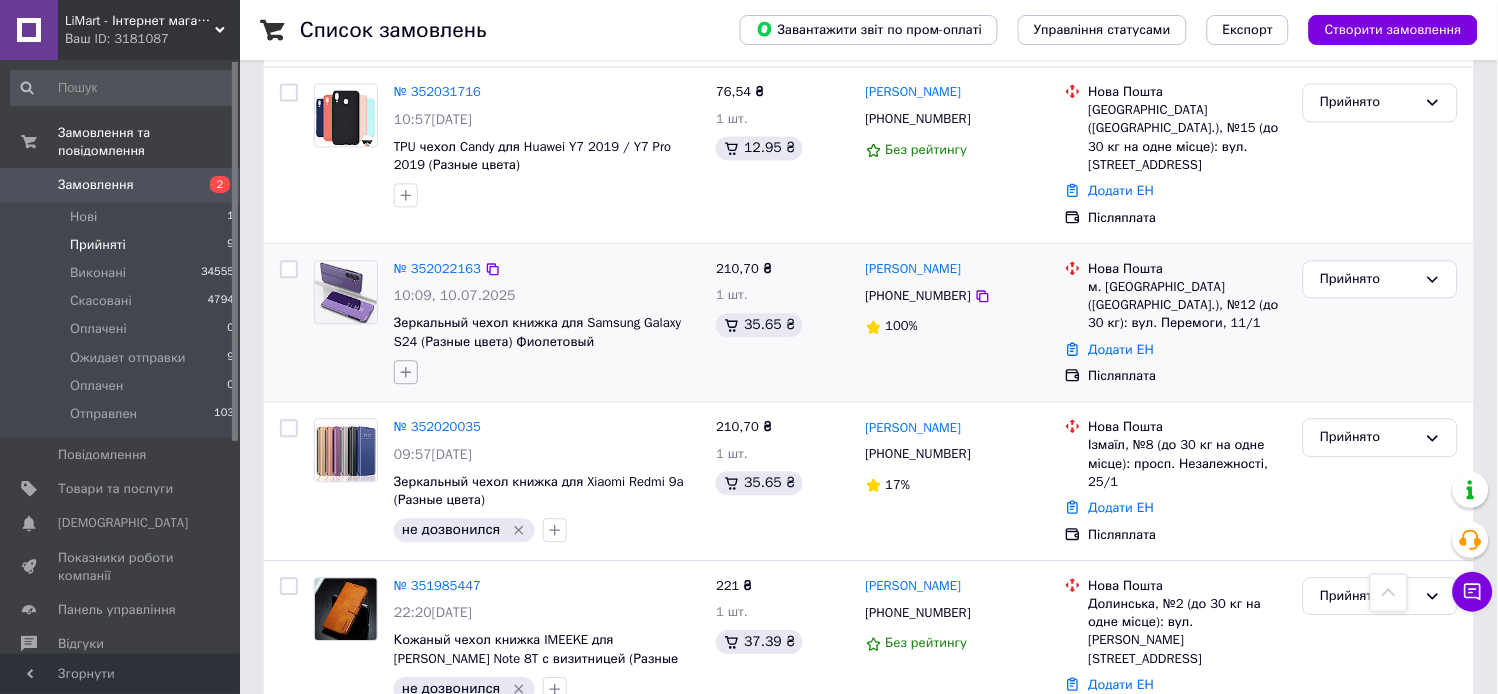 click 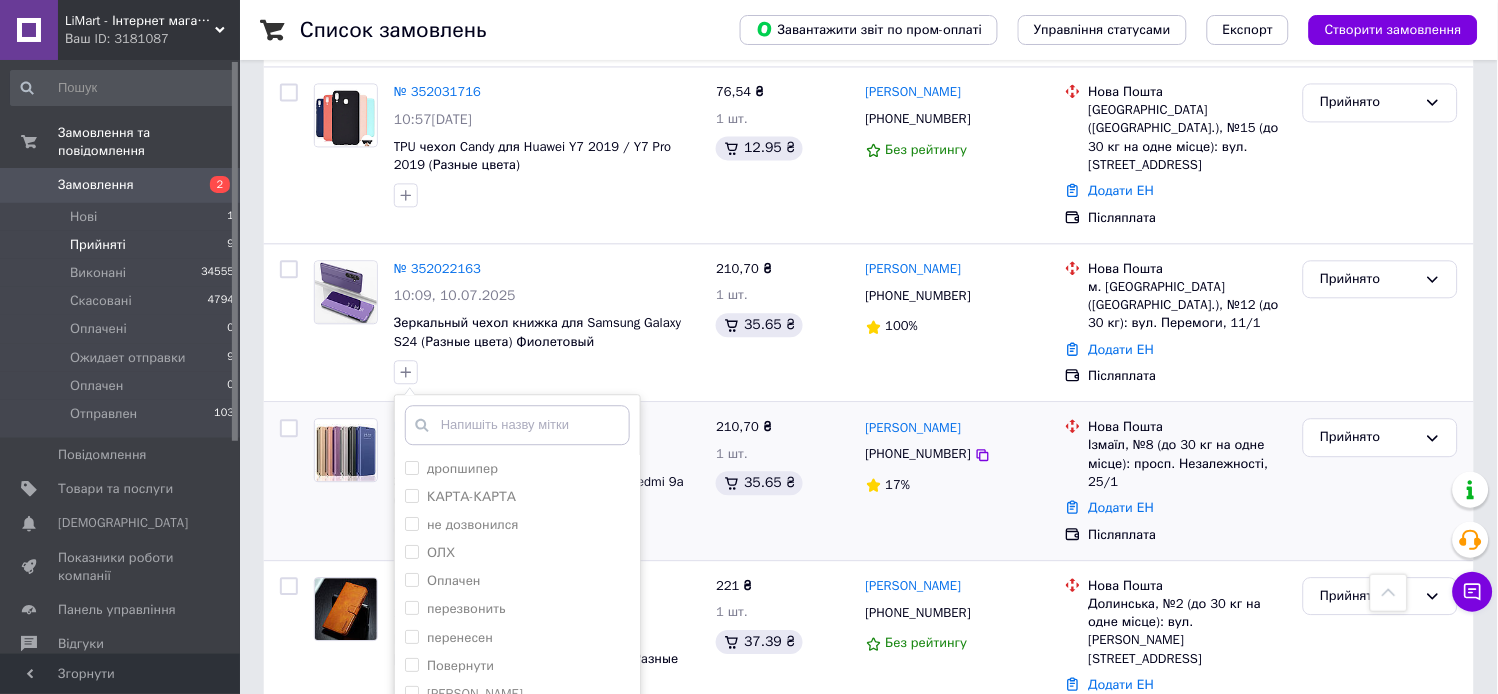 click on "№ 352020035" at bounding box center (547, 427) 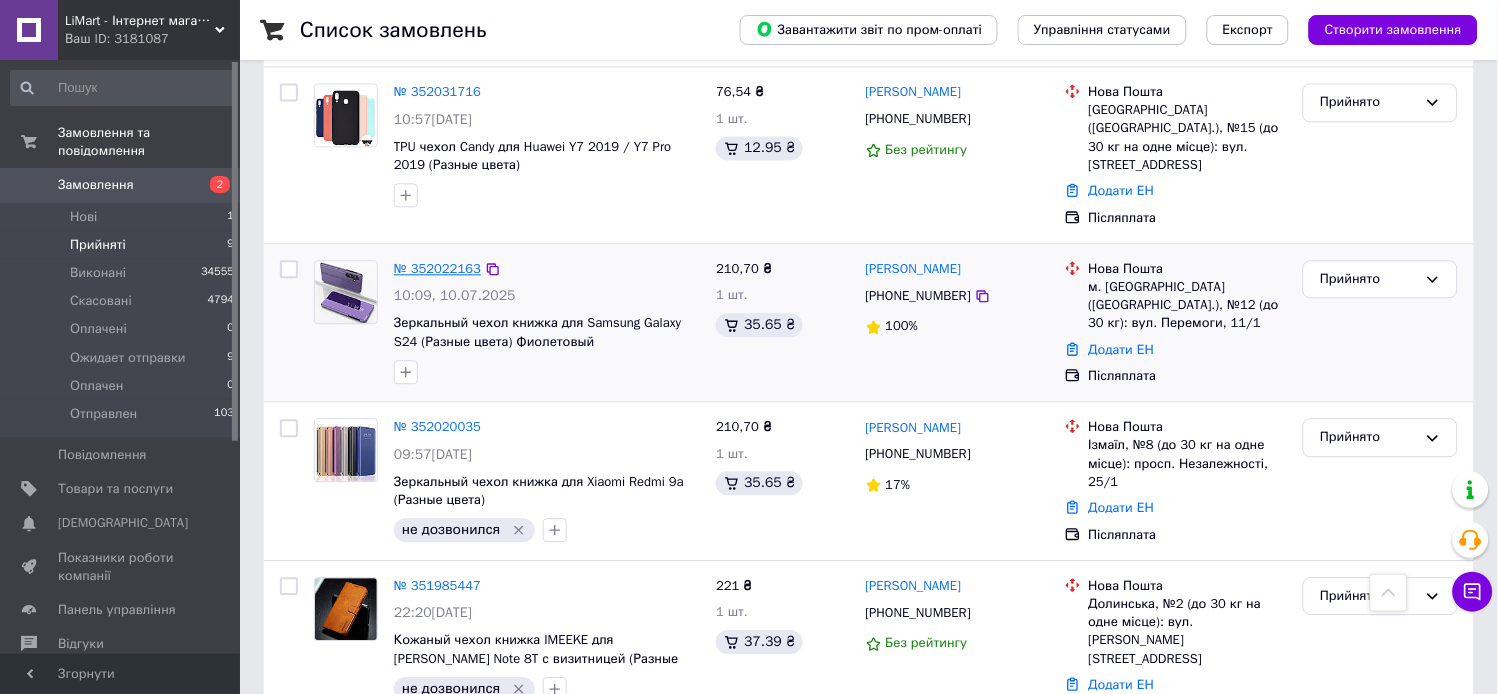 drag, startPoint x: 415, startPoint y: 218, endPoint x: 398, endPoint y: 232, distance: 22.022715 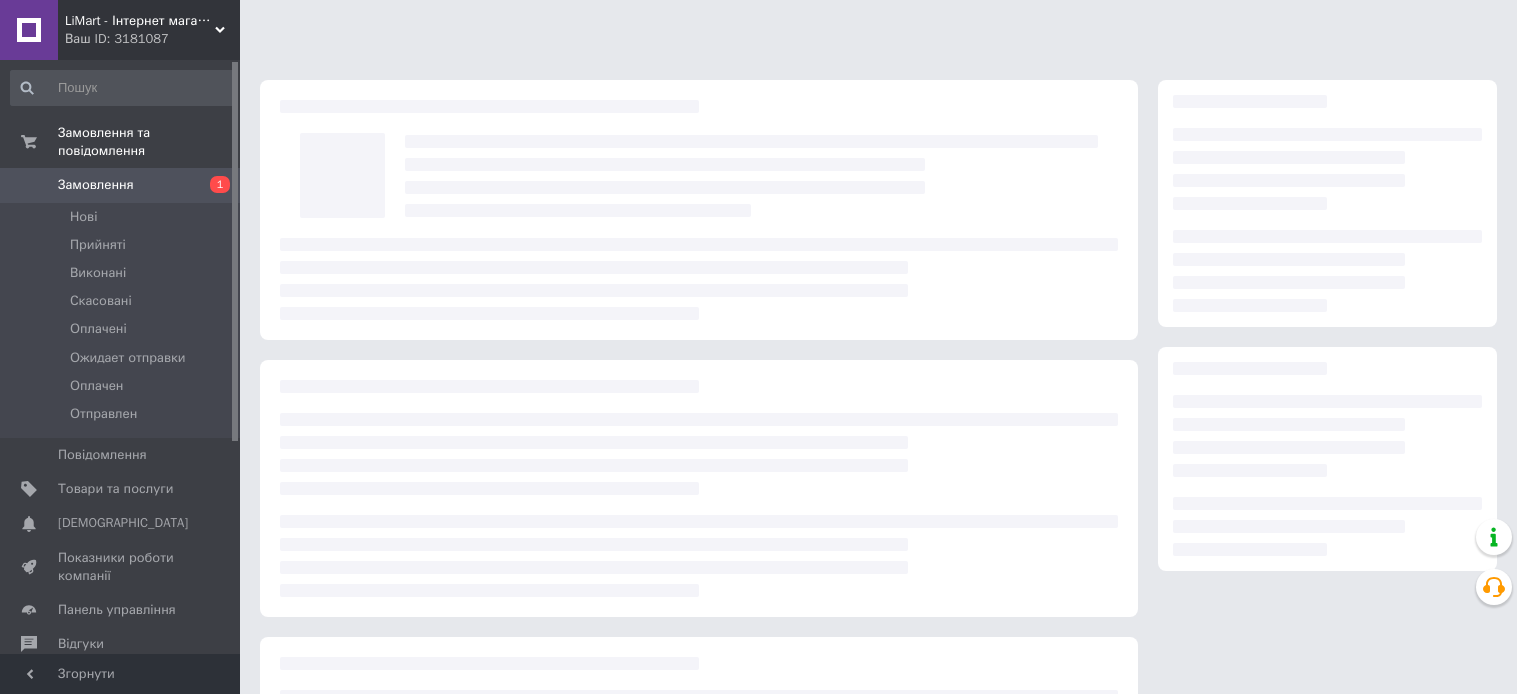 scroll, scrollTop: 0, scrollLeft: 0, axis: both 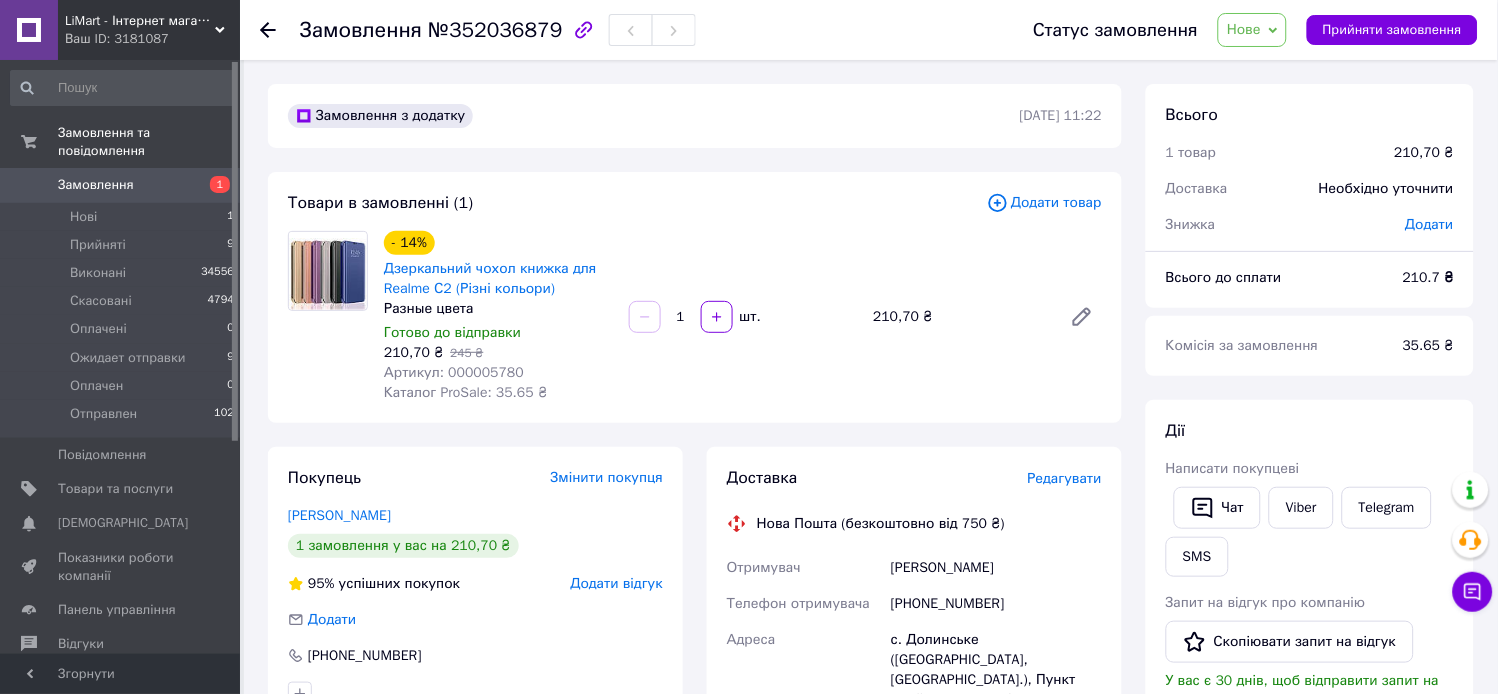 click on "Артикул: 000005780" at bounding box center (454, 372) 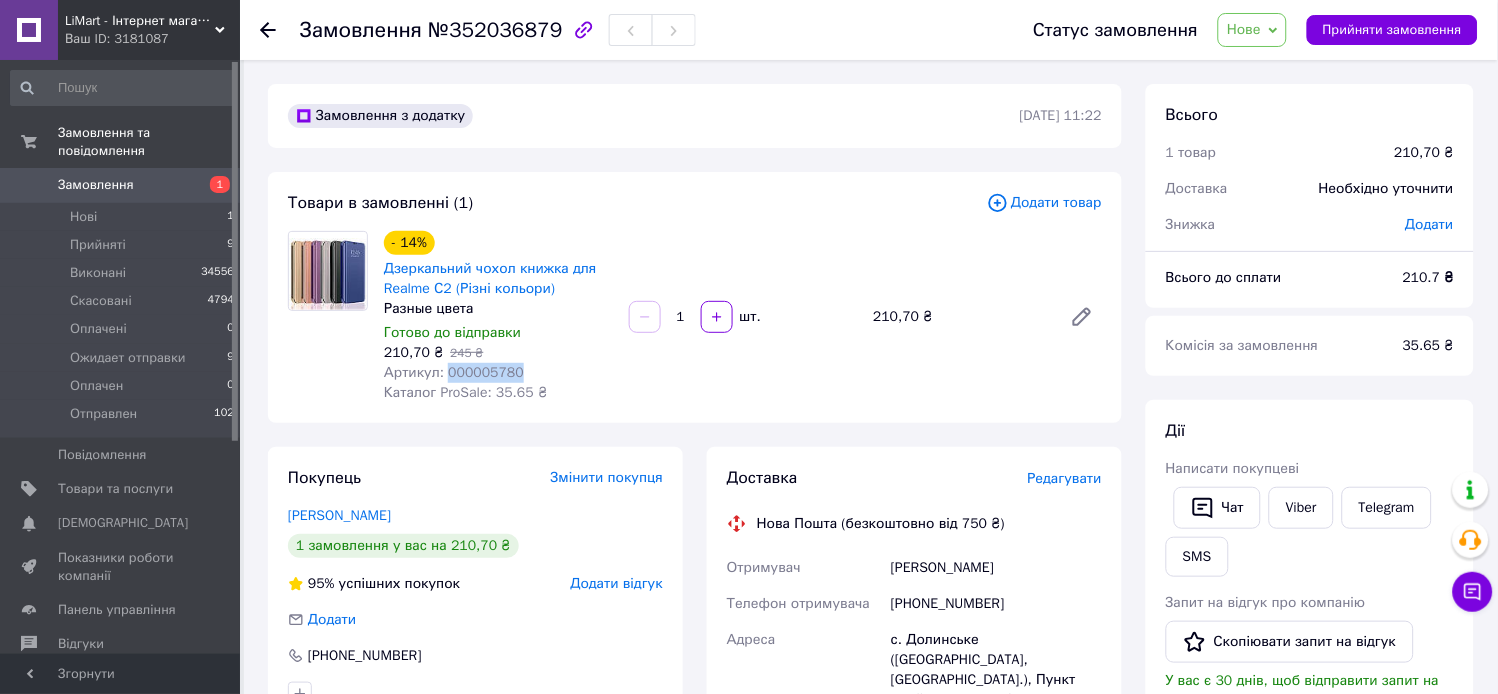 click on "Артикул: 000005780" at bounding box center [454, 372] 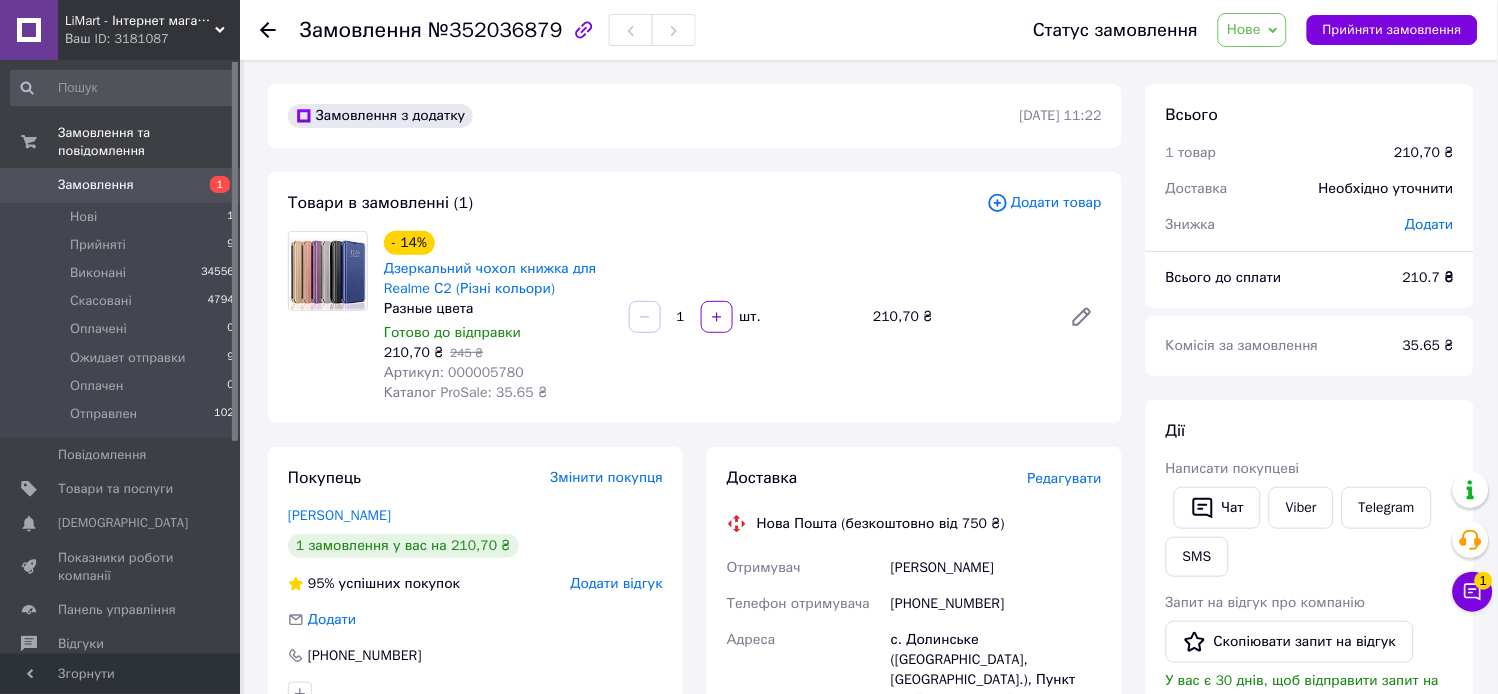 click on "Додати товар" at bounding box center (1044, 203) 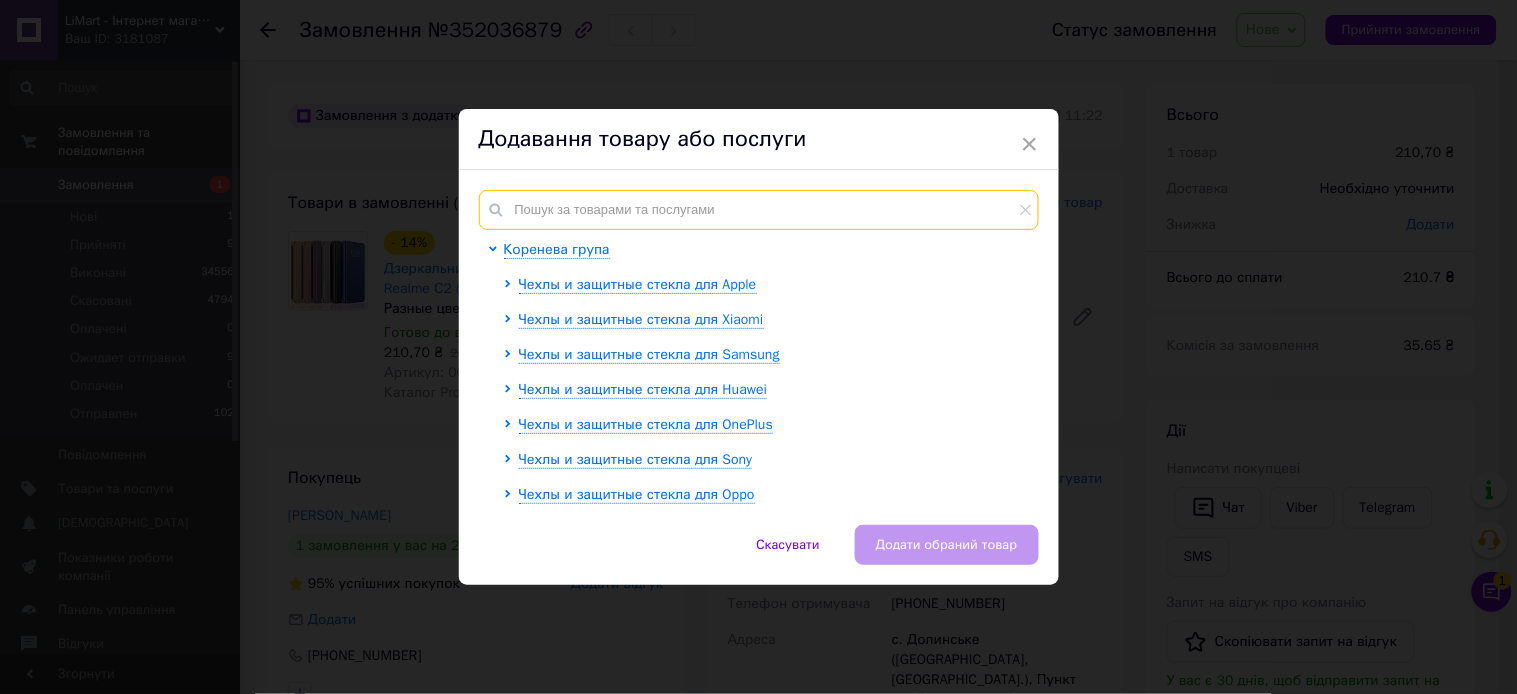 paste on "000005780" 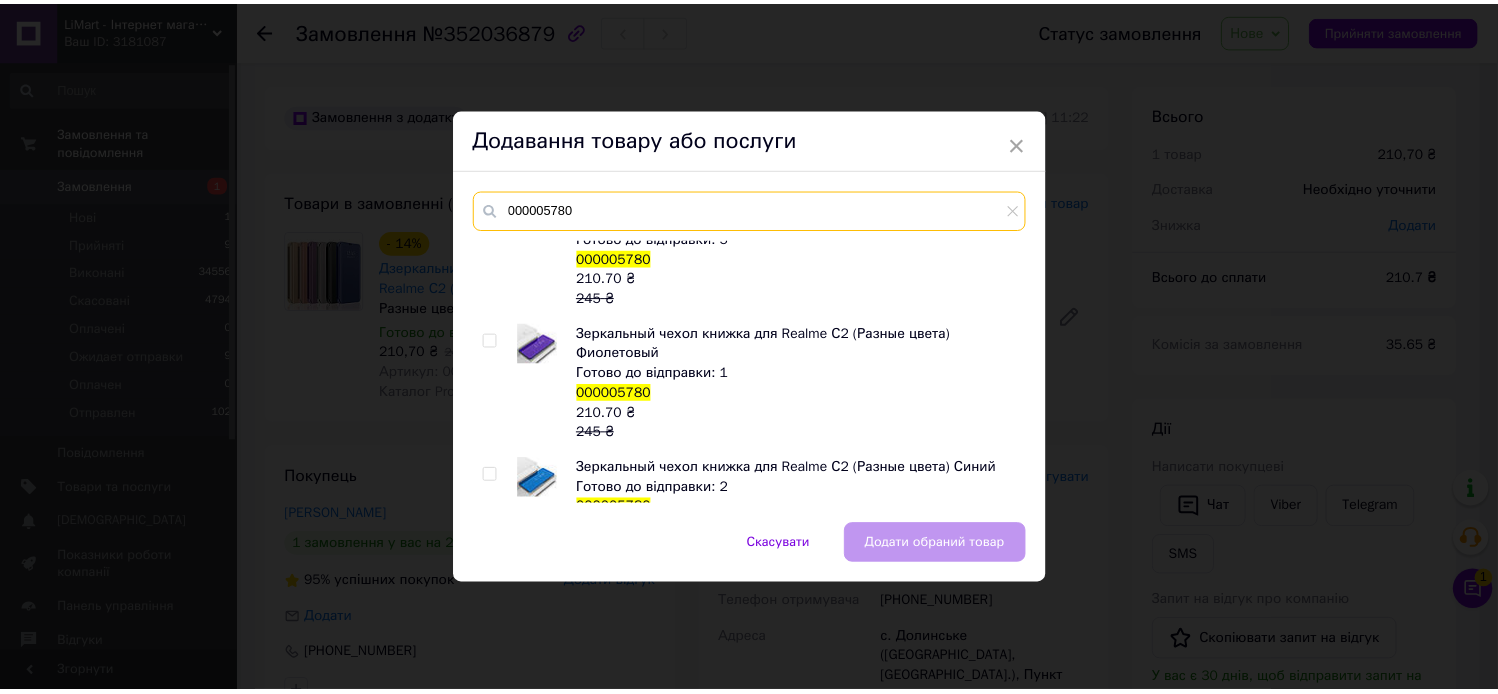 scroll, scrollTop: 0, scrollLeft: 0, axis: both 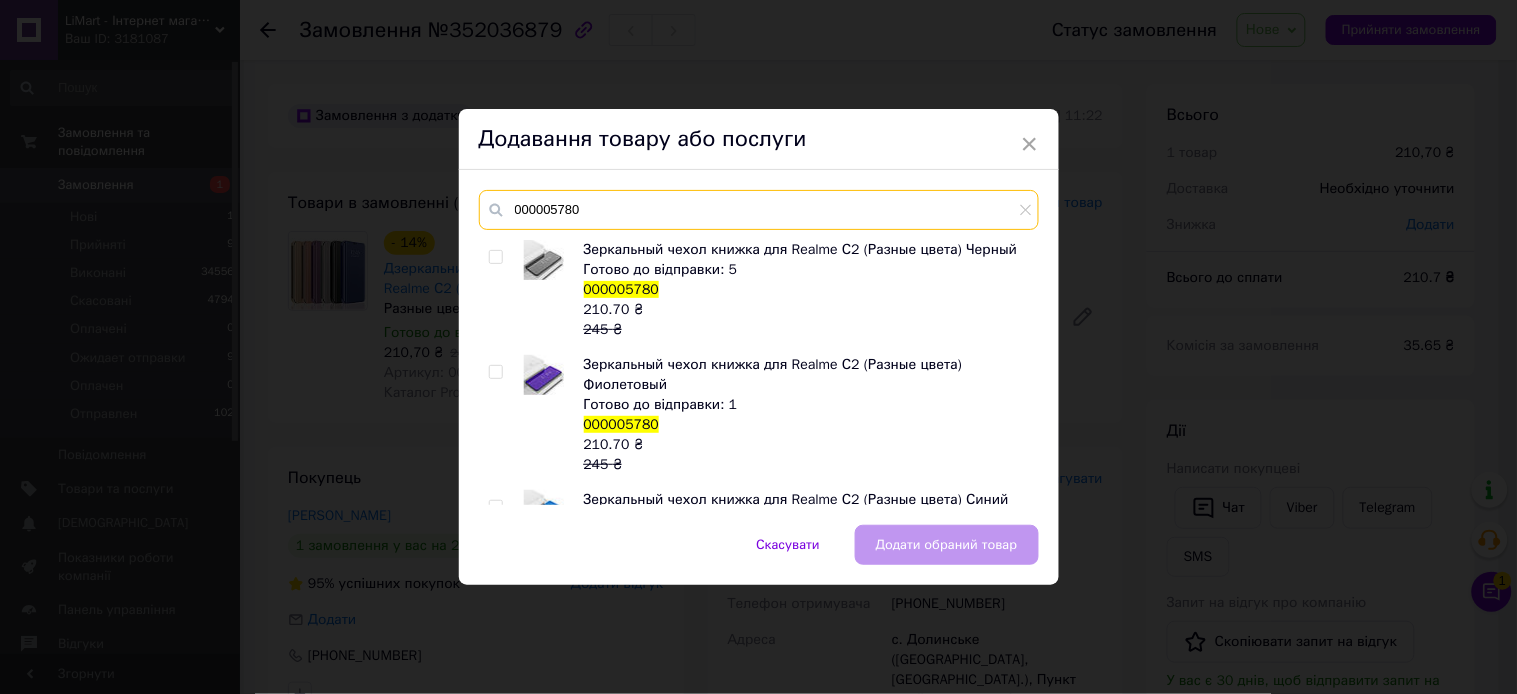 type on "000005780" 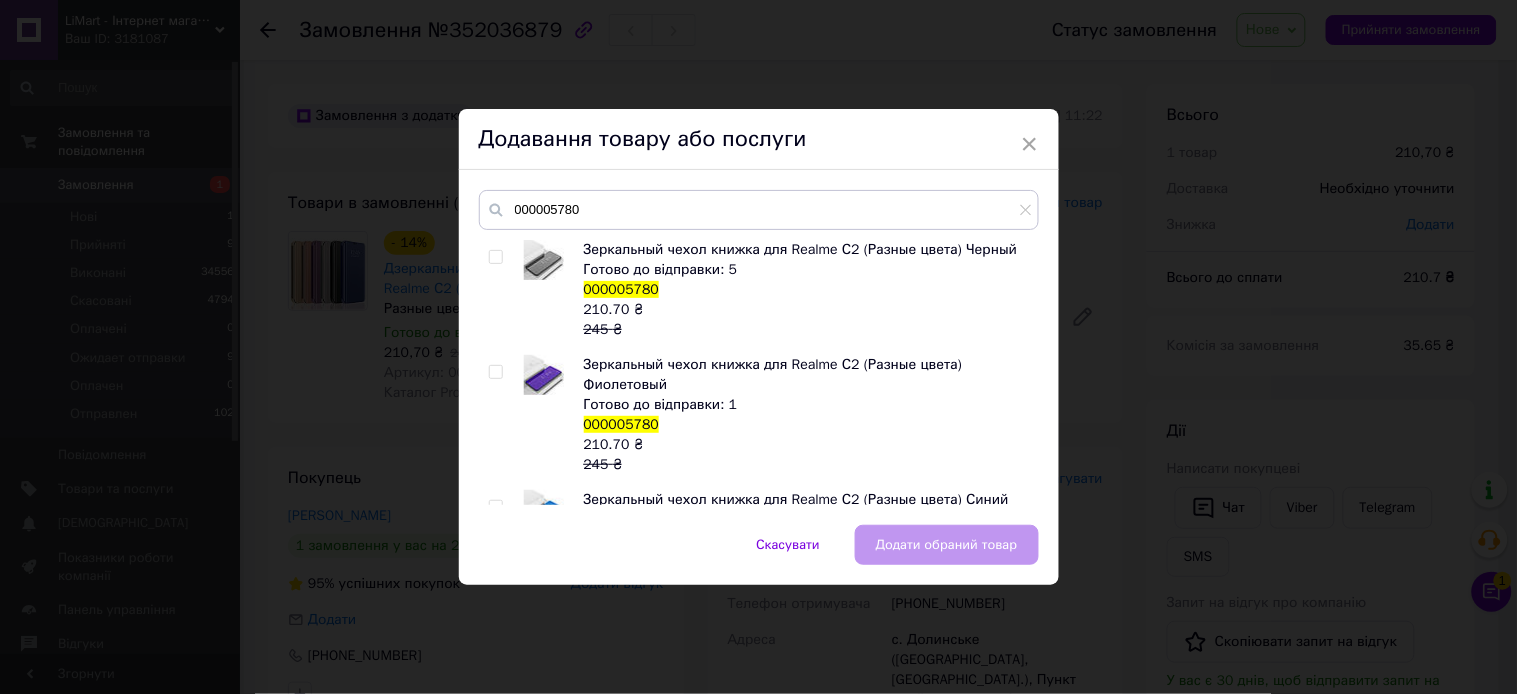 click at bounding box center [495, 372] 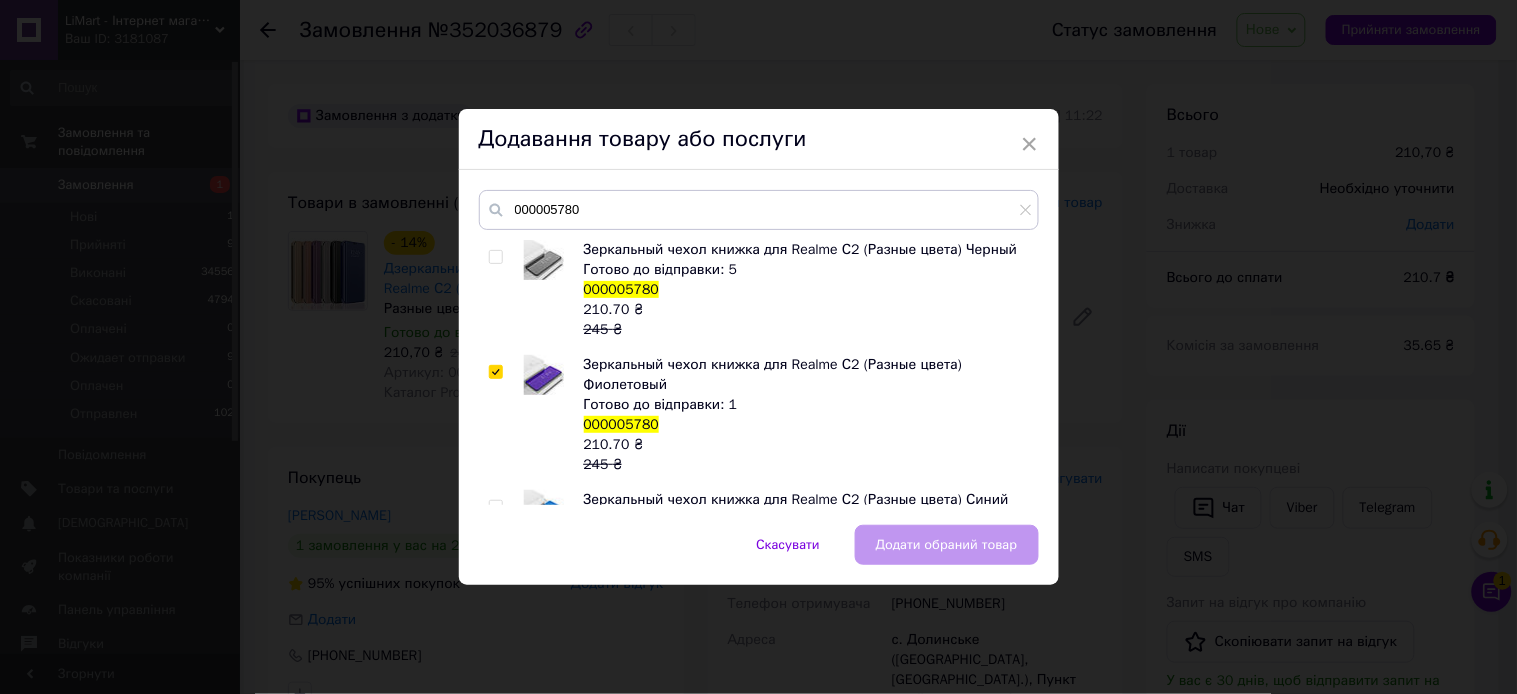 checkbox on "true" 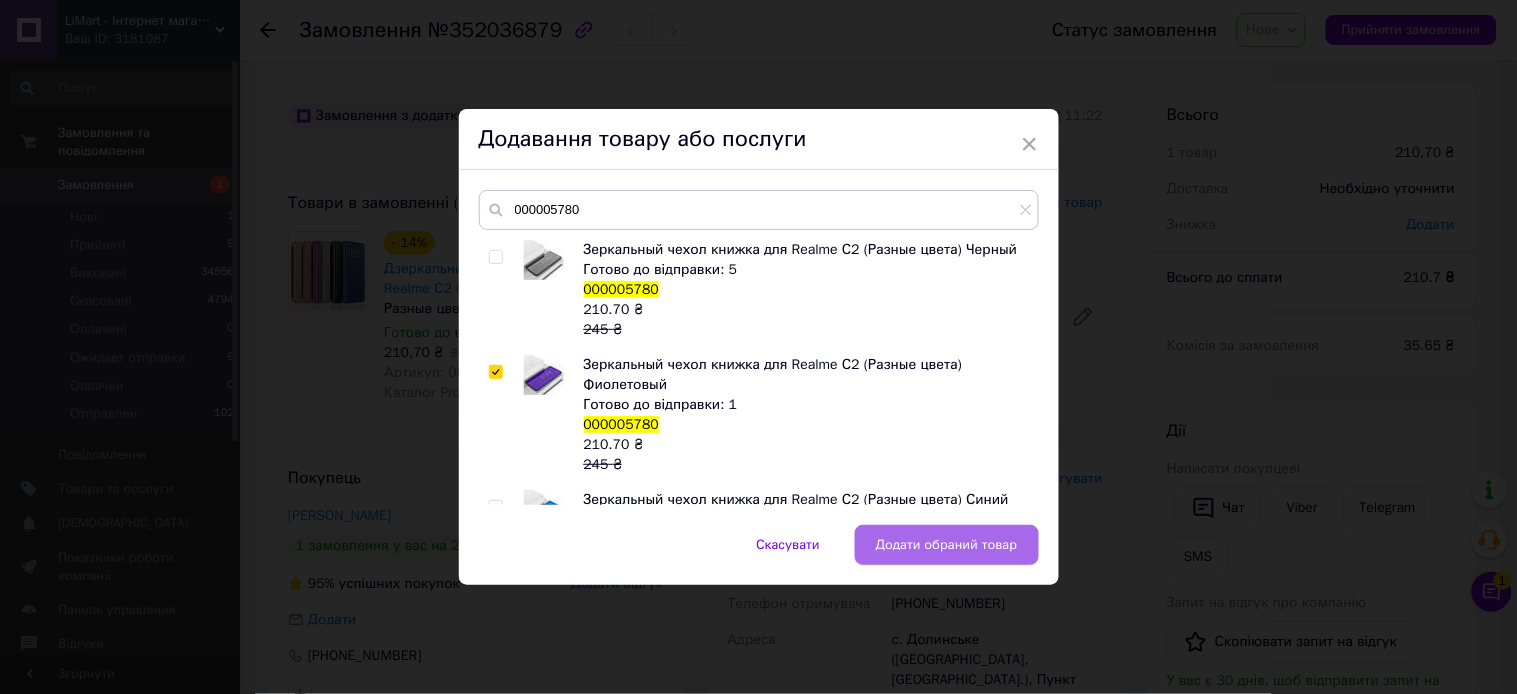 click on "Додати обраний товар" at bounding box center (947, 545) 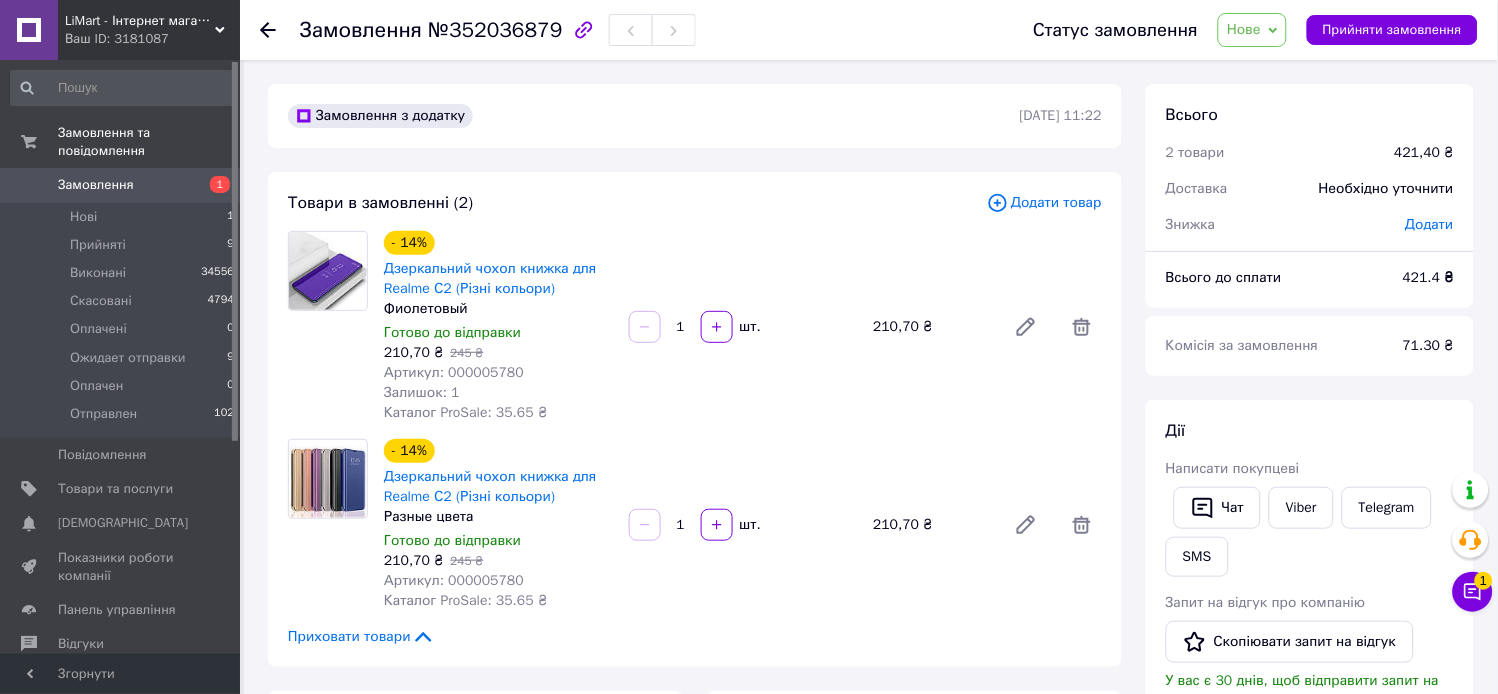 click on "Додати товар" at bounding box center (1044, 203) 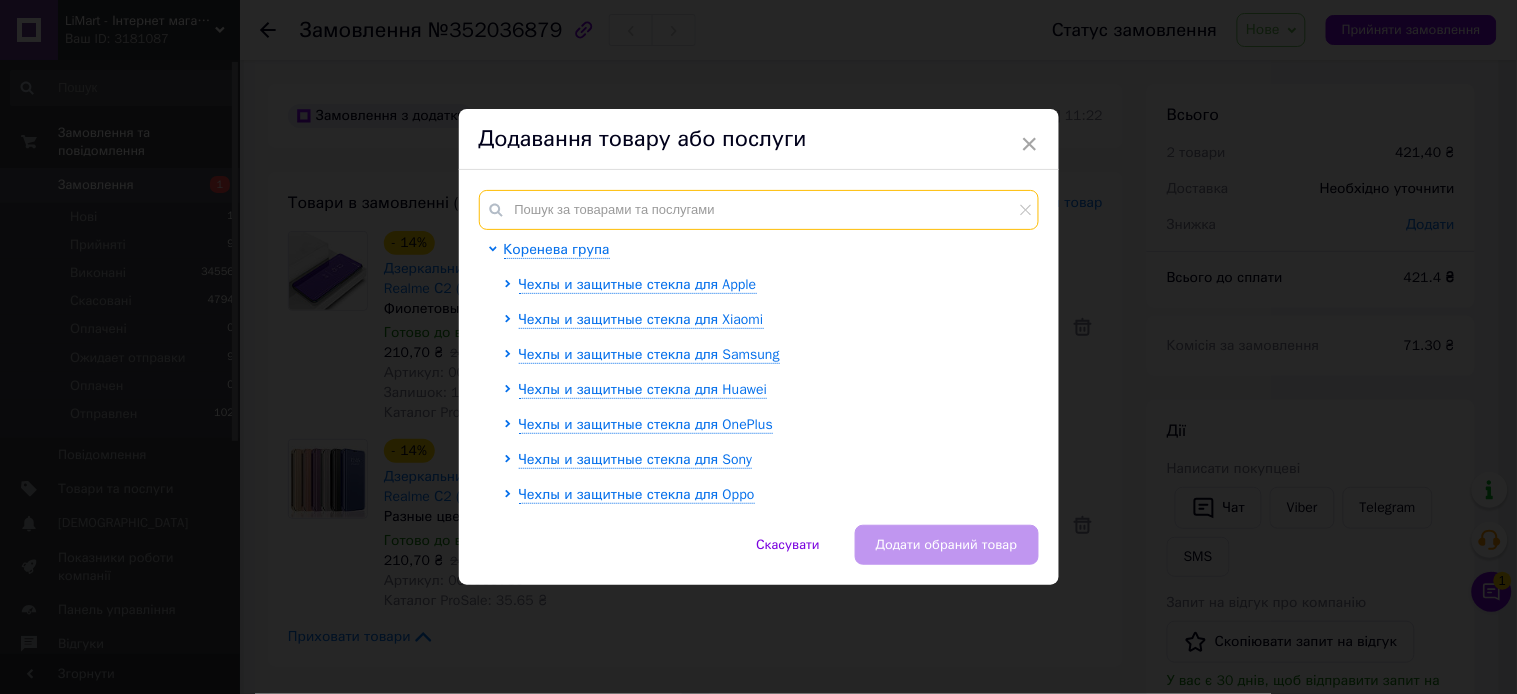 paste on "000005780" 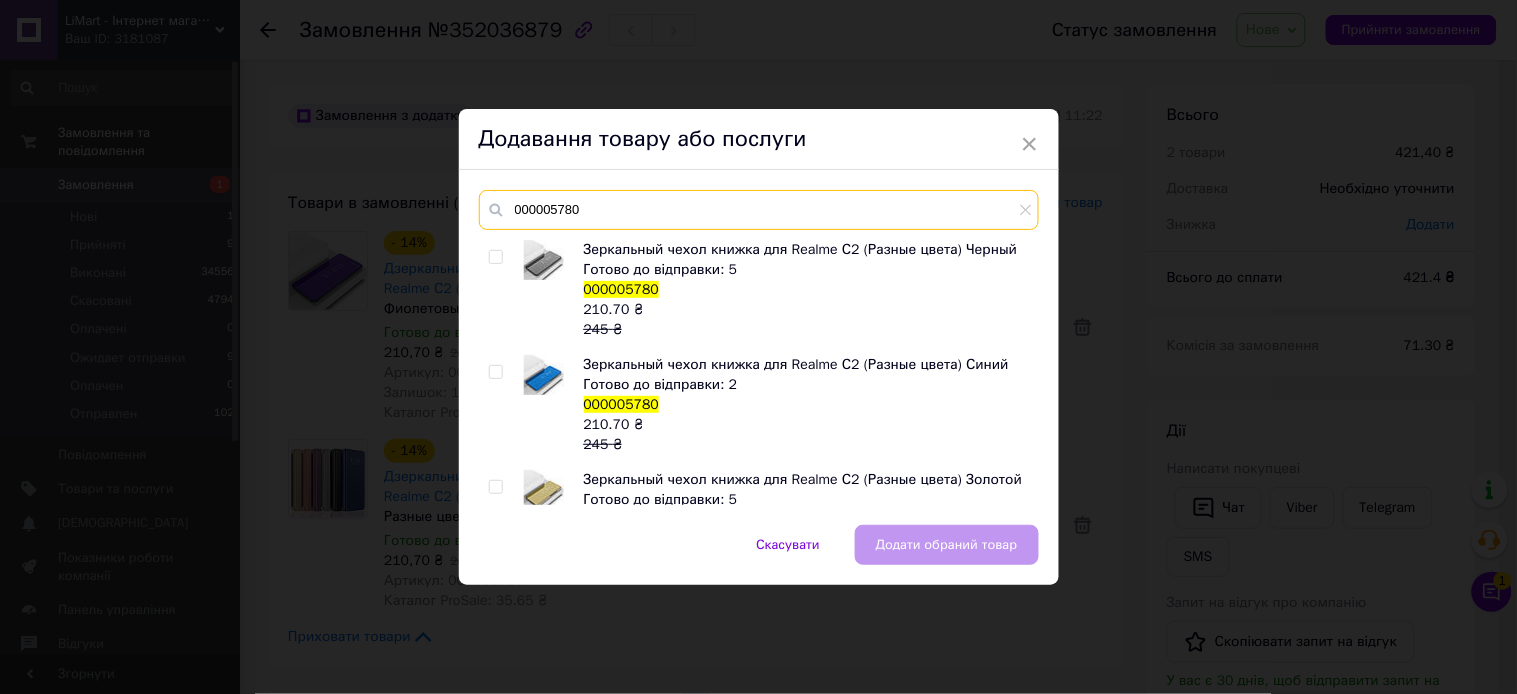 click on "000005780" at bounding box center [759, 210] 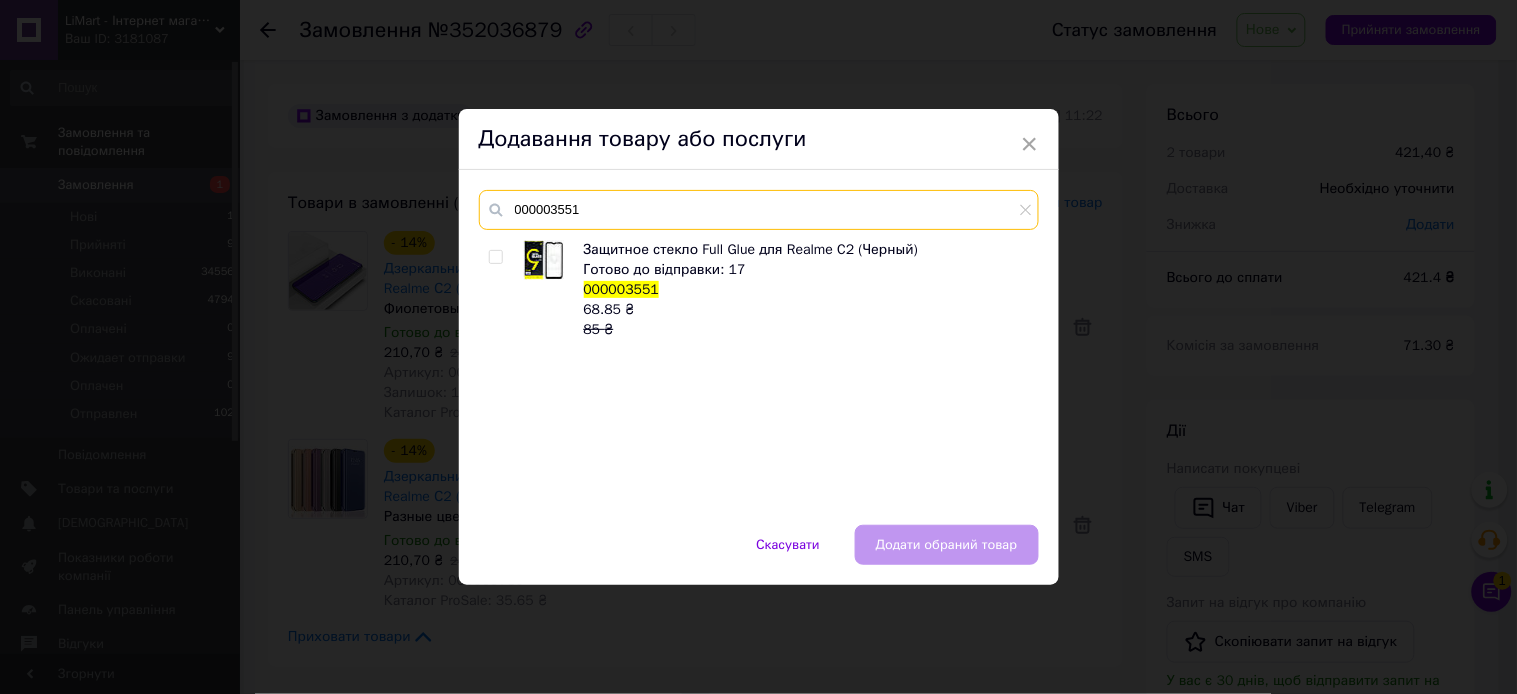 type on "000003551" 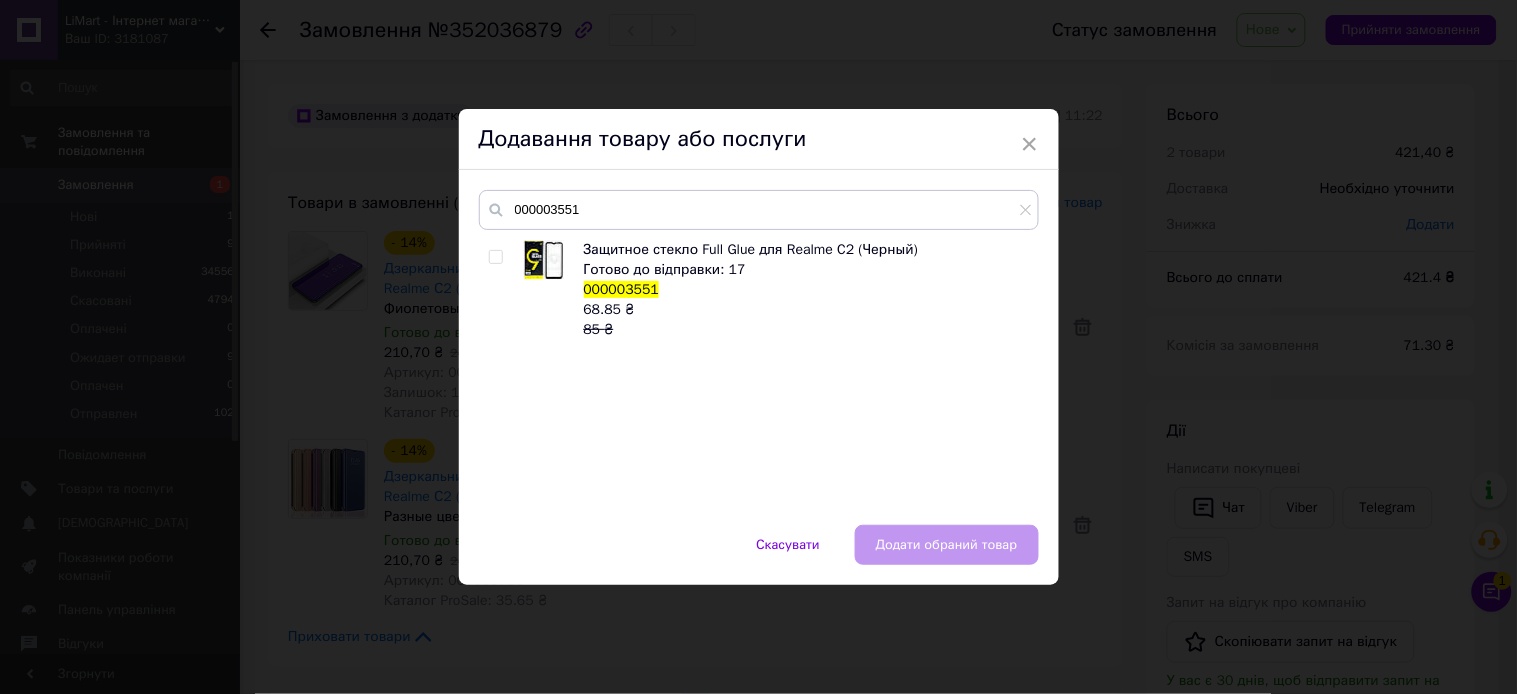 click at bounding box center (495, 257) 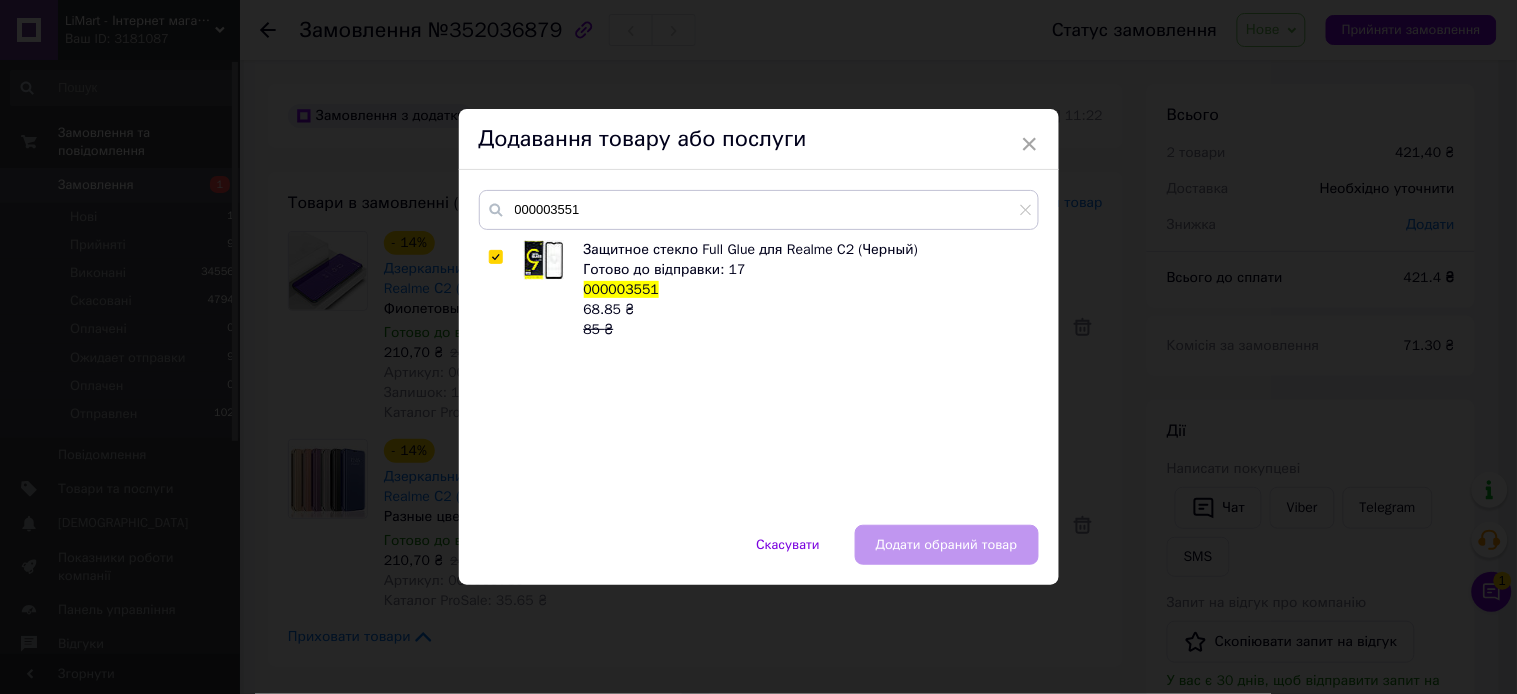 checkbox on "true" 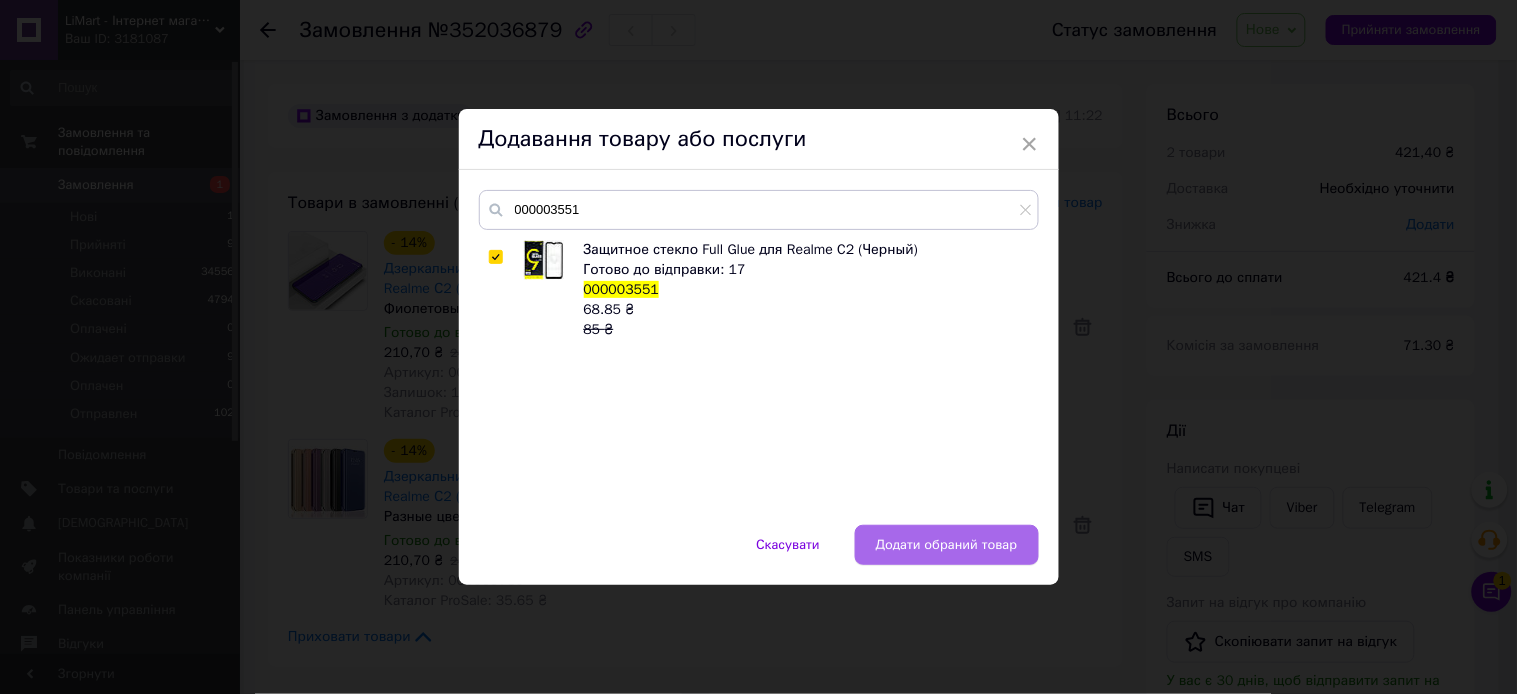 click on "Додати обраний товар" at bounding box center (947, 545) 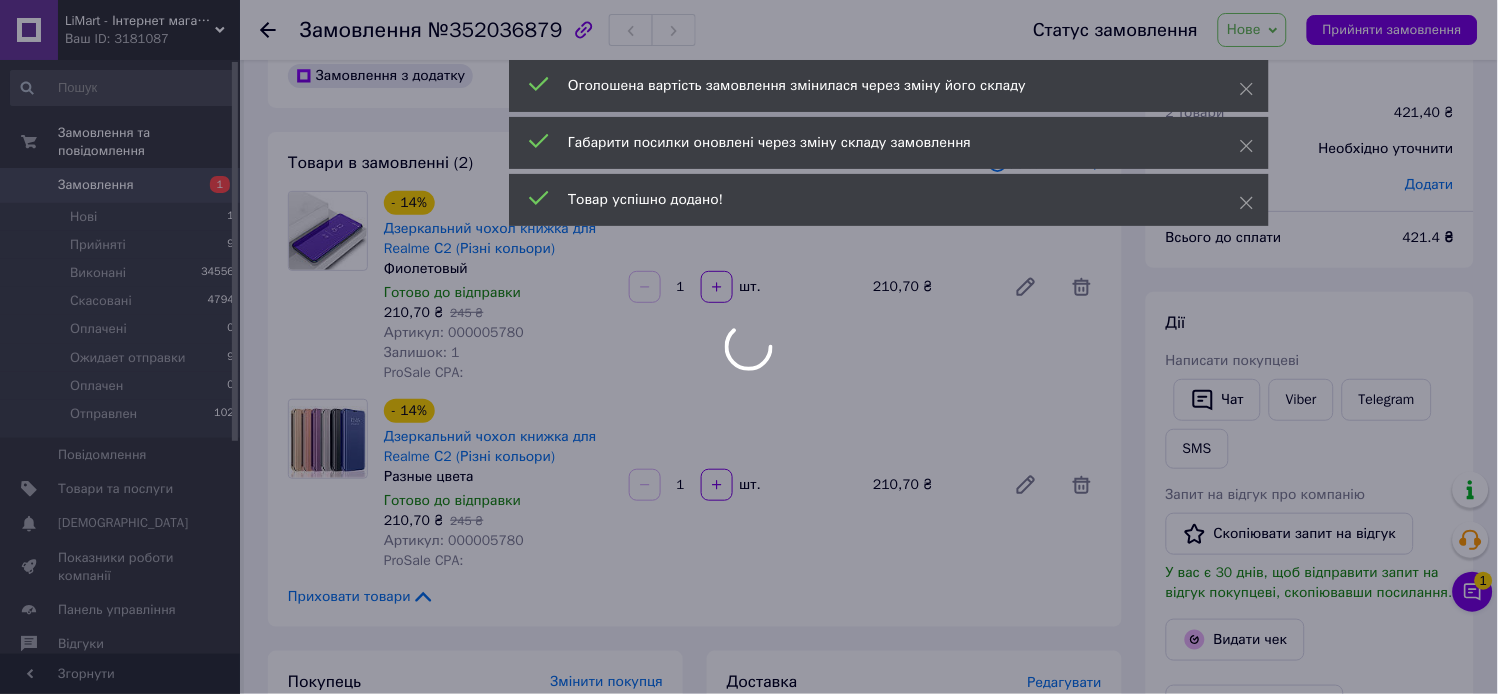 scroll, scrollTop: 111, scrollLeft: 0, axis: vertical 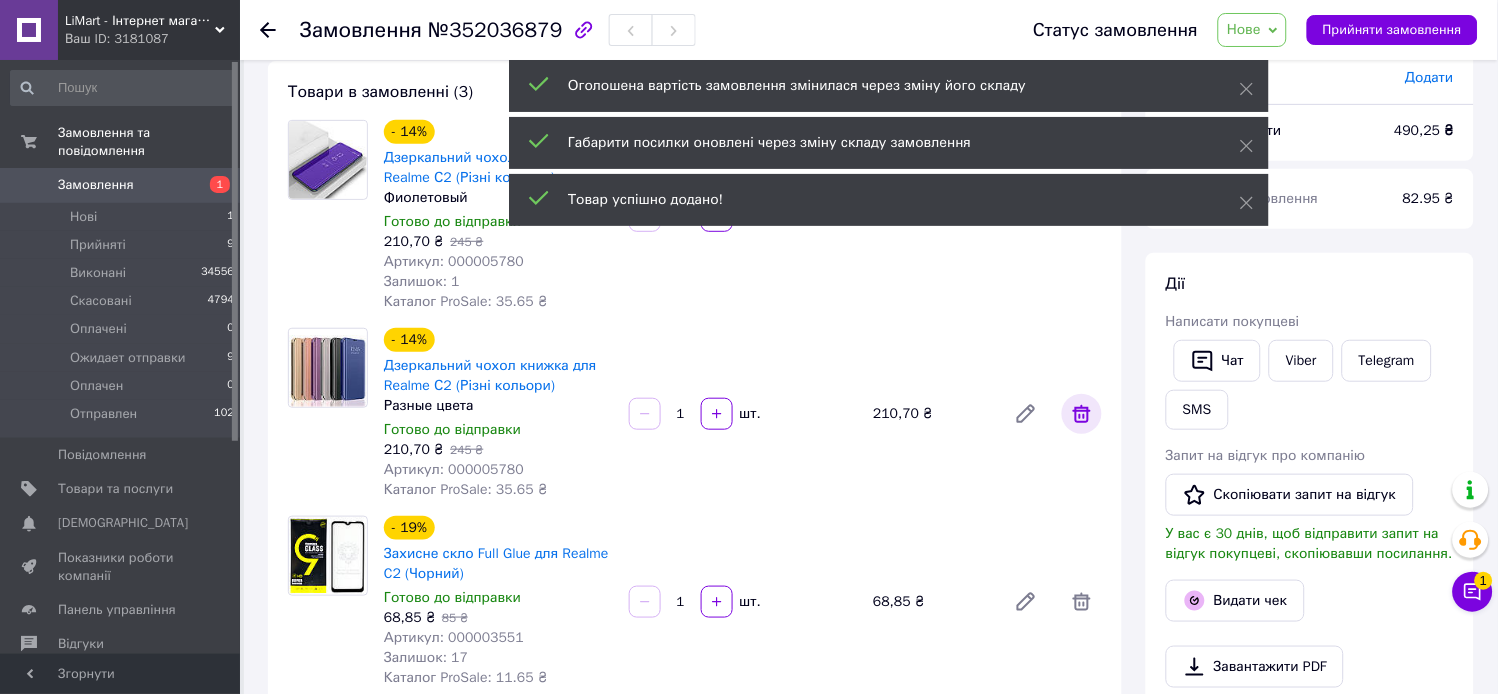 click 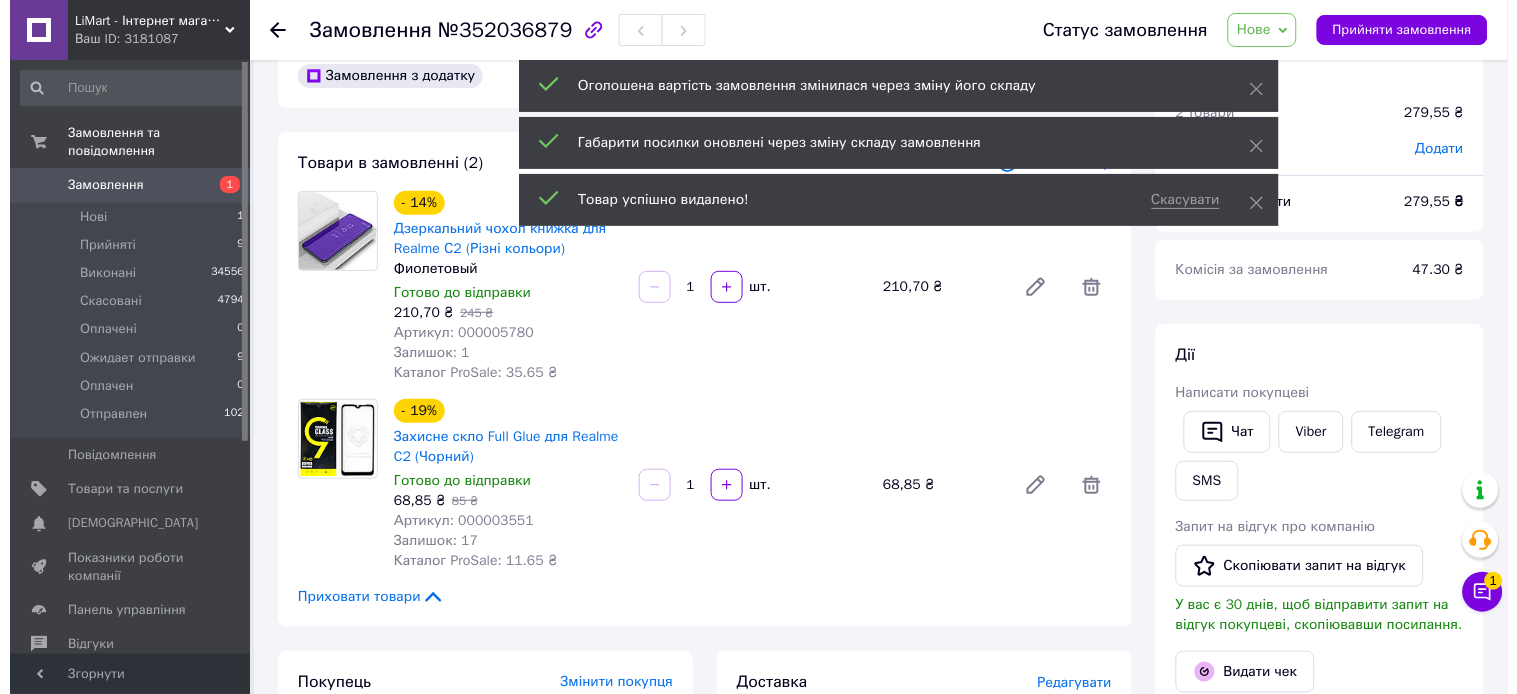 scroll, scrollTop: 0, scrollLeft: 0, axis: both 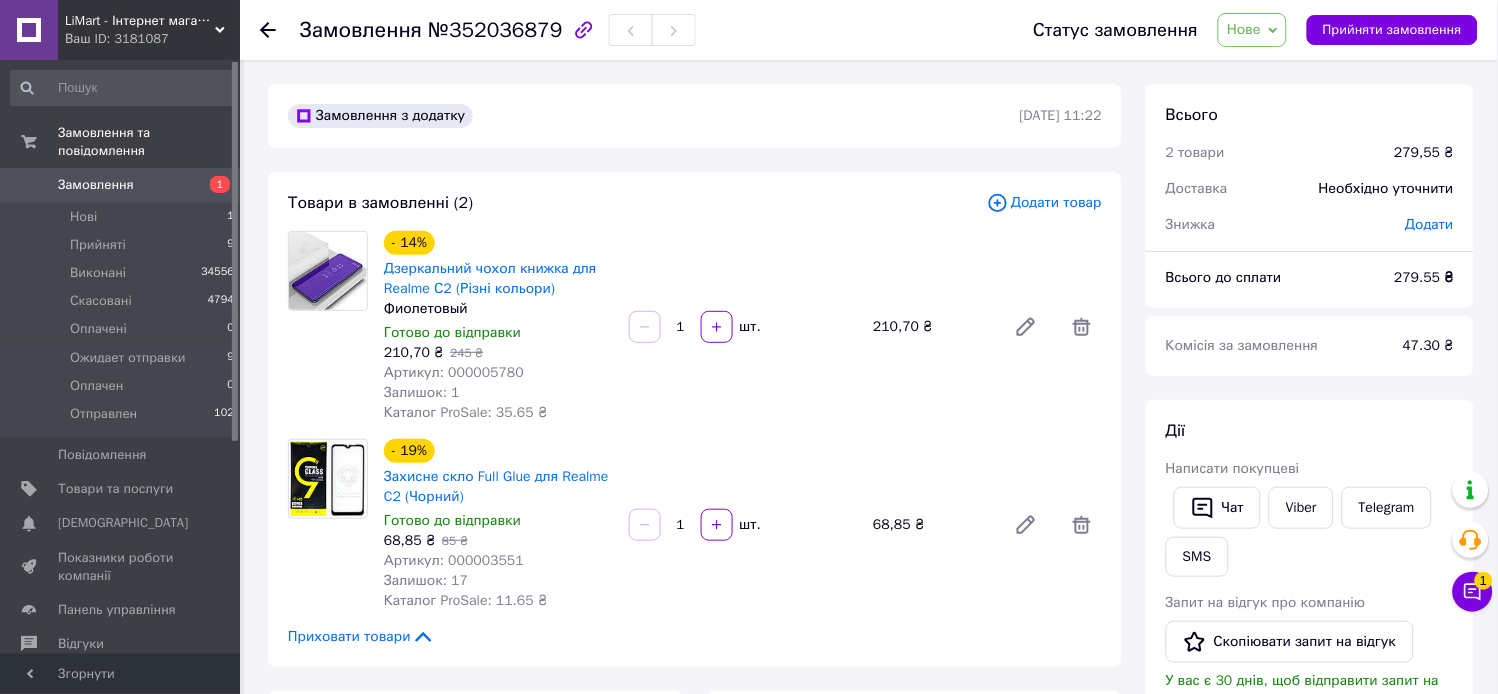 click on "Додати товар" at bounding box center [1044, 203] 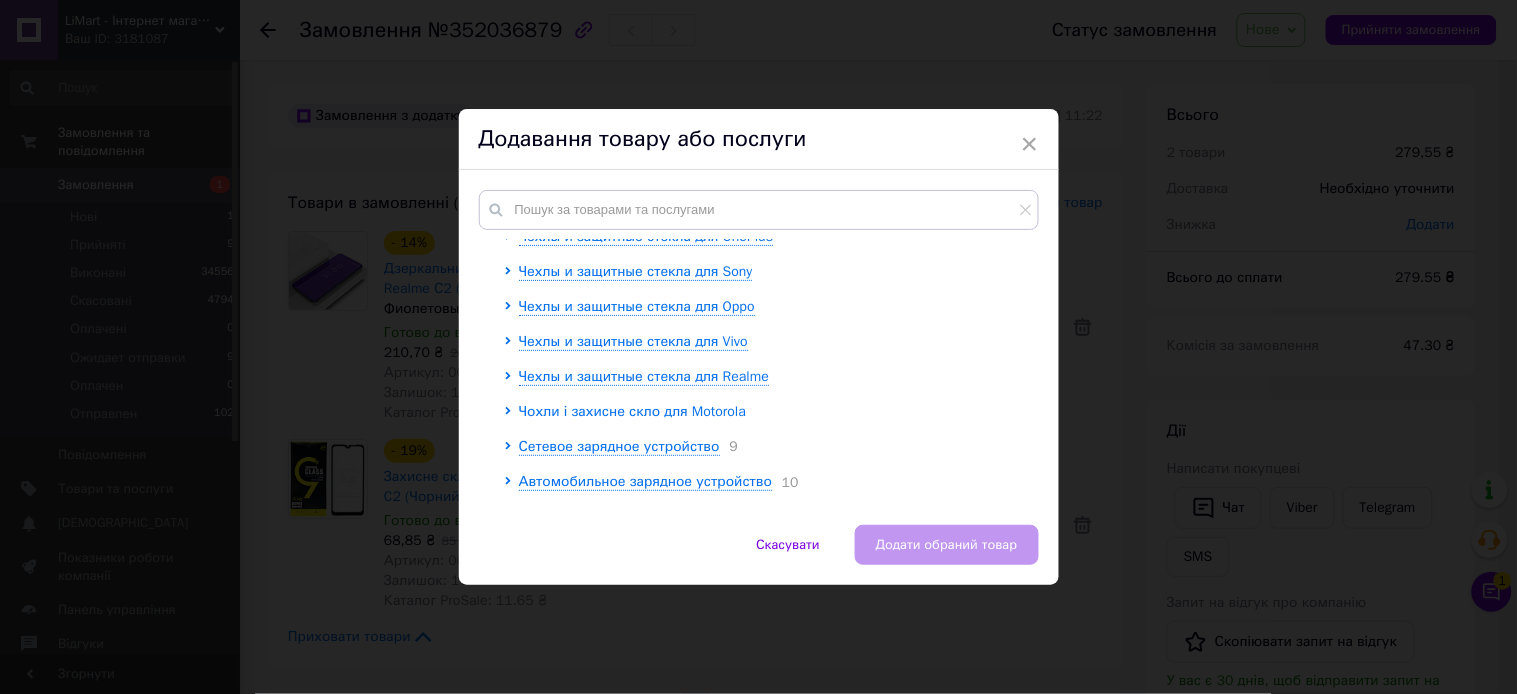 scroll, scrollTop: 222, scrollLeft: 0, axis: vertical 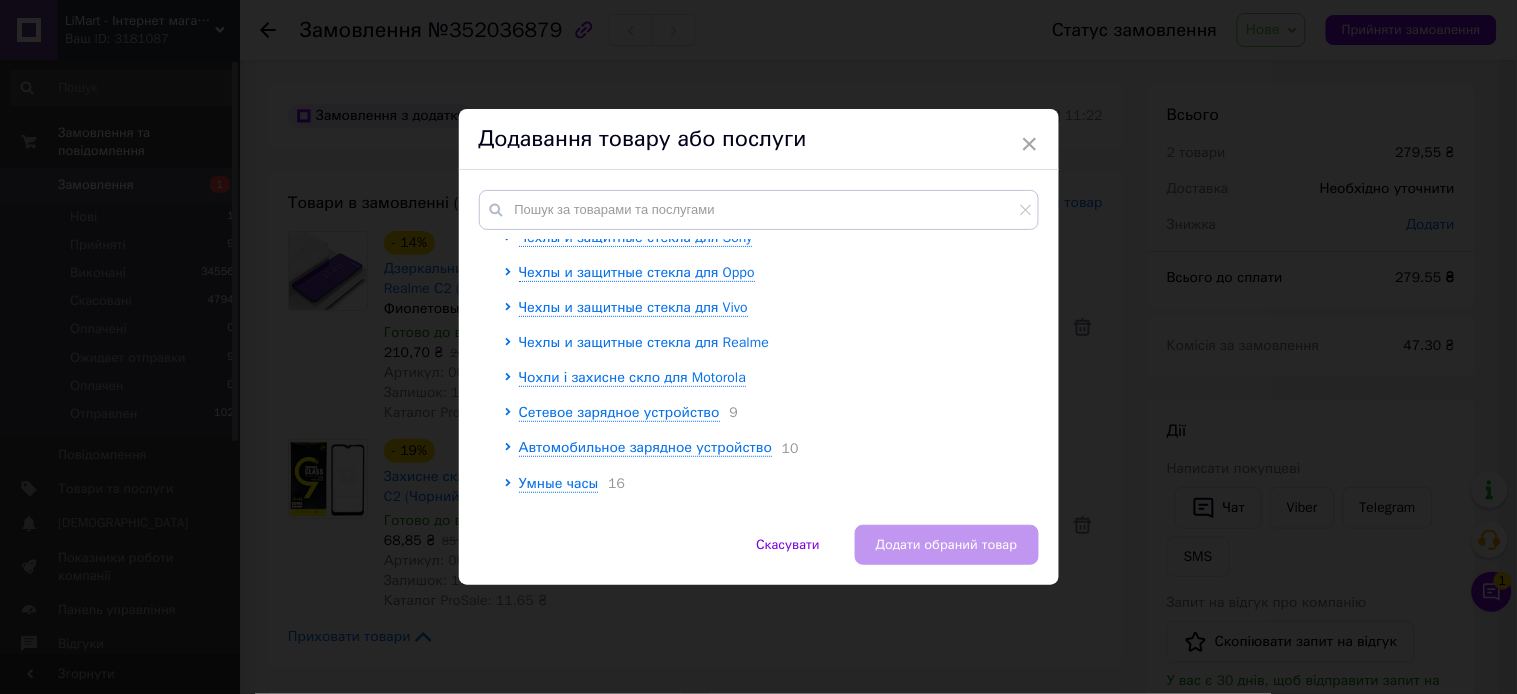 click on "Чехлы и защитные стекла для Realme" at bounding box center [644, 342] 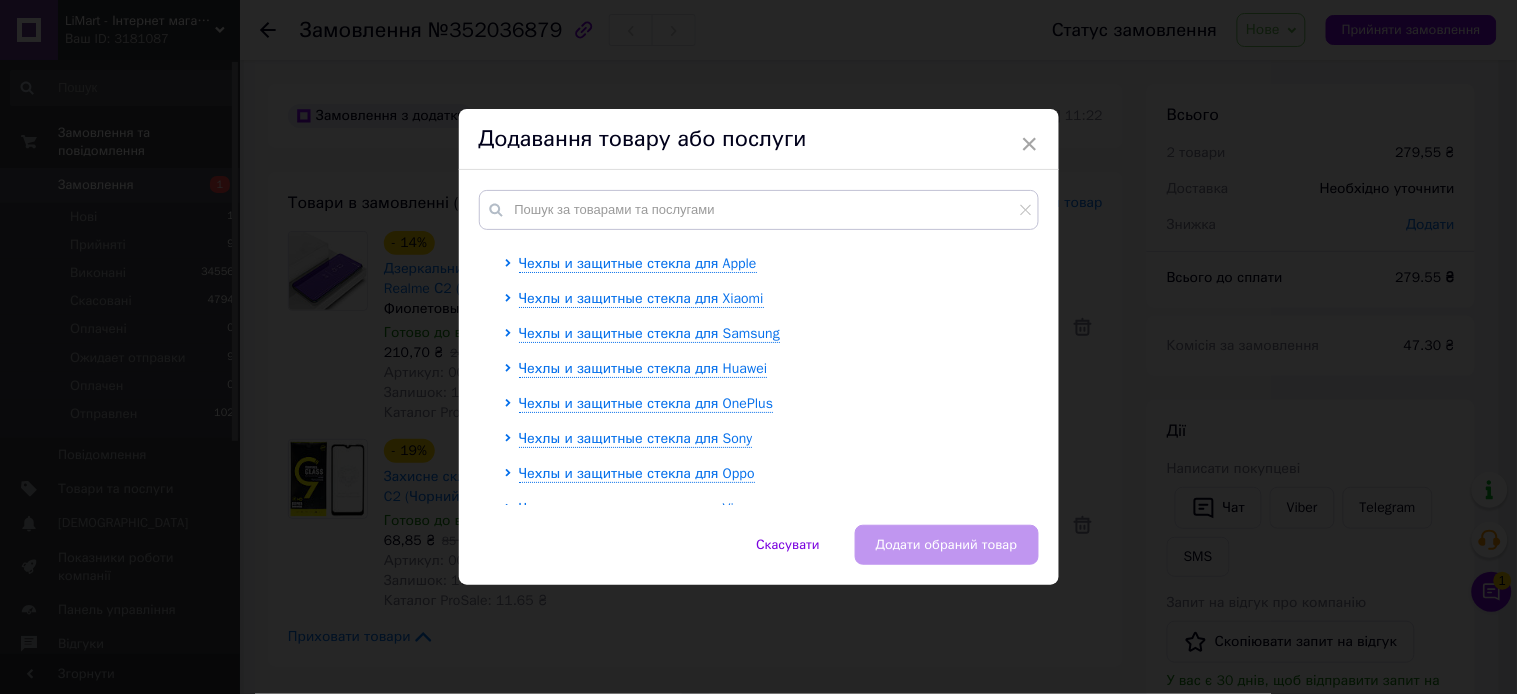 scroll, scrollTop: 0, scrollLeft: 0, axis: both 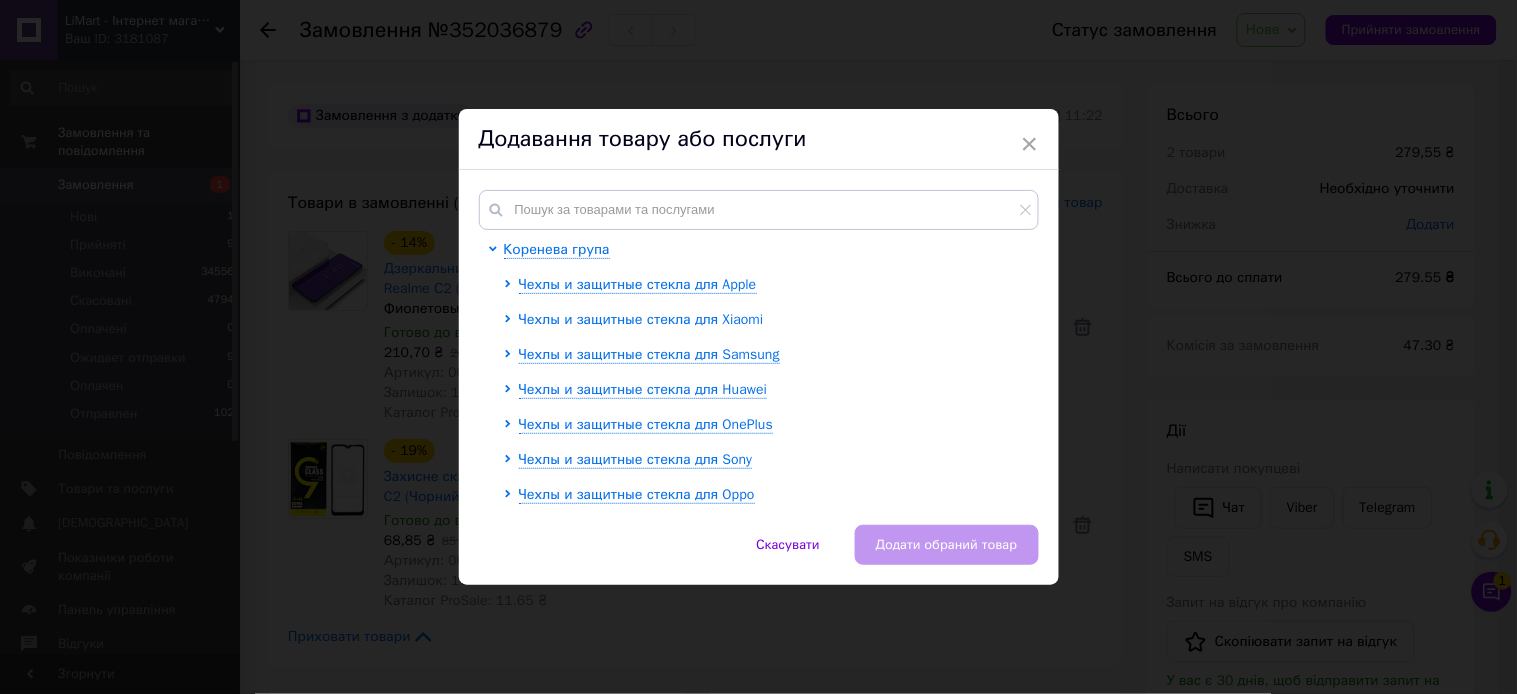 click on "Чехлы и защитные стекла для Xiaomi" at bounding box center (641, 319) 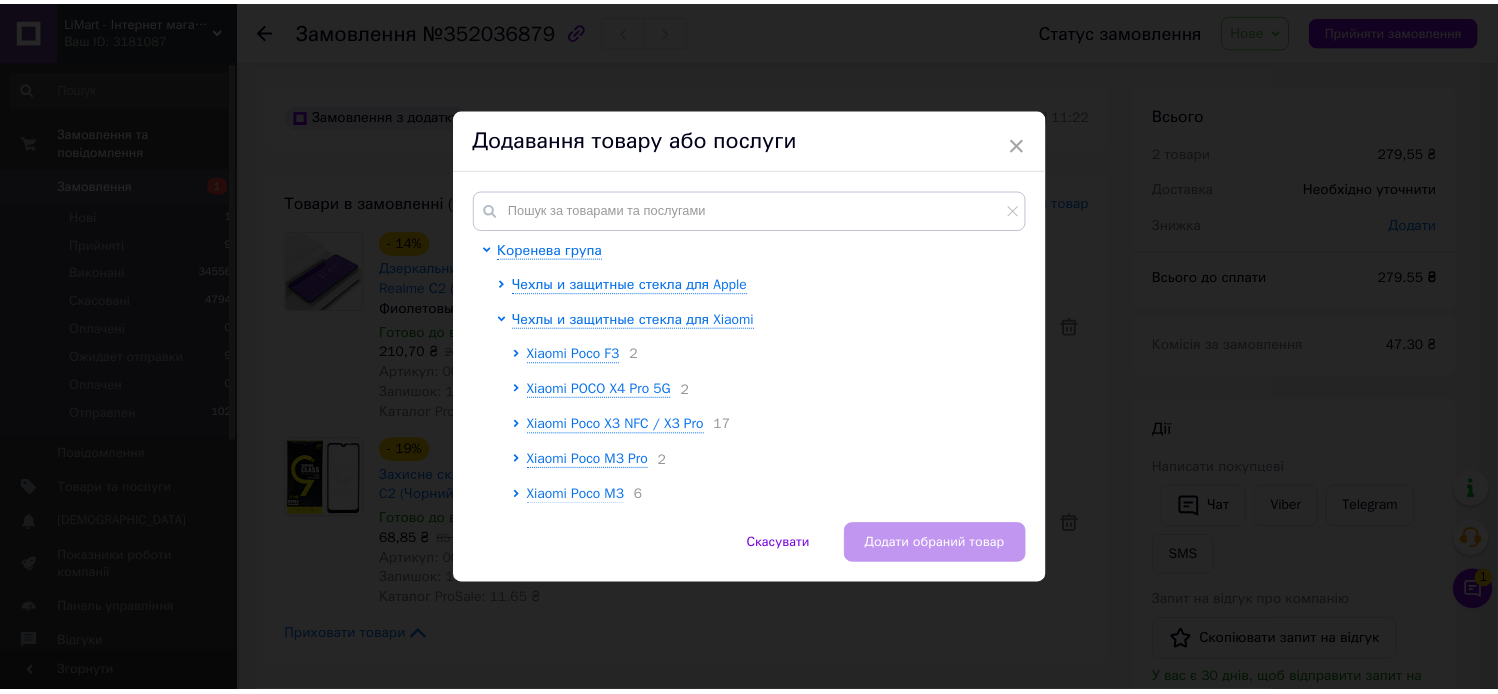 scroll, scrollTop: 111, scrollLeft: 0, axis: vertical 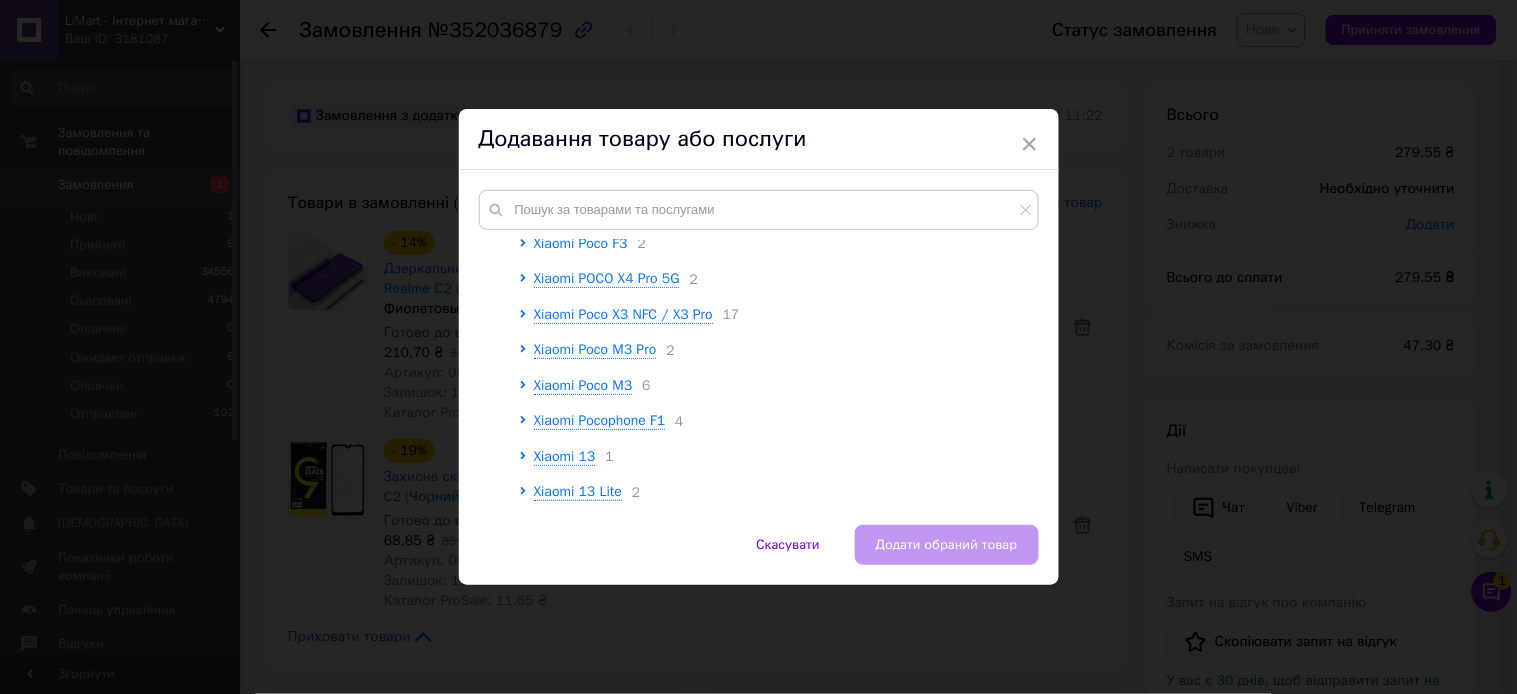 click on "Xiaomi Poco F3" at bounding box center [581, 243] 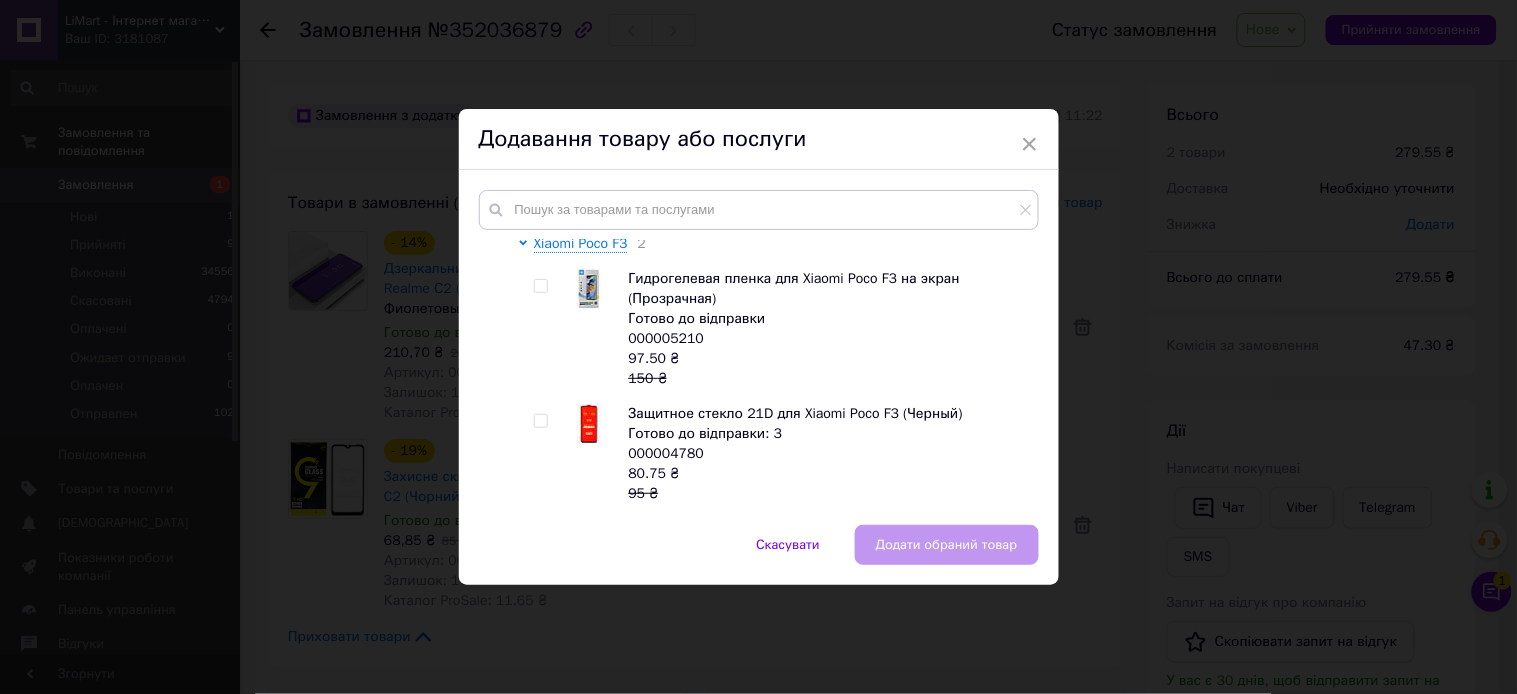 click at bounding box center (540, 286) 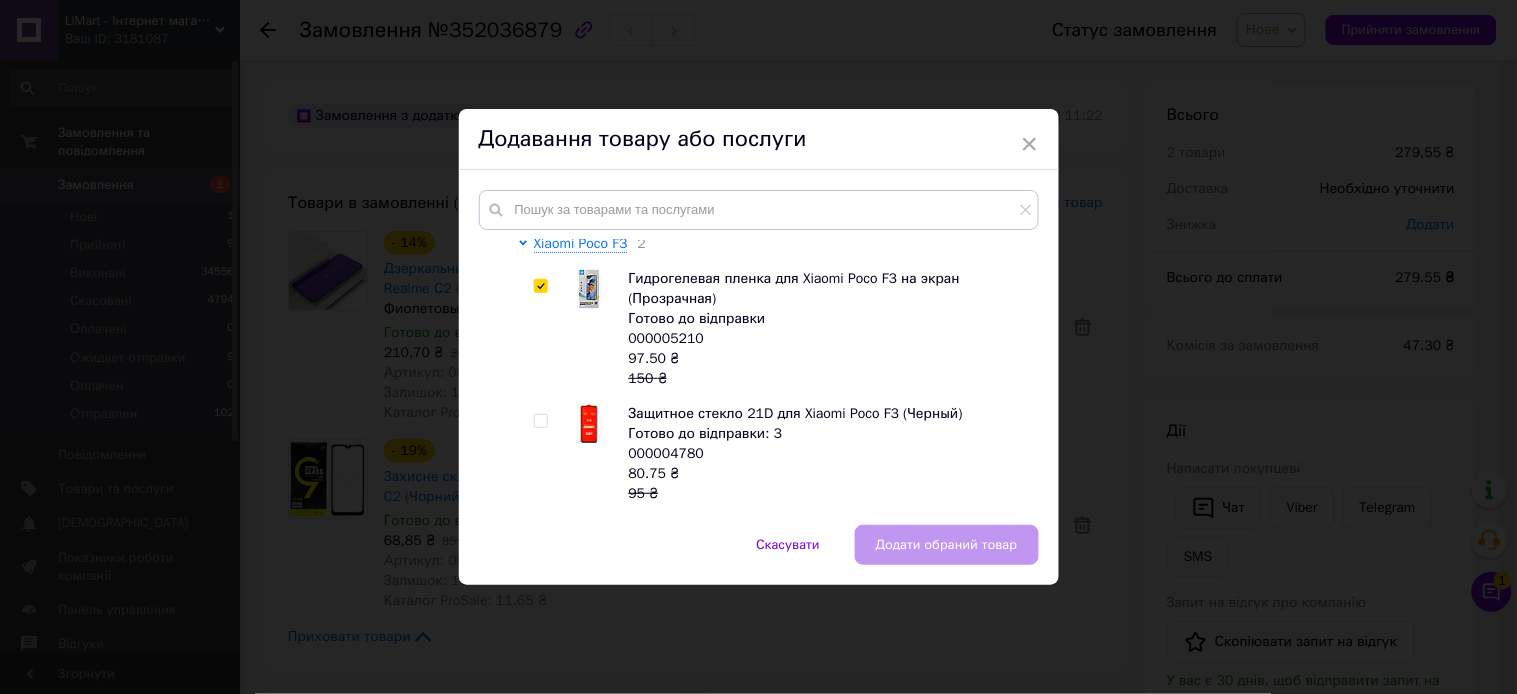 checkbox on "true" 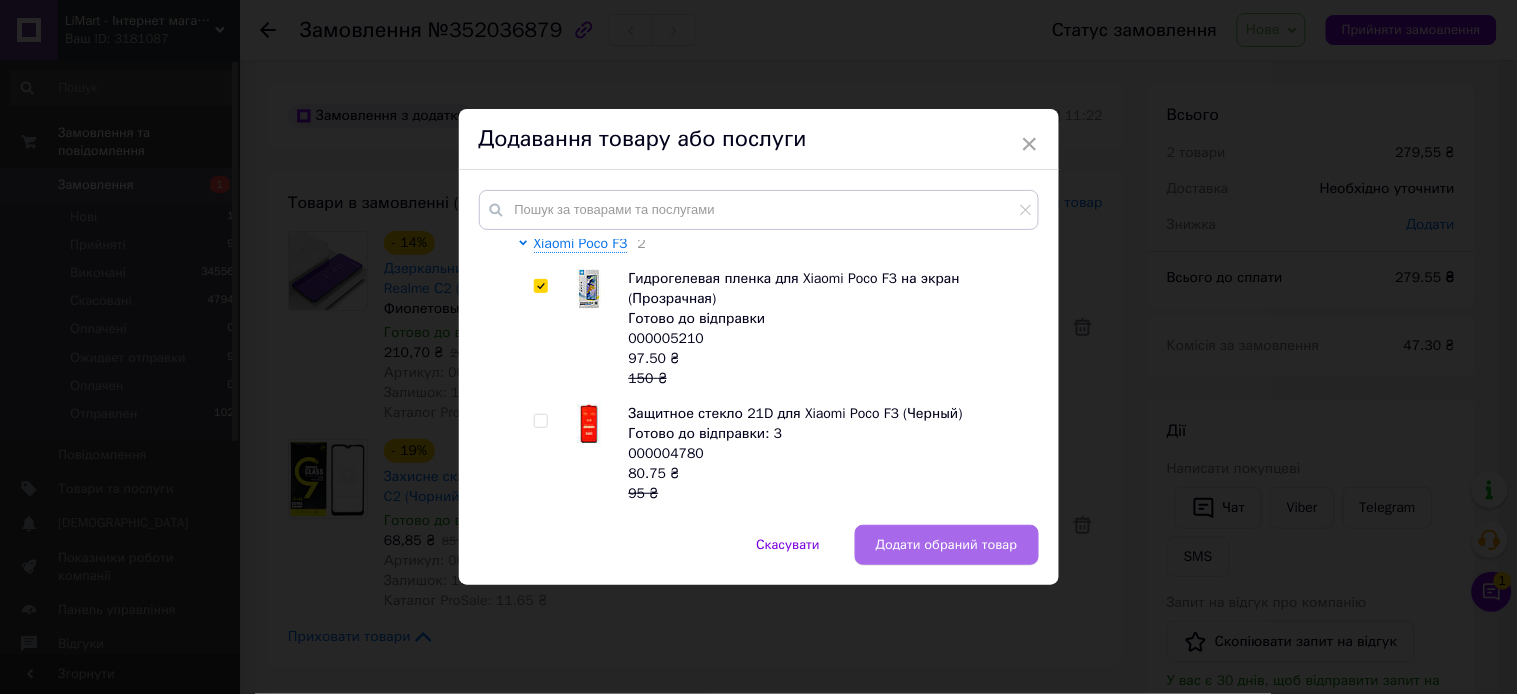click on "Додати обраний товар" at bounding box center [947, 545] 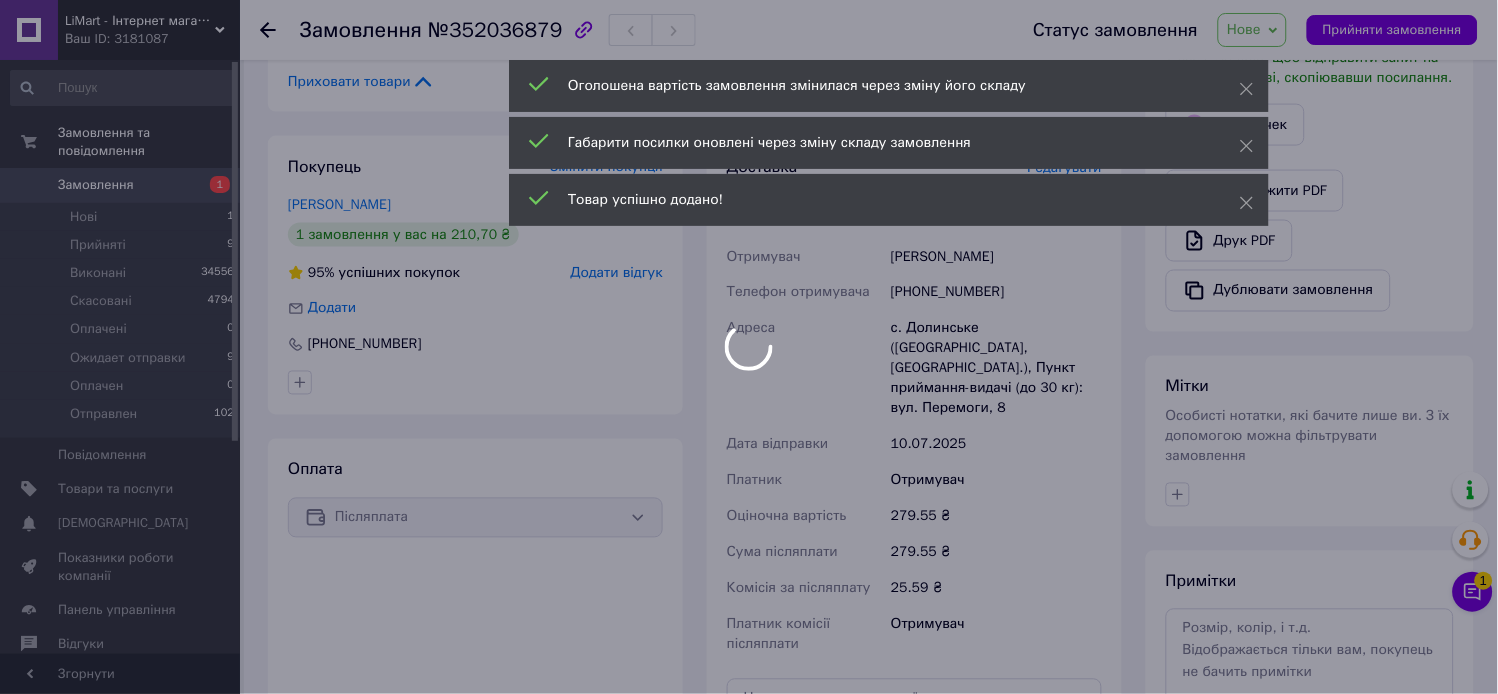 scroll, scrollTop: 888, scrollLeft: 0, axis: vertical 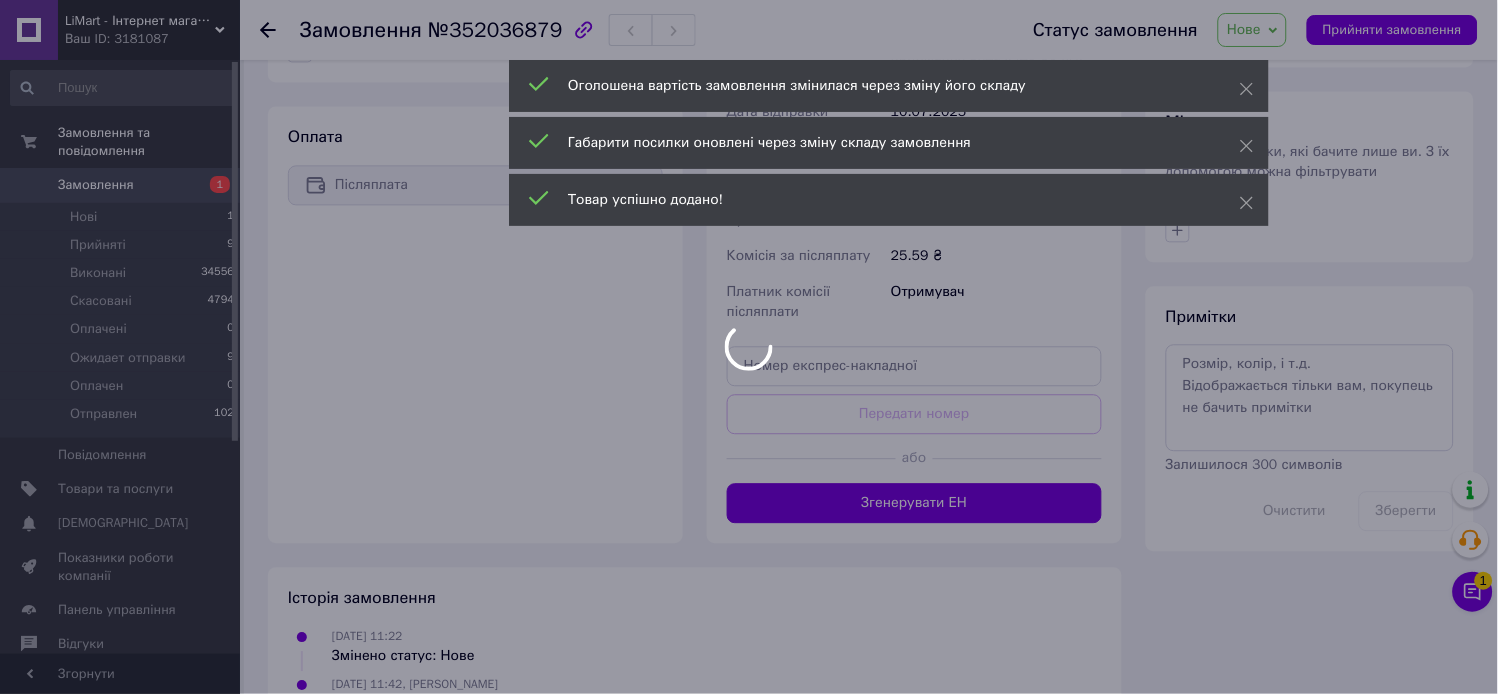 click at bounding box center [749, 347] 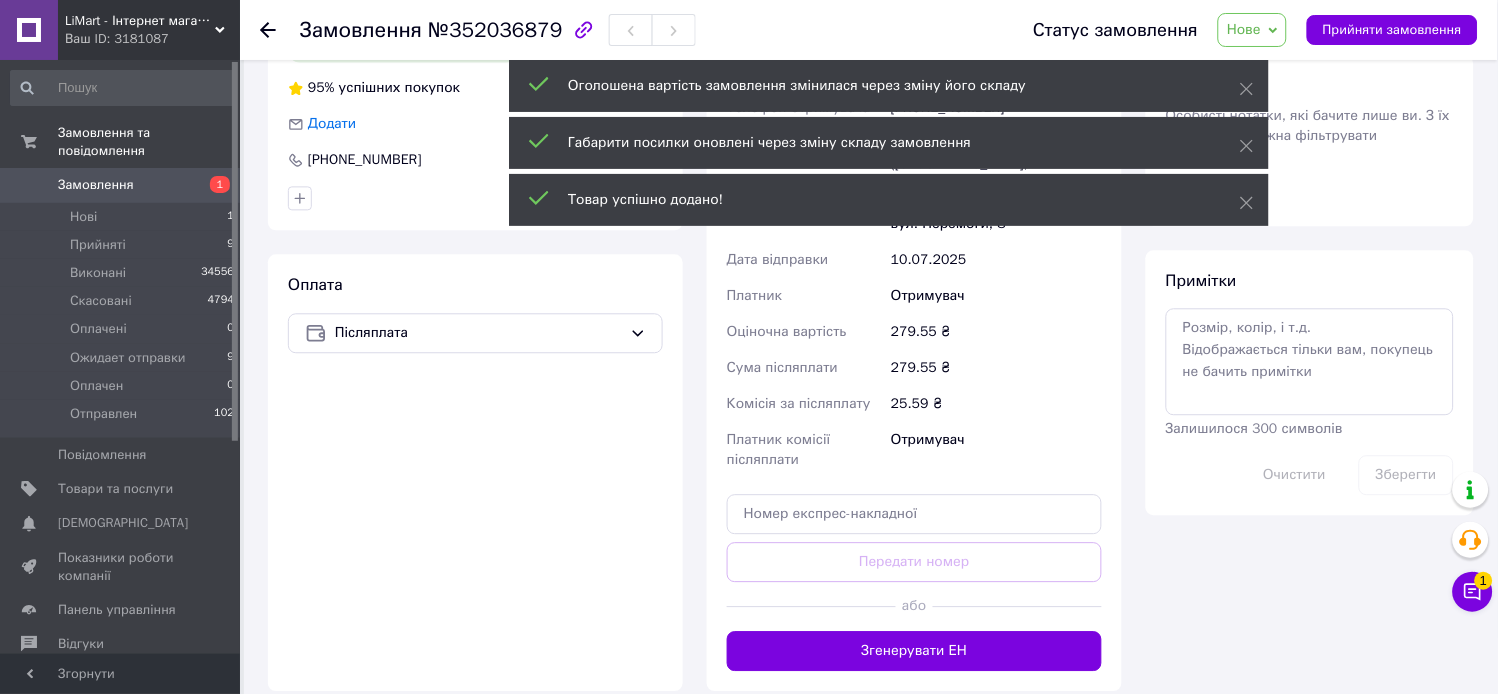 scroll, scrollTop: 1036, scrollLeft: 0, axis: vertical 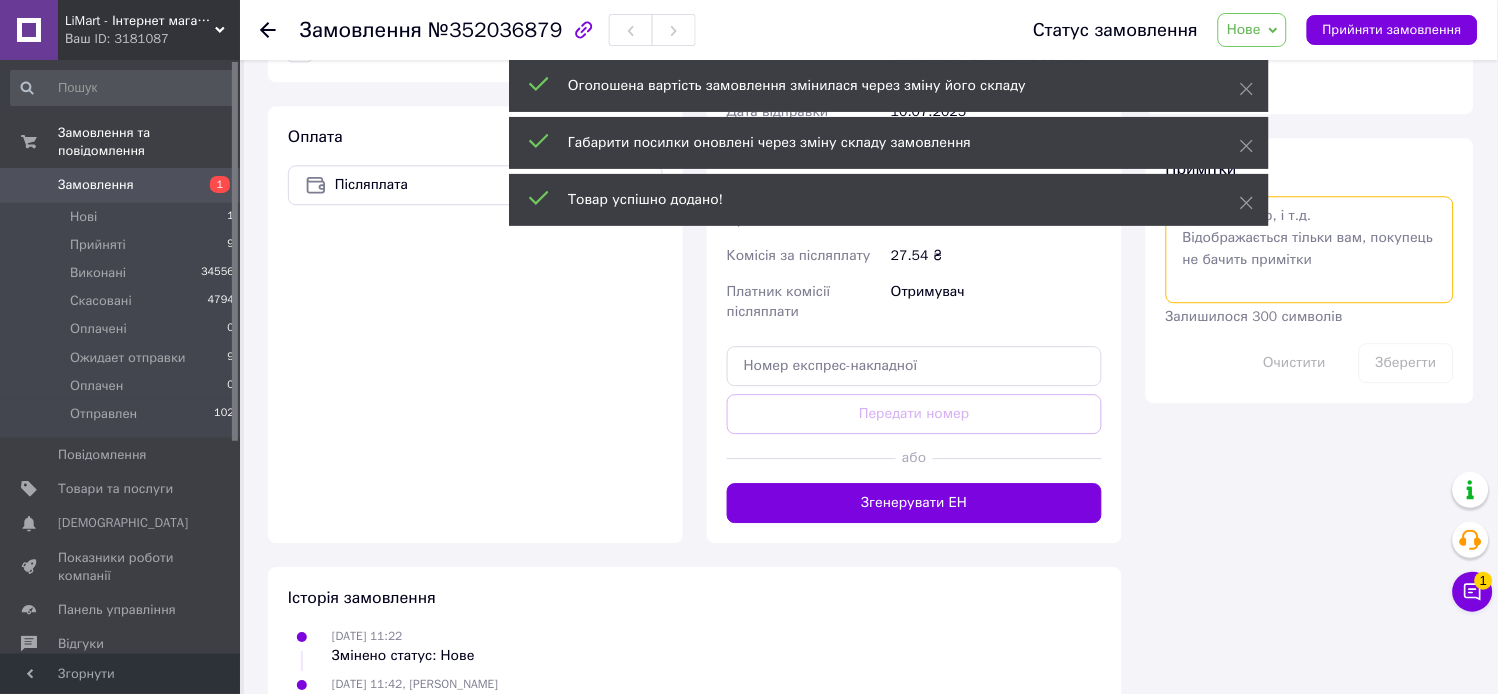 click at bounding box center (1310, 249) 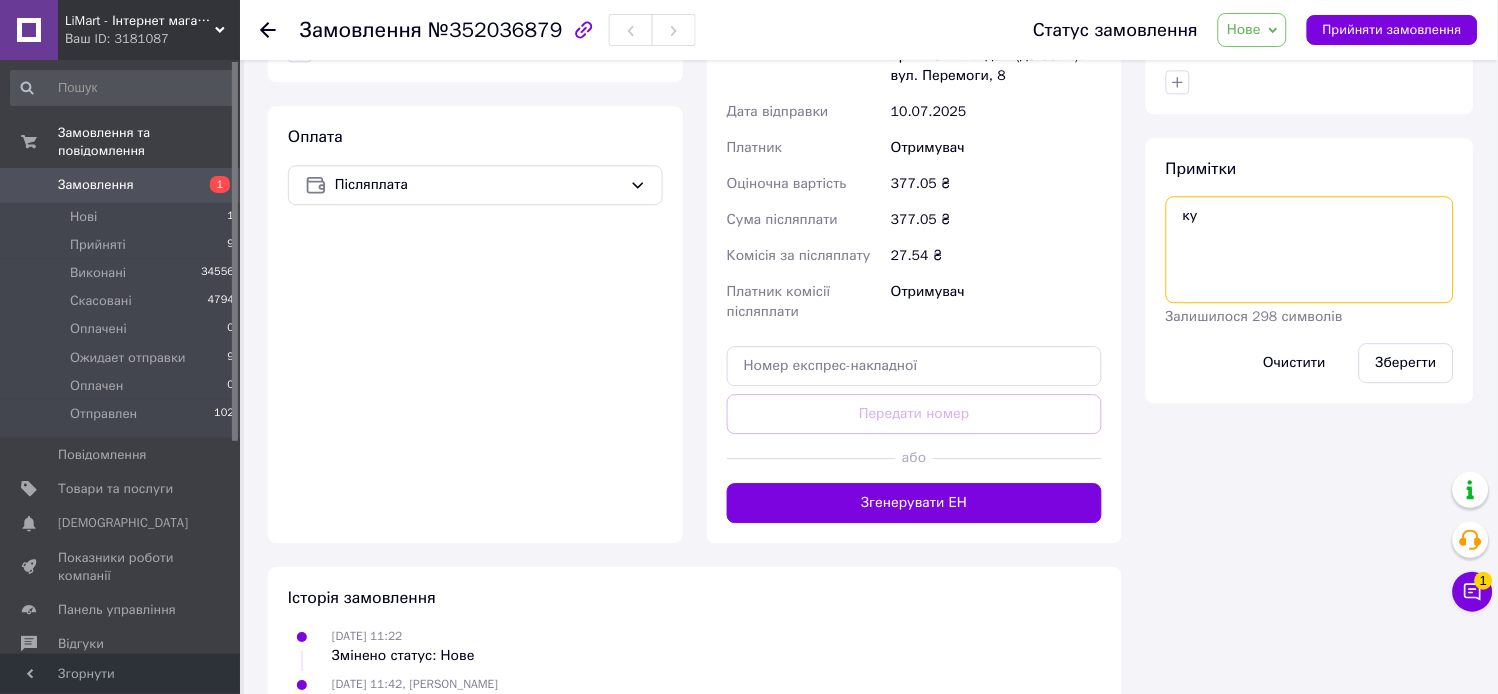 type on "к" 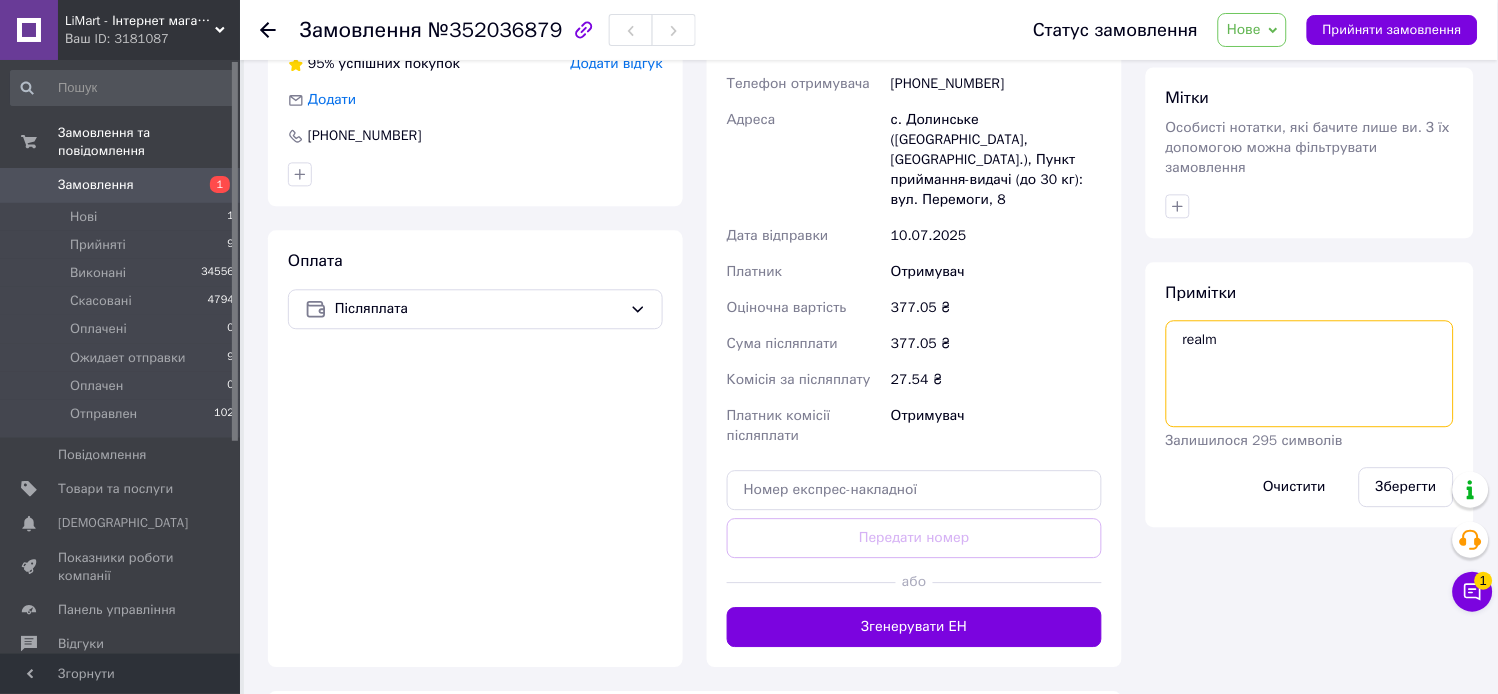 scroll, scrollTop: 925, scrollLeft: 0, axis: vertical 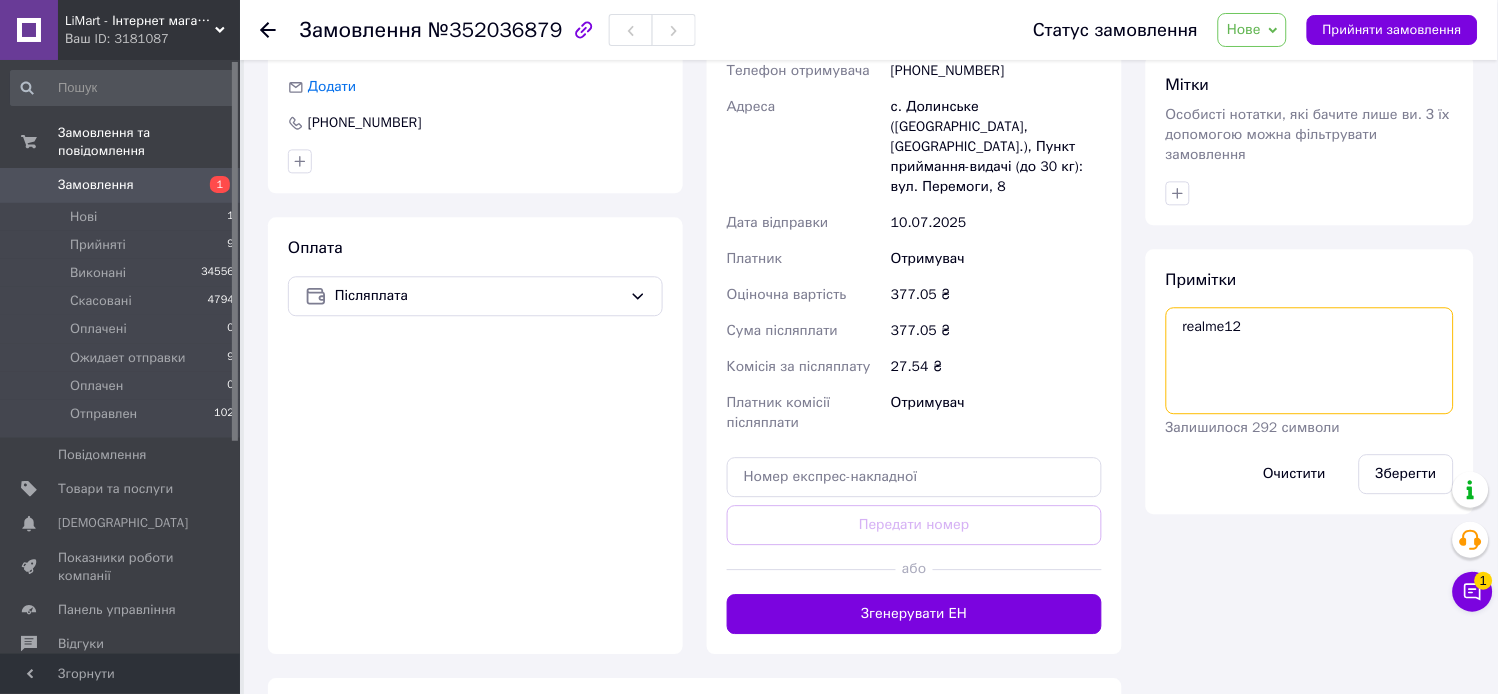 click on "realme12" at bounding box center (1310, 360) 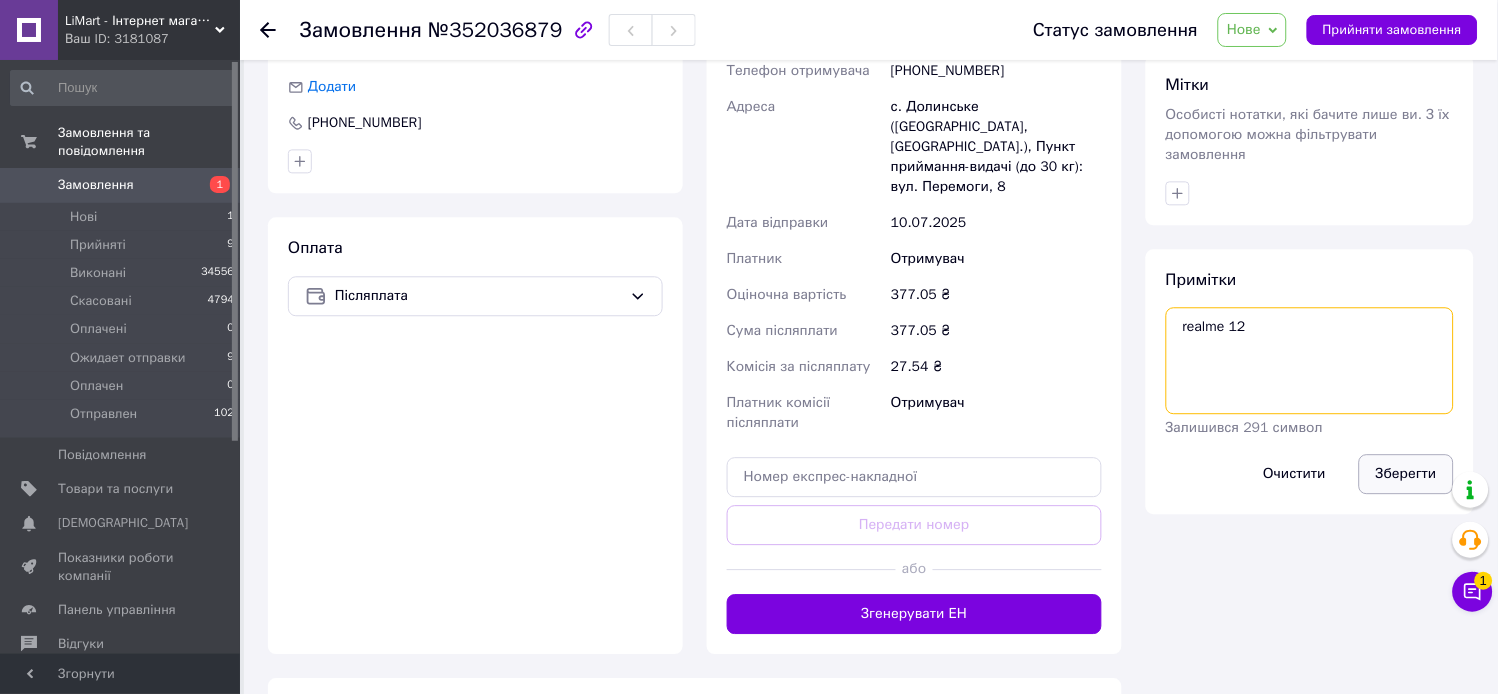 type on "realme 12" 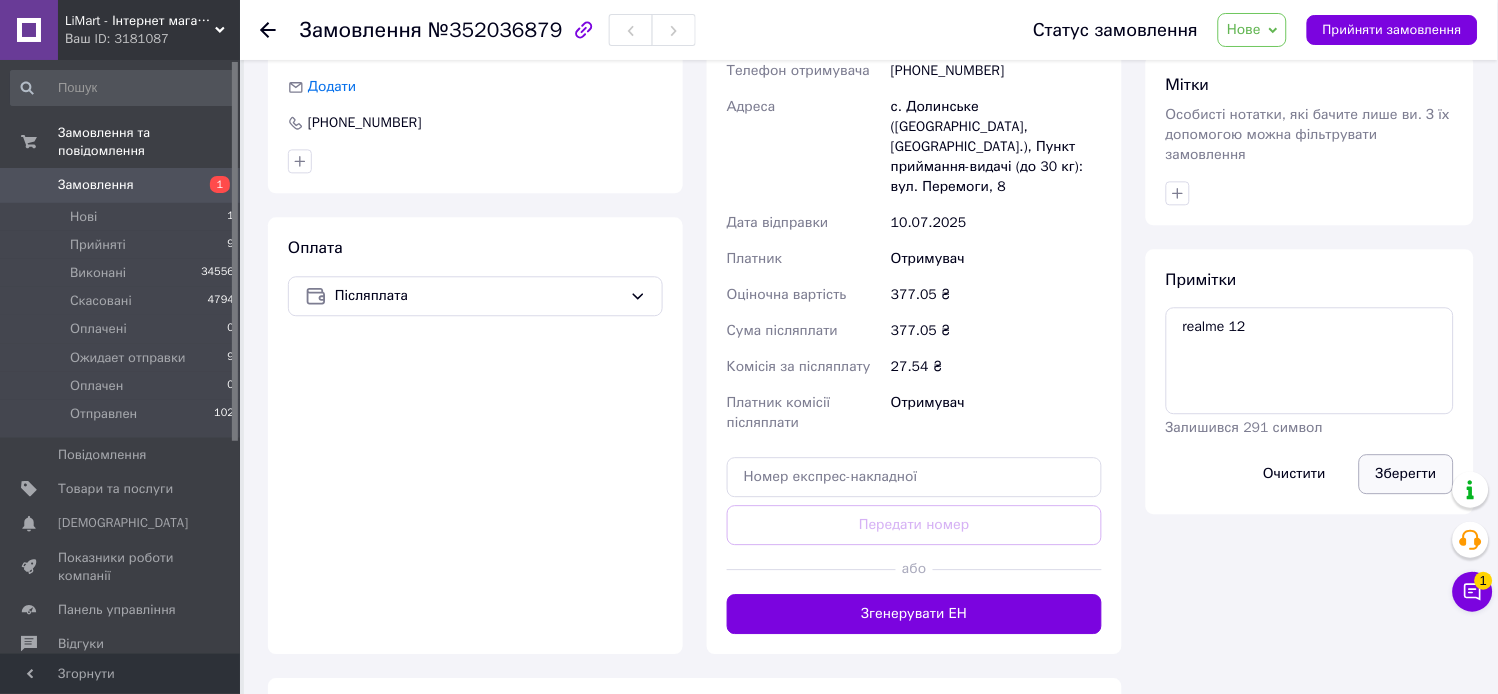 click on "Зберегти" at bounding box center (1406, 474) 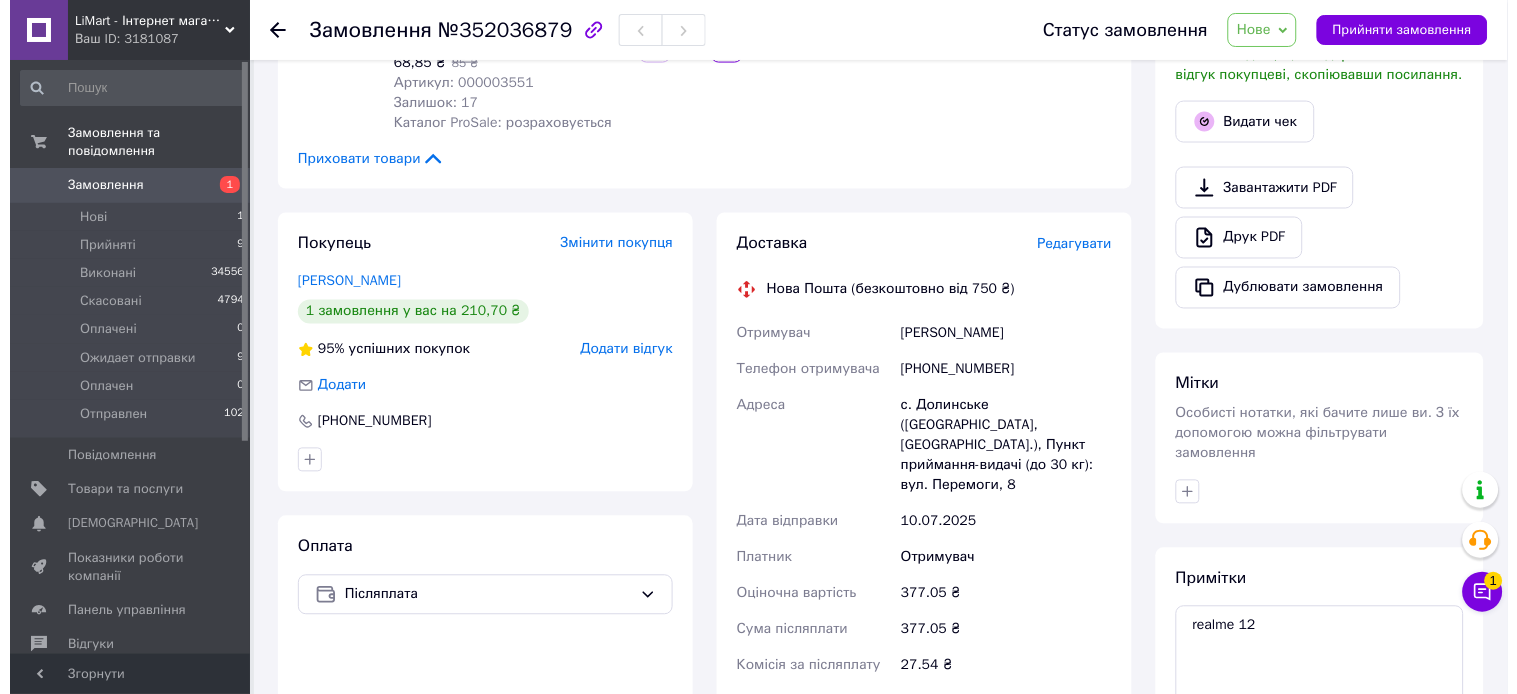 scroll, scrollTop: 666, scrollLeft: 0, axis: vertical 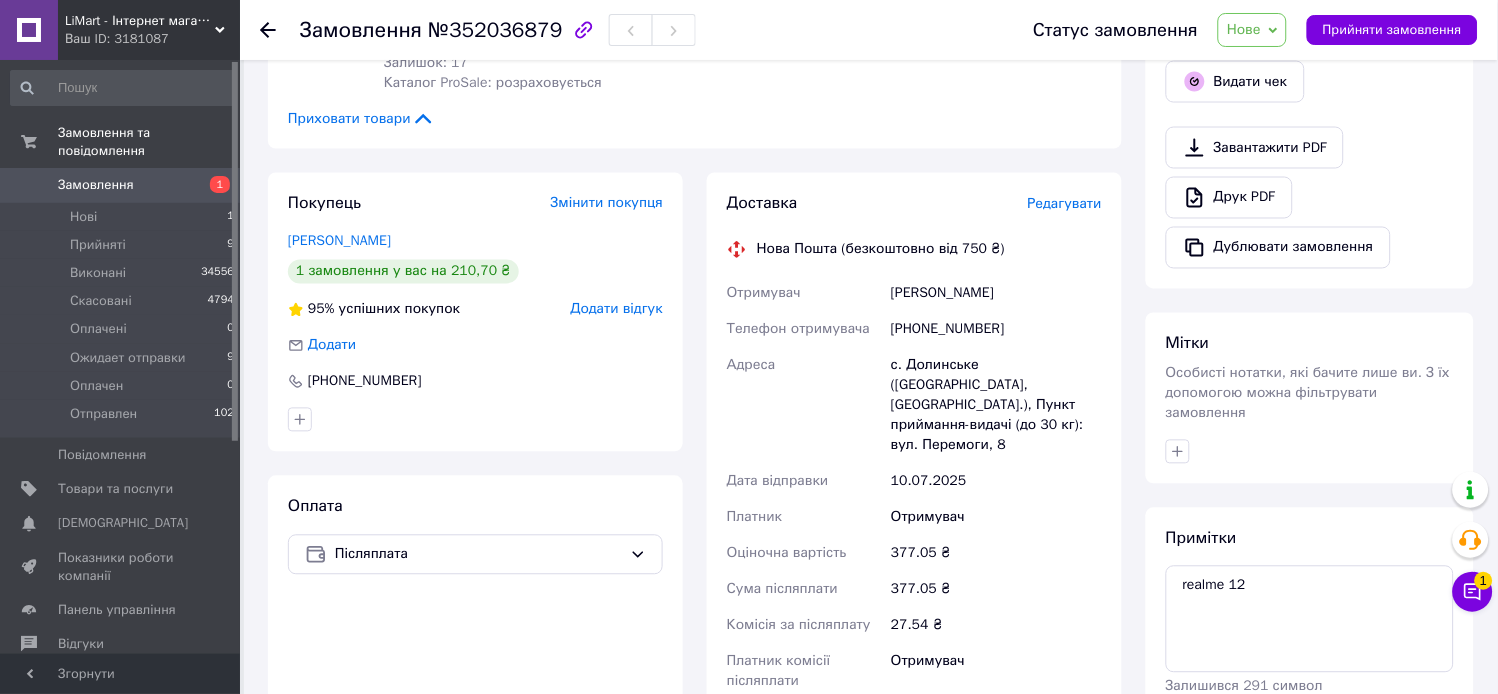 click on "Редагувати" at bounding box center (1065, 204) 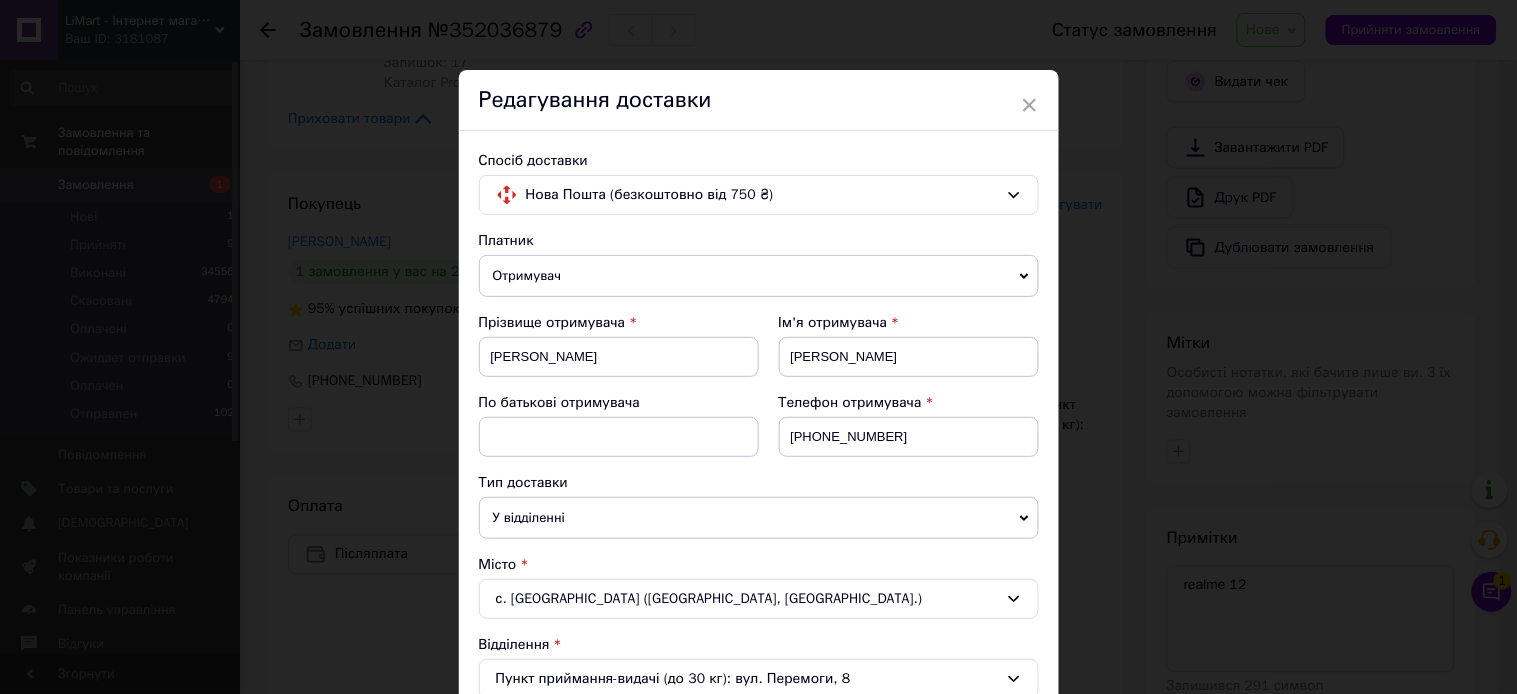 scroll, scrollTop: 834, scrollLeft: 0, axis: vertical 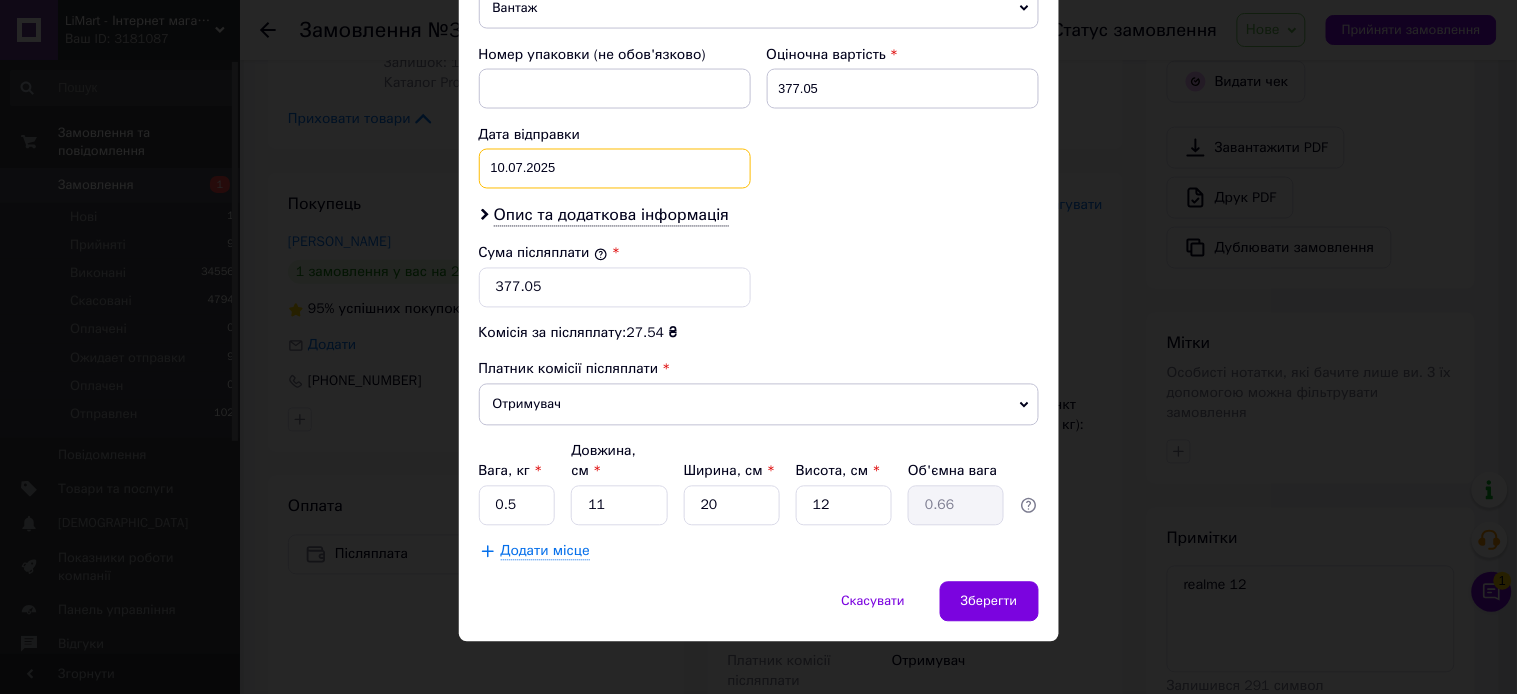 drag, startPoint x: 515, startPoint y: 181, endPoint x: 530, endPoint y: 196, distance: 21.213203 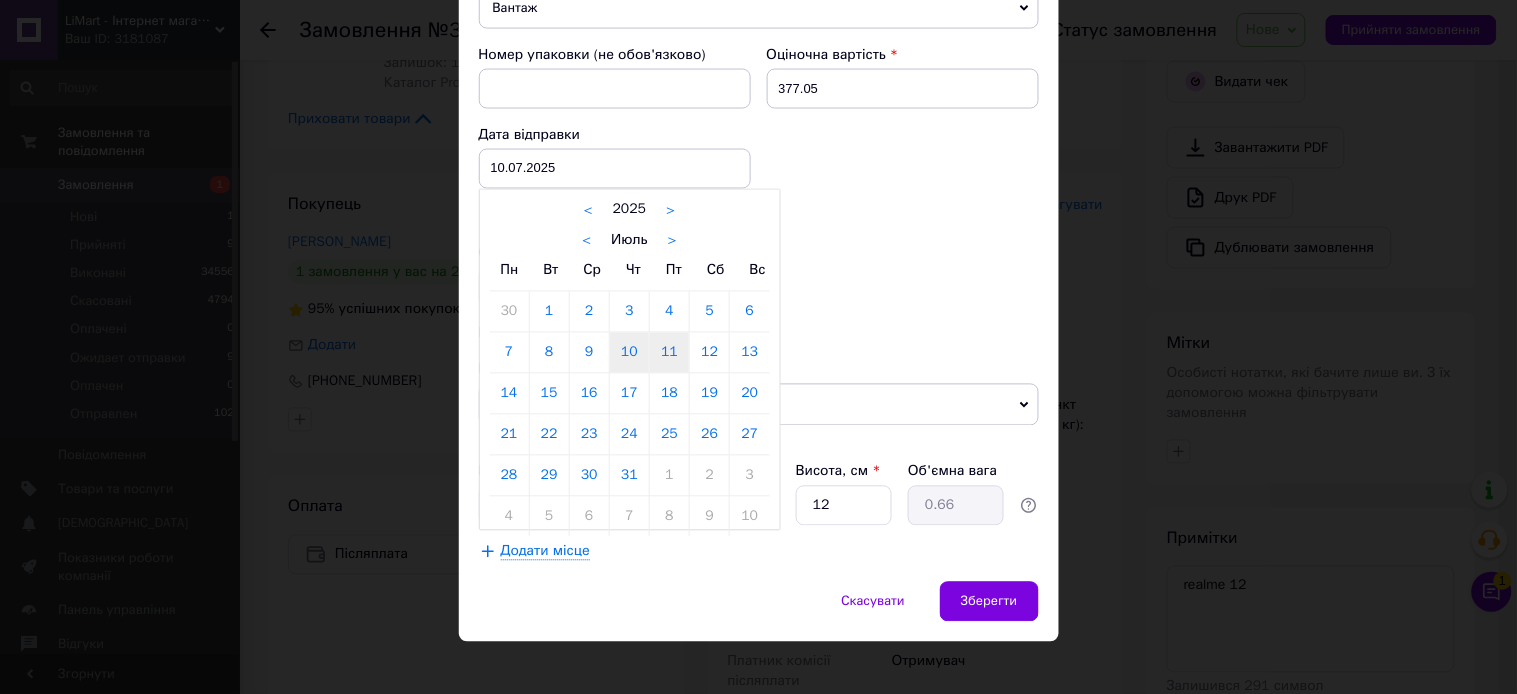 click on "11" at bounding box center (669, 353) 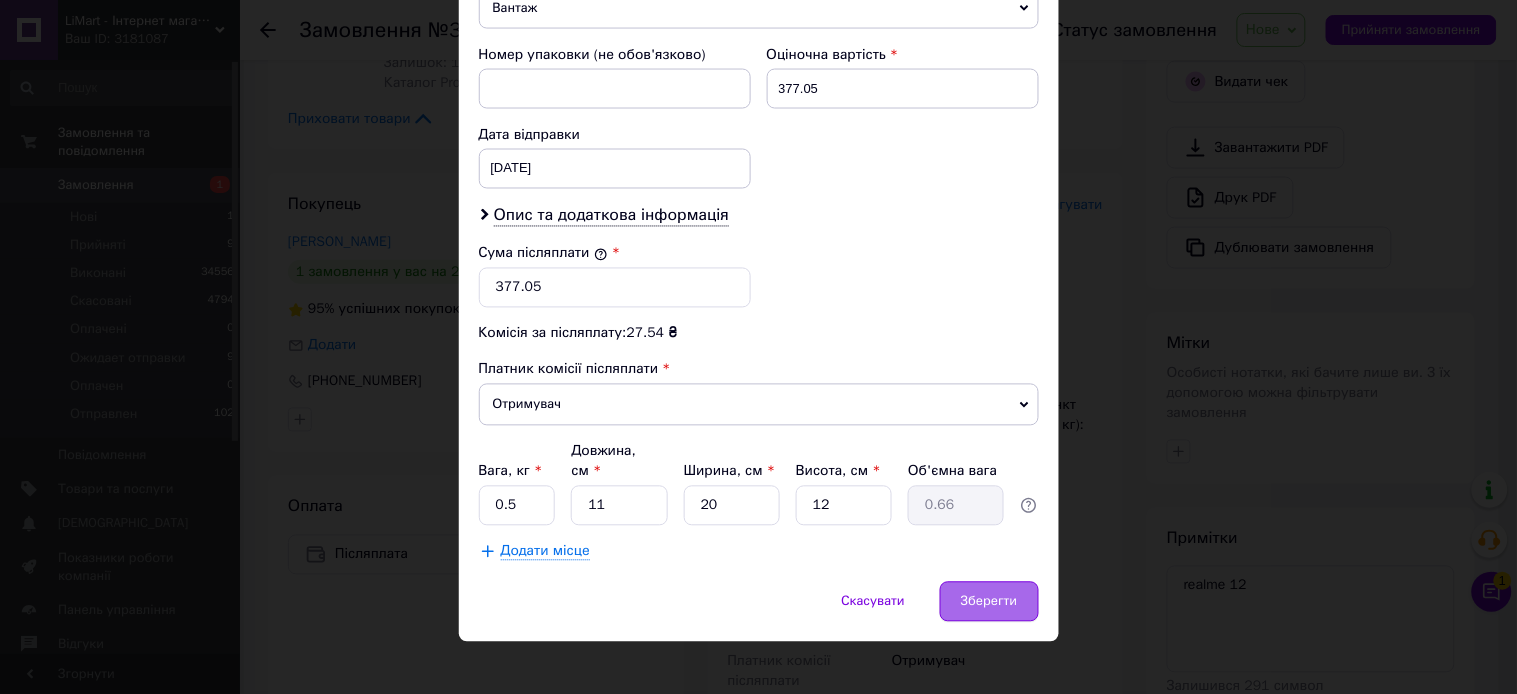 click on "Зберегти" at bounding box center (989, 602) 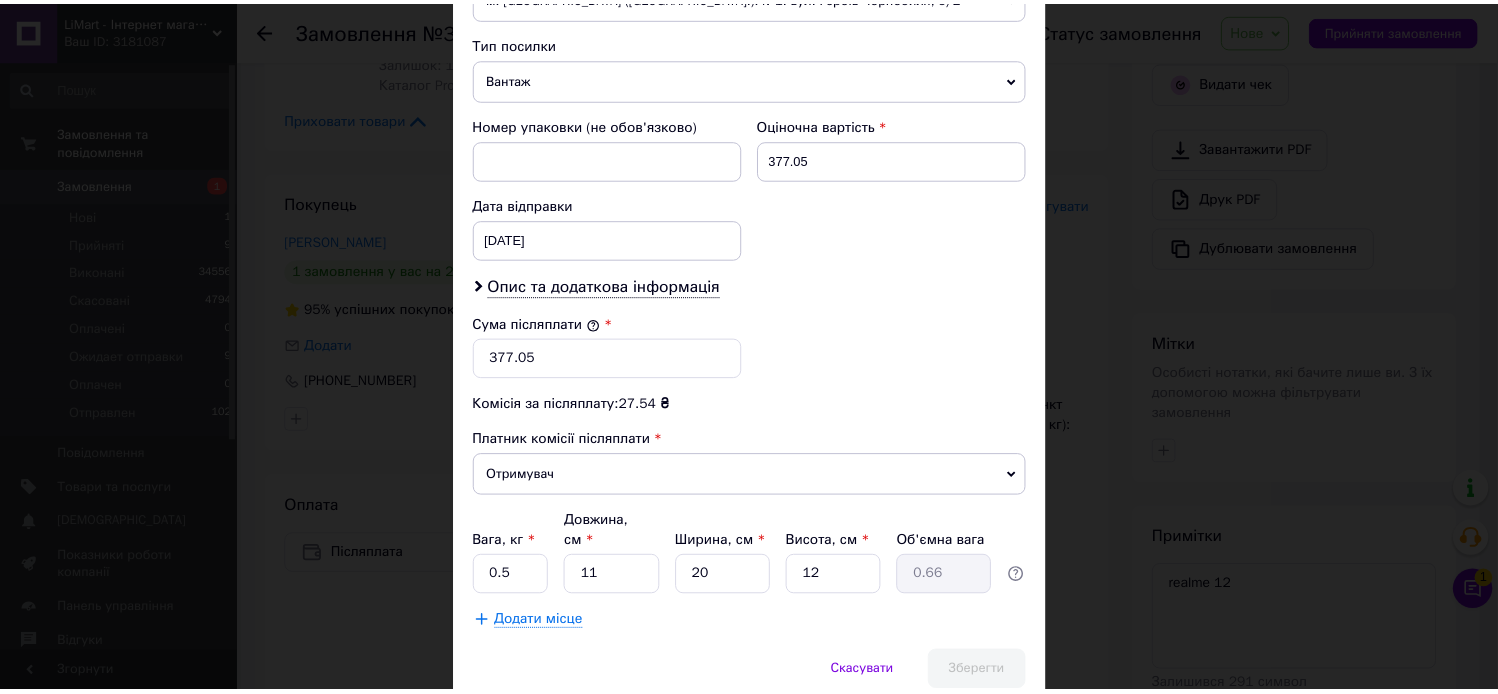 scroll, scrollTop: 723, scrollLeft: 0, axis: vertical 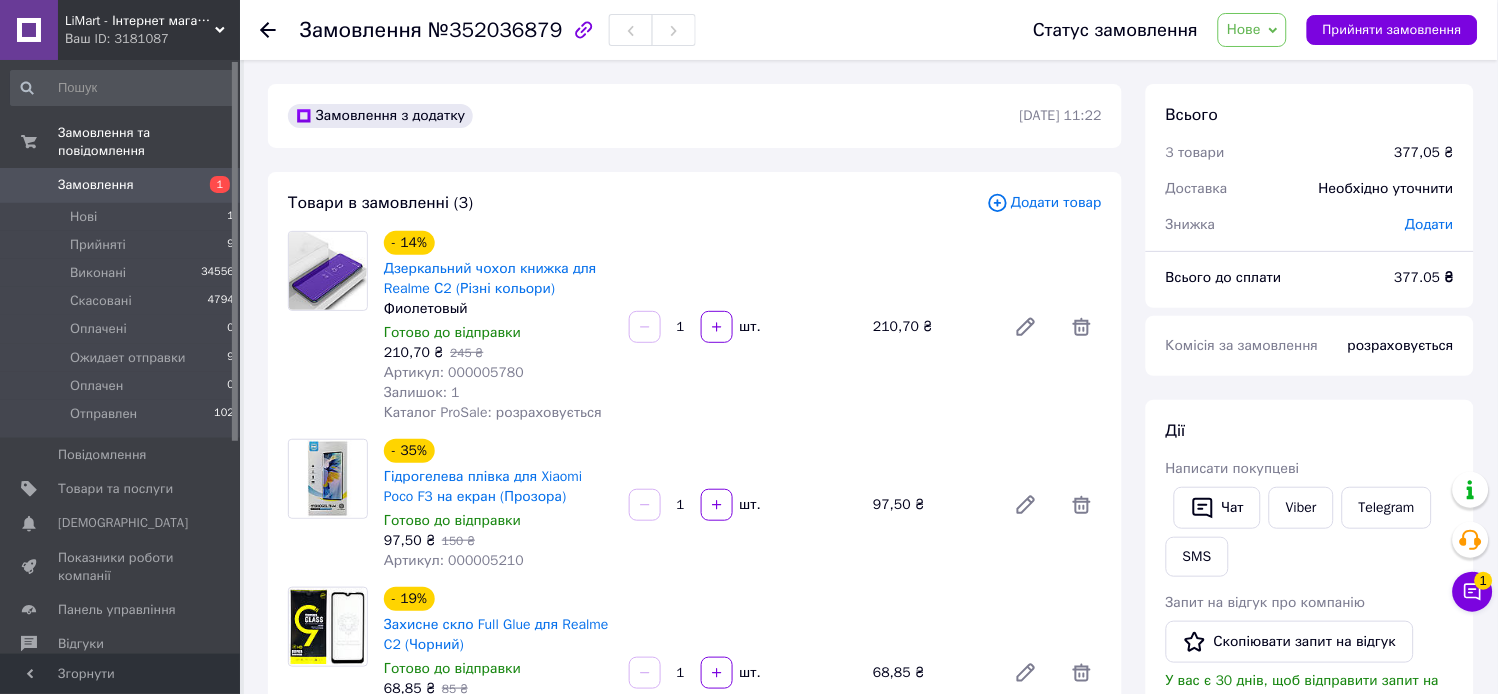 click on "Нове" at bounding box center [1252, 30] 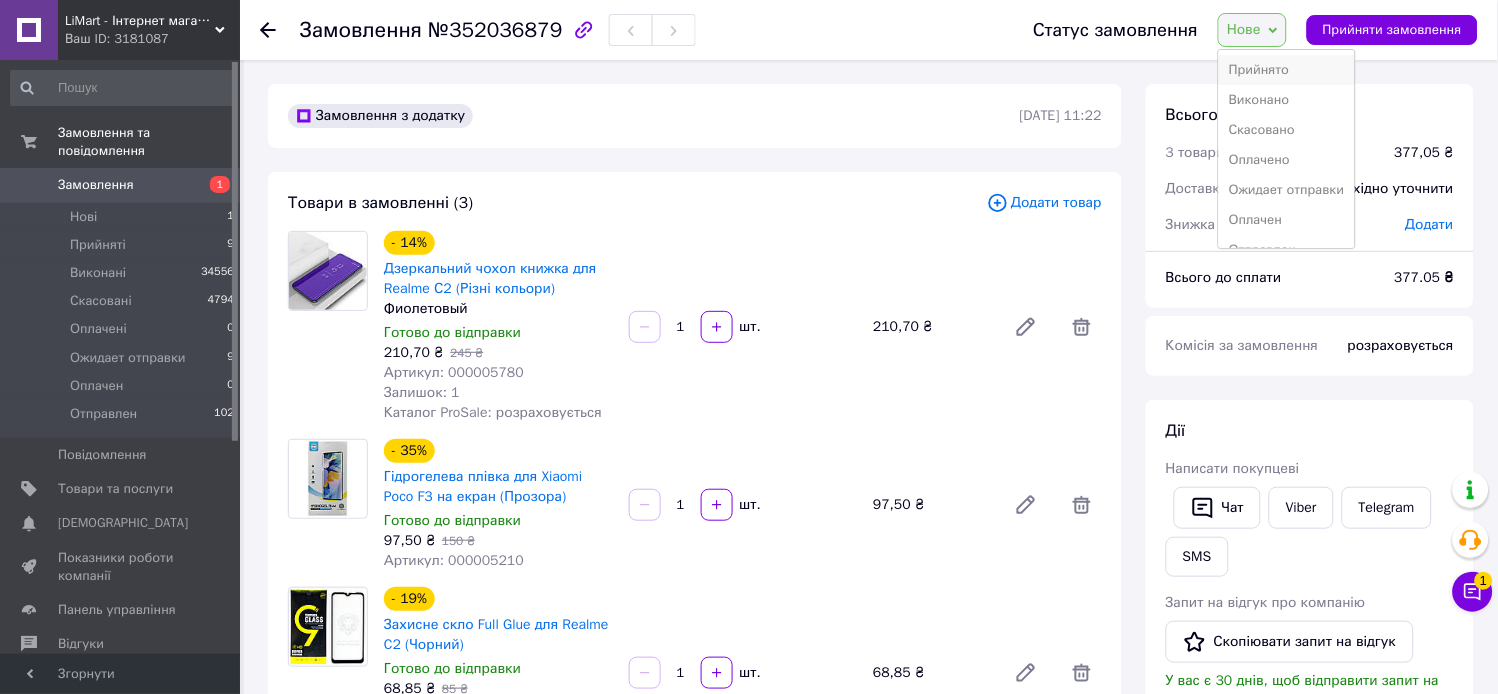 click on "Прийнято" at bounding box center [1287, 70] 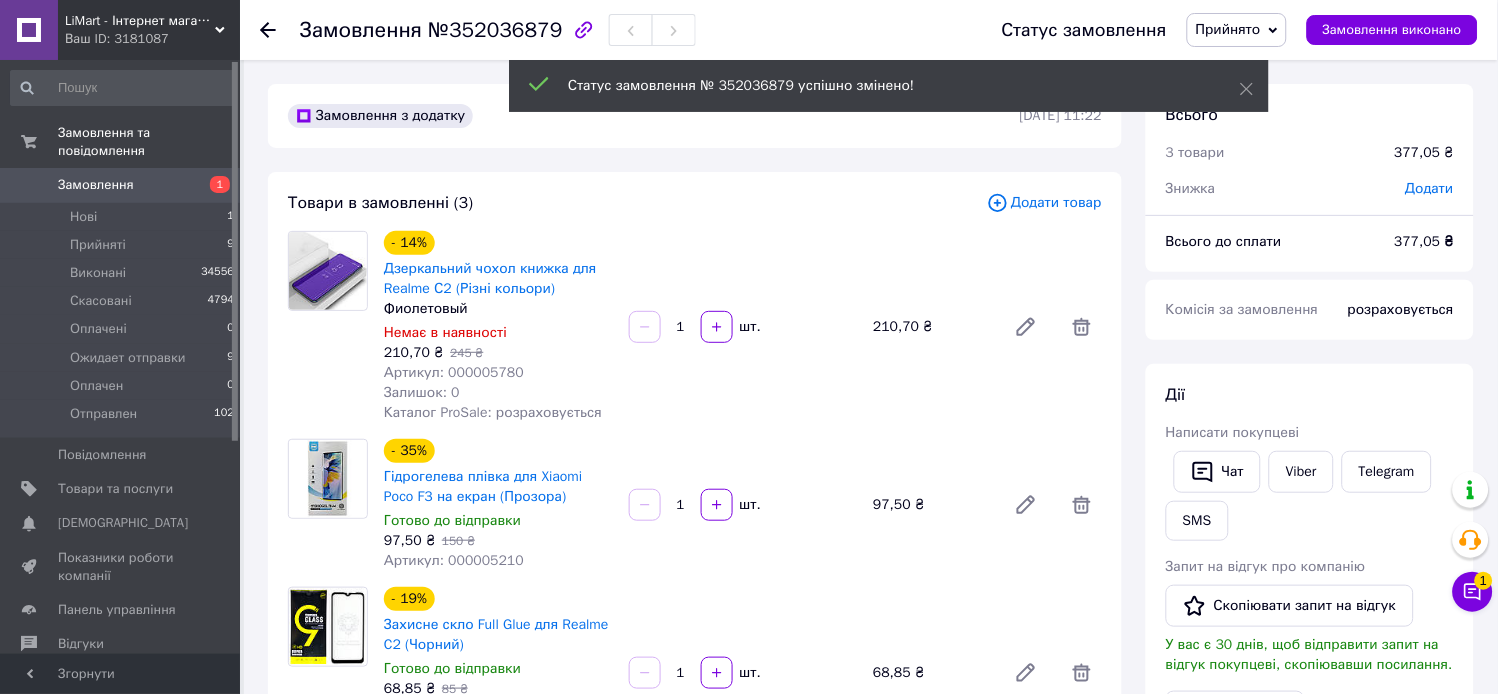 scroll, scrollTop: 47, scrollLeft: 0, axis: vertical 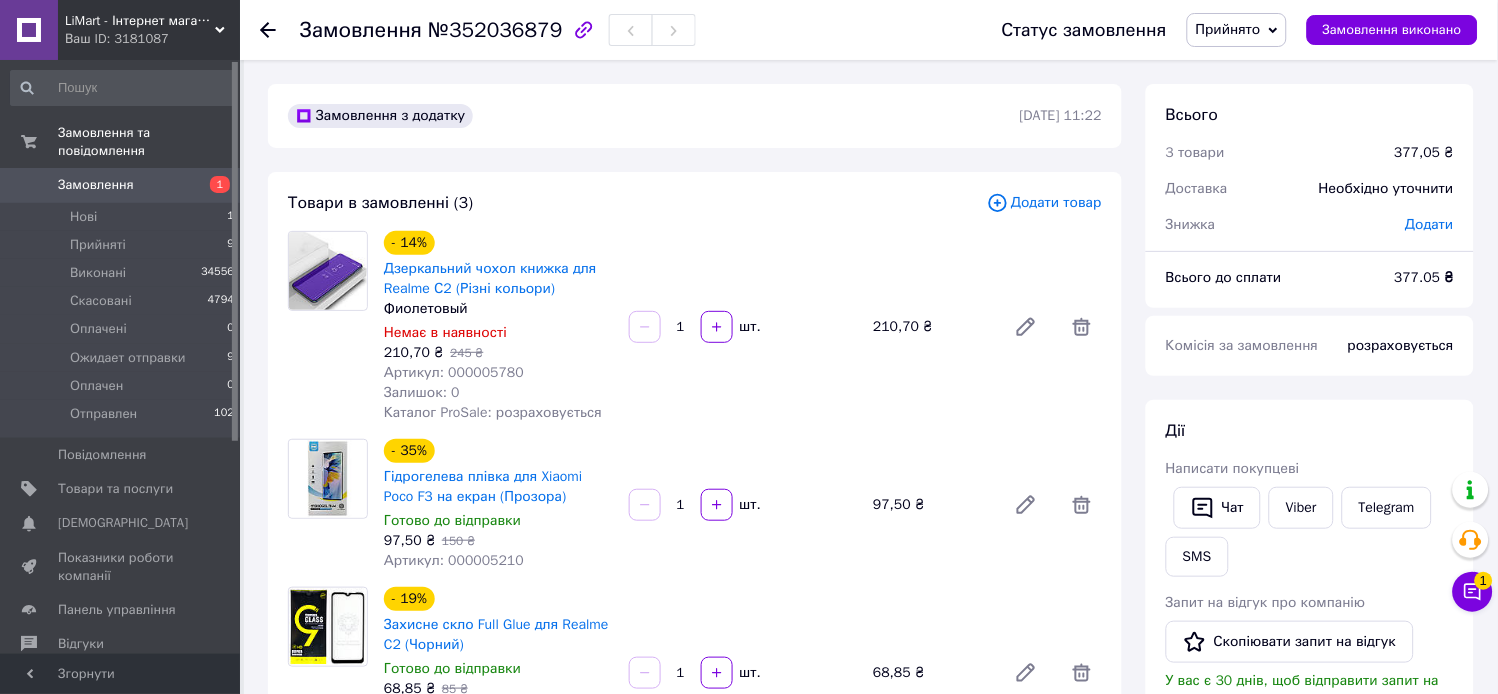 click on "Прийнято" at bounding box center (1237, 30) 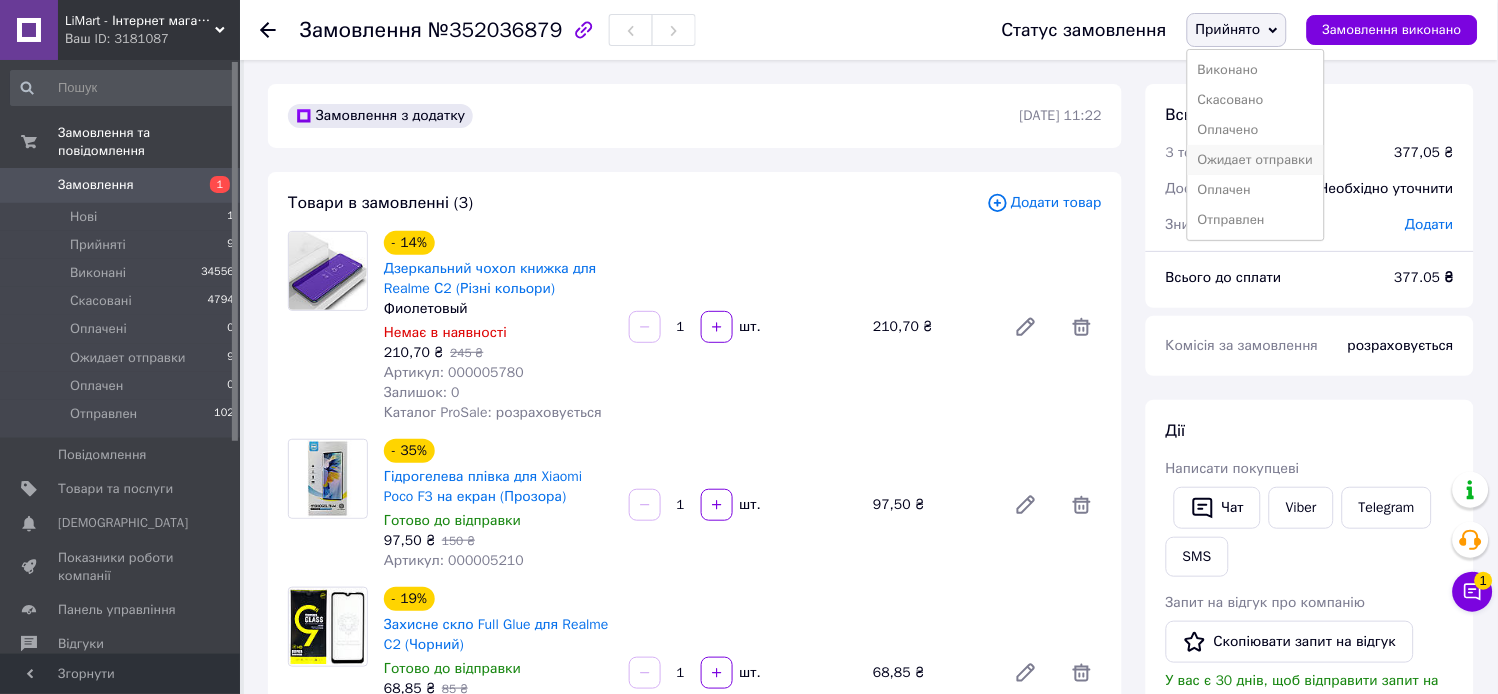 click on "Ожидает отправки" at bounding box center [1256, 160] 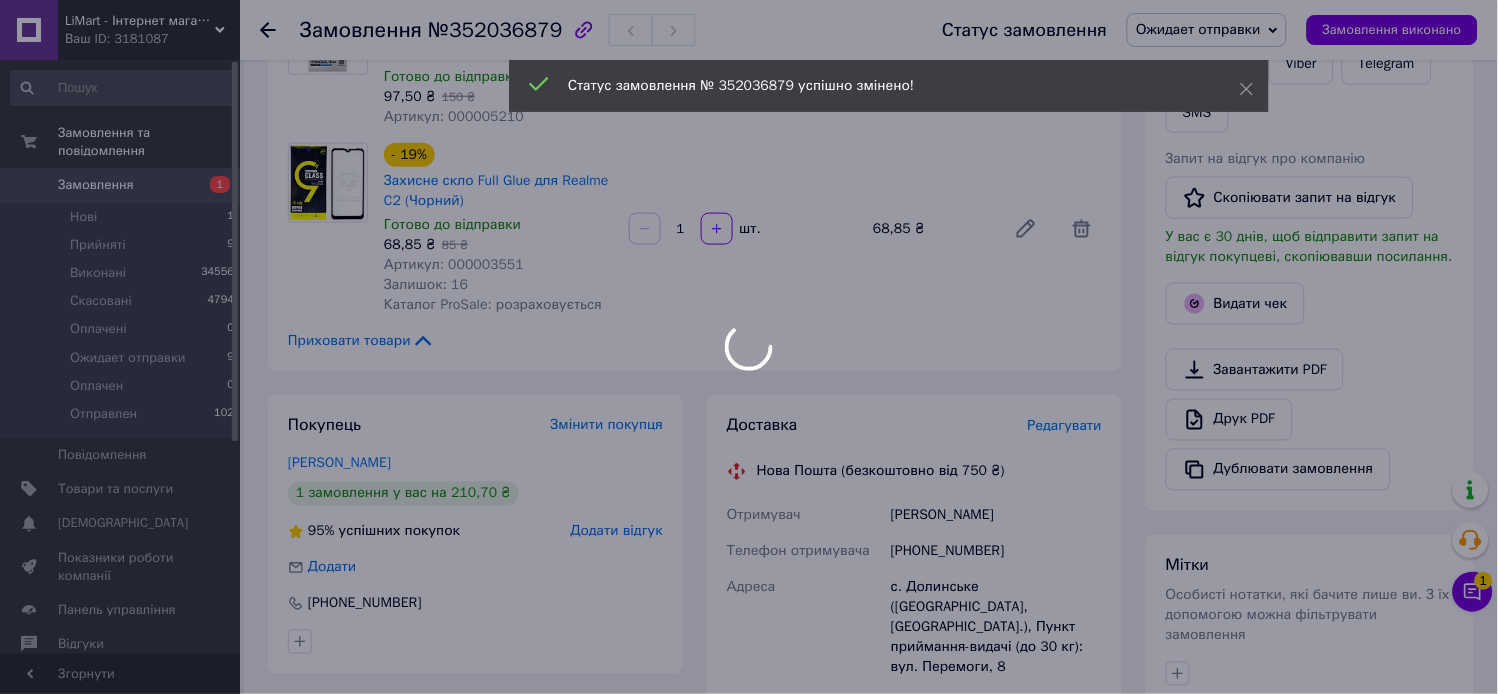 scroll, scrollTop: 1000, scrollLeft: 0, axis: vertical 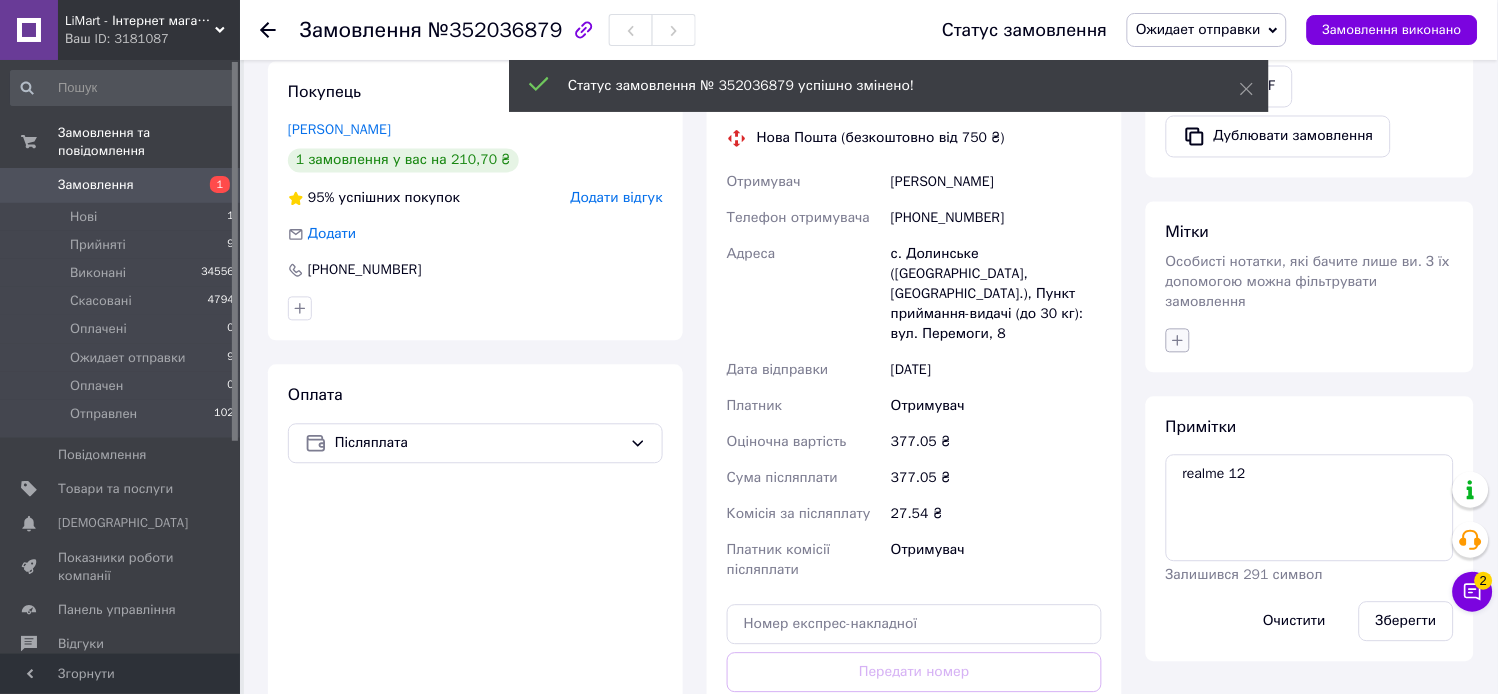click 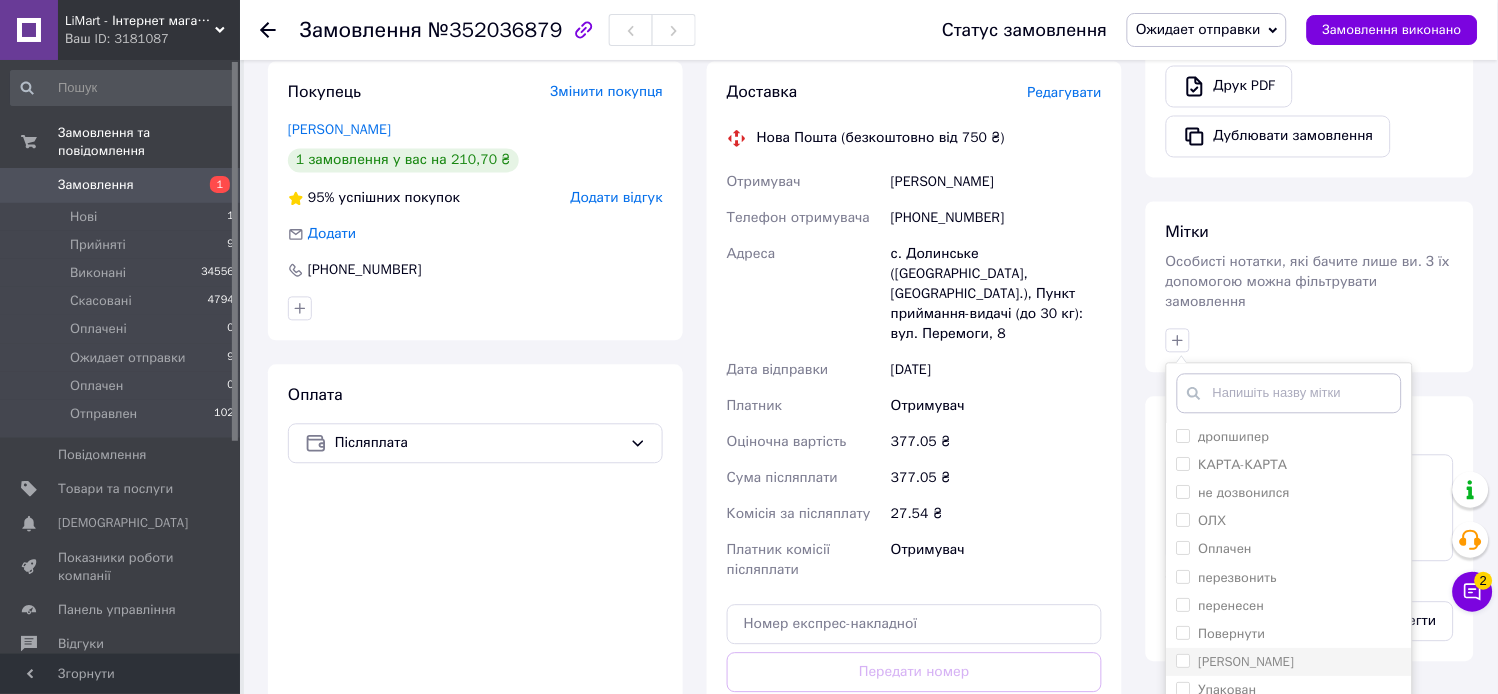 click on "Согласован" at bounding box center (1247, 662) 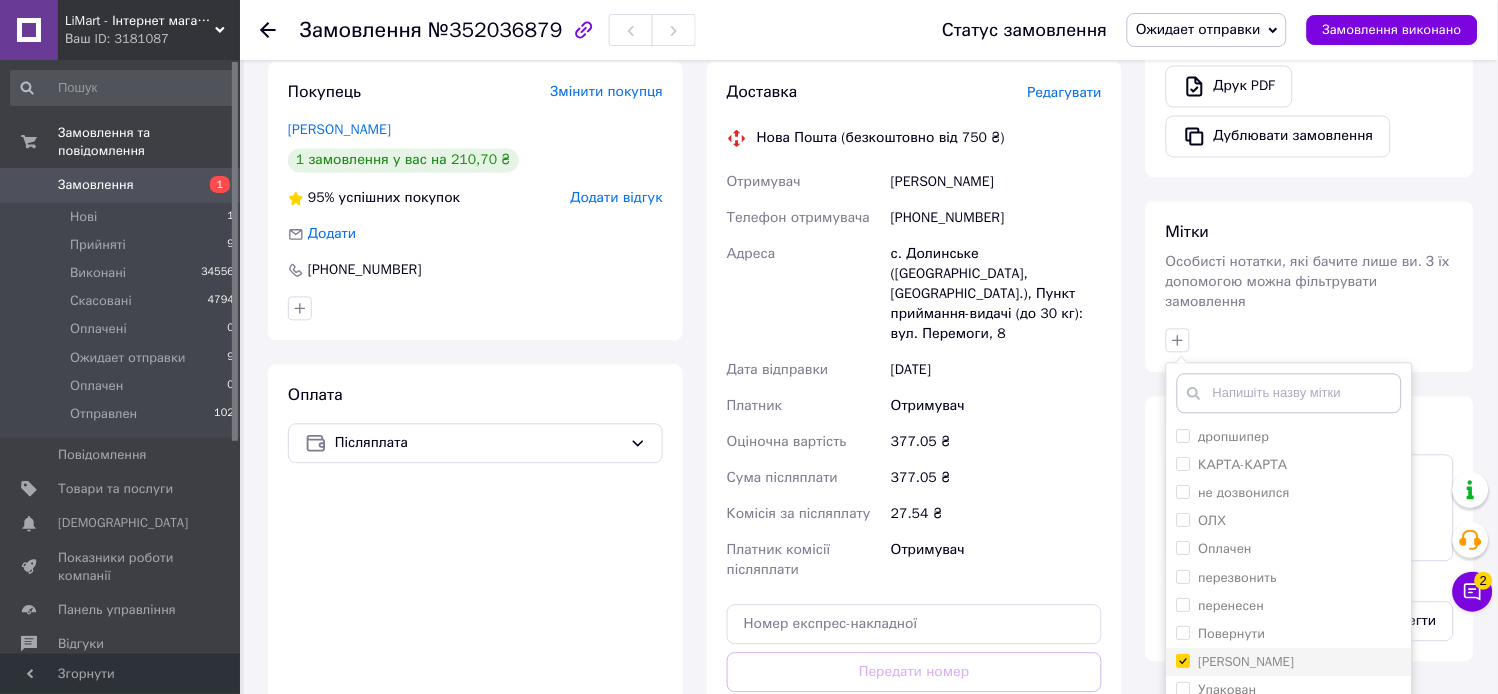 checkbox on "true" 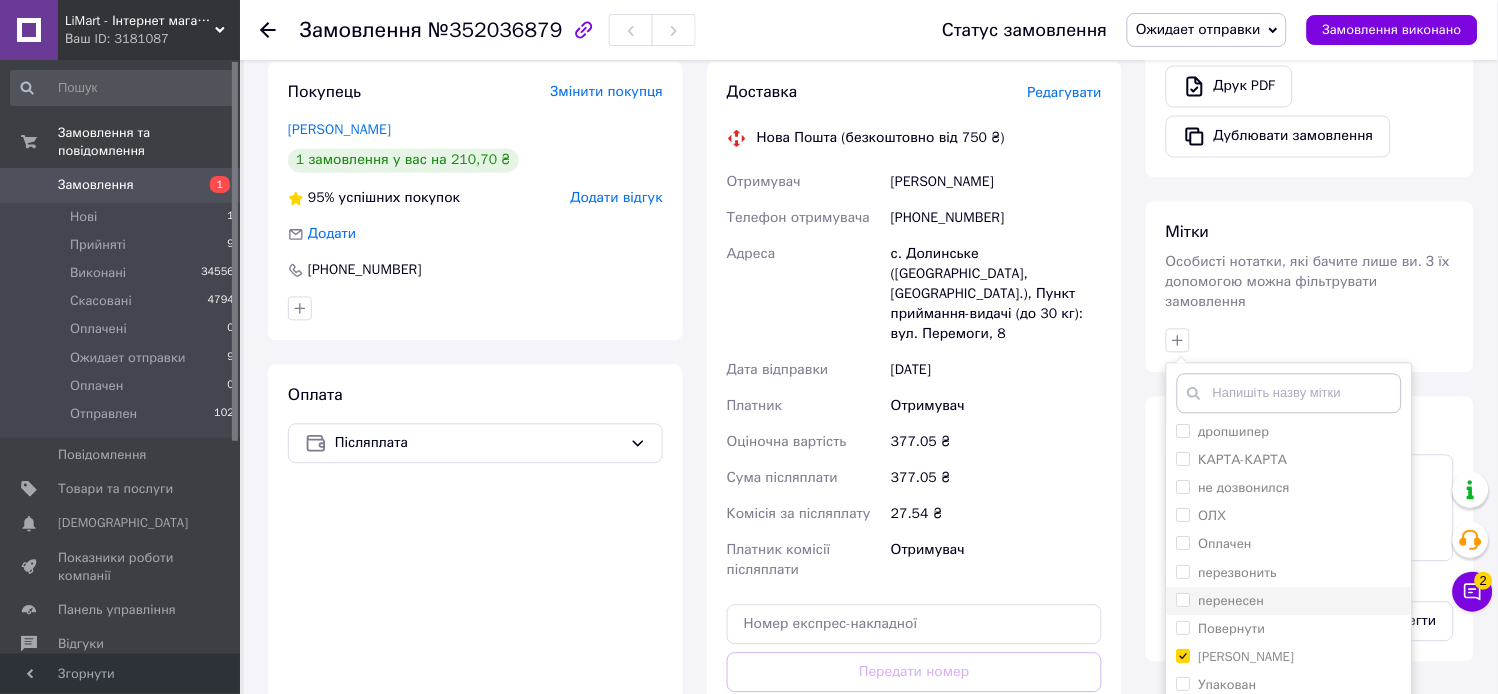 scroll, scrollTop: 10, scrollLeft: 0, axis: vertical 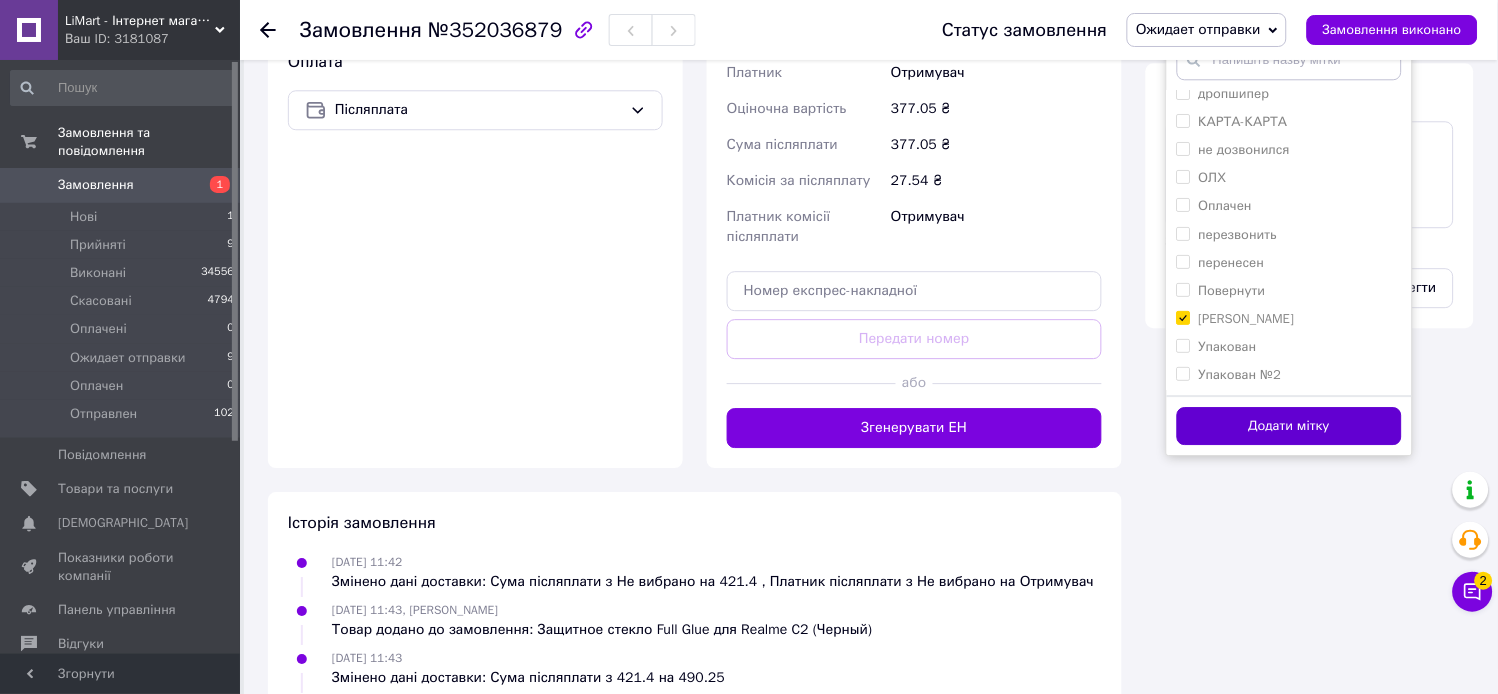 click on "Додати мітку" at bounding box center [1289, 426] 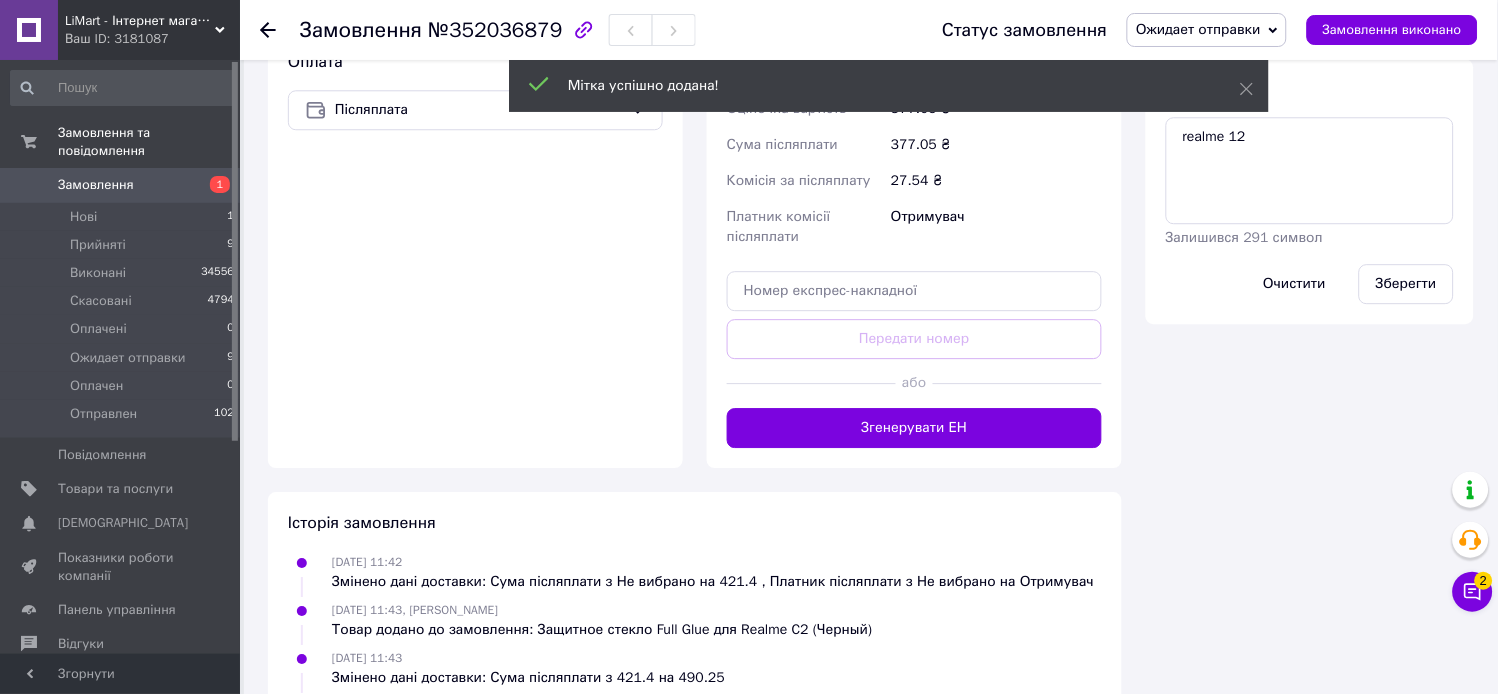 scroll, scrollTop: 143, scrollLeft: 0, axis: vertical 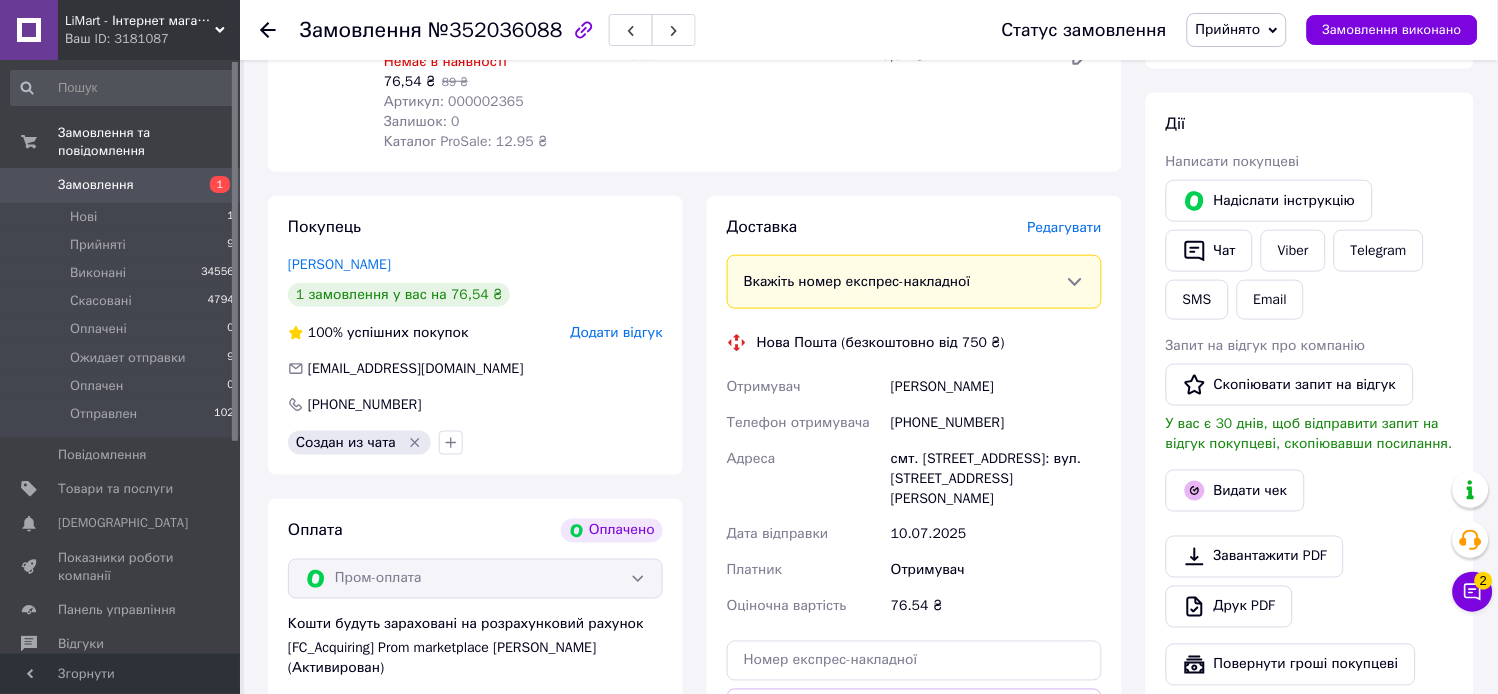 click on "Редагувати" at bounding box center (1065, 227) 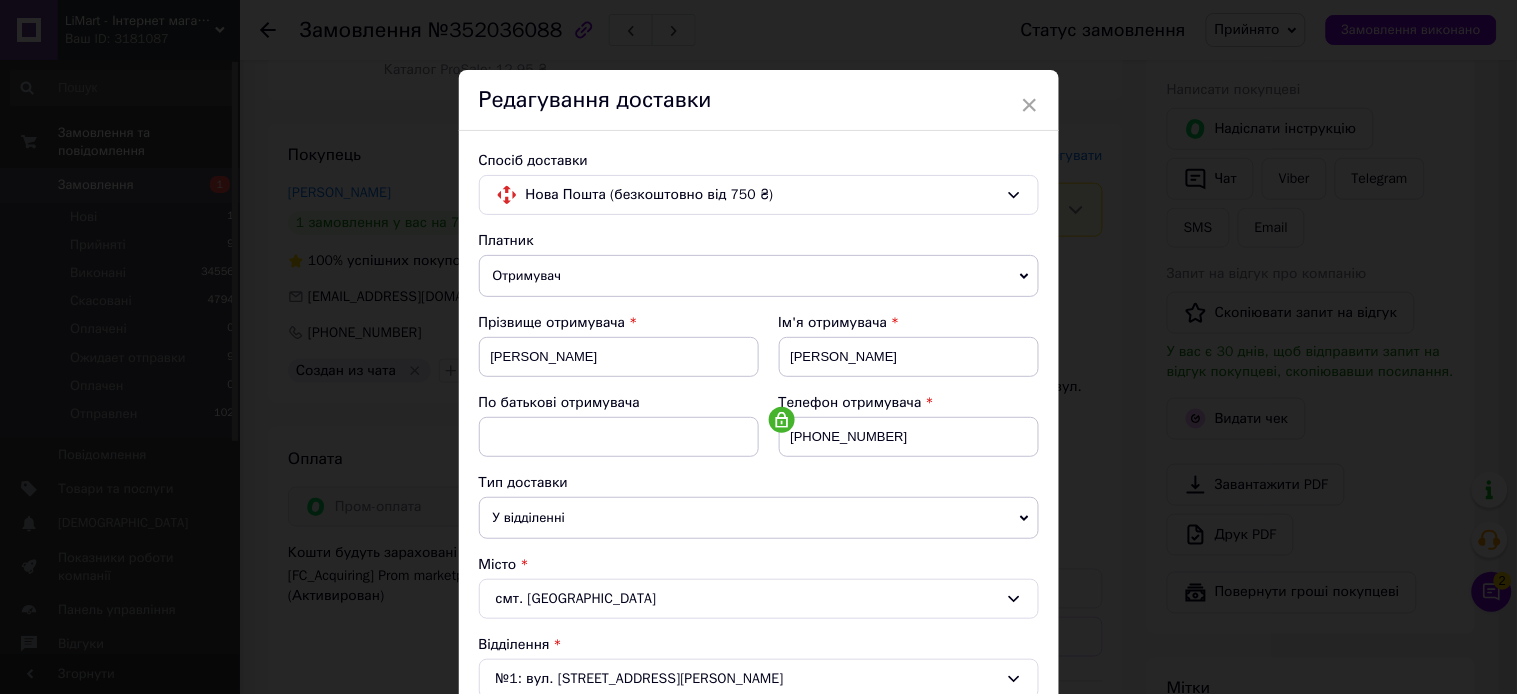 scroll, scrollTop: 444, scrollLeft: 0, axis: vertical 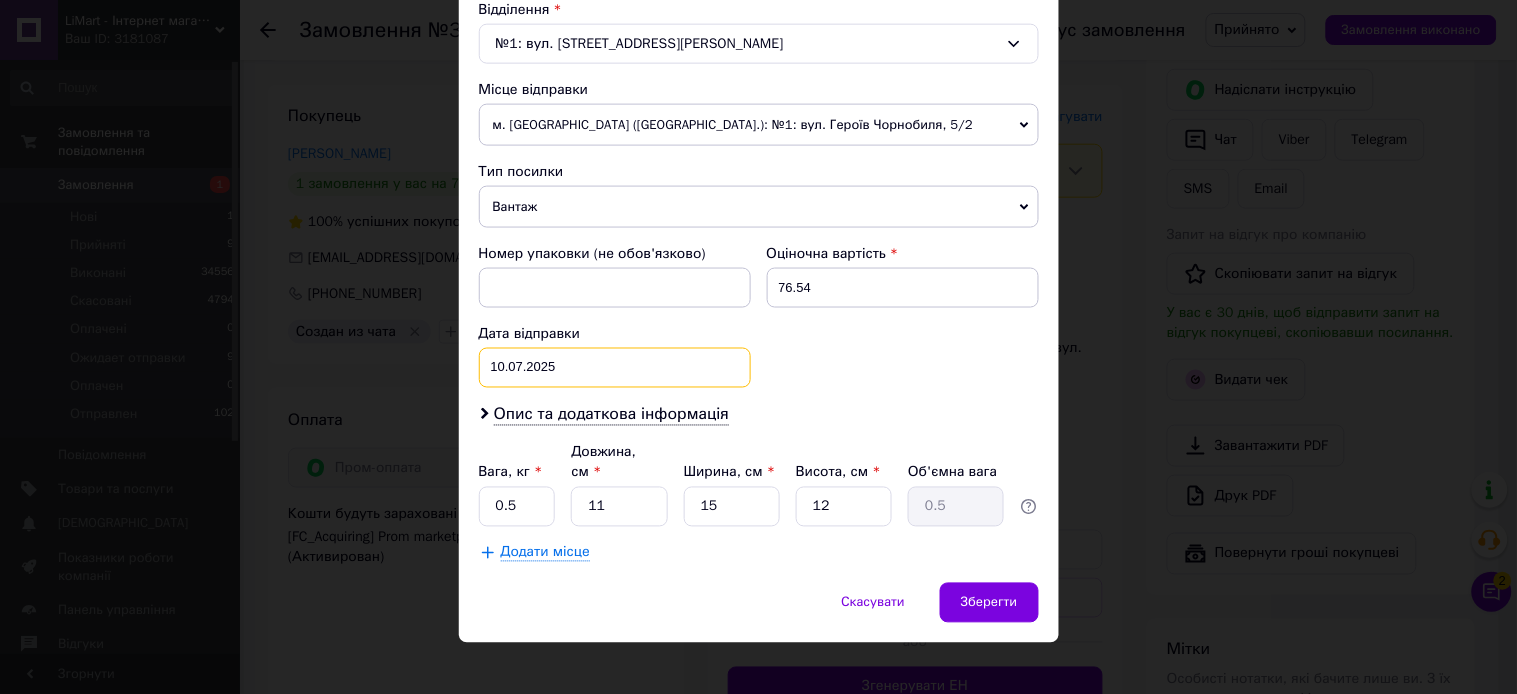 click on "[DATE] < 2025 > < Июль > Пн Вт Ср Чт Пт Сб Вс 30 1 2 3 4 5 6 7 8 9 10 11 12 13 14 15 16 17 18 19 20 21 22 23 24 25 26 27 28 29 30 31 1 2 3 4 5 6 7 8 9 10" at bounding box center [615, 368] 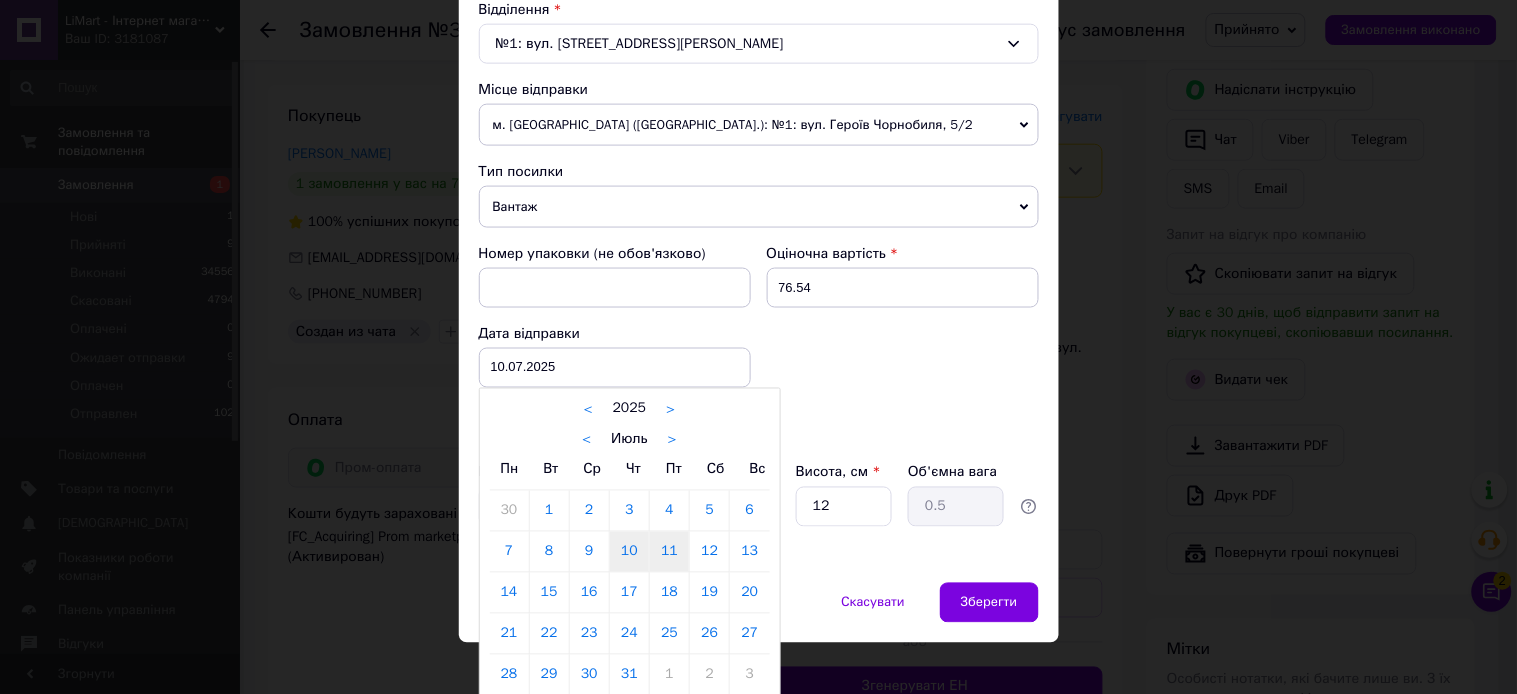 click on "11" at bounding box center [669, 552] 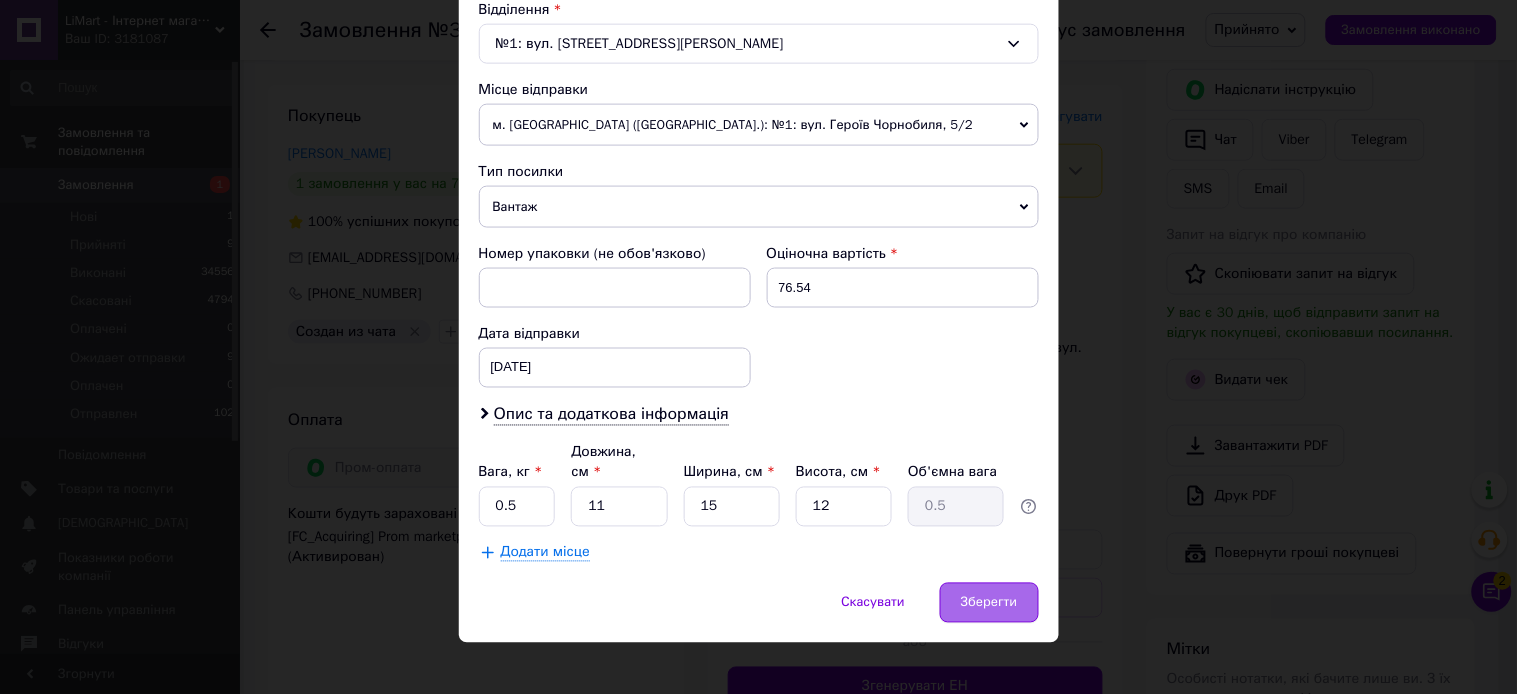 click on "Зберегти" at bounding box center (989, 603) 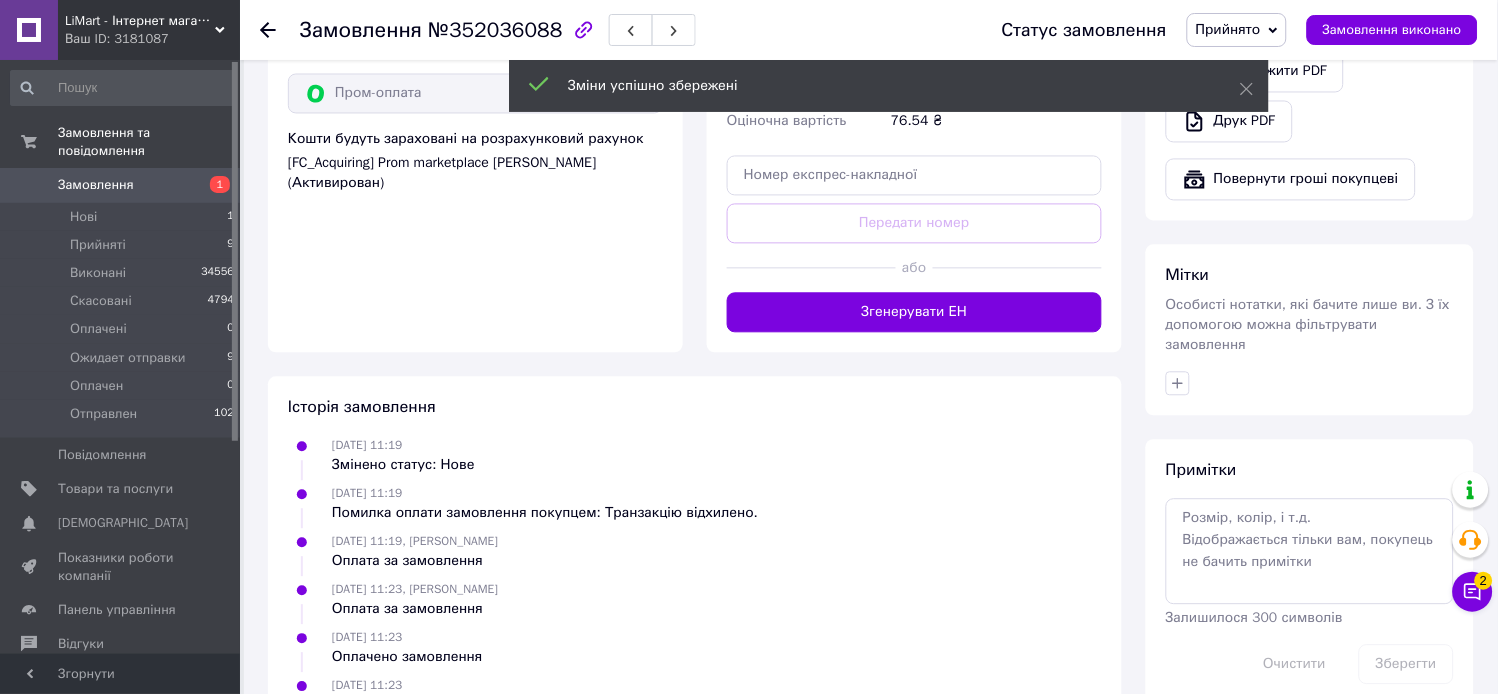 scroll, scrollTop: 1000, scrollLeft: 0, axis: vertical 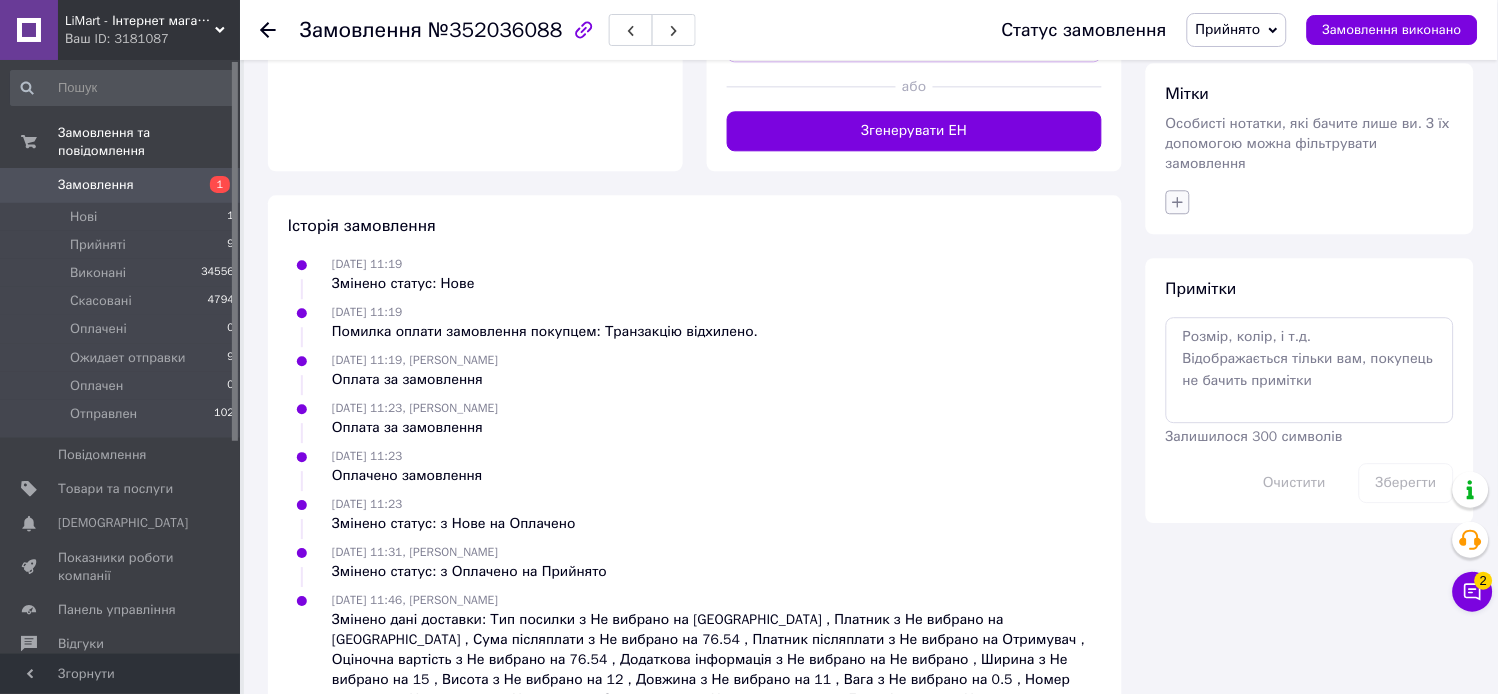 click 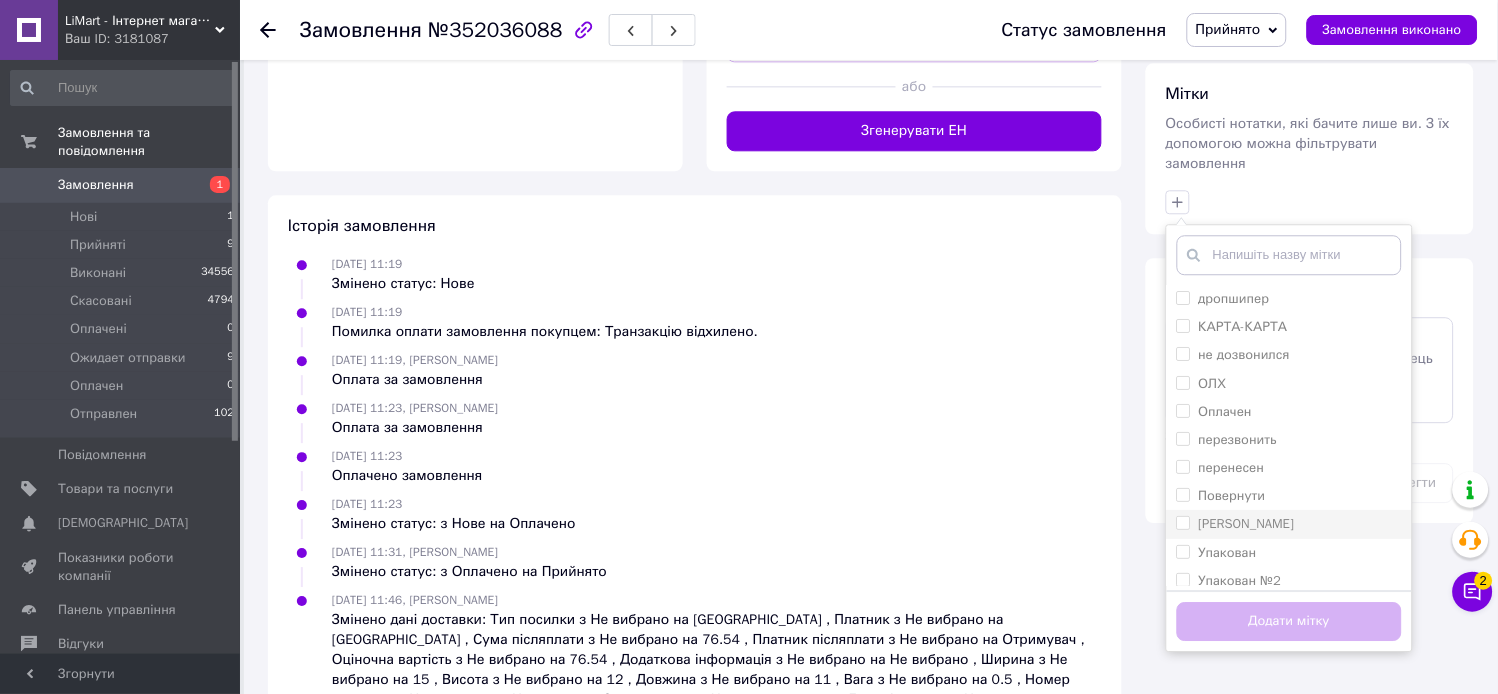 click on "[PERSON_NAME]" at bounding box center [1247, 523] 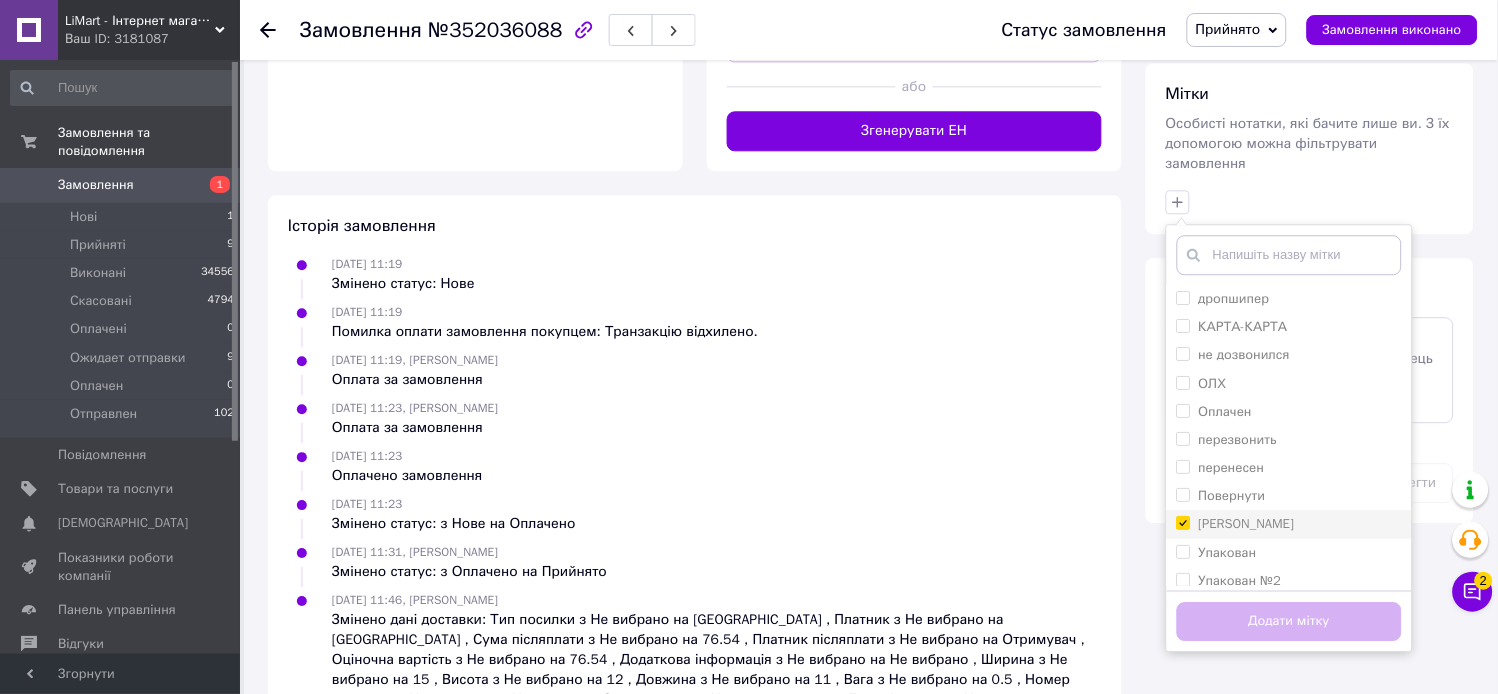 checkbox on "true" 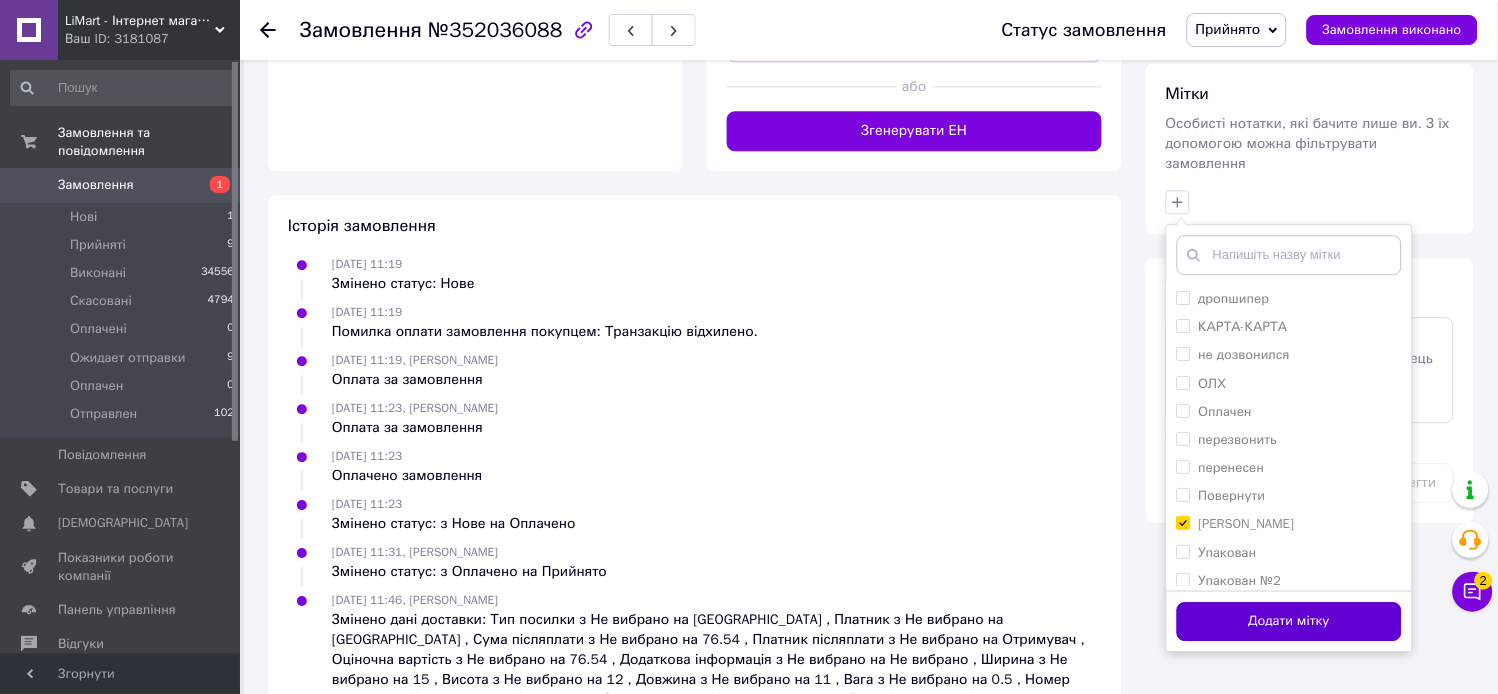 click on "Додати мітку" at bounding box center [1289, 621] 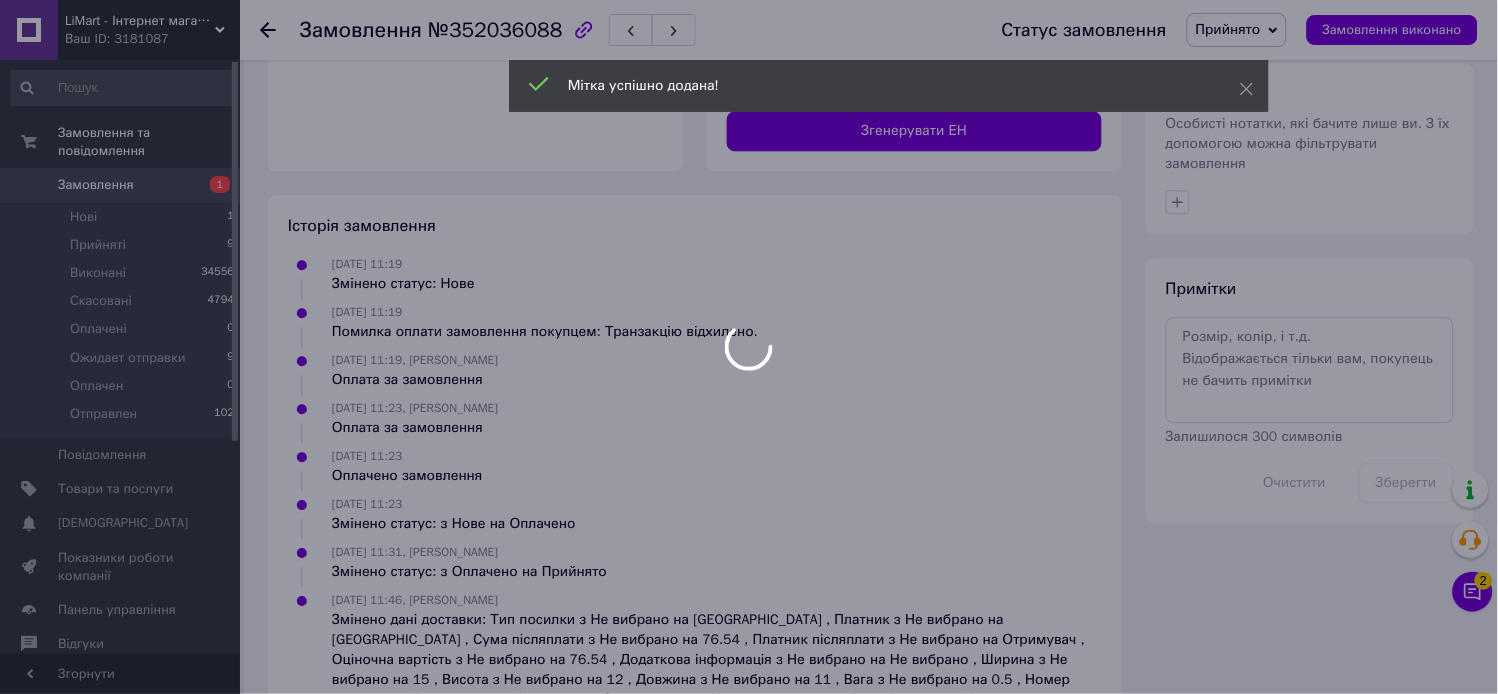 click at bounding box center [749, 347] 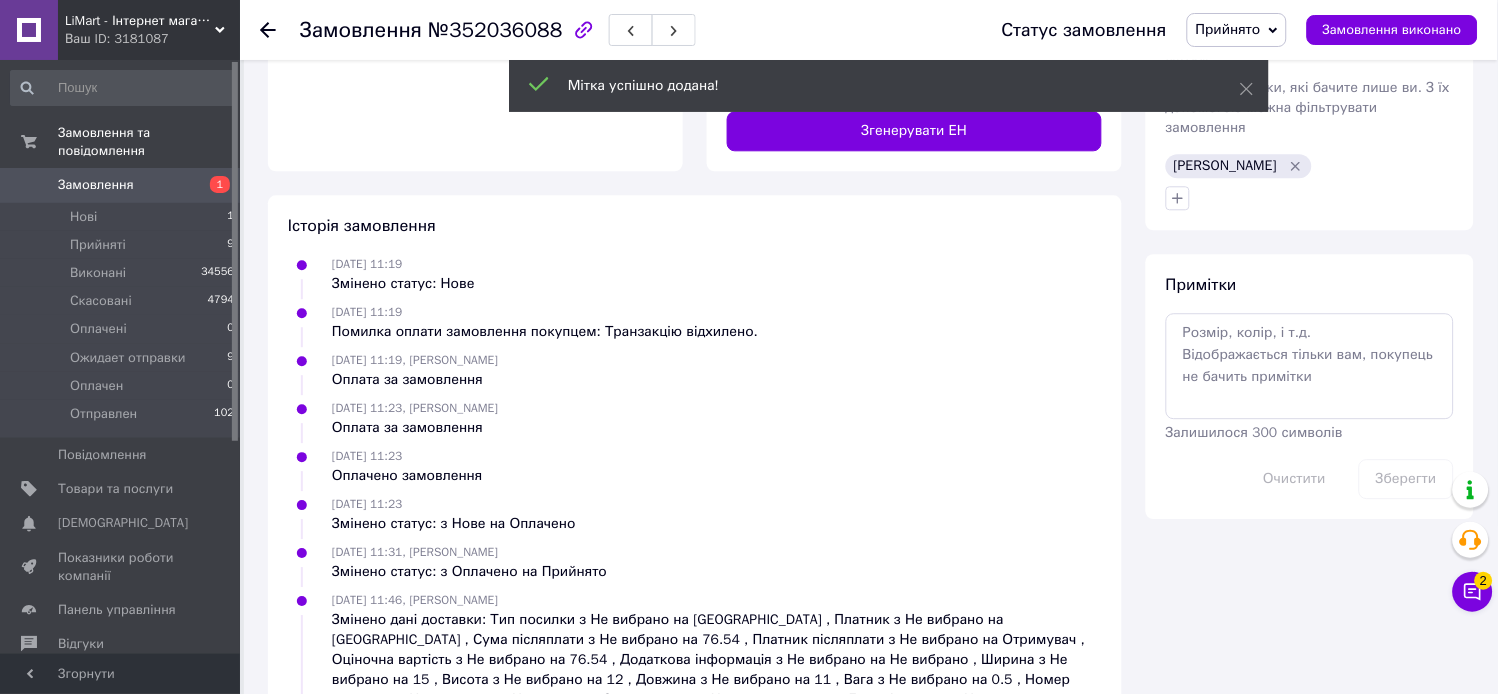 click 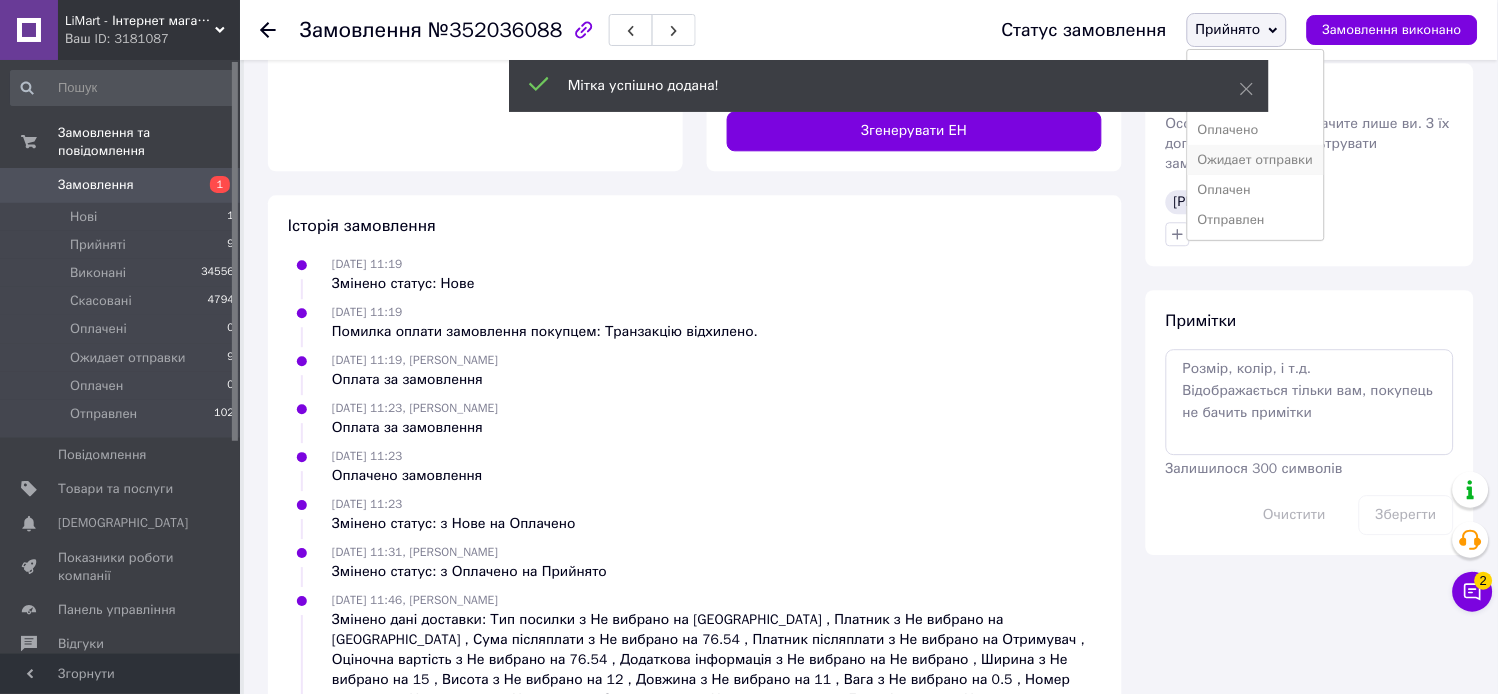 click on "Ожидает отправки" at bounding box center (1256, 160) 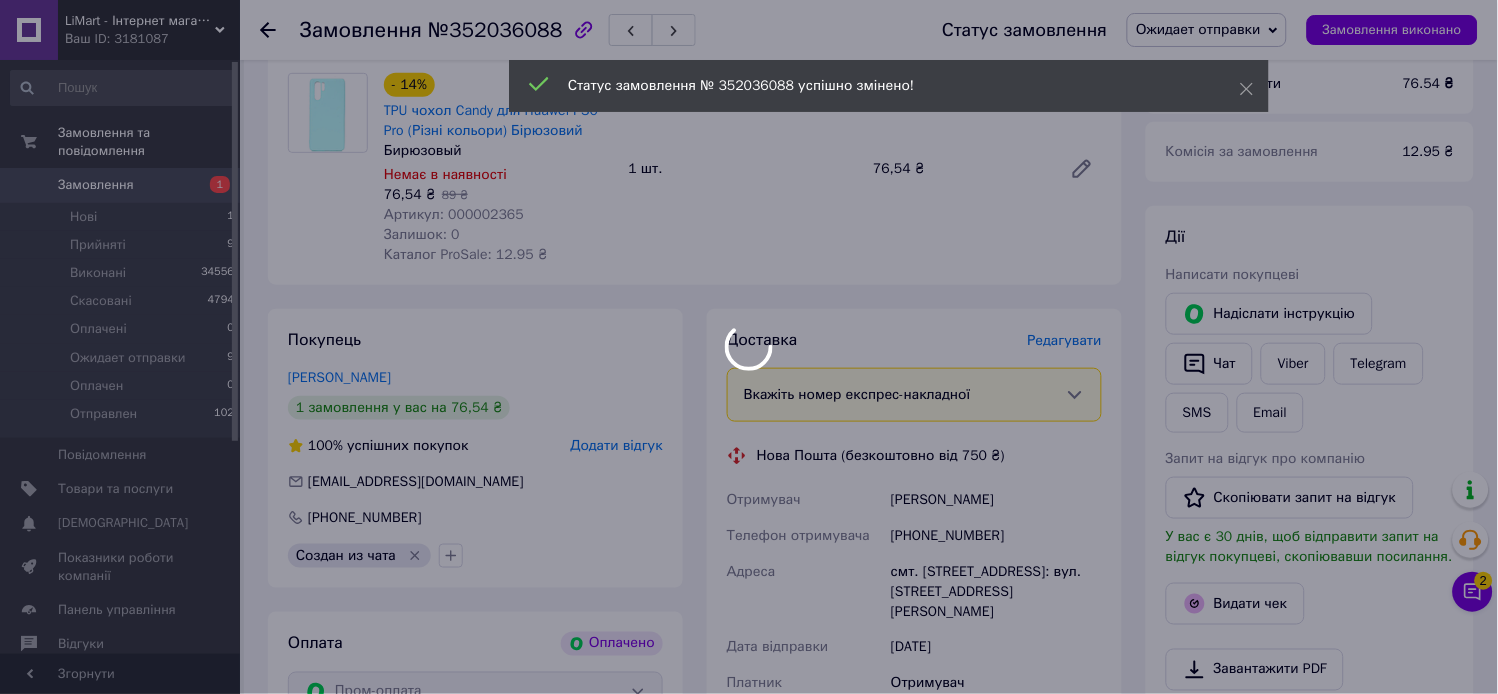 scroll, scrollTop: 0, scrollLeft: 0, axis: both 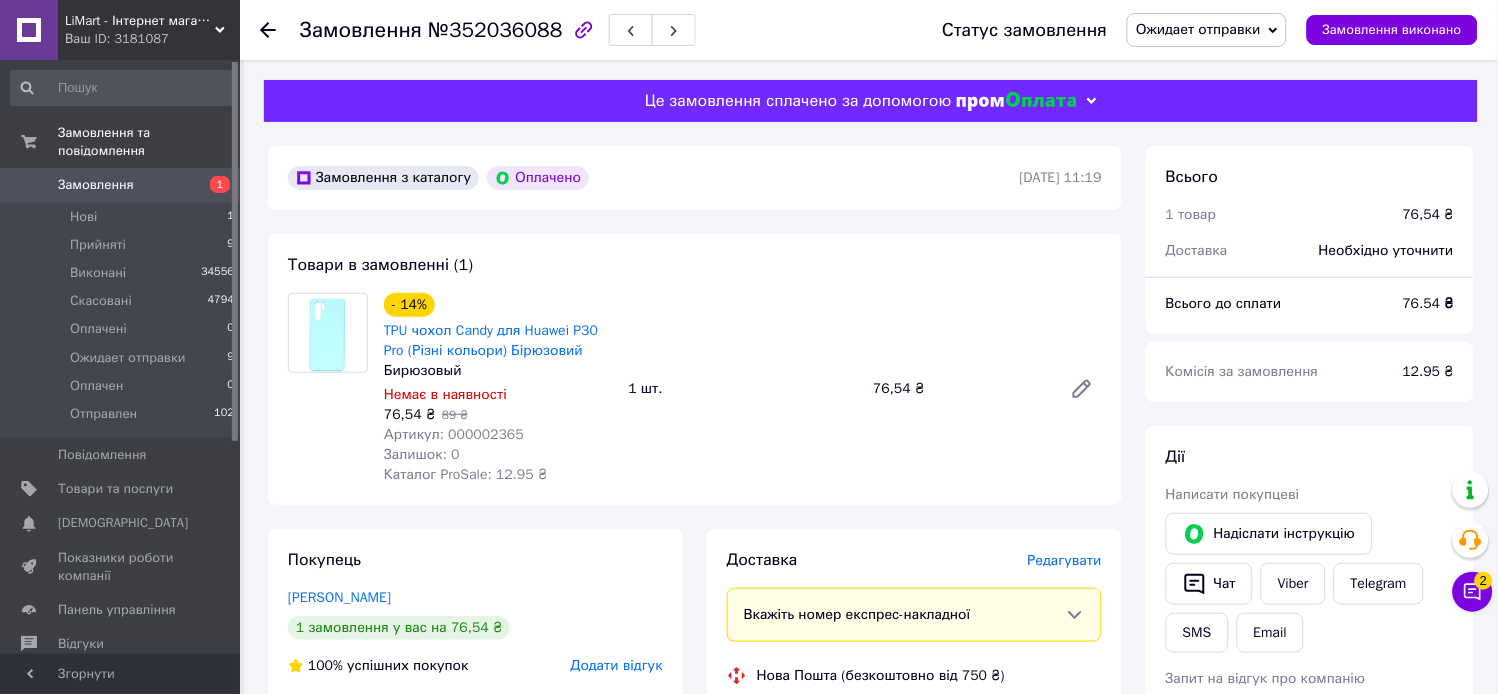 click on "Артикул: 000002365" at bounding box center [454, 434] 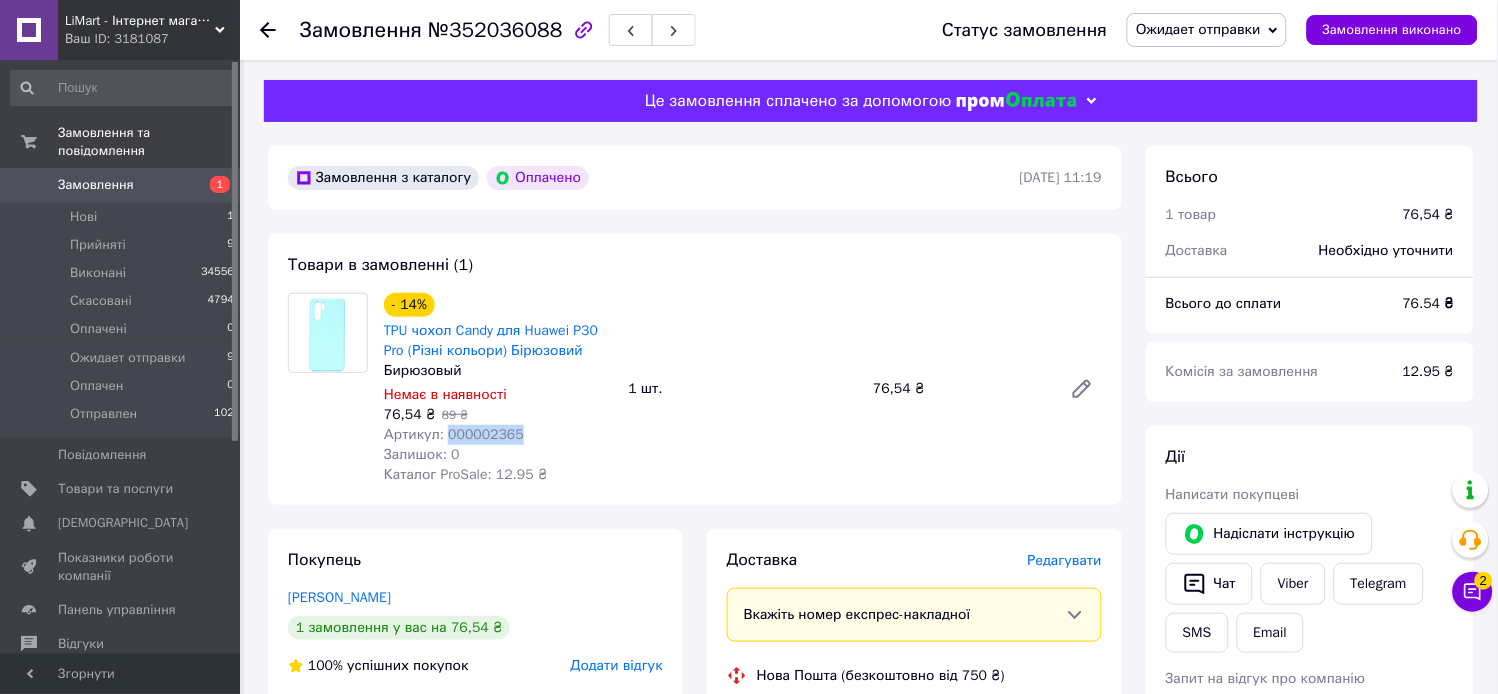 click on "Артикул: 000002365" at bounding box center [454, 434] 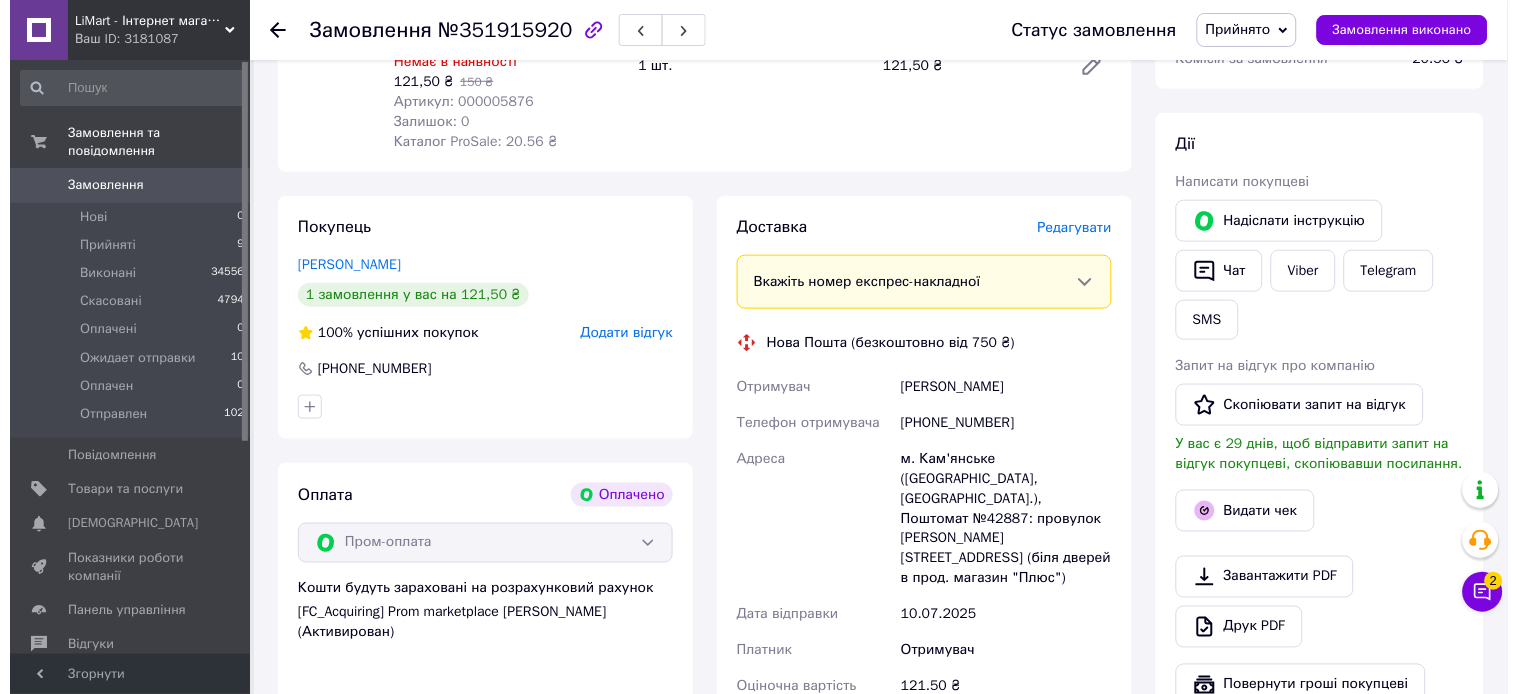 scroll, scrollTop: 334, scrollLeft: 0, axis: vertical 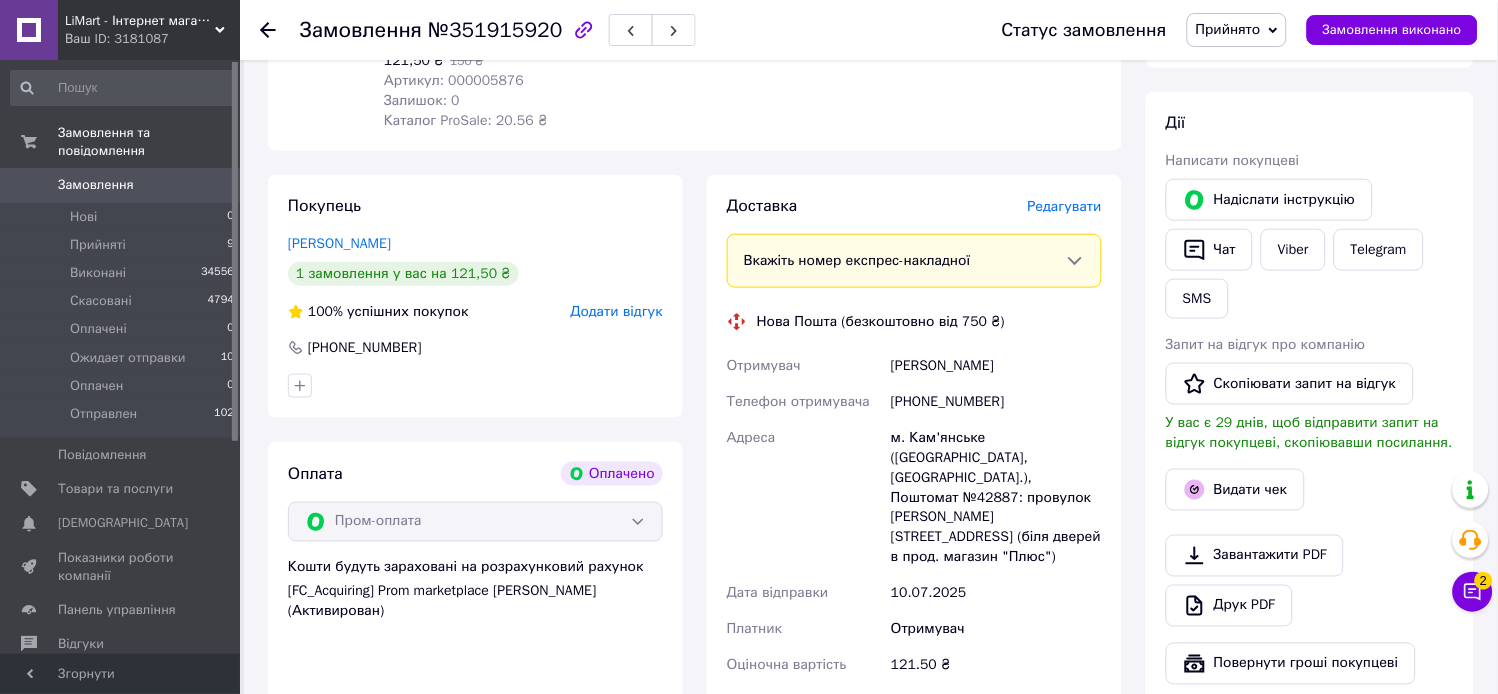 click on "Редагувати" at bounding box center [1065, 206] 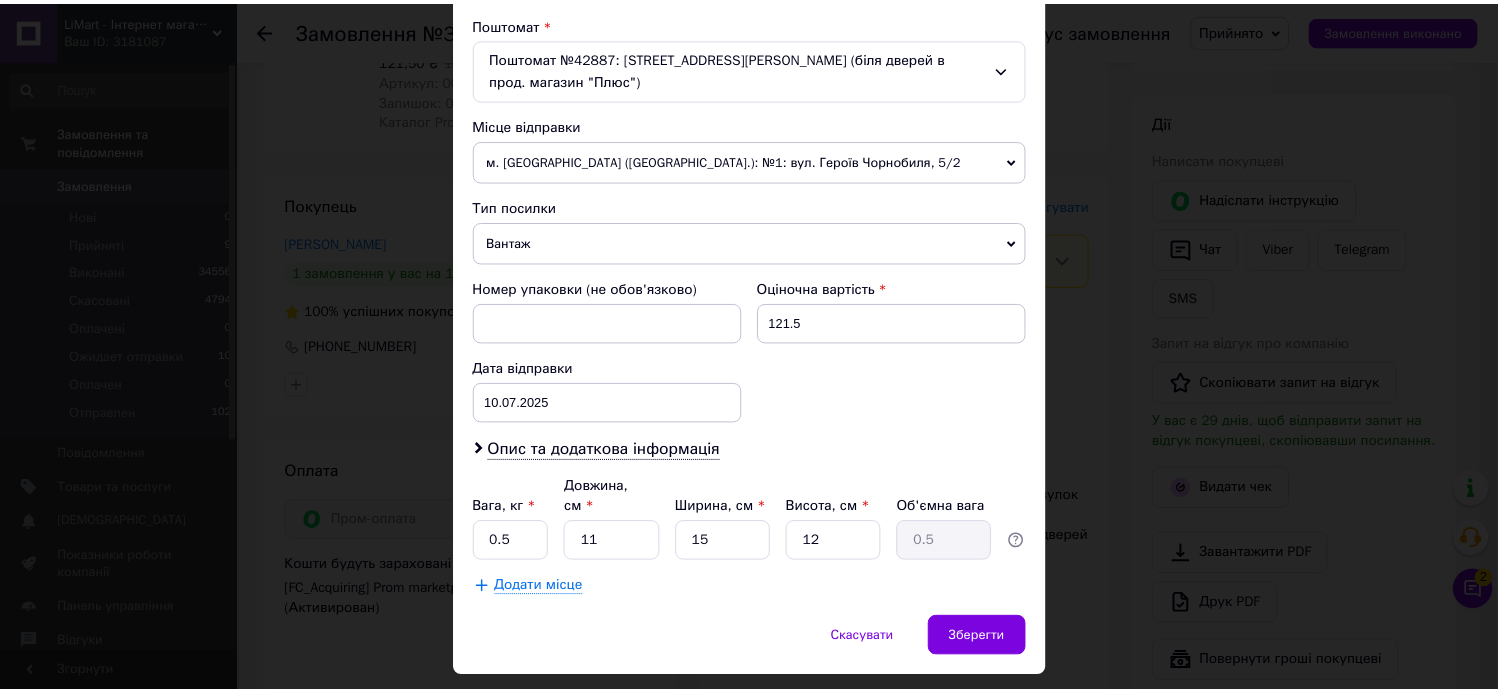 scroll, scrollTop: 657, scrollLeft: 0, axis: vertical 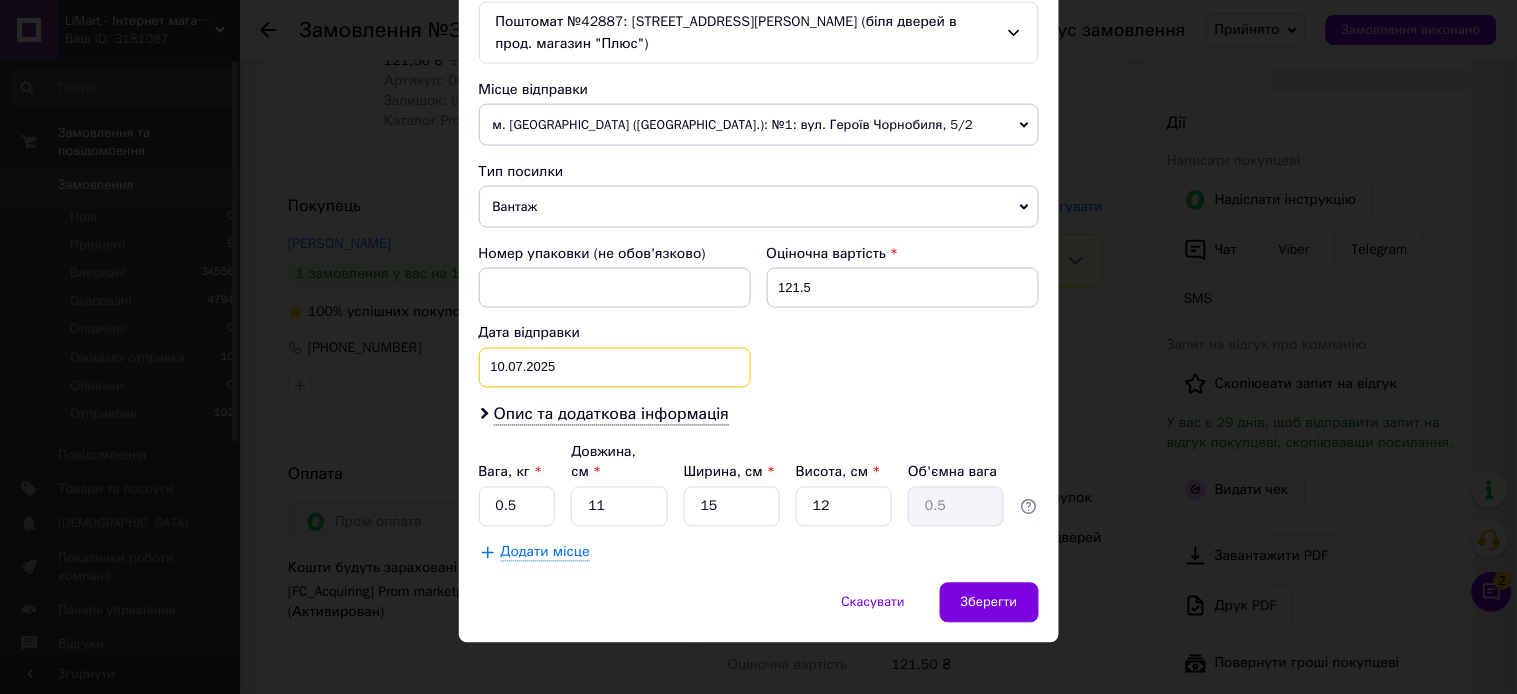 click on "[DATE] < 2025 > < Июль > Пн Вт Ср Чт Пт Сб Вс 30 1 2 3 4 5 6 7 8 9 10 11 12 13 14 15 16 17 18 19 20 21 22 23 24 25 26 27 28 29 30 31 1 2 3 4 5 6 7 8 9 10" at bounding box center (615, 368) 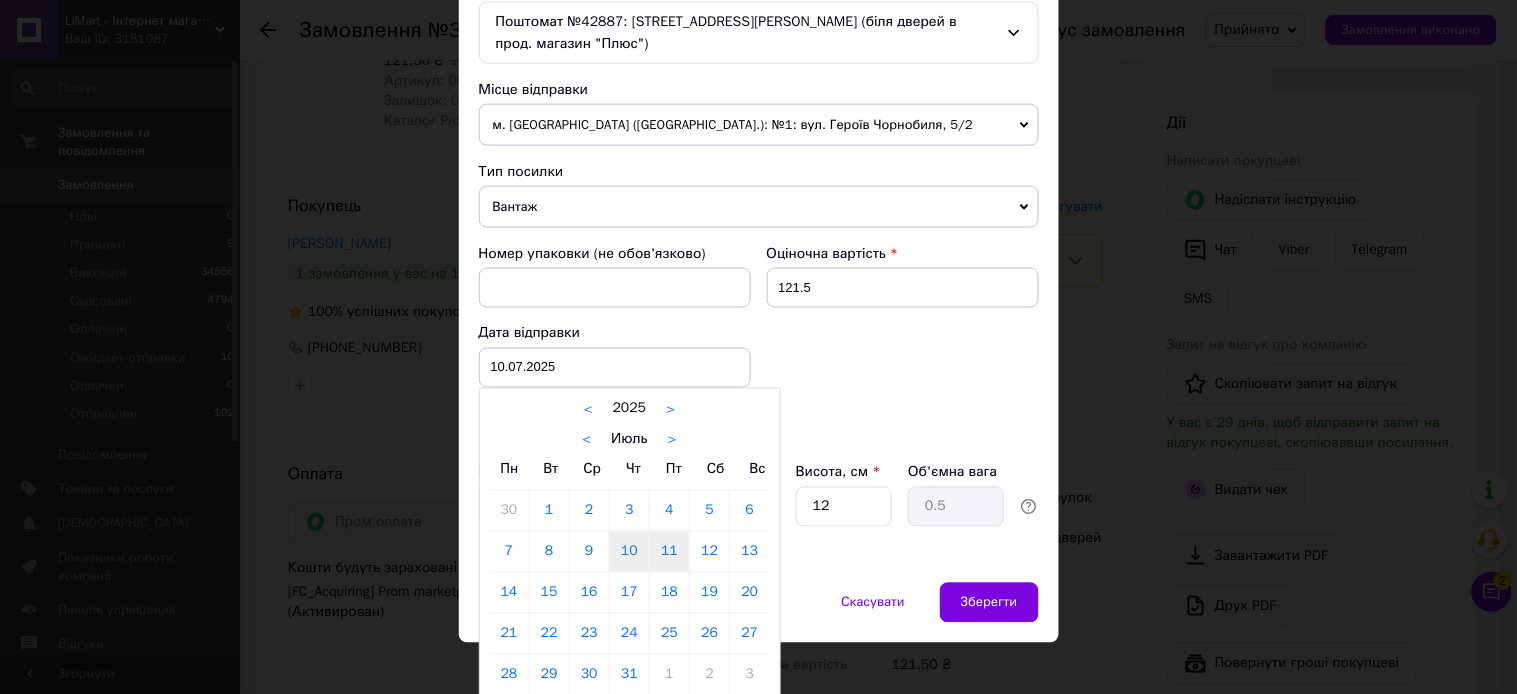 click on "11" at bounding box center (669, 552) 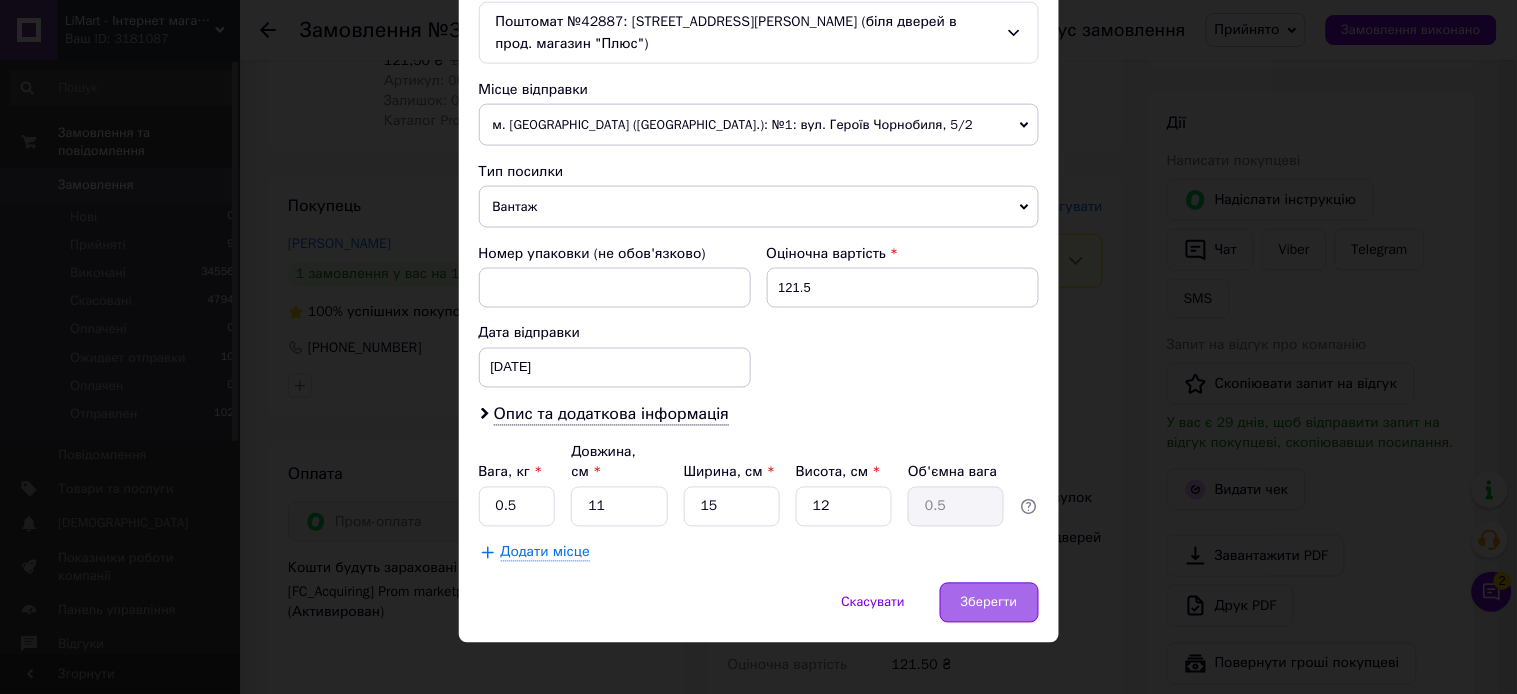 click on "Зберегти" at bounding box center (989, 603) 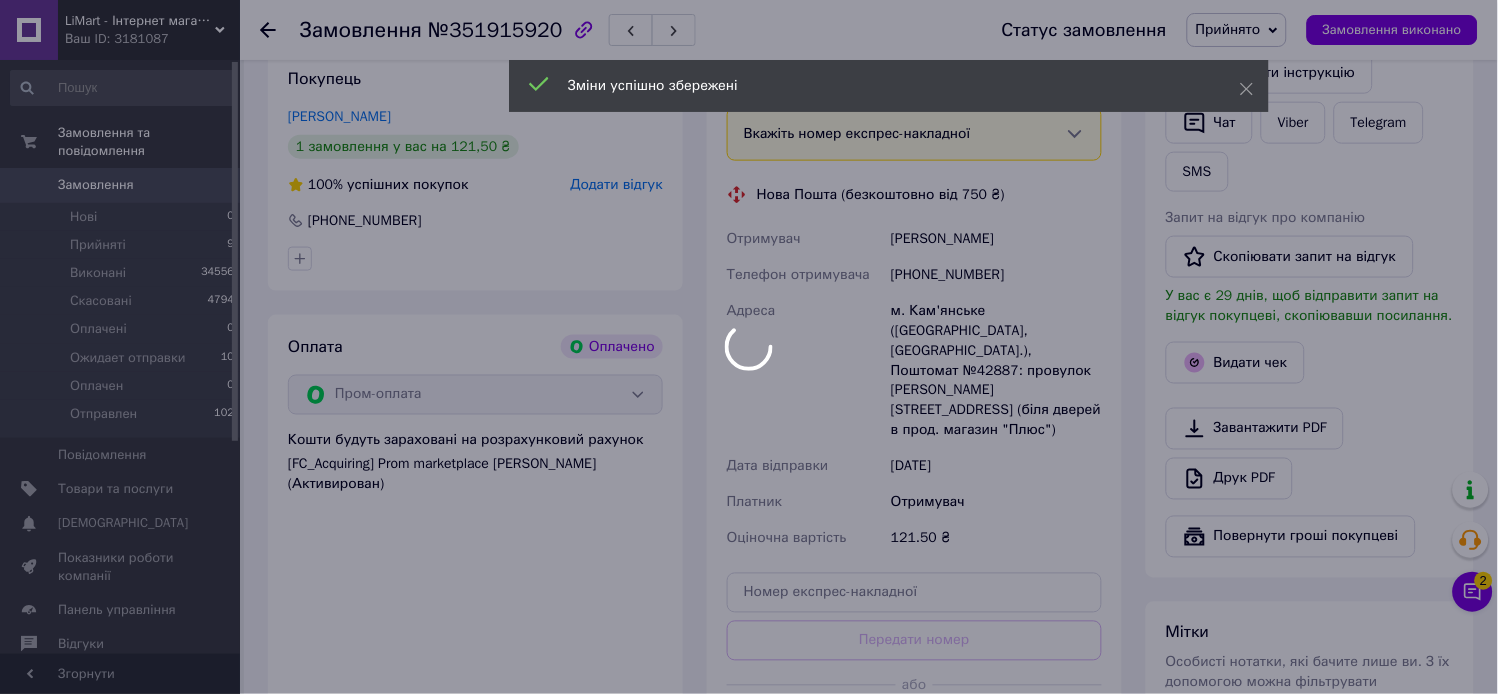 scroll, scrollTop: 778, scrollLeft: 0, axis: vertical 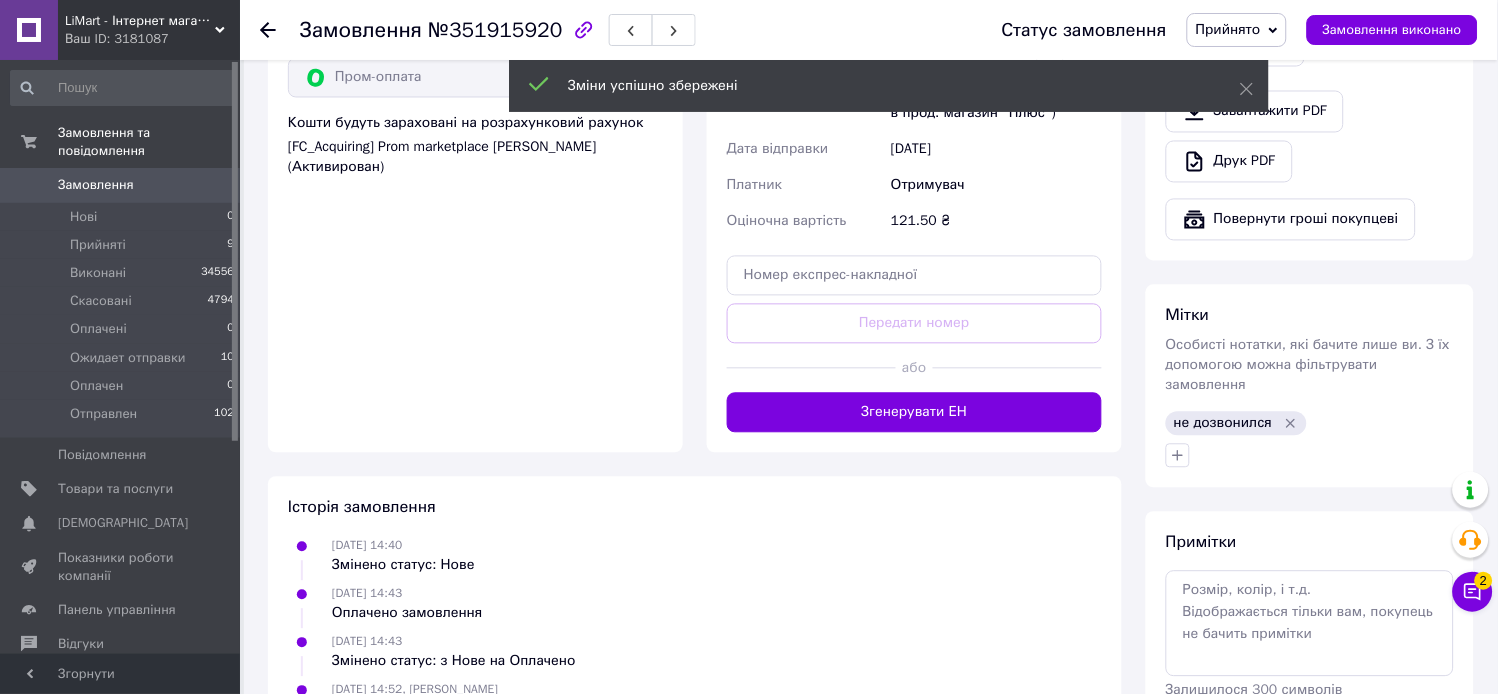 click 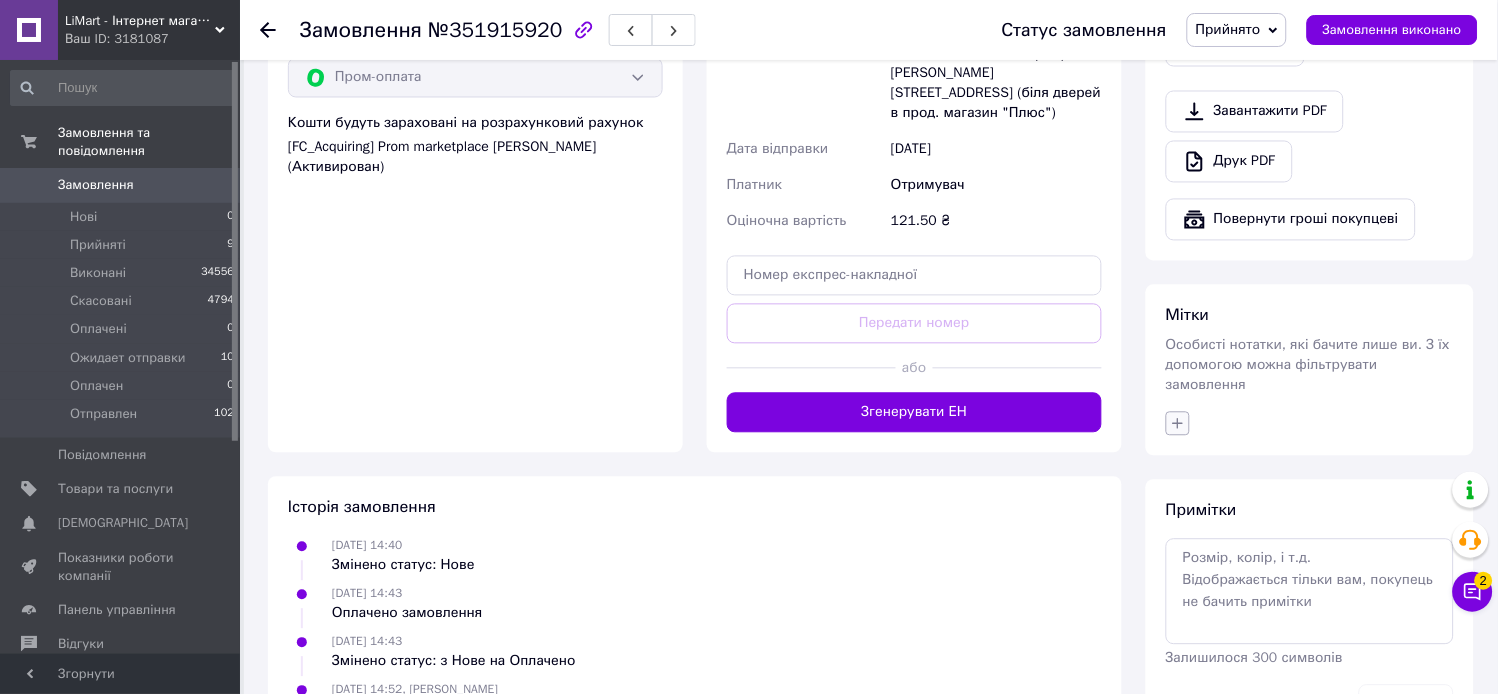 click 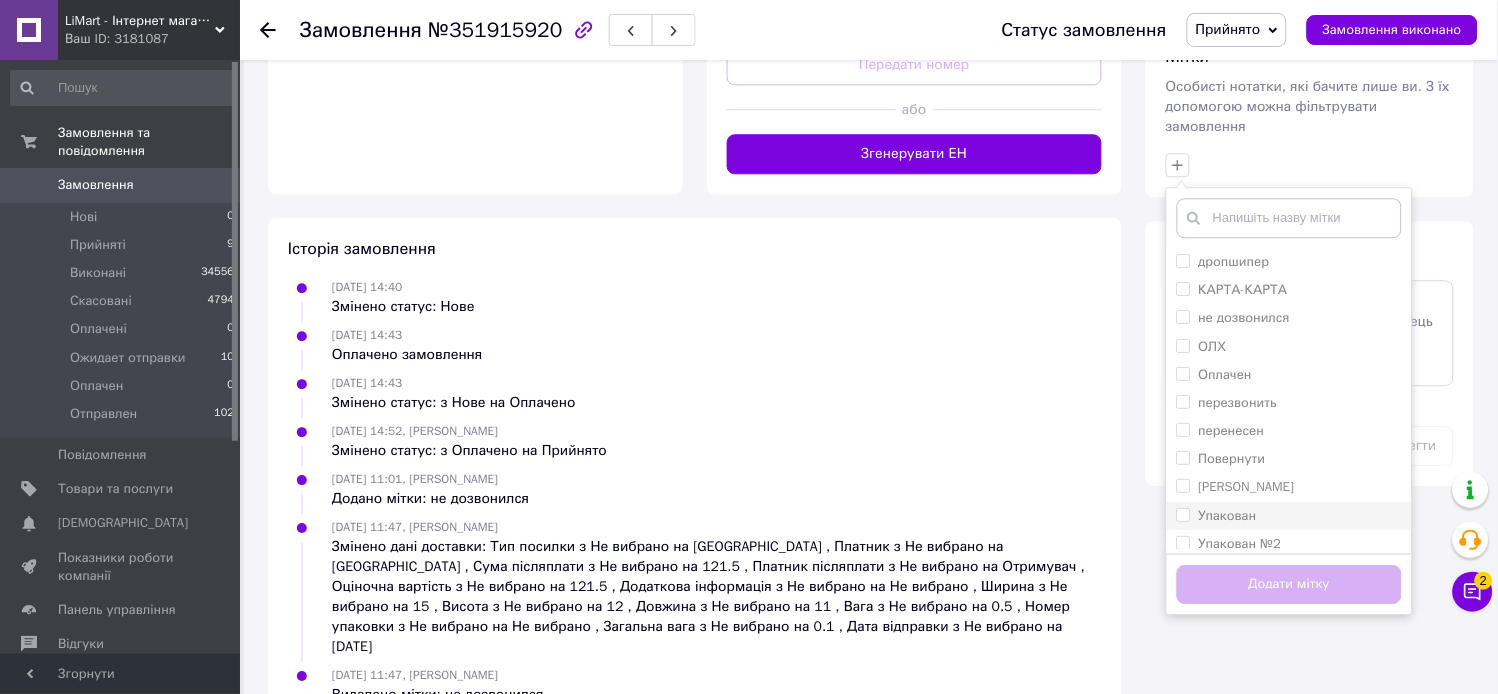 scroll, scrollTop: 1053, scrollLeft: 0, axis: vertical 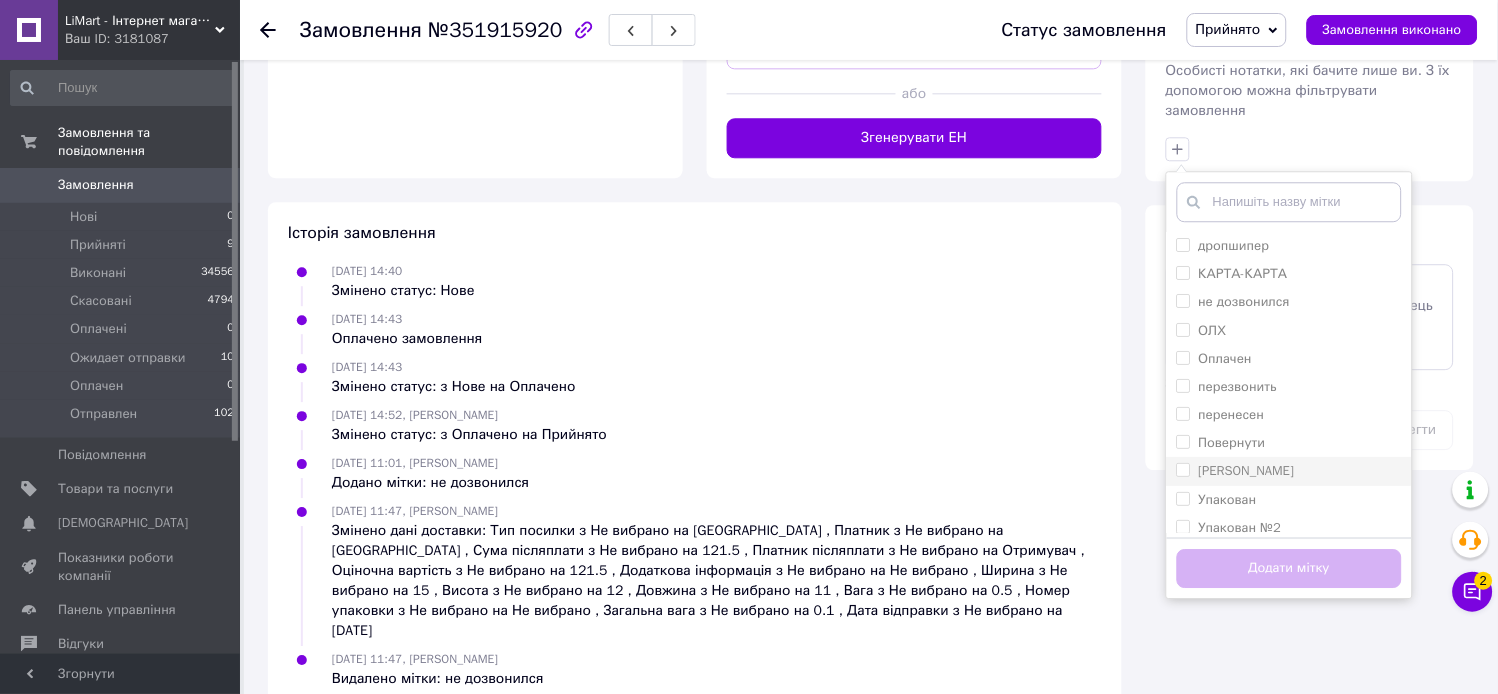 click on "[PERSON_NAME]" at bounding box center [1247, 470] 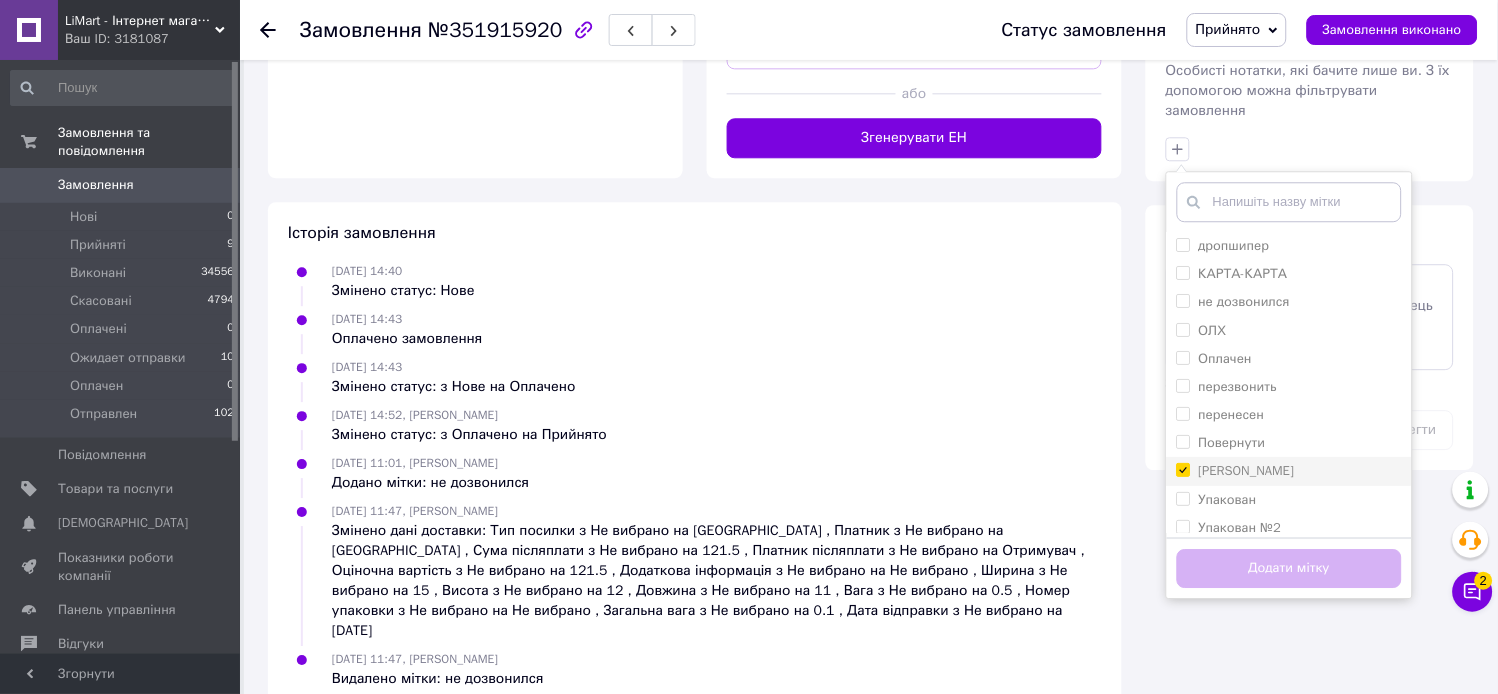 checkbox on "true" 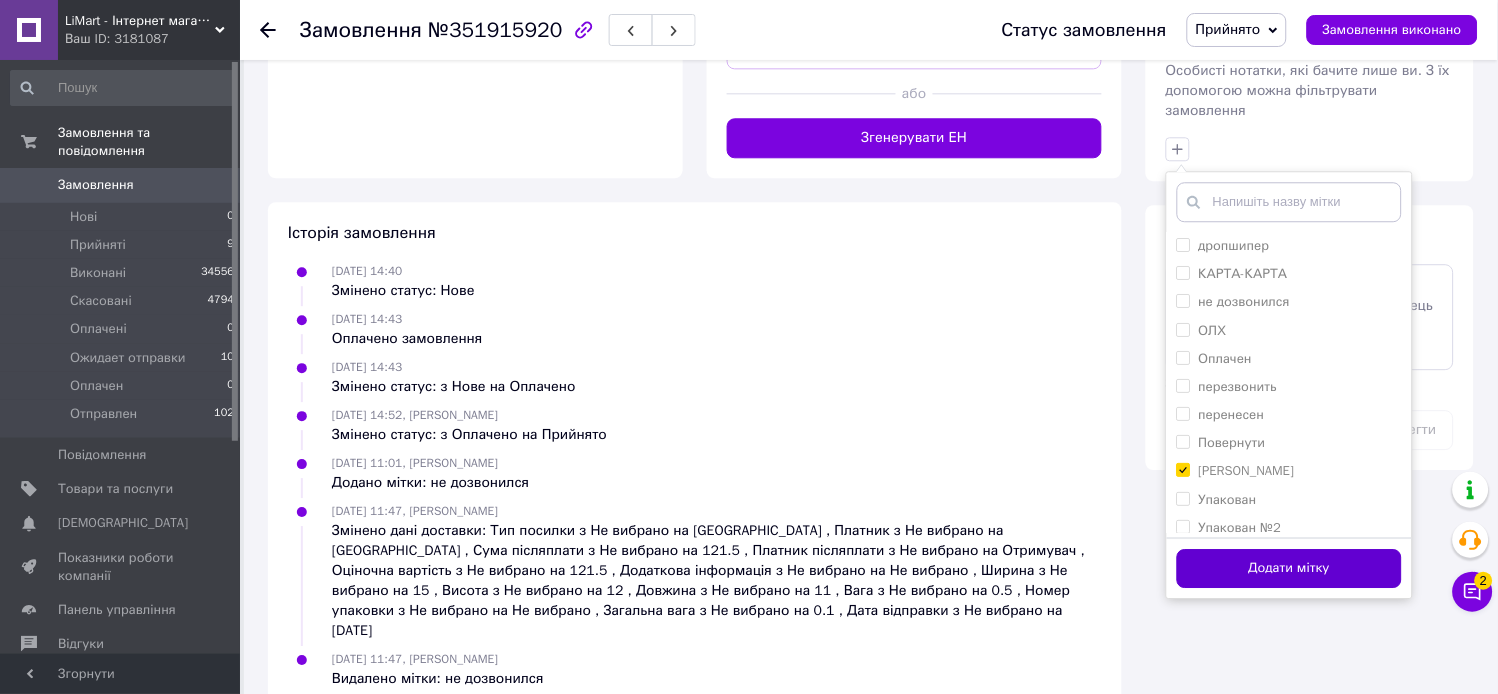 click on "Додати мітку" at bounding box center (1289, 568) 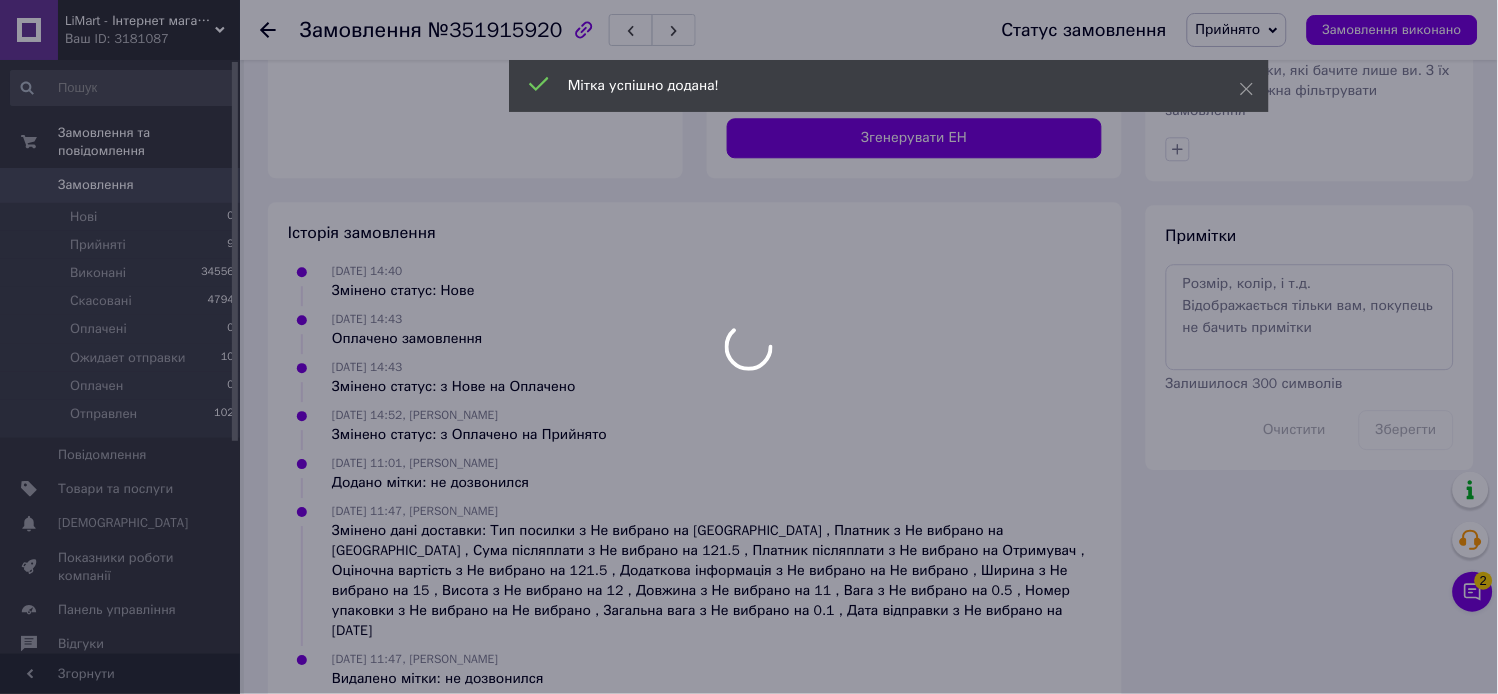 click on "Мітка успішно додана!" at bounding box center [889, 86] 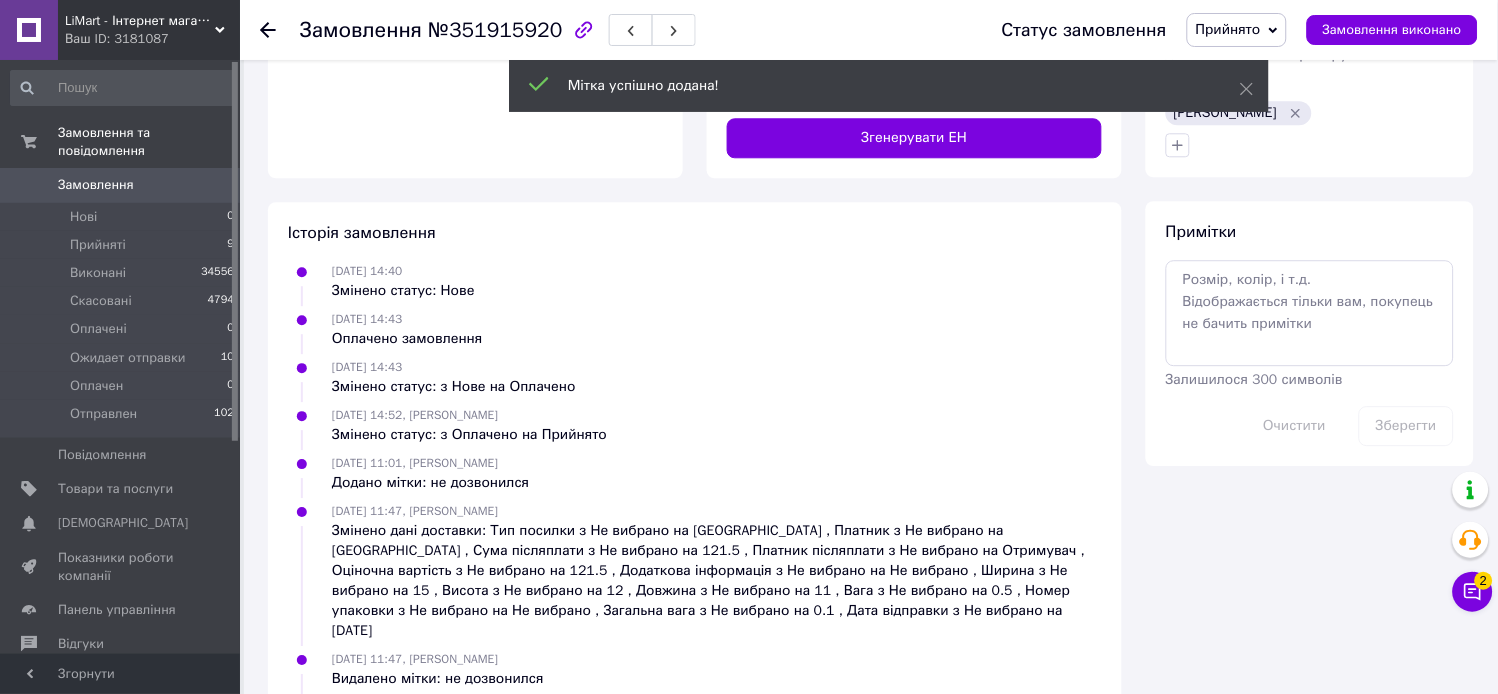 click 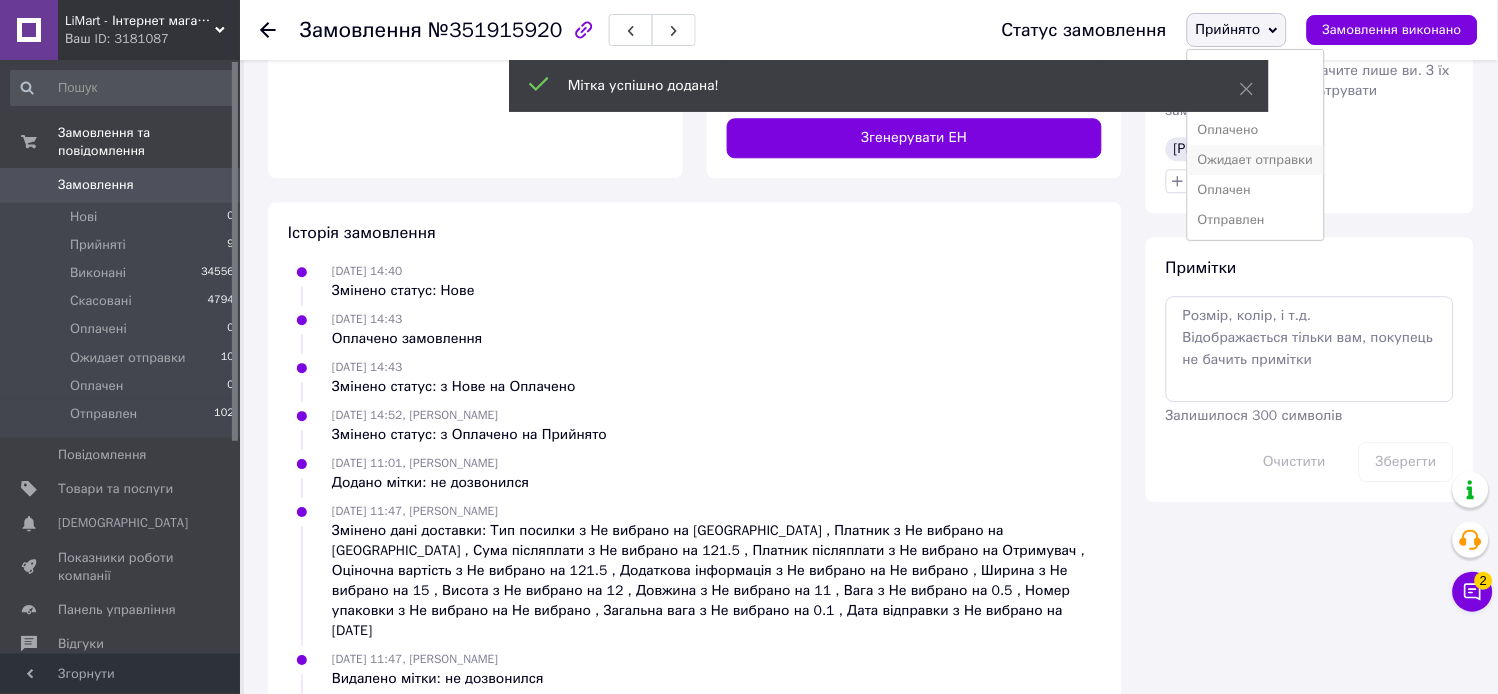 click on "Ожидает отправки" at bounding box center (1256, 160) 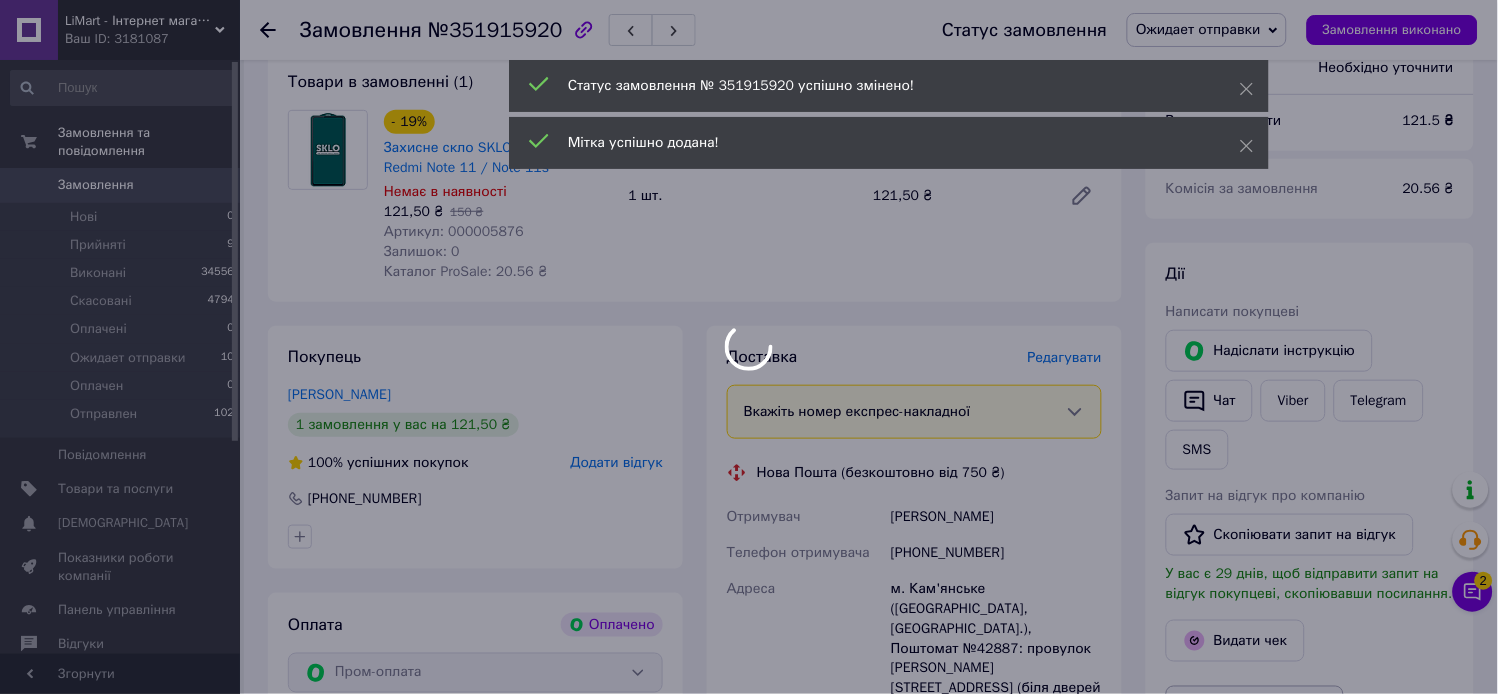 scroll, scrollTop: 0, scrollLeft: 0, axis: both 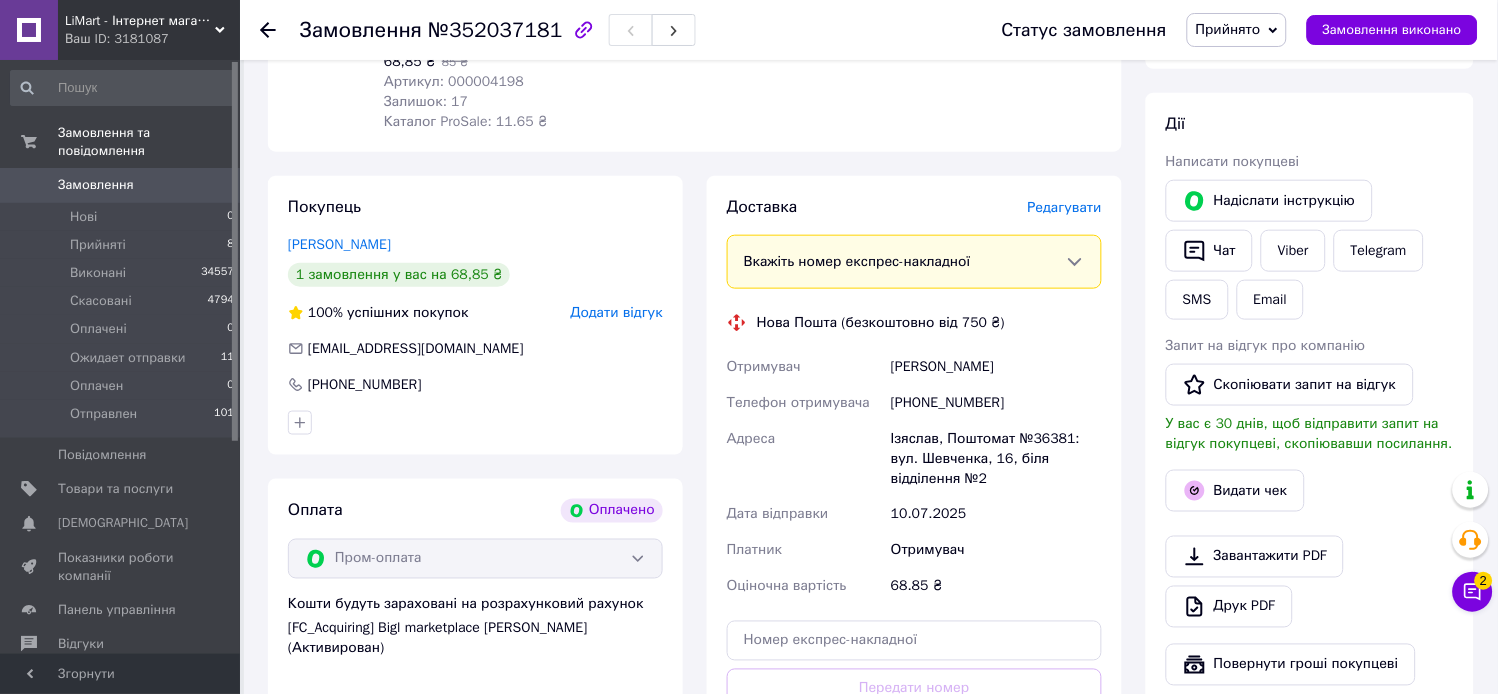 click on "Доставка Редагувати" at bounding box center (914, 207) 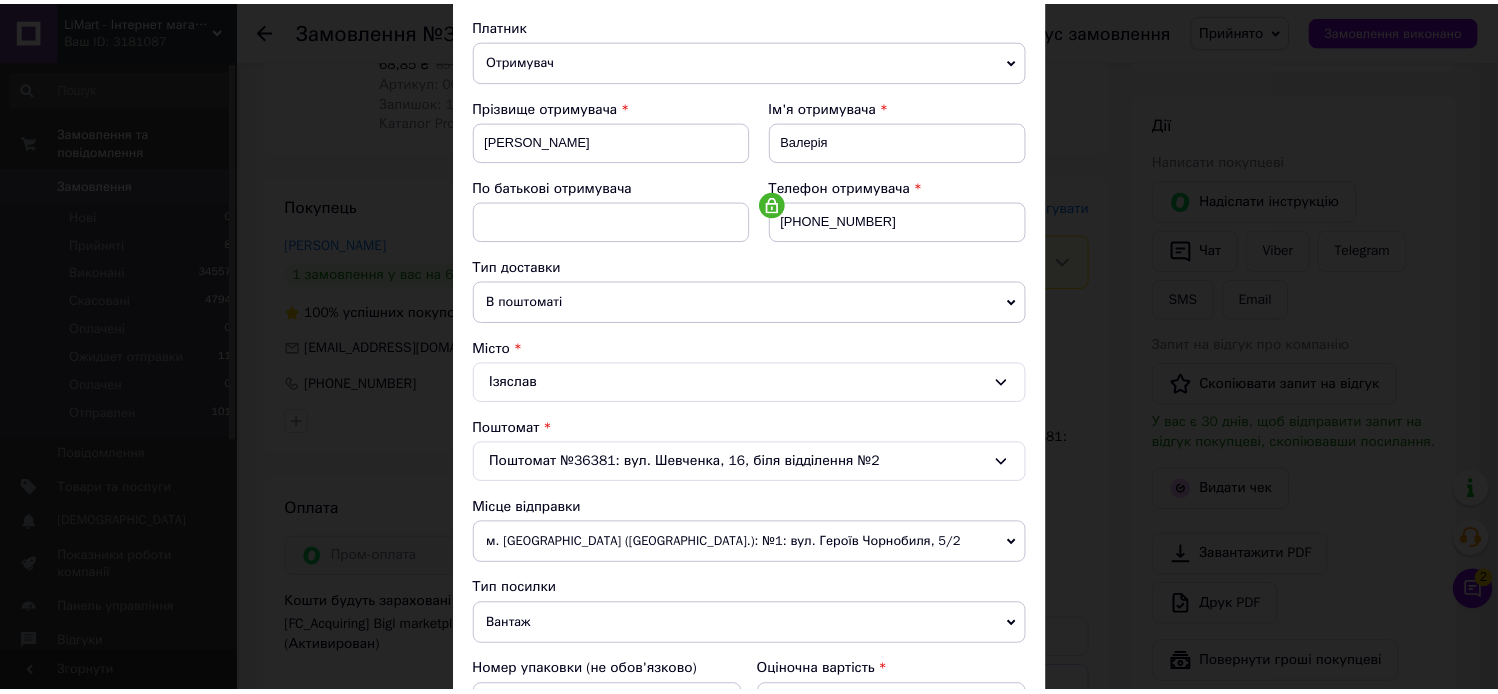 scroll, scrollTop: 555, scrollLeft: 0, axis: vertical 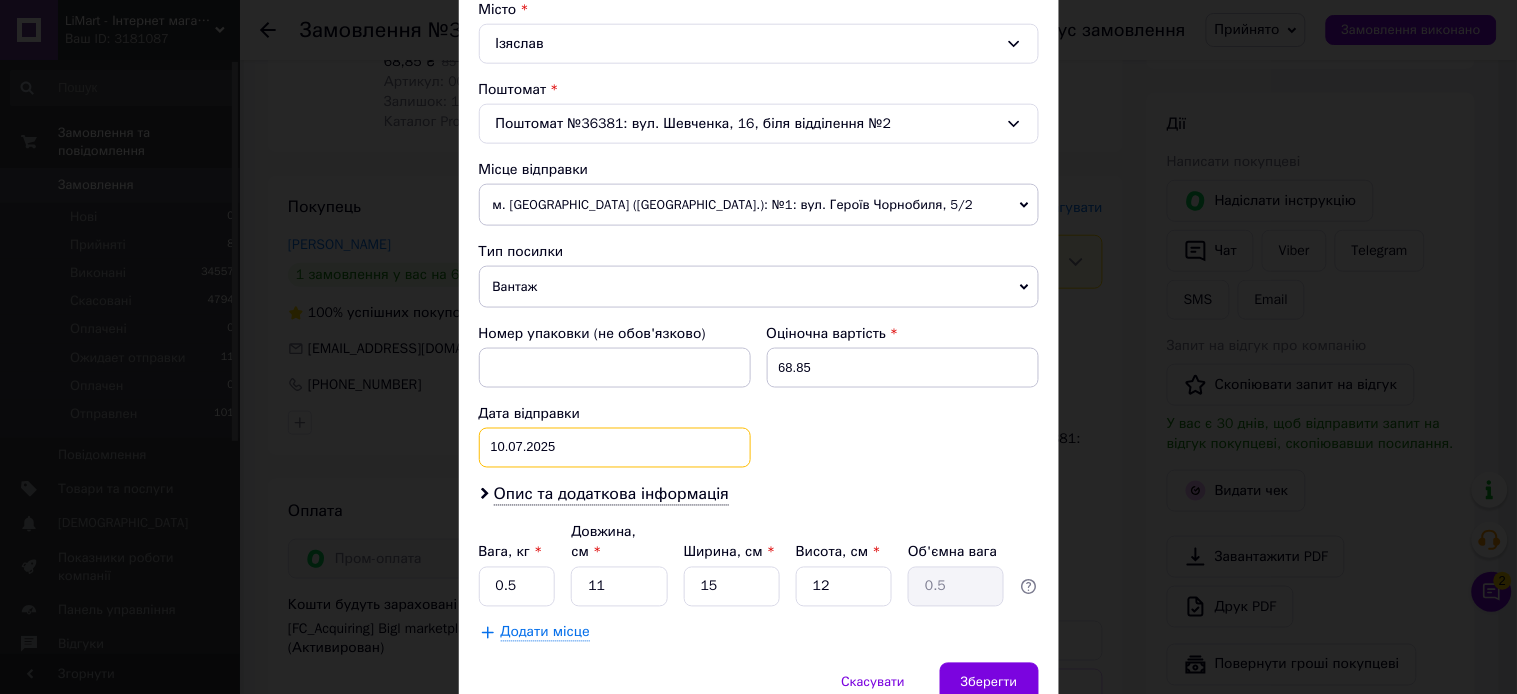 click on "[DATE] < 2025 > < Июль > Пн Вт Ср Чт Пт Сб Вс 30 1 2 3 4 5 6 7 8 9 10 11 12 13 14 15 16 17 18 19 20 21 22 23 24 25 26 27 28 29 30 31 1 2 3 4 5 6 7 8 9 10" at bounding box center [615, 448] 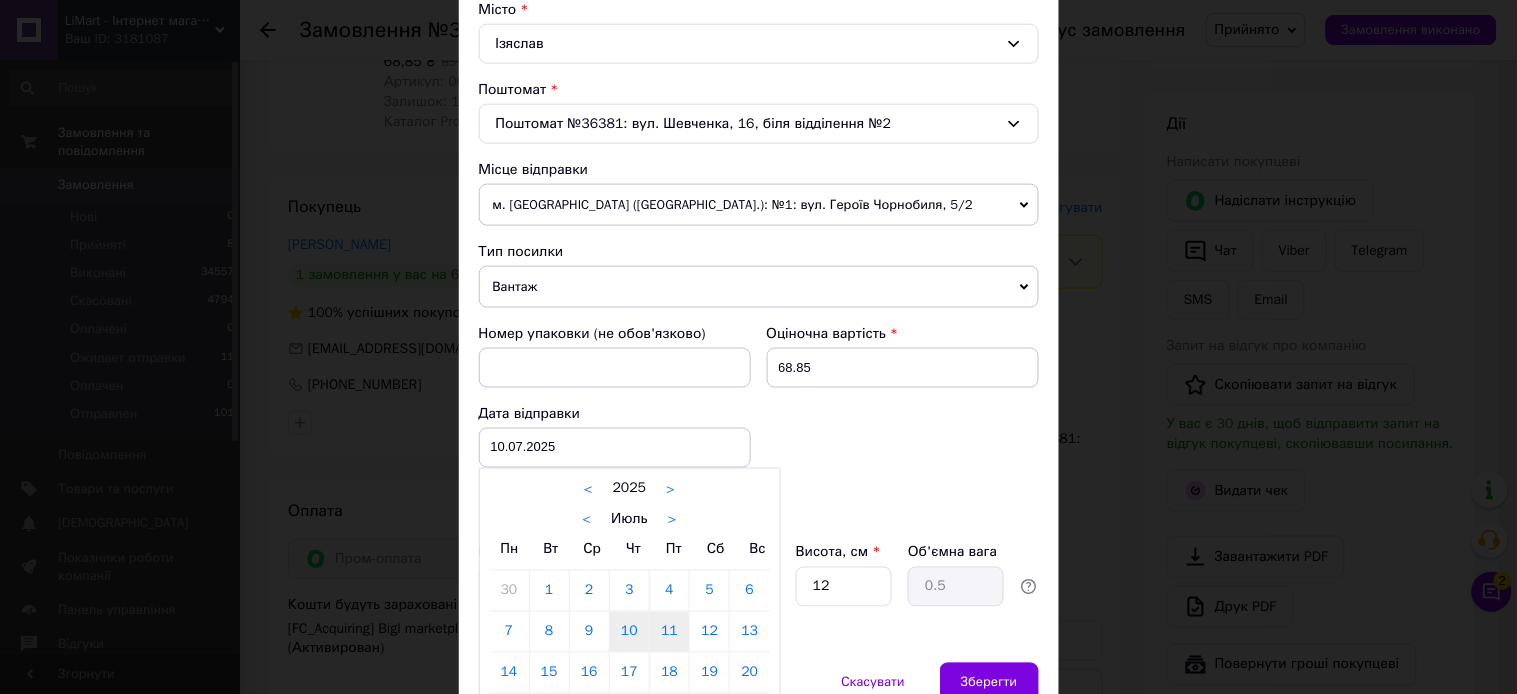 click on "11" at bounding box center (669, 632) 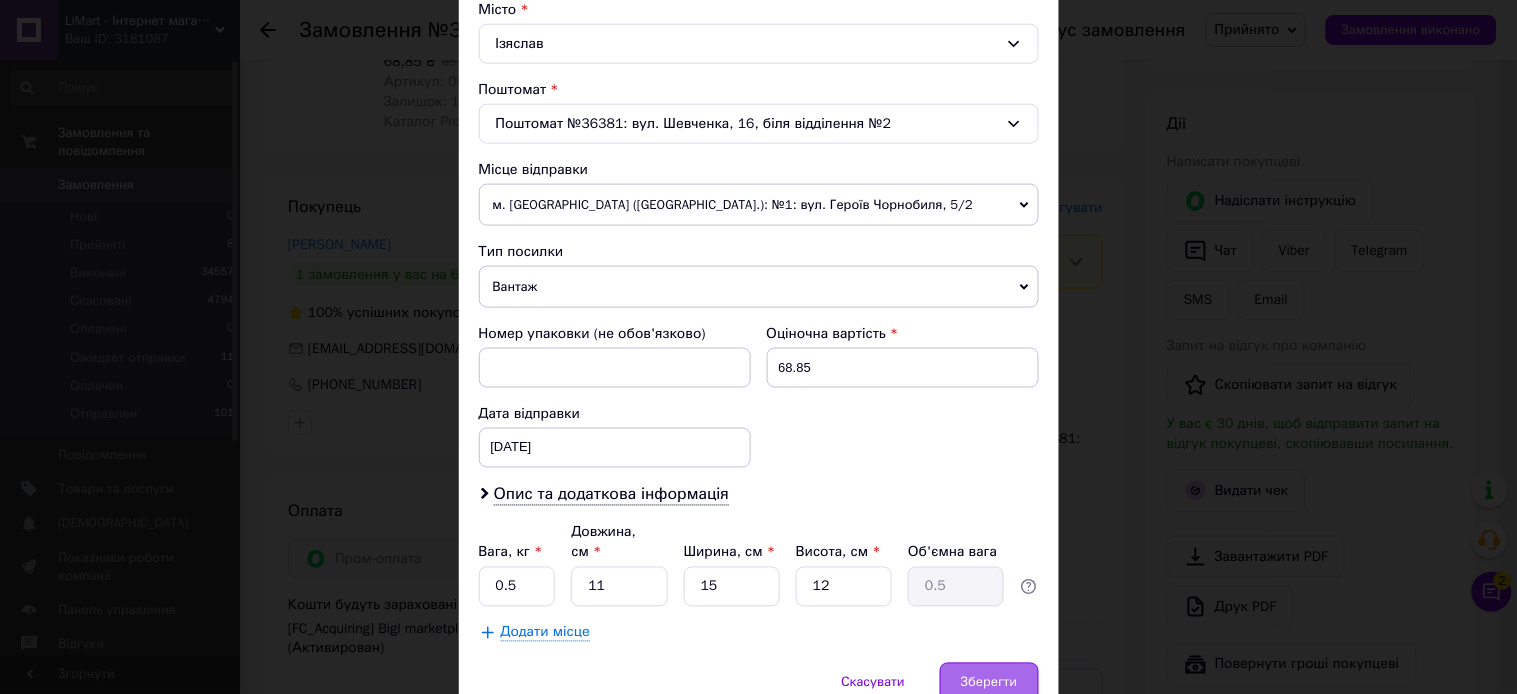 click on "Зберегти" at bounding box center [989, 683] 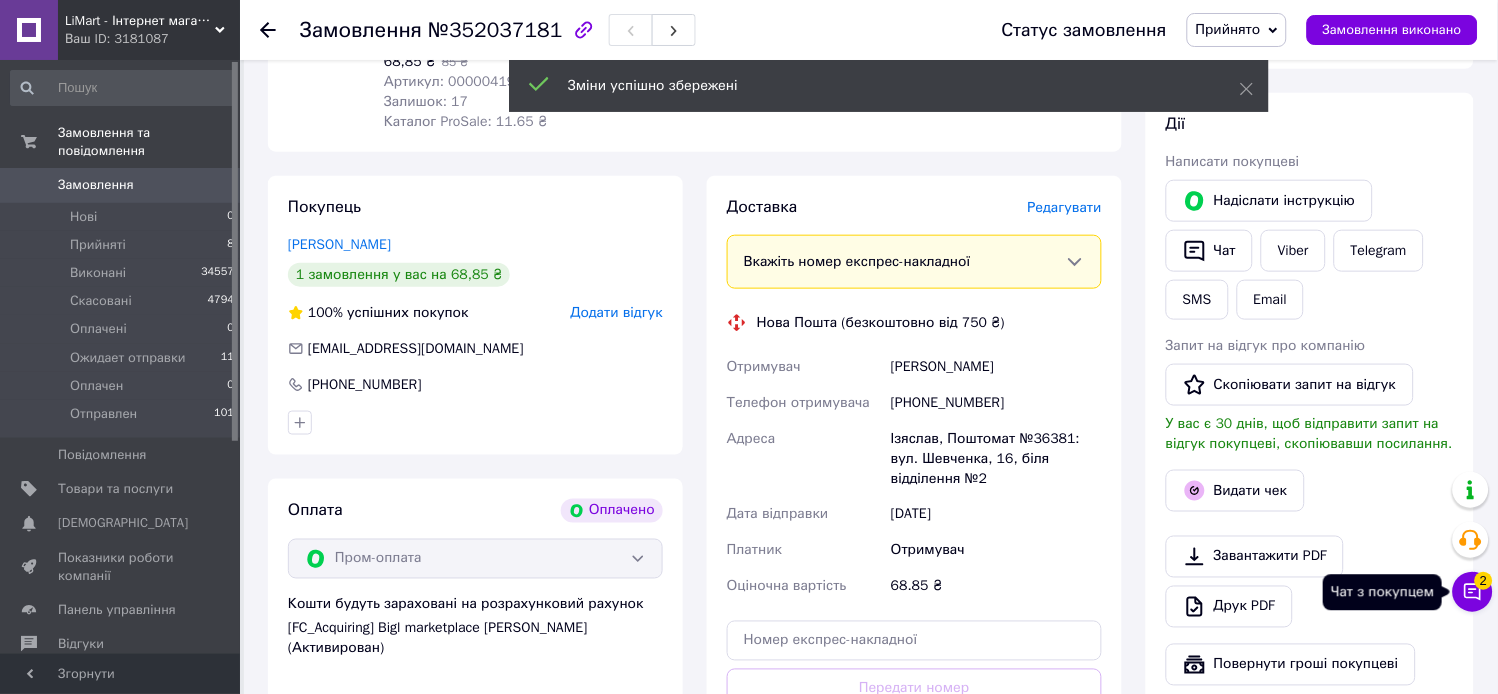 click 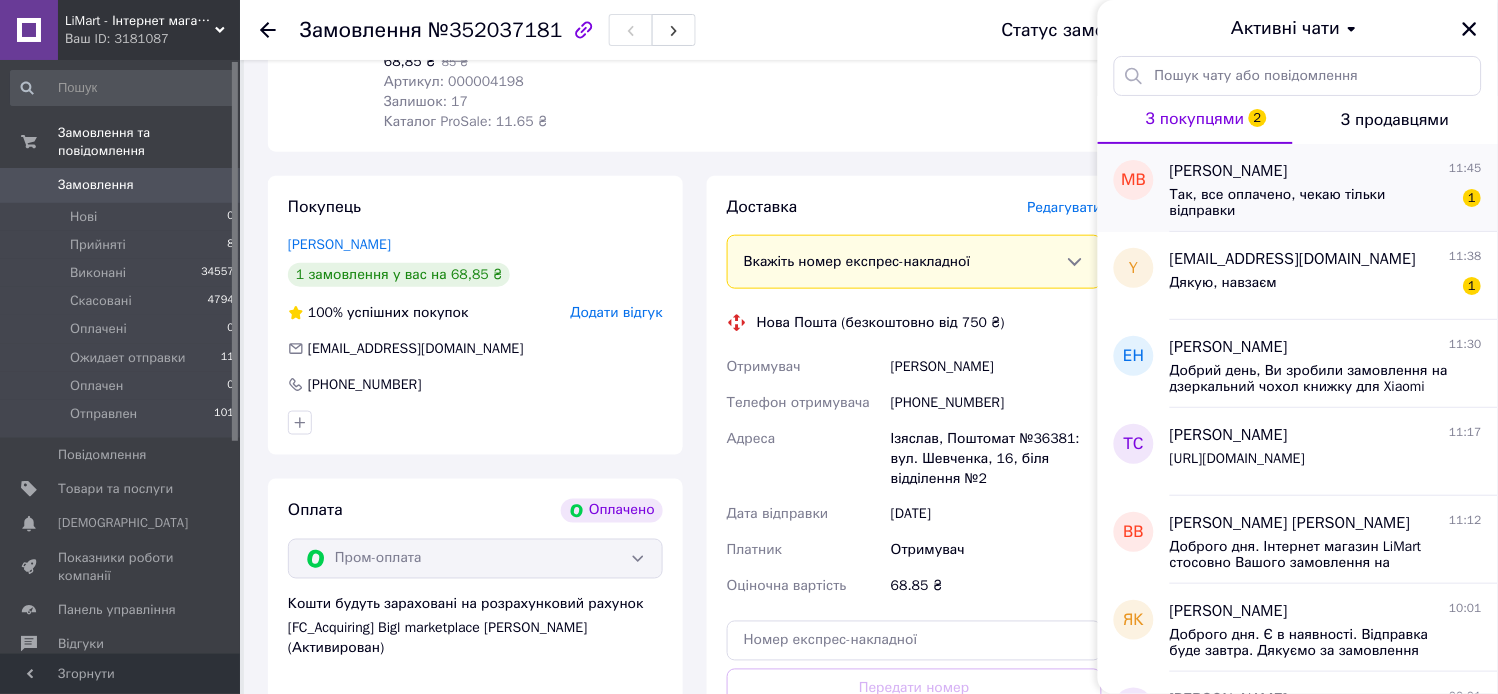 click on "Михайло Волошин 11:45 Так, все оплачено, чекаю тільки відправки 1" at bounding box center [1334, 188] 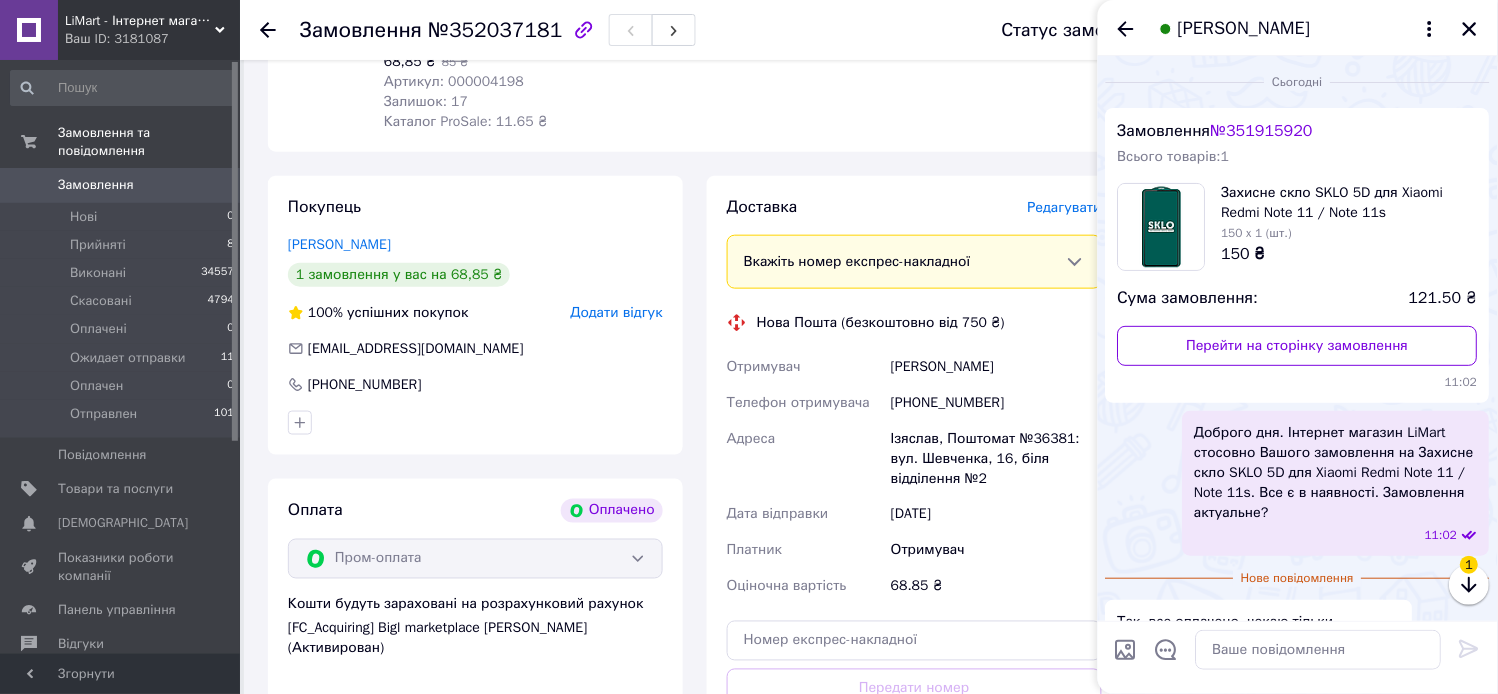 scroll, scrollTop: 51, scrollLeft: 0, axis: vertical 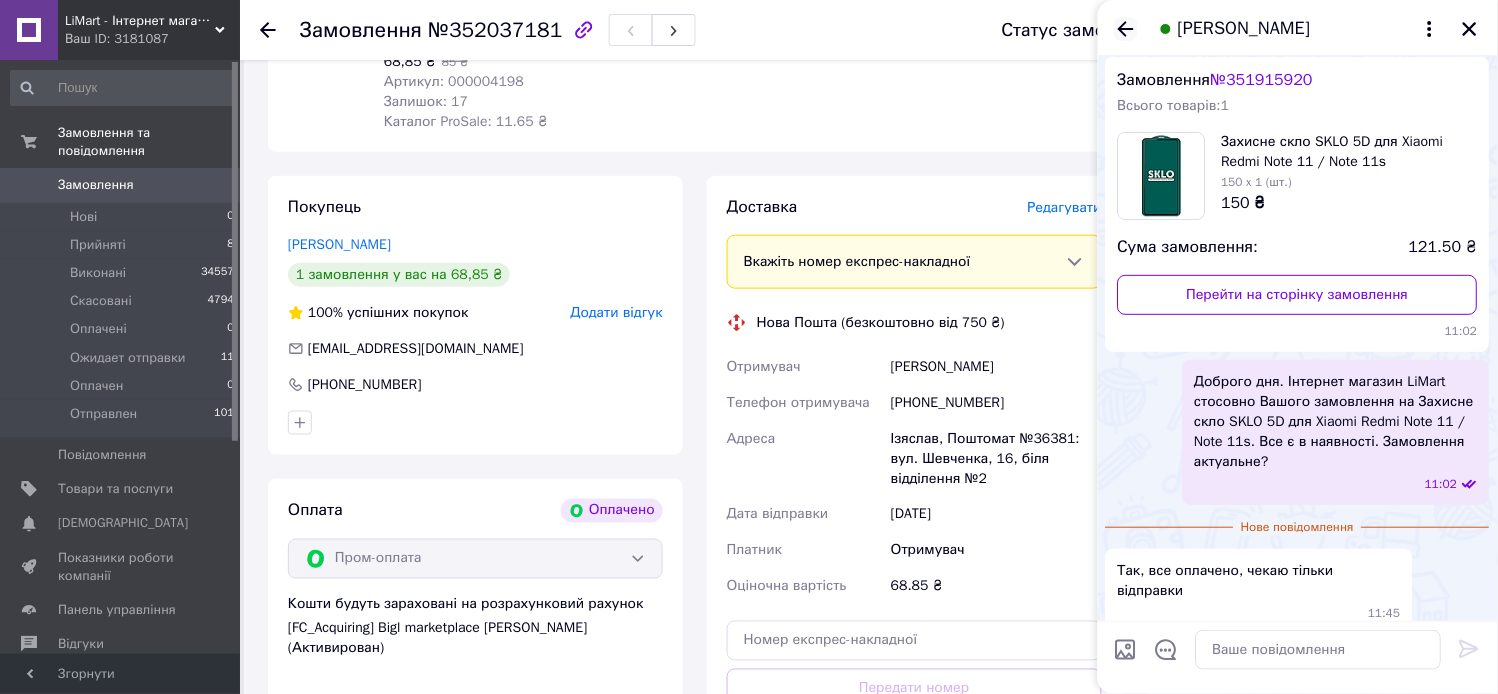 click 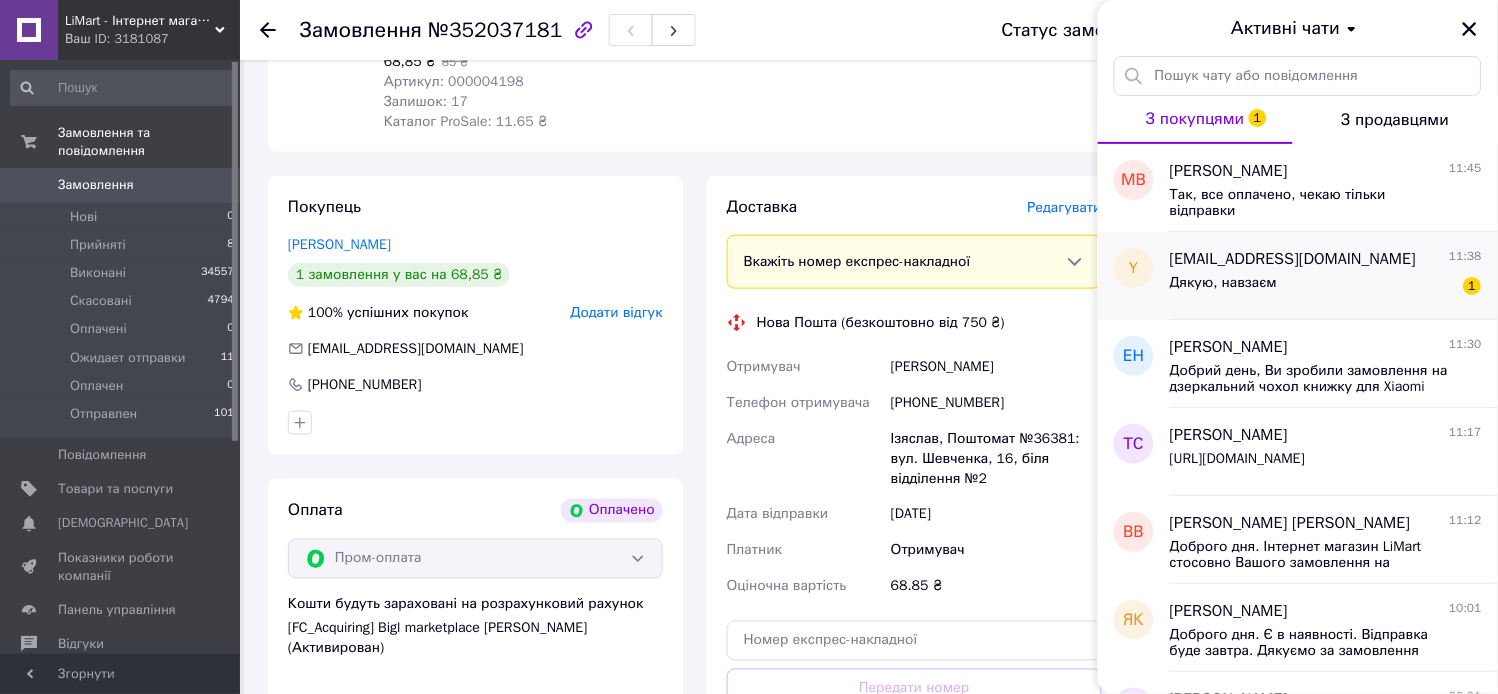 click on "Дякую, навзаєм 1" at bounding box center (1326, 287) 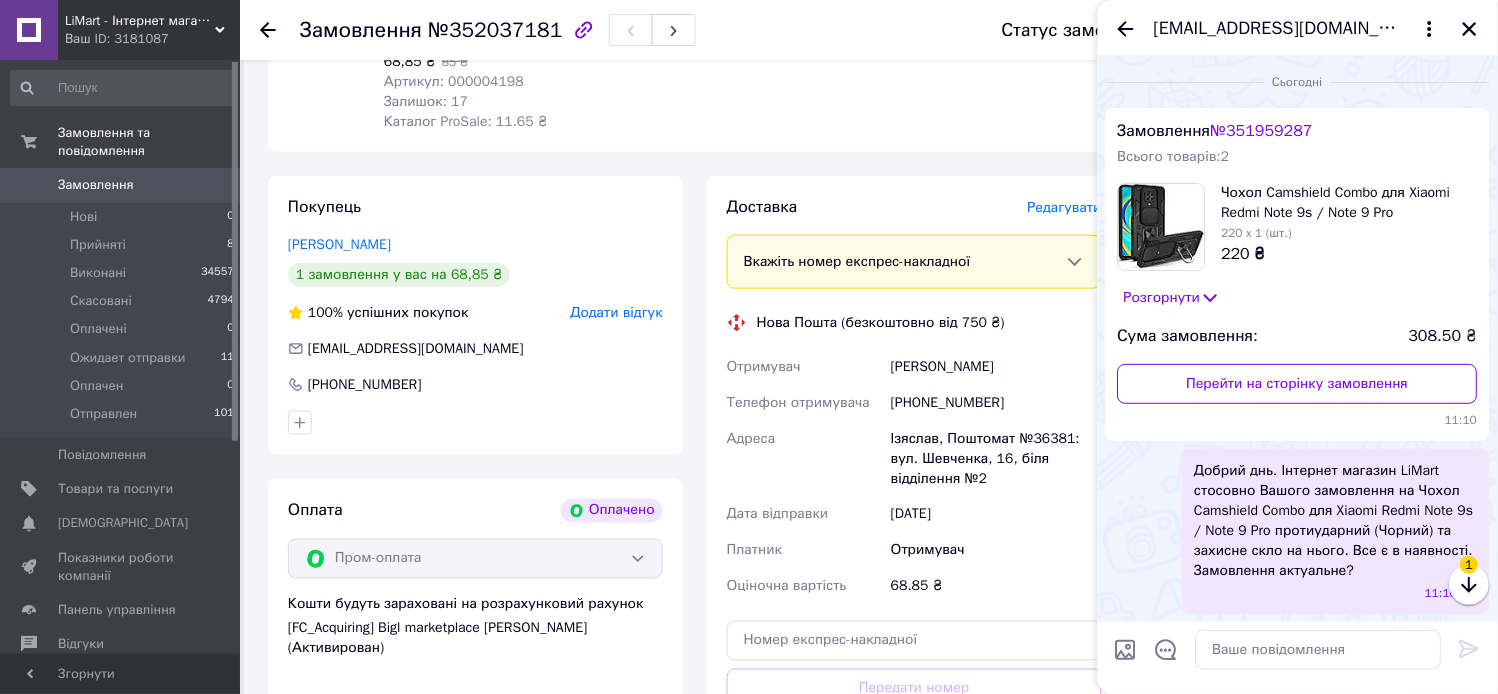 scroll, scrollTop: 467, scrollLeft: 0, axis: vertical 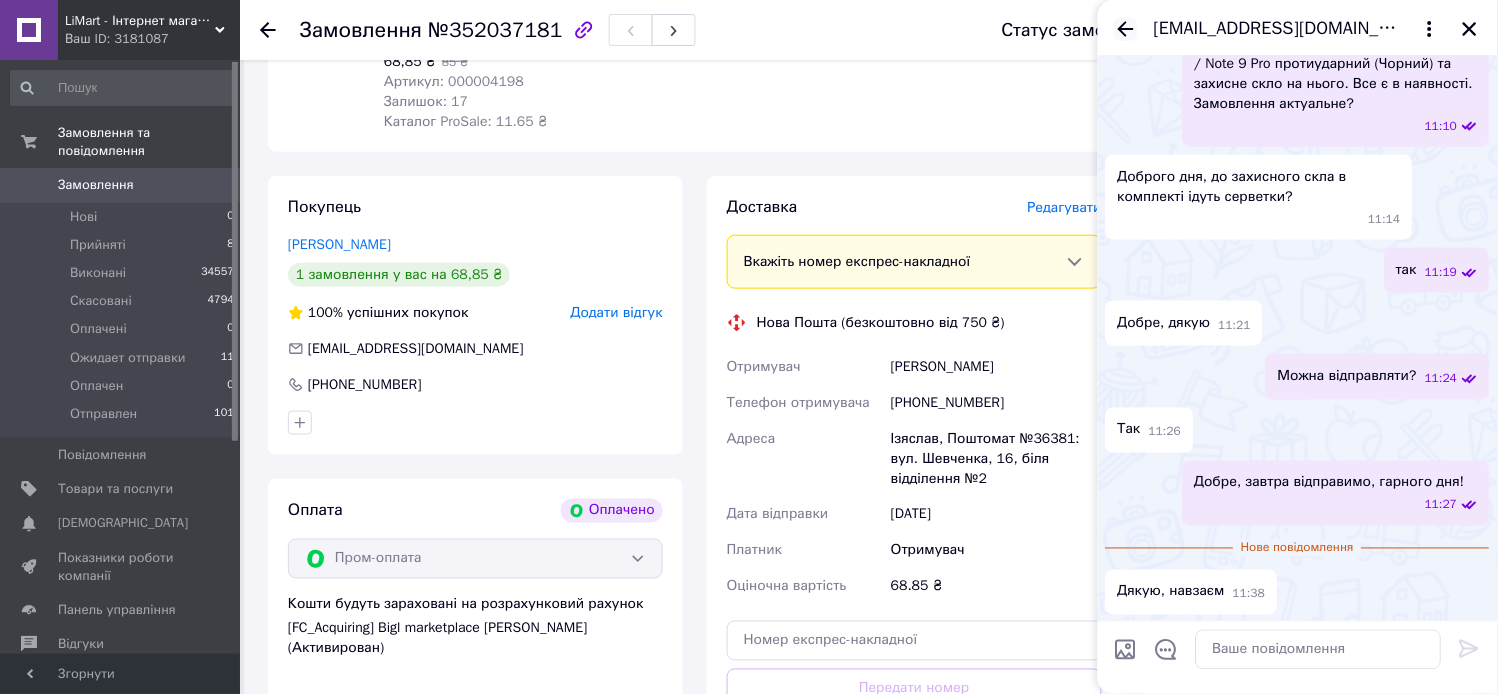click 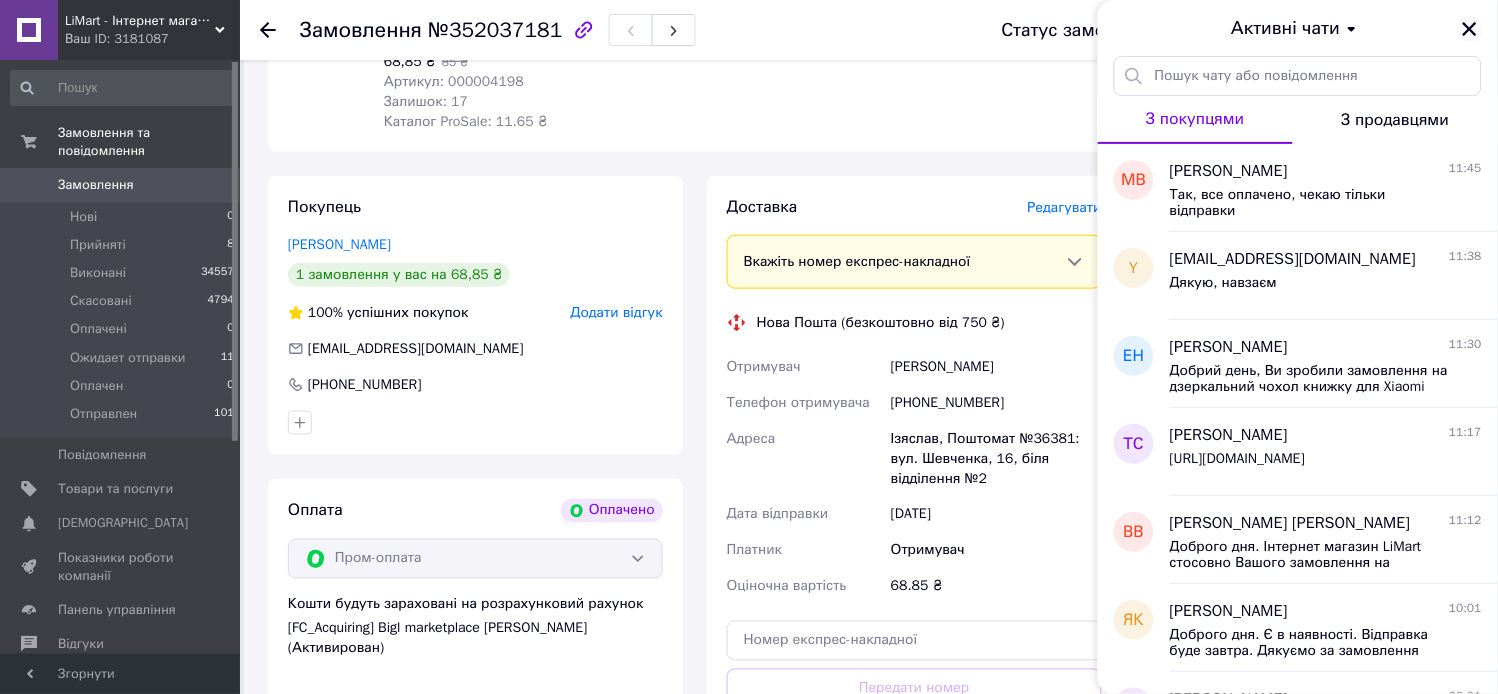 click 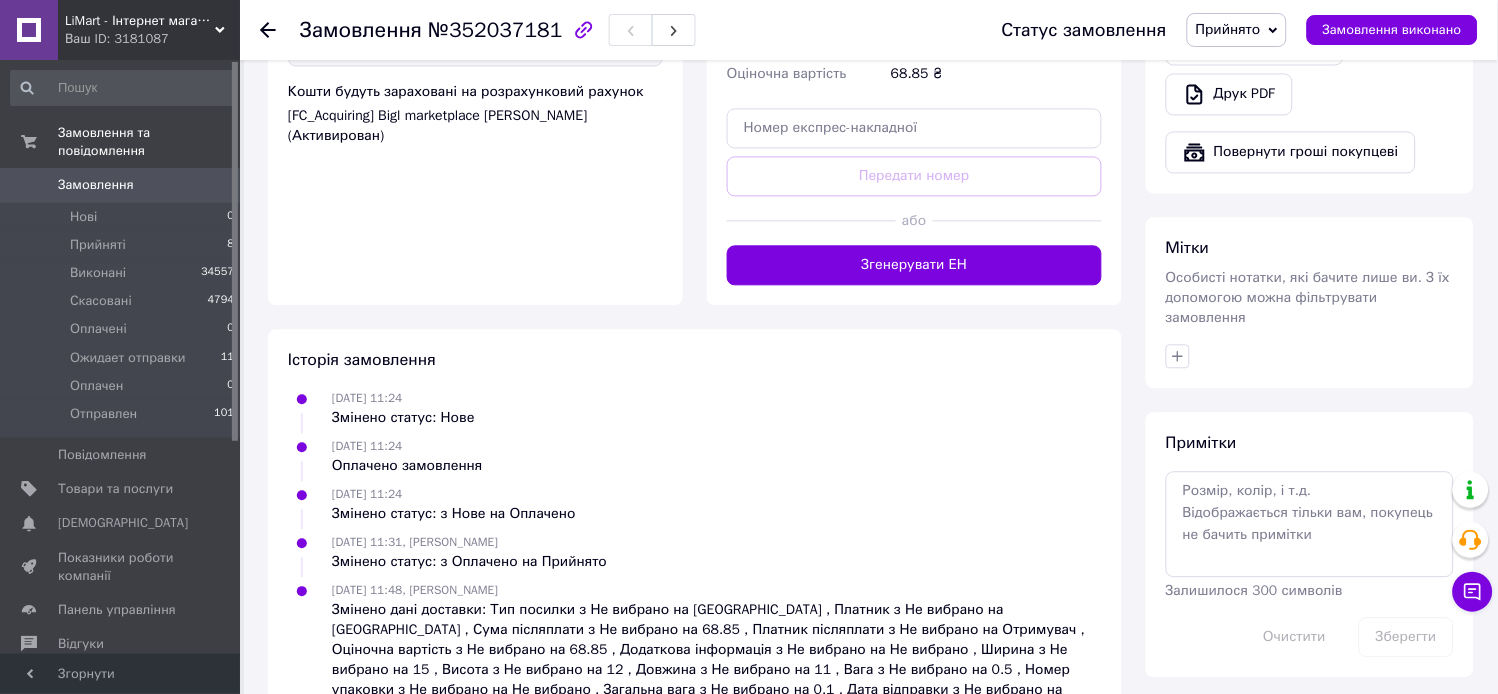 scroll, scrollTop: 888, scrollLeft: 0, axis: vertical 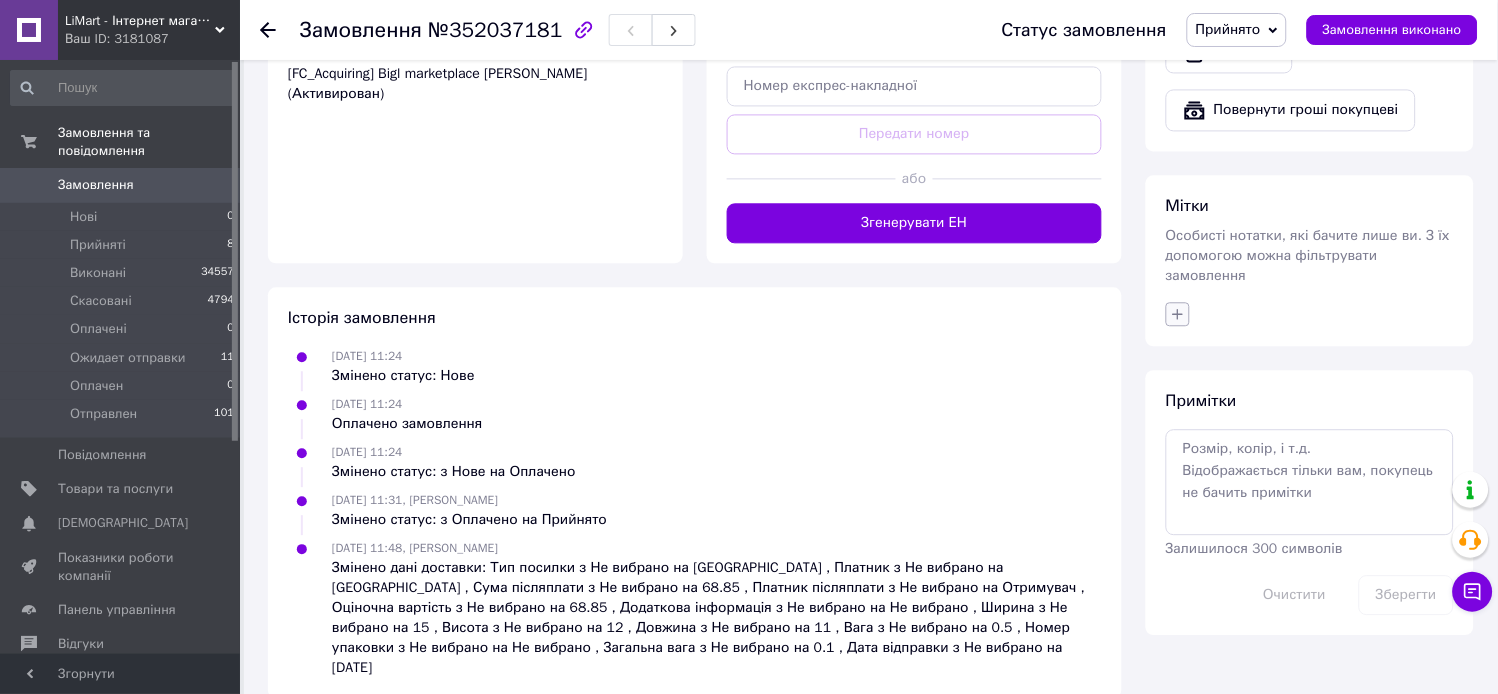 click 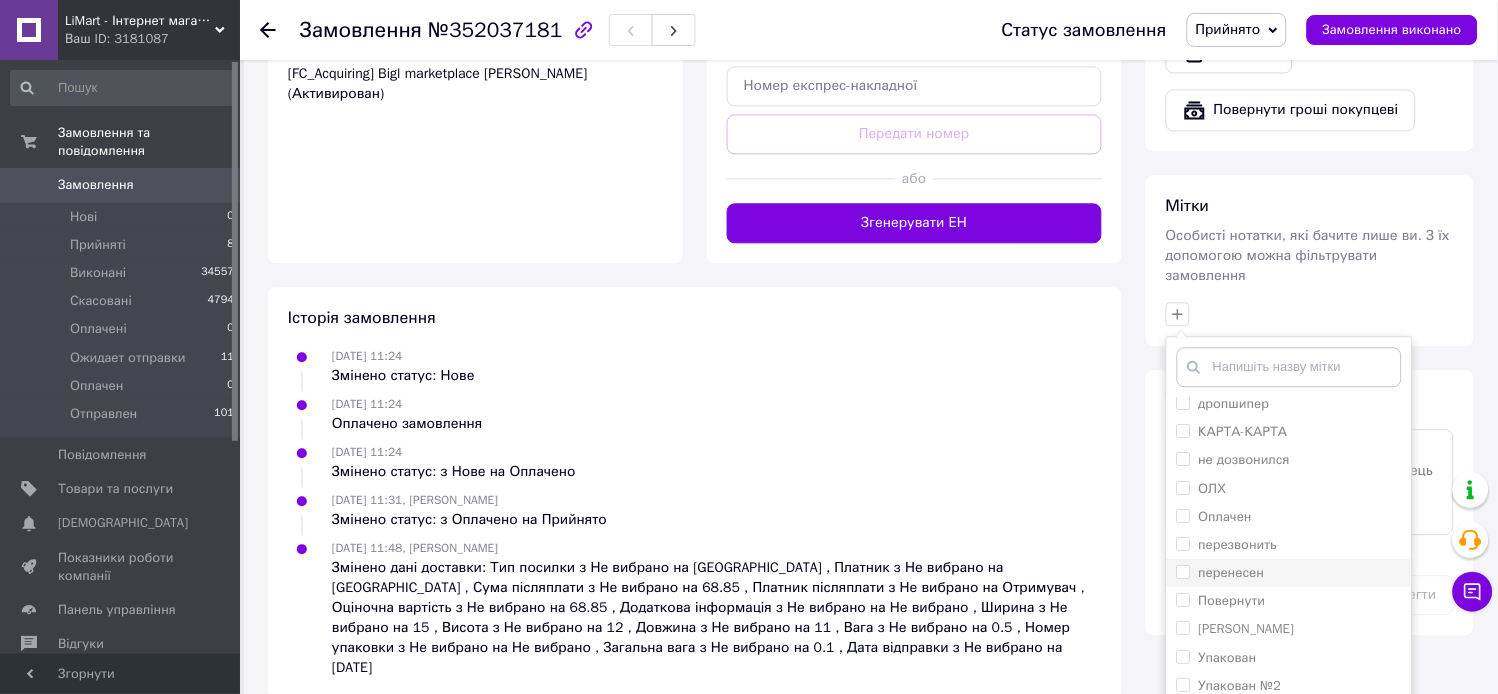 scroll, scrollTop: 10, scrollLeft: 0, axis: vertical 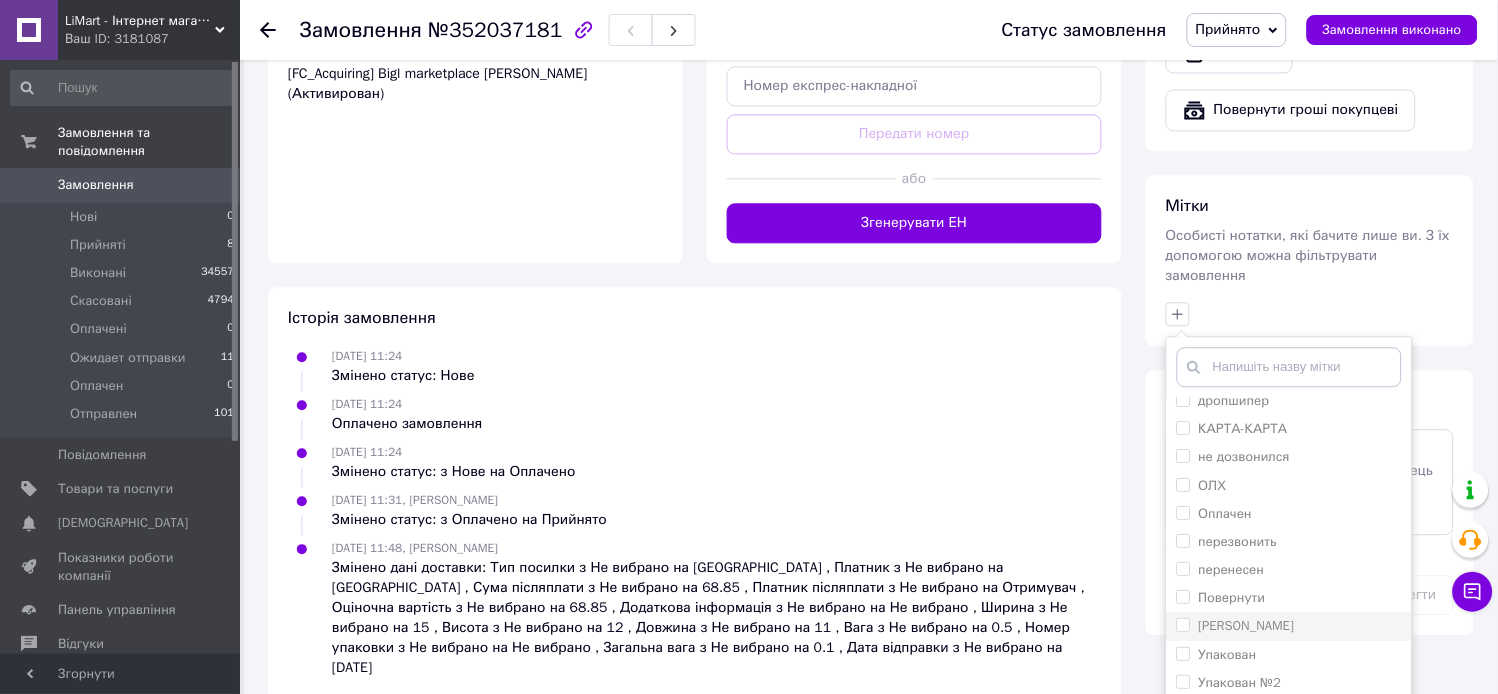 click on "Согласован" at bounding box center [1289, 626] 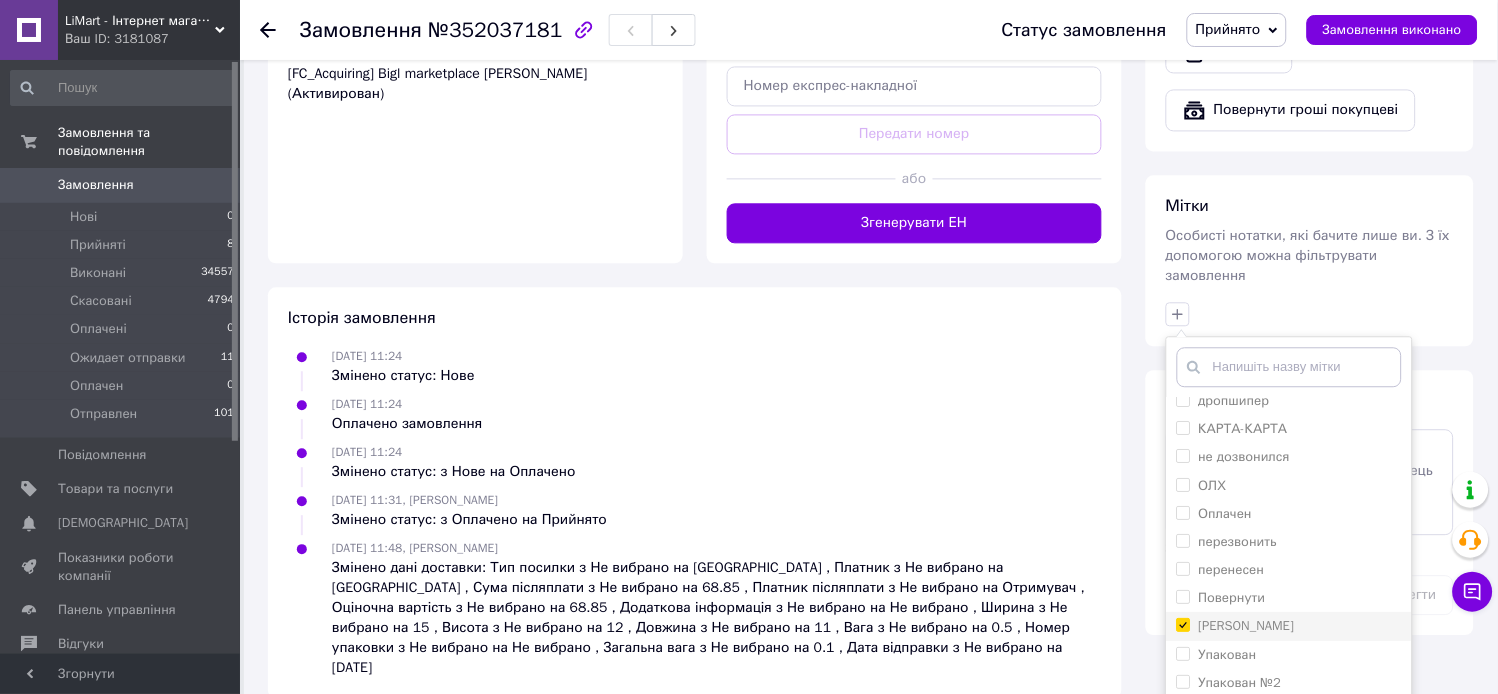 checkbox on "true" 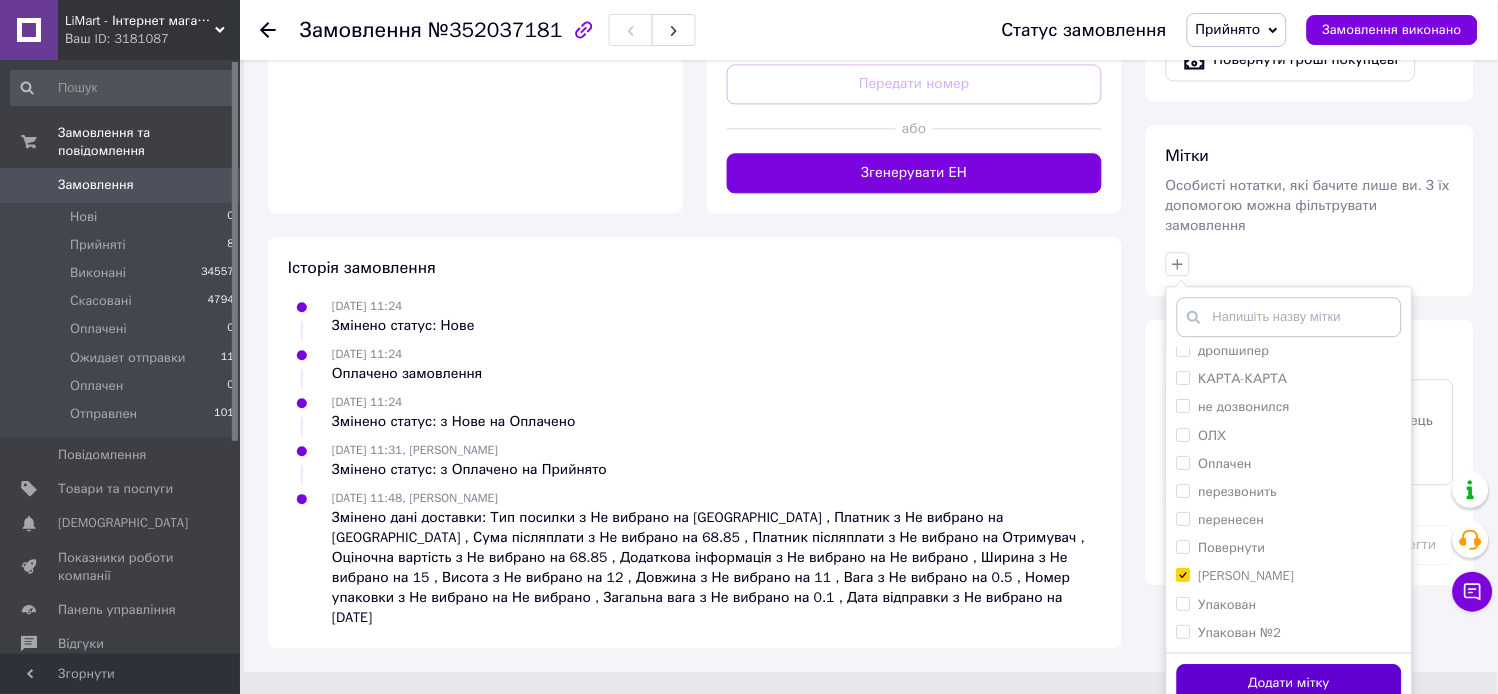 click on "Додати мітку" at bounding box center [1289, 683] 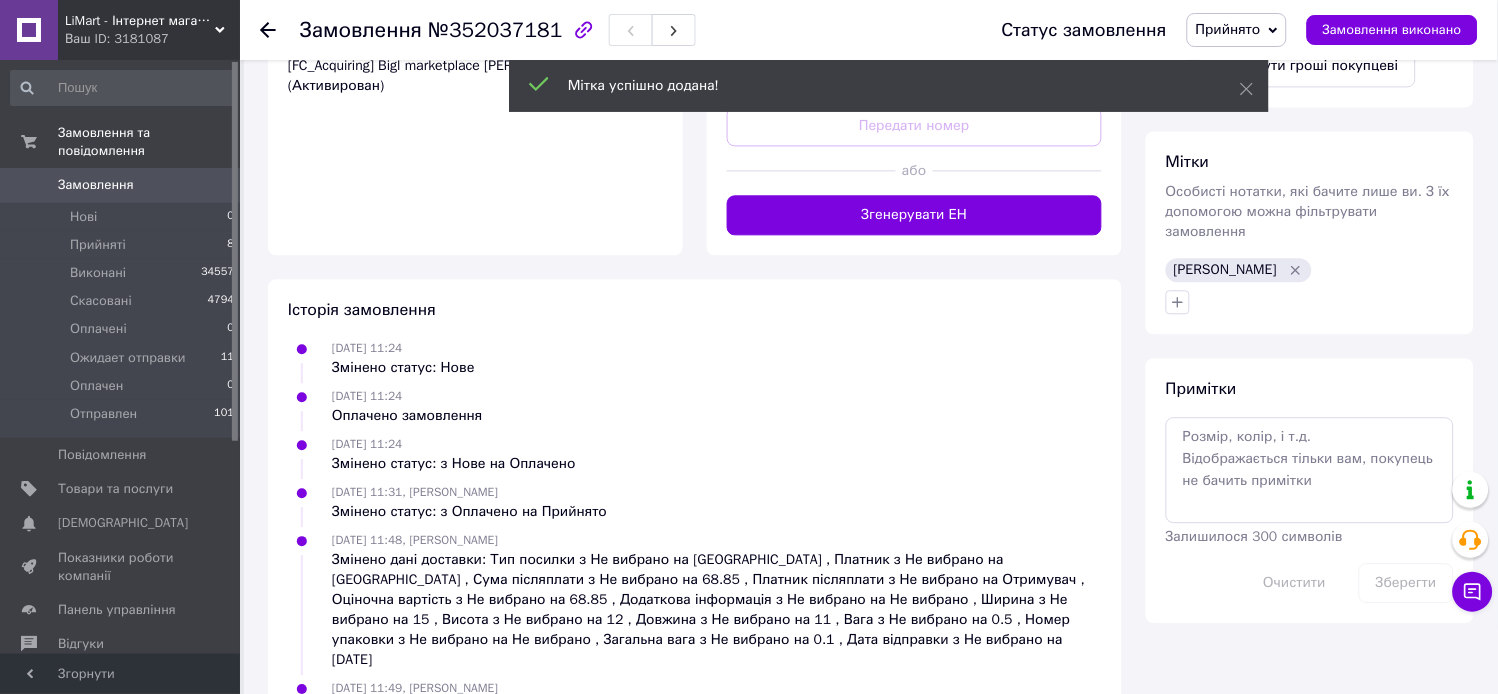 scroll, scrollTop: 938, scrollLeft: 0, axis: vertical 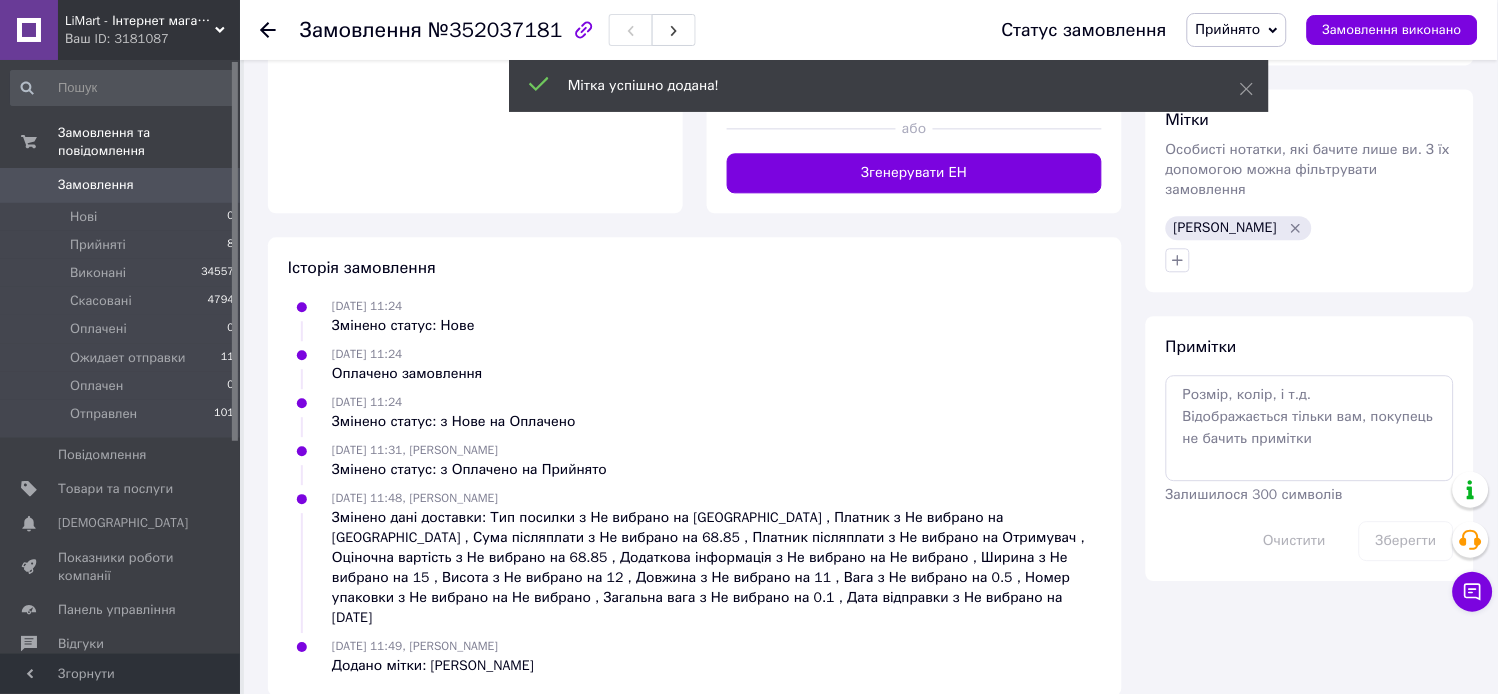 click on "Прийнято" at bounding box center [1237, 30] 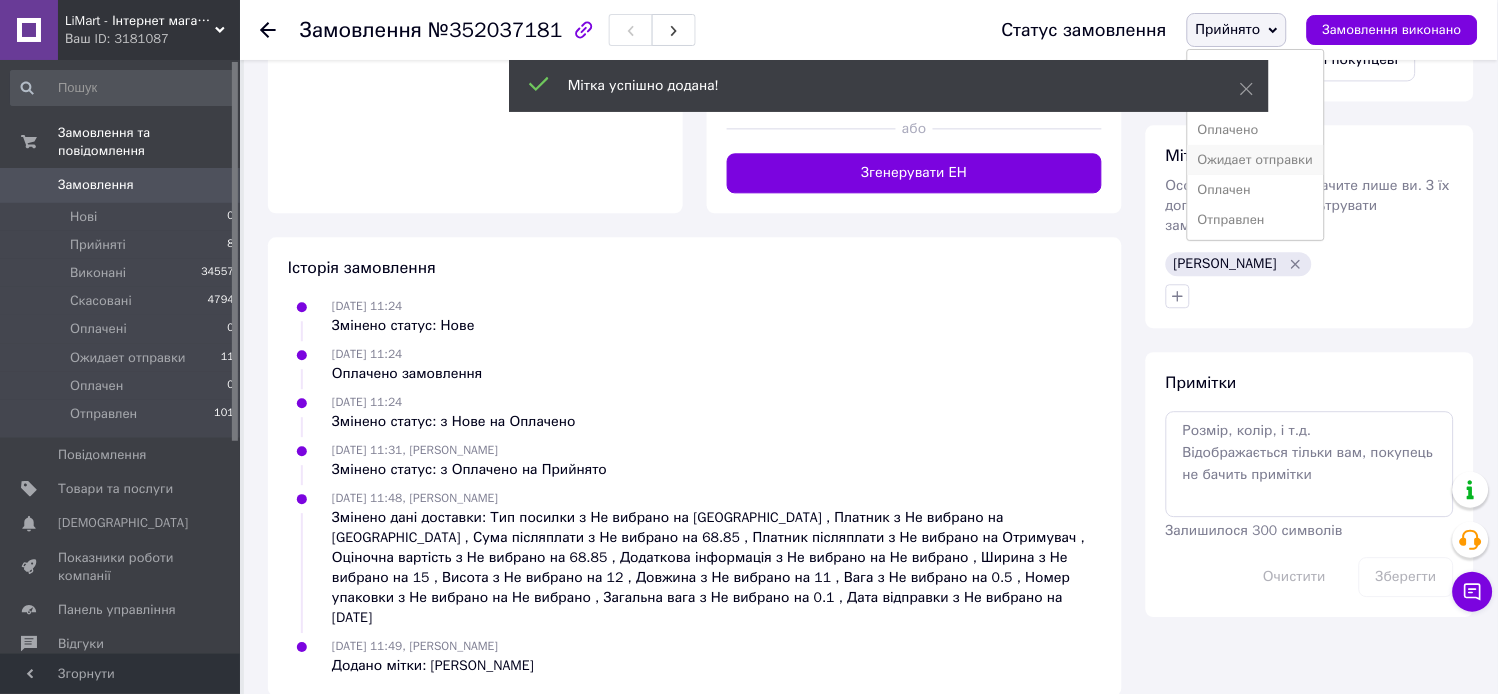 click on "Ожидает отправки" at bounding box center (1256, 160) 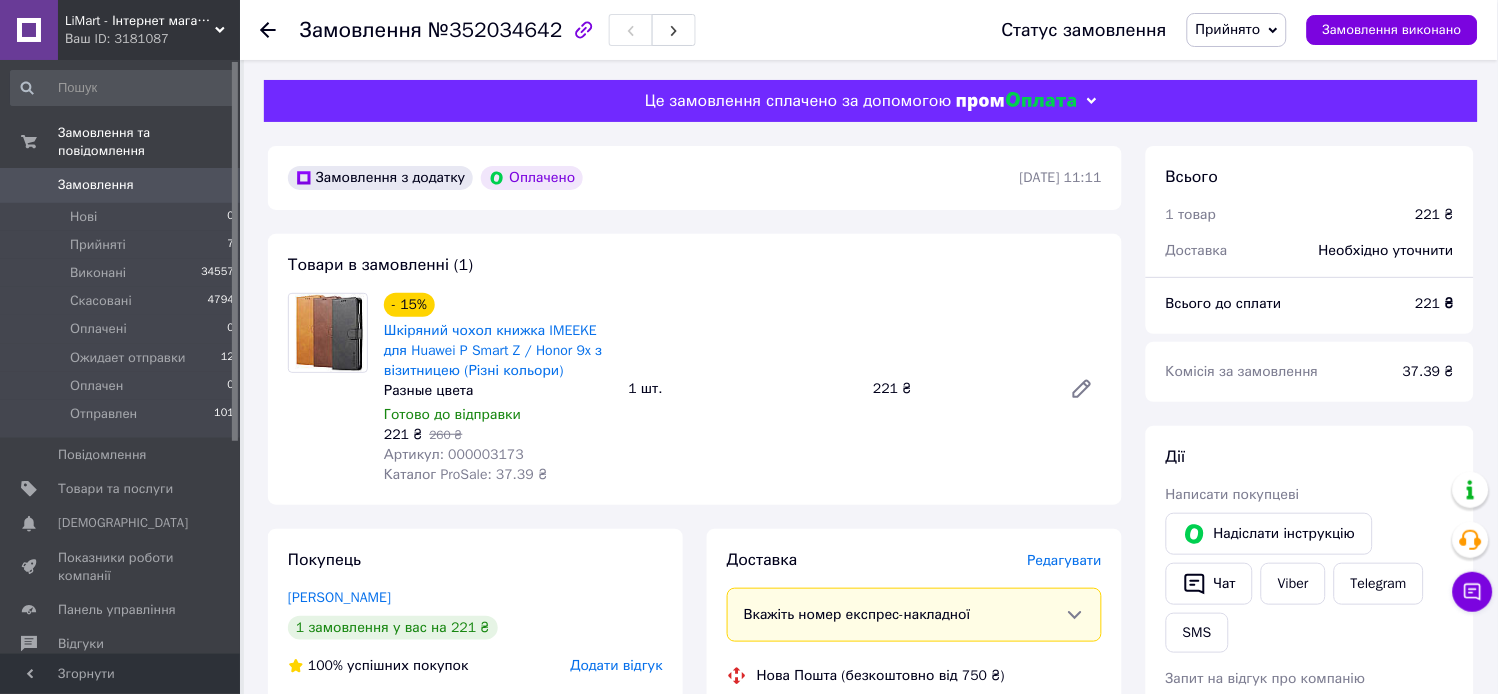 scroll, scrollTop: 111, scrollLeft: 0, axis: vertical 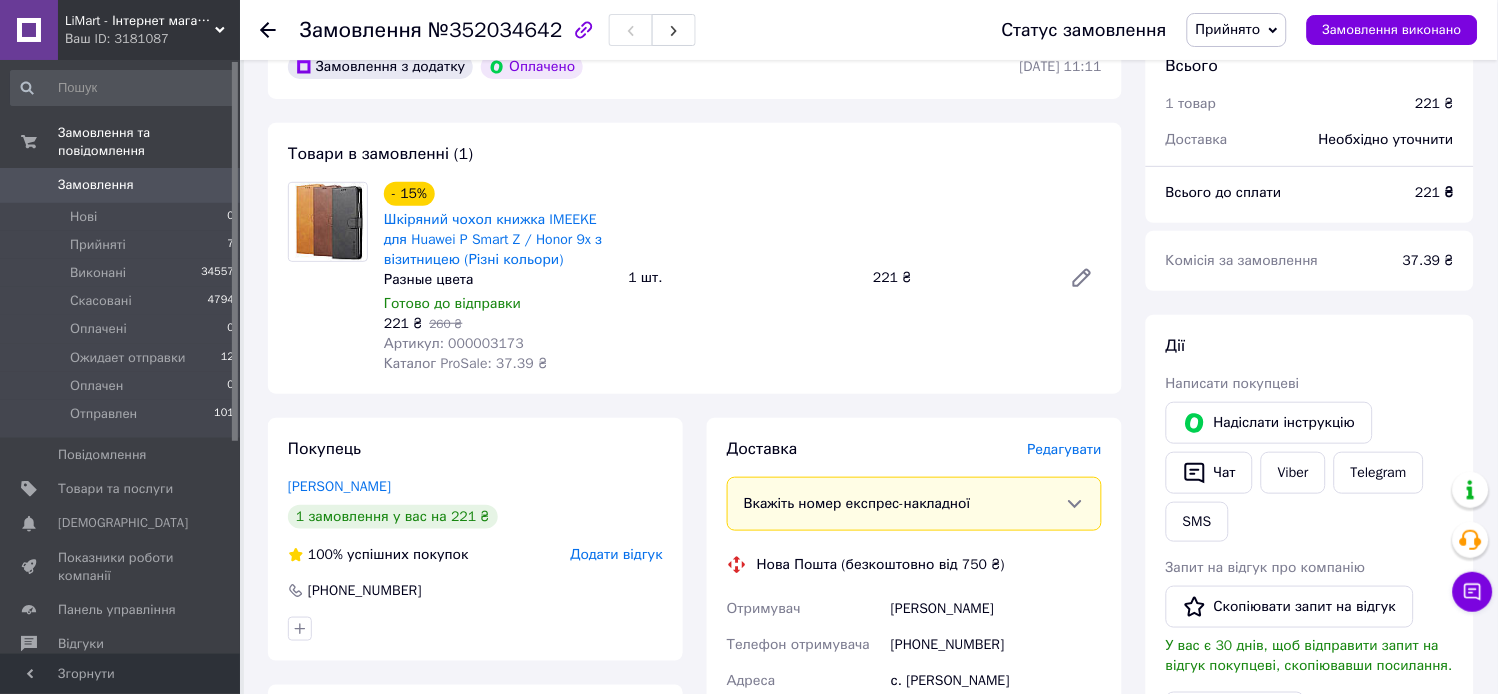 click on "Артикул: 000003173" at bounding box center (454, 343) 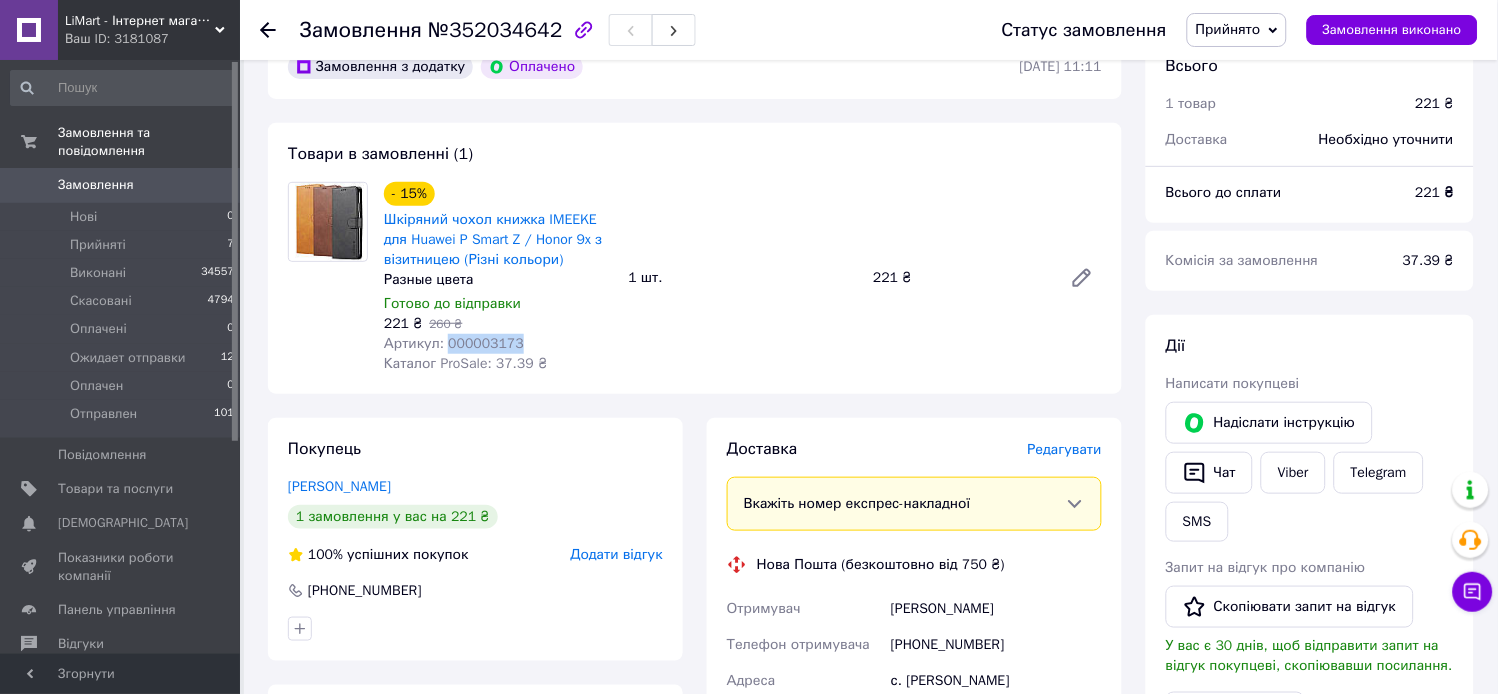 click on "Артикул: 000003173" at bounding box center (454, 343) 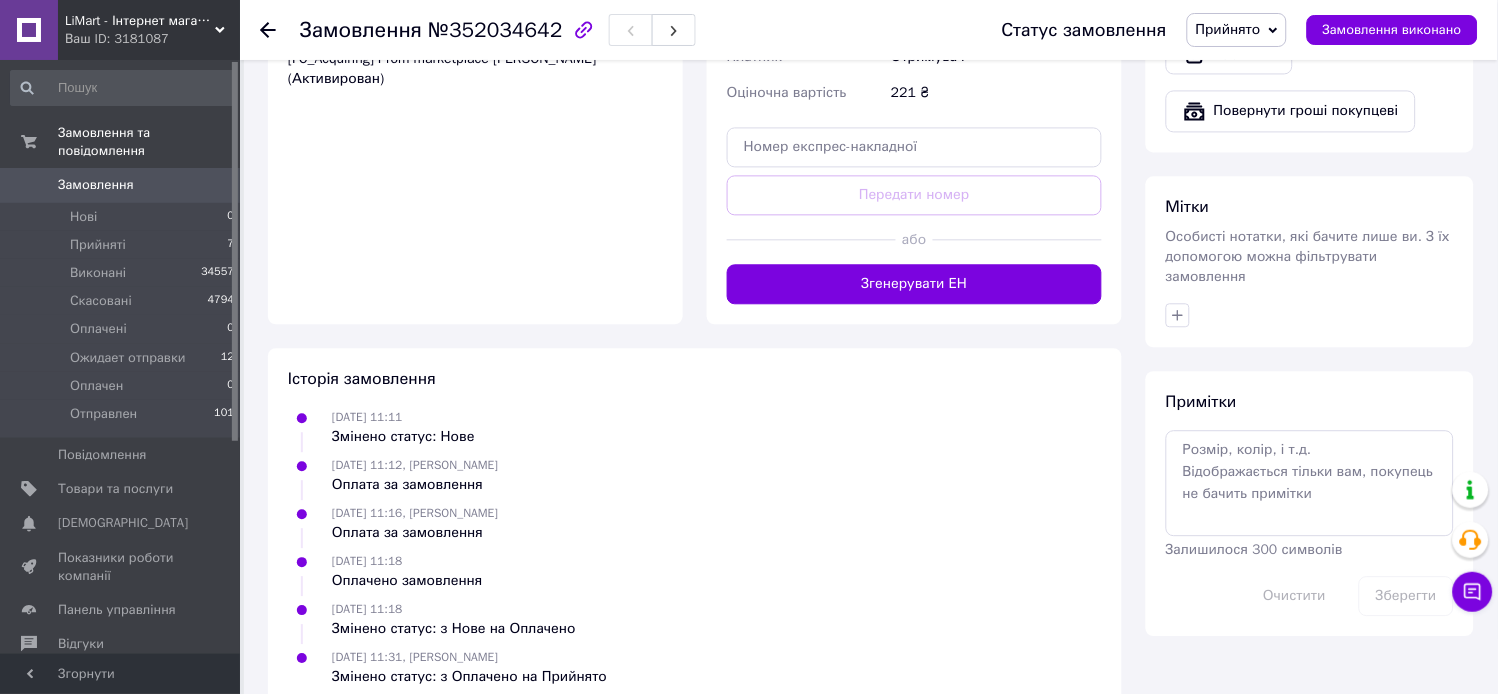 scroll, scrollTop: 904, scrollLeft: 0, axis: vertical 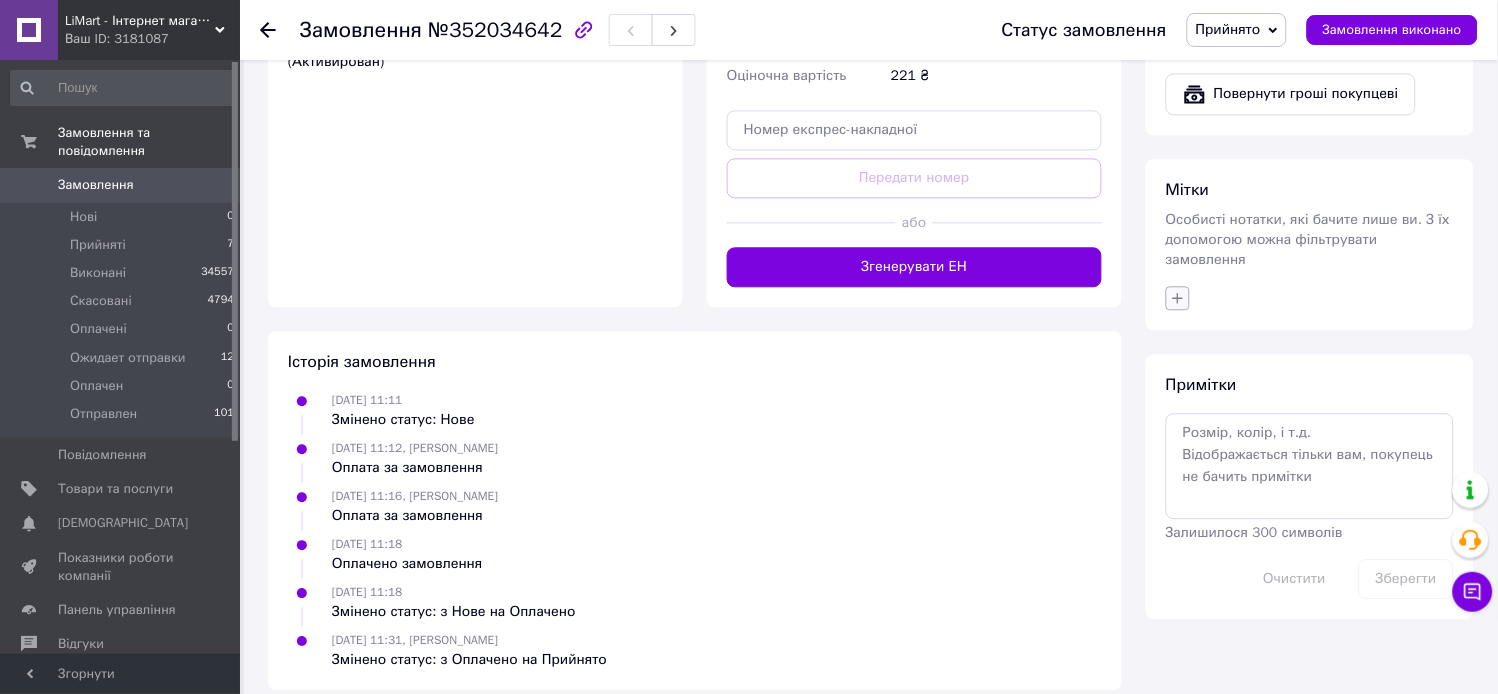 click 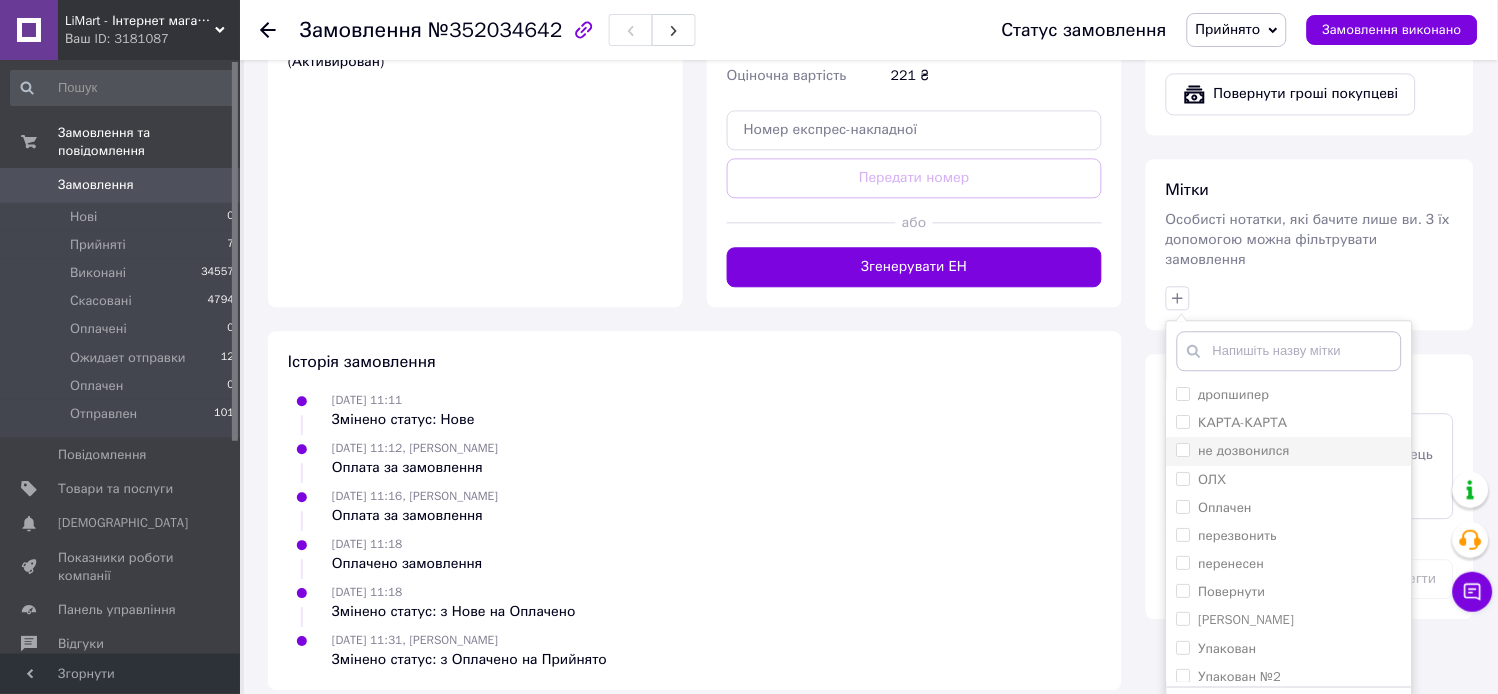 click on "не дозвонился" at bounding box center (1245, 450) 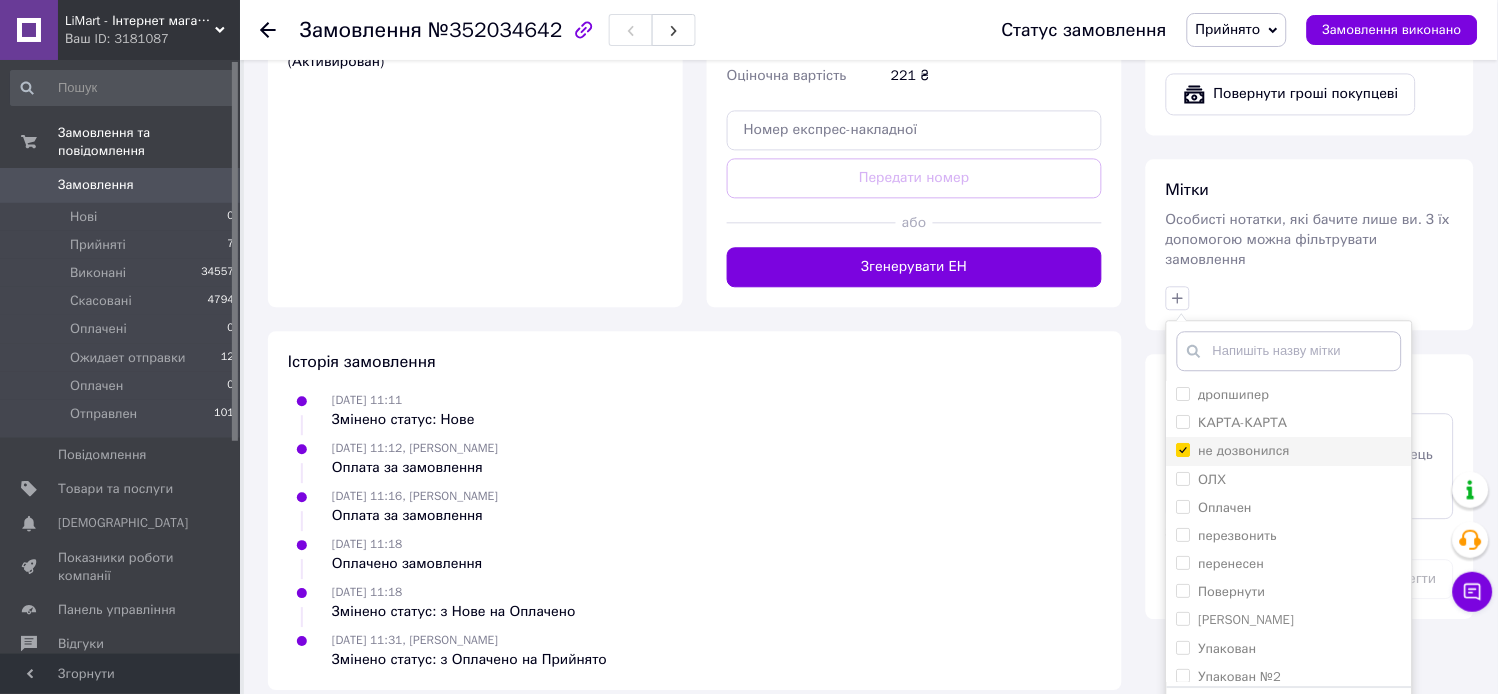 checkbox on "true" 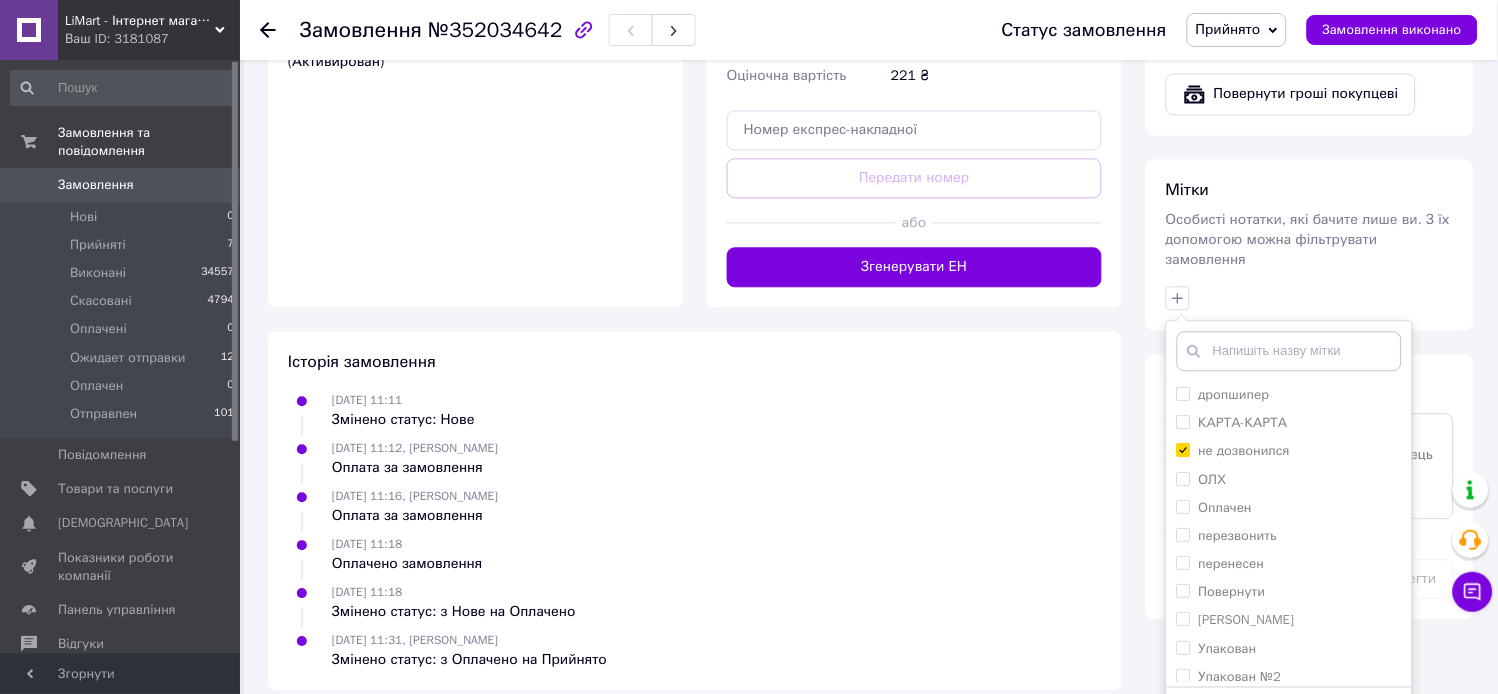 click on "Додати мітку" at bounding box center [1289, 716] 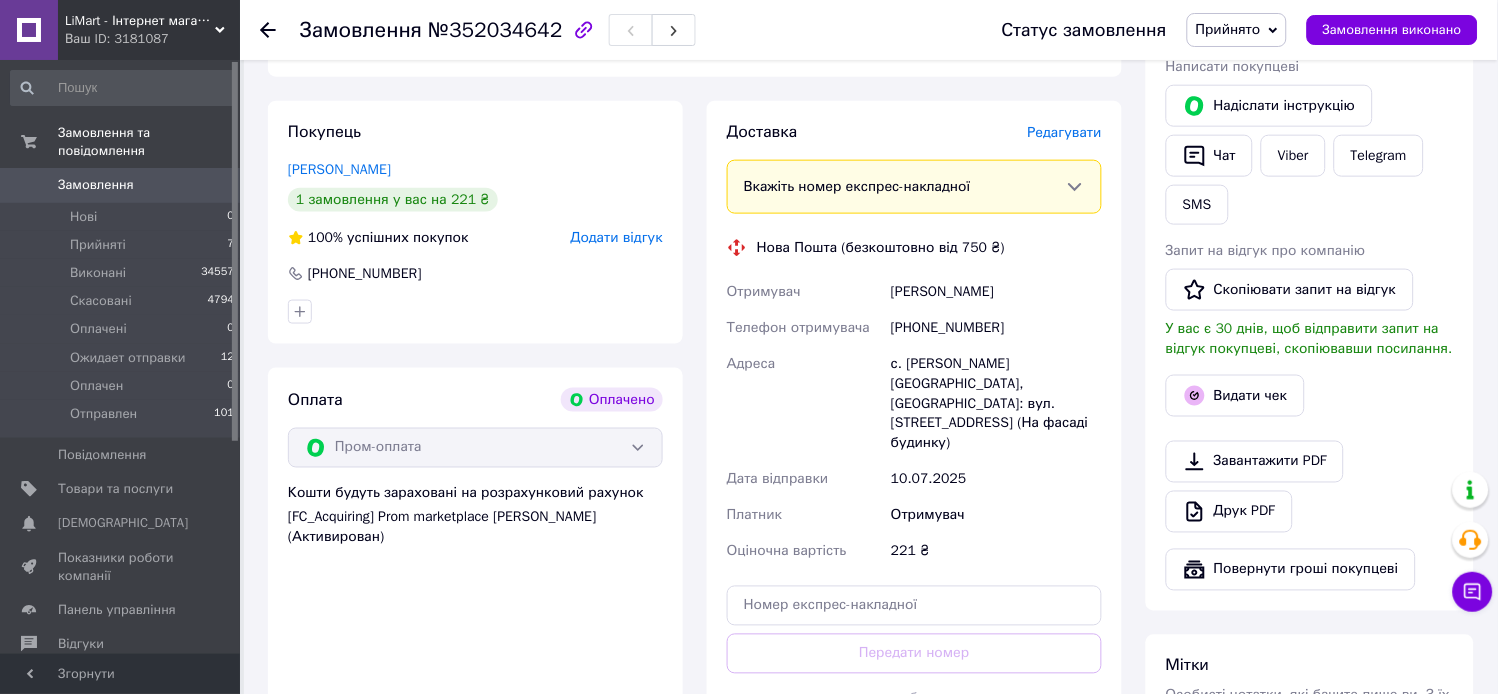 scroll, scrollTop: 237, scrollLeft: 0, axis: vertical 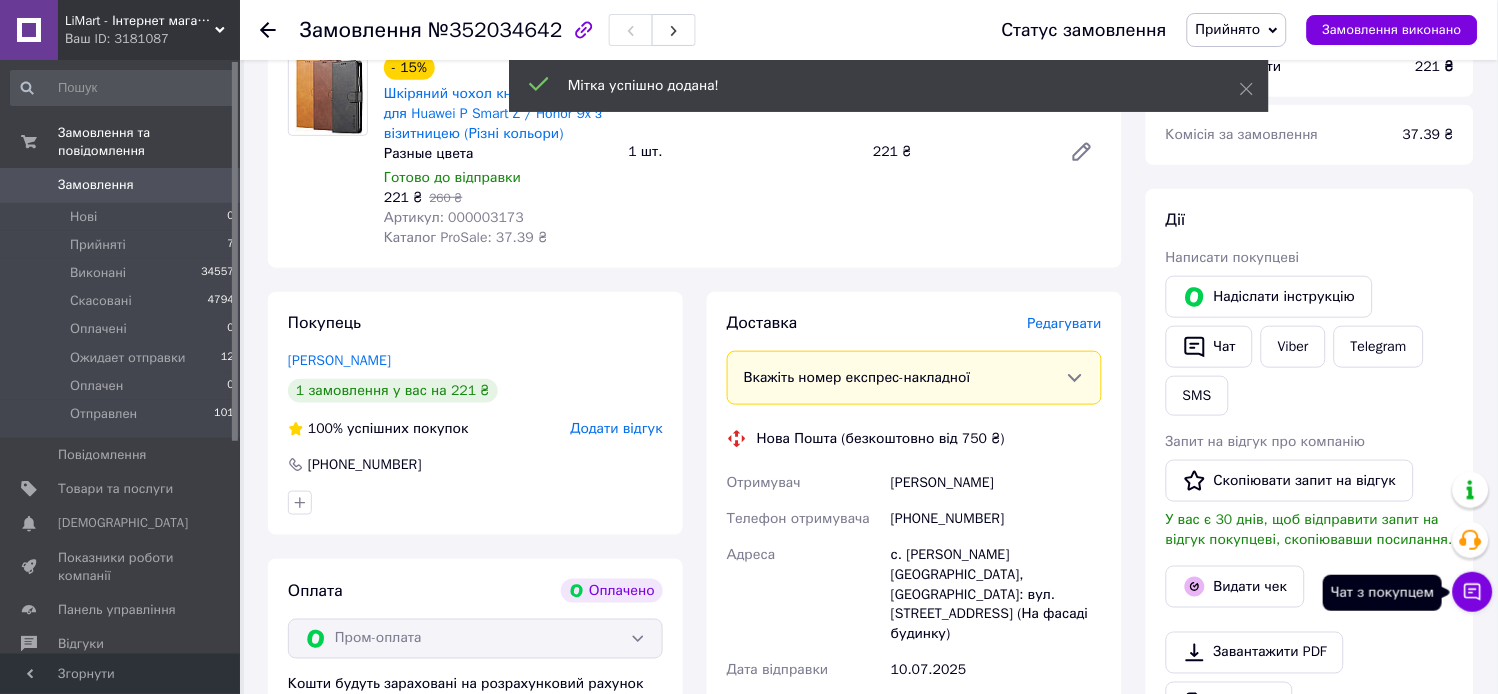 click on "Чат з покупцем" at bounding box center [1473, 592] 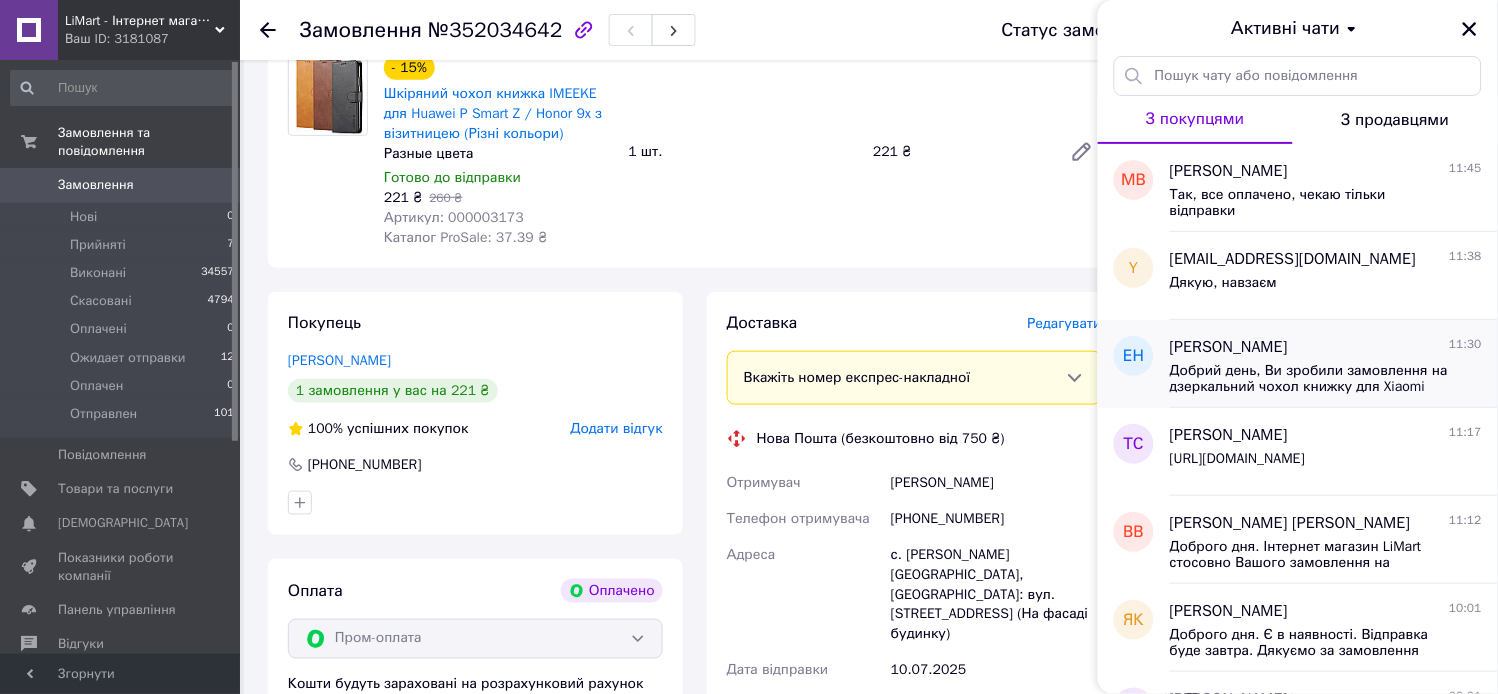 click on "елена николаева 11:30 Добрий день, Ви зробили замовлення на дзеркальний чохол книжку для Xiaomi Redmi 9a, але не вибрали колір, в наявності є - чорний, срібний, синій, фіолетовий та рожевий. Який бажаєте?" at bounding box center (1334, 364) 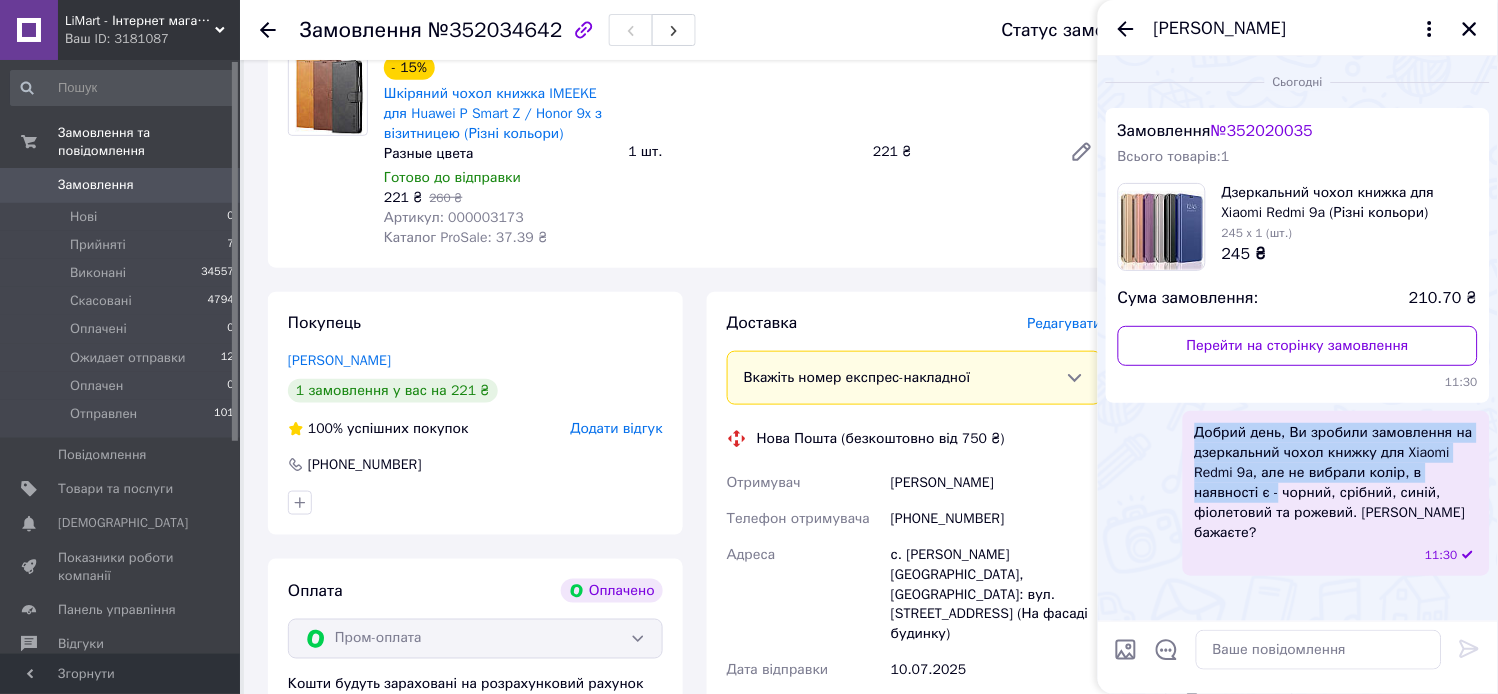 drag, startPoint x: 1197, startPoint y: 436, endPoint x: 1211, endPoint y: 494, distance: 59.665737 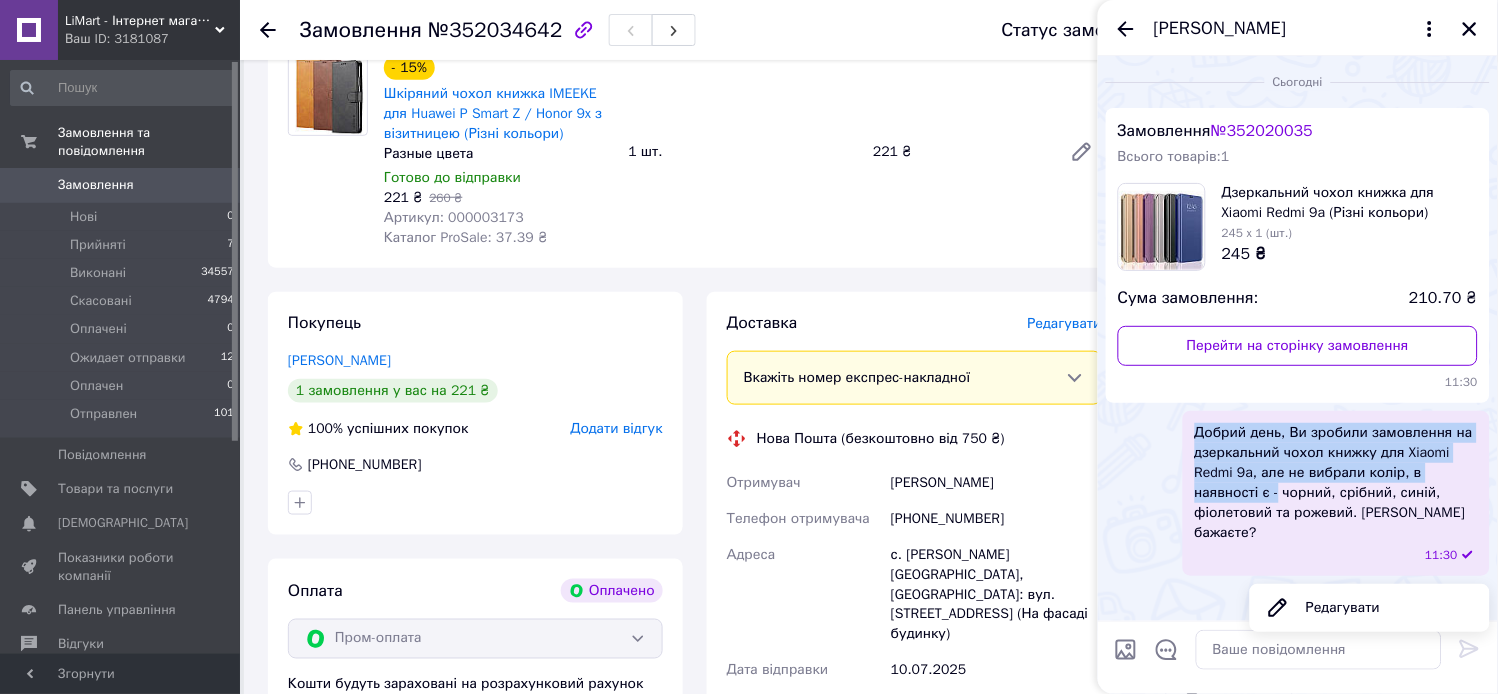 copy on "Добрий день, Ви зробили замовлення на дзеркальний чохол книжку для Xiaomi Redmi 9a, але не вибрали колір, в наявності є -" 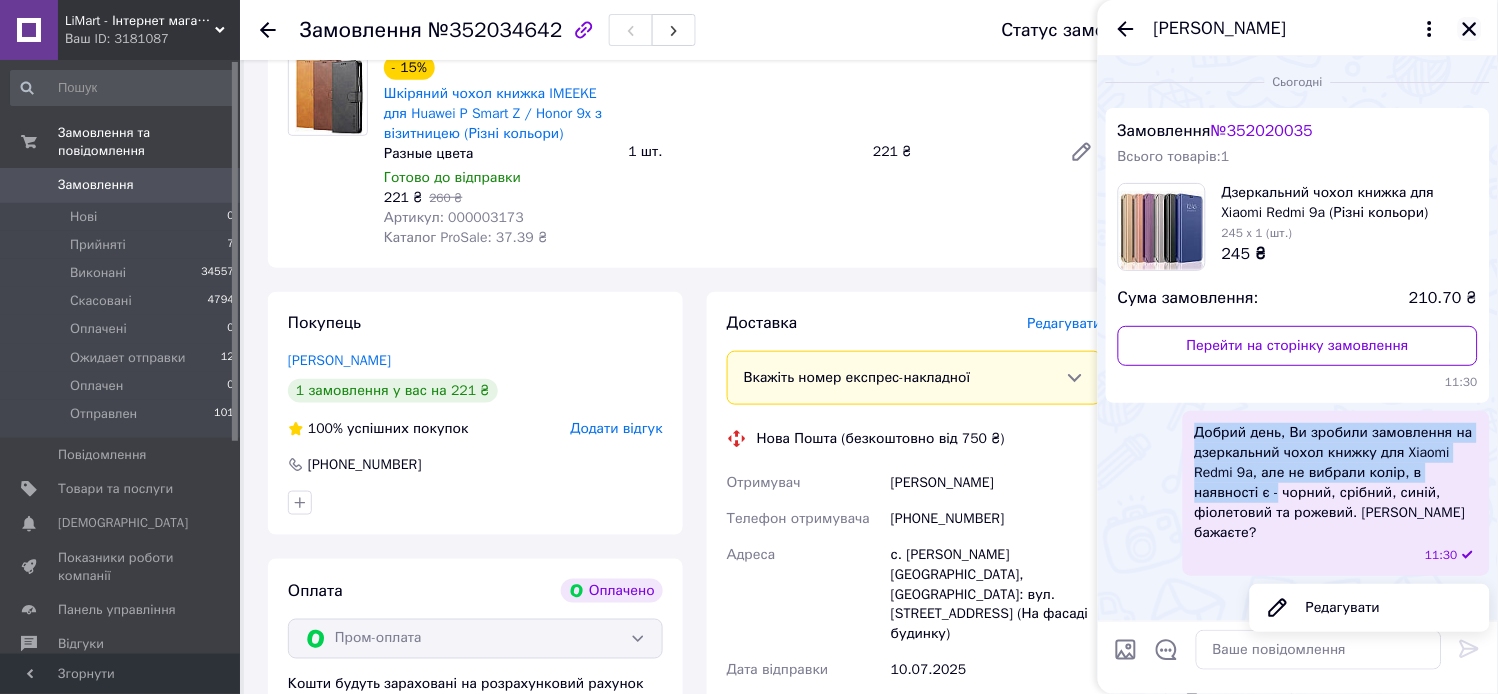 click 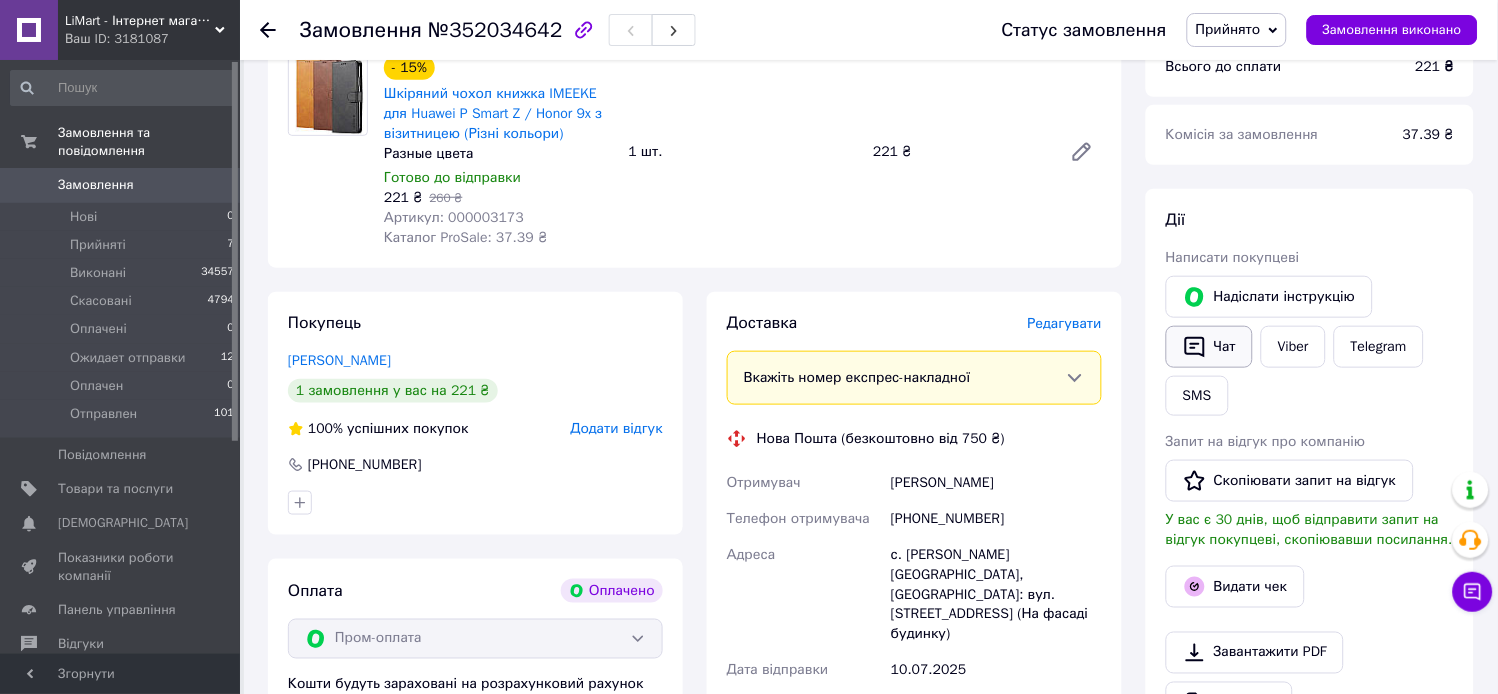 click 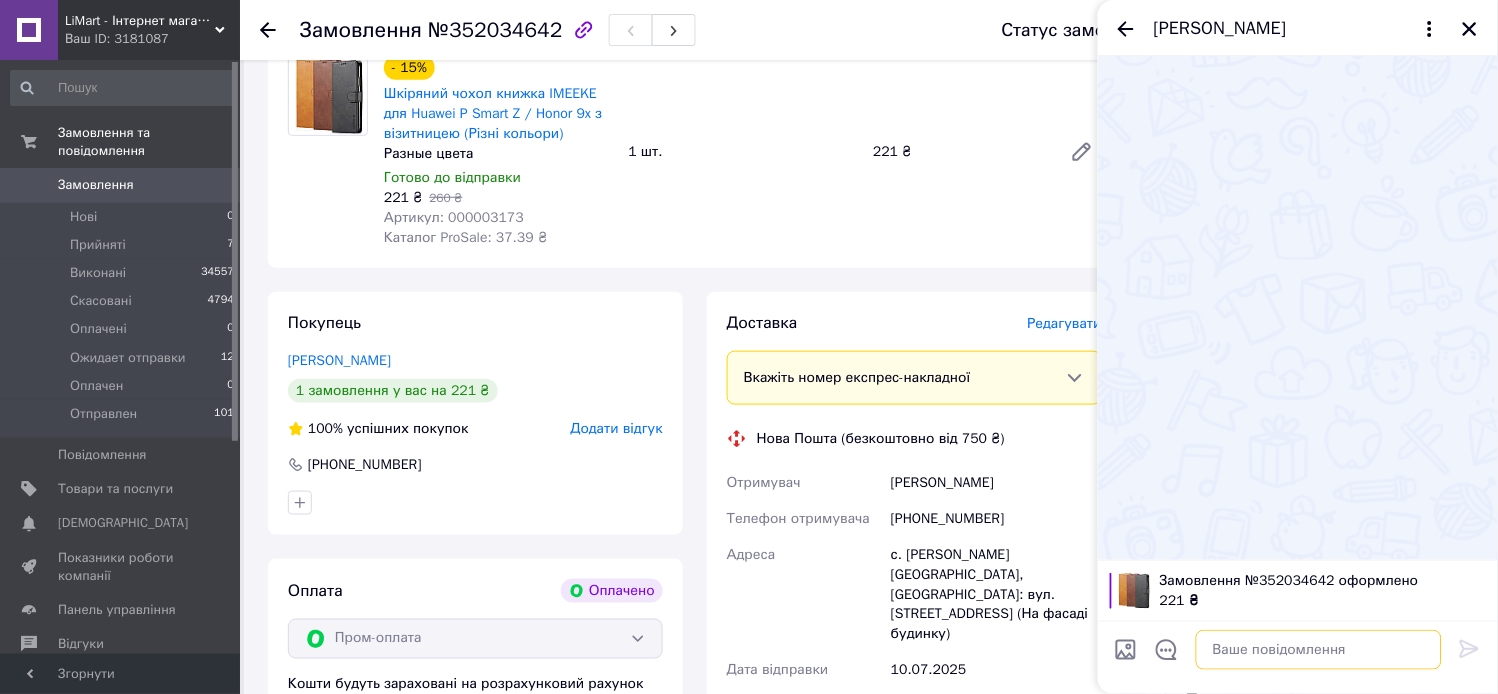click at bounding box center [1319, 650] 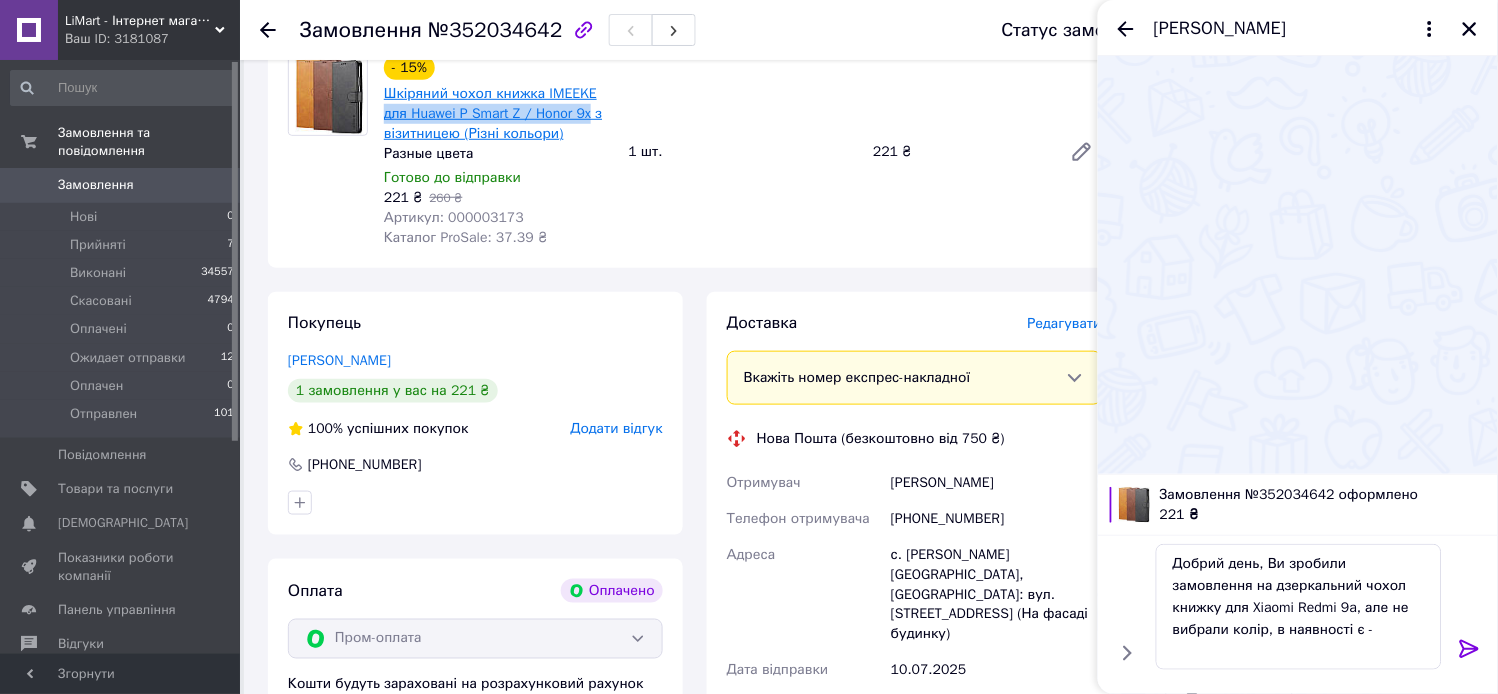 drag, startPoint x: 380, startPoint y: 110, endPoint x: 590, endPoint y: 111, distance: 210.00238 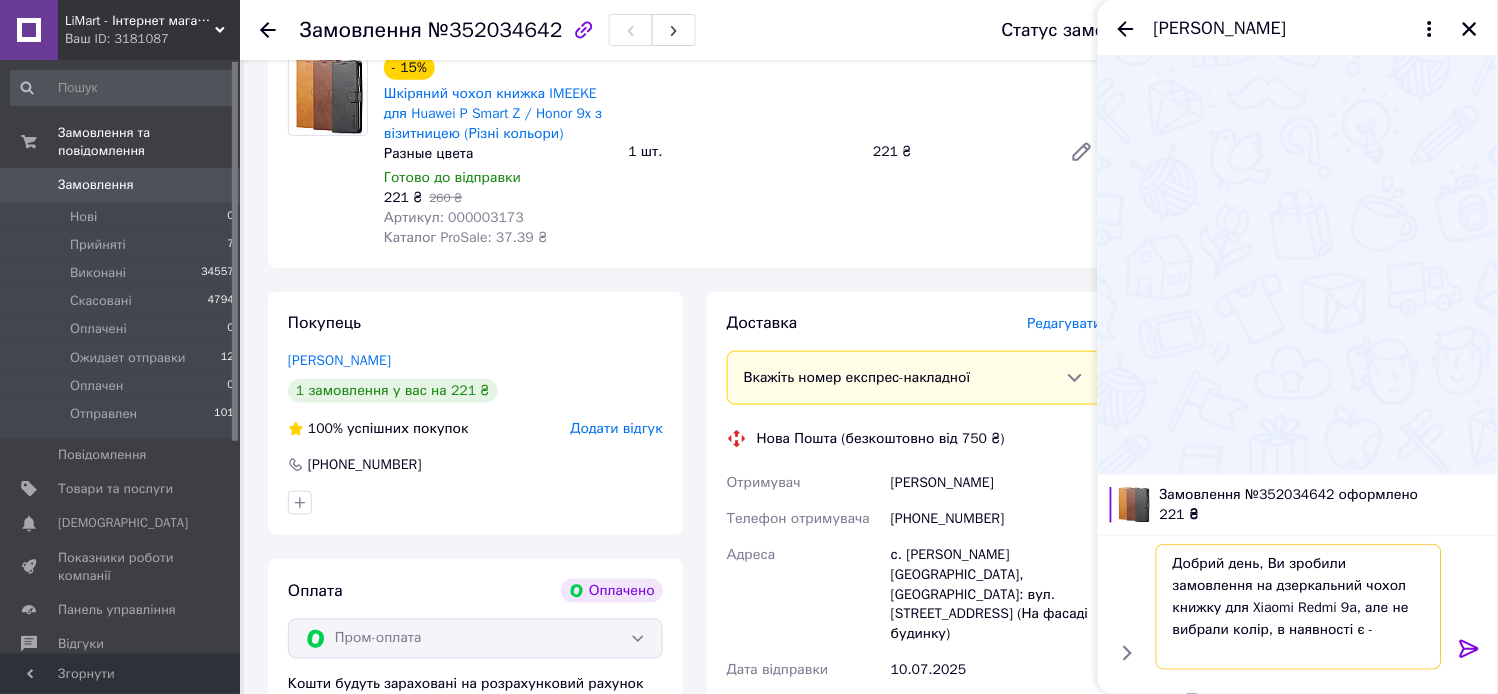 drag, startPoint x: 1372, startPoint y: 586, endPoint x: 1274, endPoint y: 610, distance: 100.89599 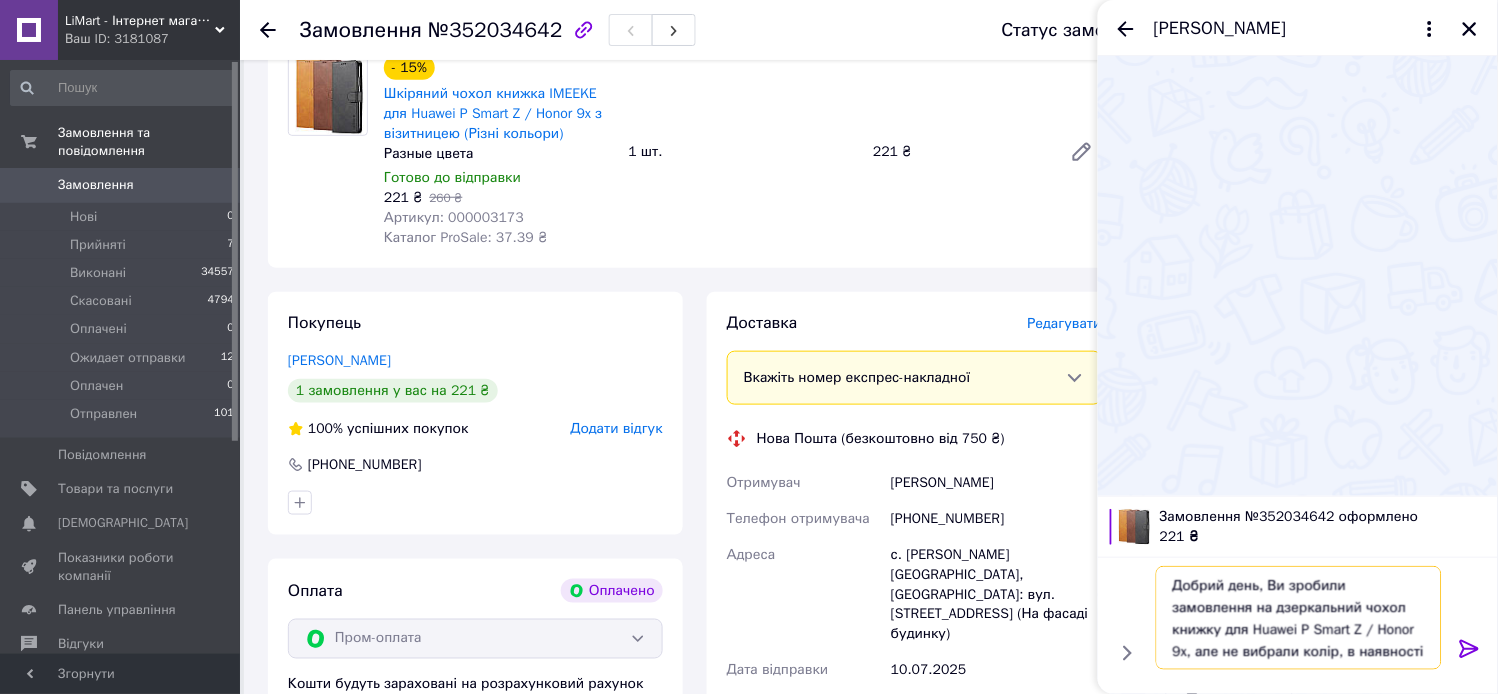 click on "Добрий день, Ви зробили замовлення на дзеркальний чохол книжку для Huawei P Smart Z / Honor 9x, але не вибрали колір, в наявності є -" at bounding box center [1299, 618] 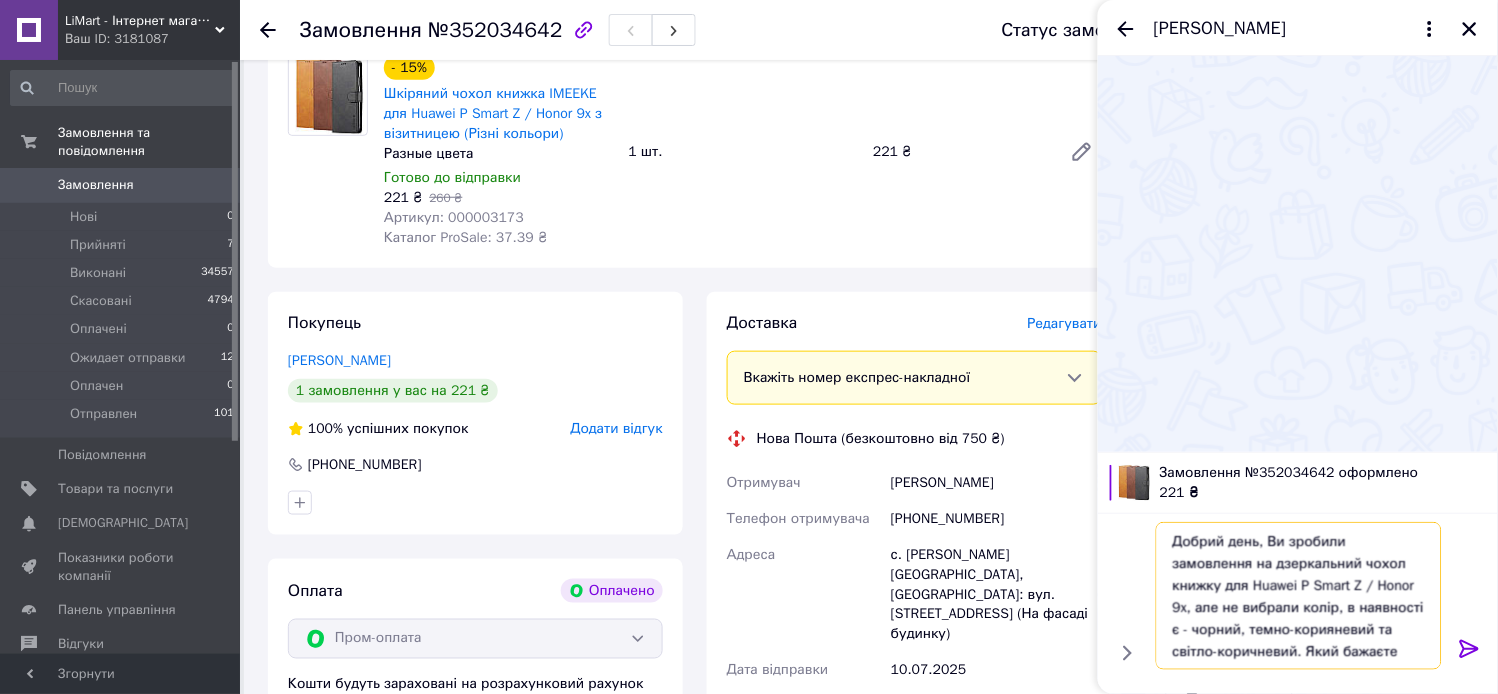 type on "Добрий день, Ви зробили замовлення на дзеркальний чохол книжку для Huawei P Smart Z / Honor 9x, але не вибрали колір, в наявності є - чорний, темно-корияневий та світло-коричневий. [PERSON_NAME] бажаєте?" 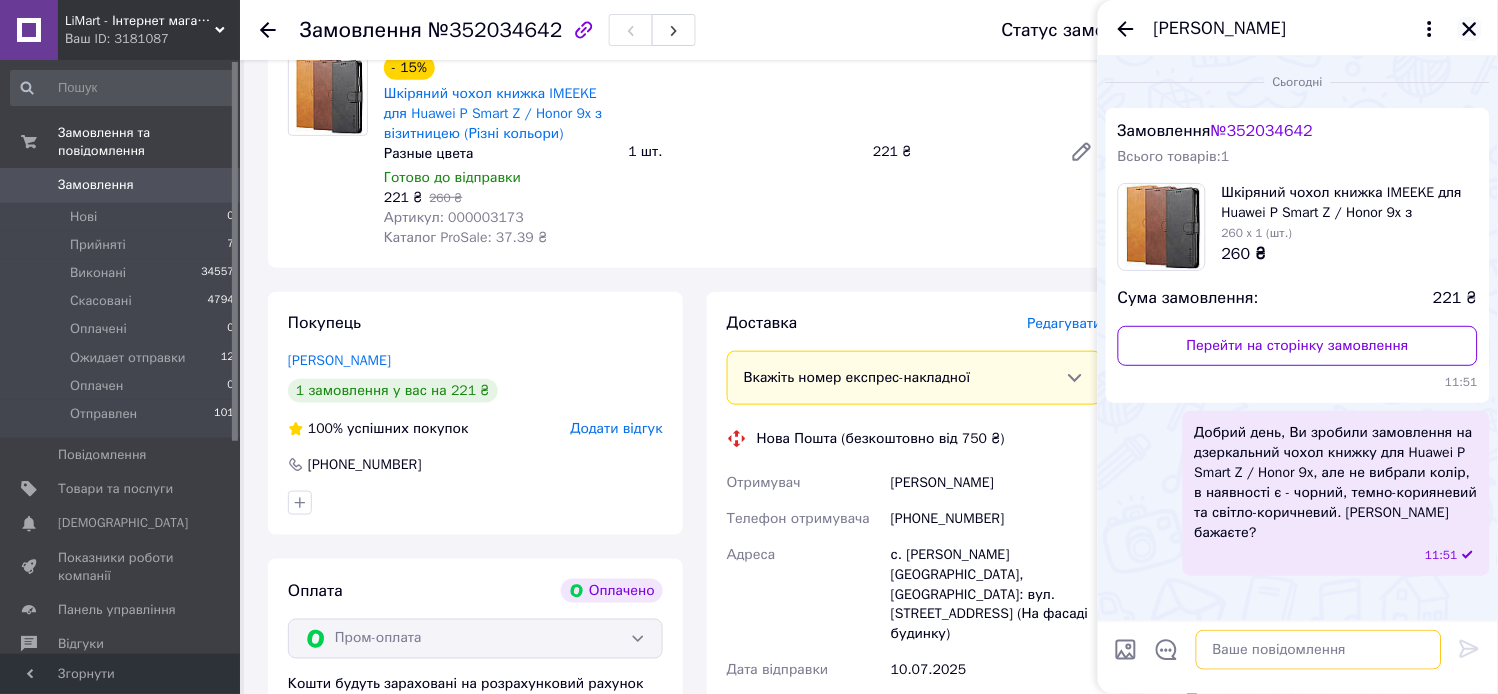 type 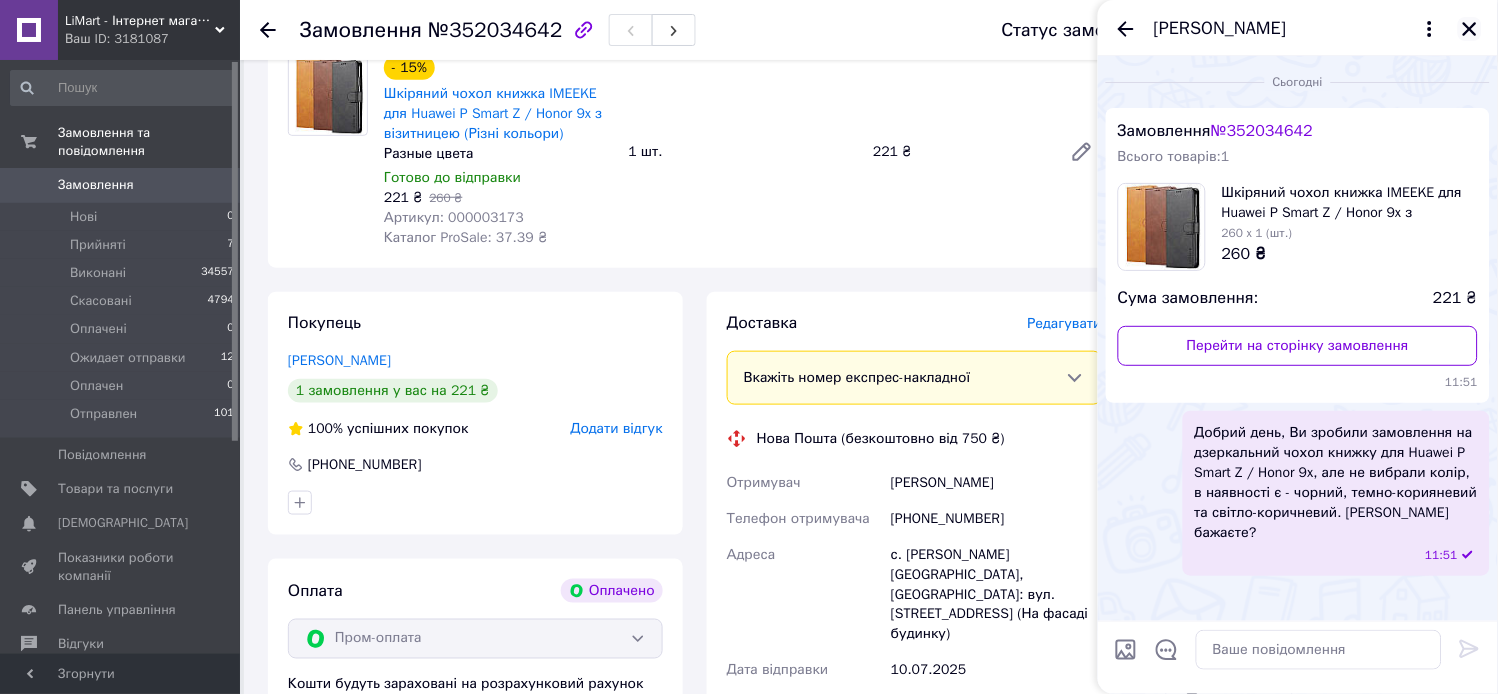 click 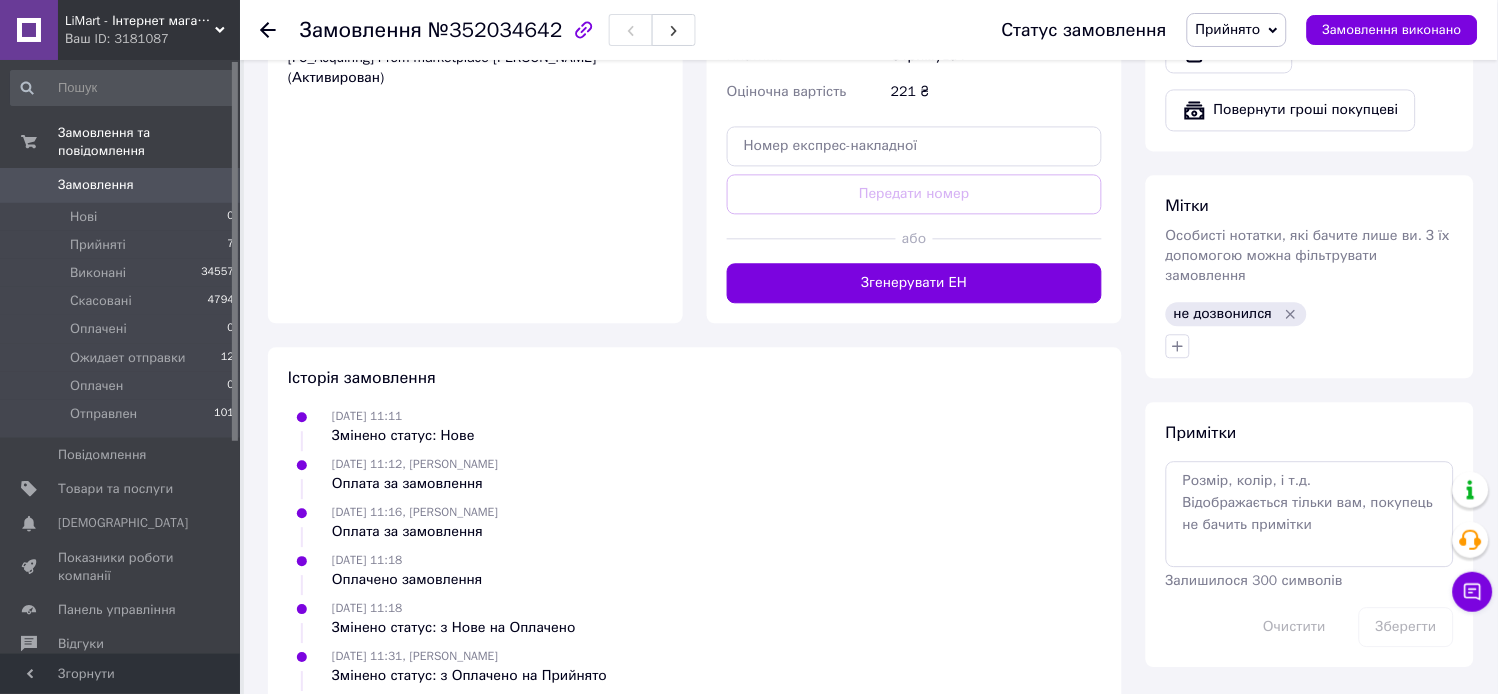 scroll, scrollTop: 904, scrollLeft: 0, axis: vertical 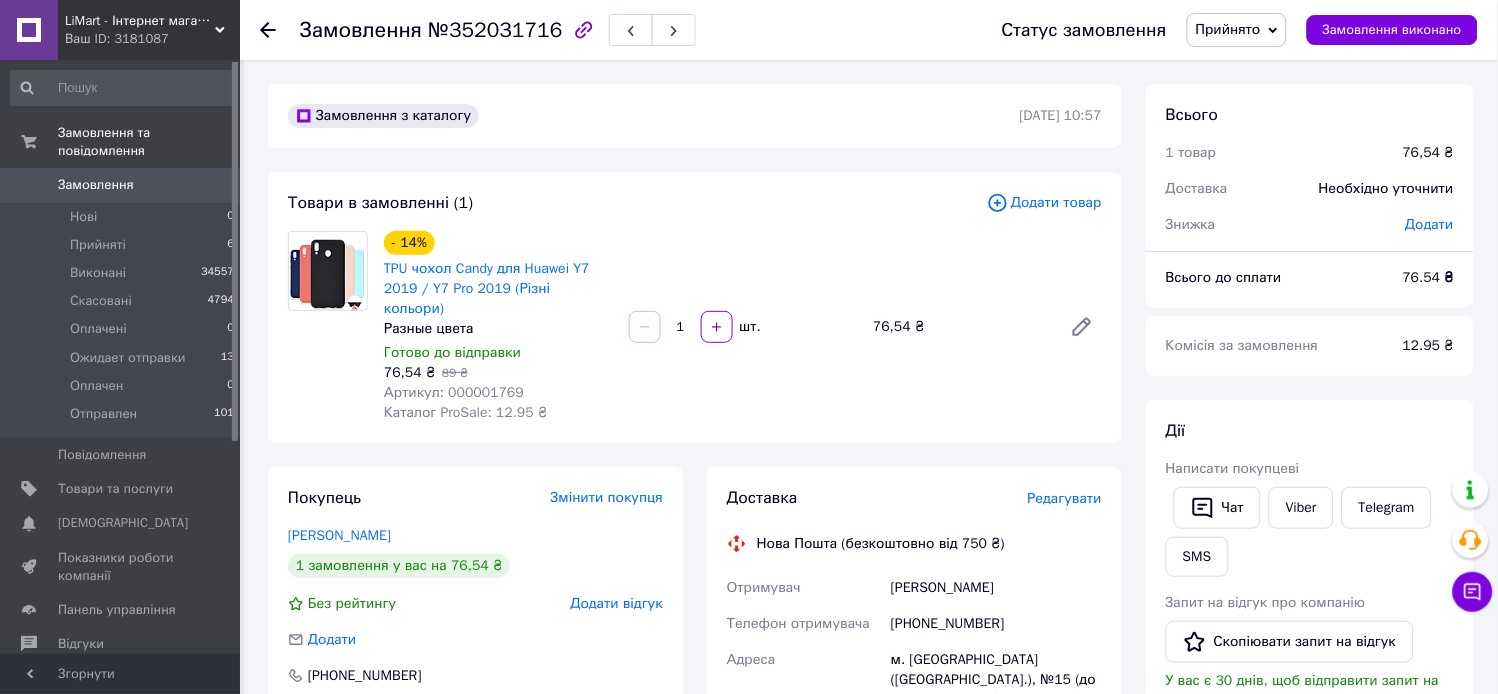 click on "Артикул: 000001769" at bounding box center [454, 392] 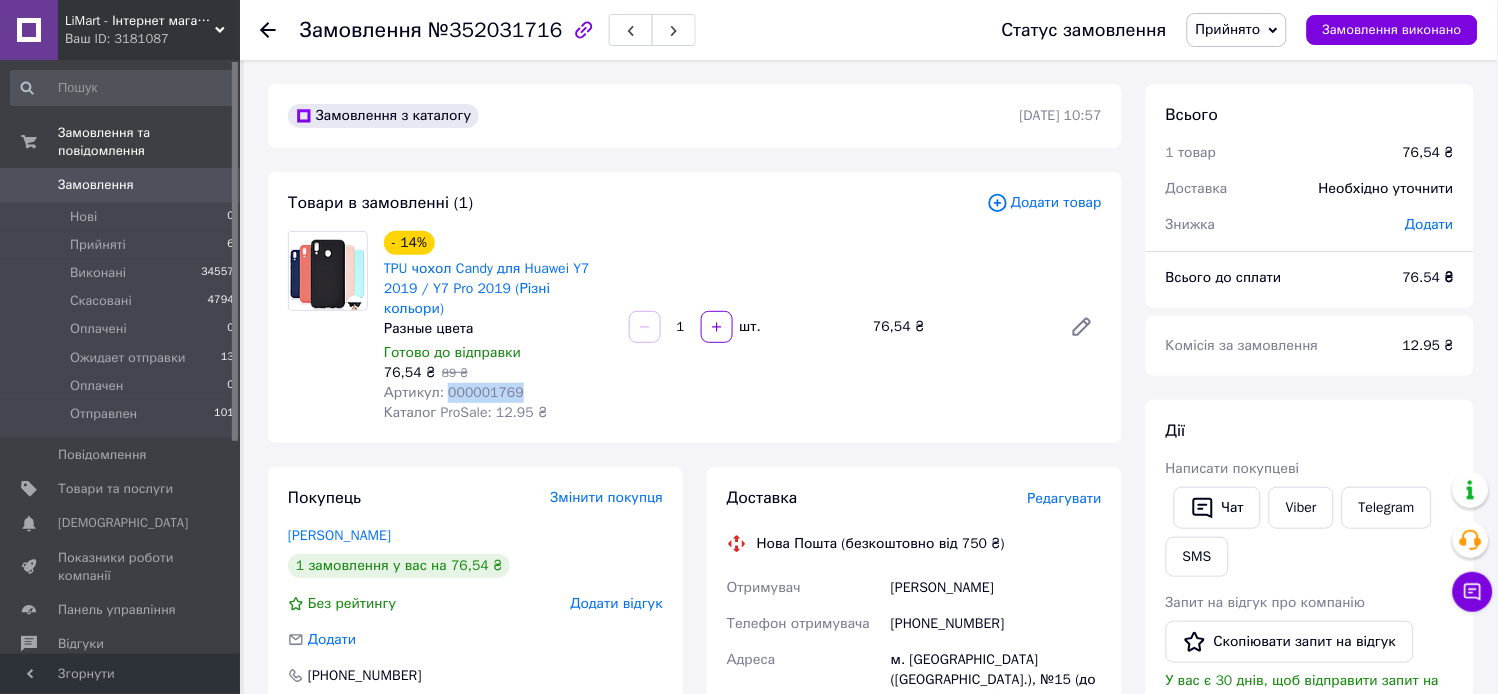 click on "Артикул: 000001769" at bounding box center (454, 392) 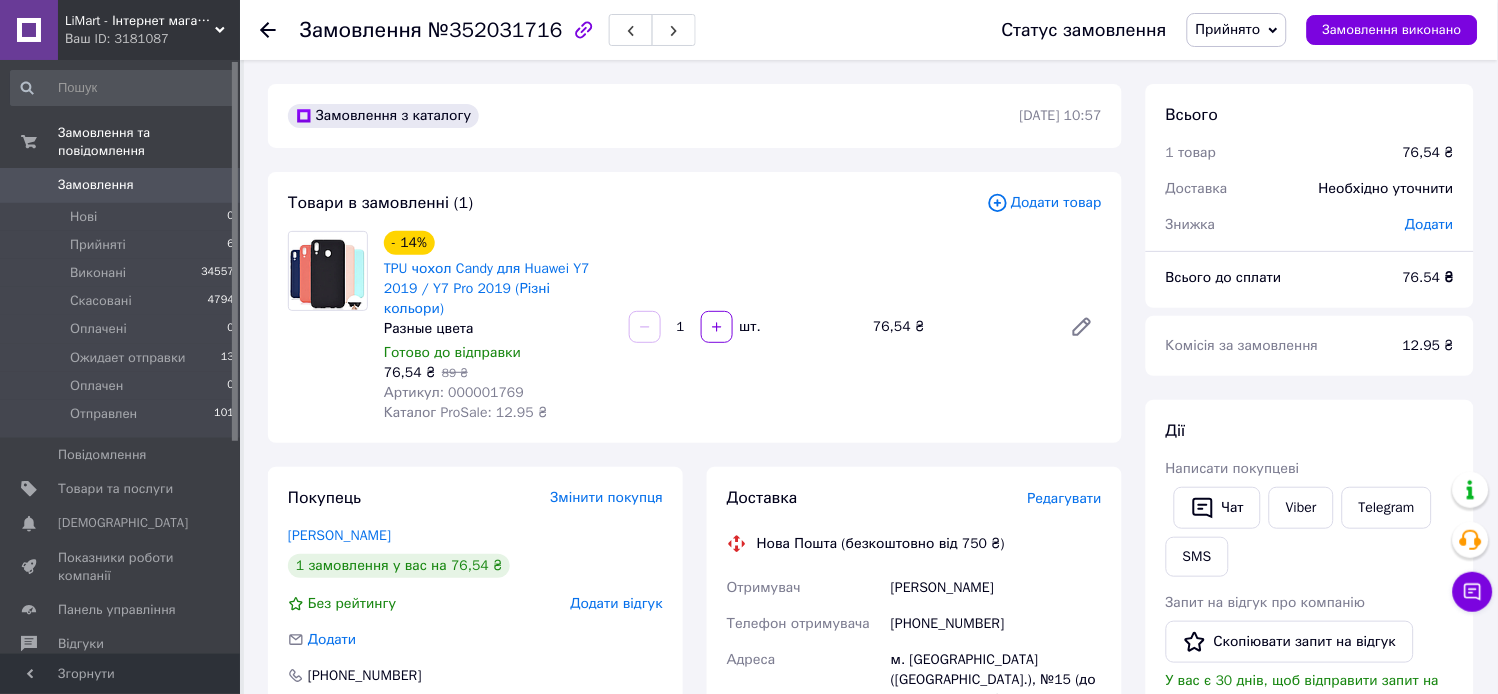 click on "Додати товар" at bounding box center [1044, 203] 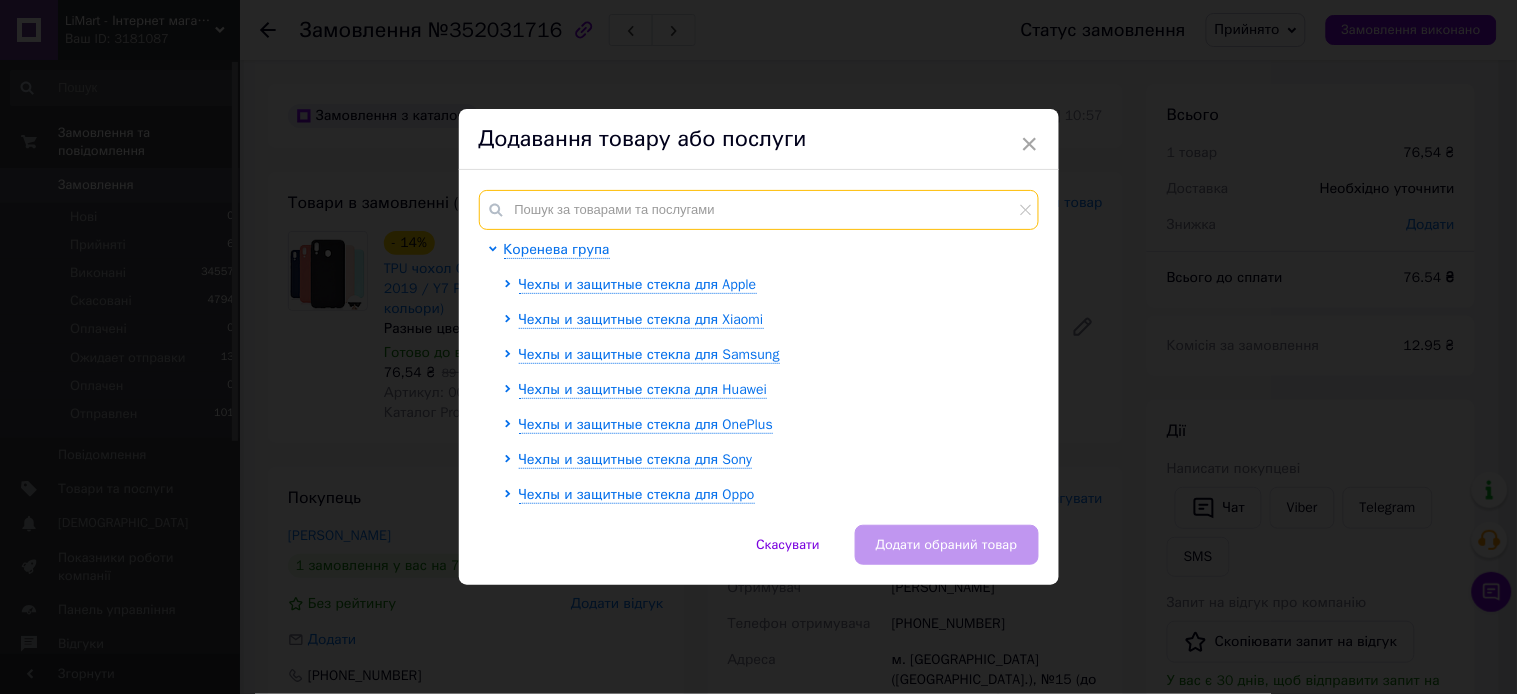 paste on "000001769" 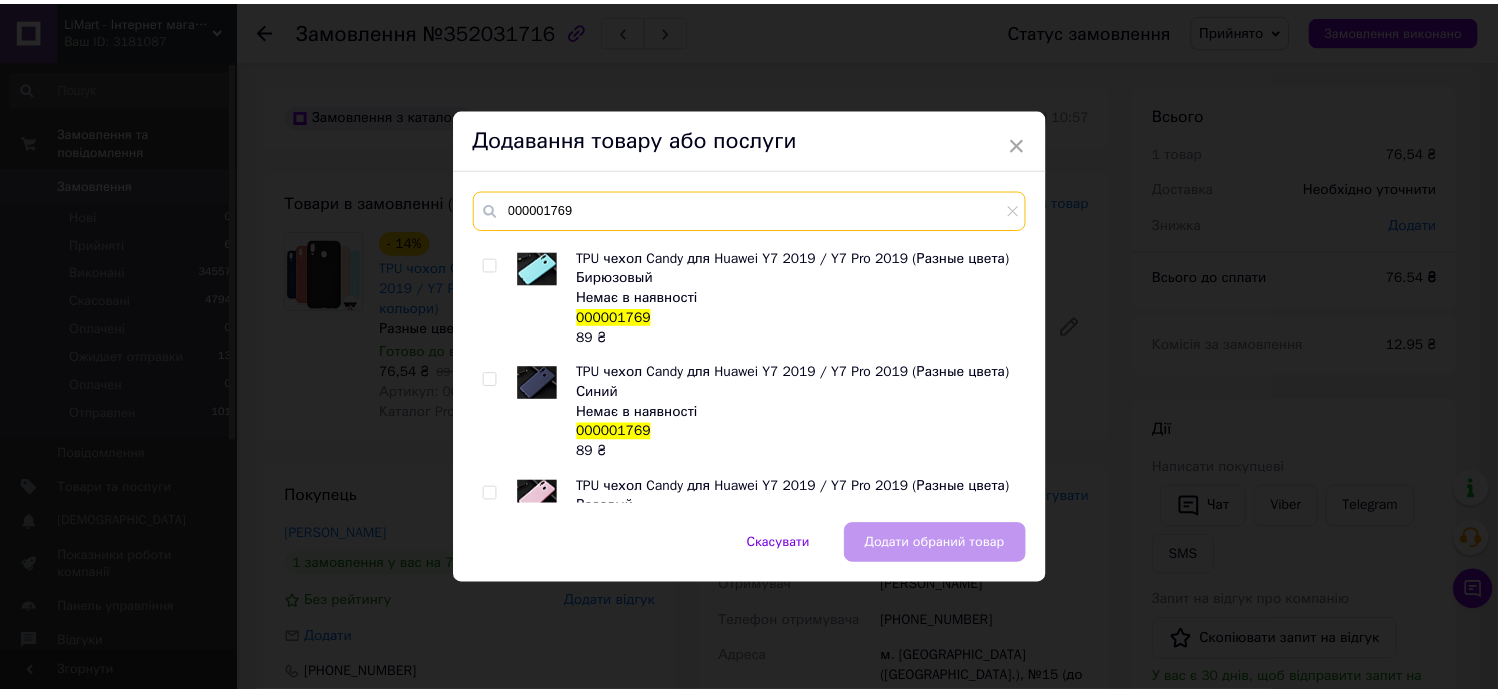 scroll, scrollTop: 314, scrollLeft: 0, axis: vertical 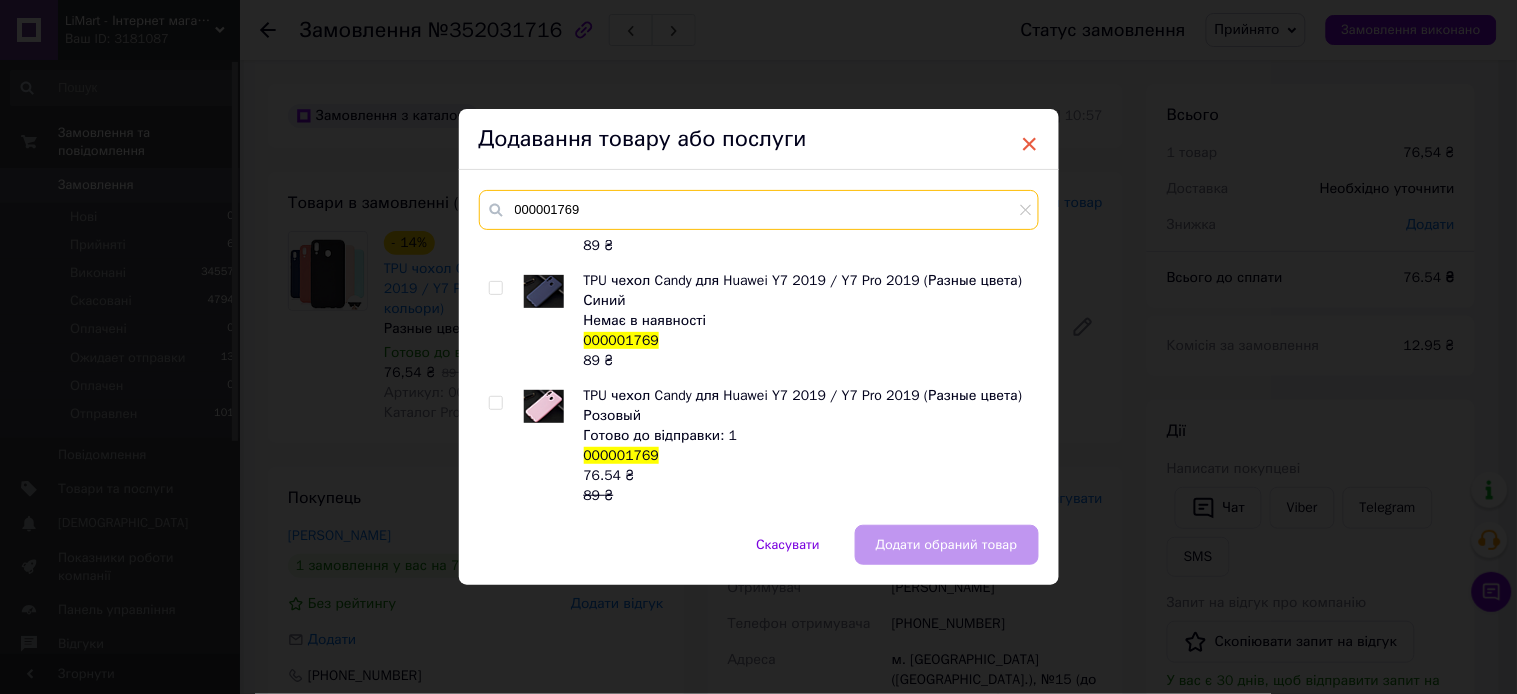type on "000001769" 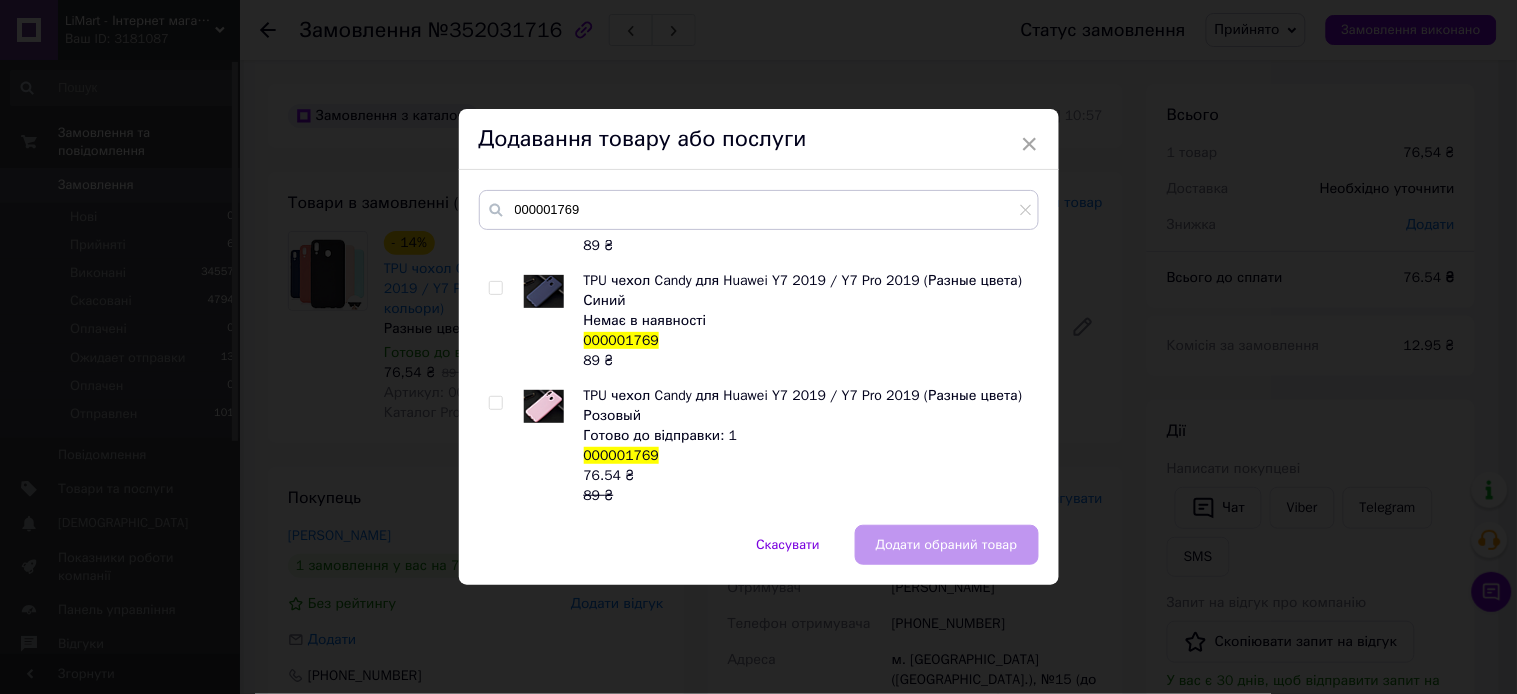 click on "×" at bounding box center [1030, 144] 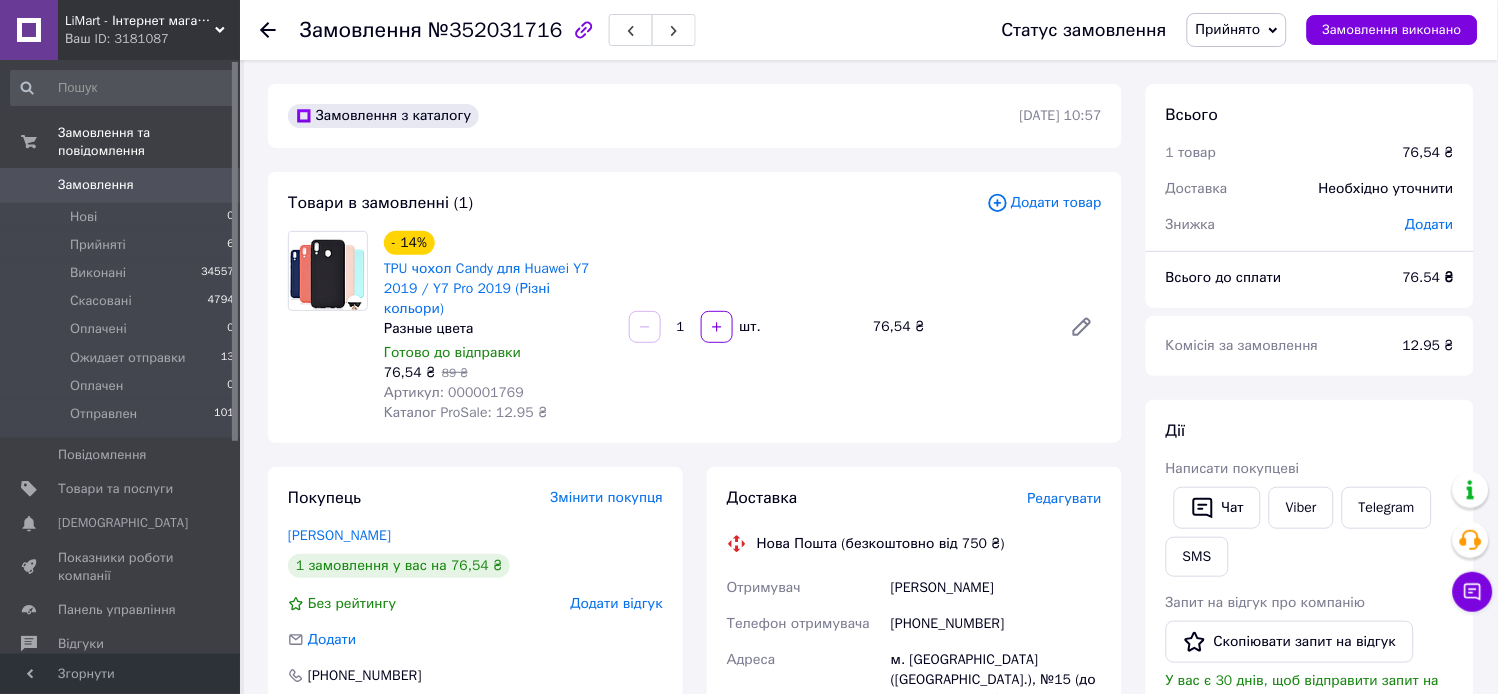 click on "Прийнято" at bounding box center [1237, 30] 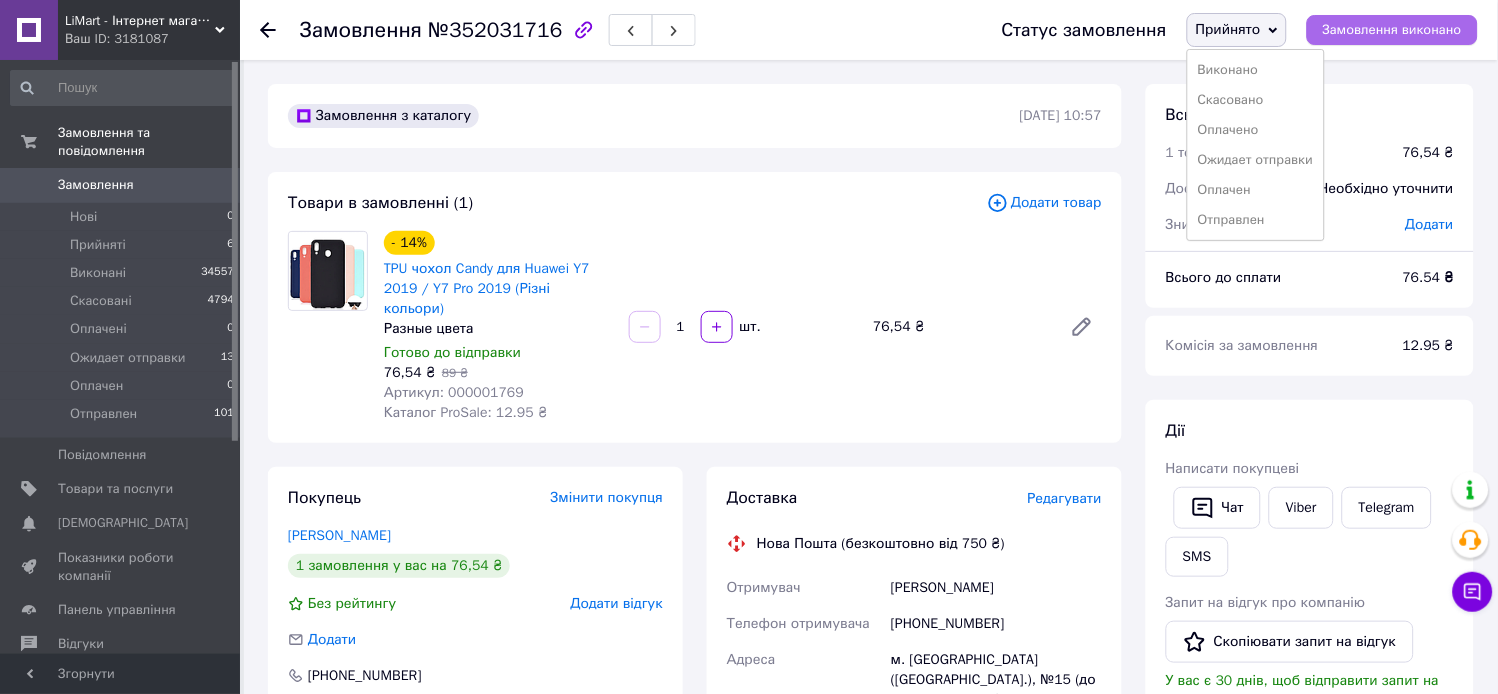 click on "Замовлення виконано" at bounding box center [1392, 30] 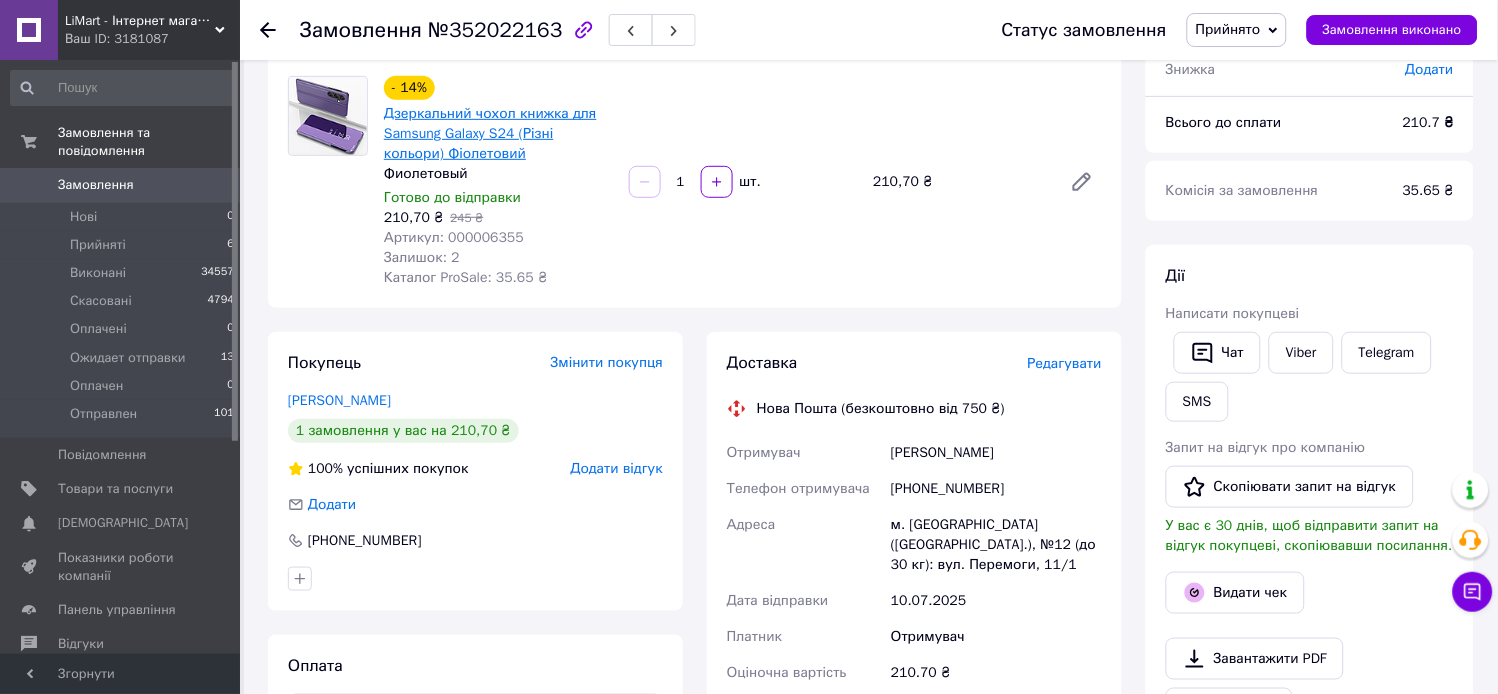 scroll, scrollTop: 0, scrollLeft: 0, axis: both 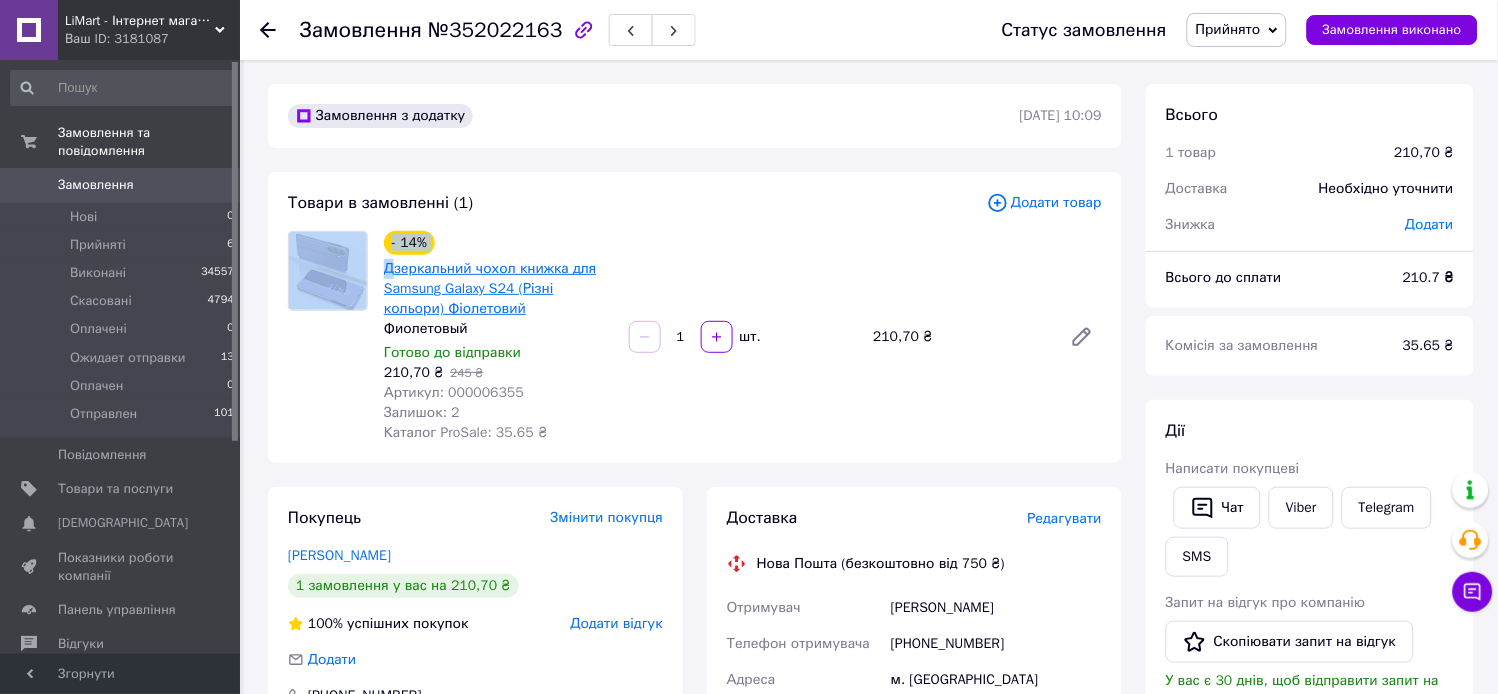 drag, startPoint x: 371, startPoint y: 262, endPoint x: 394, endPoint y: 273, distance: 25.495098 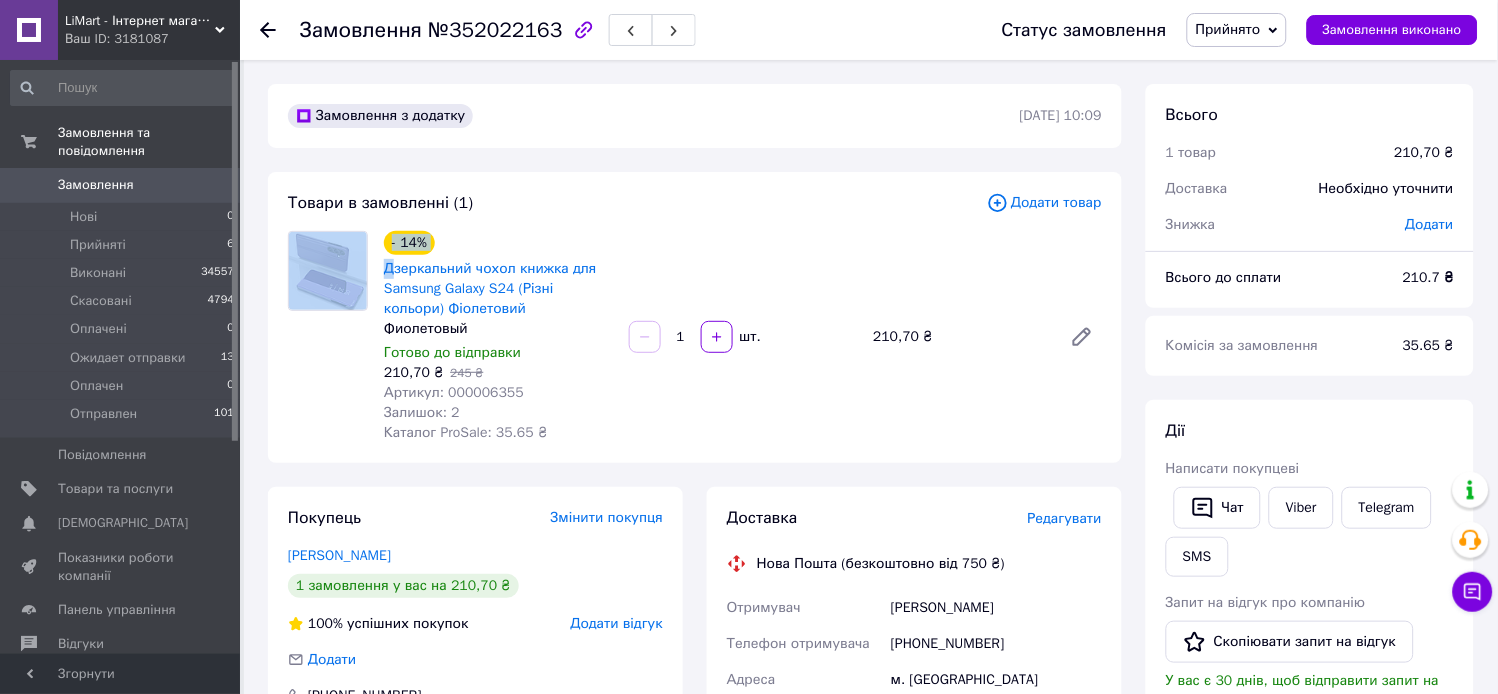 click on "- 14% Дзеркальний чохол книжка для Samsung Galaxy S24 (Різні кольори) Фіолетовий Фиолетовый Готово до відправки 210,70 ₴   245 ₴ Артикул: 000006355 Залишок: 2 Каталог ProSale: 35.65 ₴" at bounding box center (498, 337) 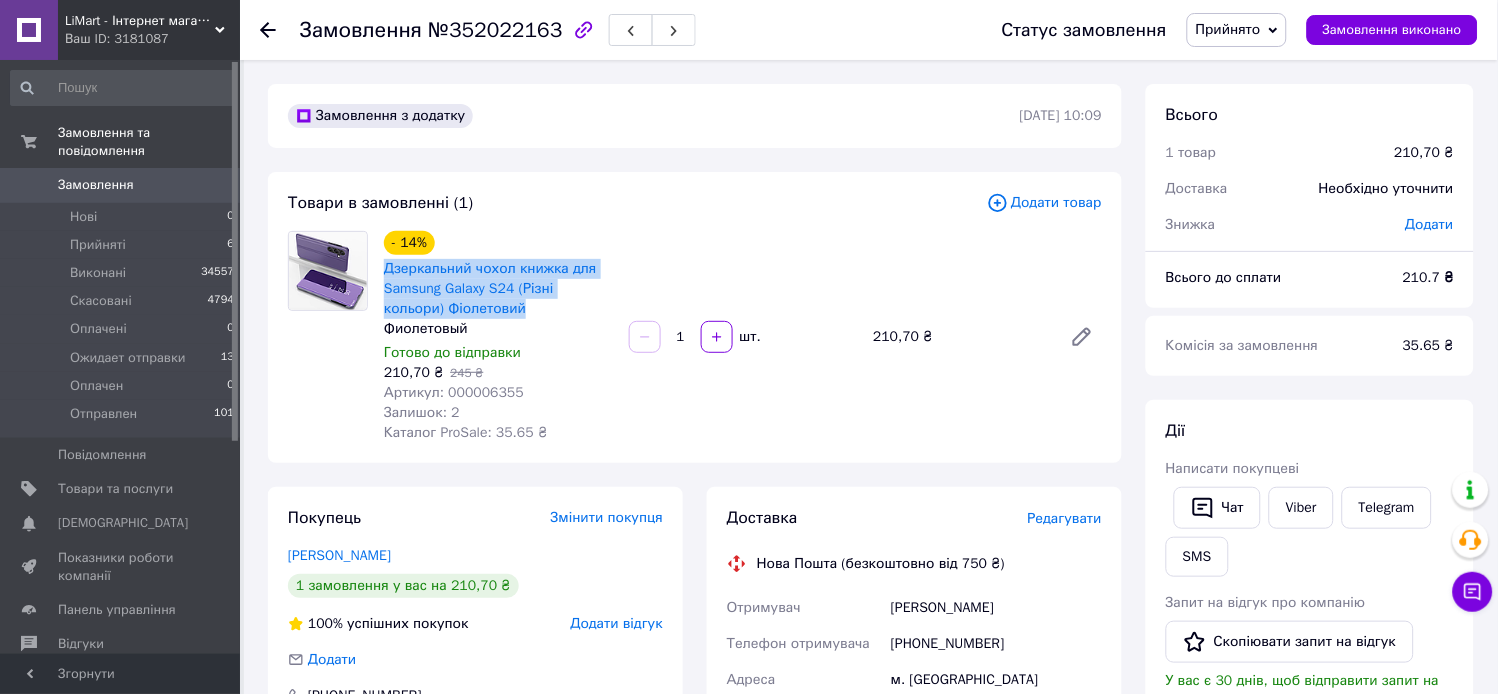 drag, startPoint x: 378, startPoint y: 268, endPoint x: 460, endPoint y: 307, distance: 90.80198 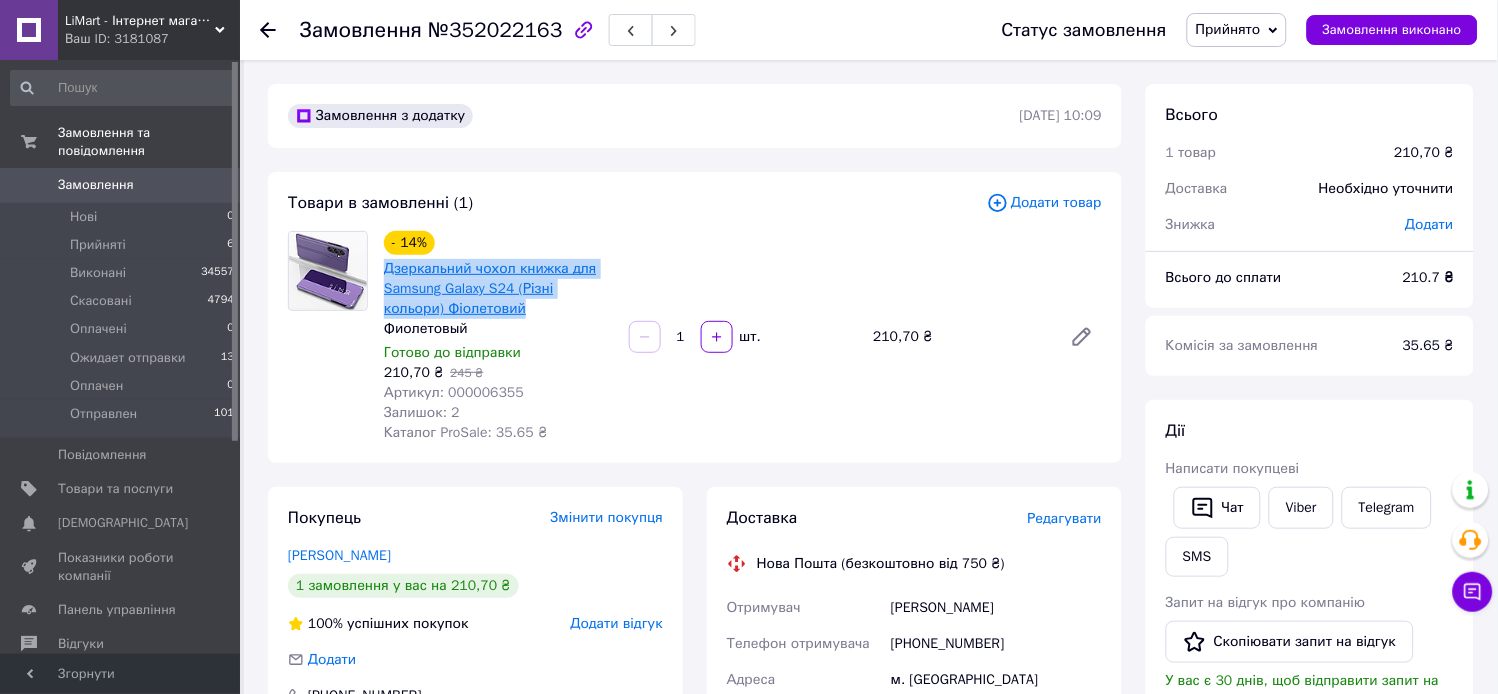 copy on "Дзеркальний чохол книжка для Samsung Galaxy S24 (Різні кольори) Фіолетовий" 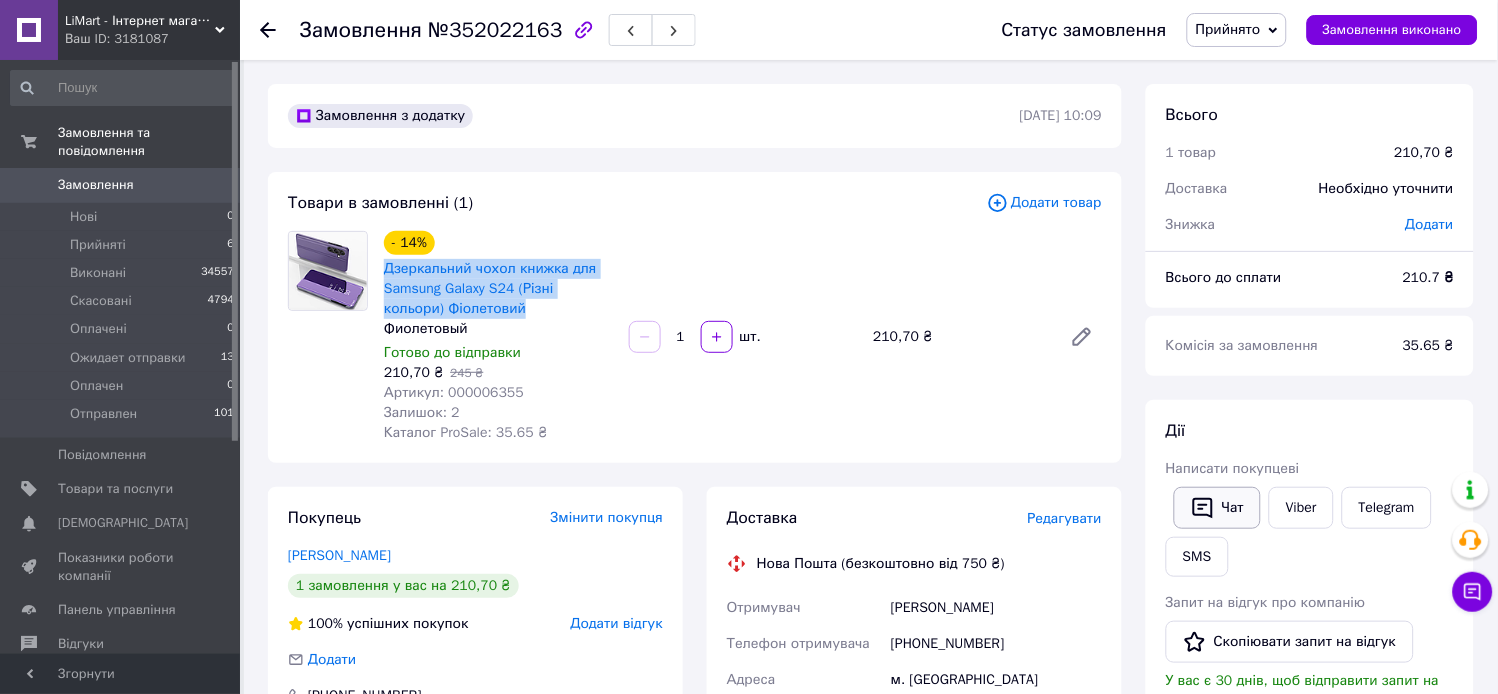 click on "Чат" at bounding box center (1217, 508) 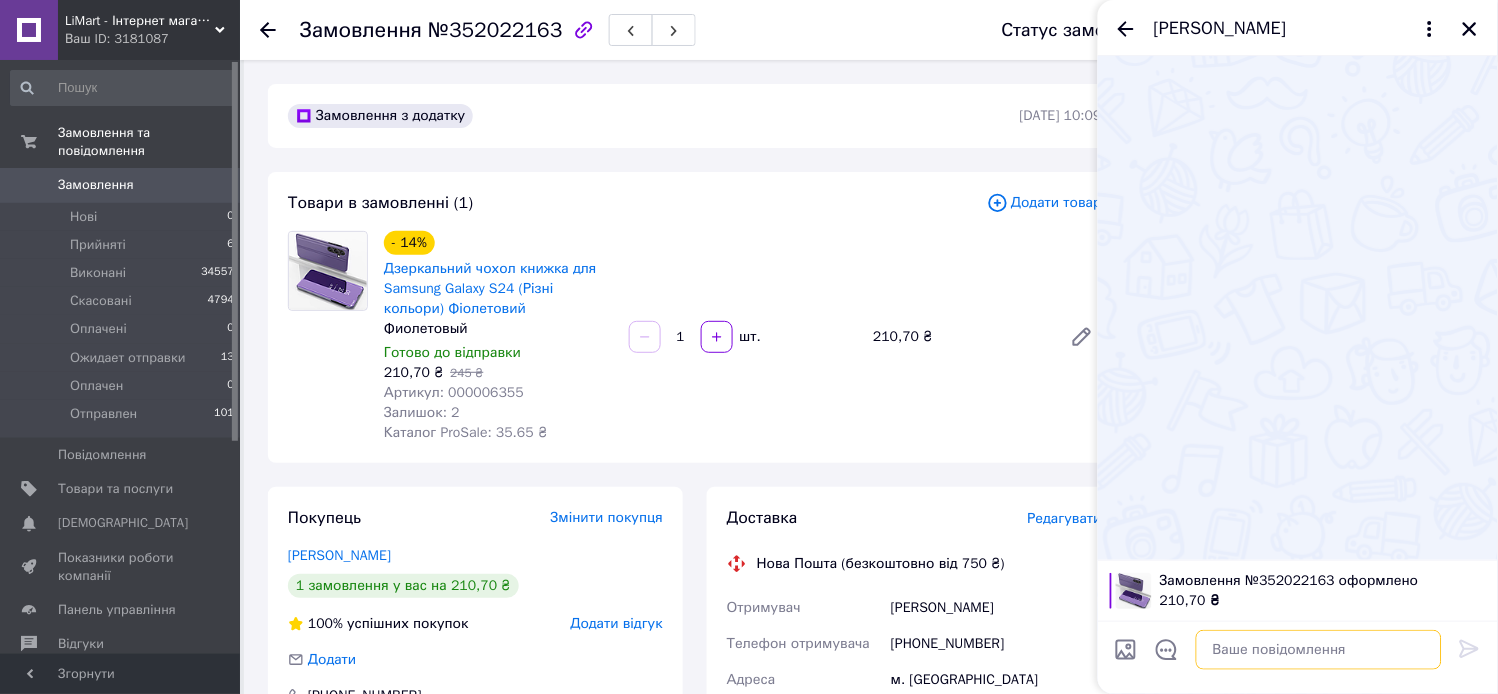 click at bounding box center (1319, 650) 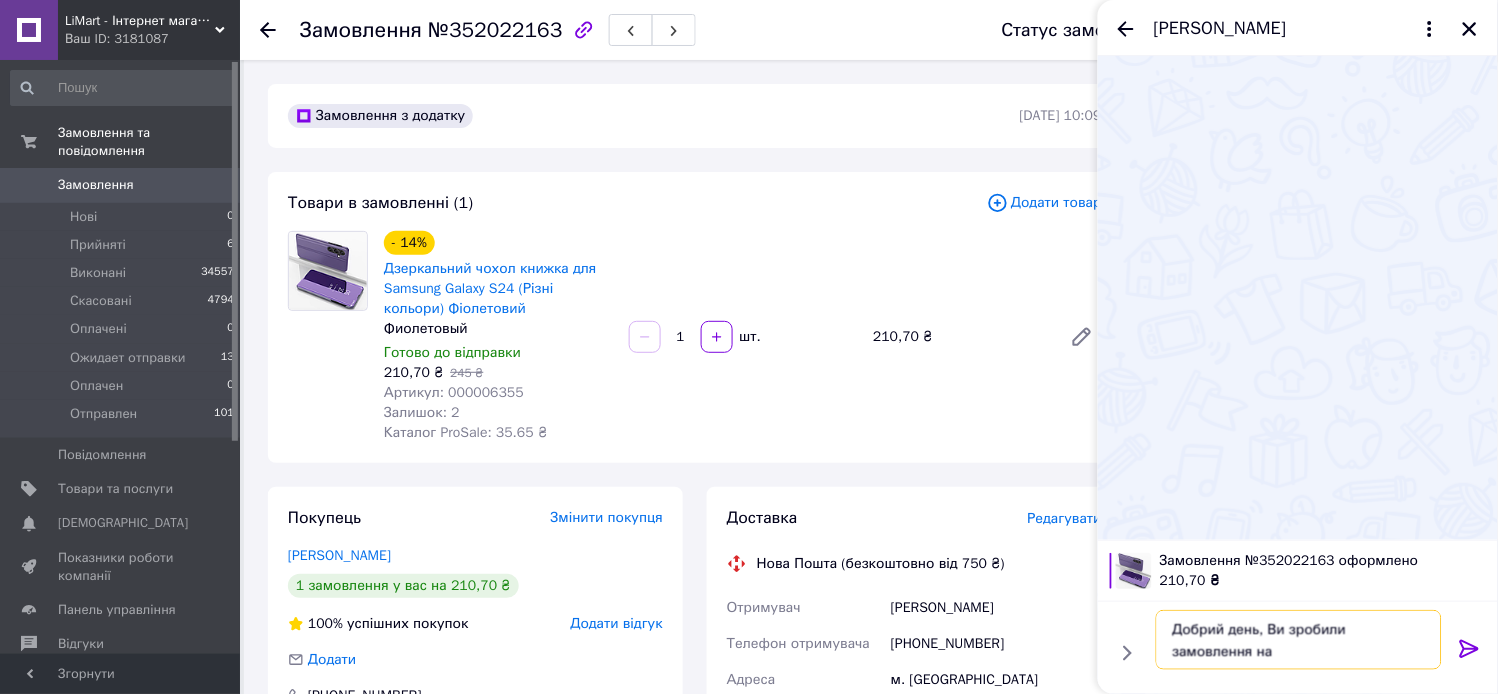 paste on "Дзеркальний чохол книжка для Samsung Galaxy S24 (Різні кольори) Фіолетовий" 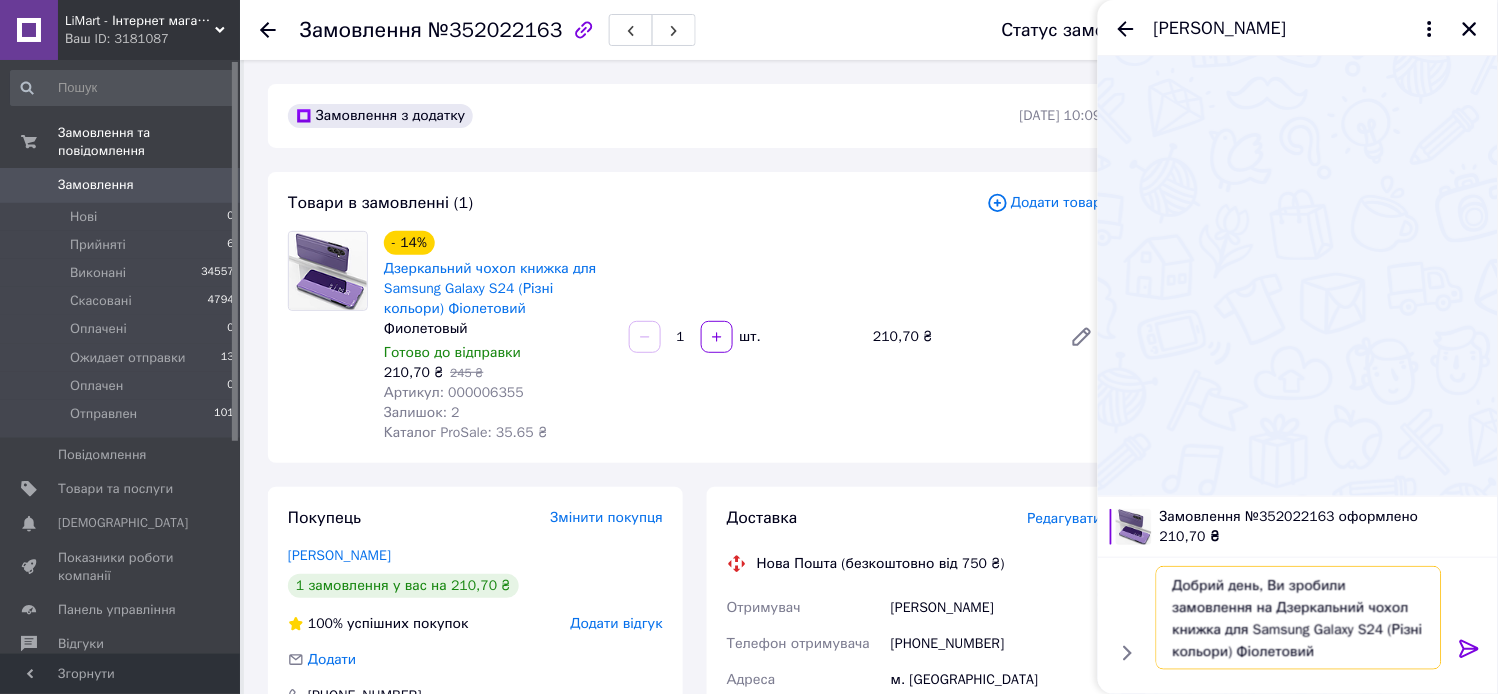drag, startPoint x: 1406, startPoint y: 634, endPoint x: 1305, endPoint y: 627, distance: 101.24229 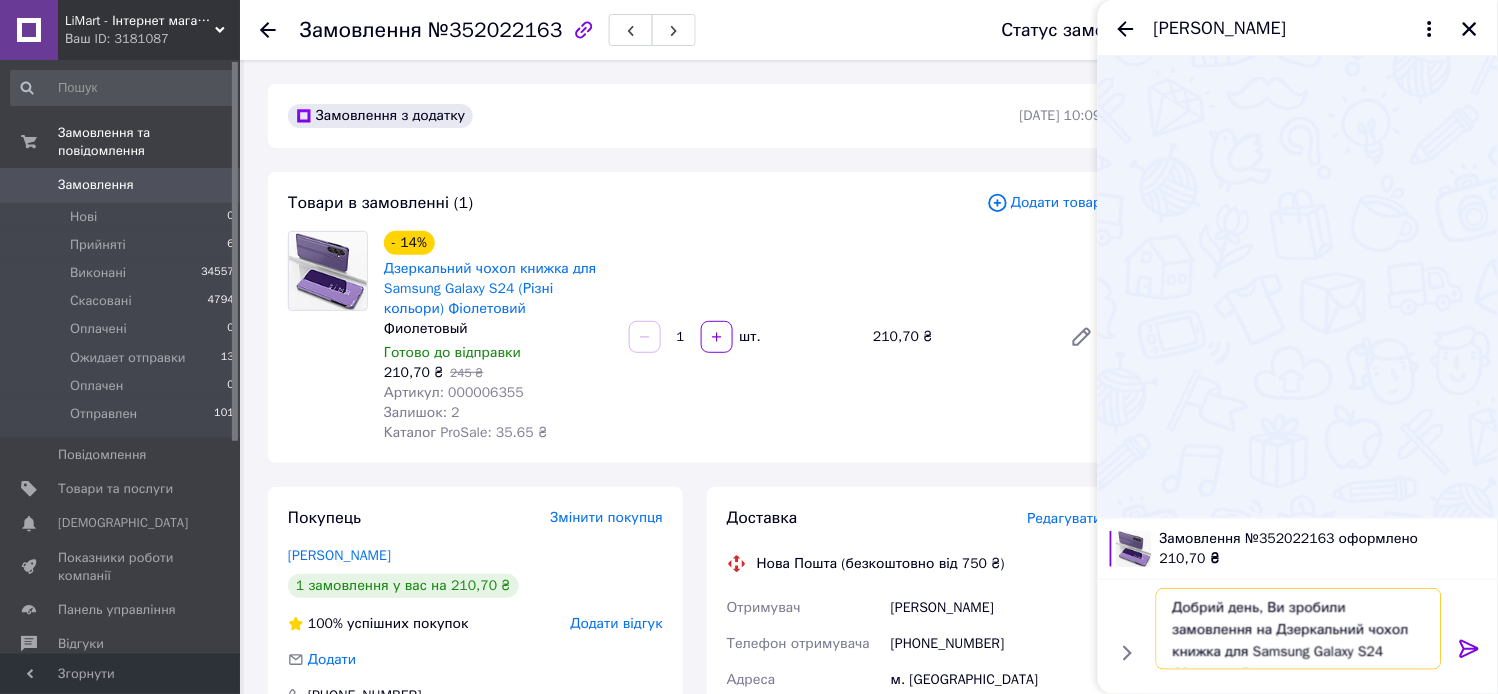 click on "Добрий день, Ви зробили замовлення на Дзеркальний чохол книжка для Samsung Galaxy S24 Фіолетовий" at bounding box center [1299, 629] 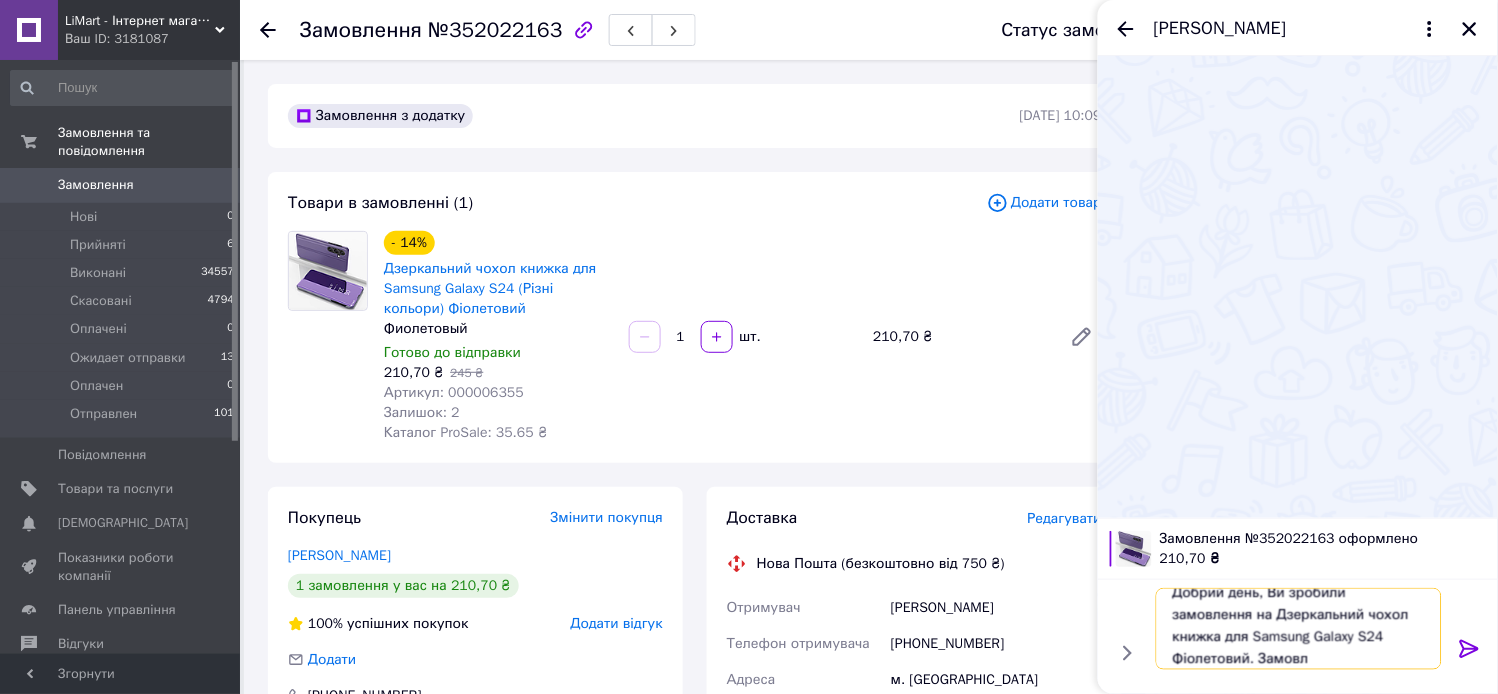 scroll, scrollTop: 2, scrollLeft: 0, axis: vertical 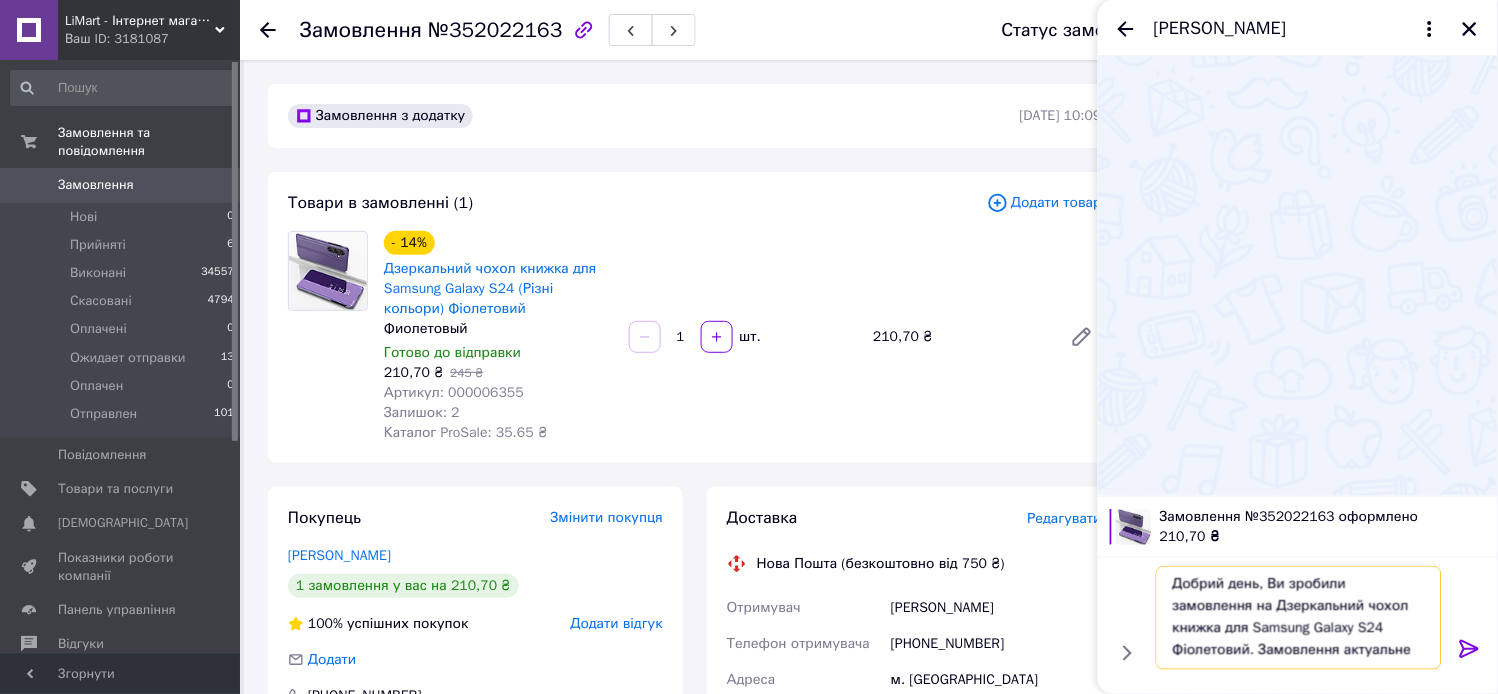 type on "Добрий день, Ви зробили замовлення на Дзеркальний чохол книжка для Samsung Galaxy S24 Фіолетовий. Замовлення актуальне?" 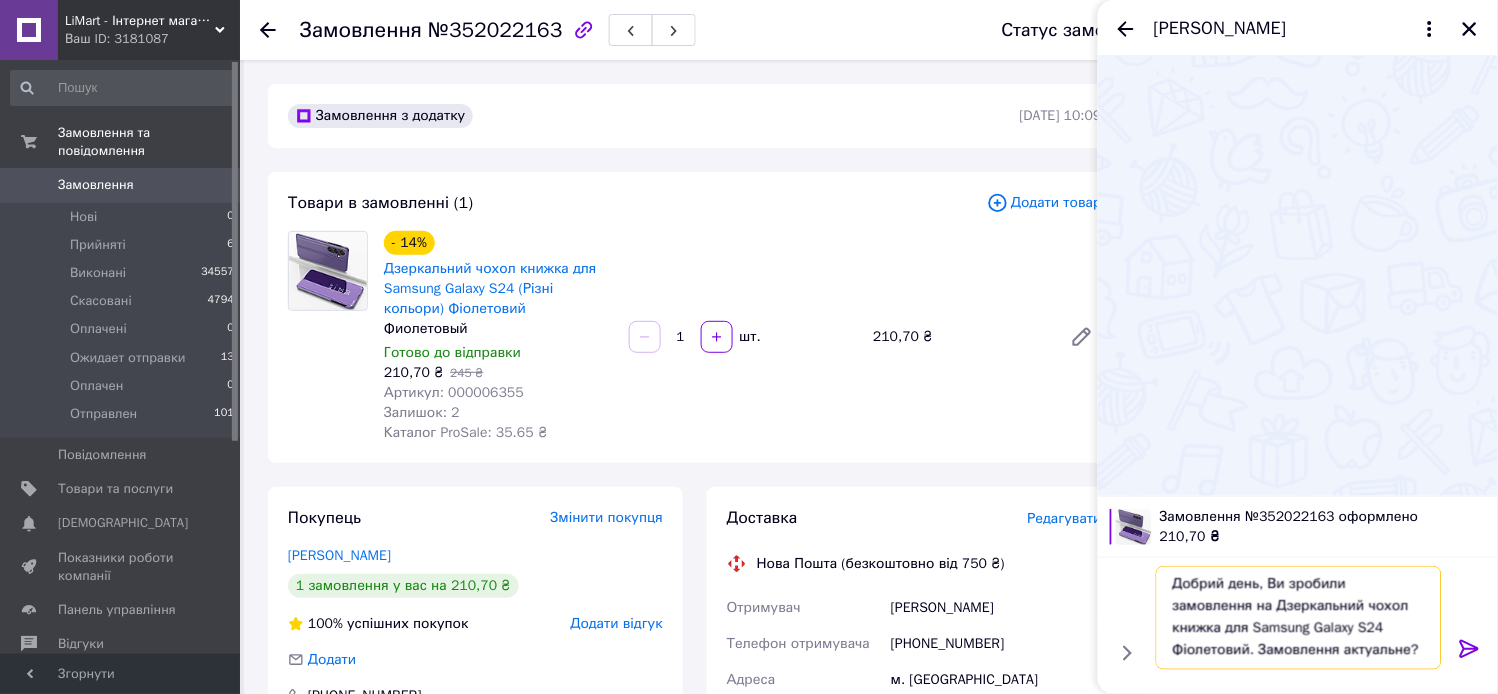 type 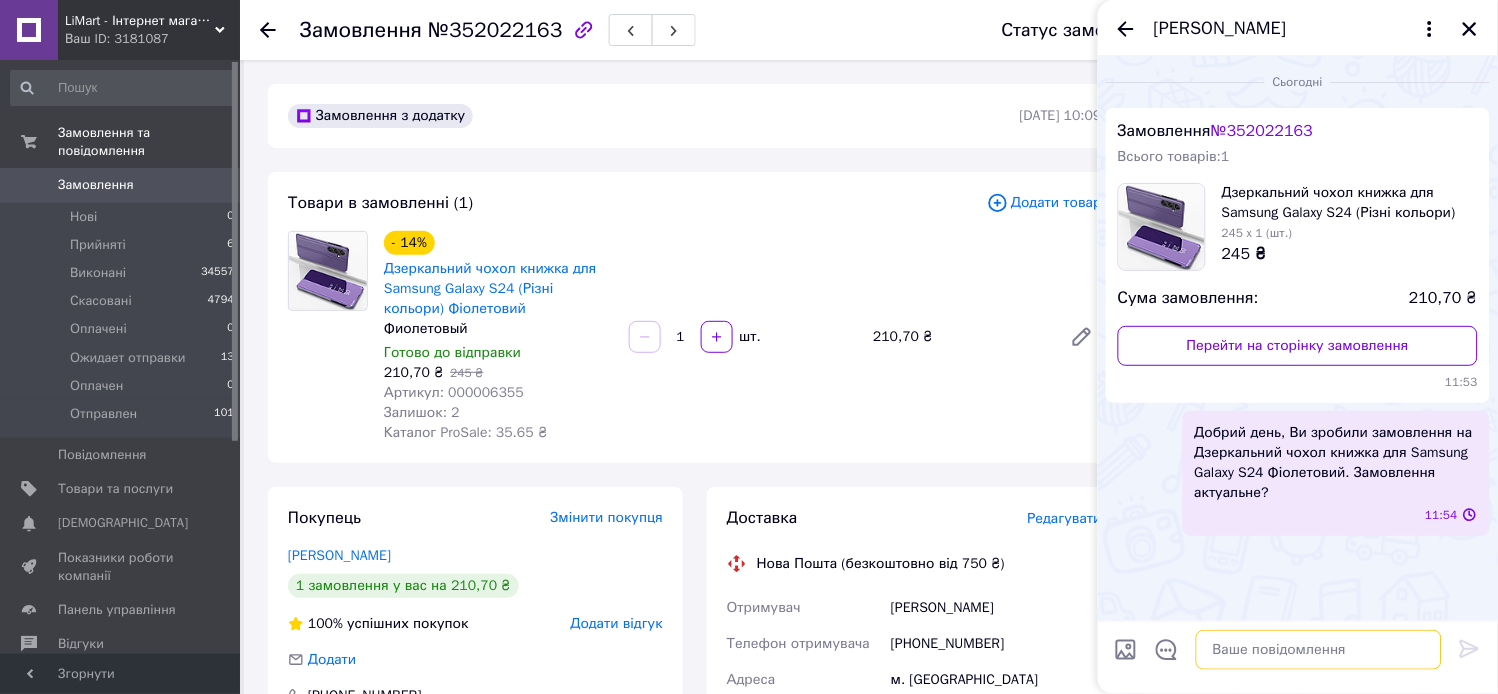 scroll, scrollTop: 0, scrollLeft: 0, axis: both 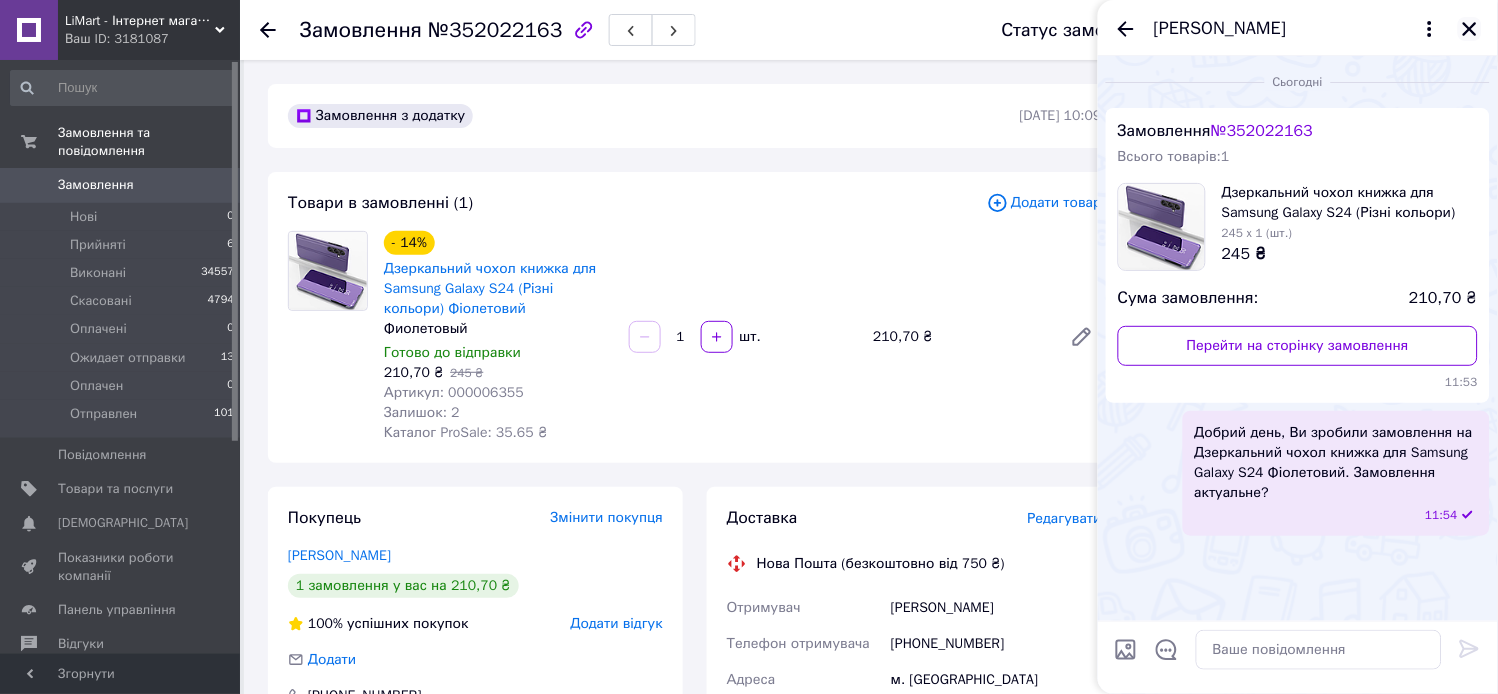 click 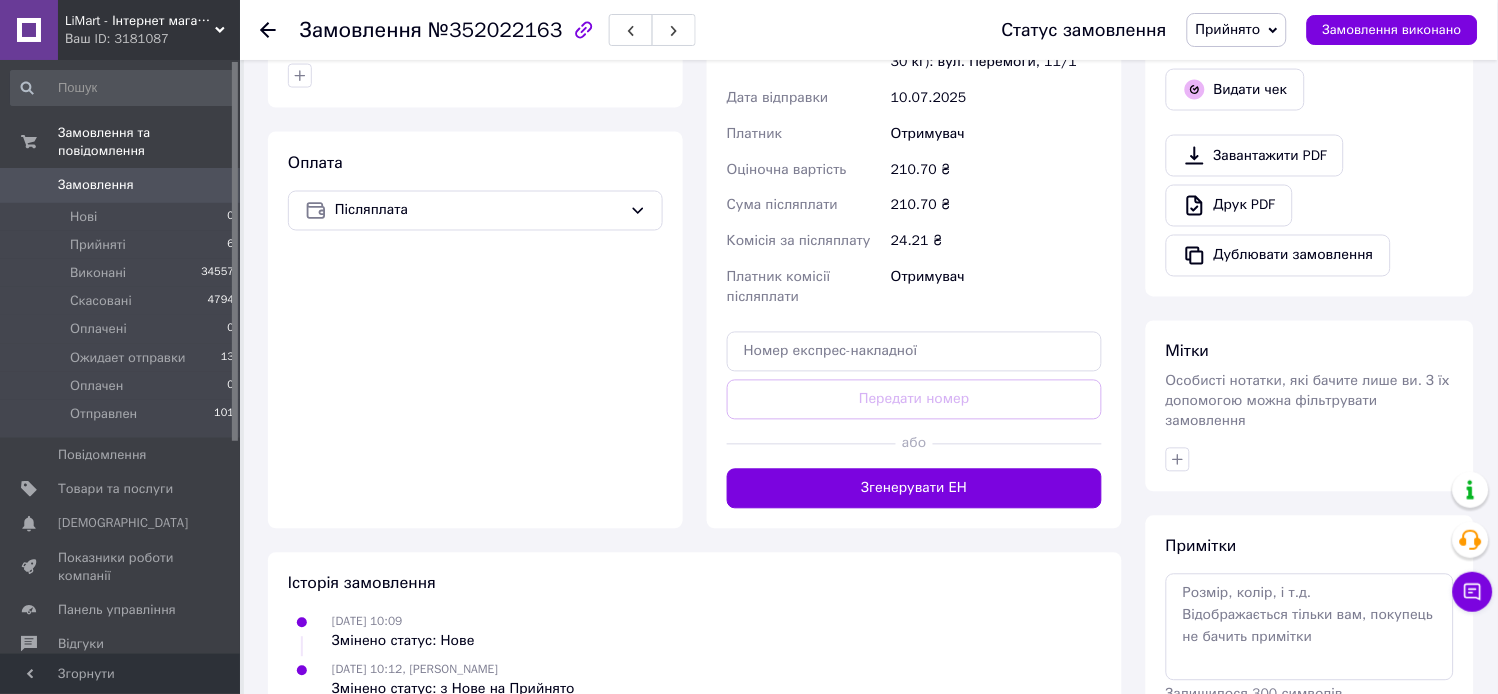 scroll, scrollTop: 666, scrollLeft: 0, axis: vertical 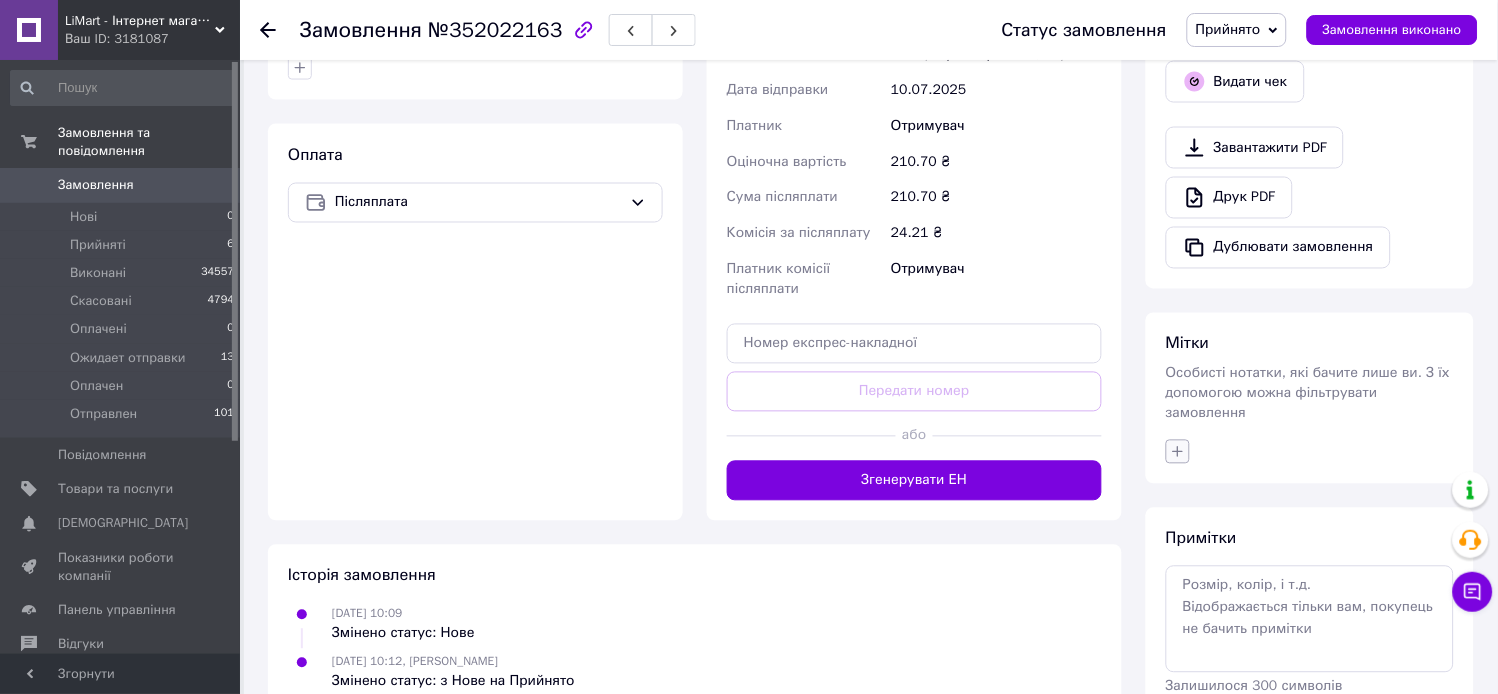 click 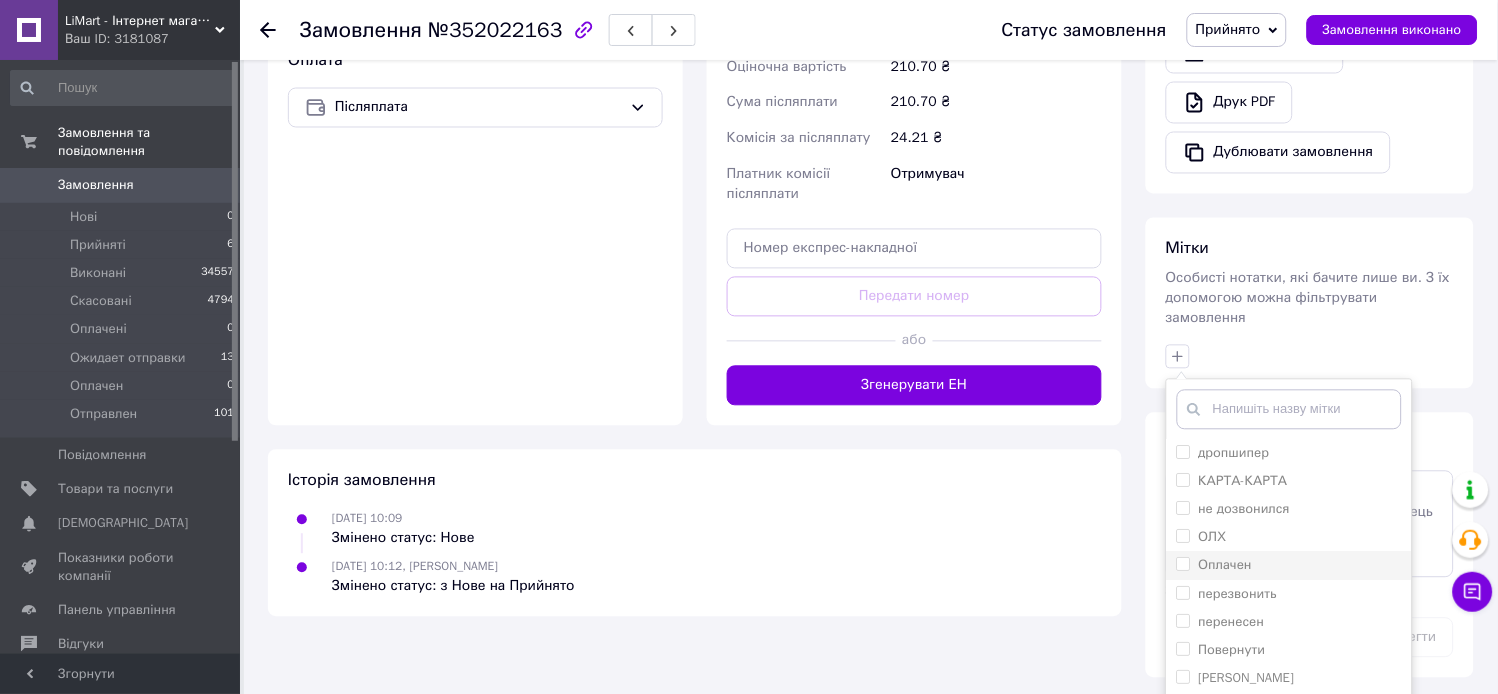 scroll, scrollTop: 853, scrollLeft: 0, axis: vertical 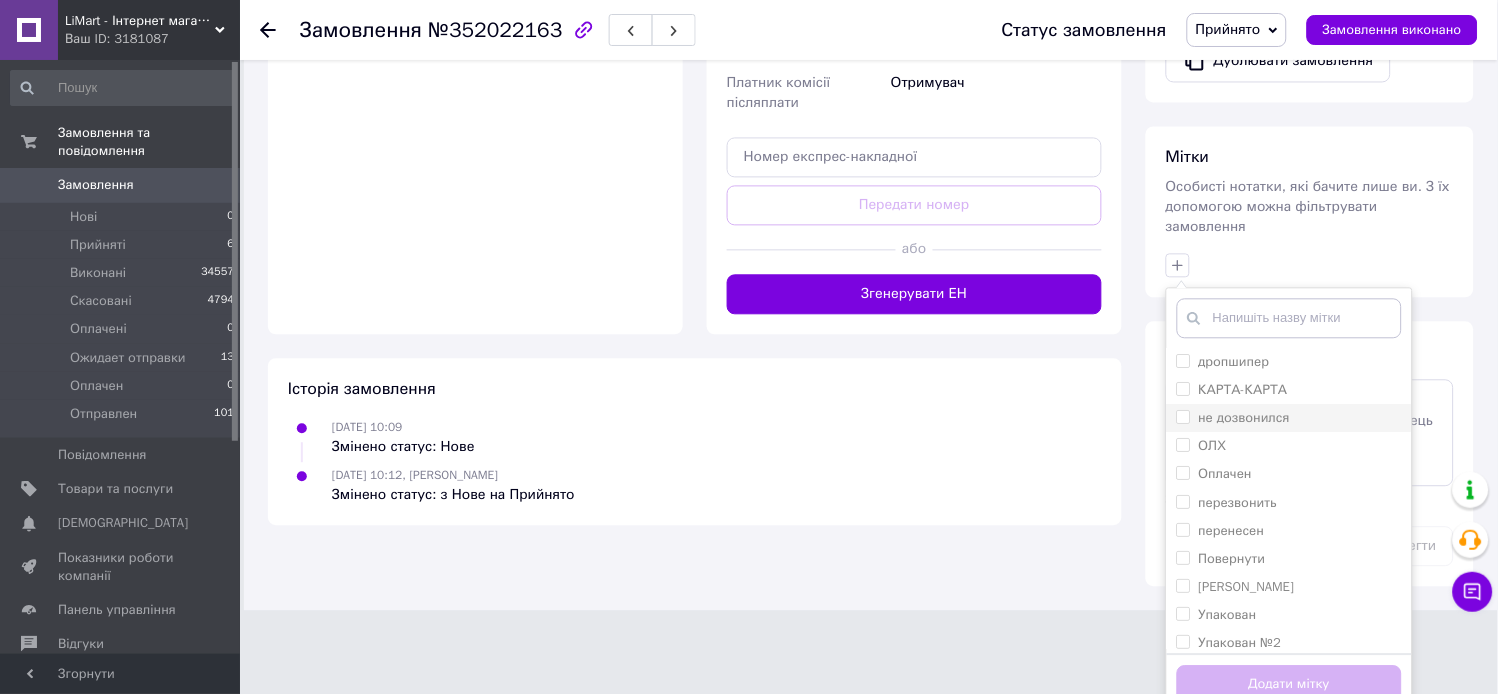 click on "не дозвонился" at bounding box center [1245, 417] 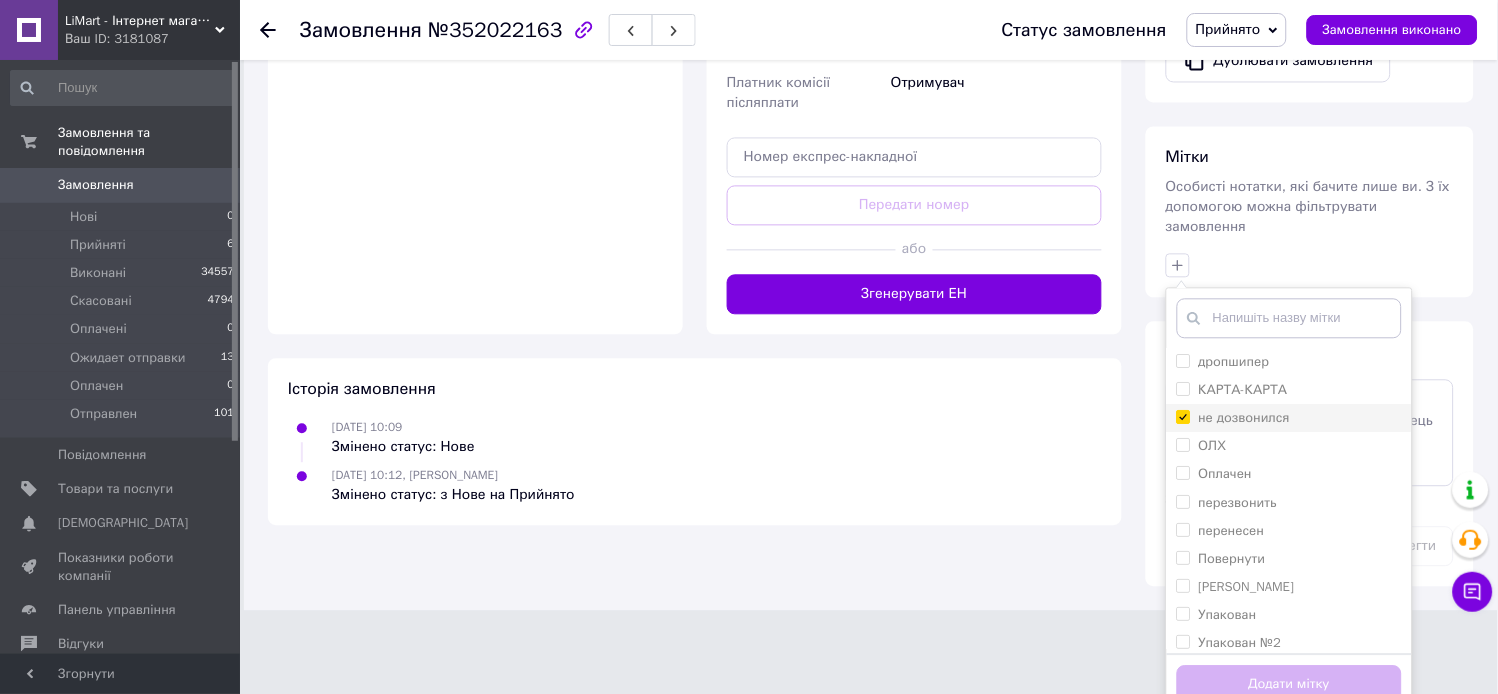 checkbox on "true" 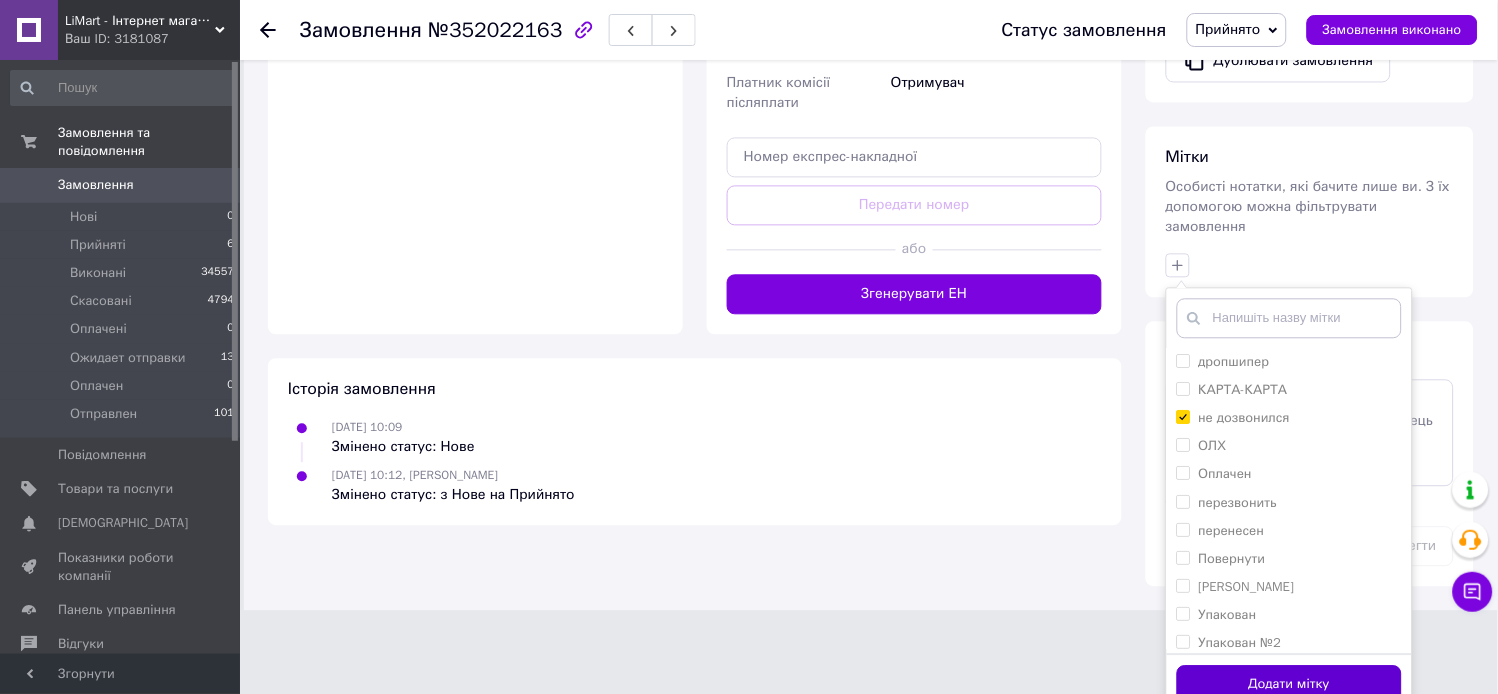 click on "Додати мітку" at bounding box center (1289, 684) 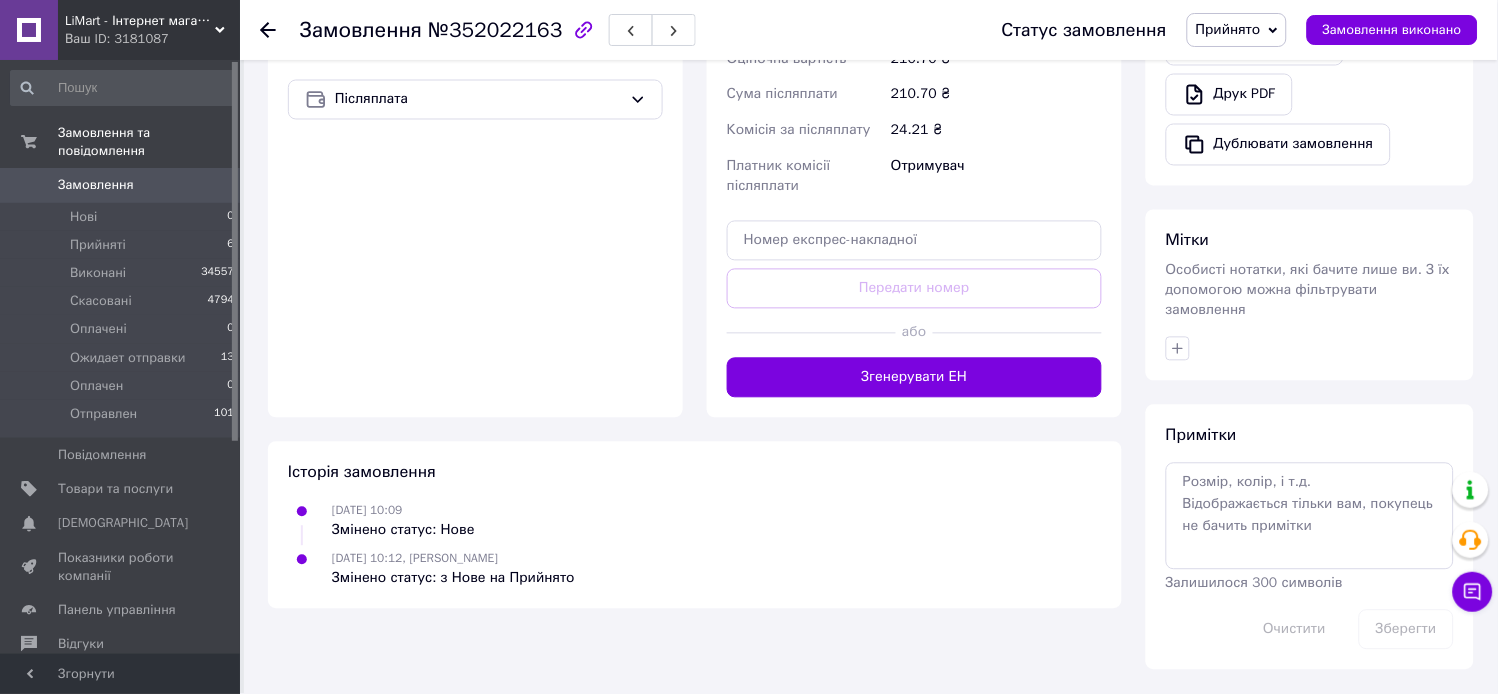 scroll, scrollTop: 748, scrollLeft: 0, axis: vertical 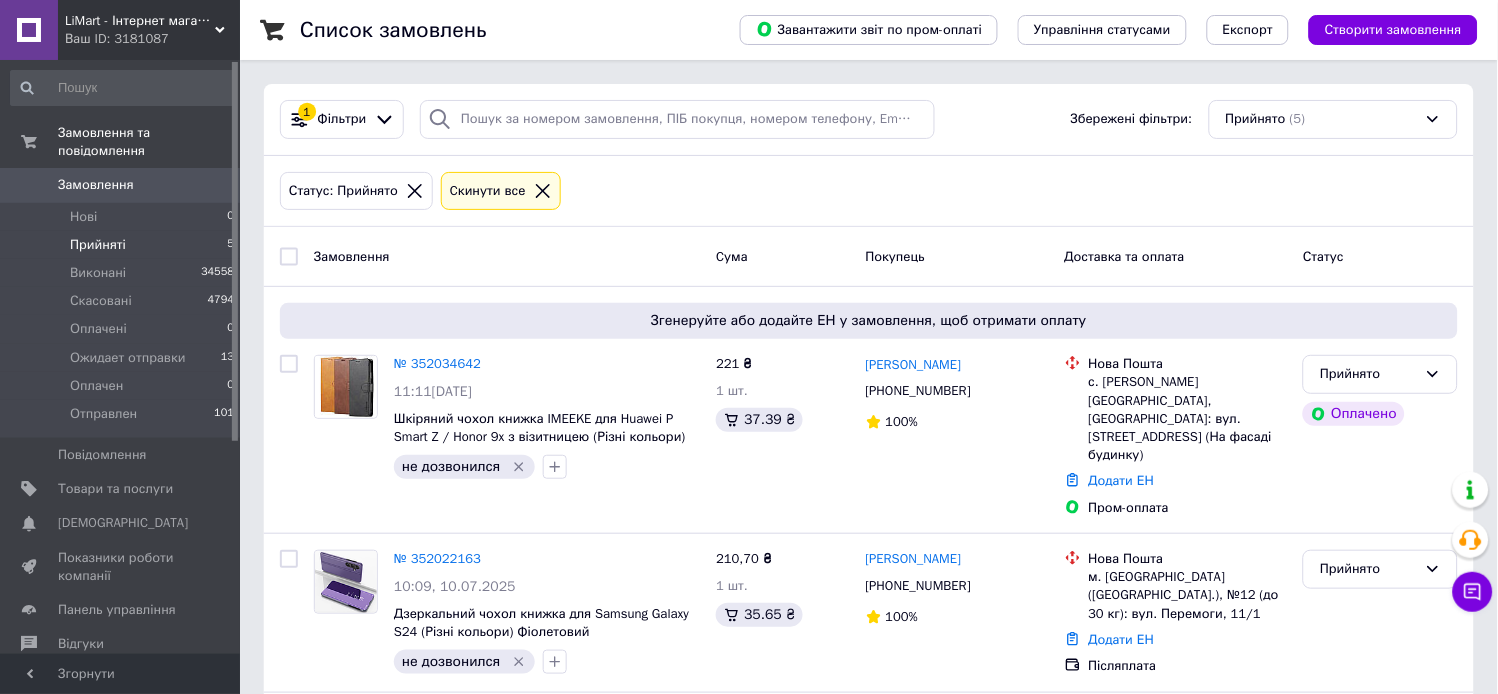drag, startPoint x: 805, startPoint y: 253, endPoint x: 776, endPoint y: 243, distance: 30.675724 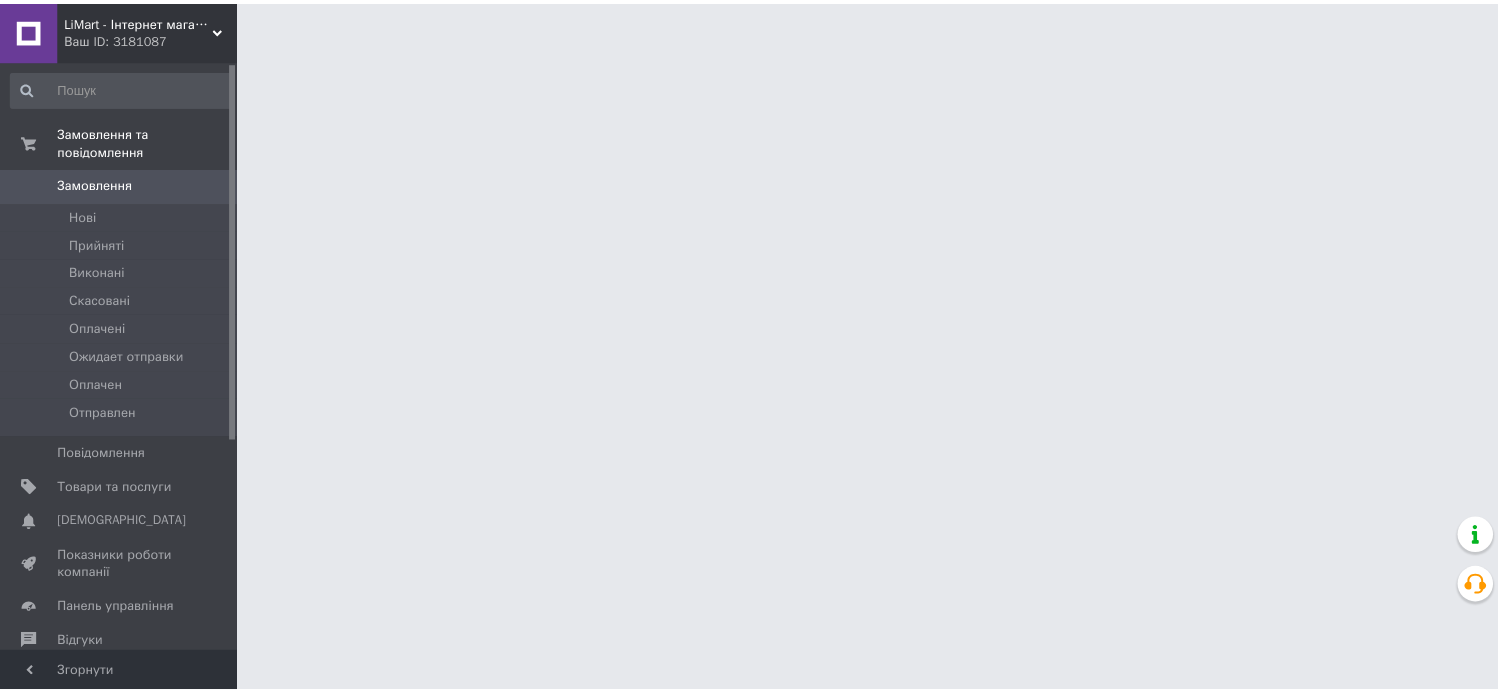 scroll, scrollTop: 0, scrollLeft: 0, axis: both 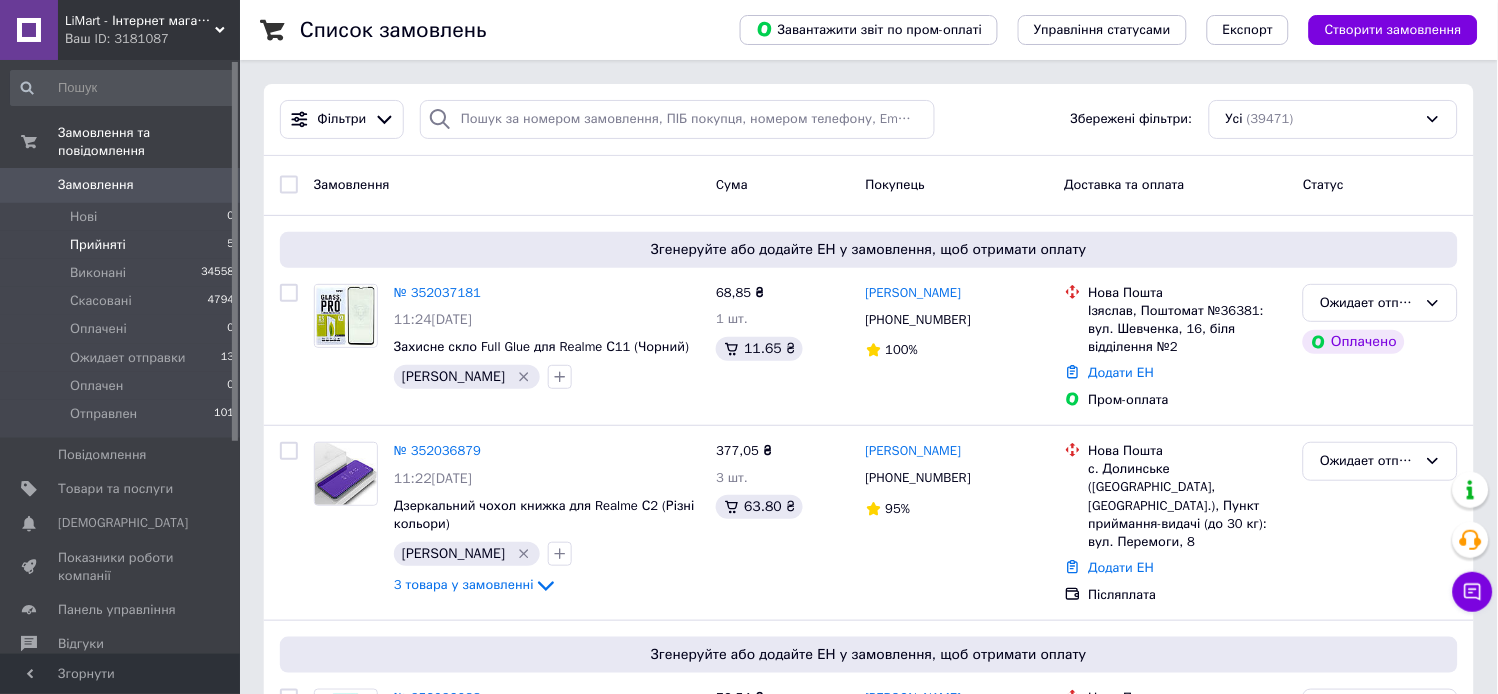 click on "Прийняті 5" at bounding box center [123, 245] 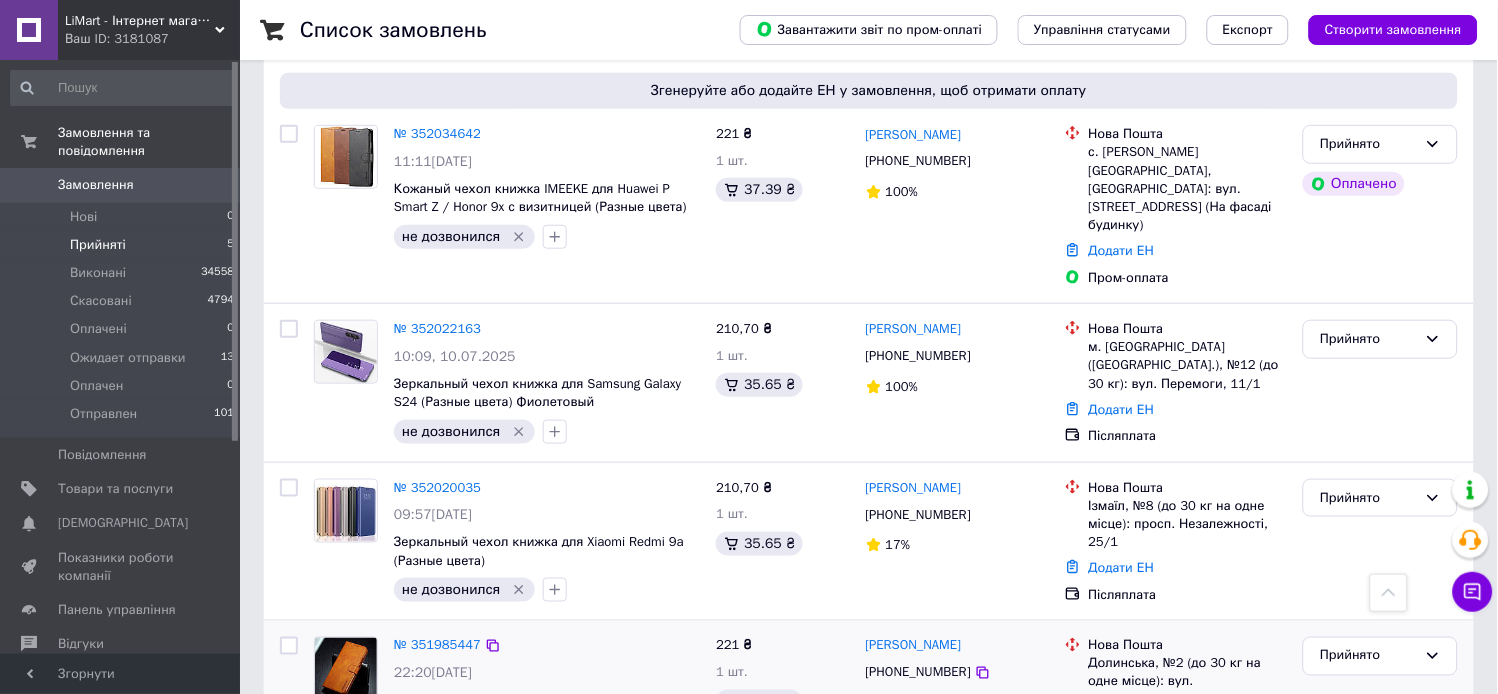 scroll, scrollTop: 0, scrollLeft: 0, axis: both 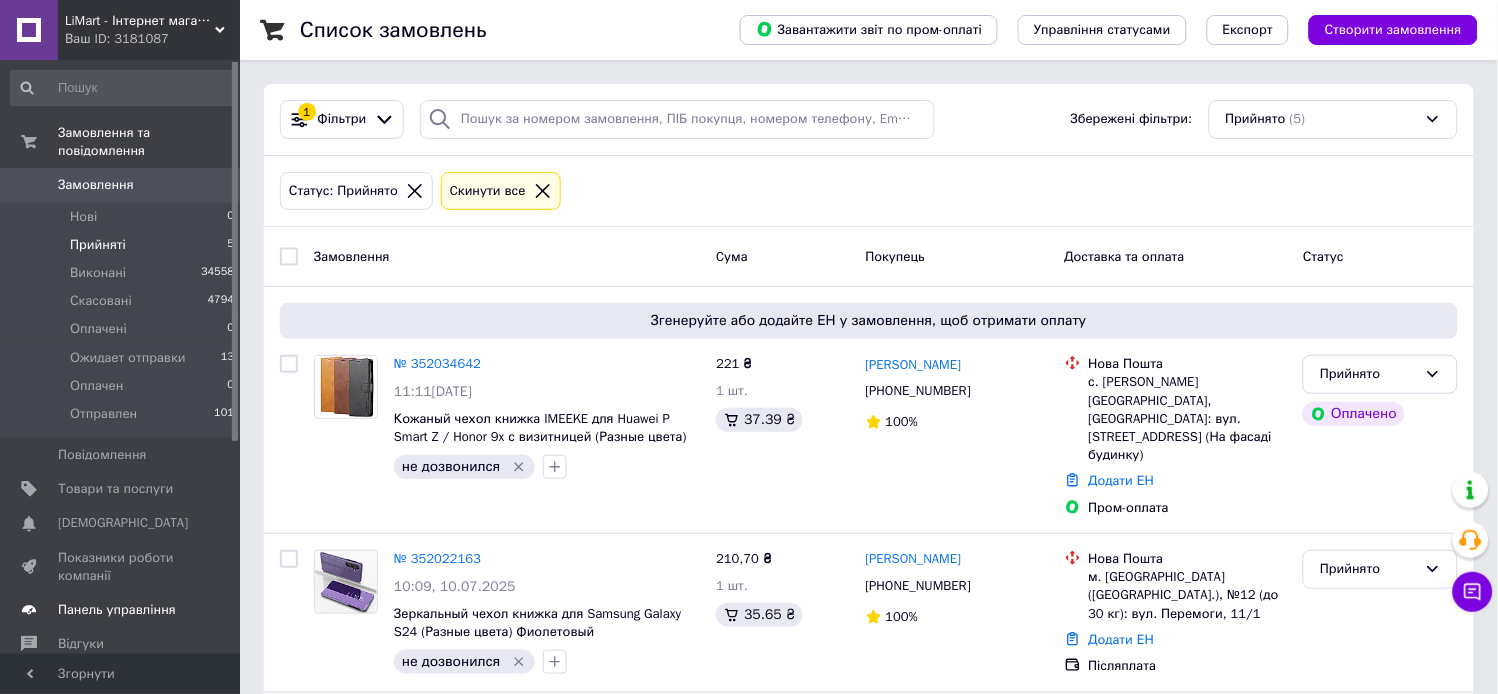 click on "Панель управління" at bounding box center [117, 610] 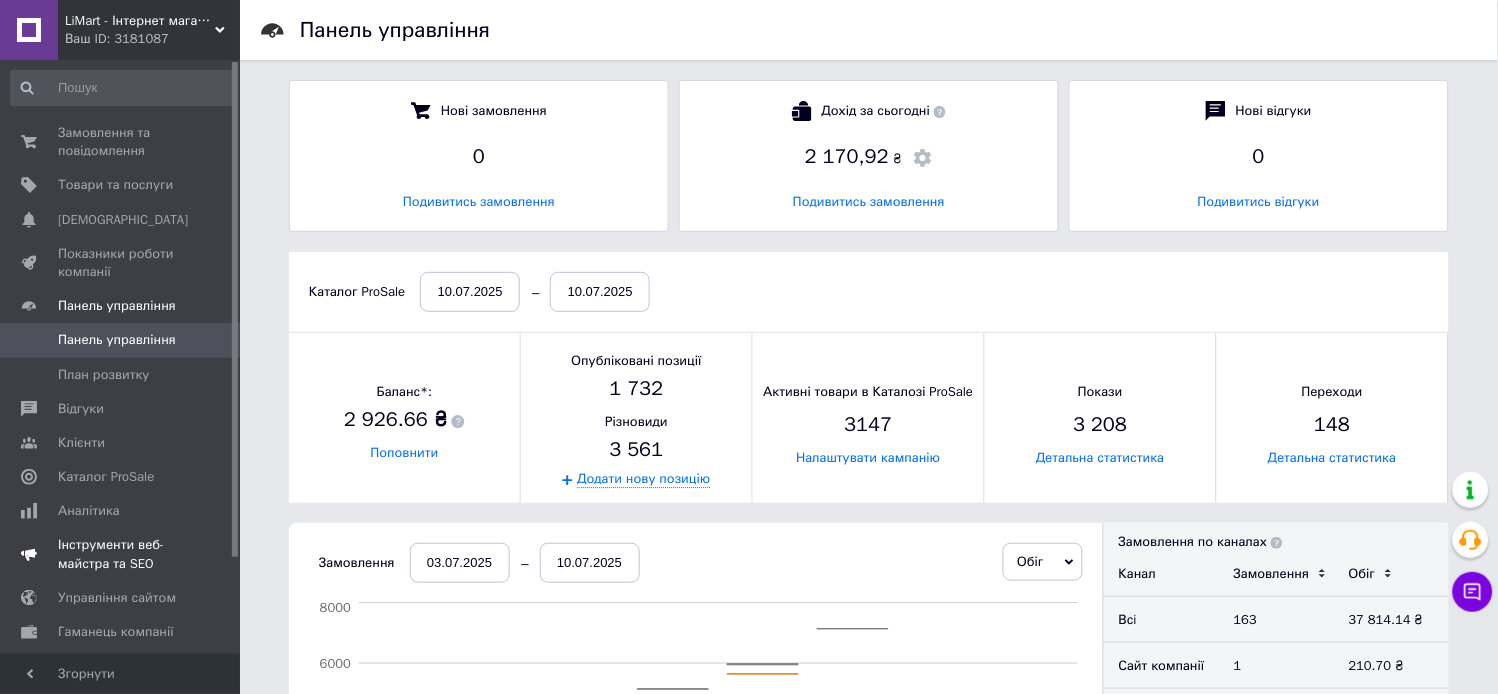 scroll, scrollTop: 10, scrollLeft: 10, axis: both 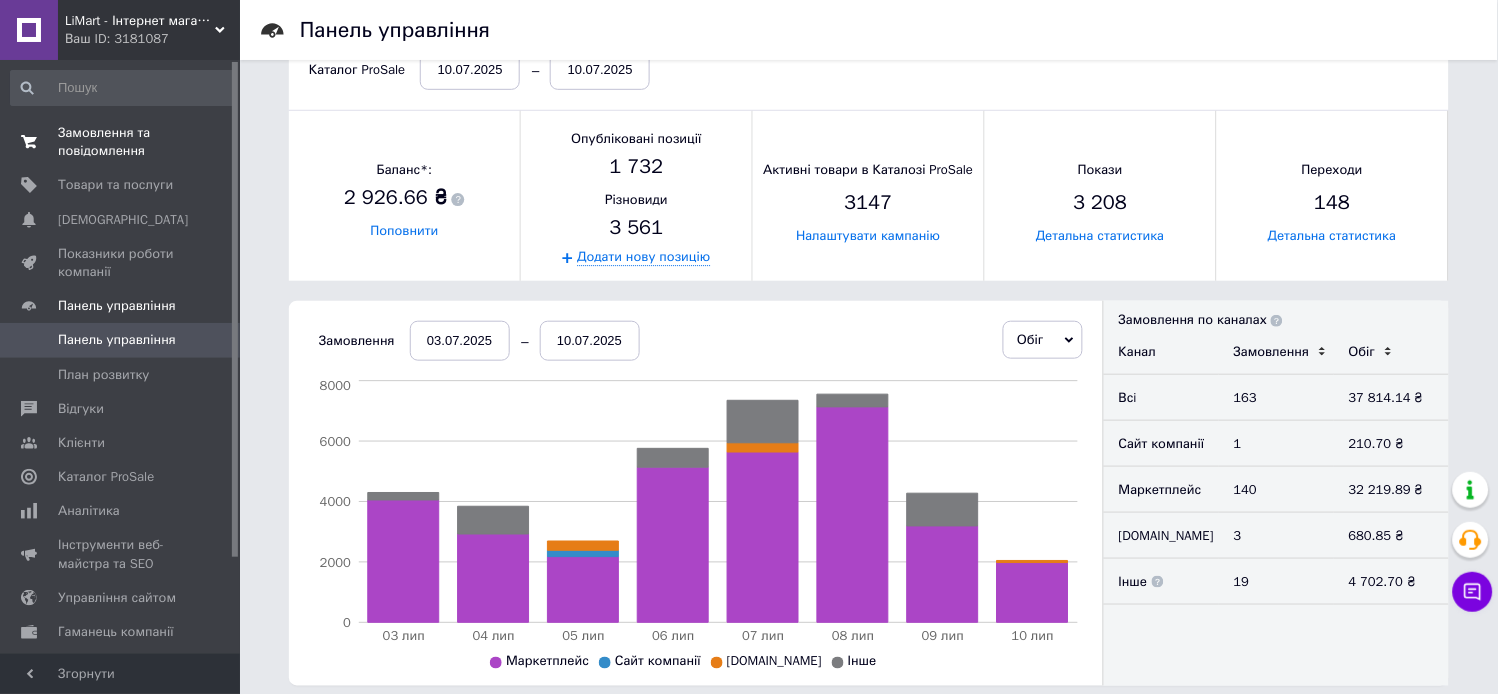 click on "Замовлення та повідомлення" at bounding box center (121, 142) 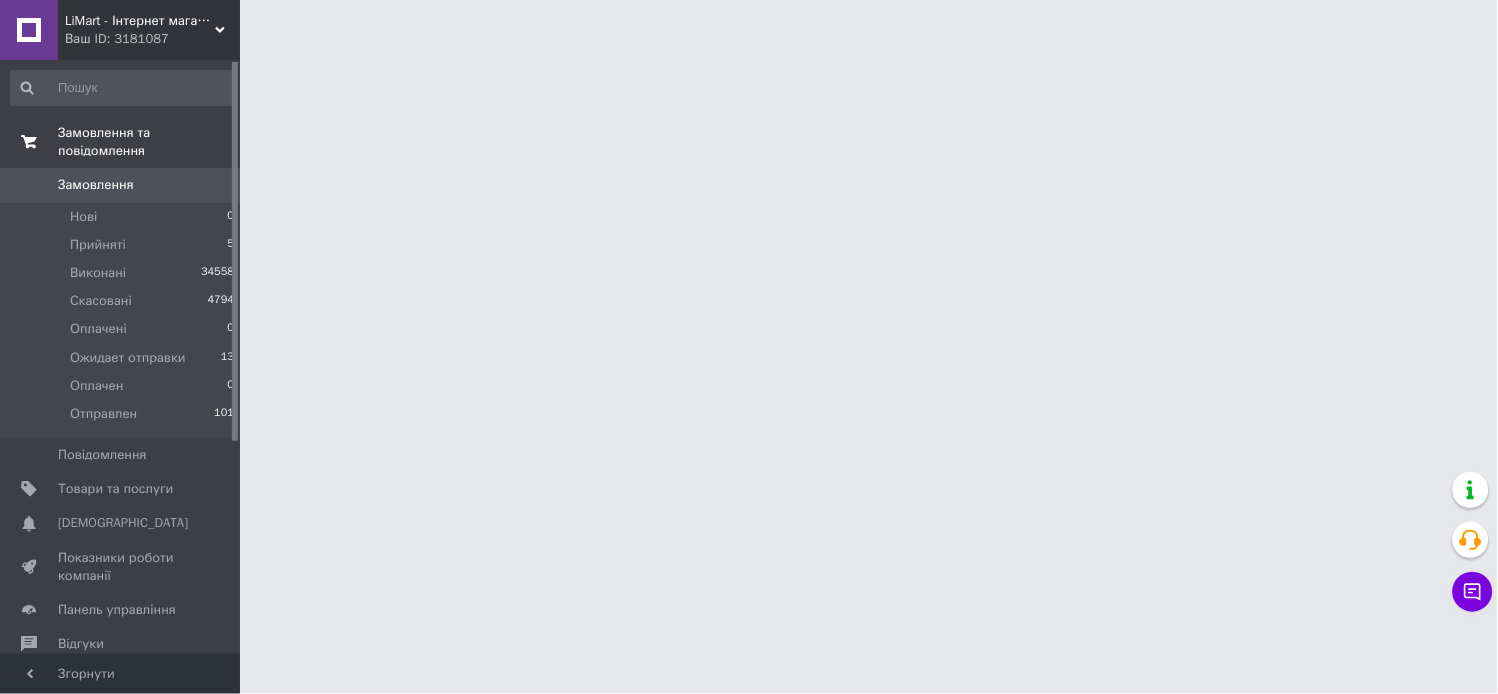scroll, scrollTop: 0, scrollLeft: 0, axis: both 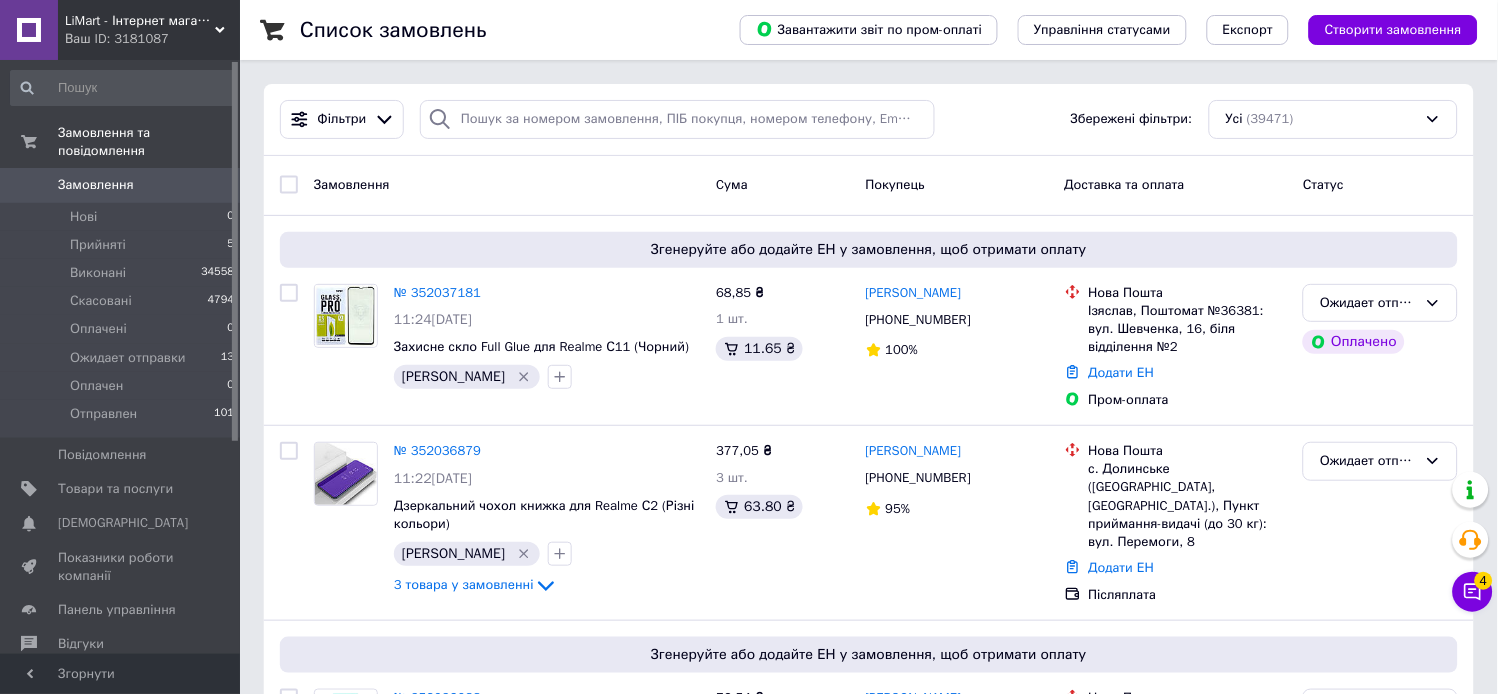 click on "Замовлення" at bounding box center (121, 185) 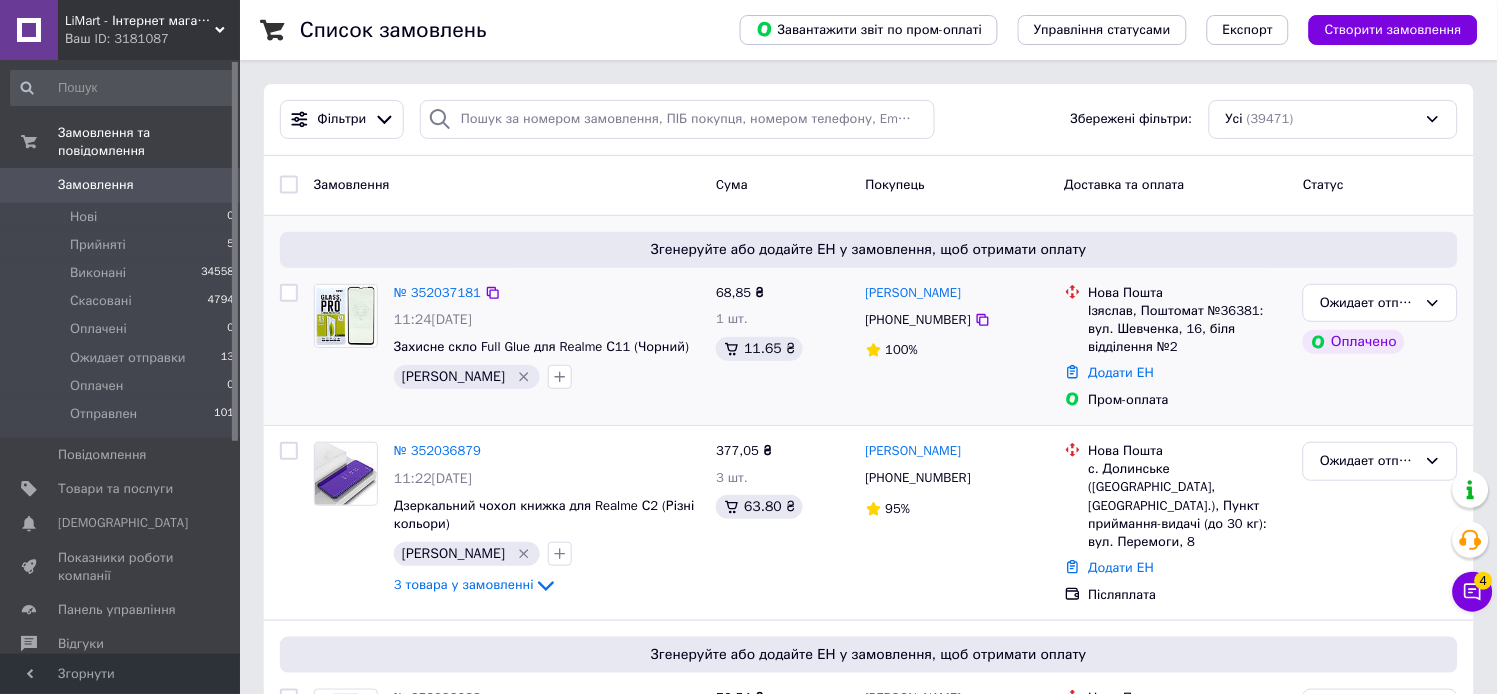 click on "[PHONE_NUMBER]" at bounding box center (918, 319) 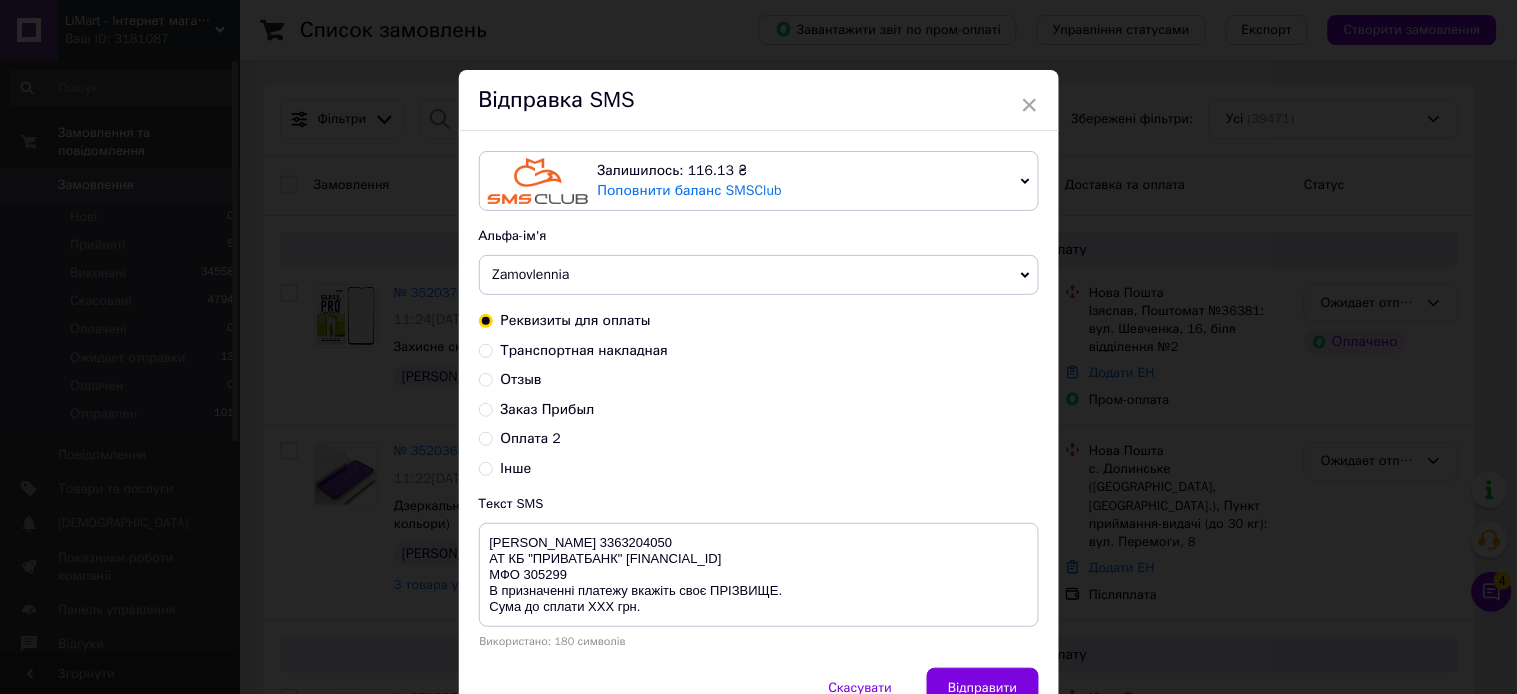click on "Оплата 2" at bounding box center [531, 438] 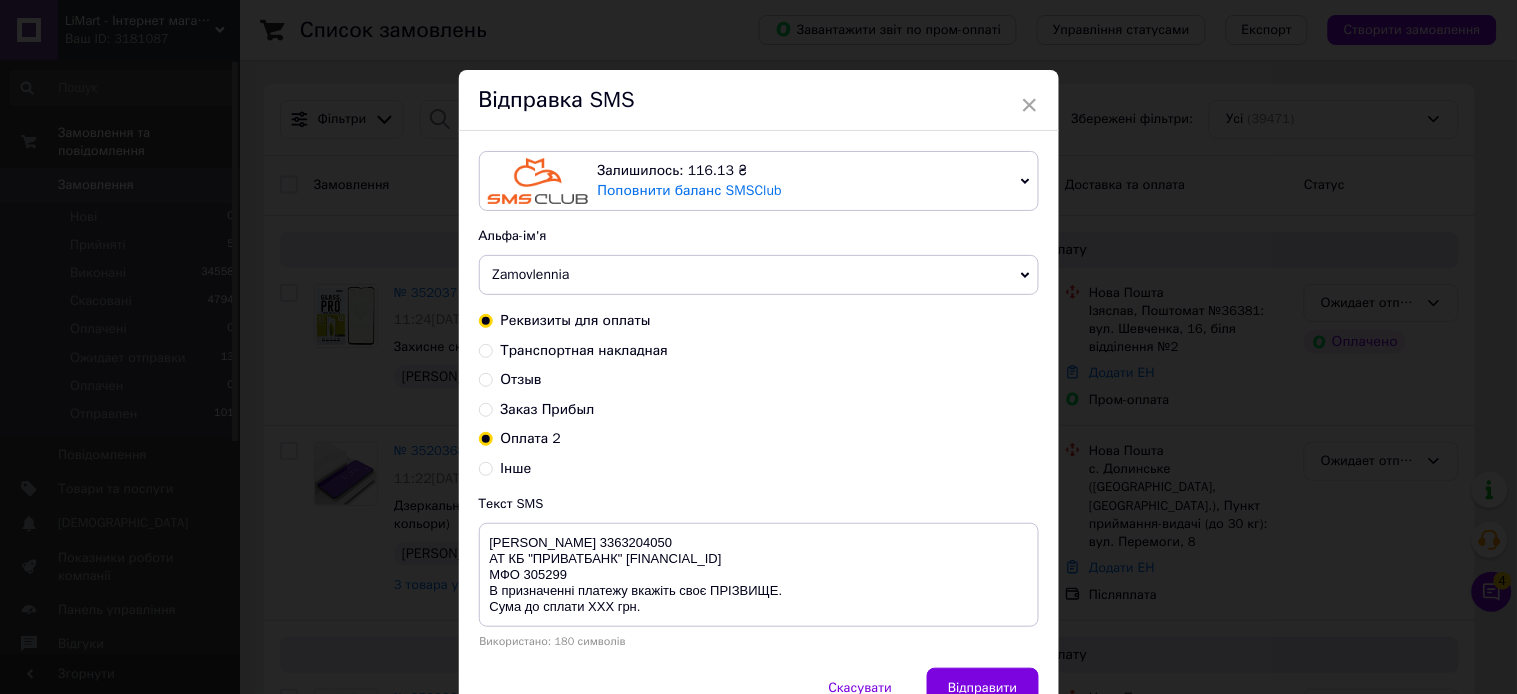 radio on "true" 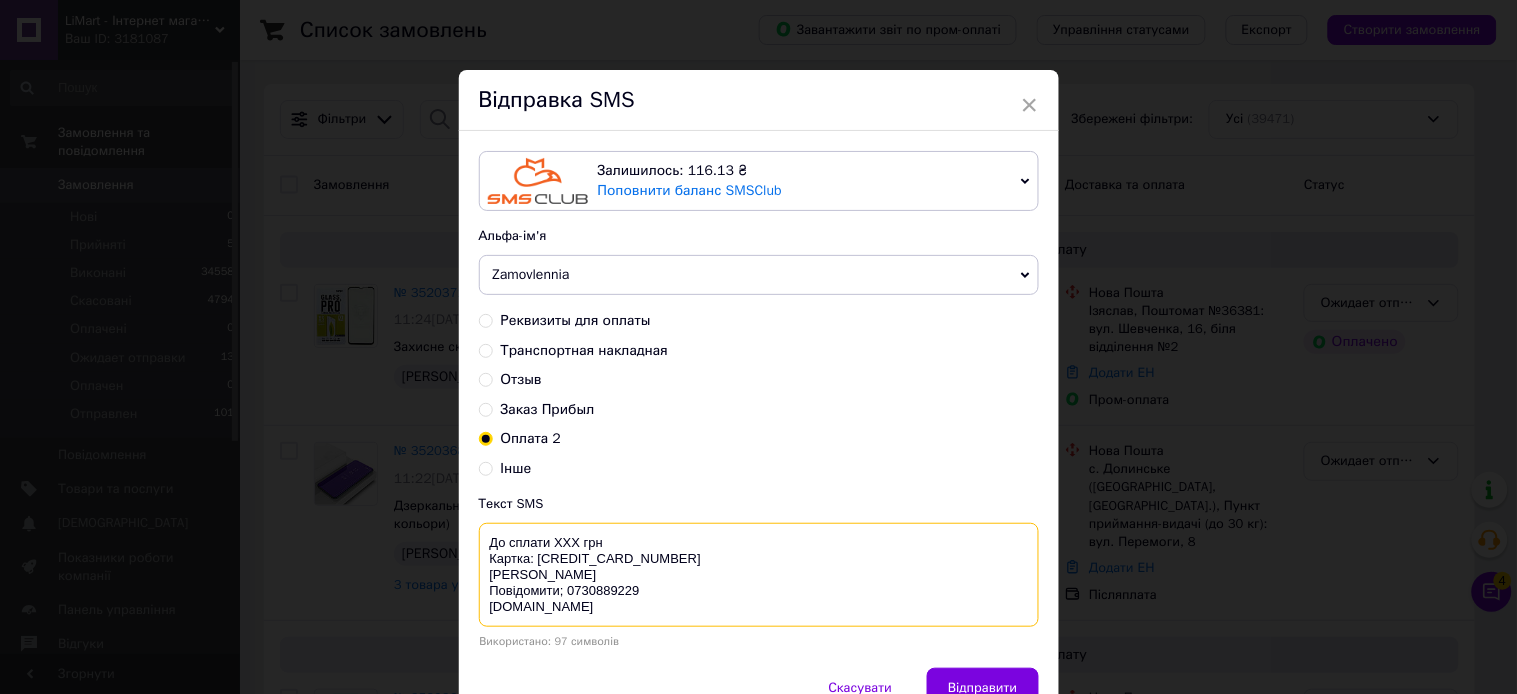 click on "До сплати ХХХ грн
Картка: 4149 6090 2628 3616
Панфілов О. Г.
Повідомити; 0730889229
limart.com.ua" at bounding box center (759, 575) 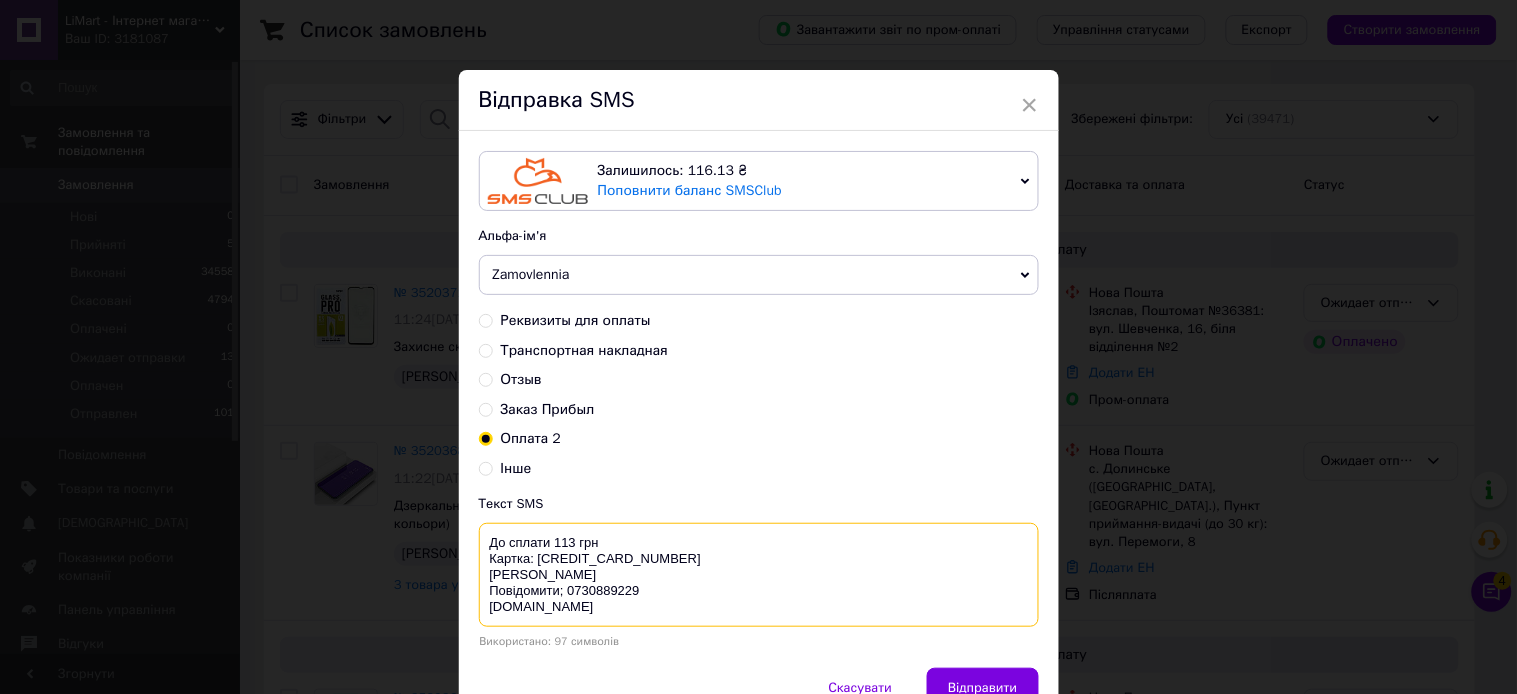 drag, startPoint x: 484, startPoint y: 541, endPoint x: 638, endPoint y: 645, distance: 185.82788 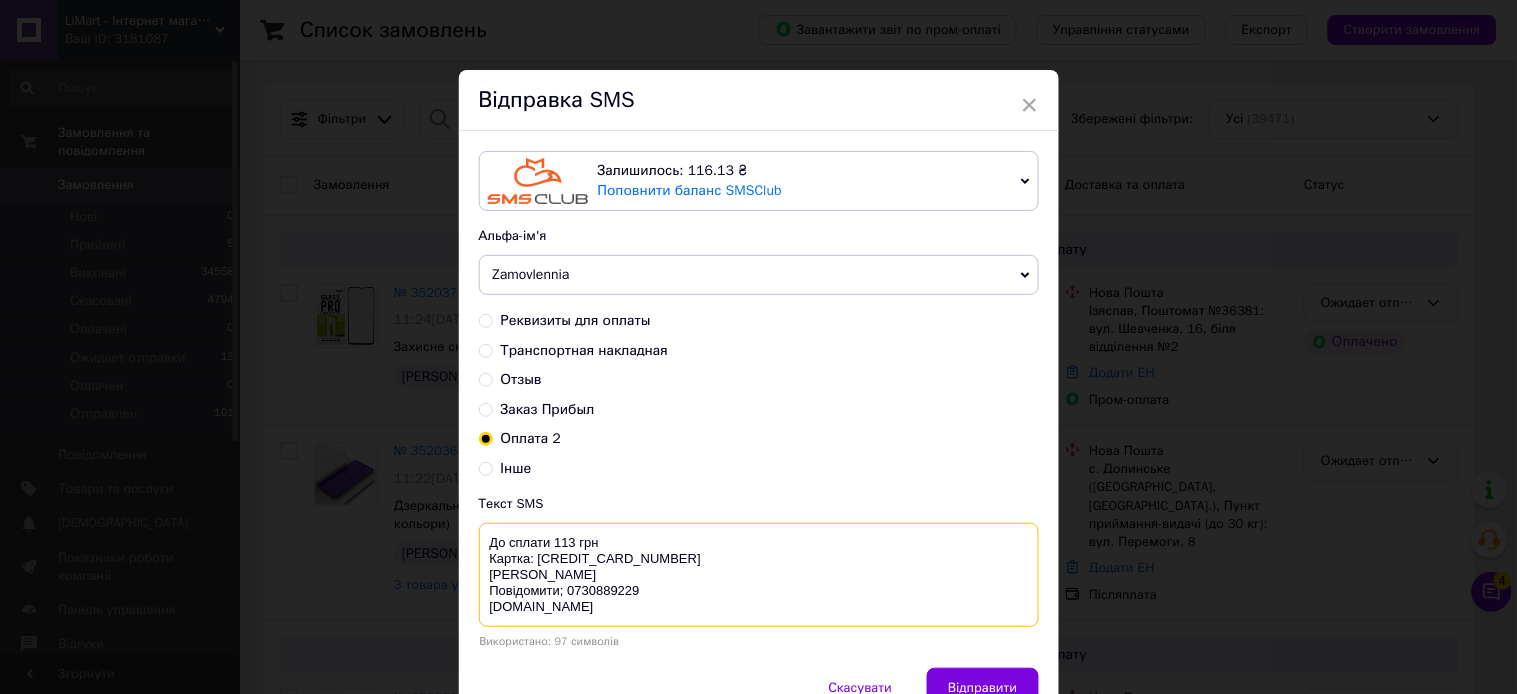 click on "Текст SMS До сплати 113 грн
Картка: 4149 6090 2628 3616
Панфілов О. Г.
Повідомити; 0730889229
limart.com.ua Використано: 97 символів" at bounding box center [759, 571] 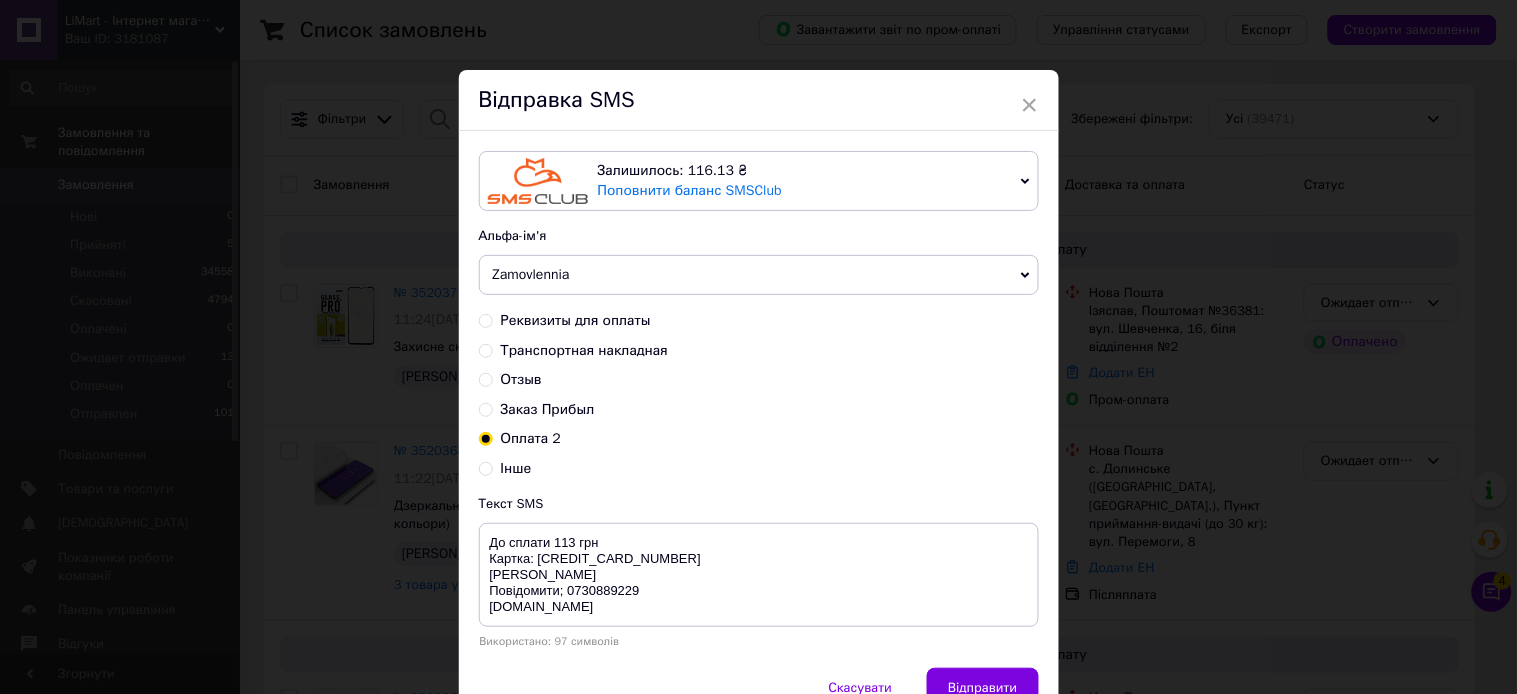 click on "× Відправка SMS Залишилось: 116.13 ₴ Поповнити баланс SMSClub Підключити LetsAds Альфа-ім'я  Zamovlennia BigSales Оновити список альфа-імен Реквизиты для оплаты Транспортная накладная Отзыв Заказ Прибыл Оплата 2 Інше Текст SMS До сплати 113 грн
Картка: 4149 6090 2628 3616
Панфілов О. Г.
Повідомити; 0730889229
limart.com.ua Використано: 97 символів Скасувати   Відправити" at bounding box center (758, 347) 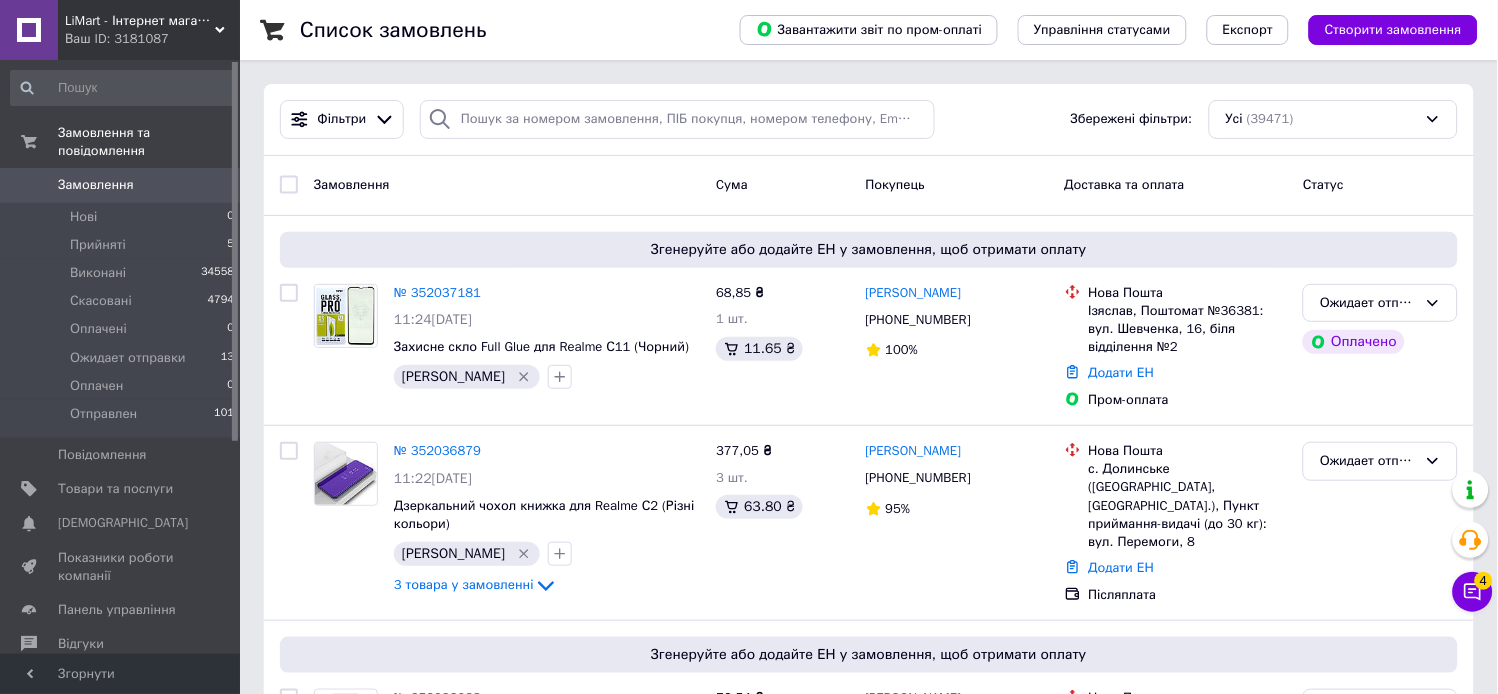 click on "Чат з покупцем 4" at bounding box center (1473, 592) 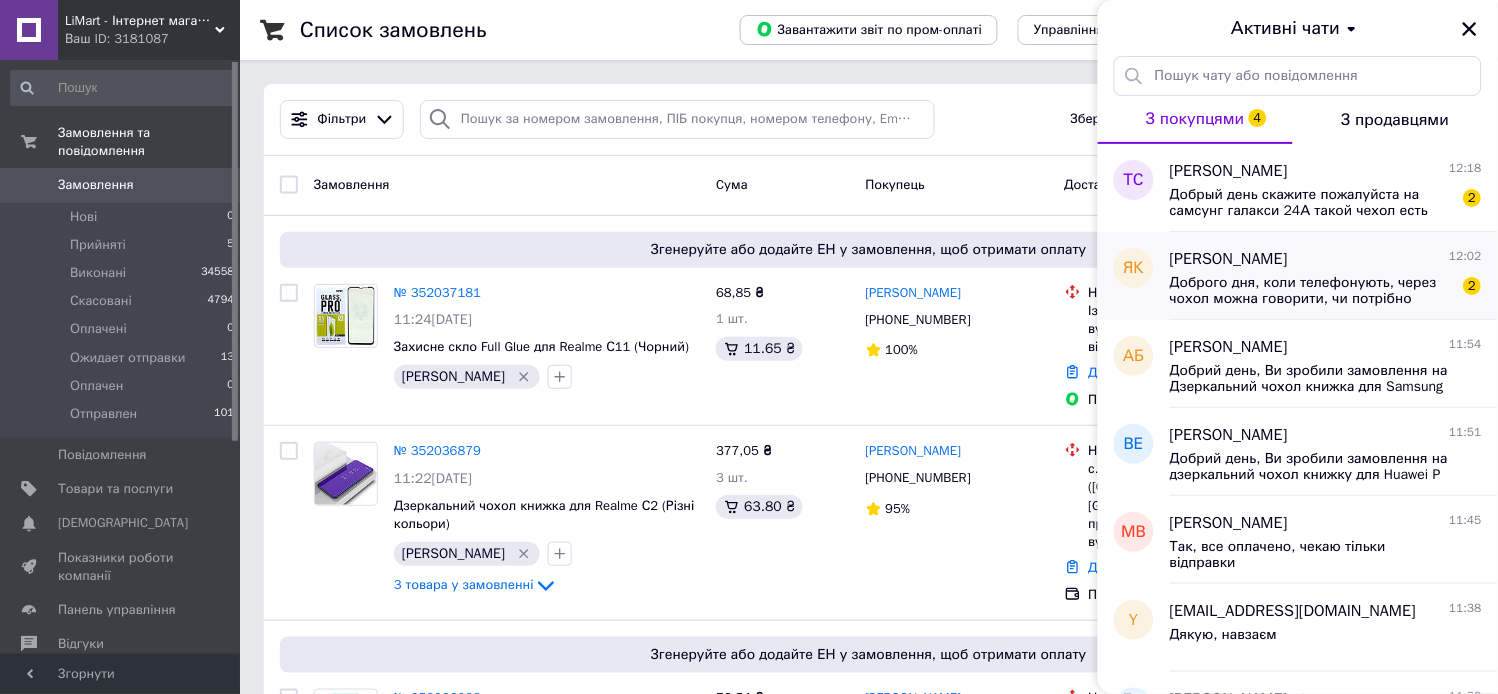 click on "Доброго дня, коли телефонують, через чохол можна говорити, чи потрібно відкривати потрібно чохол" at bounding box center [1312, 291] 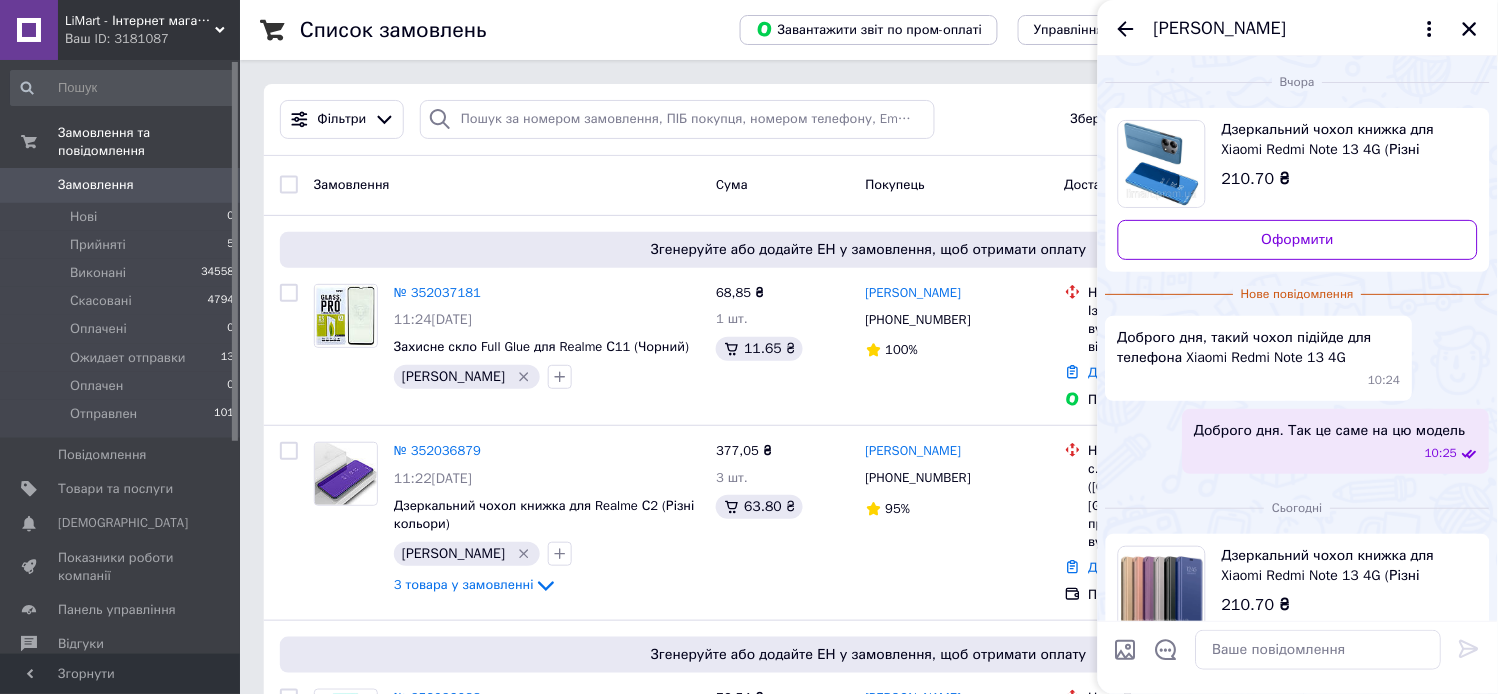 scroll, scrollTop: 146, scrollLeft: 0, axis: vertical 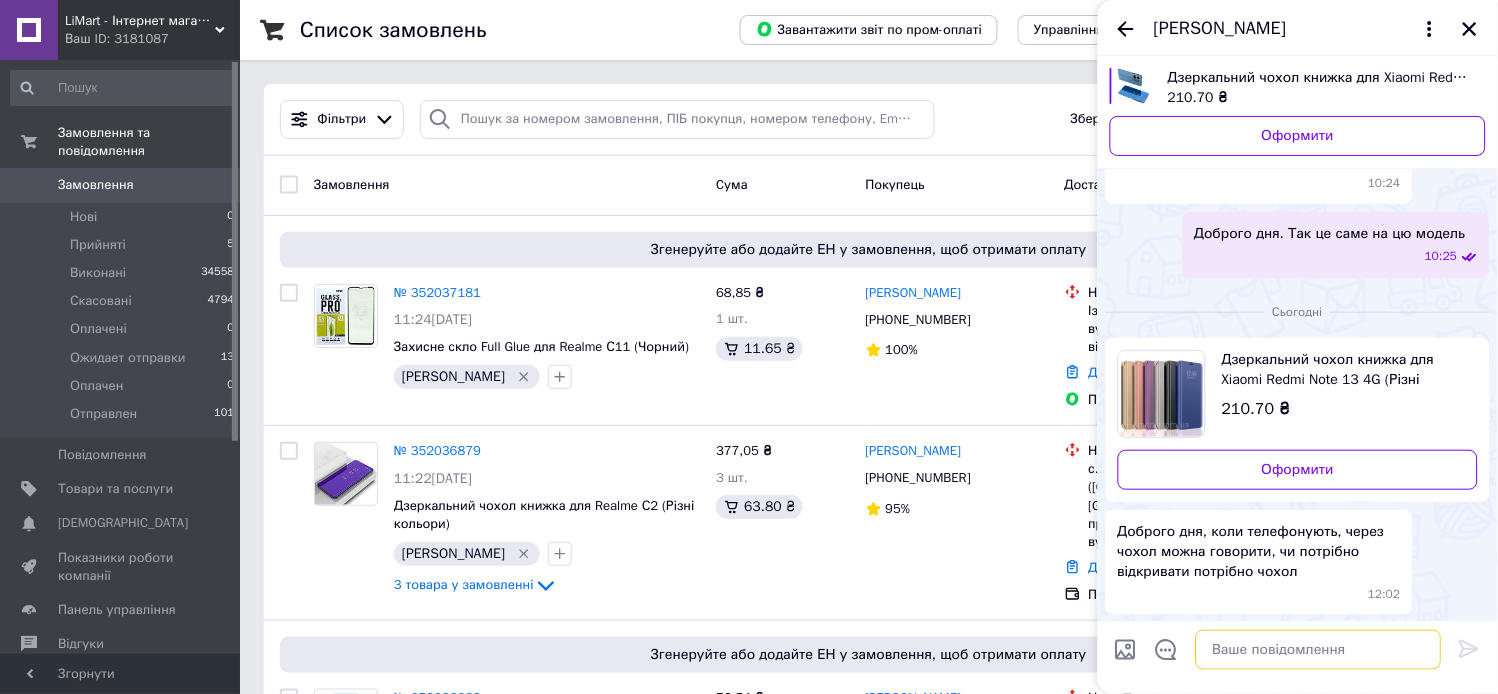 click at bounding box center (1319, 650) 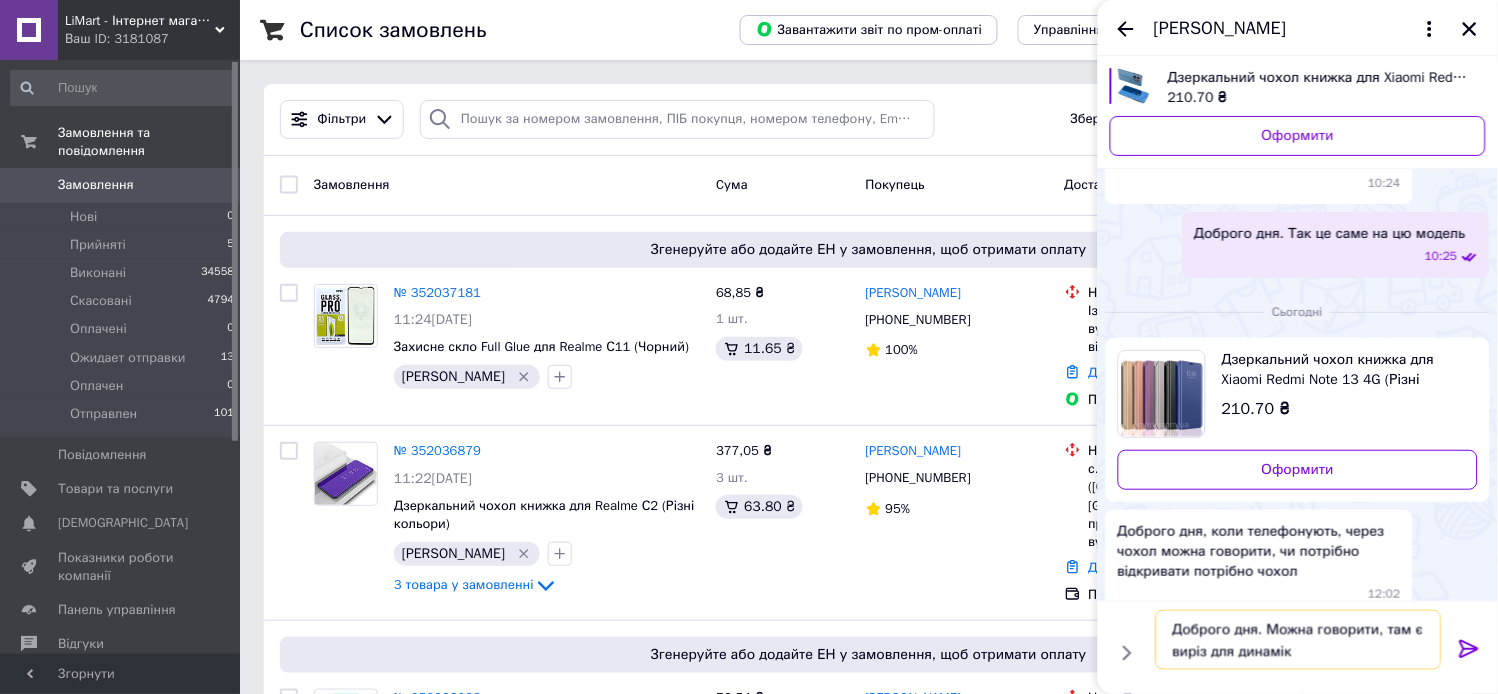 type on "Доброго дня. Можна говорити, там є виріз для динаміка" 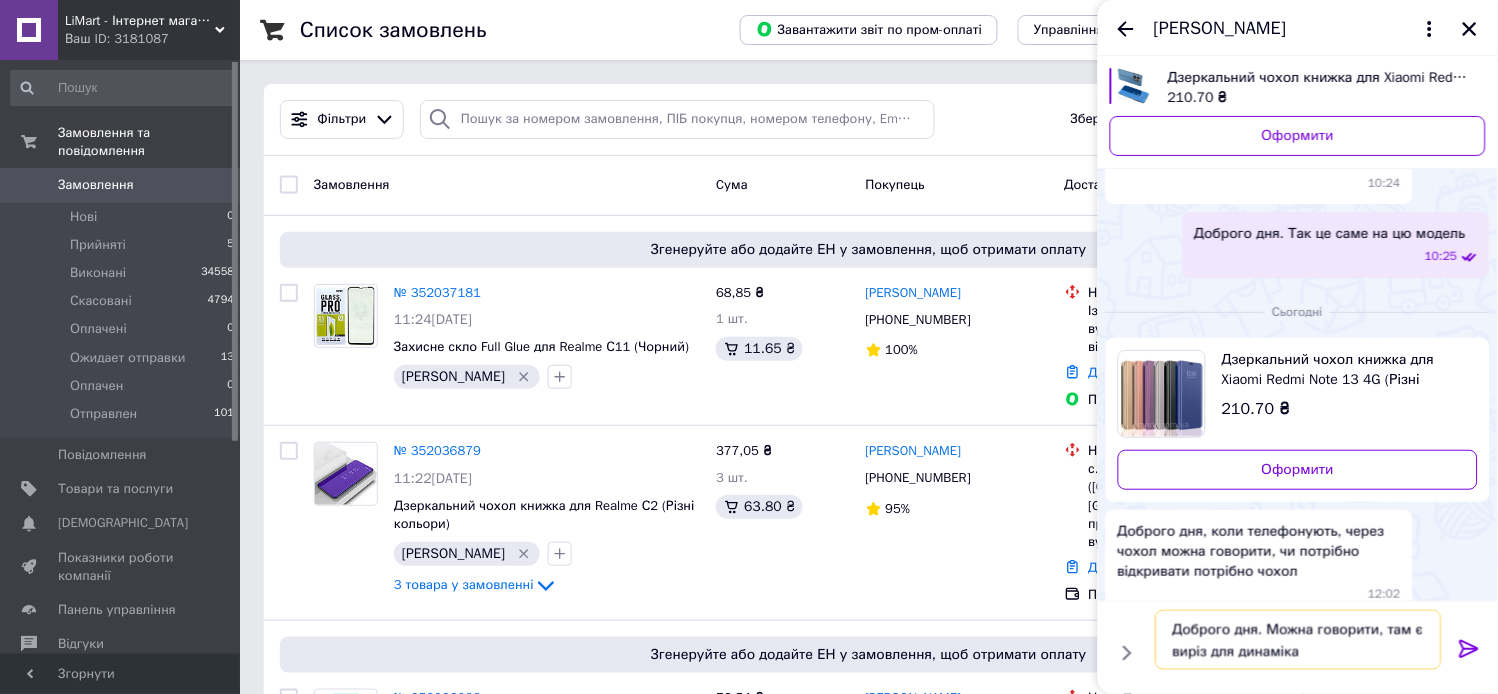 type 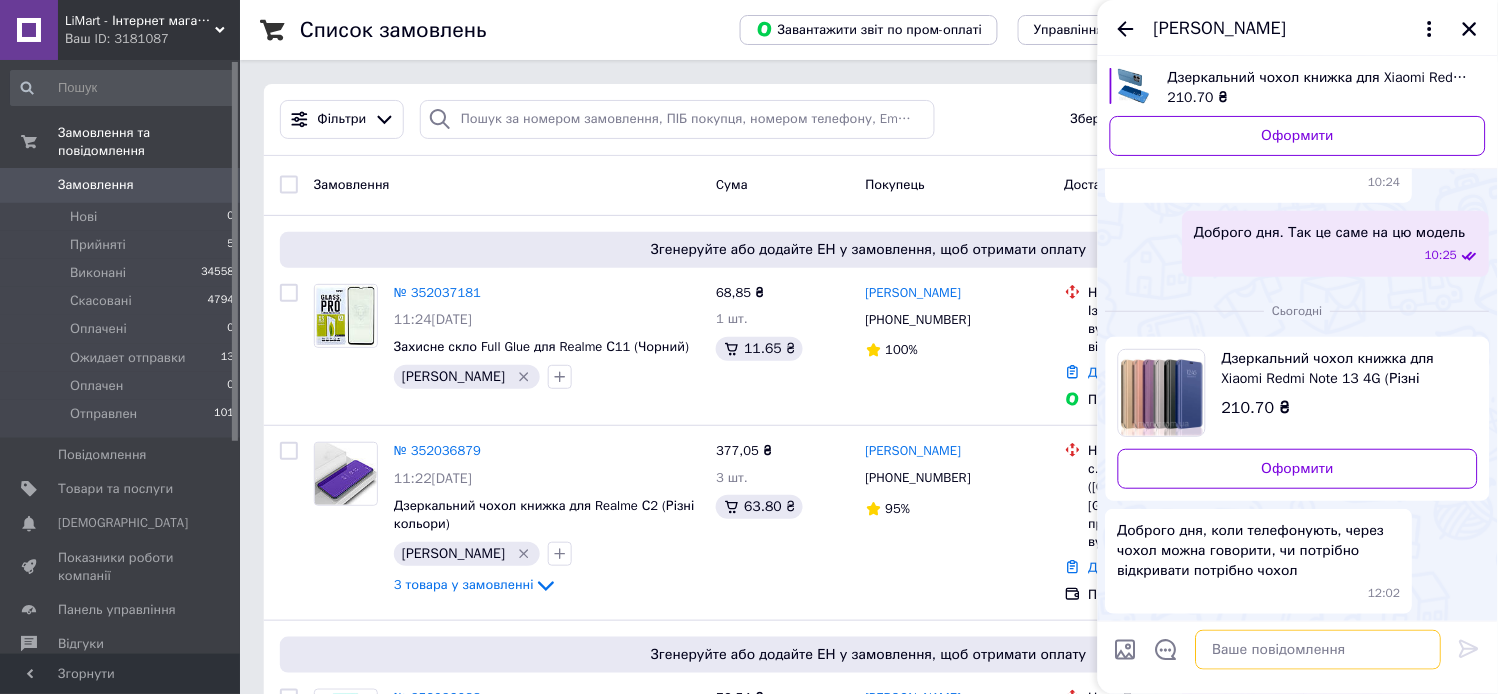 scroll, scrollTop: 204, scrollLeft: 0, axis: vertical 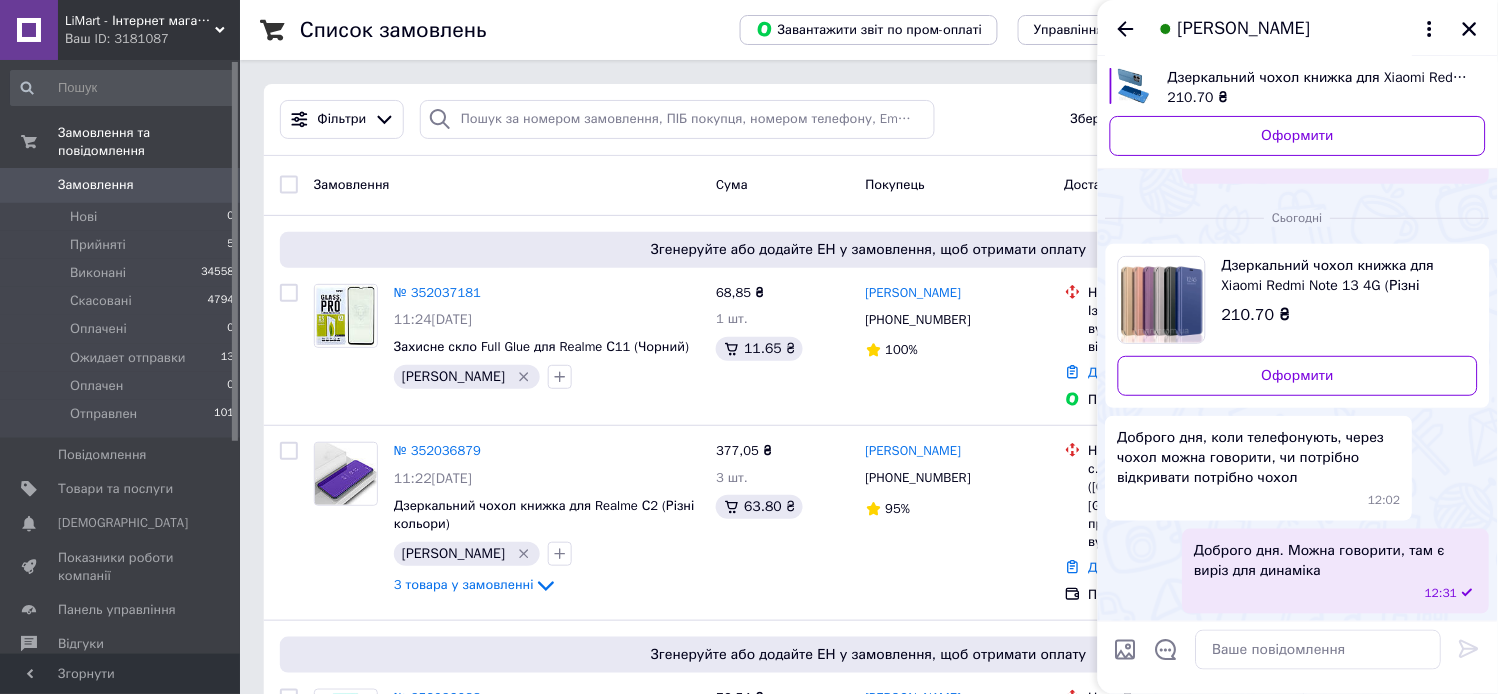 click on "[PERSON_NAME]" at bounding box center (1298, 28) 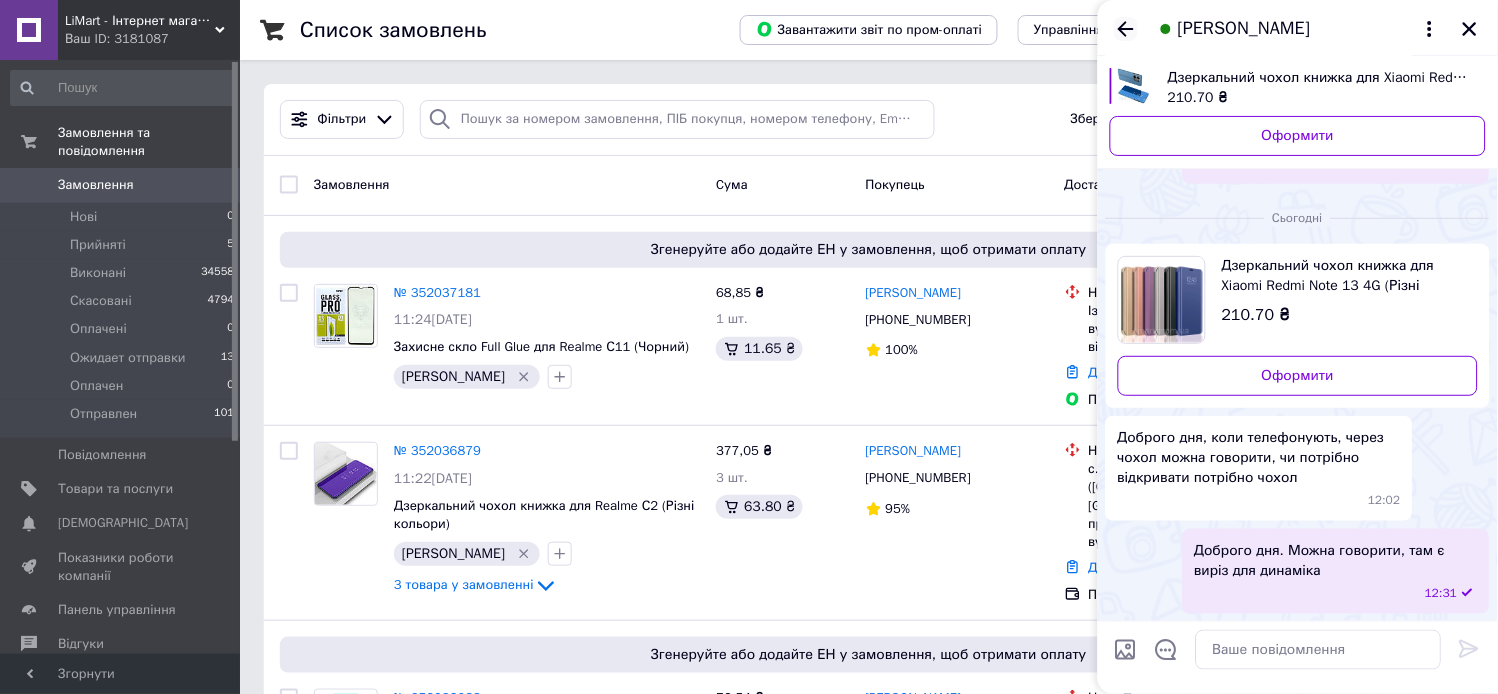 click 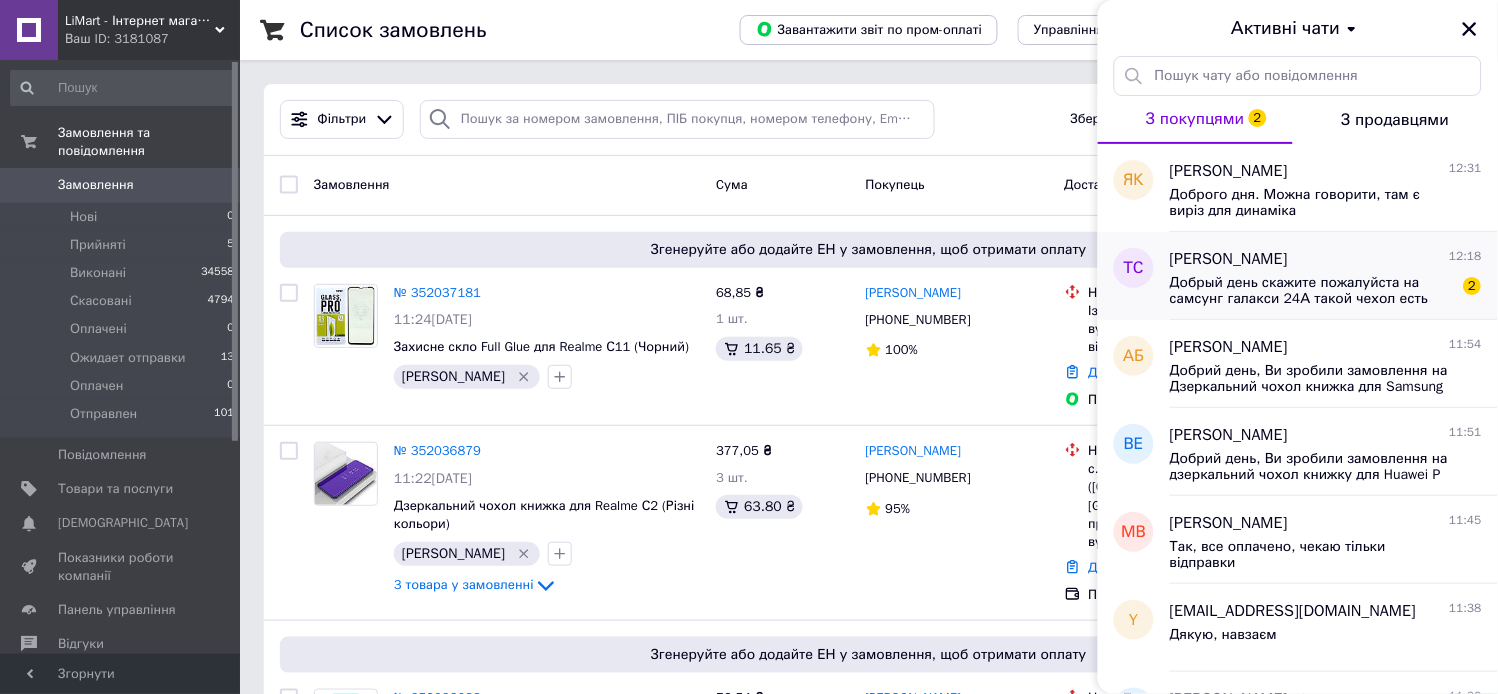 click on "Добрый день скажите пожалуйста на самсунг галакси 24А такой чехол есть" at bounding box center [1312, 291] 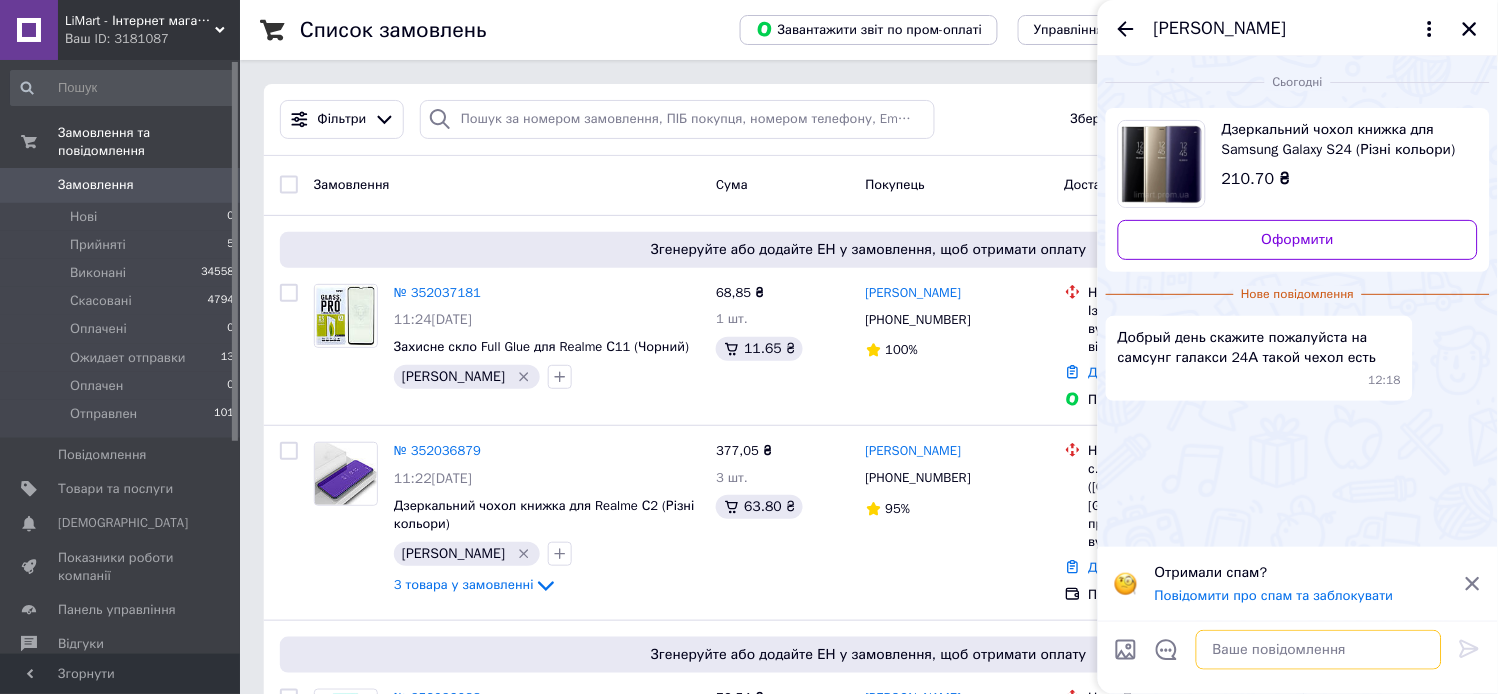 click at bounding box center (1319, 650) 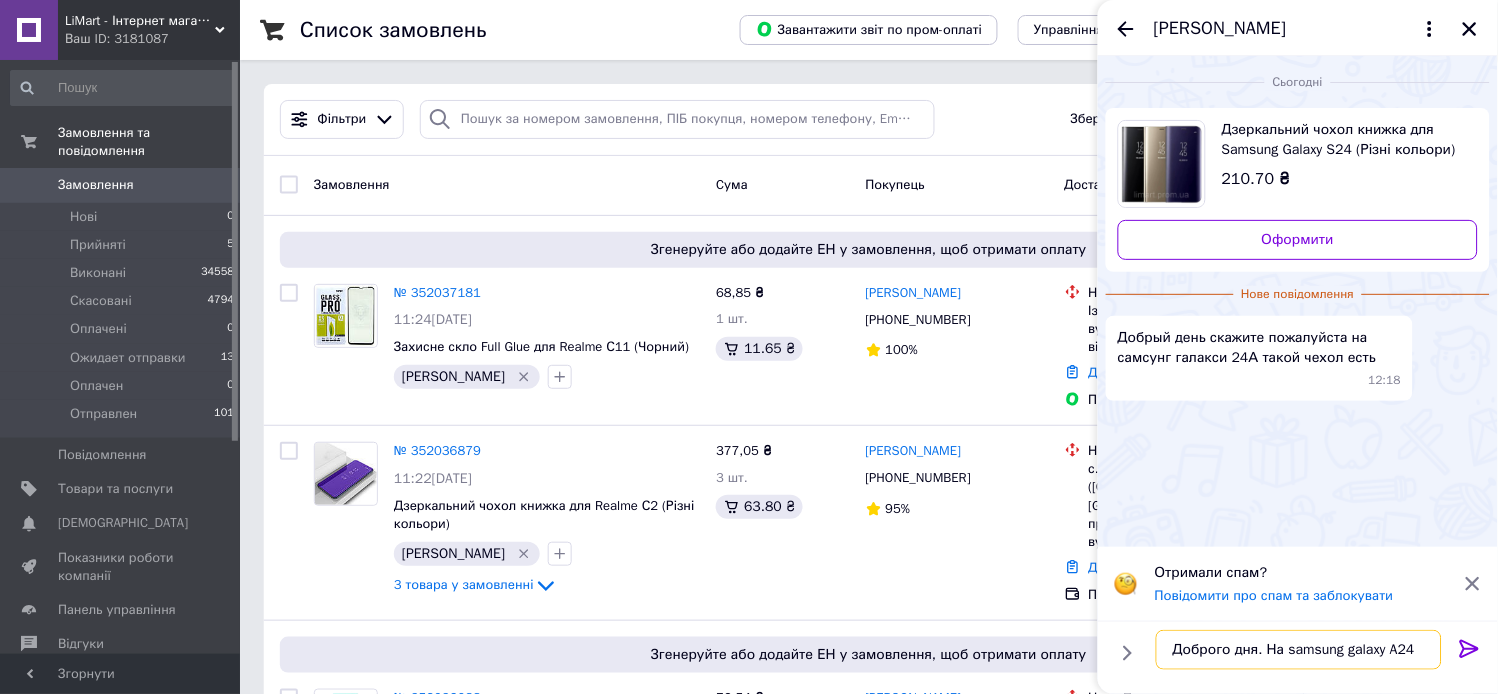 type on "Доброго дня. На samsung galaxy A24?" 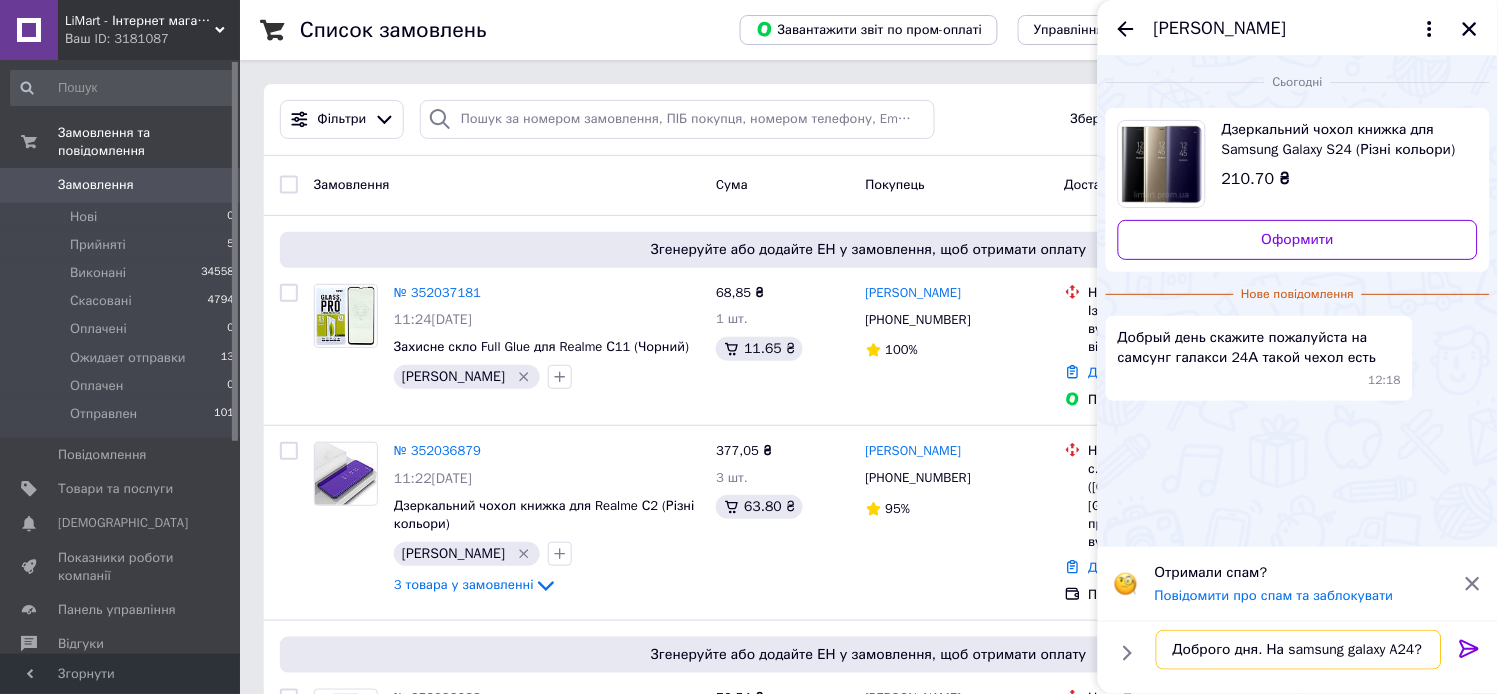 type 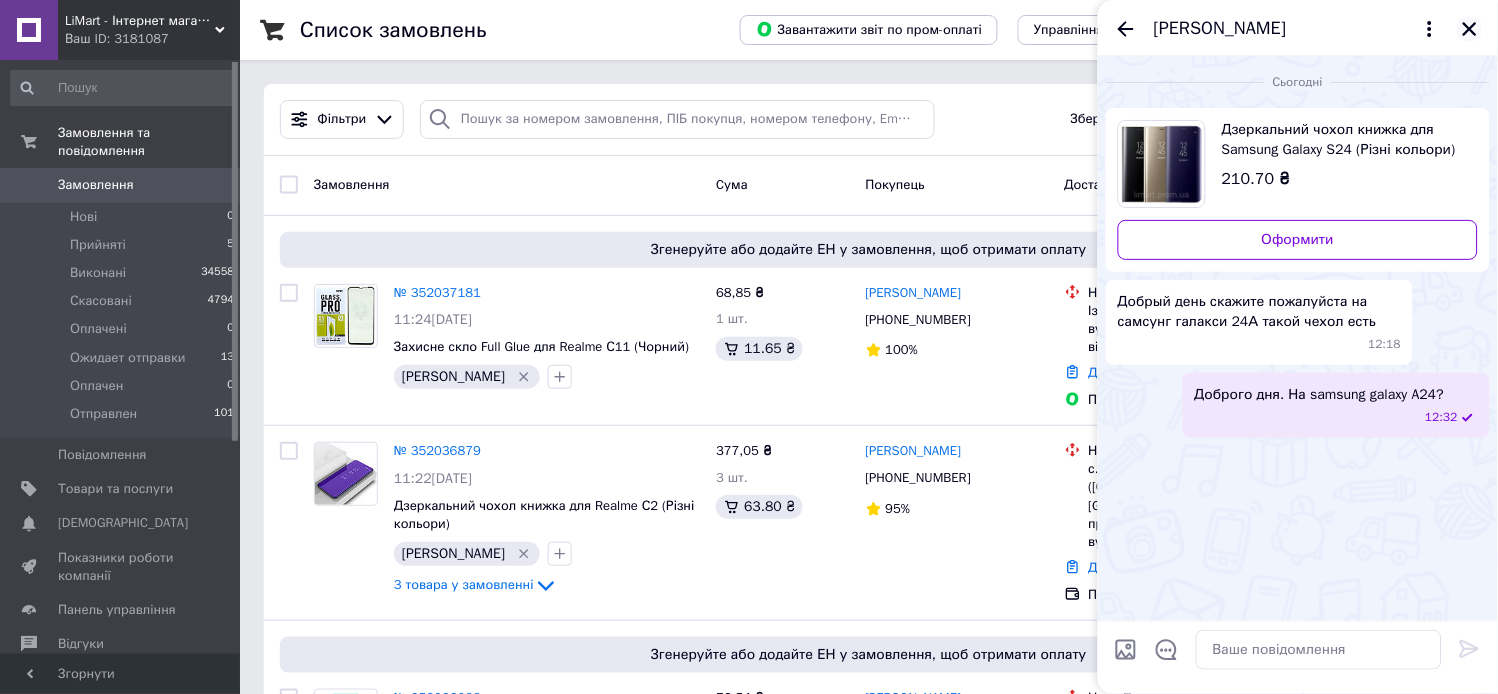 click 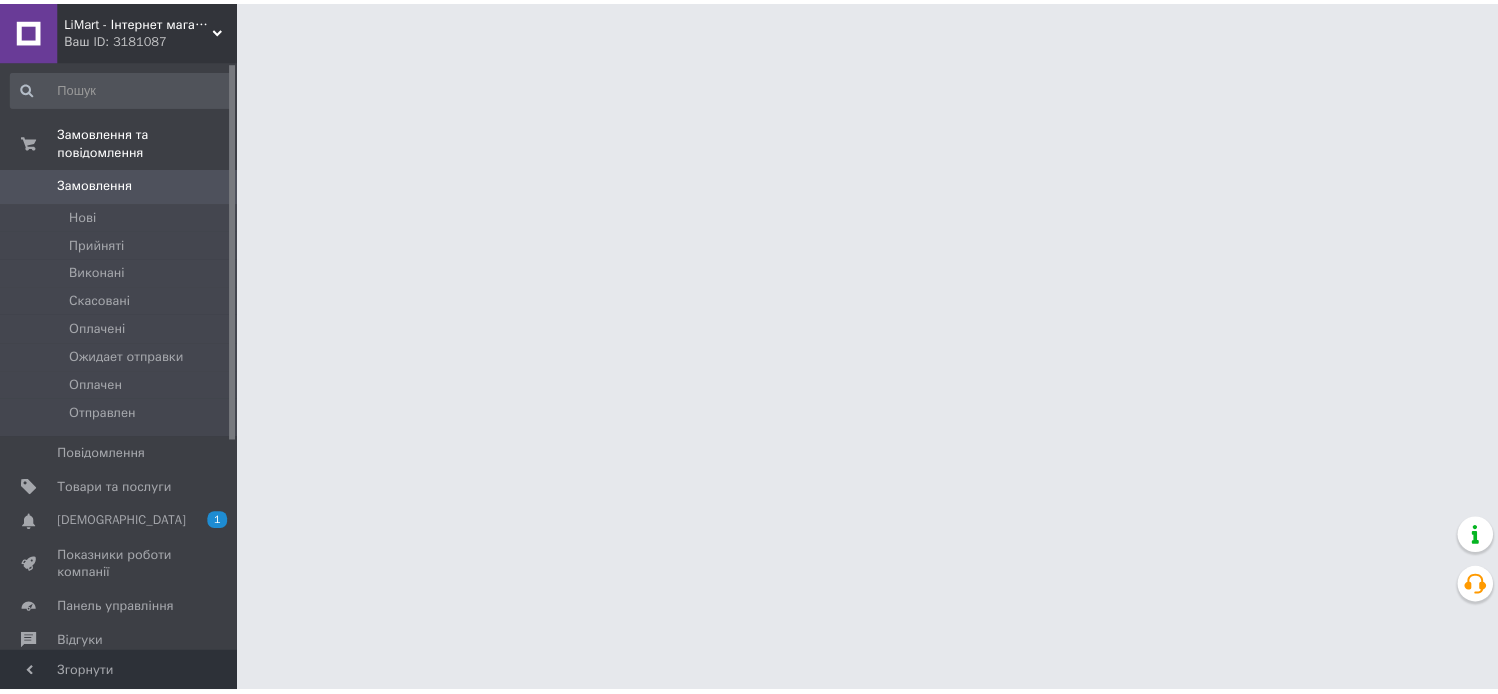 scroll, scrollTop: 0, scrollLeft: 0, axis: both 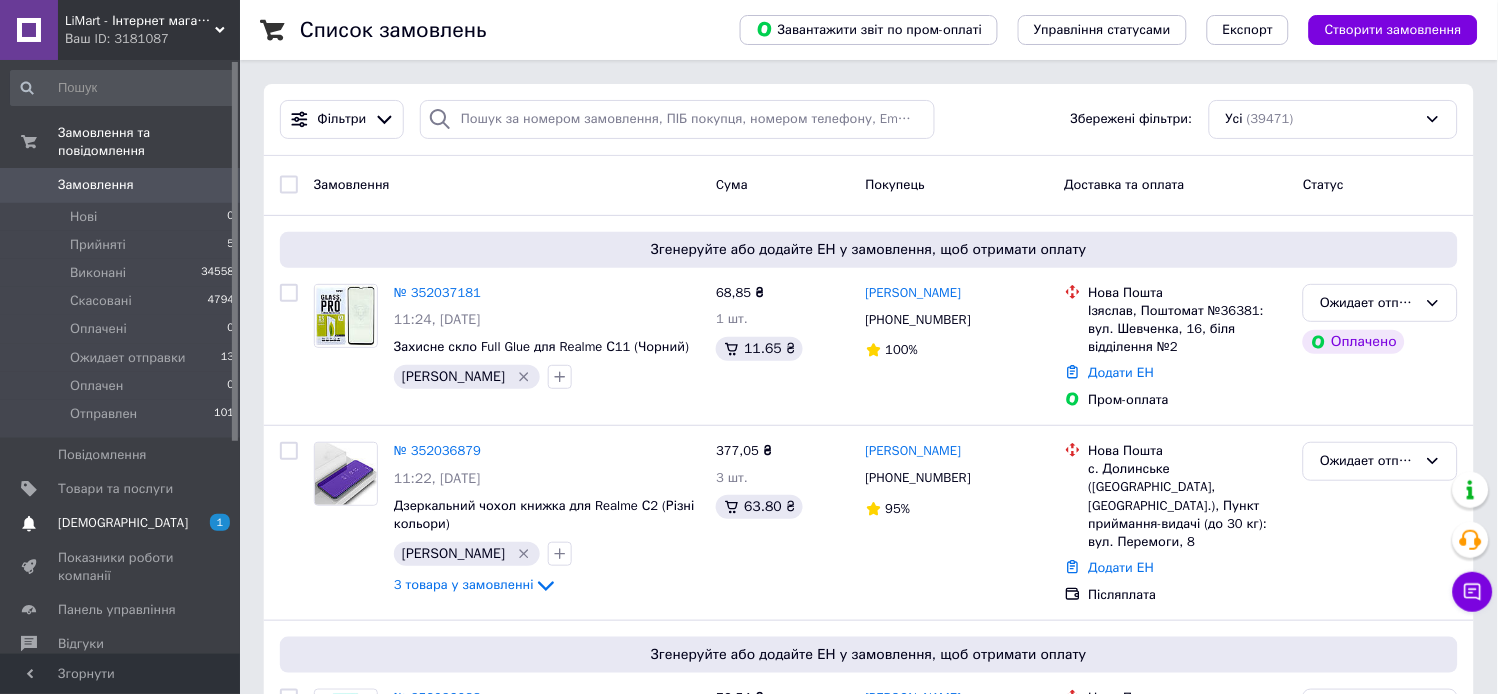 click on "[DEMOGRAPHIC_DATA]" at bounding box center [123, 523] 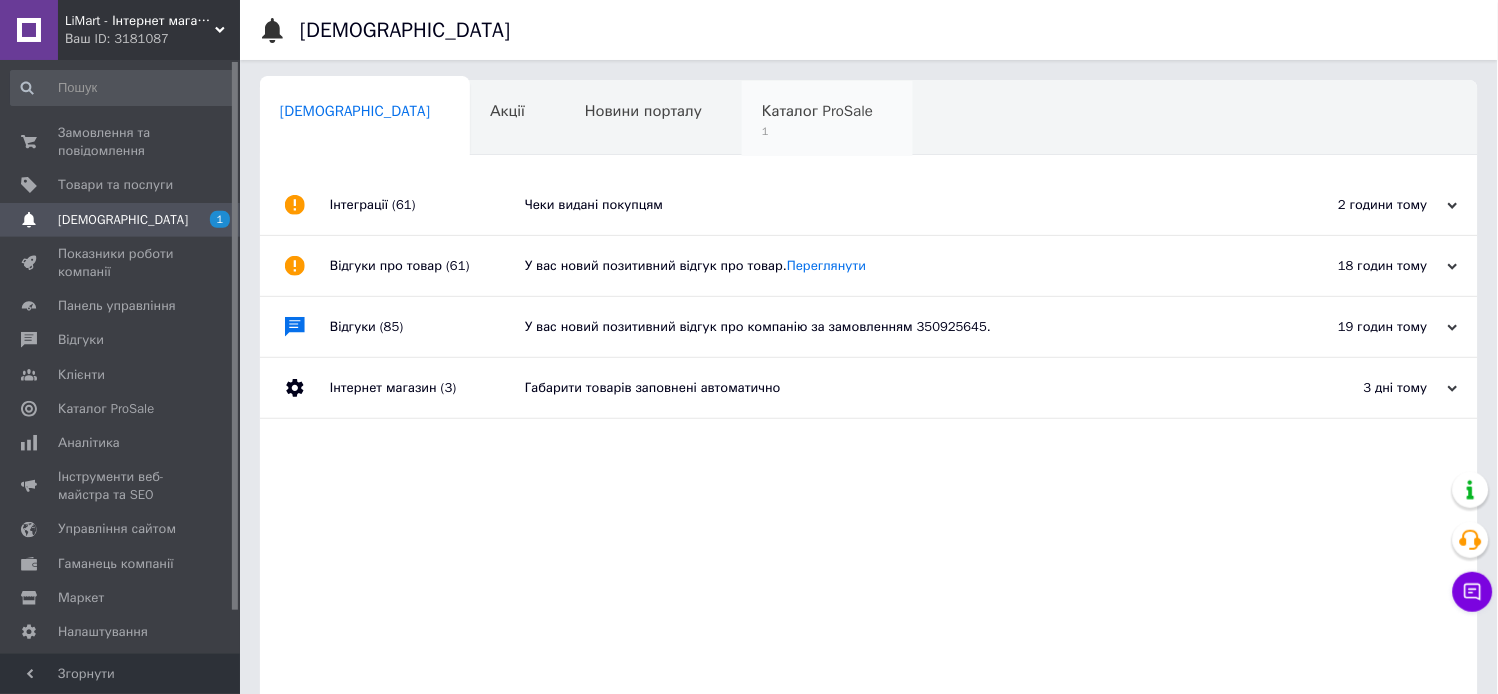 click on "Каталог ProSale" at bounding box center [817, 111] 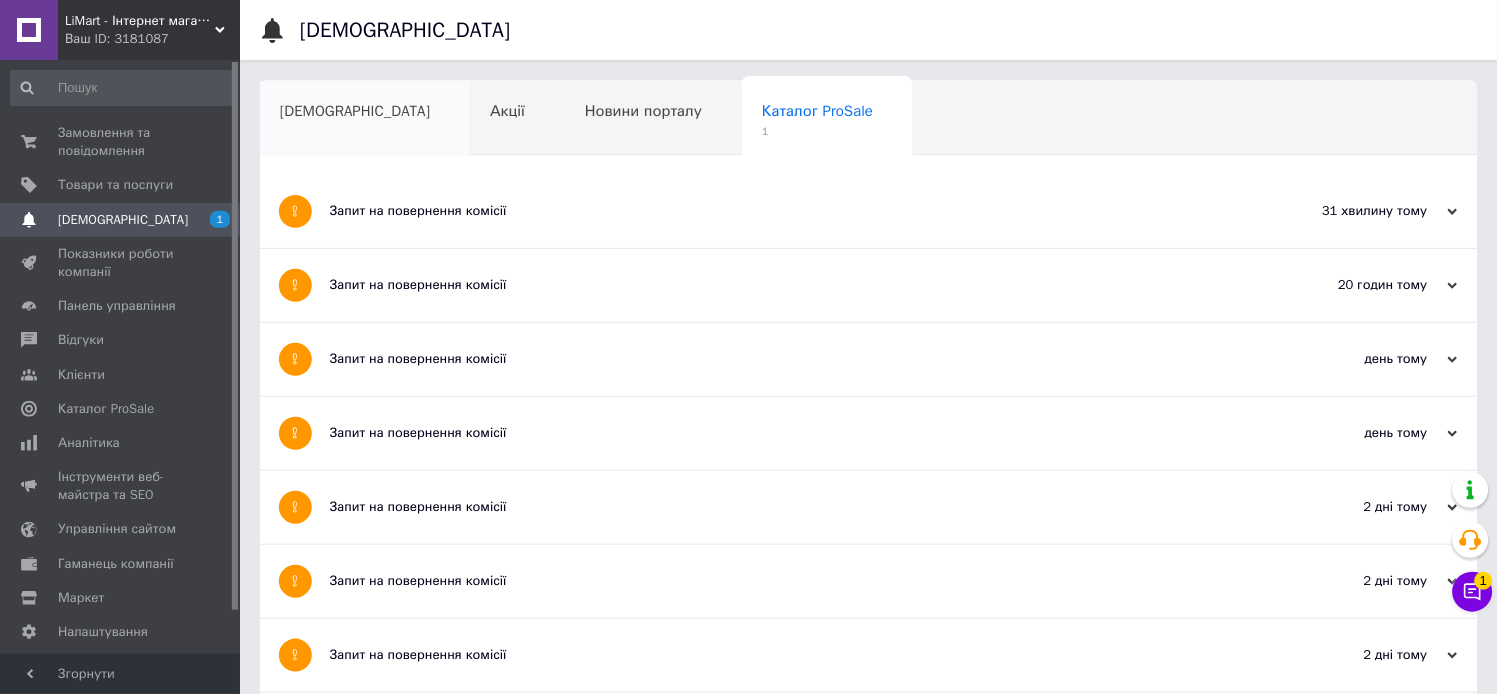 click on "[DEMOGRAPHIC_DATA]" at bounding box center [355, 111] 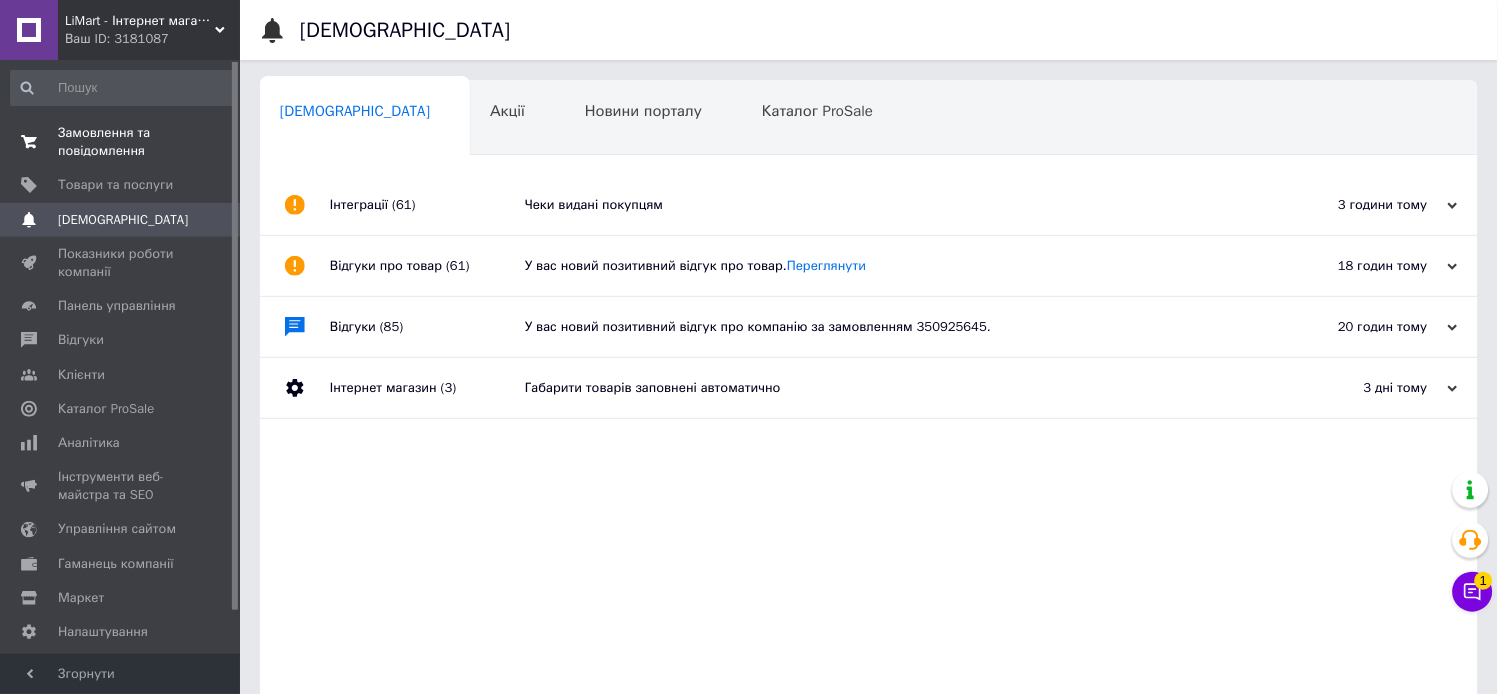 click on "Замовлення та повідомлення" at bounding box center [121, 142] 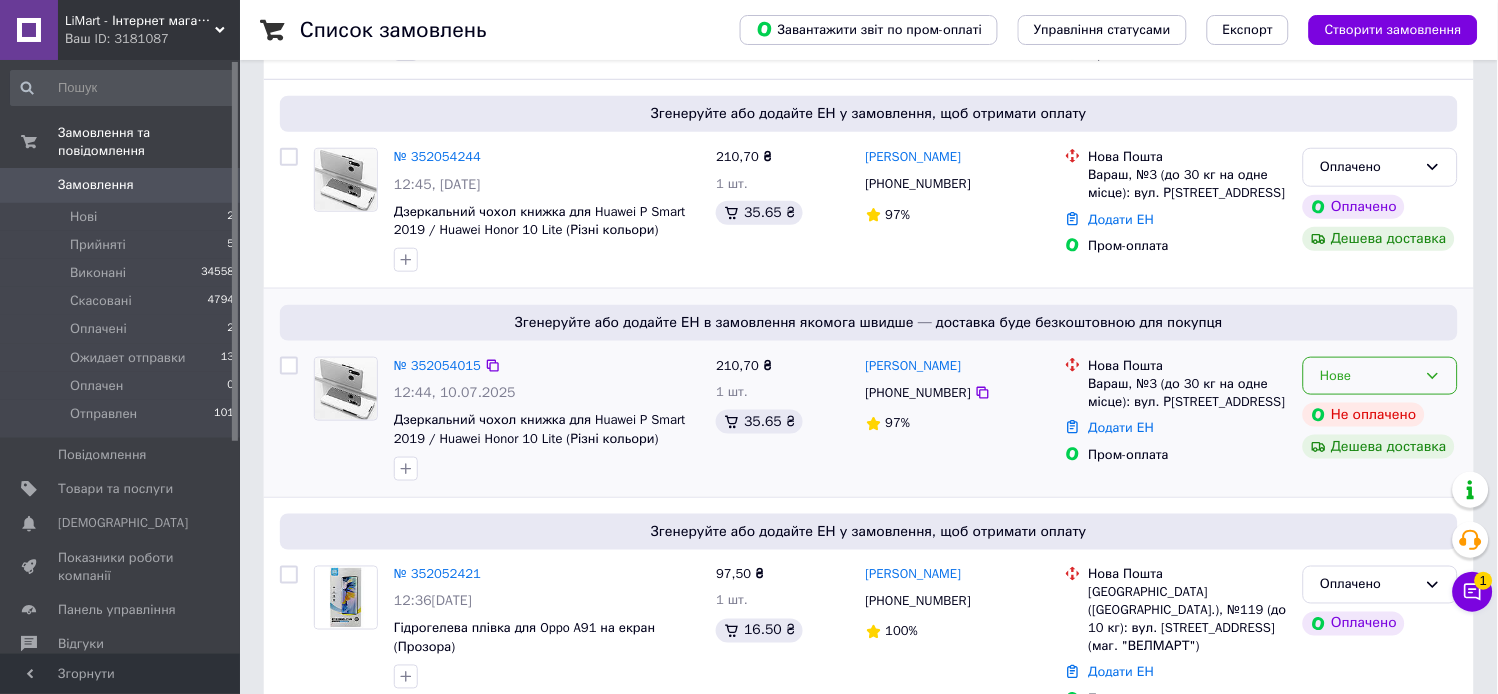 scroll, scrollTop: 333, scrollLeft: 0, axis: vertical 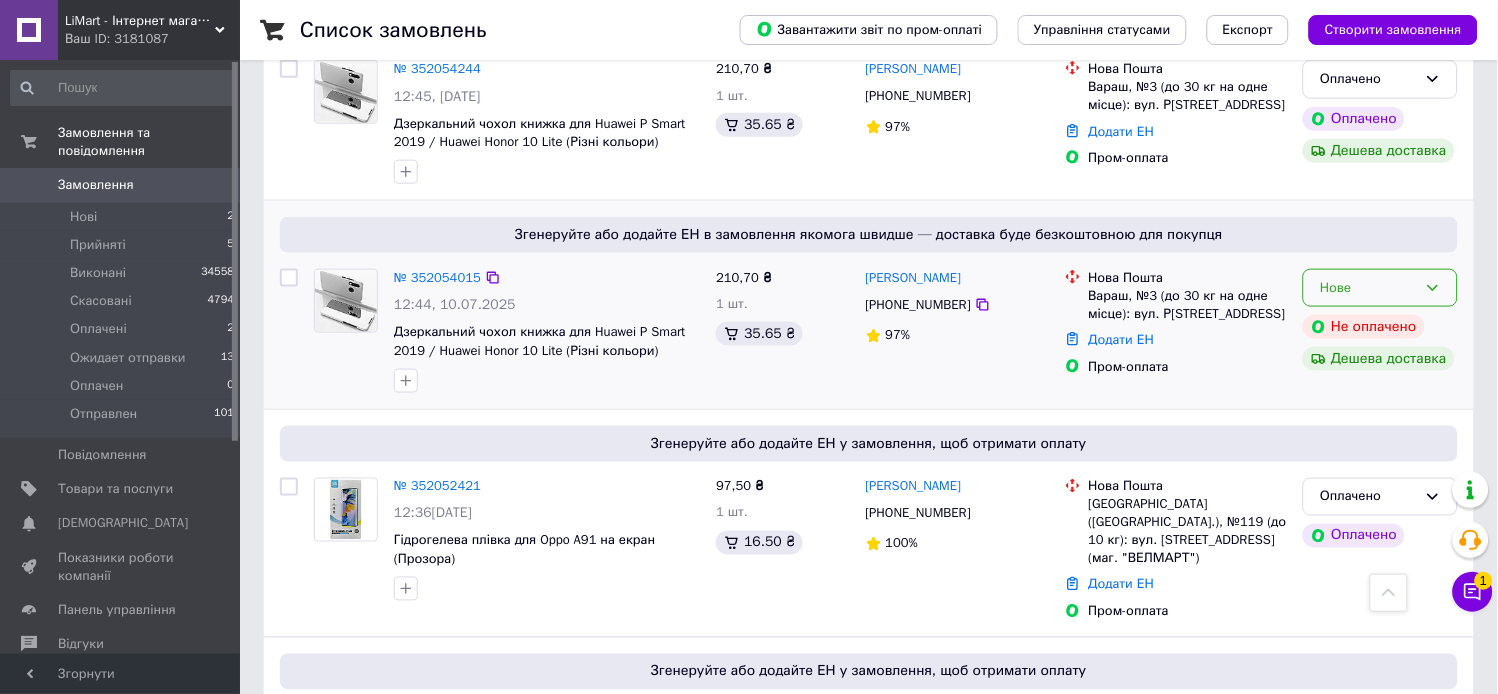 click on "Нове" at bounding box center [1368, 288] 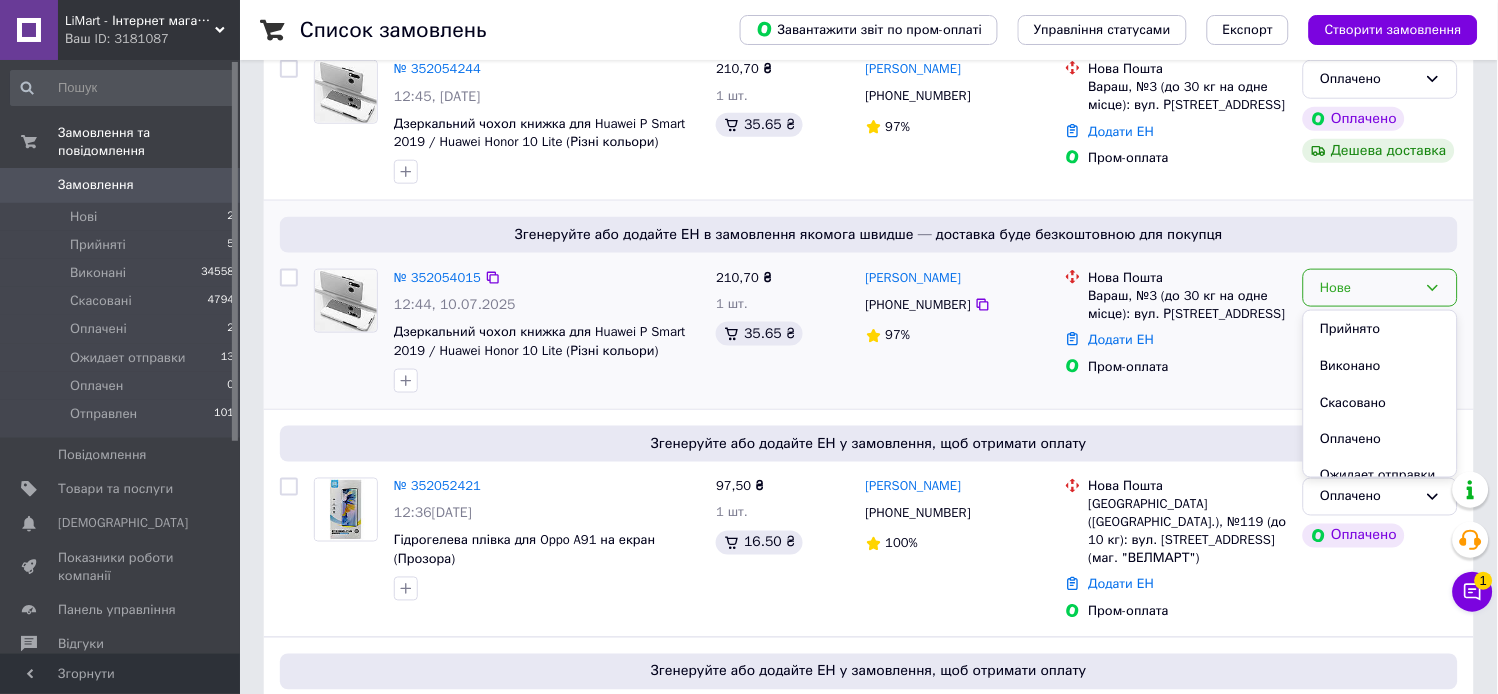 scroll, scrollTop: 333, scrollLeft: 0, axis: vertical 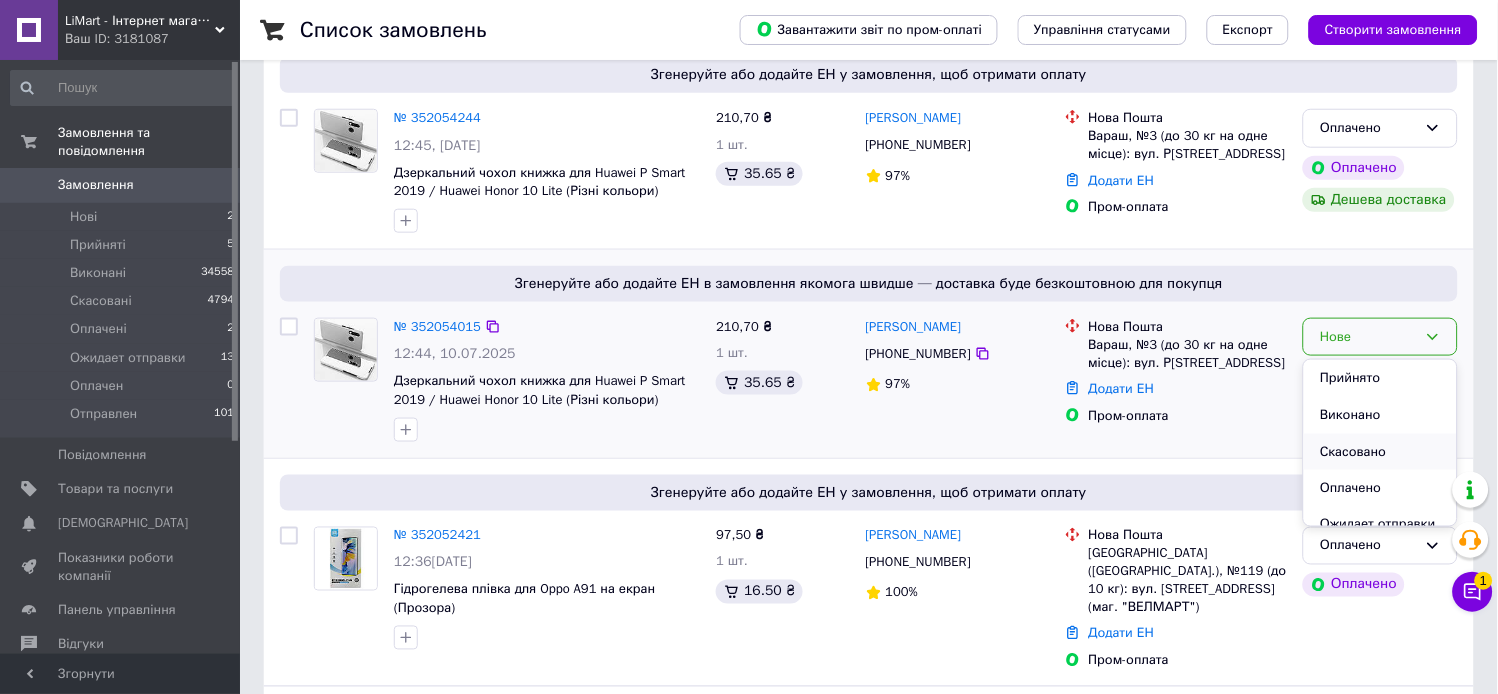 click on "Скасовано" at bounding box center (1380, 452) 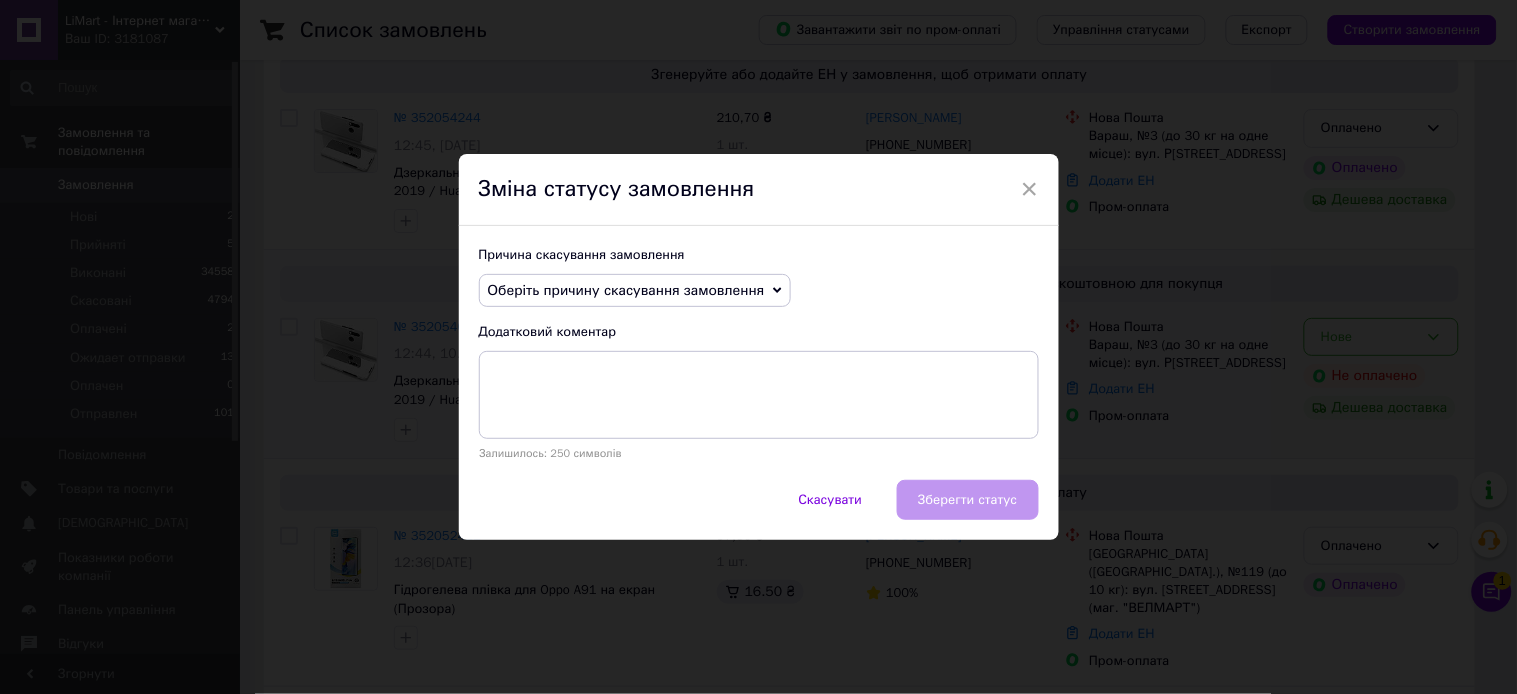 click on "Оберіть причину скасування замовлення" at bounding box center (626, 290) 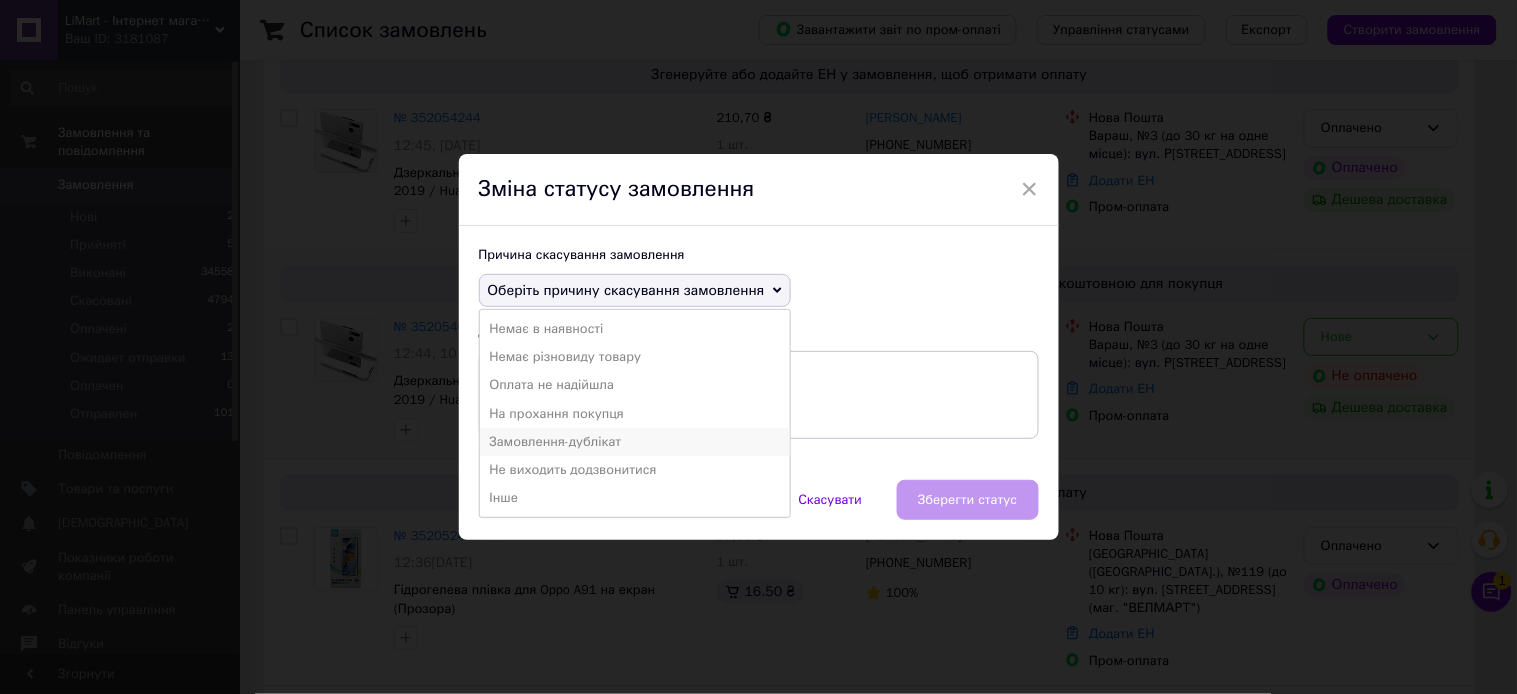 click on "Замовлення-дублікат" at bounding box center (635, 442) 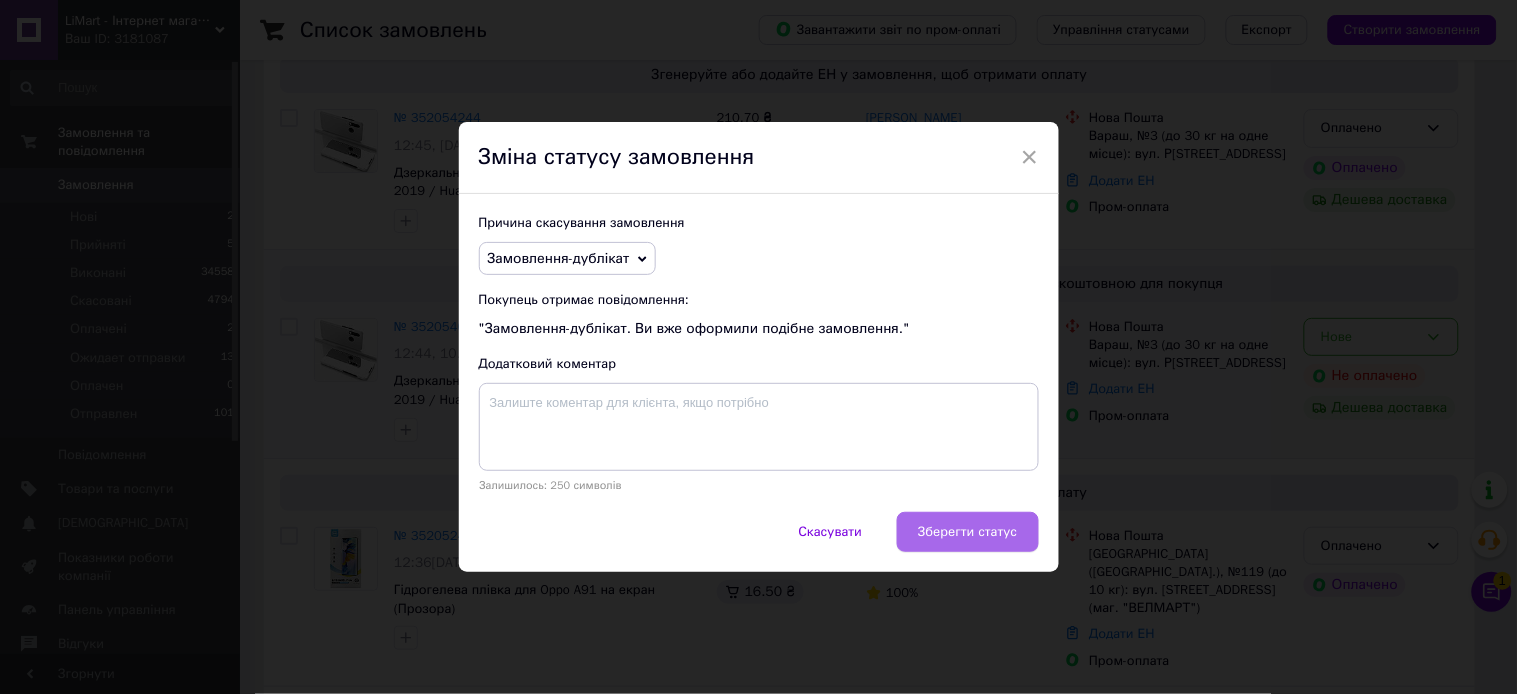 click on "Зберегти статус" at bounding box center (967, 532) 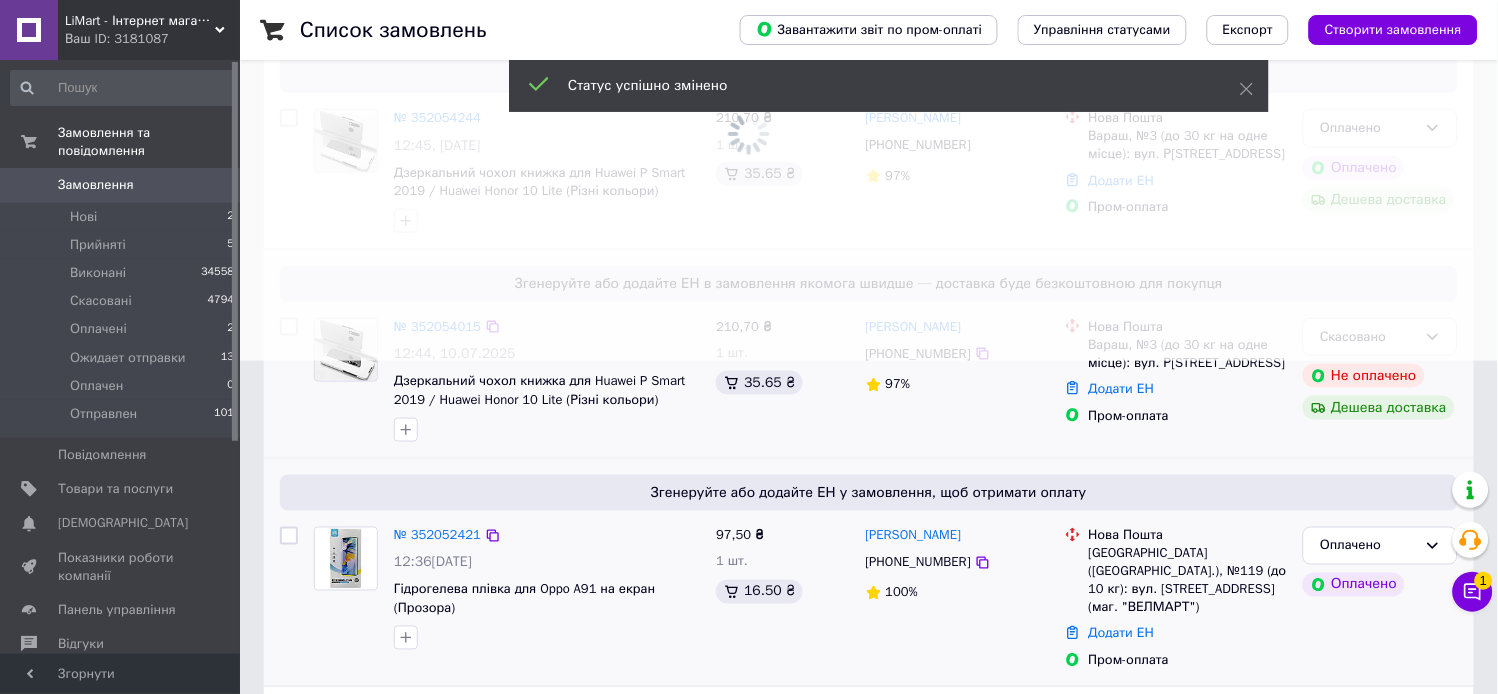 scroll, scrollTop: 0, scrollLeft: 0, axis: both 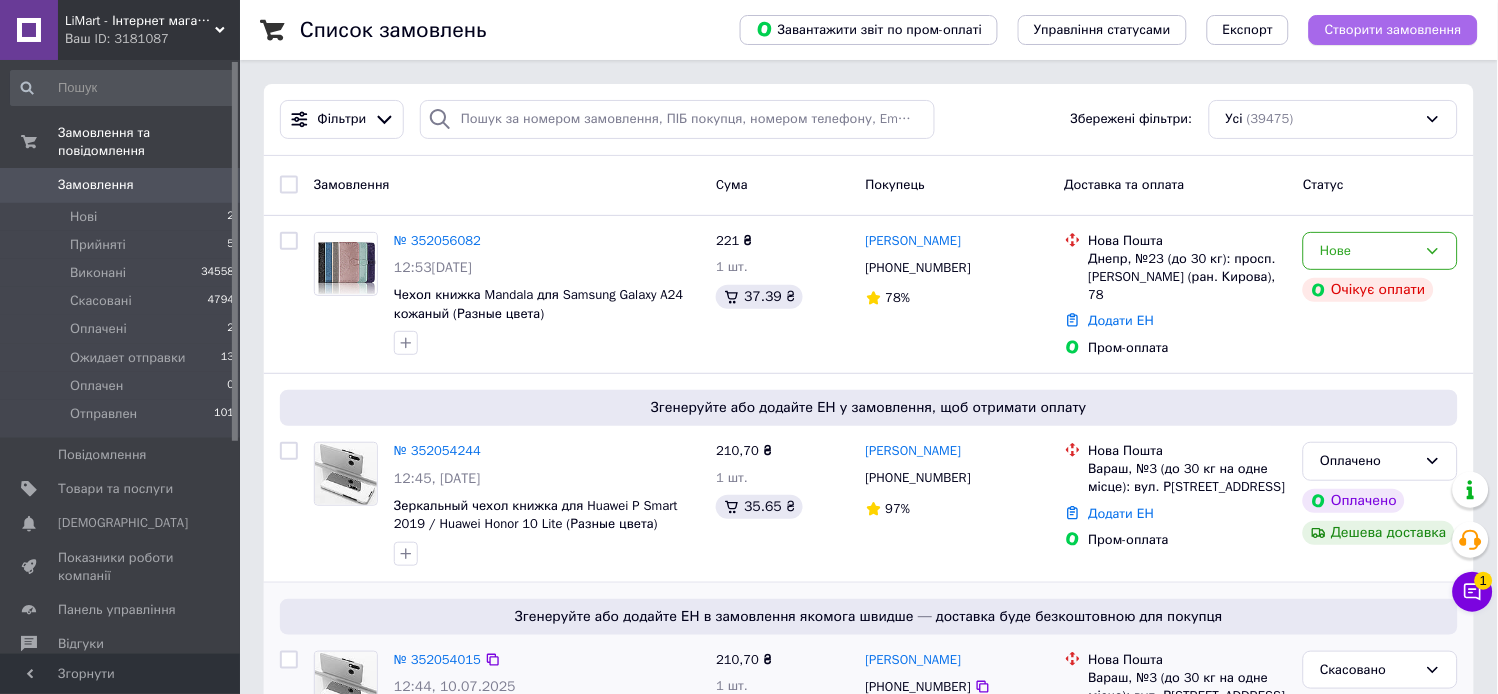 click on "Створити замовлення" at bounding box center [1393, 30] 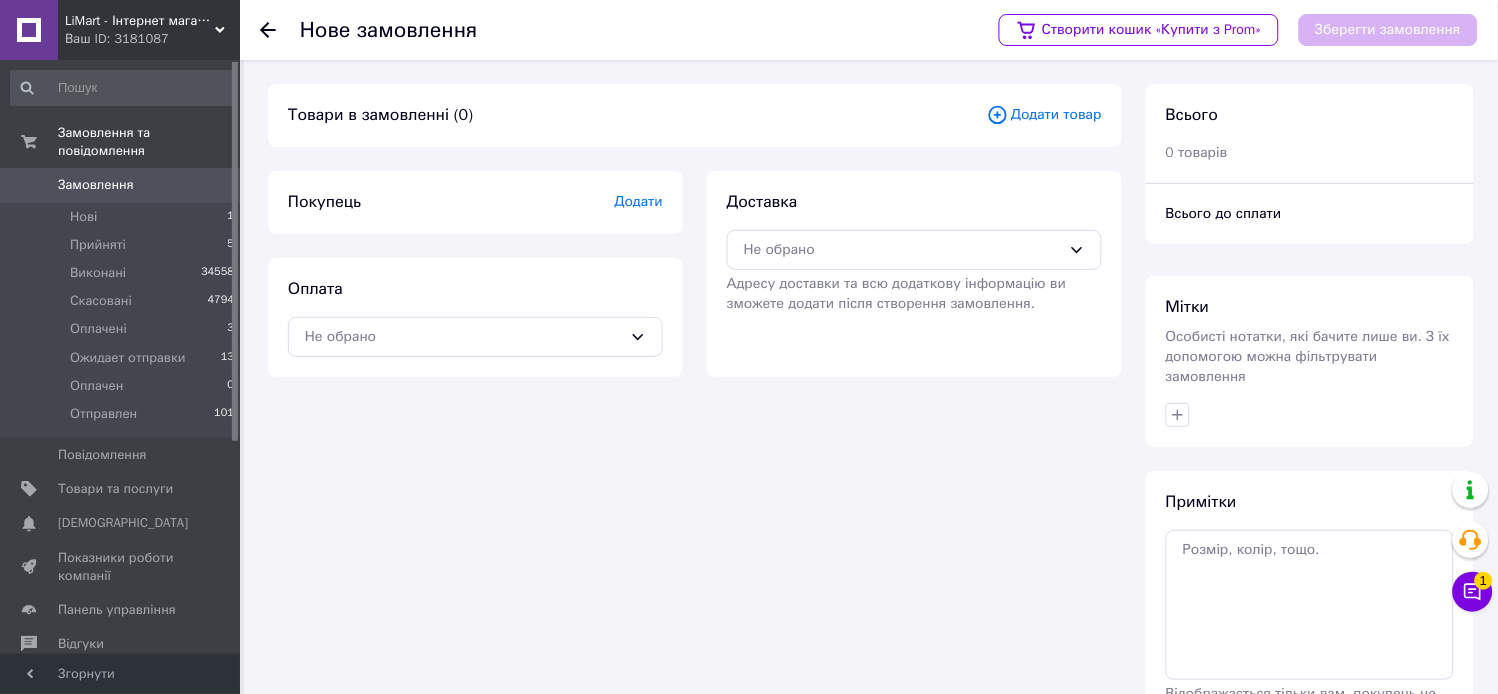 click on "Додати товар" at bounding box center [1044, 115] 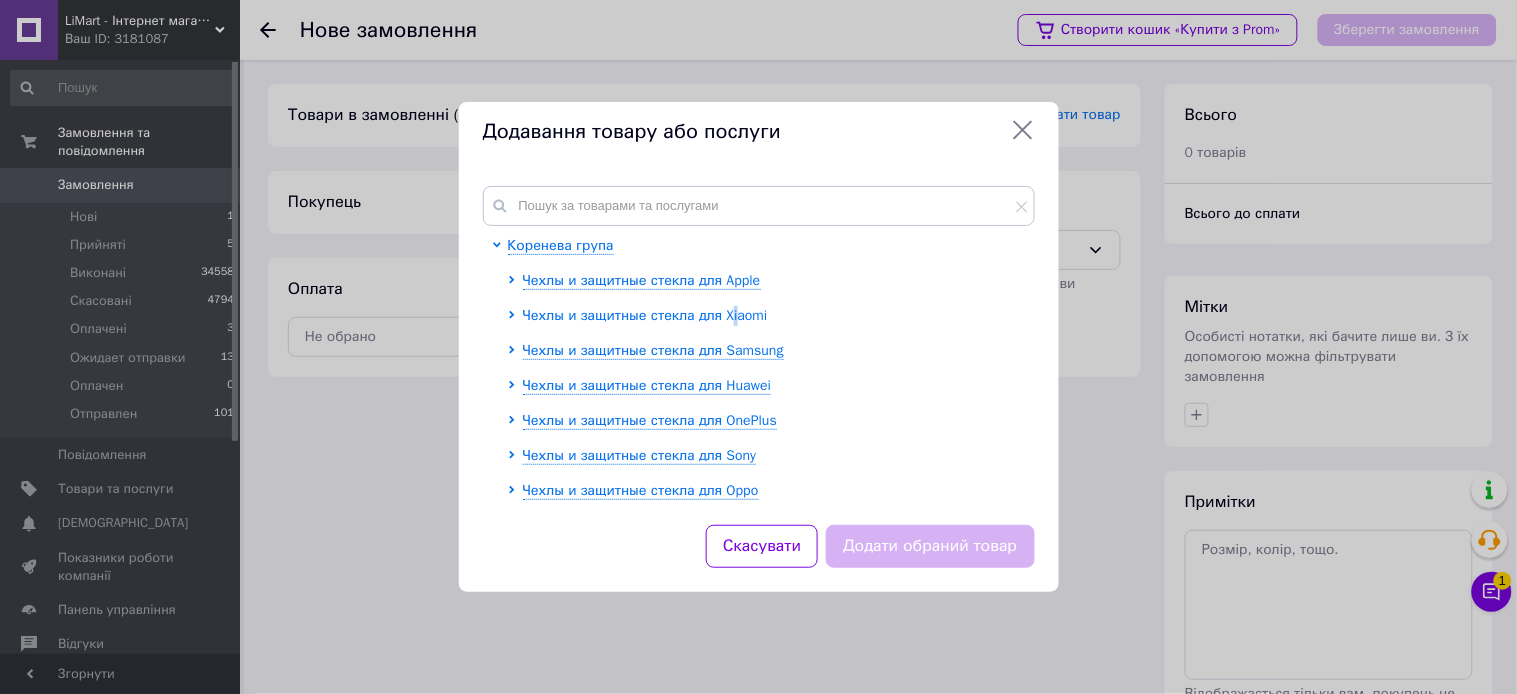 click on "Чехлы и защитные стекла для Xiaomi" at bounding box center (645, 315) 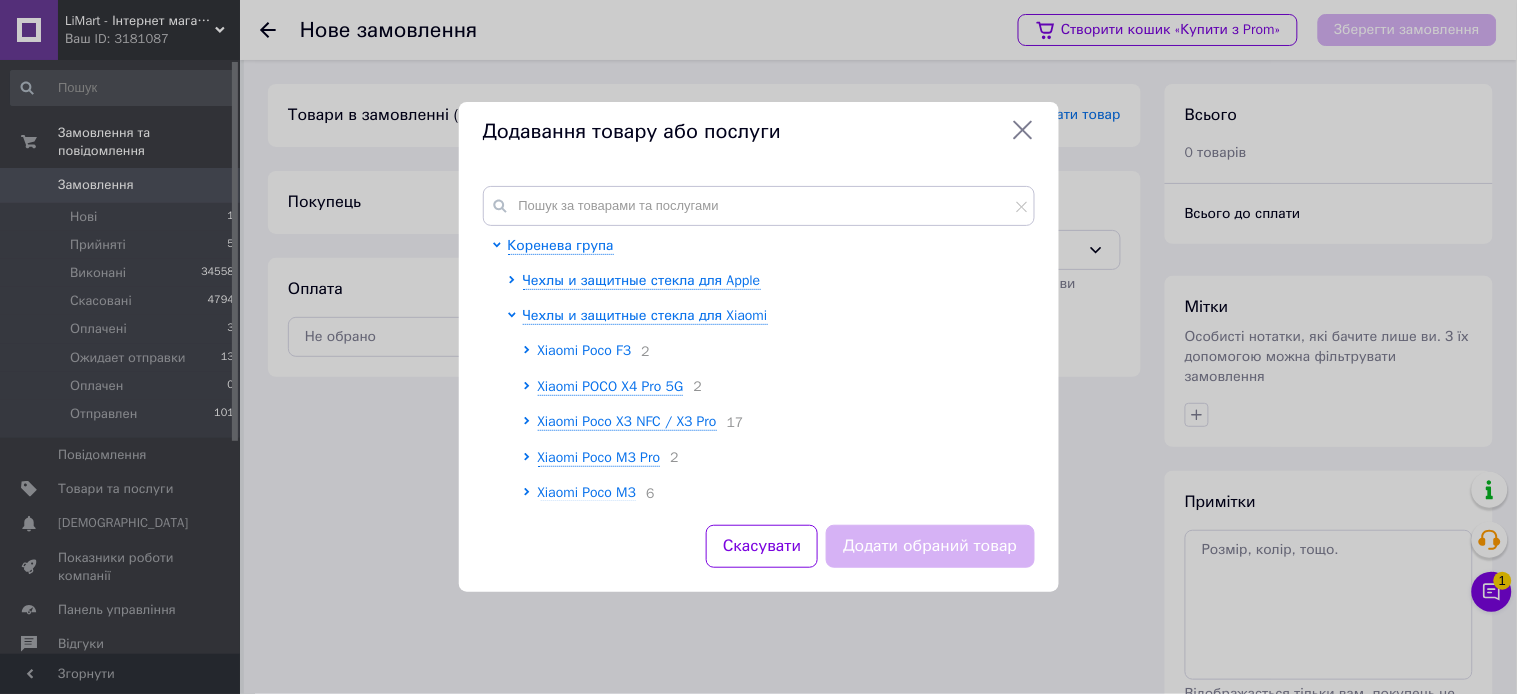 click on "Xiaomi Poco F3" at bounding box center (585, 350) 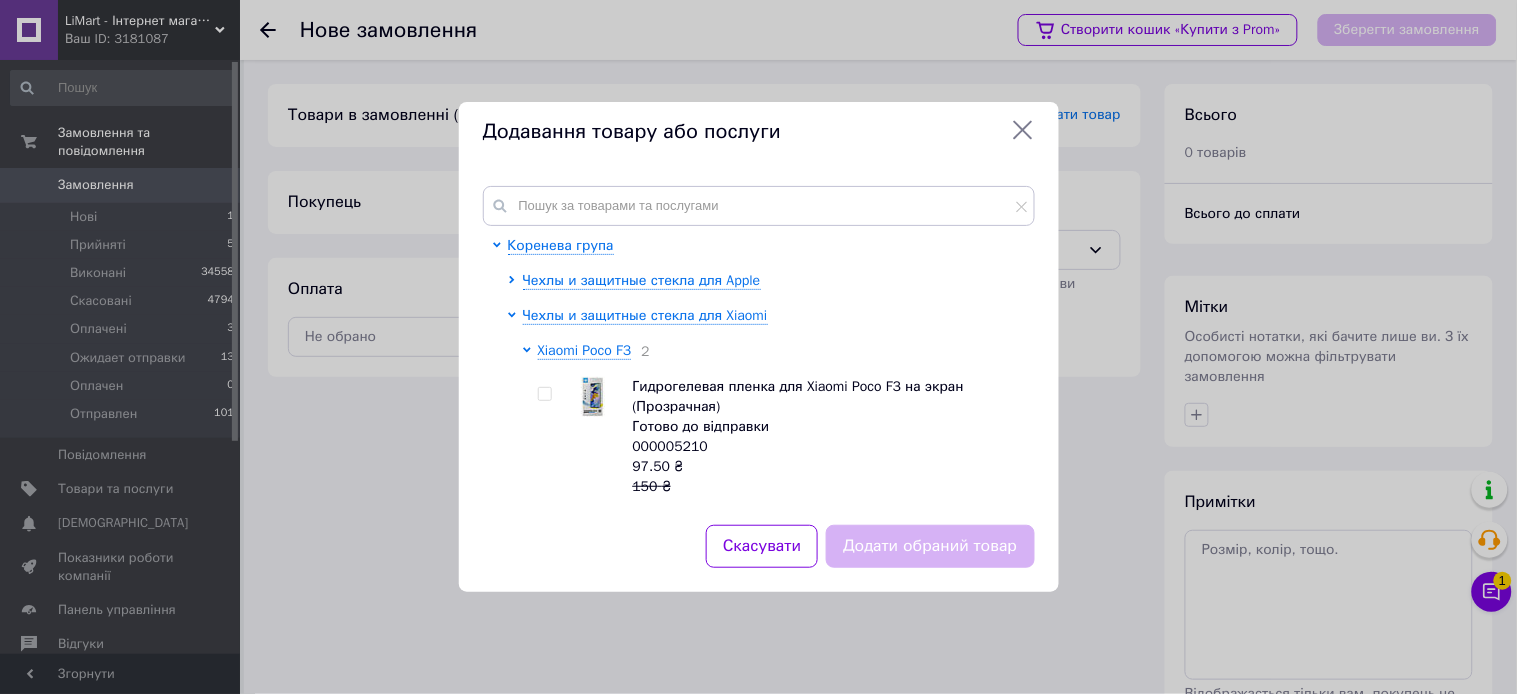 click at bounding box center [544, 394] 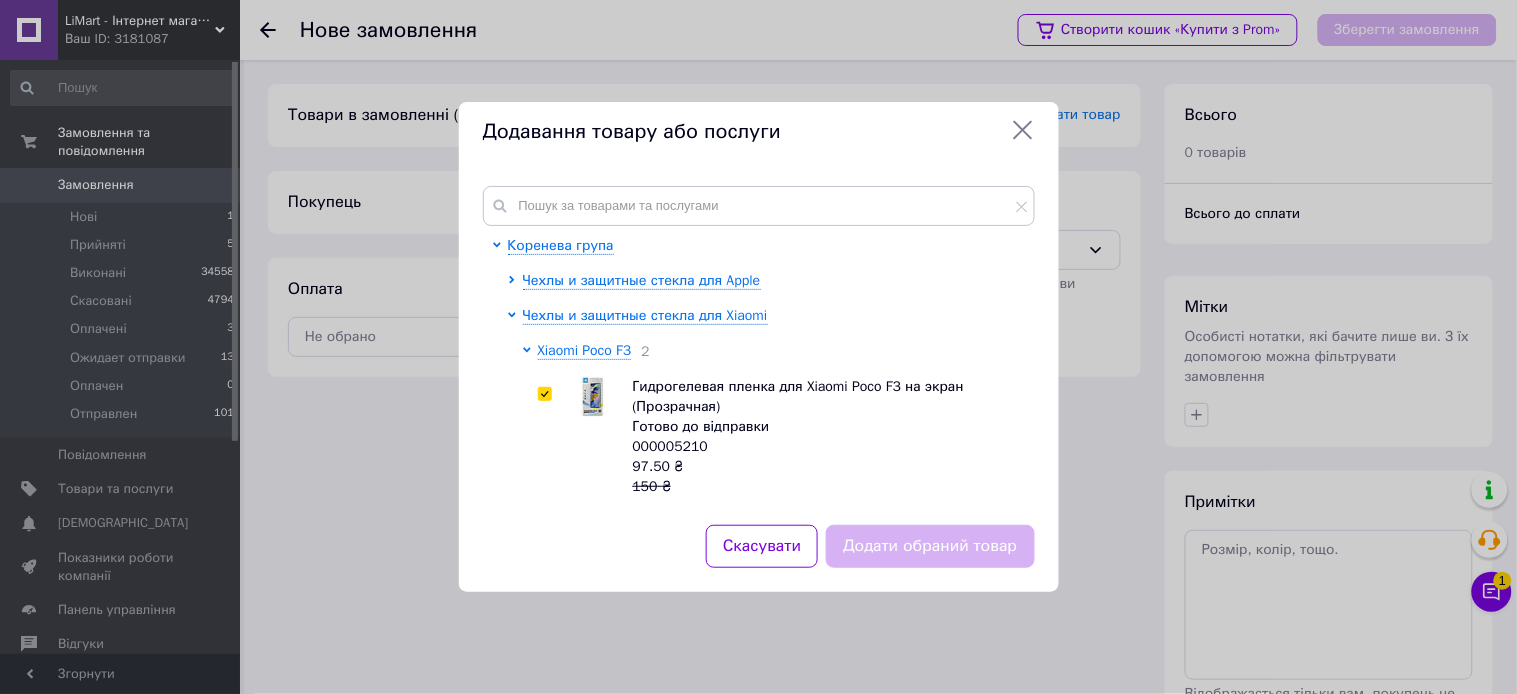 checkbox on "true" 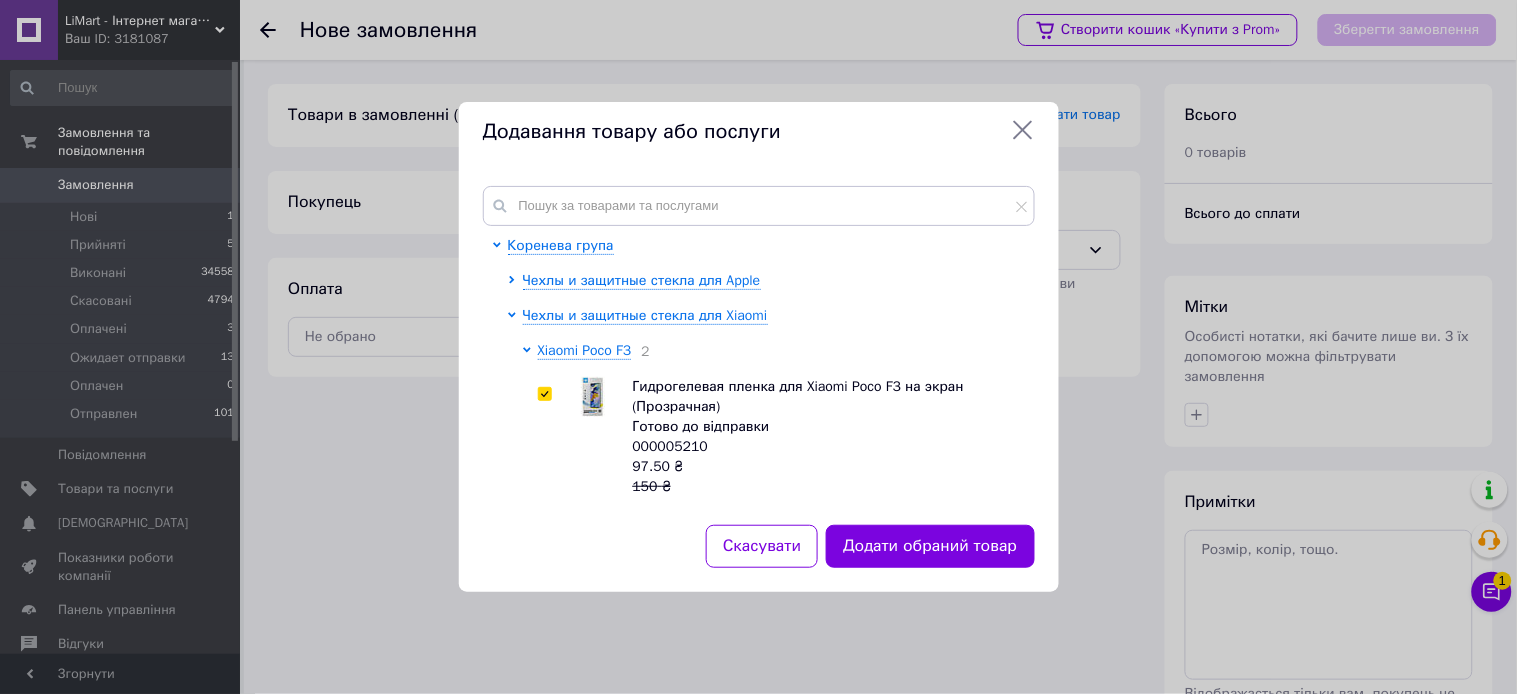 click on "Додати обраний товар" at bounding box center (930, 546) 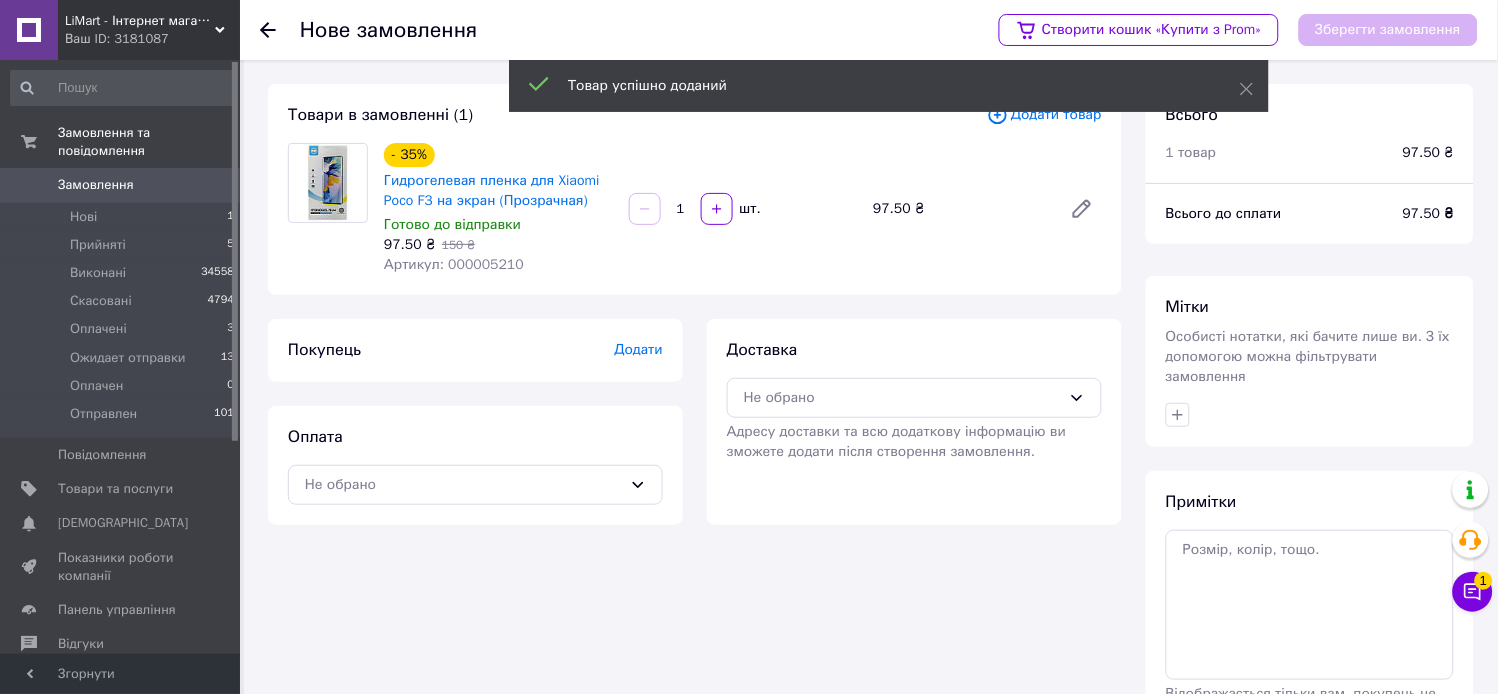 click on "Додати" at bounding box center (639, 349) 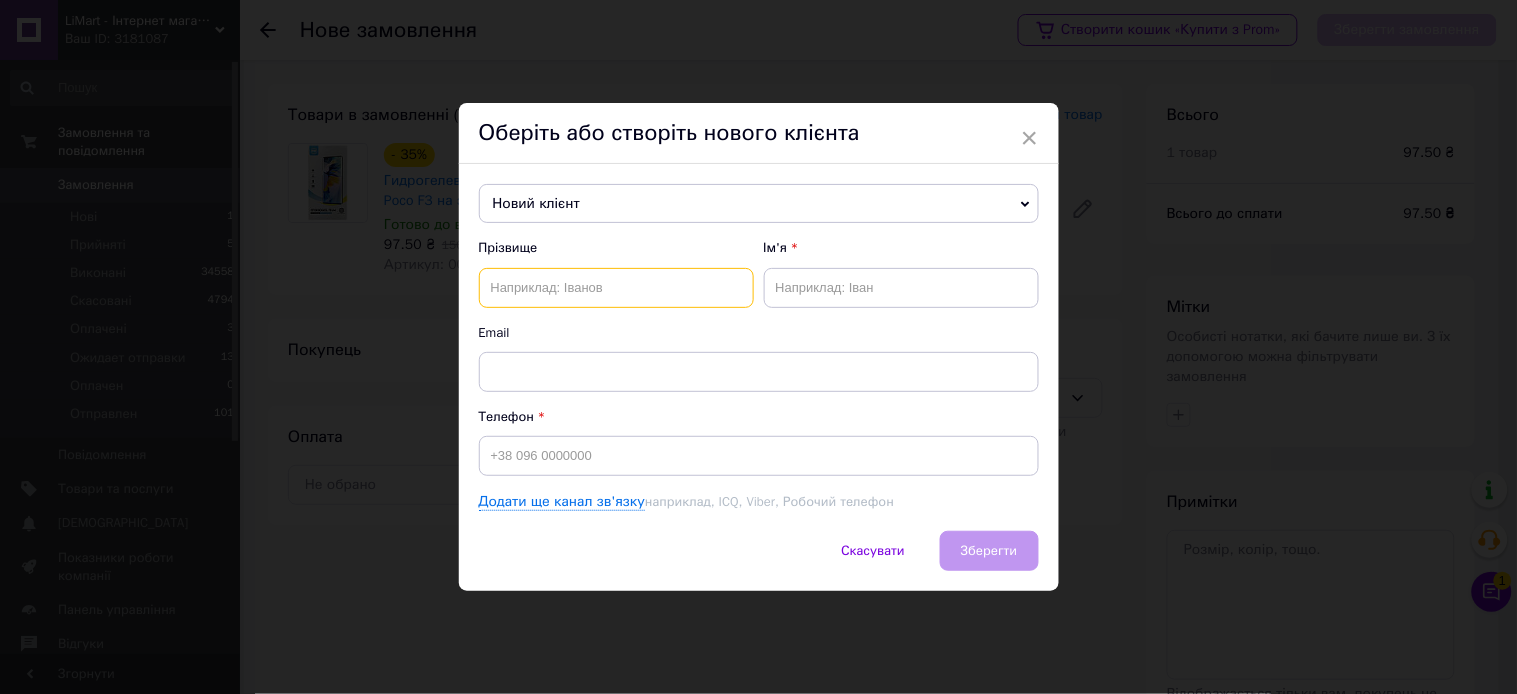 click at bounding box center [616, 288] 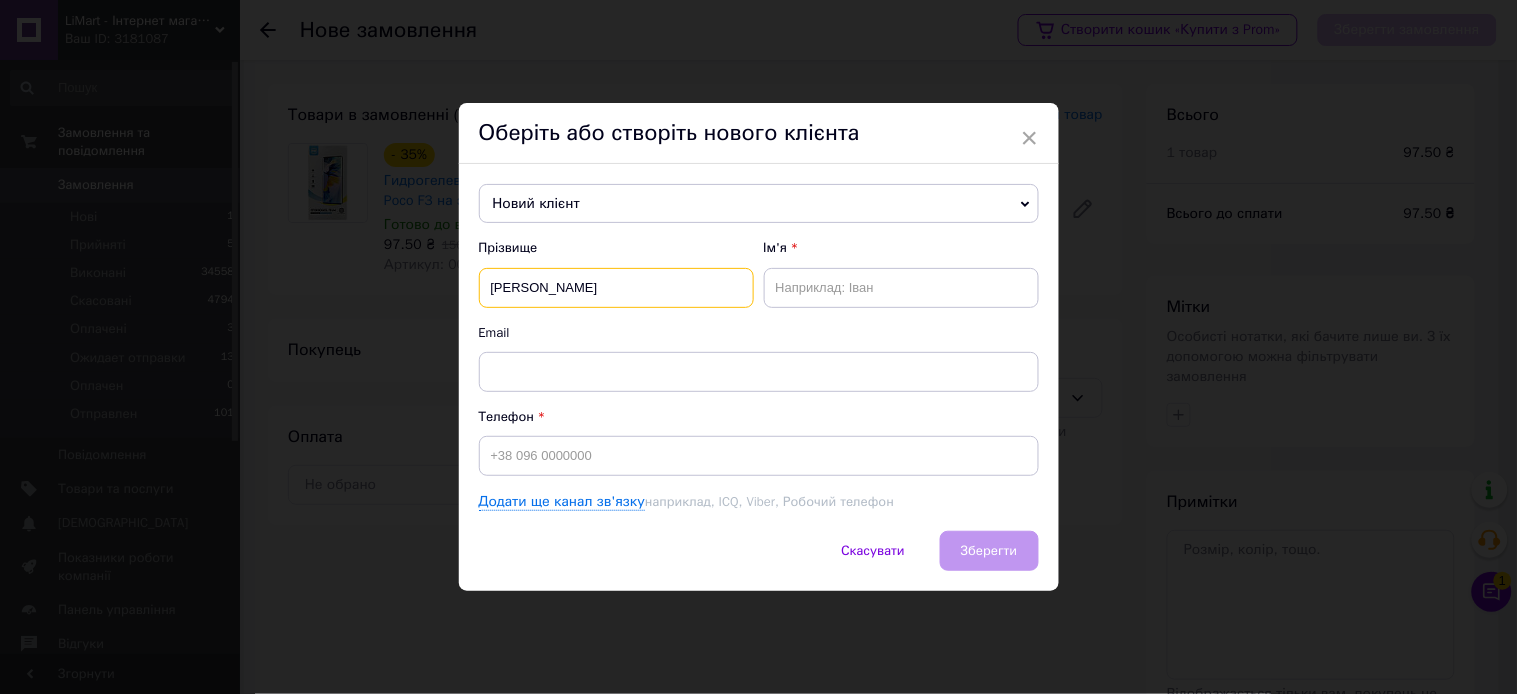 type on "[PERSON_NAME]" 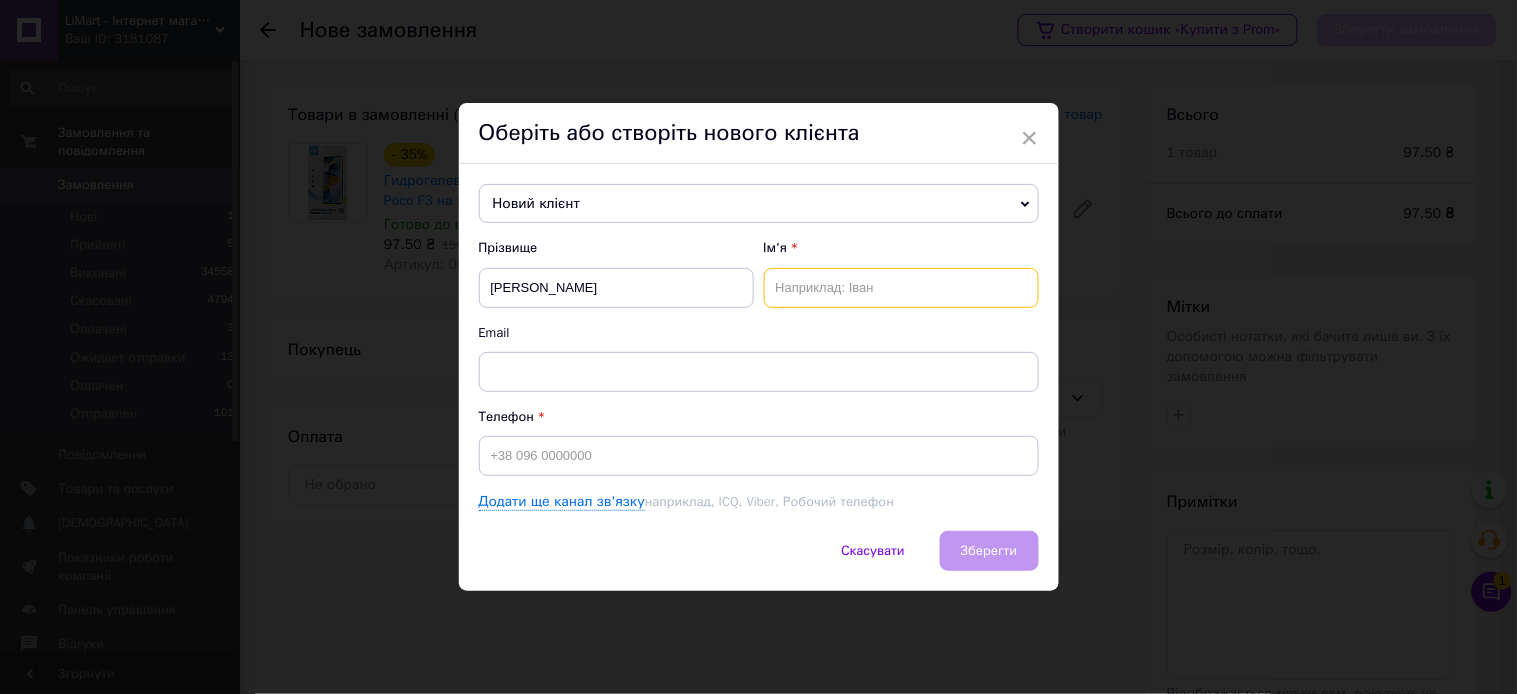 click at bounding box center (901, 288) 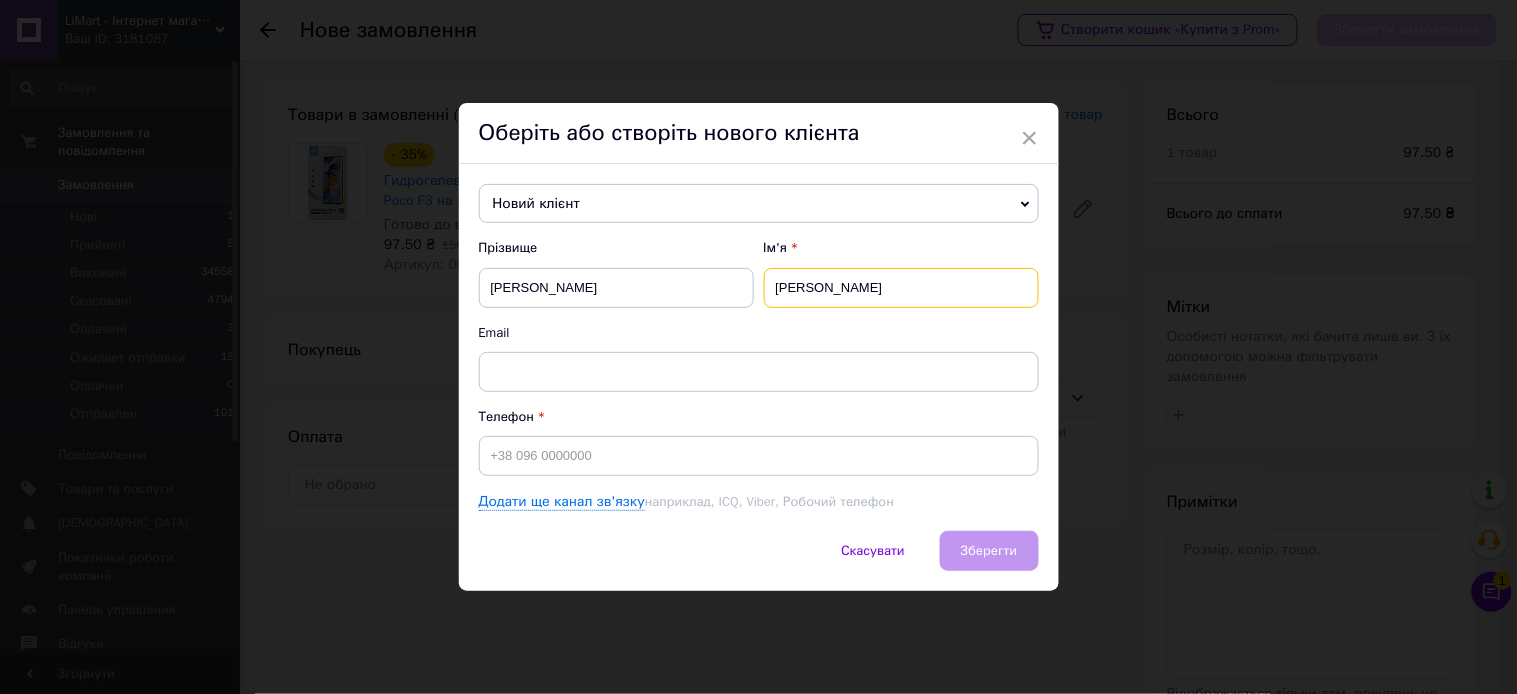 click on "[PERSON_NAME]" at bounding box center [901, 288] 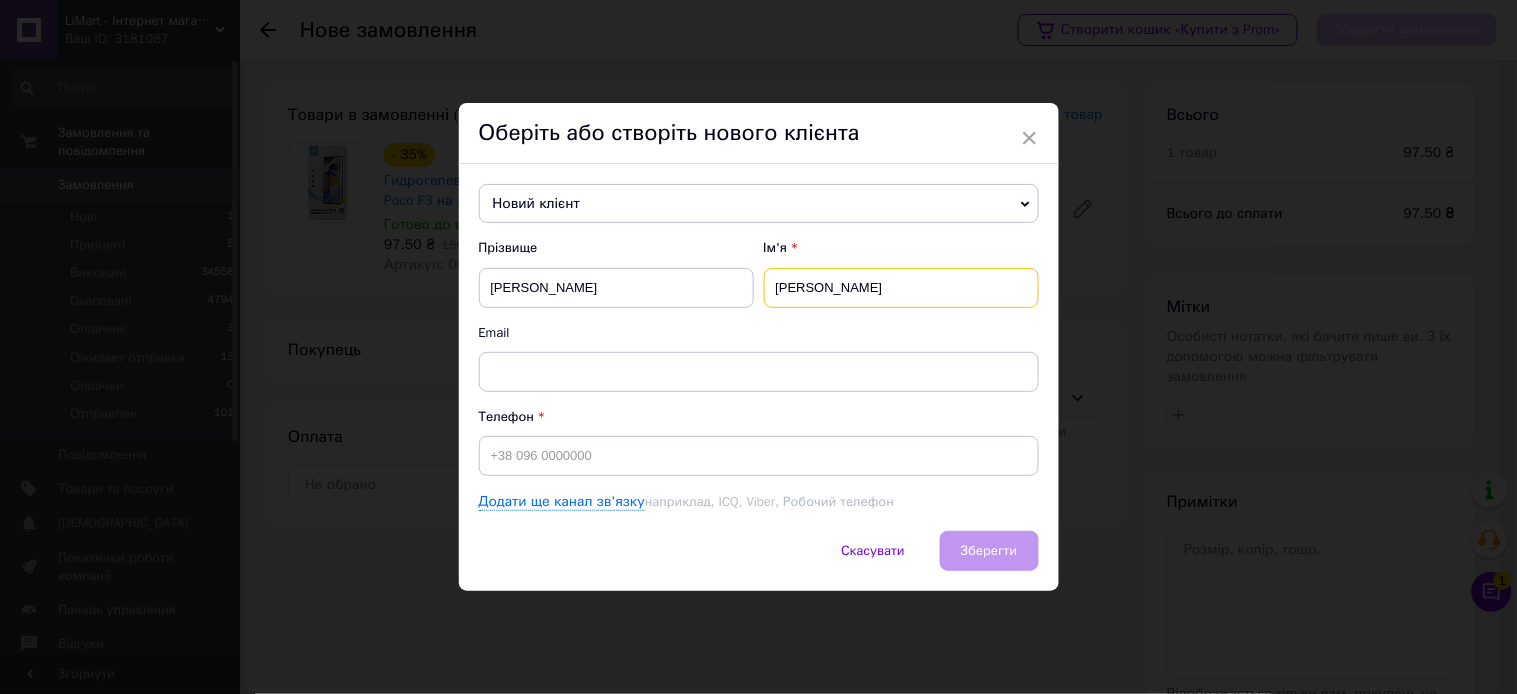type on "[PERSON_NAME]" 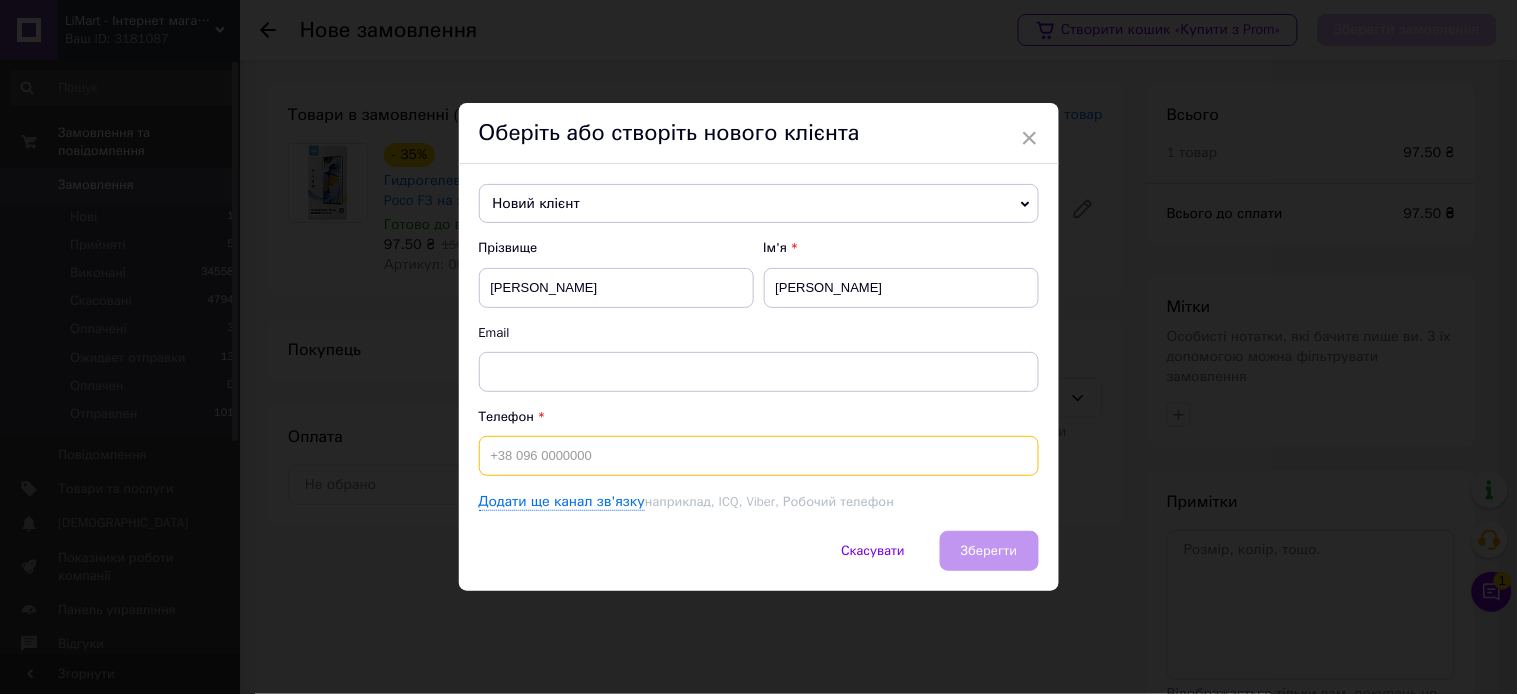 click at bounding box center [759, 456] 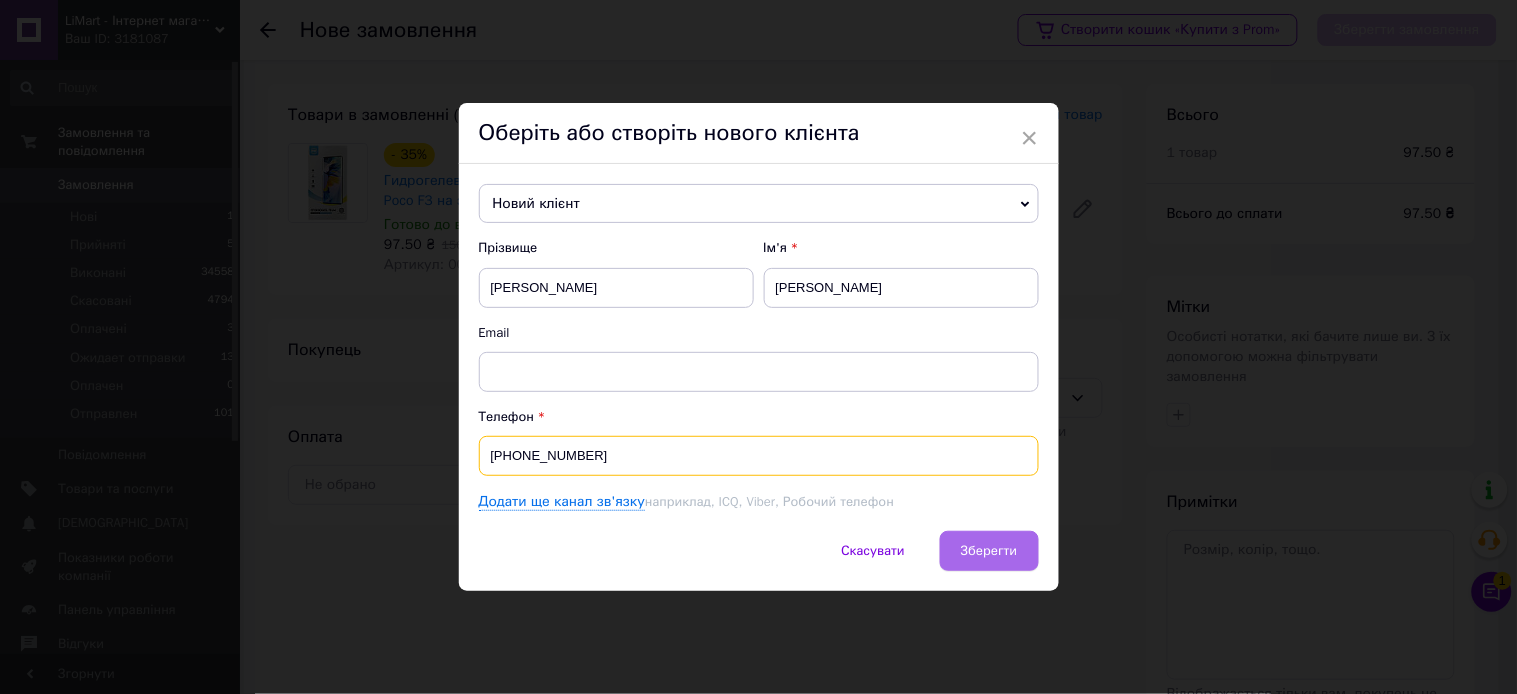type on "[PHONE_NUMBER]" 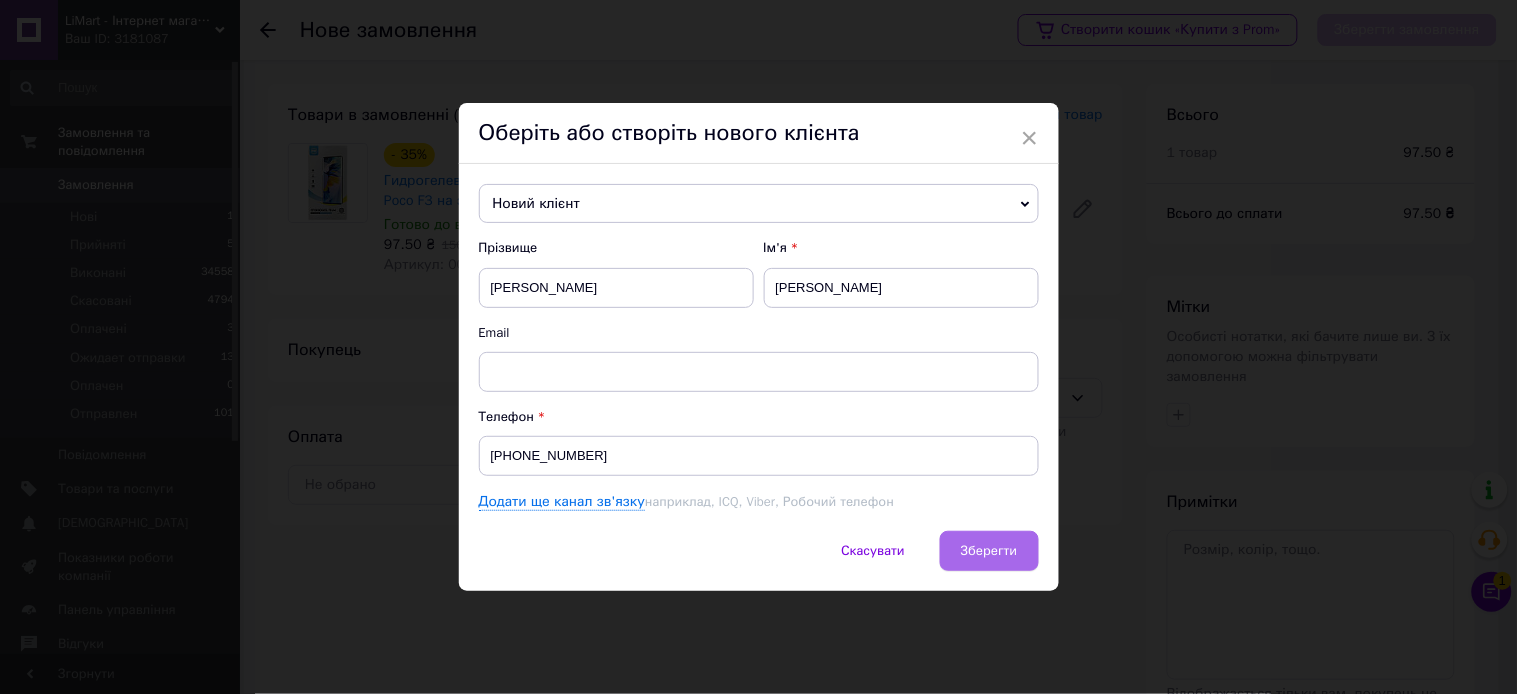 click on "Зберегти" at bounding box center [989, 551] 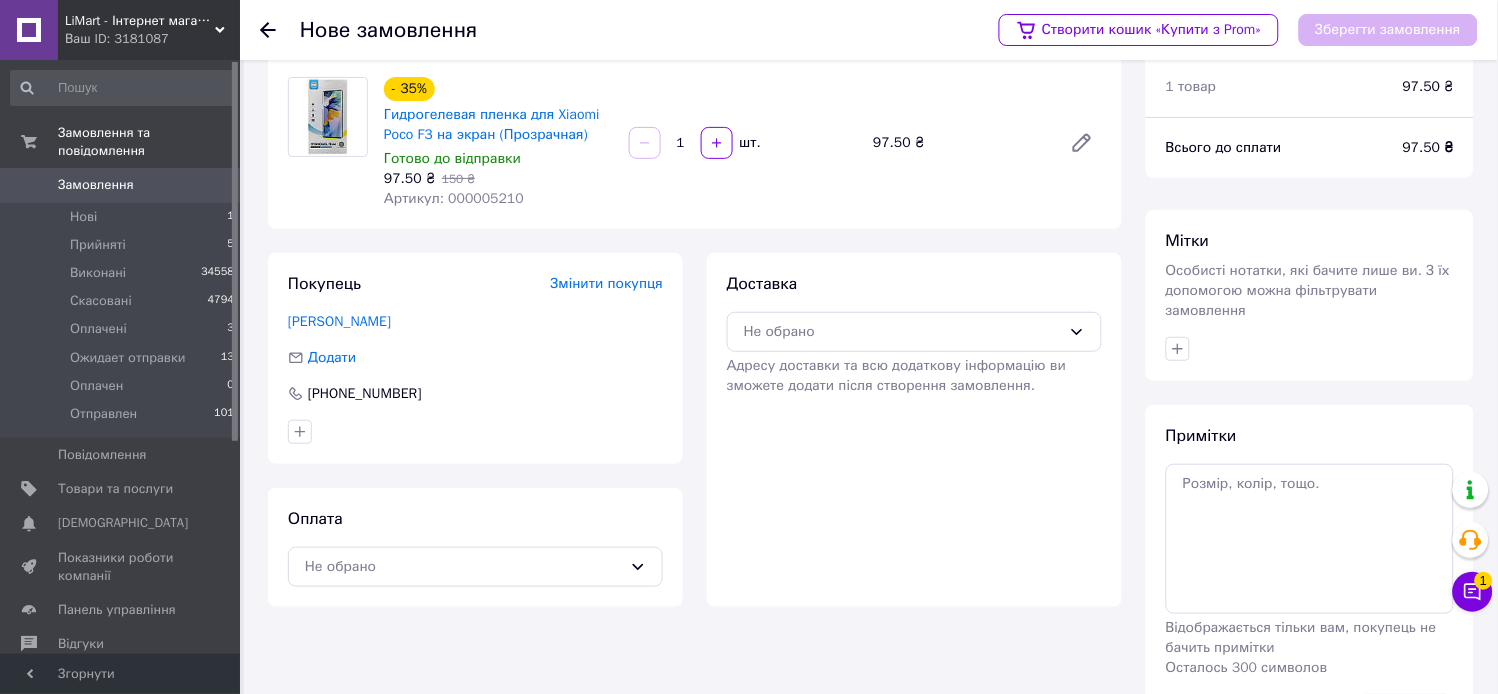 scroll, scrollTop: 130, scrollLeft: 0, axis: vertical 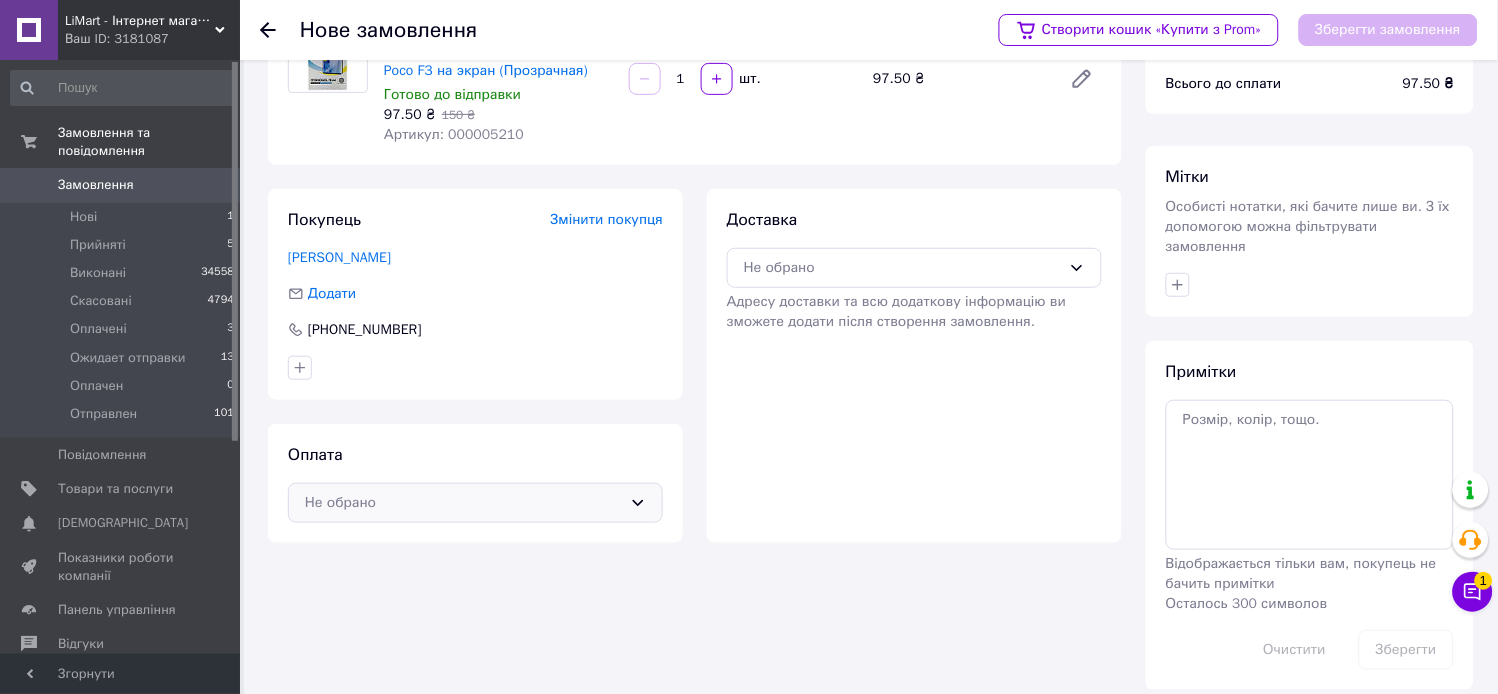 click on "Не обрано" at bounding box center [463, 503] 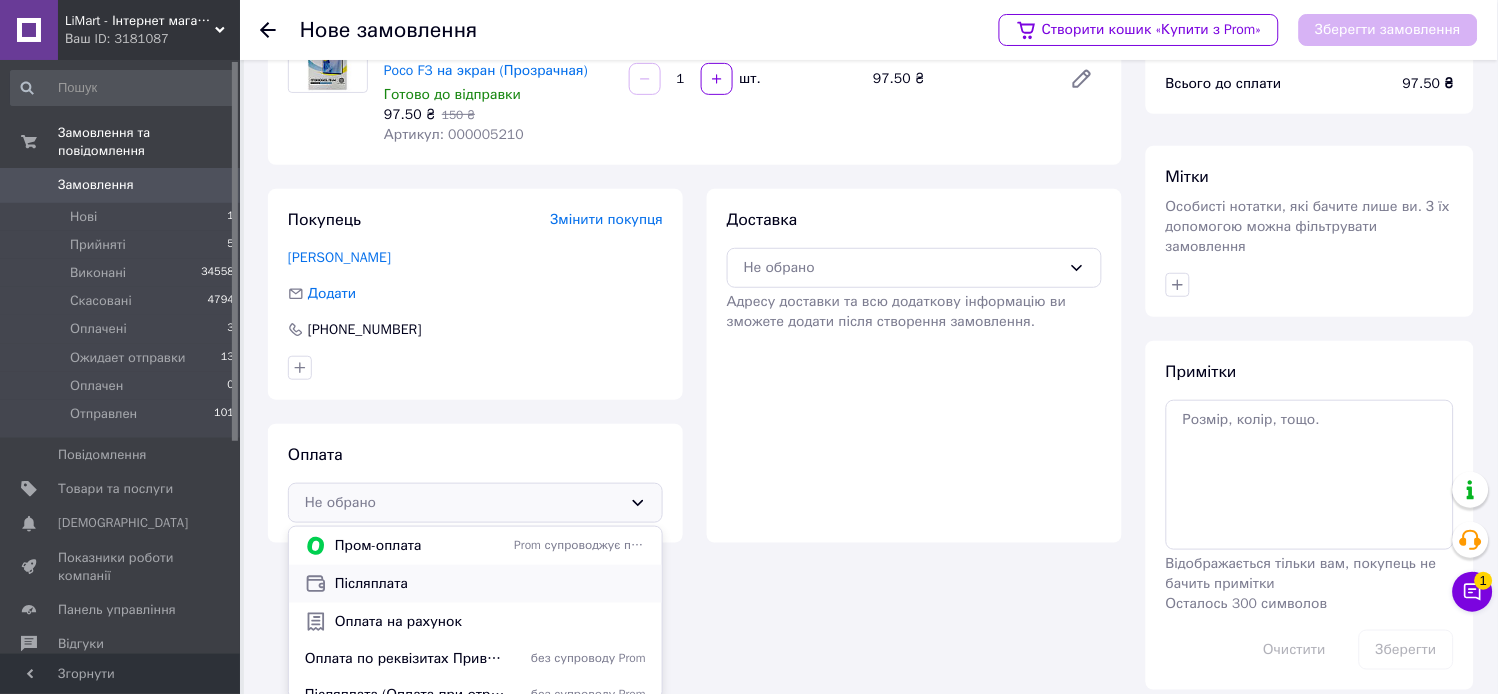 click on "Післяплата" at bounding box center [490, 584] 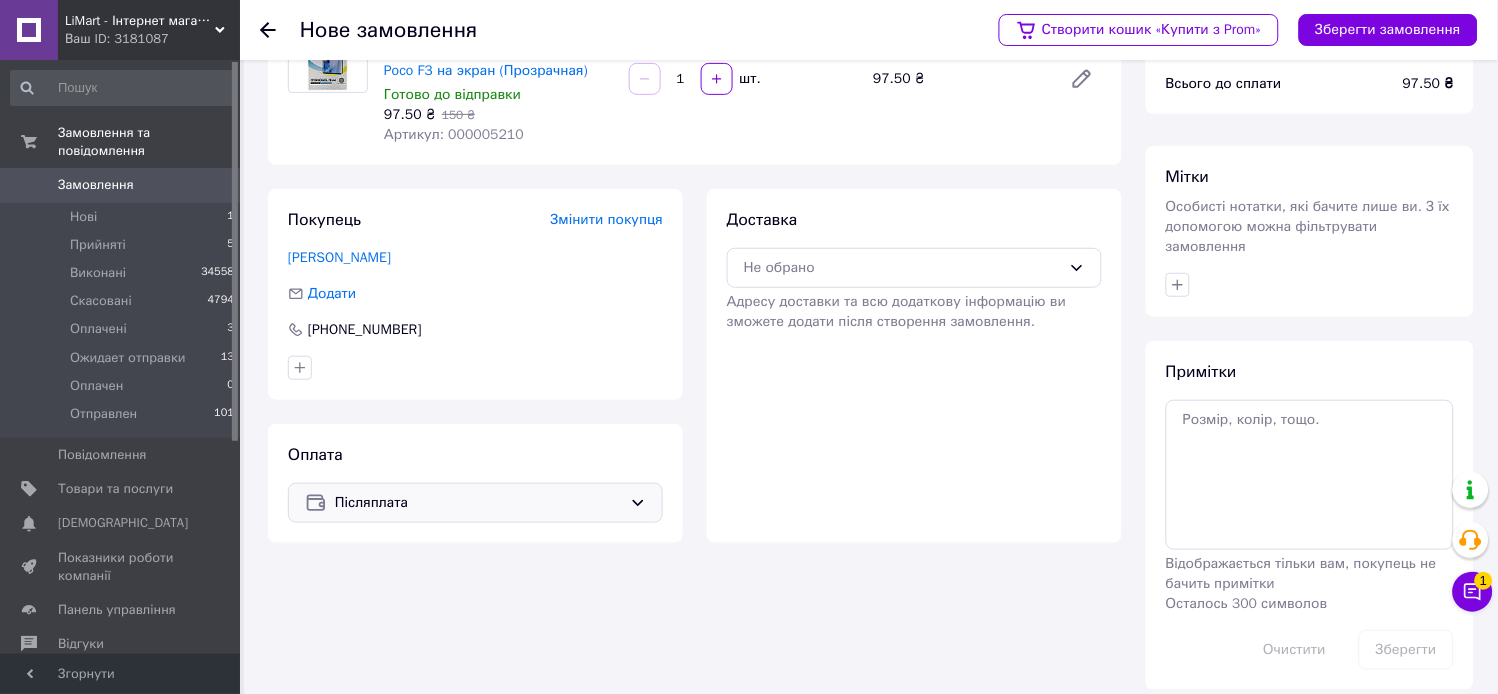 click on "Післяплата" at bounding box center (475, 503) 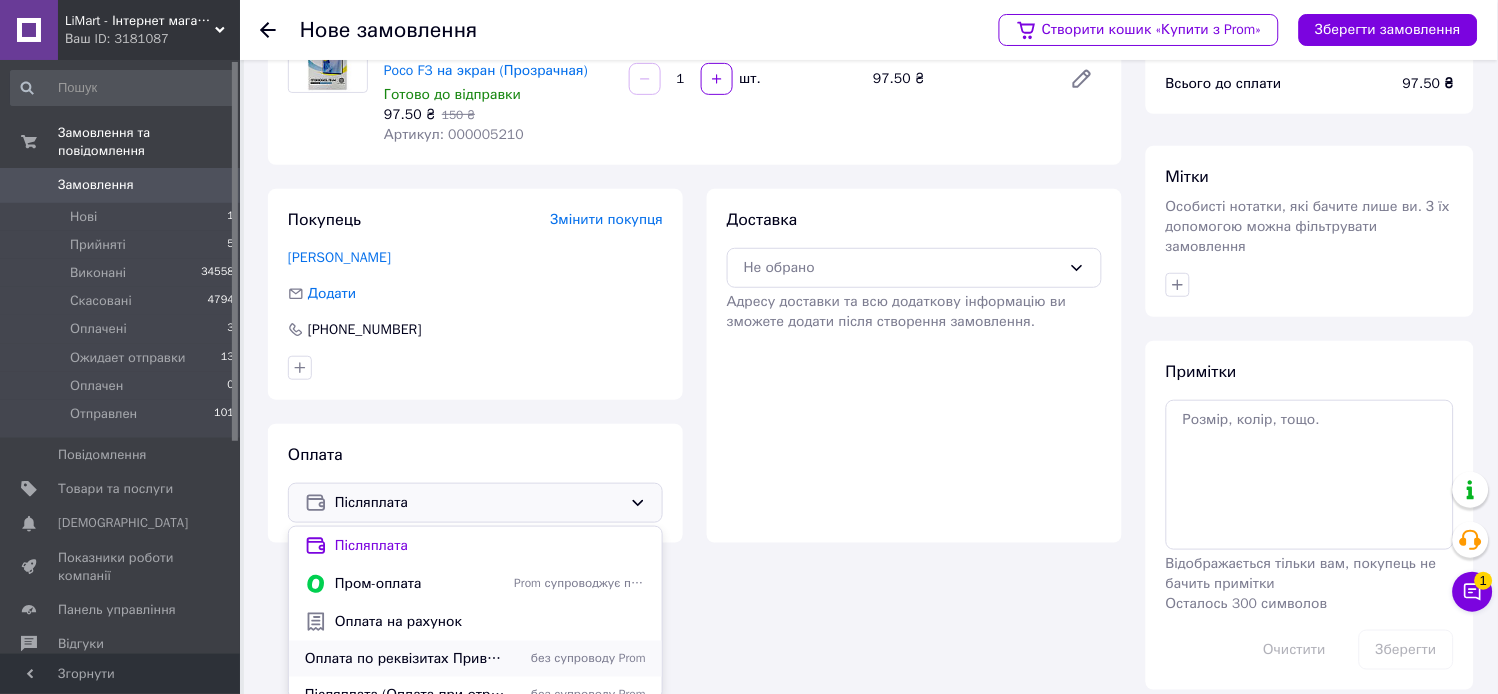 click on "Оплата по реквізитах Приват банку" at bounding box center [405, 659] 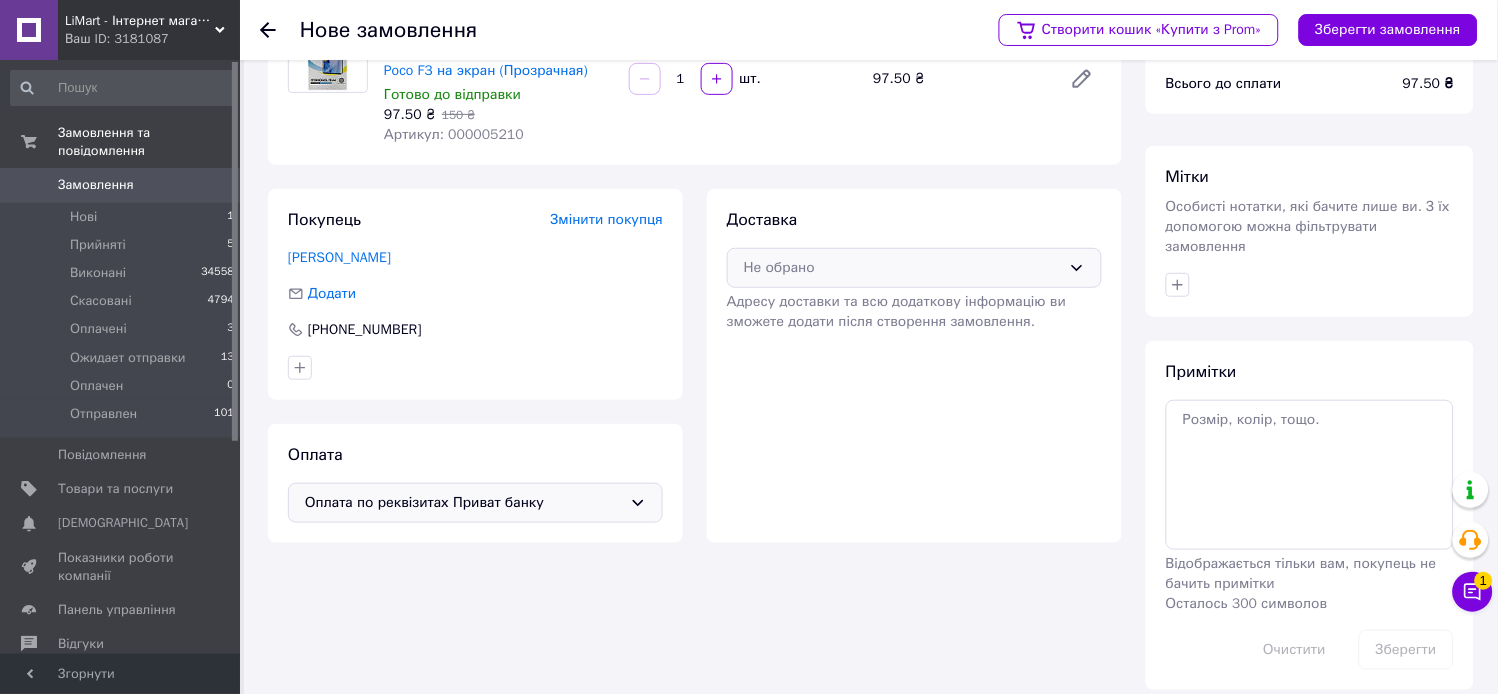 click on "Не обрано" at bounding box center (914, 268) 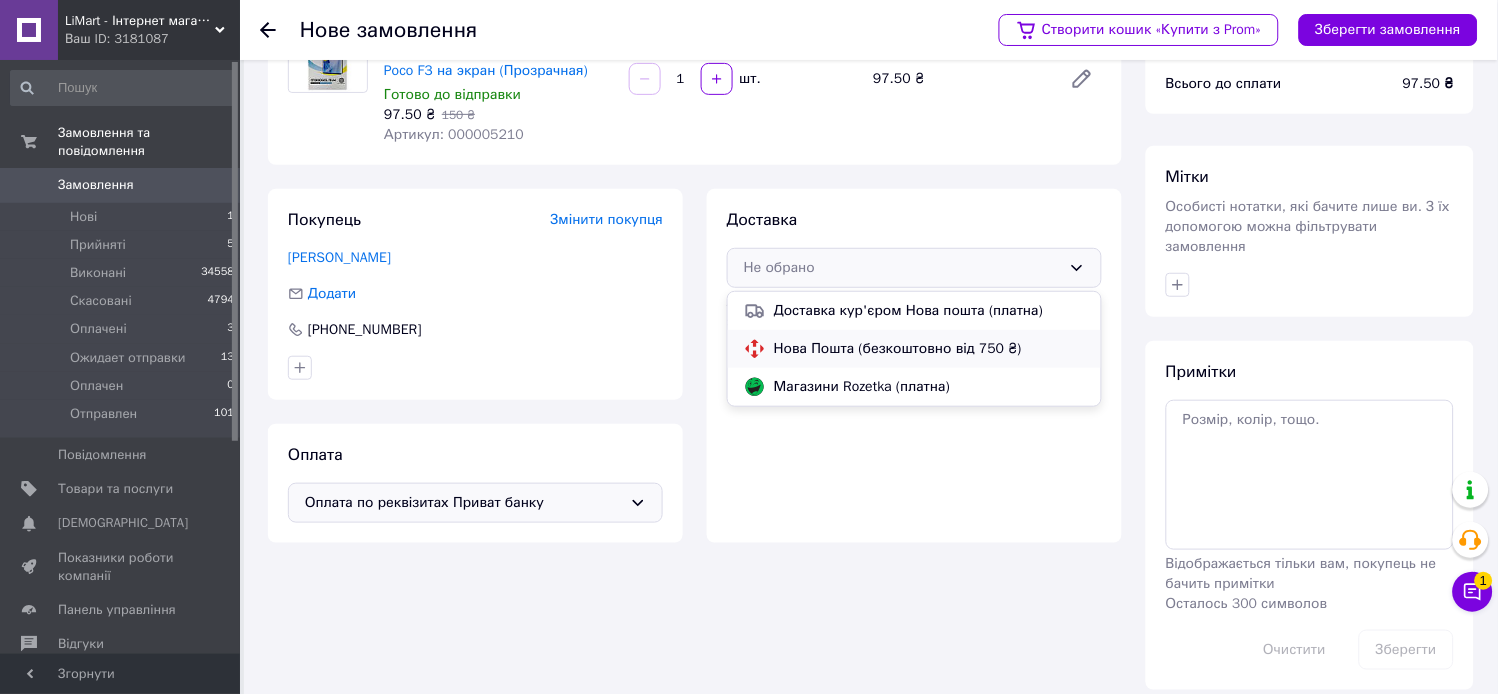 click on "Нова Пошта (безкоштовно від 750 ₴)" at bounding box center [929, 349] 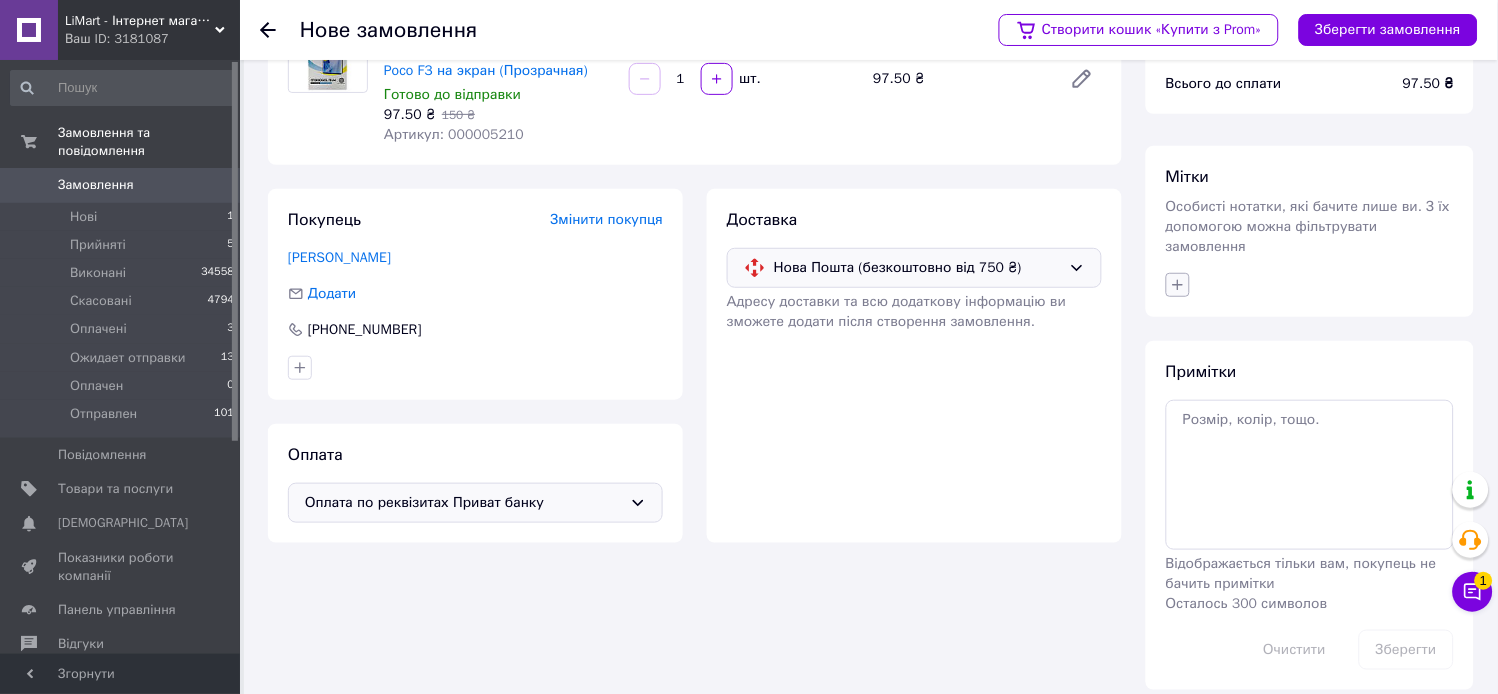 click 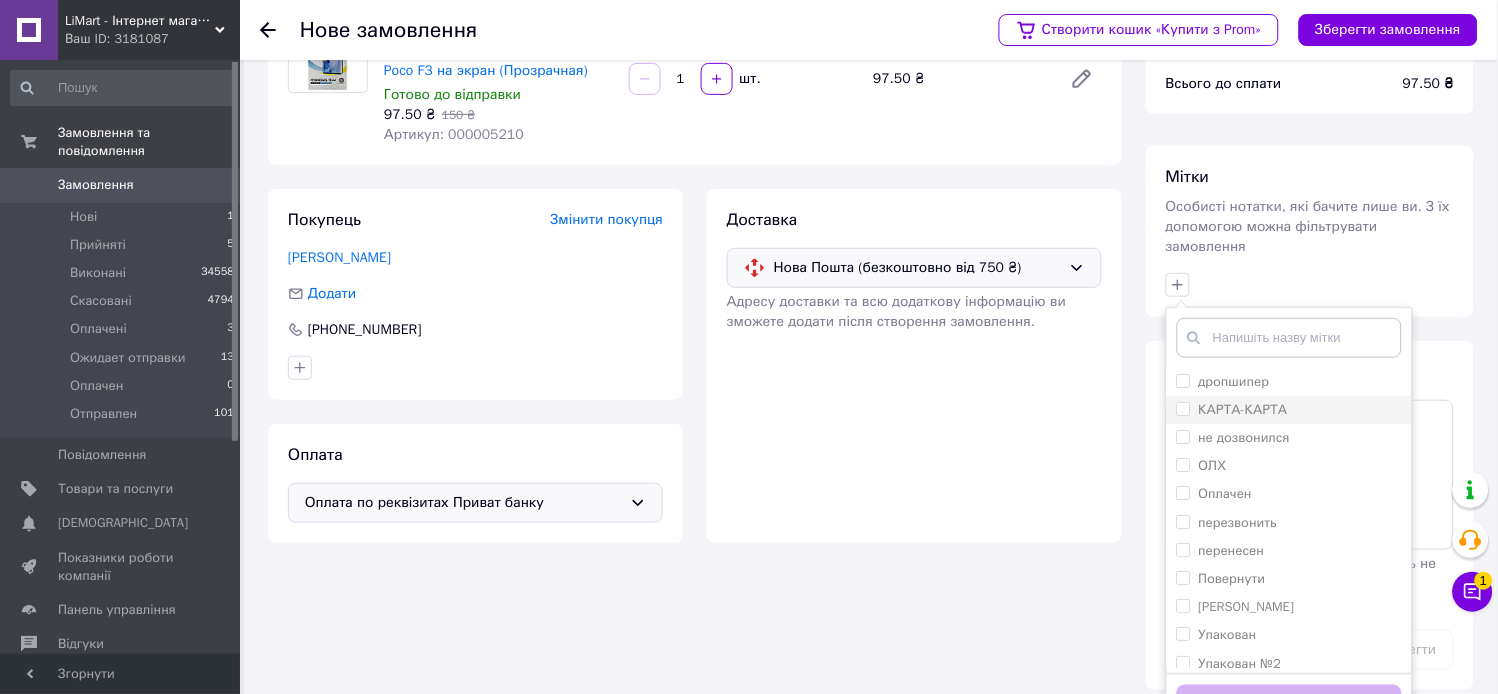 click on "КАРТА-КАРТА" at bounding box center [1243, 409] 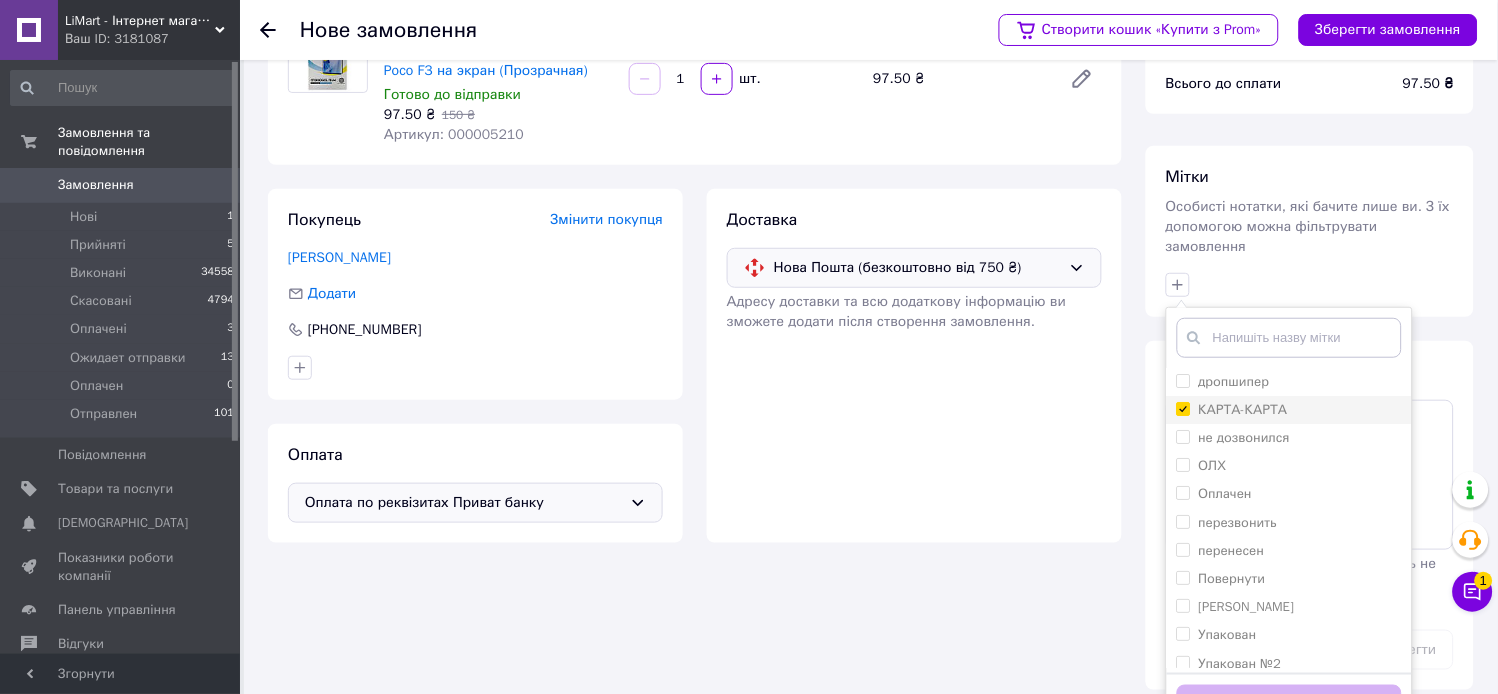 checkbox on "true" 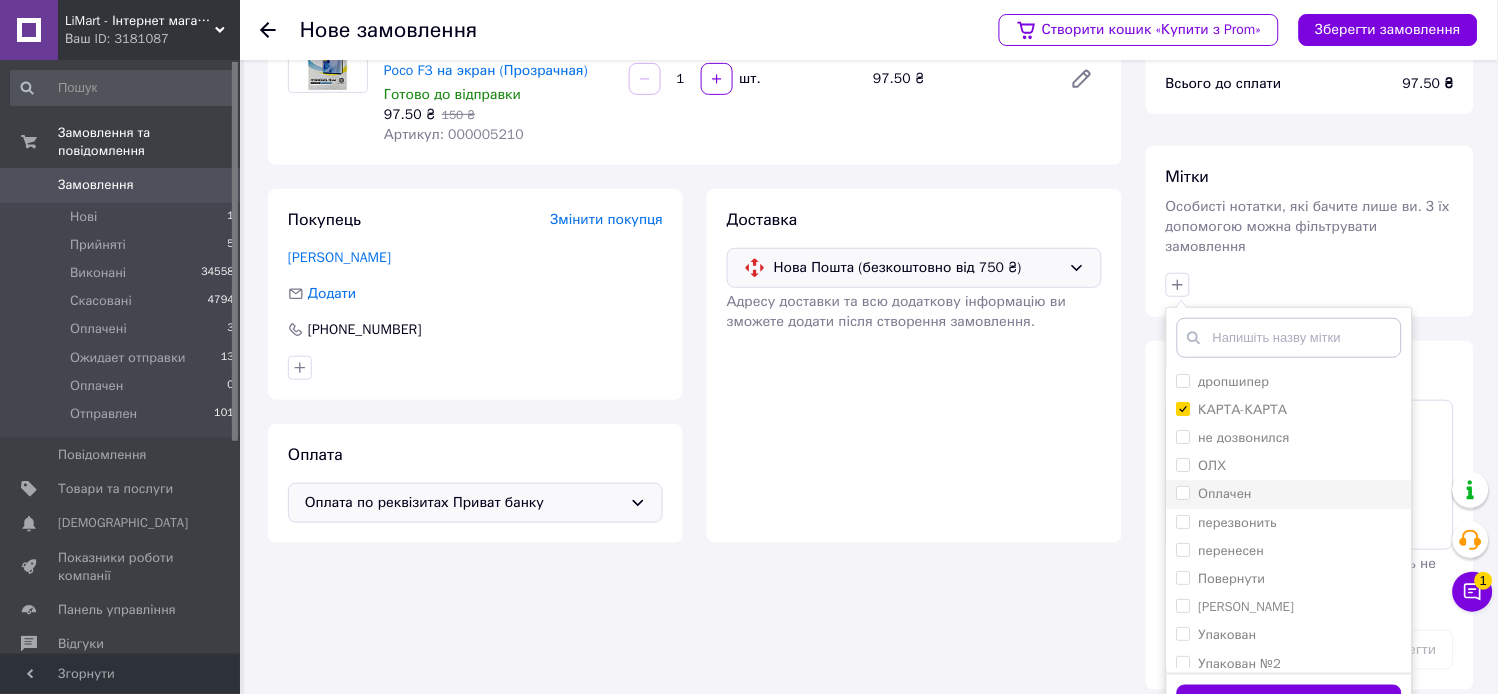 click on "Оплачен" at bounding box center [1225, 493] 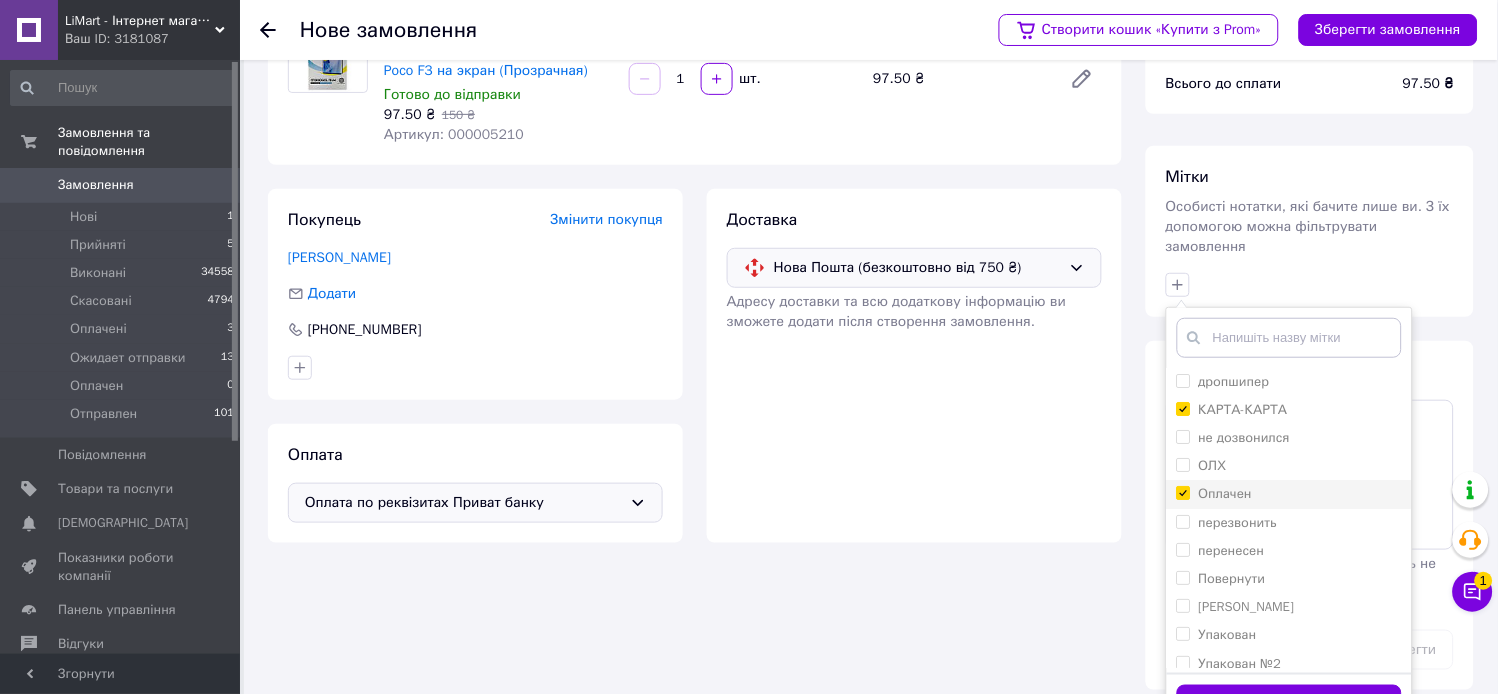 checkbox on "true" 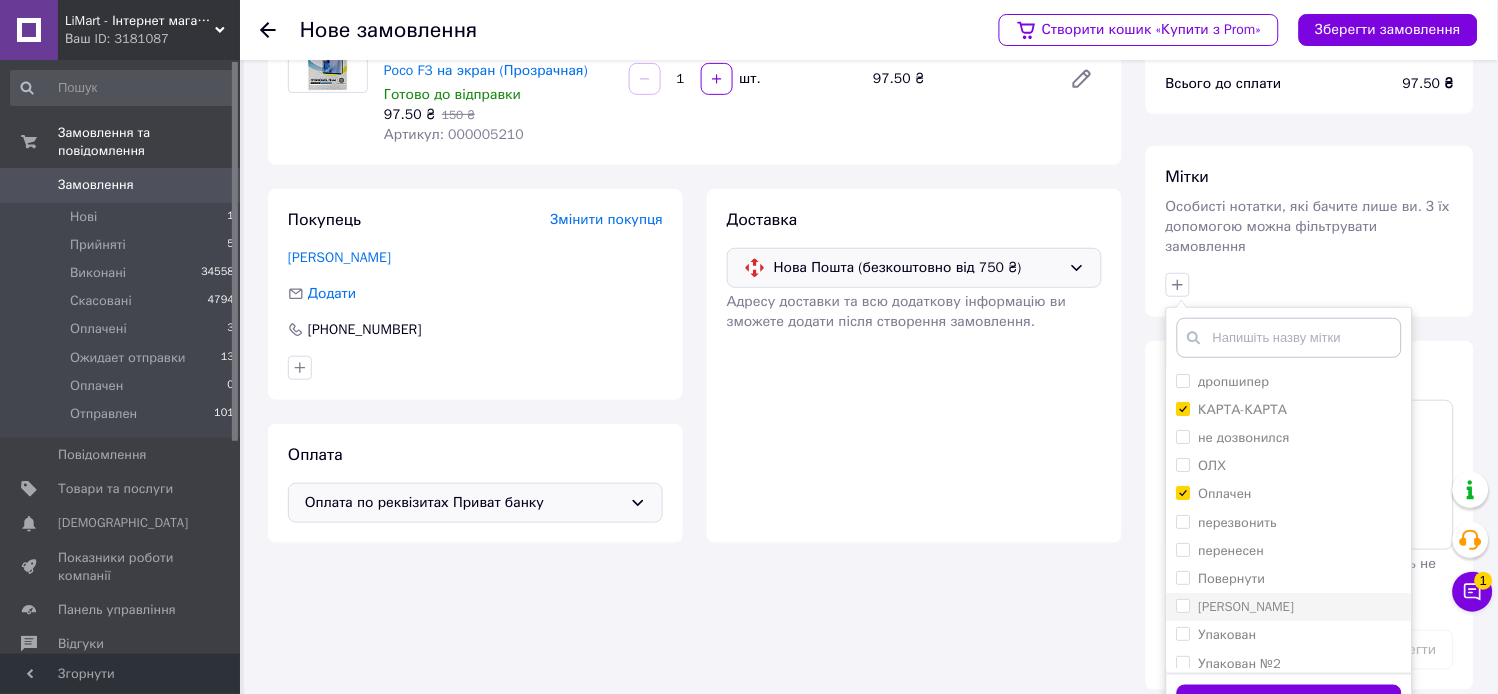 click on "[PERSON_NAME]" at bounding box center [1247, 606] 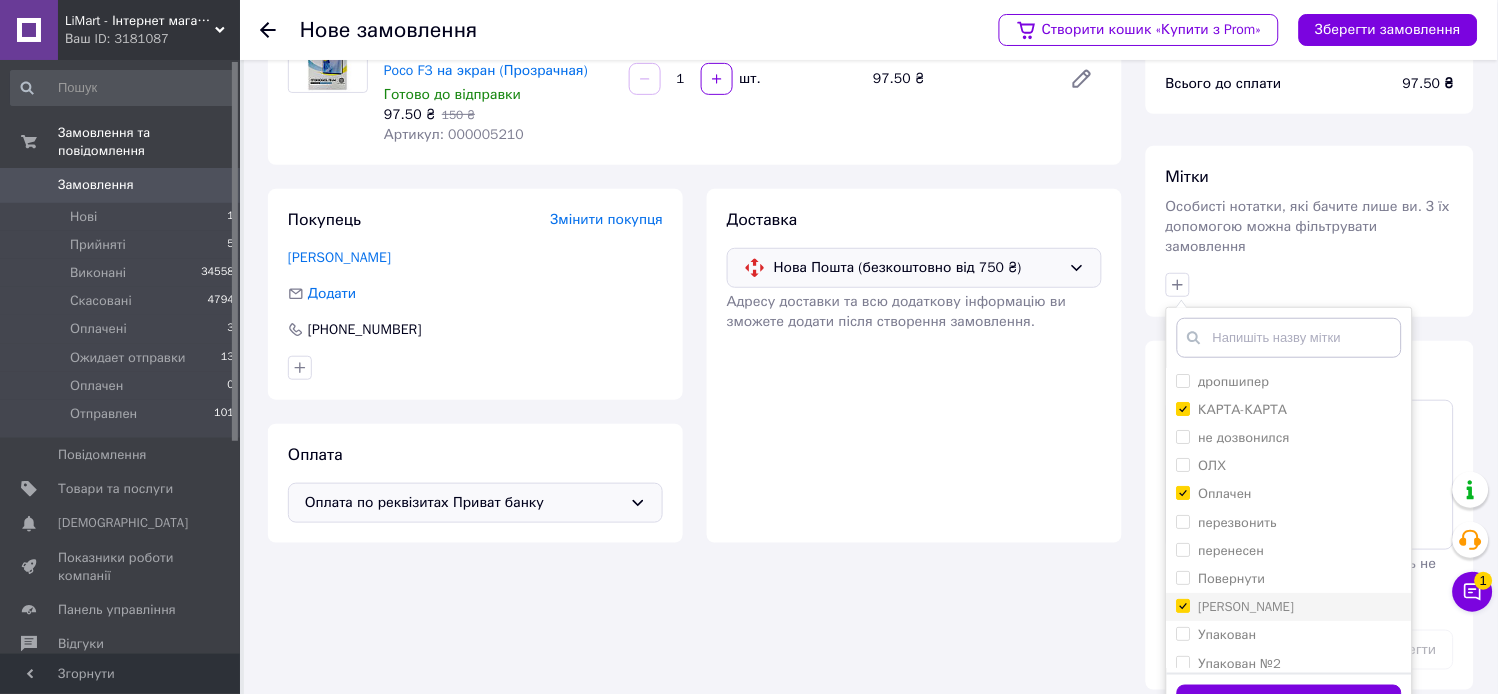checkbox on "true" 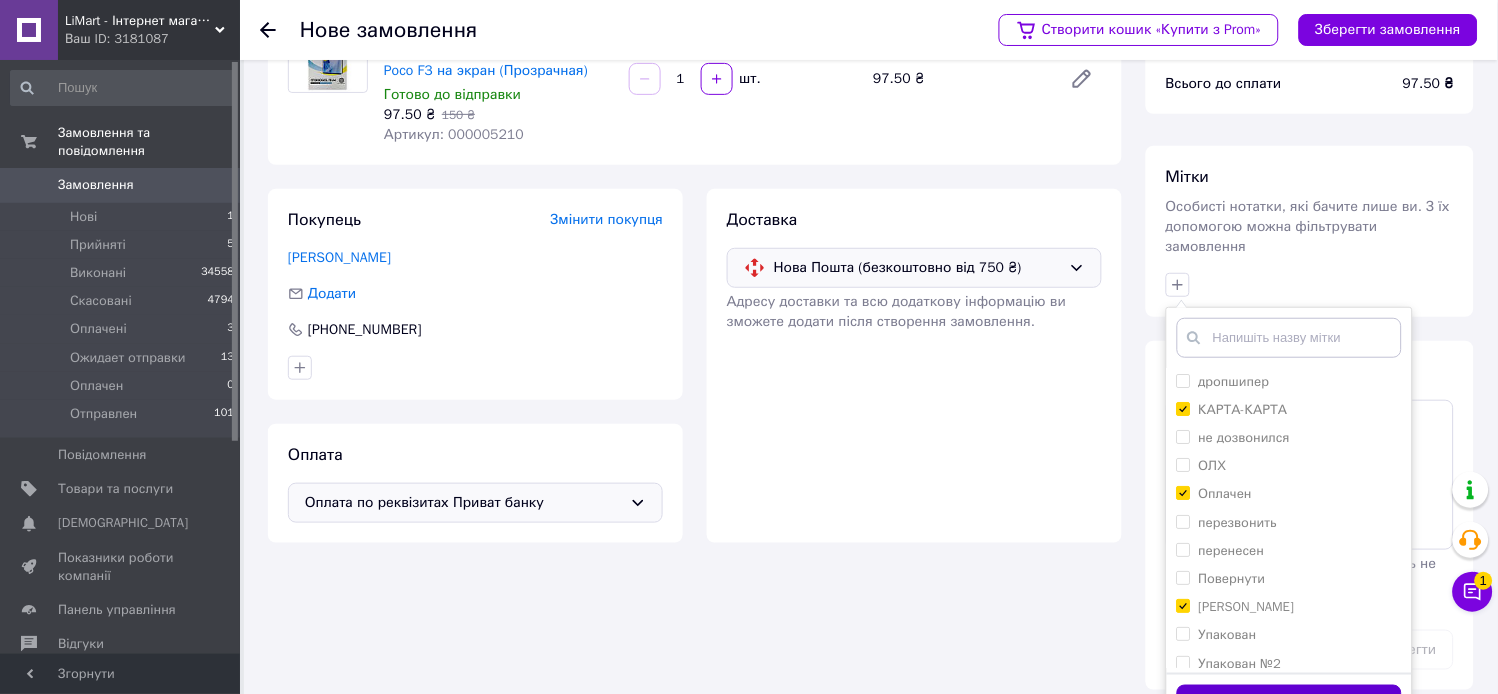 click on "Додати мітку" at bounding box center [1289, 704] 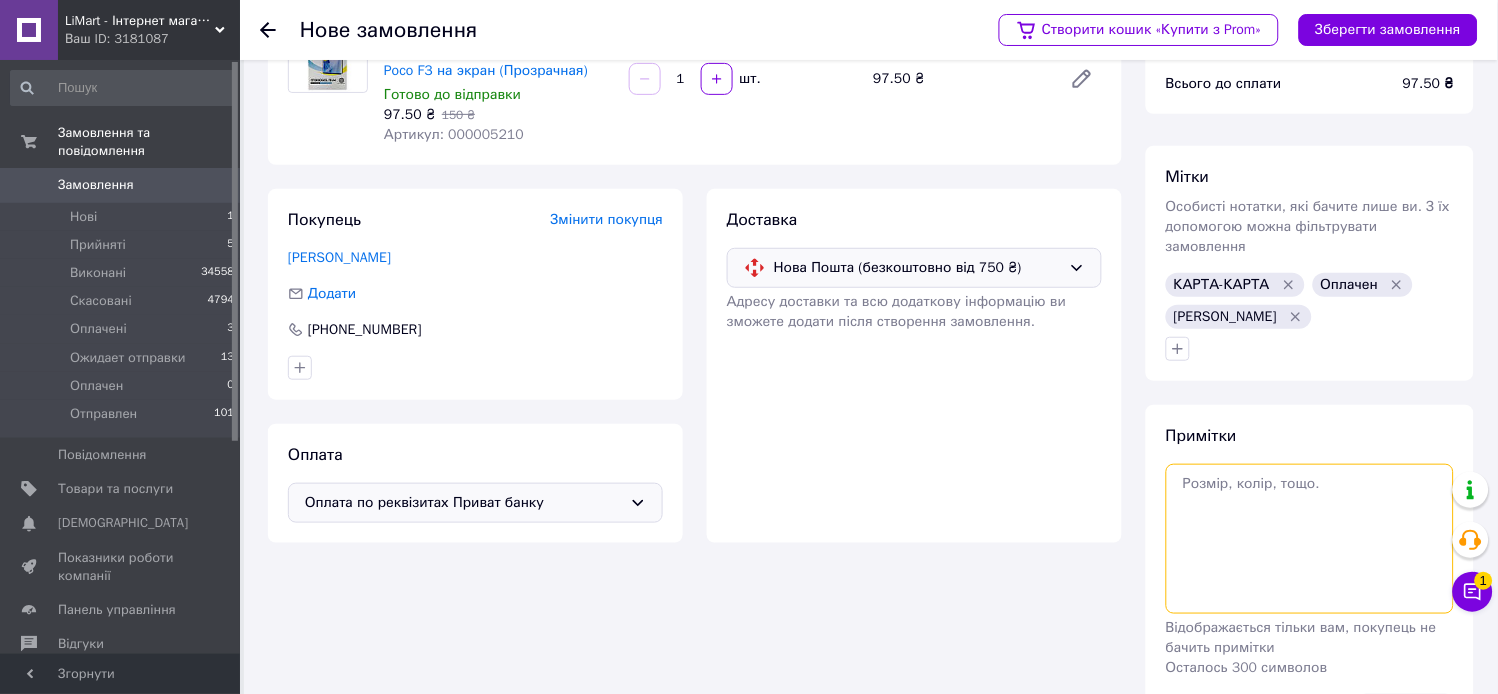 click at bounding box center (1310, 539) 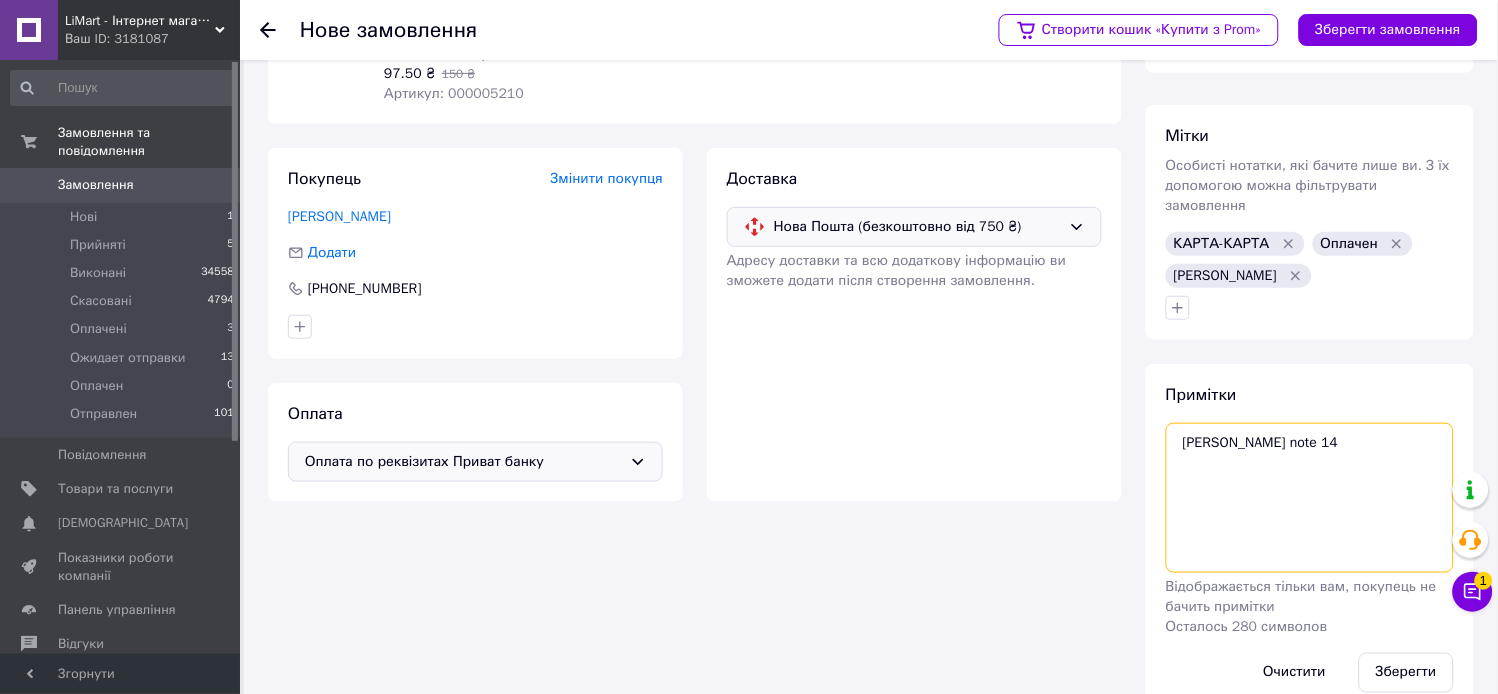 scroll, scrollTop: 193, scrollLeft: 0, axis: vertical 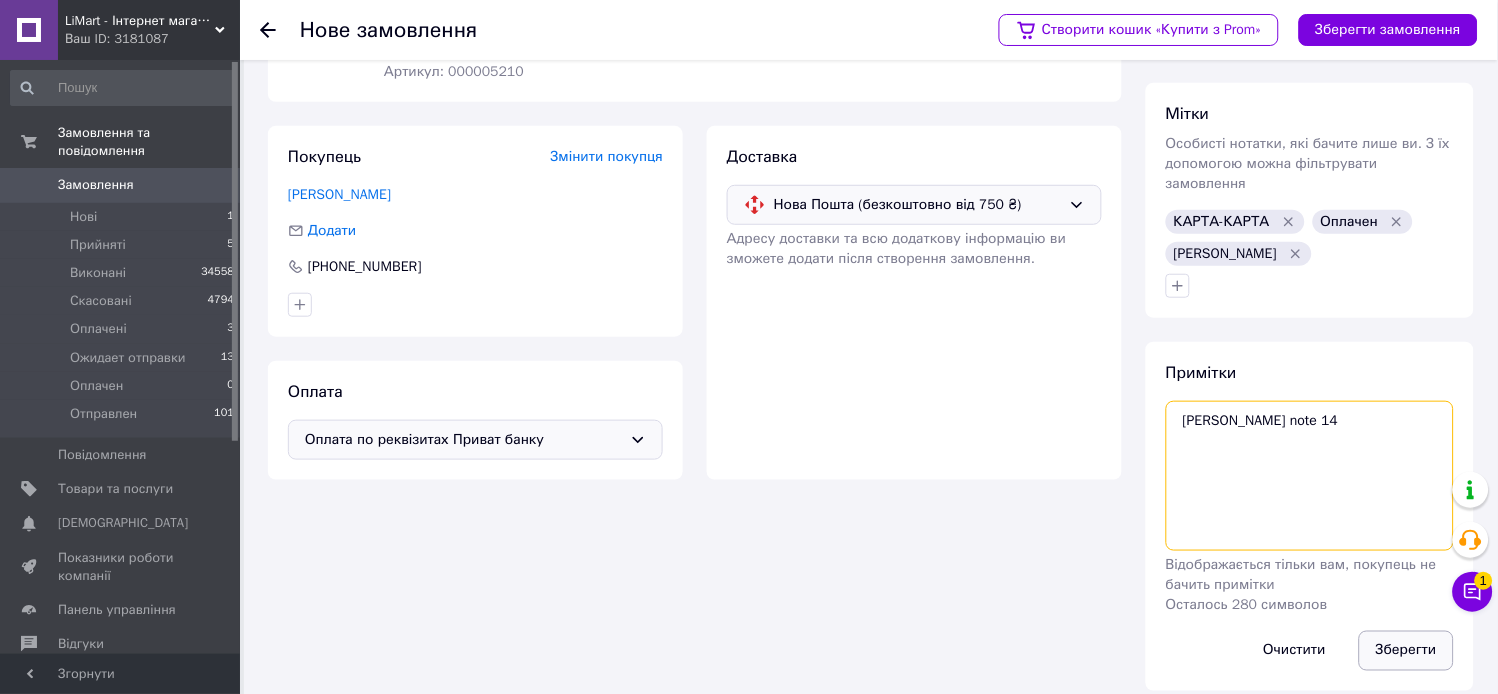 type on "[PERSON_NAME] note 14" 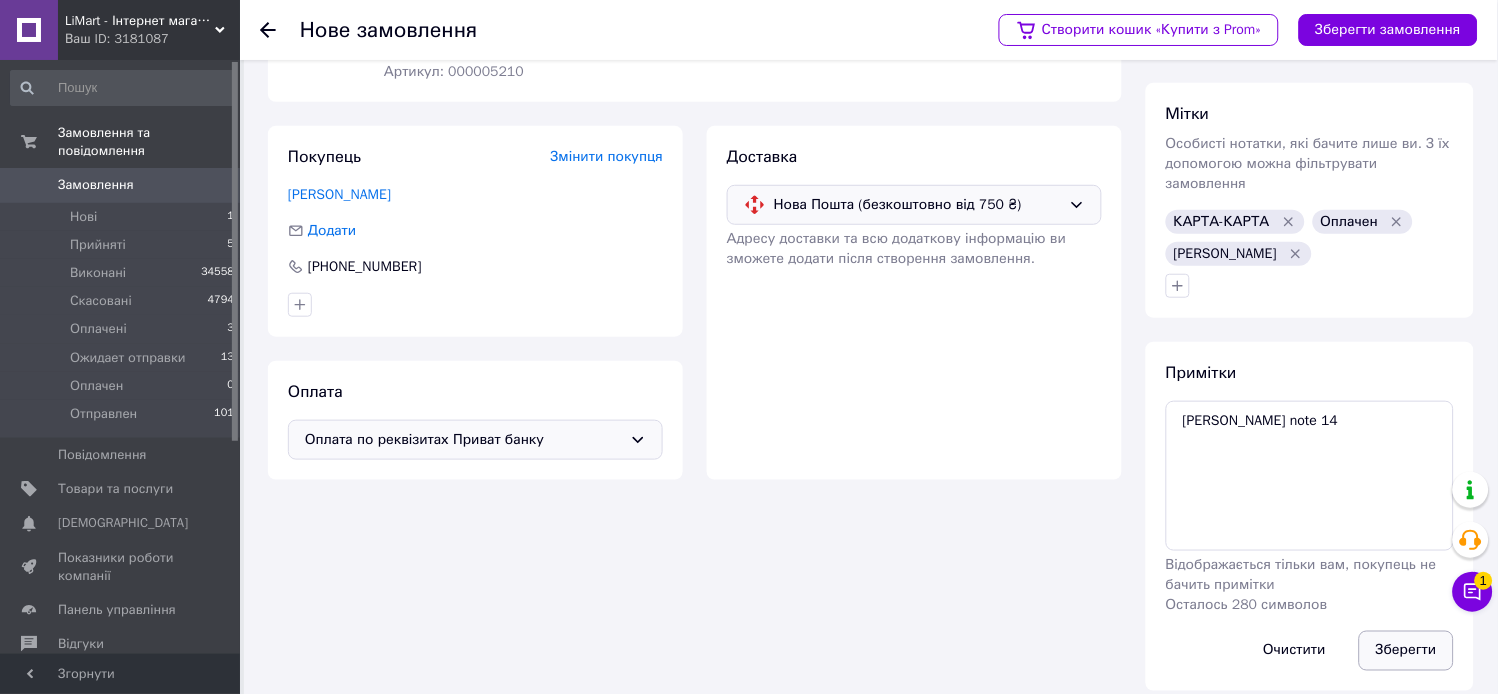 click on "Зберегти" at bounding box center [1406, 651] 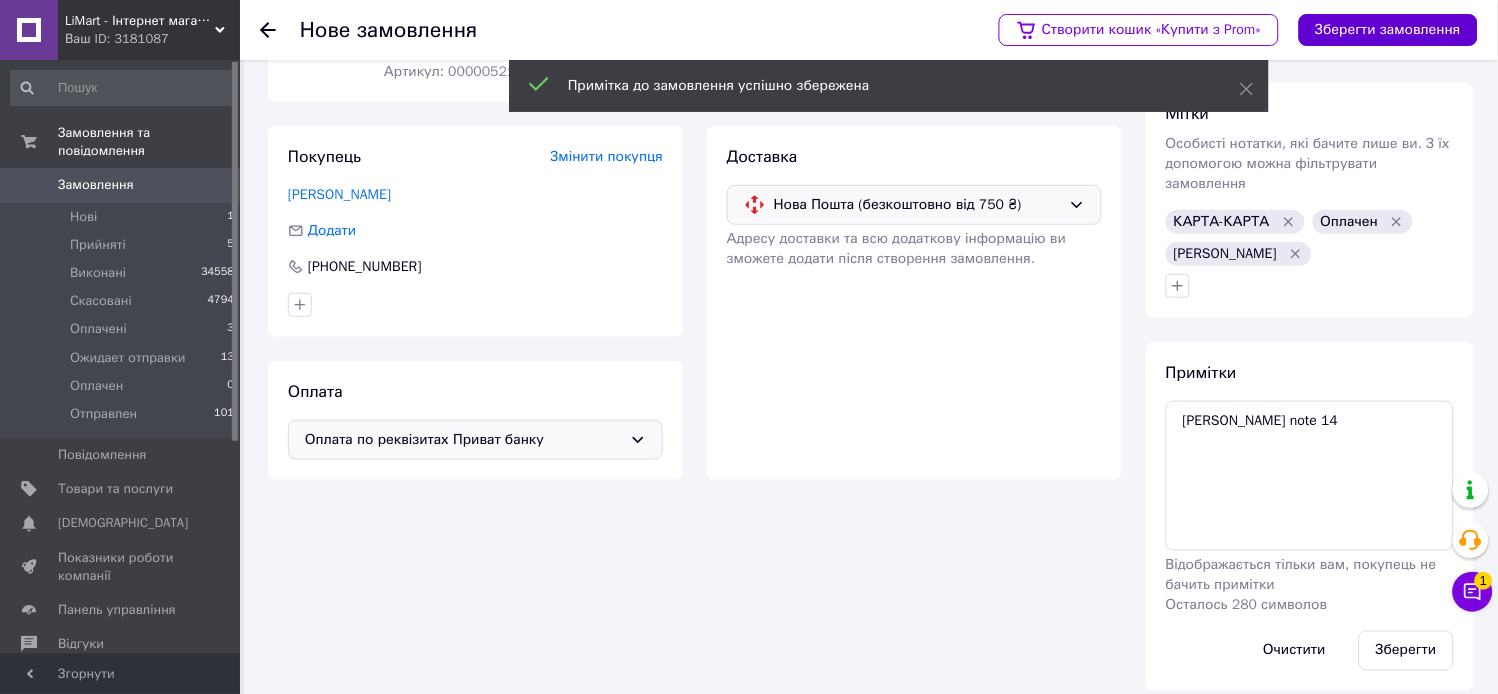 click on "Зберегти замовлення" at bounding box center [1388, 30] 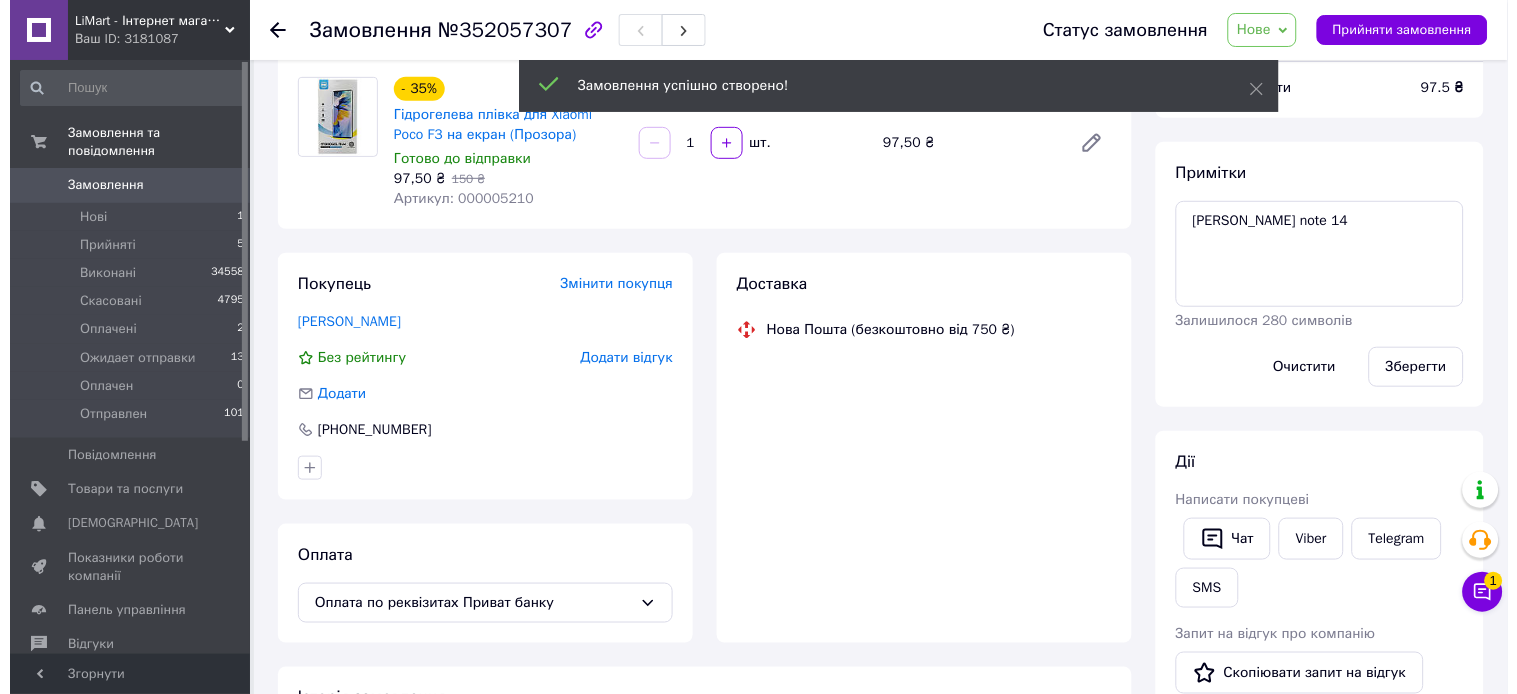 scroll, scrollTop: 193, scrollLeft: 0, axis: vertical 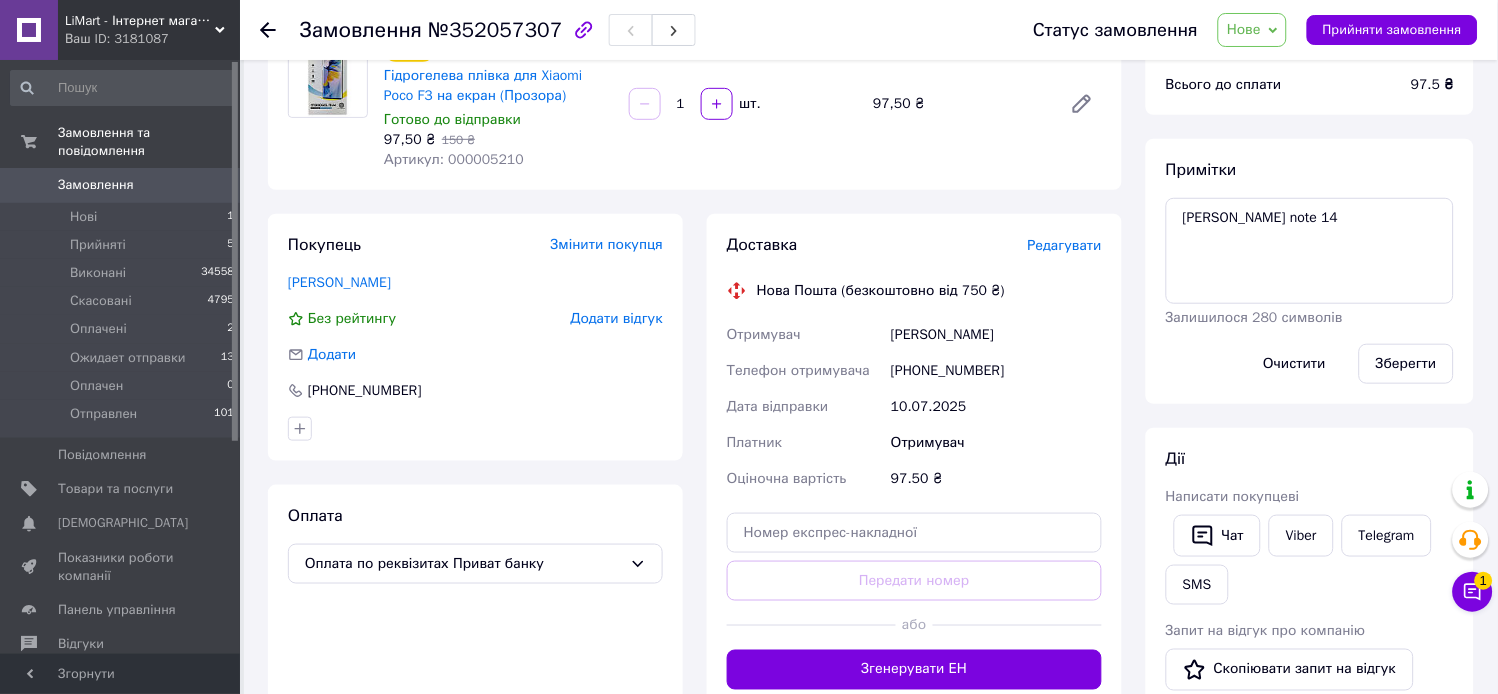 click on "Редагувати" at bounding box center [1065, 245] 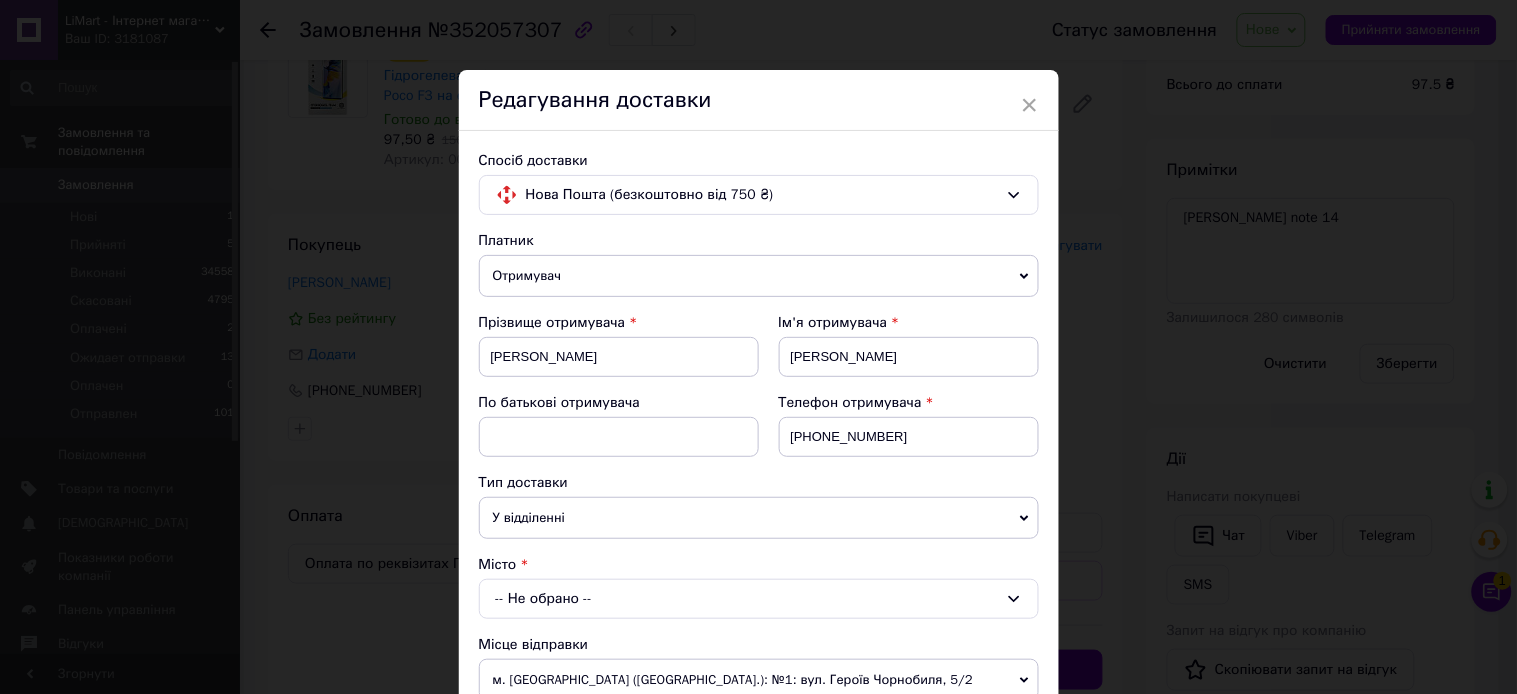 click on "-- Не обрано --" at bounding box center [759, 599] 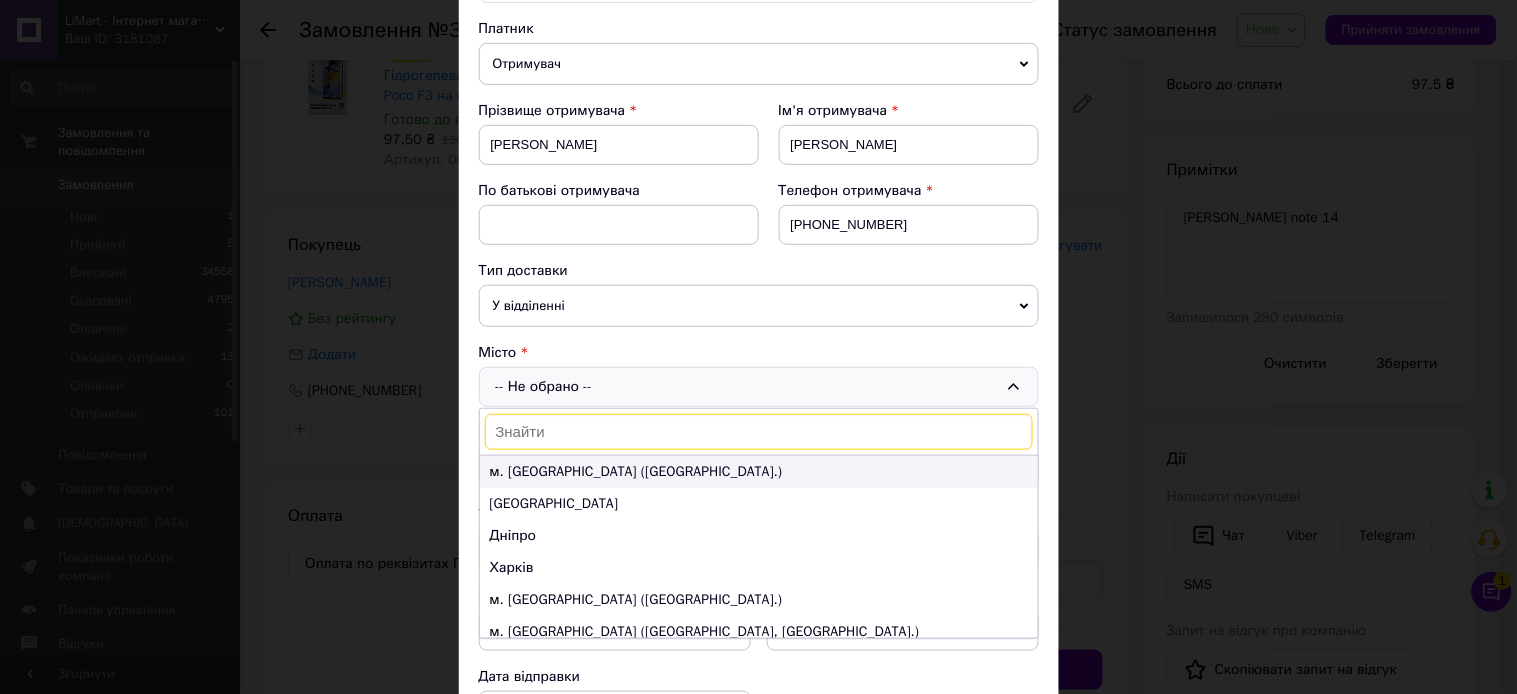 scroll, scrollTop: 222, scrollLeft: 0, axis: vertical 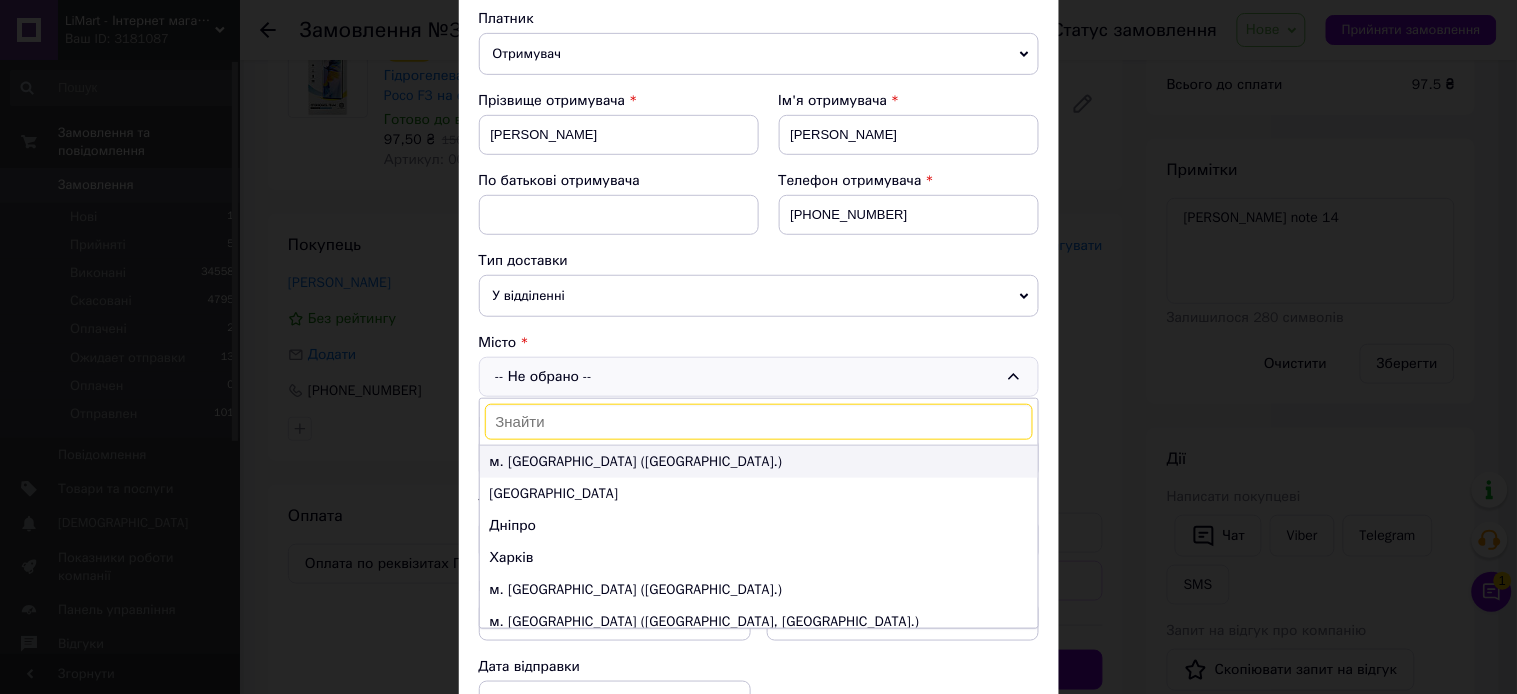 click on "м. [GEOGRAPHIC_DATA] ([GEOGRAPHIC_DATA].)" at bounding box center [759, 462] 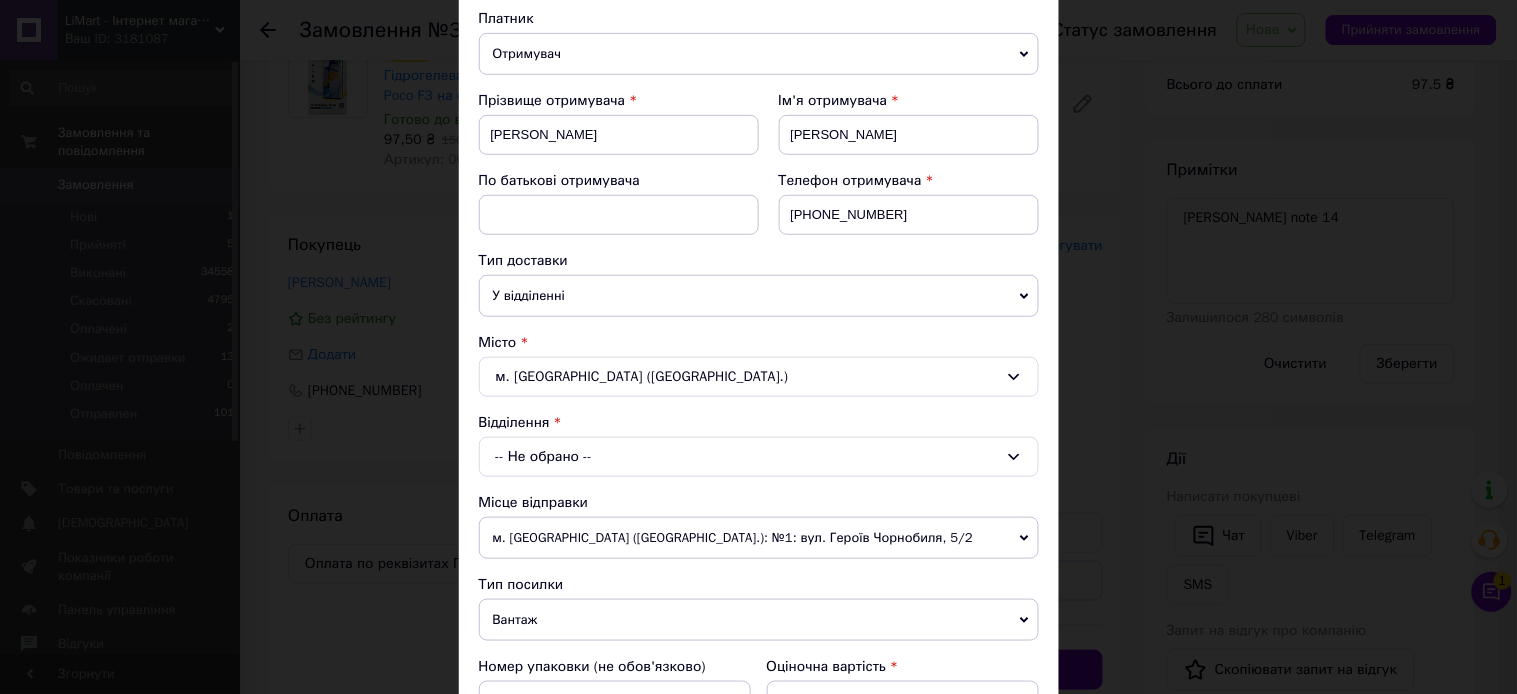 click on "-- Не обрано --" at bounding box center (759, 457) 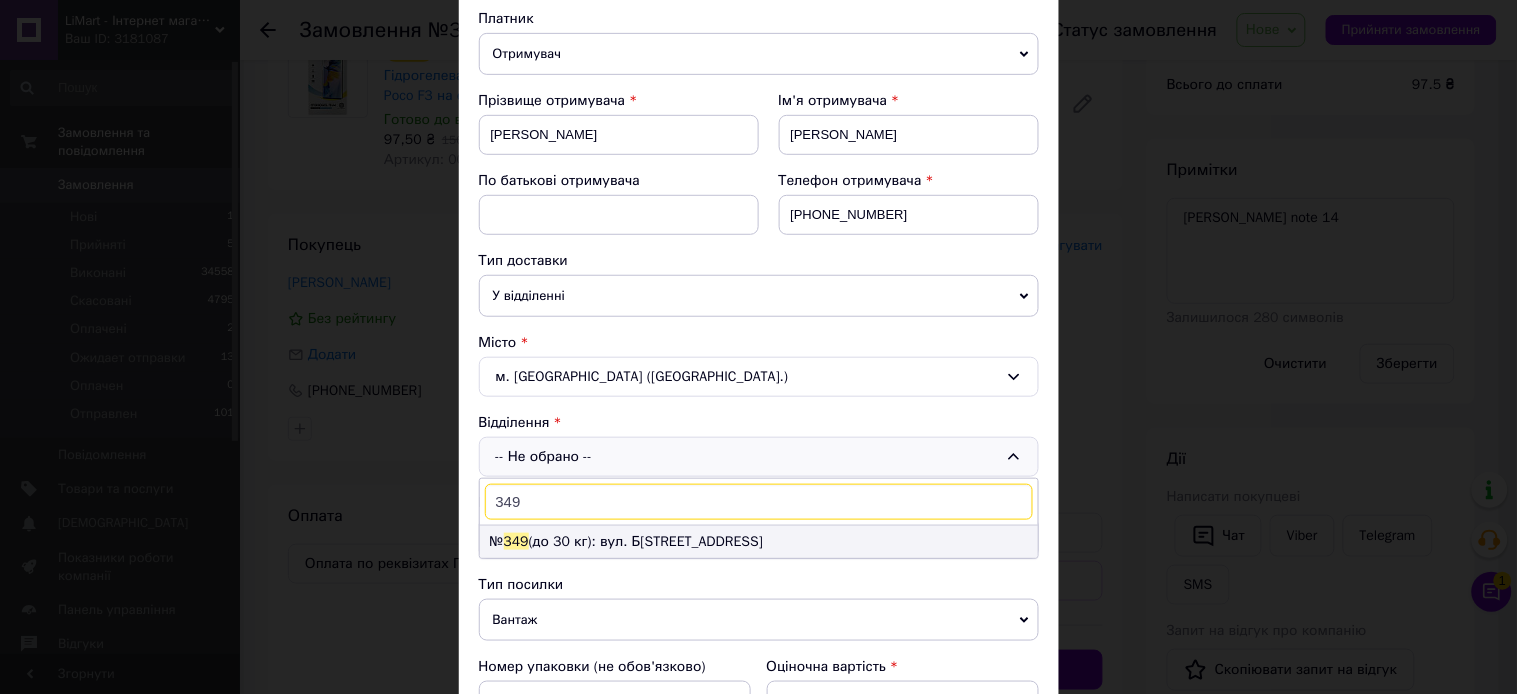type on "349" 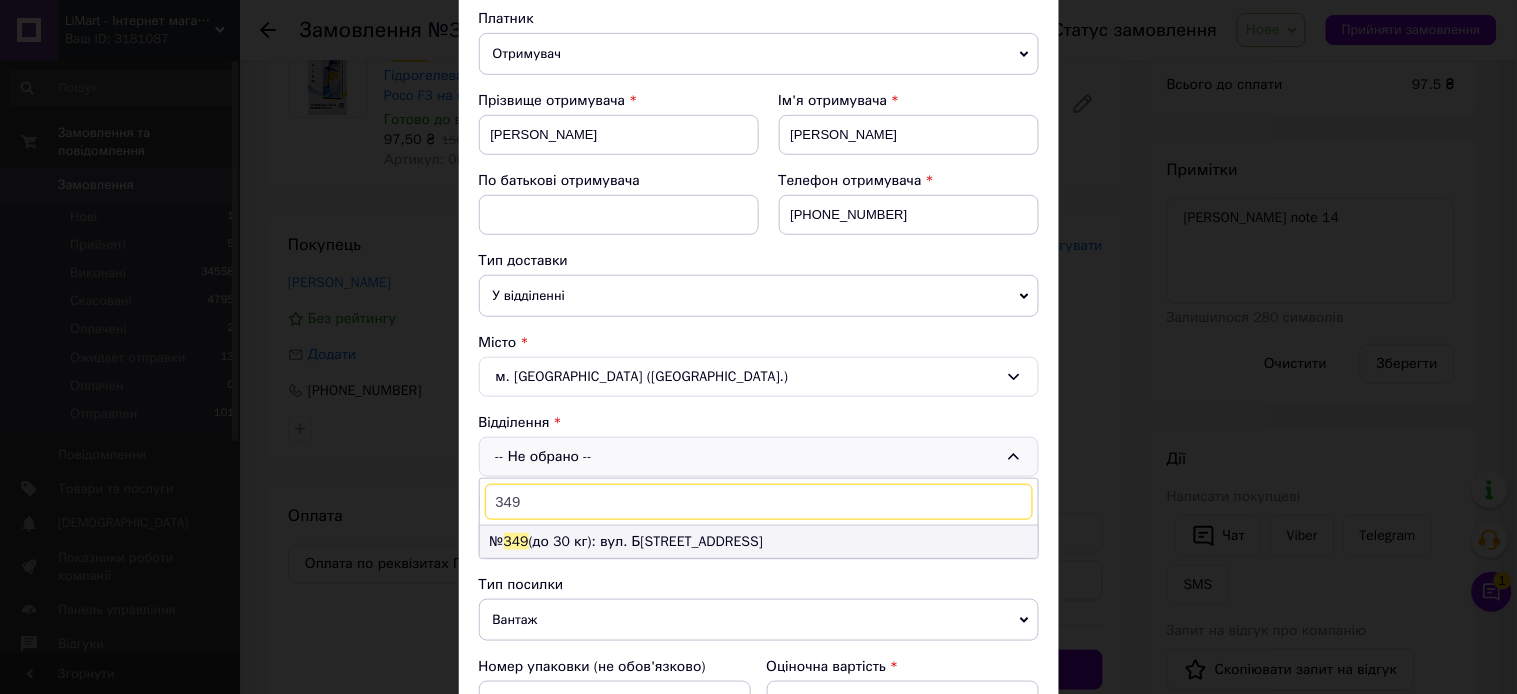 click on "№ 349  (до 30 кг): вул. Б[STREET_ADDRESS]" at bounding box center (759, 542) 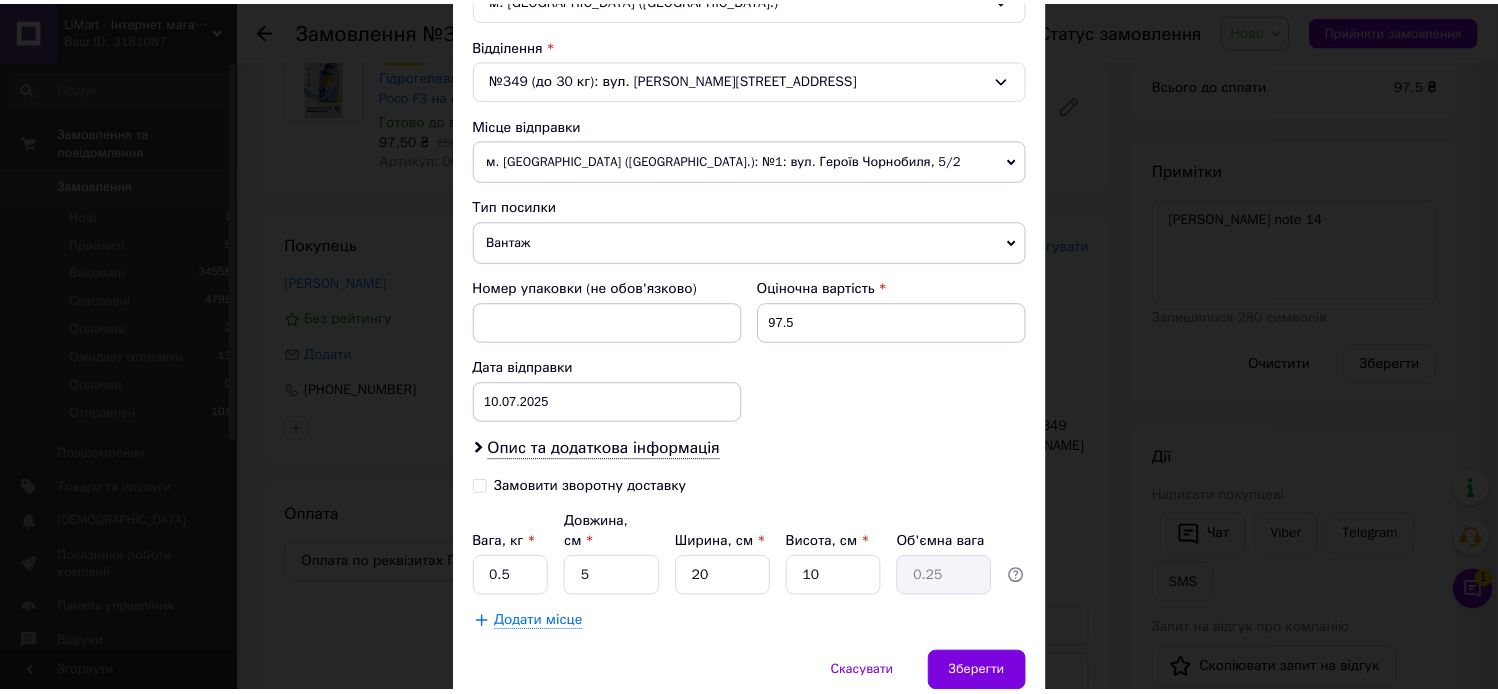 scroll, scrollTop: 666, scrollLeft: 0, axis: vertical 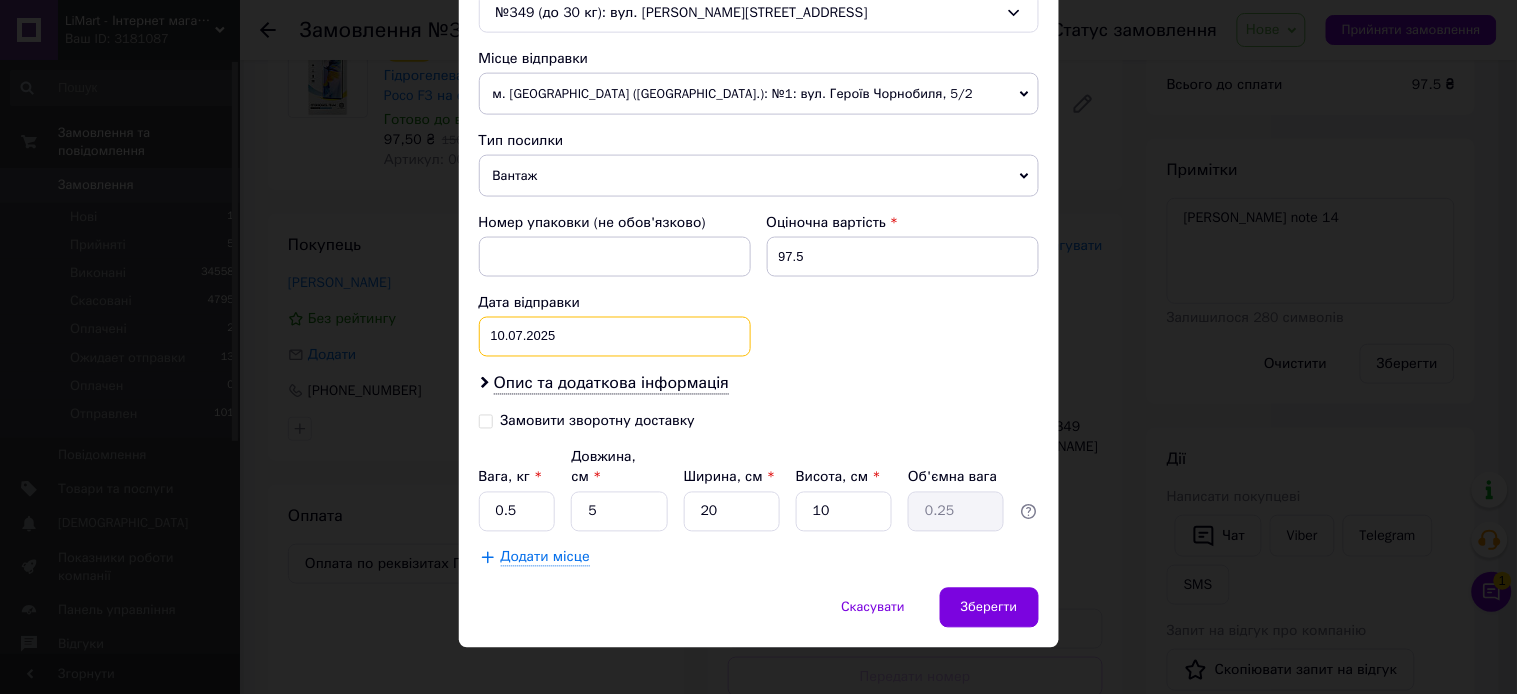 click on "10[DATE] 2025 > < Июль > Пн Вт Ср Чт Пт Сб Вс 30 1 2 3 4 5 6 7 8 9 10 11 12 13 14 15 16 17 18 19 20 21 22 23 24 25 26 27 28 29 30 31 1 2 3 4 5 6 7 8 9 10" at bounding box center [615, 337] 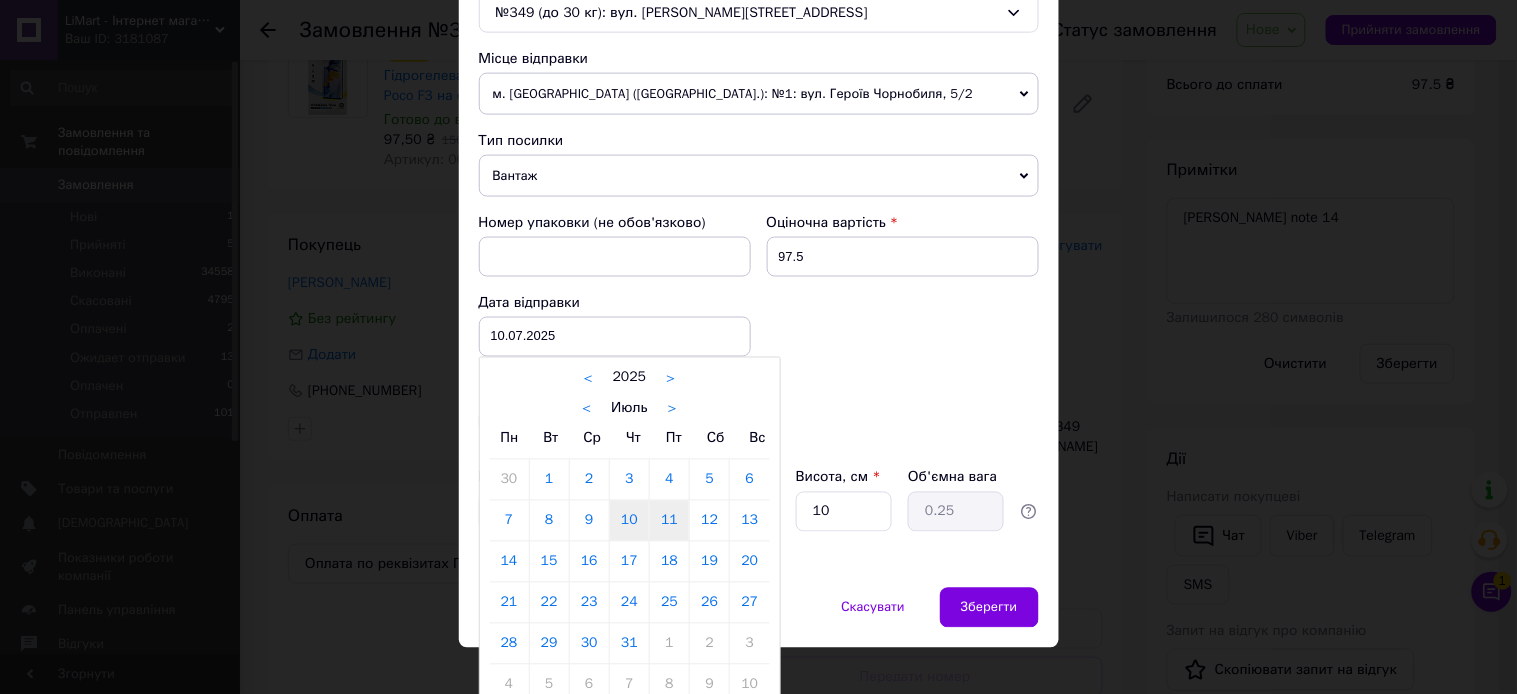 click on "11" at bounding box center [669, 521] 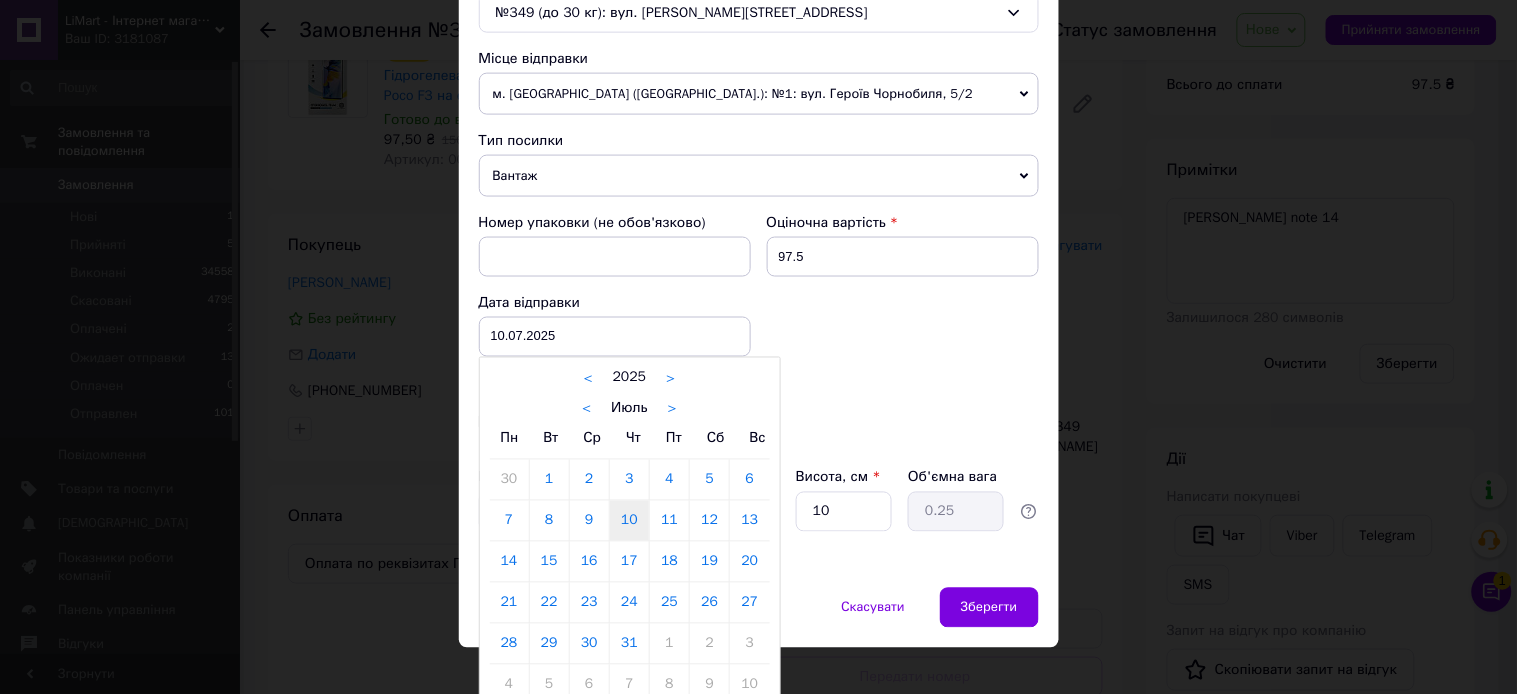 type on "[DATE]" 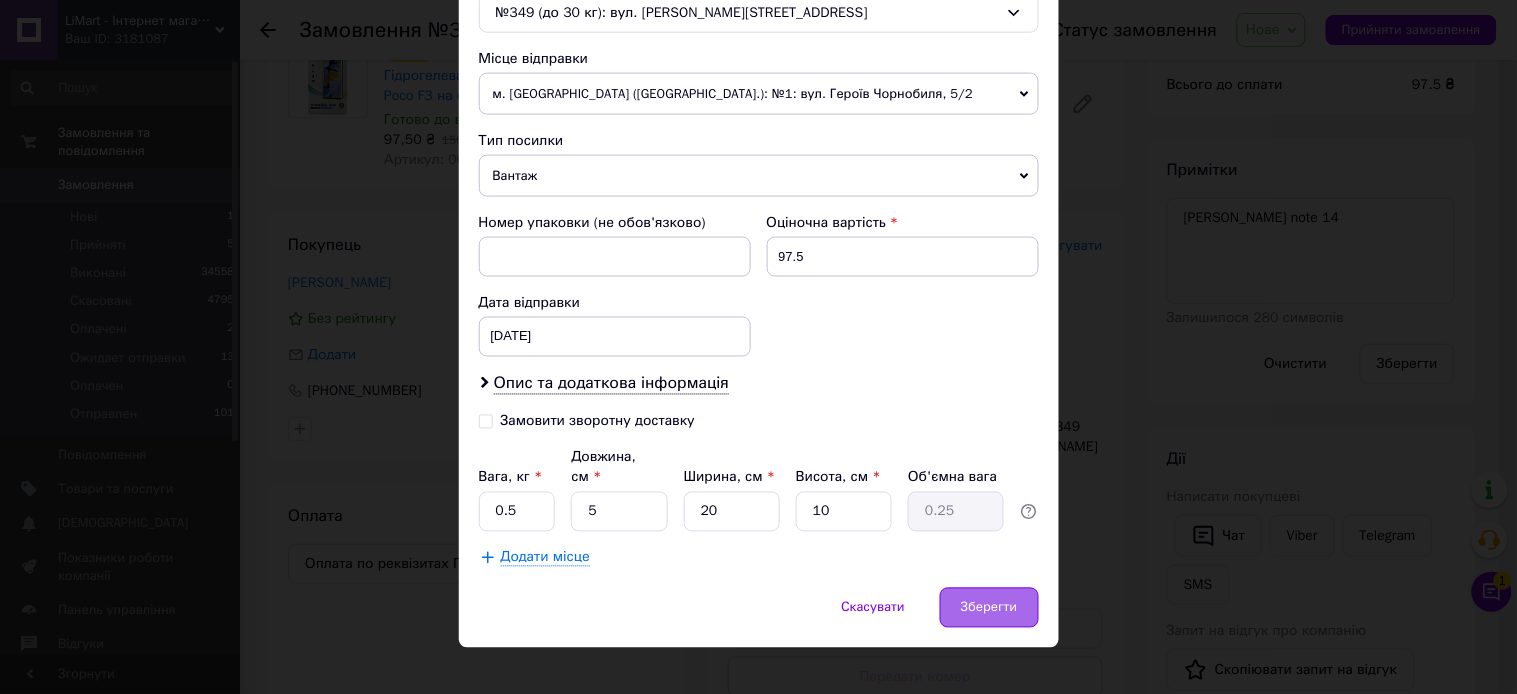 click on "Зберегти" at bounding box center (989, 608) 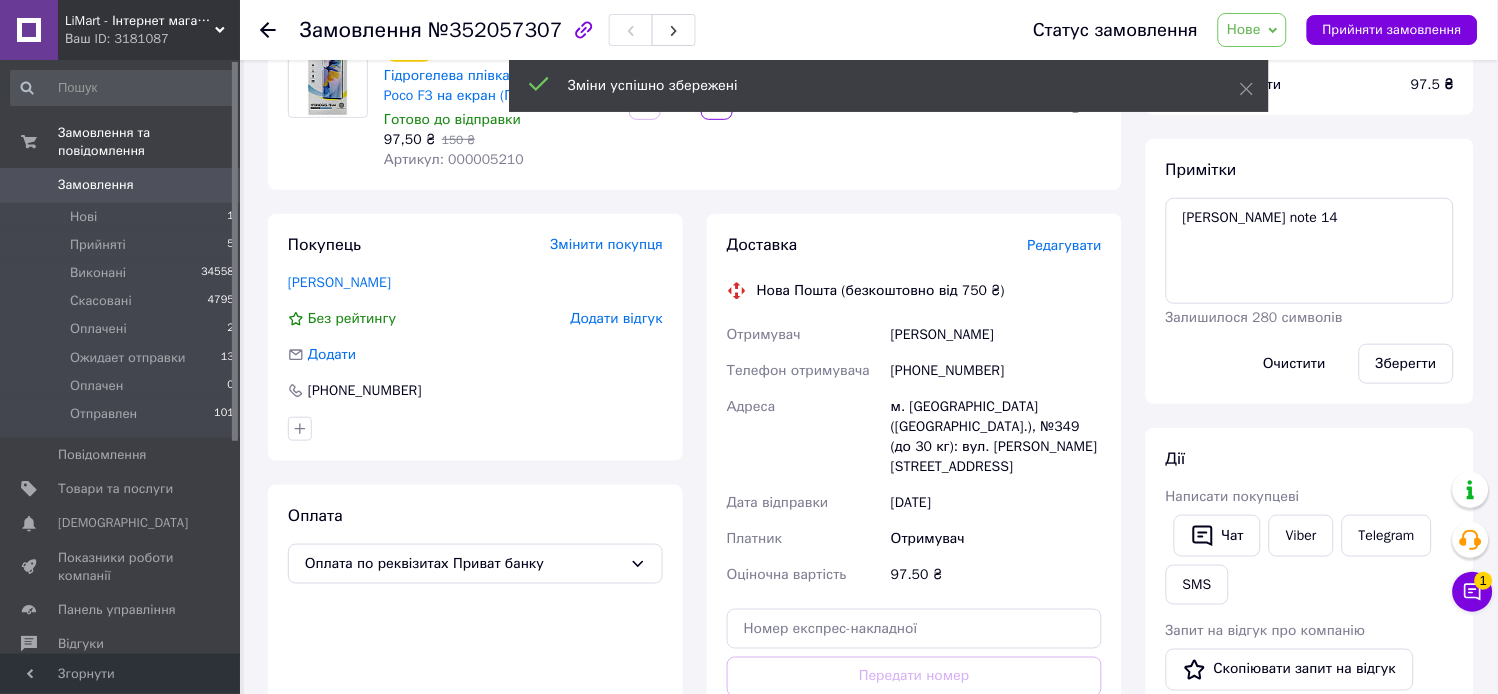 click 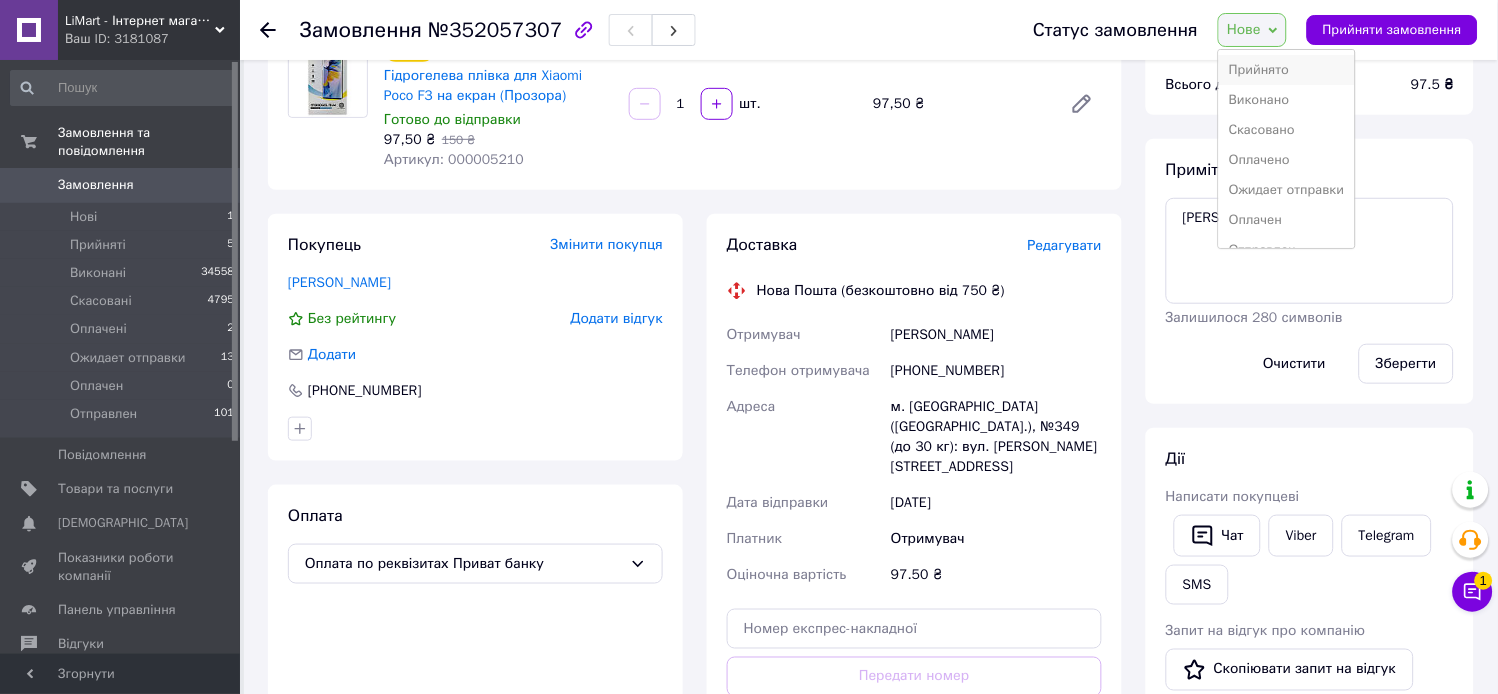 click on "Прийнято" at bounding box center [1287, 70] 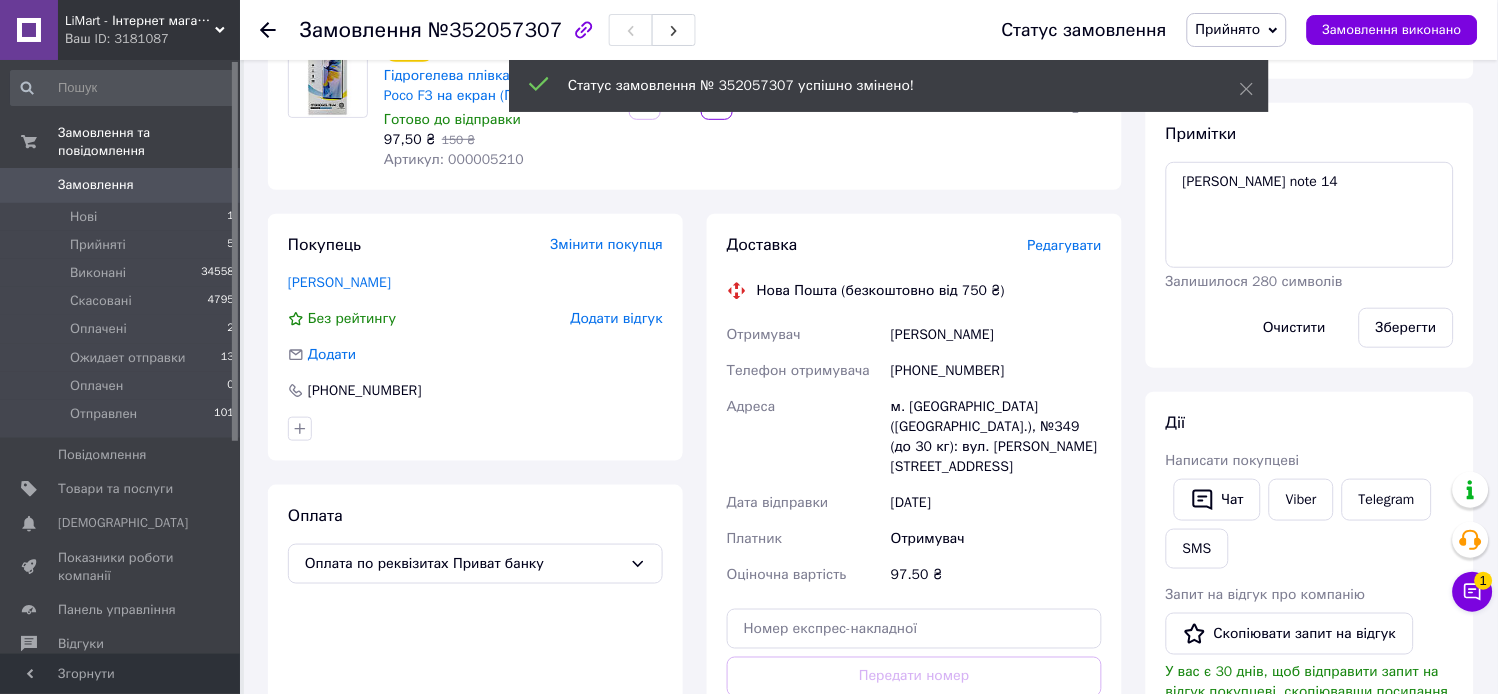 click on "Прийнято" at bounding box center [1228, 29] 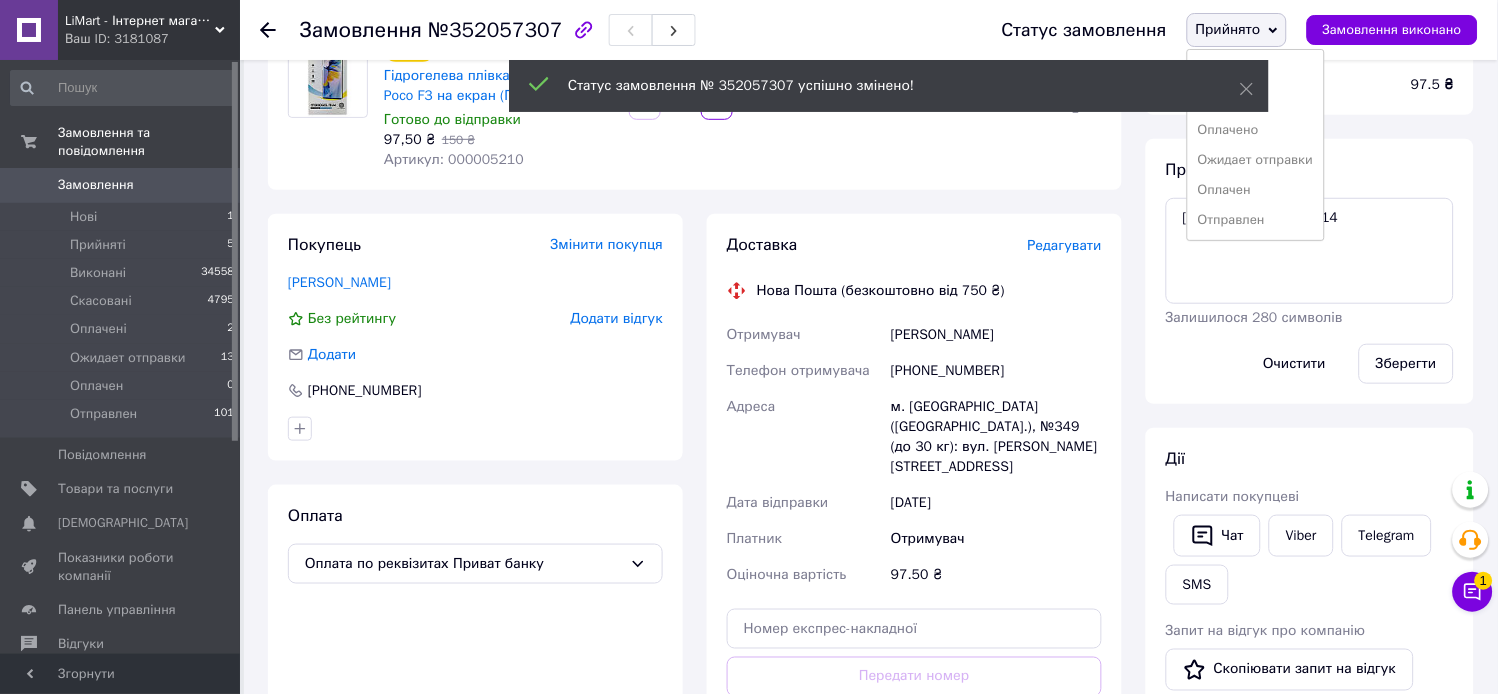 click on "Ожидает отправки" at bounding box center [1256, 160] 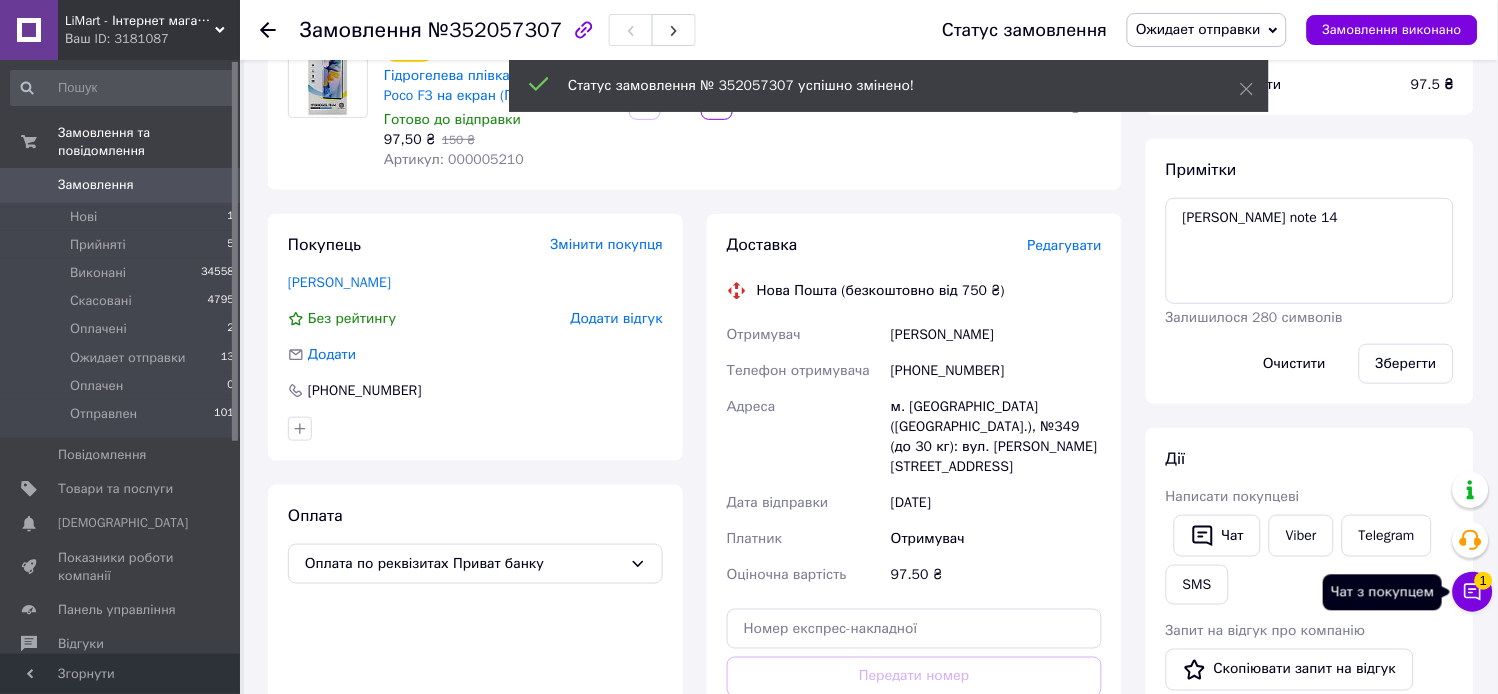 click 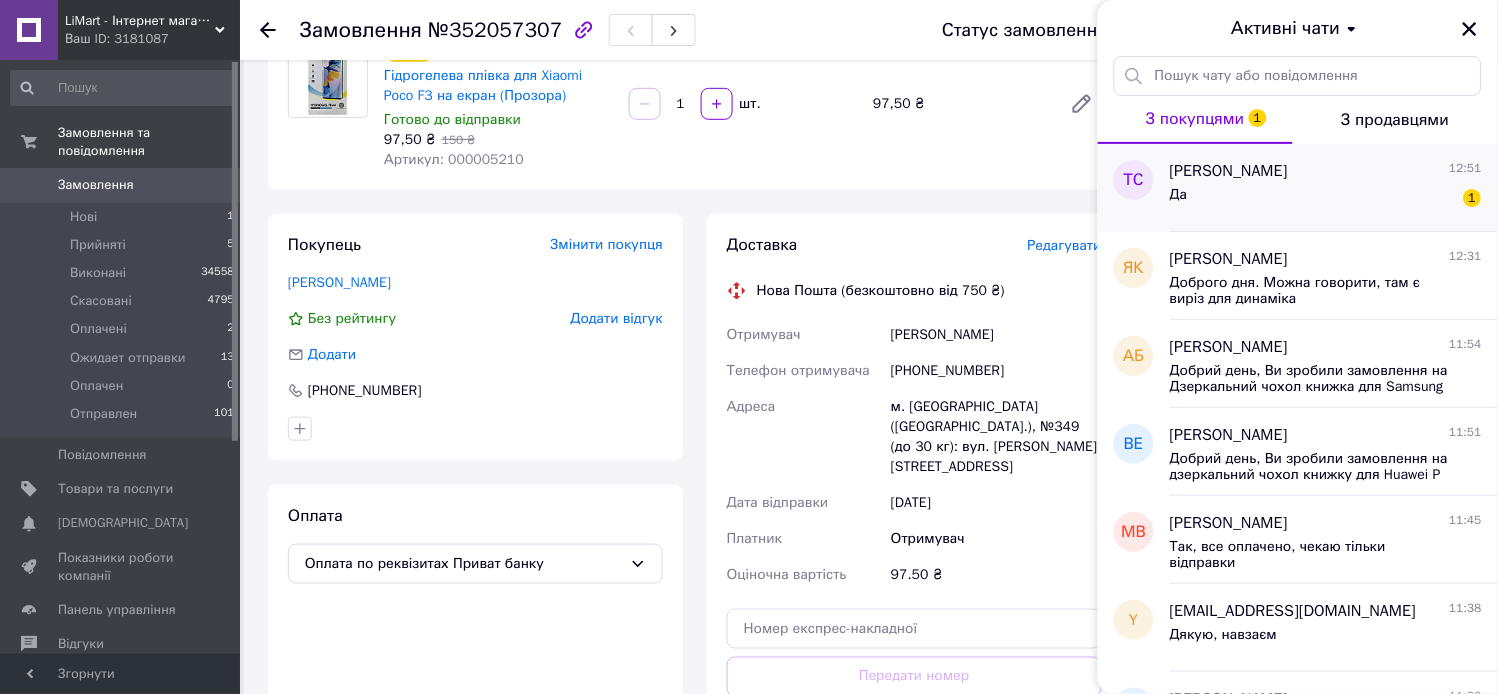 click on "Да 1" at bounding box center [1326, 199] 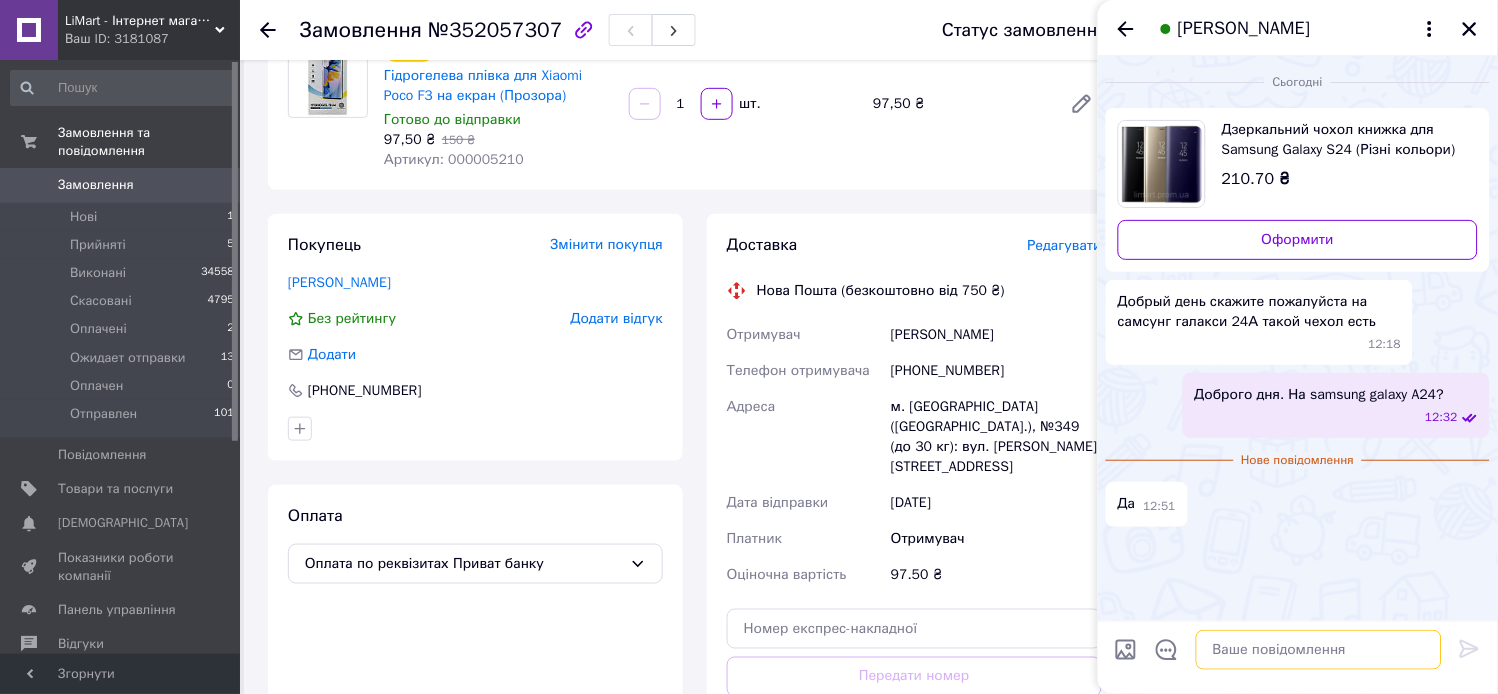 click at bounding box center [1319, 650] 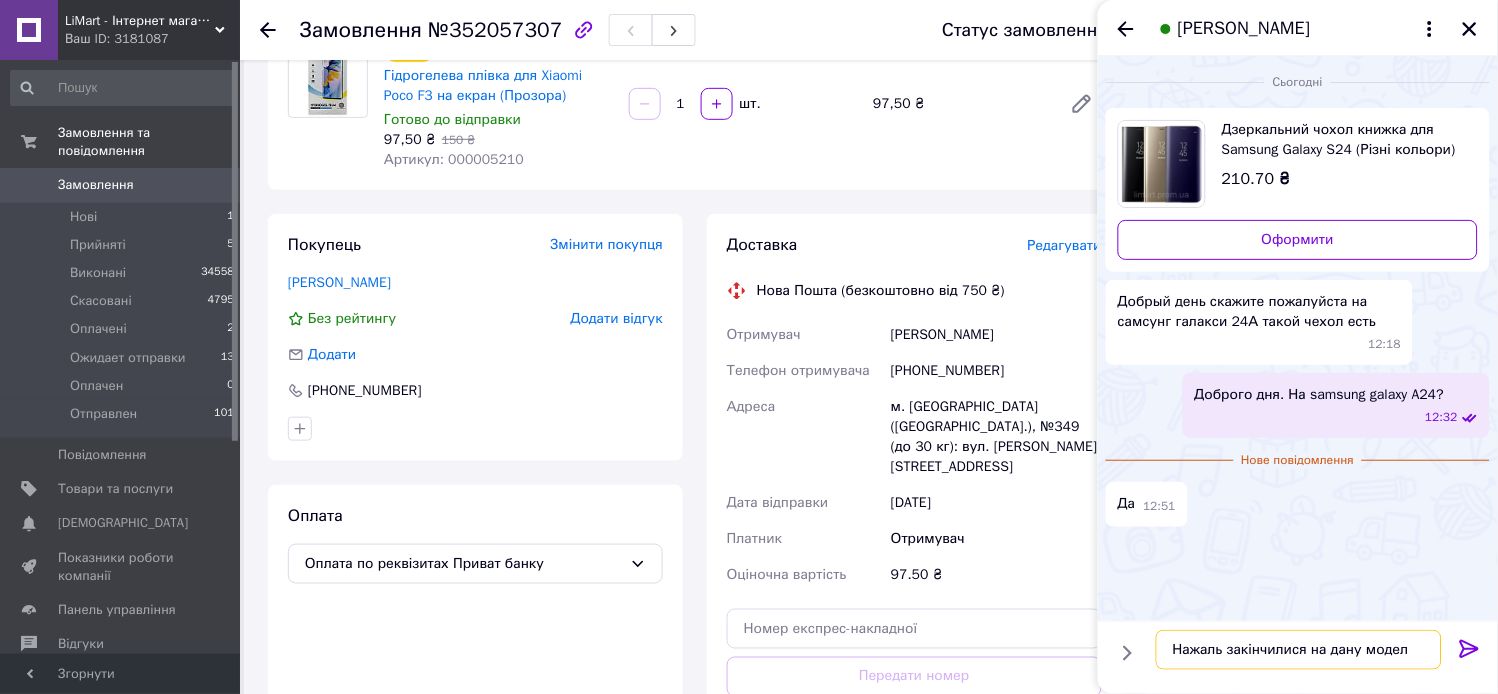 type on "Нажаль закінчилися на дану модель" 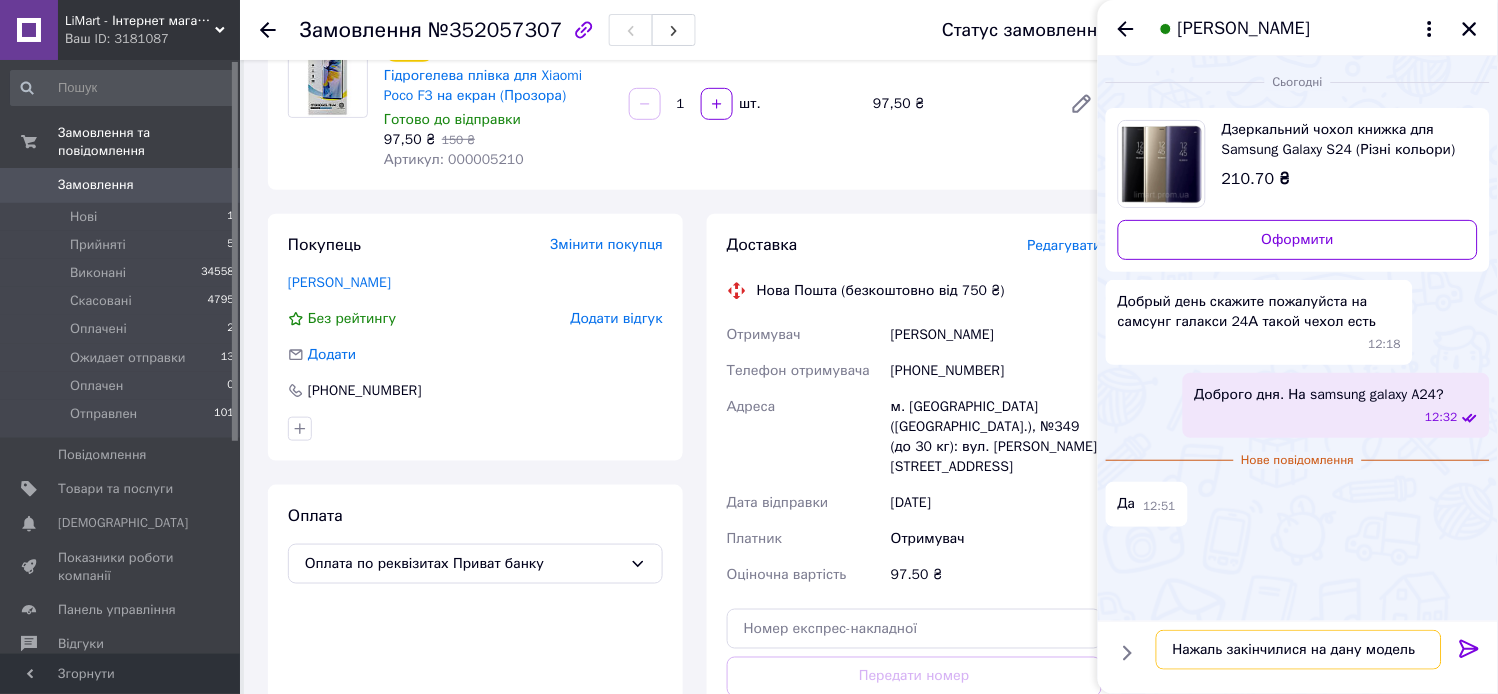 type 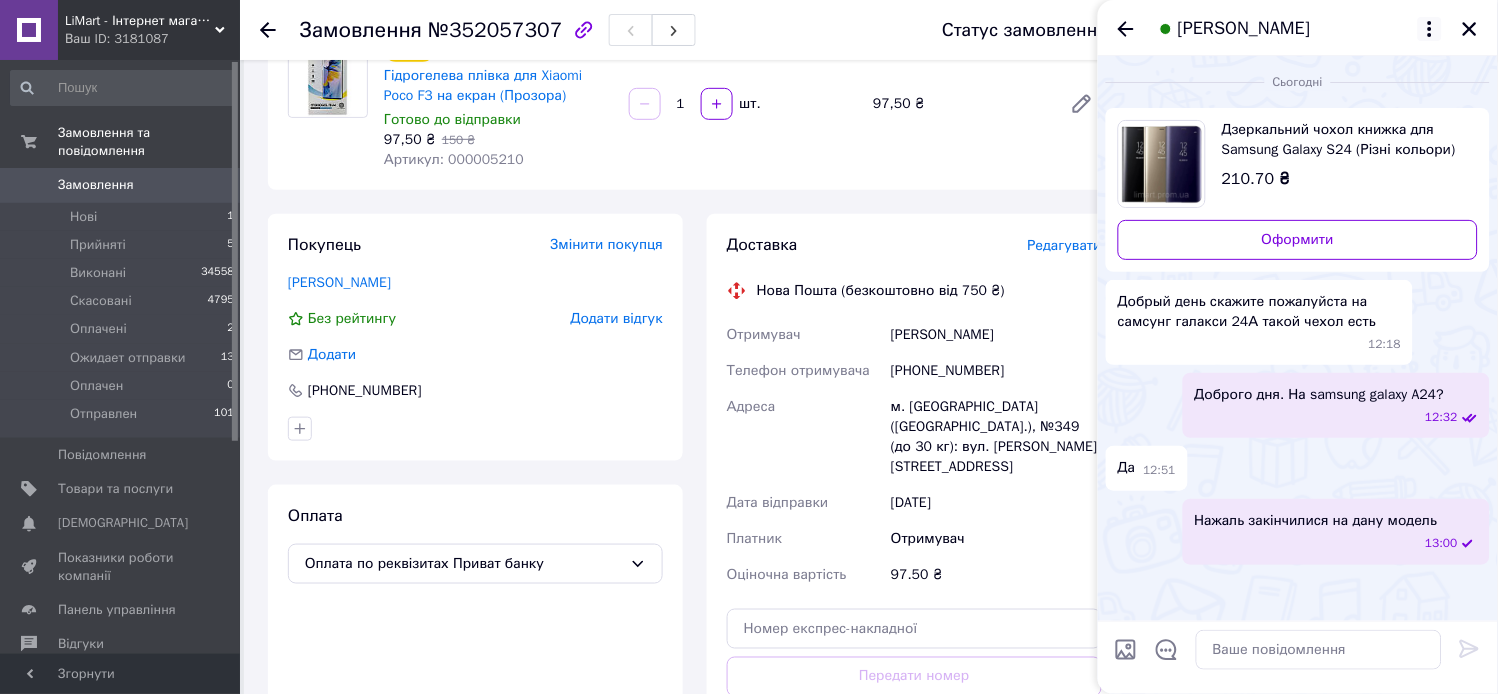 click 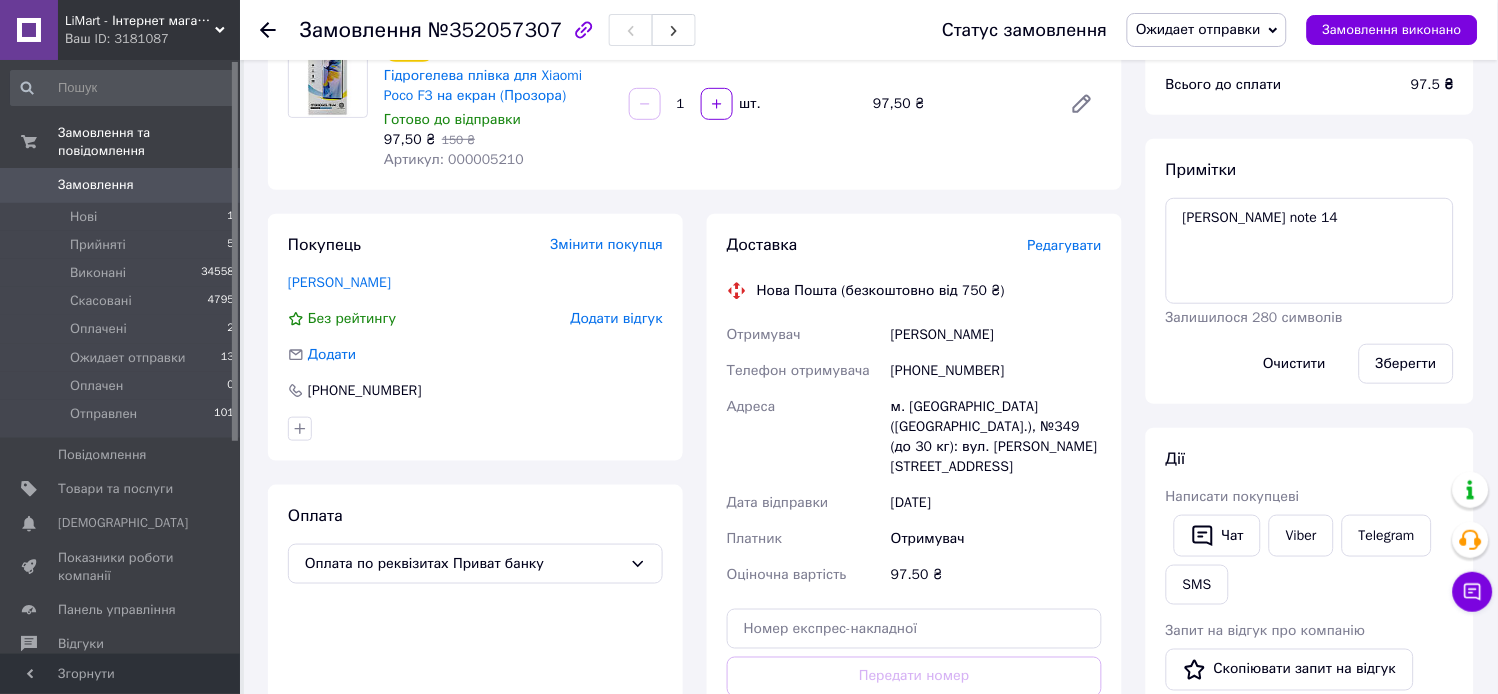 click on "Замовлення" at bounding box center [96, 185] 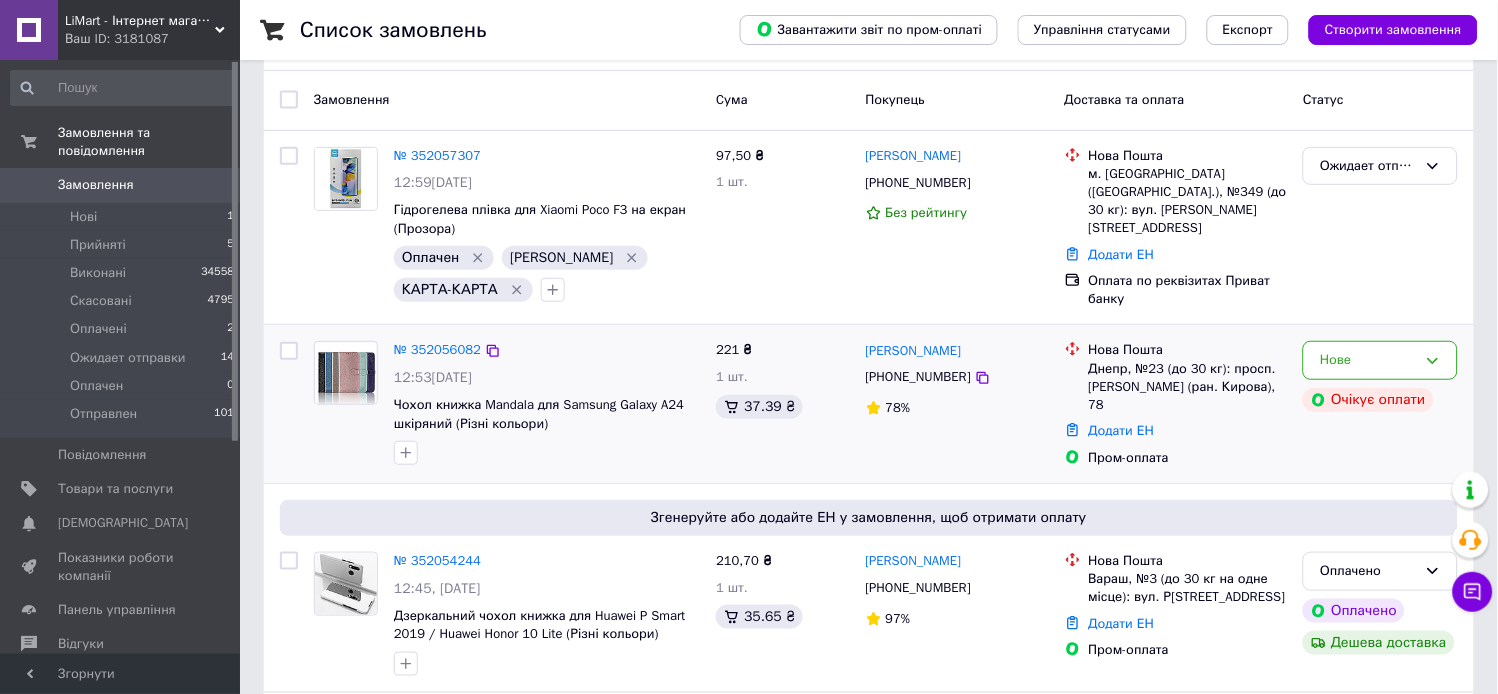 scroll, scrollTop: 111, scrollLeft: 0, axis: vertical 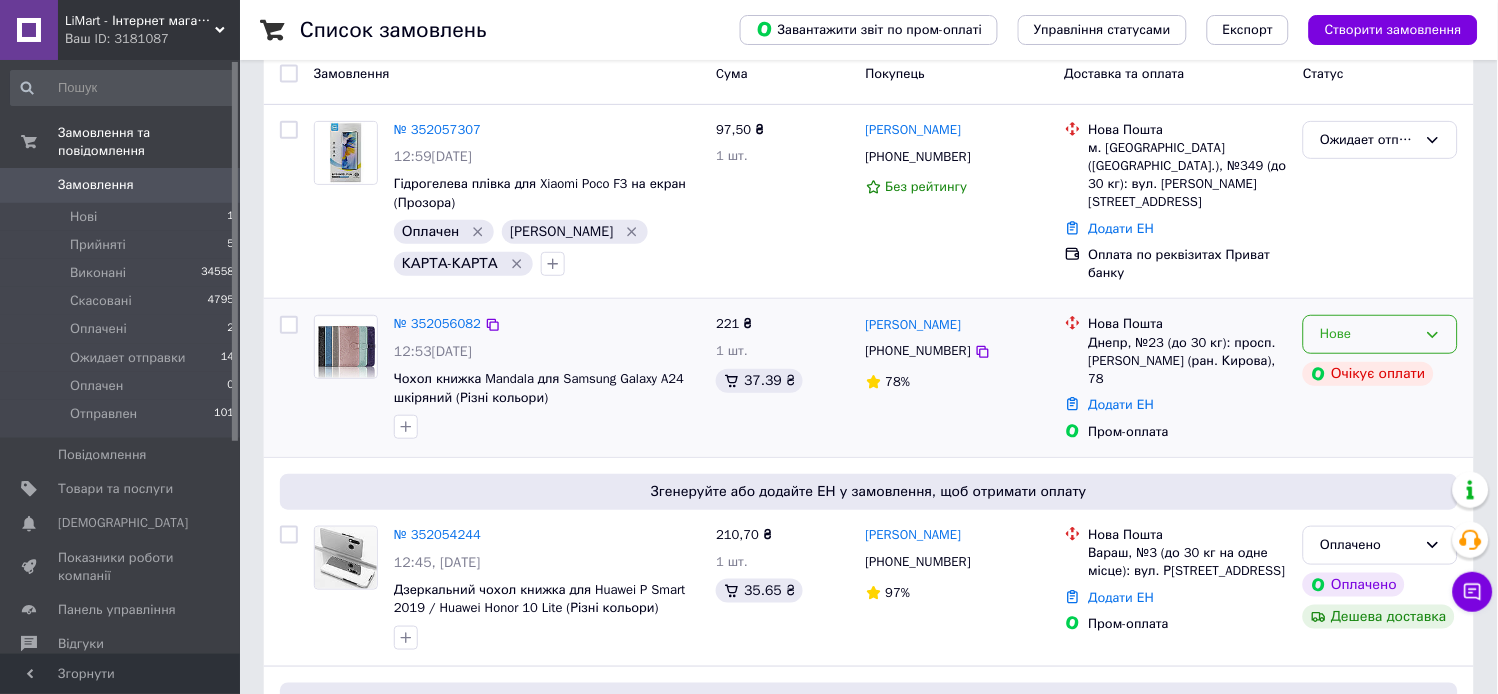 click on "Нове" at bounding box center (1368, 334) 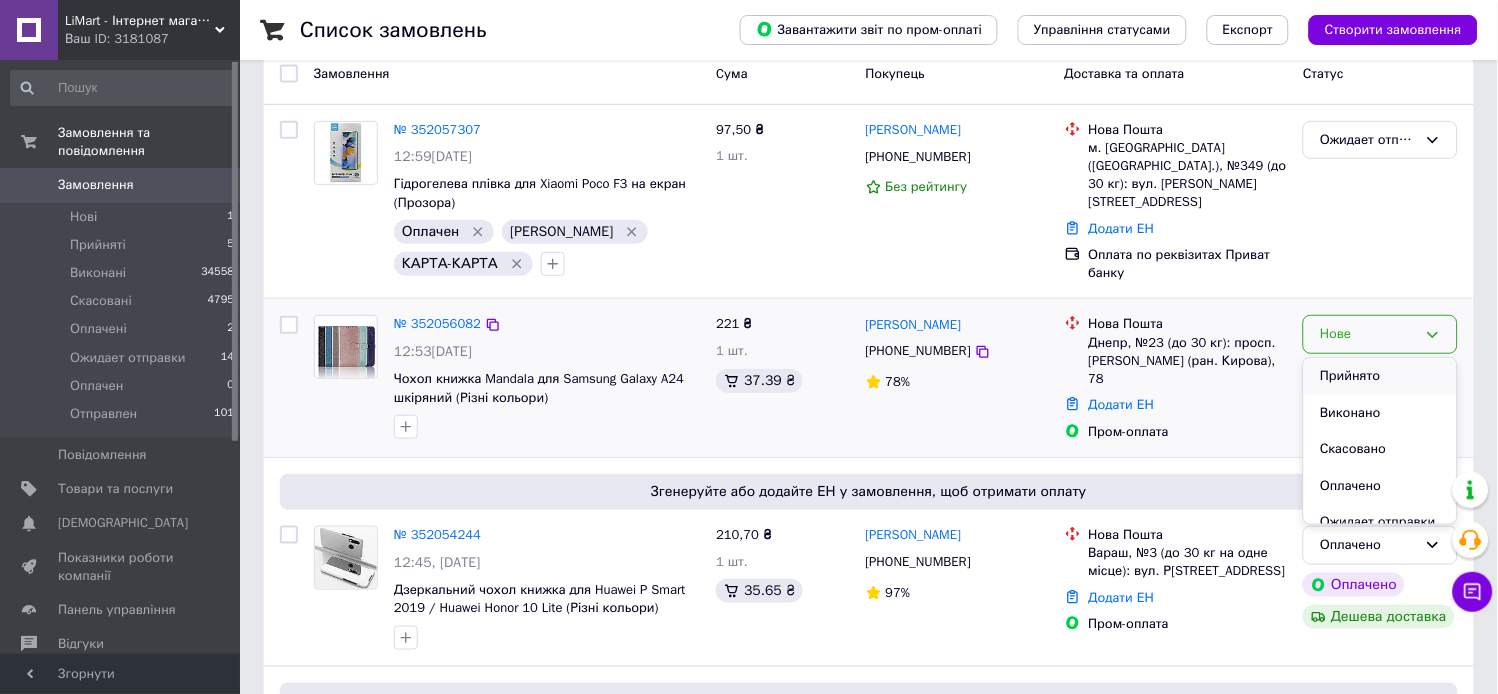 click on "Прийнято" at bounding box center [1380, 376] 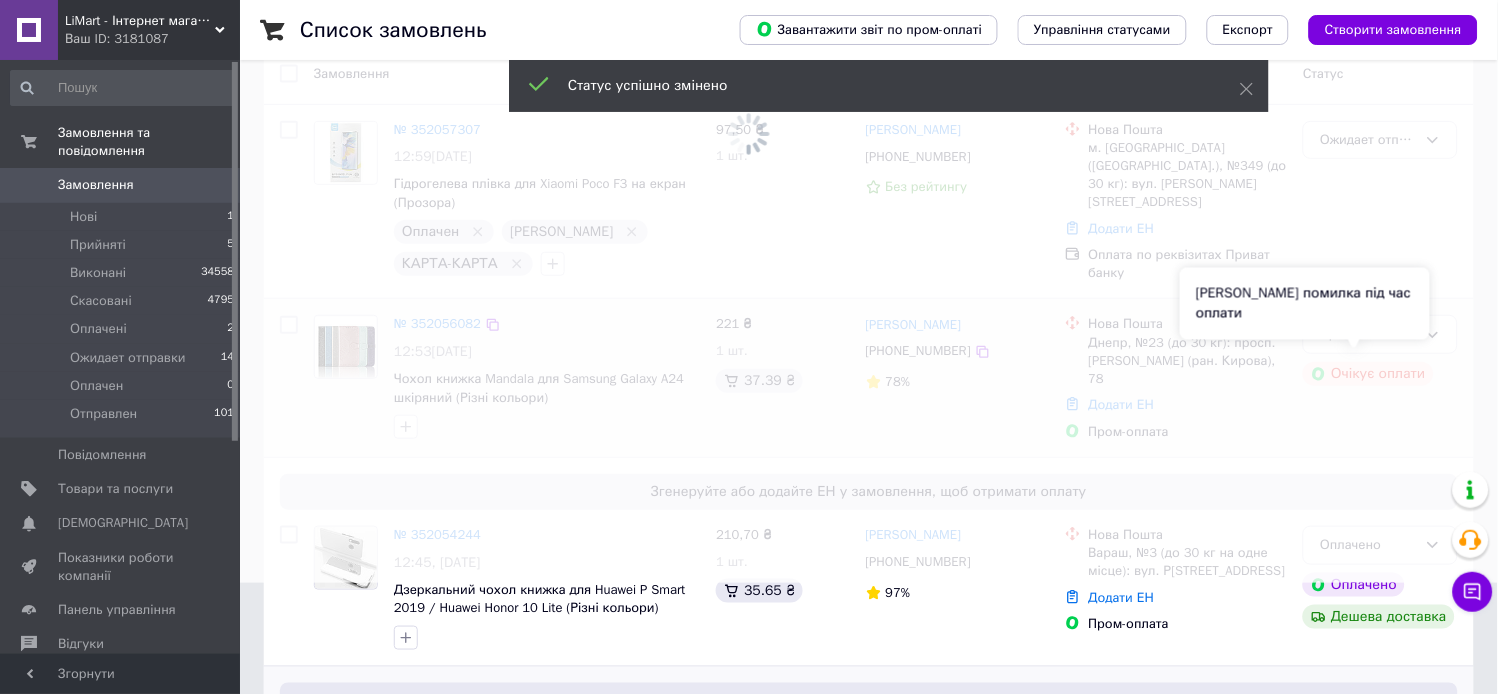 scroll, scrollTop: 444, scrollLeft: 0, axis: vertical 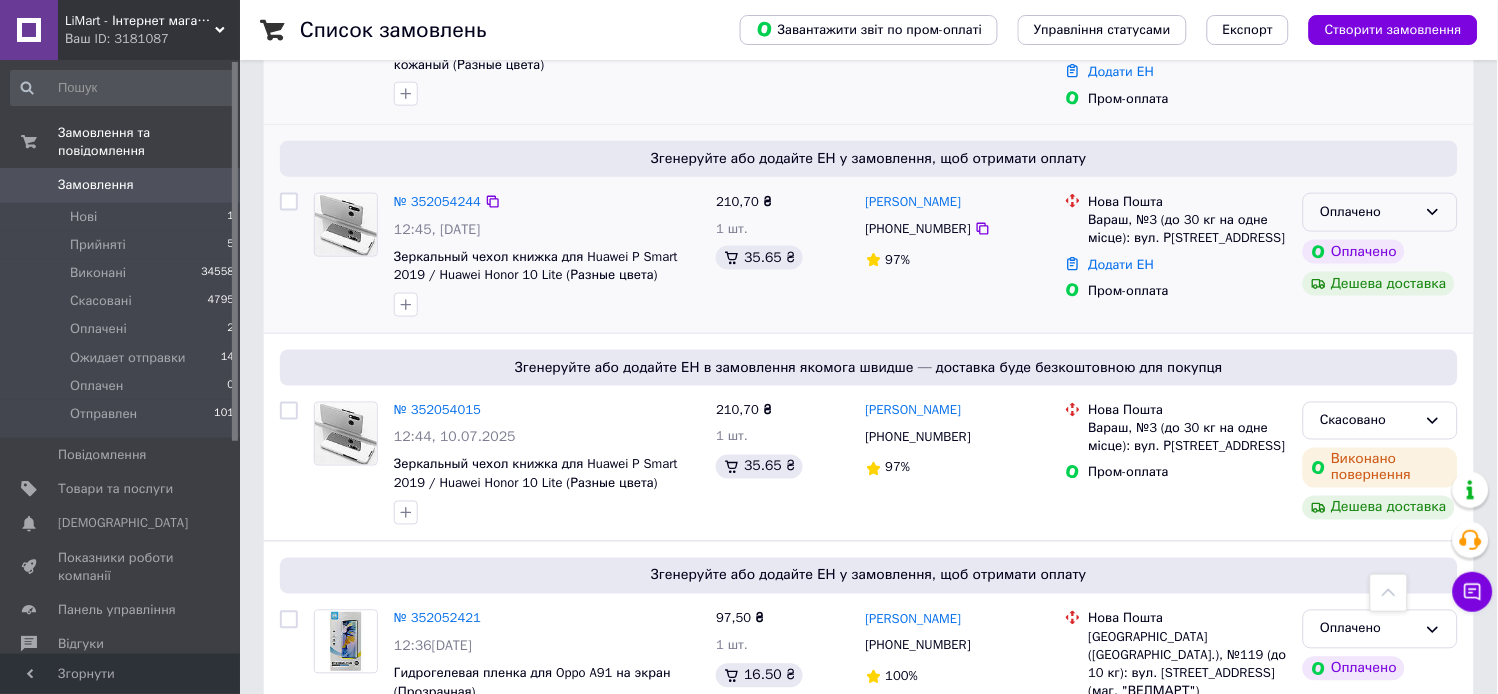 click on "Оплачено" at bounding box center (1368, 212) 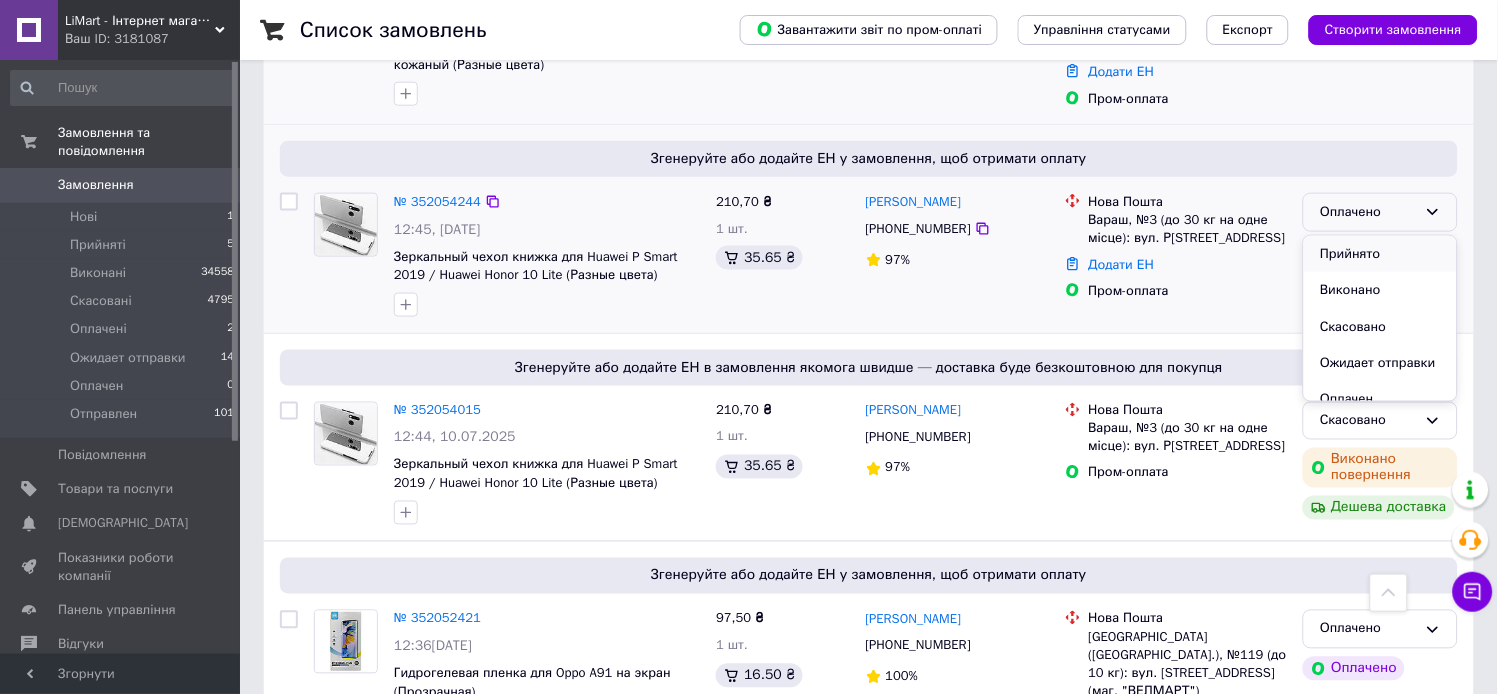 click on "Прийнято" at bounding box center (1380, 254) 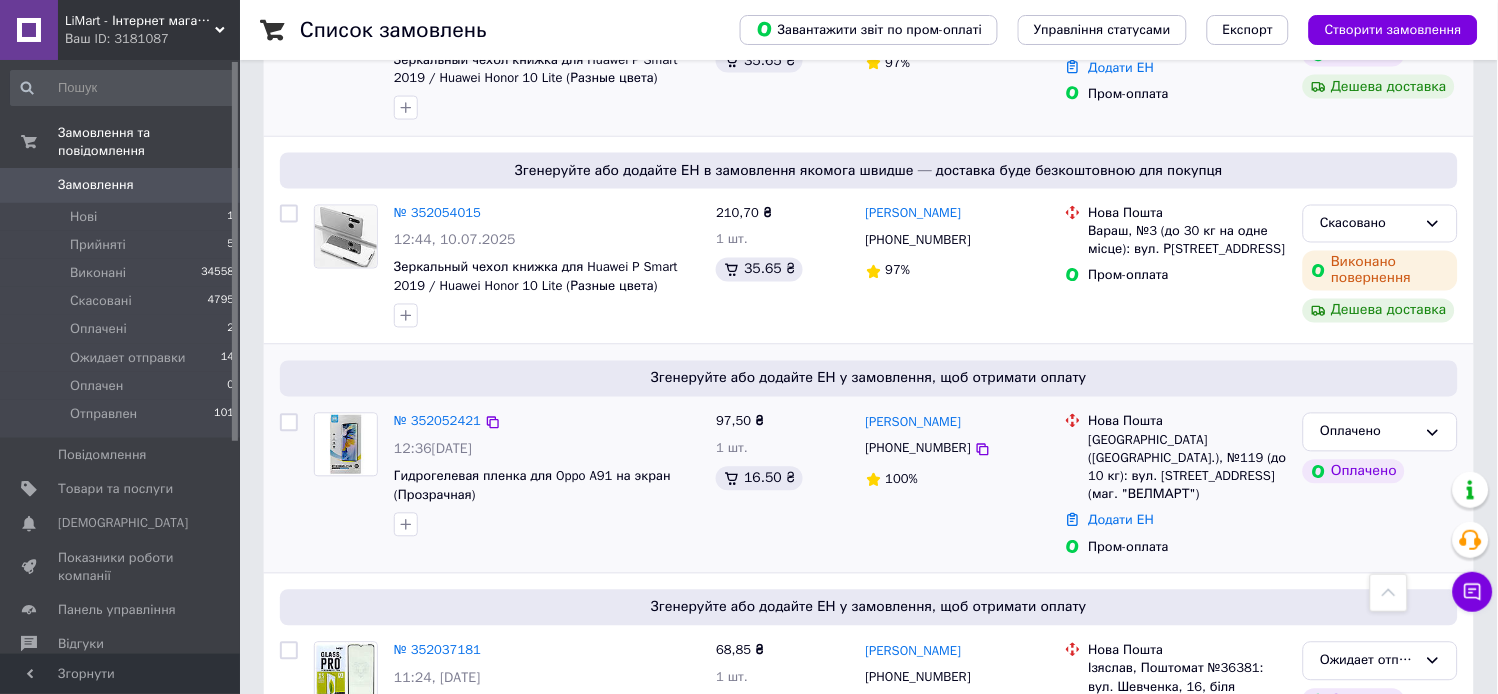scroll, scrollTop: 666, scrollLeft: 0, axis: vertical 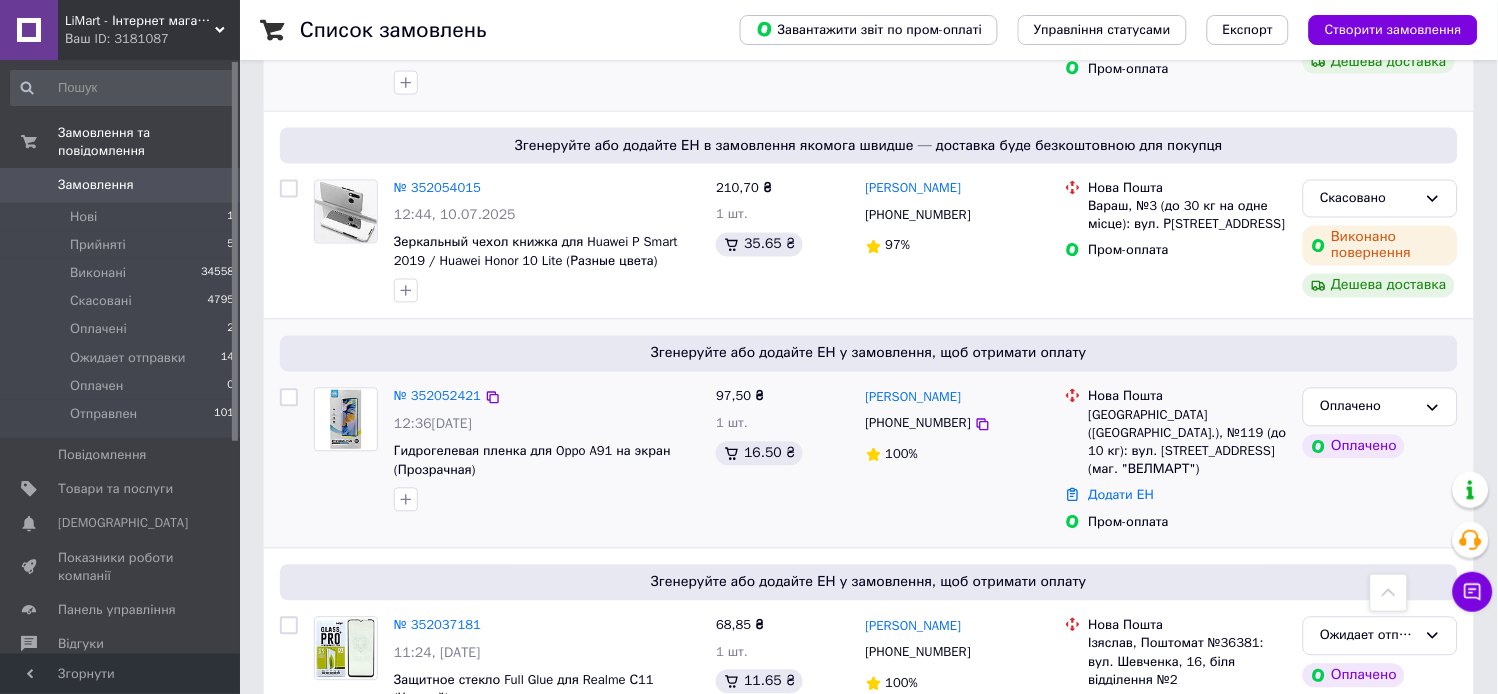 click on "Оплачено" at bounding box center [1368, 407] 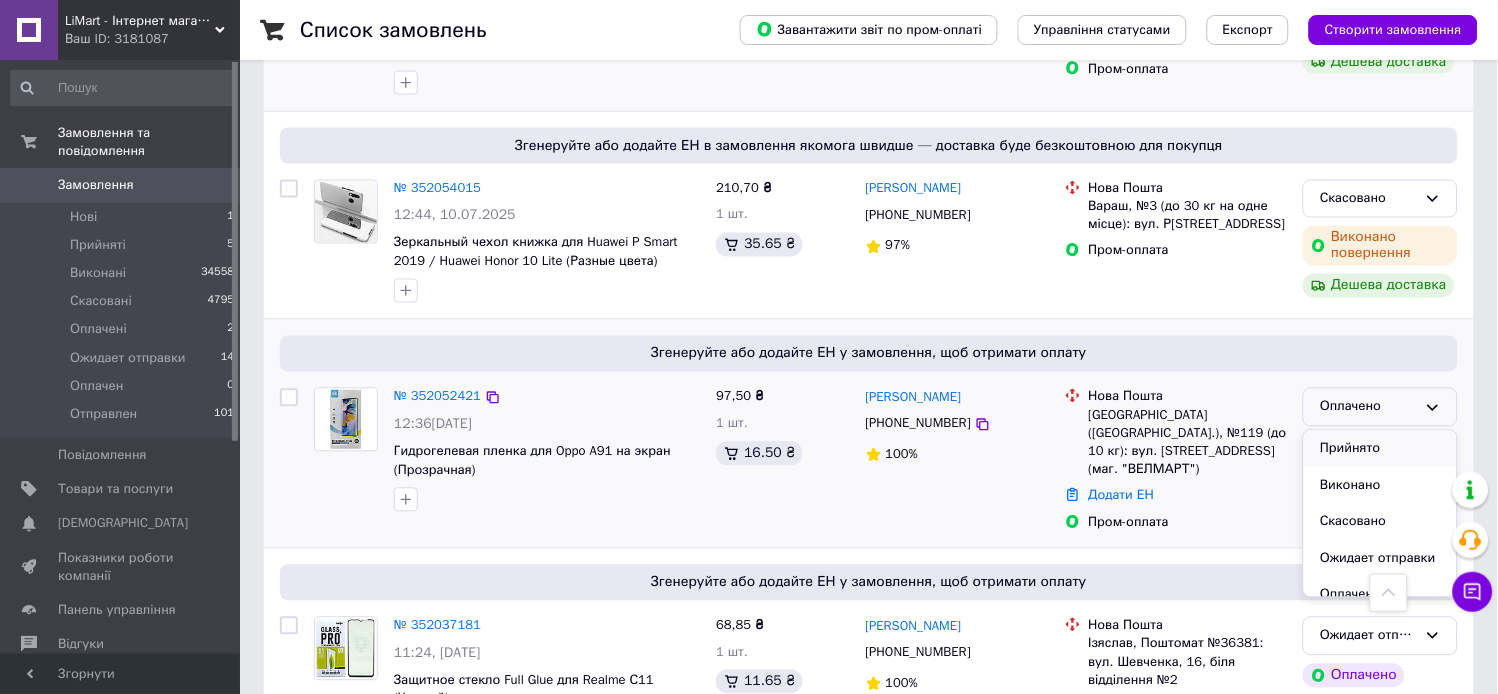 click on "Прийнято" at bounding box center [1380, 449] 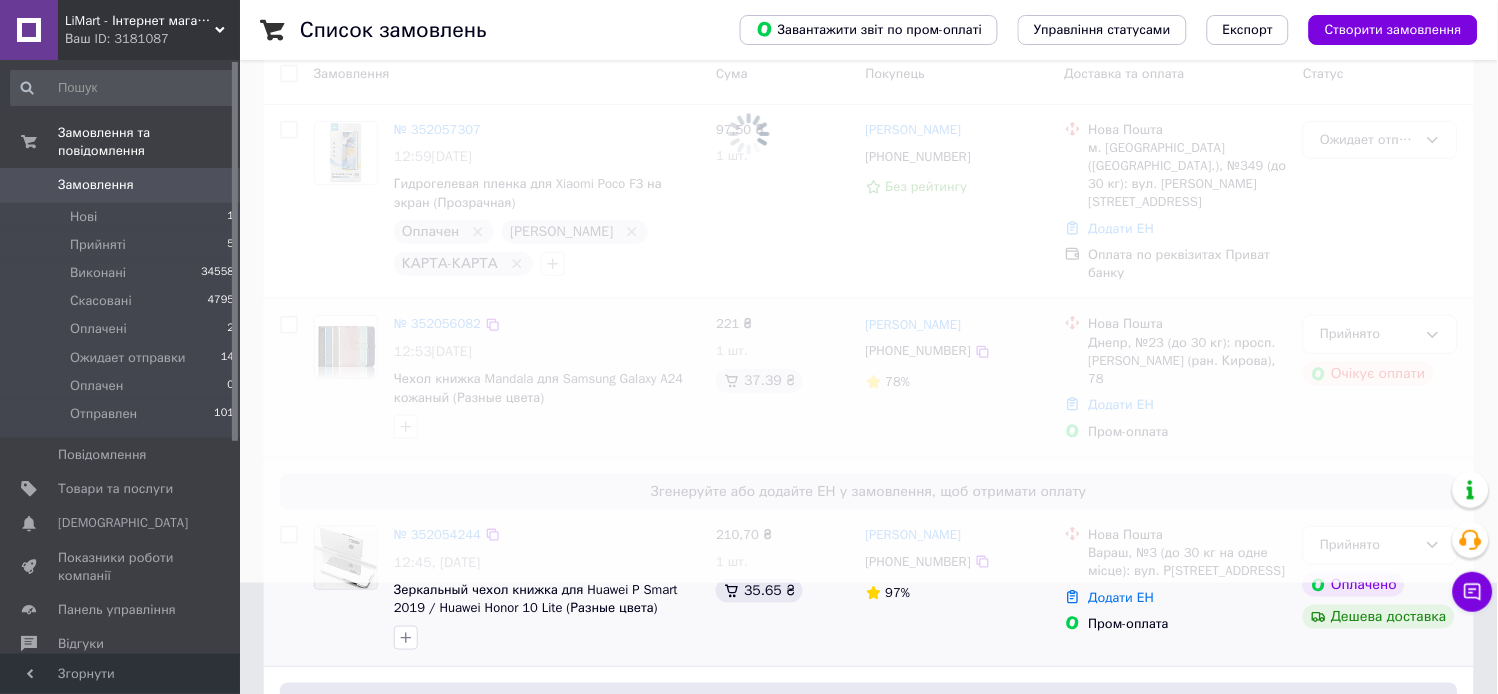 scroll, scrollTop: 0, scrollLeft: 0, axis: both 